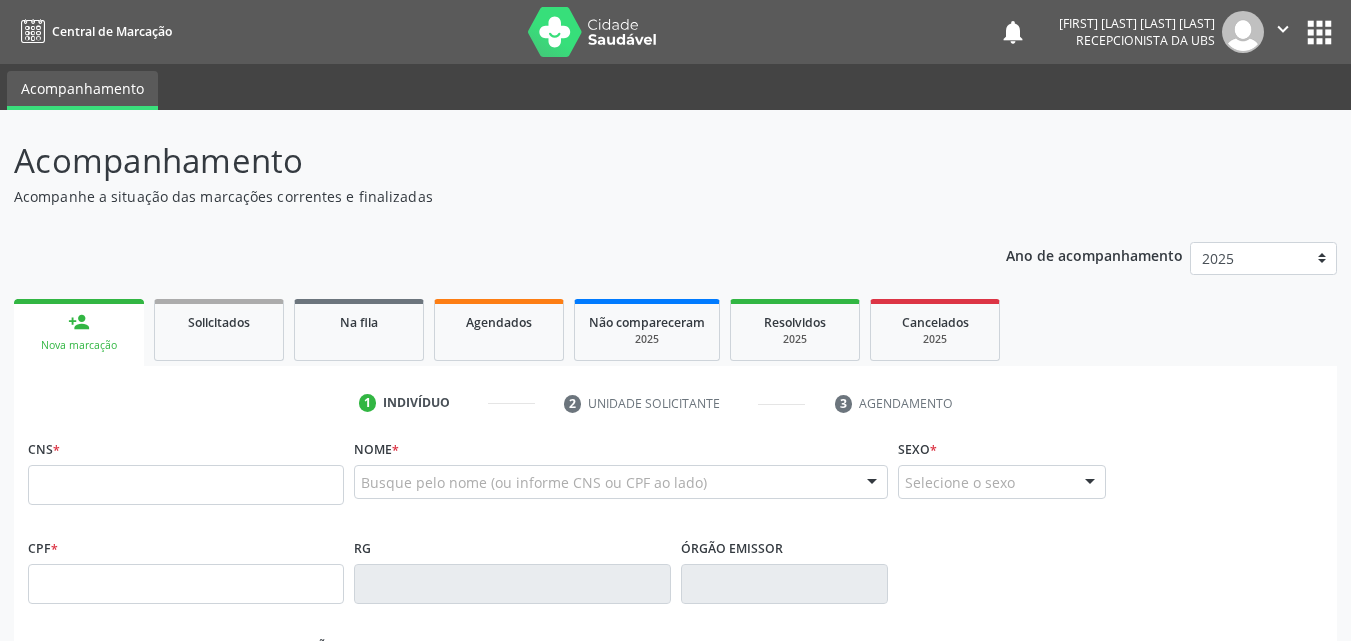 scroll, scrollTop: 0, scrollLeft: 0, axis: both 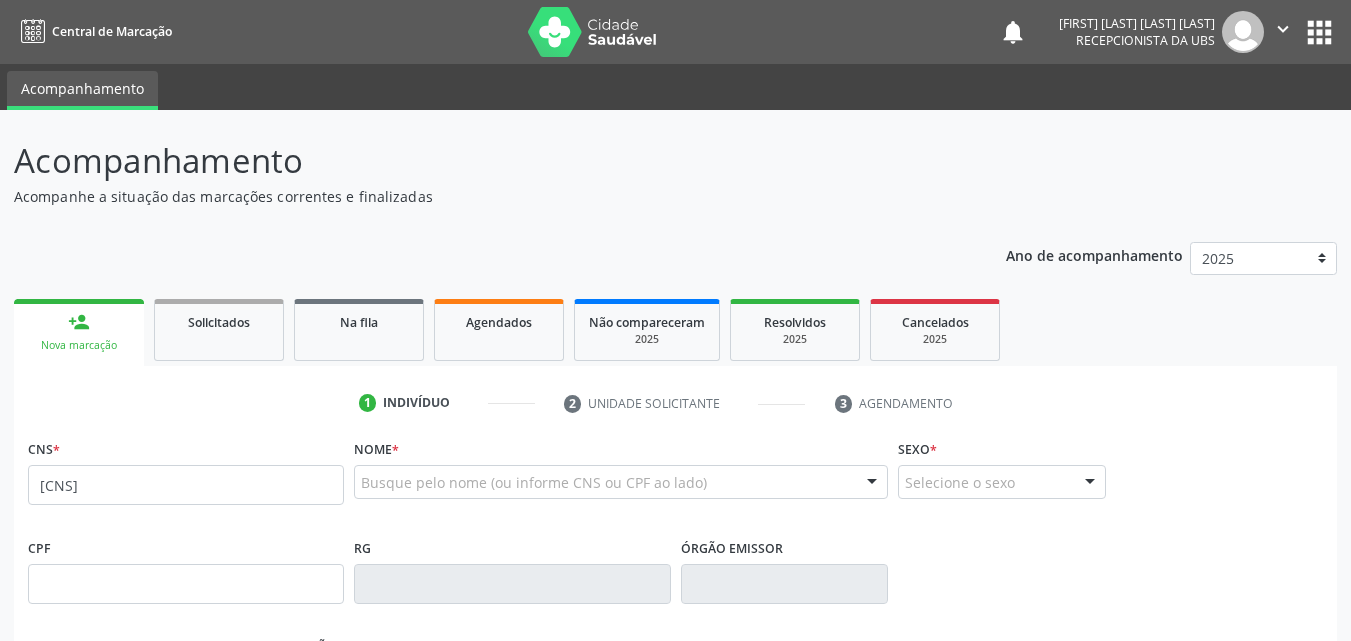 type on "[CNS]" 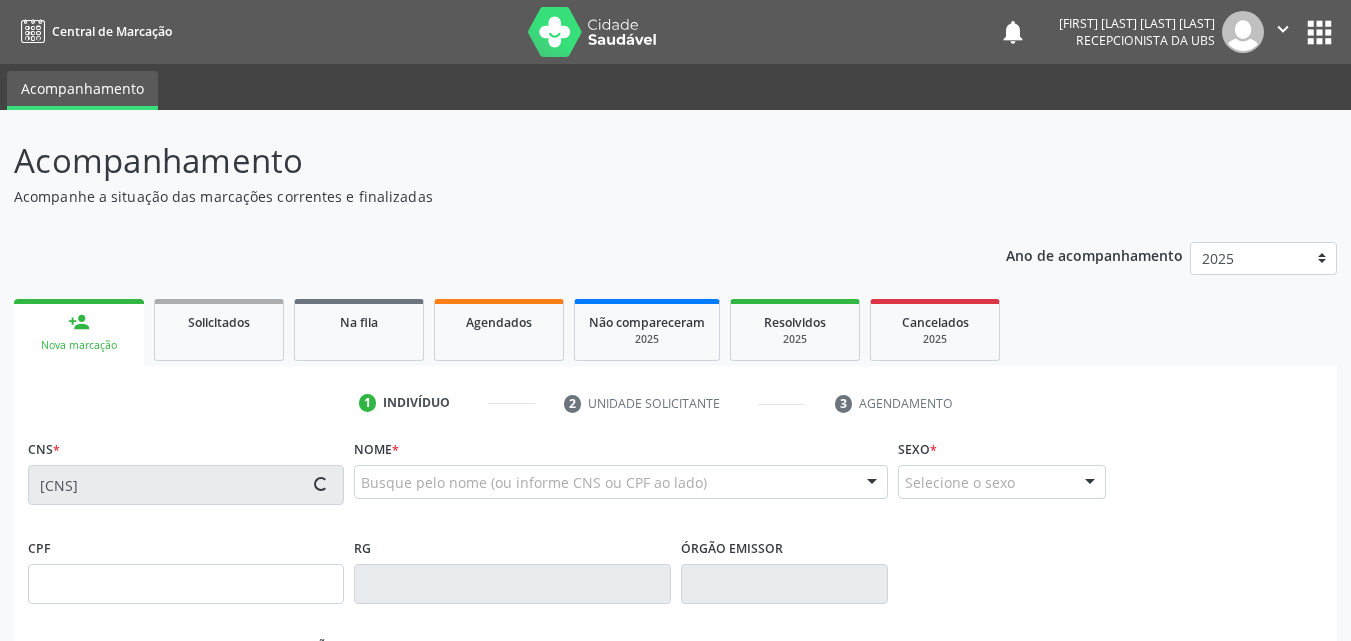 type on "[CPF]" 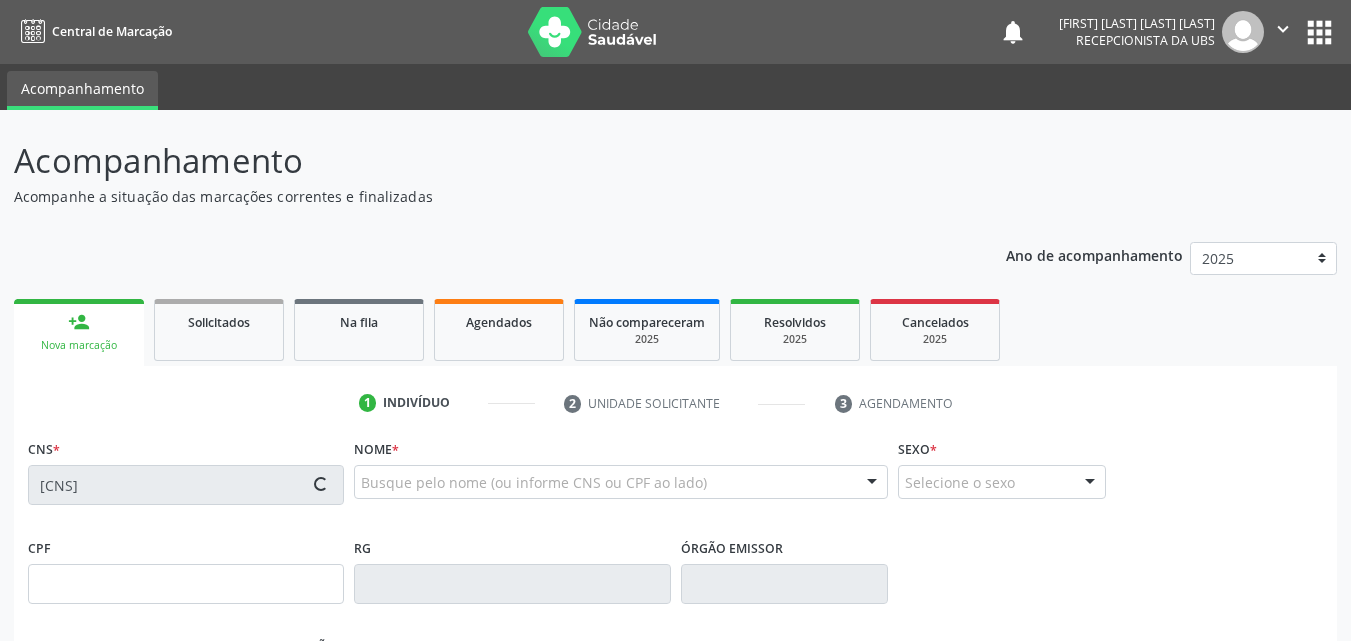 type on "[DATE]" 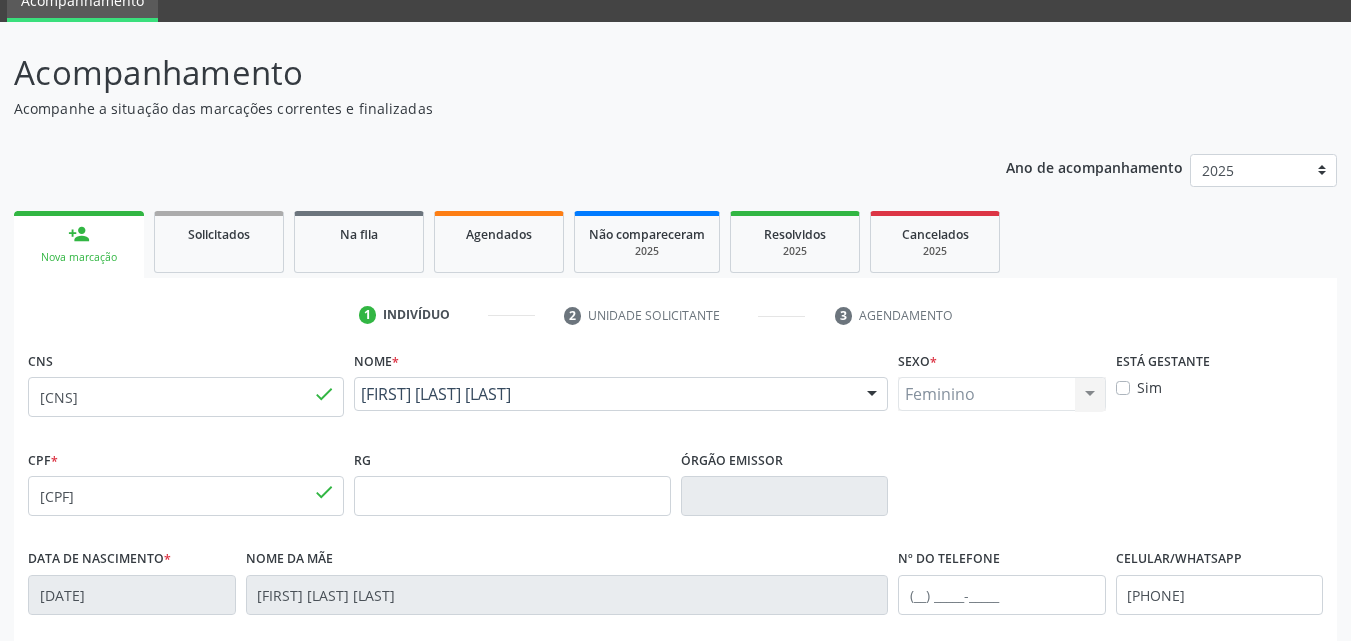 scroll, scrollTop: 200, scrollLeft: 0, axis: vertical 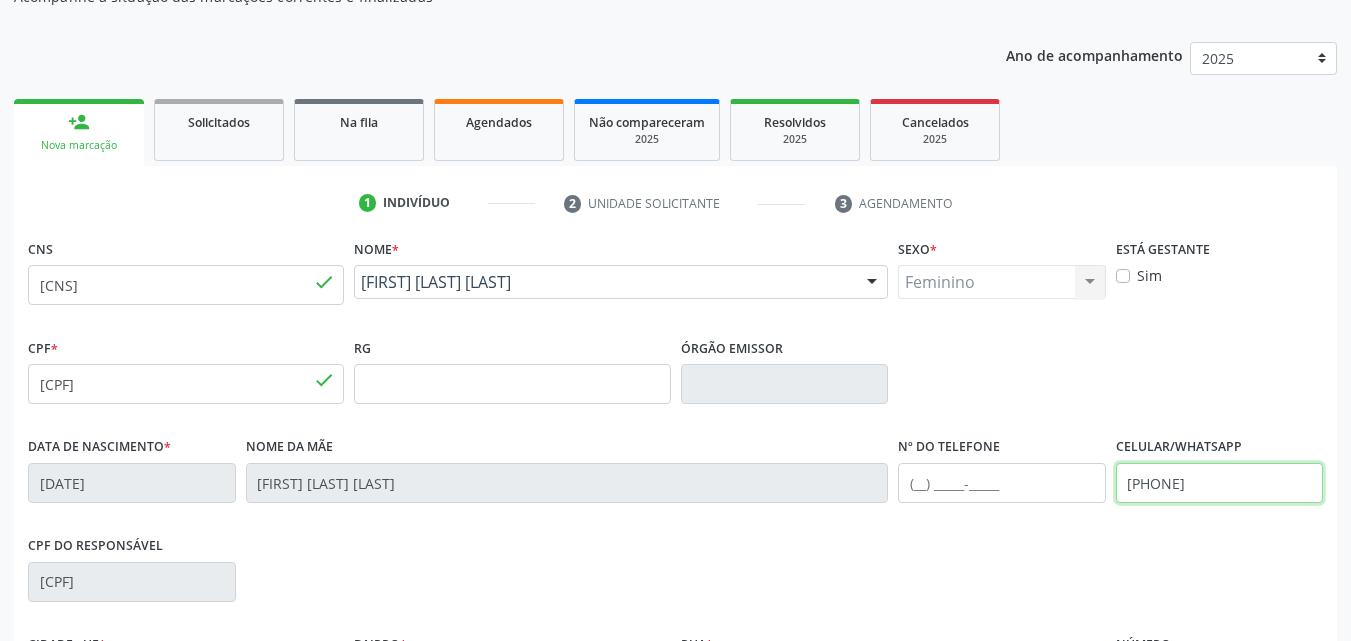 drag, startPoint x: 1250, startPoint y: 502, endPoint x: 1124, endPoint y: 503, distance: 126.00397 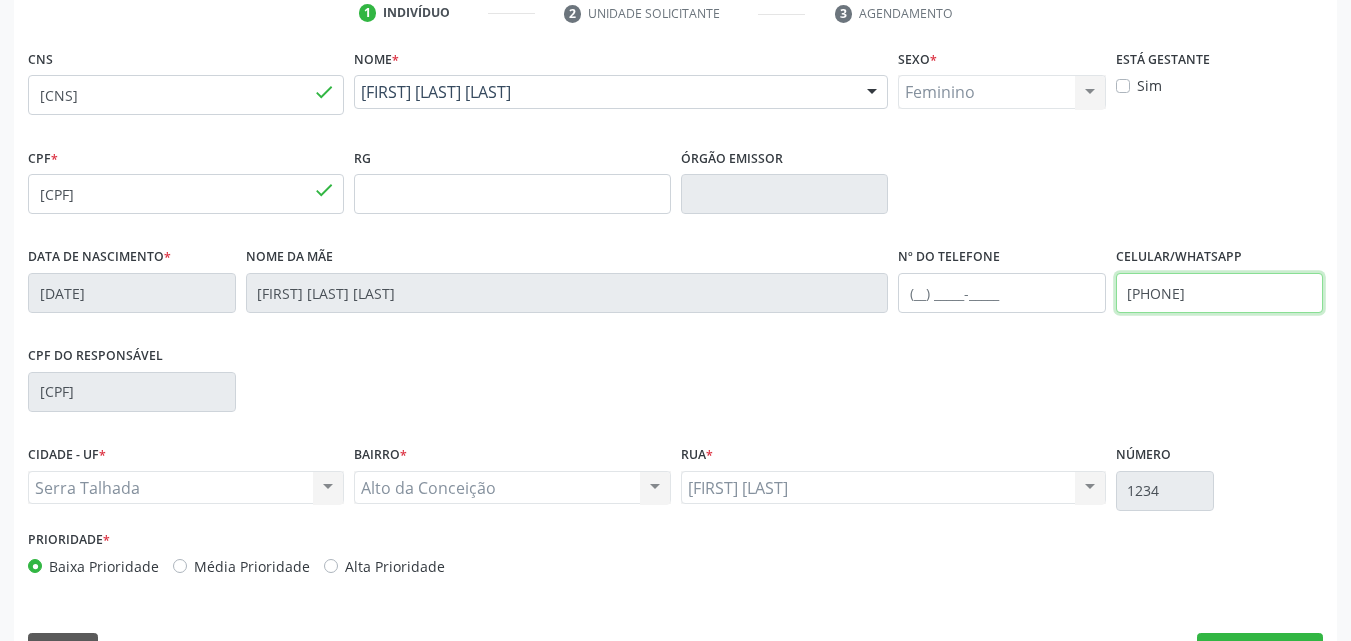 scroll, scrollTop: 443, scrollLeft: 0, axis: vertical 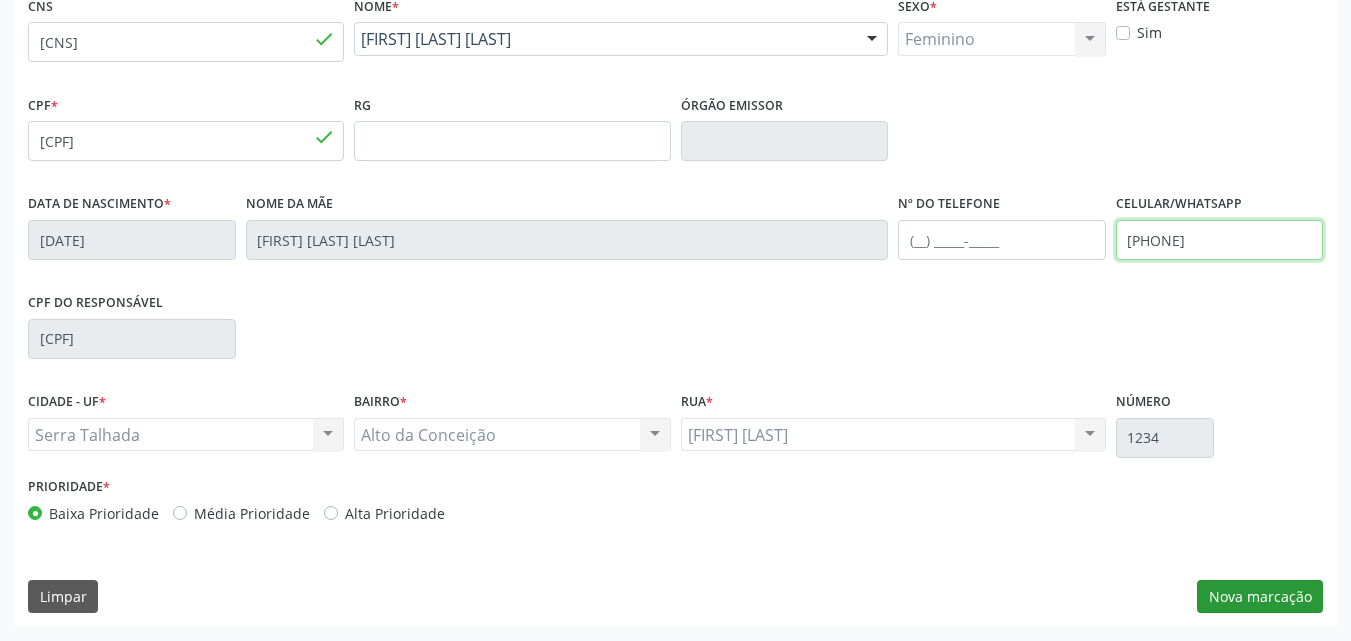 type on "[PHONE]" 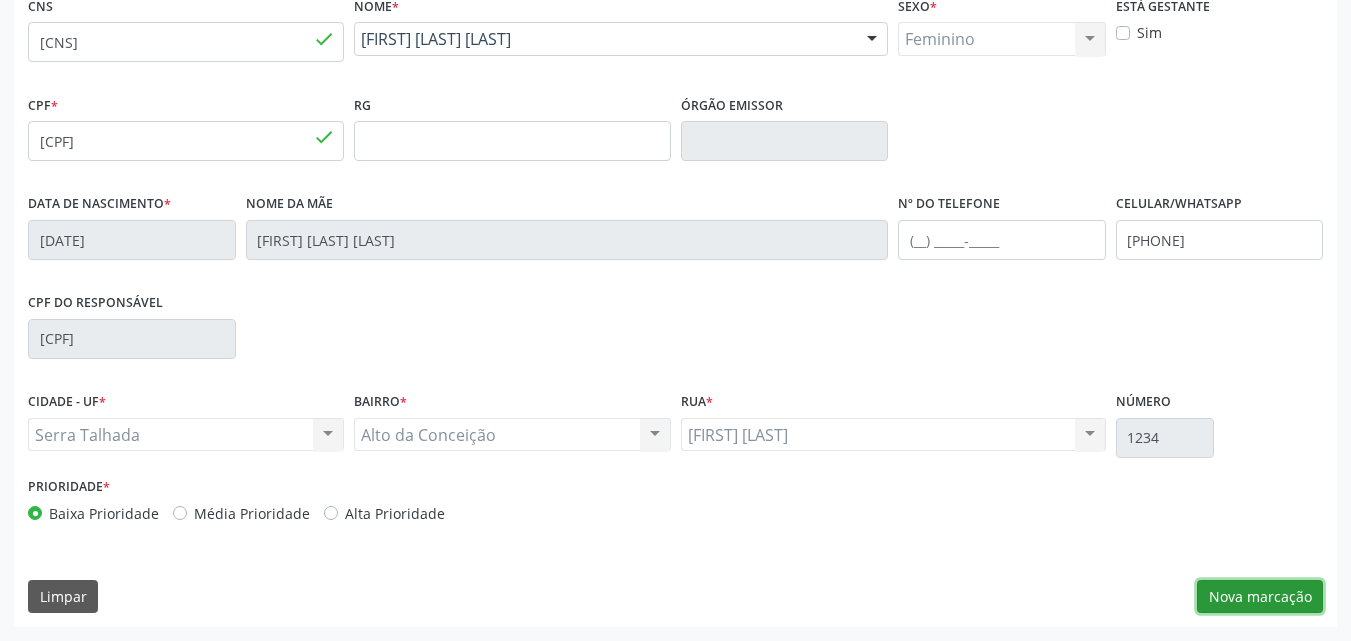 click on "Nova marcação" at bounding box center (1260, 597) 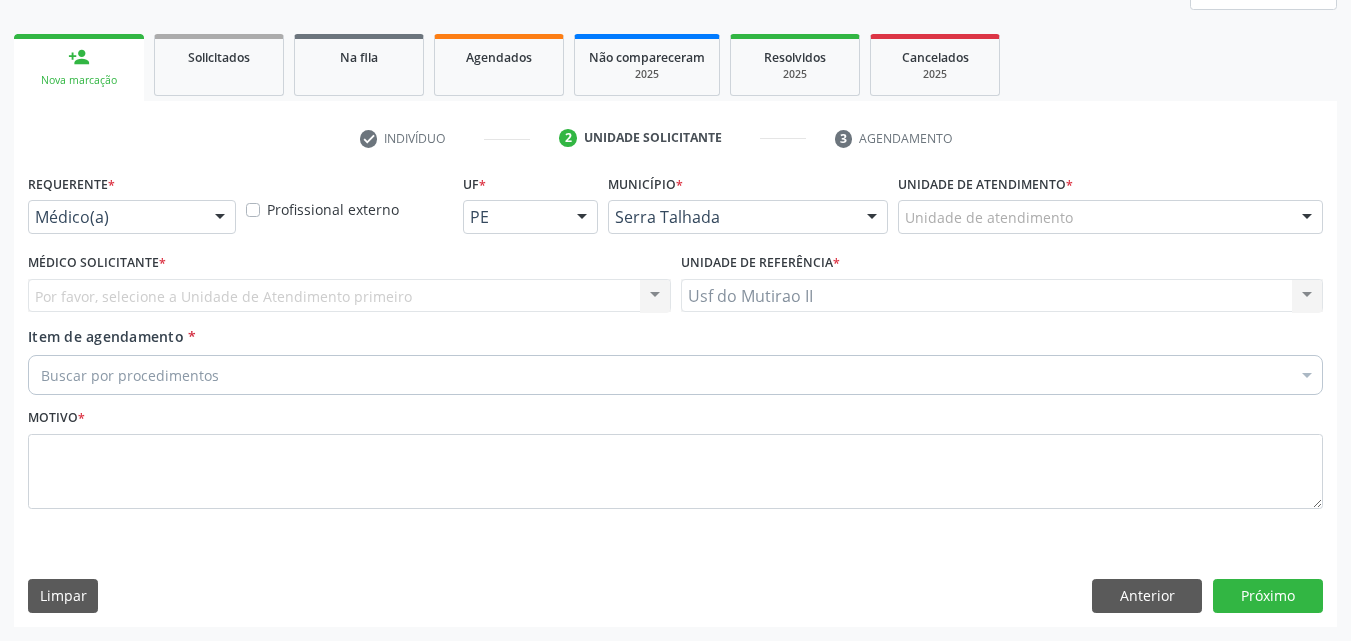 scroll, scrollTop: 265, scrollLeft: 0, axis: vertical 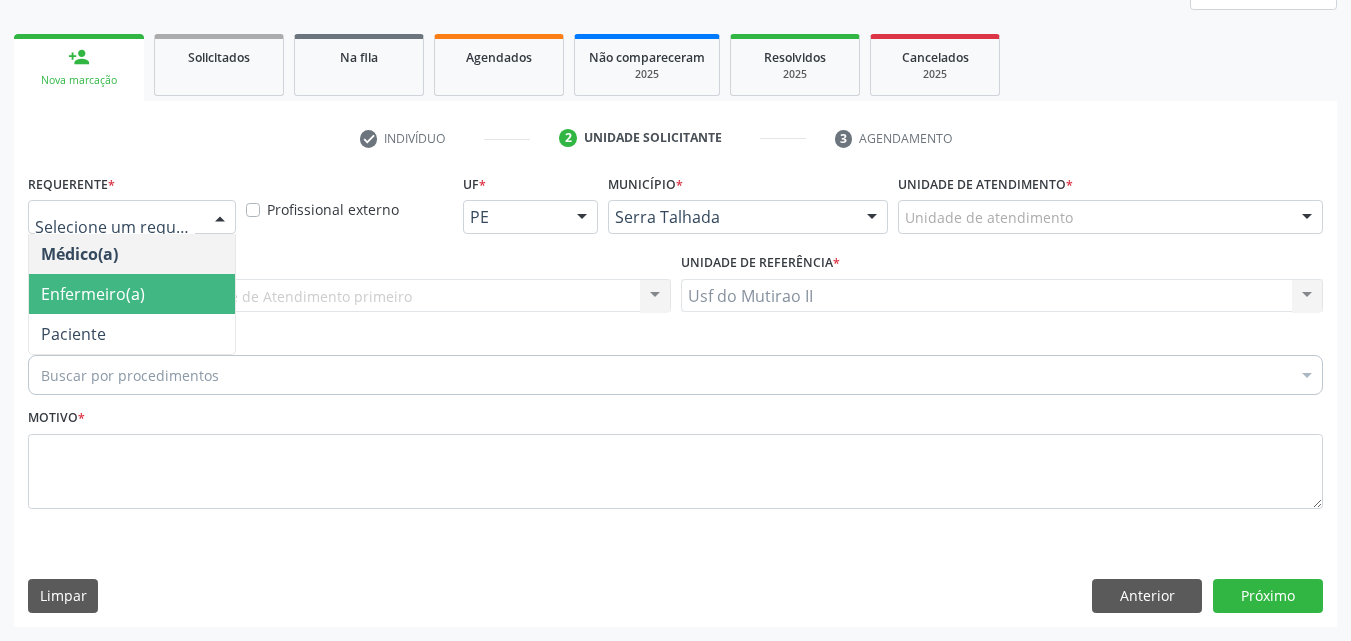 click on "Enfermeiro(a)" at bounding box center (132, 294) 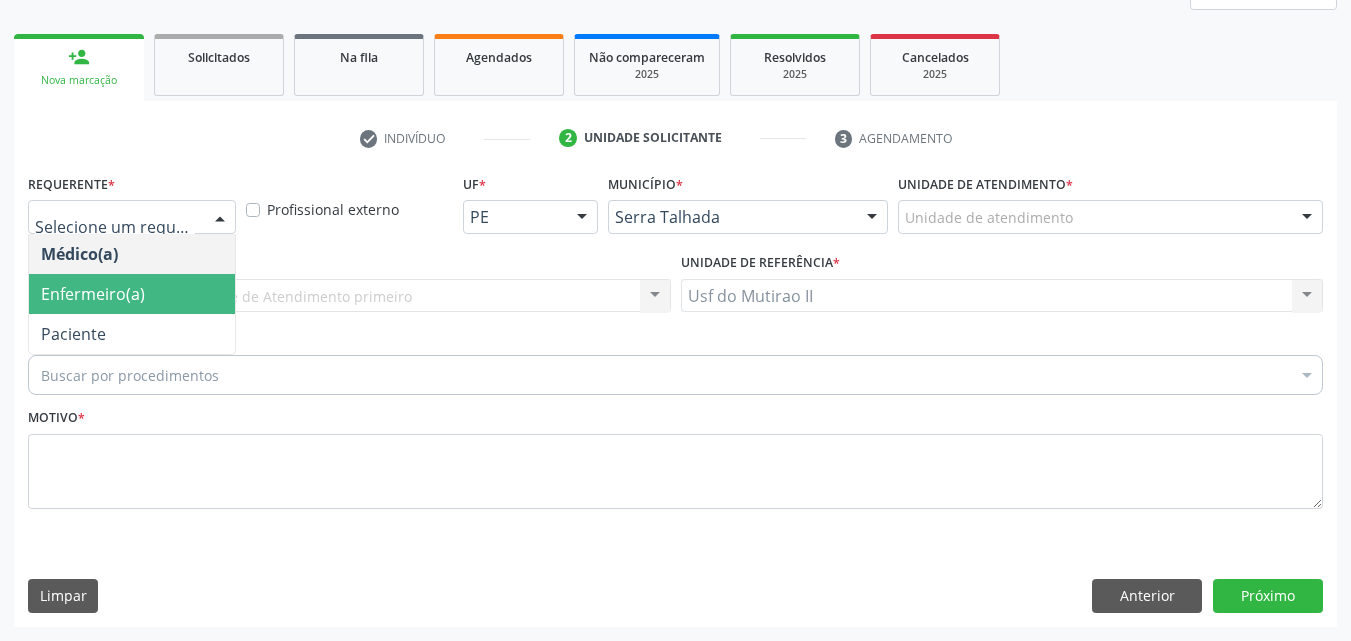 click on "Enfermeiro(a)" at bounding box center [132, 294] 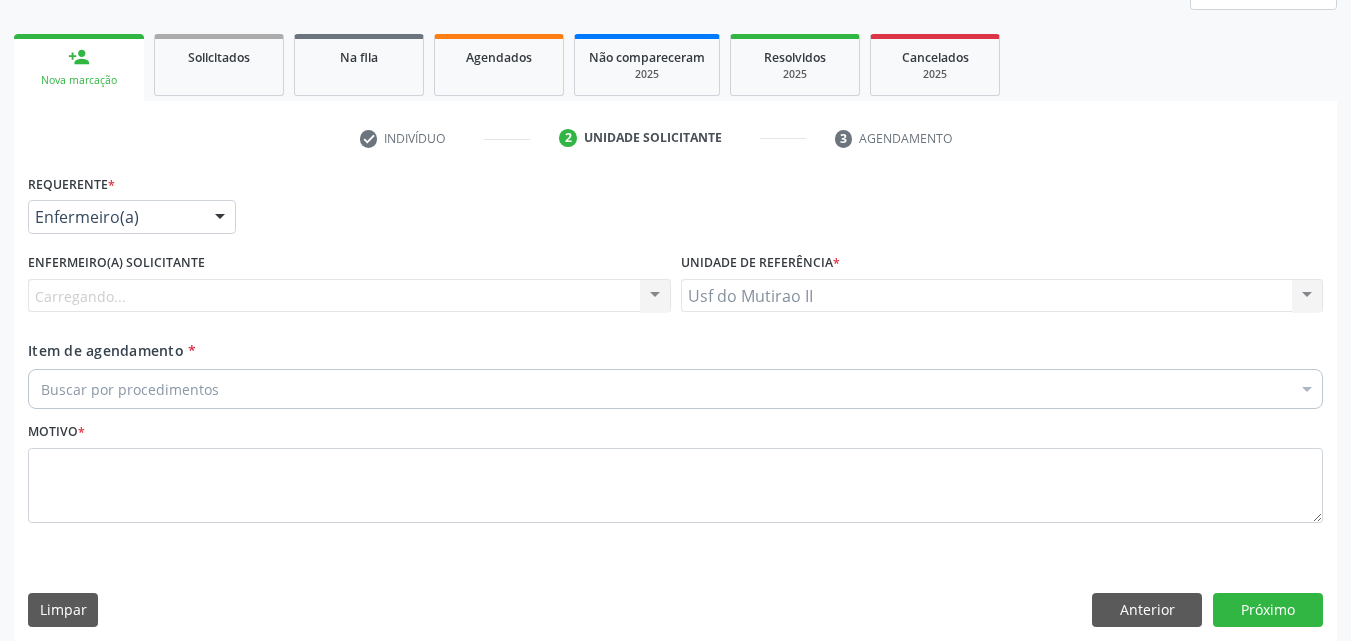 click at bounding box center (220, 218) 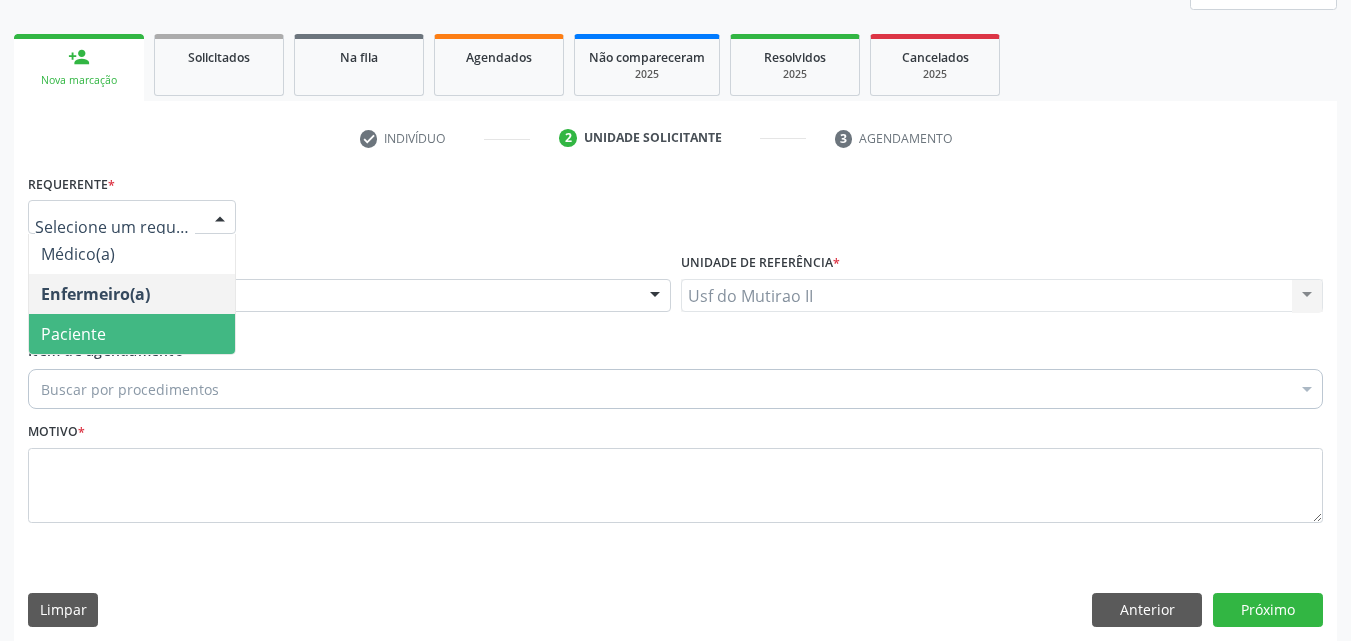 click on "Paciente" at bounding box center [132, 334] 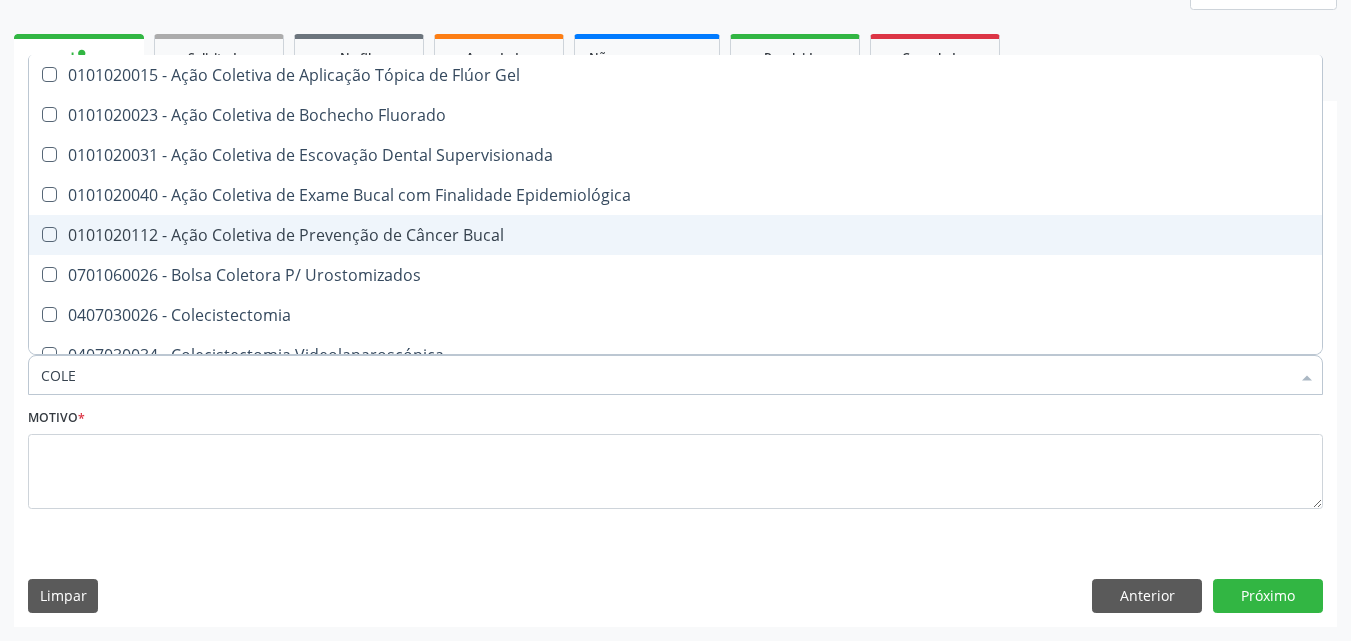 type on "COLES" 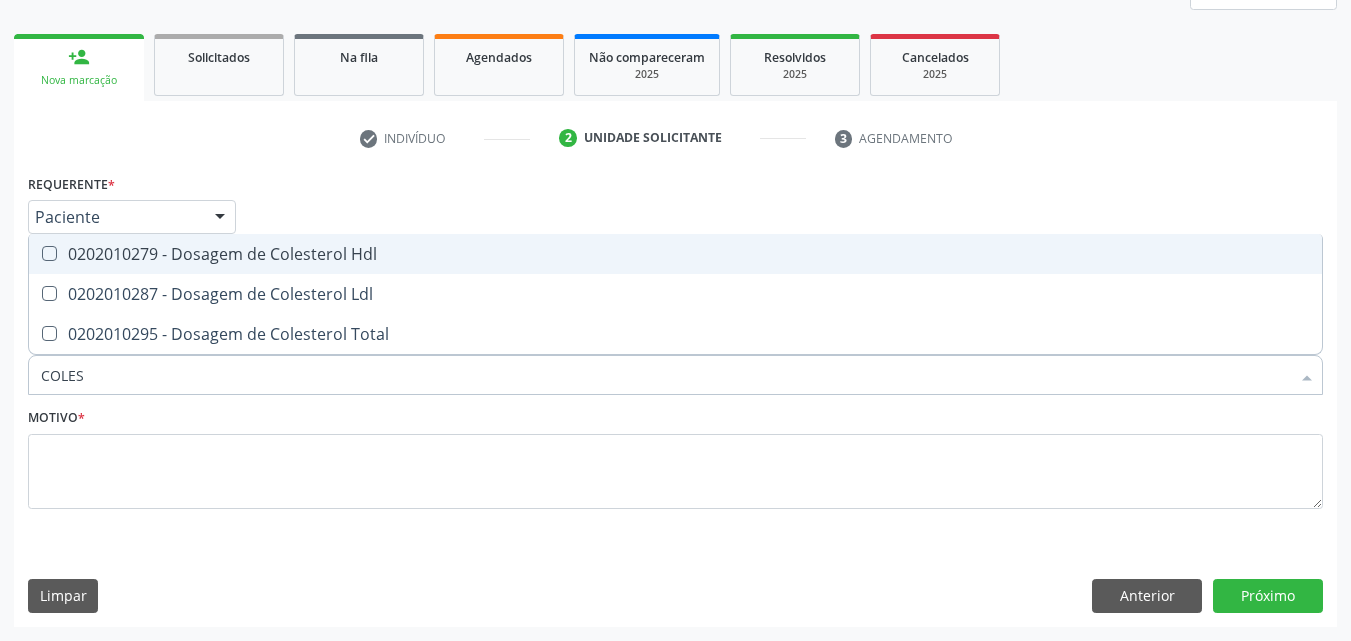 click on "0202010279 - Dosagem de Colesterol Hdl" at bounding box center [675, 254] 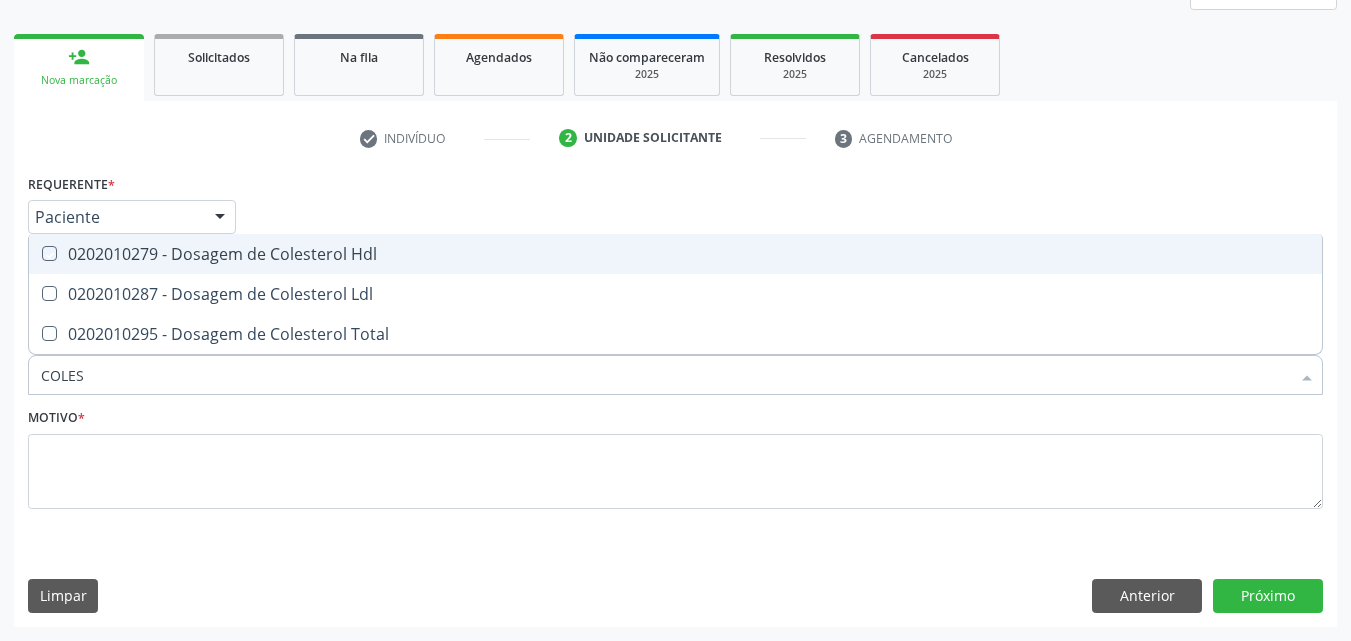 checkbox on "true" 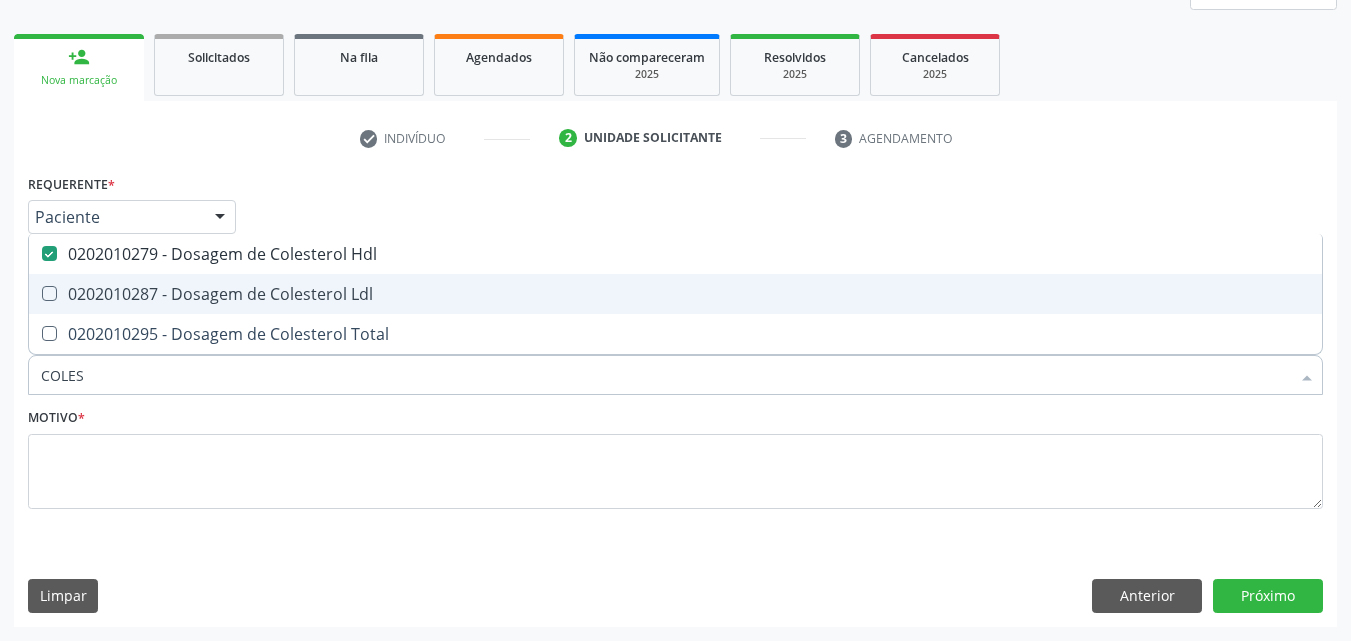 click on "0202010287 - Dosagem de Colesterol Ldl" at bounding box center [675, 294] 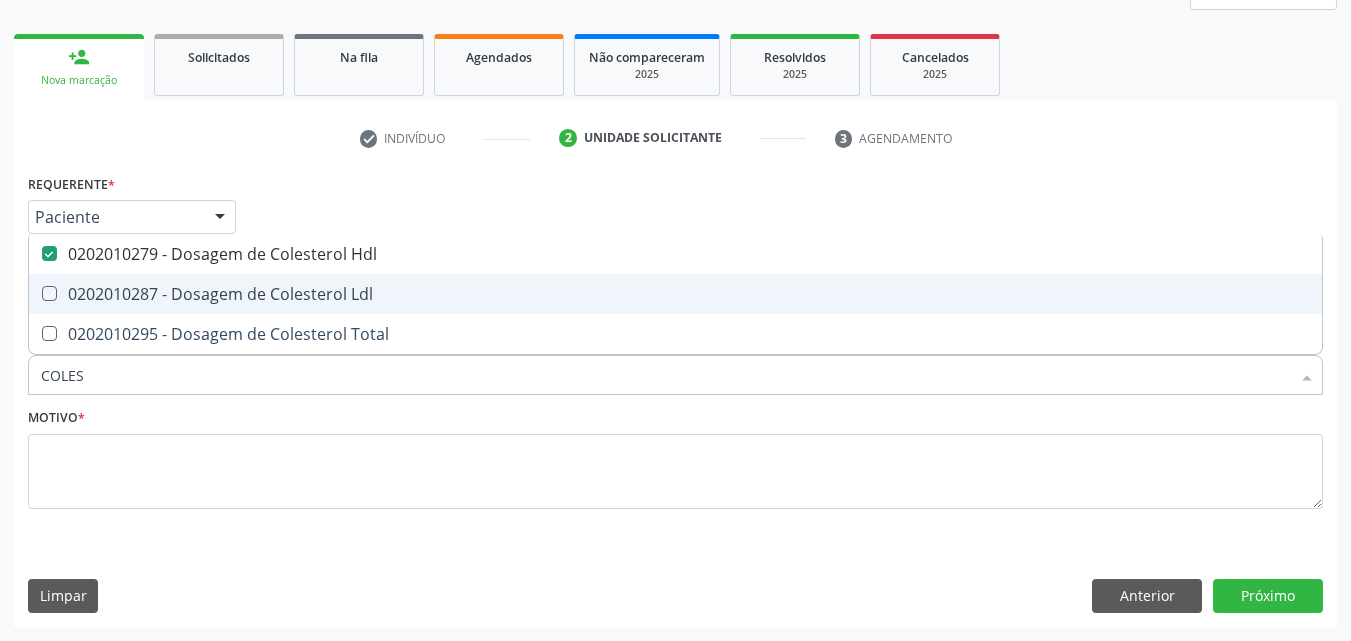 checkbox on "true" 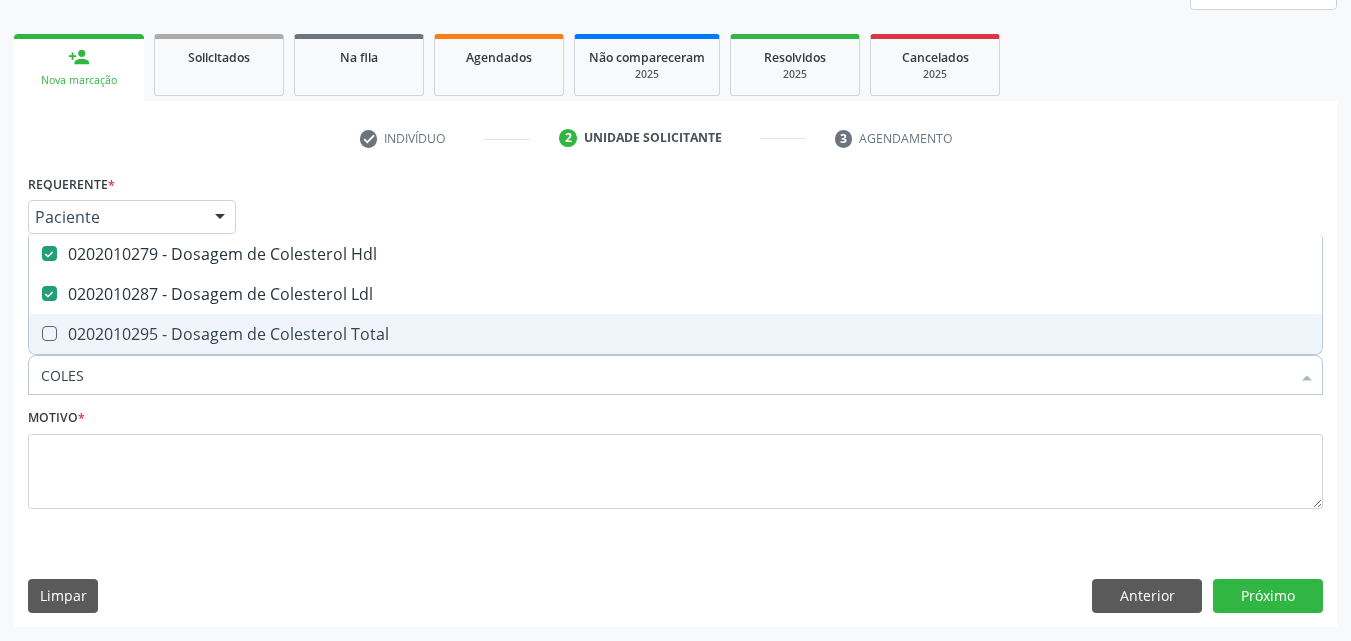 click on "0202010295 - Dosagem de Colesterol Total" at bounding box center [675, 334] 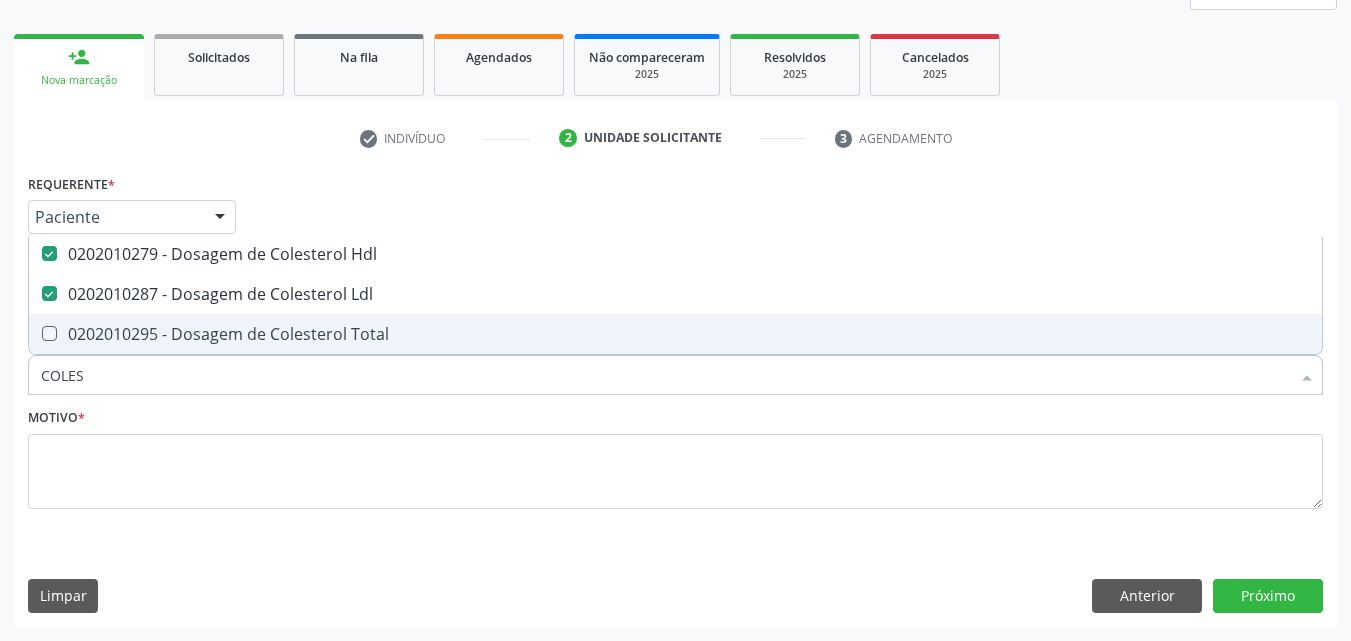 checkbox on "true" 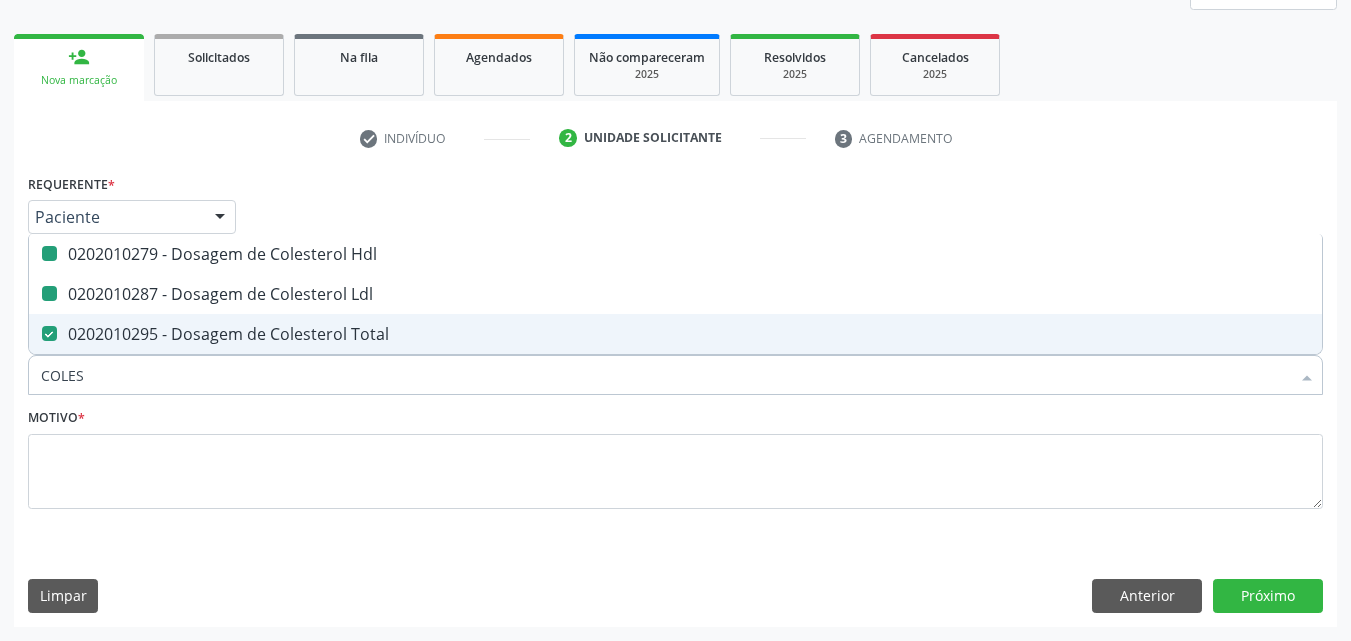 type on "COLE" 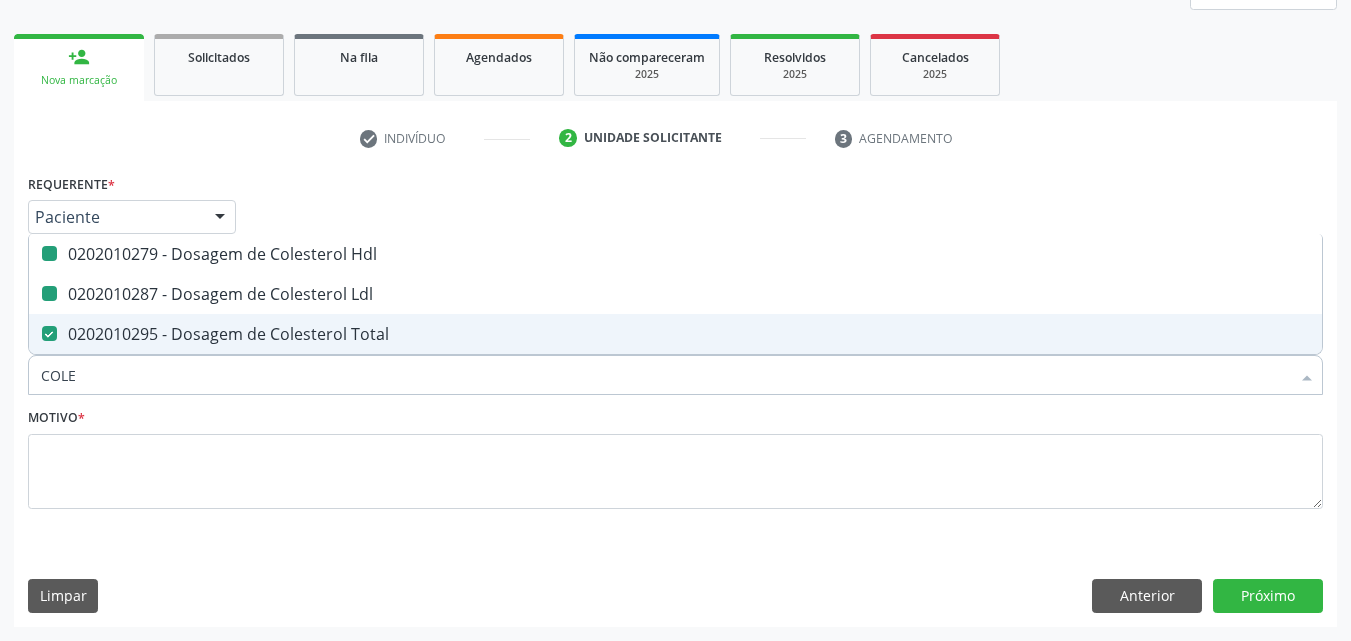 checkbox on "false" 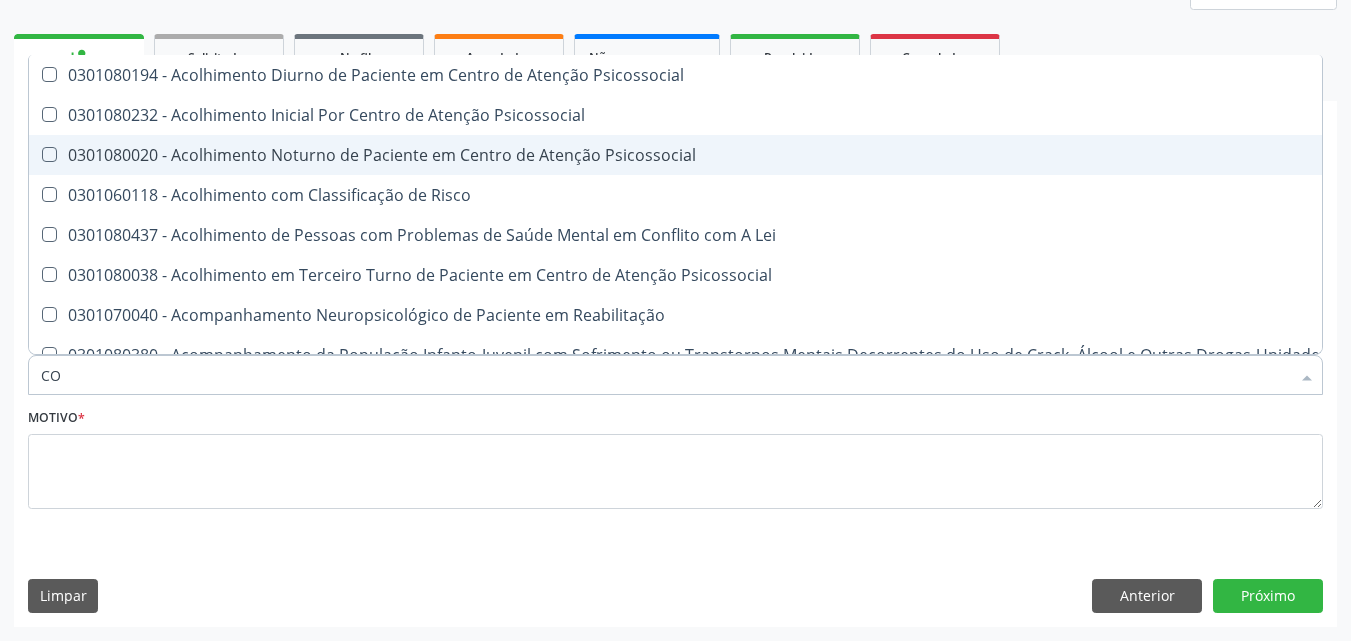 type on "C" 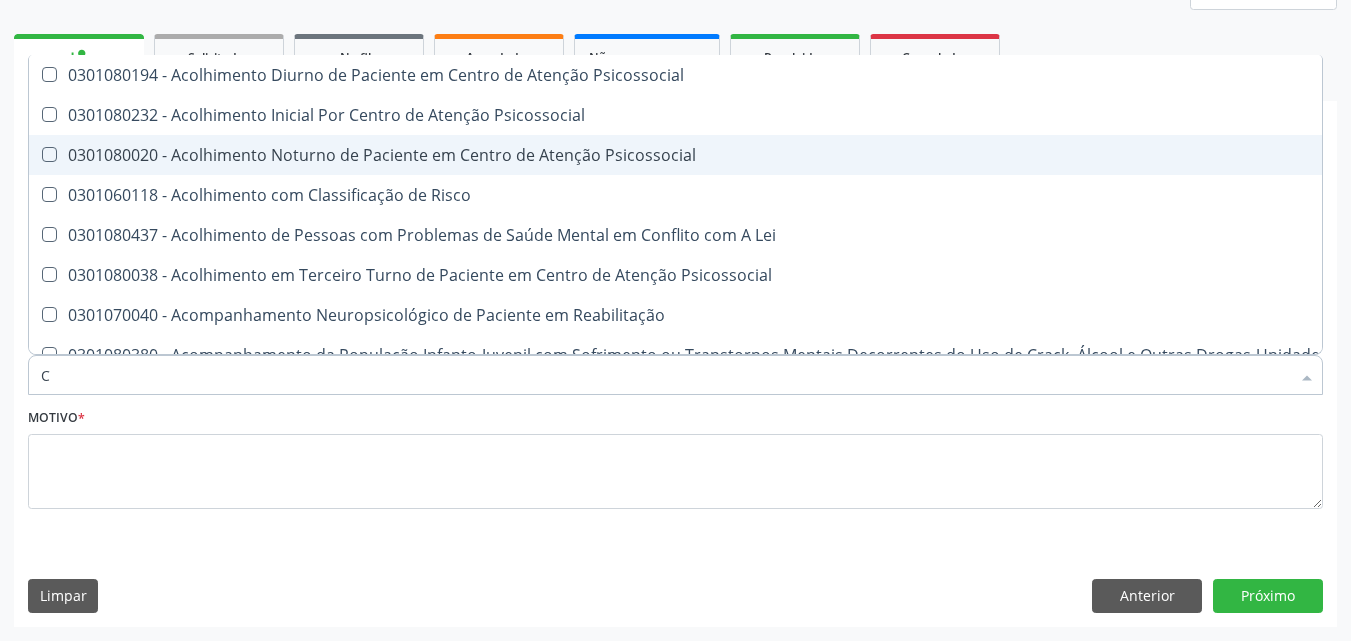 checkbox on "false" 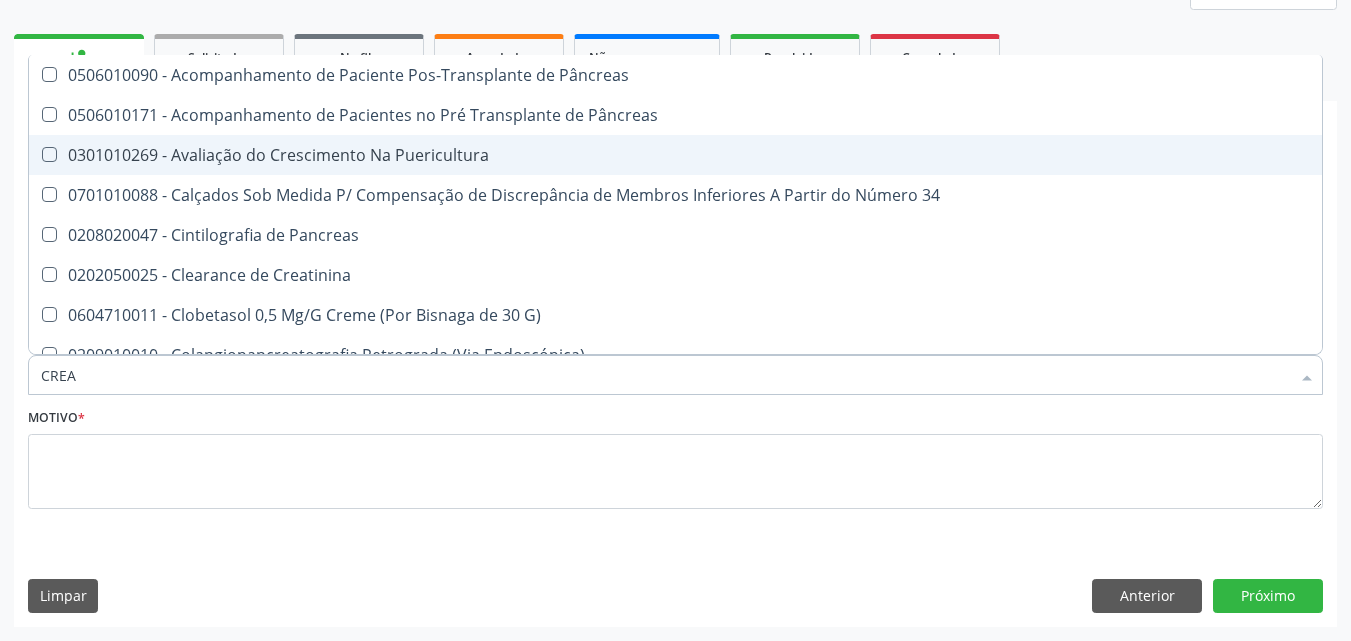 type on "CREAT" 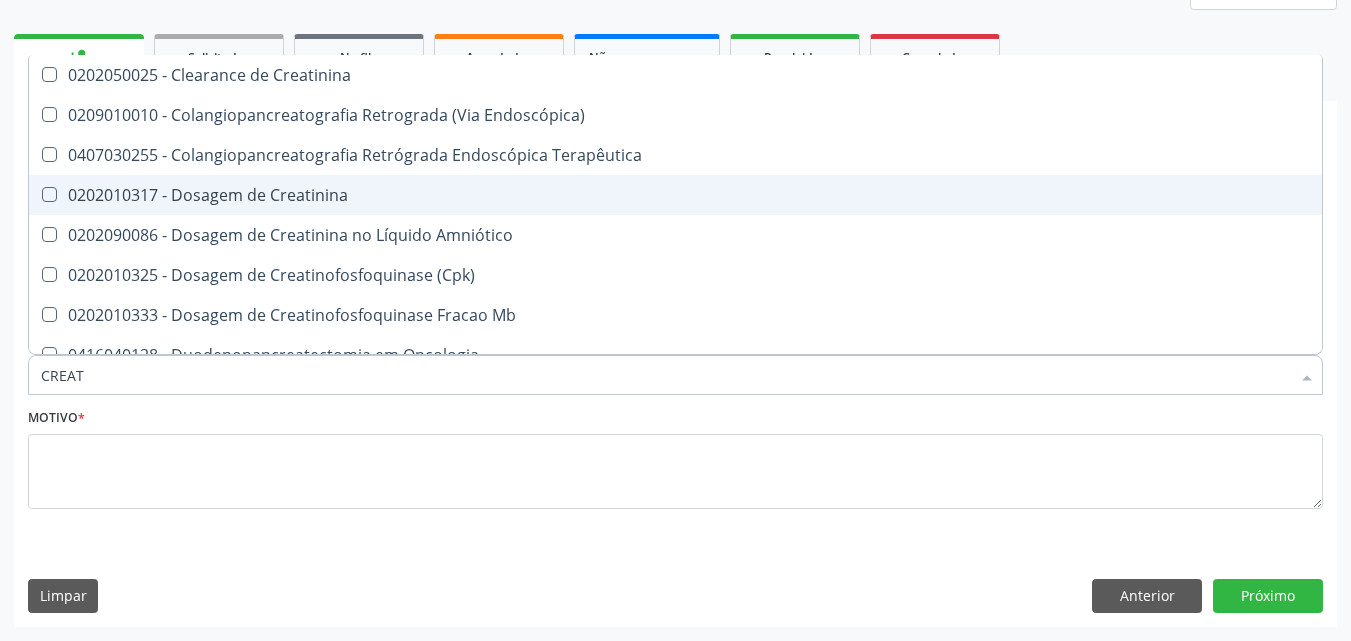 click on "0202010317 - Dosagem de Creatinina" at bounding box center (675, 195) 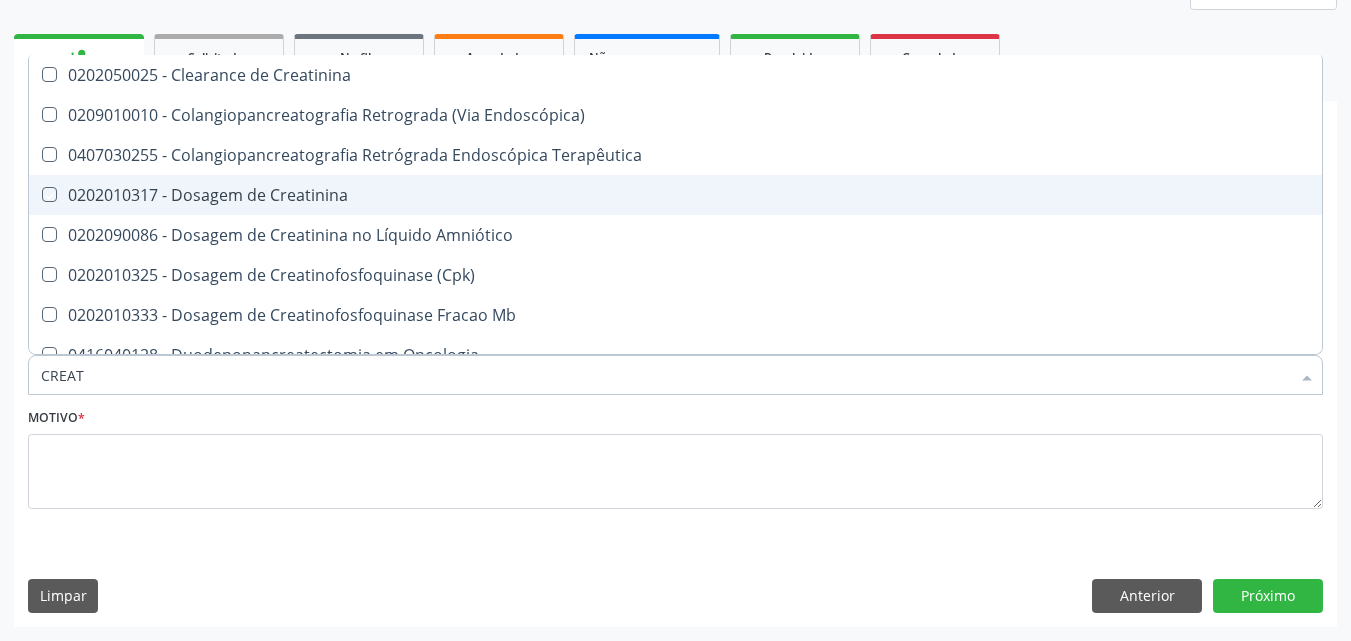 checkbox on "true" 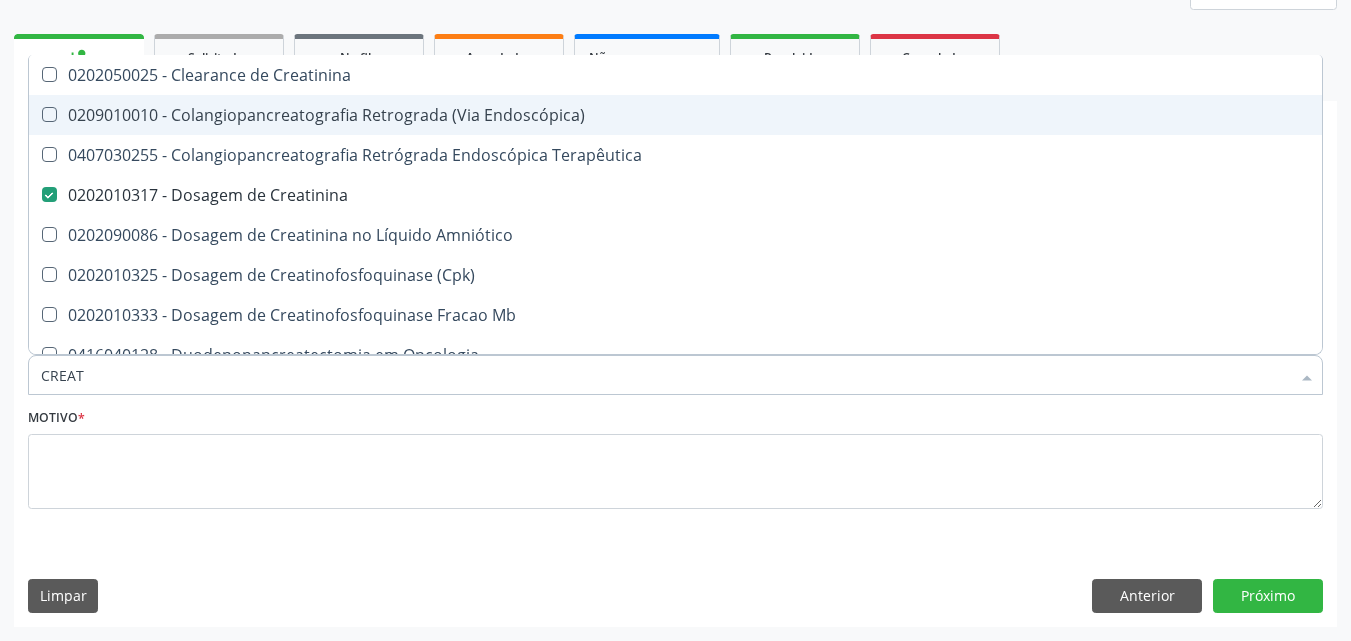 type on "CREA" 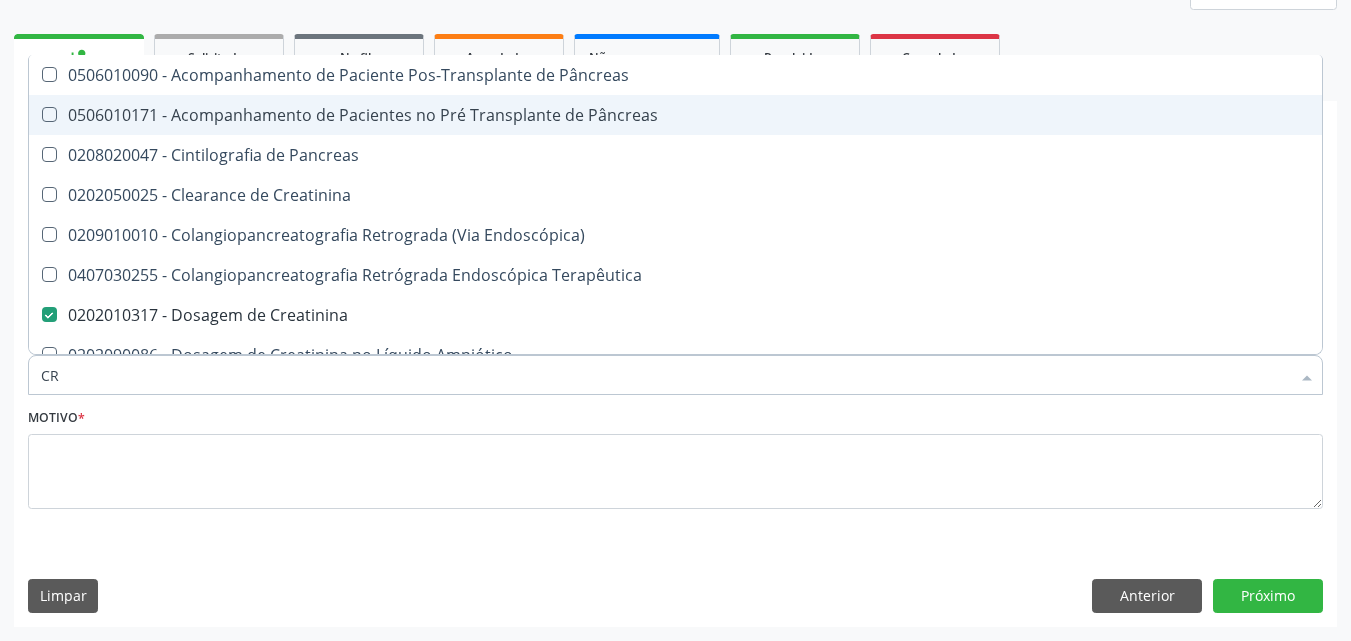 type on "C" 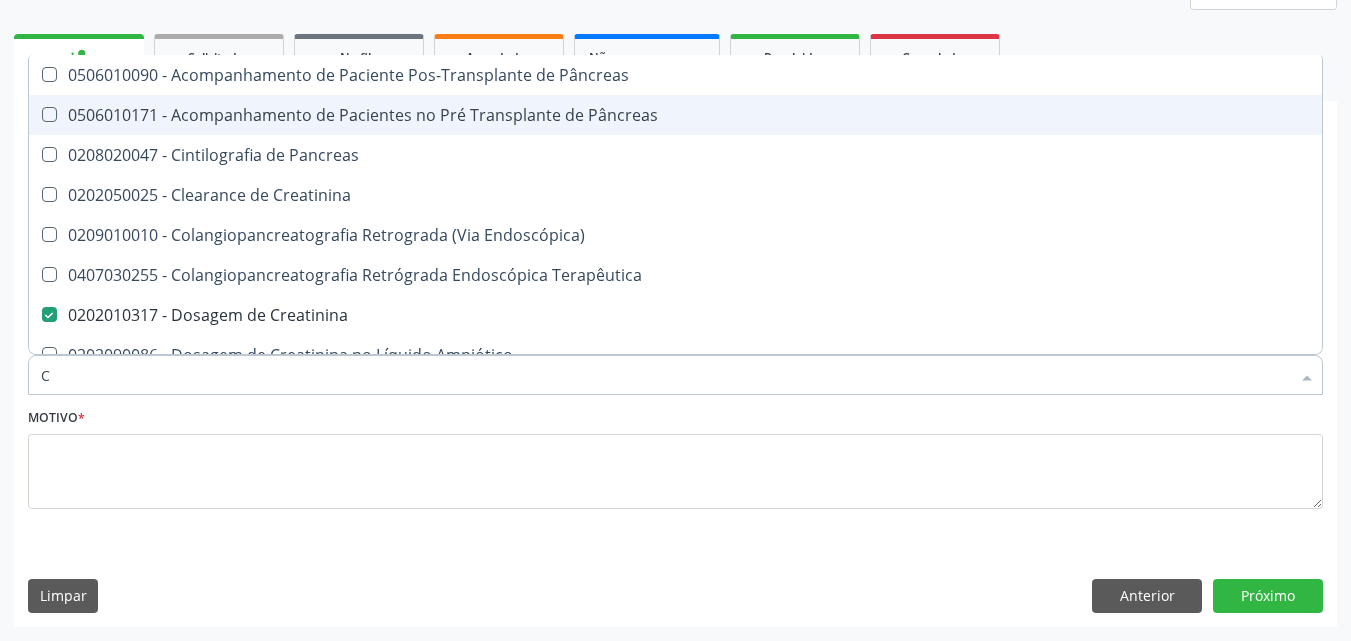type 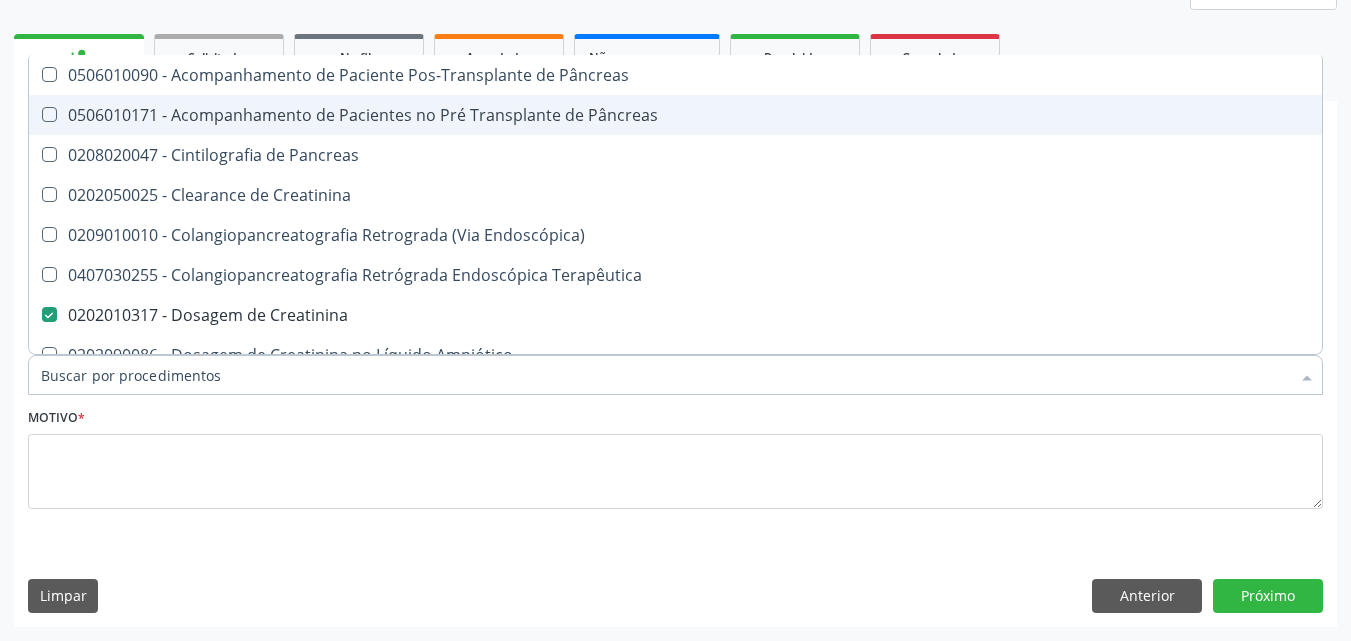 checkbox on "false" 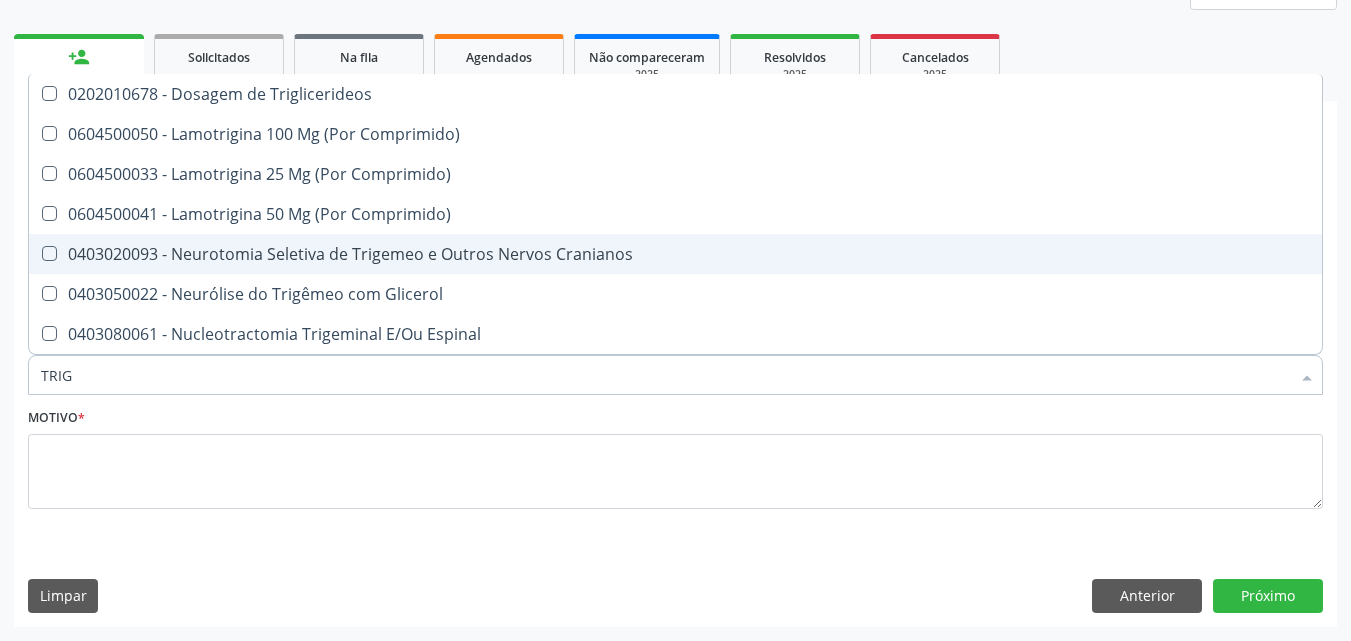 type on "TRIGL" 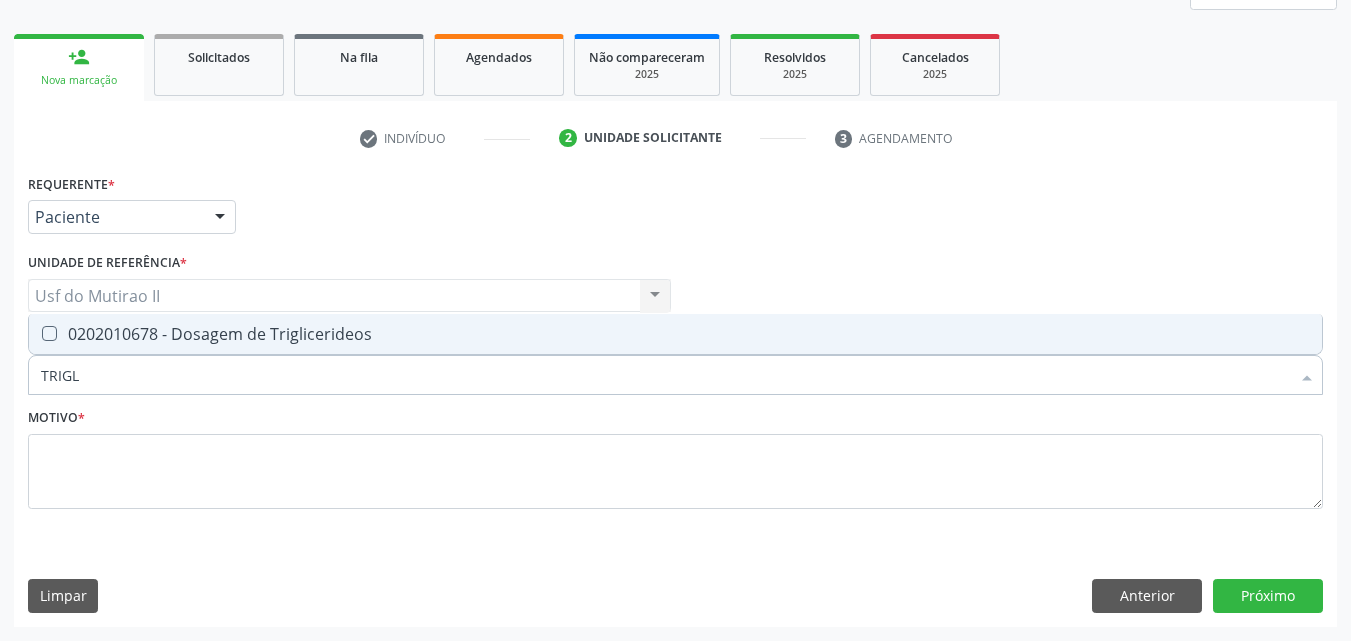 click on "0202010678 - Dosagem de Triglicerideos" at bounding box center [675, 334] 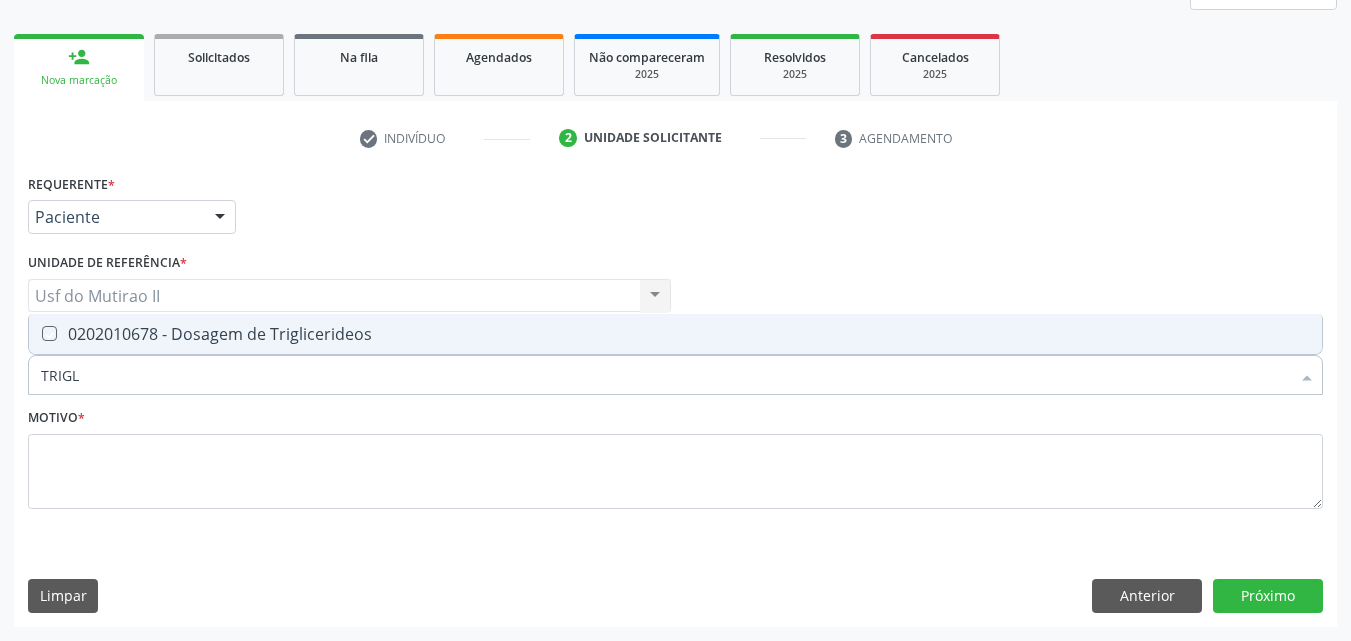 checkbox on "true" 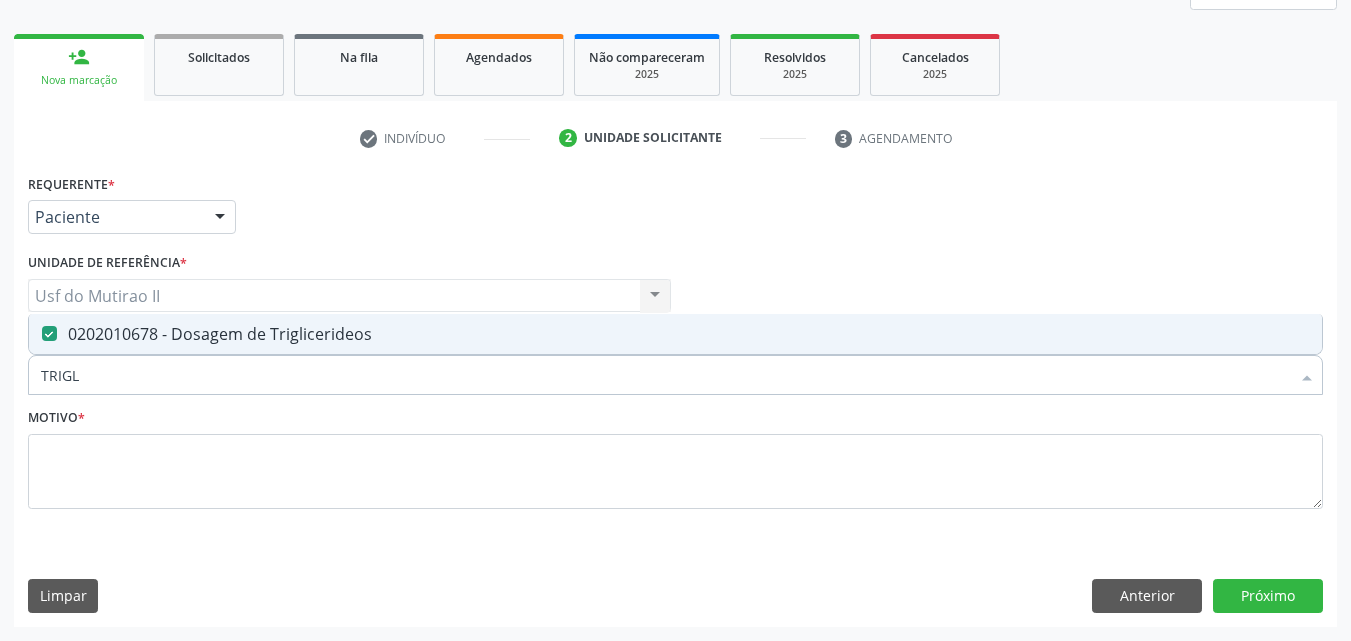 drag, startPoint x: 135, startPoint y: 395, endPoint x: 4, endPoint y: 392, distance: 131.03435 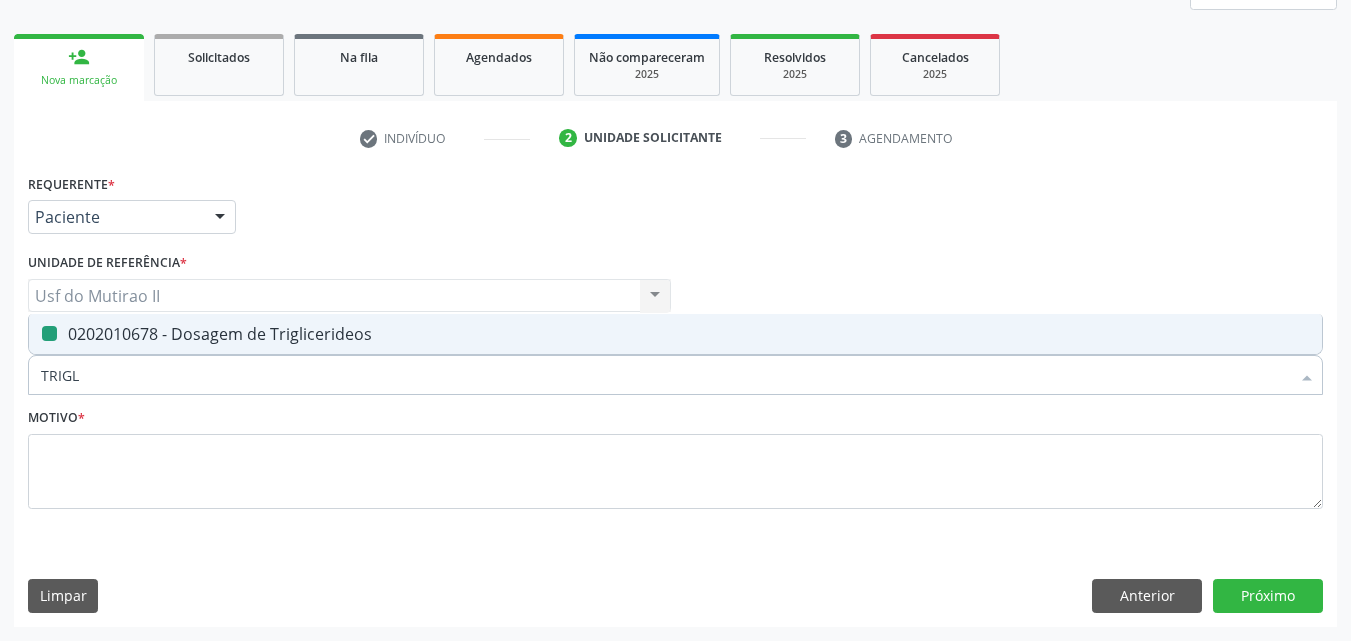 type 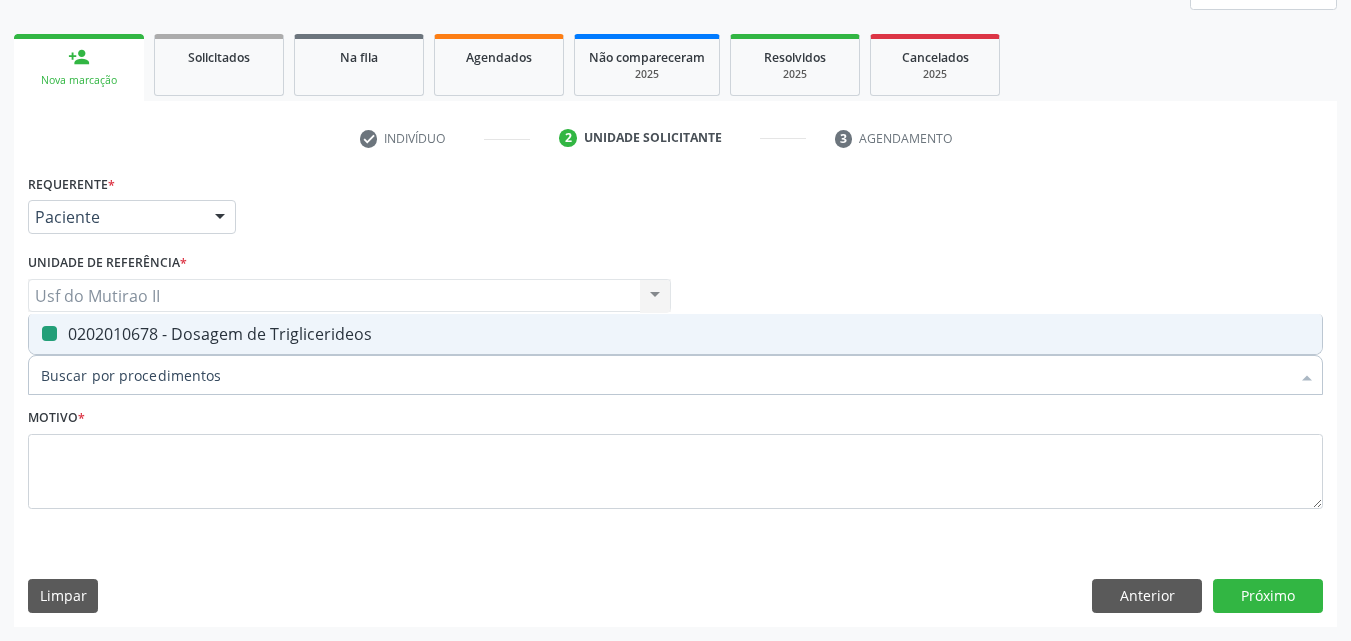 checkbox on "false" 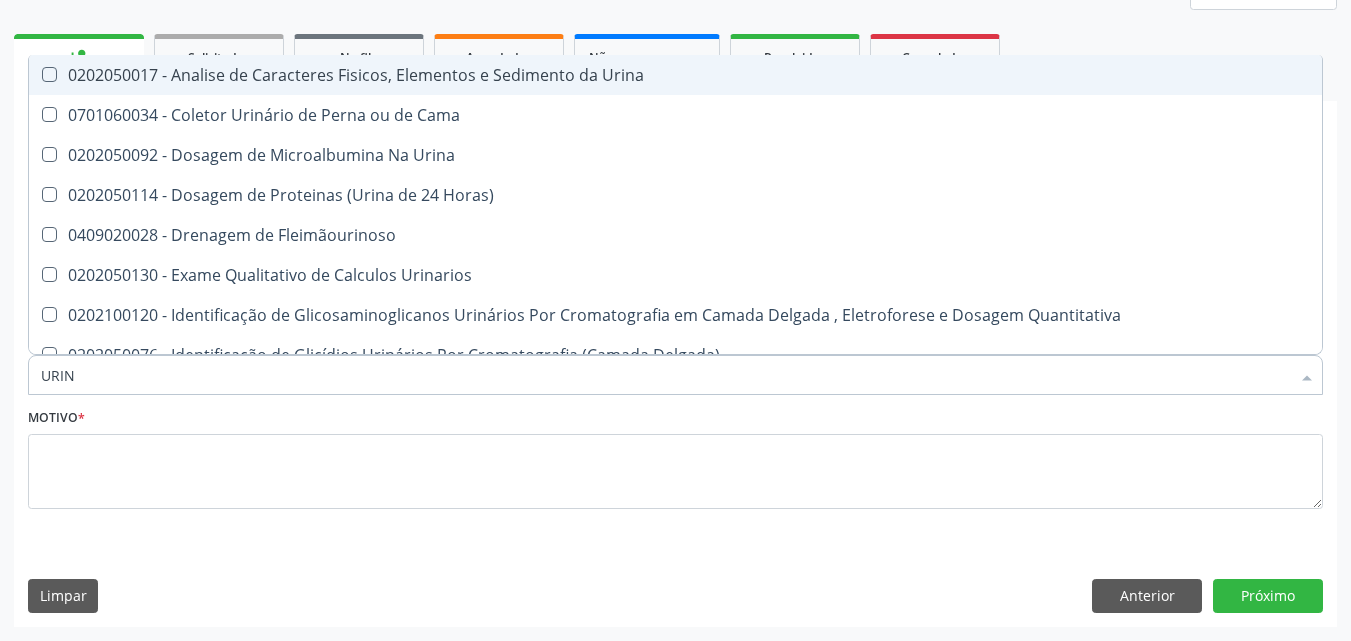 type on "URINA" 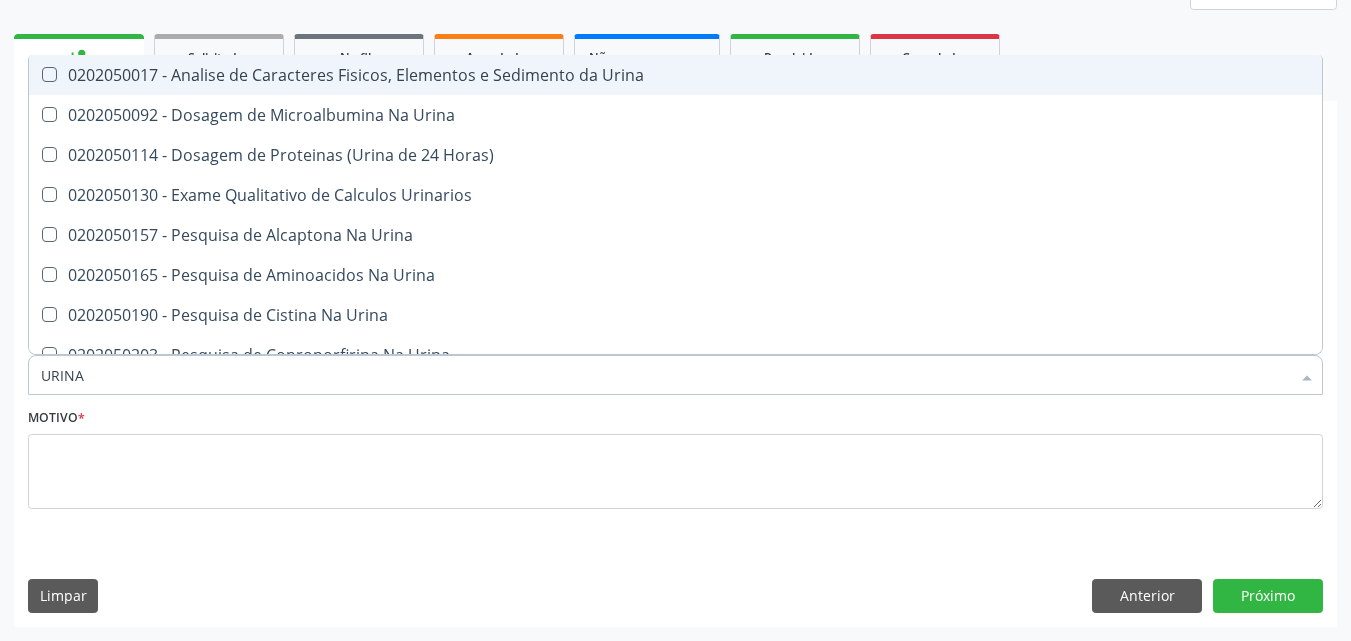 click on "0202050017 - Analise de Caracteres Fisicos, Elementos e Sedimento da Urina" at bounding box center [675, 75] 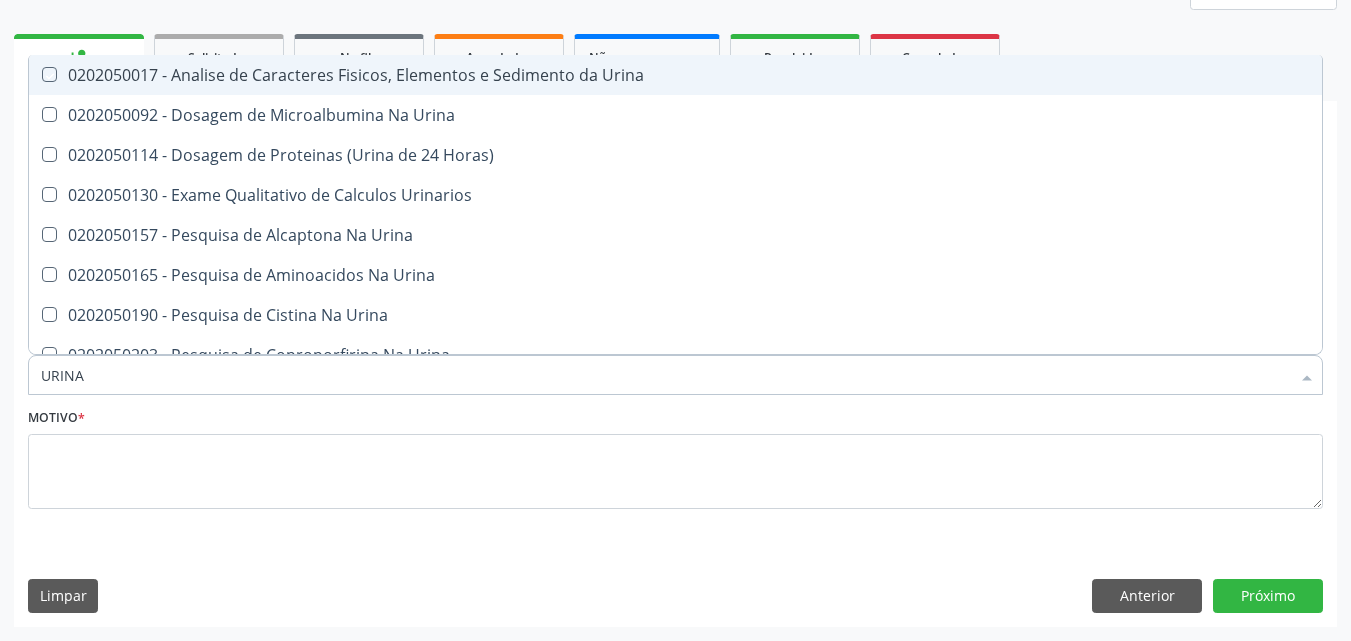 checkbox on "true" 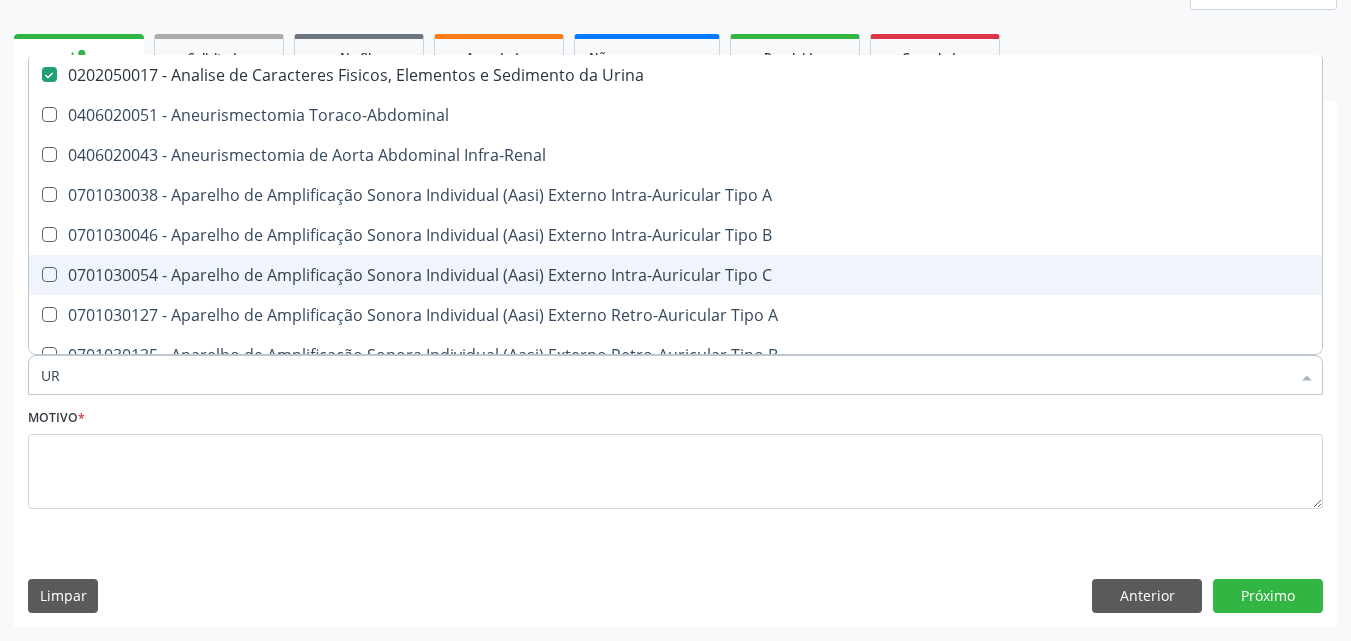 type on "U" 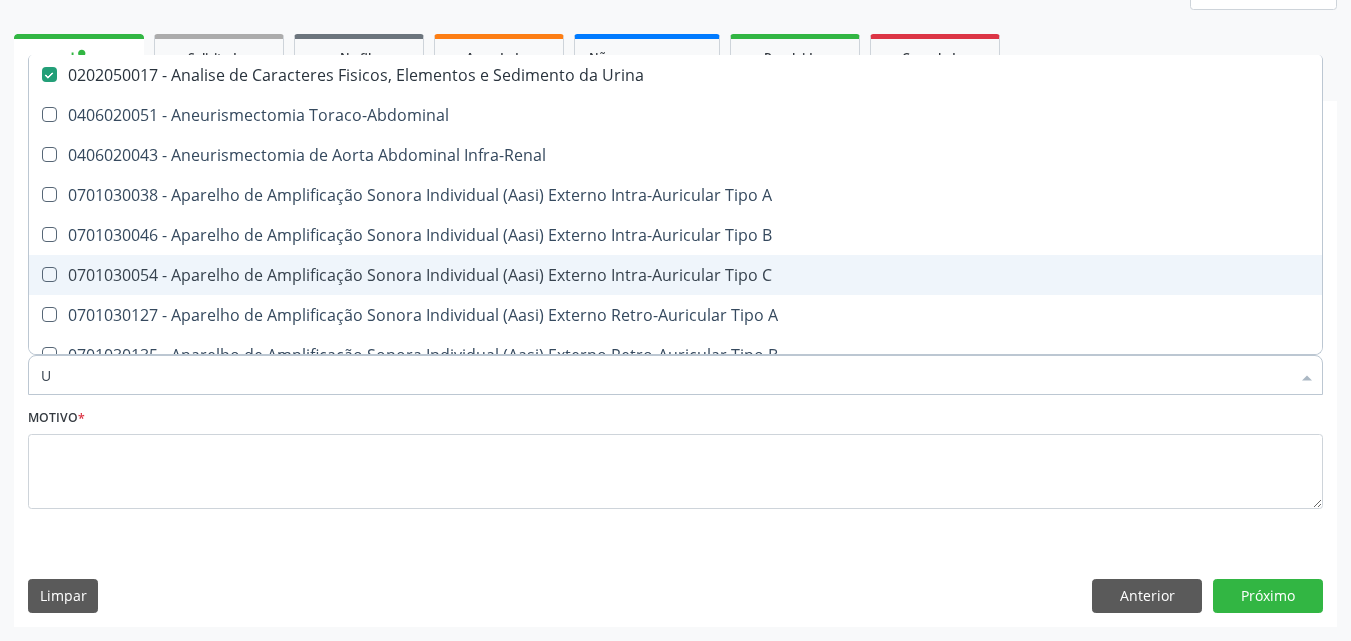 type 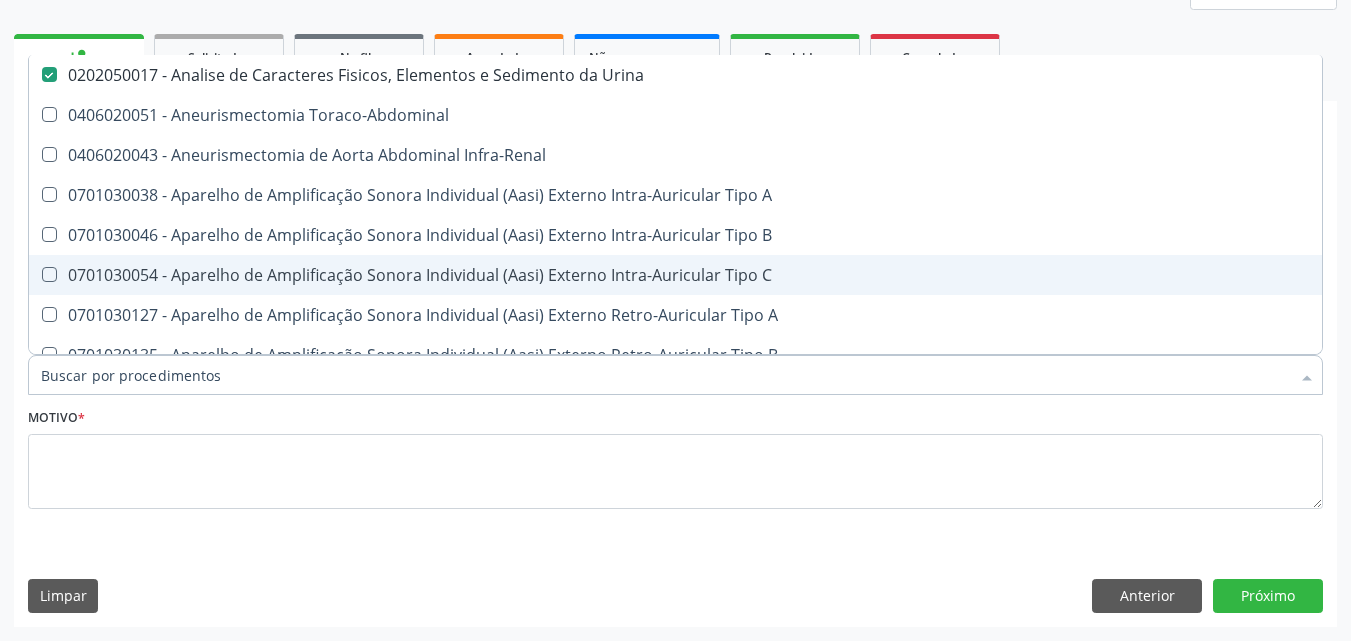 checkbox on "false" 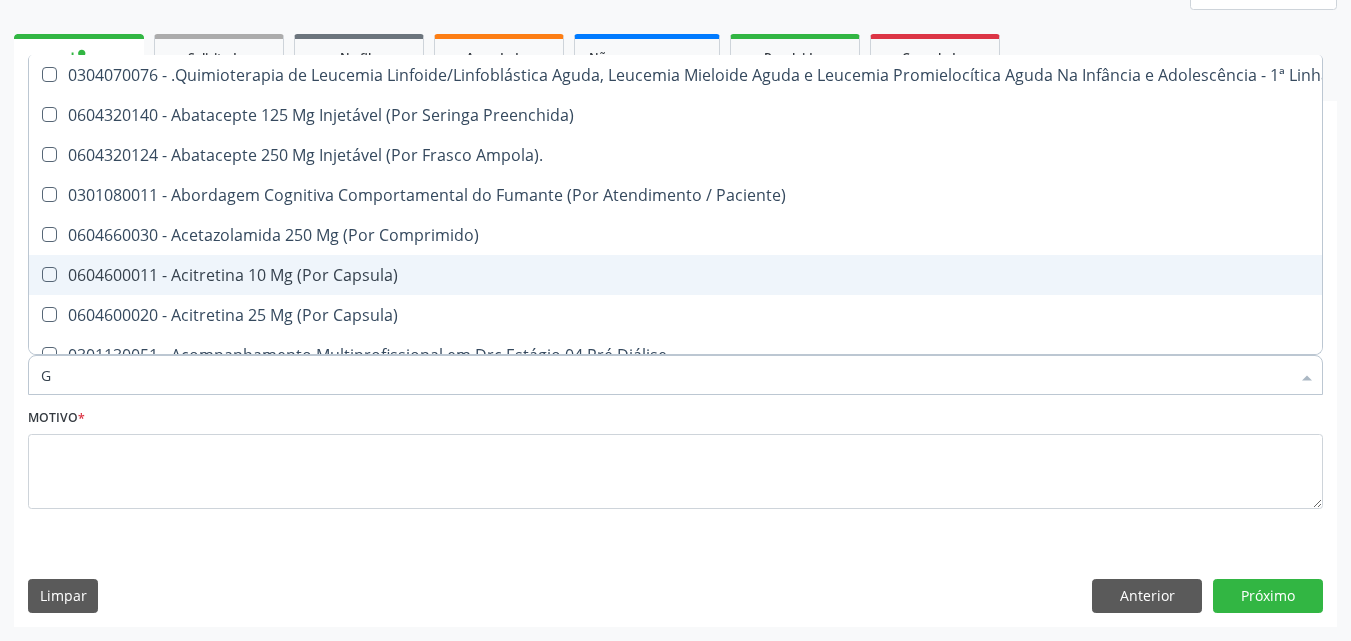 type on "GL" 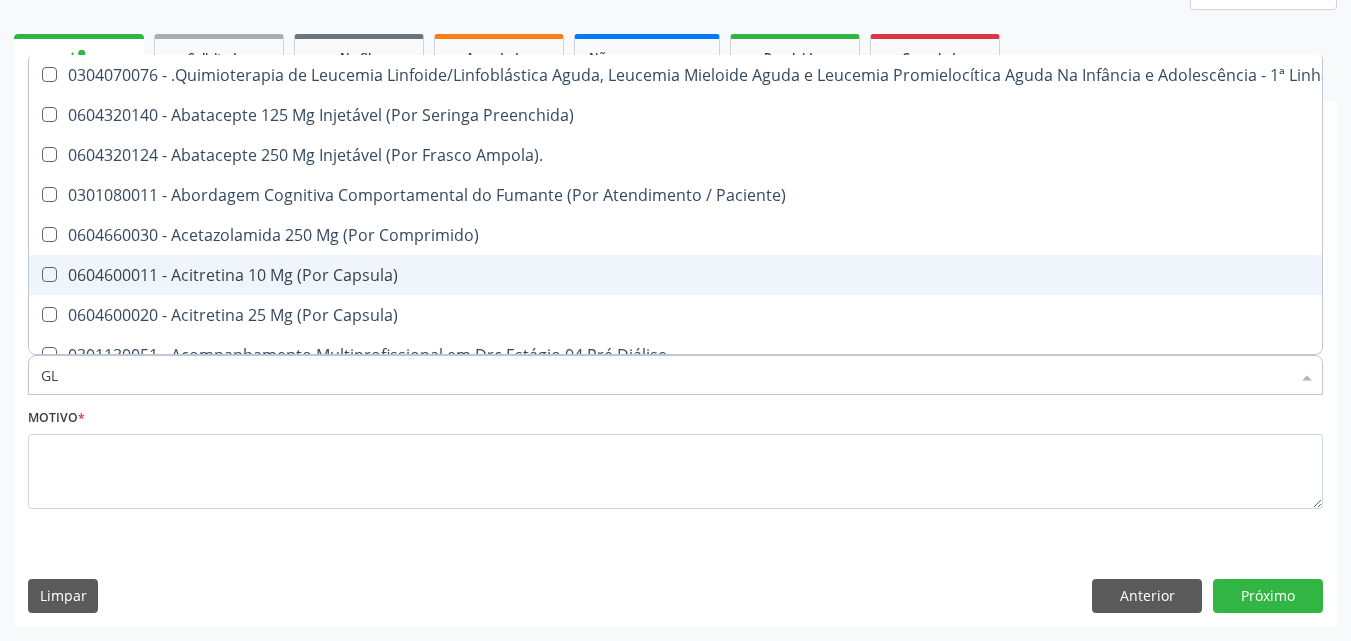 checkbox on "true" 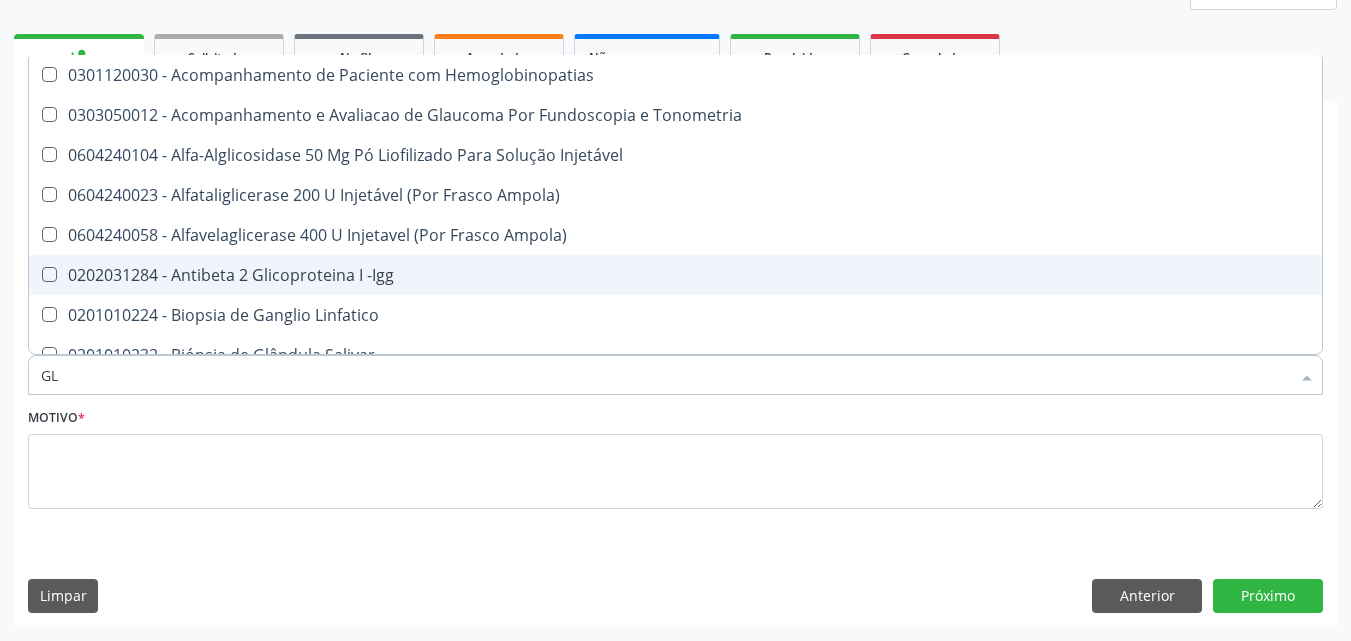 type on "GLI" 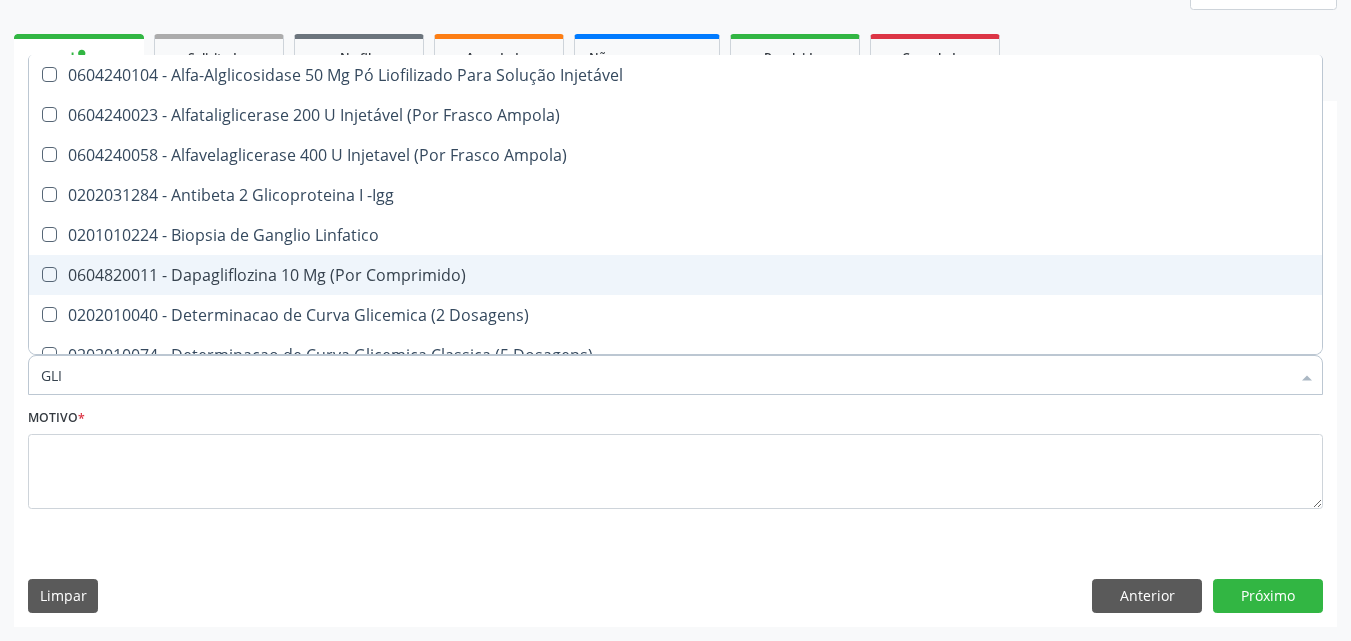 type on "GLIC" 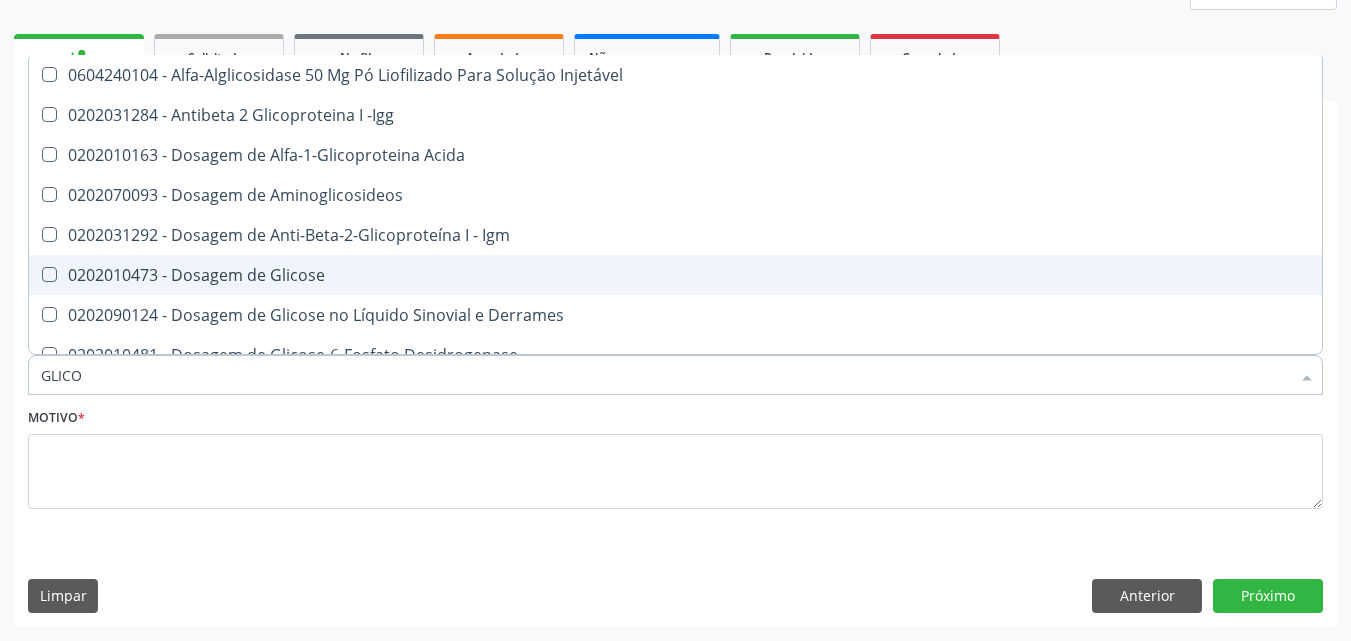 type on "GLICOS" 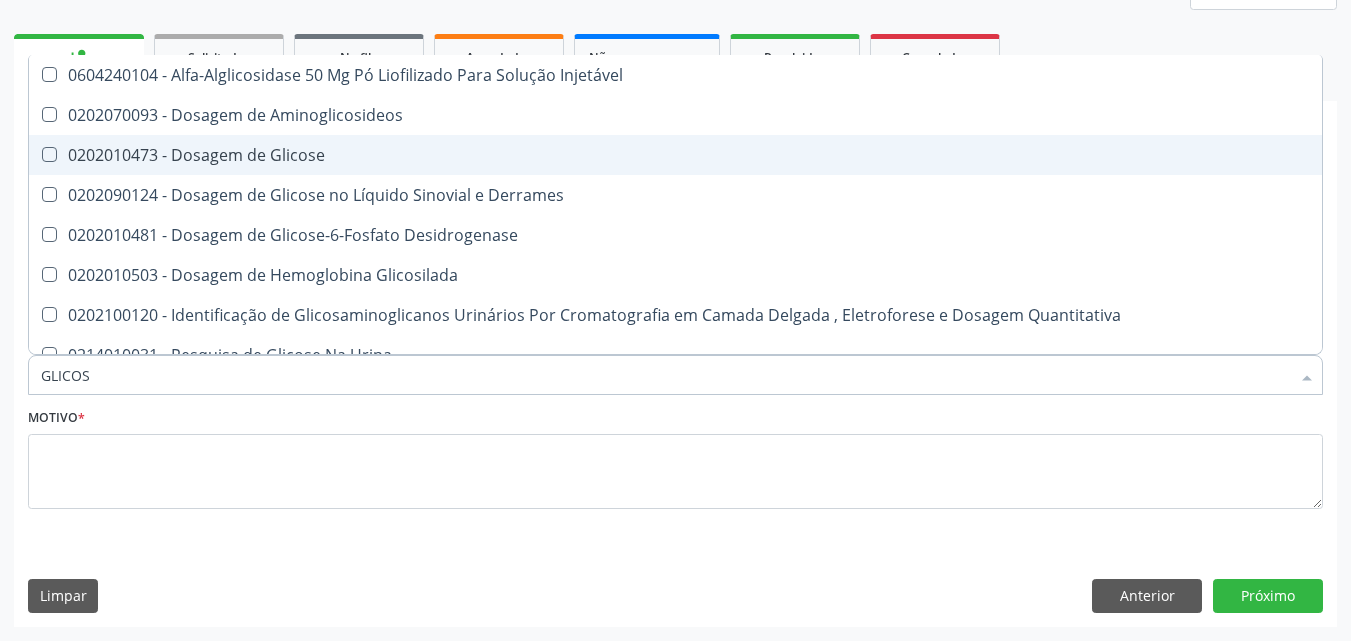 click on "0202010473 - Dosagem de Glicose" at bounding box center [675, 155] 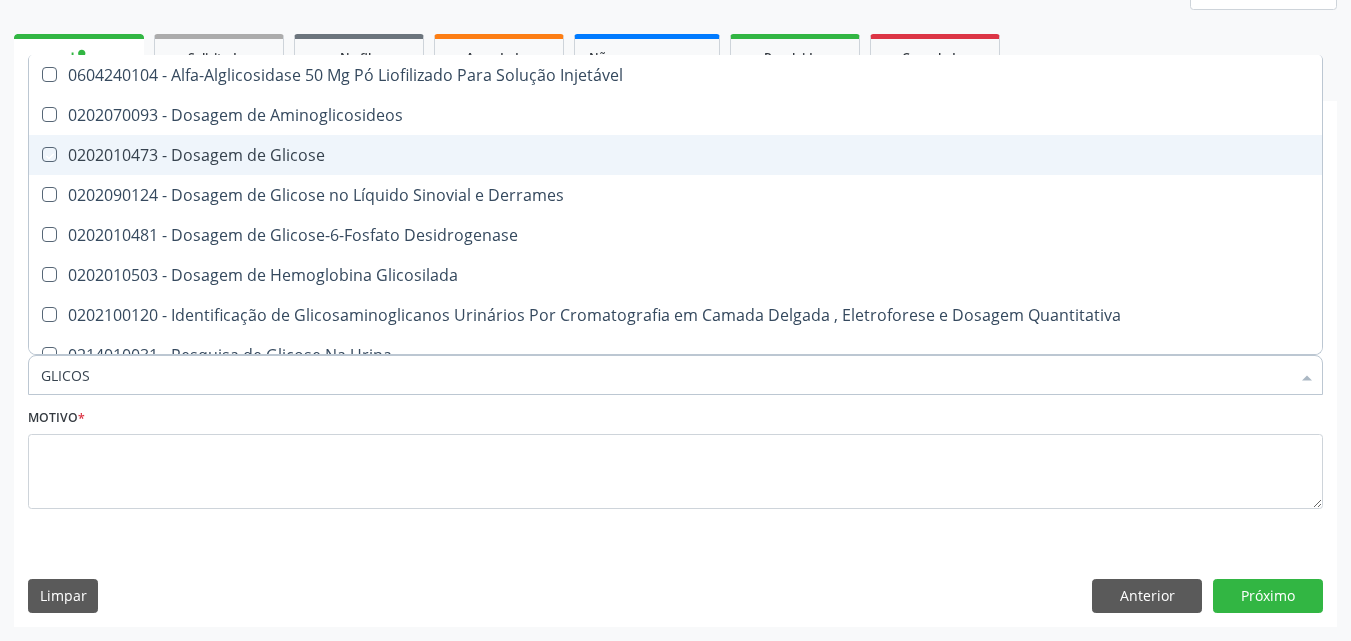checkbox on "true" 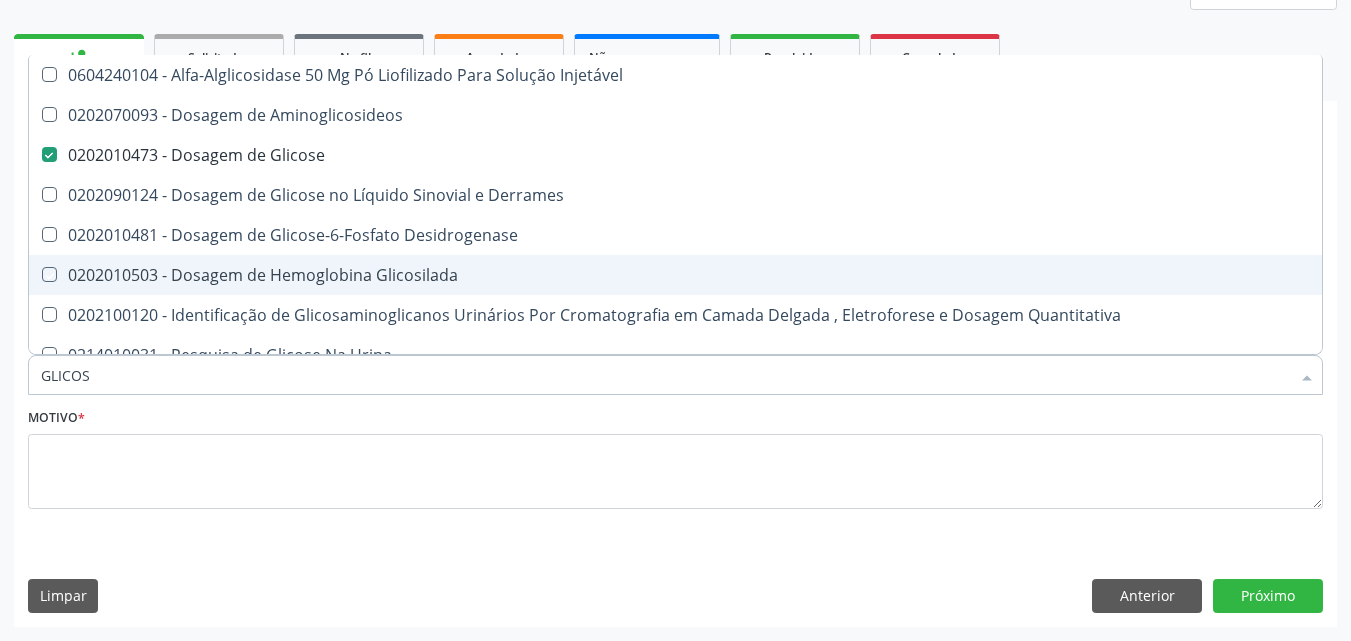 type on "GLICO" 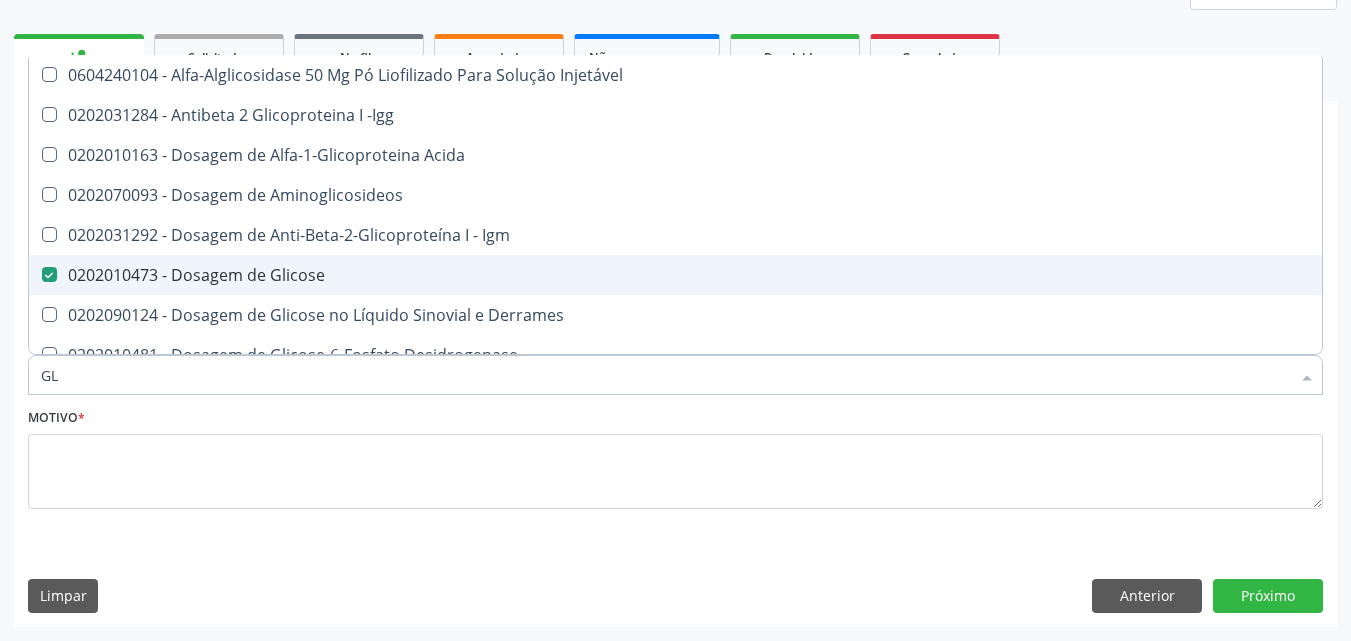 type on "G" 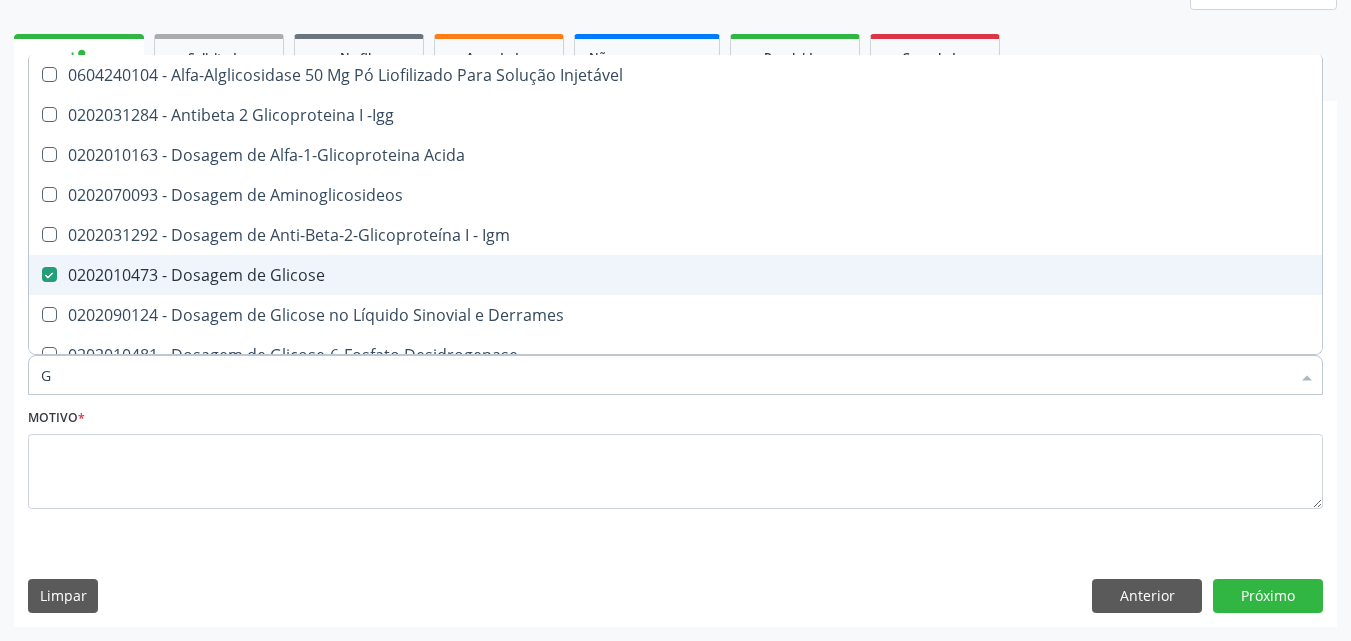 type 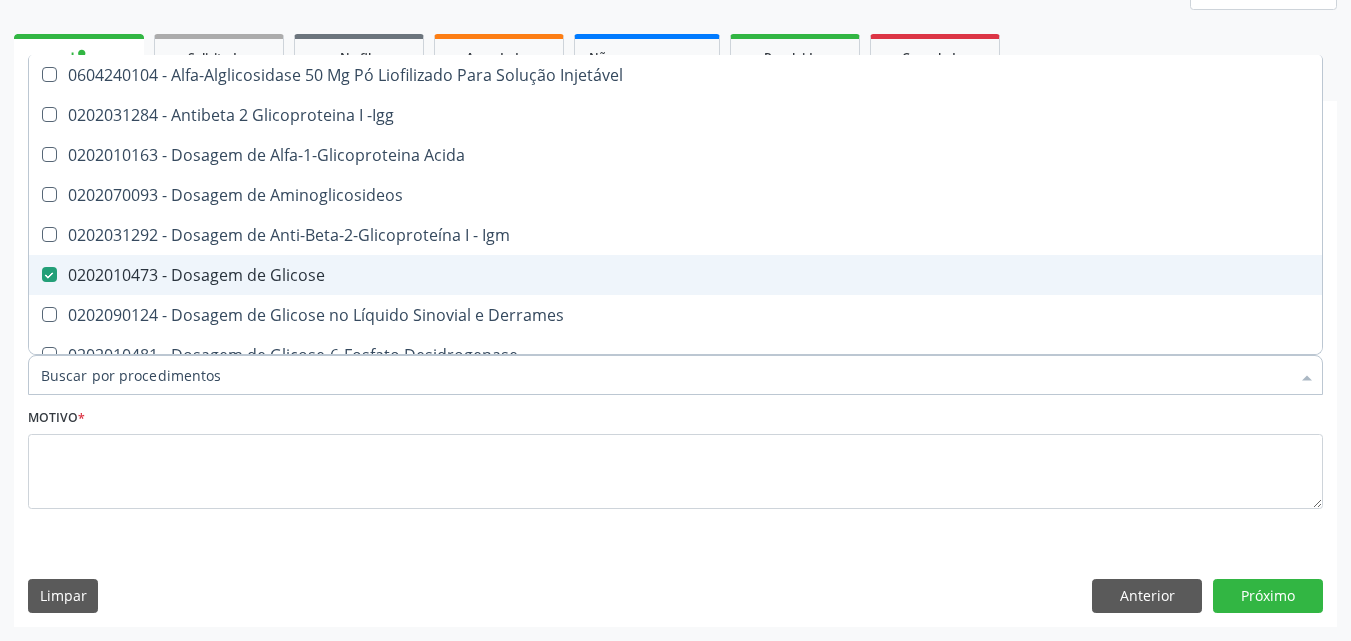 checkbox on "false" 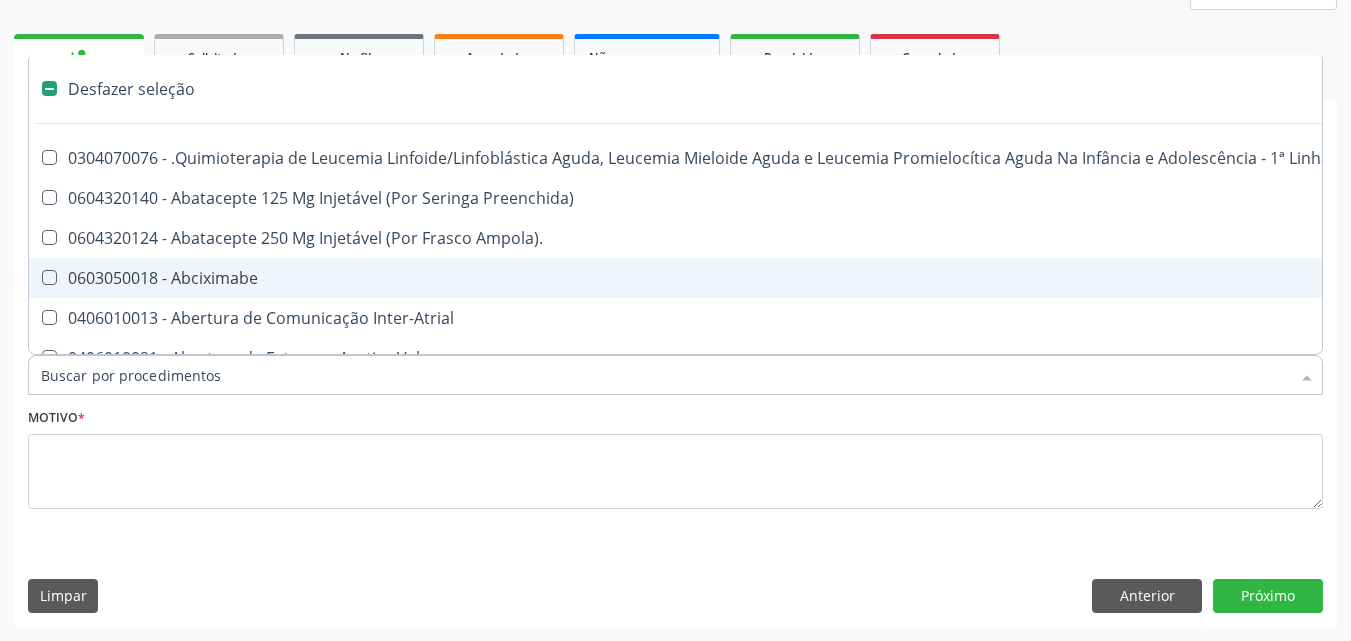 type on "T" 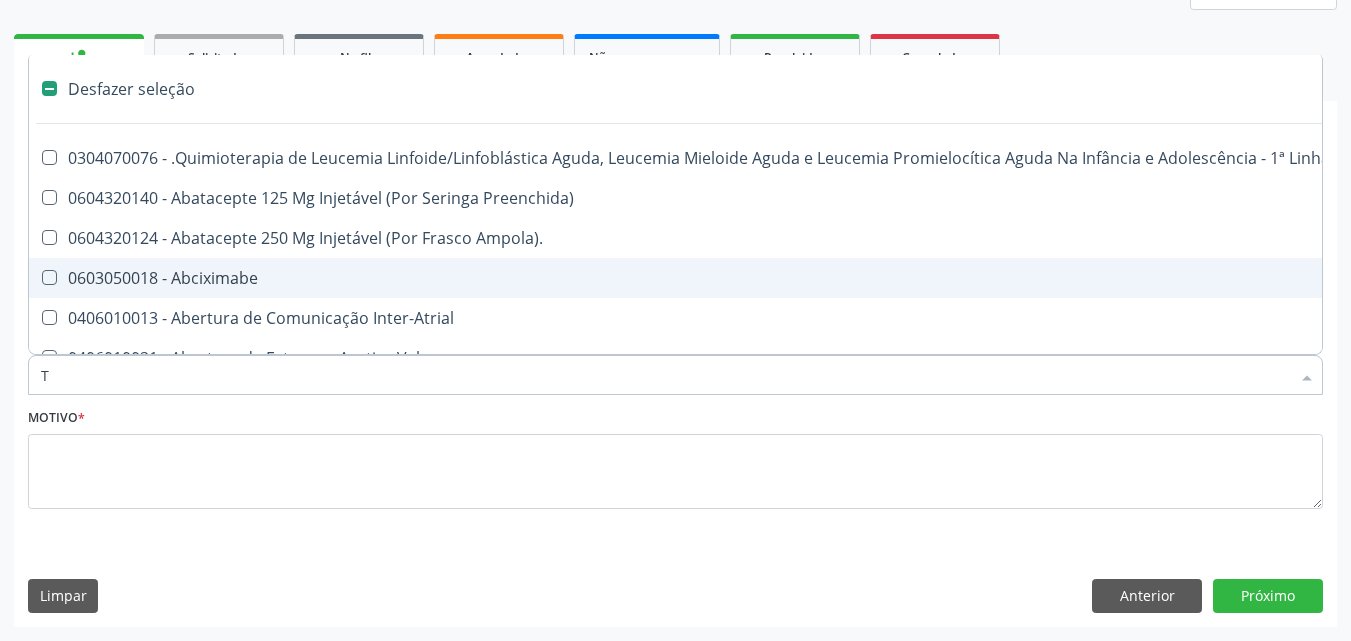 checkbox on "true" 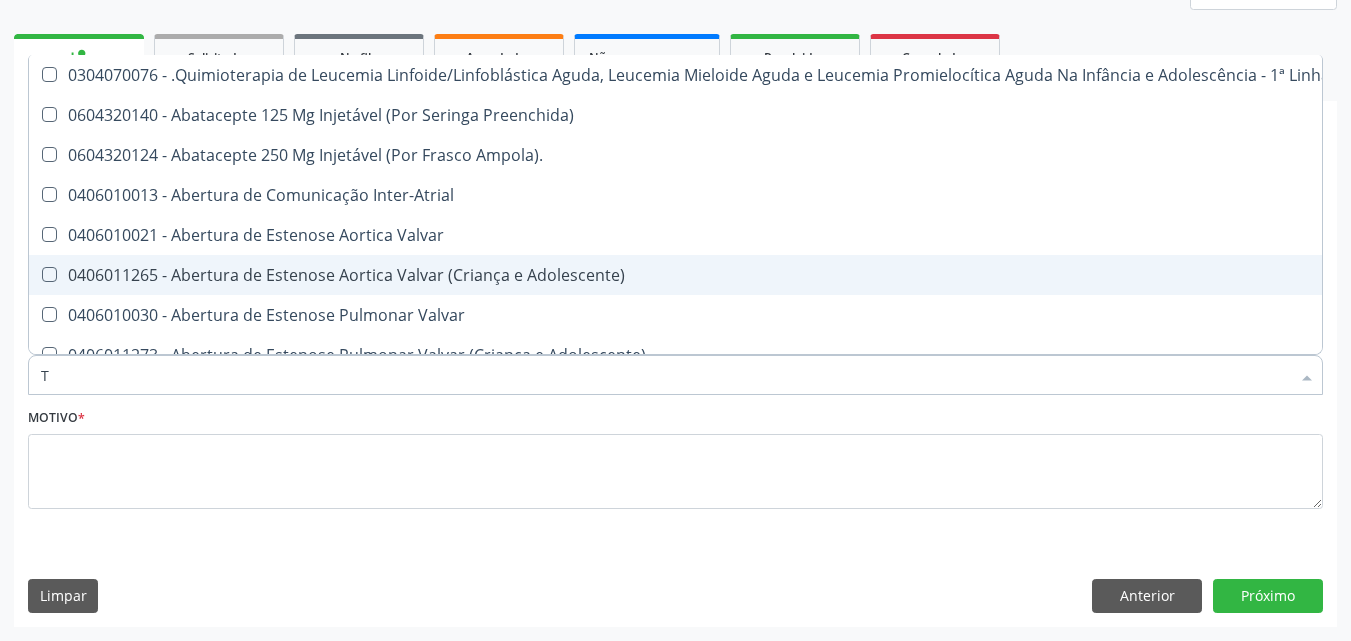 type on "TG" 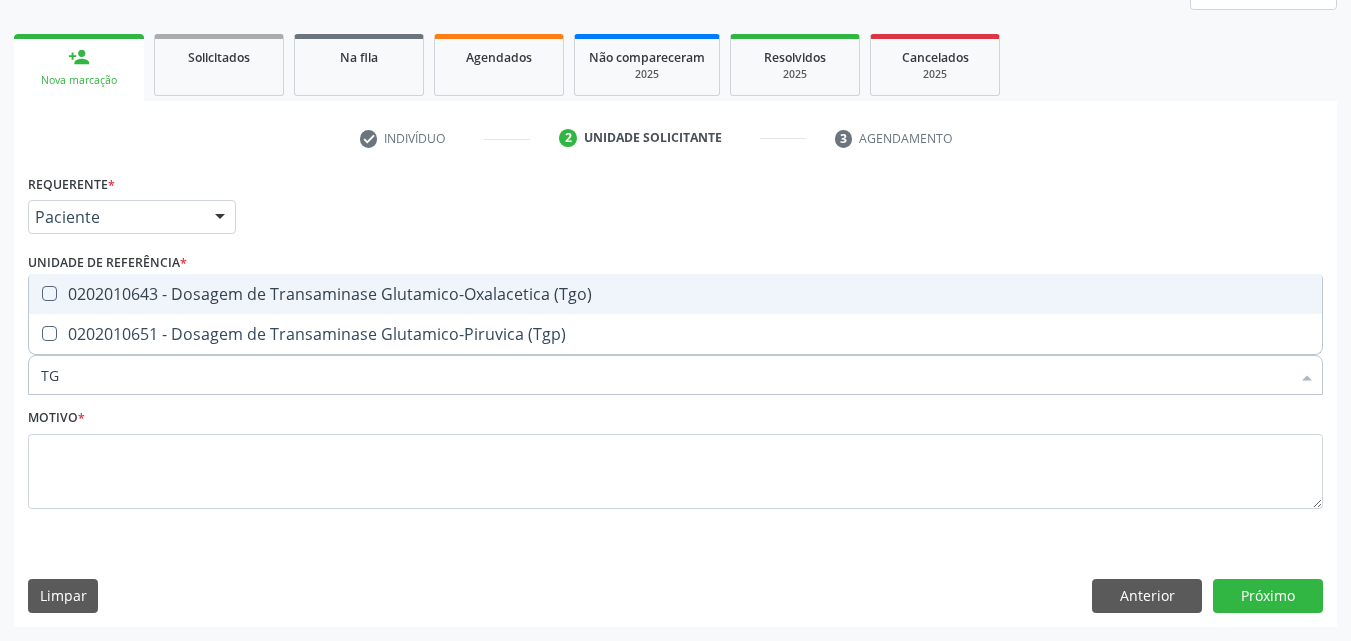 click on "0202010643 - Dosagem de Transaminase Glutamico-Oxalacetica (Tgo)" at bounding box center [675, 294] 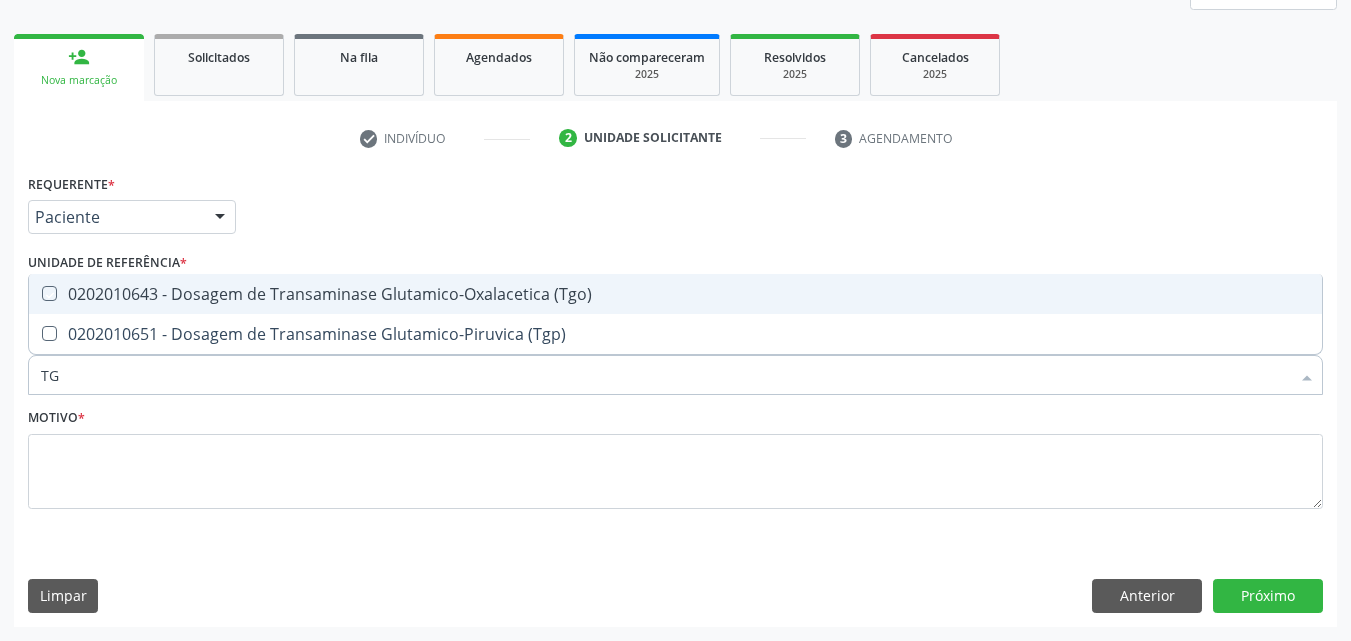 checkbox on "true" 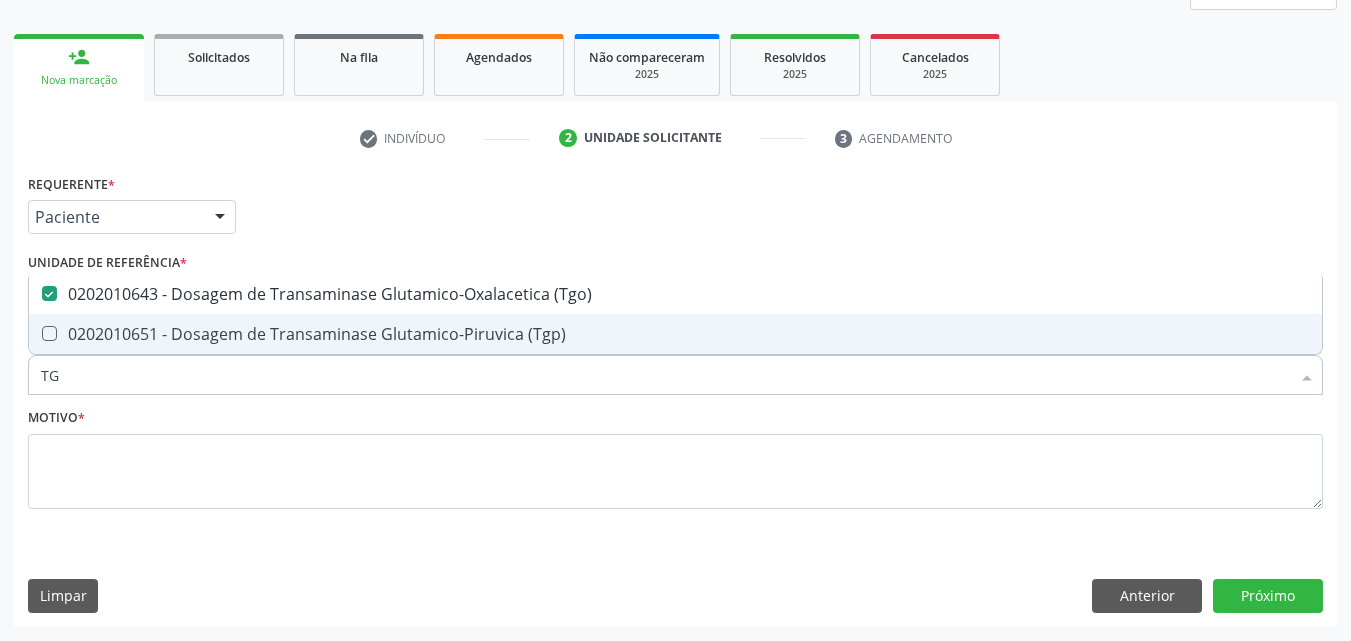 click on "0202010651 - Dosagem de Transaminase Glutamico-Piruvica (Tgp)" at bounding box center (675, 334) 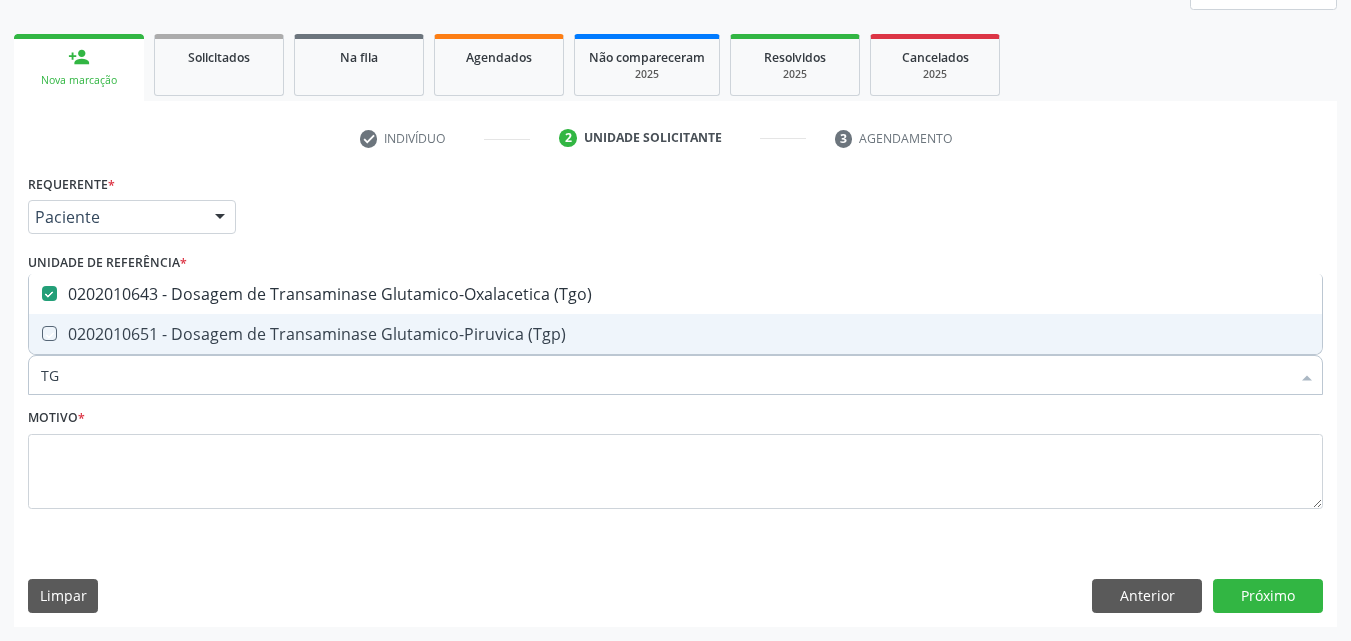 checkbox on "true" 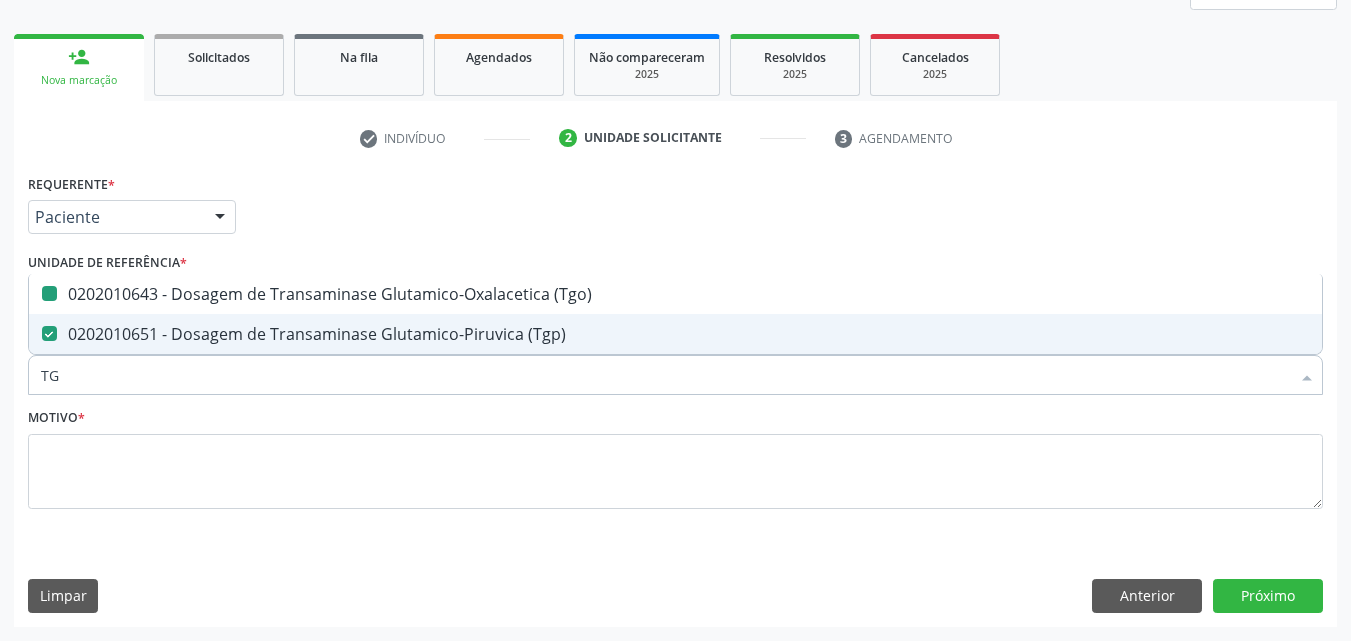 type on "T" 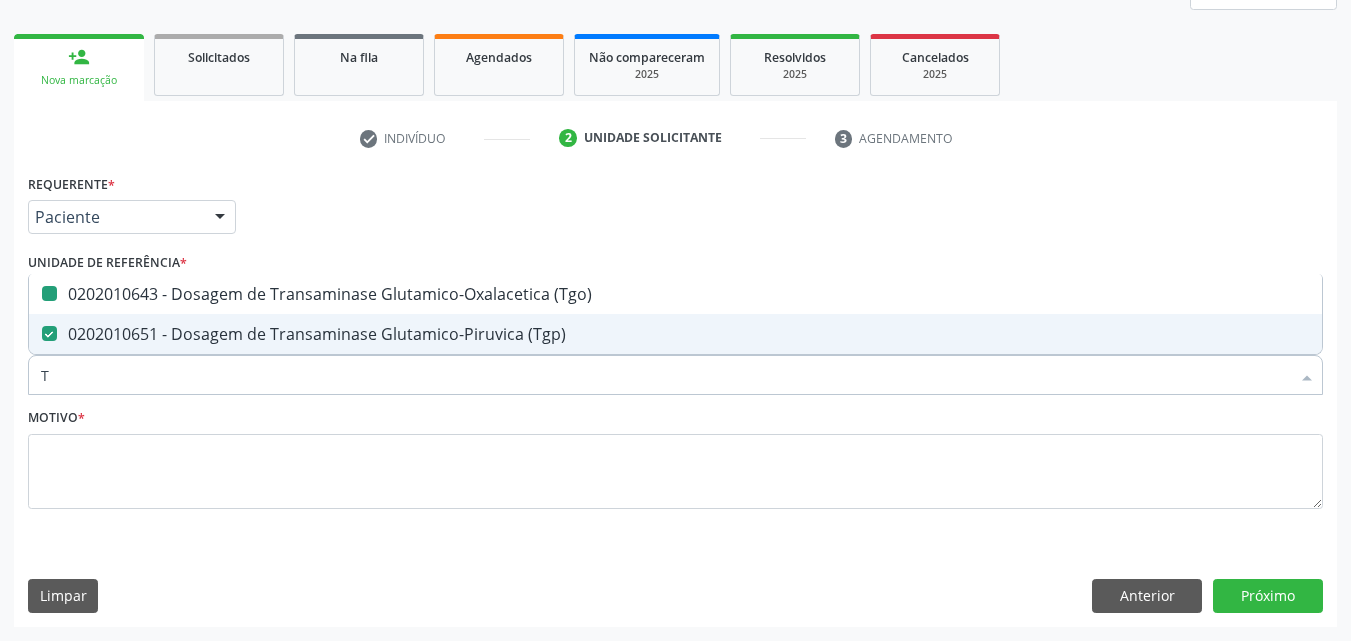 type 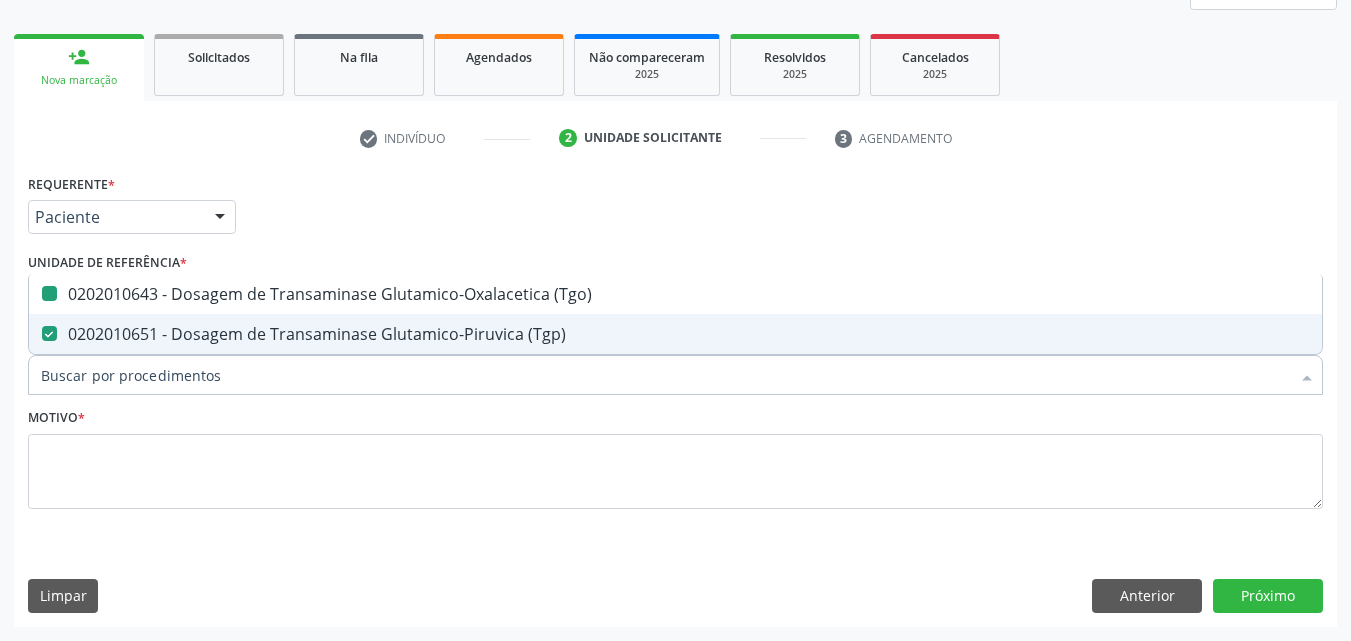 checkbox on "false" 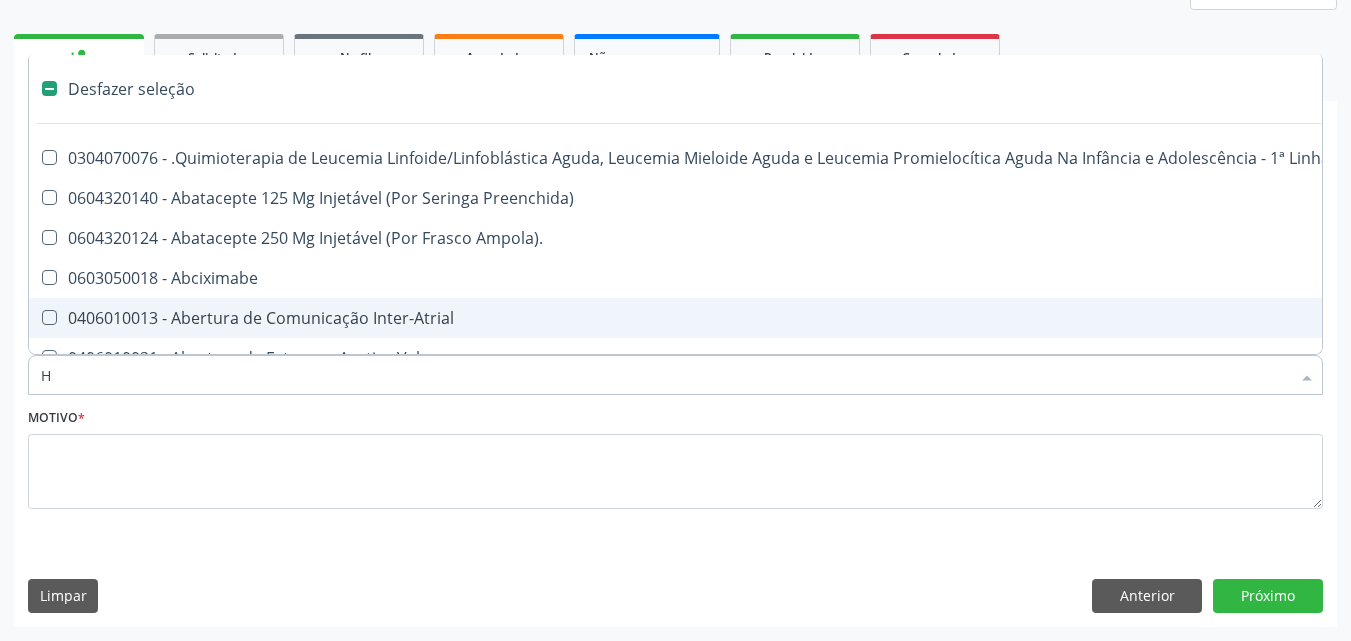 type on "HE" 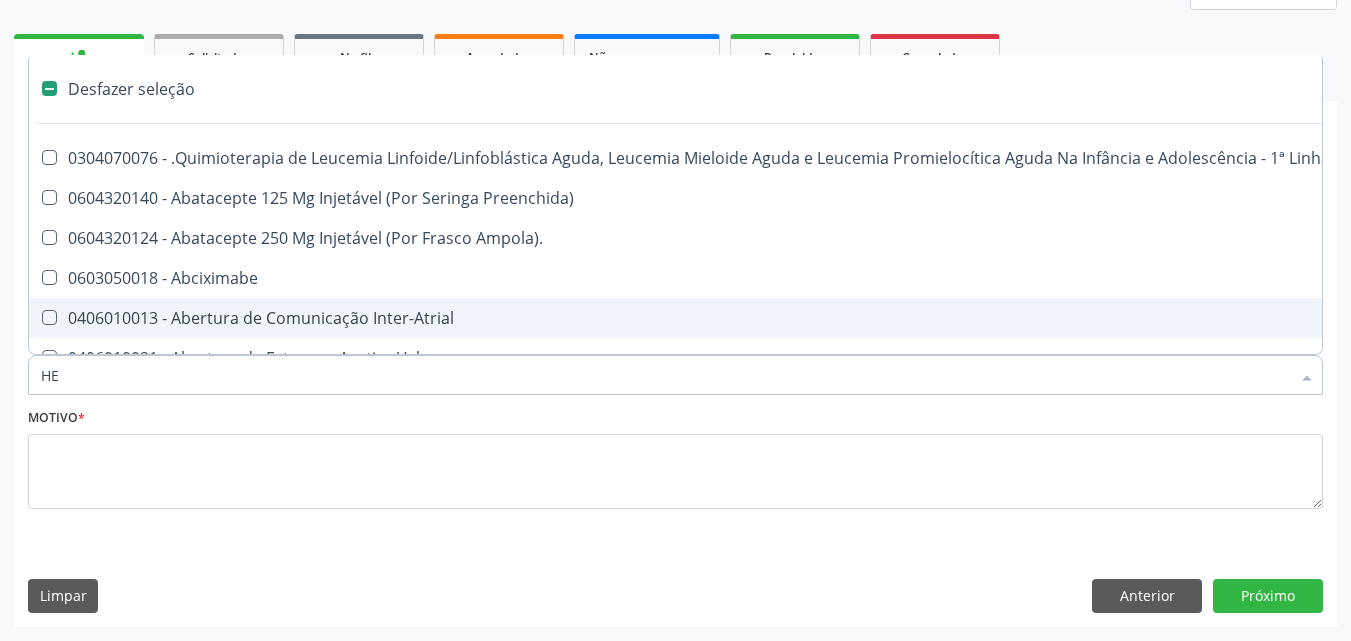 checkbox on "false" 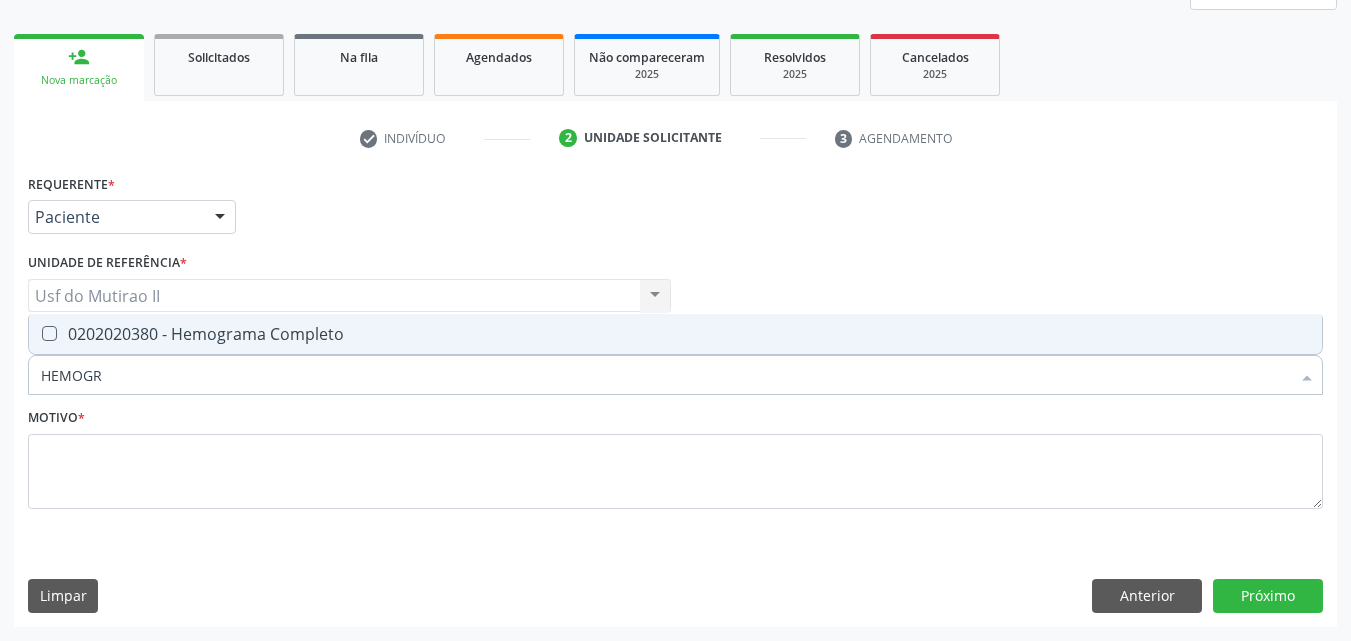type on "HEMOGRA" 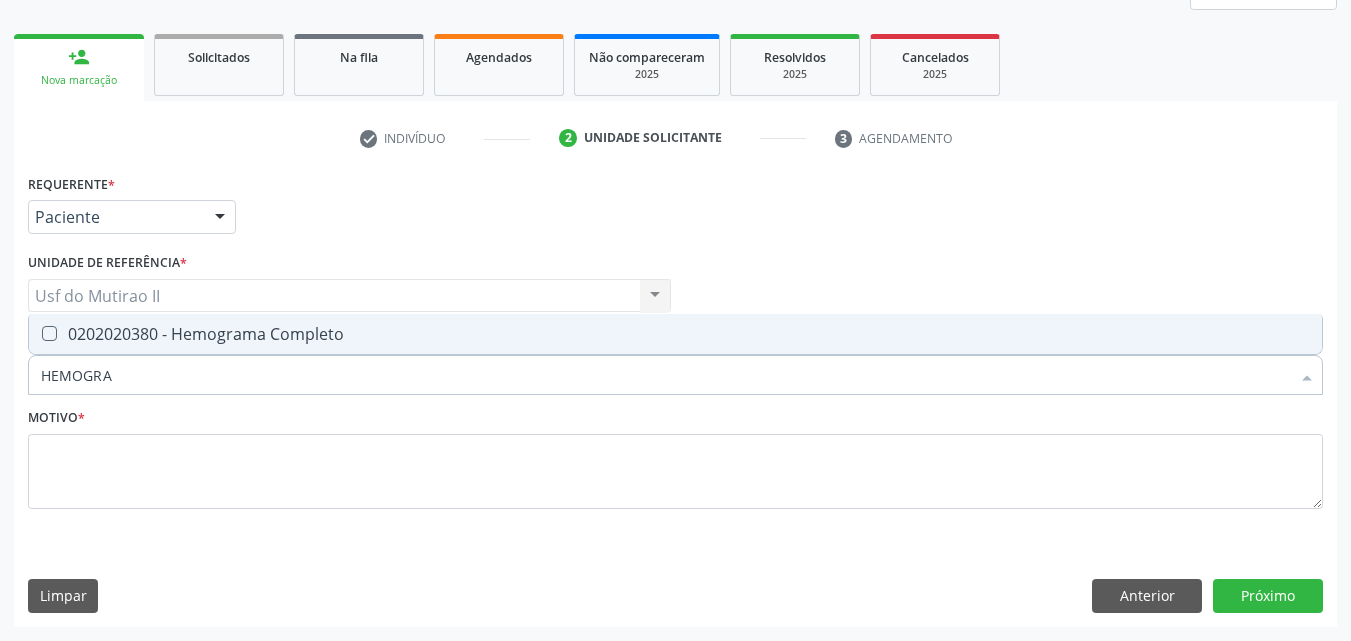 click on "0202020380 - Hemograma Completo" at bounding box center (675, 334) 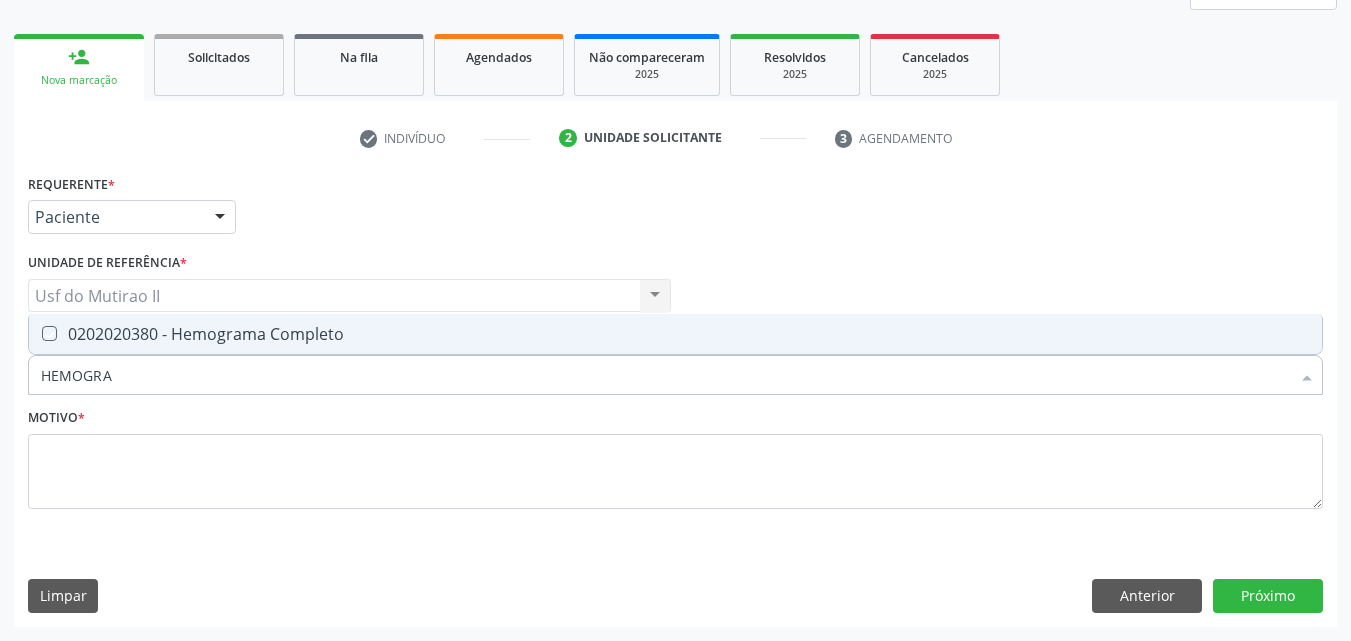 checkbox on "true" 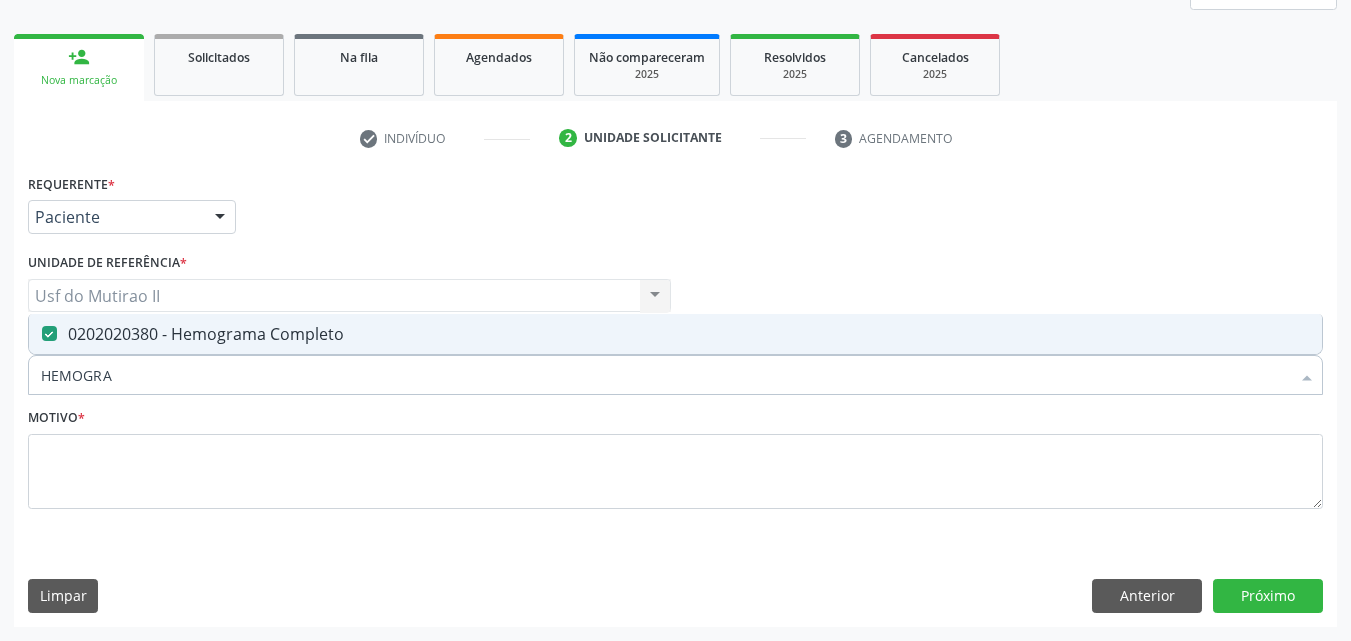 drag, startPoint x: 375, startPoint y: 375, endPoint x: 14, endPoint y: 396, distance: 361.6103 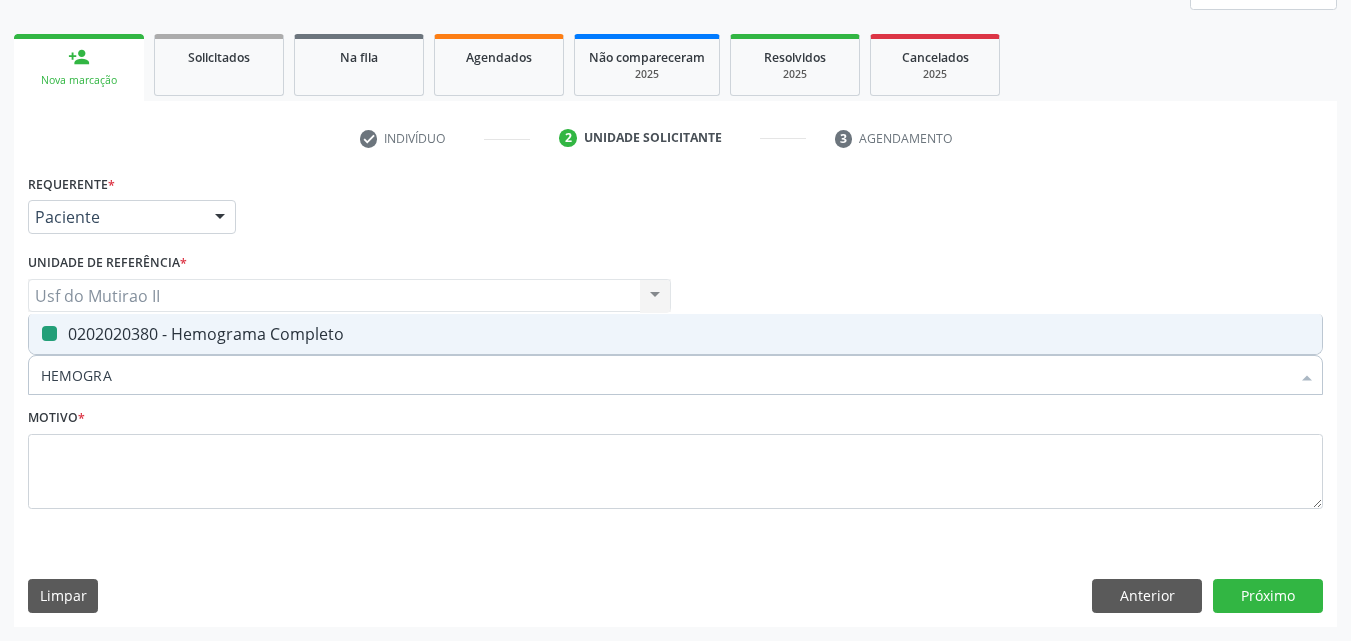 type 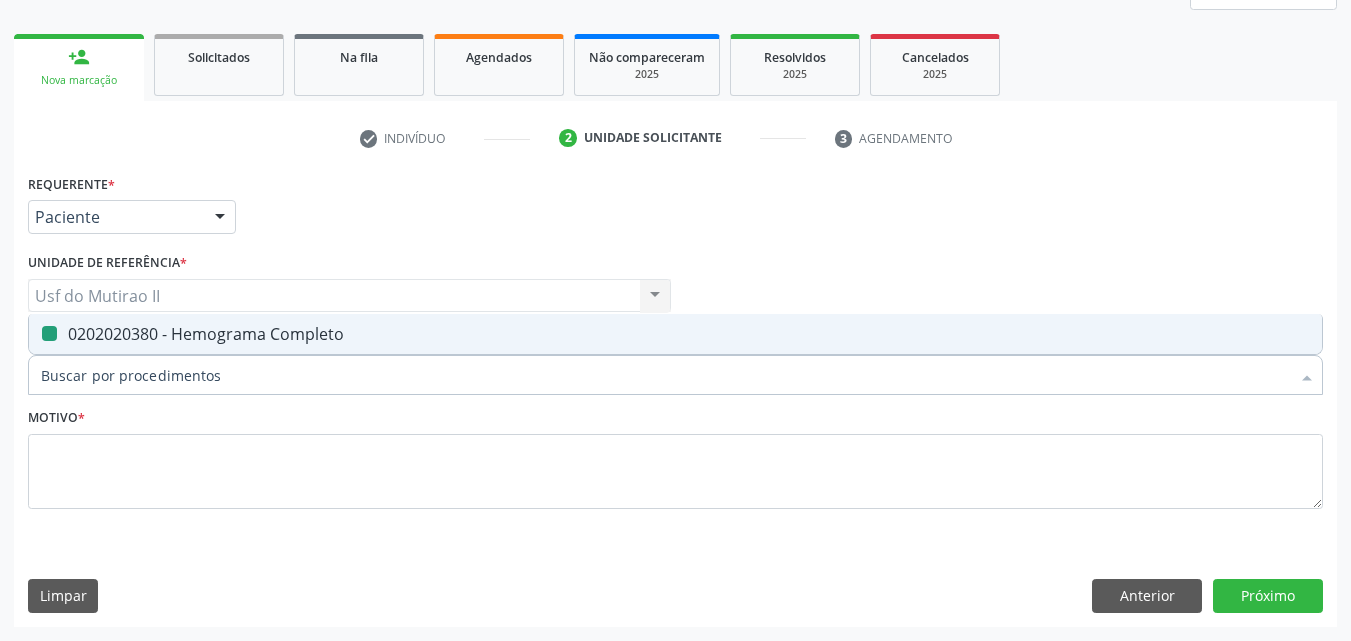 checkbox on "false" 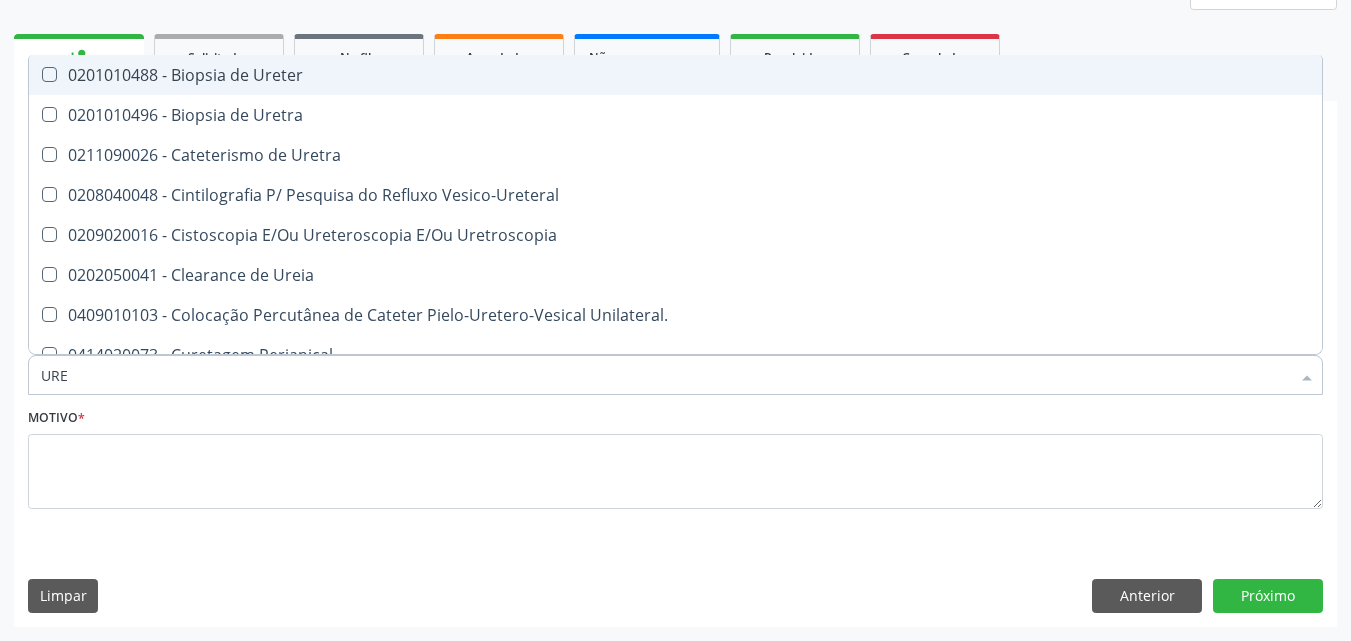 type on "UREI" 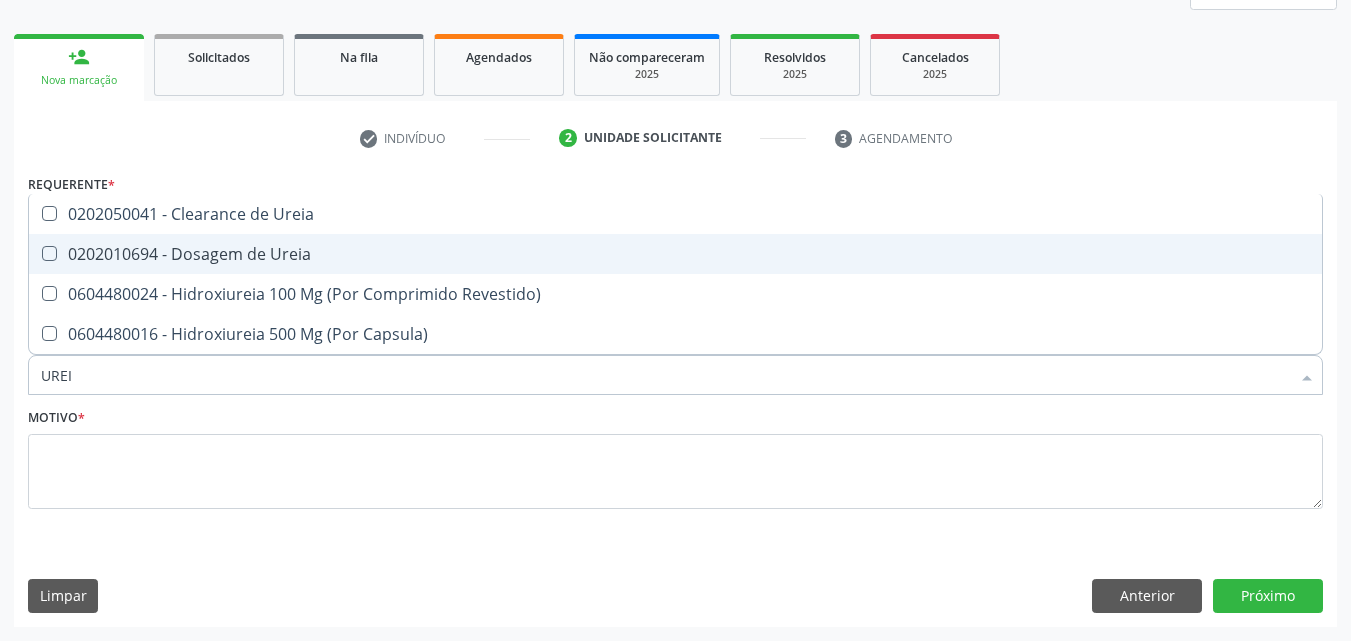 click on "0202010694 - Dosagem de Ureia" at bounding box center [675, 254] 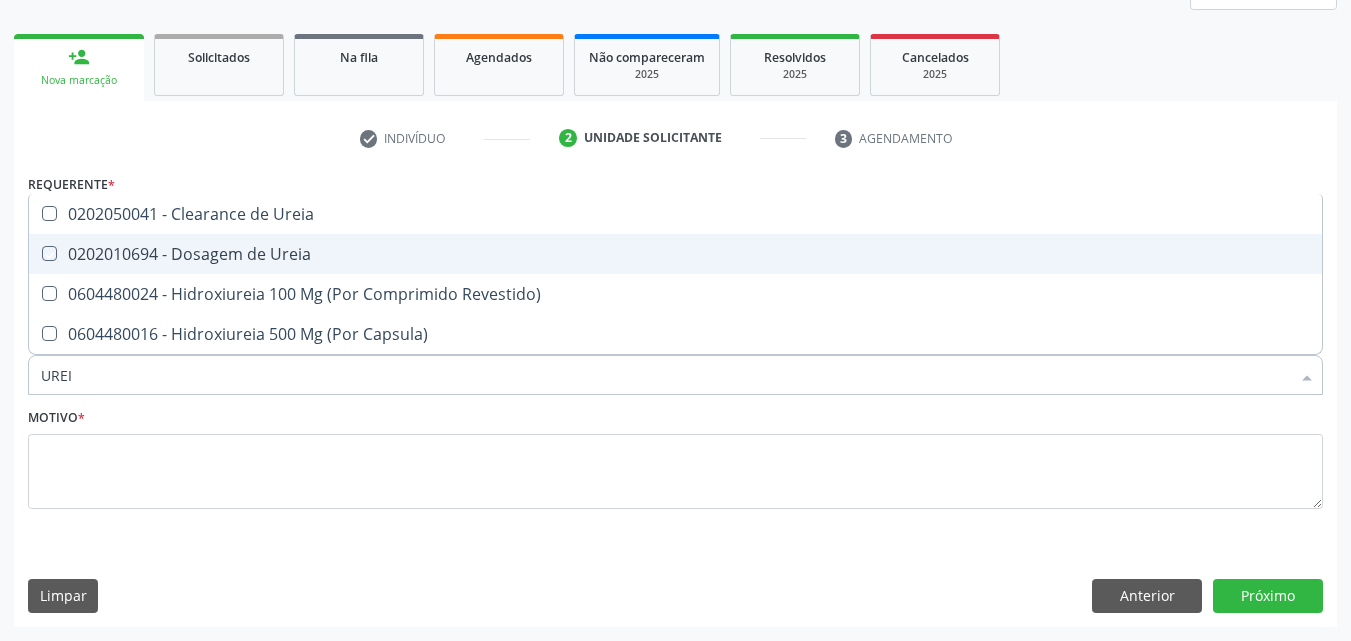 checkbox on "true" 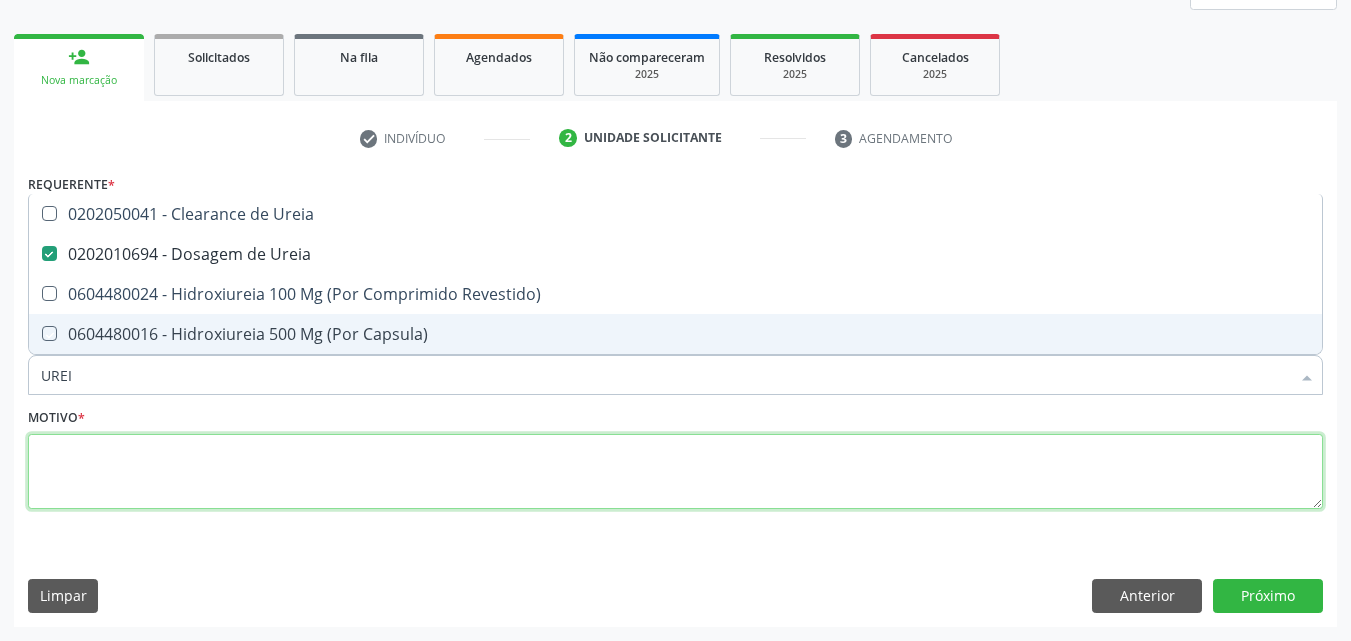 click at bounding box center (675, 472) 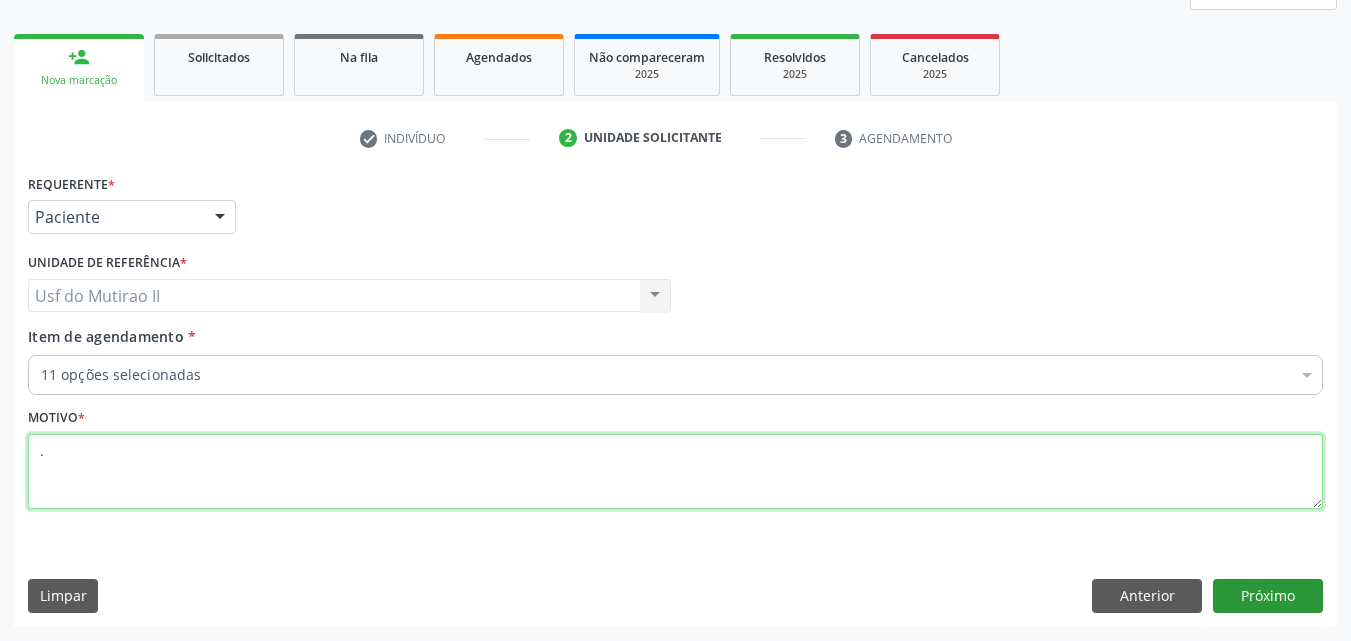 type on "." 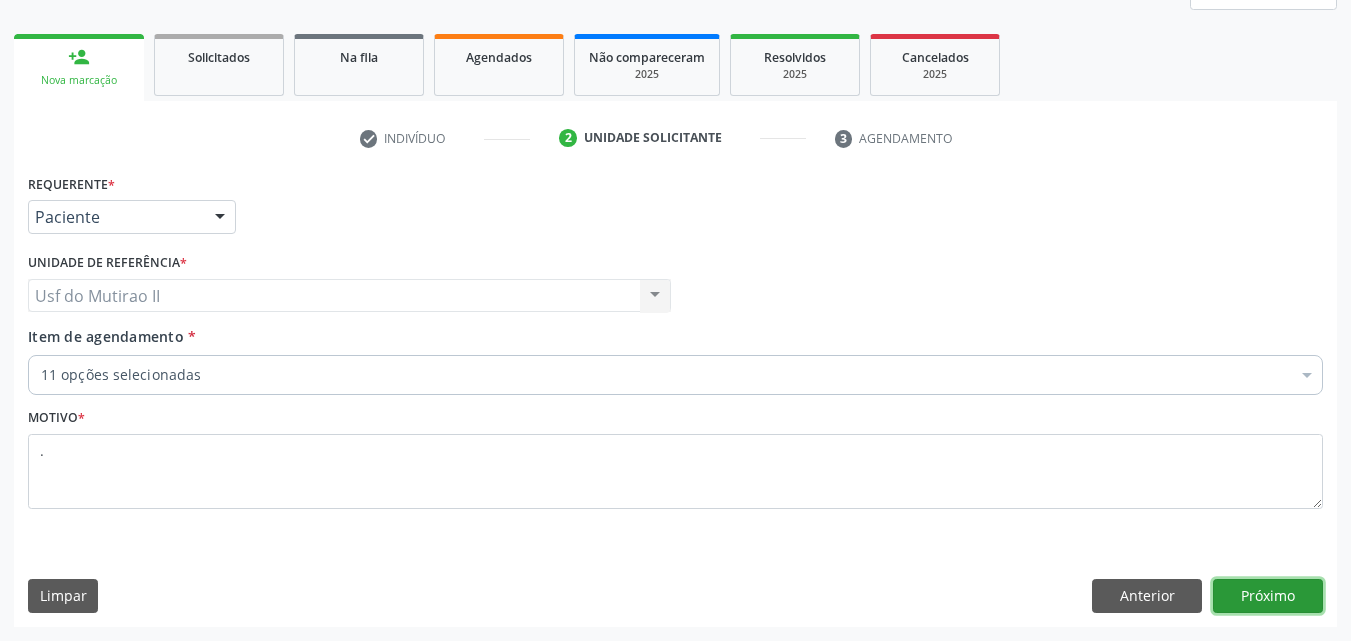 click on "Próximo" at bounding box center (1268, 596) 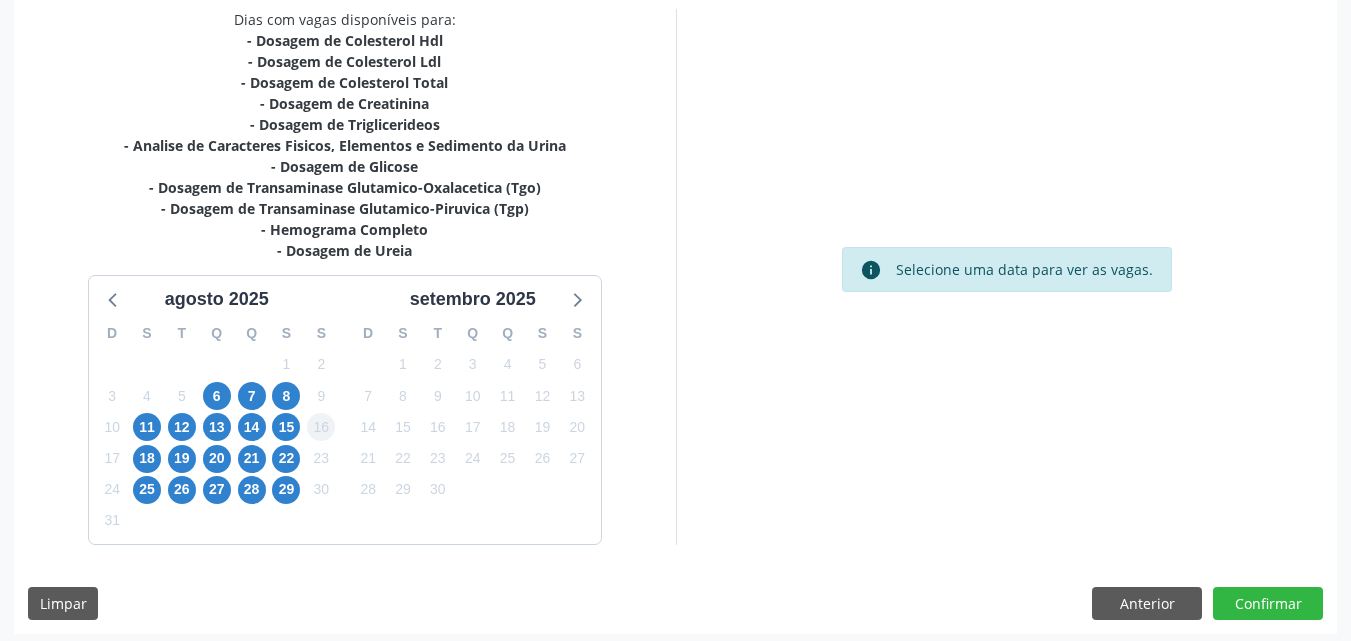 scroll, scrollTop: 439, scrollLeft: 0, axis: vertical 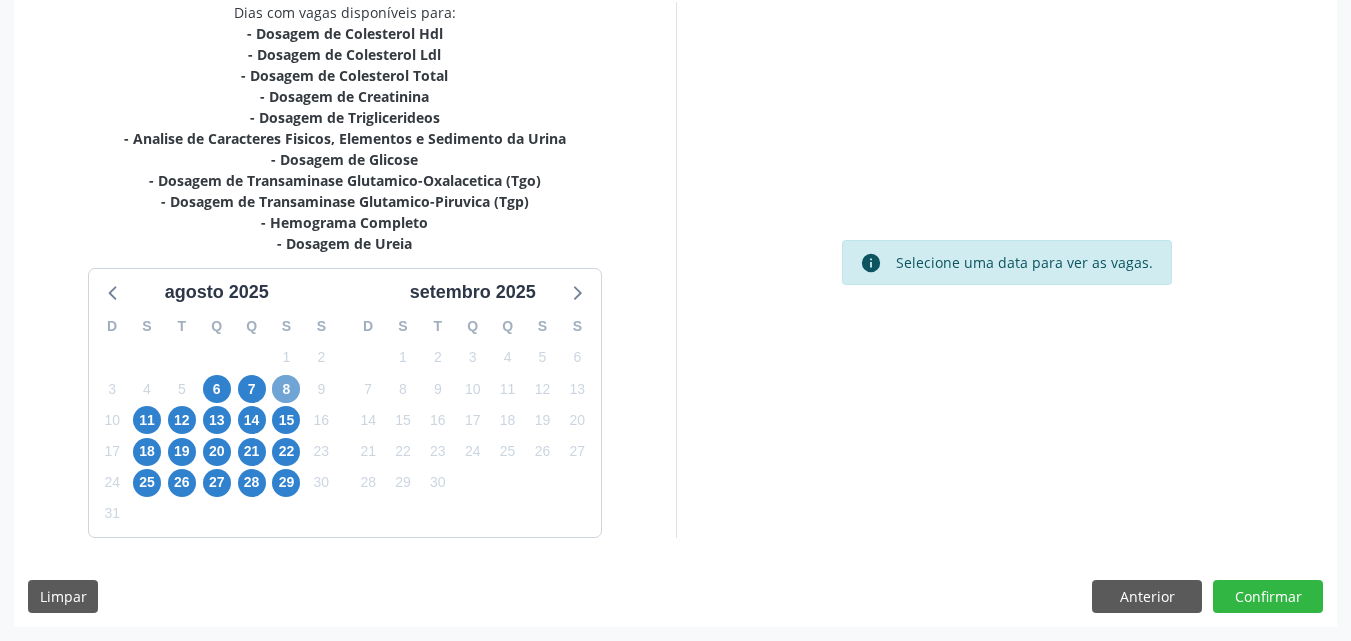 click on "8" at bounding box center [286, 389] 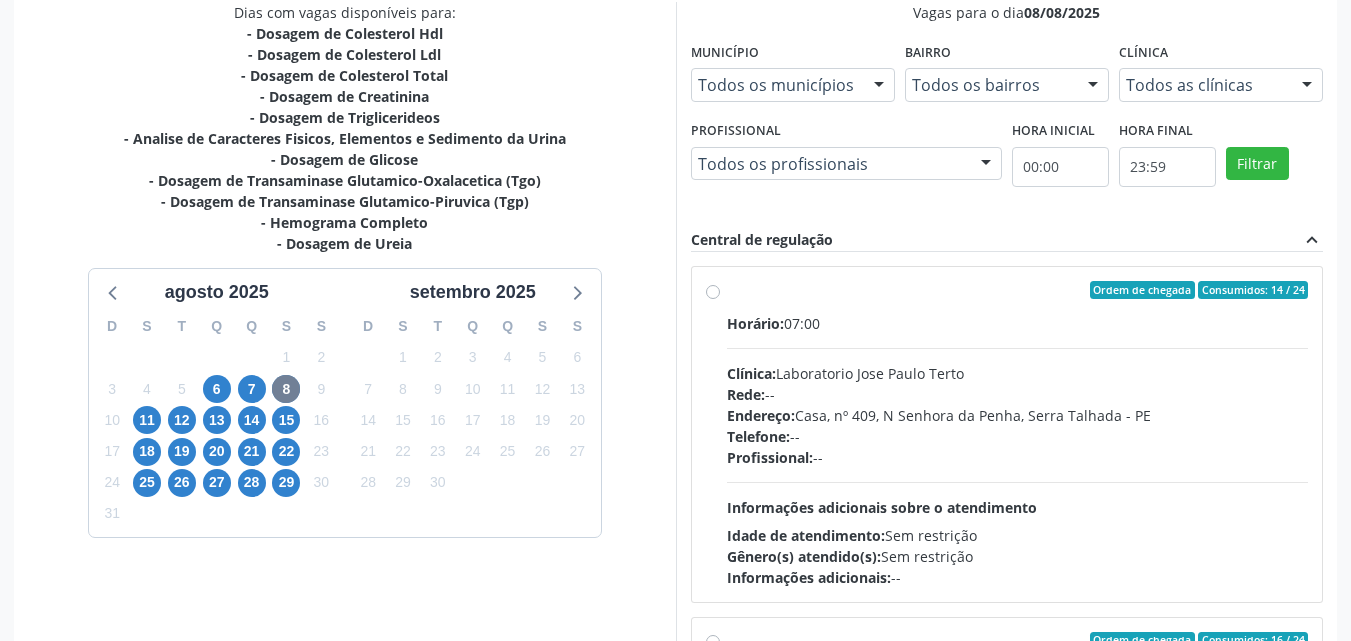 click on "Ordem de chegada
Consumidos: 14 / 24
Horário:   07:00
Clínica:  Laboratorio Jose Paulo Terto
Rede:
--
Endereço:   Casa, nº 409, [NEIGHBORHOOD], [CITY] - [STATE]
Telefone:   --
Profissional:
--
Informações adicionais sobre o atendimento
Idade de atendimento:
Sem restrição
Gênero(s) atendido(s):
Sem restrição
Informações adicionais:
--" at bounding box center [1018, 434] 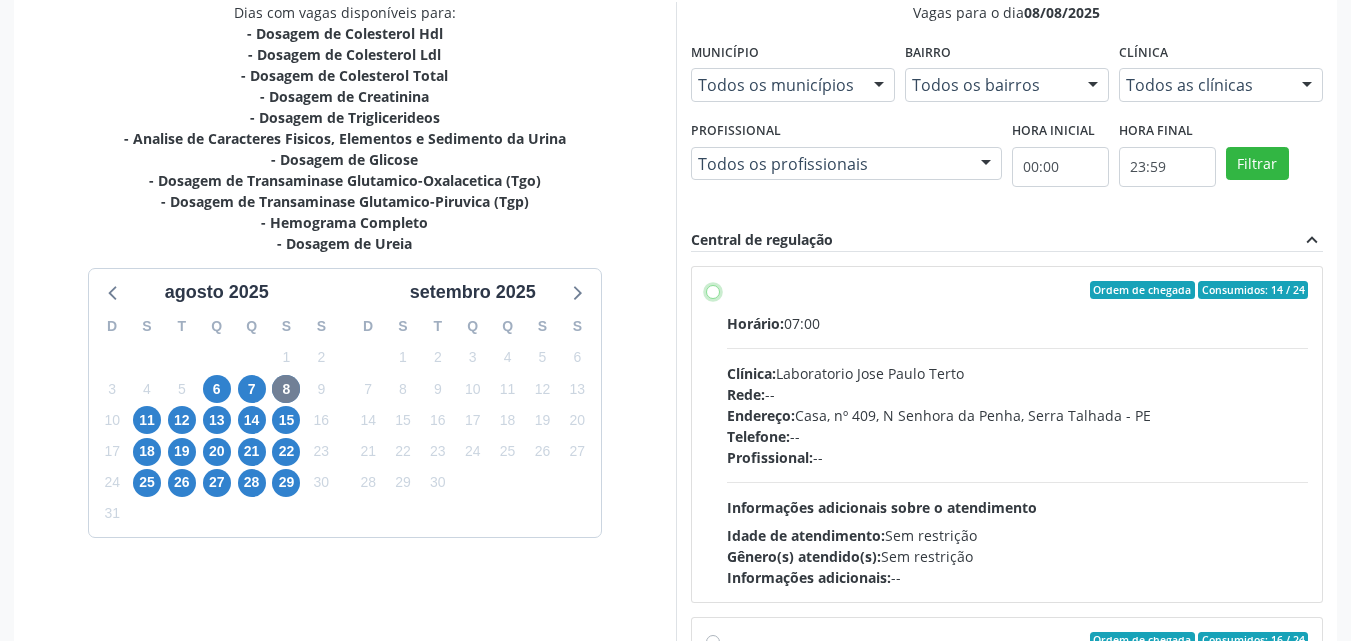 click on "Ordem de chegada
Consumidos: 14 / 24
Horário:   07:00
Clínica:  Laboratorio Jose Paulo Terto
Rede:
--
Endereço:   Casa, nº 409, [NEIGHBORHOOD], [CITY] - [STATE]
Telefone:   --
Profissional:
--
Informações adicionais sobre o atendimento
Idade de atendimento:
Sem restrição
Gênero(s) atendido(s):
Sem restrição
Informações adicionais:
--" at bounding box center (713, 290) 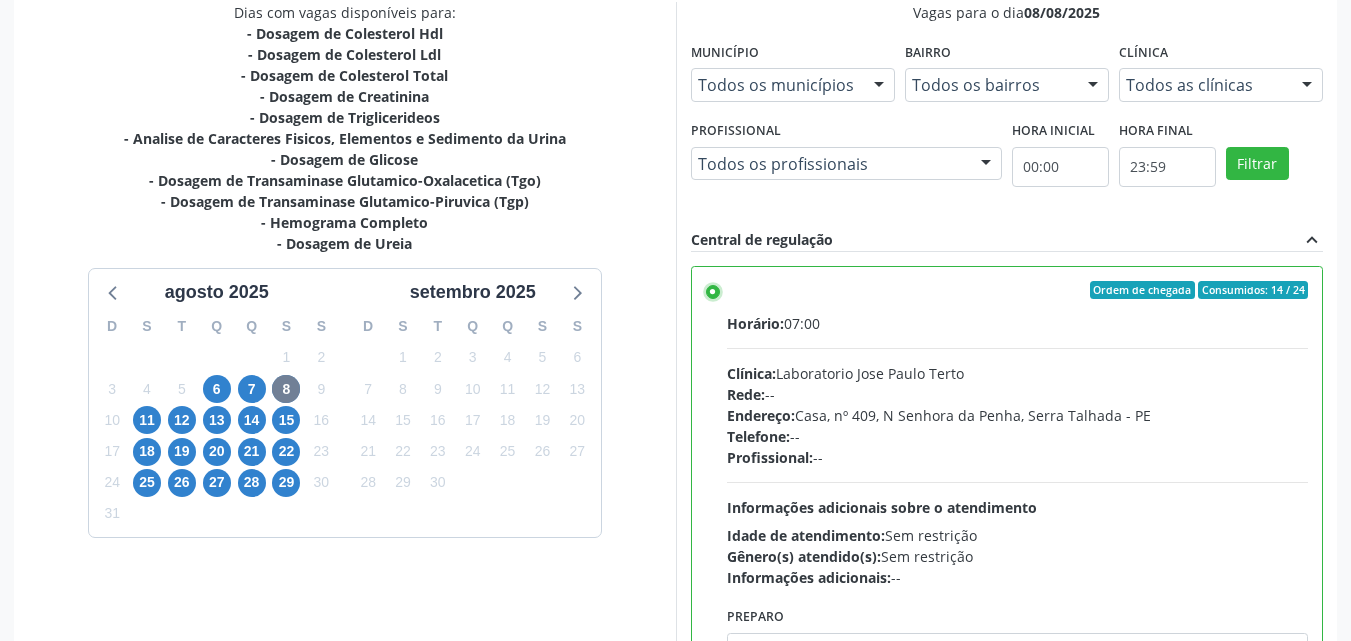 scroll, scrollTop: 554, scrollLeft: 0, axis: vertical 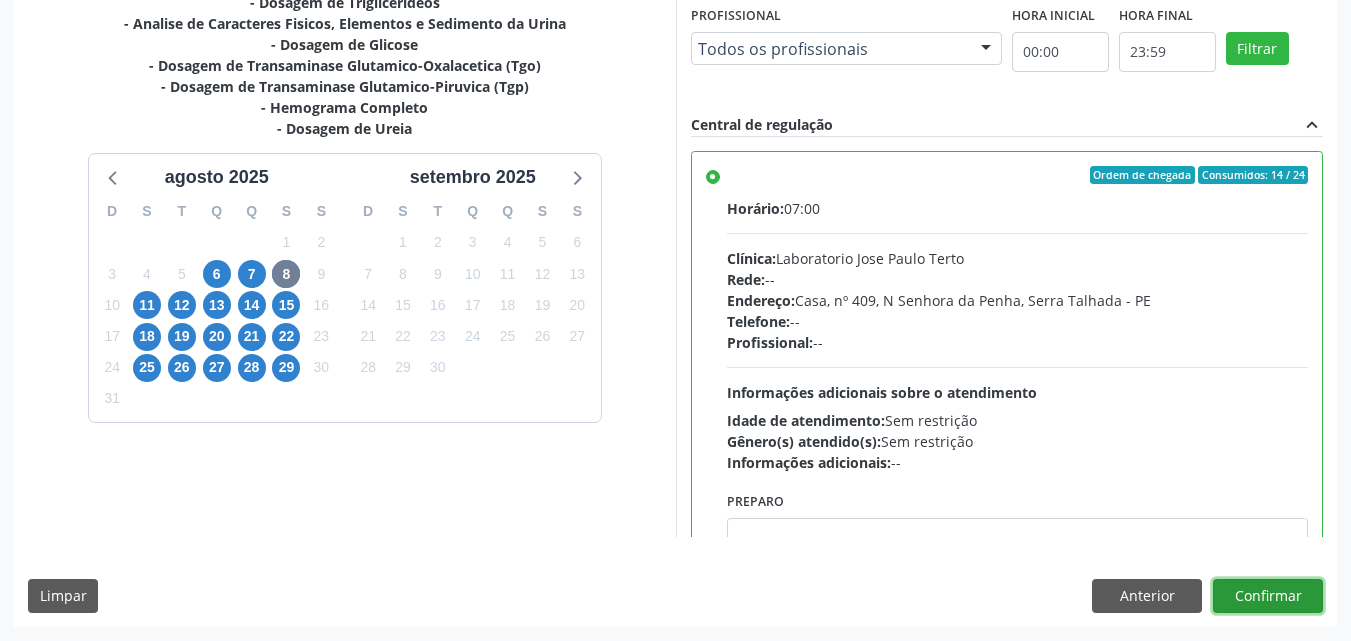 click on "Confirmar" at bounding box center (1268, 596) 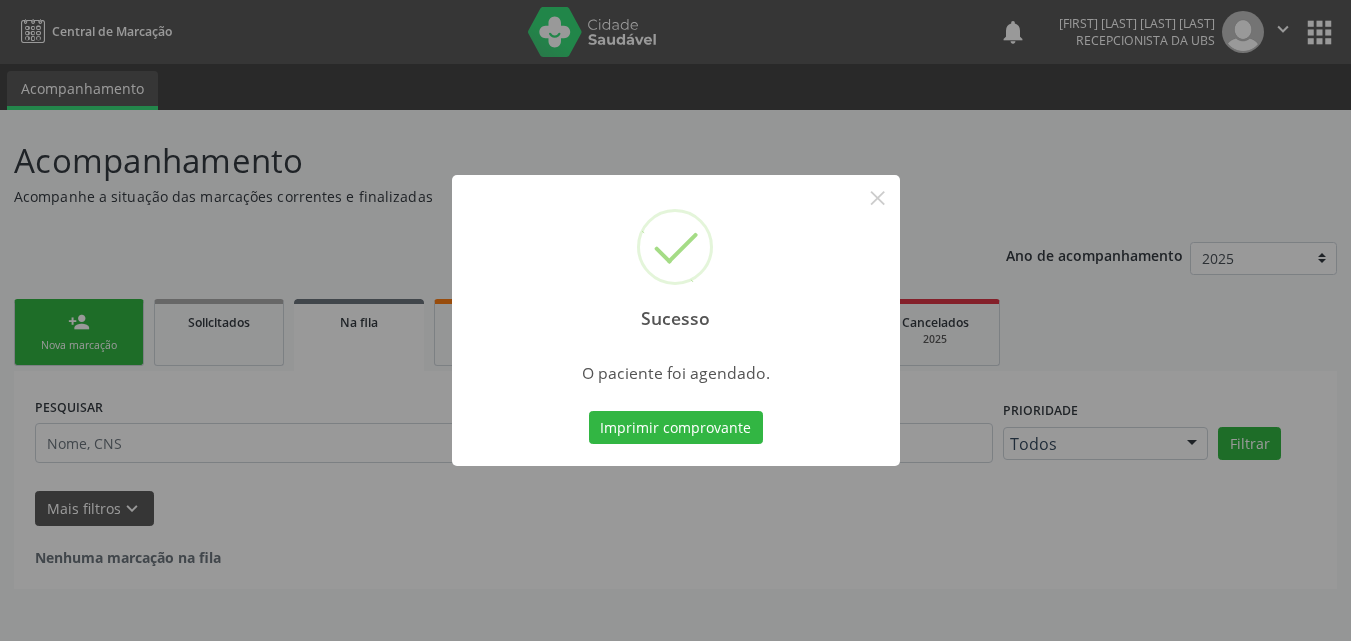 scroll, scrollTop: 0, scrollLeft: 0, axis: both 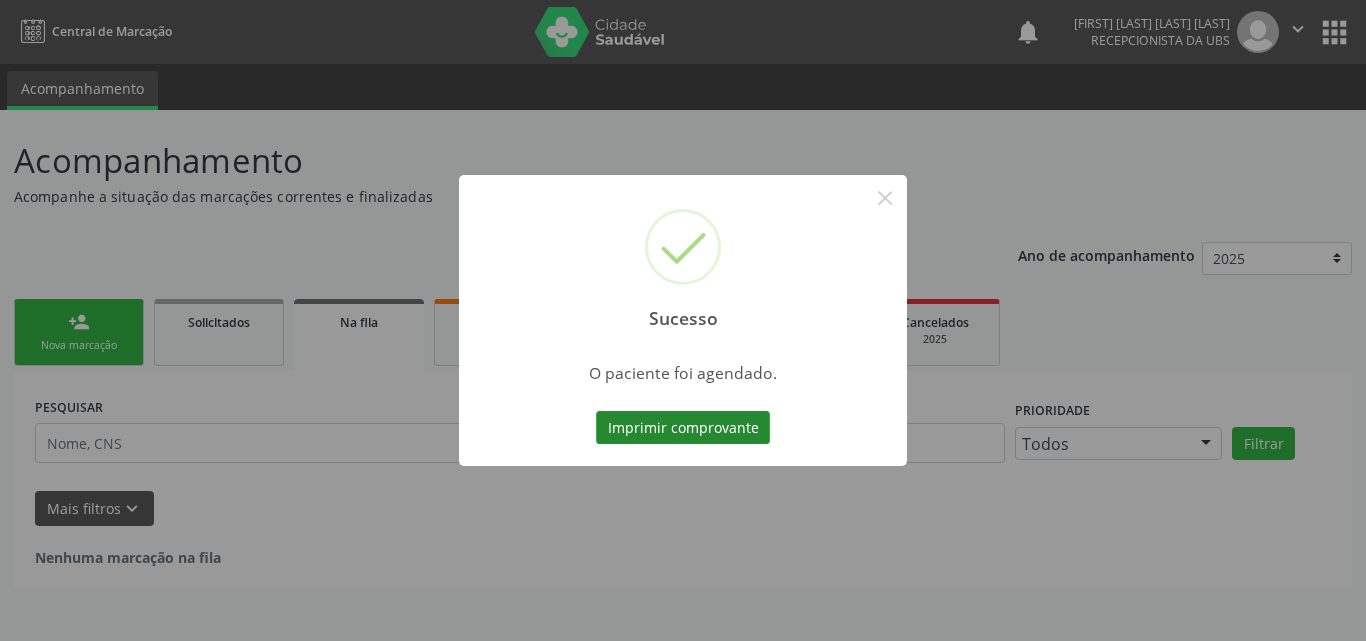 click on "Imprimir comprovante" at bounding box center (683, 428) 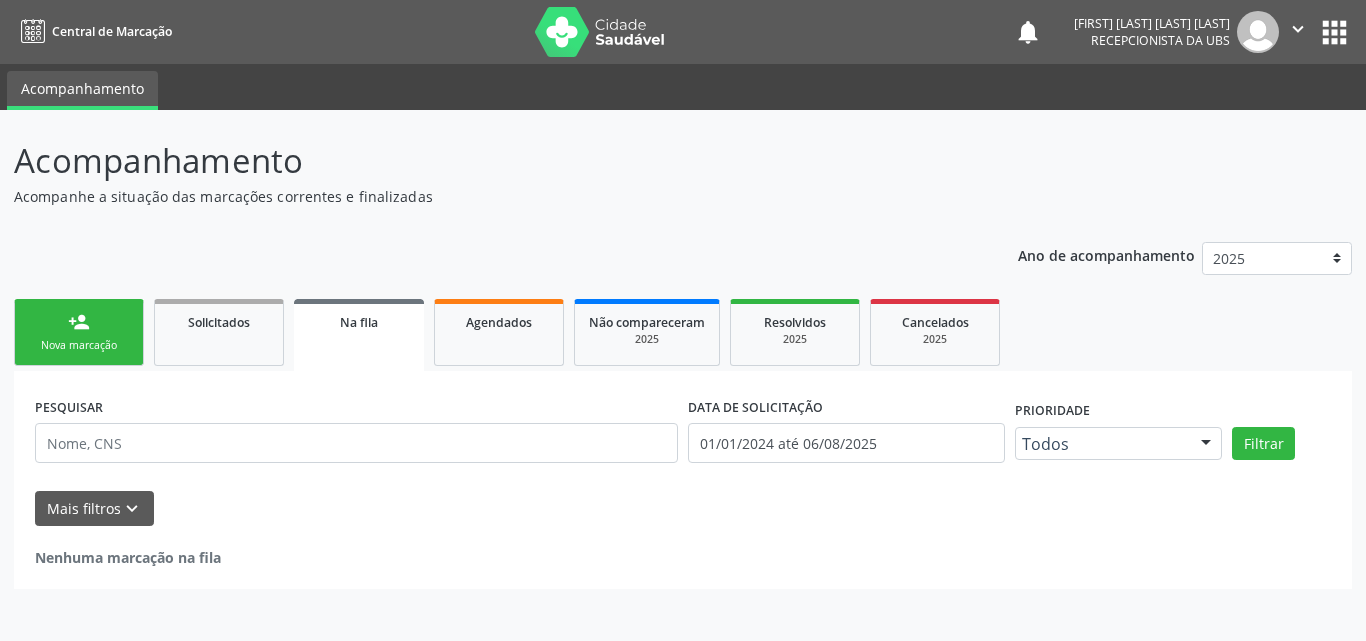 click on "person_add
Nova marcação" at bounding box center [79, 332] 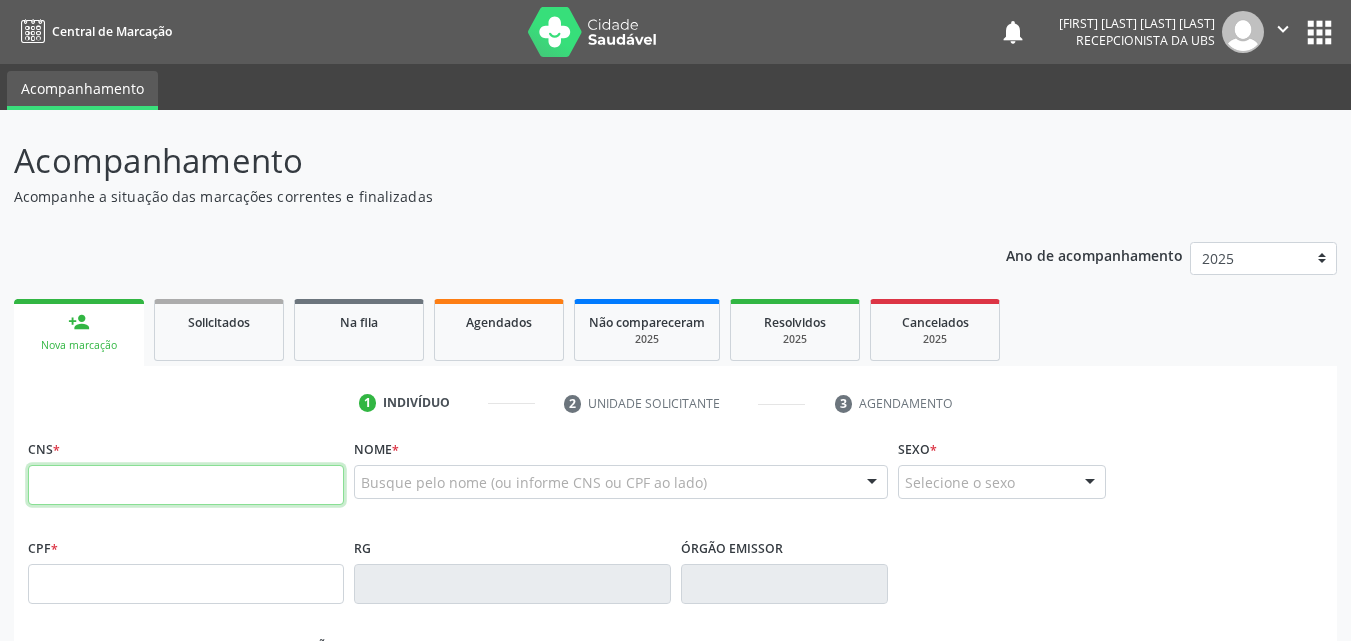 click at bounding box center (186, 485) 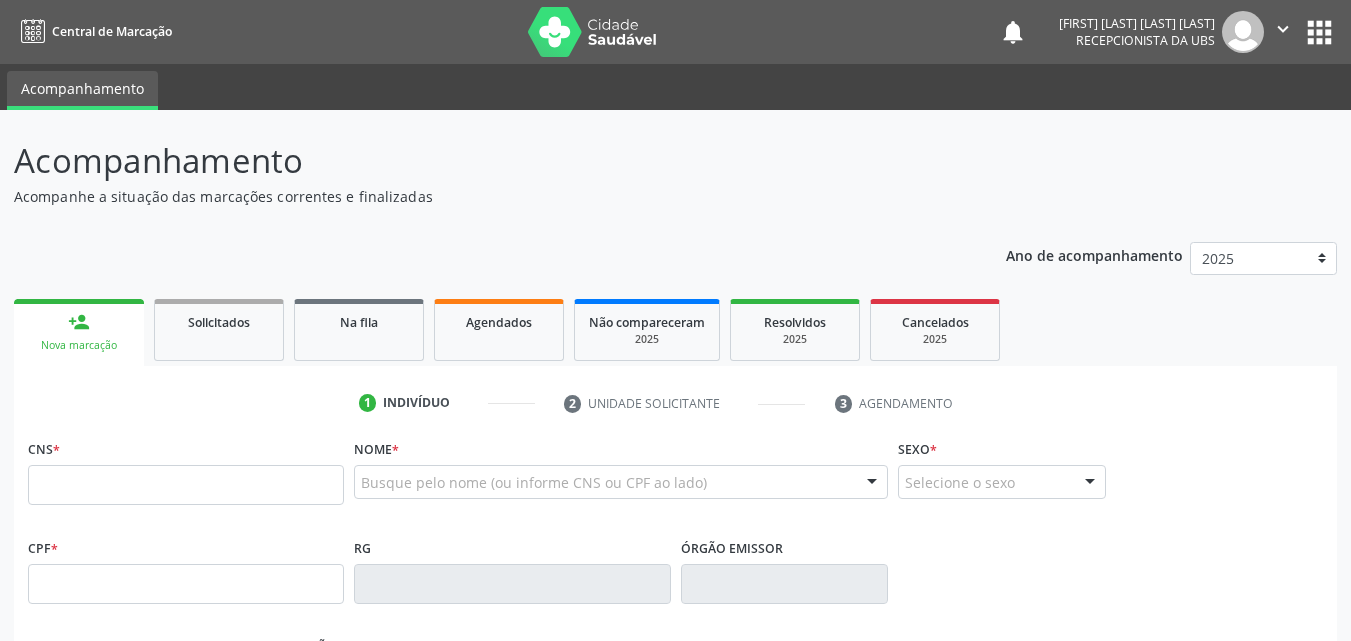 click on "Acompanhamento
Acompanhe a situação das marcações correntes e finalizadas
Relatórios" at bounding box center (675, 171) 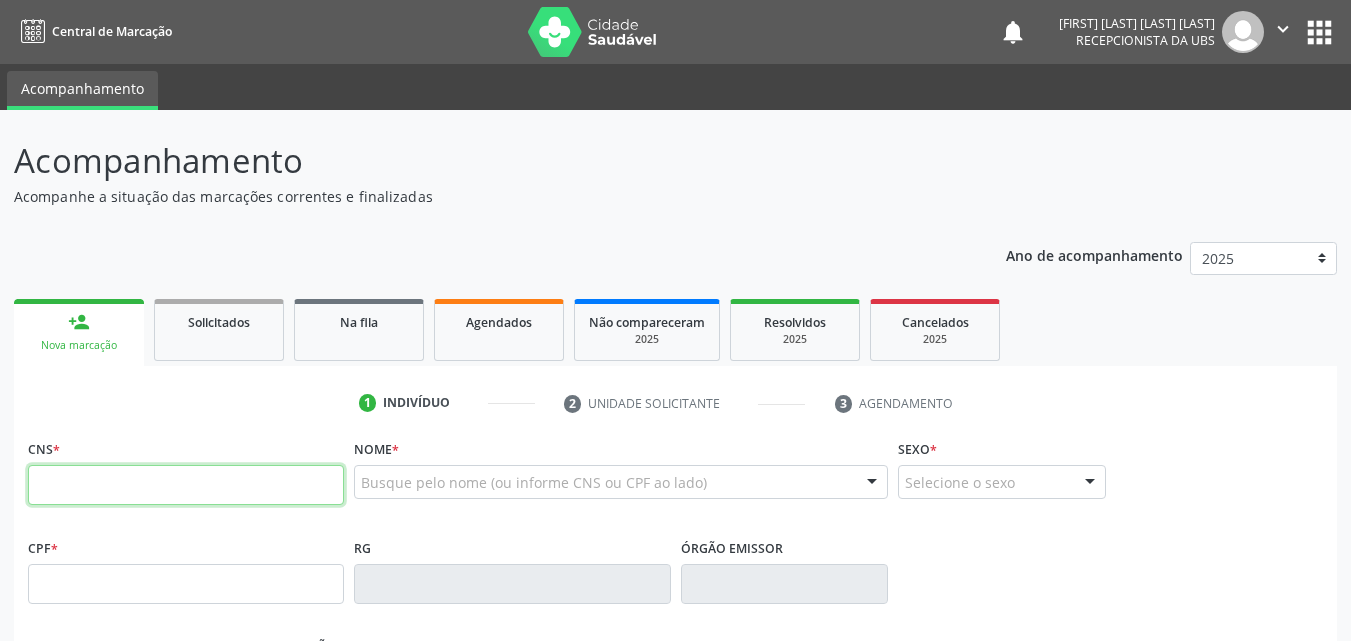 click at bounding box center (186, 485) 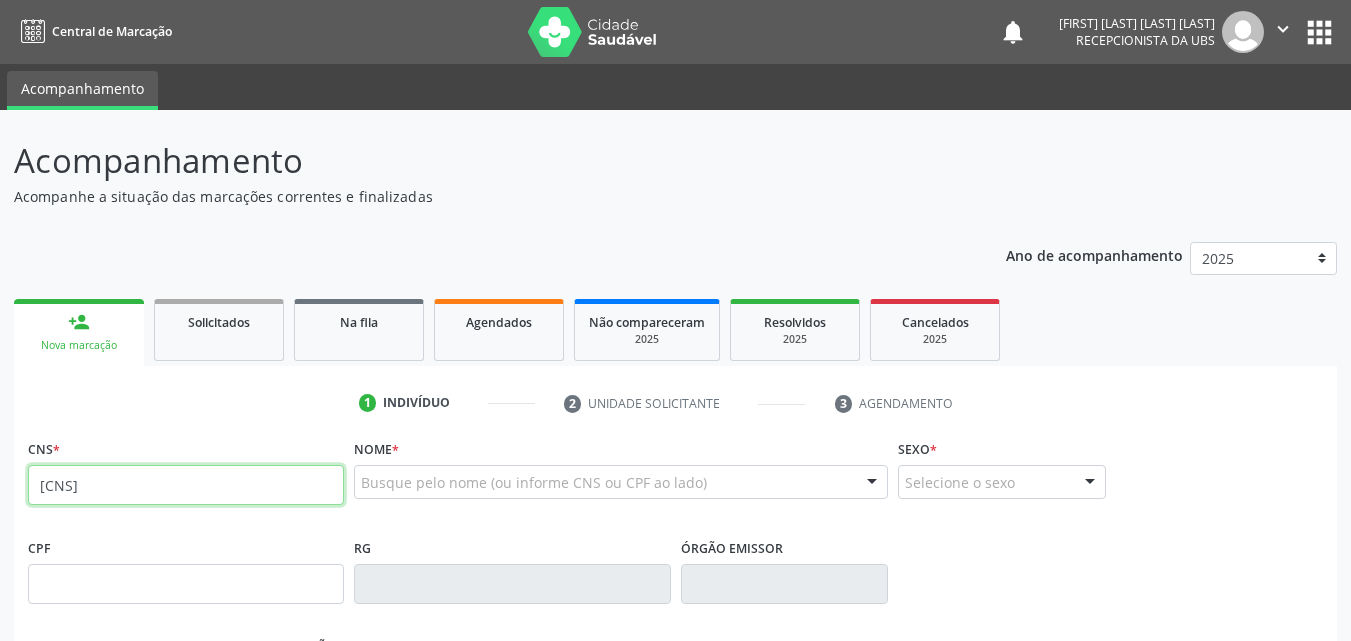 type on "701 0088 1751 8398" 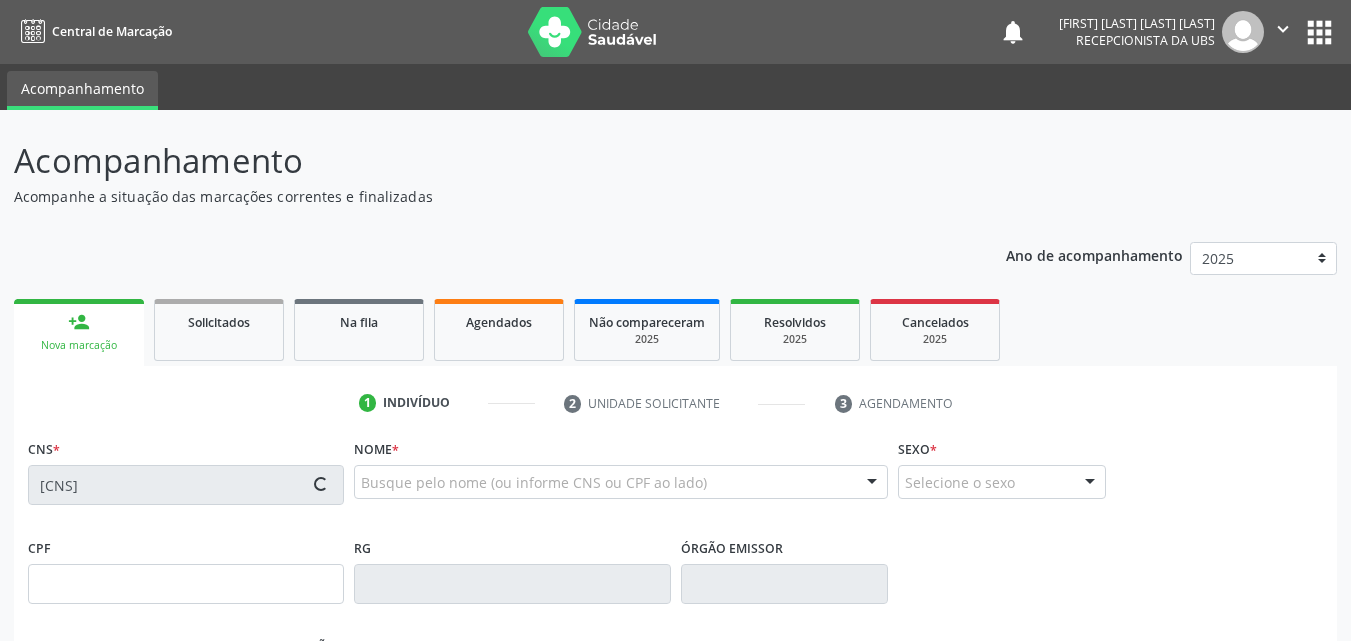 type on "134.099.574-30" 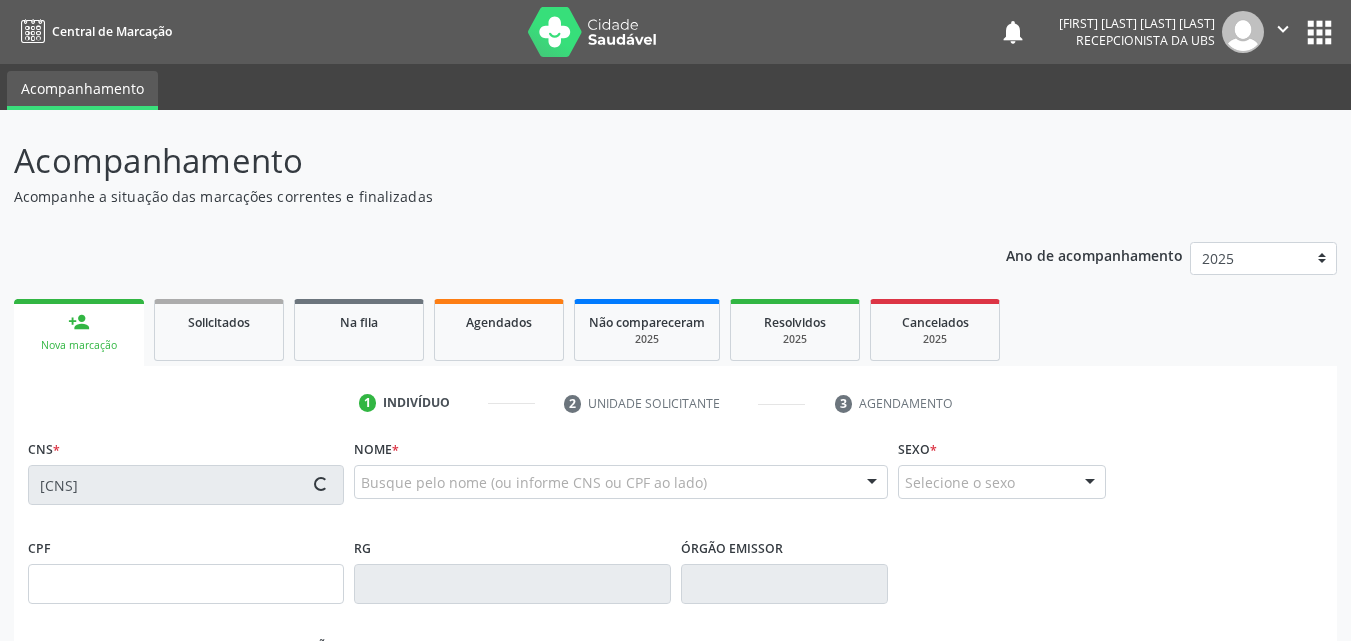 type on "20/07/1997" 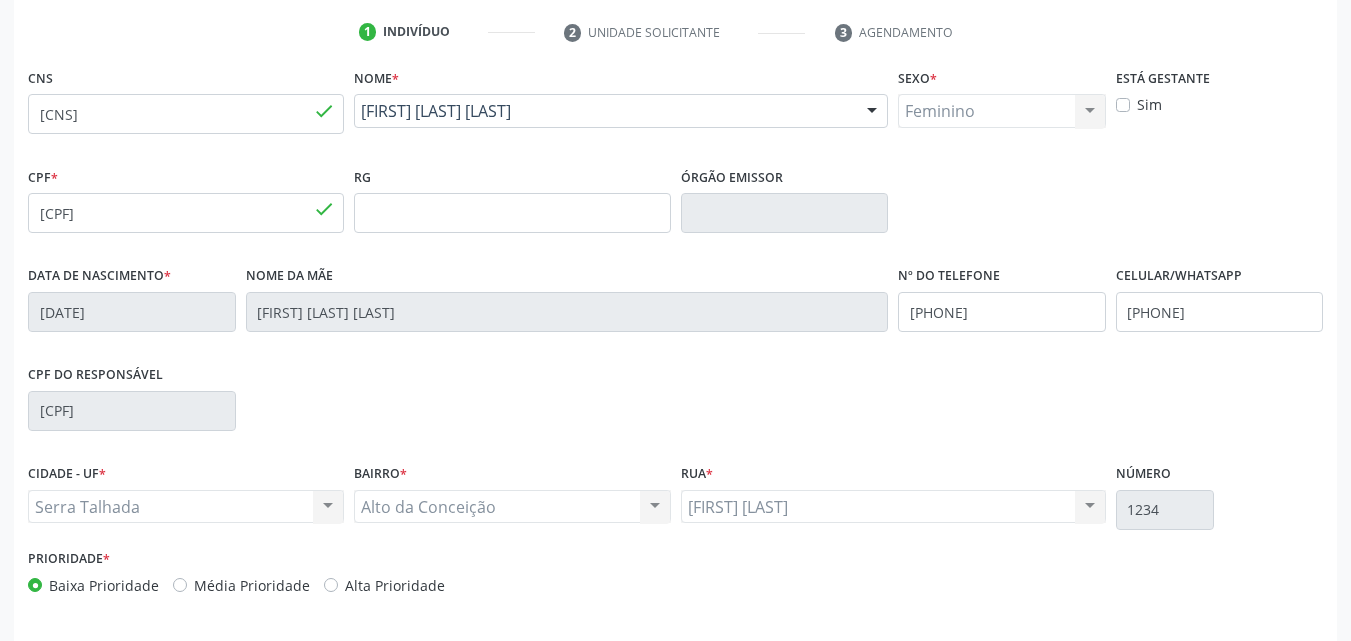 scroll, scrollTop: 443, scrollLeft: 0, axis: vertical 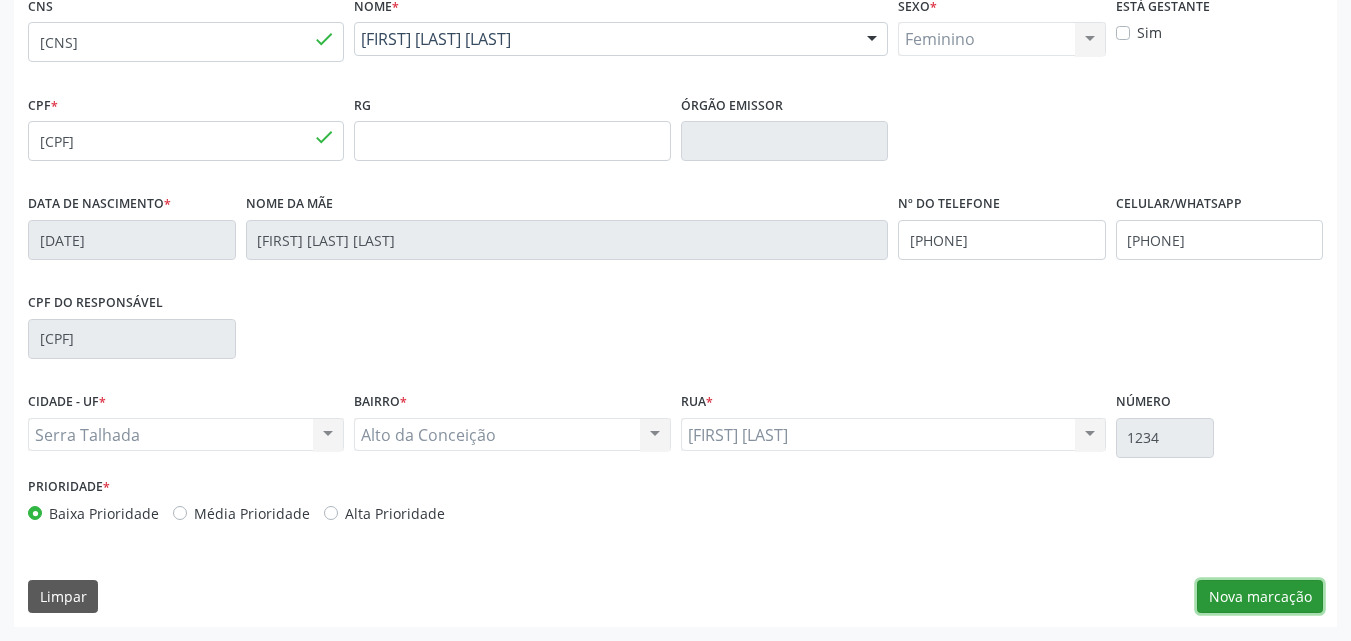 click on "Nova marcação" at bounding box center (1260, 597) 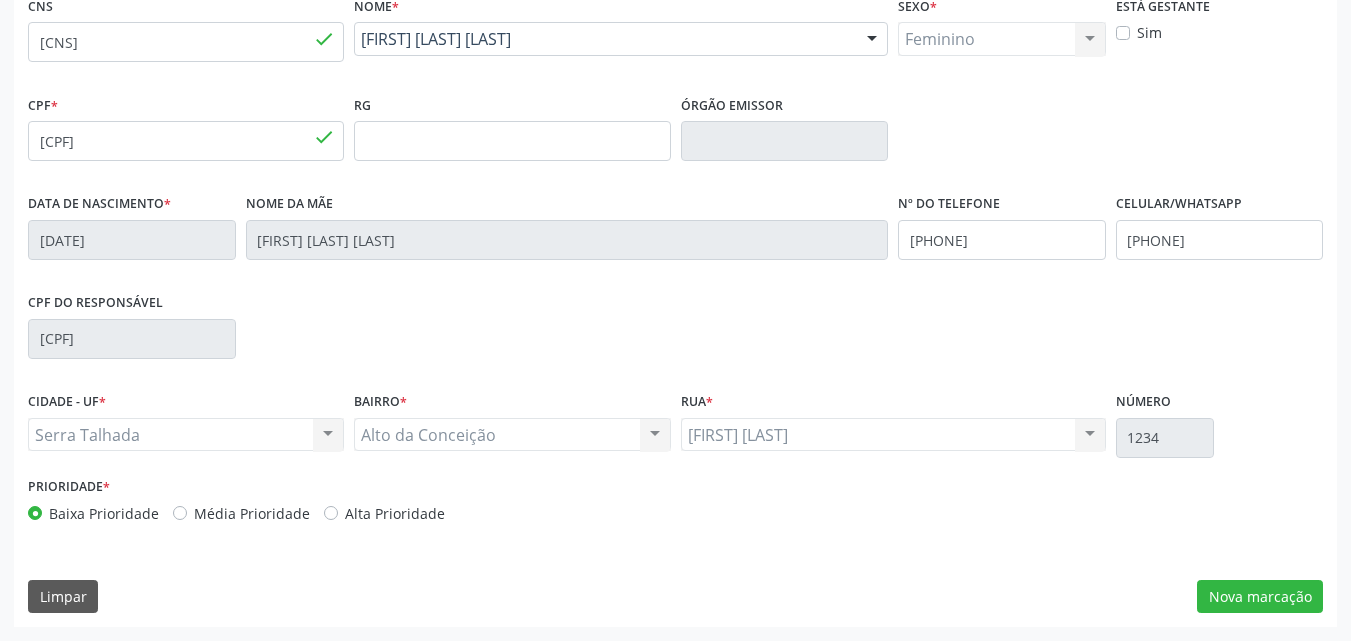 scroll, scrollTop: 265, scrollLeft: 0, axis: vertical 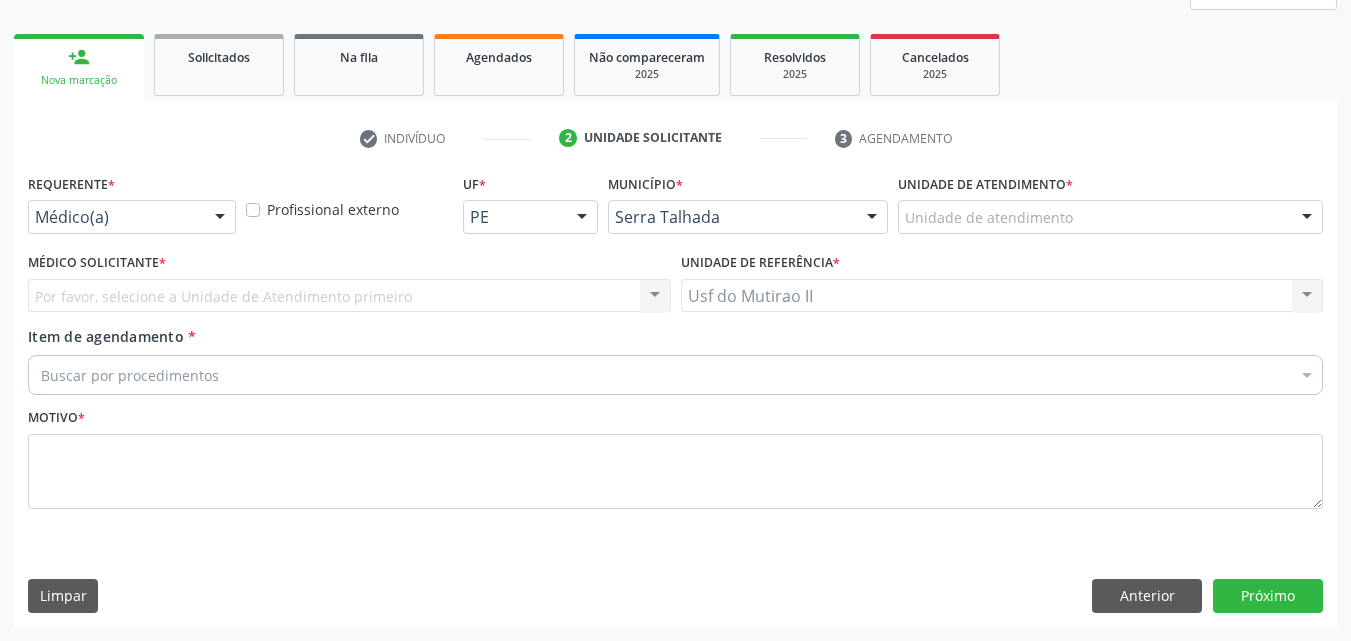 click at bounding box center (220, 218) 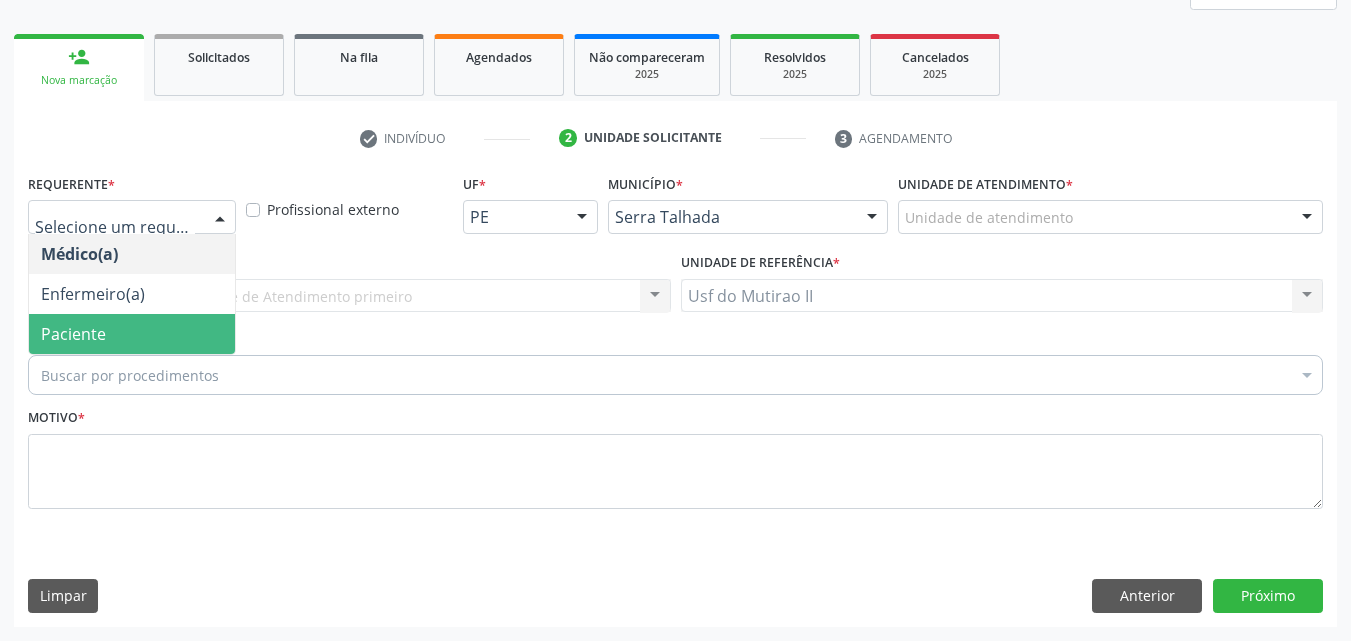 drag, startPoint x: 133, startPoint y: 331, endPoint x: 152, endPoint y: 317, distance: 23.600847 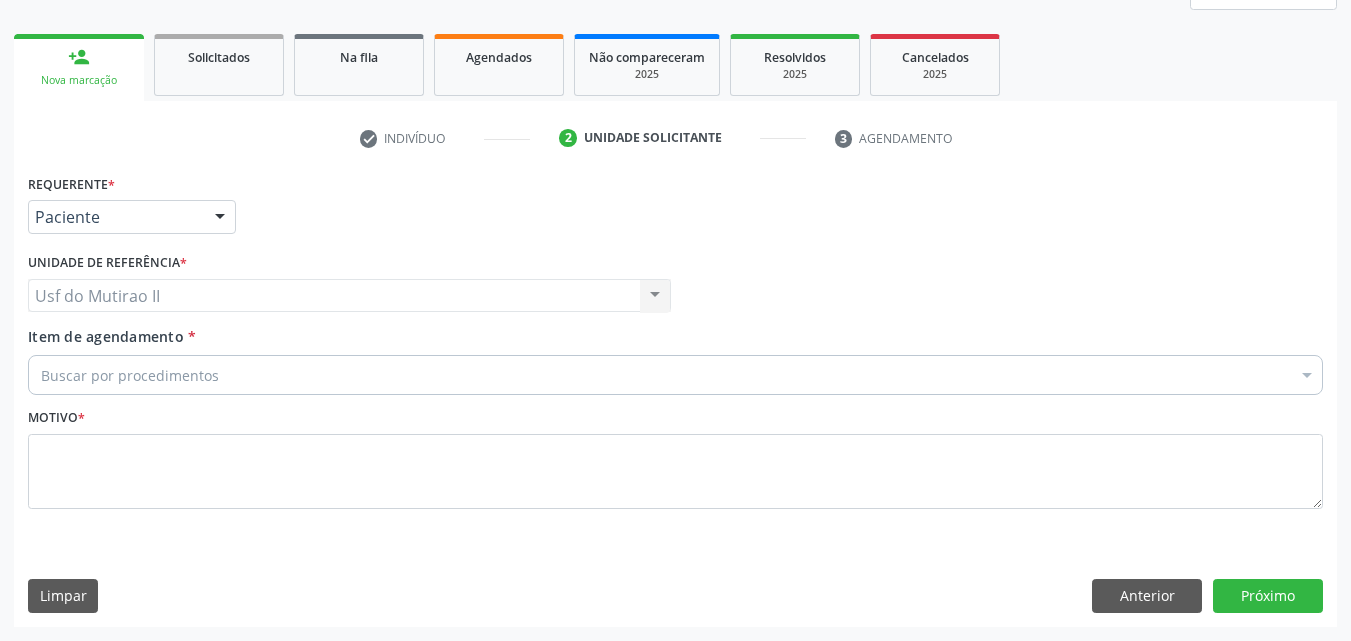 click on "Buscar por procedimentos" at bounding box center [675, 375] 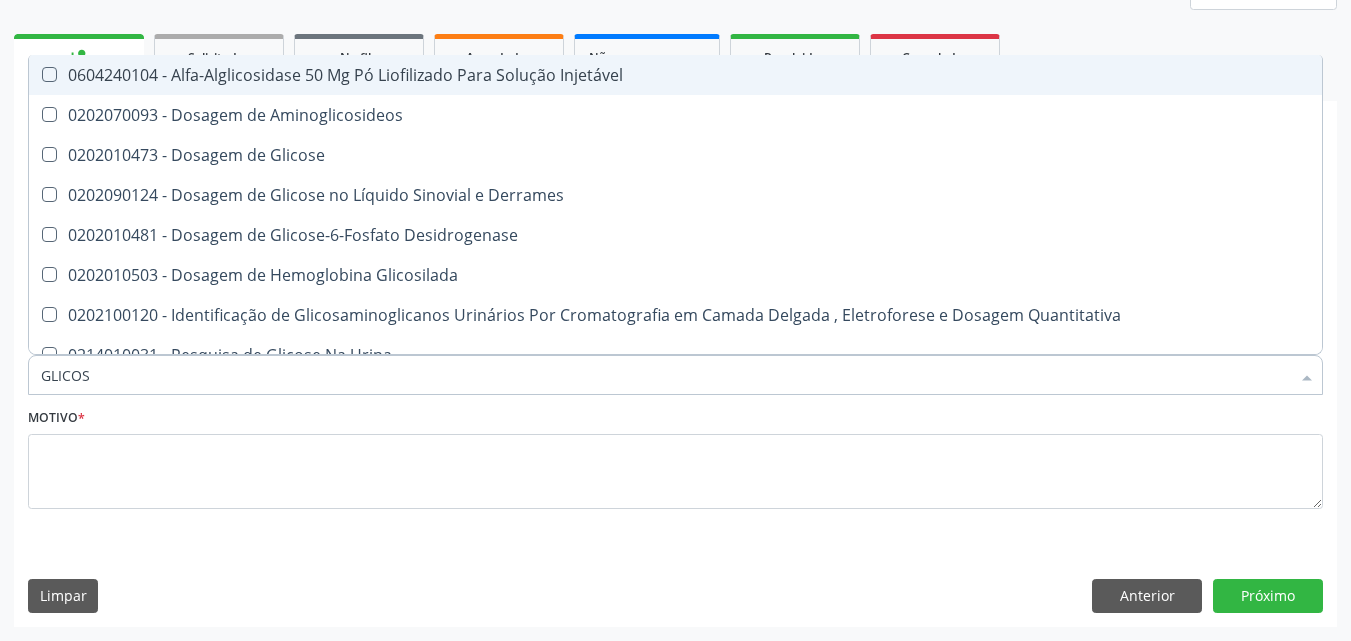 type on "GLICOSI" 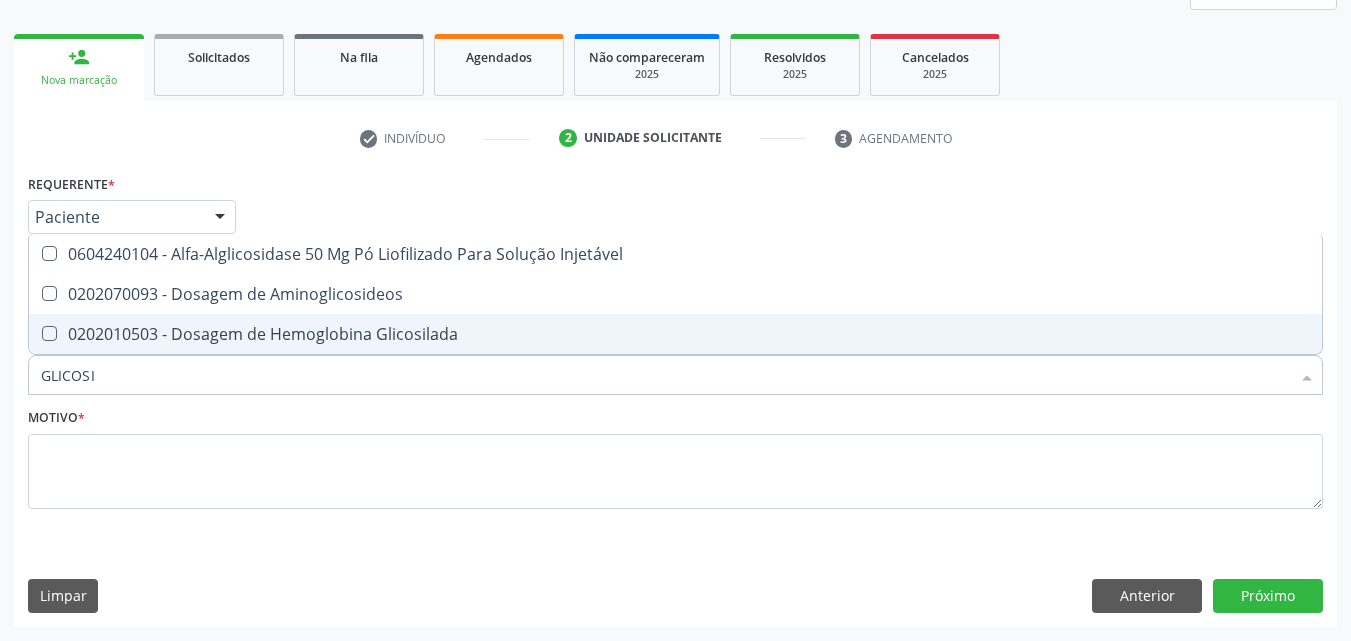 click on "0202010503 - Dosagem de Hemoglobina Glicosilada" at bounding box center (675, 334) 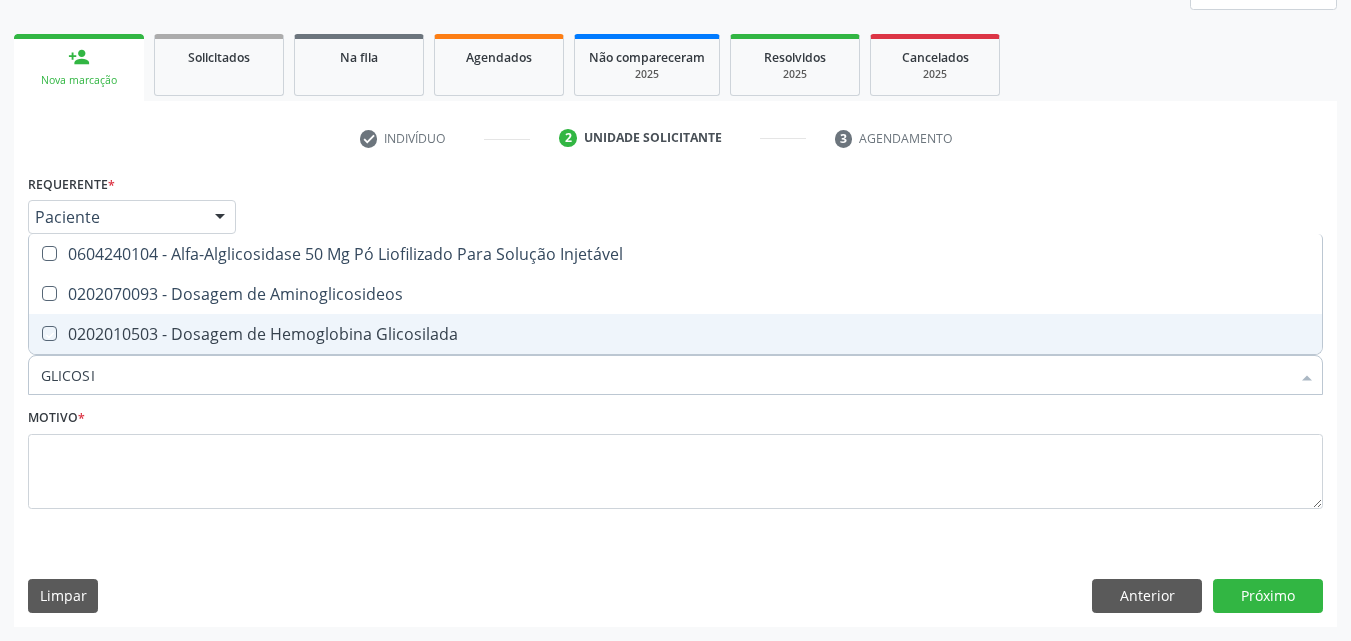 checkbox on "true" 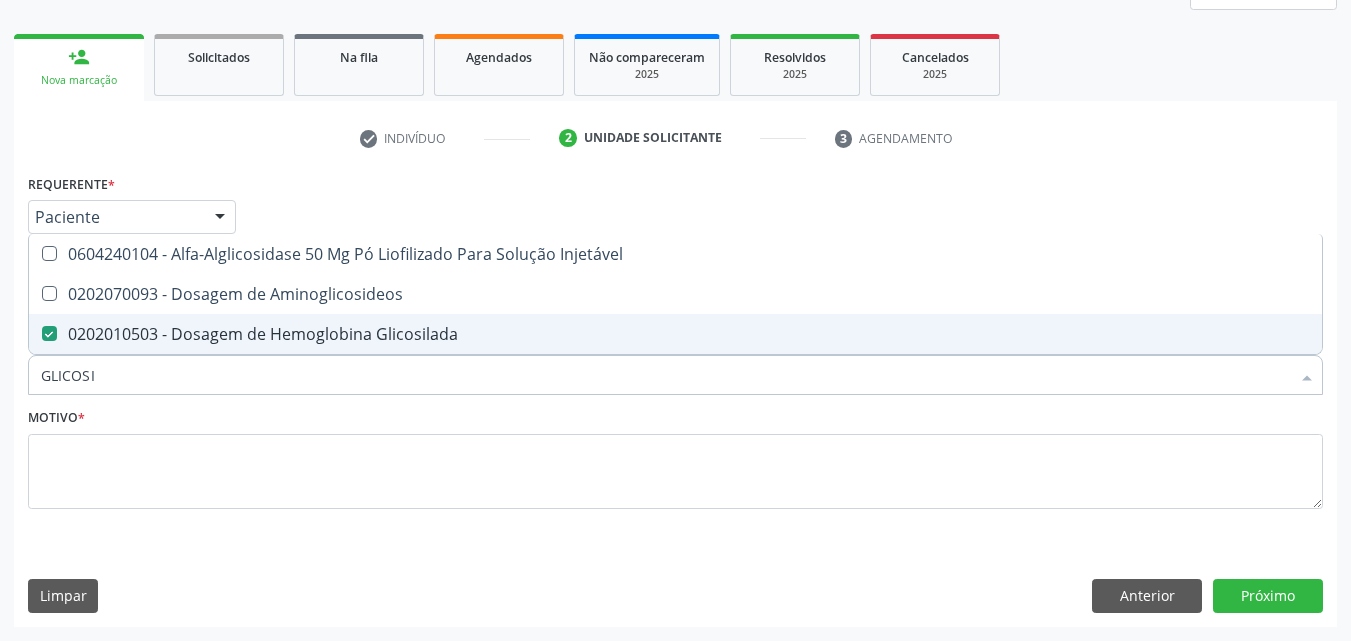 drag, startPoint x: 176, startPoint y: 378, endPoint x: 0, endPoint y: 369, distance: 176.22997 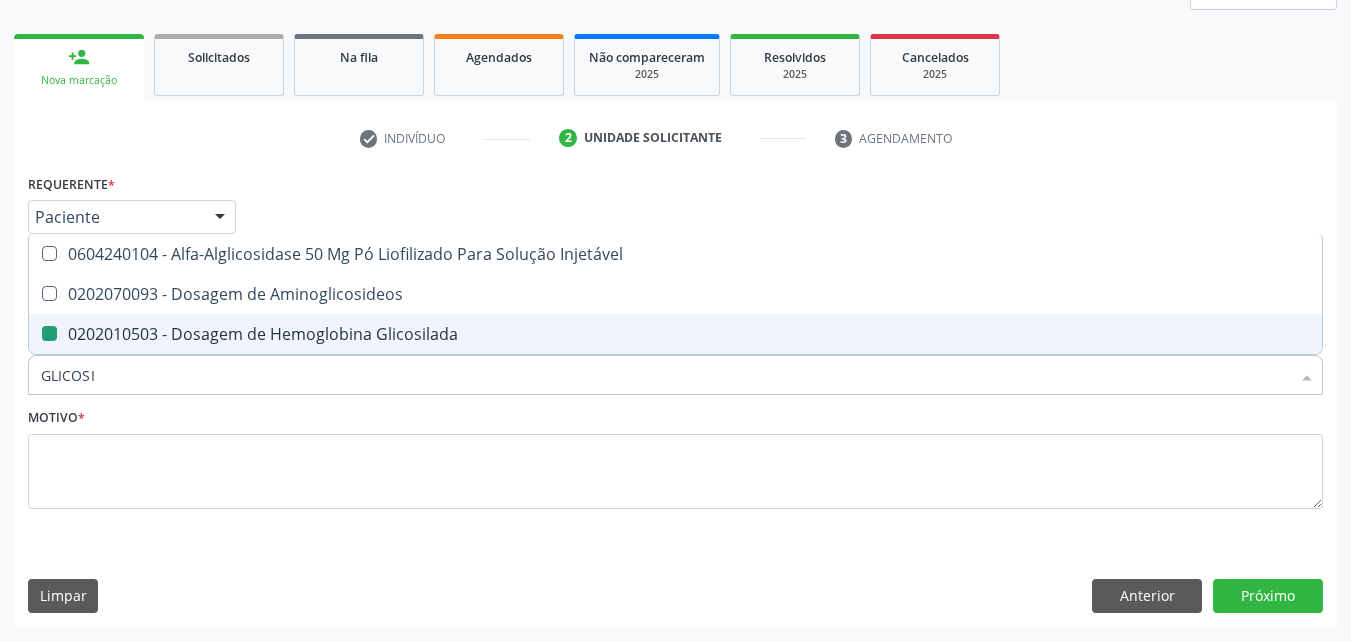 type 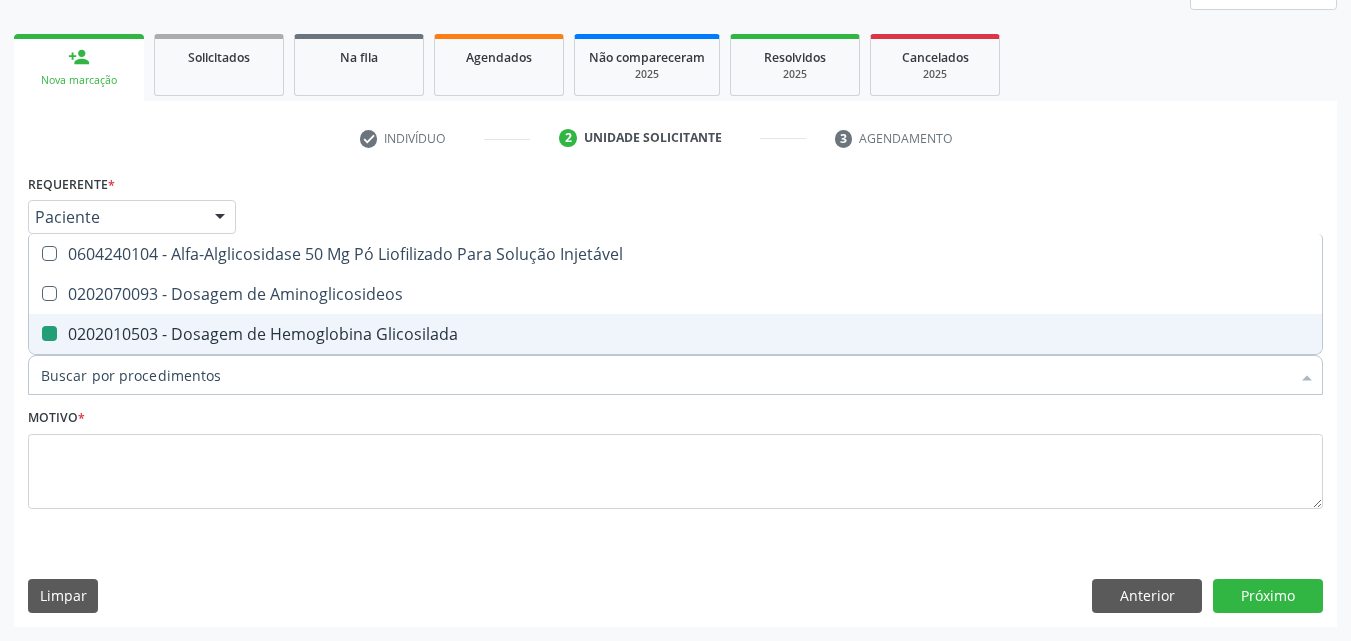 checkbox on "false" 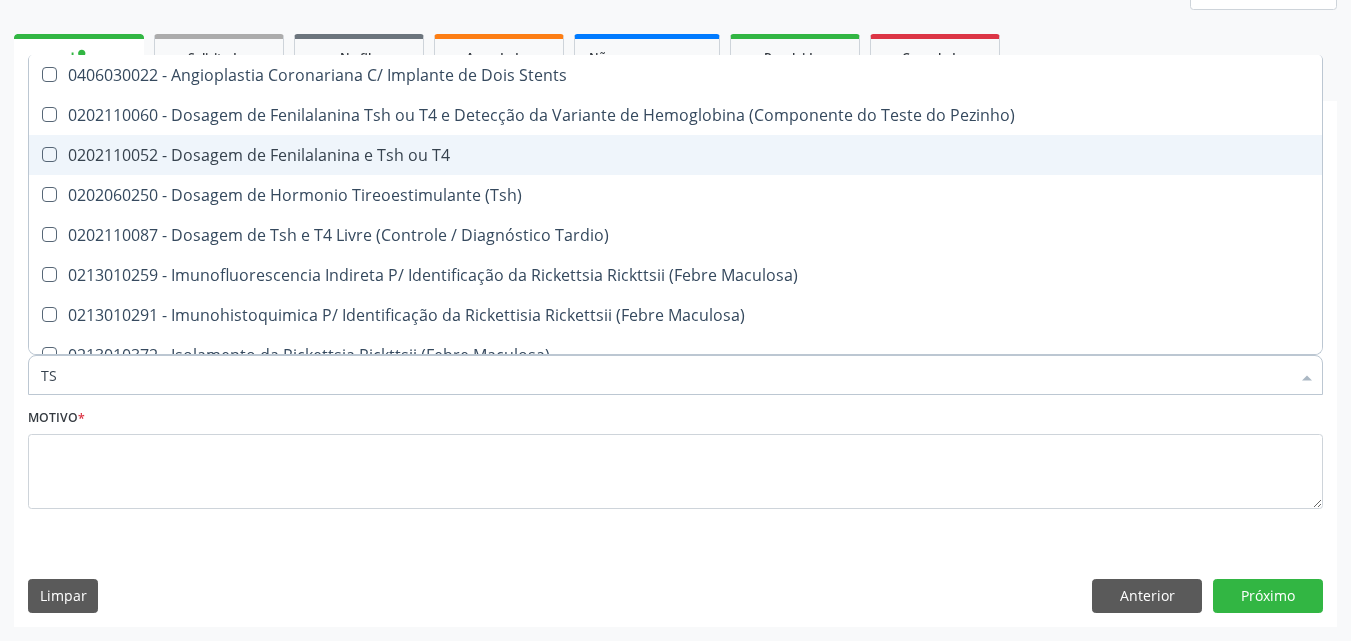 type on "TSH" 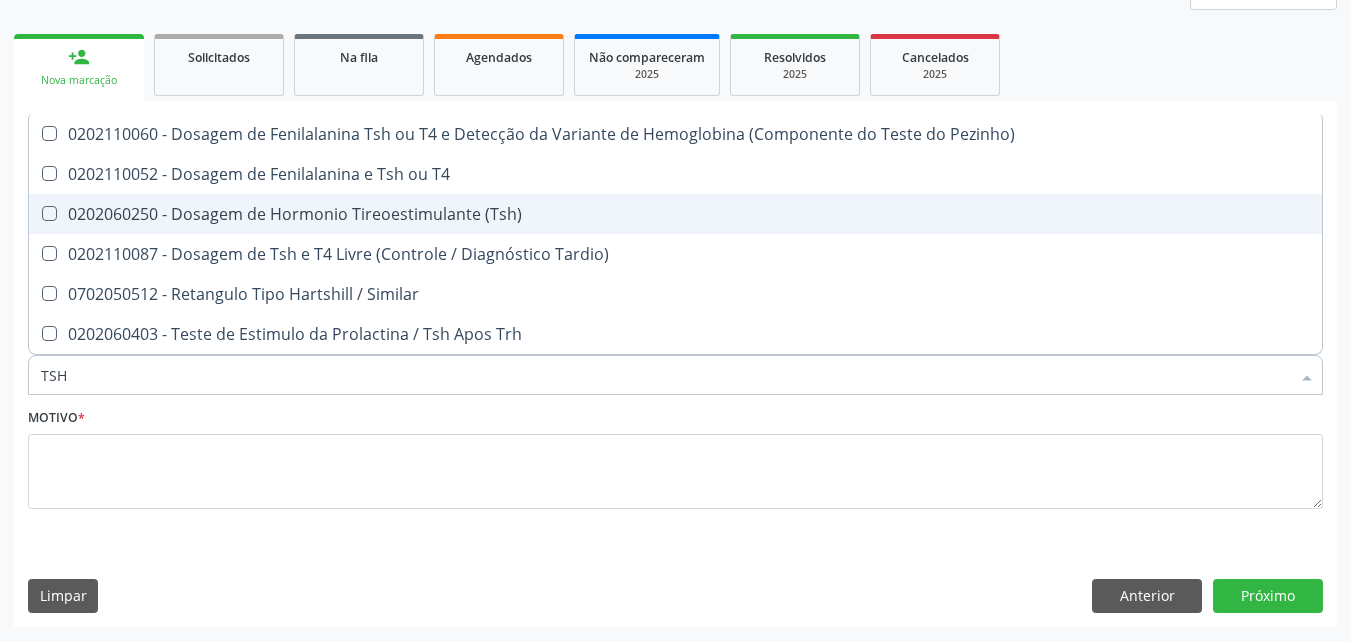 click on "0202060250 - Dosagem de Hormonio Tireoestimulante (Tsh)" at bounding box center [675, 214] 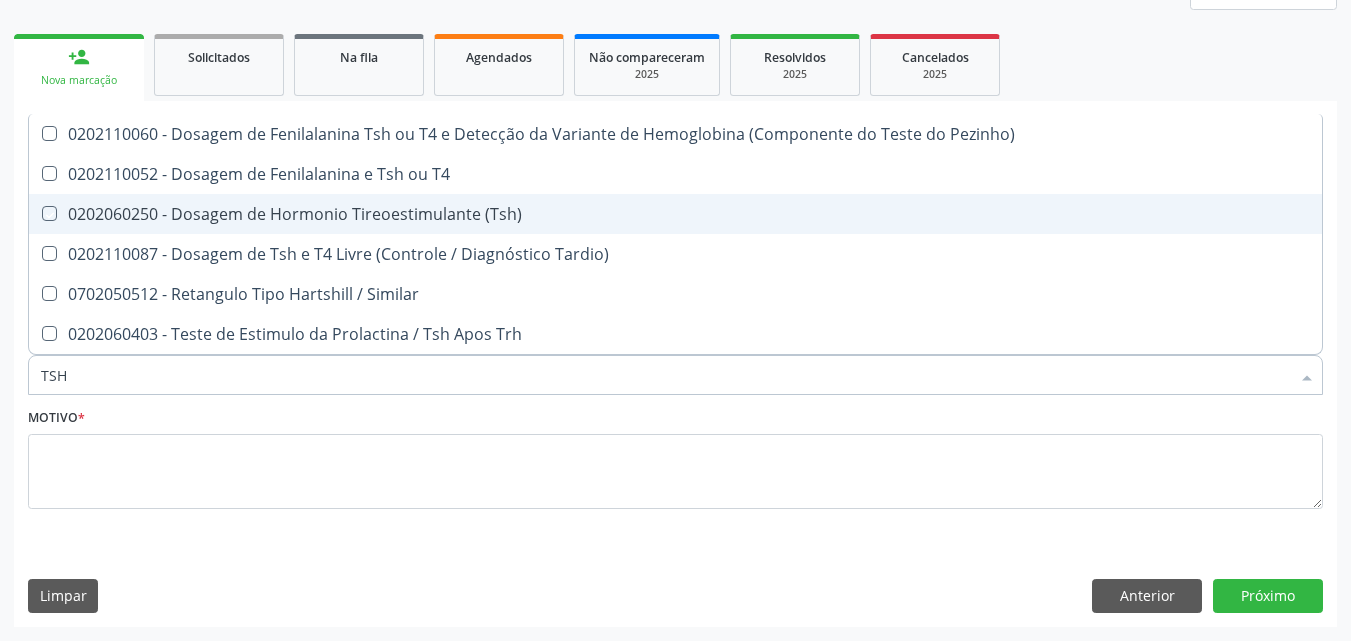 checkbox on "true" 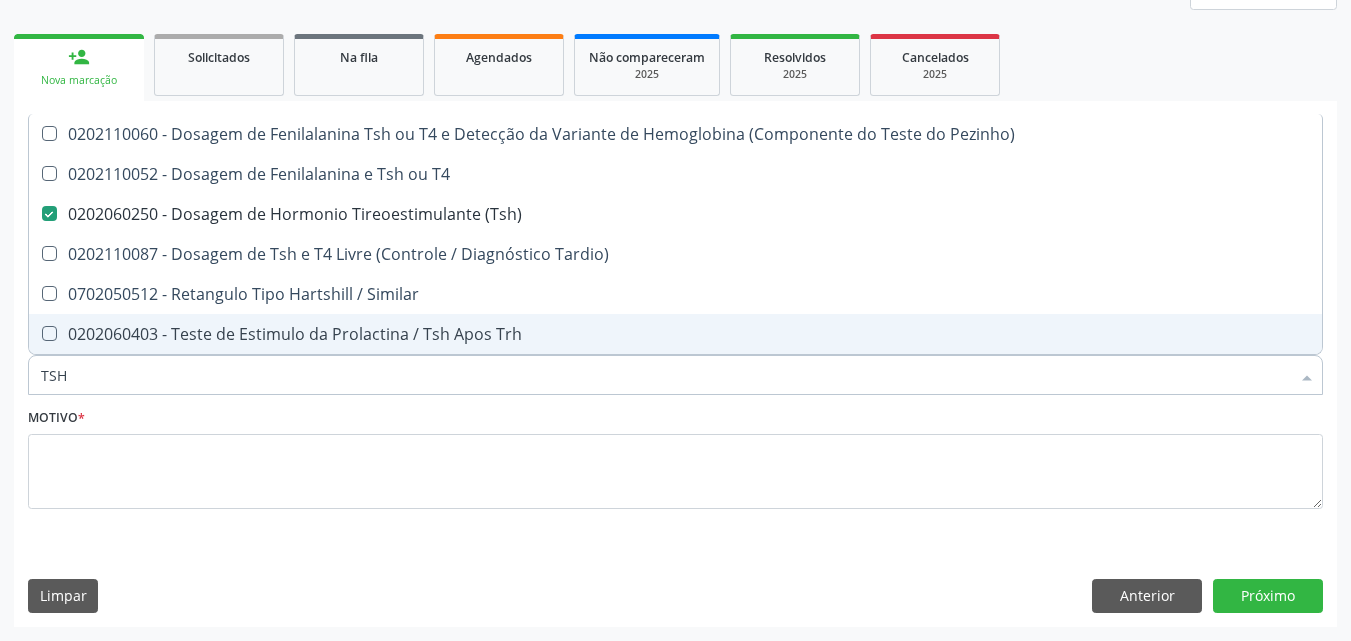 drag, startPoint x: 120, startPoint y: 389, endPoint x: 0, endPoint y: 386, distance: 120.03749 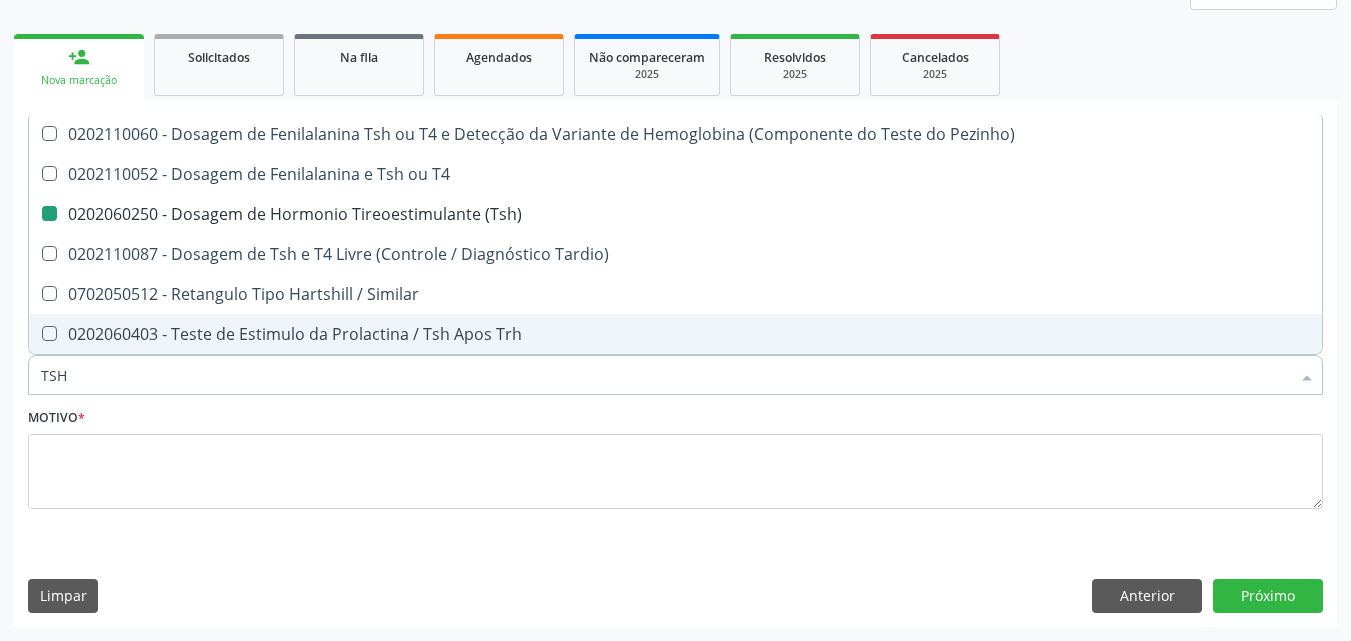 type 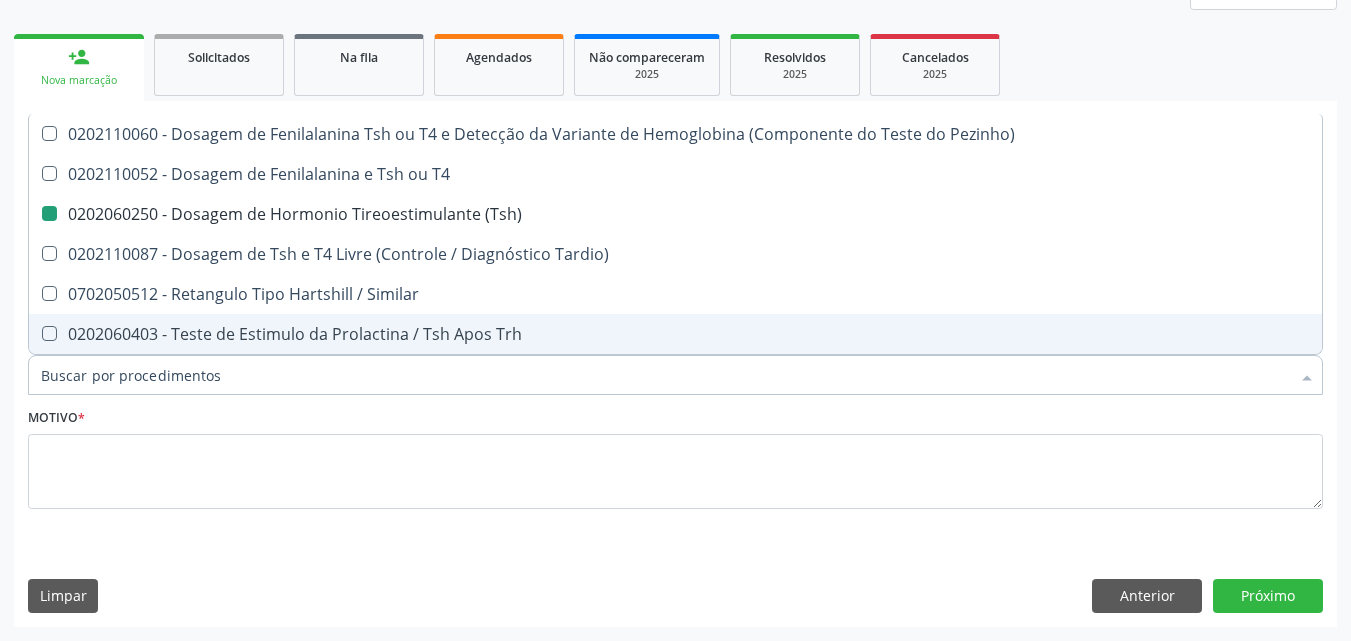 checkbox on "false" 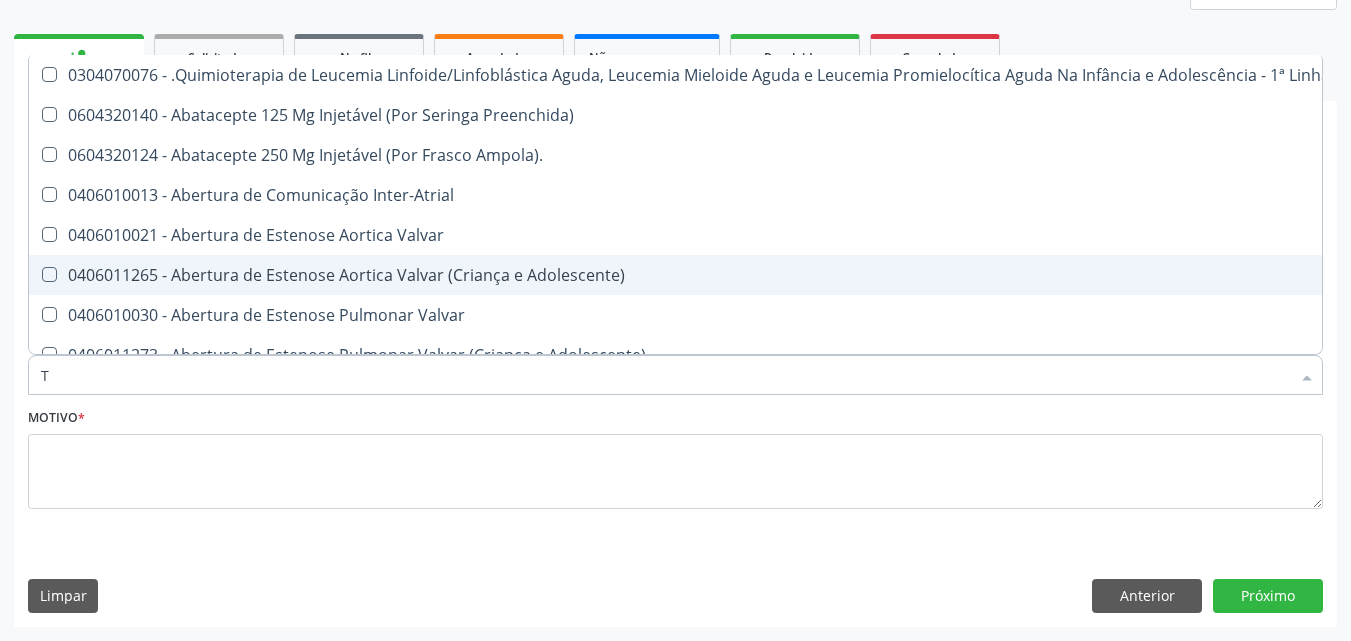 type on "T4" 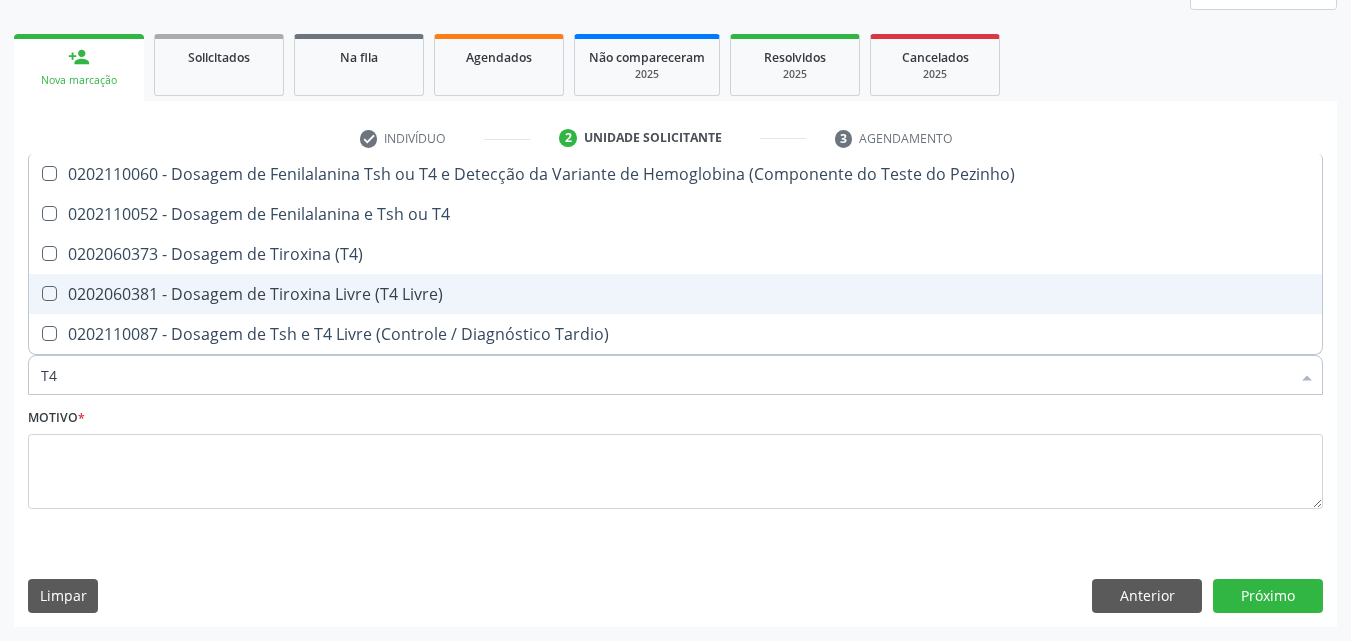 click on "0202060381 - Dosagem de Tiroxina Livre (T4 Livre)" at bounding box center [675, 294] 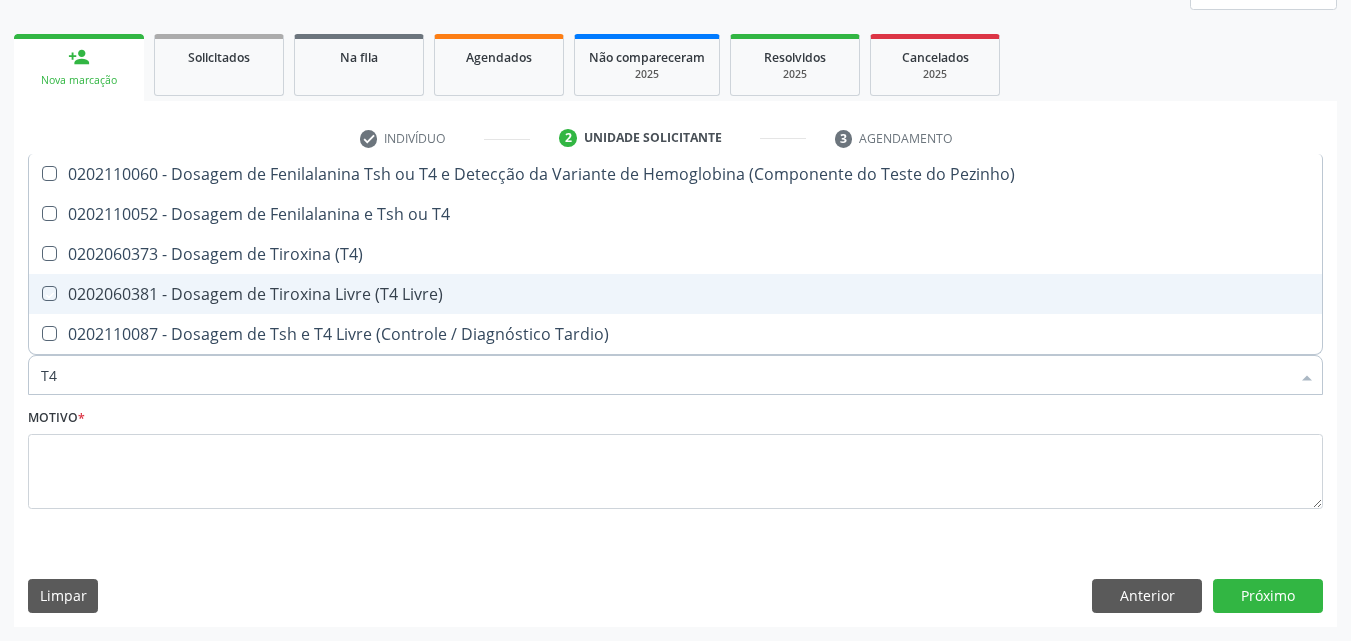 checkbox on "true" 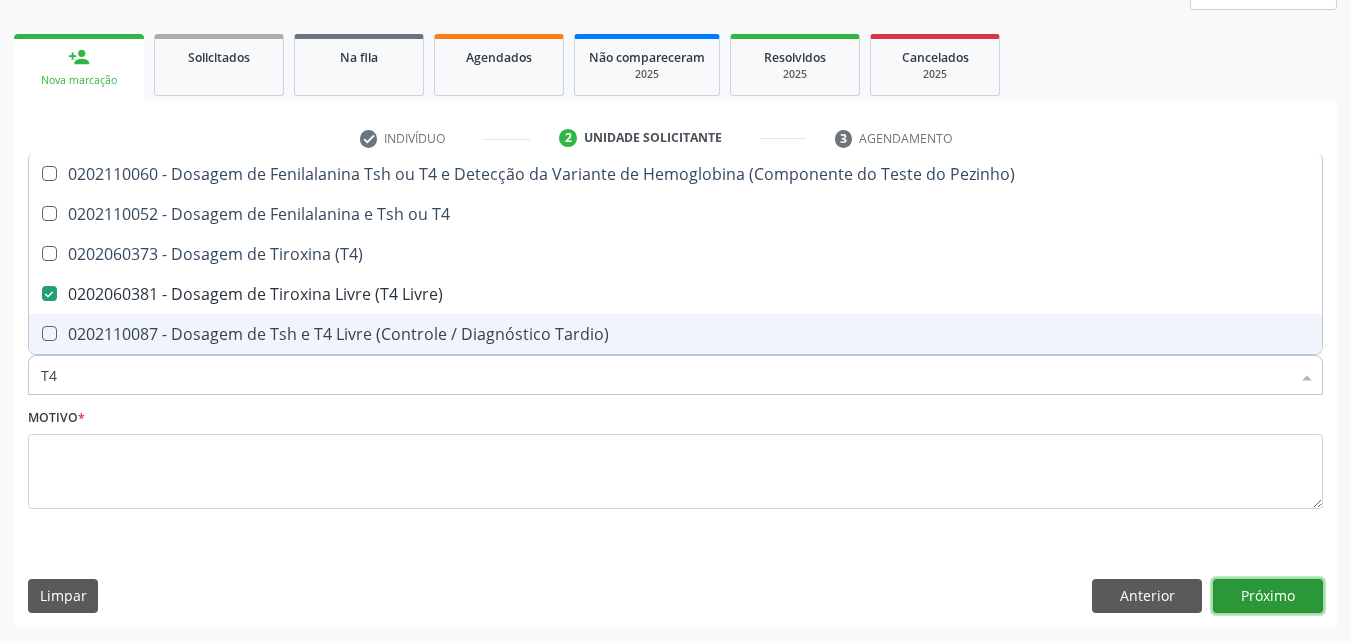 click on "Próximo" at bounding box center [1268, 596] 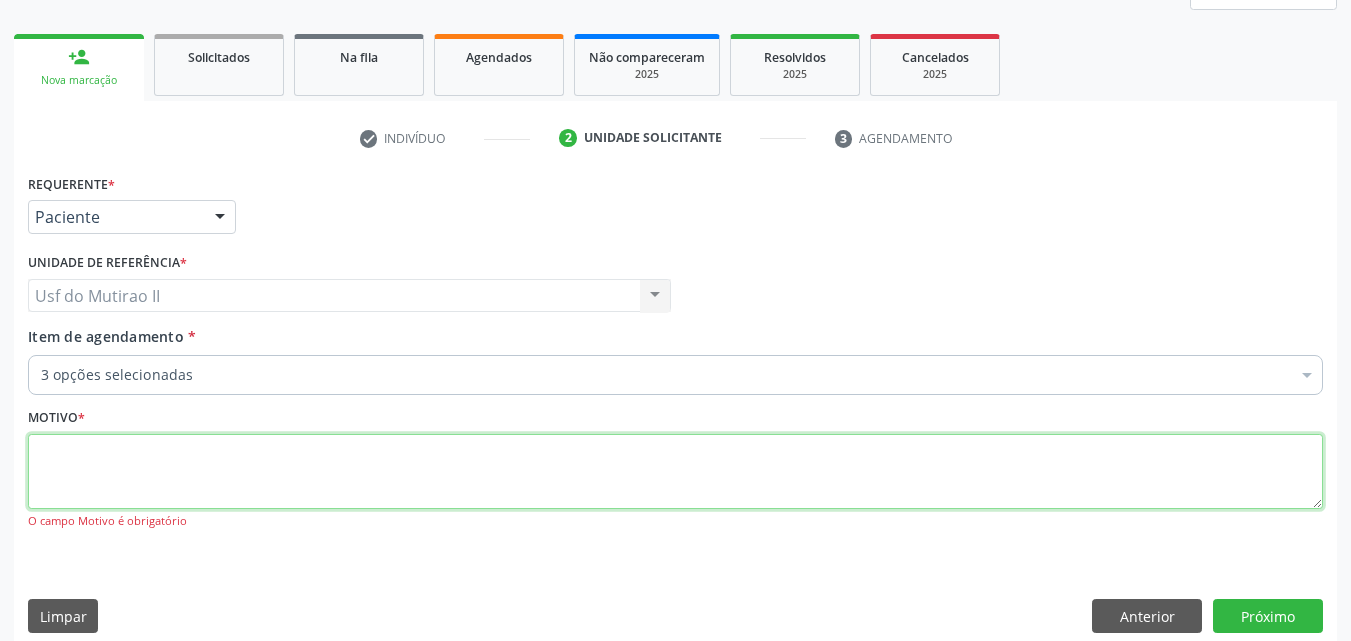 click at bounding box center (675, 472) 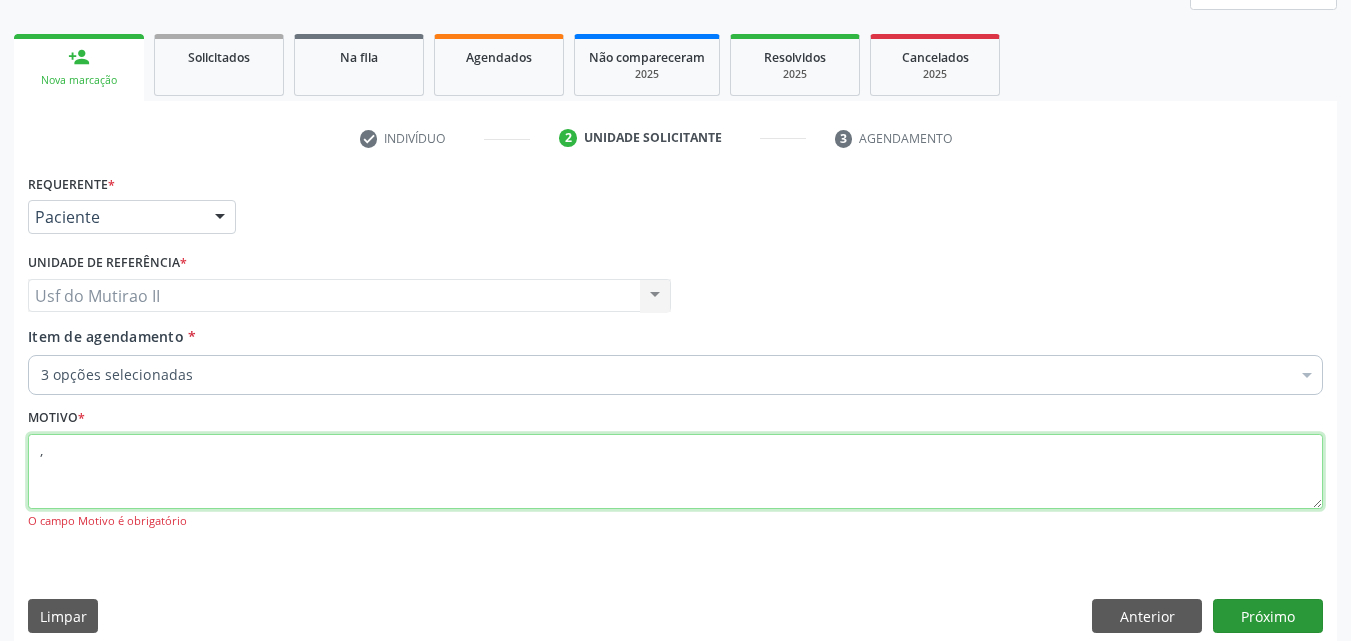 type on "," 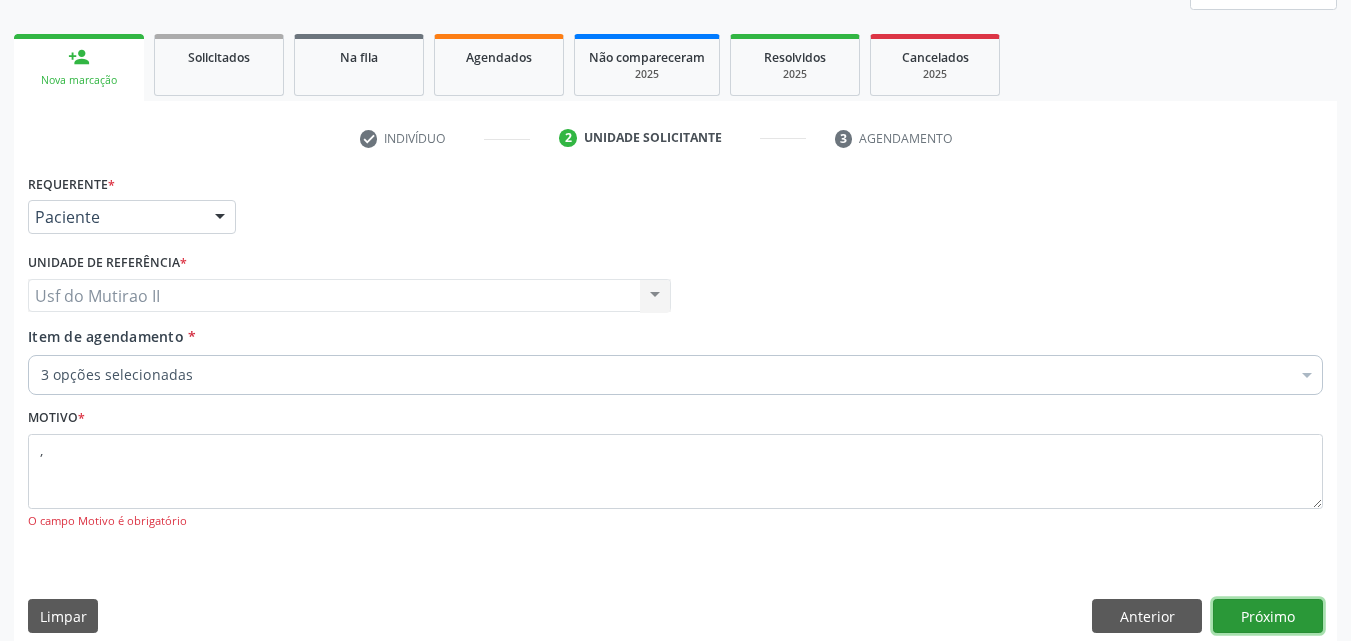 click on "Próximo" at bounding box center (1268, 616) 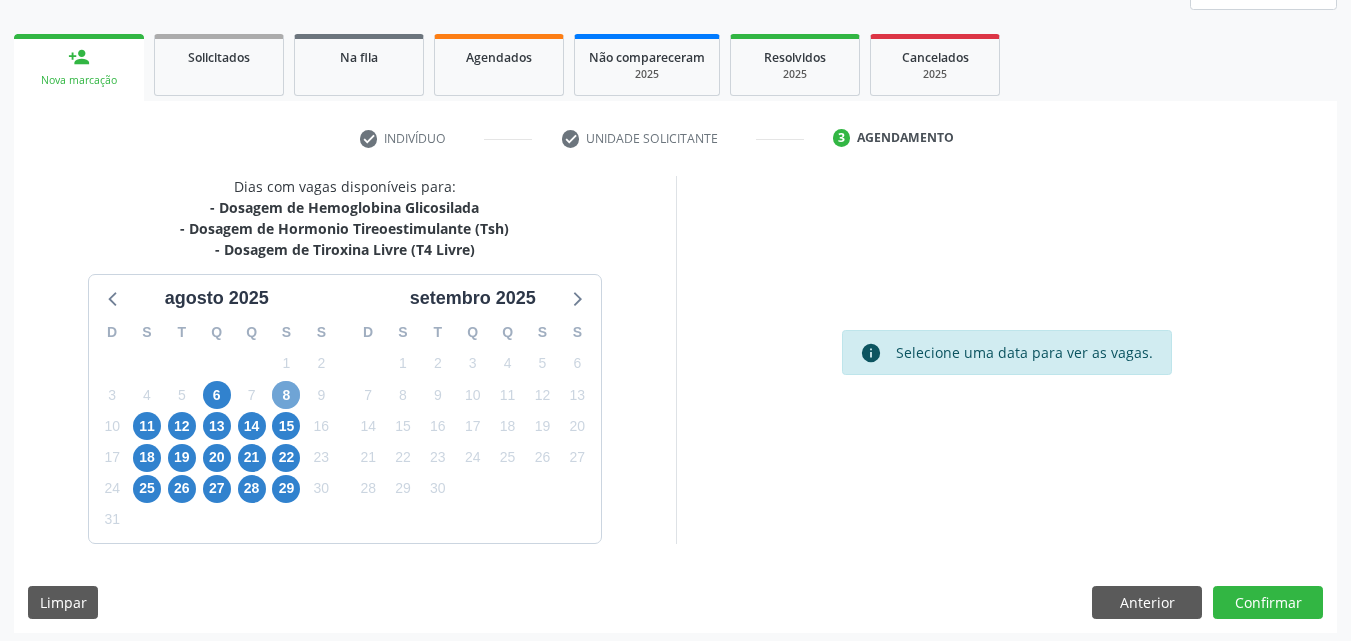 click on "8" at bounding box center (286, 395) 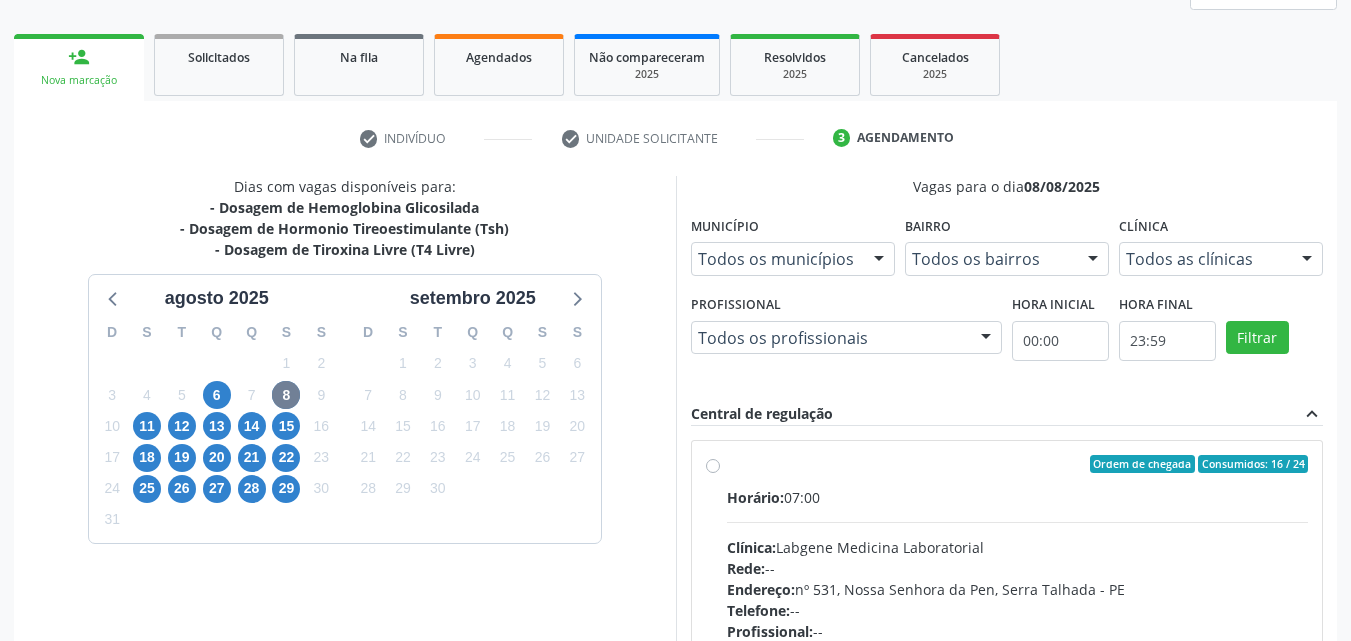 click on "Ordem de chegada
Consumidos: 16 / 24
Horário:   07:00
Clínica:  Labgene Medicina Laboratorial
Rede:
--
Endereço:   nº 531, Nossa Senhora da Pen, Serra Talhada - PE
Telefone:   --
Profissional:
--
Informações adicionais sobre o atendimento
Idade de atendimento:
Sem restrição
Gênero(s) atendido(s):
Sem restrição
Informações adicionais:
--" at bounding box center [1018, 608] 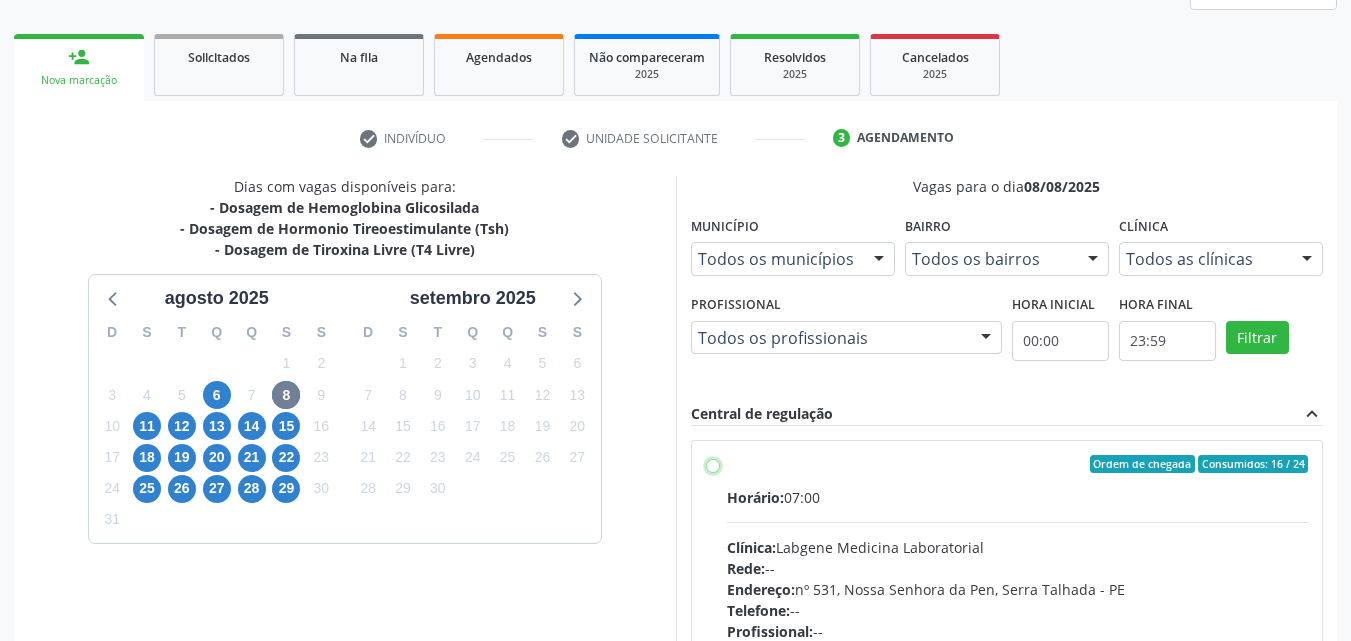 radio on "true" 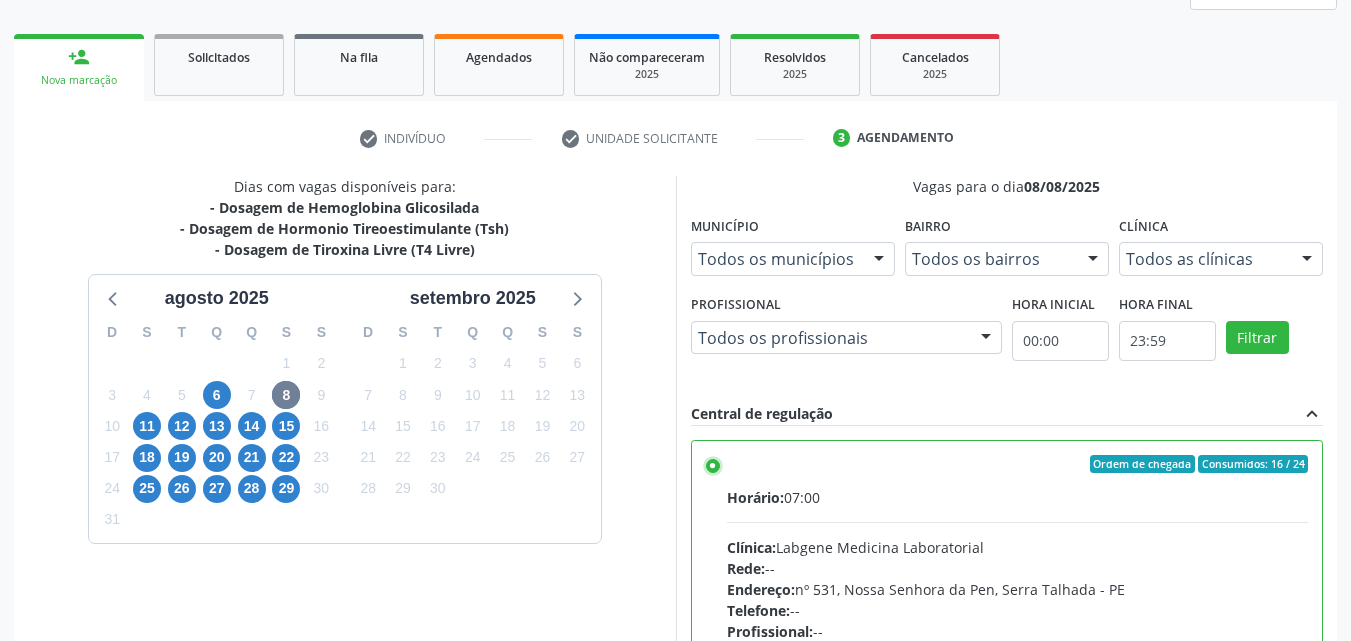 scroll, scrollTop: 554, scrollLeft: 0, axis: vertical 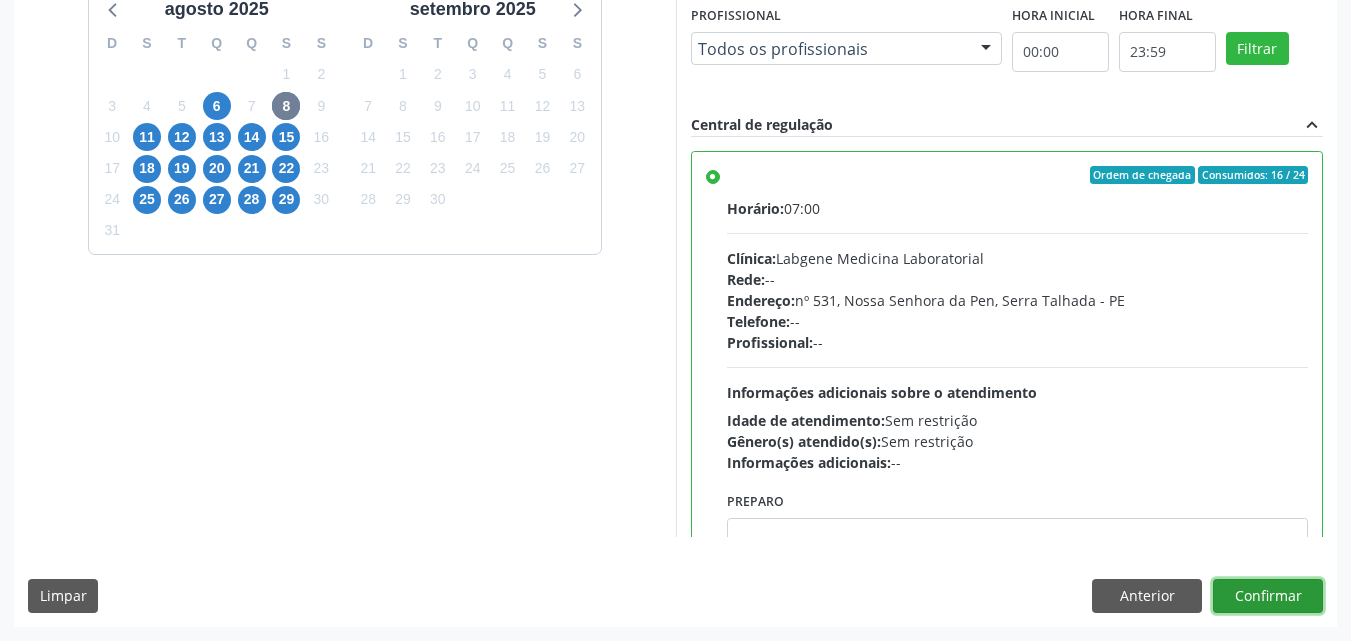 click on "Confirmar" at bounding box center (1268, 596) 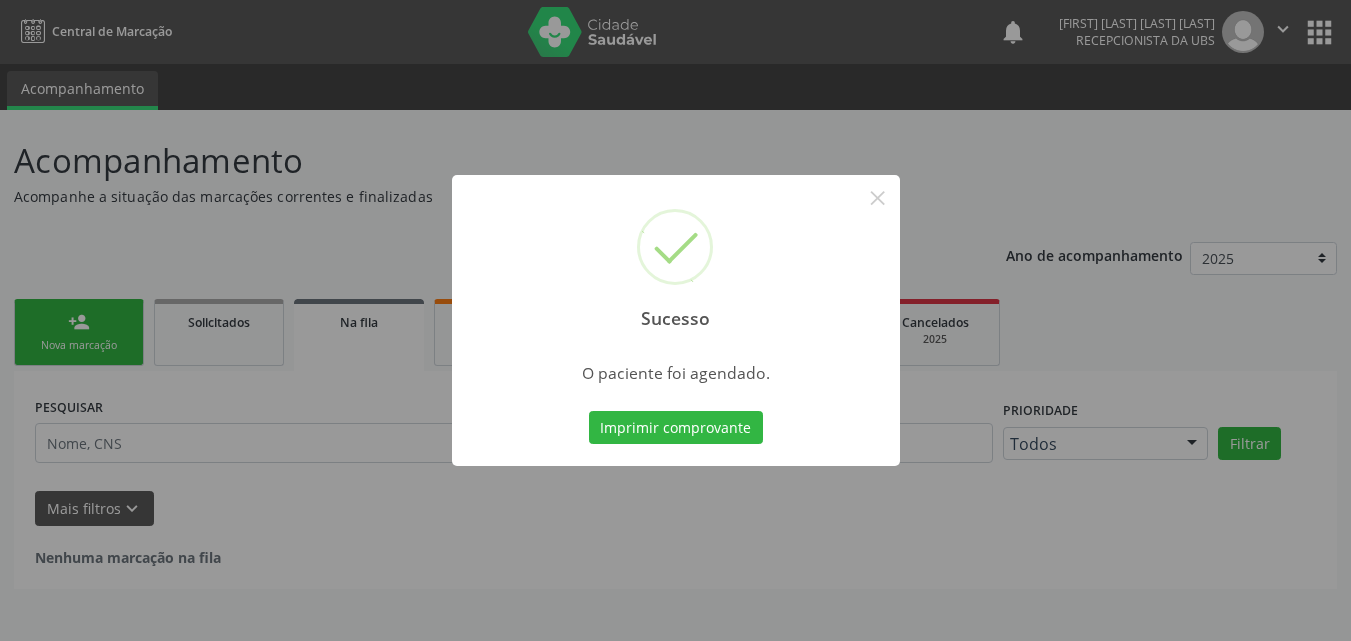 scroll, scrollTop: 0, scrollLeft: 0, axis: both 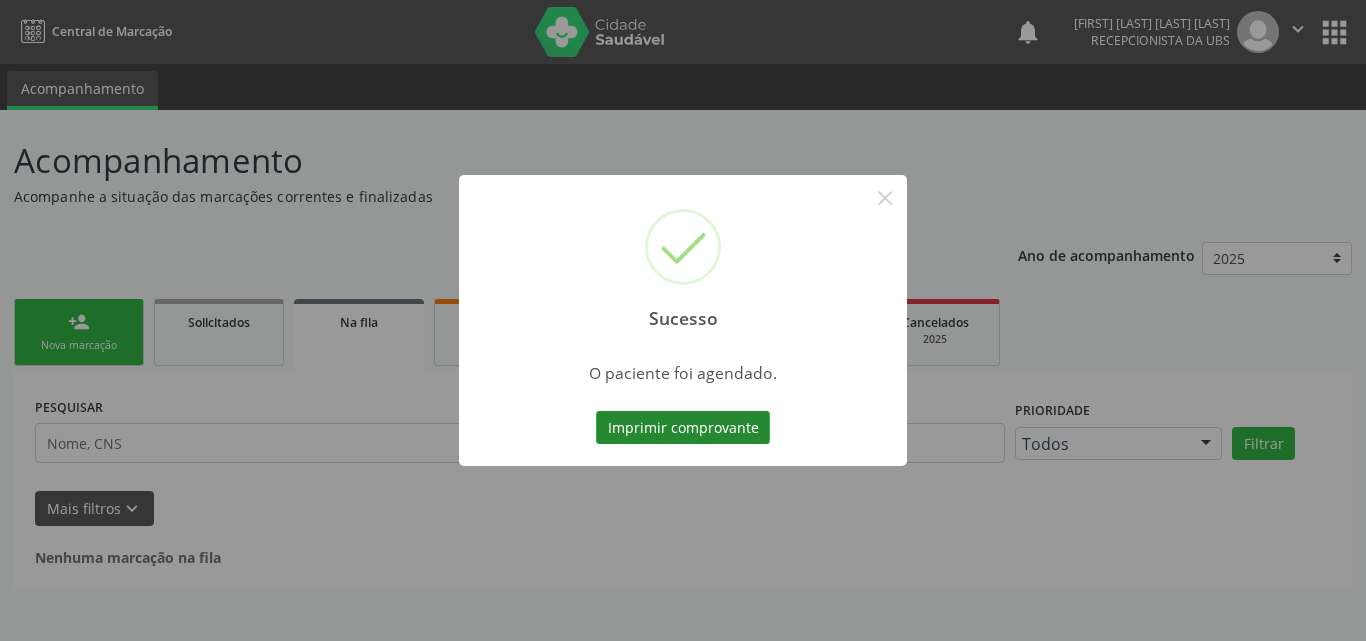 click on "Imprimir comprovante" at bounding box center [683, 428] 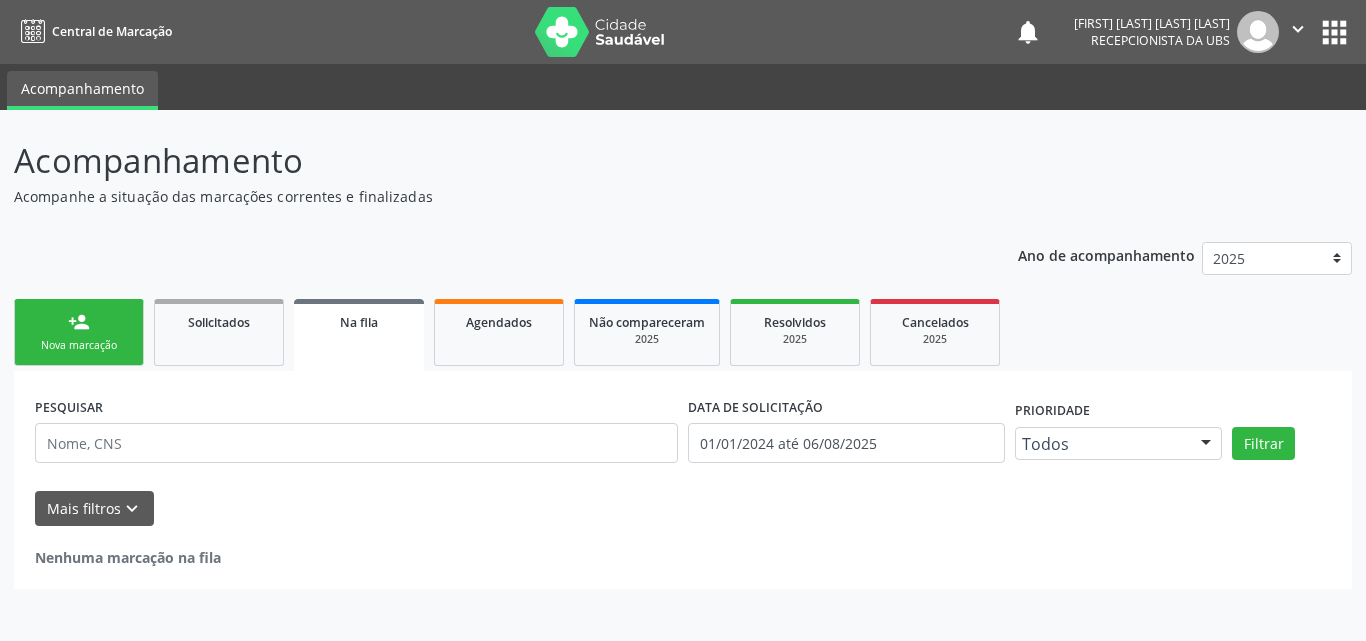 click on "person_add" at bounding box center [79, 322] 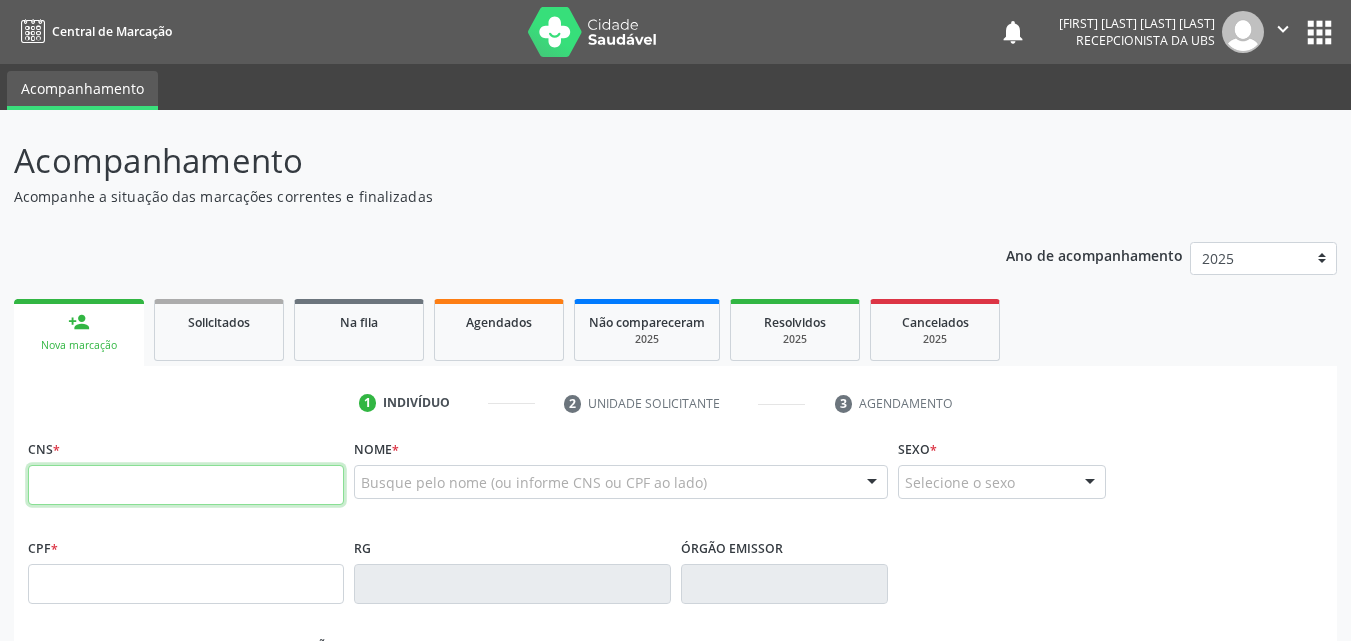 click at bounding box center [186, 485] 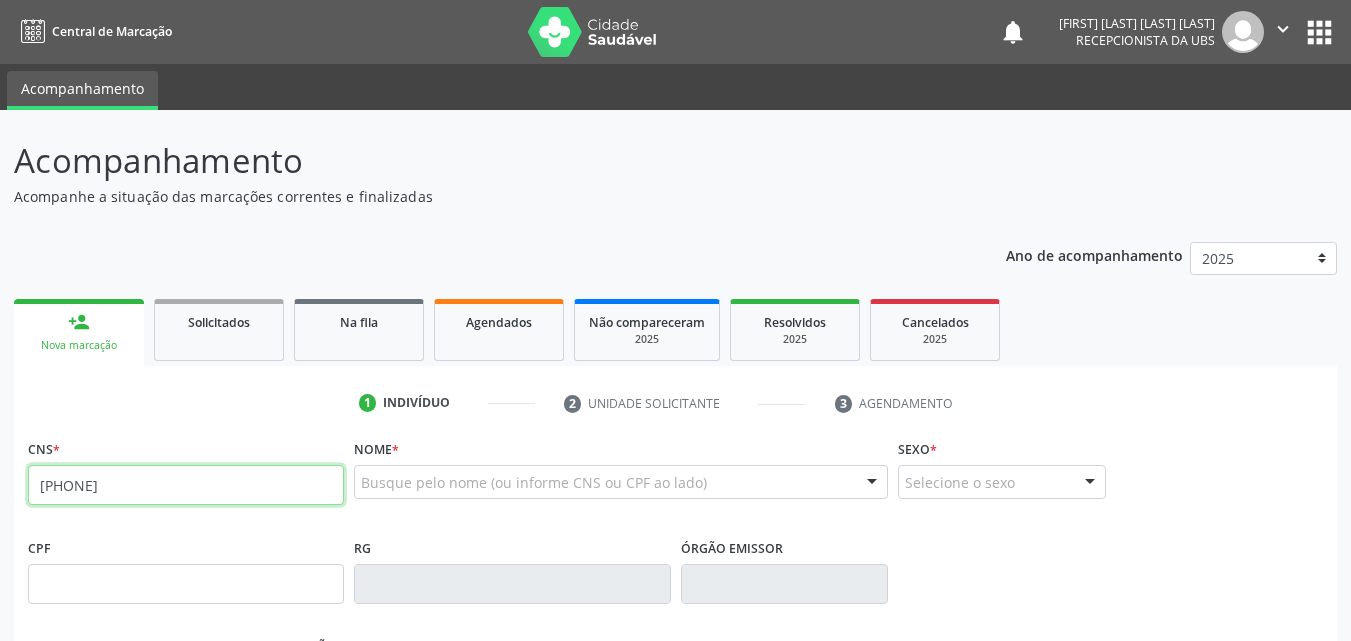 type on "898 0062 2884 6355" 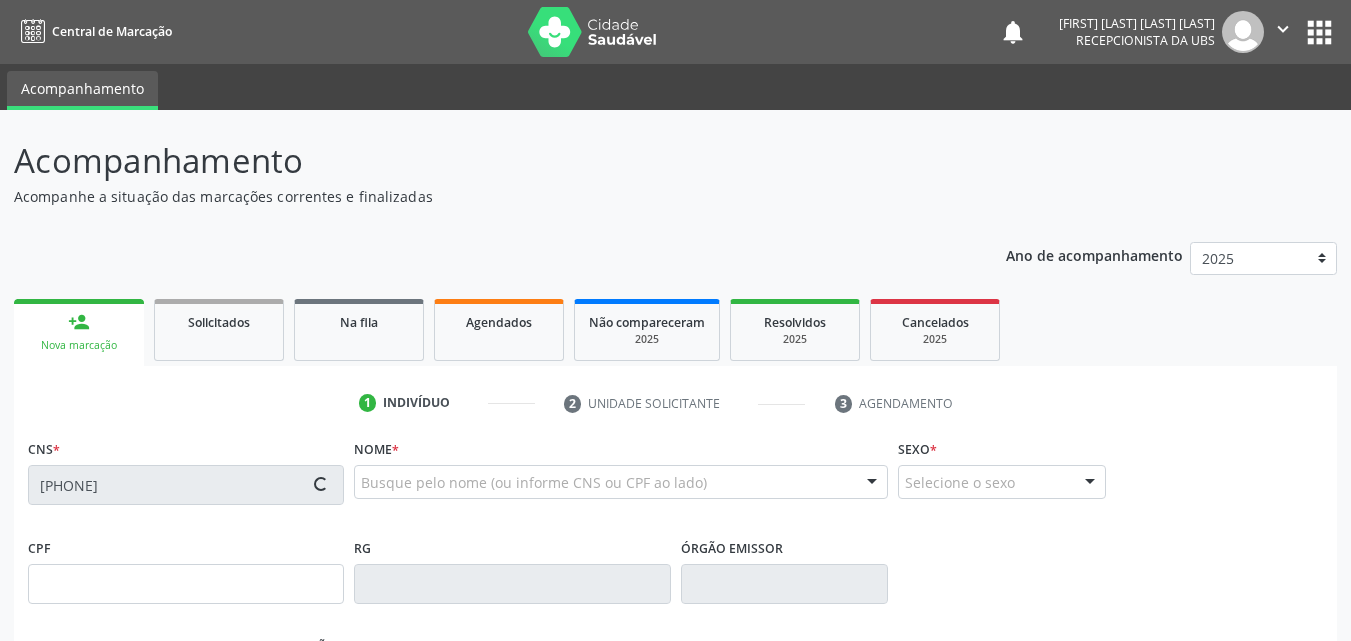 type on "175.395.114-35" 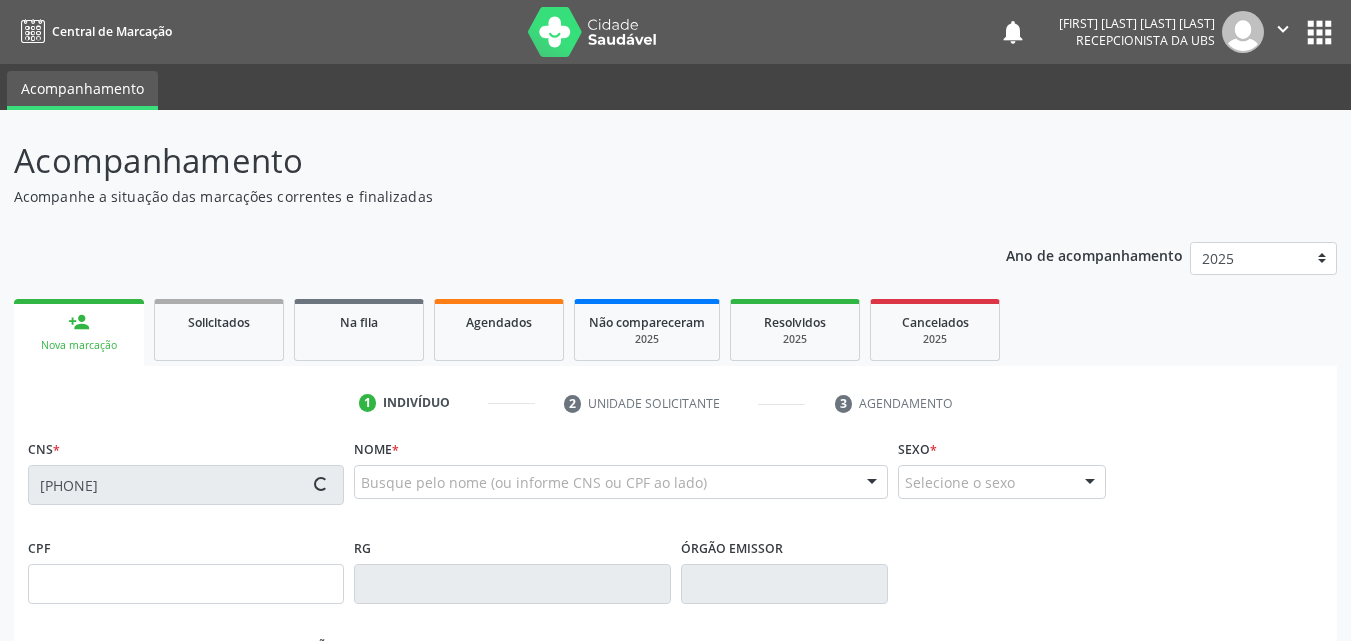type on "04/02/2021" 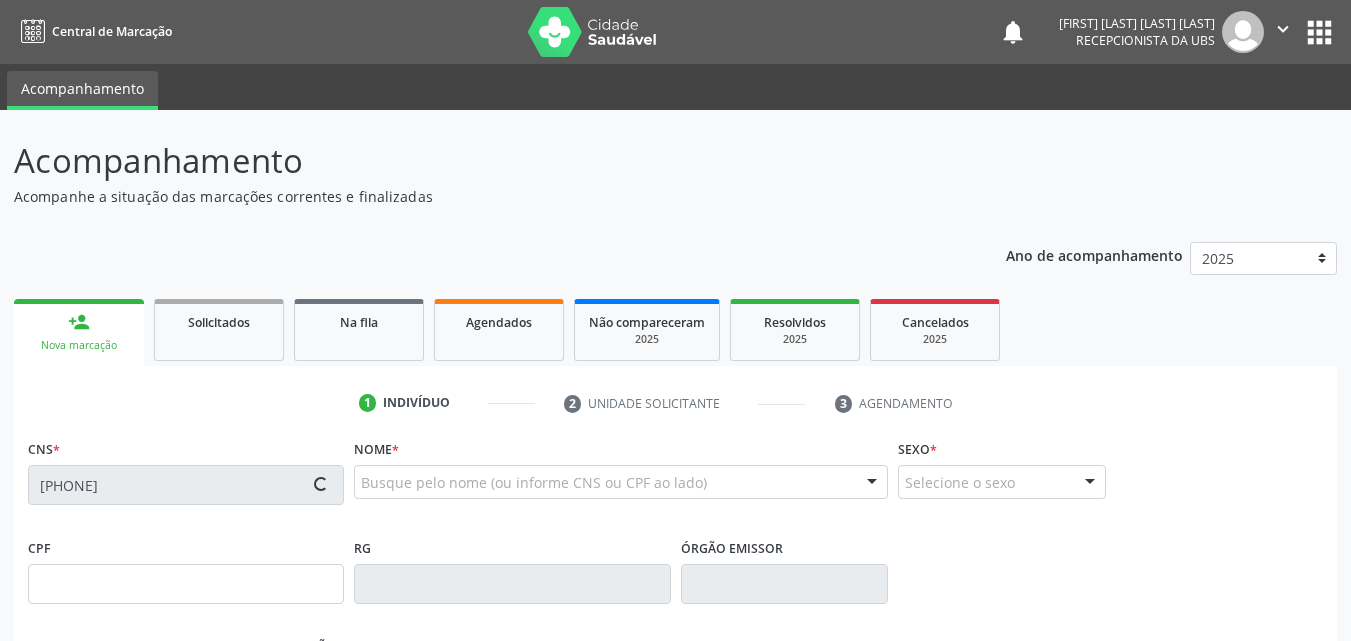 type on "Adriana Michele de Lima" 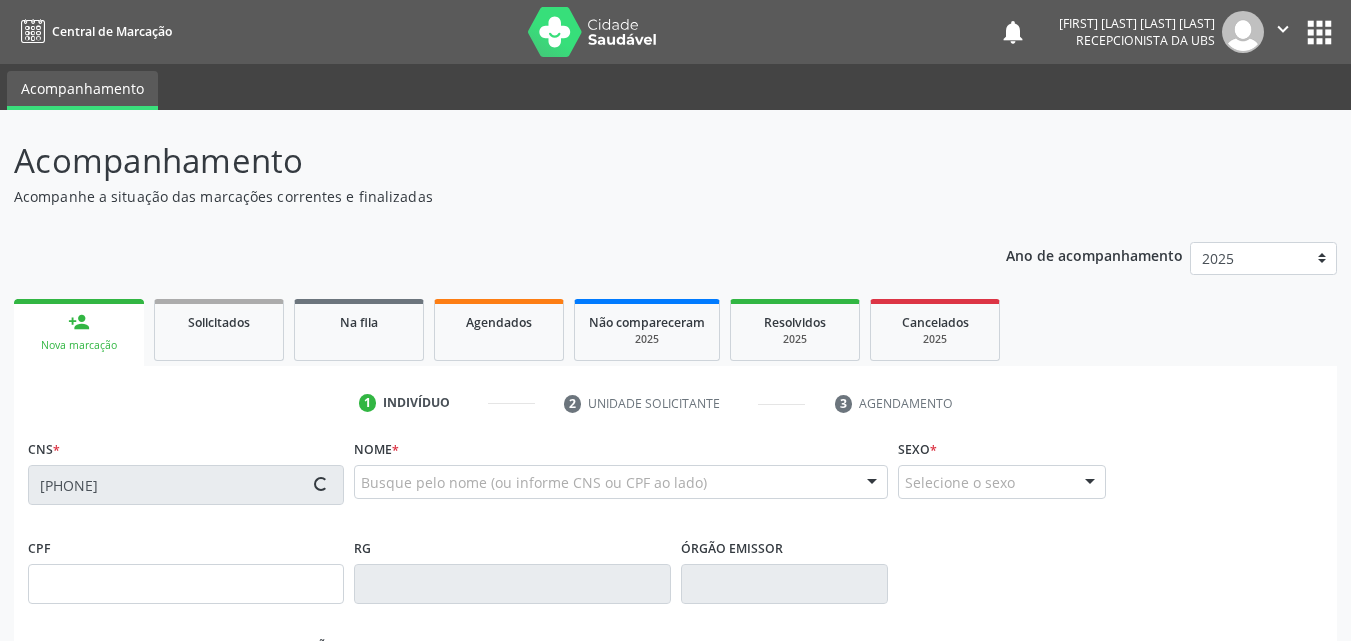 type on "(87) 99985-4052" 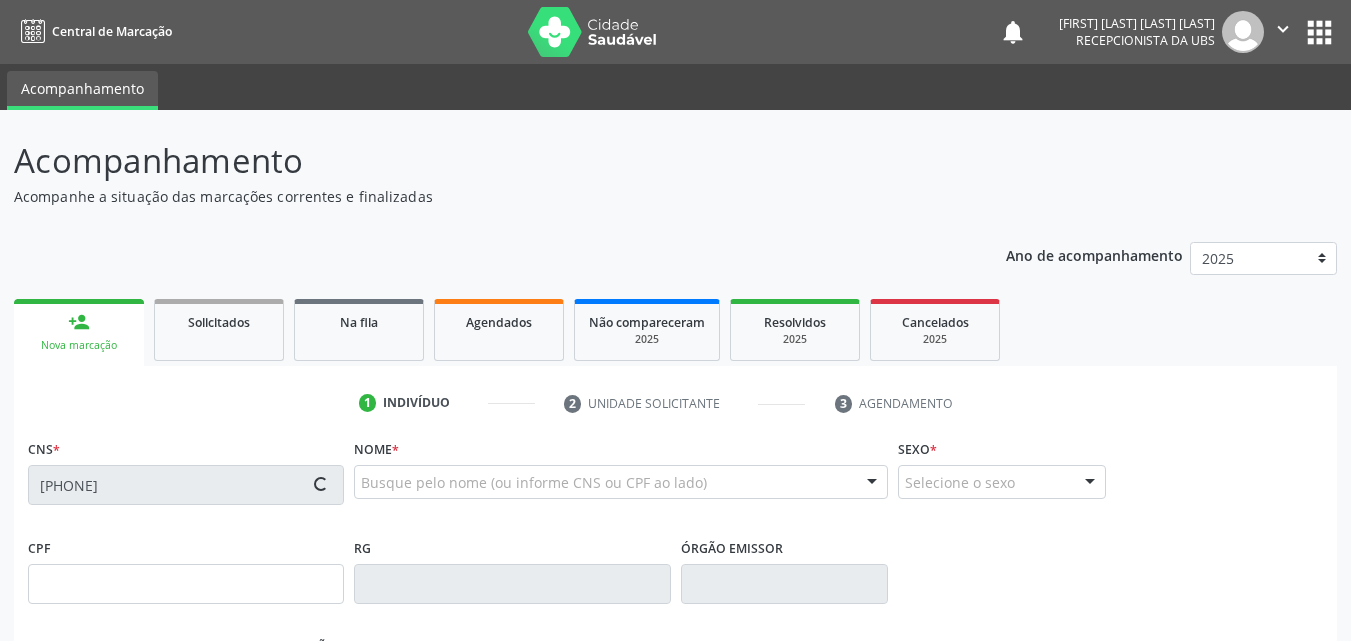 type on "46" 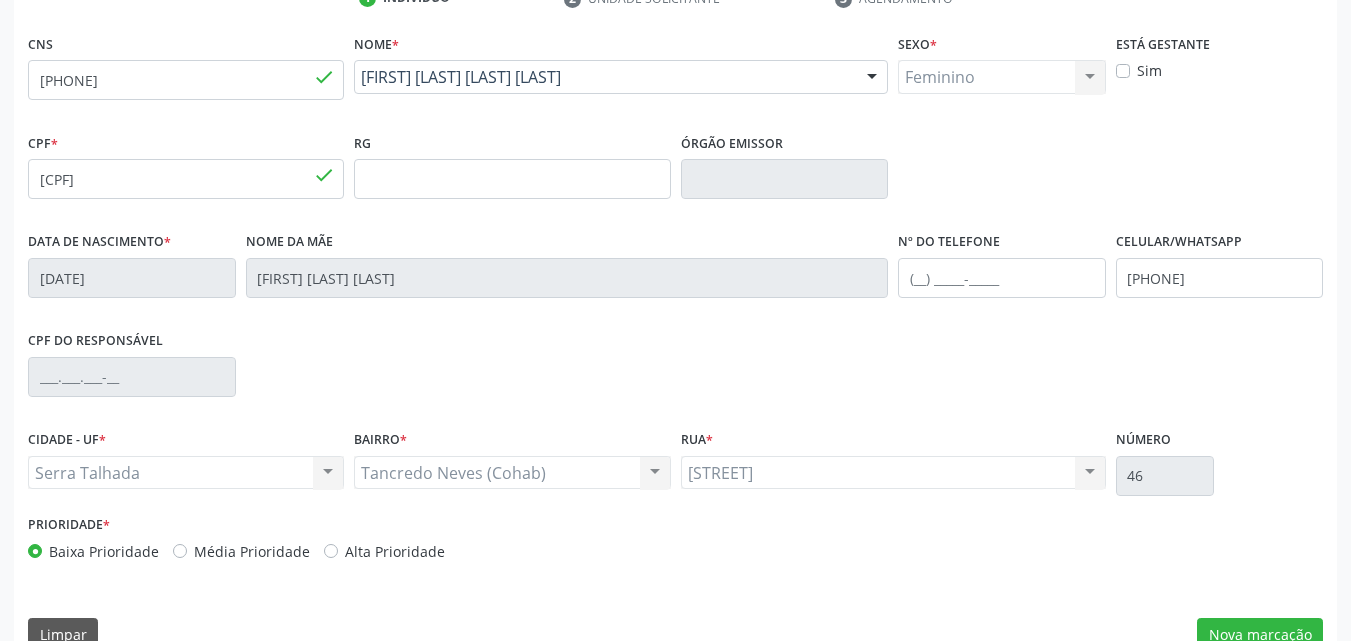 scroll, scrollTop: 443, scrollLeft: 0, axis: vertical 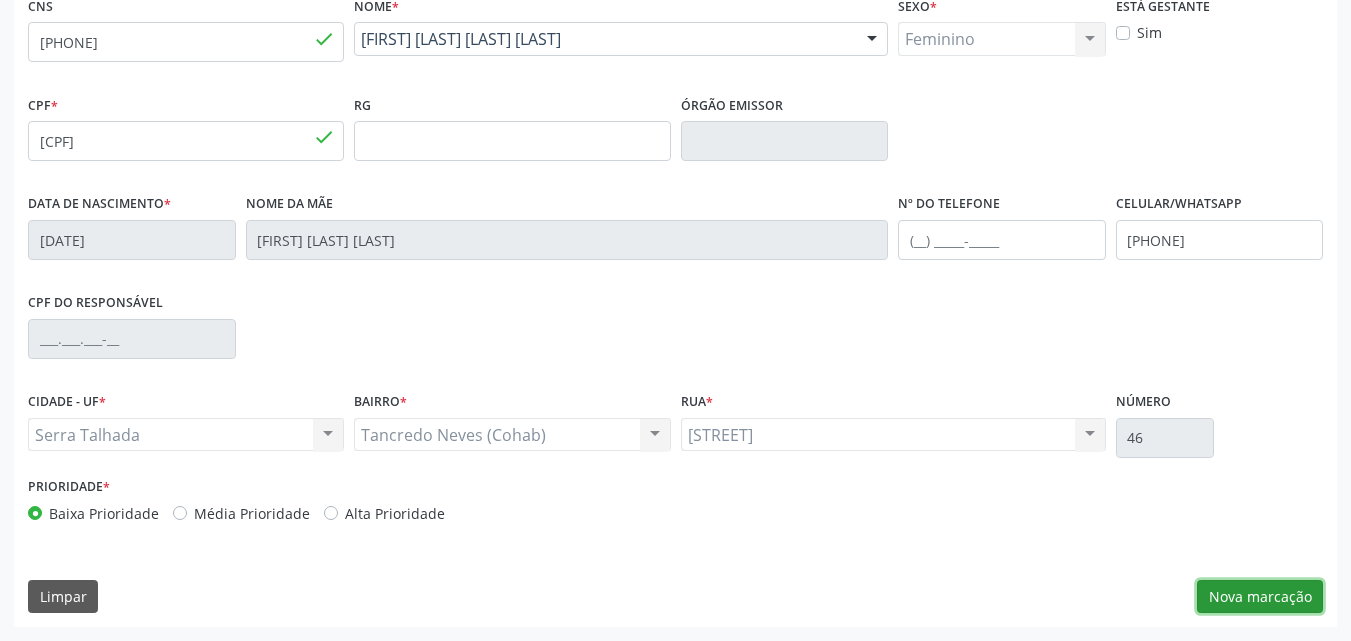 drag, startPoint x: 1290, startPoint y: 601, endPoint x: 1274, endPoint y: 598, distance: 16.27882 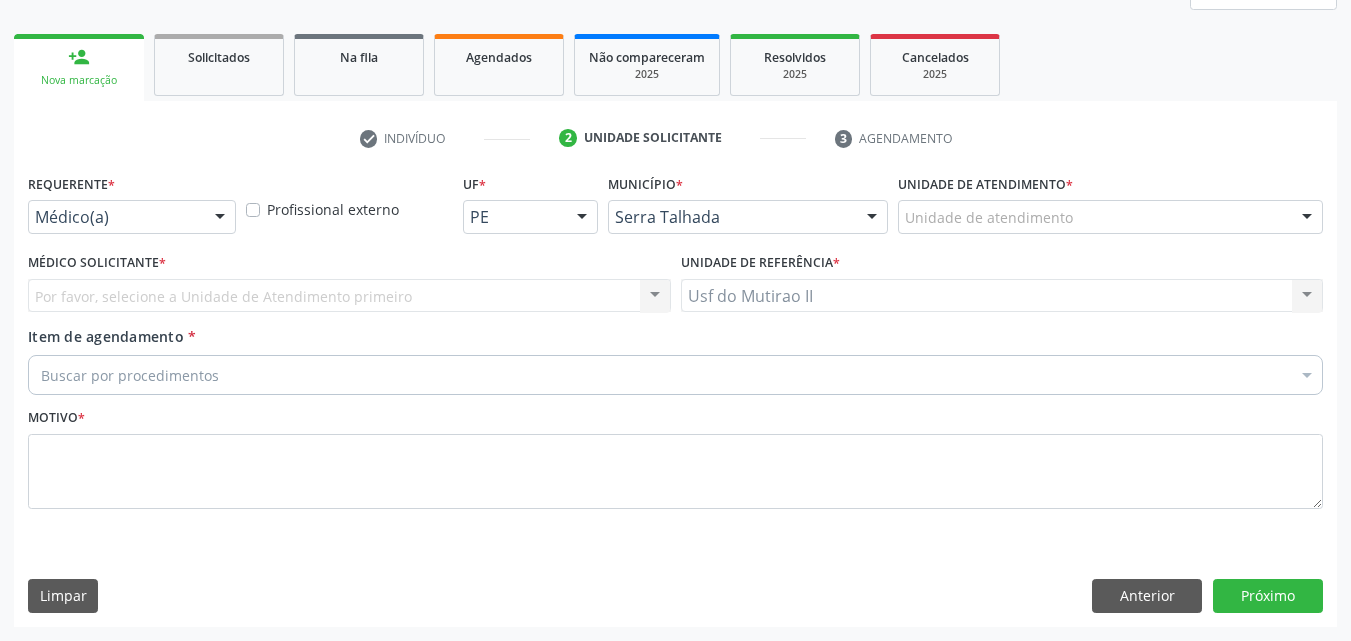 scroll, scrollTop: 265, scrollLeft: 0, axis: vertical 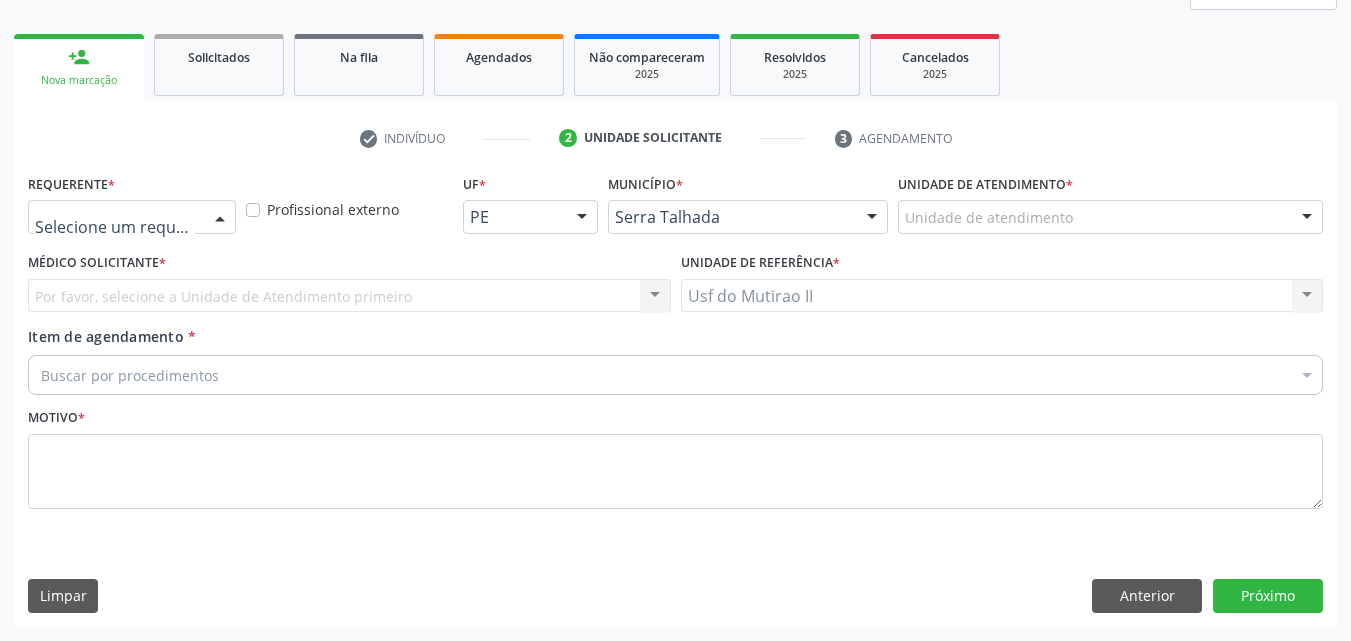 drag, startPoint x: 191, startPoint y: 223, endPoint x: 180, endPoint y: 239, distance: 19.416489 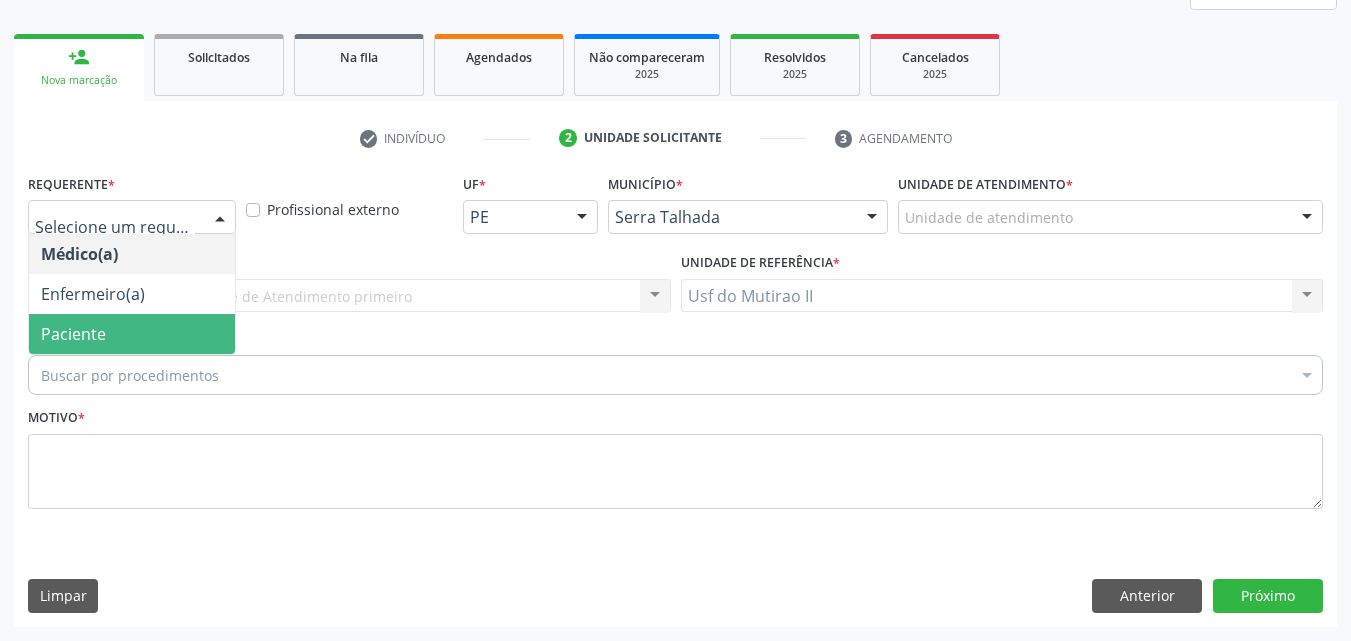 click on "Paciente" at bounding box center (132, 334) 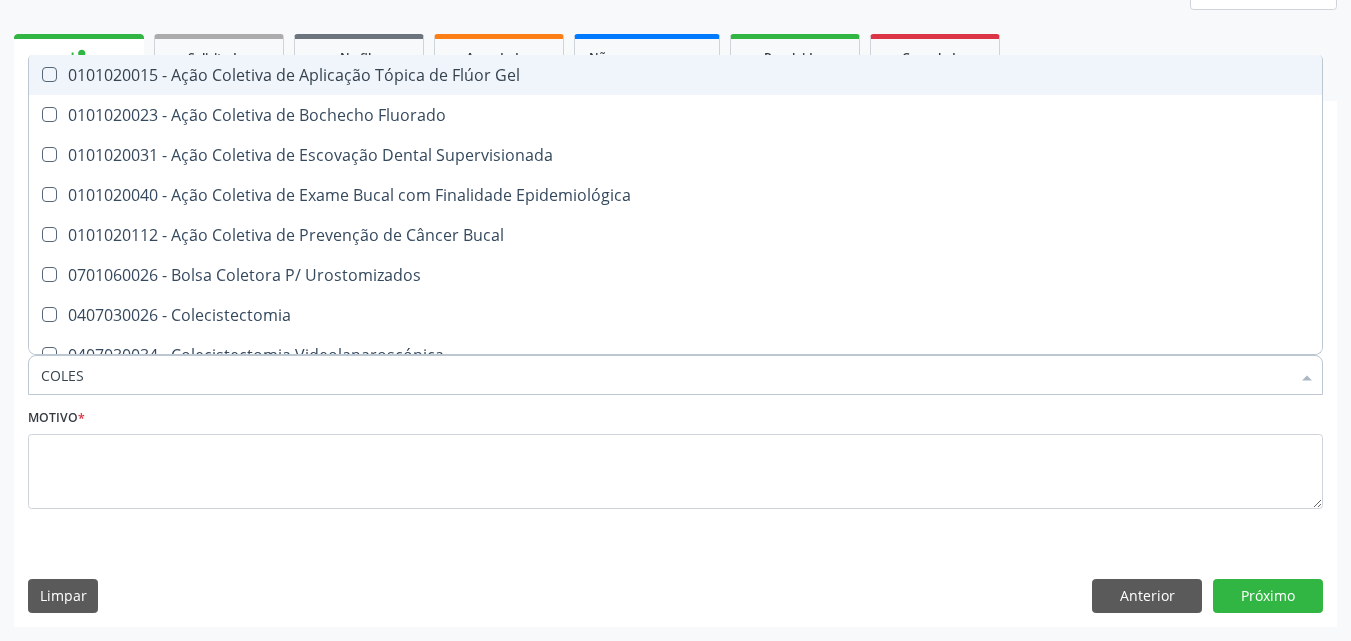 type on "COLEST" 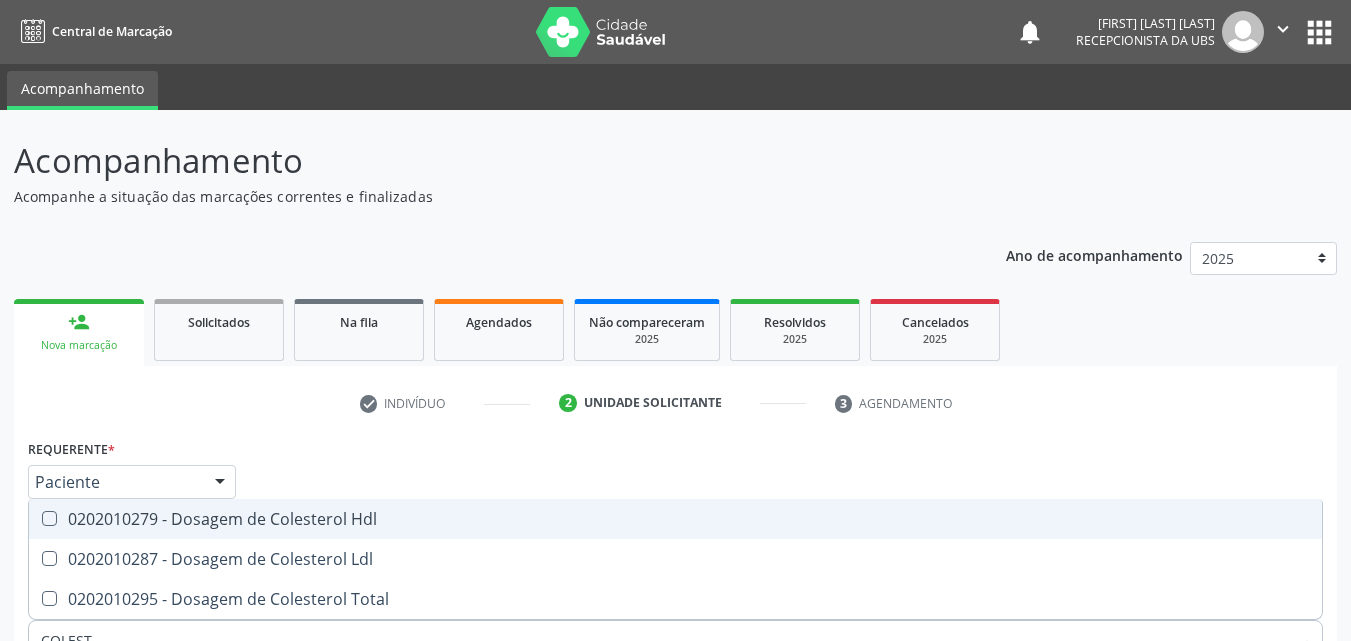 scroll, scrollTop: 265, scrollLeft: 0, axis: vertical 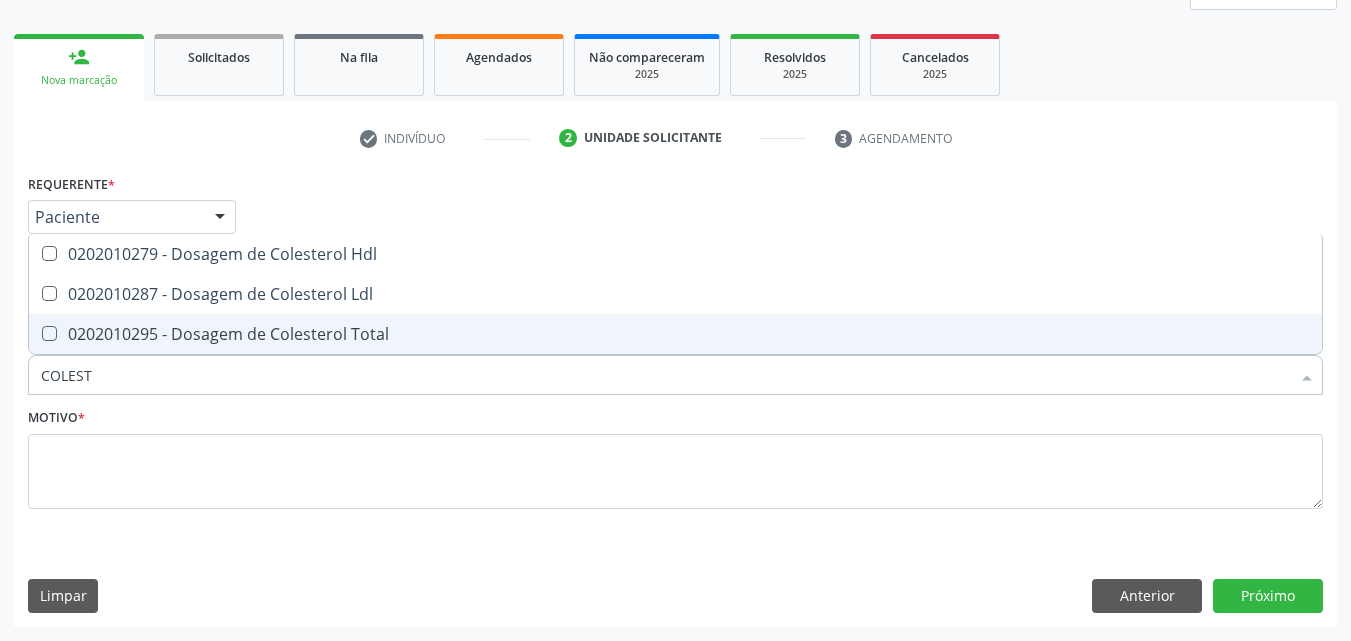 click on "0202010295 - Dosagem de Colesterol Total" at bounding box center [675, 334] 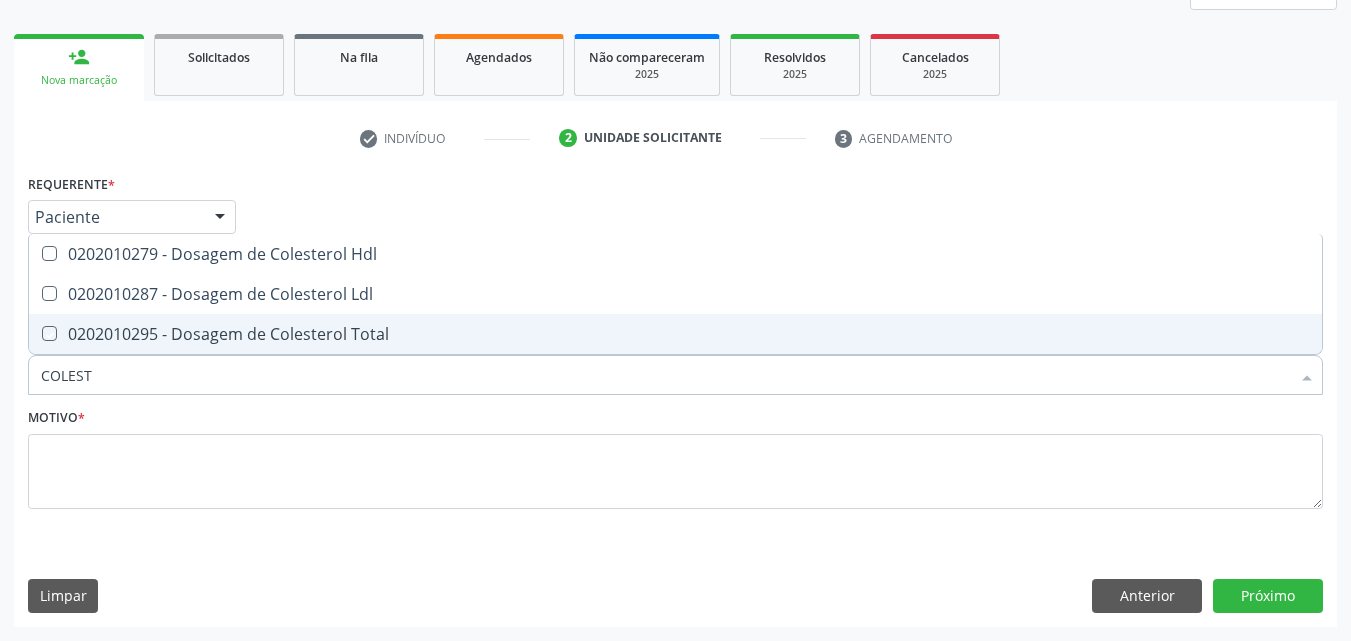 checkbox on "true" 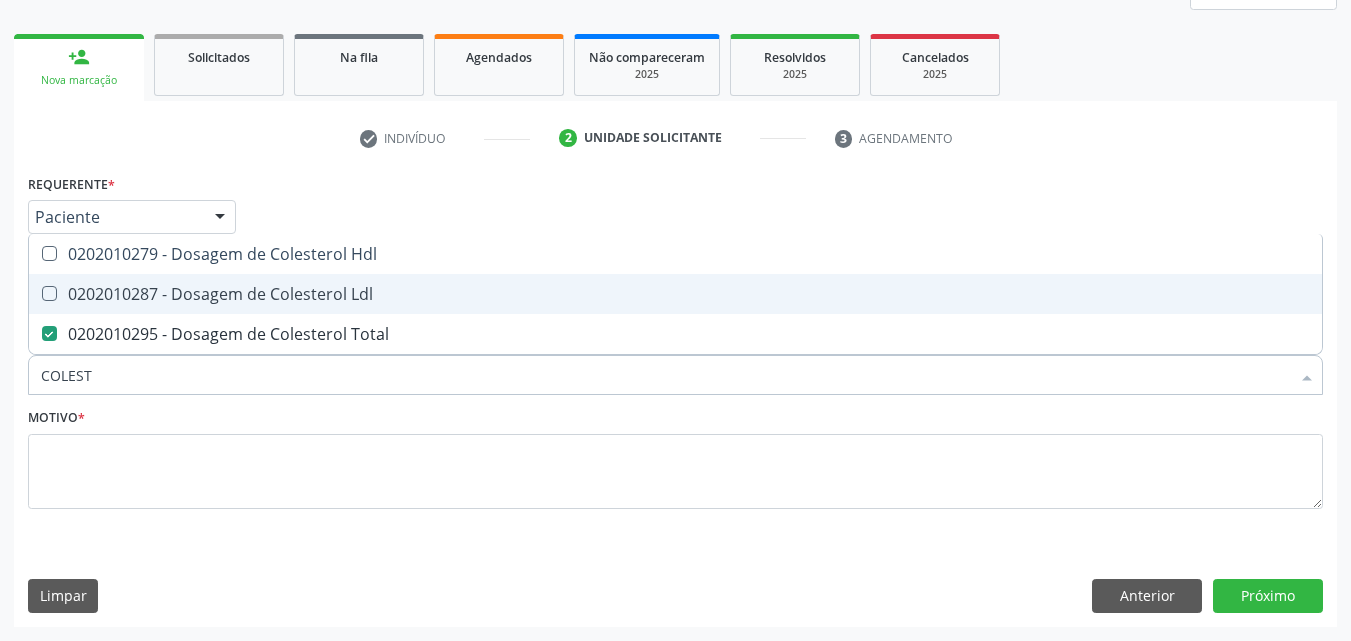 click on "0202010287 - Dosagem de Colesterol Ldl" at bounding box center [675, 294] 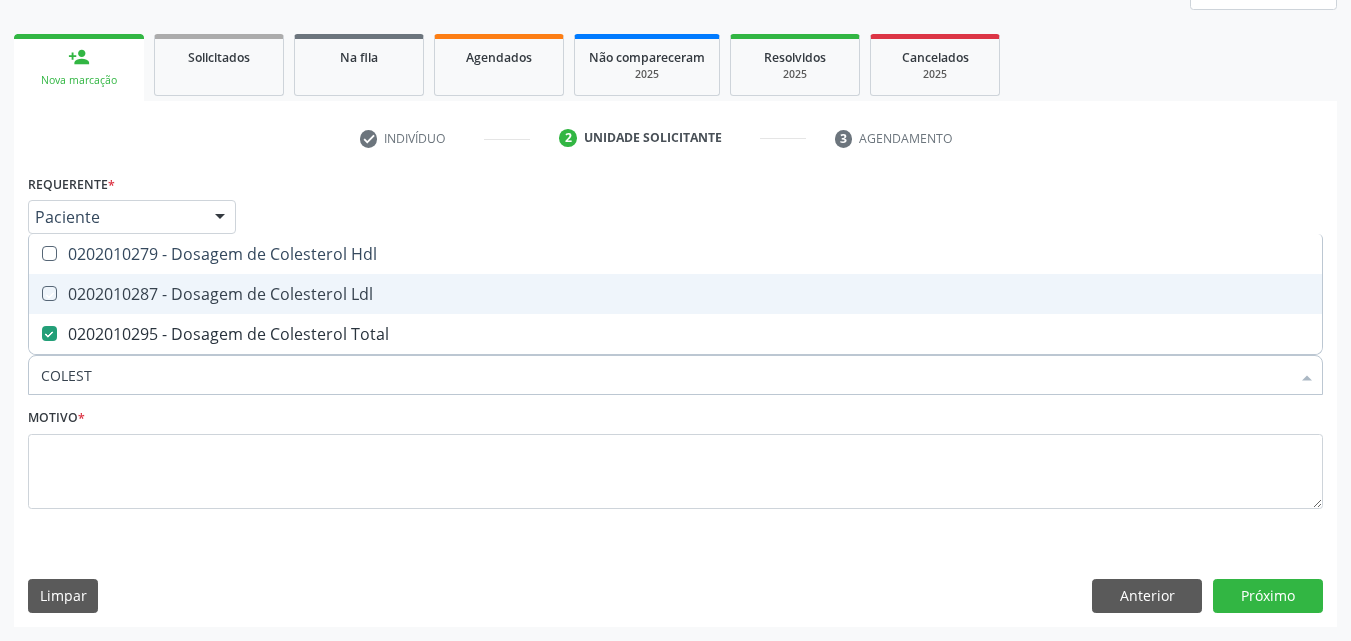 checkbox on "true" 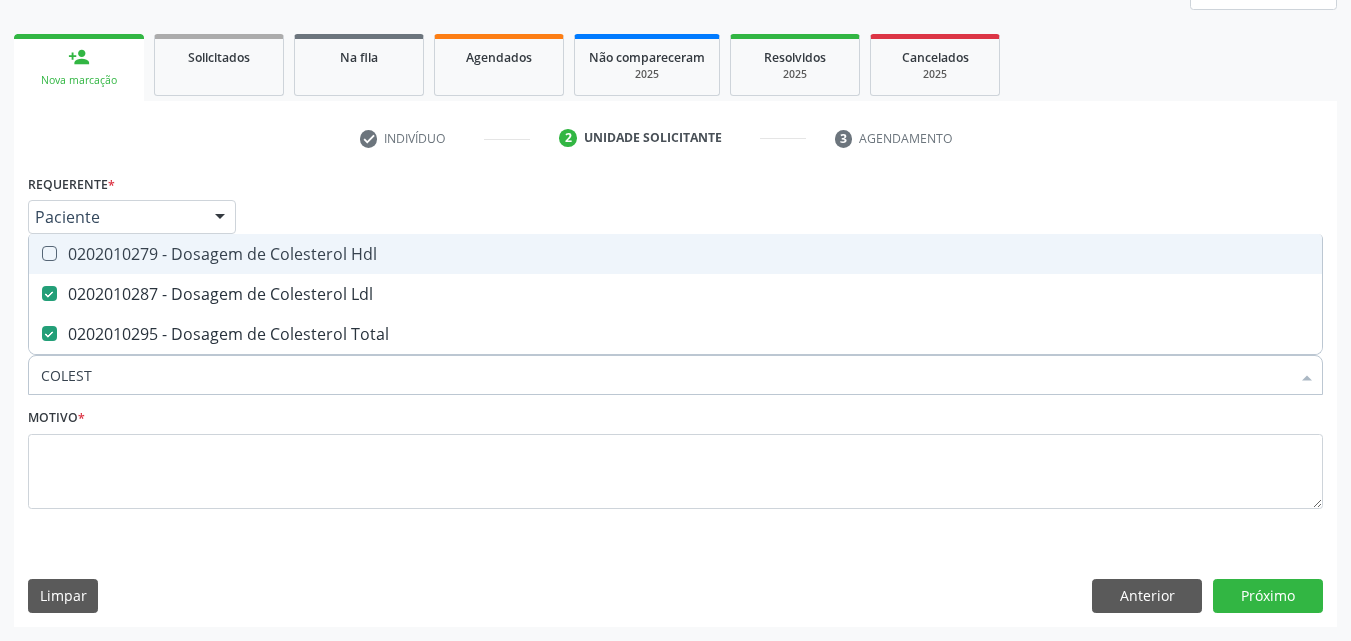 click on "0202010279 - Dosagem de Colesterol Hdl" at bounding box center [675, 254] 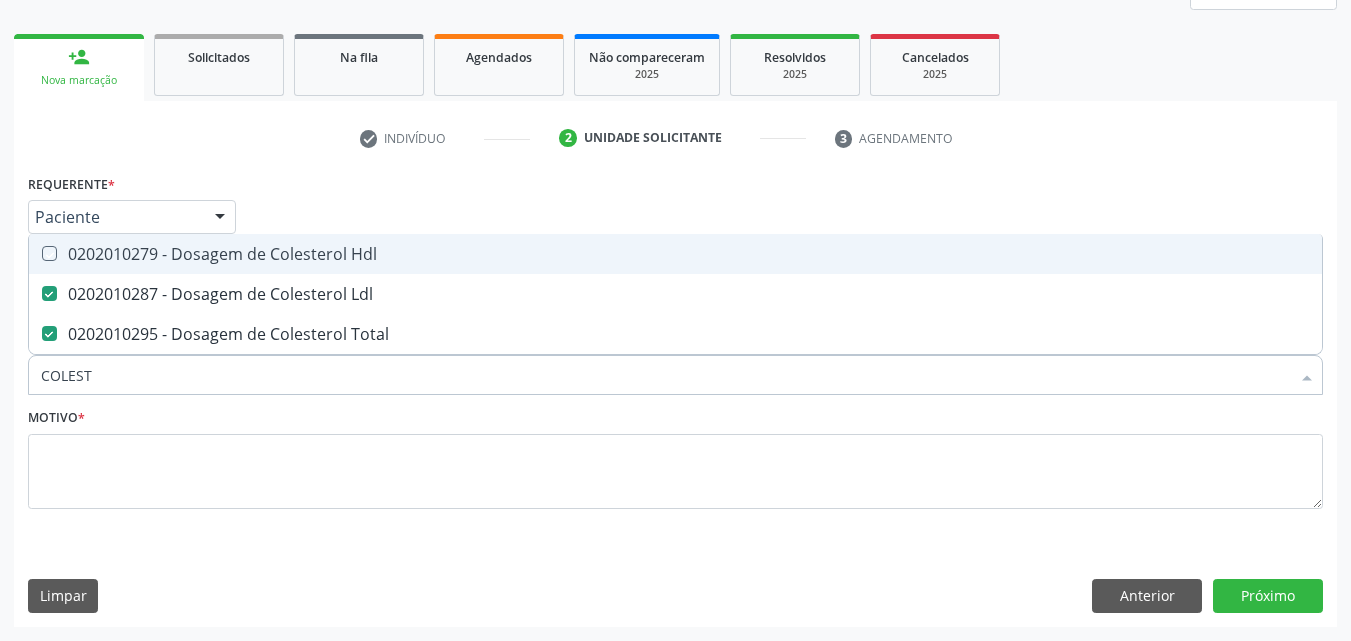 checkbox on "true" 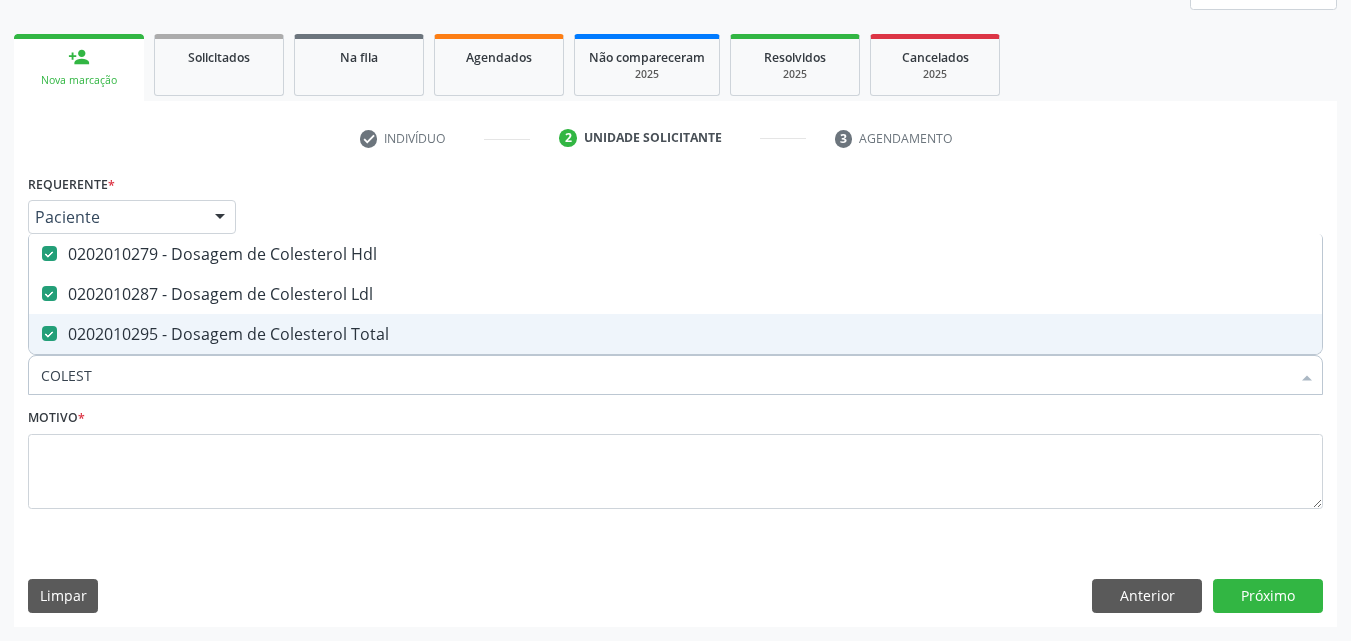 drag, startPoint x: 104, startPoint y: 377, endPoint x: 21, endPoint y: 369, distance: 83.38465 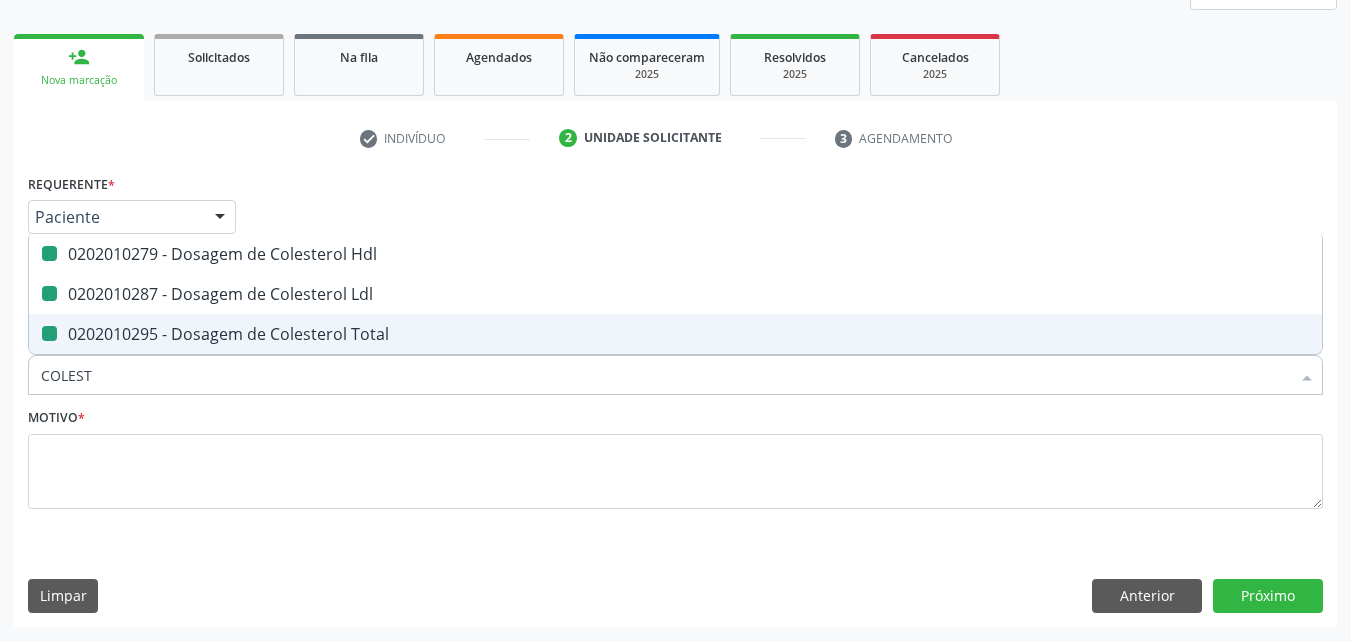 type 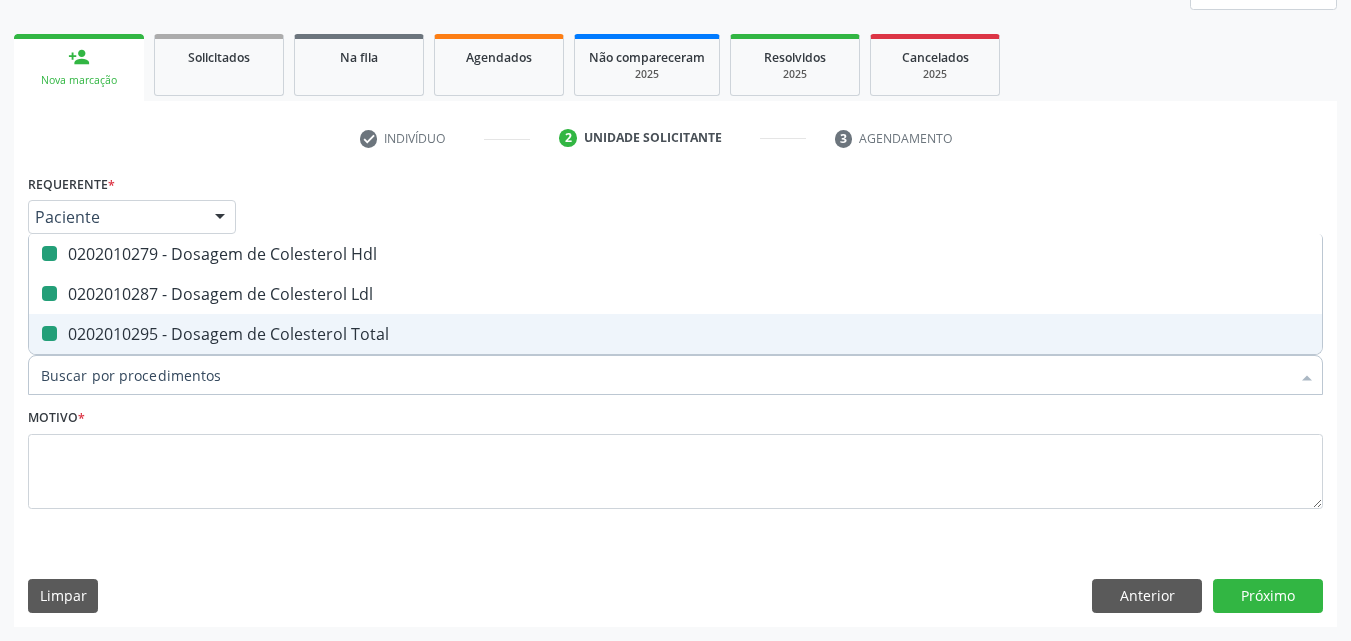 checkbox on "false" 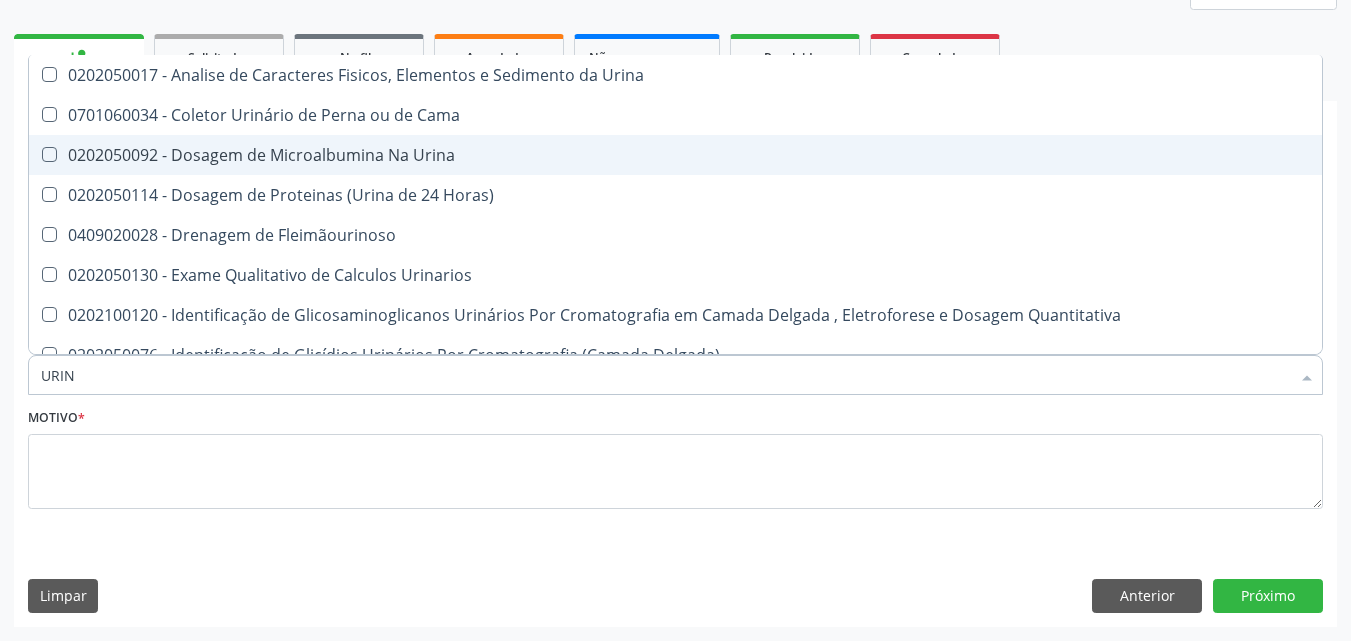 type on "URINA" 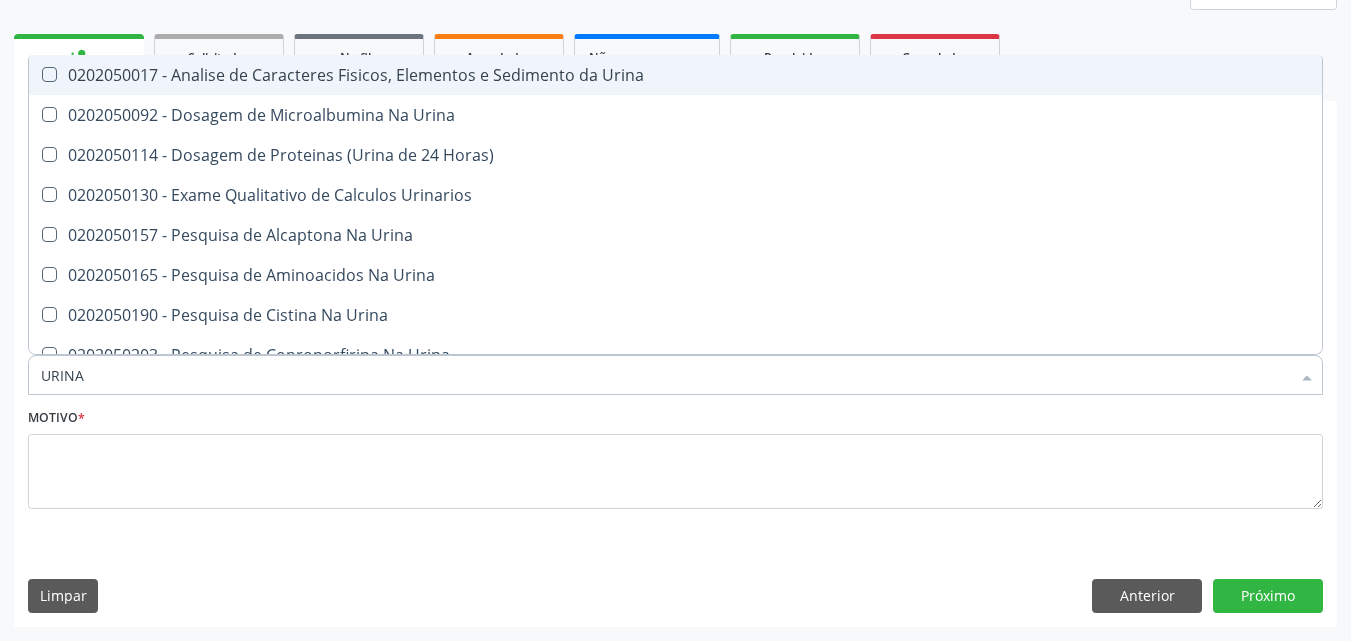 click on "0202050017 - Analise de Caracteres Fisicos, Elementos e Sedimento da Urina" at bounding box center [675, 75] 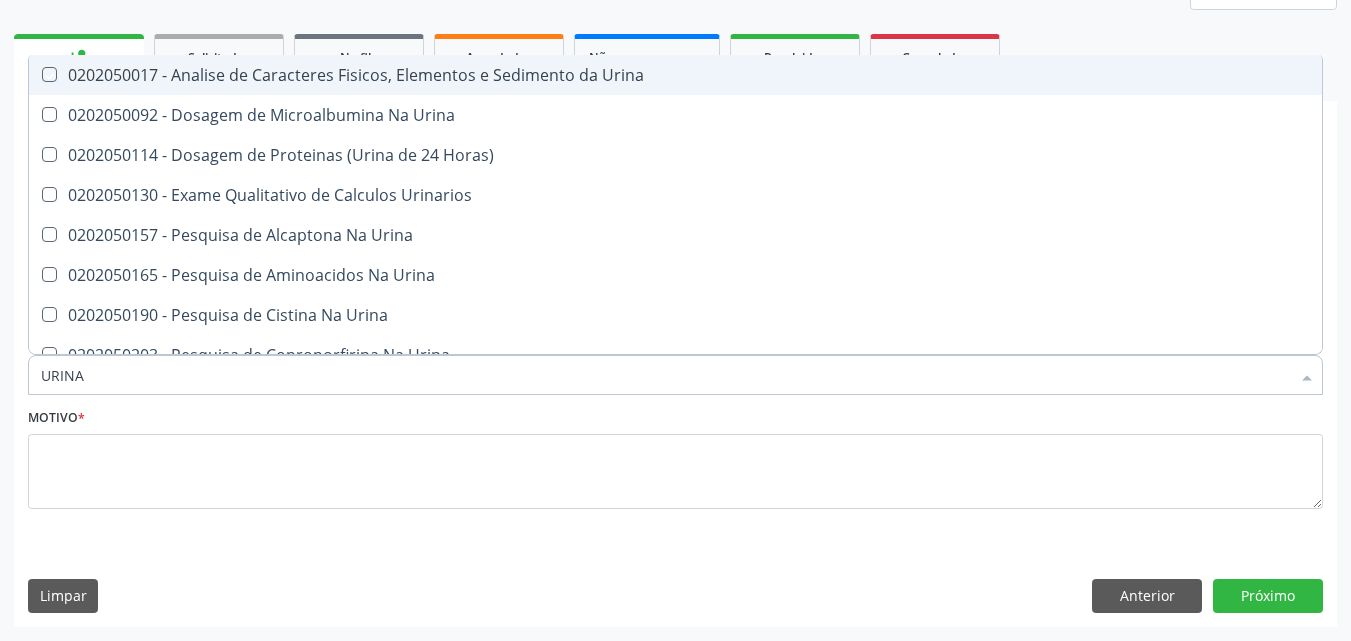 checkbox on "true" 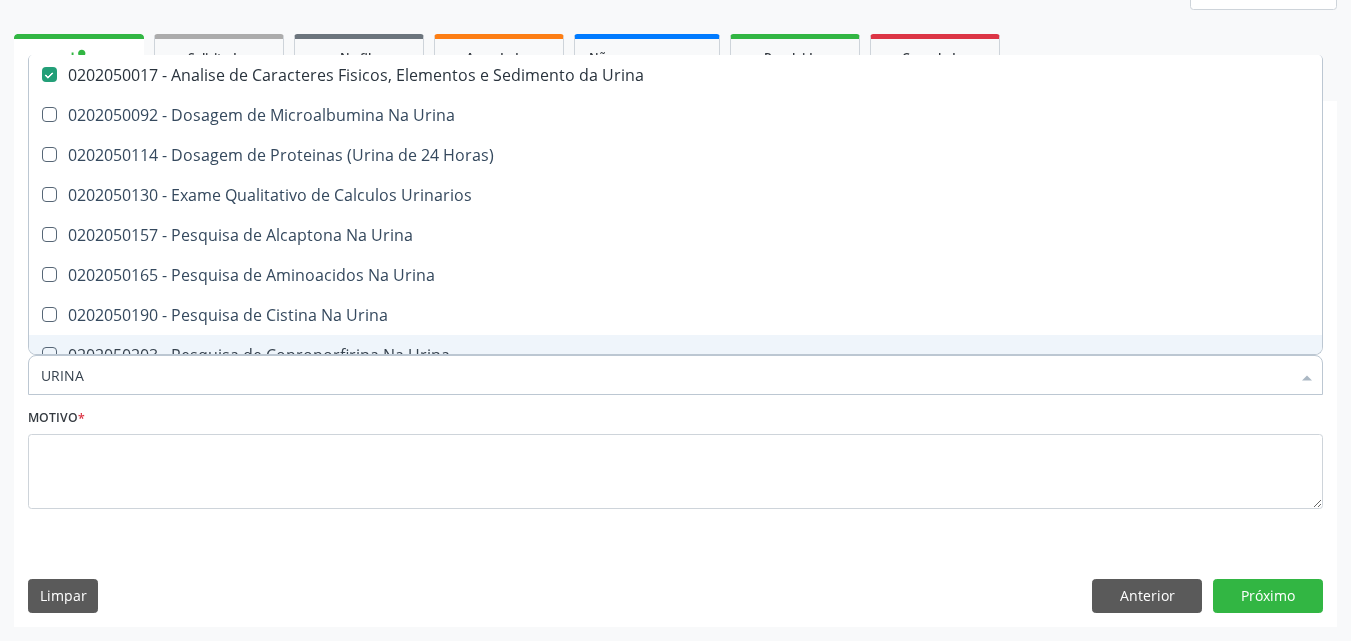 drag, startPoint x: 80, startPoint y: 378, endPoint x: 0, endPoint y: 378, distance: 80 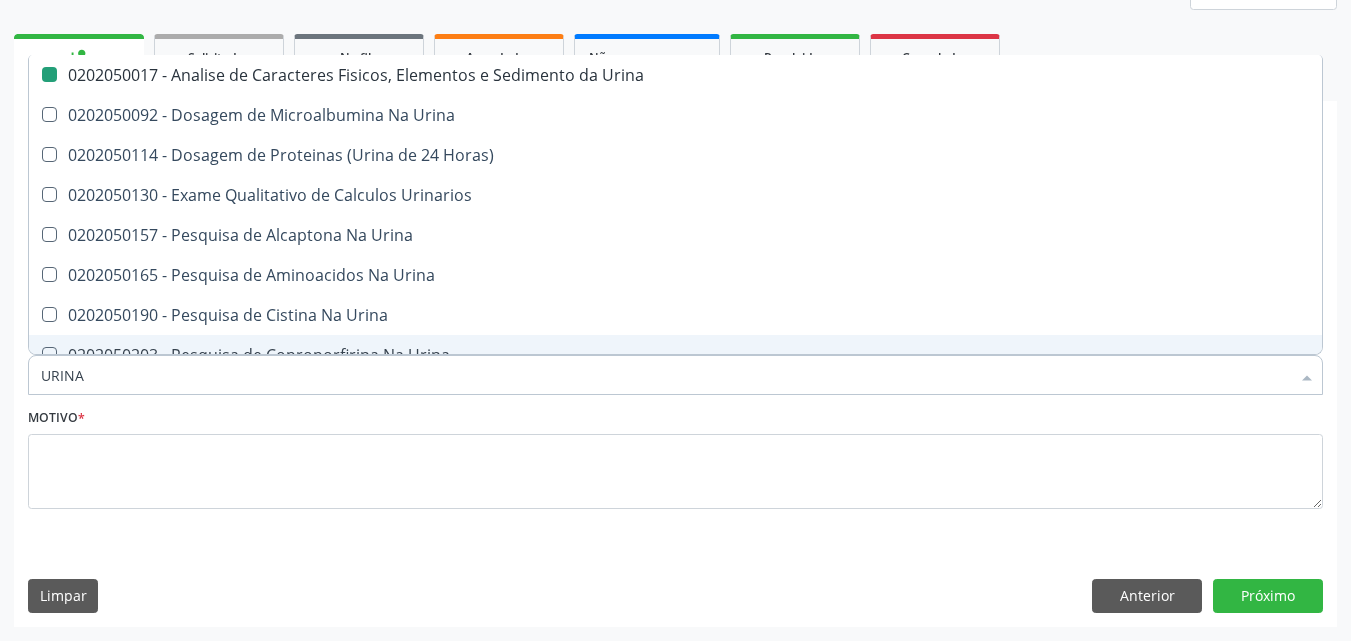 type 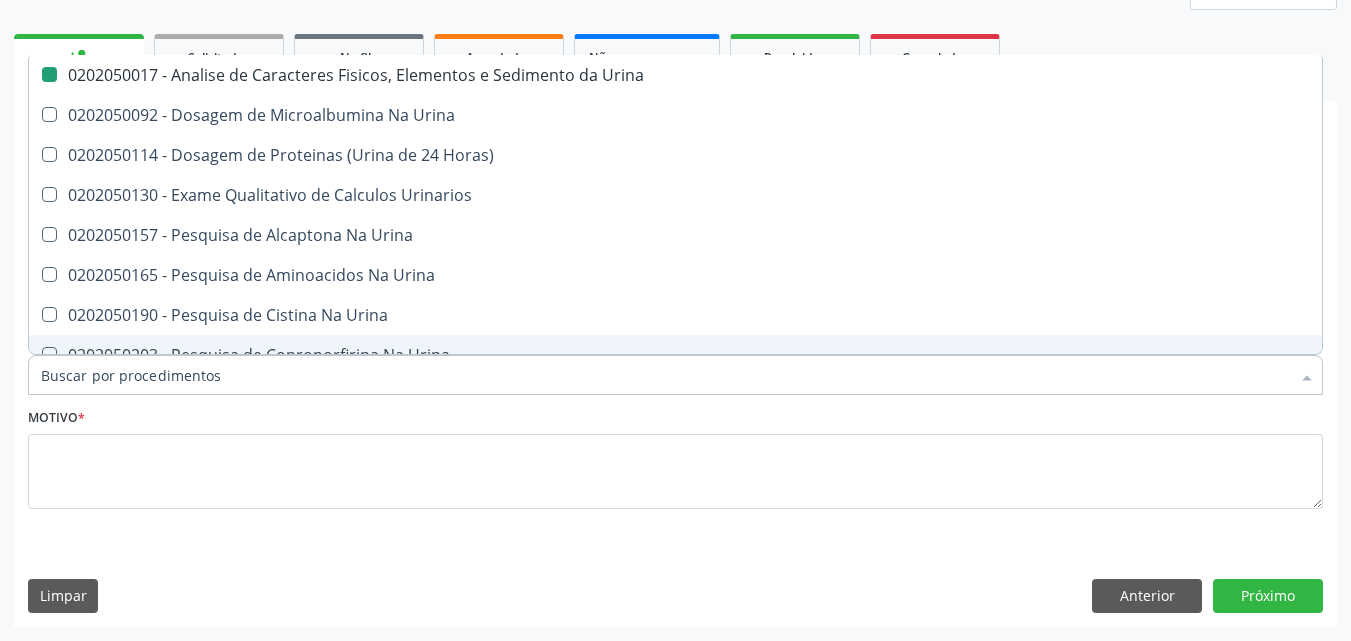 checkbox on "false" 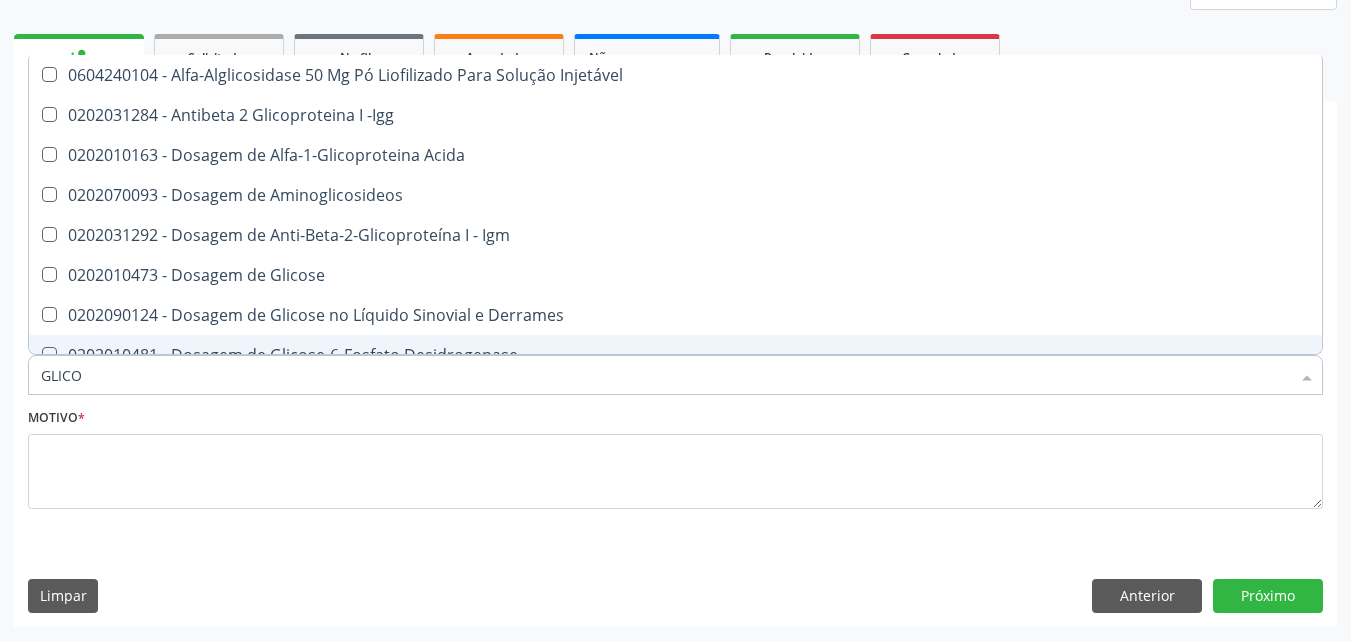 type on "GLICOS" 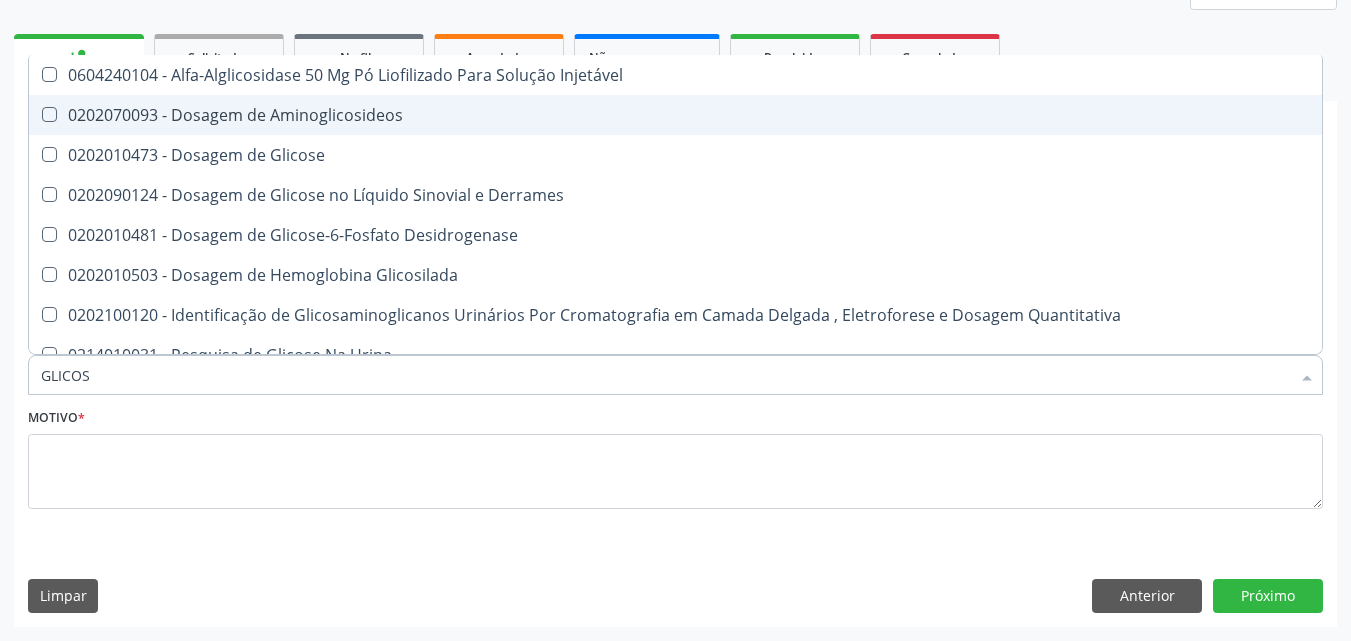 click on "0202070093 - Dosagem de Aminoglicosideos" at bounding box center (675, 115) 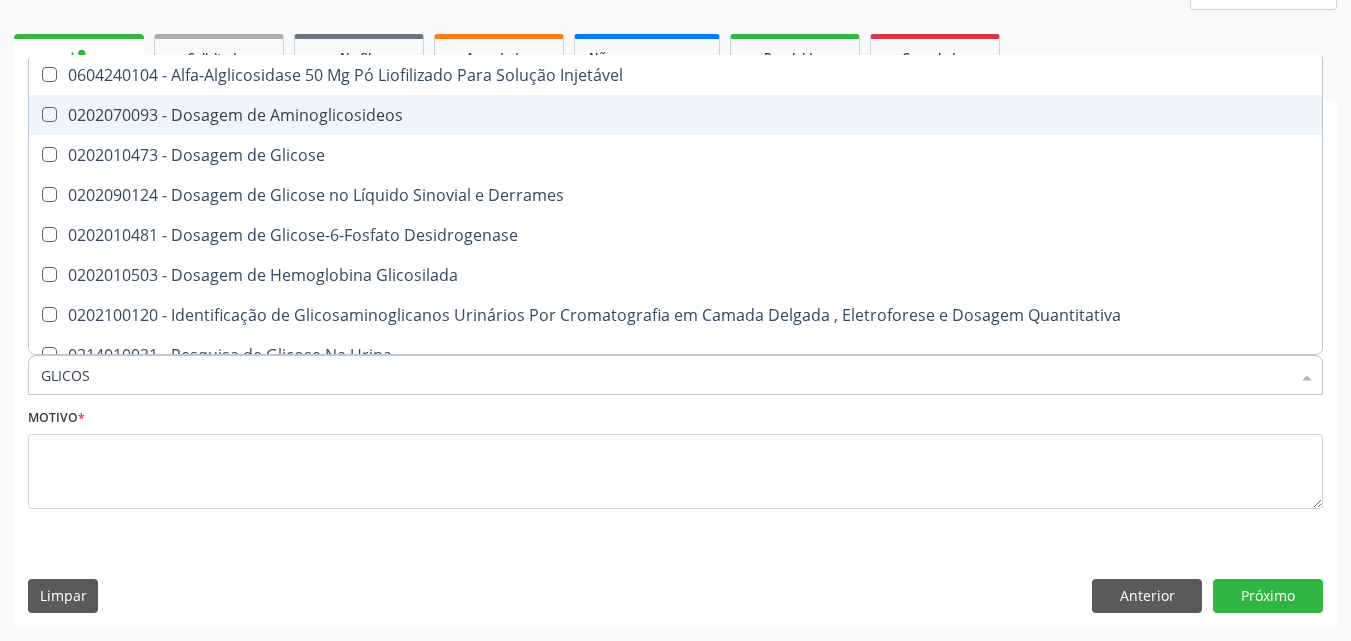 checkbox on "true" 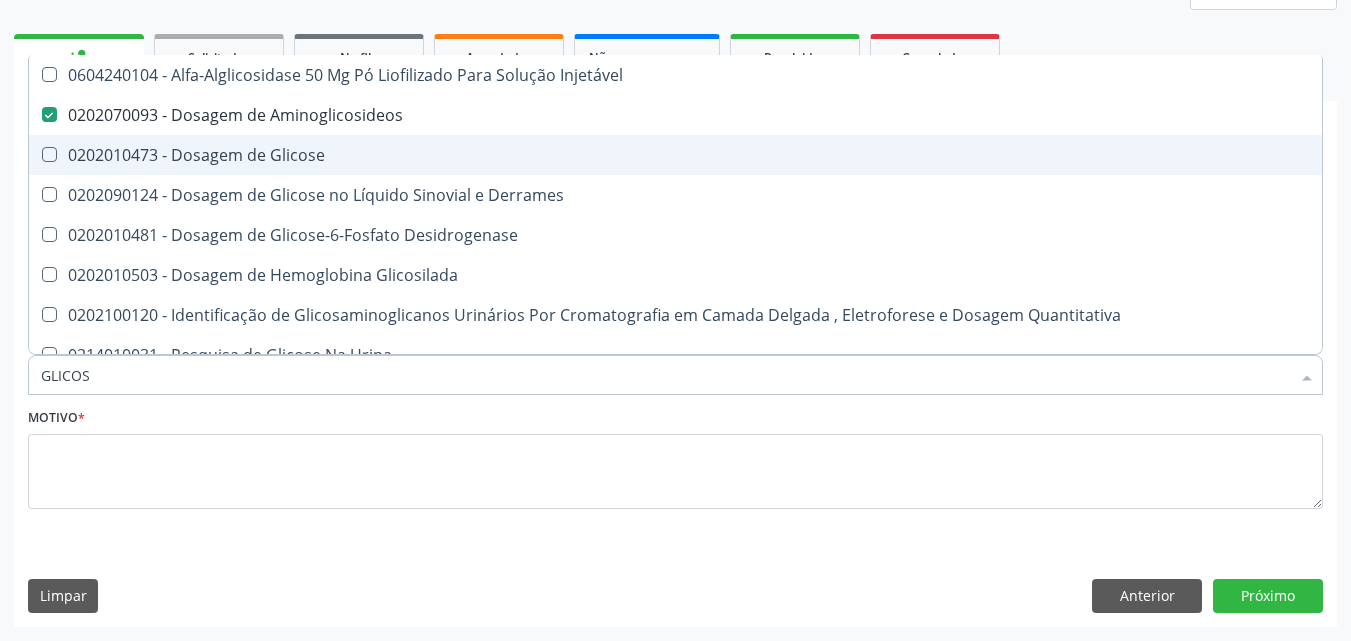 click on "0202010473 - Dosagem de Glicose" at bounding box center [675, 155] 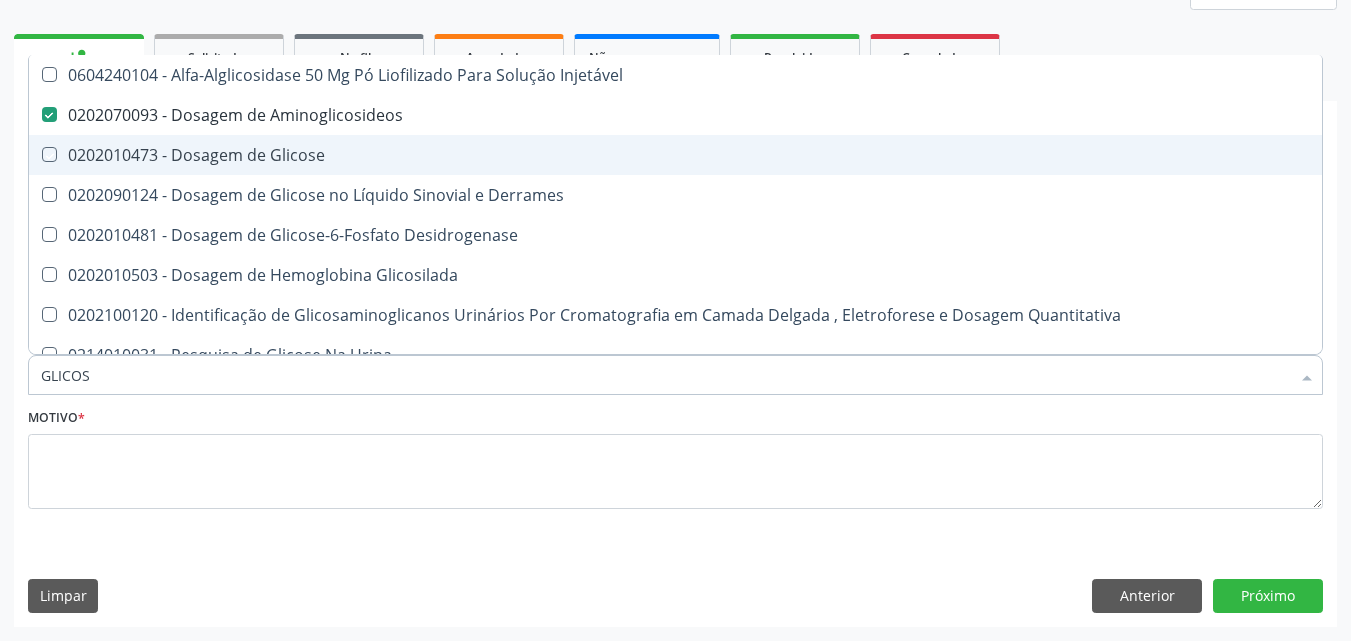 checkbox on "true" 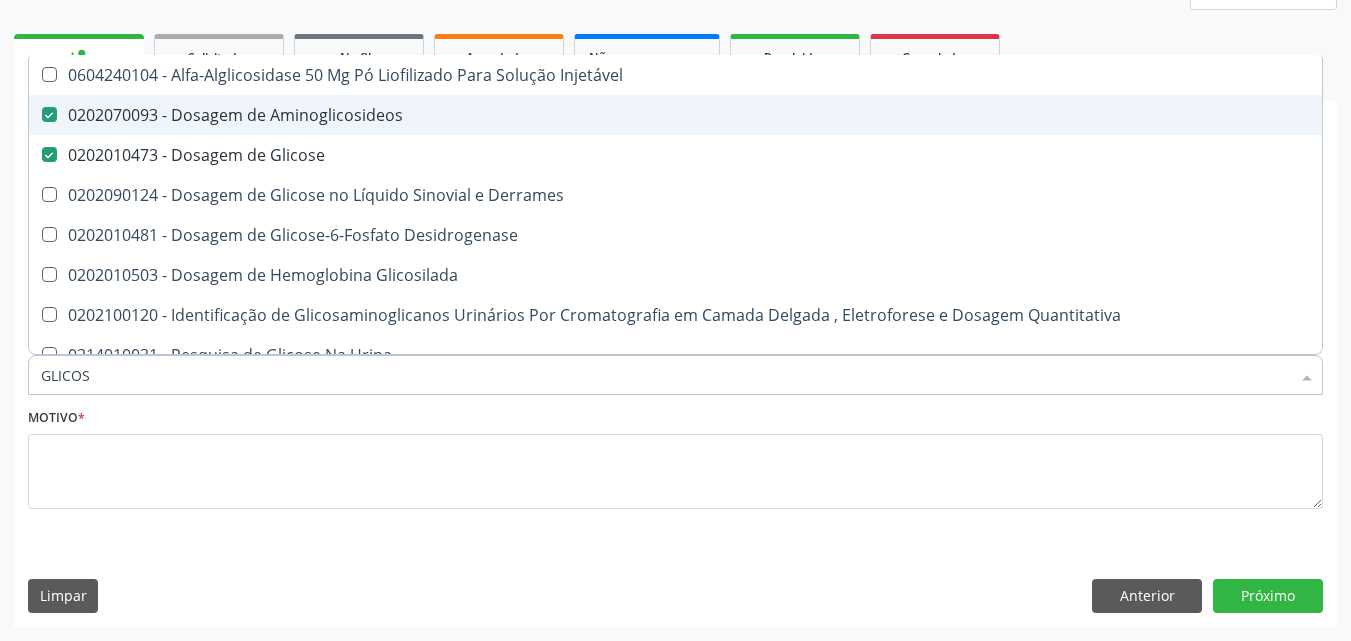 click on "0202070093 - Dosagem de Aminoglicosideos" at bounding box center [675, 115] 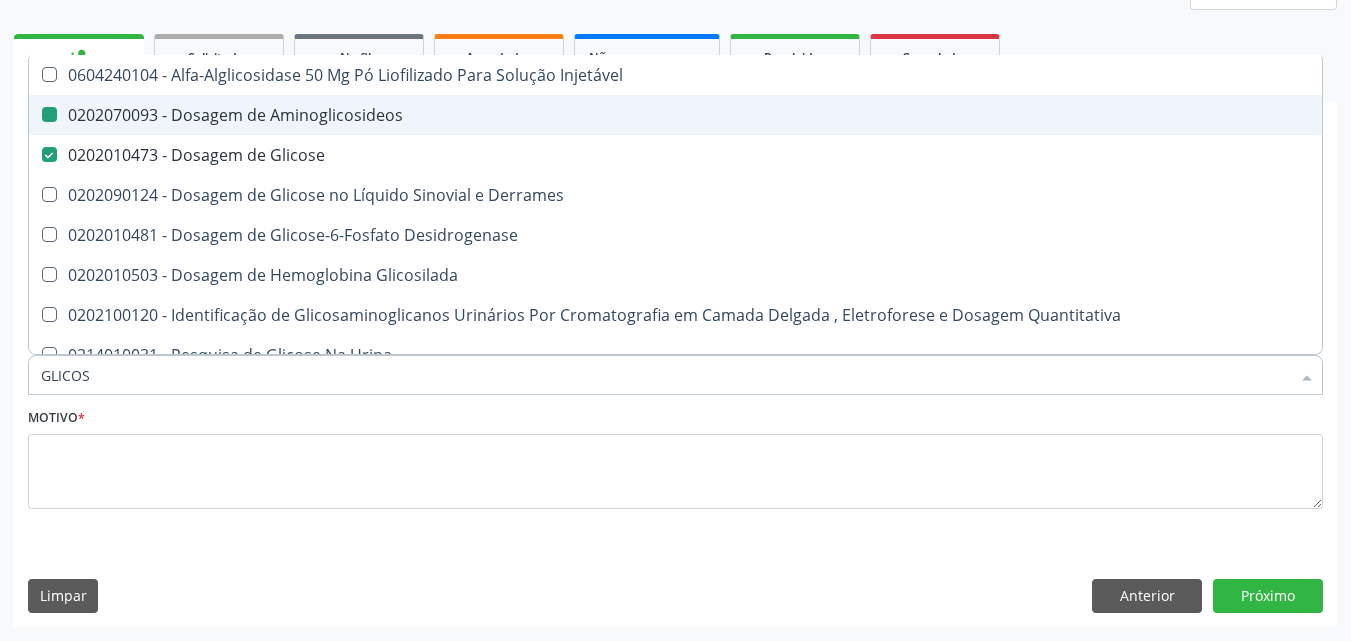 checkbox on "false" 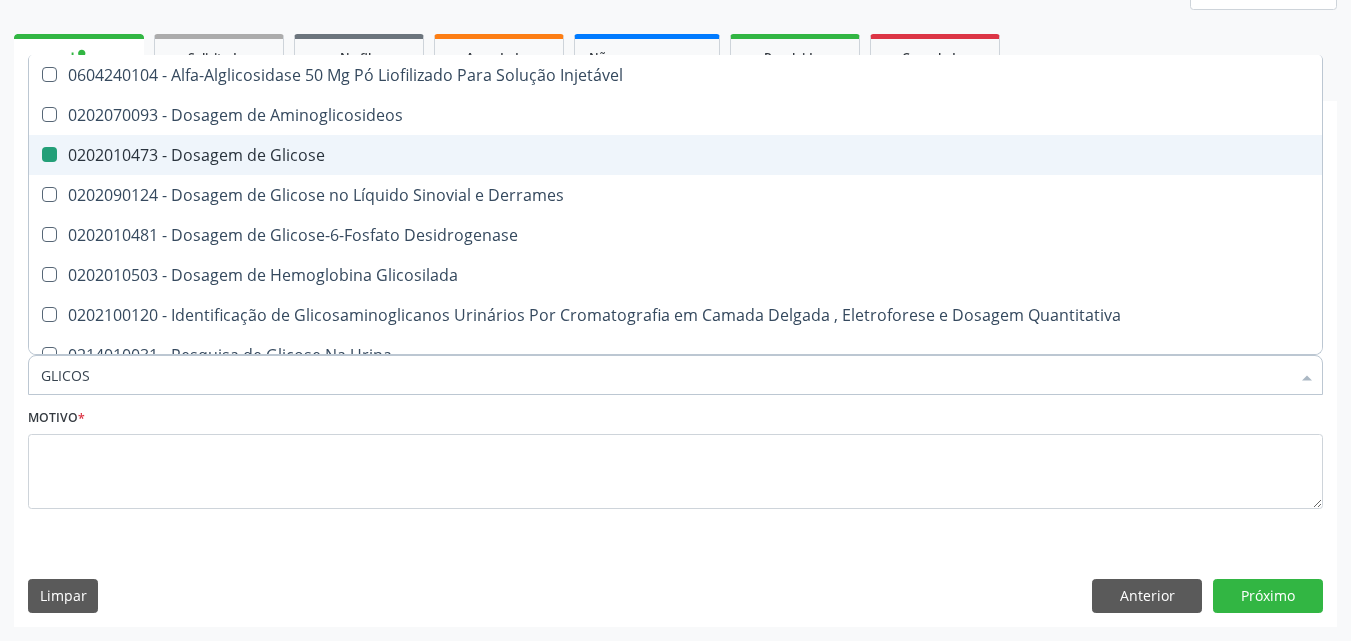 type on "GLICO" 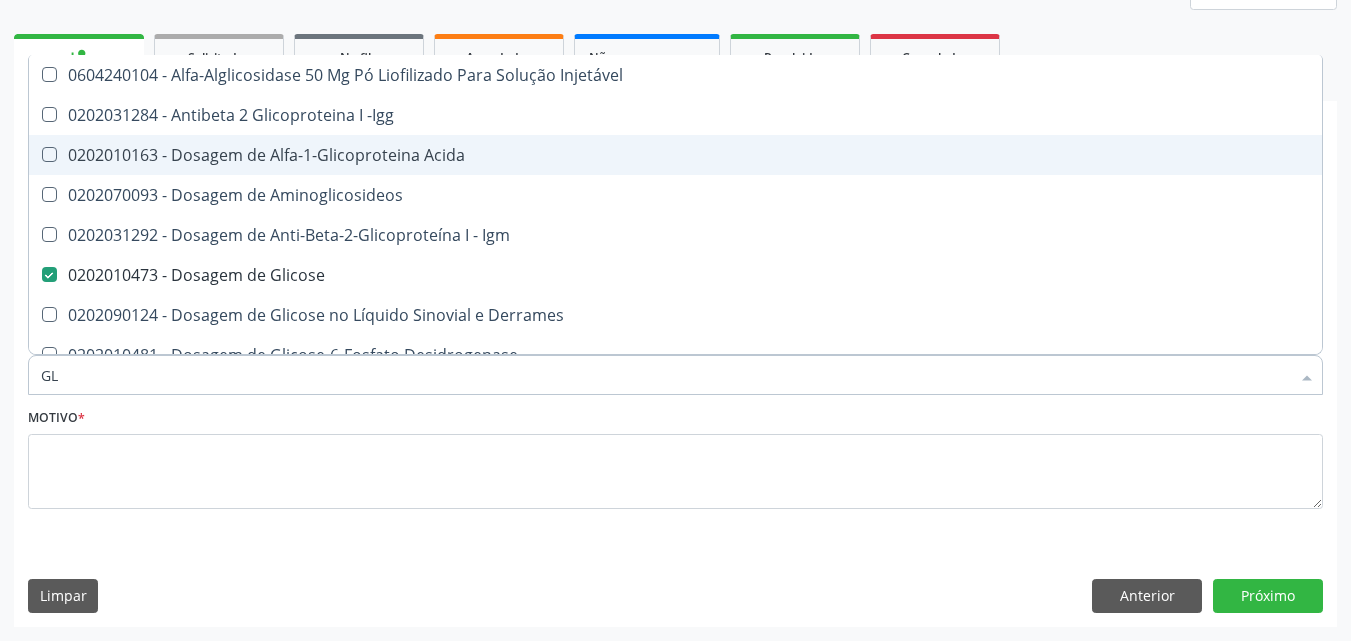 type on "G" 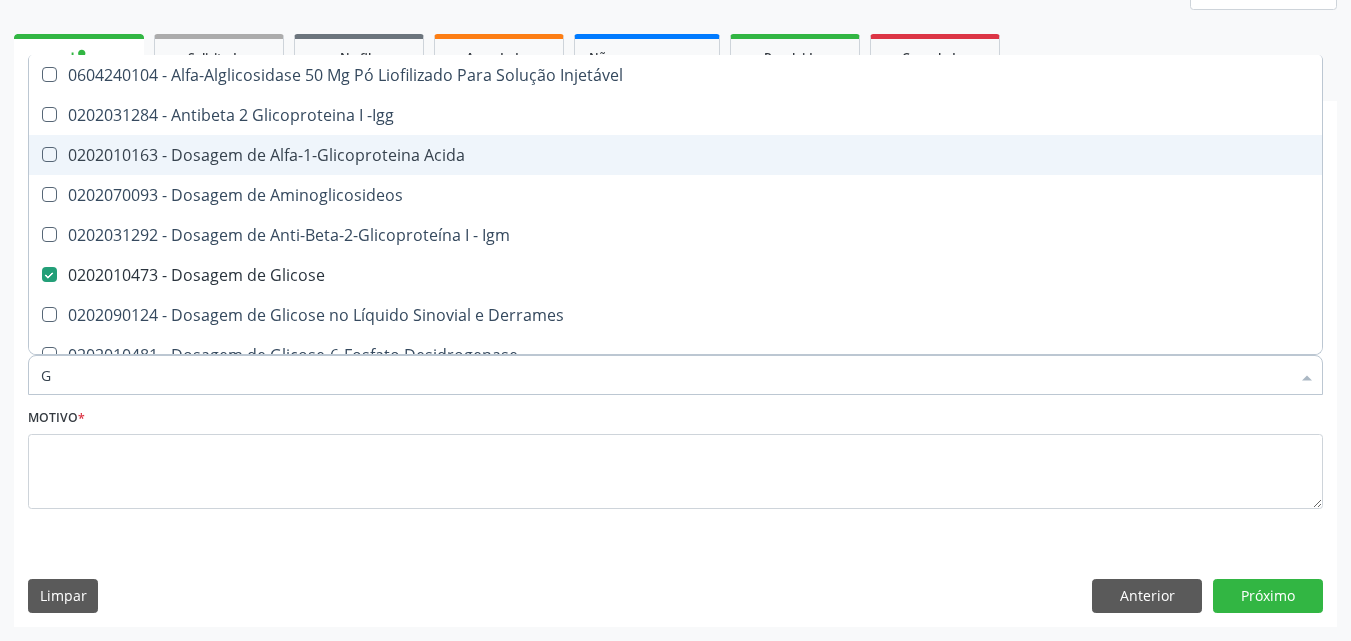type 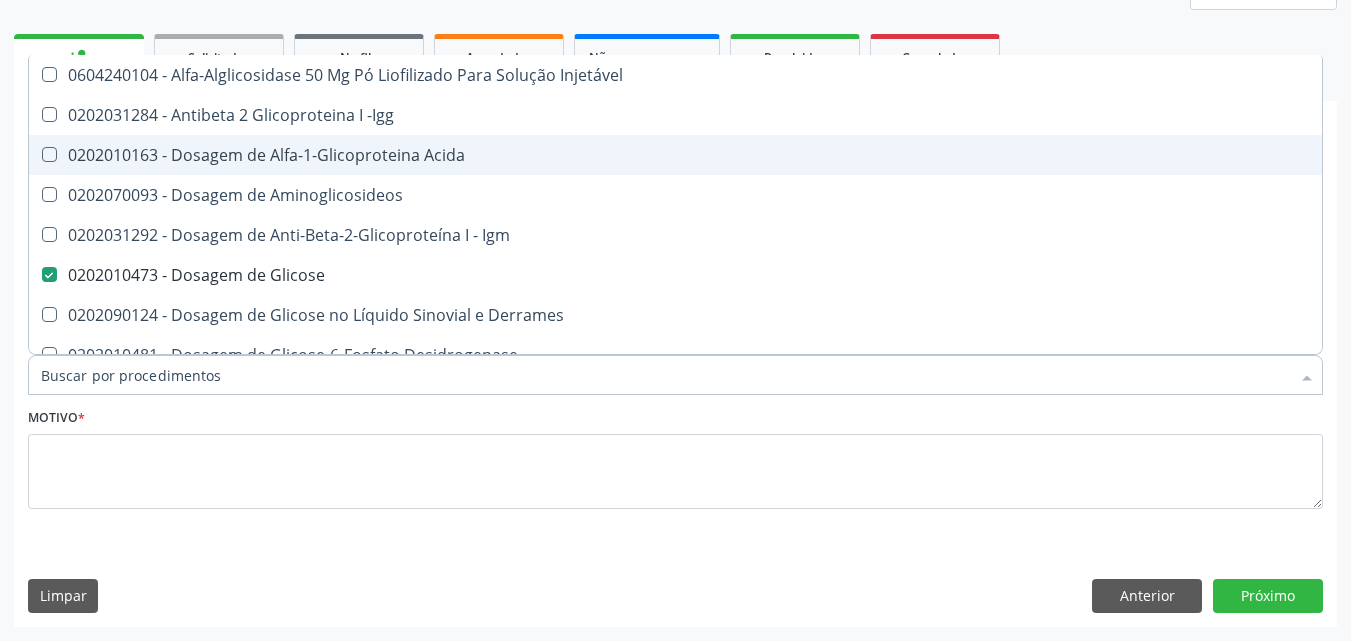 checkbox on "false" 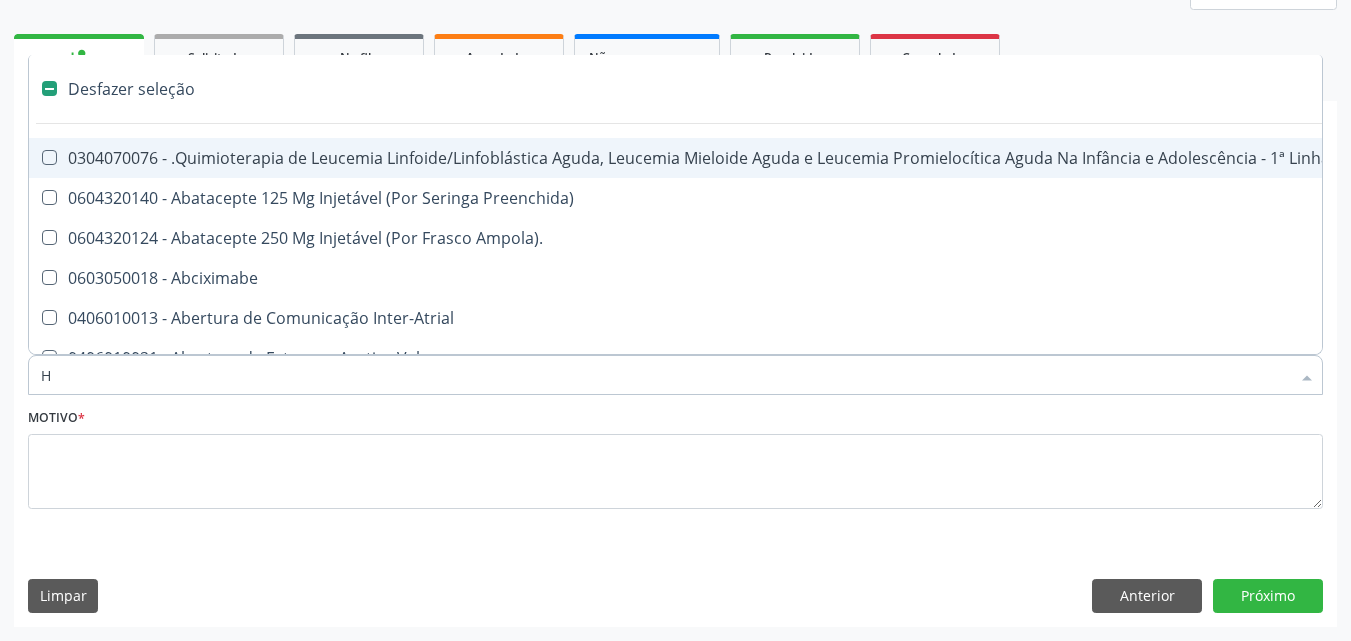 type on "HE" 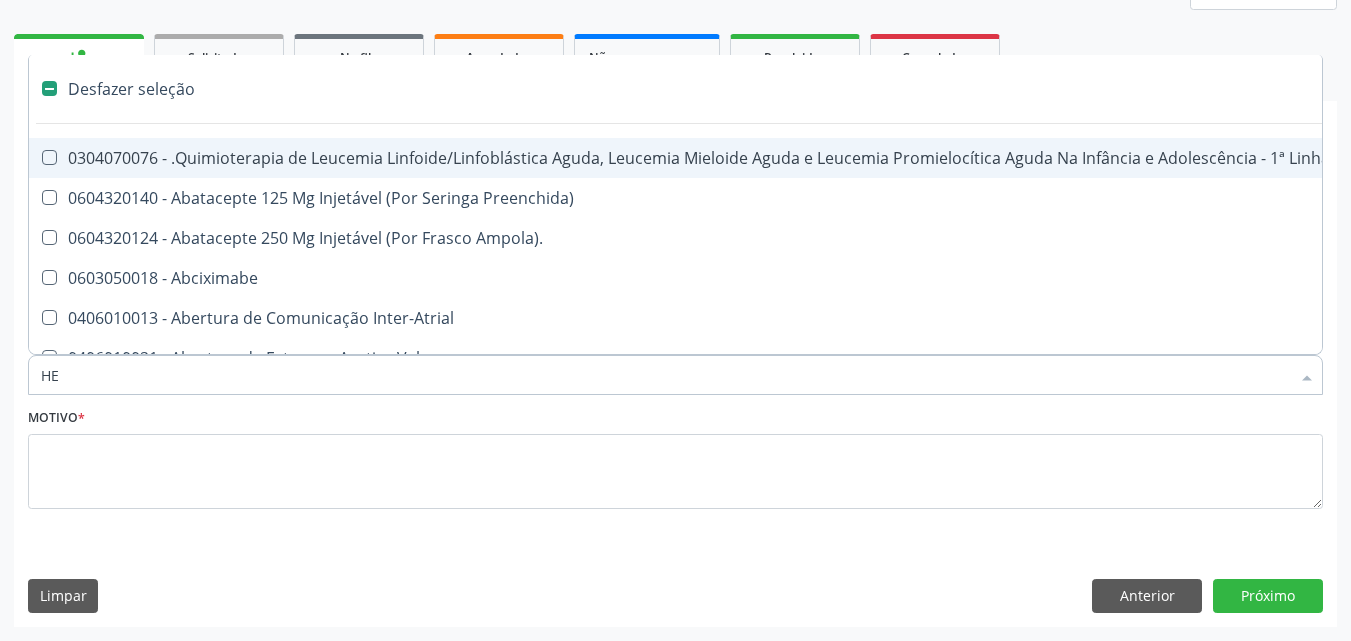 checkbox on "false" 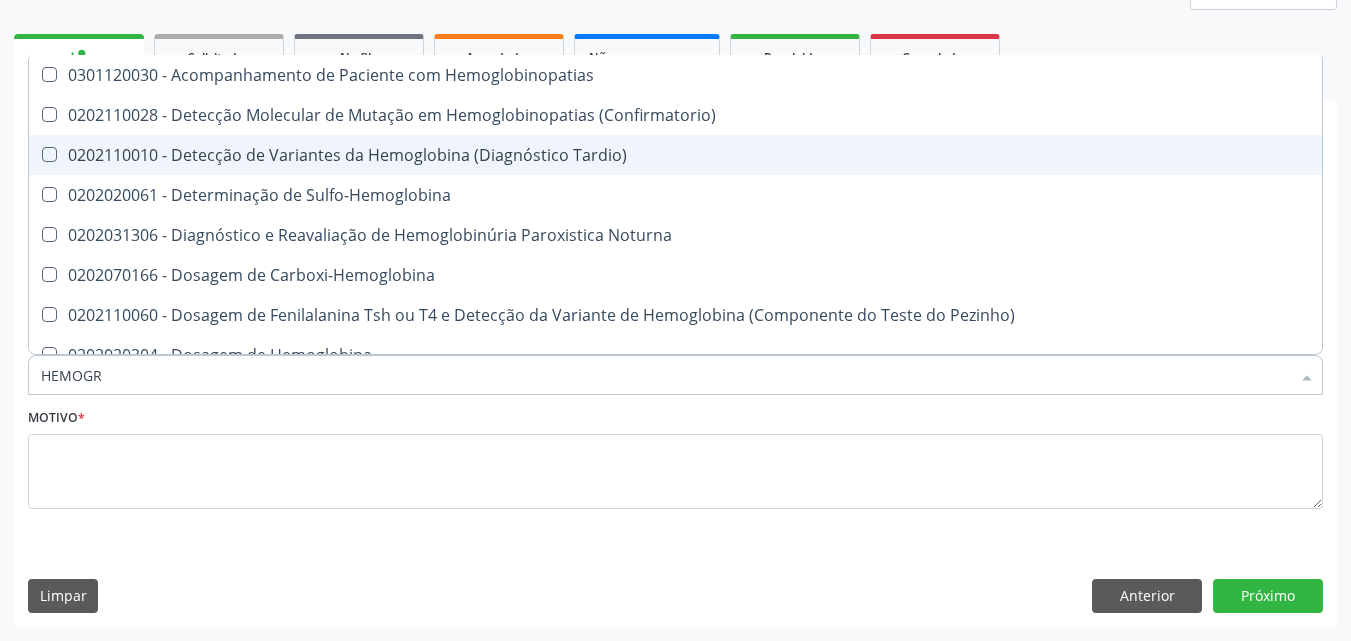 type on "HEMOGRA" 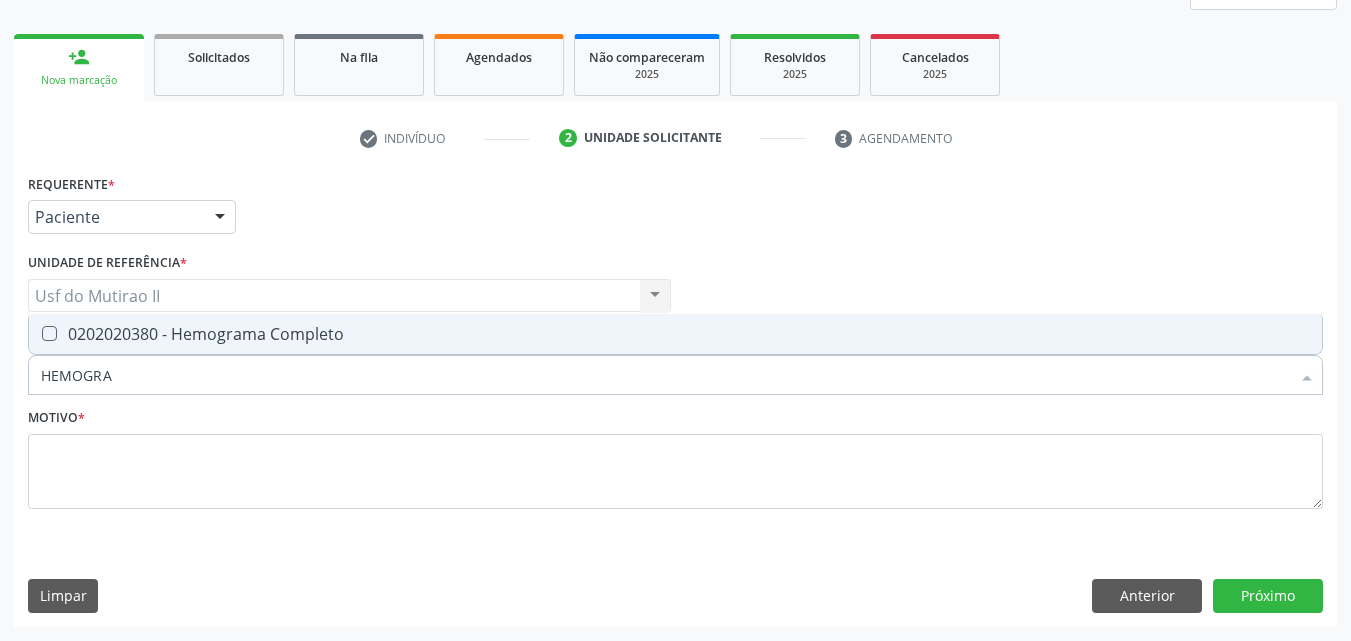 click on "0202020380 - Hemograma Completo" at bounding box center (675, 334) 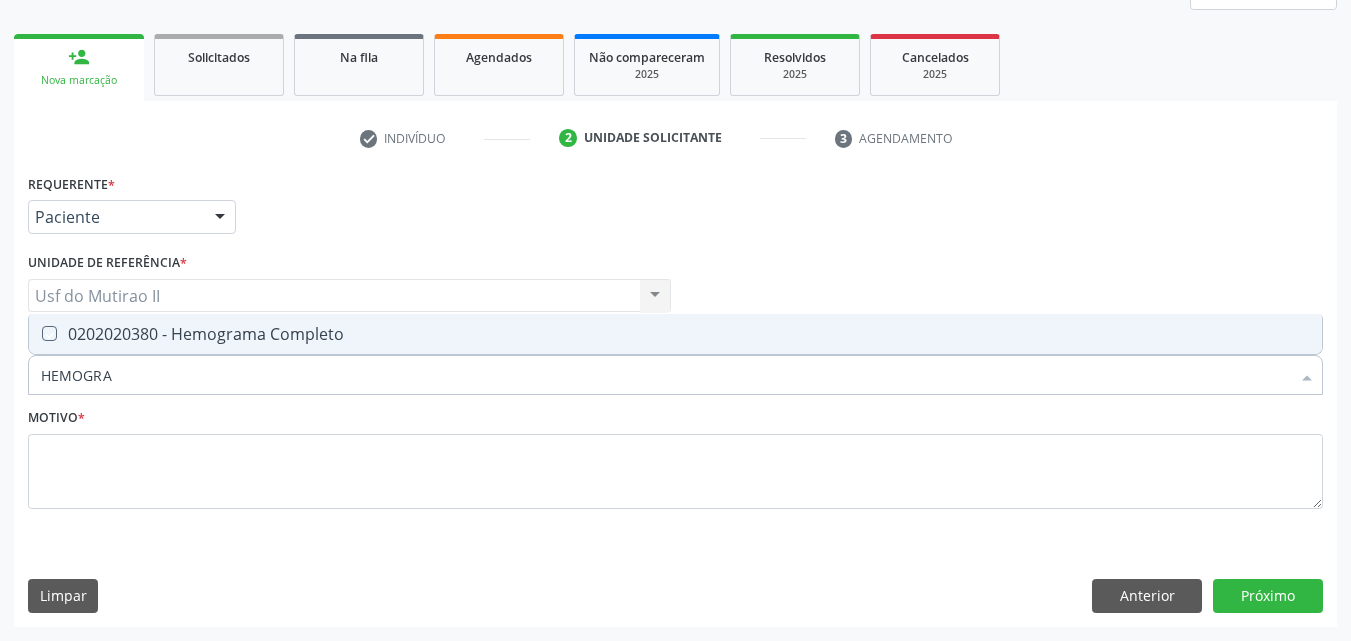 checkbox on "true" 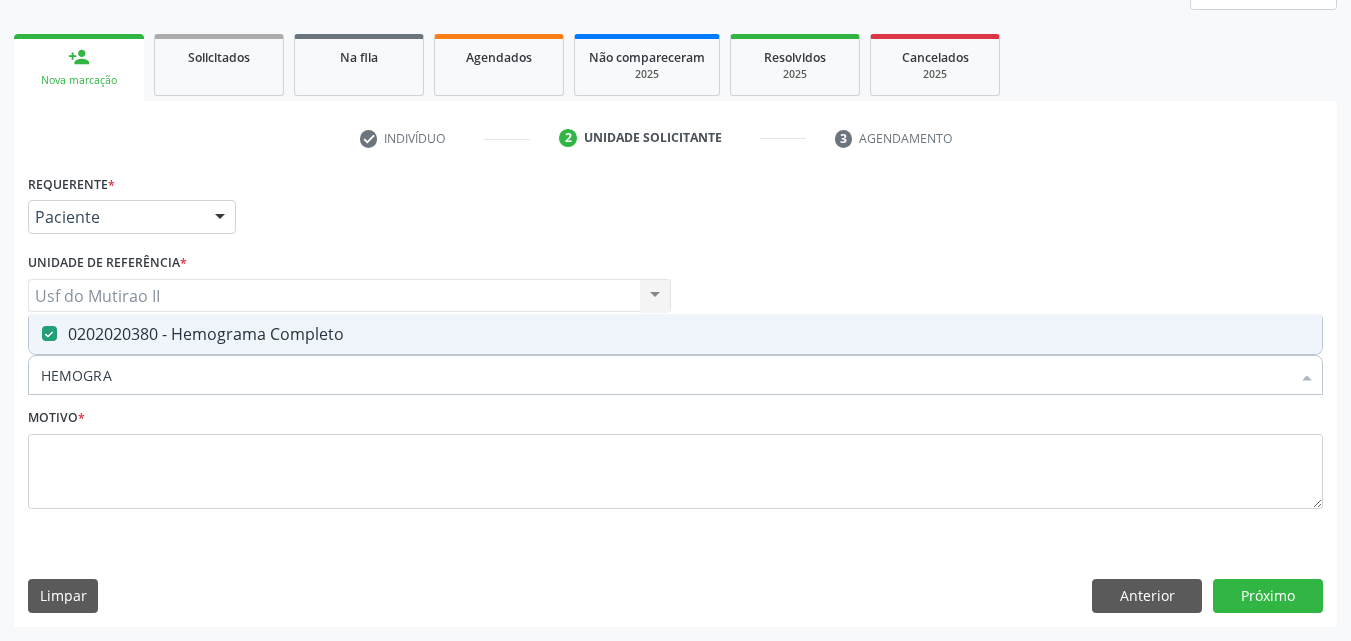 drag, startPoint x: 180, startPoint y: 359, endPoint x: 33, endPoint y: 387, distance: 149.64291 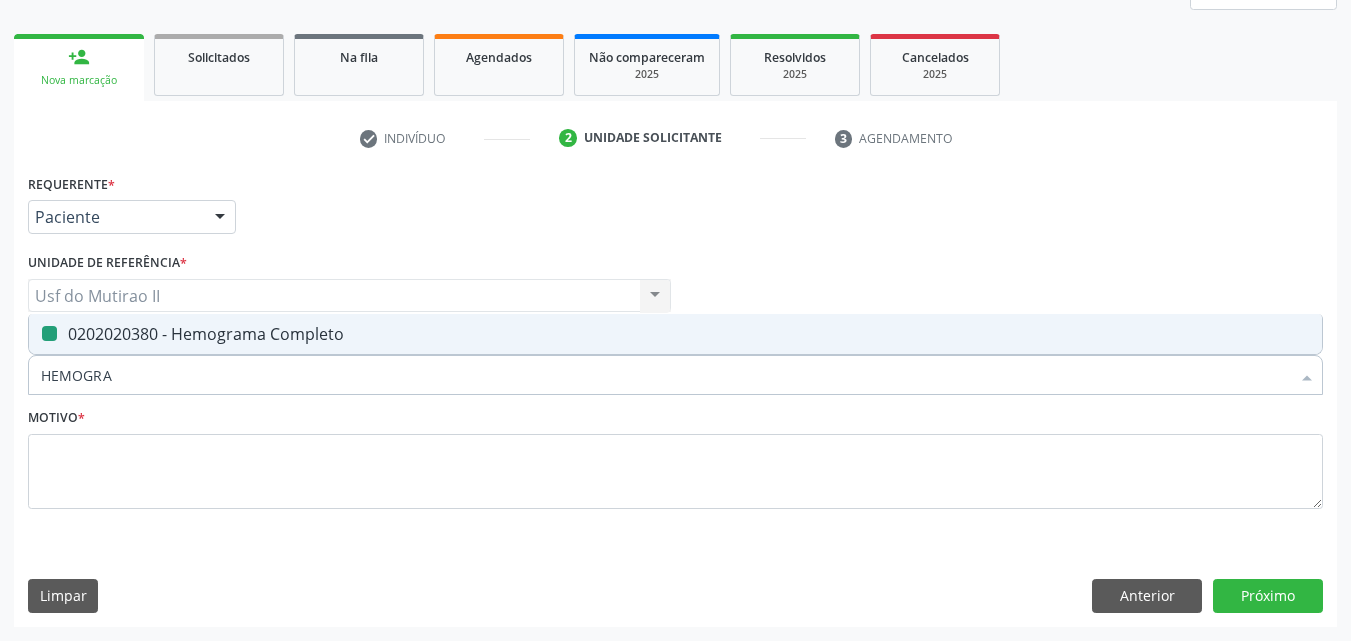 type 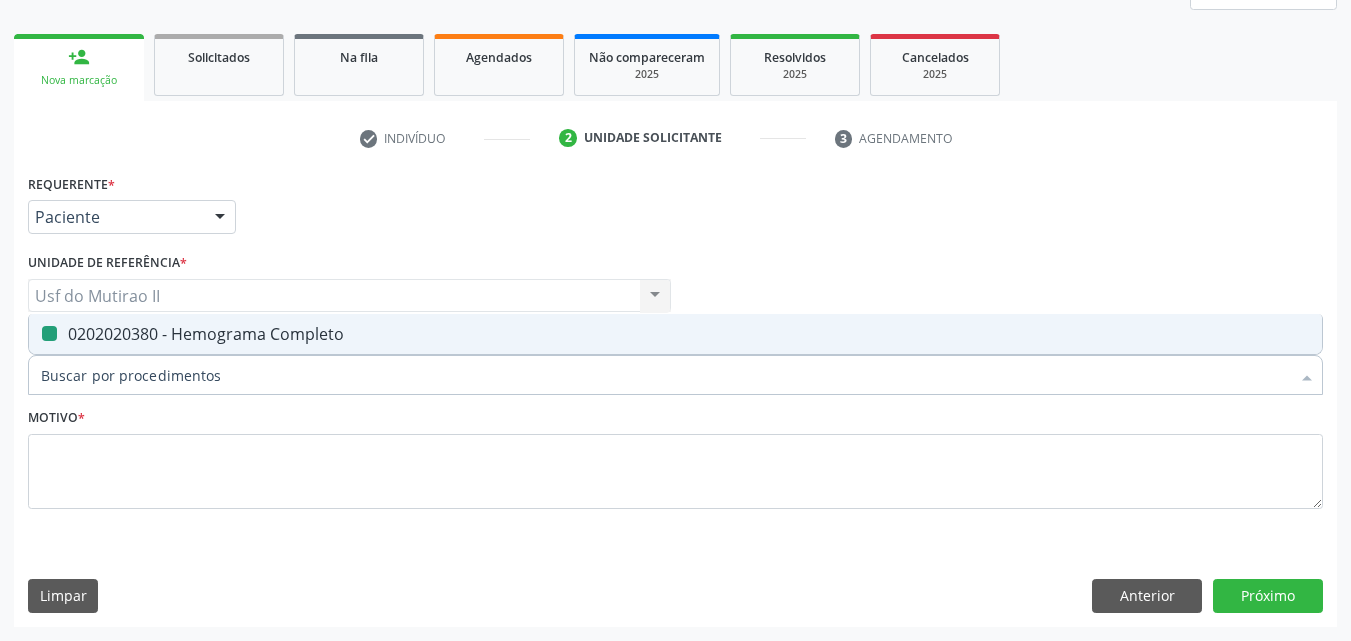 checkbox on "false" 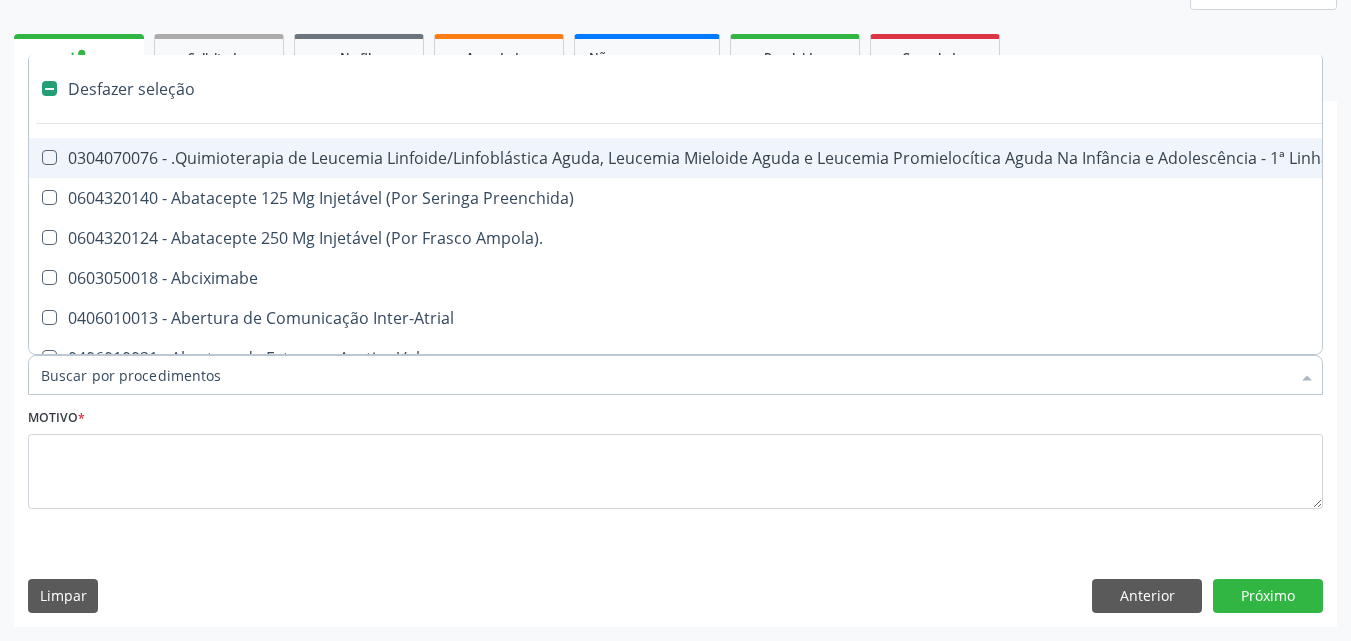 type on "F" 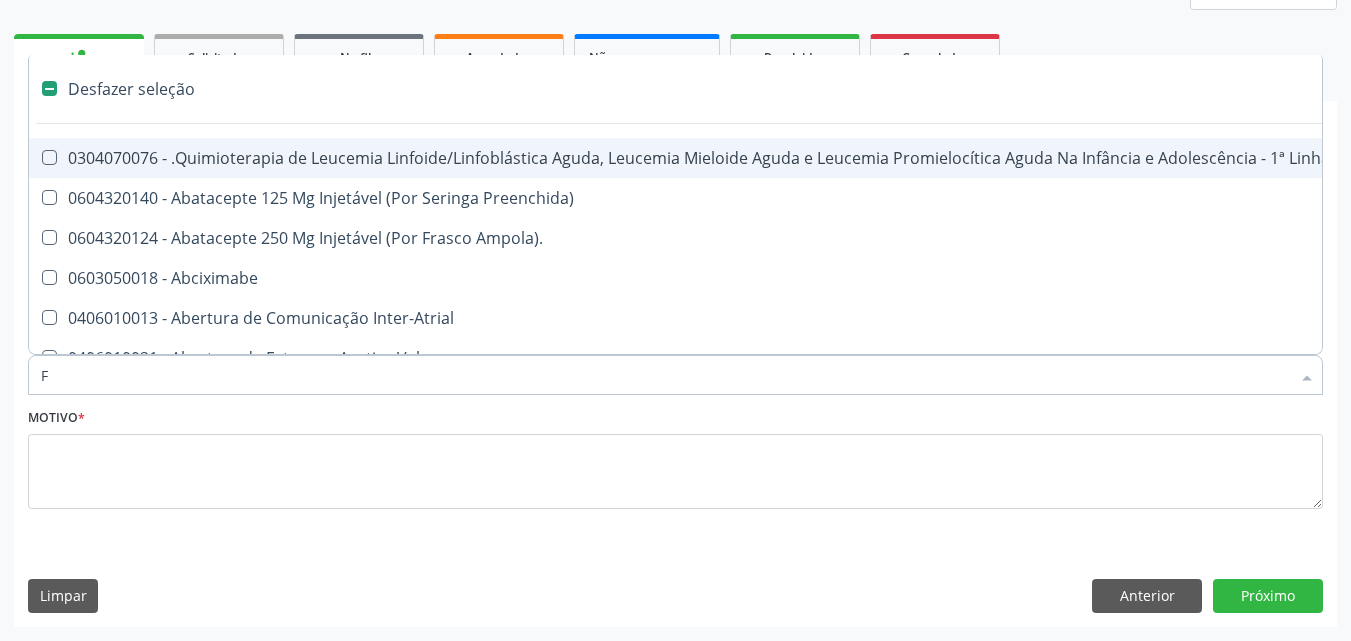 checkbox on "true" 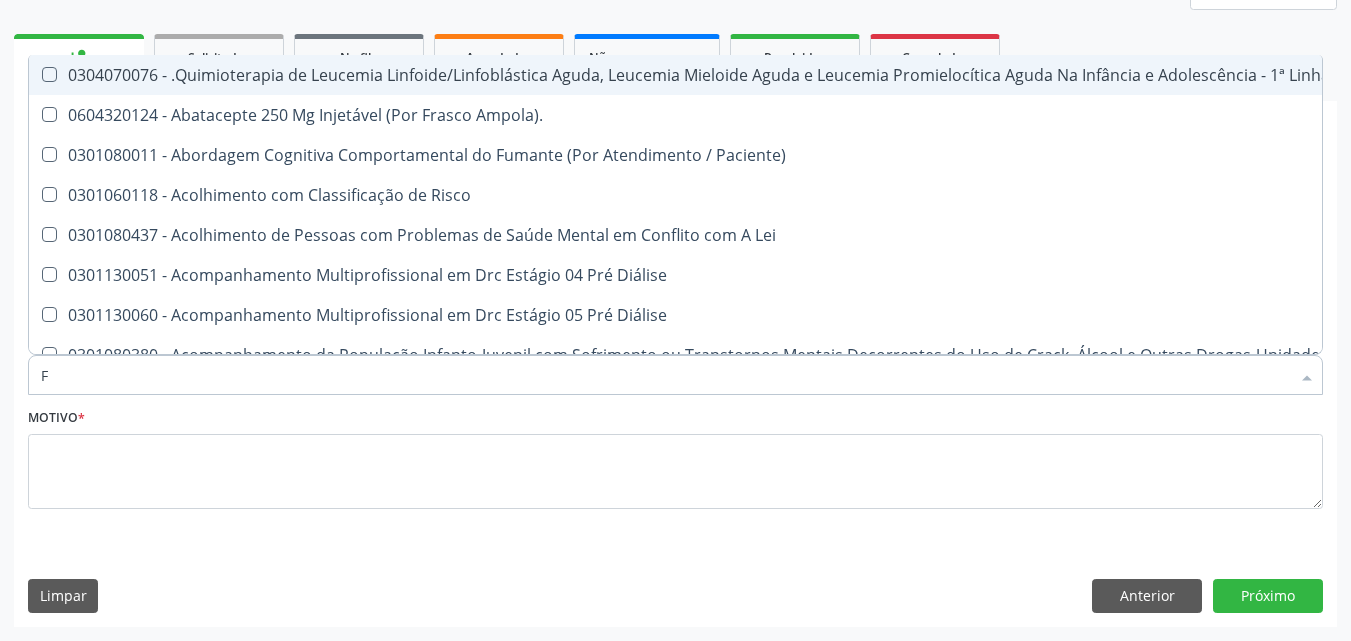 type on "FE" 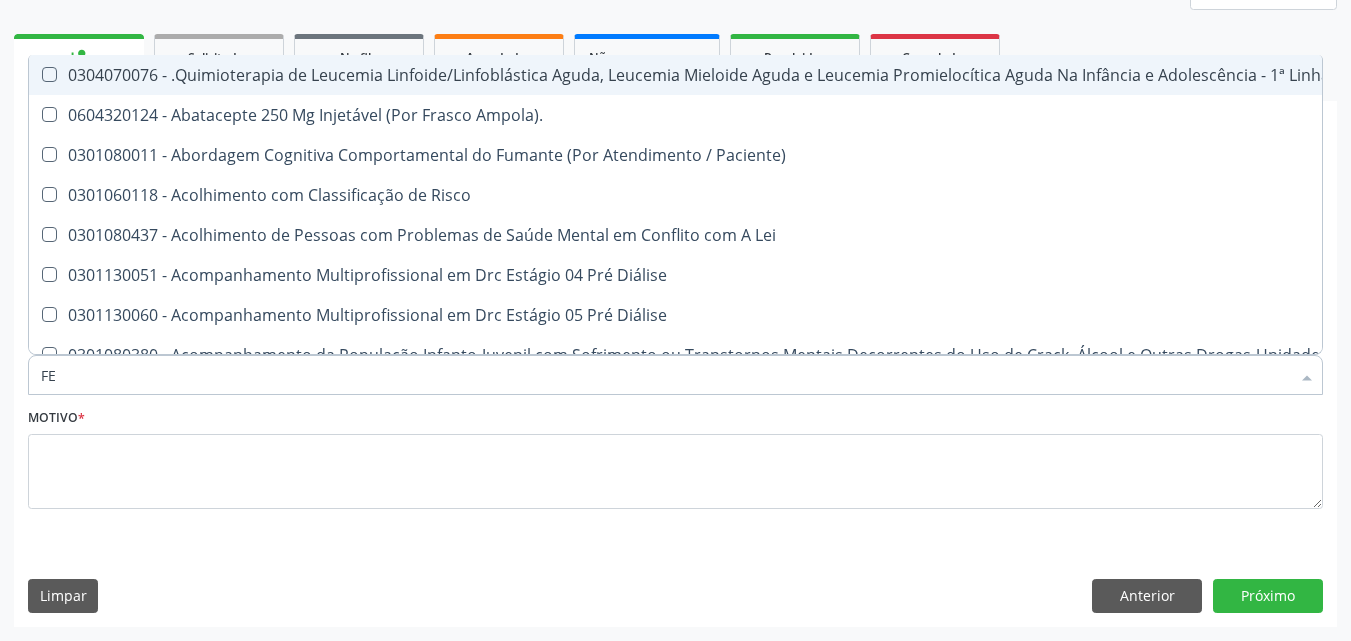 checkbox on "false" 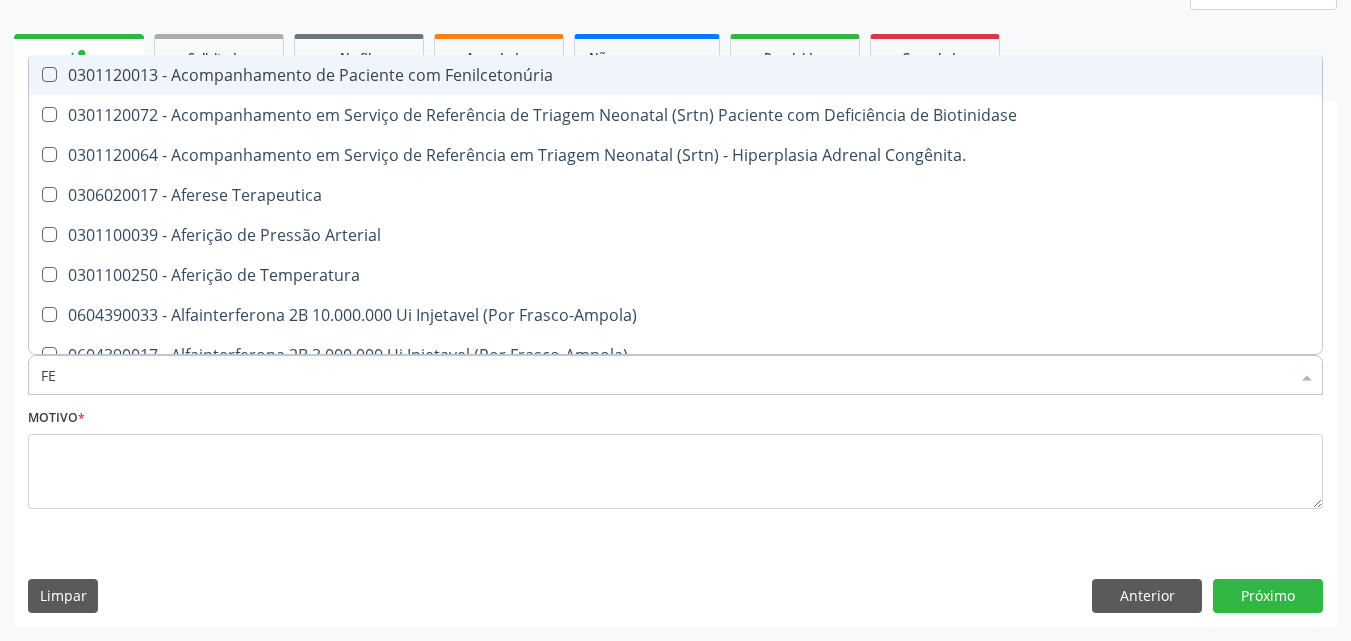 type on "F" 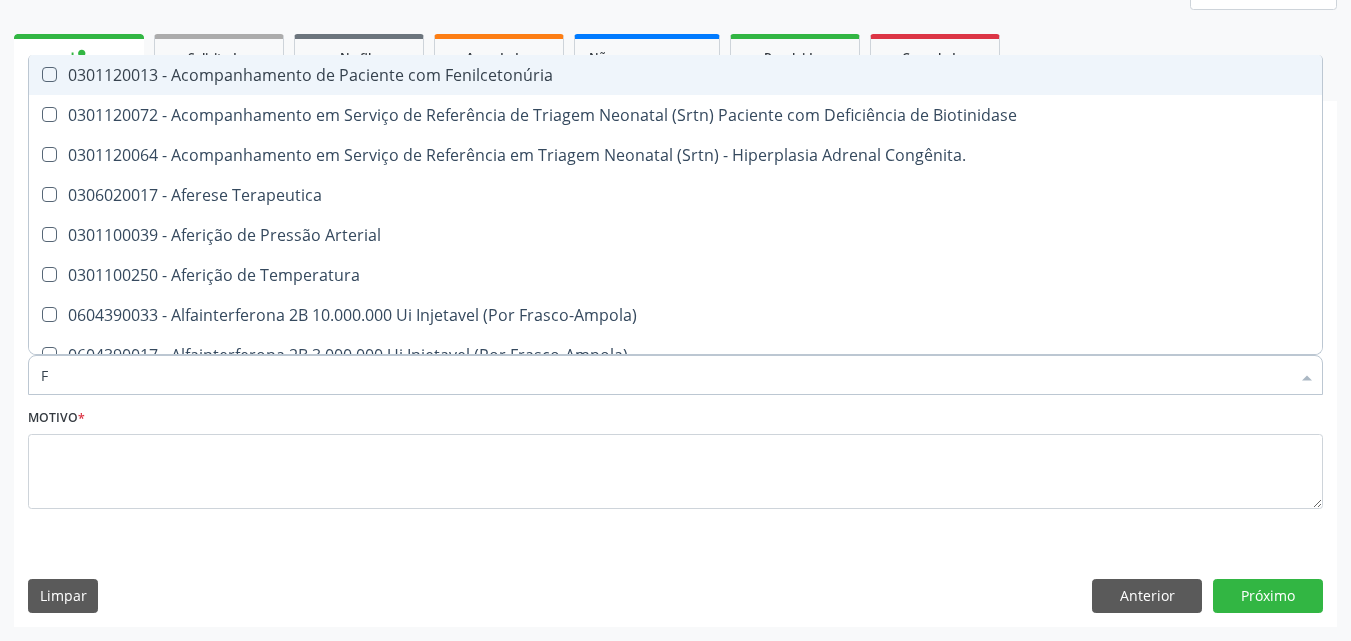 type 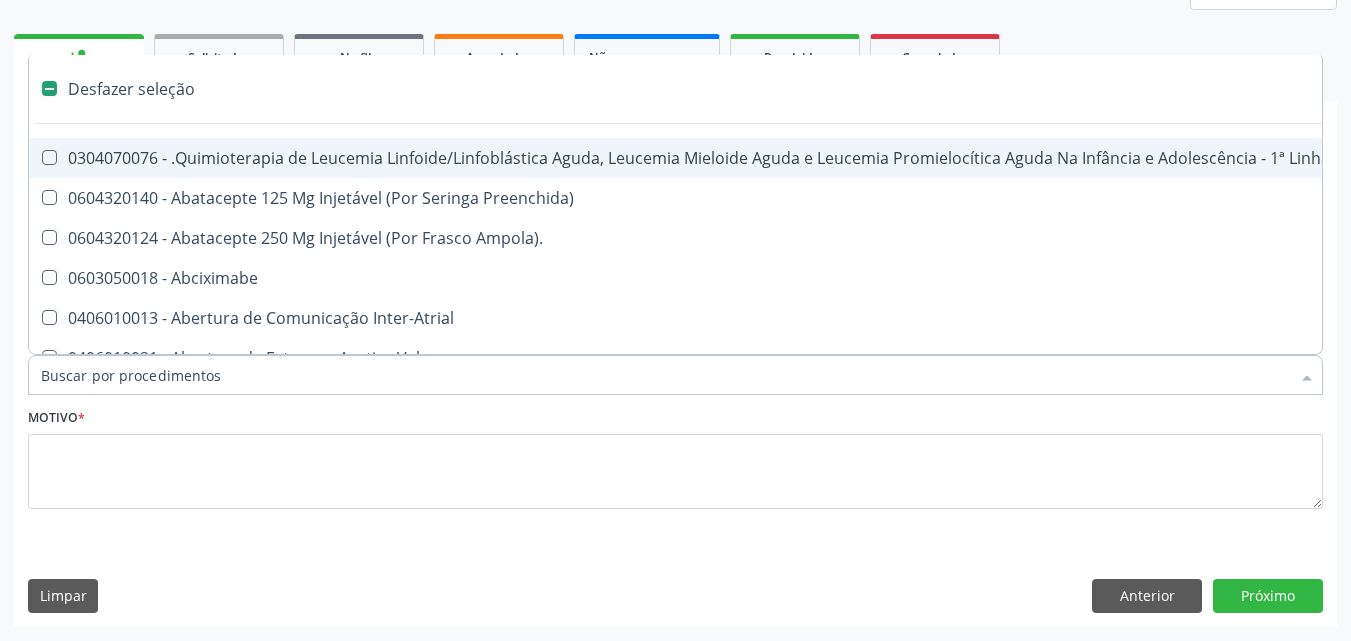 checkbox on "false" 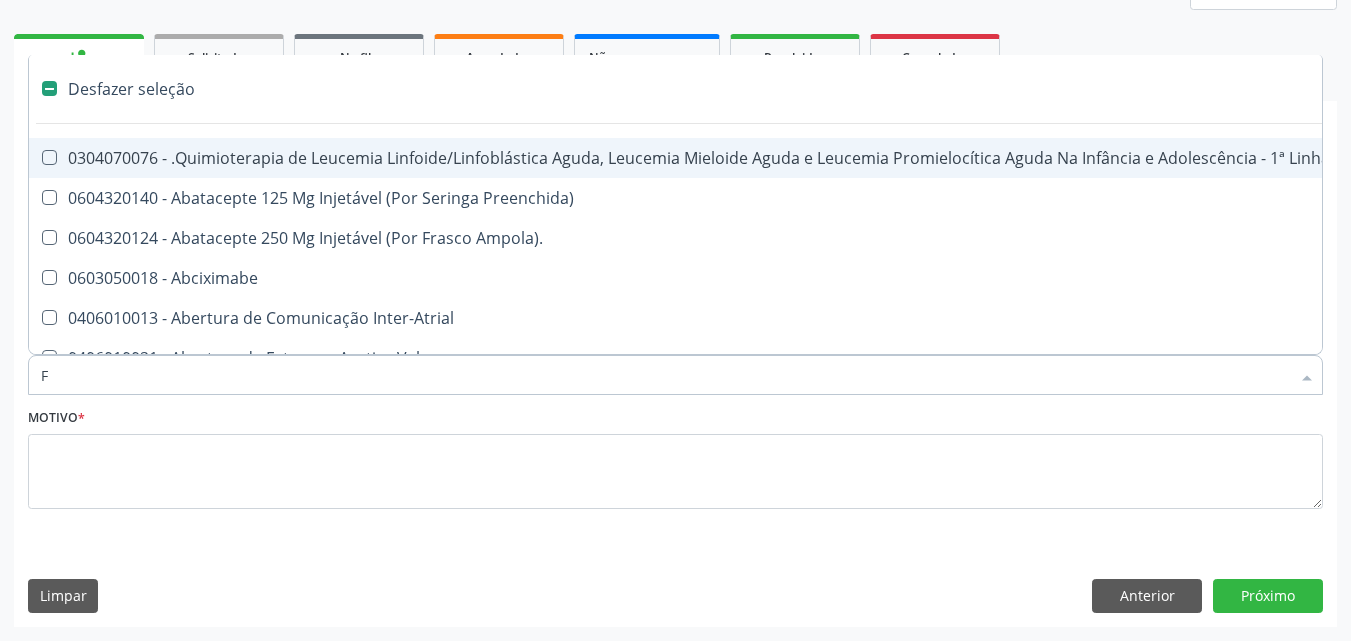 checkbox on "true" 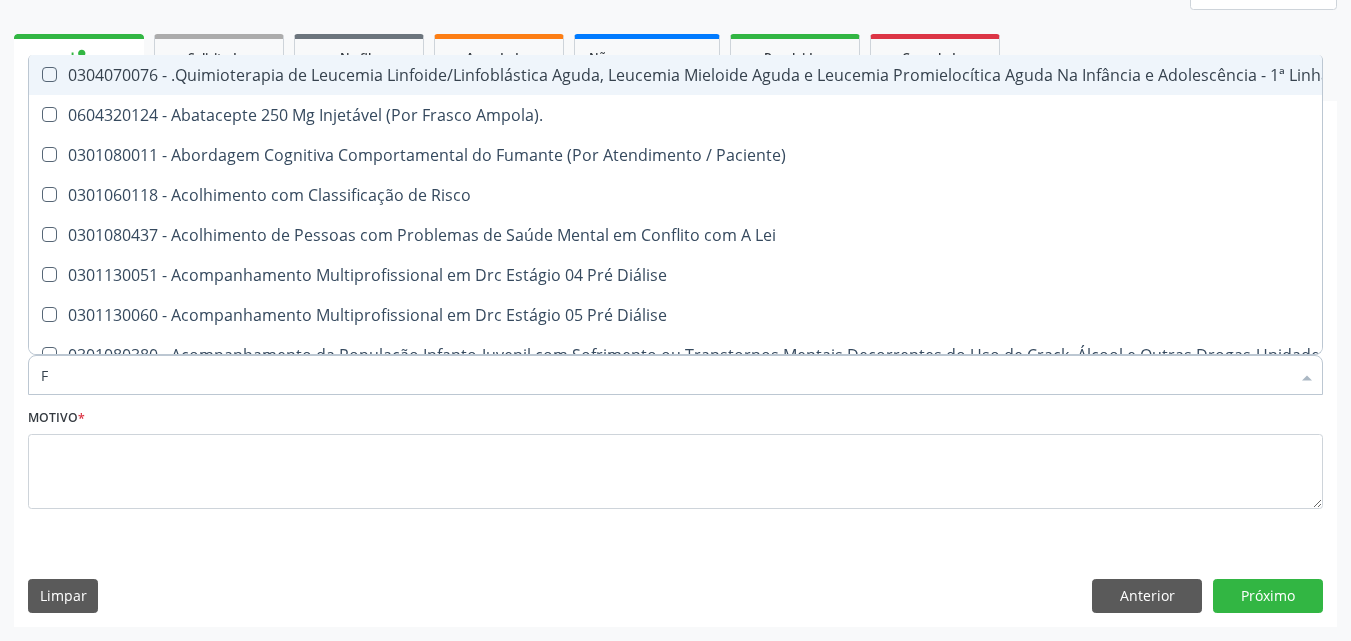 type on "FE" 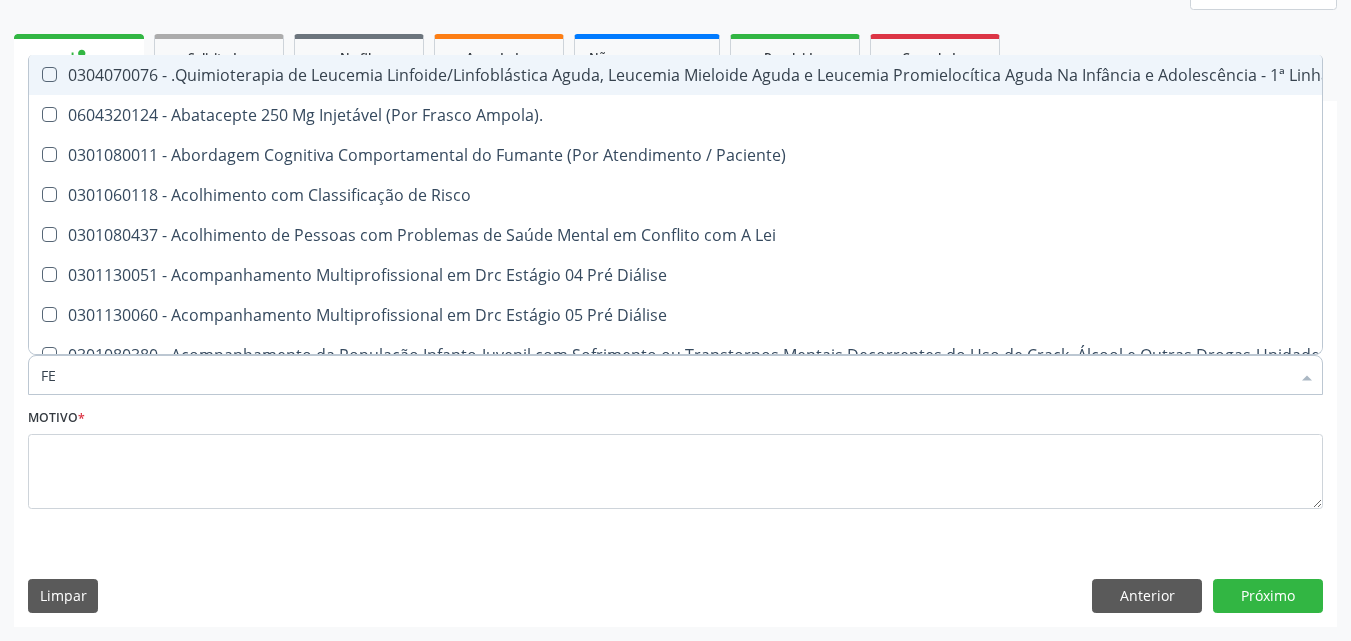 checkbox on "false" 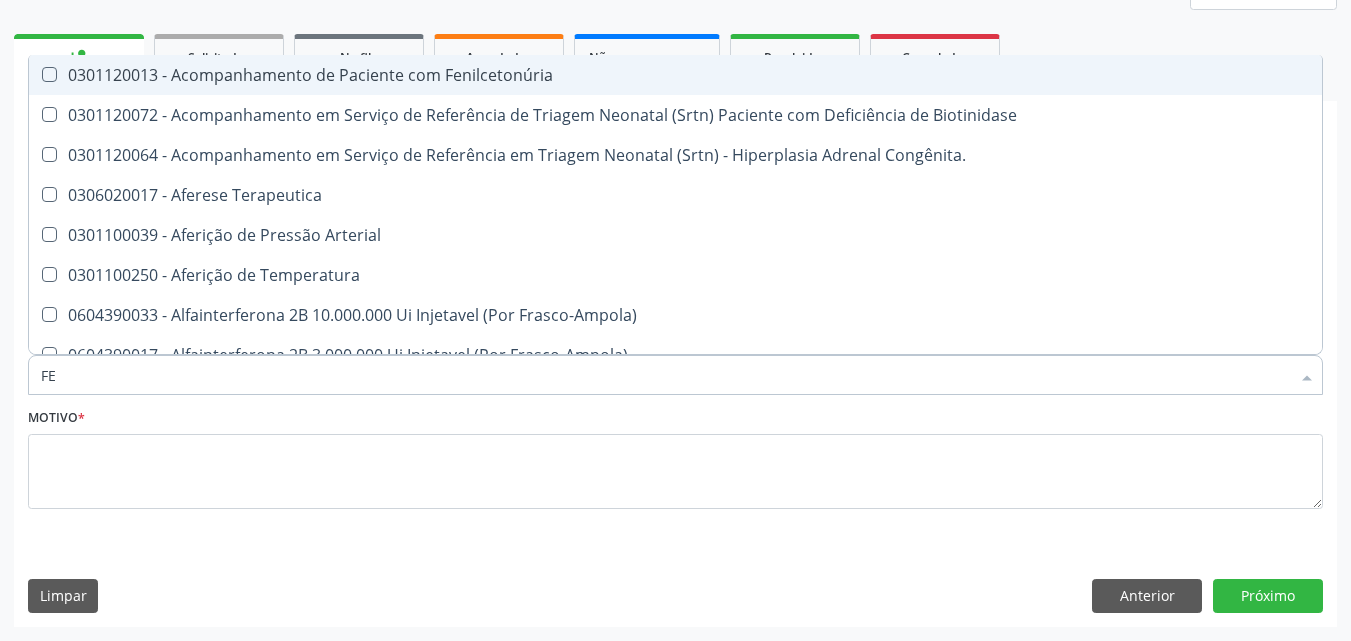 type on "FEZ" 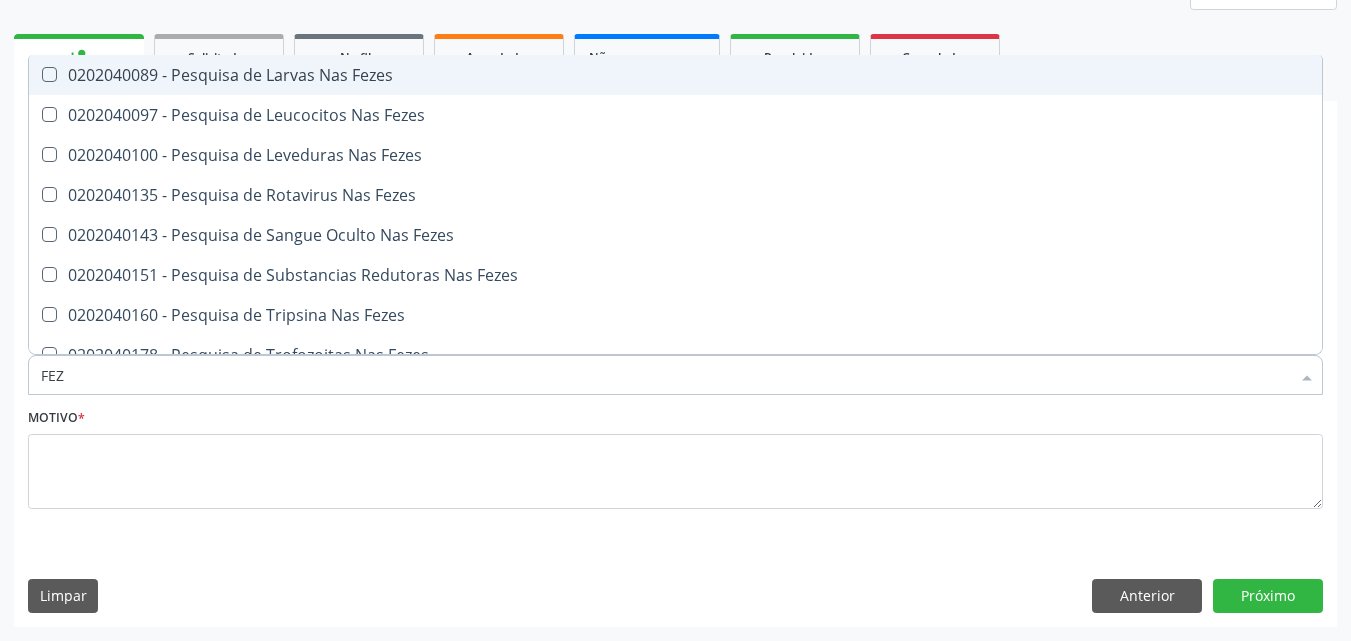 click on "0202040089 - Pesquisa de Larvas Nas Fezes" at bounding box center (675, 75) 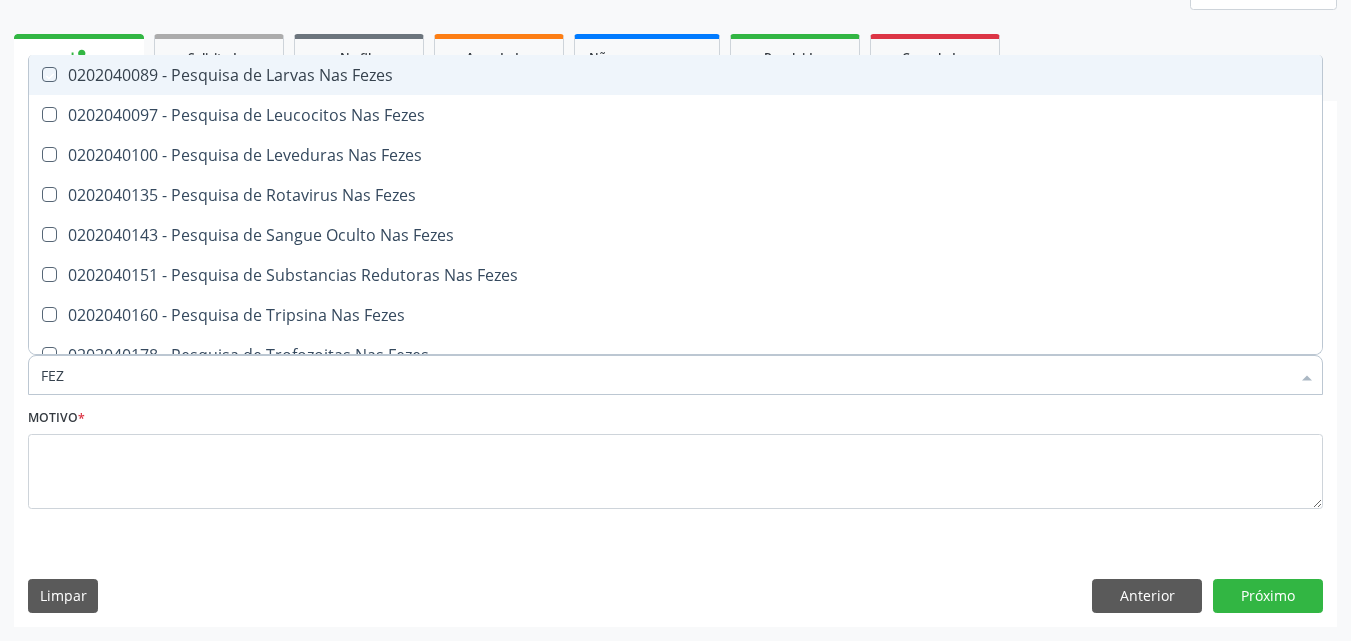 checkbox on "true" 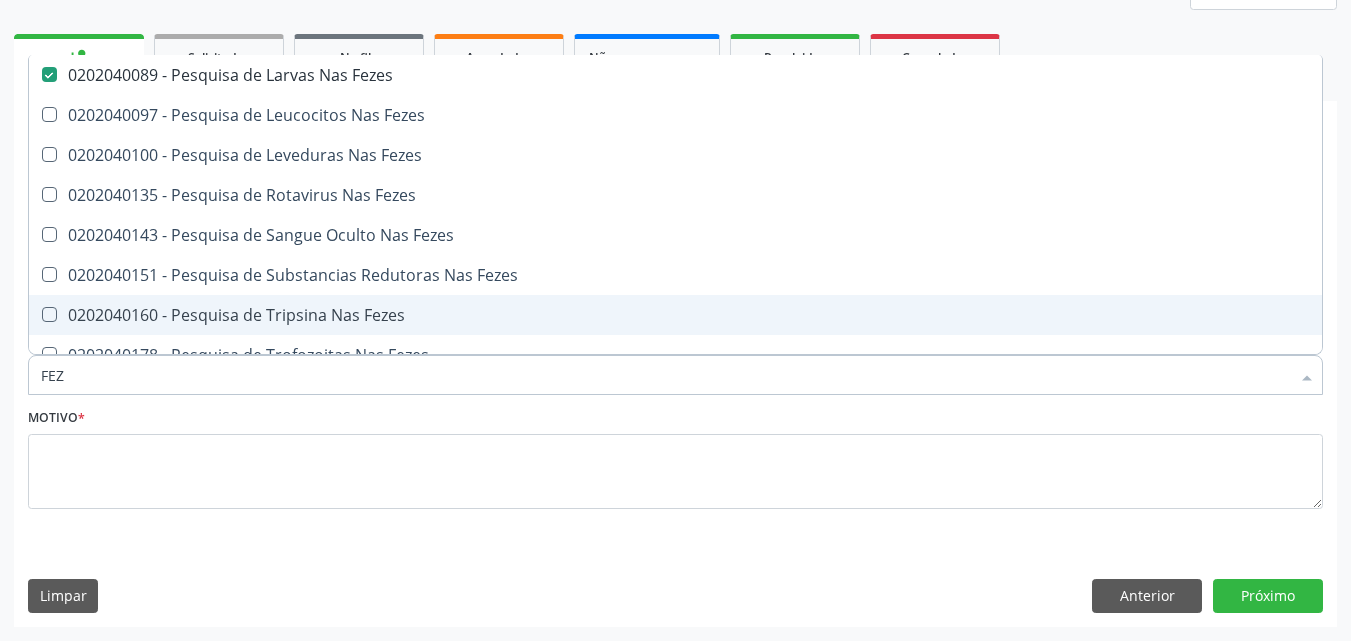 drag, startPoint x: 90, startPoint y: 379, endPoint x: 4, endPoint y: 382, distance: 86.05231 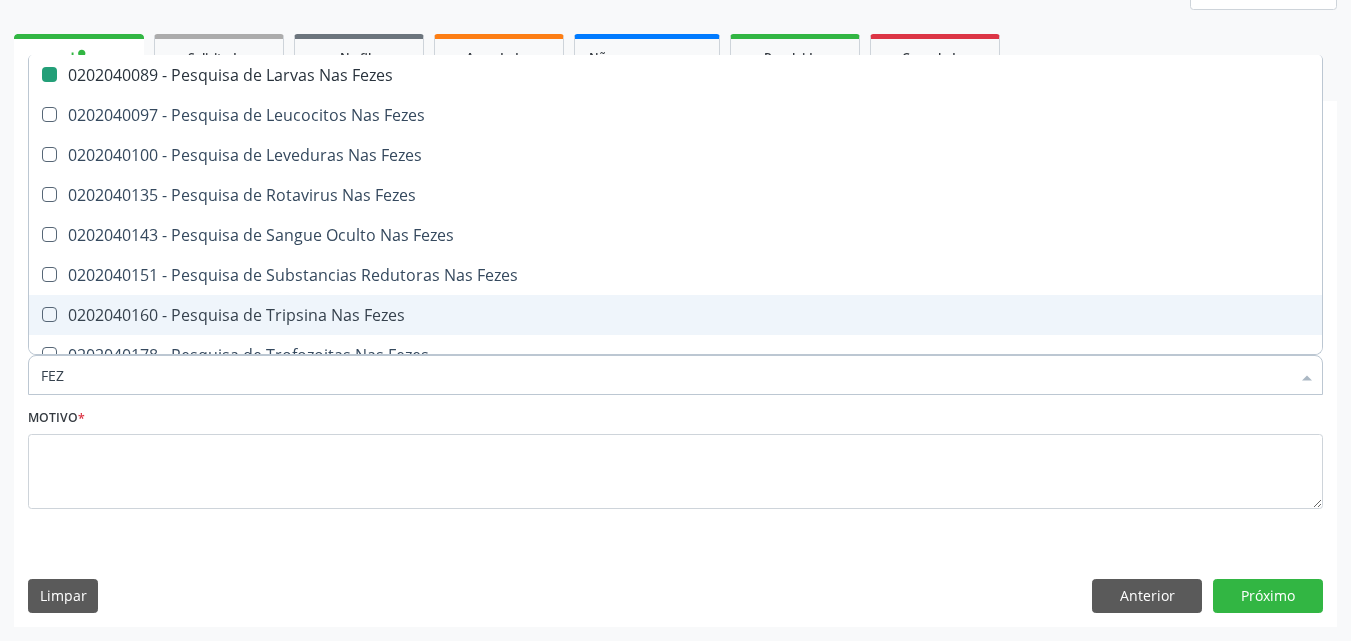 type 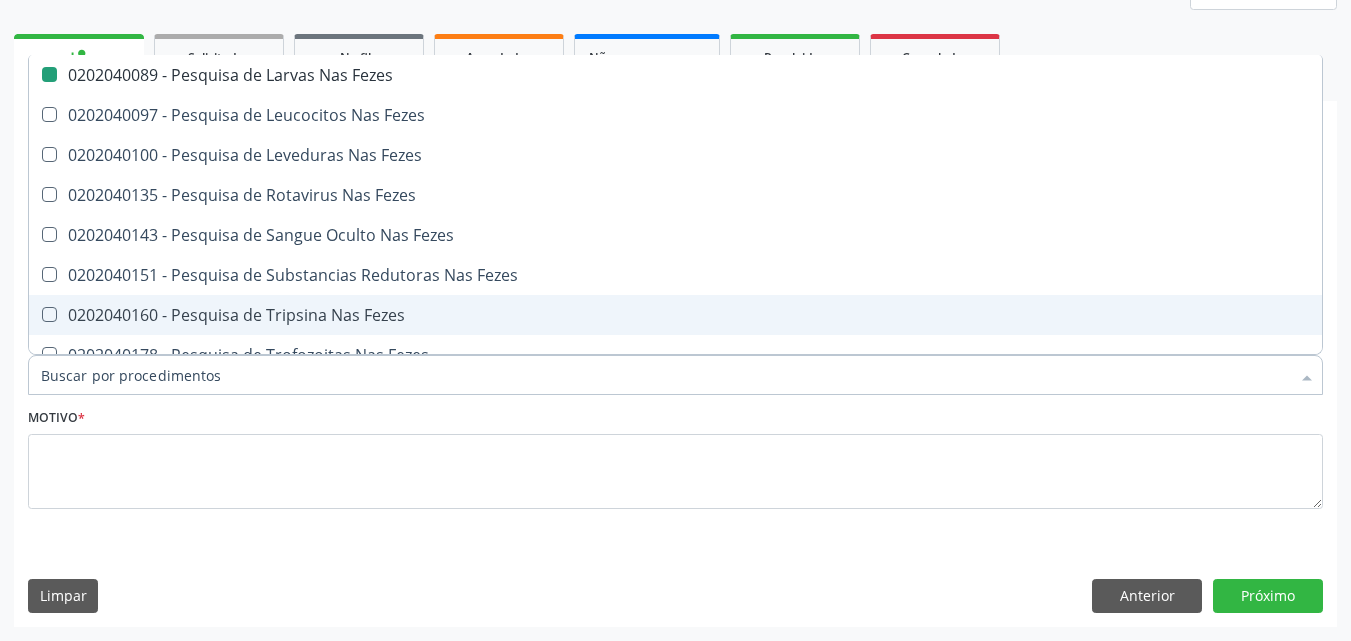 checkbox on "false" 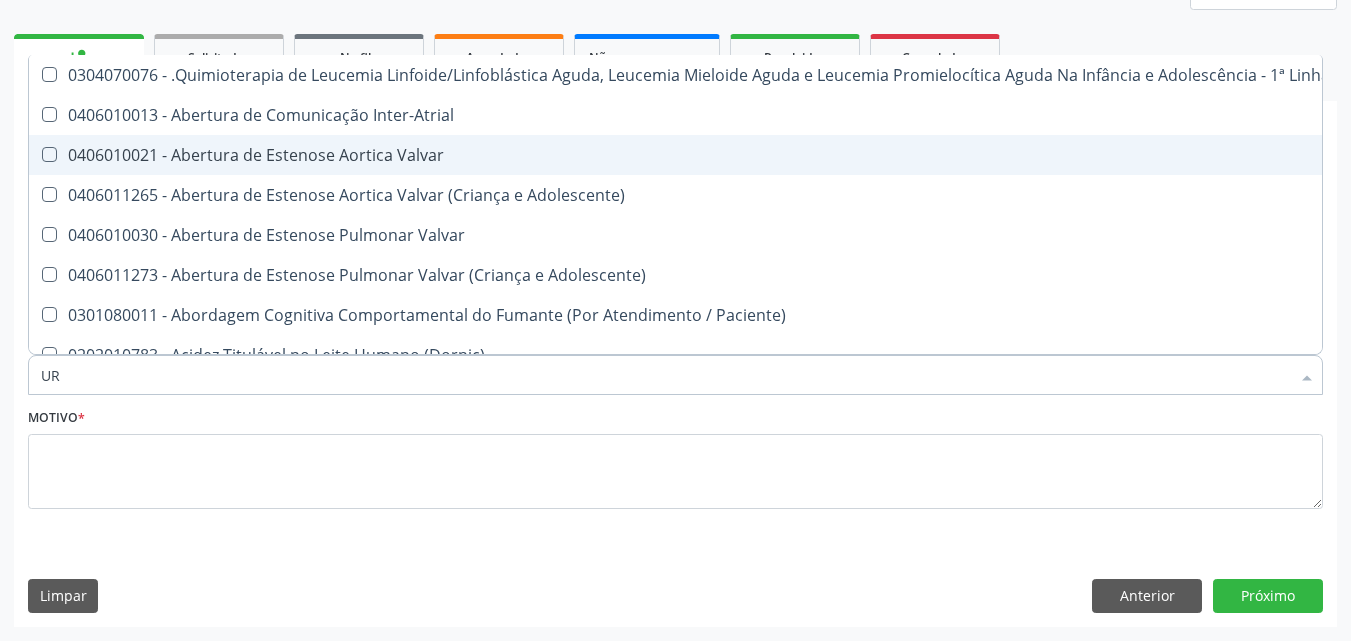 type on "URE" 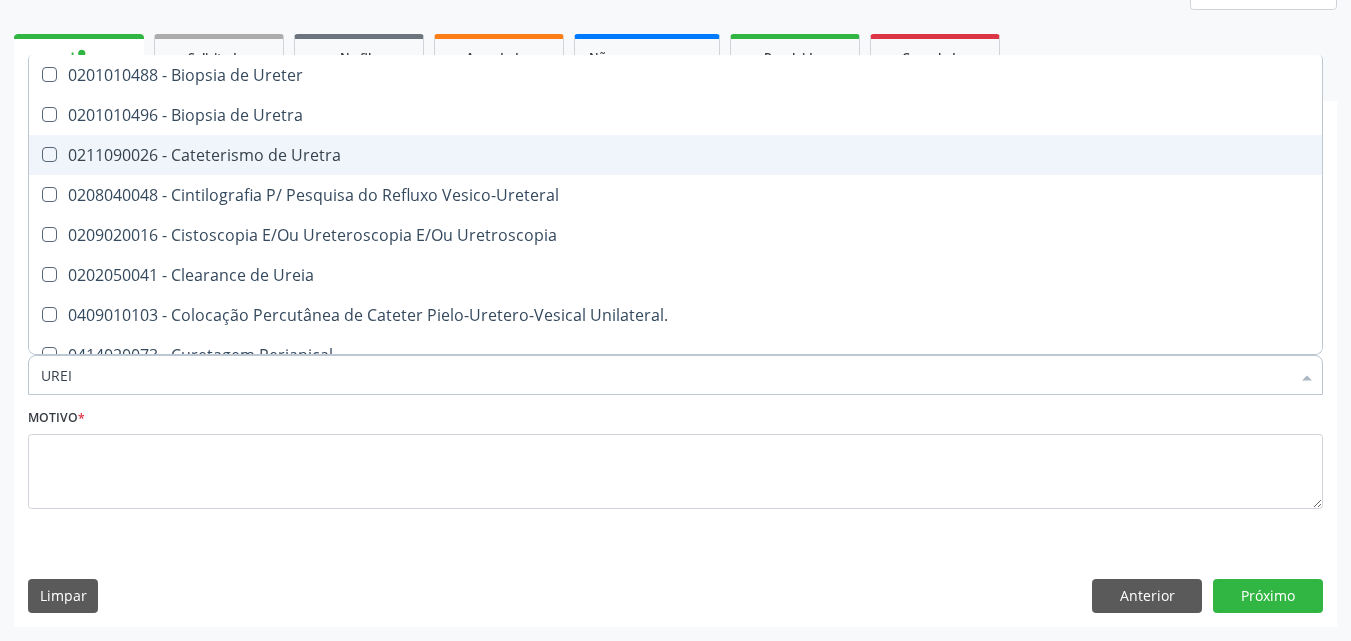 type on "UREIA" 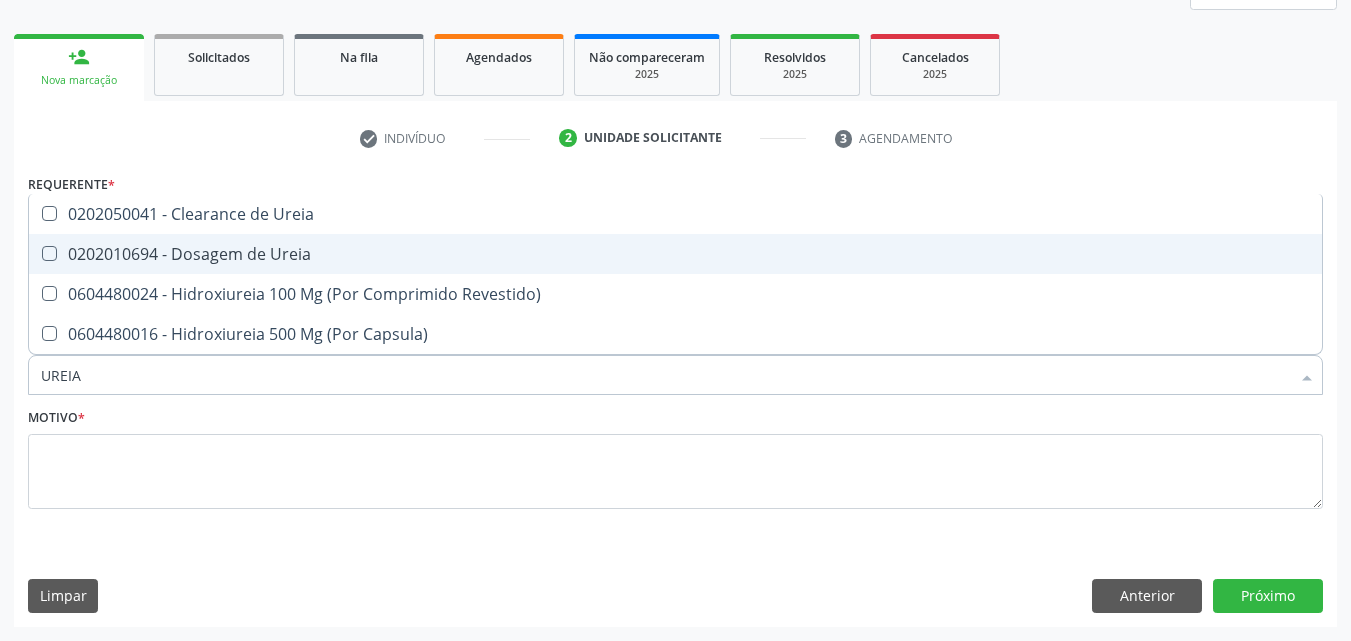 click on "0202010694 - Dosagem de Ureia" at bounding box center [675, 254] 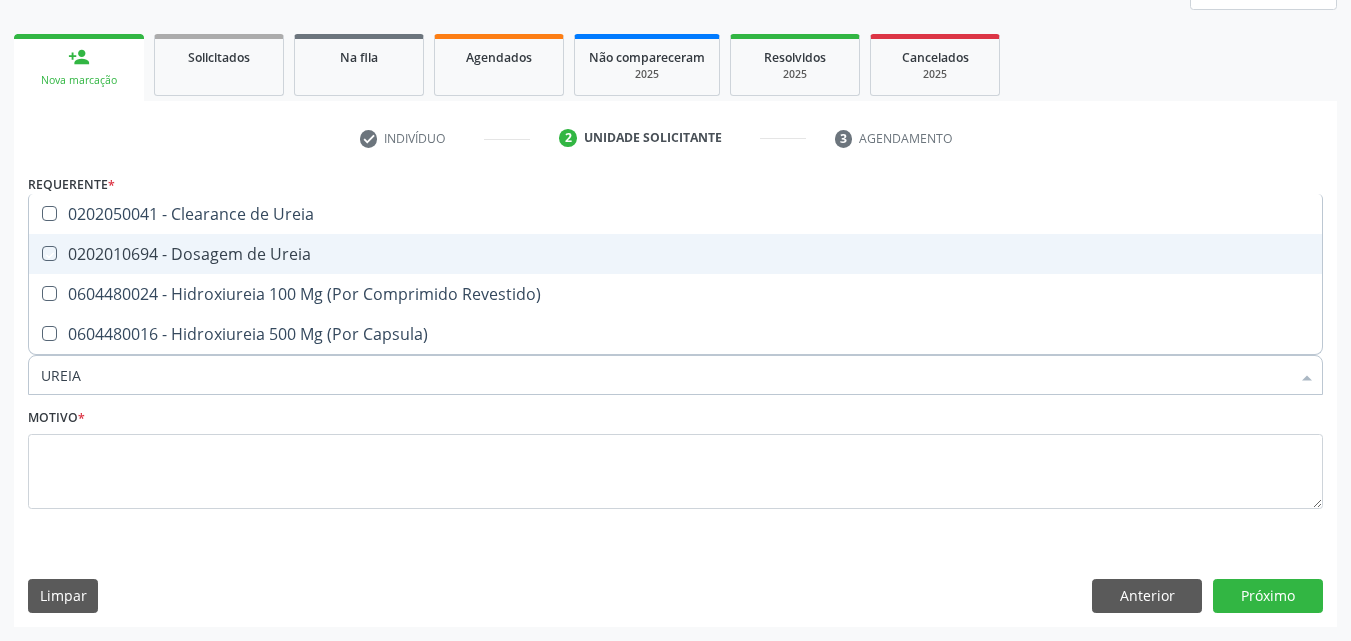 checkbox on "true" 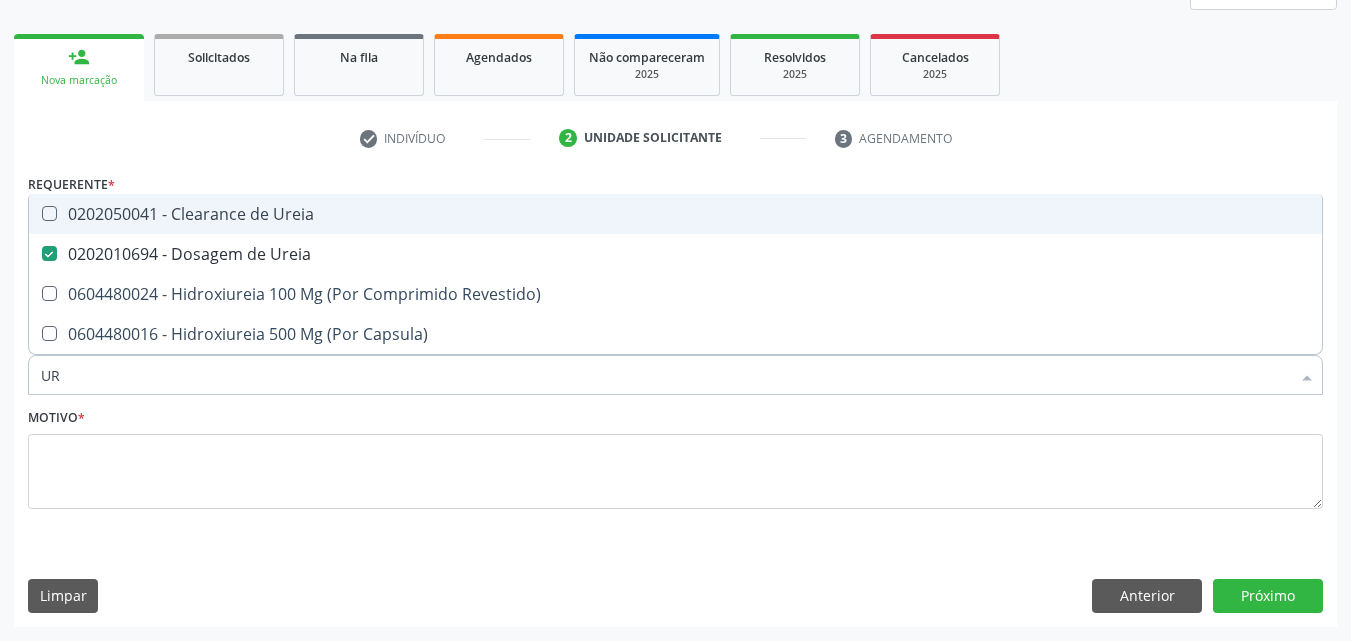 type on "U" 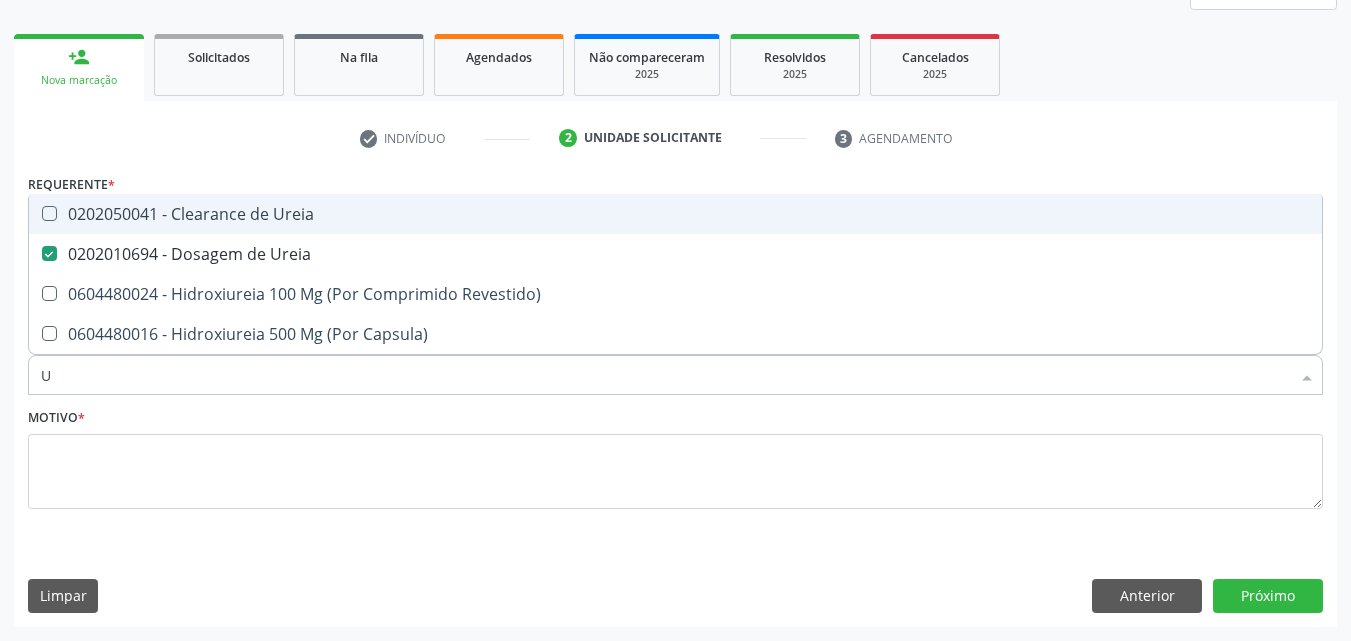 type 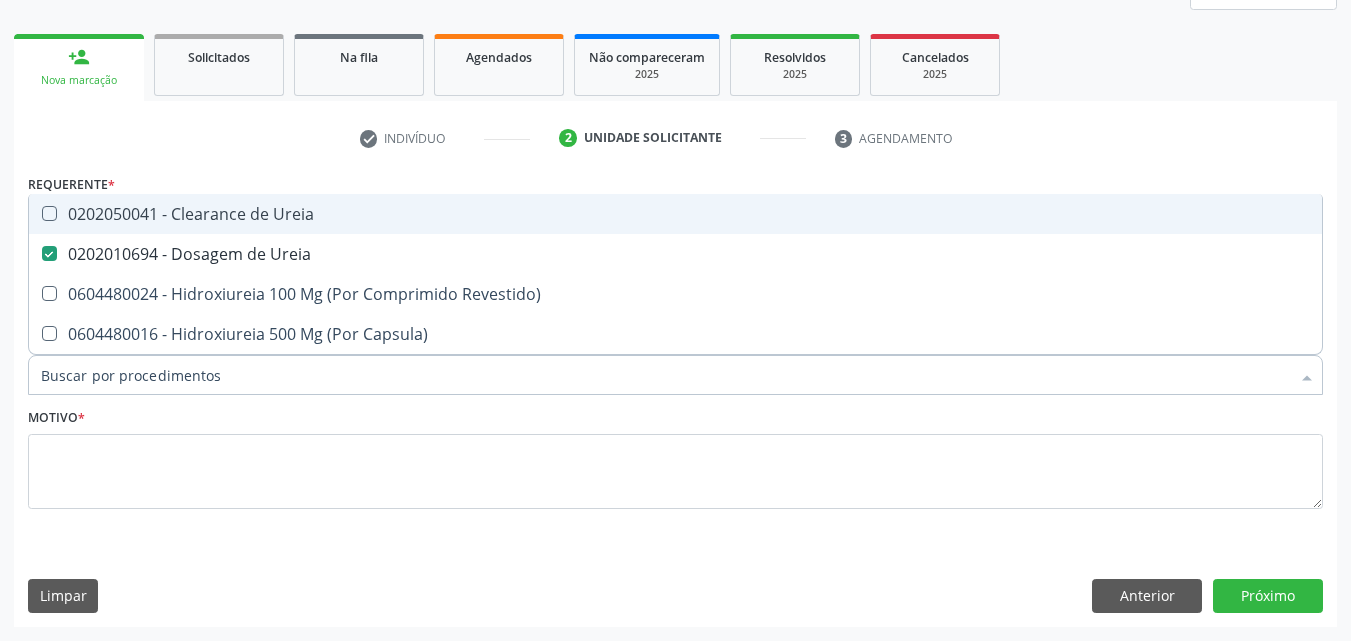 checkbox on "false" 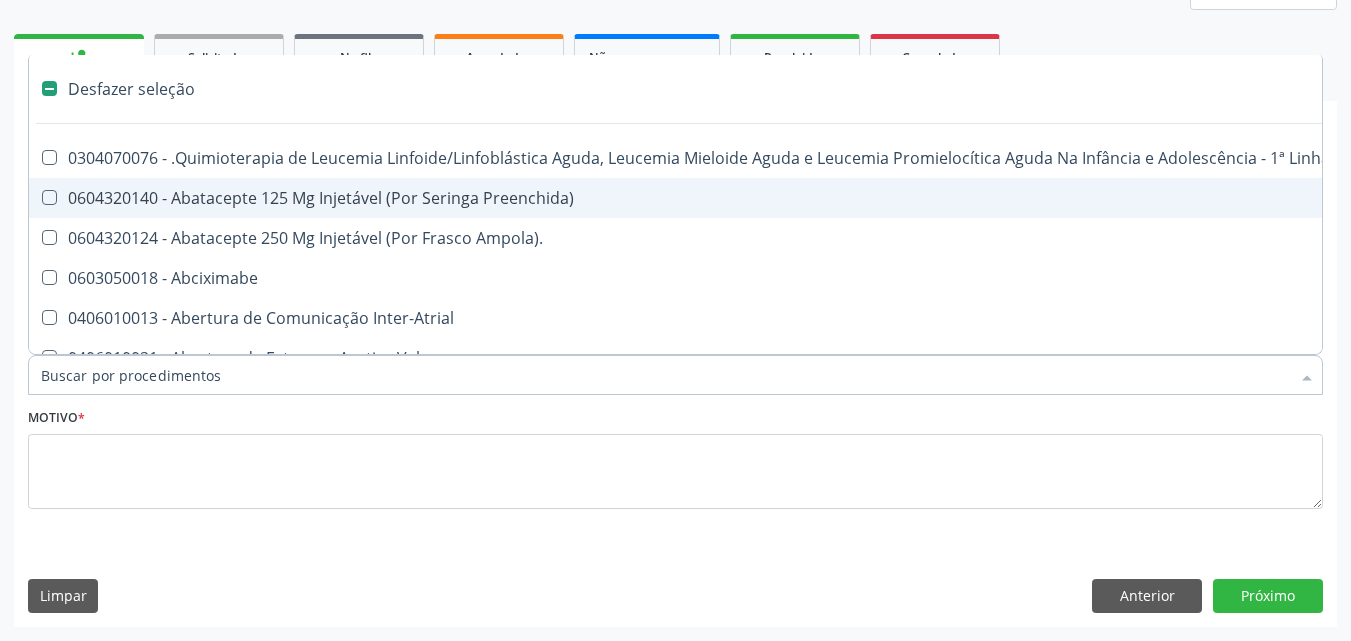 type on "C" 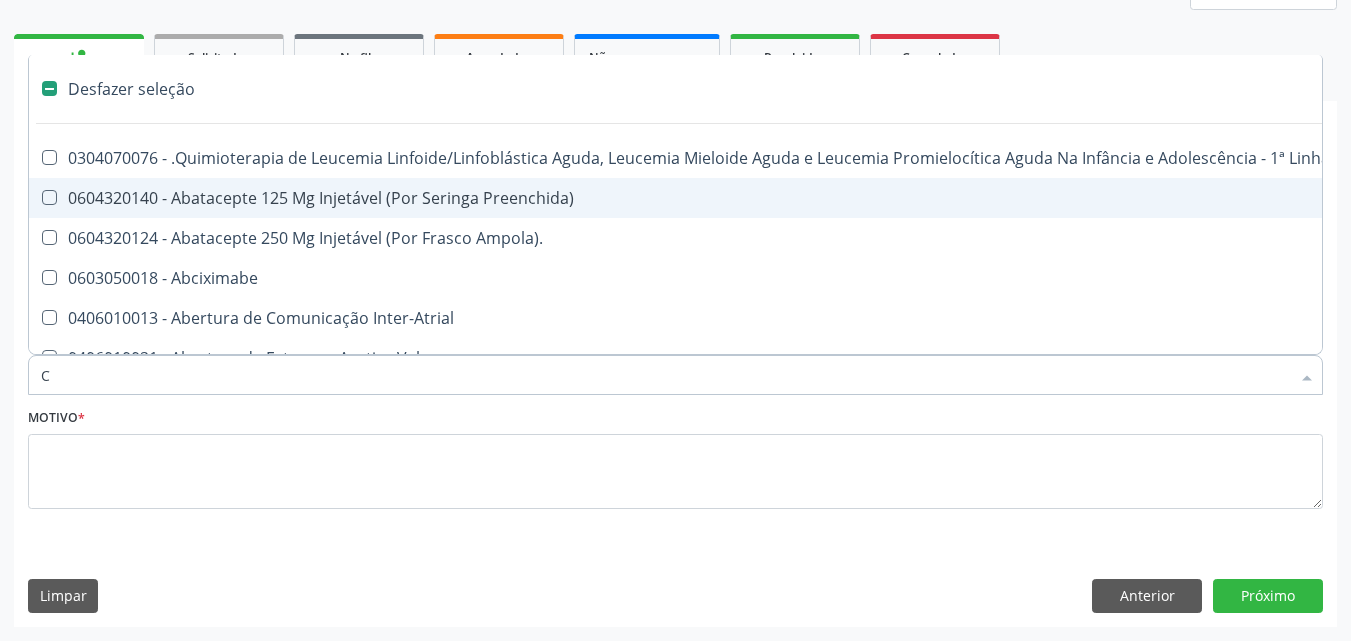checkbox on "true" 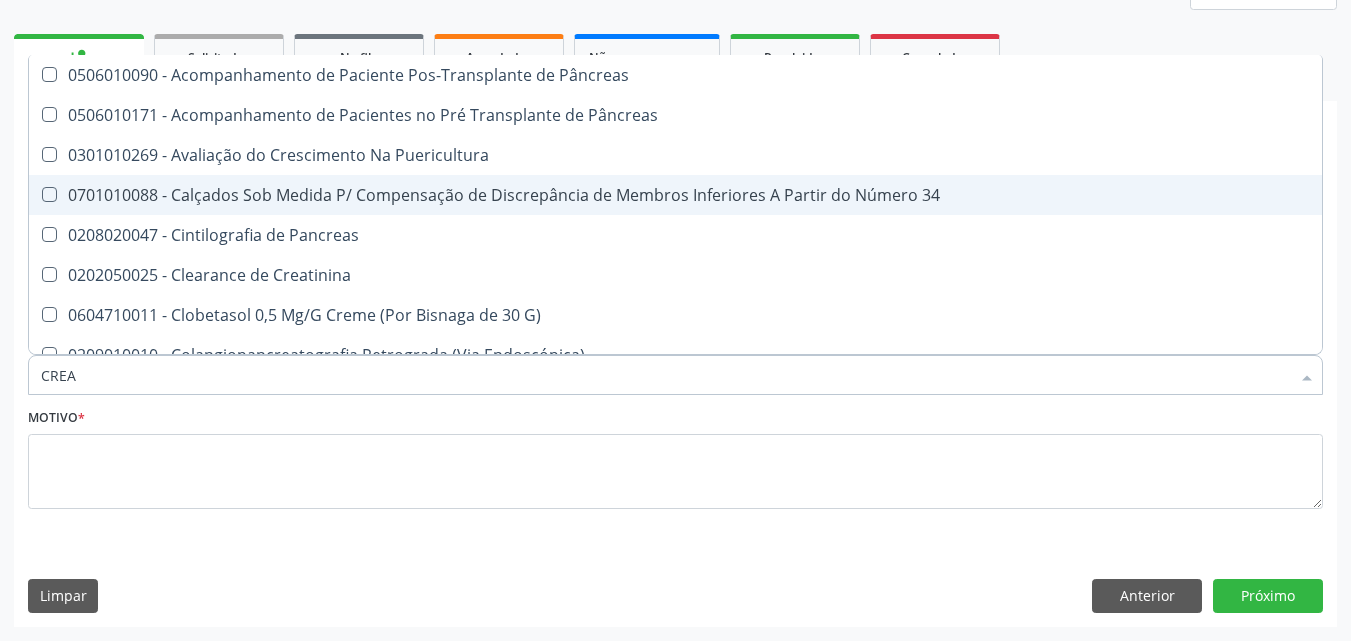type on "CREAT" 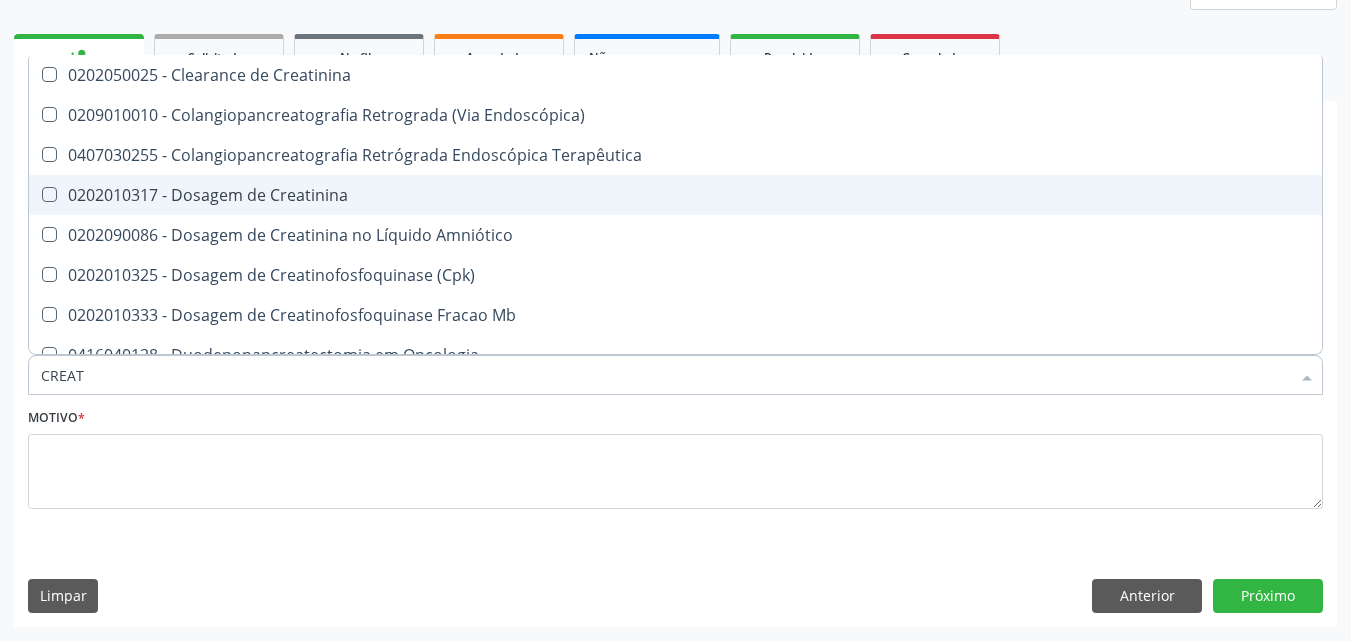 click on "0202010317 - Dosagem de Creatinina" at bounding box center (675, 195) 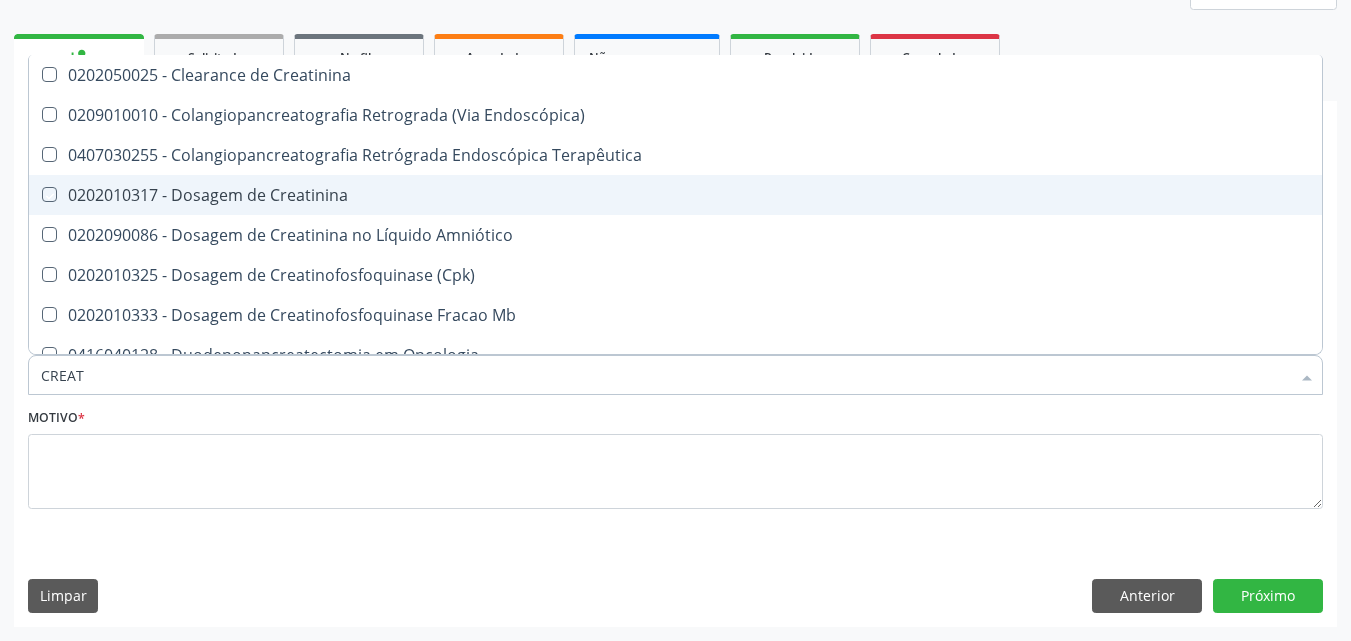 checkbox on "true" 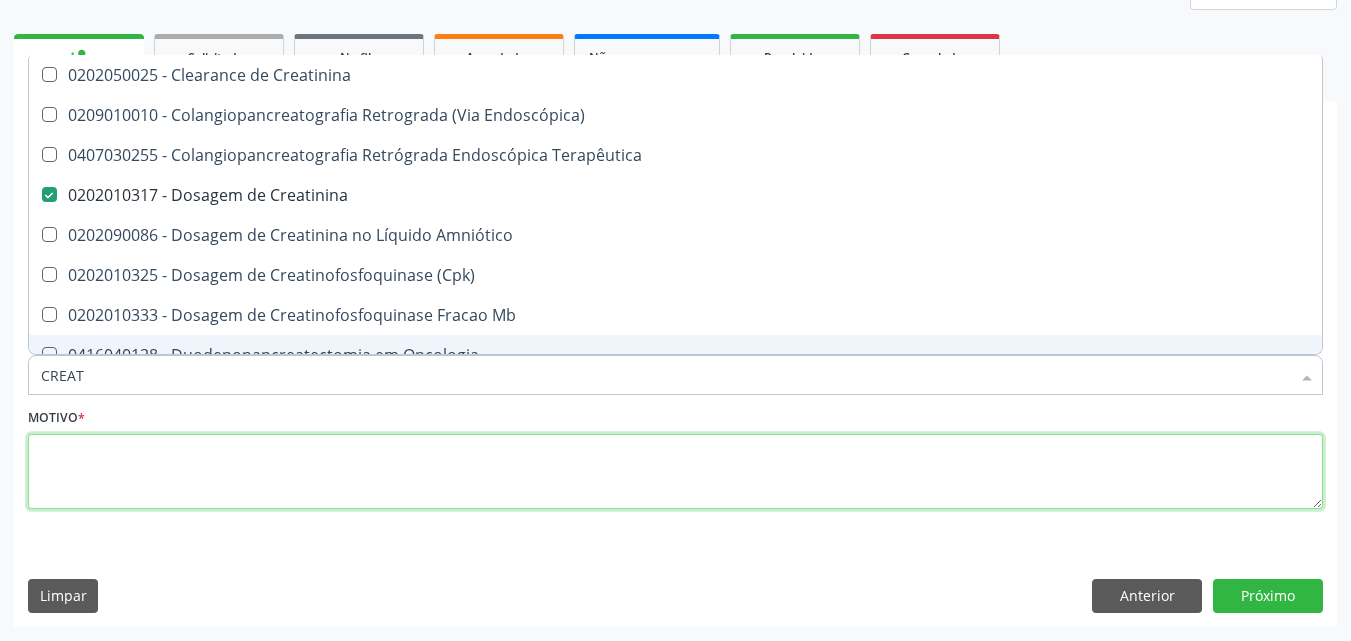 click at bounding box center (675, 472) 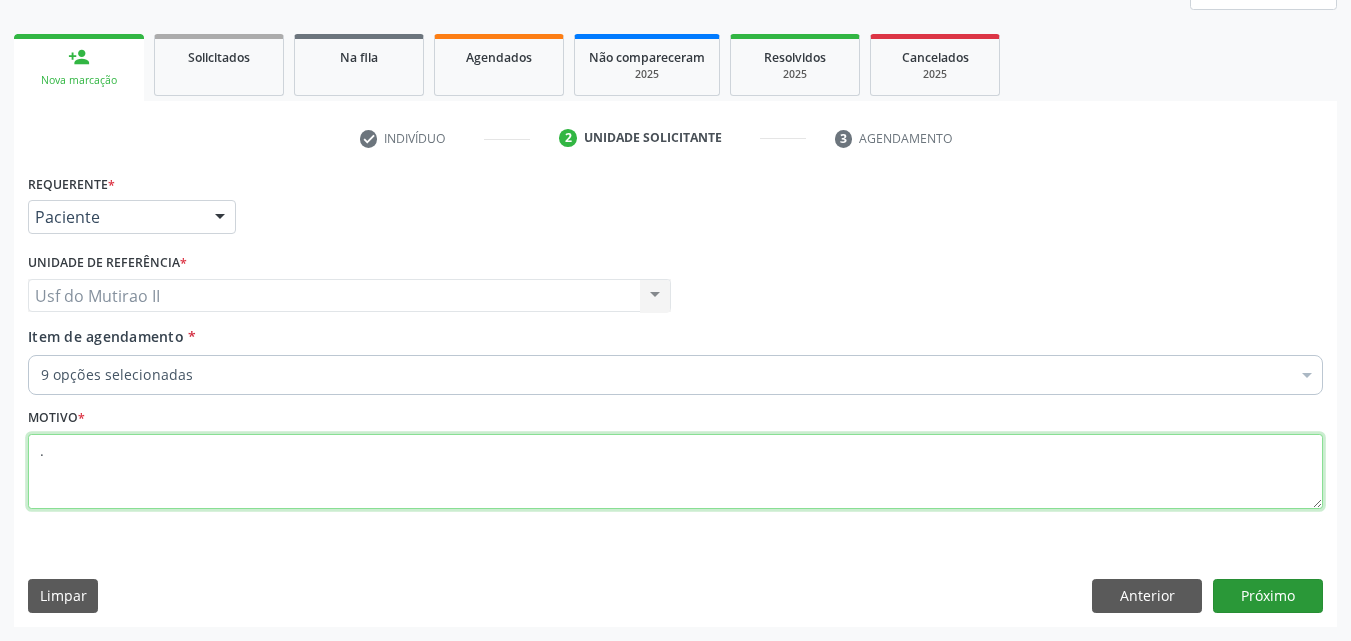 type on "." 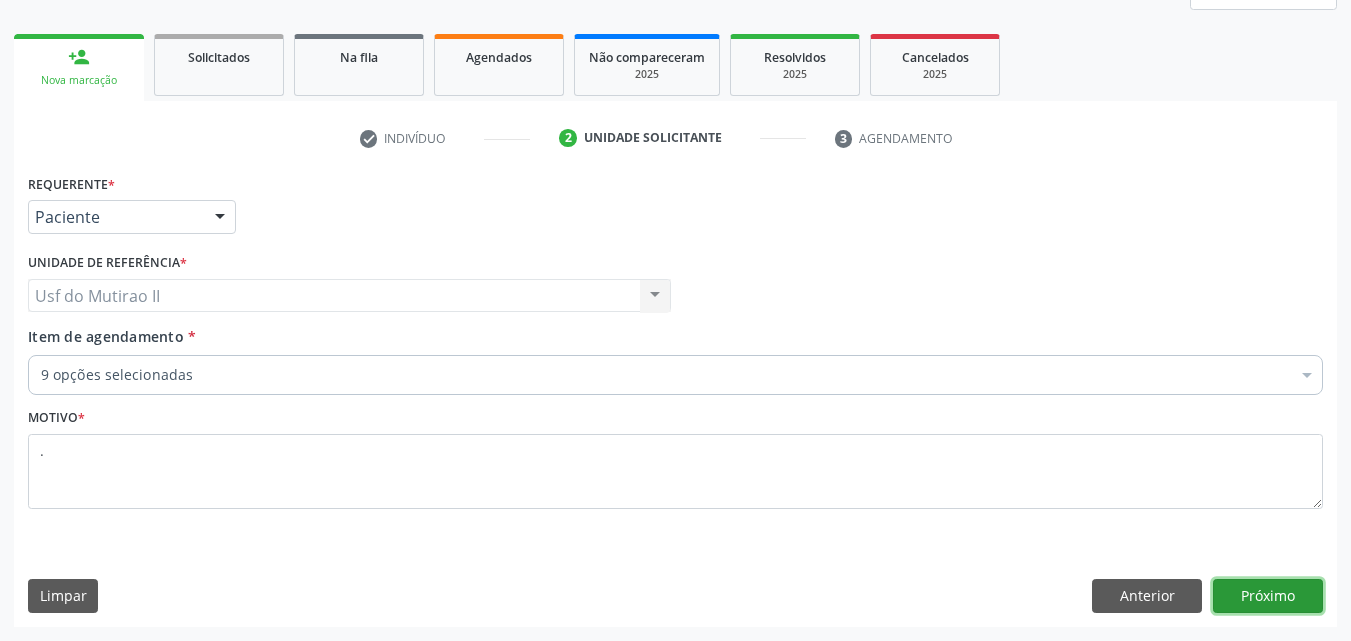 click on "Próximo" at bounding box center [1268, 596] 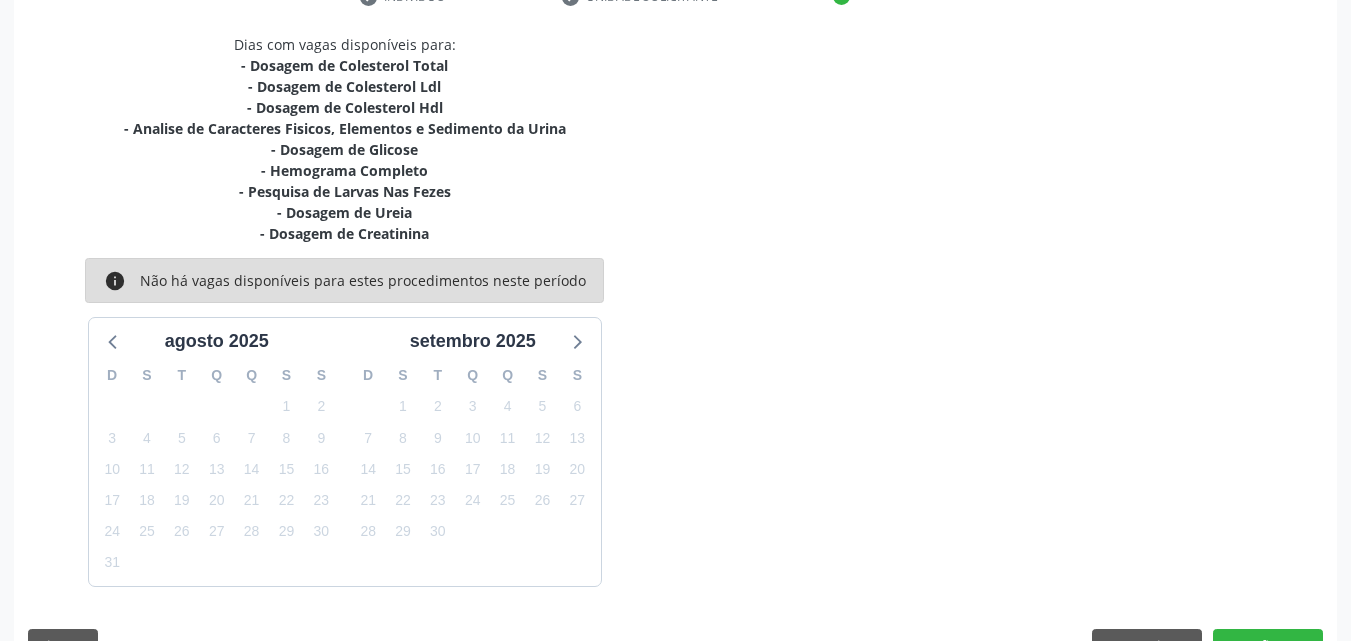 scroll, scrollTop: 456, scrollLeft: 0, axis: vertical 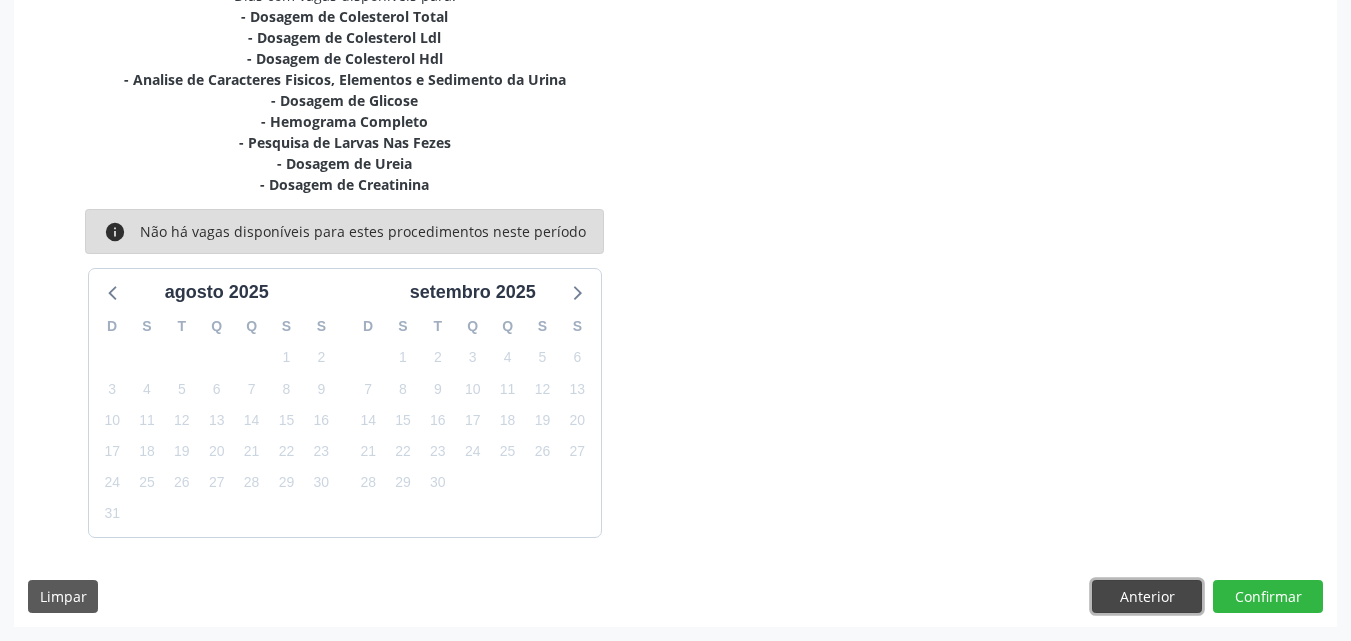 click on "Anterior" at bounding box center [1147, 597] 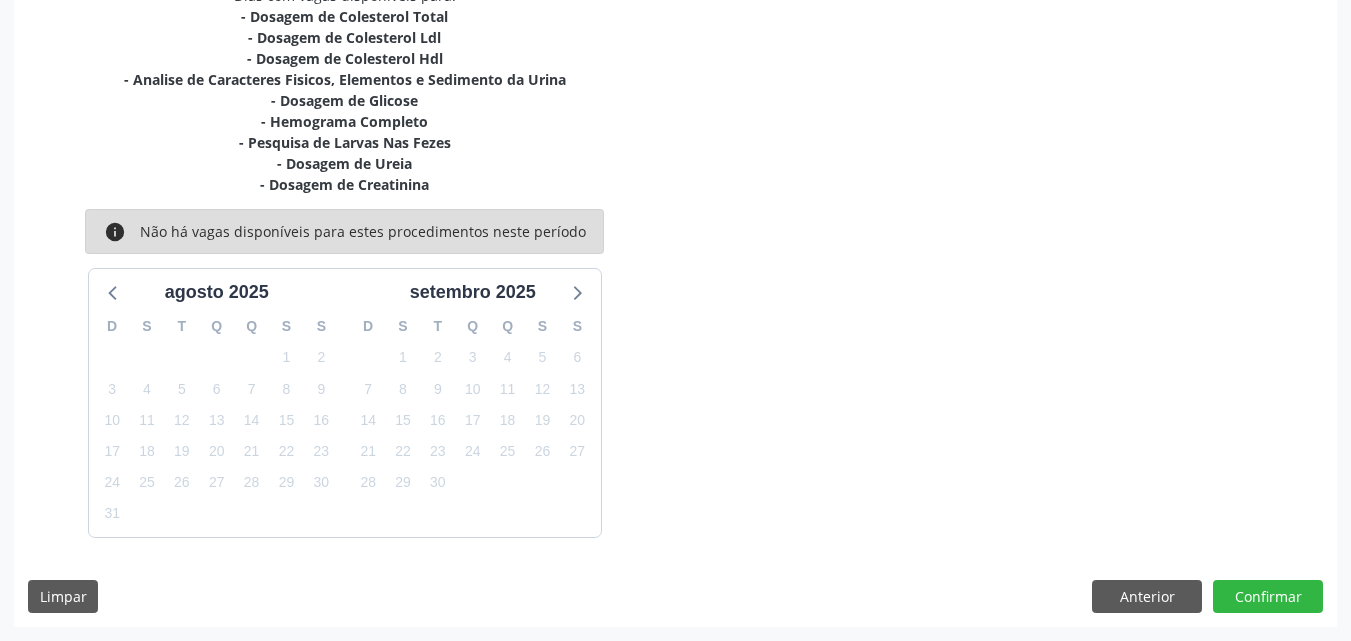 scroll, scrollTop: 265, scrollLeft: 0, axis: vertical 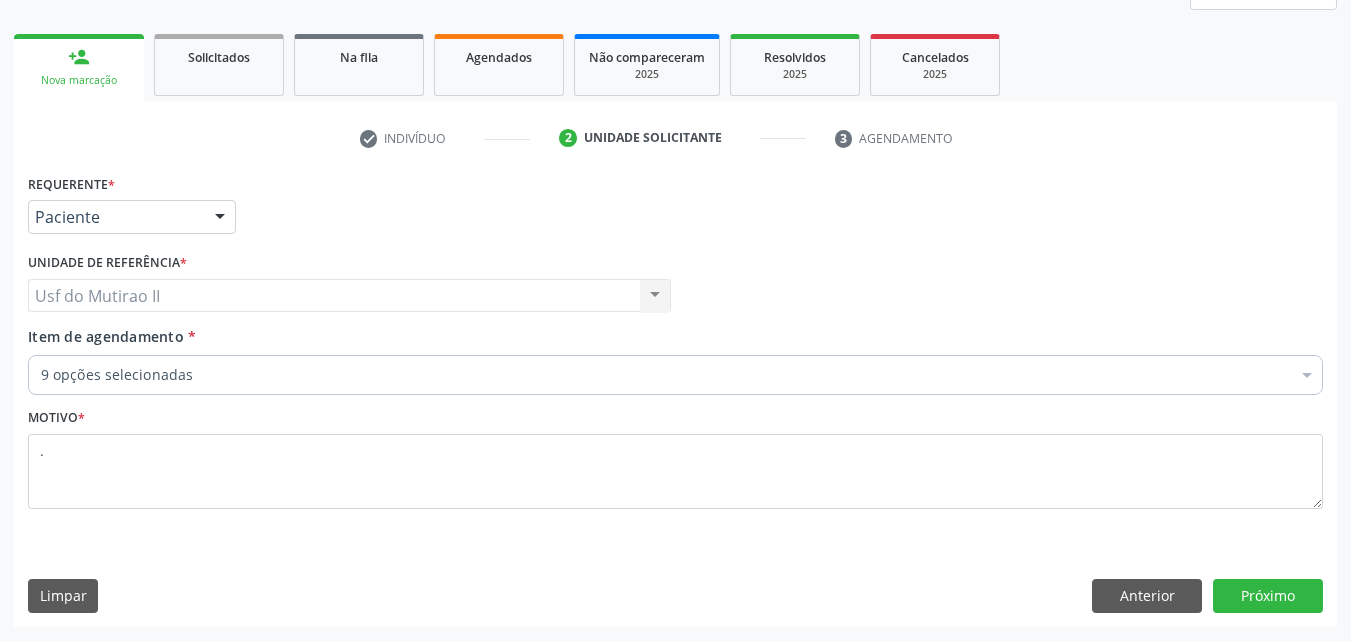 click at bounding box center (1307, 377) 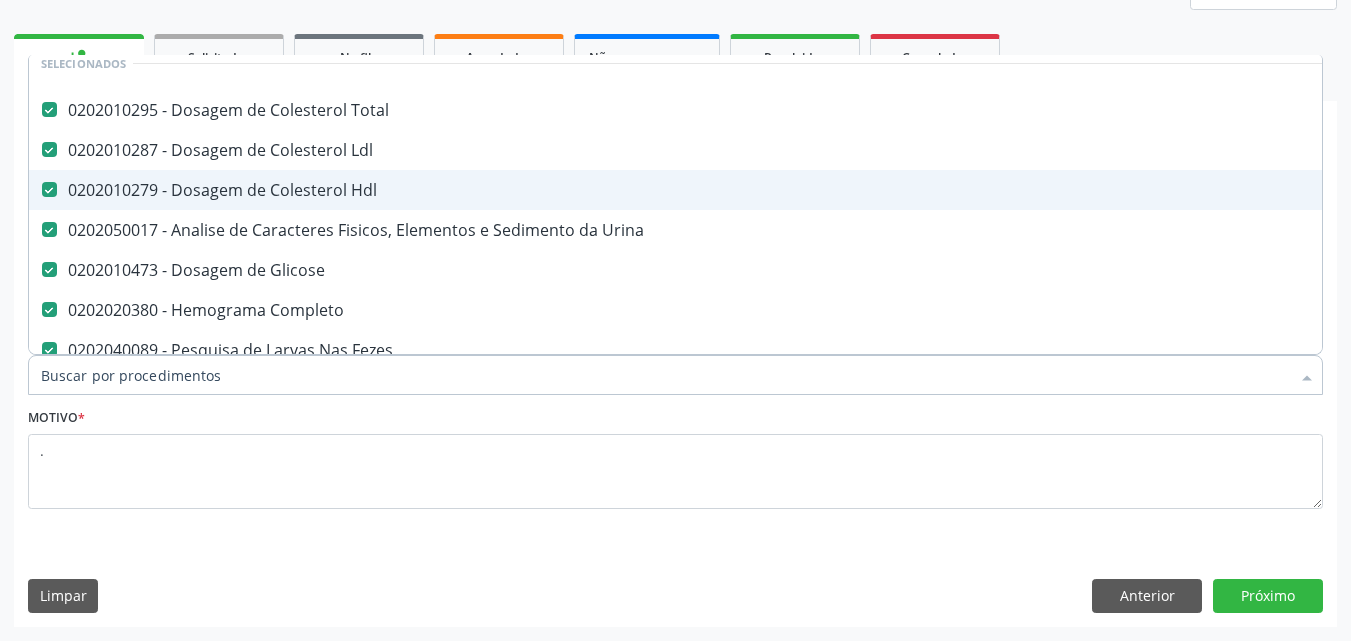 scroll, scrollTop: 200, scrollLeft: 0, axis: vertical 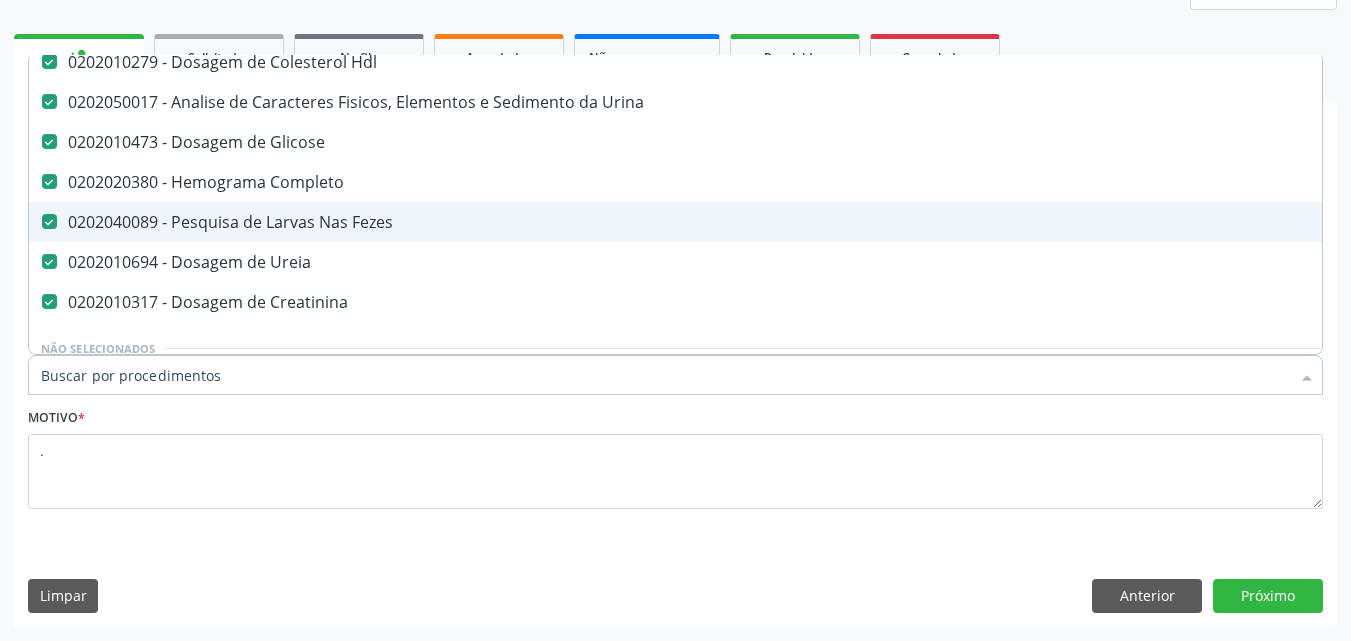 click on "0202040089 - Pesquisa de Larvas Nas Fezes" at bounding box center (819, 222) 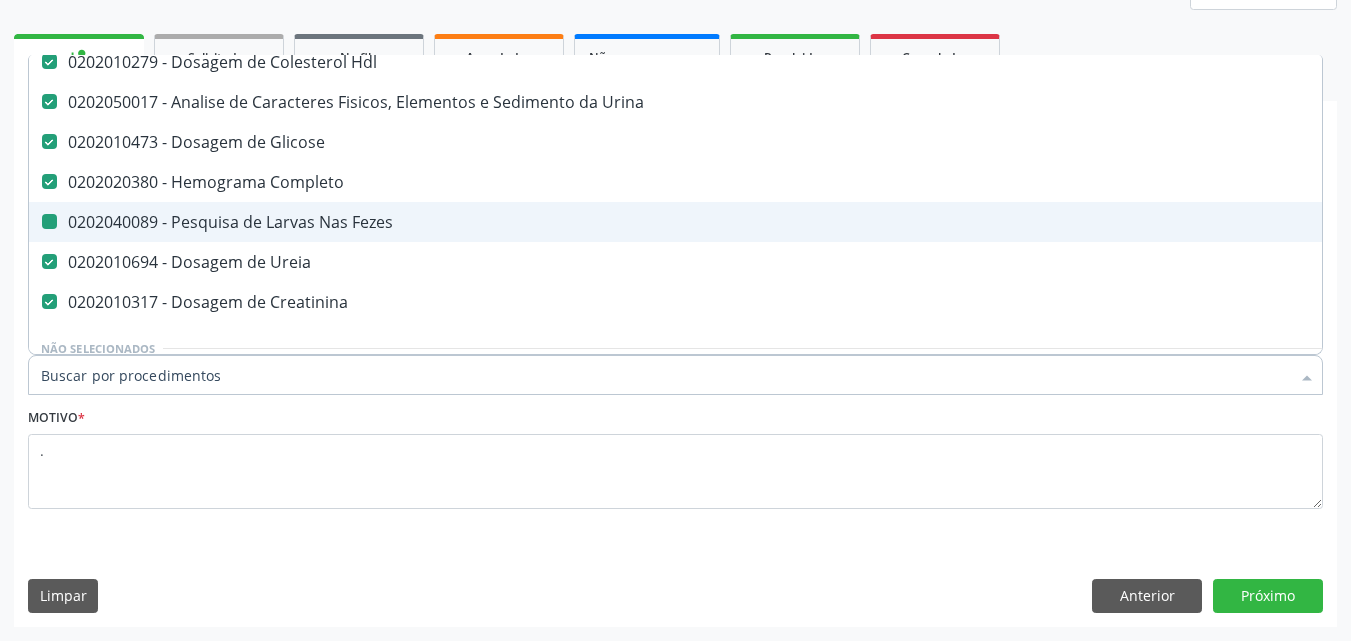 checkbox on "false" 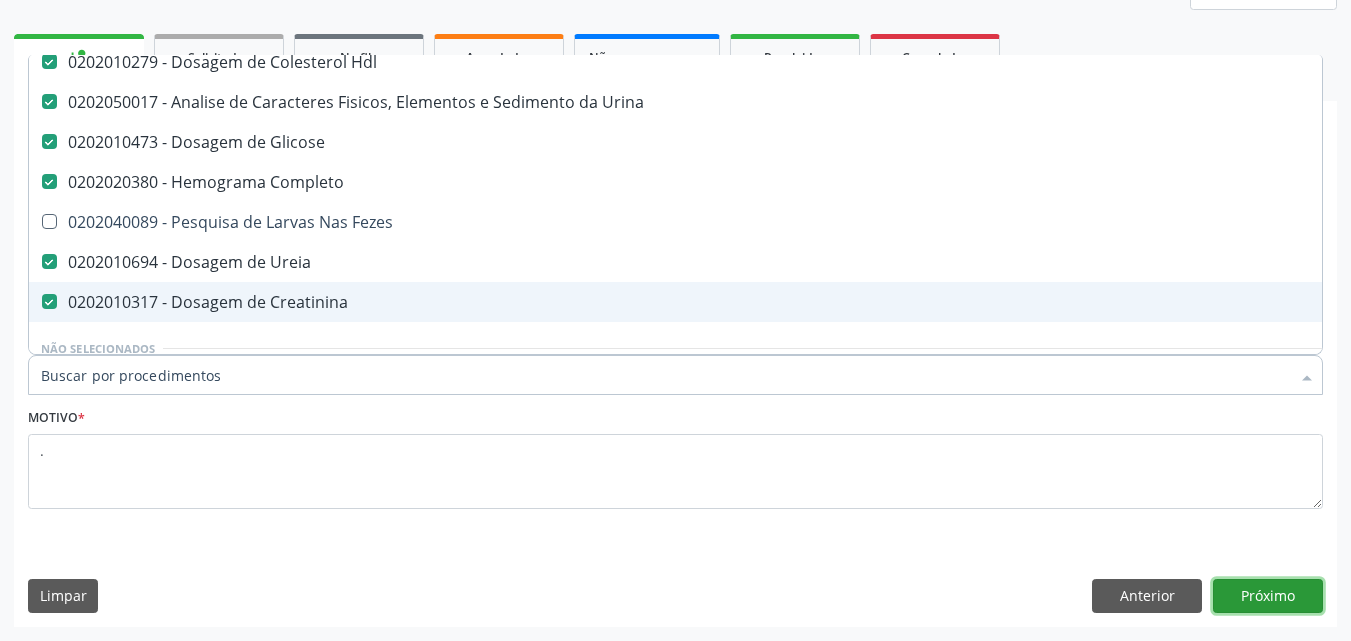 click on "Próximo" at bounding box center [1268, 596] 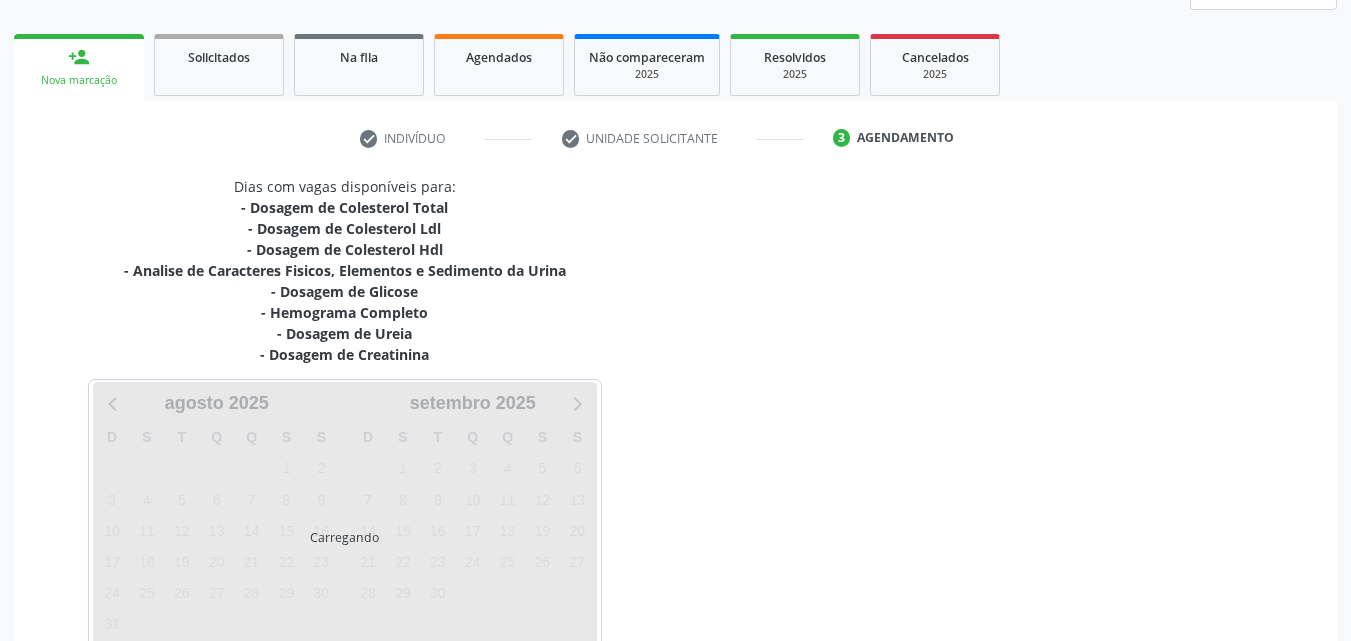 scroll, scrollTop: 0, scrollLeft: 0, axis: both 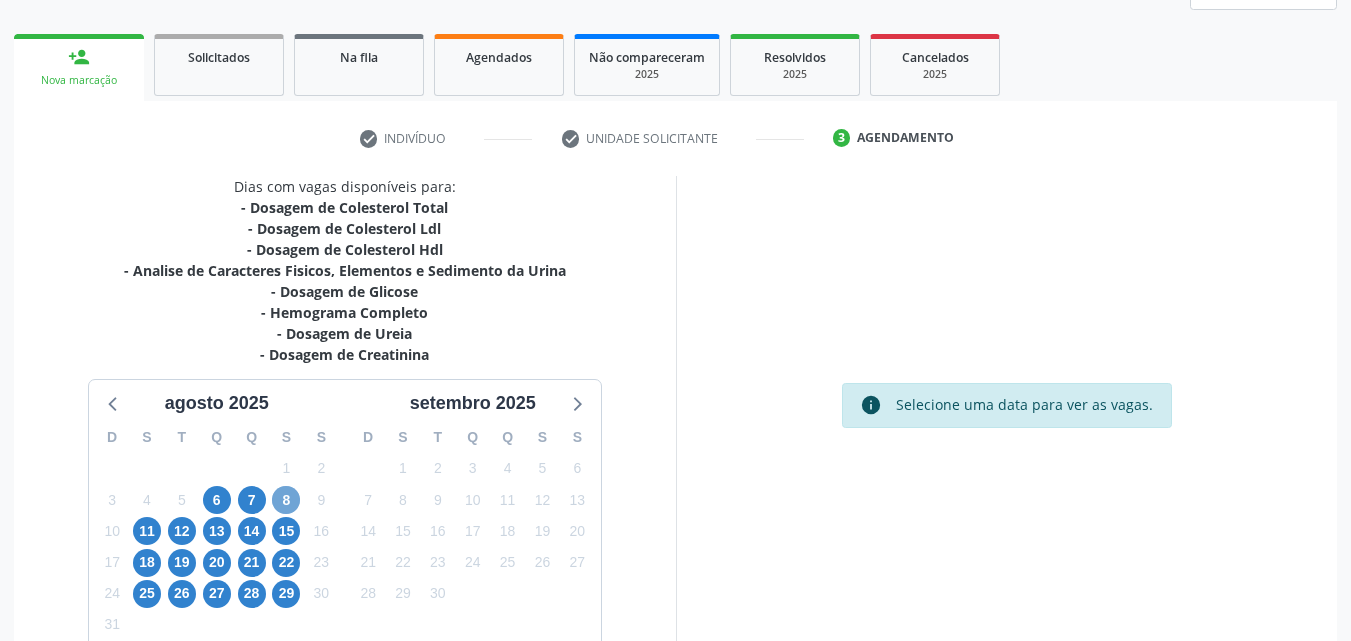 click on "8" at bounding box center [286, 500] 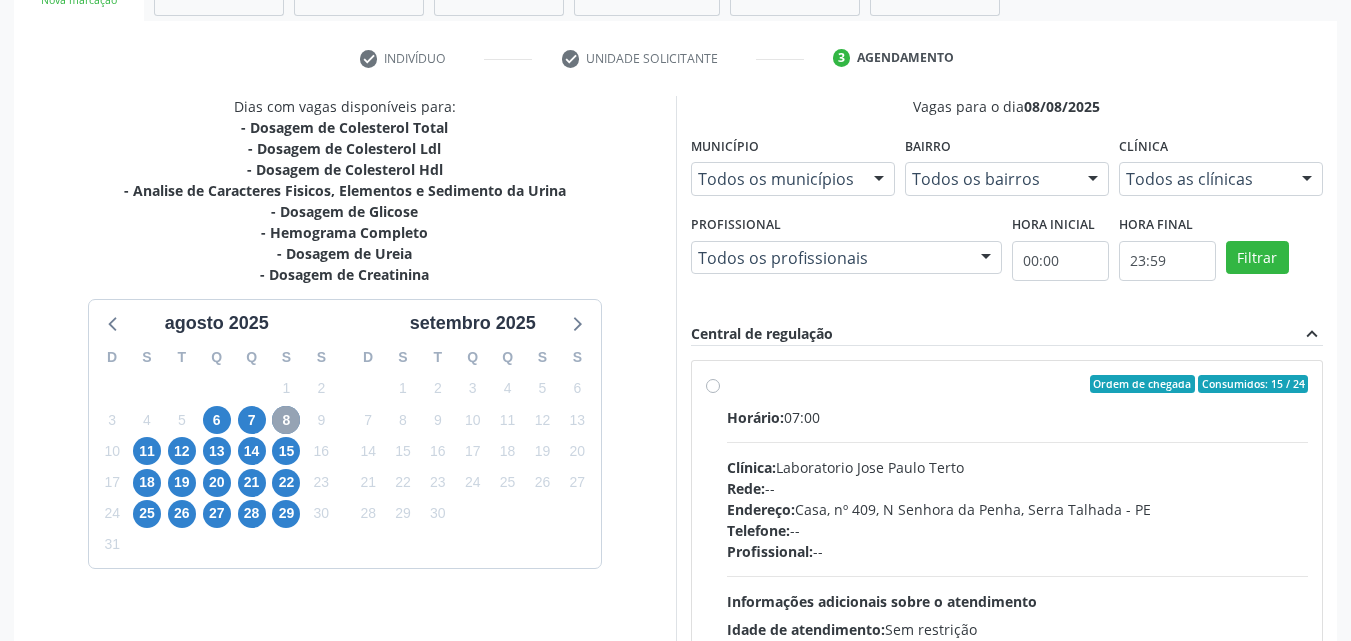 scroll, scrollTop: 554, scrollLeft: 0, axis: vertical 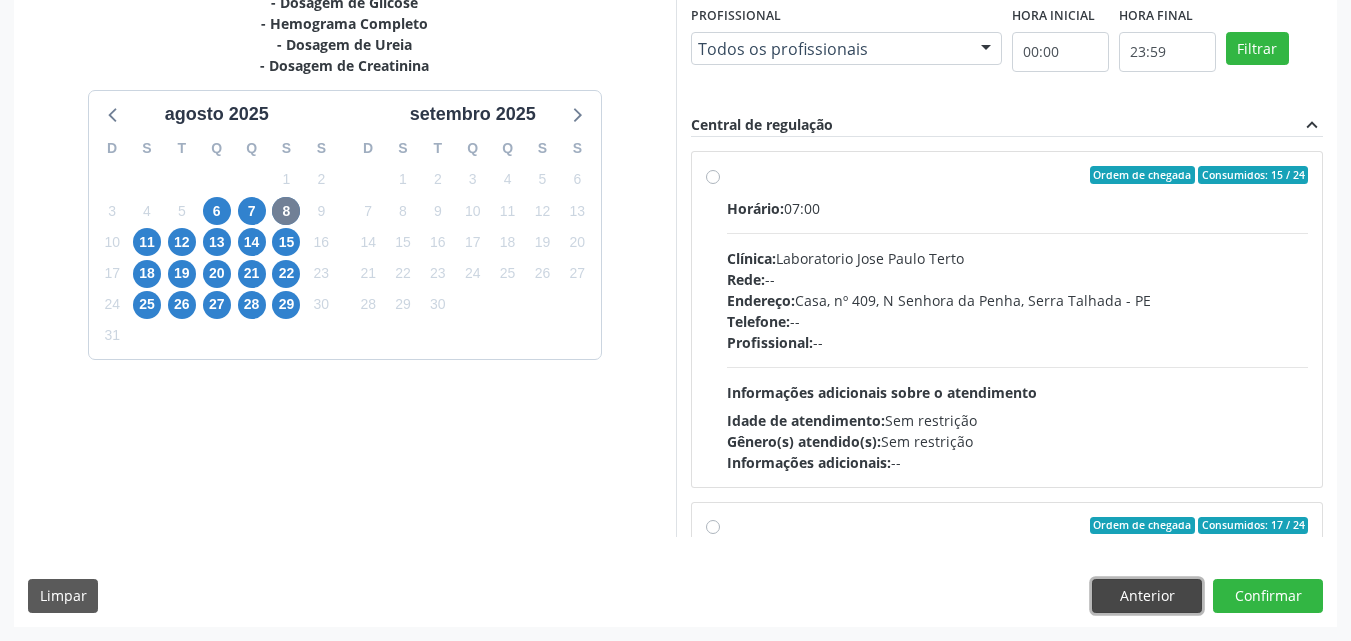 click on "Anterior" at bounding box center (1147, 596) 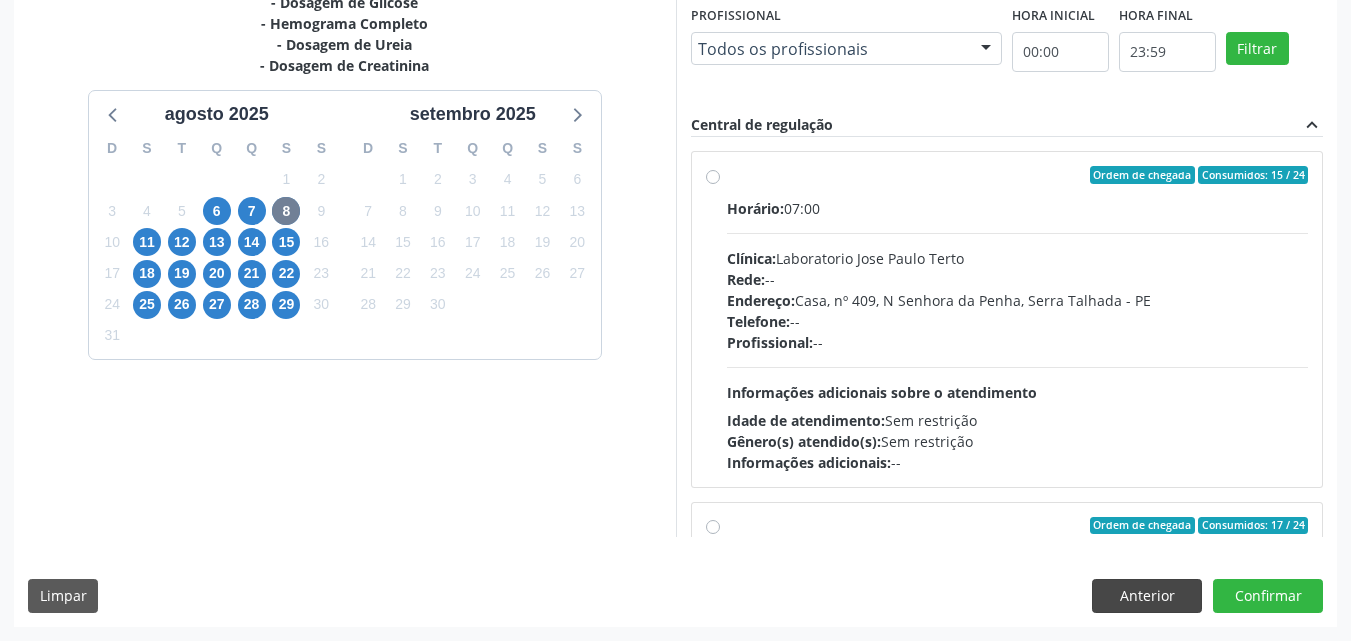 scroll, scrollTop: 265, scrollLeft: 0, axis: vertical 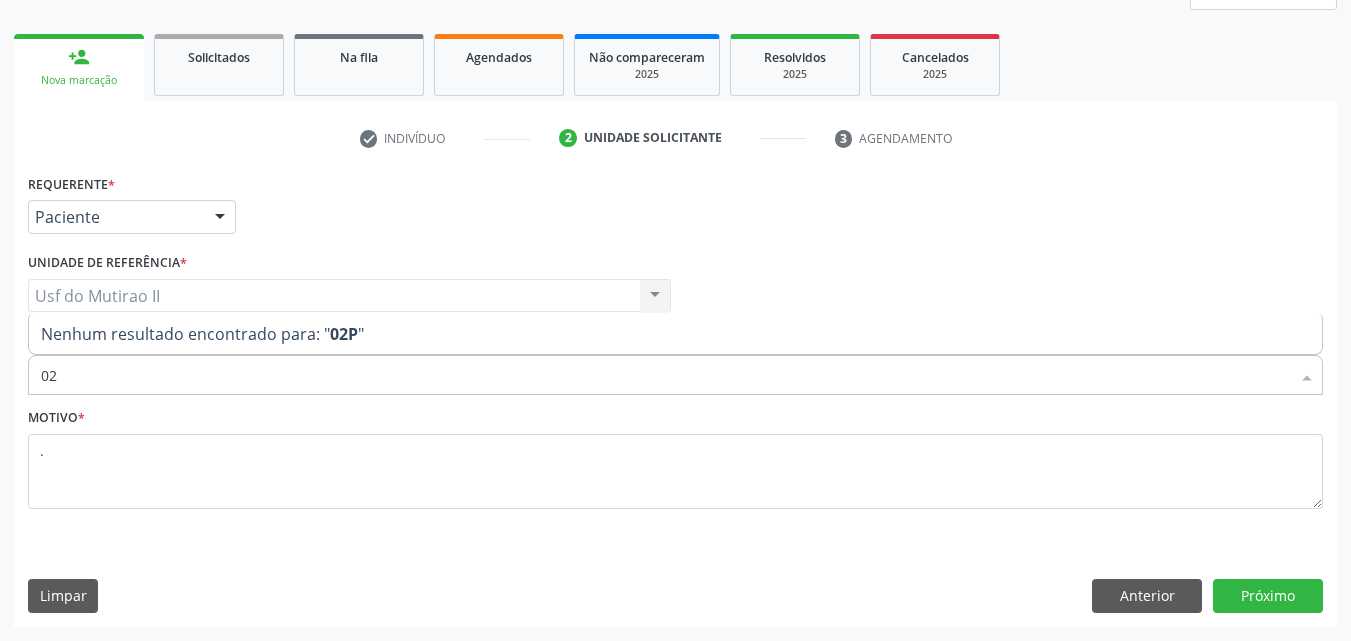 type on "0" 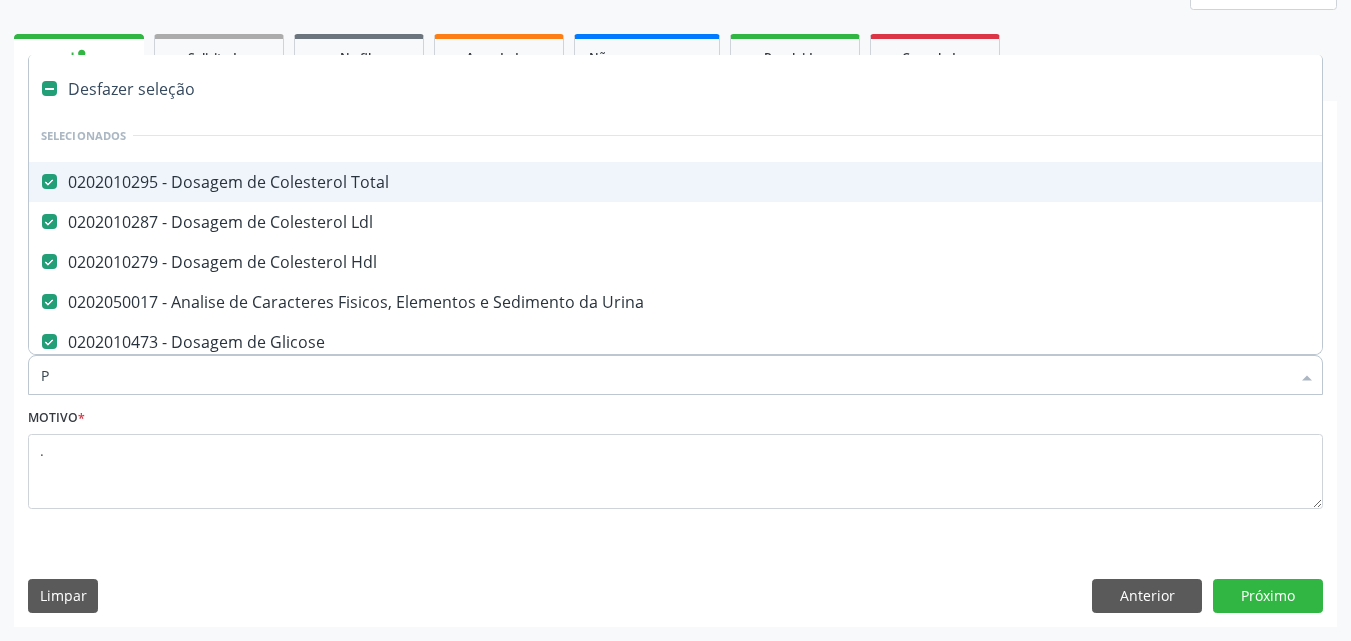 type on "PA" 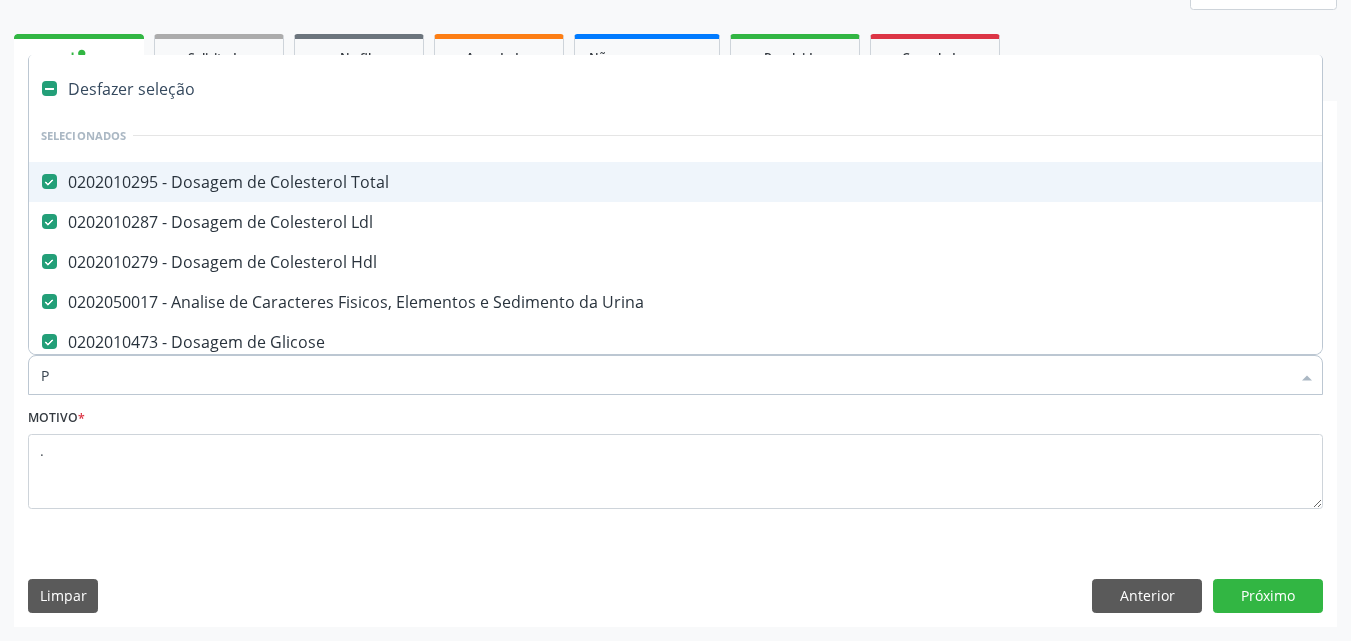 checkbox on "false" 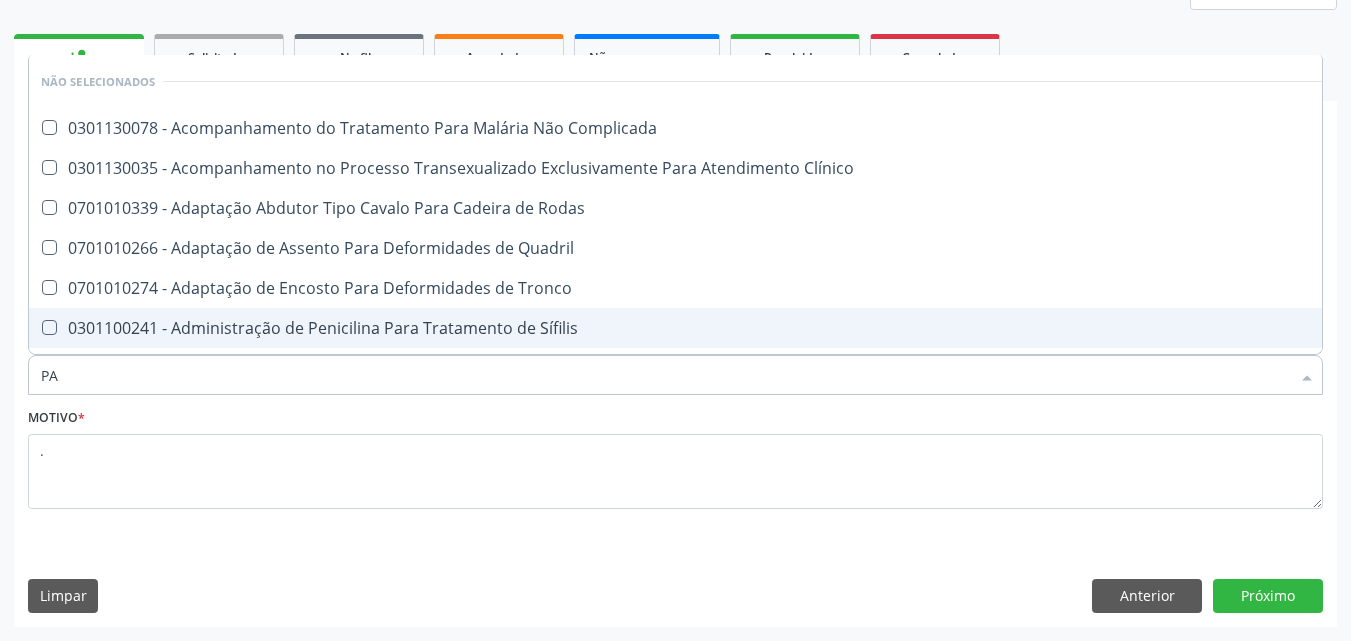 type on "P" 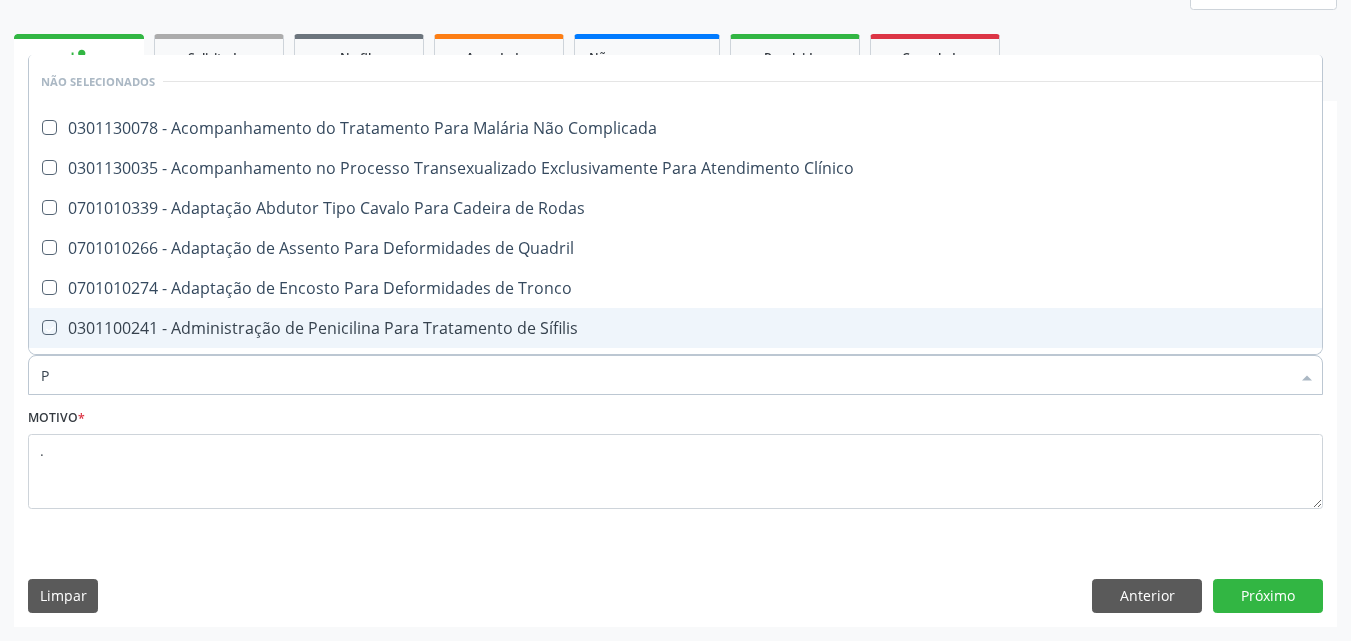 type 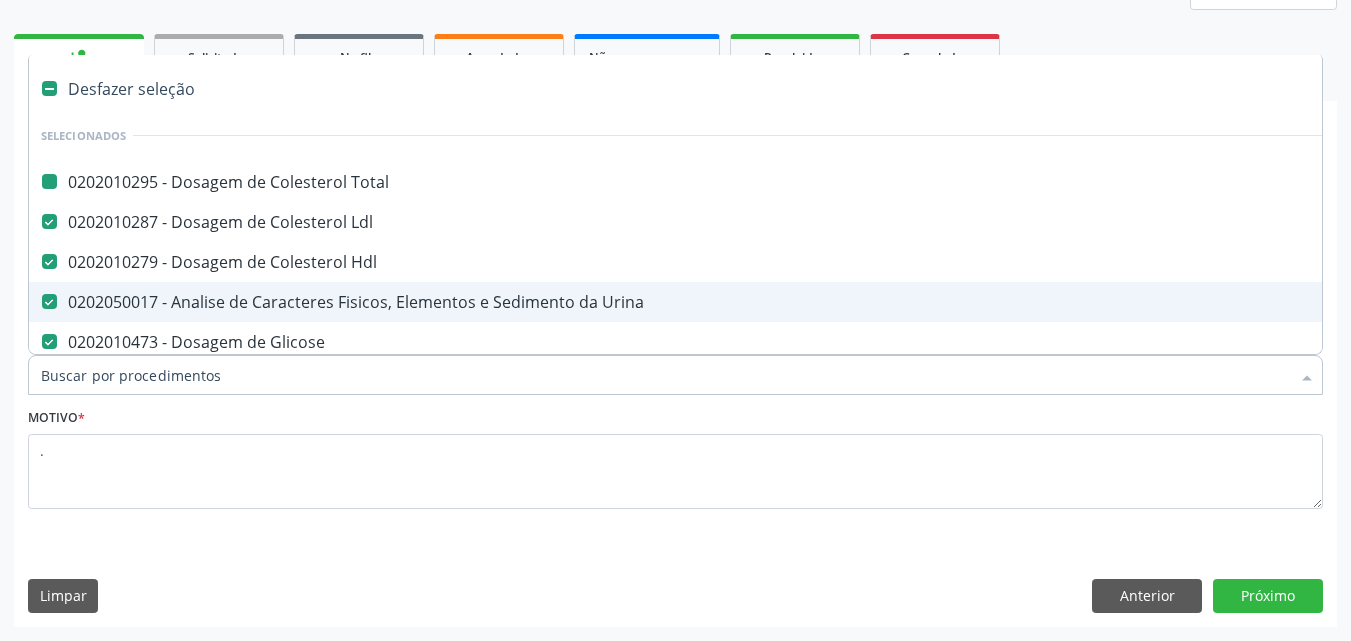 checkbox on "true" 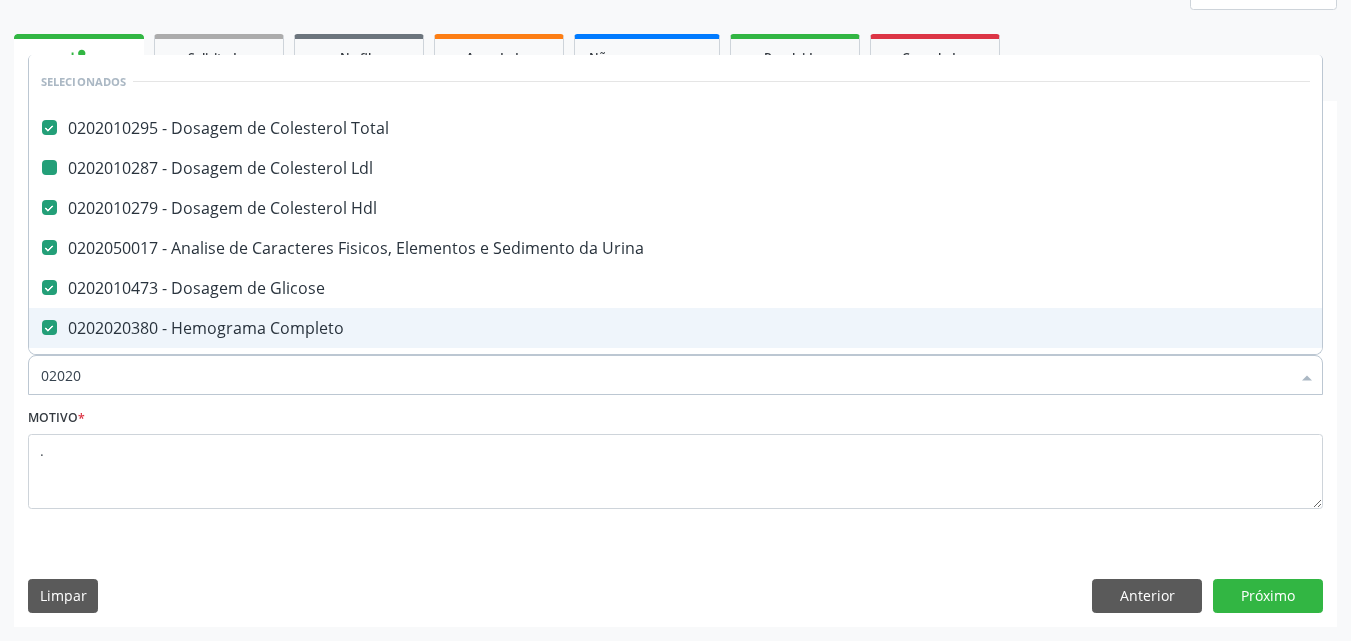 type on "020204" 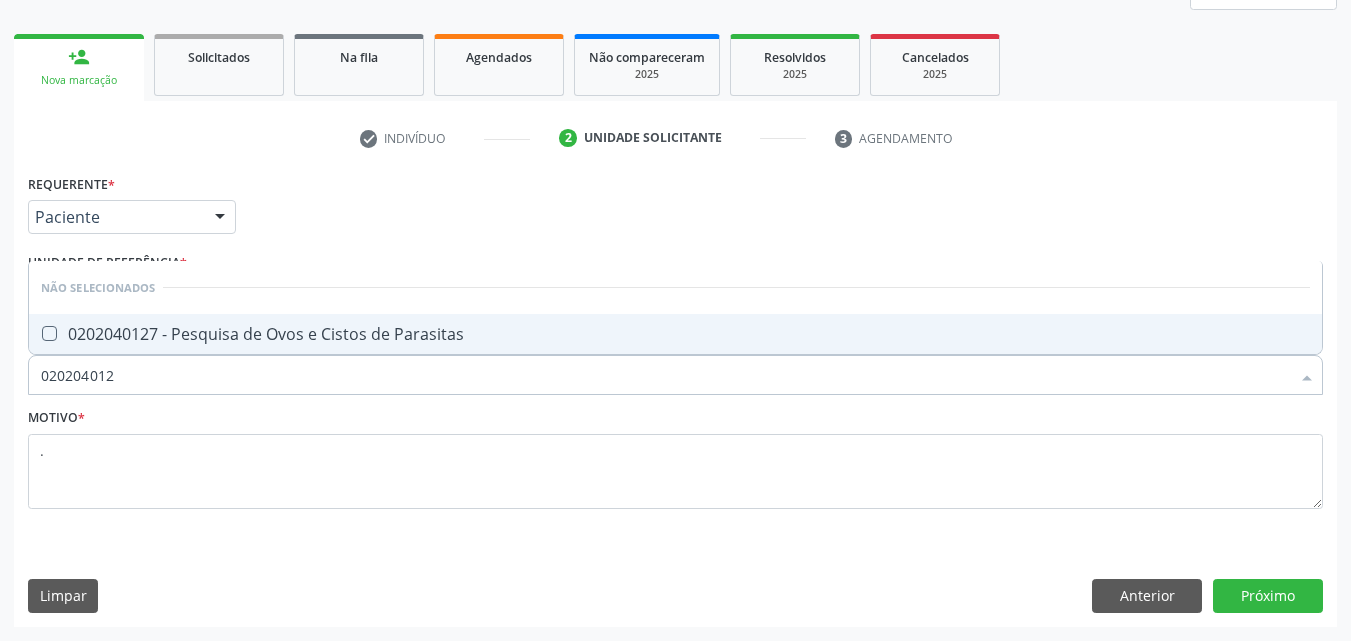 type on "0202040127" 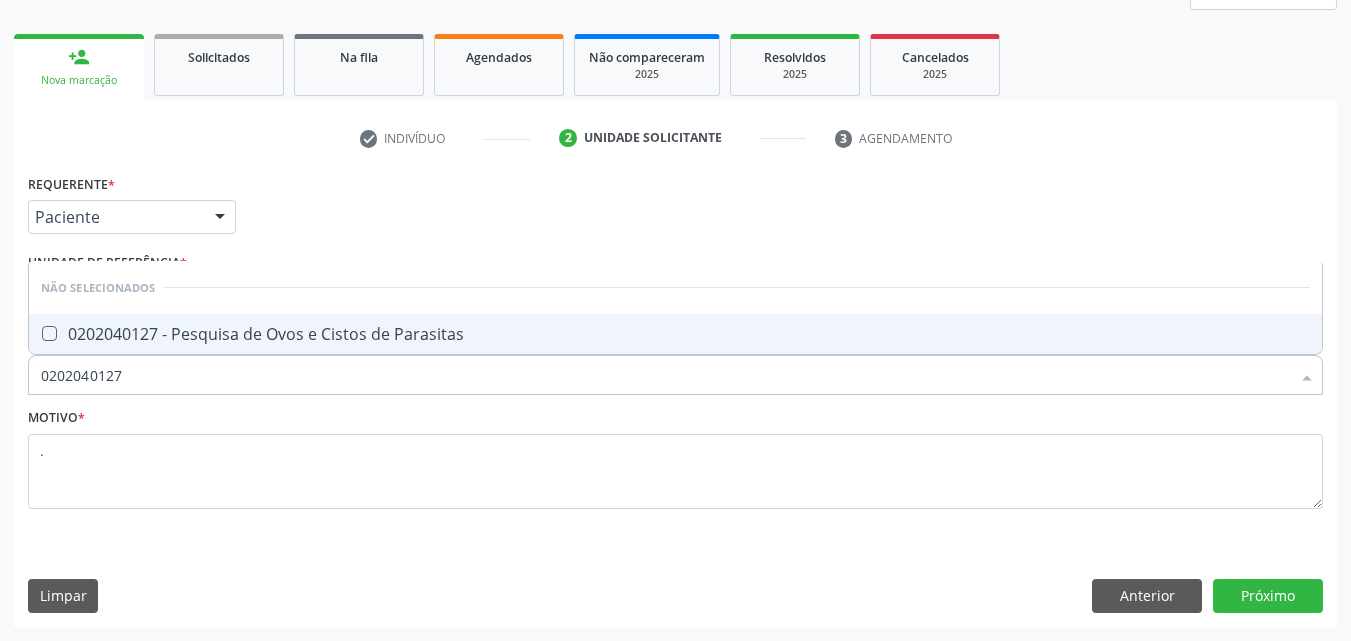 click on "0202040127 - Pesquisa de Ovos e Cistos de Parasitas" at bounding box center (675, 334) 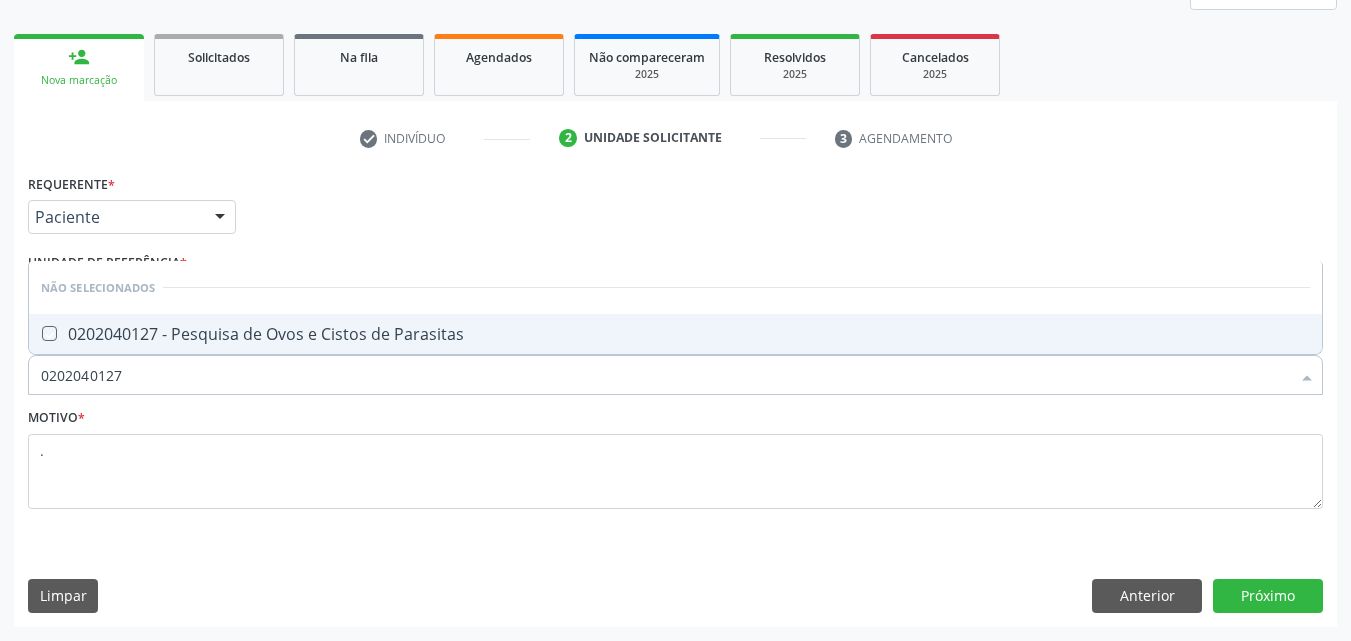 checkbox on "true" 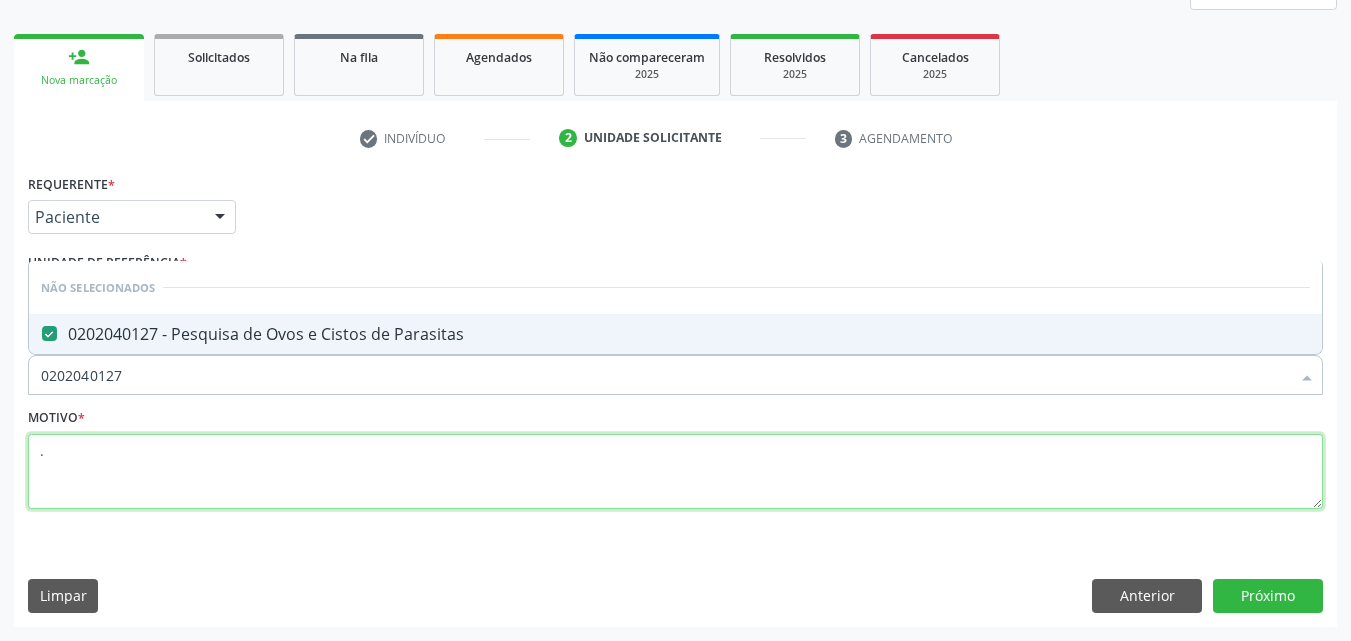 click on "." at bounding box center (675, 472) 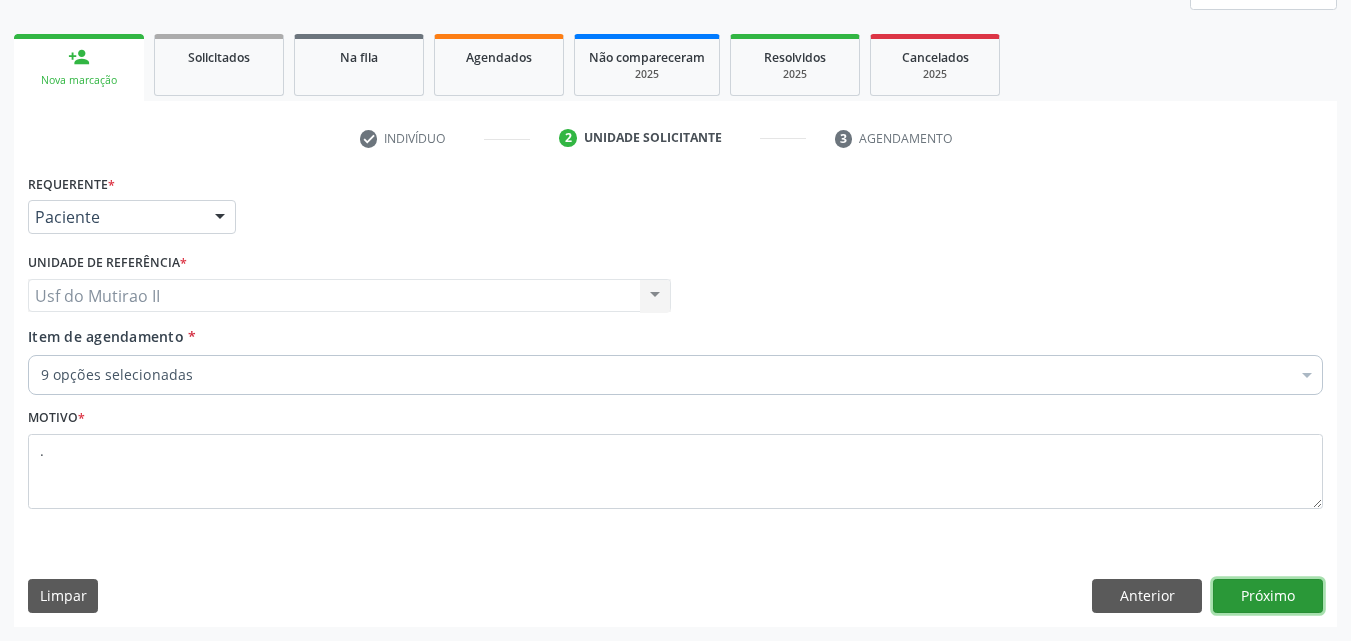 click on "Próximo" at bounding box center (1268, 596) 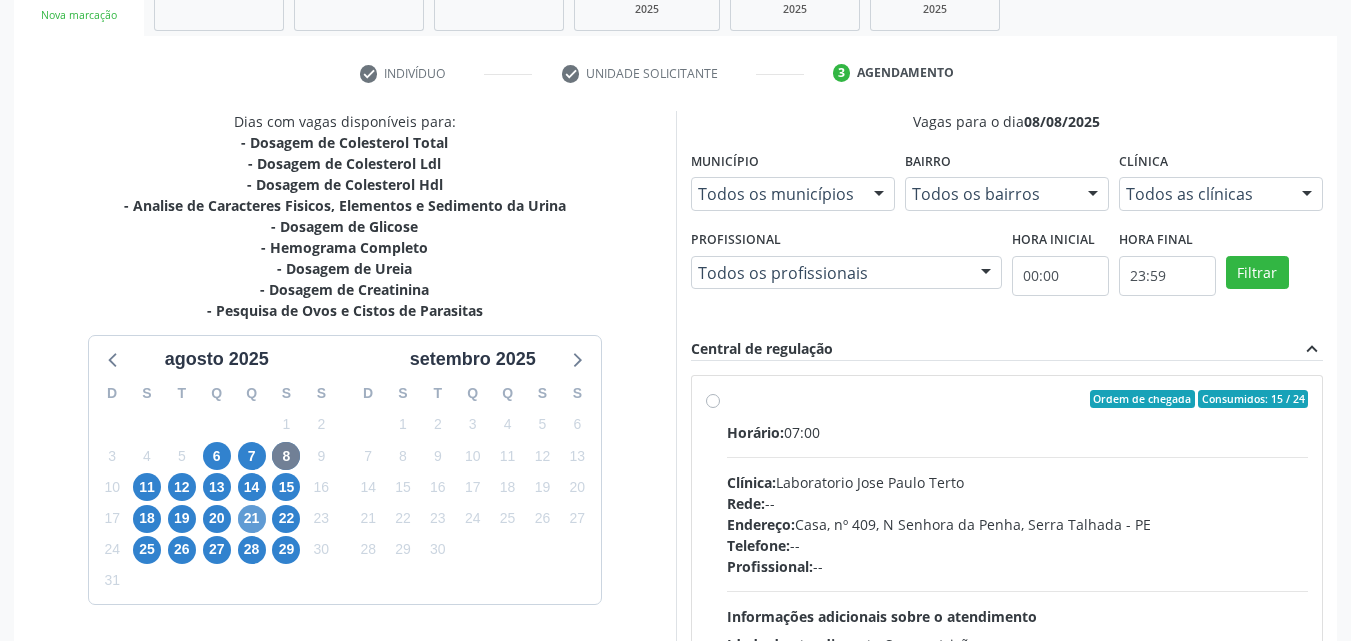 scroll, scrollTop: 365, scrollLeft: 0, axis: vertical 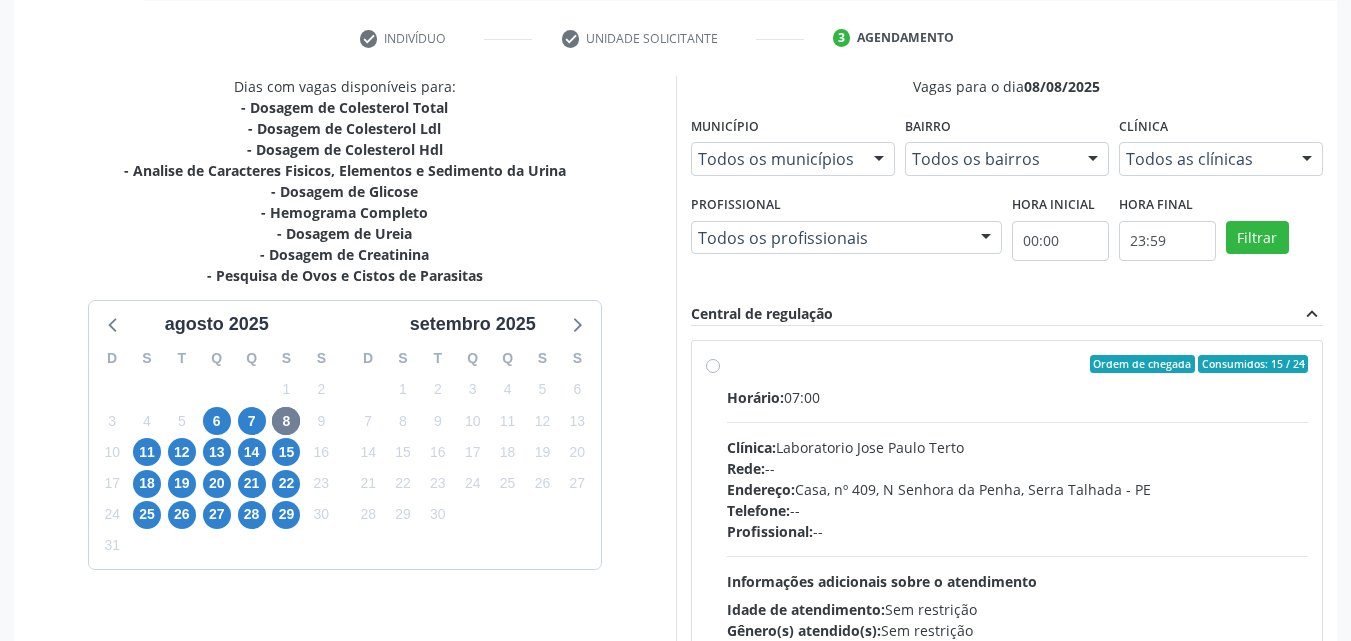 click on "Ordem de chegada
Consumidos: 15 / 24
Horário:   07:00
Clínica:  Laboratorio Jose Paulo Terto
Rede:
--
Endereço:   Casa, nº 409, N Senhora da Penha, Serra Talhada - PE
Telefone:   --
Profissional:
--
Informações adicionais sobre o atendimento
Idade de atendimento:
Sem restrição
Gênero(s) atendido(s):
Sem restrição
Informações adicionais:
--" at bounding box center [1018, 508] 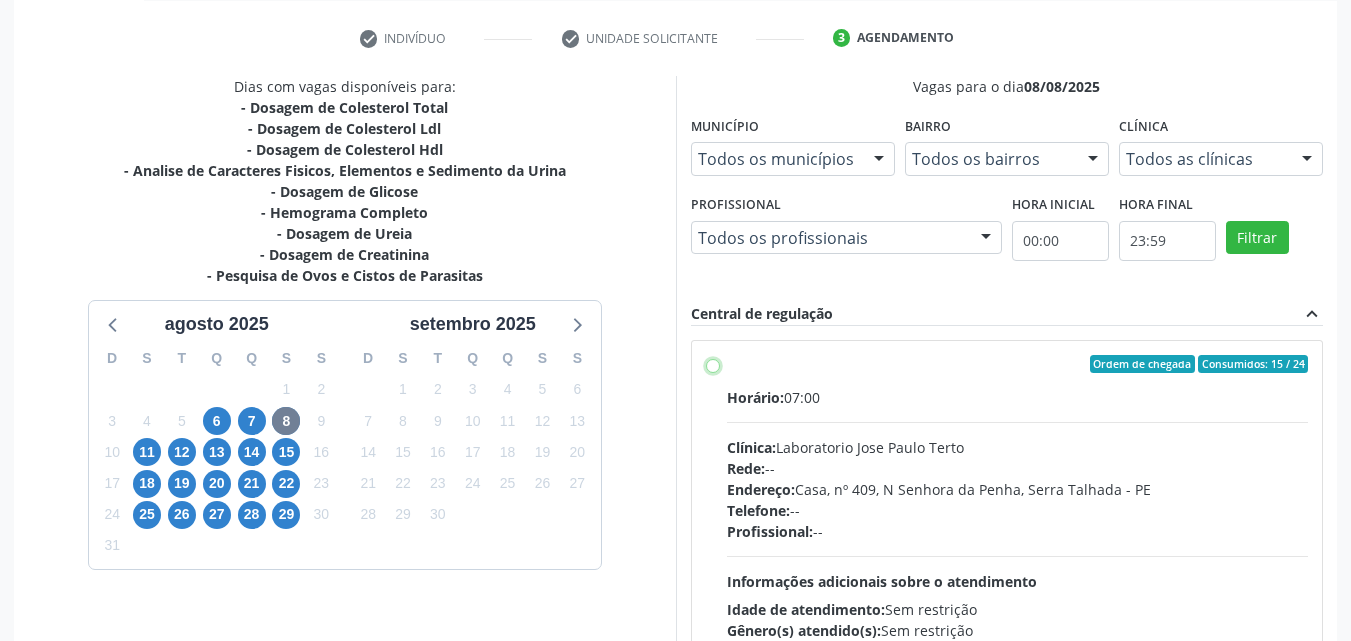 click on "Ordem de chegada
Consumidos: 15 / 24
Horário:   07:00
Clínica:  Laboratorio Jose Paulo Terto
Rede:
--
Endereço:   Casa, nº 409, N Senhora da Penha, Serra Talhada - PE
Telefone:   --
Profissional:
--
Informações adicionais sobre o atendimento
Idade de atendimento:
Sem restrição
Gênero(s) atendido(s):
Sem restrição
Informações adicionais:
--" at bounding box center [713, 364] 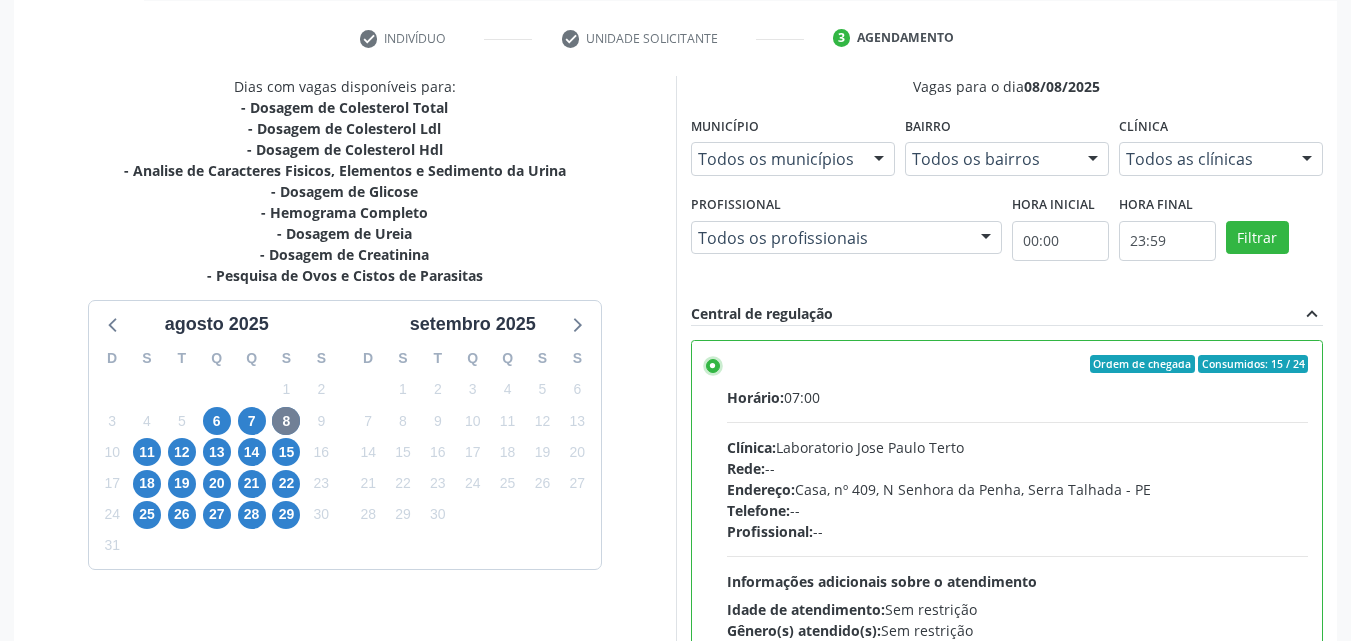 scroll, scrollTop: 554, scrollLeft: 0, axis: vertical 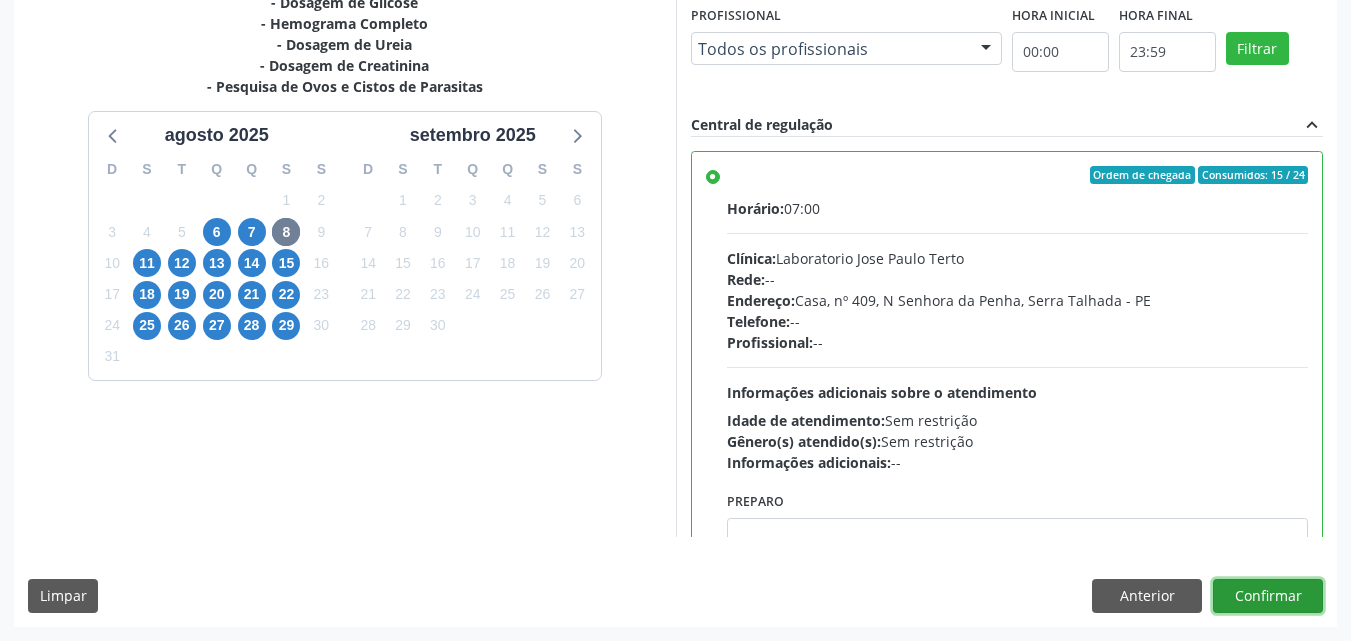 click on "Confirmar" at bounding box center (1268, 596) 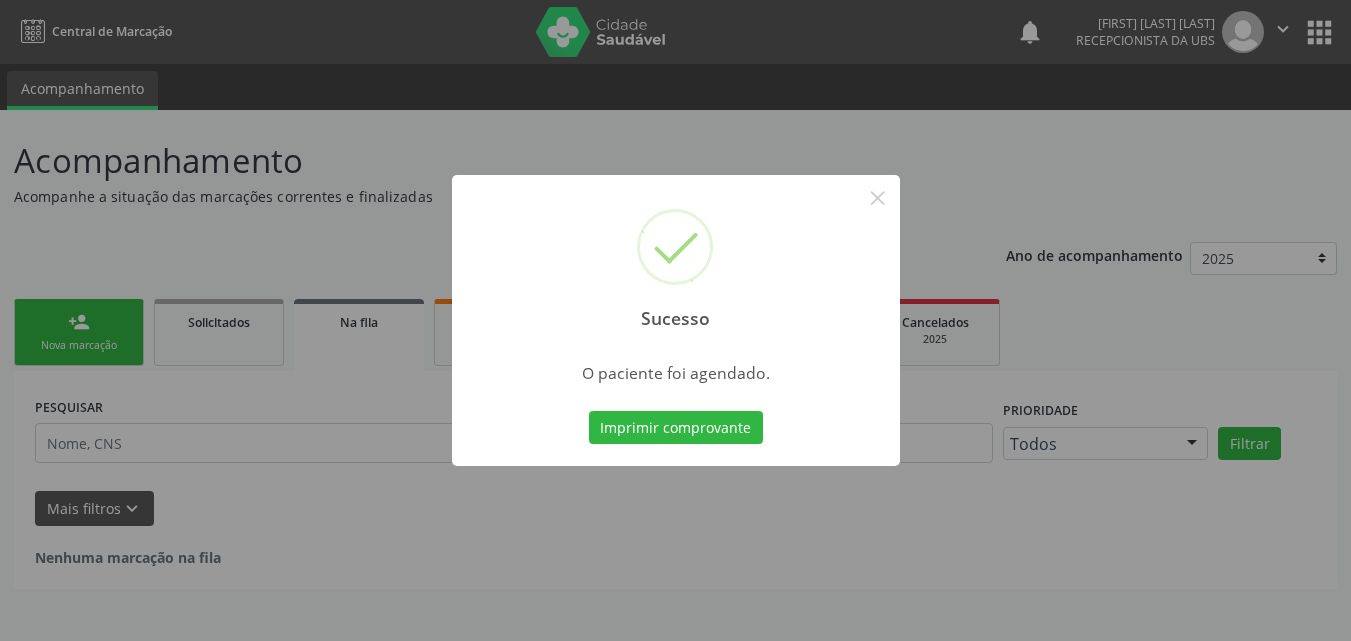 scroll, scrollTop: 0, scrollLeft: 0, axis: both 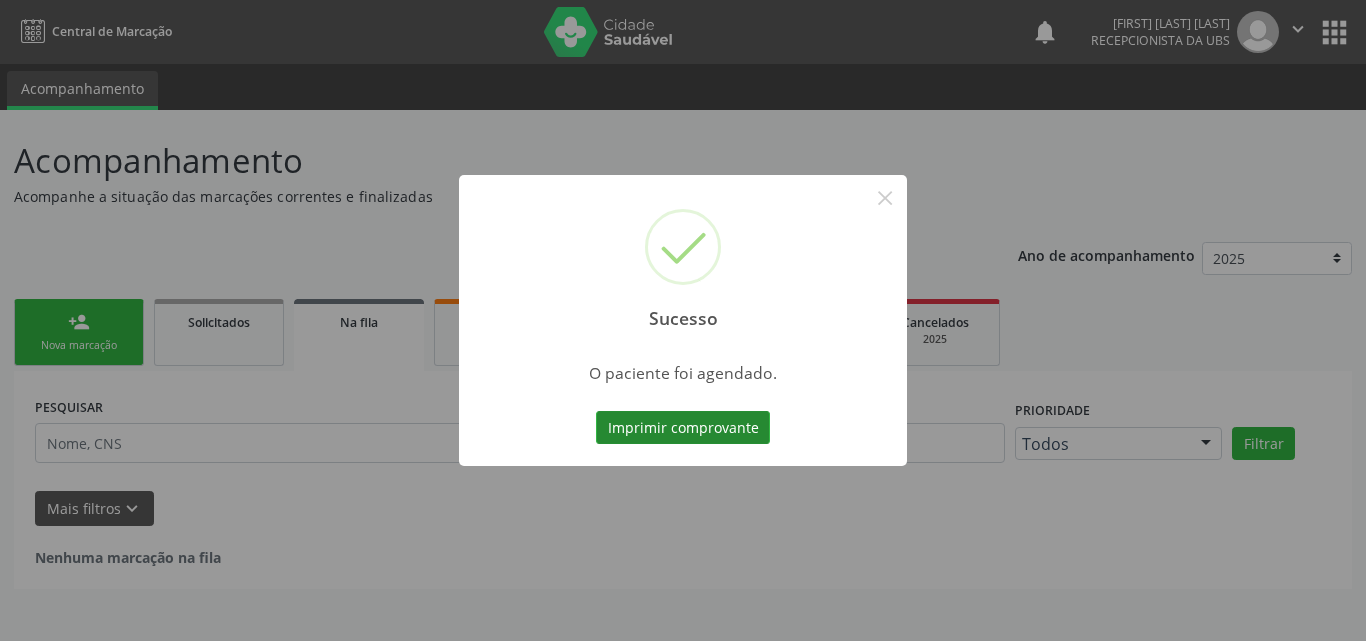 click on "Imprimir comprovante" at bounding box center [683, 428] 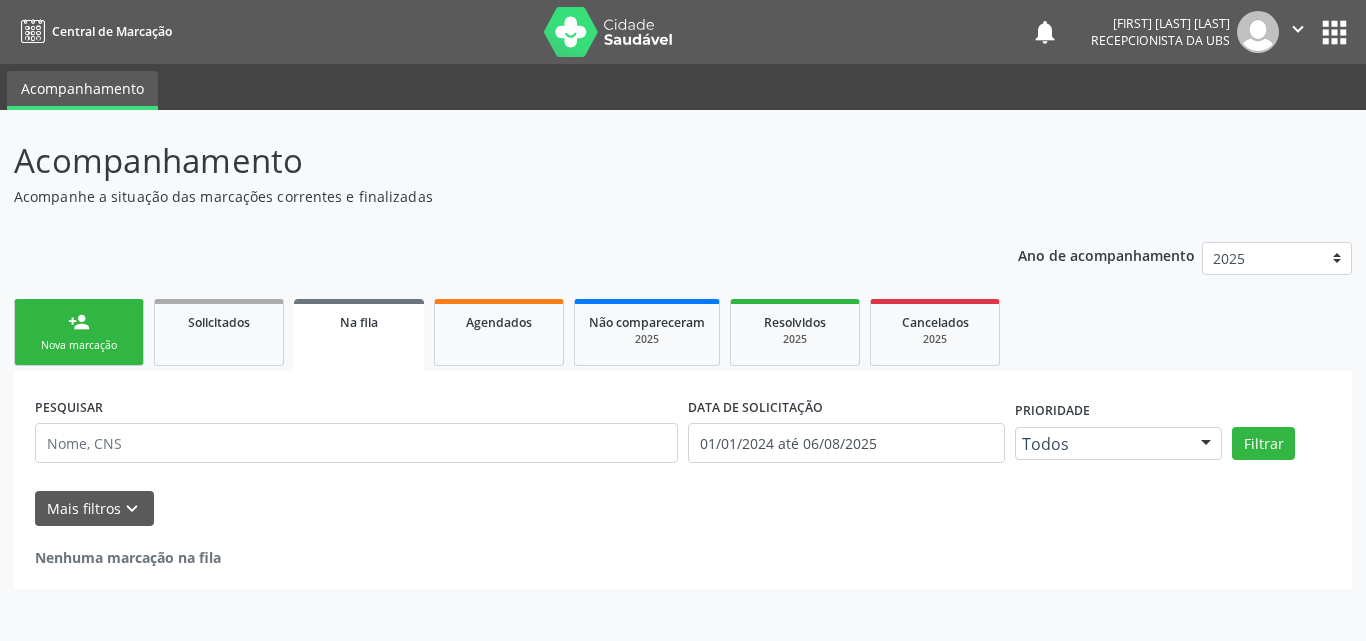 click on "person_add
Nova marcação" at bounding box center (79, 332) 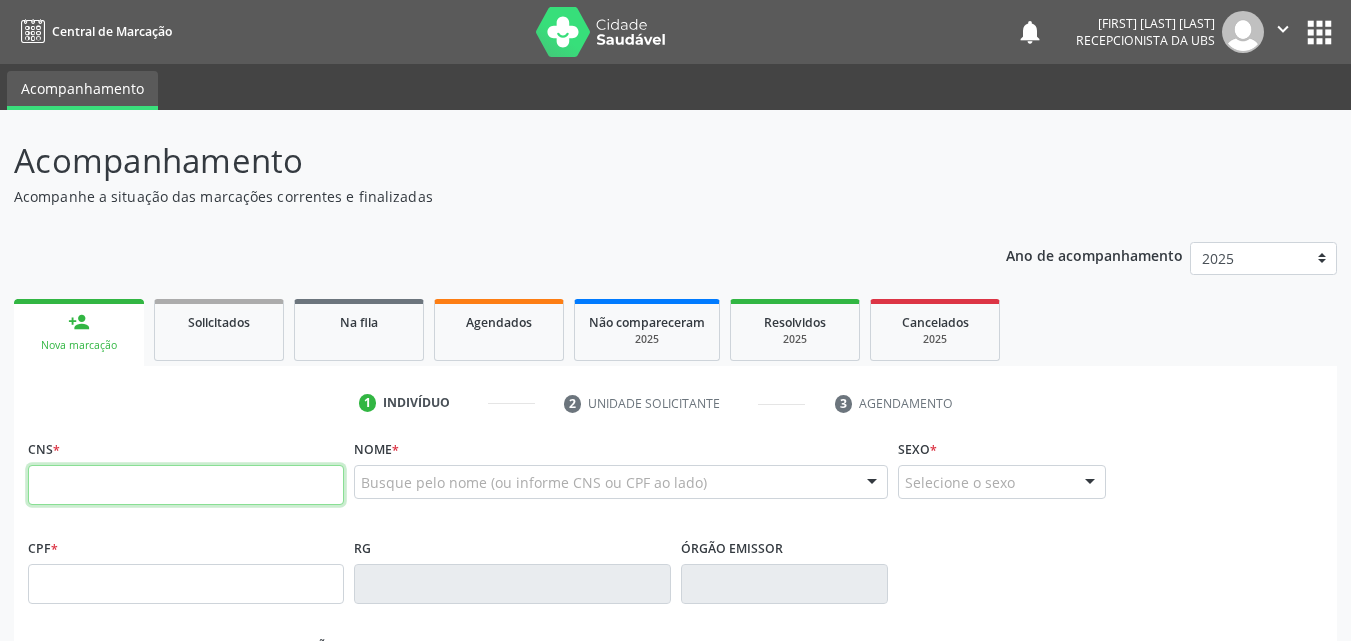 click at bounding box center (186, 485) 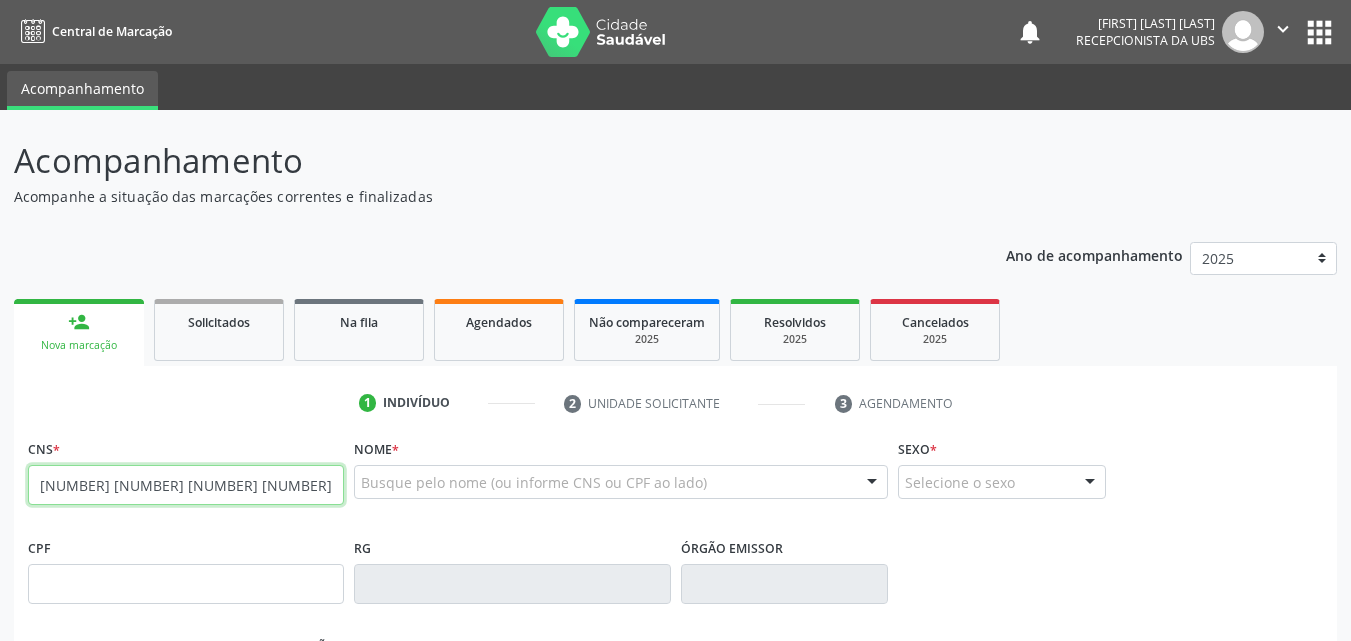 type on "898 0062 2884 6355" 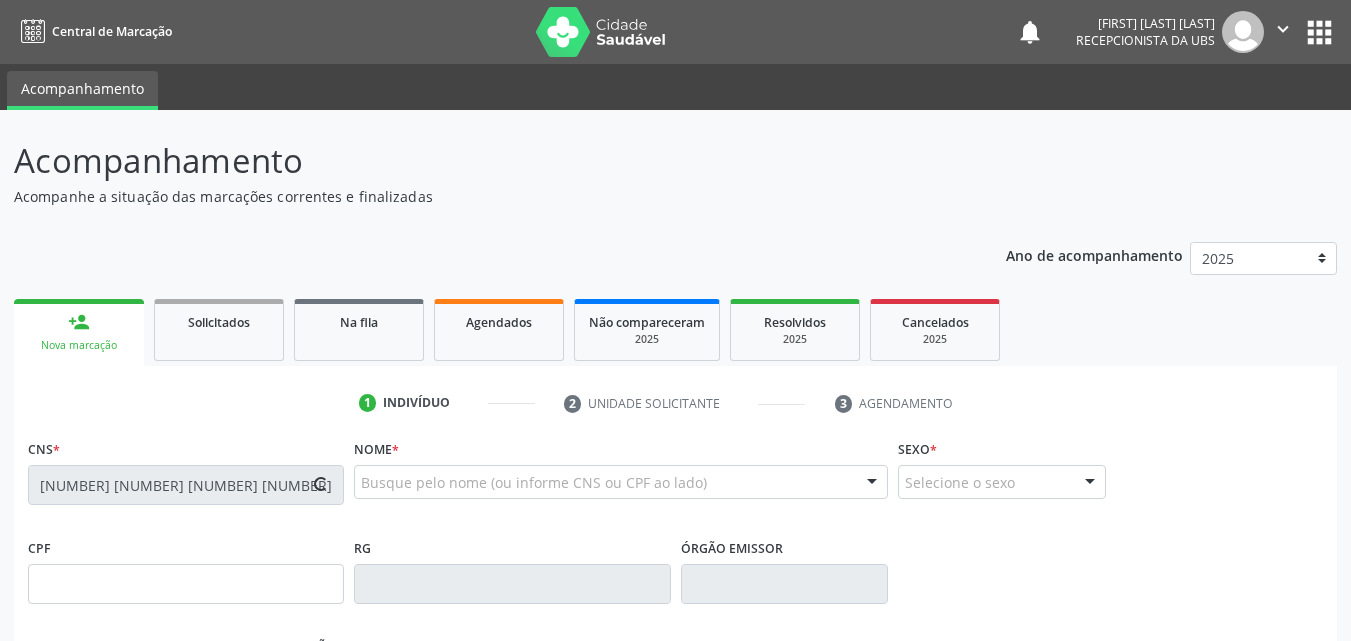 type on "175.395.114-35" 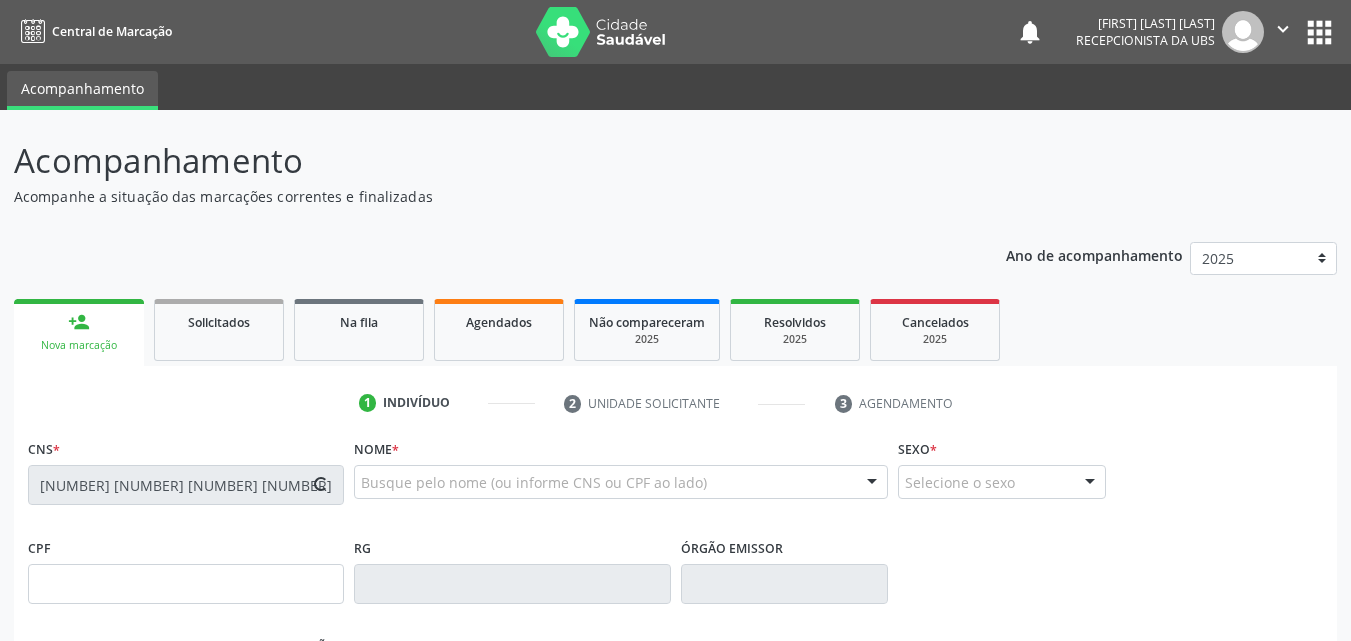 type on "04/02/2021" 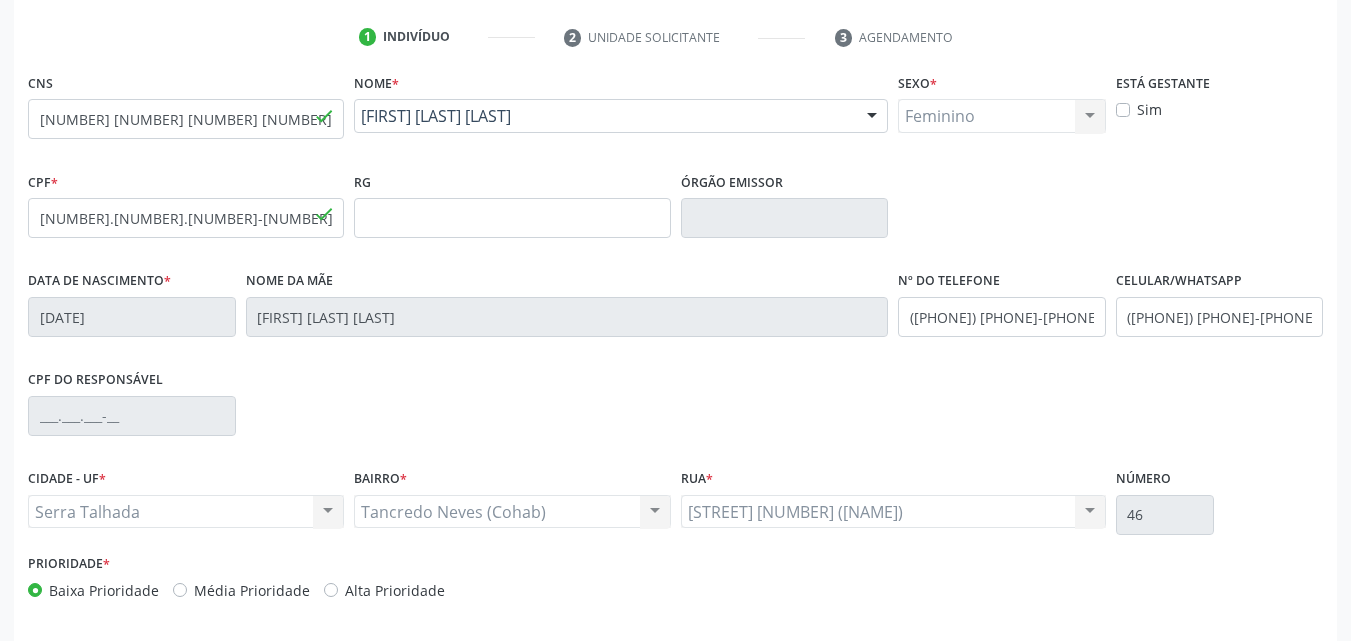 scroll, scrollTop: 443, scrollLeft: 0, axis: vertical 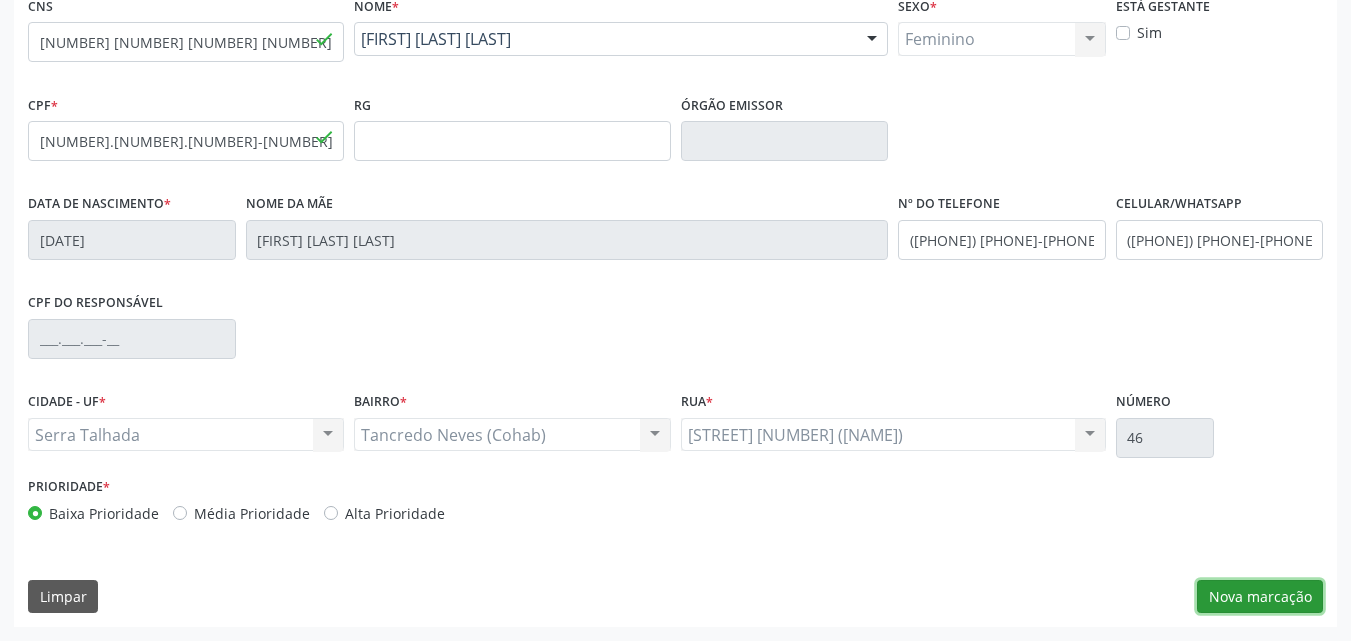 click on "Nova marcação" at bounding box center (1260, 597) 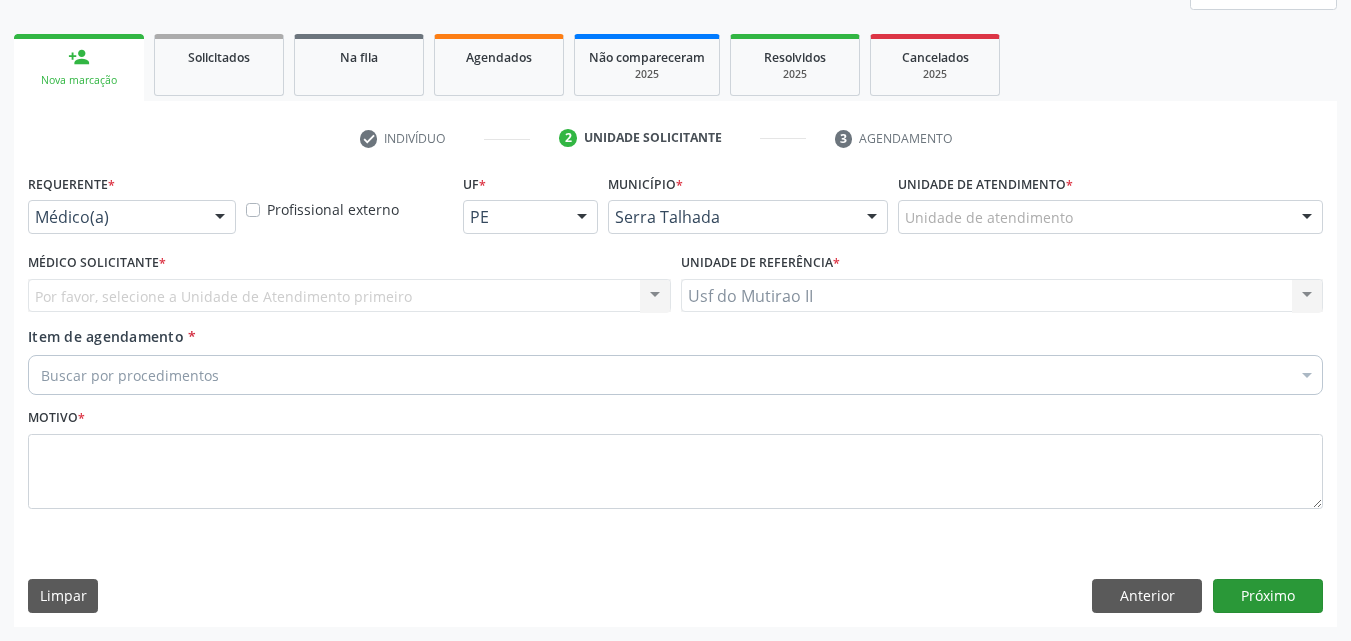 scroll, scrollTop: 265, scrollLeft: 0, axis: vertical 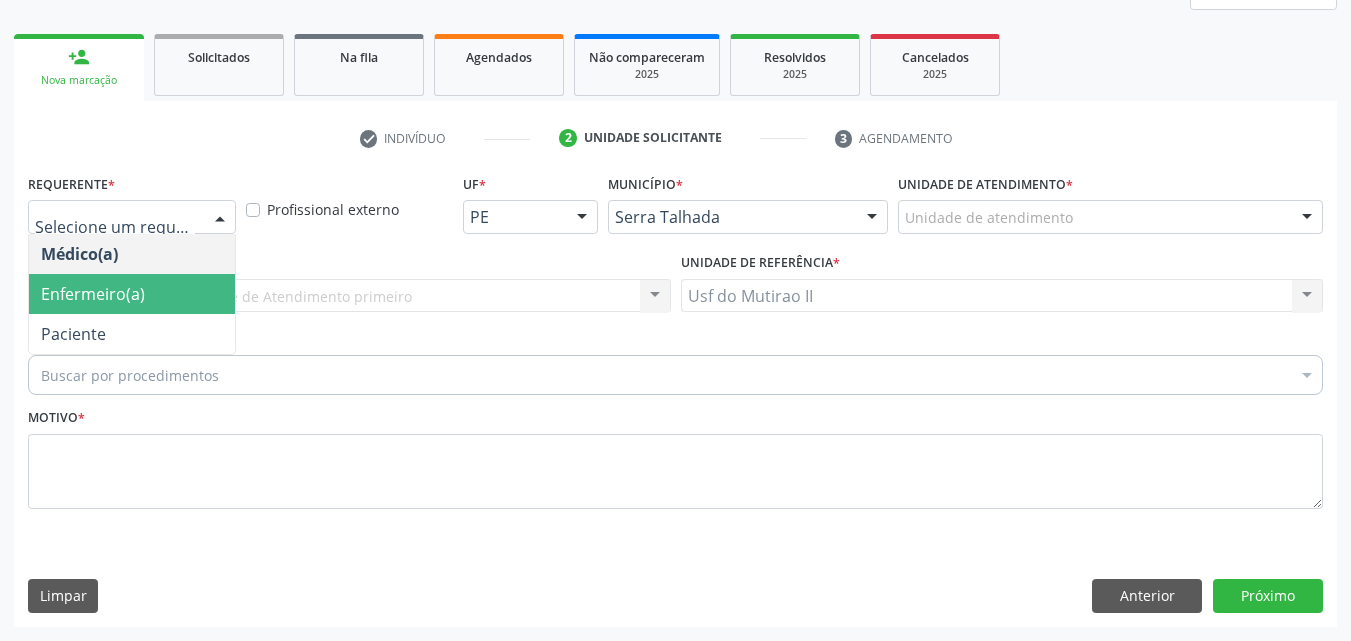 drag, startPoint x: 136, startPoint y: 284, endPoint x: 138, endPoint y: 326, distance: 42.047592 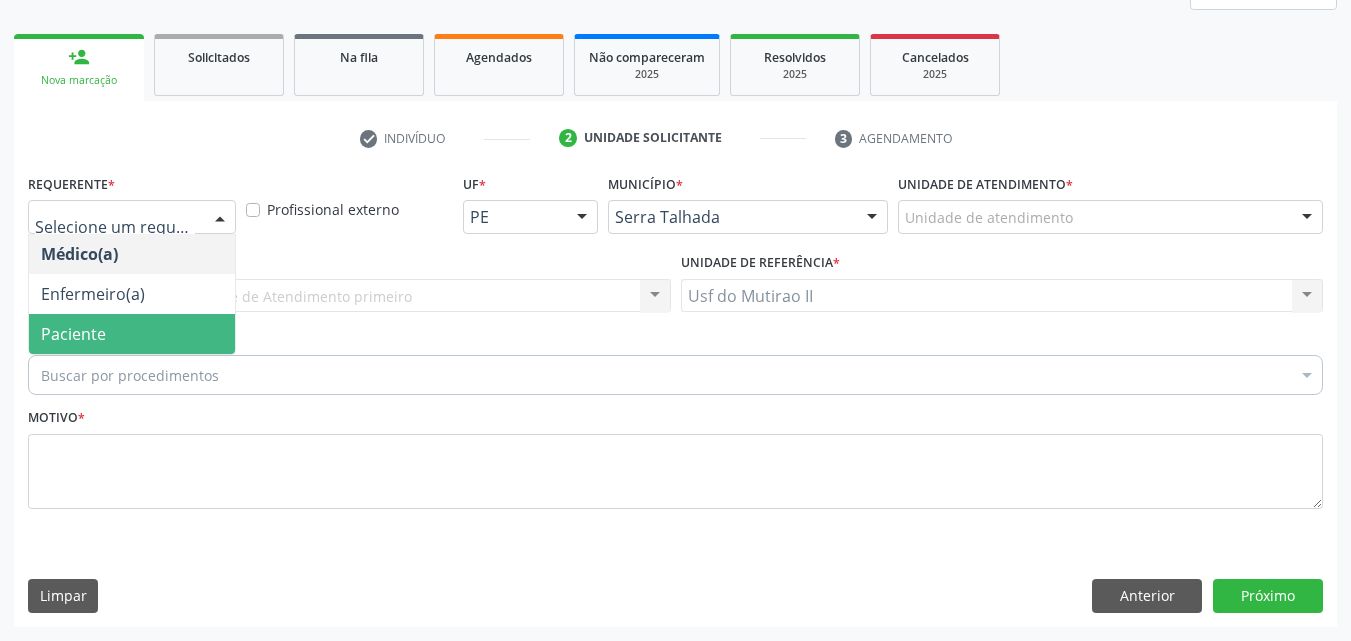 click on "Paciente" at bounding box center [132, 334] 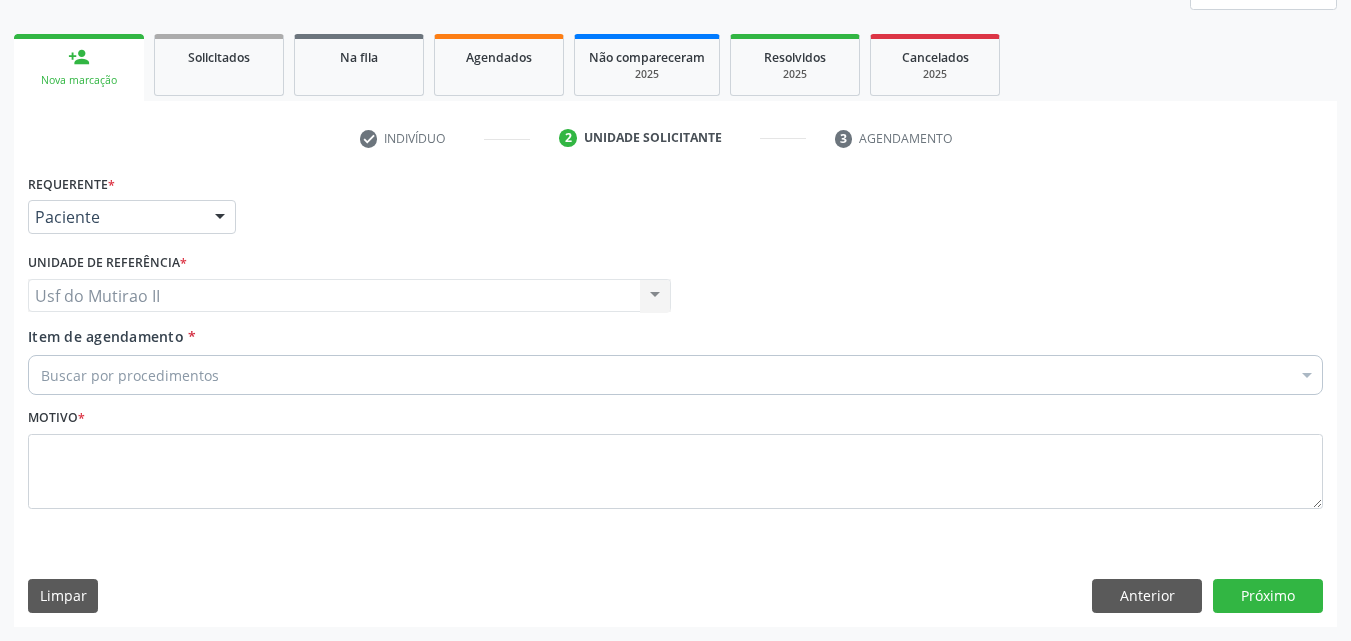 click on "Buscar por procedimentos" at bounding box center [675, 375] 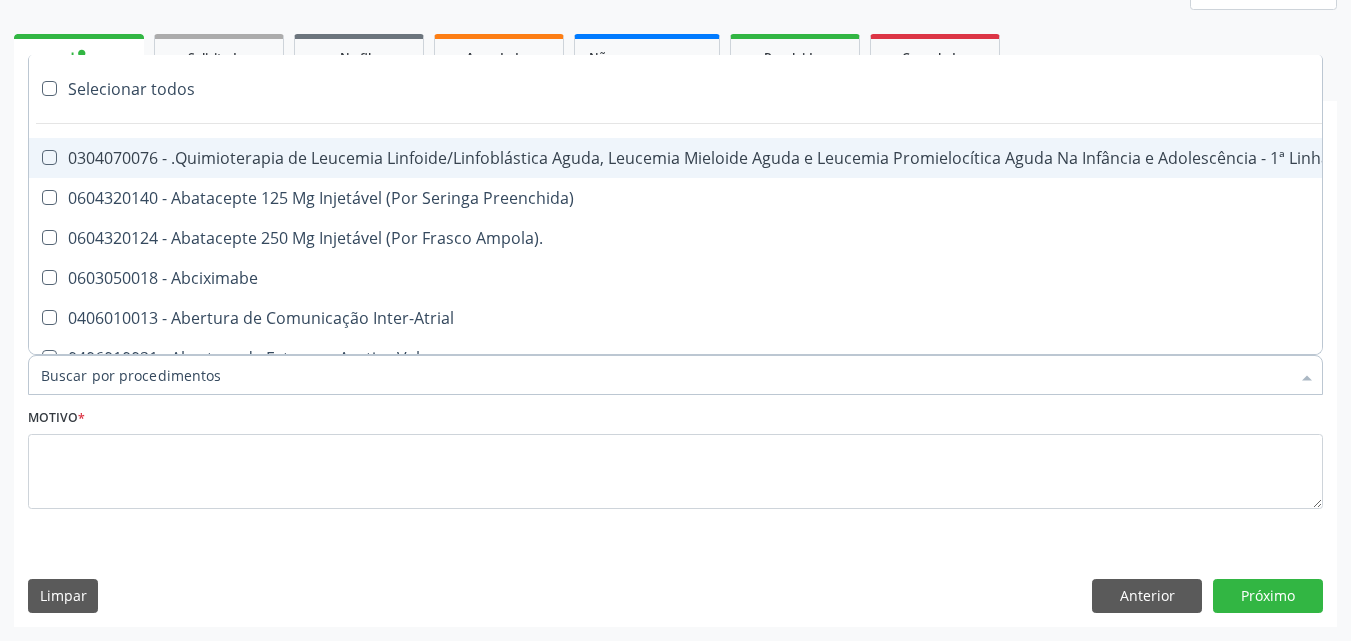 type on "T" 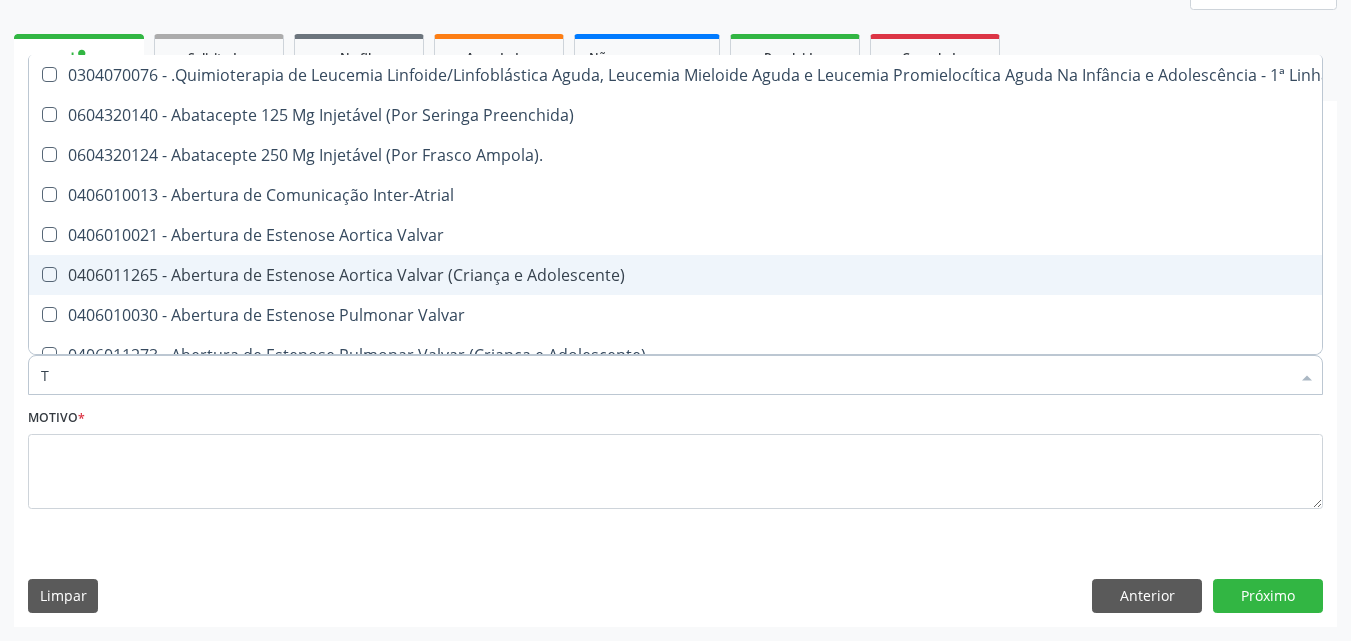 scroll, scrollTop: 265, scrollLeft: 0, axis: vertical 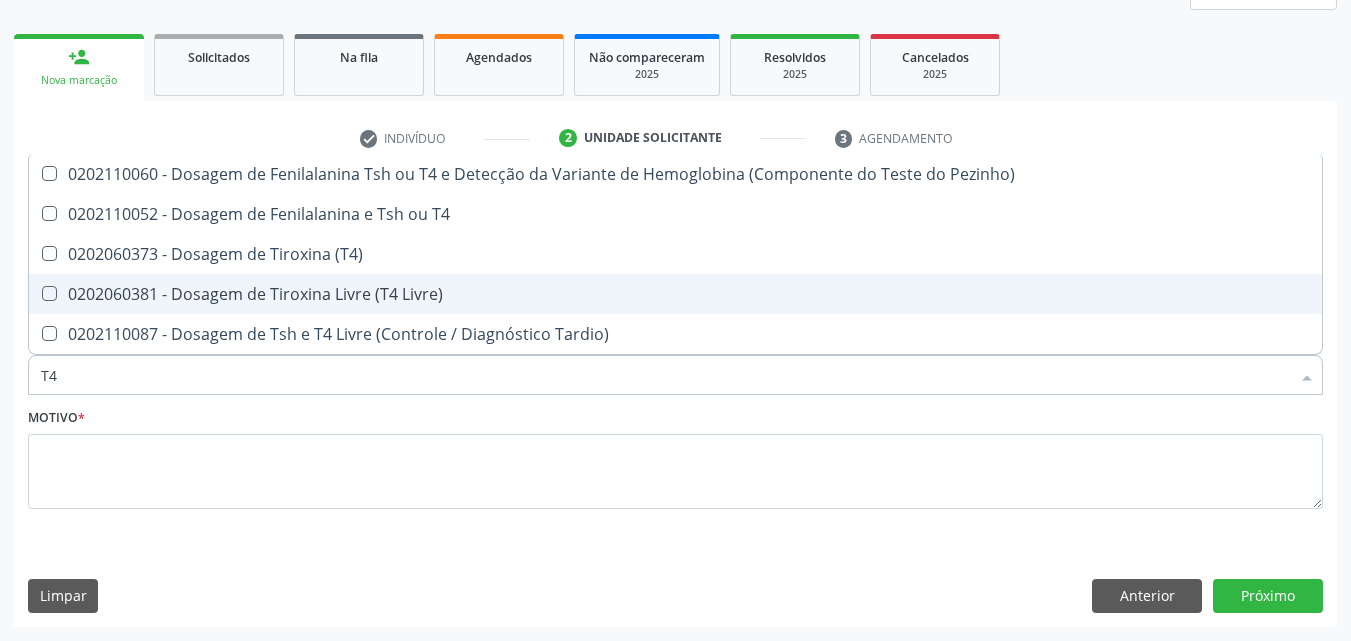 click on "0202060381 - Dosagem de Tiroxina Livre (T4 Livre)" at bounding box center [675, 294] 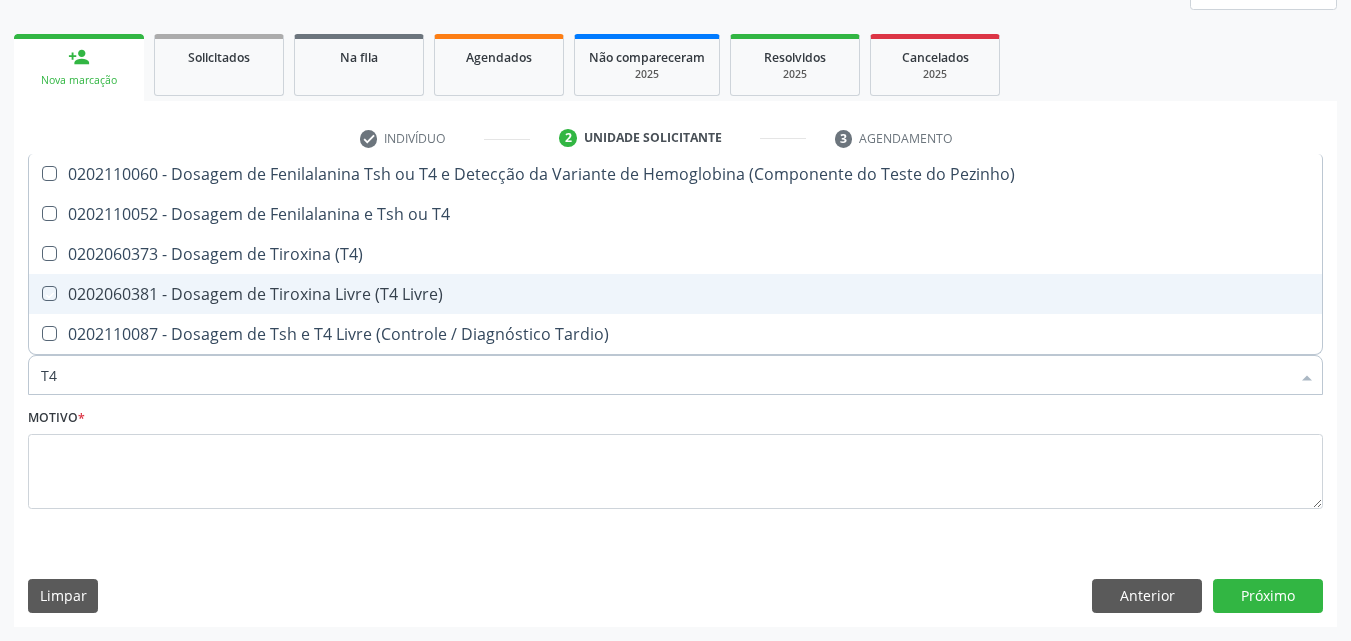 checkbox on "true" 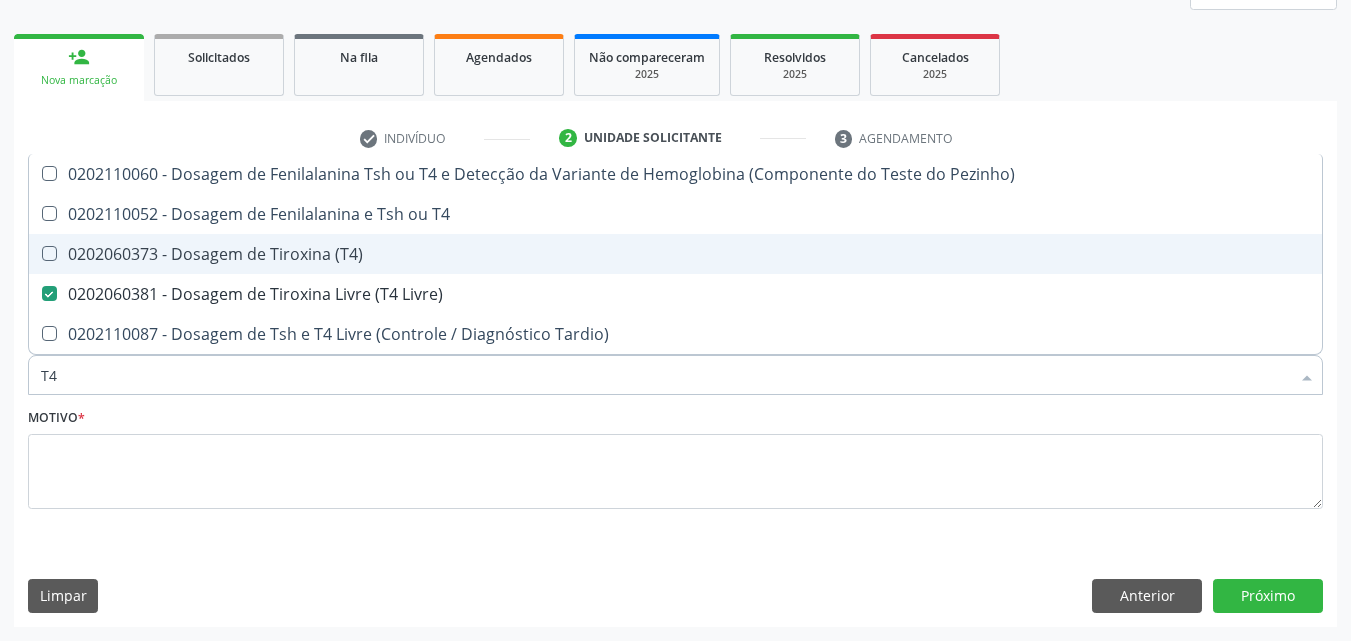 click on "0202060373 - Dosagem de Tiroxina (T4)" at bounding box center (675, 254) 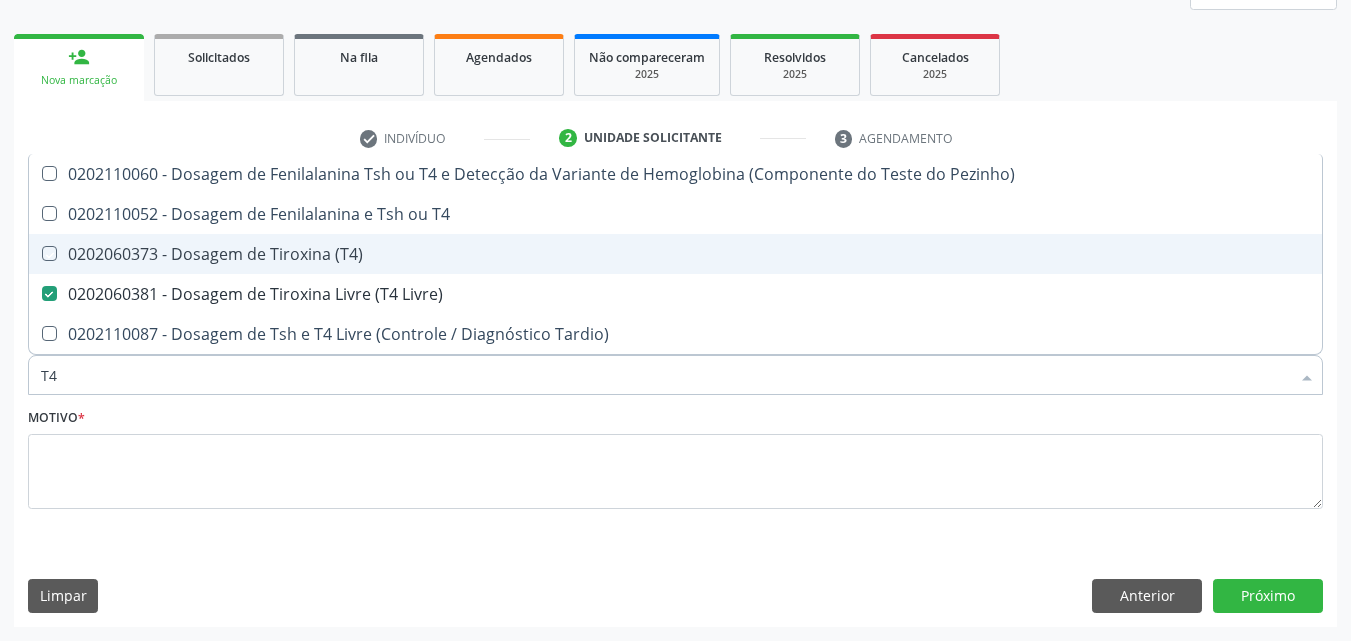 checkbox on "true" 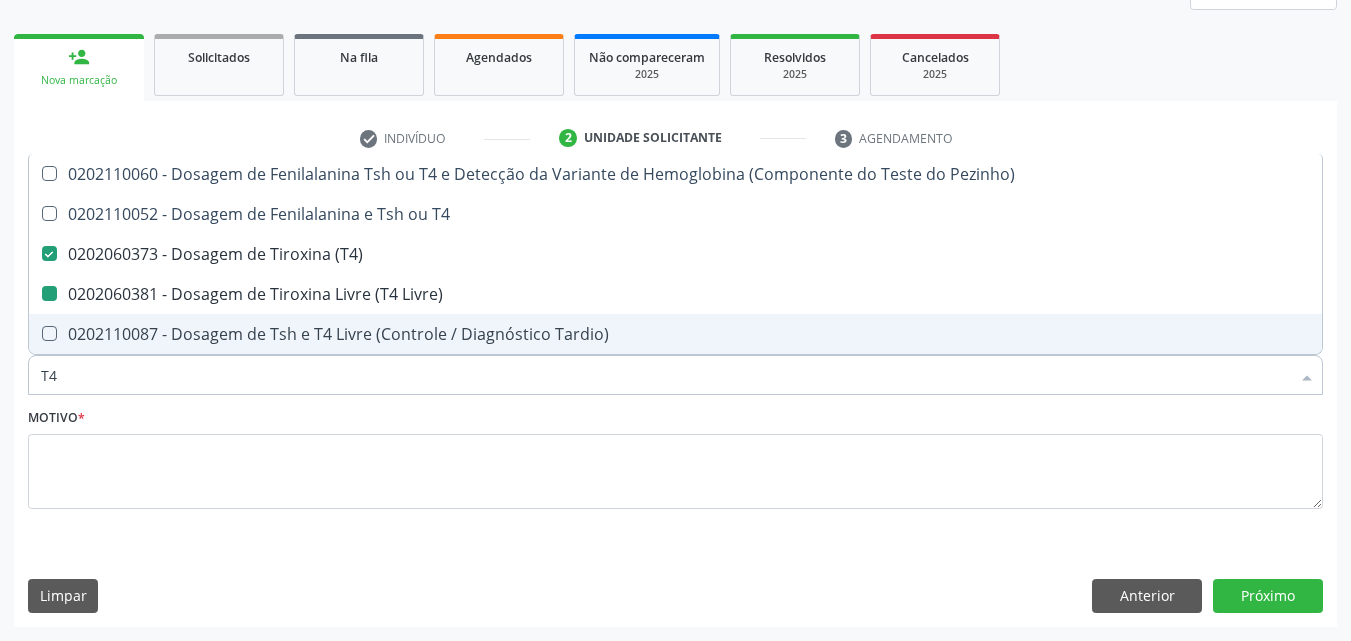 type on "T" 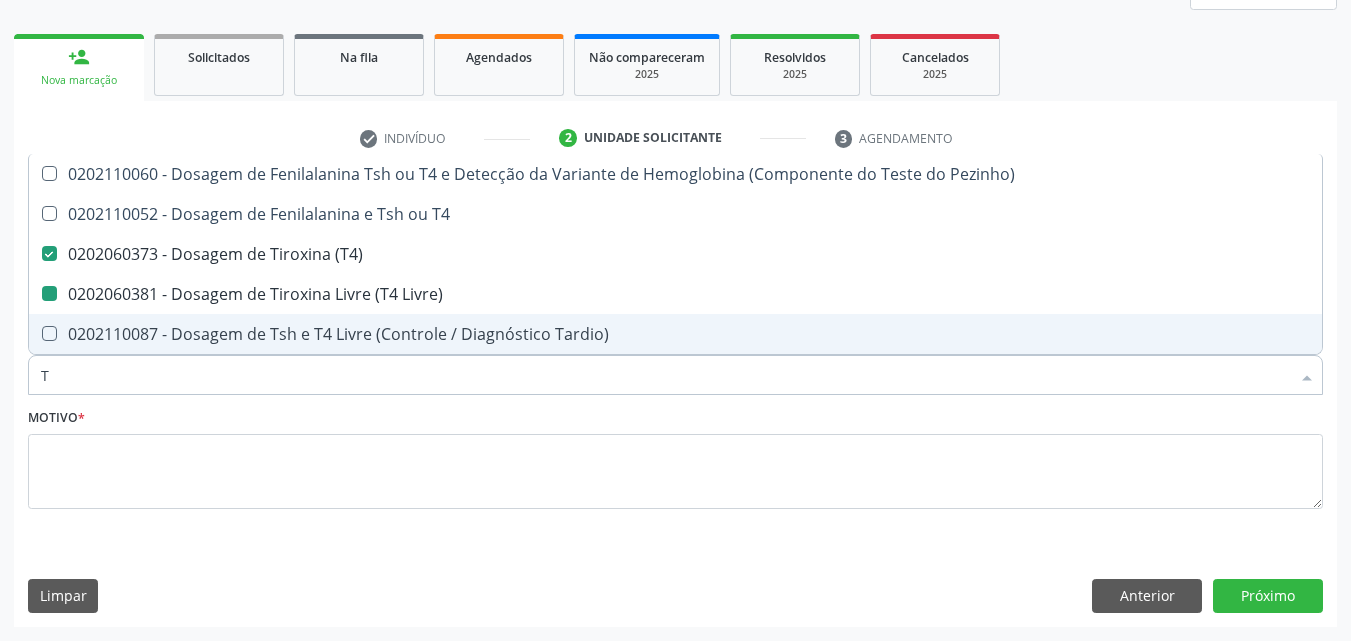 checkbox on "false" 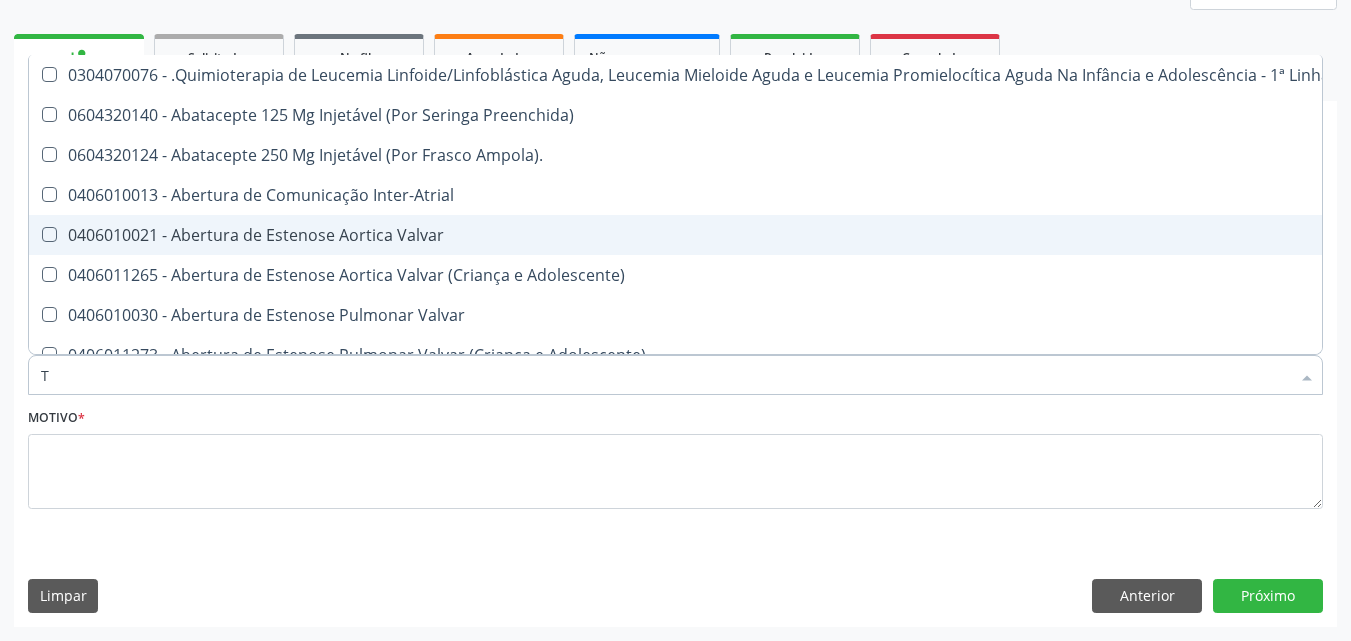 type on "T3" 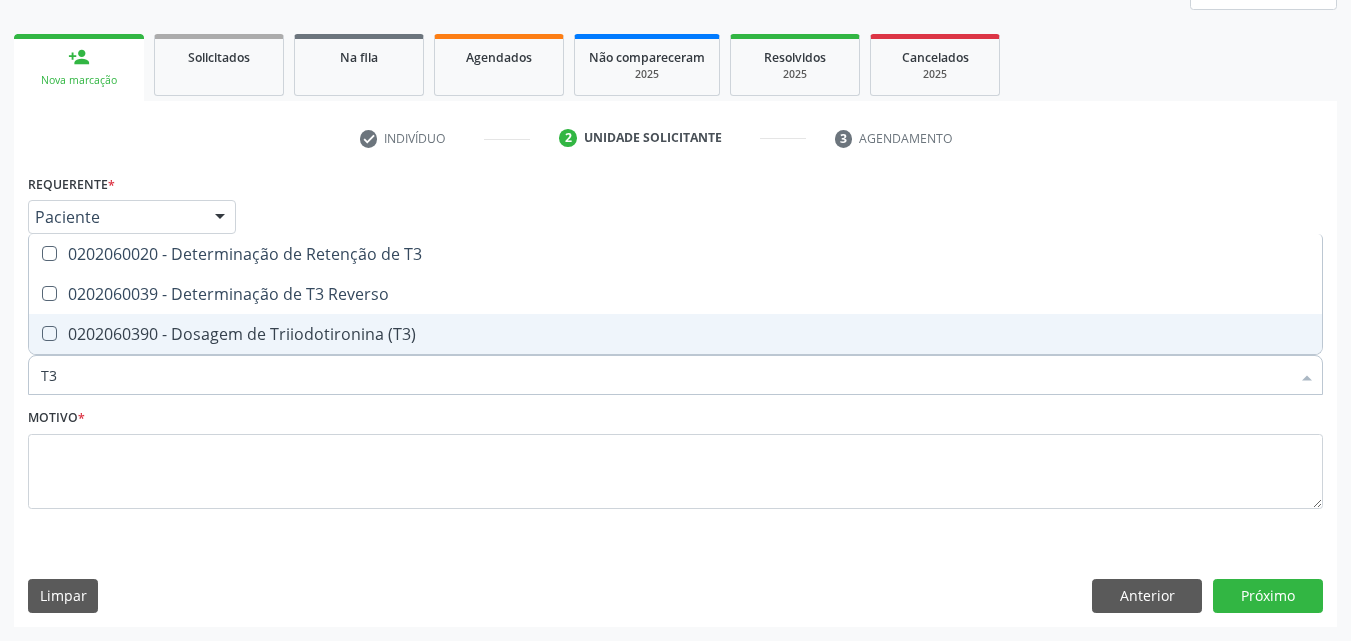 click on "0202060390 - Dosagem de Triiodotironina (T3)" at bounding box center [675, 334] 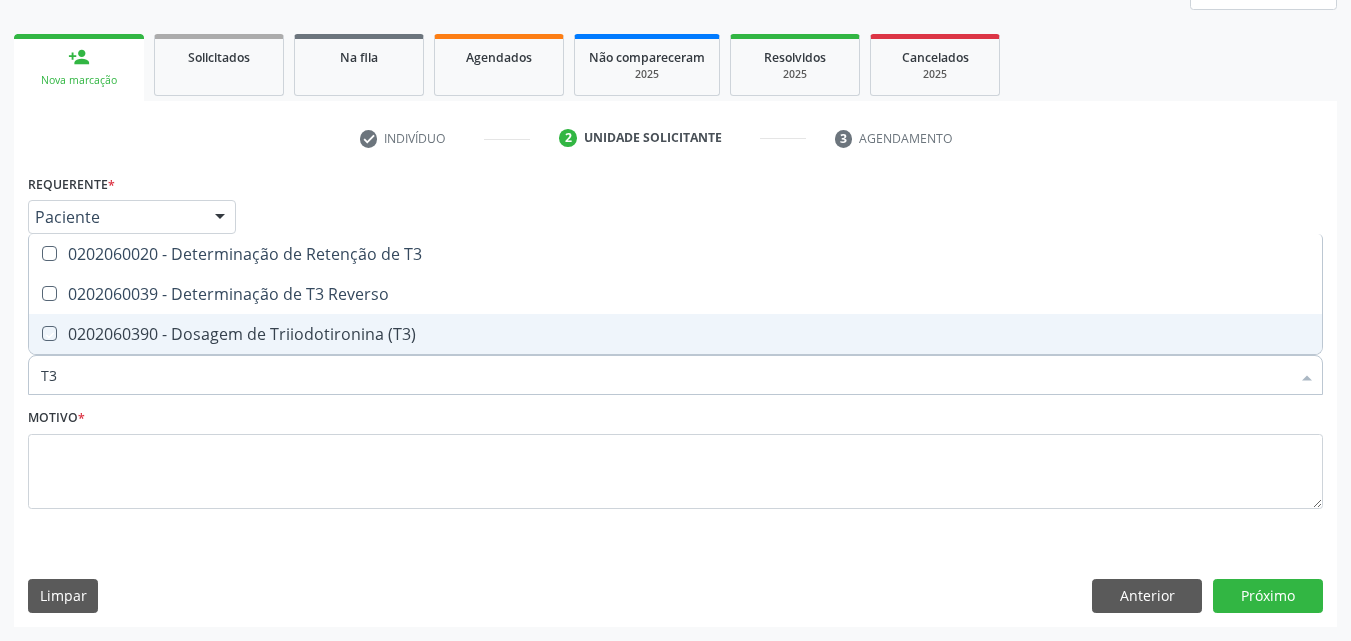 checkbox on "true" 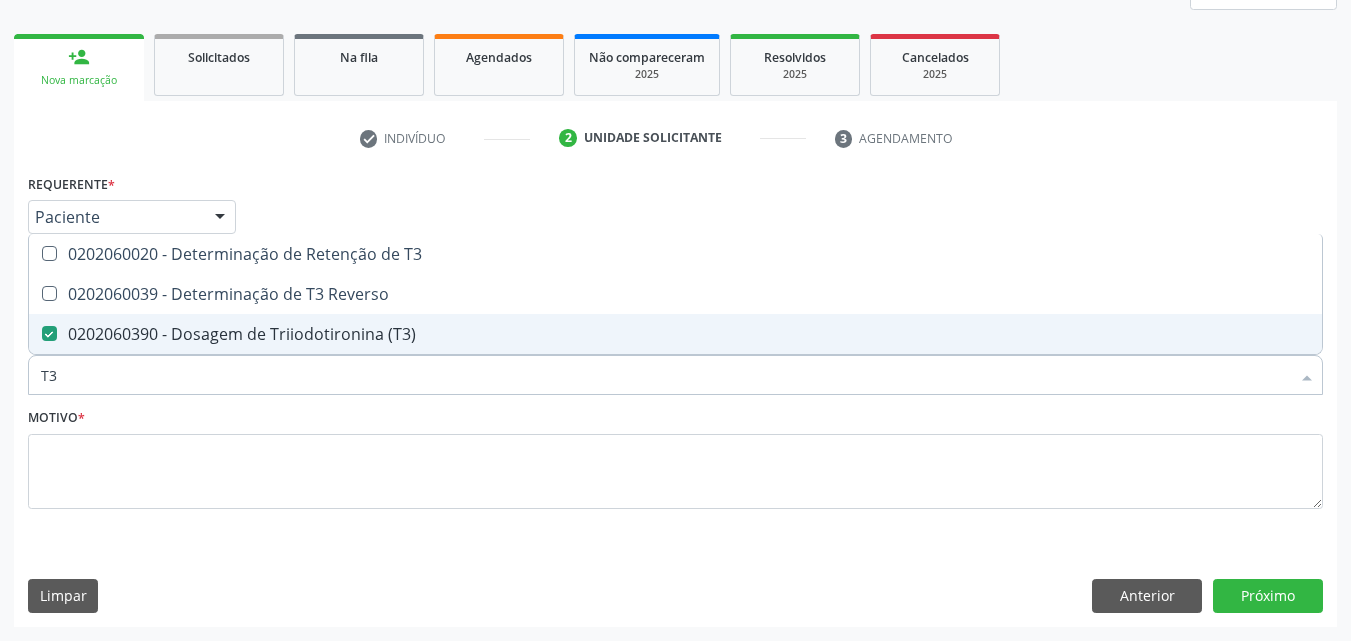 click on "T3" at bounding box center [665, 375] 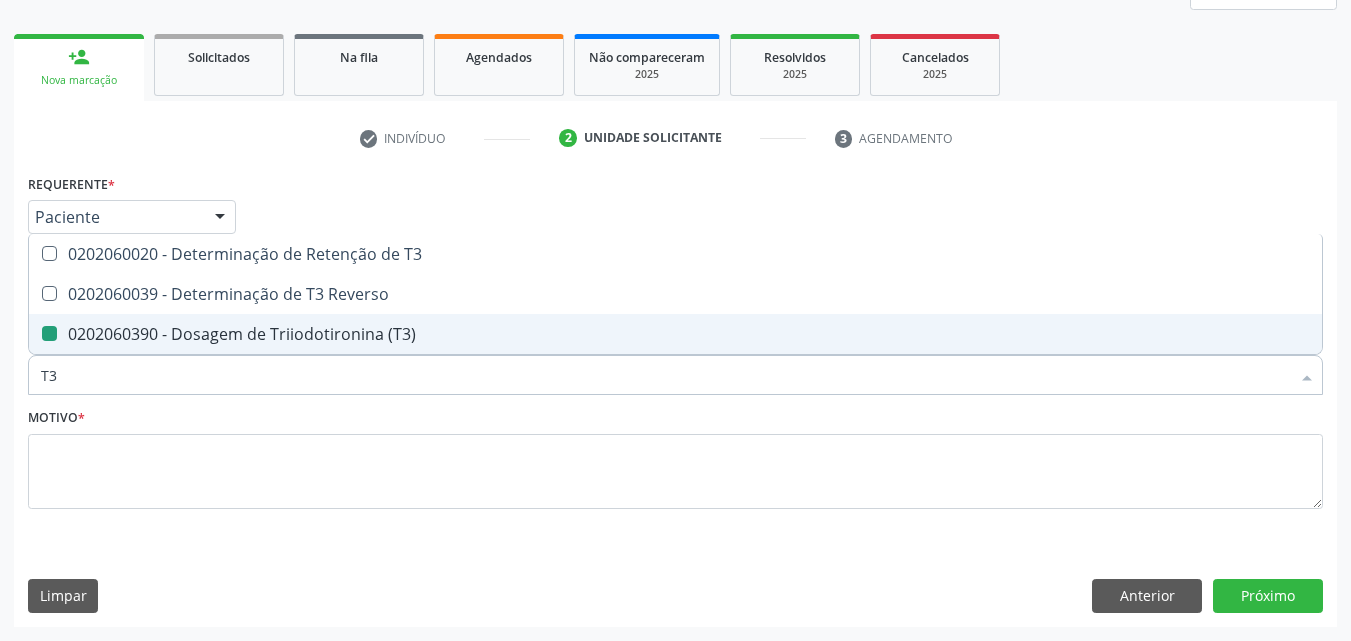 type on "T" 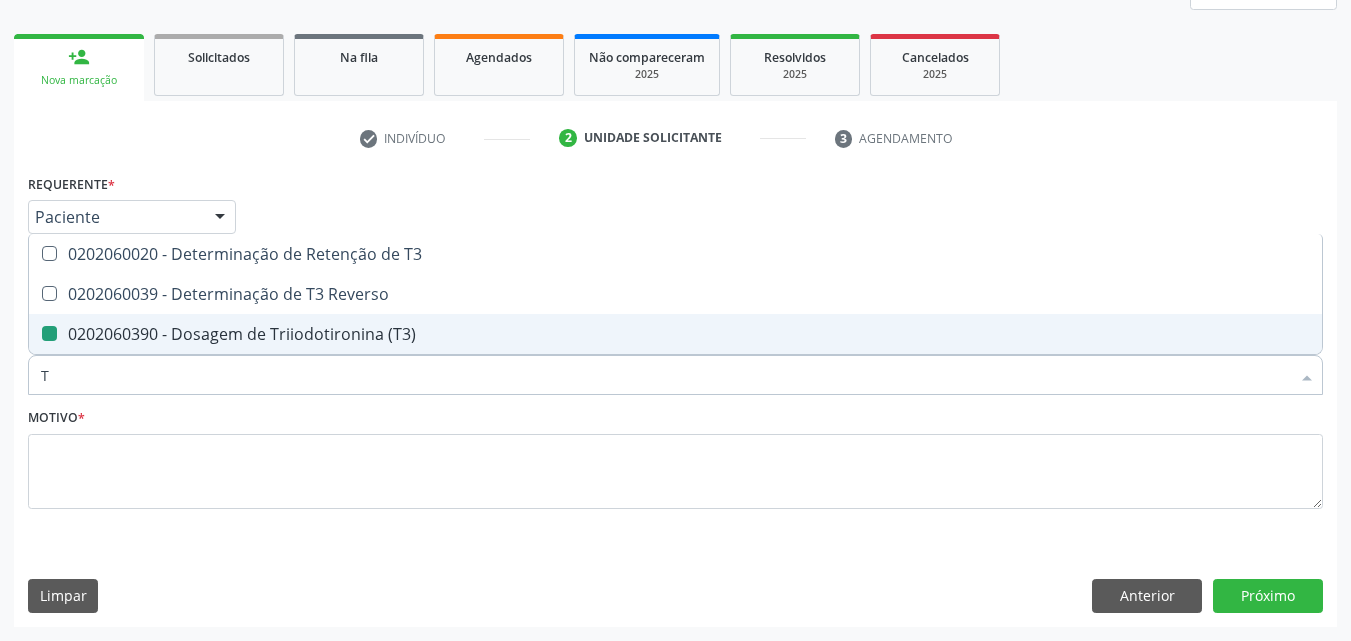 type 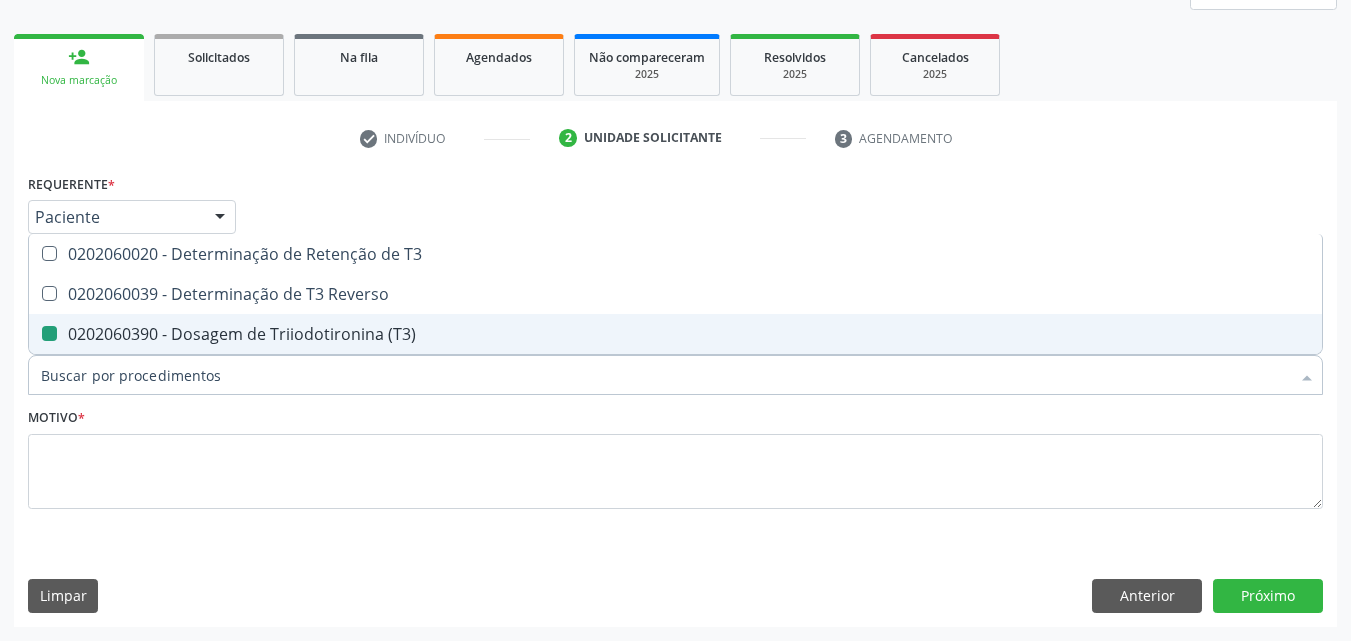 checkbox on "false" 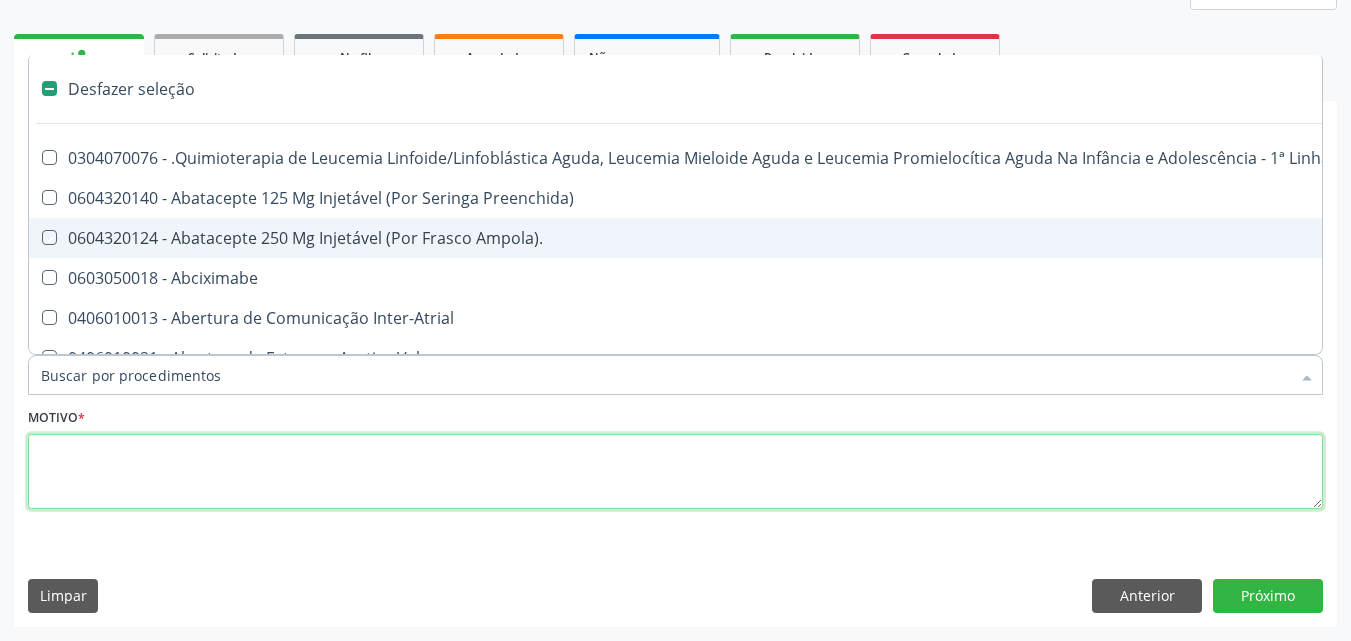 click at bounding box center (675, 472) 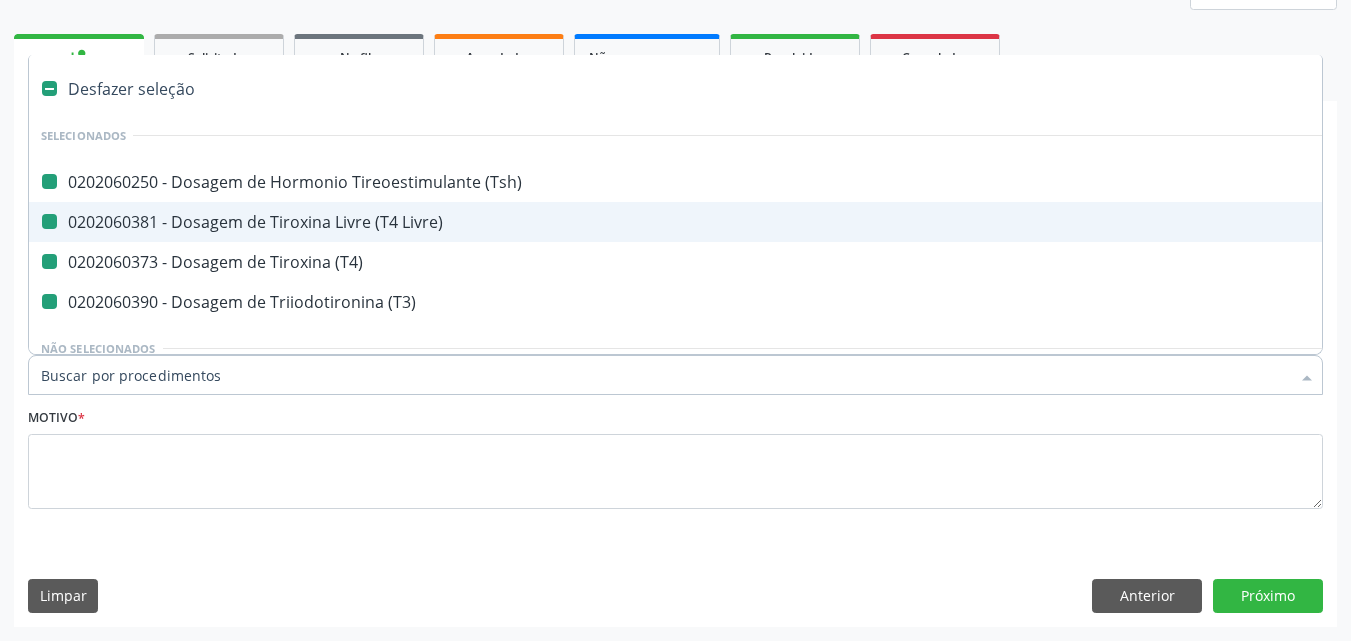 type on "B" 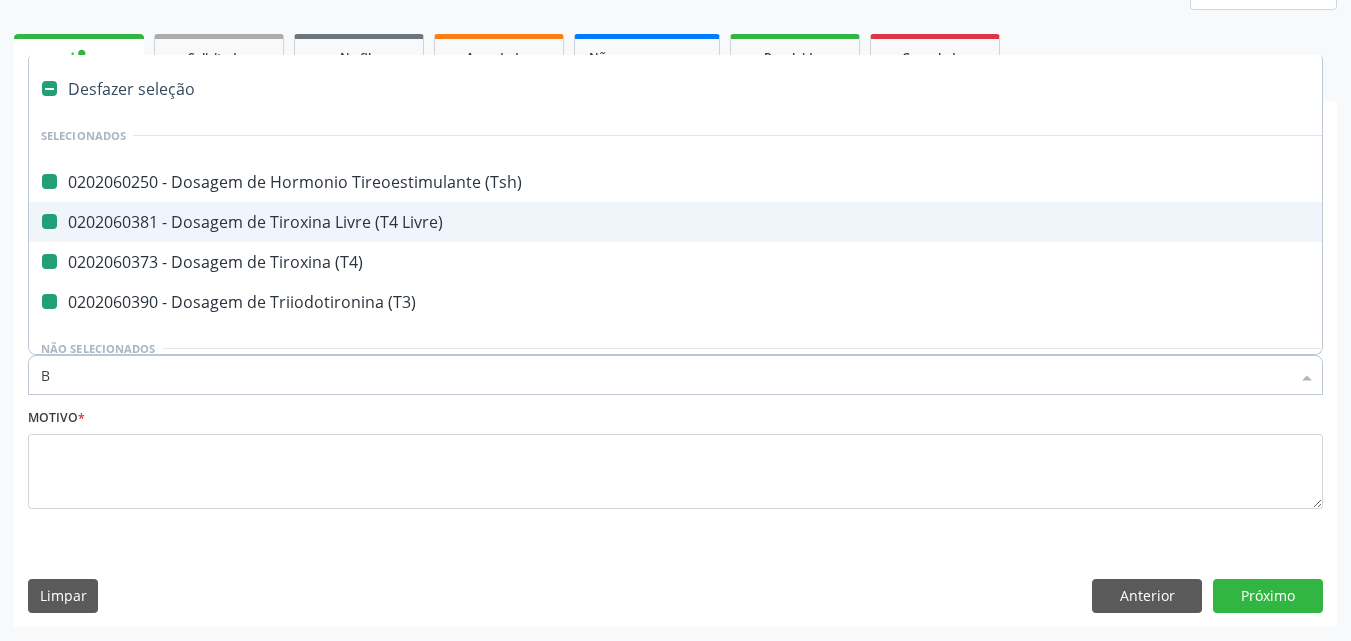 checkbox on "false" 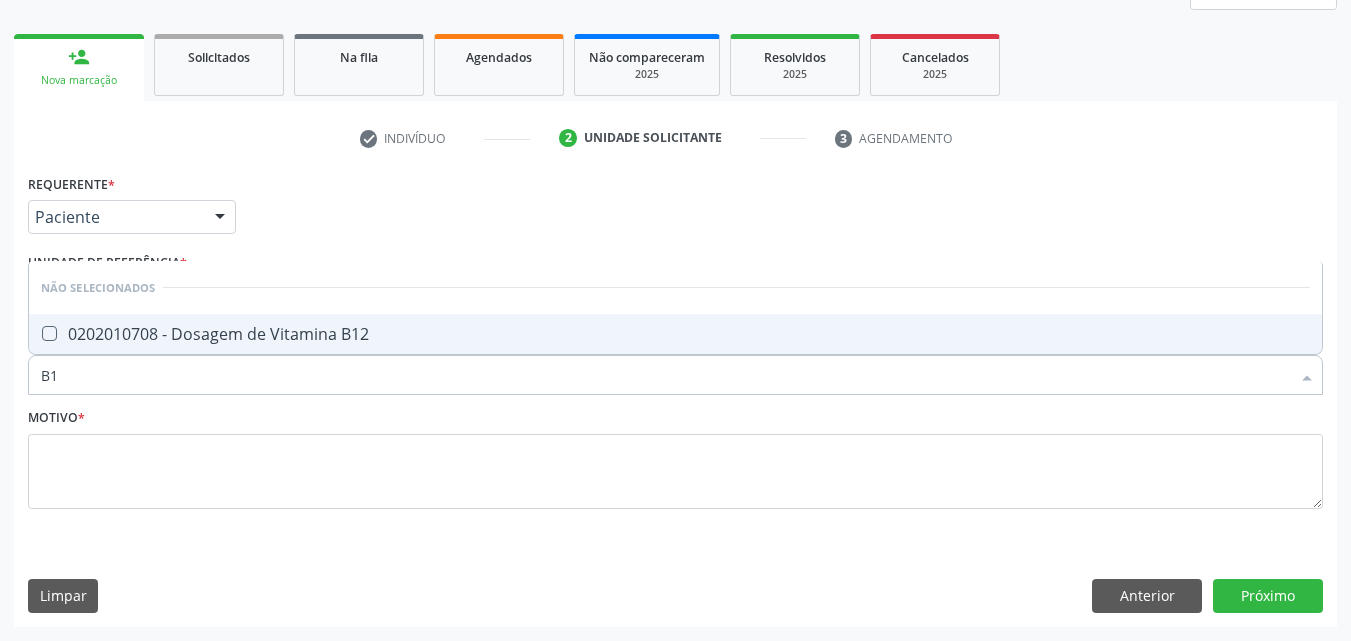 type on "B12" 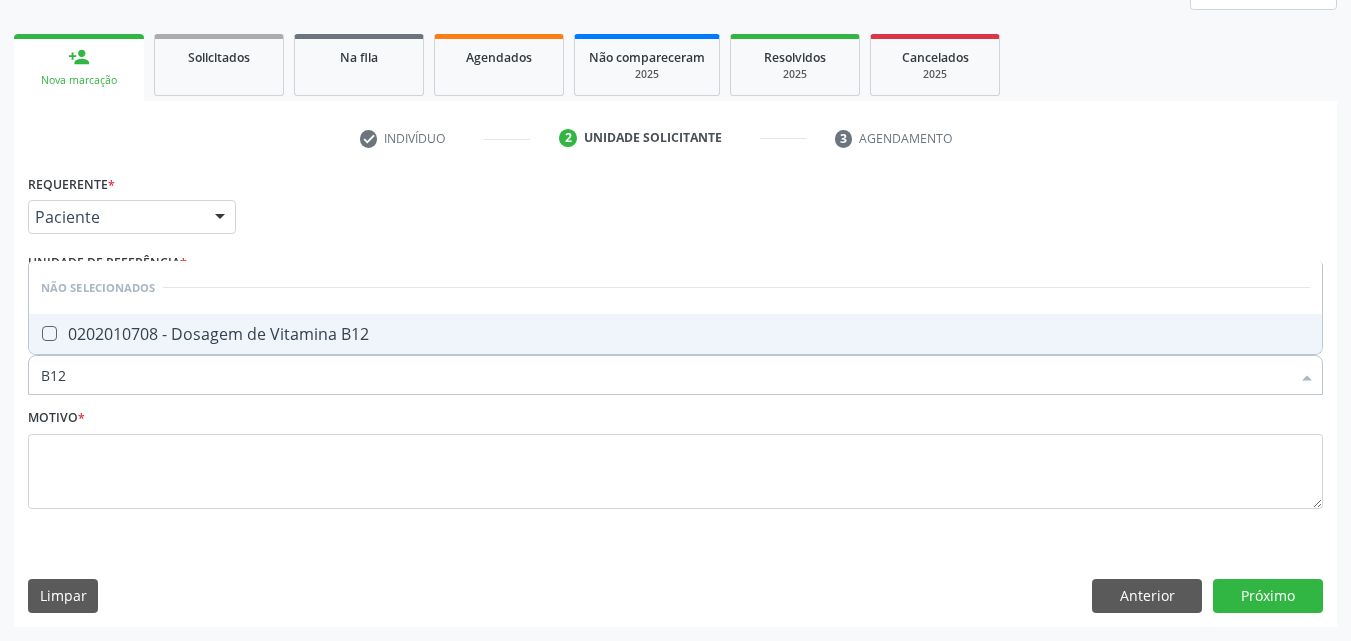 click on "0202010708 - Dosagem de Vitamina B12" at bounding box center (675, 334) 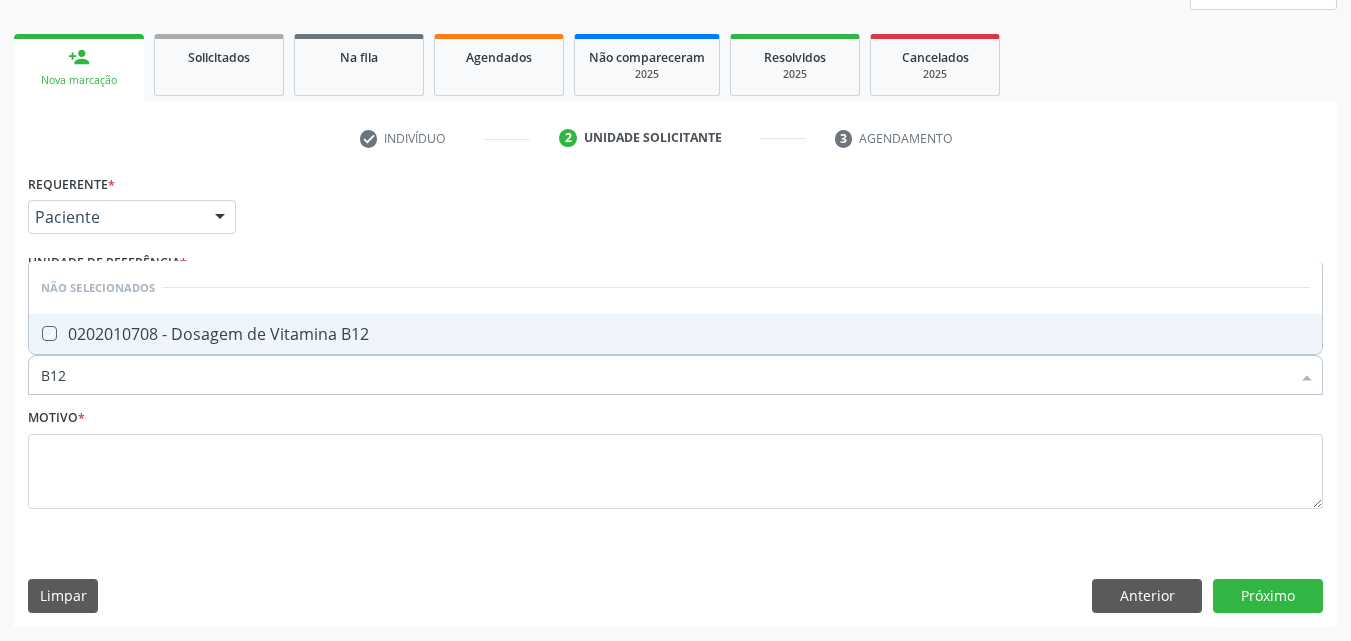 checkbox on "true" 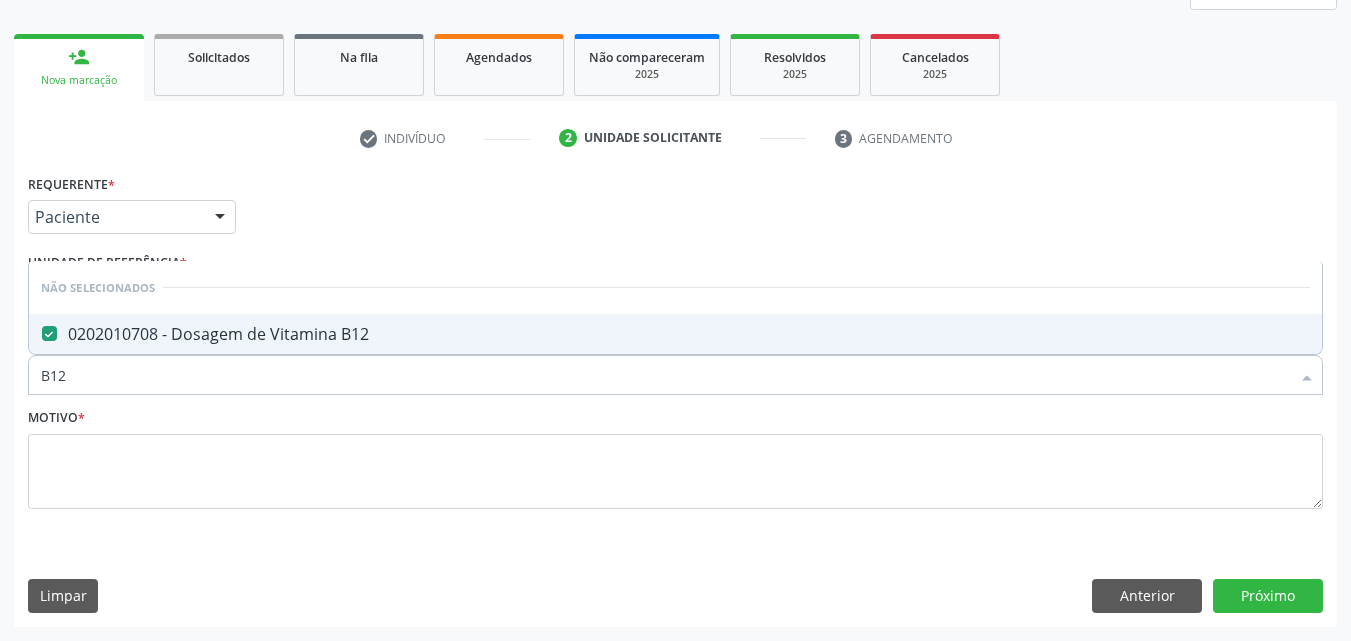 drag, startPoint x: 217, startPoint y: 369, endPoint x: 33, endPoint y: 383, distance: 184.53185 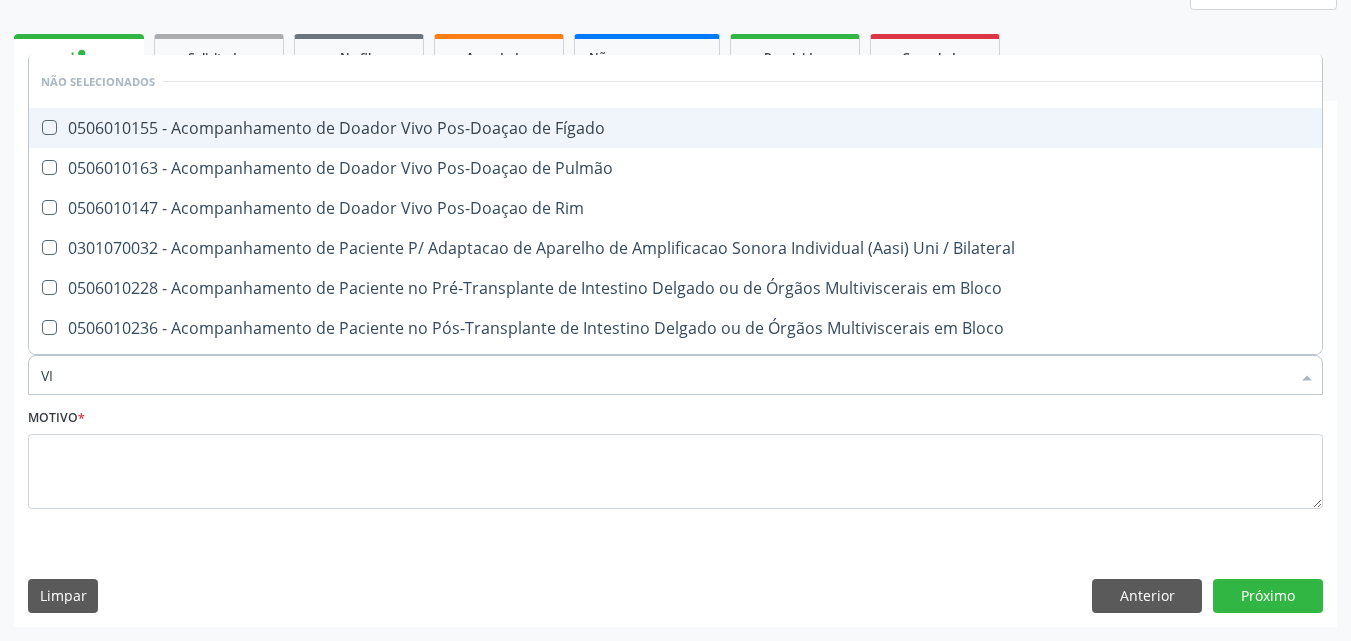 type on "VIT" 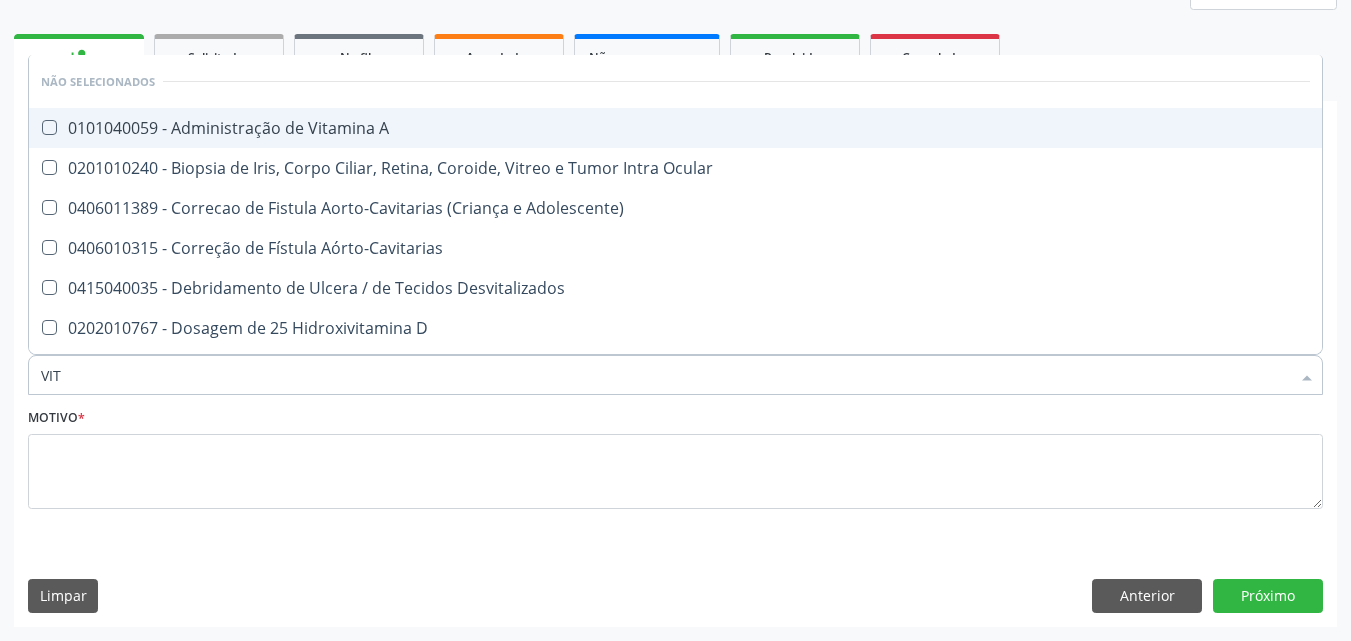 type on "VIT" 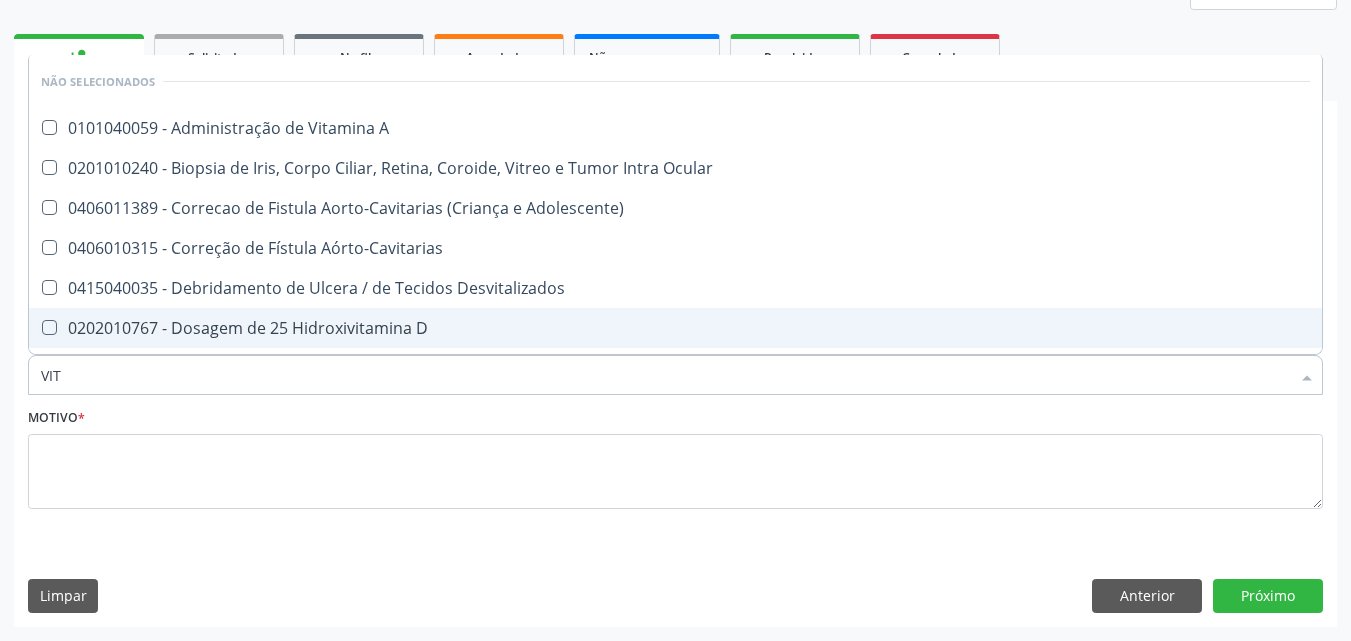 click on "0202010767 - Dosagem de 25 Hidroxivitamina D" at bounding box center (675, 328) 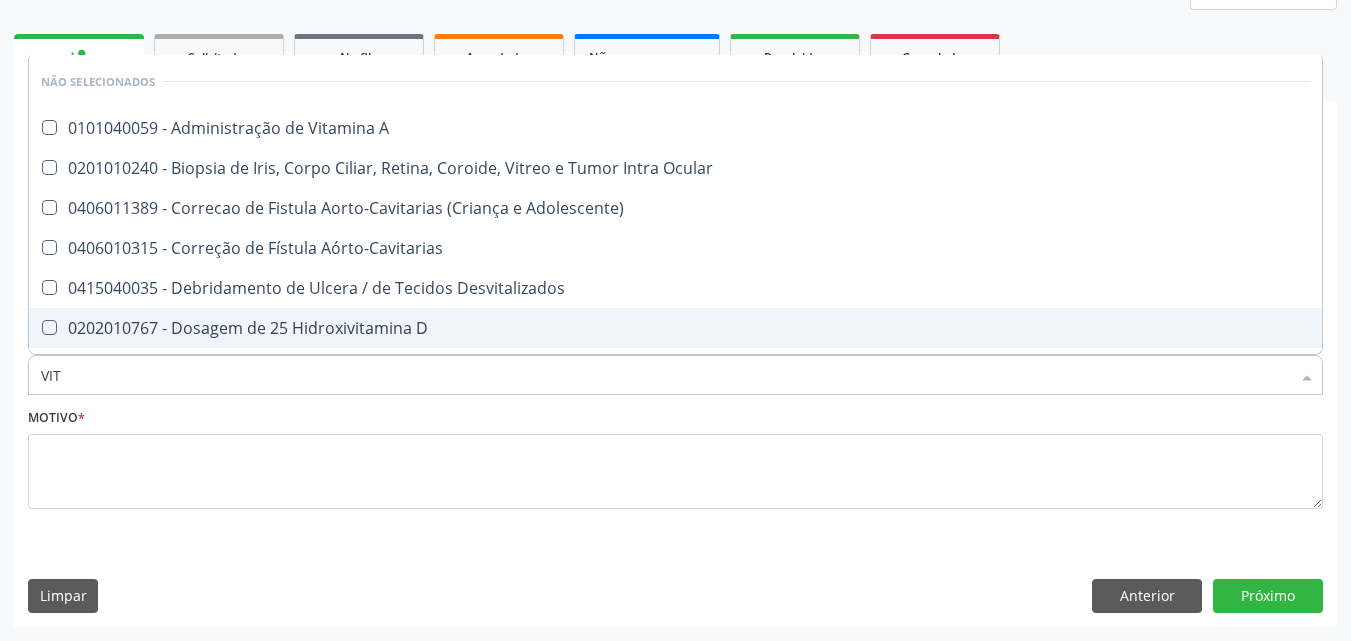 checkbox on "true" 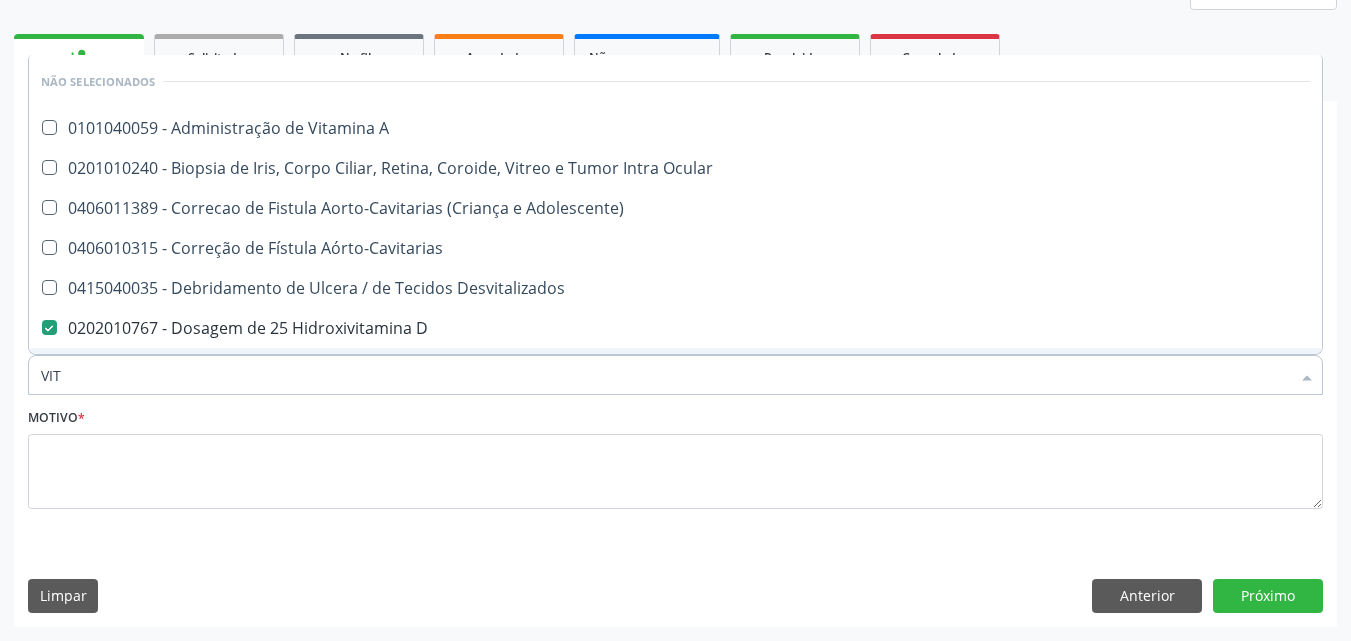 drag, startPoint x: 155, startPoint y: 369, endPoint x: 13, endPoint y: 362, distance: 142.17242 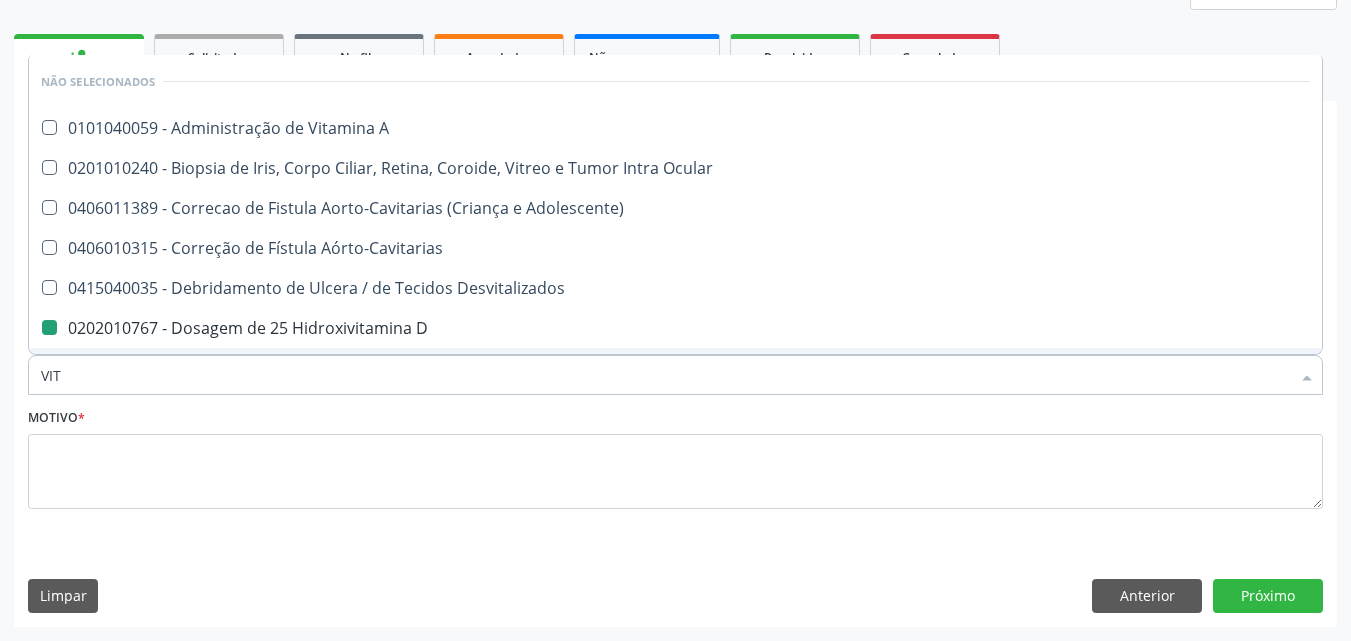 type 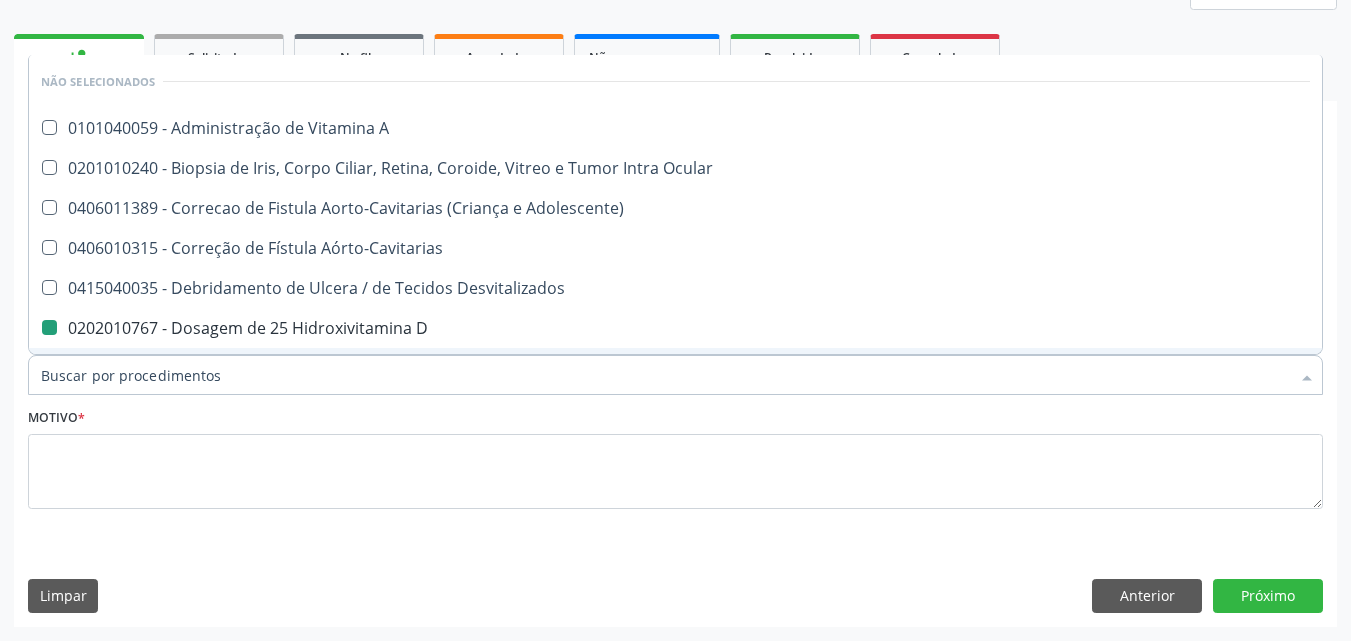 checkbox on "true" 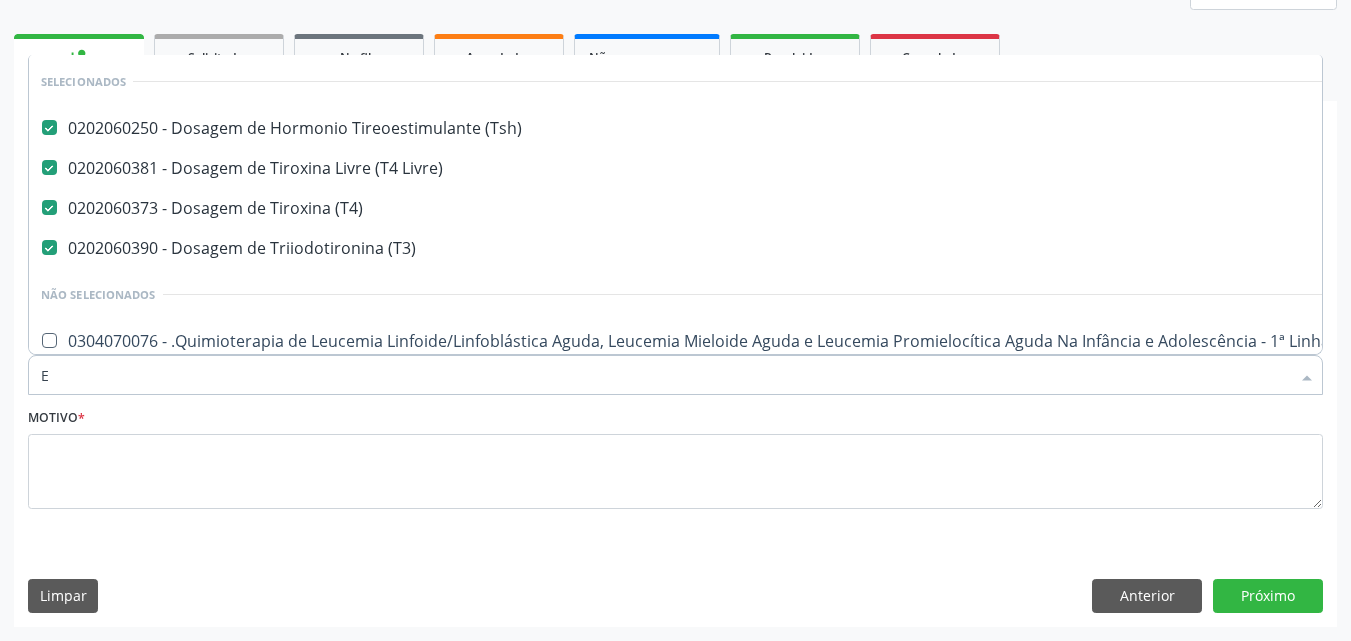 type on "ES" 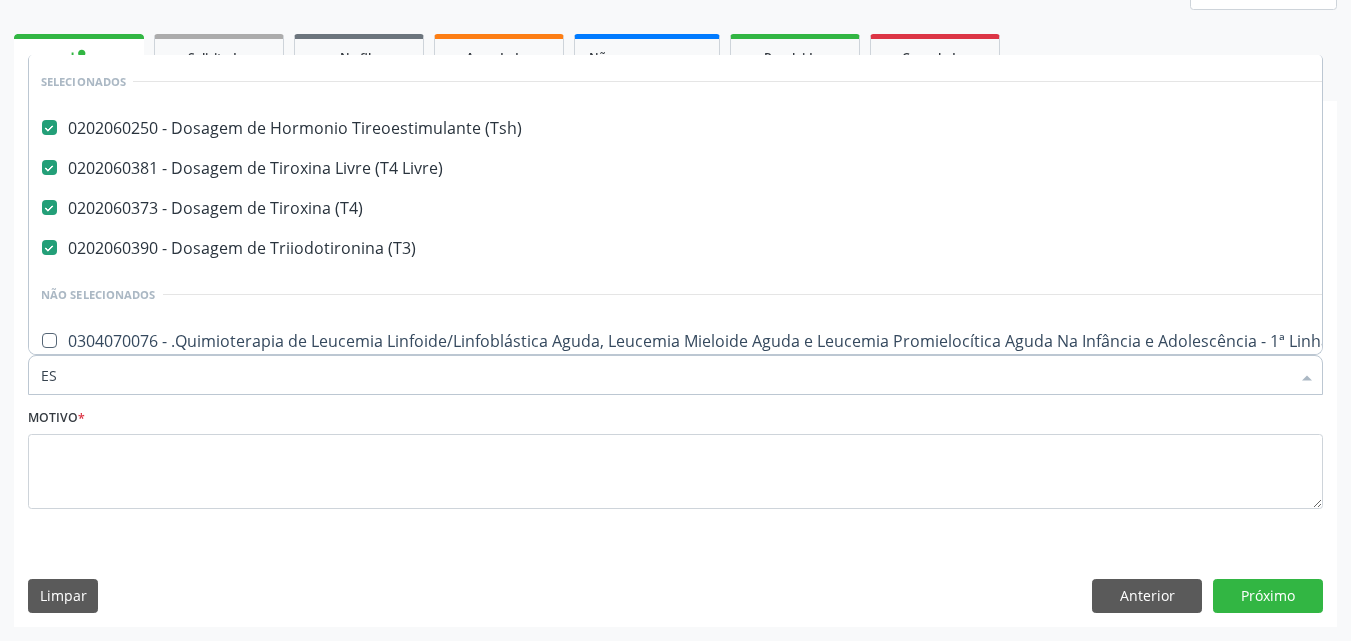 checkbox on "false" 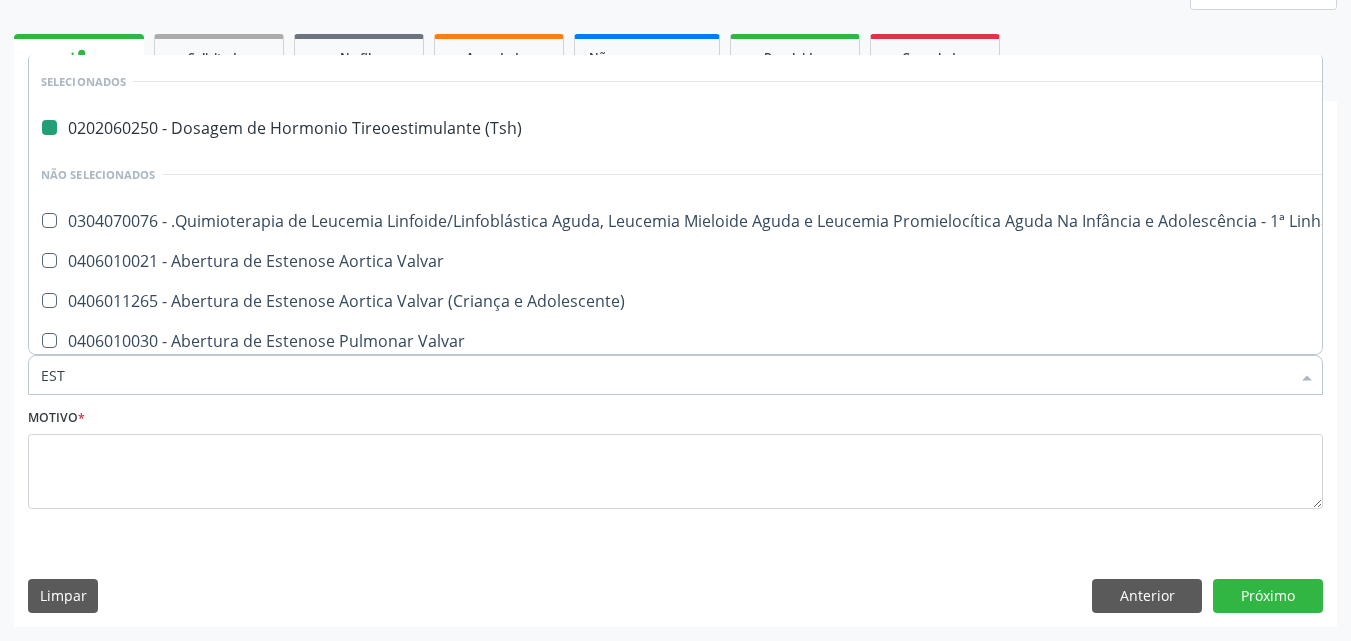 type on "ESTR" 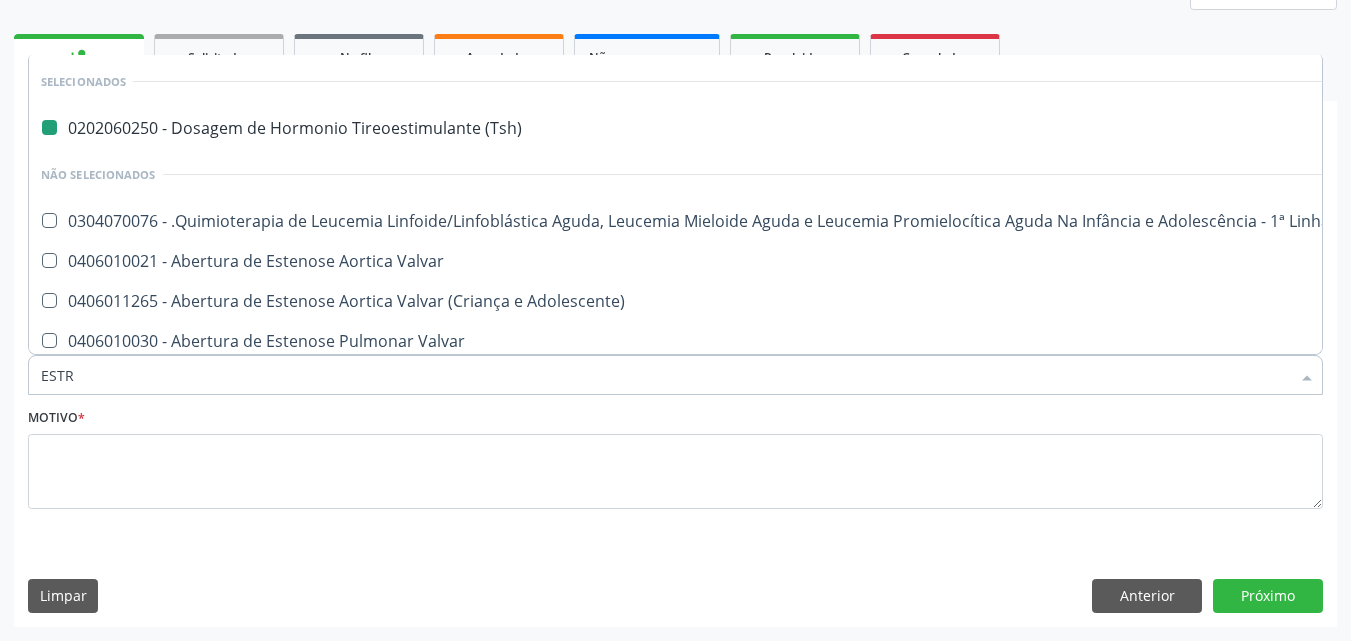 checkbox on "false" 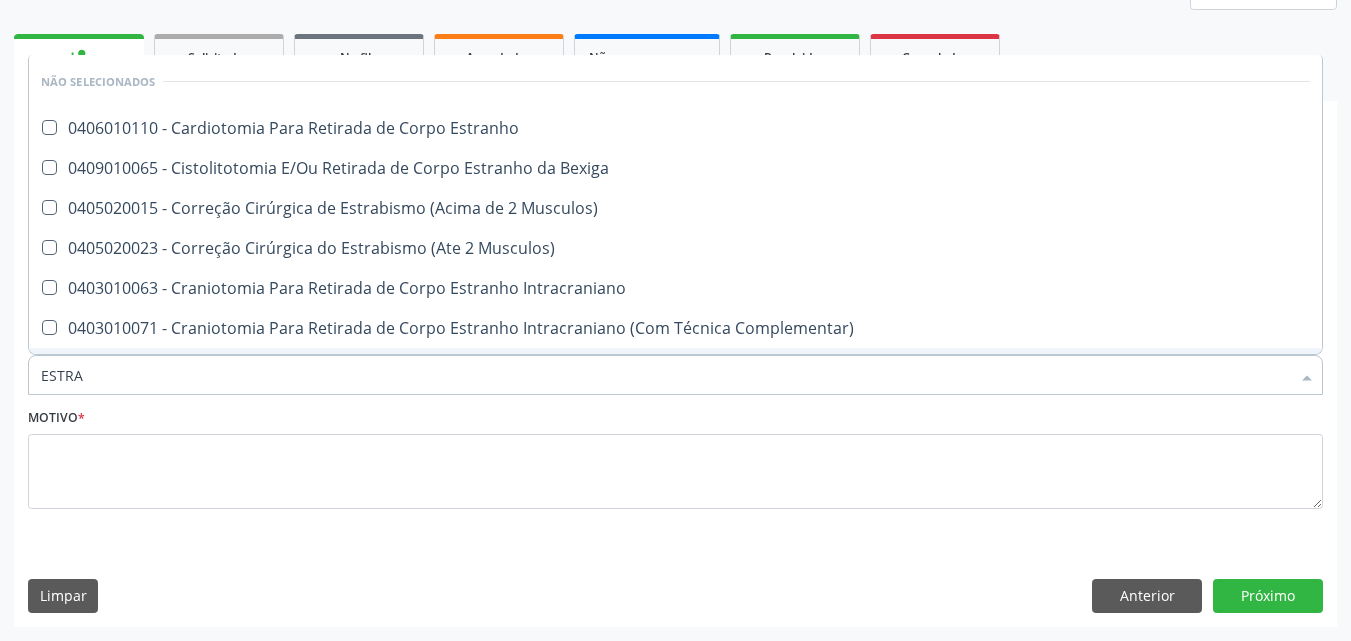 type on "ESTRAD" 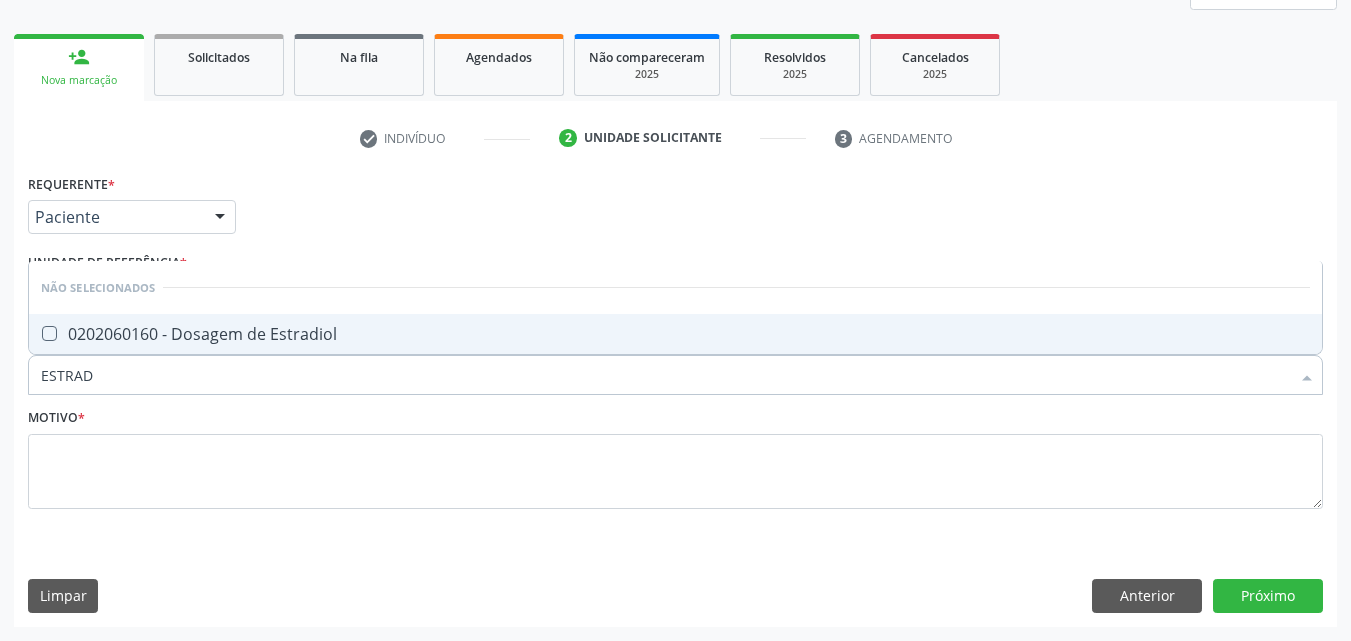 click on "0202060160 - Dosagem de Estradiol" at bounding box center (675, 334) 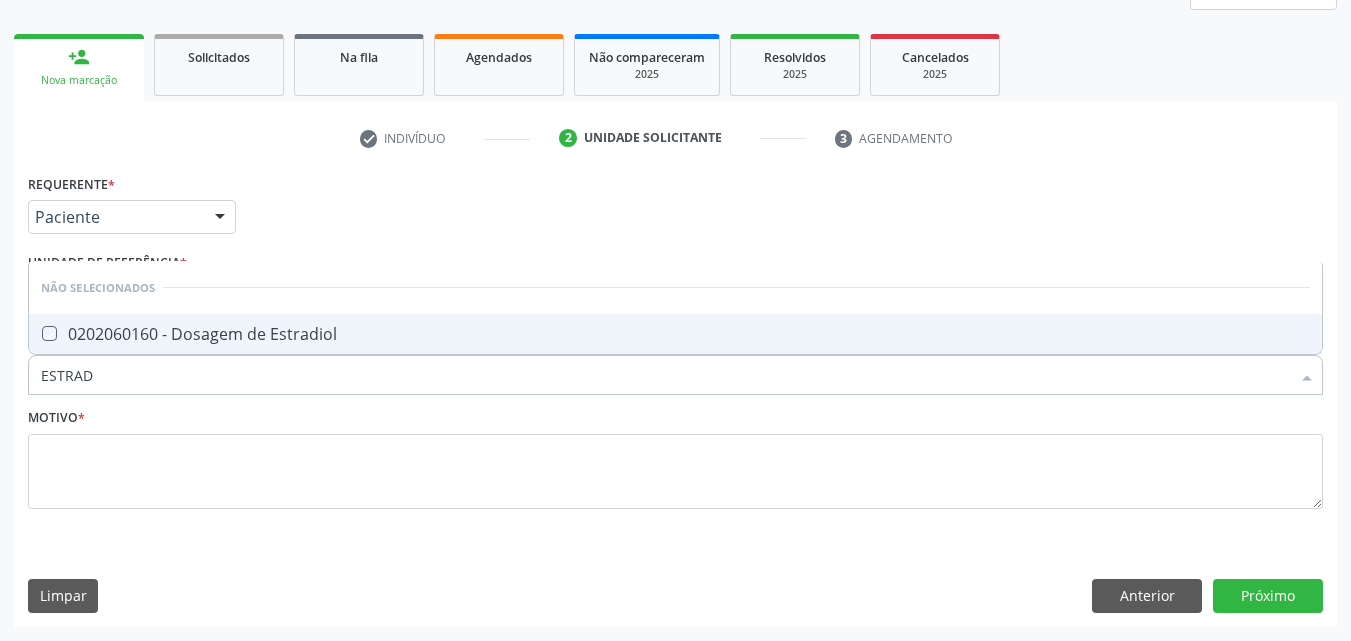 checkbox on "true" 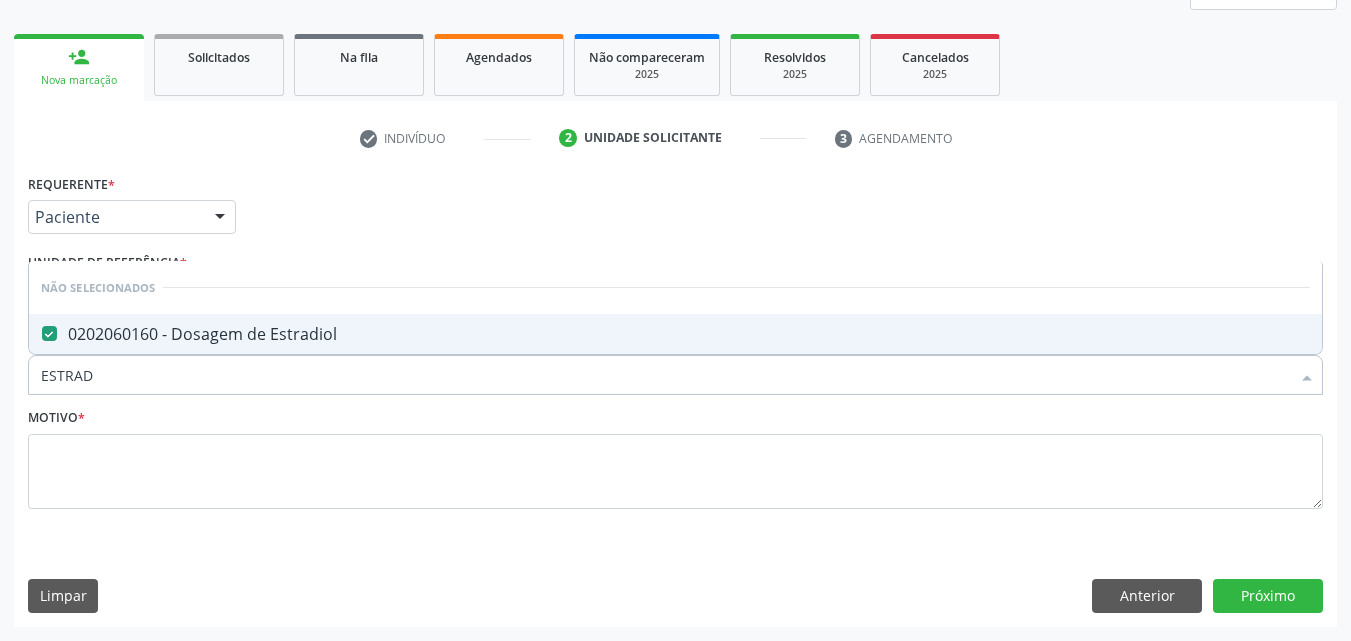 drag, startPoint x: 159, startPoint y: 385, endPoint x: 0, endPoint y: 385, distance: 159 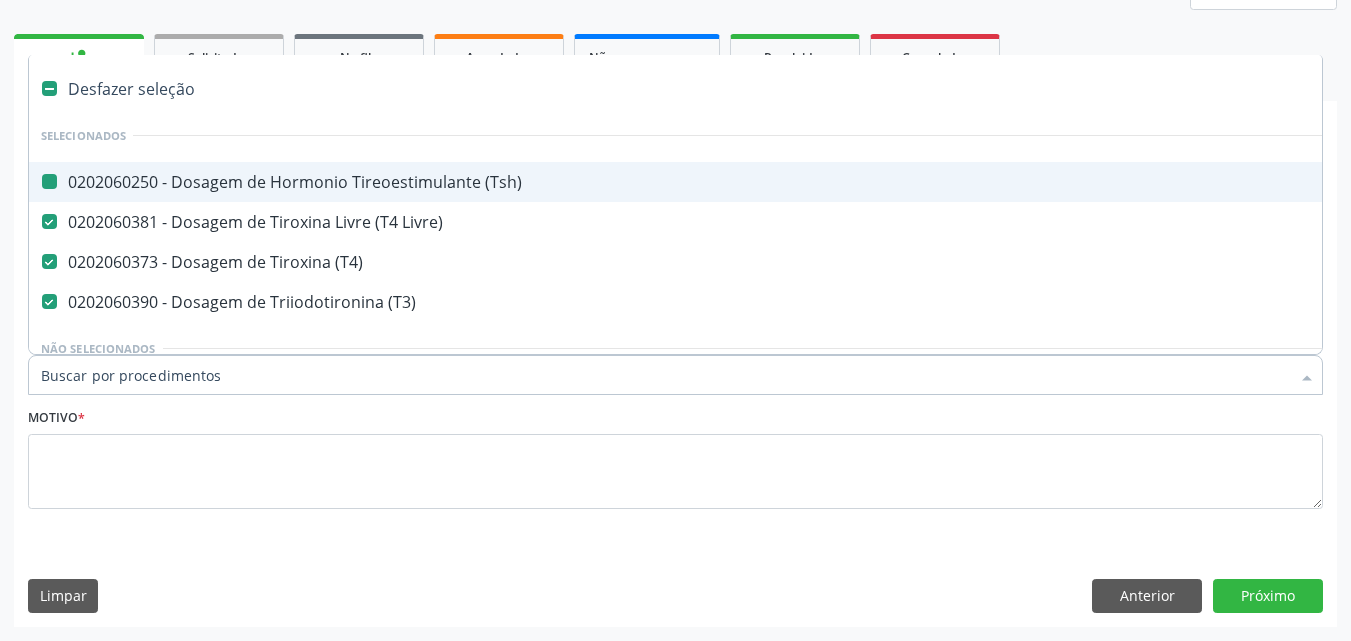 type on "F" 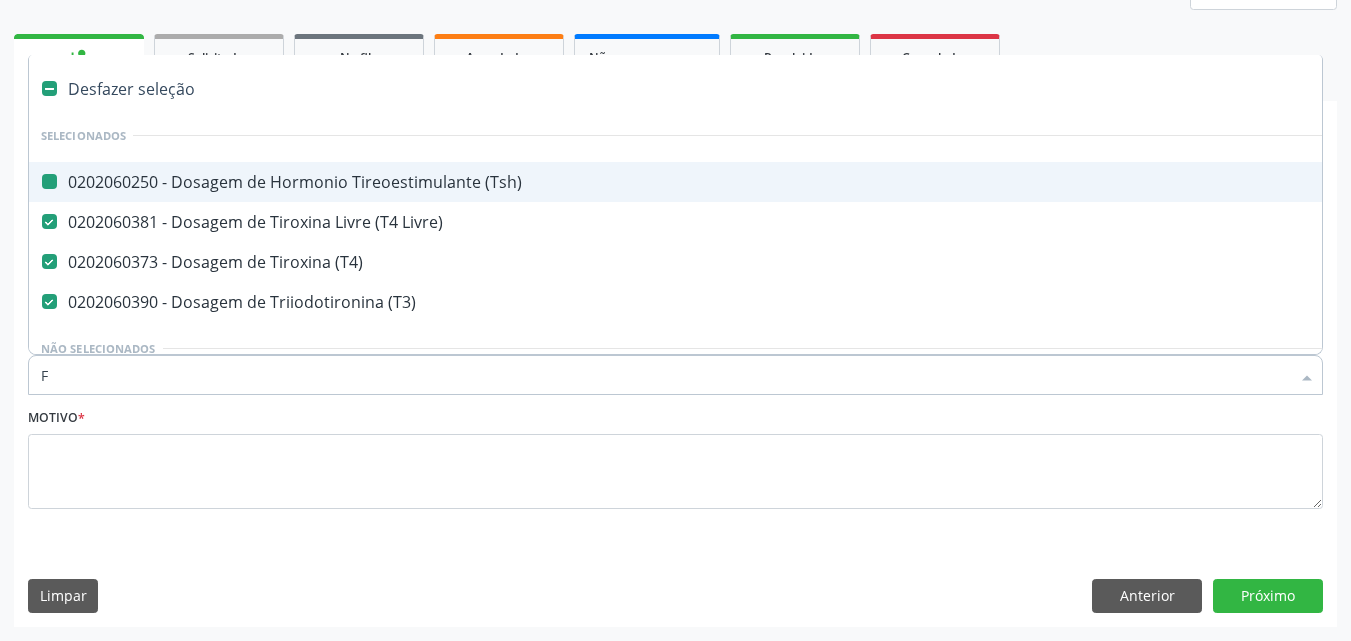 checkbox on "false" 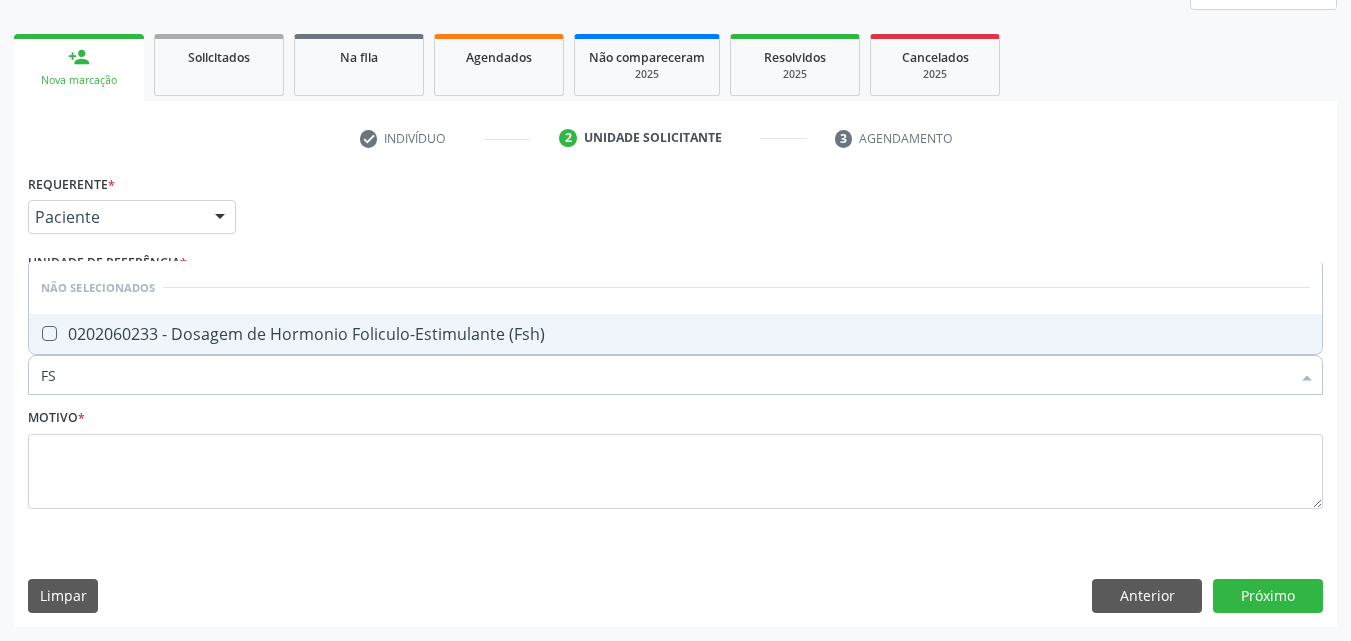 type on "FSH" 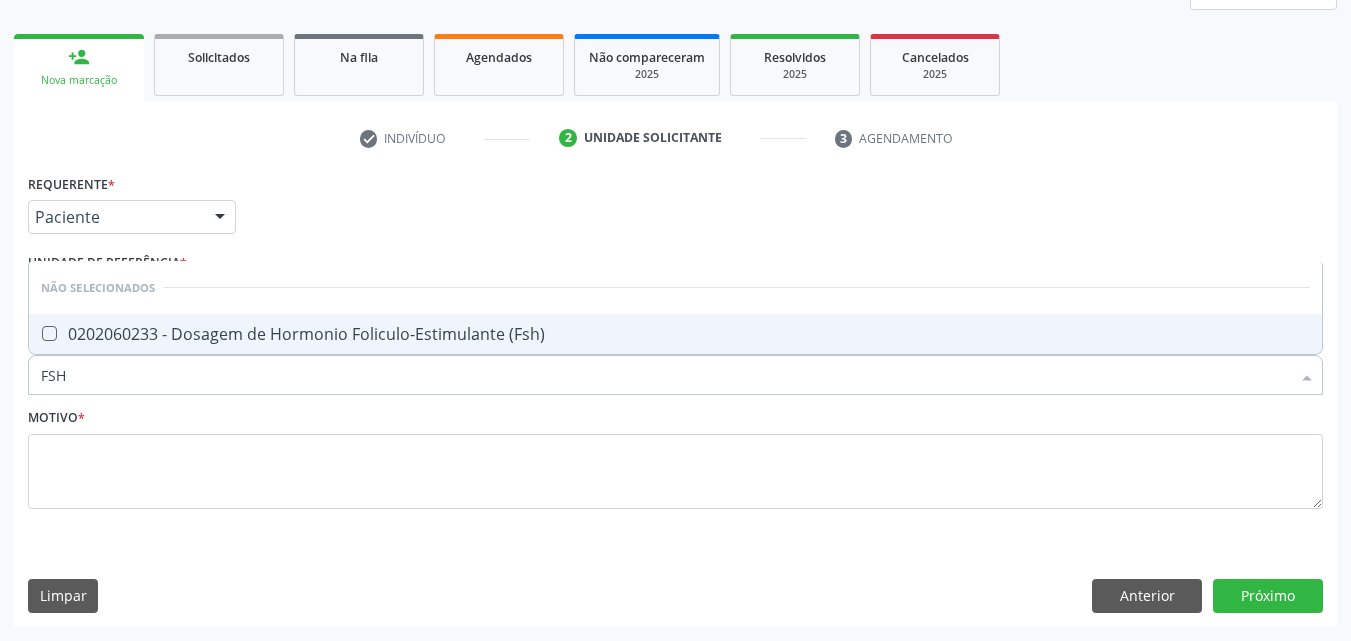 click on "0202060233 - Dosagem de Hormonio Foliculo-Estimulante (Fsh)" at bounding box center [675, 334] 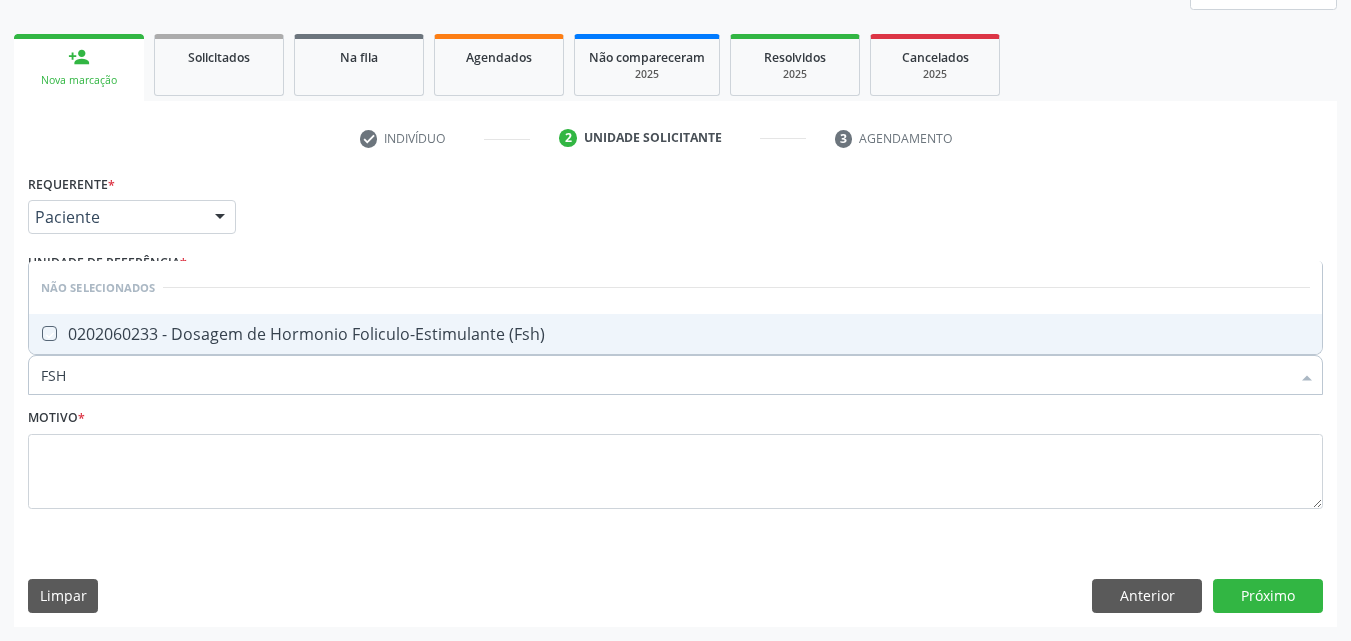 checkbox on "true" 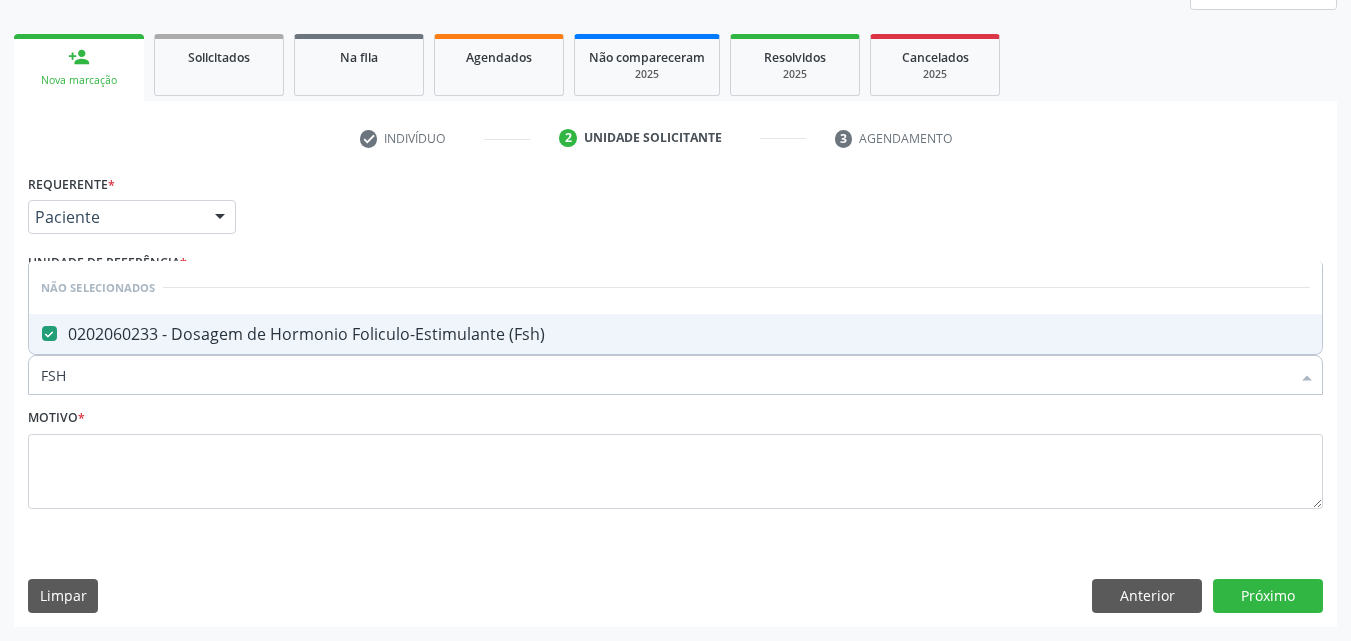 drag, startPoint x: 109, startPoint y: 365, endPoint x: 8, endPoint y: 391, distance: 104.292854 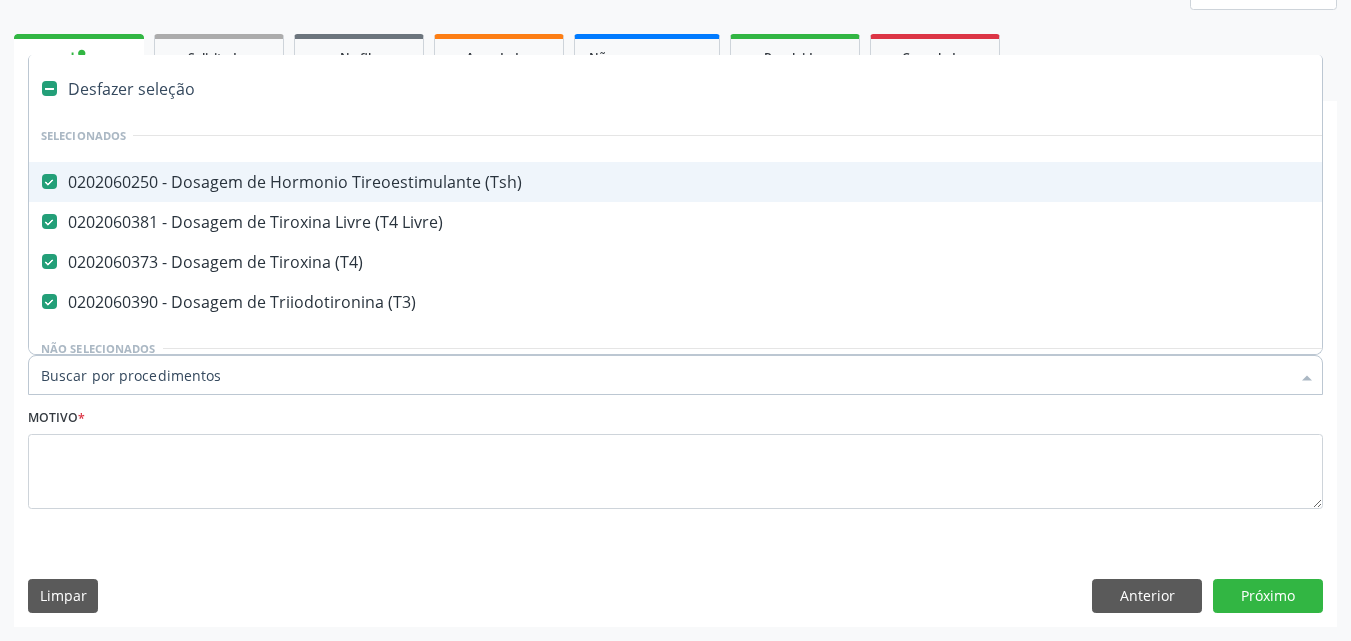 type on "L" 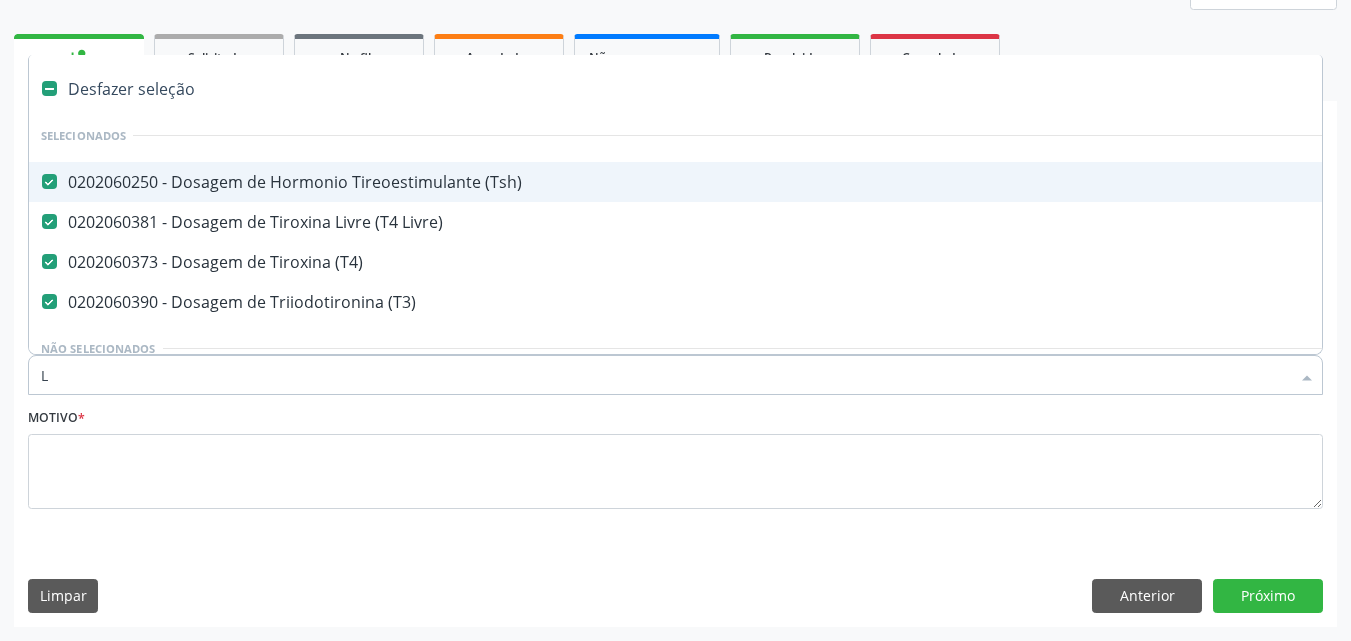 checkbox on "false" 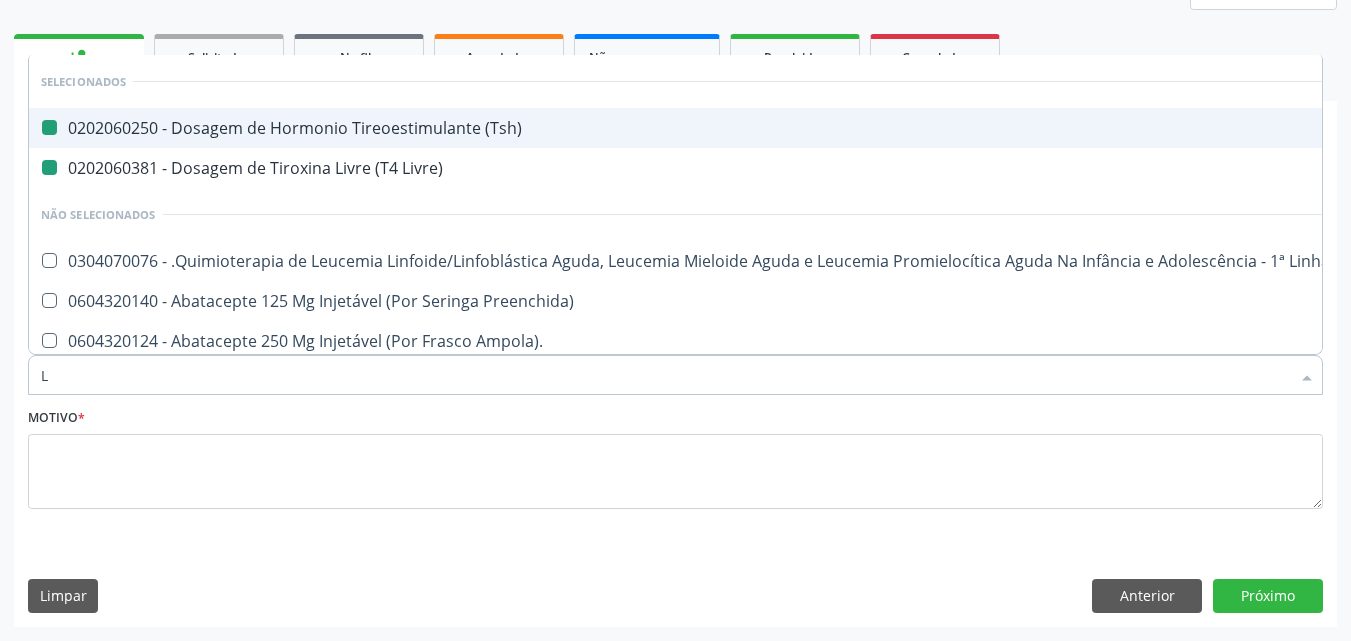 type on "LH" 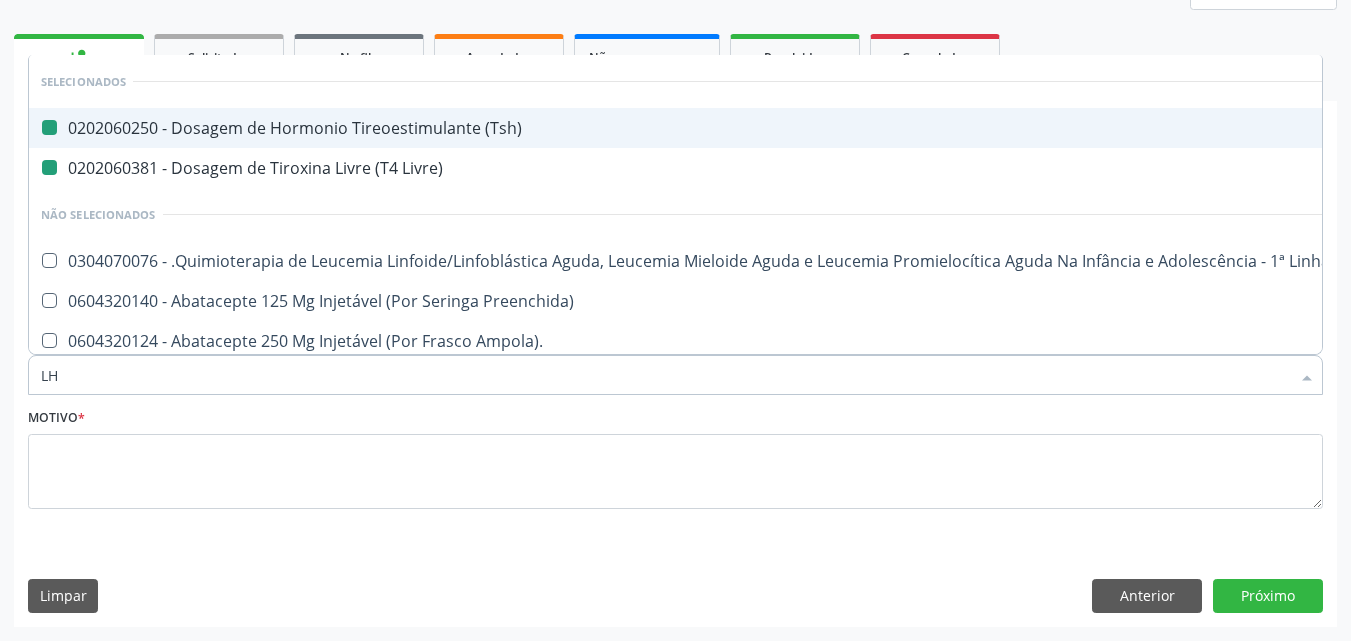 checkbox on "false" 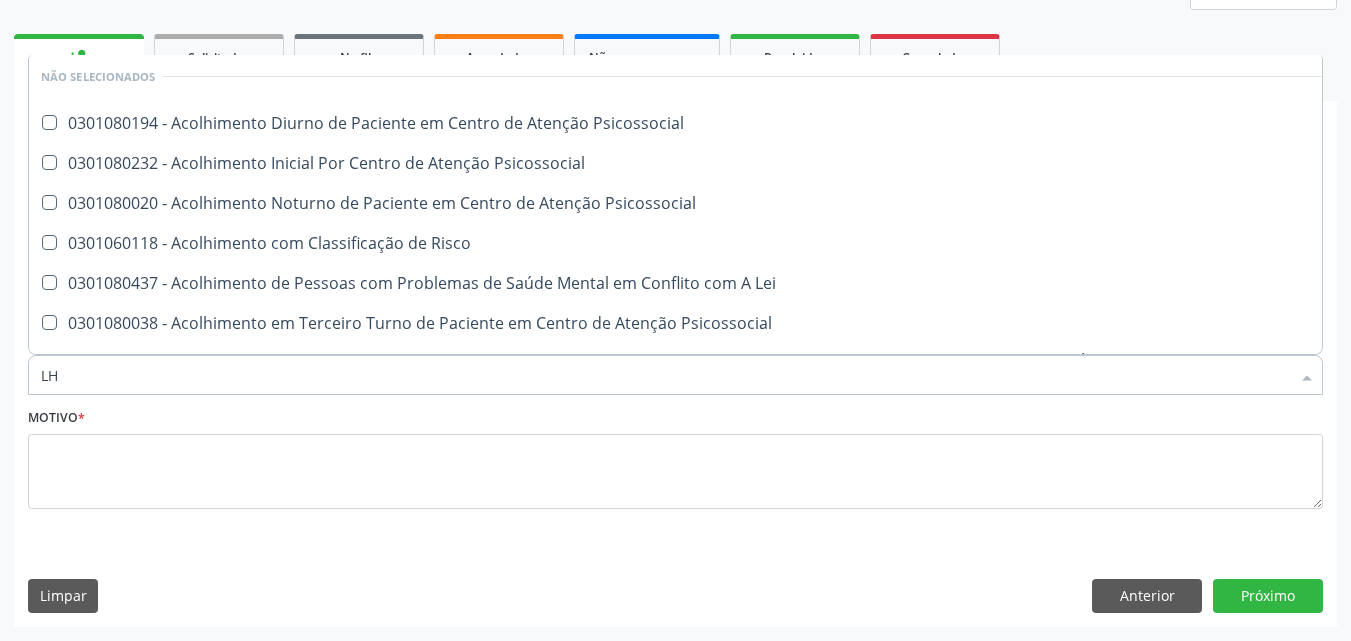 scroll, scrollTop: 0, scrollLeft: 0, axis: both 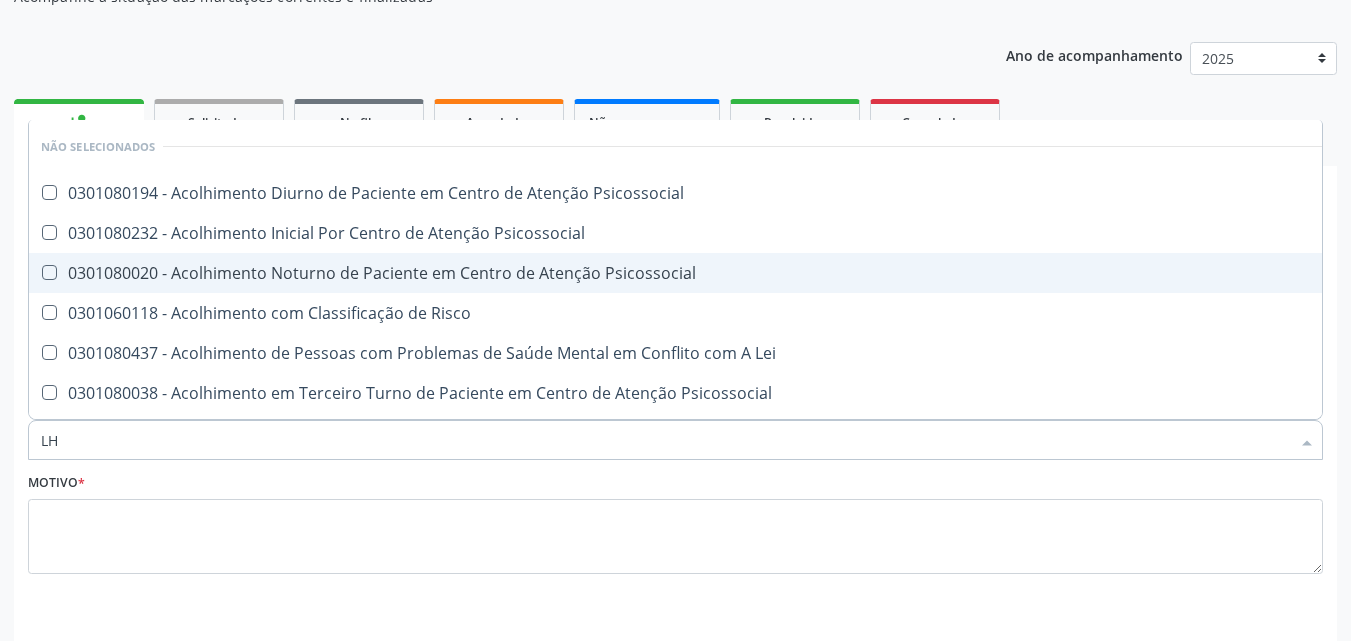 type on "L" 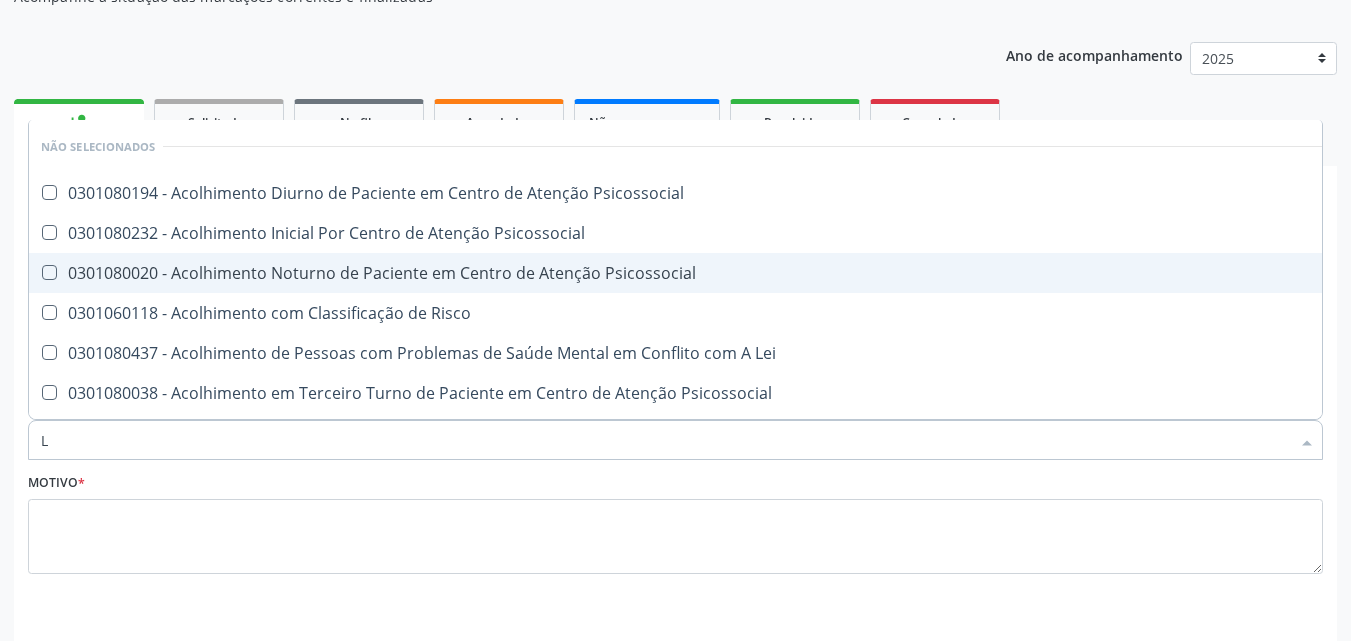 type 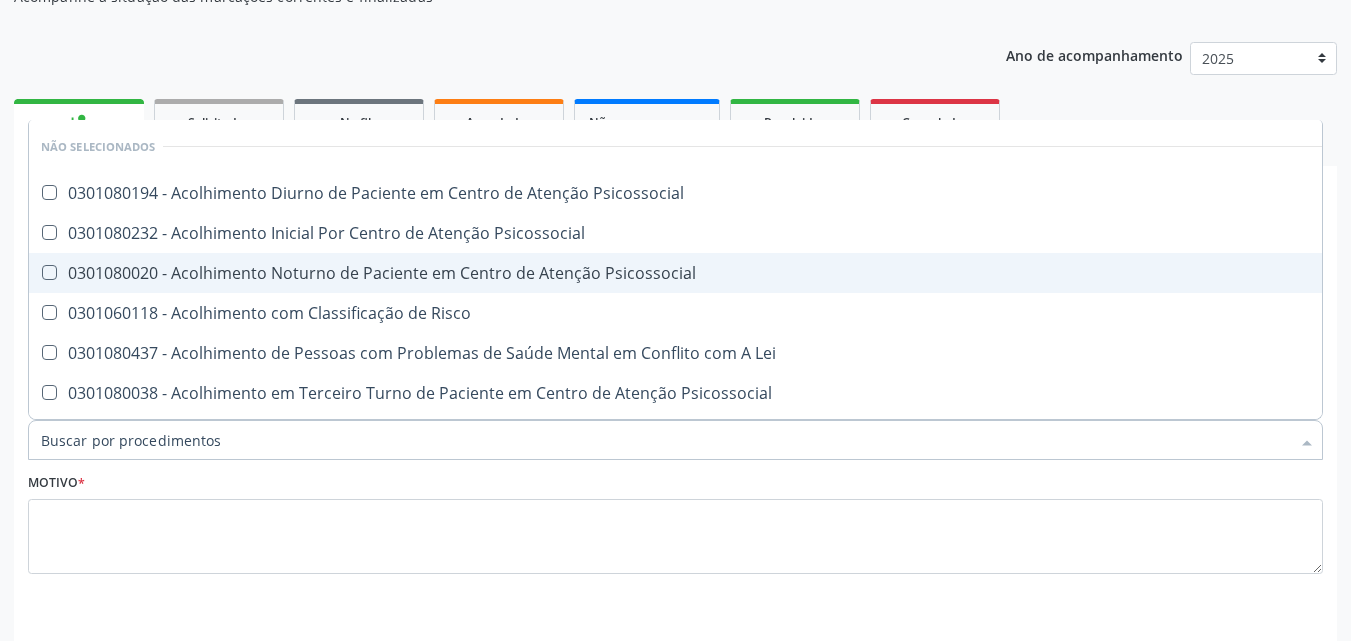 checkbox on "true" 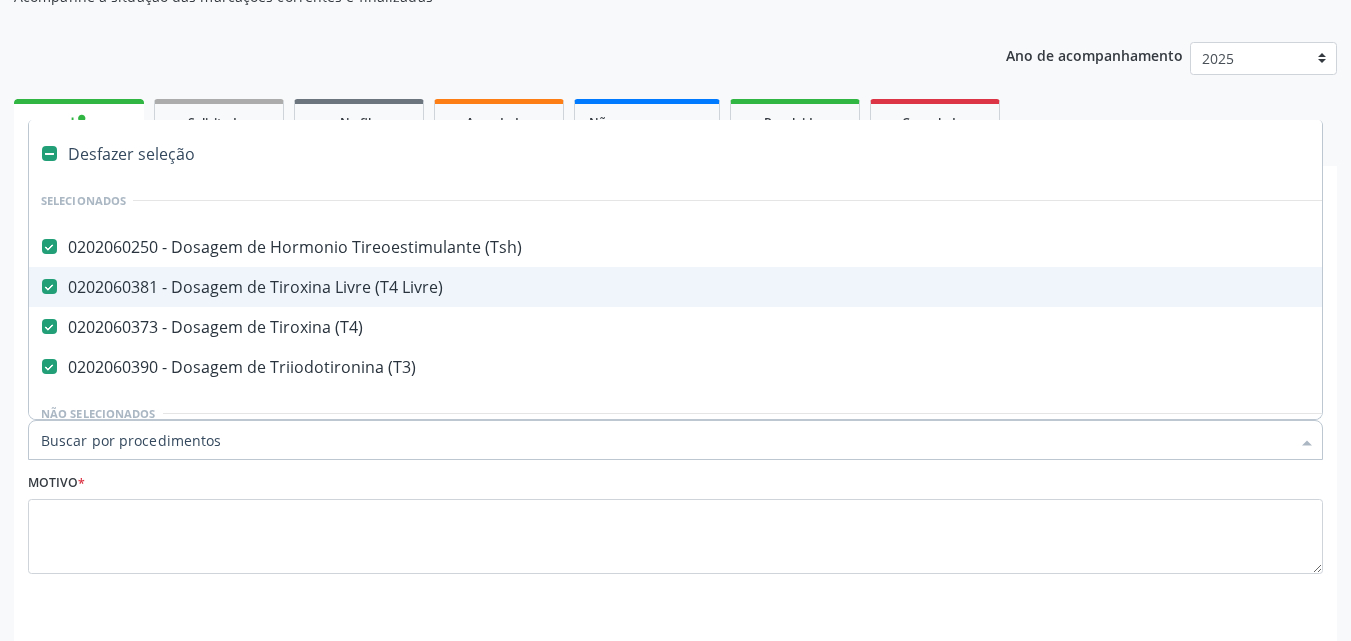 type on "L" 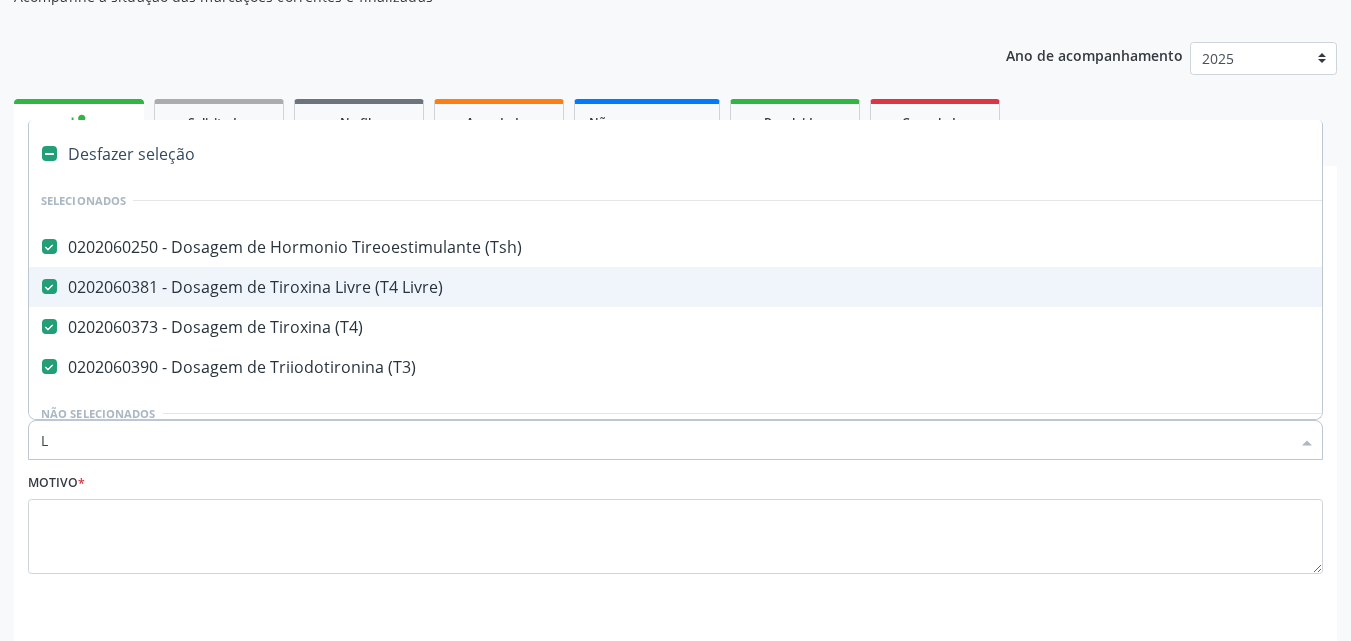 checkbox on "false" 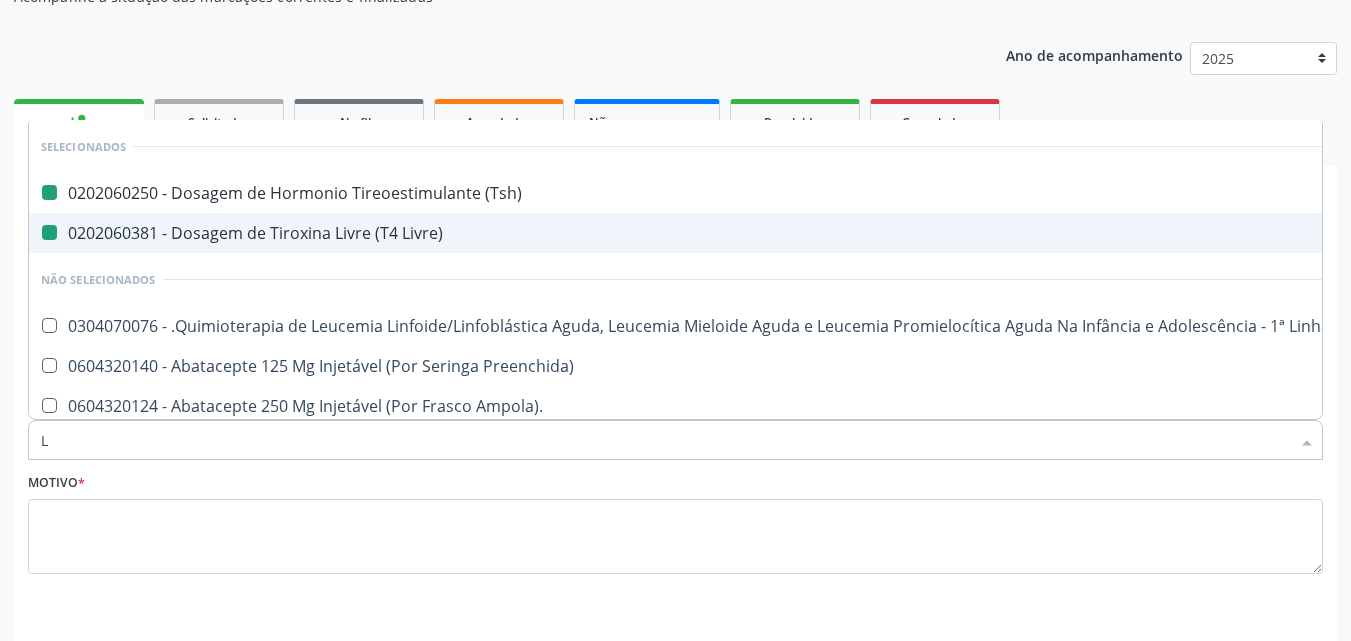 type on "LU" 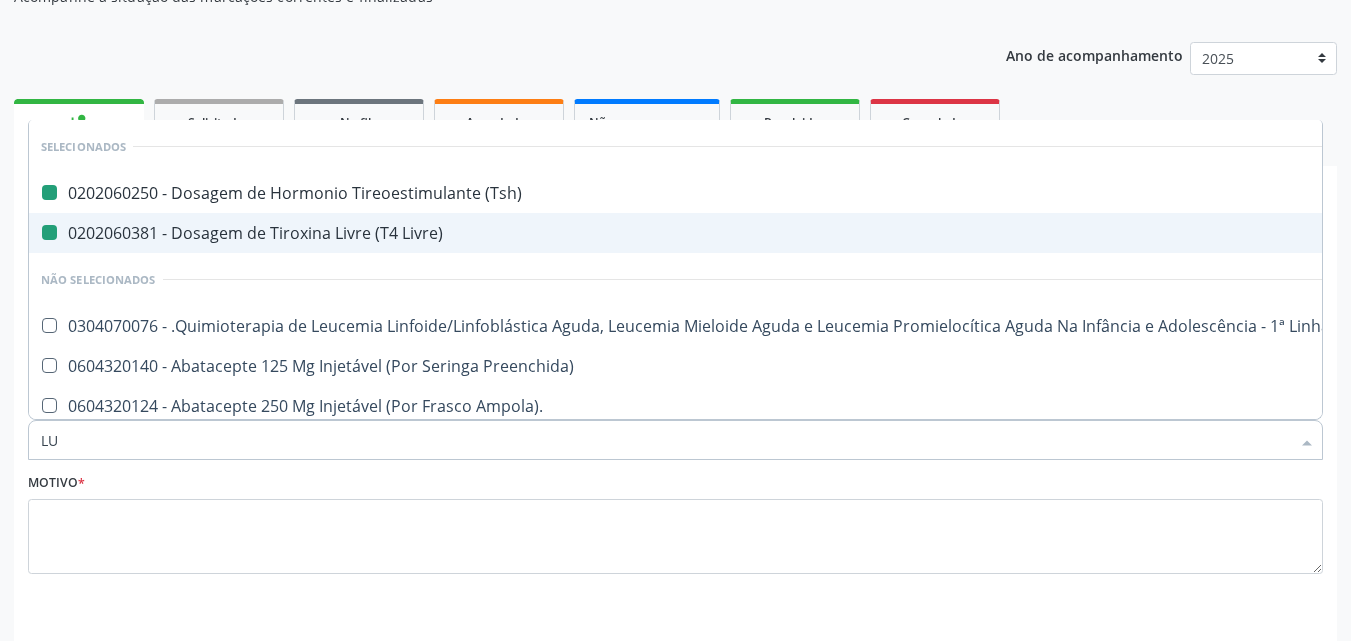 checkbox on "false" 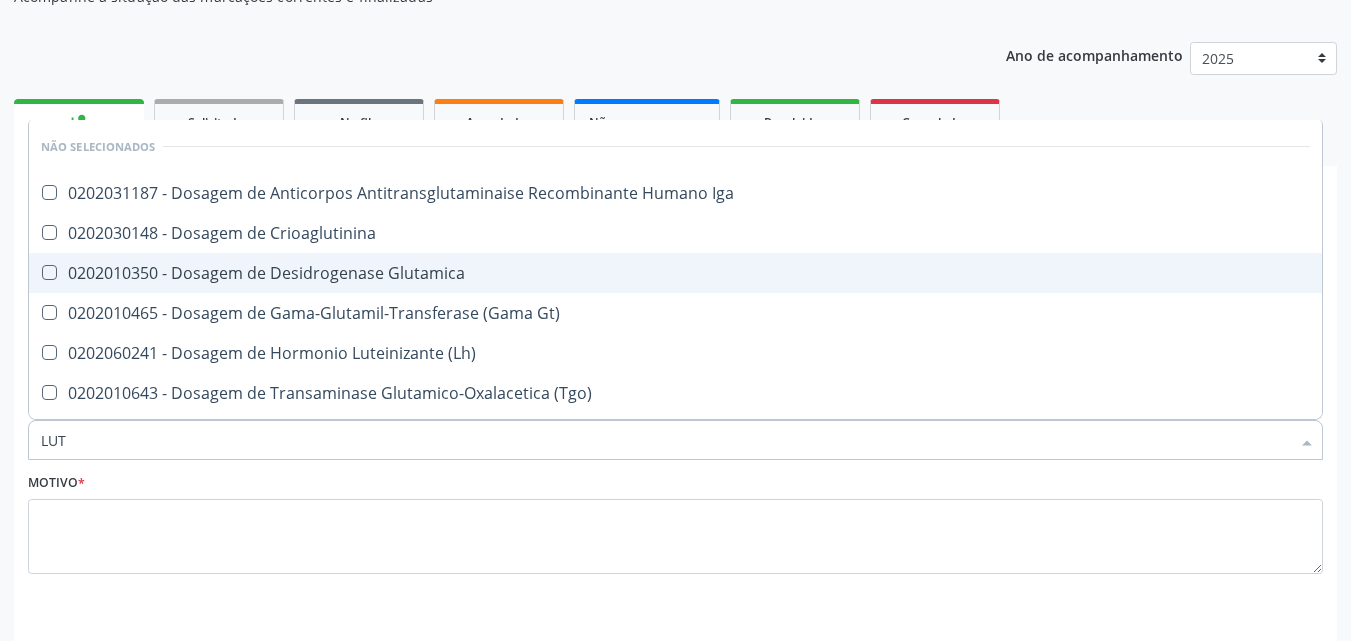 type on "LUTE" 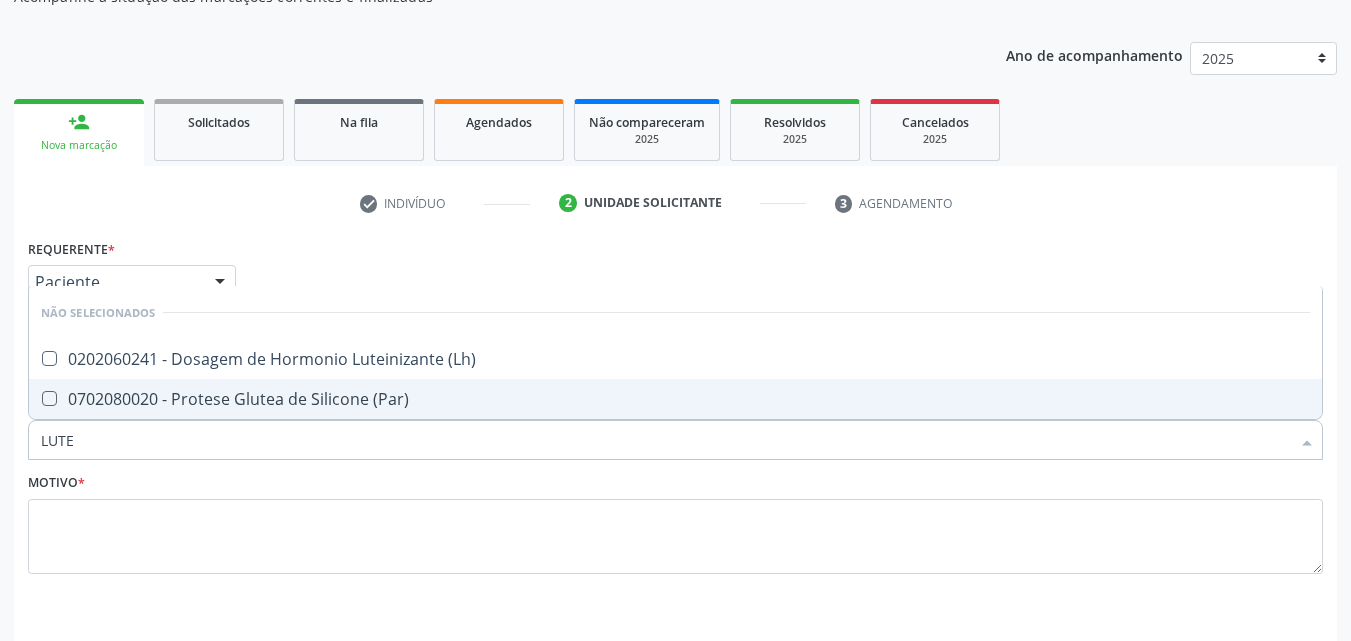 click on "Não selecionados" at bounding box center [675, 312] 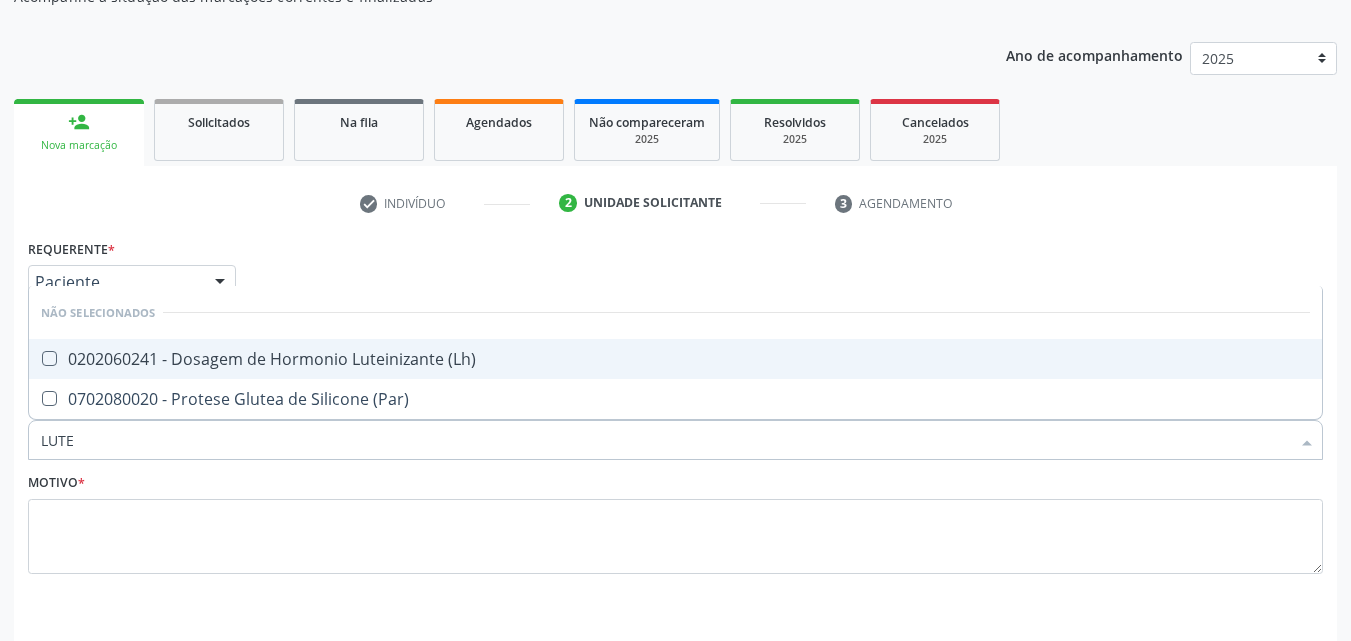 click on "0202060241 - Dosagem de Hormonio Luteinizante (Lh)" at bounding box center (675, 359) 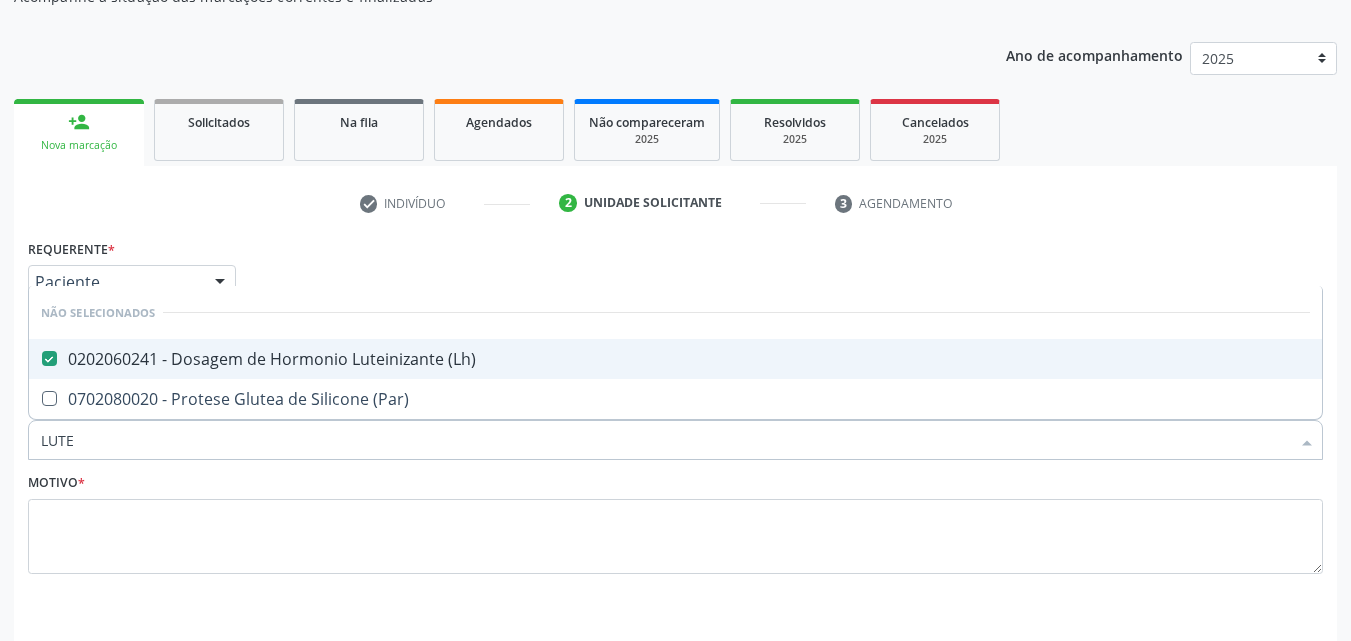 click on "0202060241 - Dosagem de Hormonio Luteinizante (Lh)" at bounding box center [675, 359] 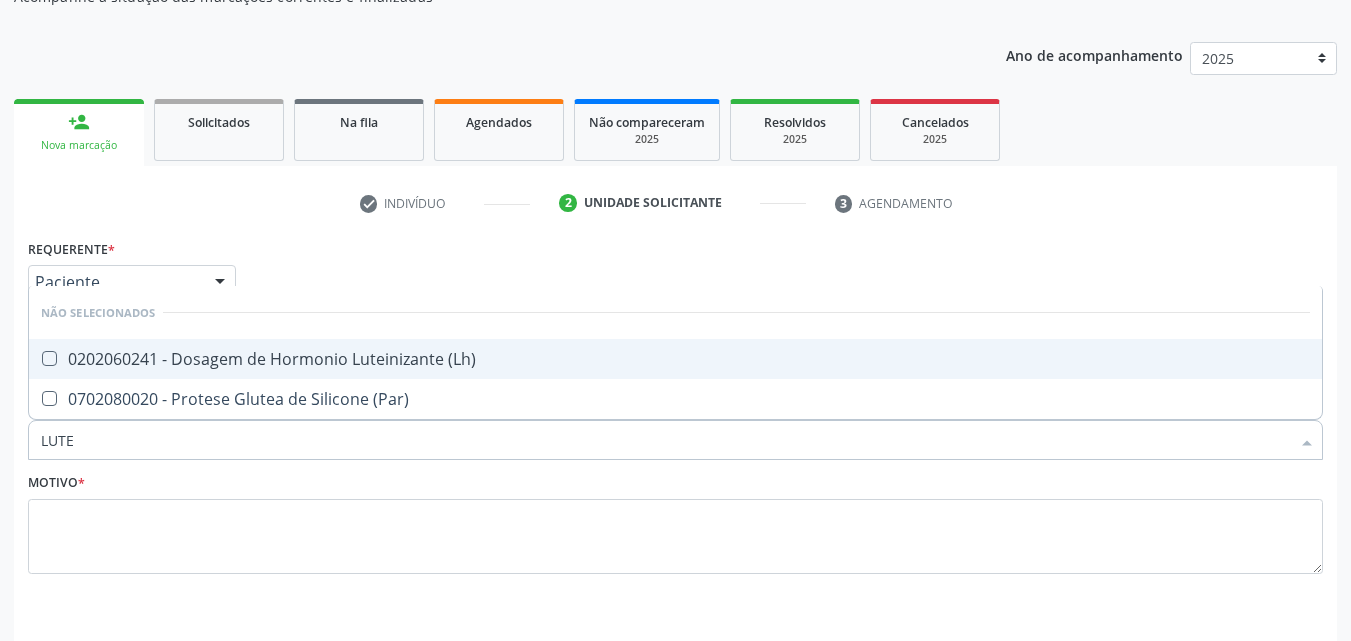 click on "0202060241 - Dosagem de Hormonio Luteinizante (Lh)" at bounding box center [675, 359] 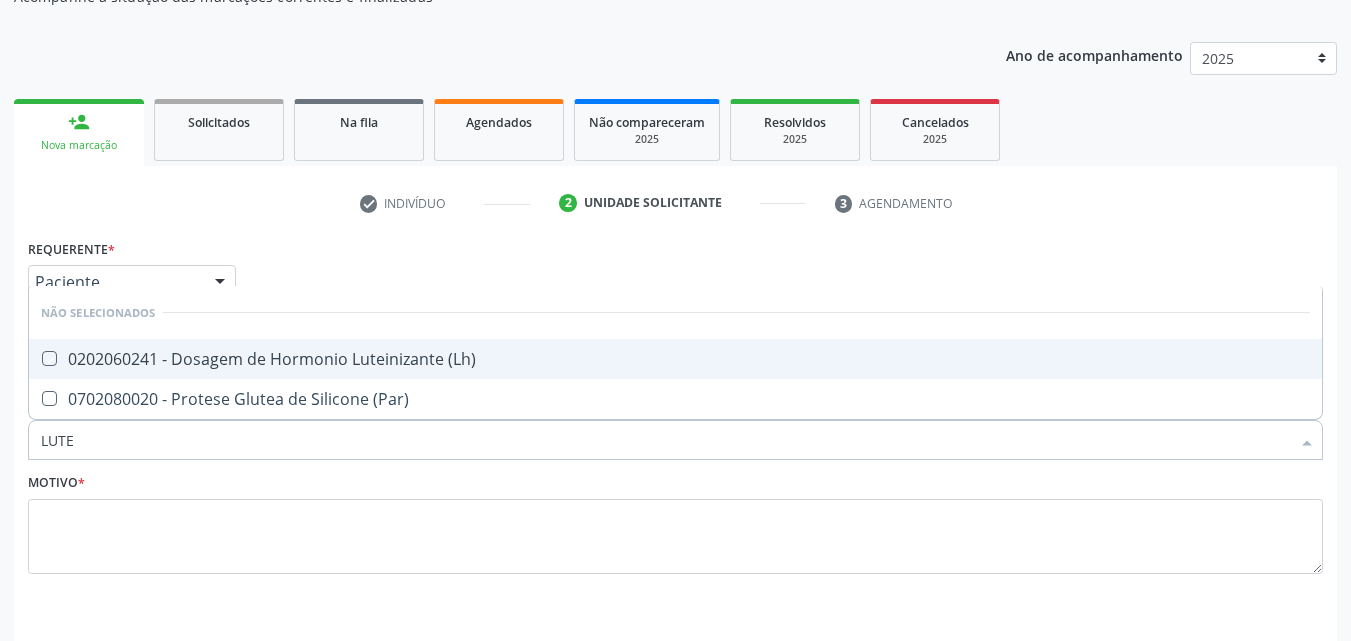checkbox on "true" 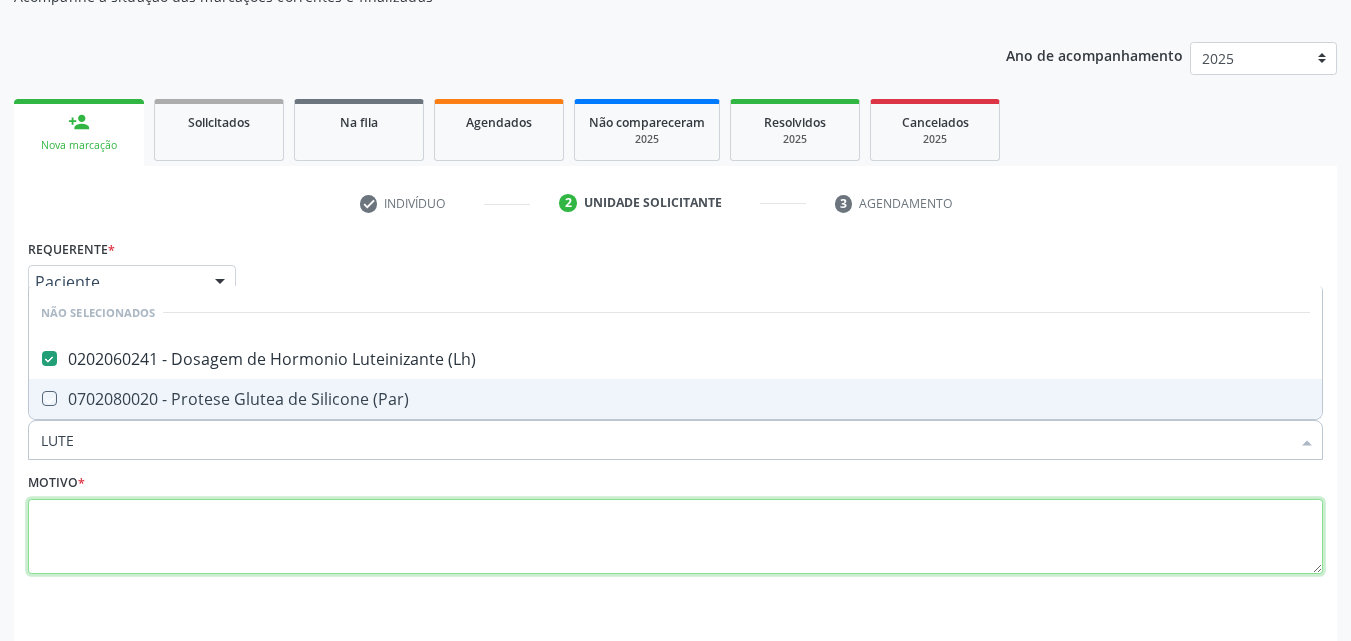 click at bounding box center [675, 537] 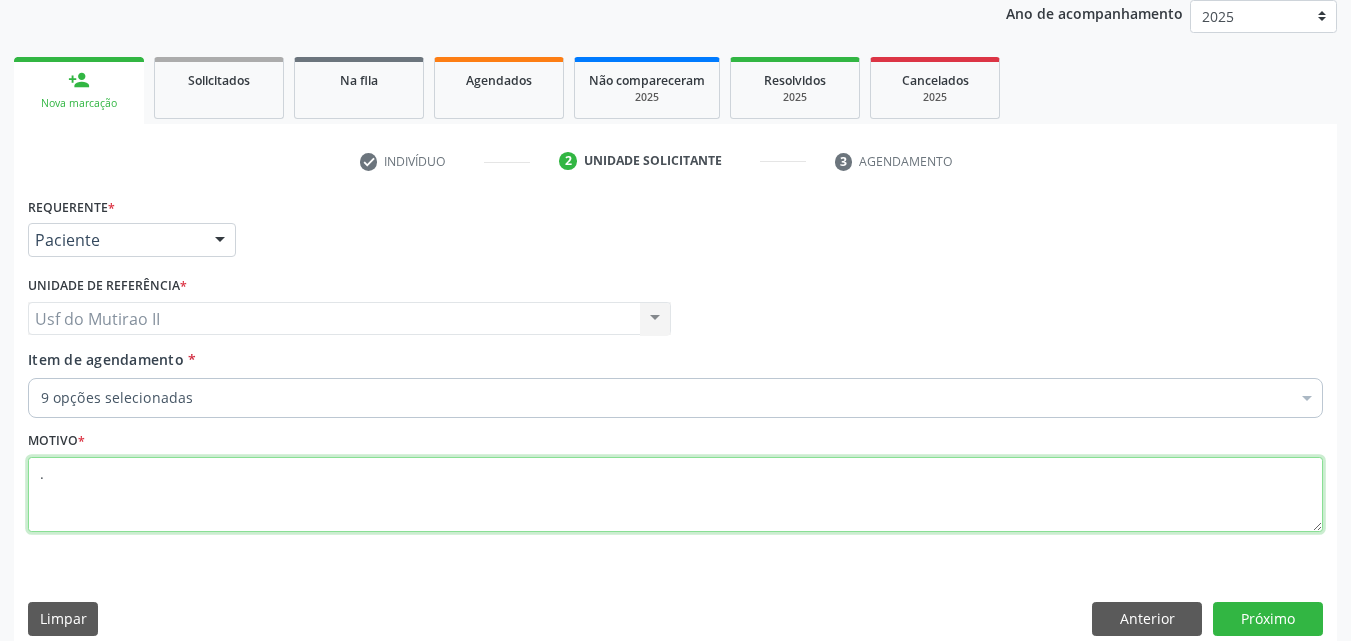 scroll, scrollTop: 265, scrollLeft: 0, axis: vertical 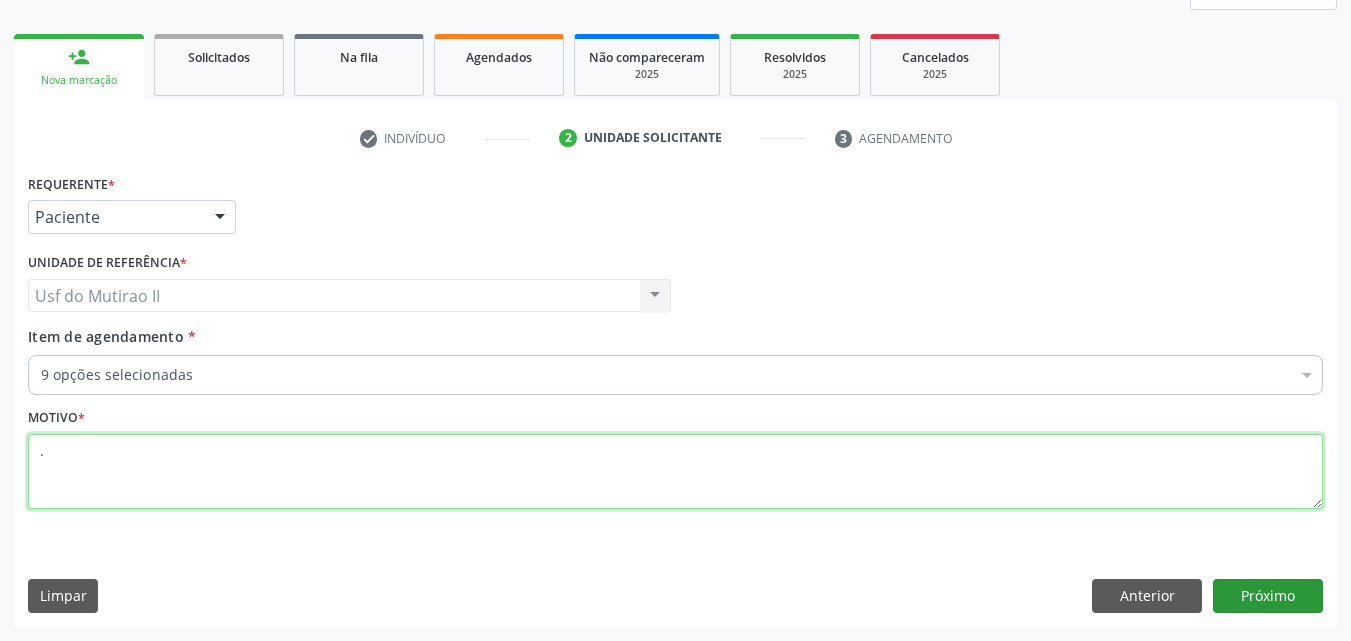 type on "." 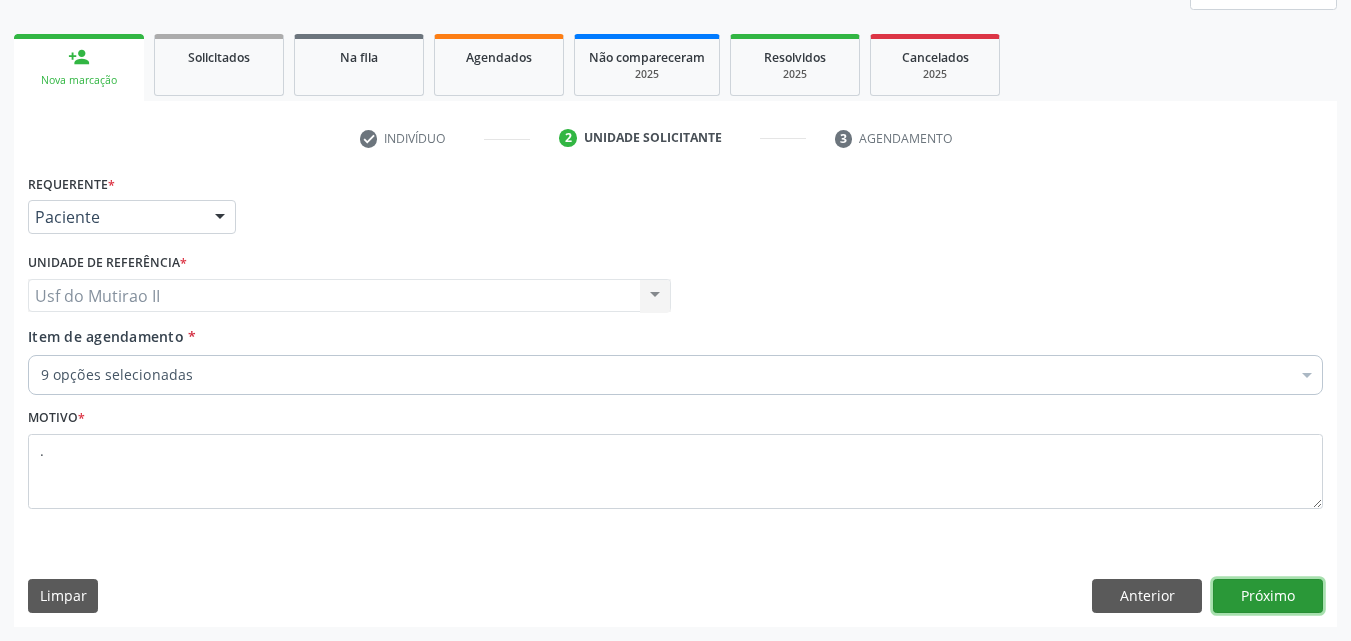 click on "Próximo" at bounding box center (1268, 596) 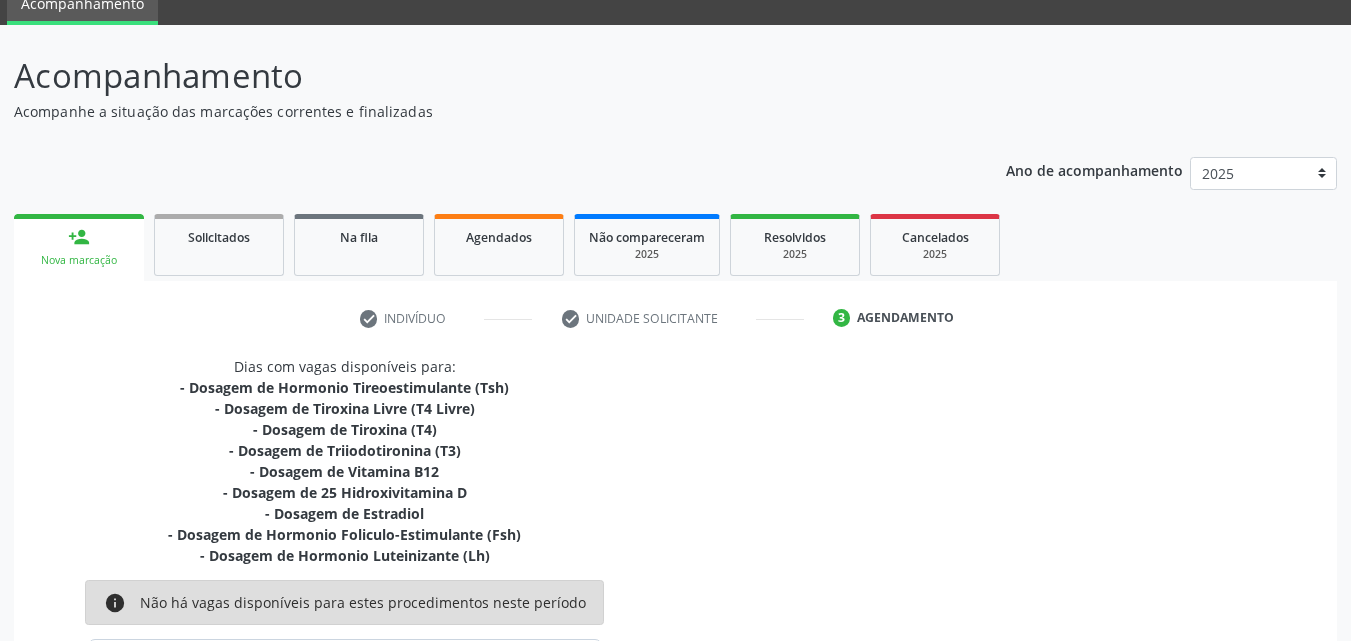 scroll, scrollTop: 0, scrollLeft: 0, axis: both 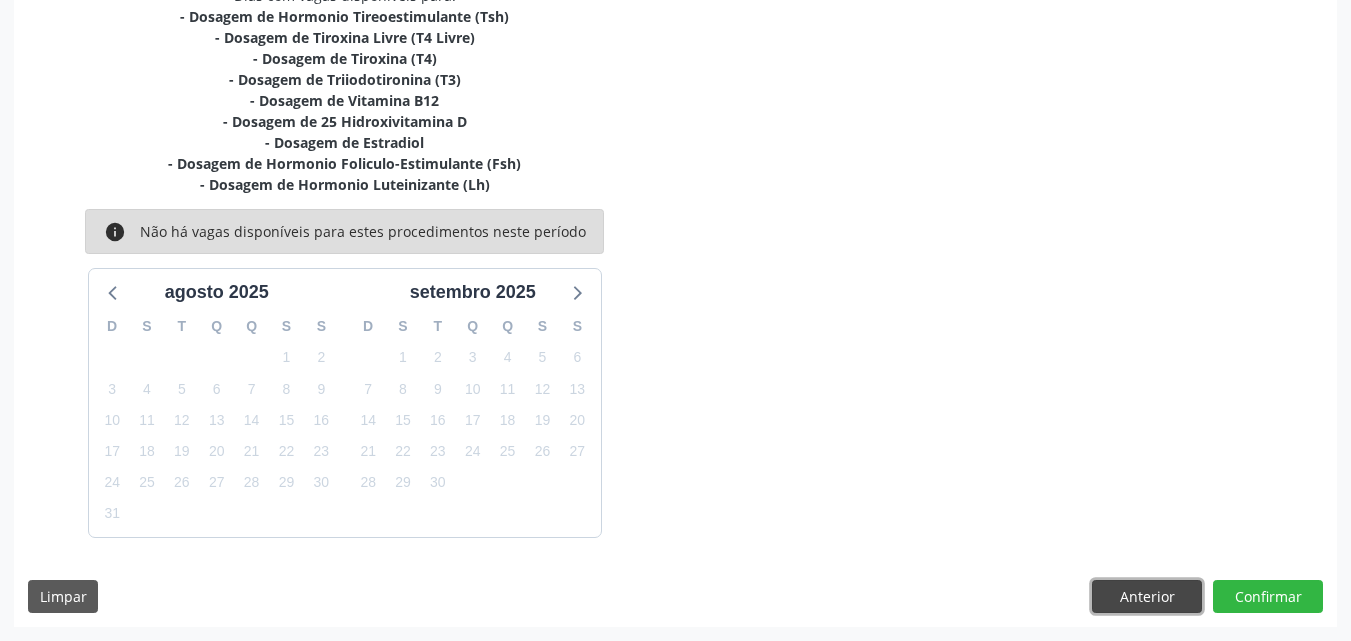 click on "Anterior" at bounding box center [1147, 597] 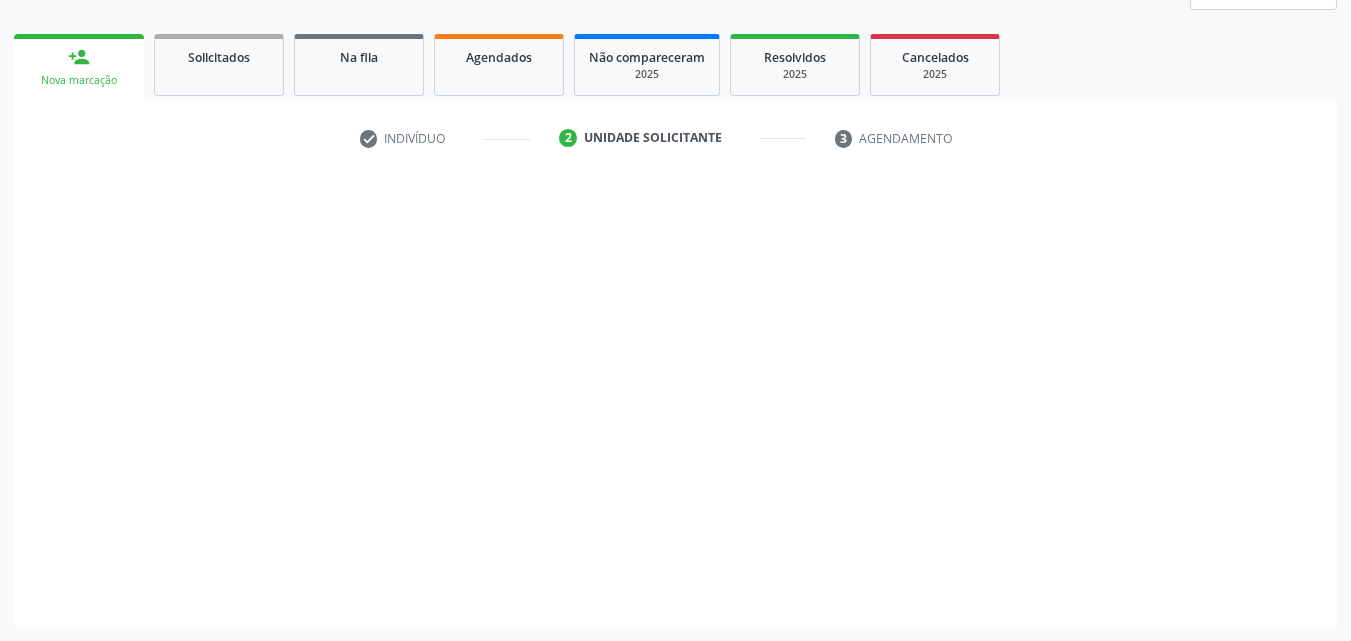 scroll, scrollTop: 265, scrollLeft: 0, axis: vertical 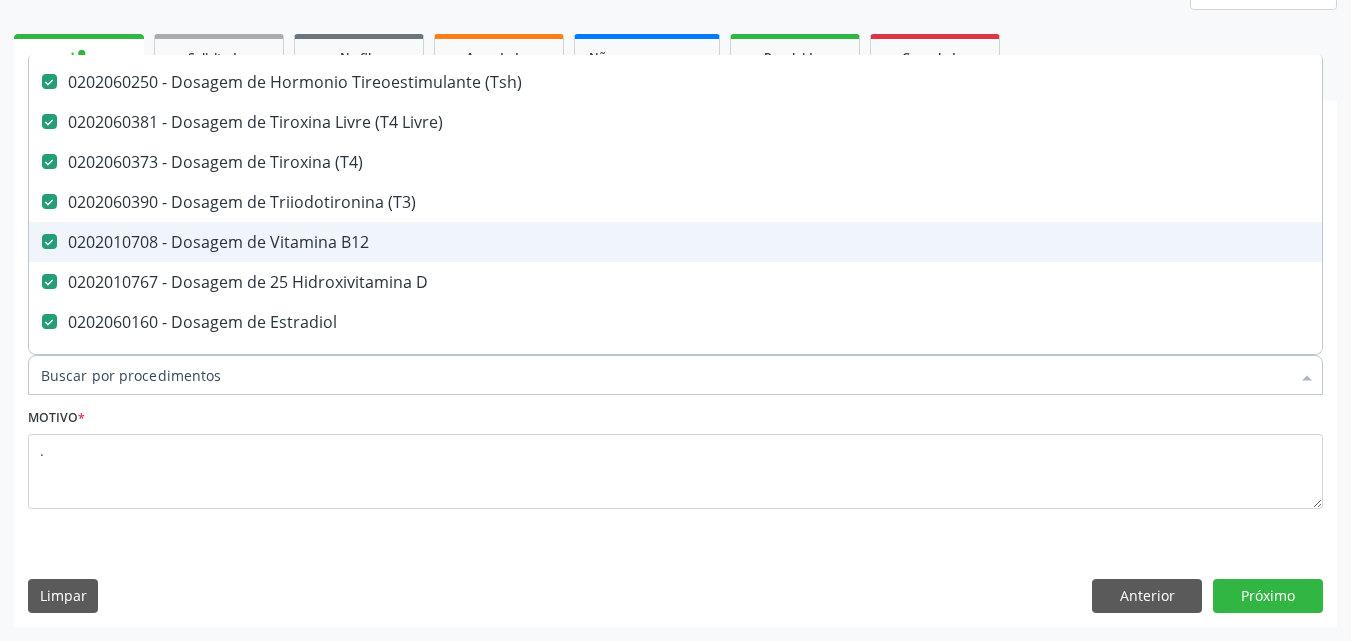 click on "0202010708 - Dosagem de Vitamina B12" at bounding box center [819, 242] 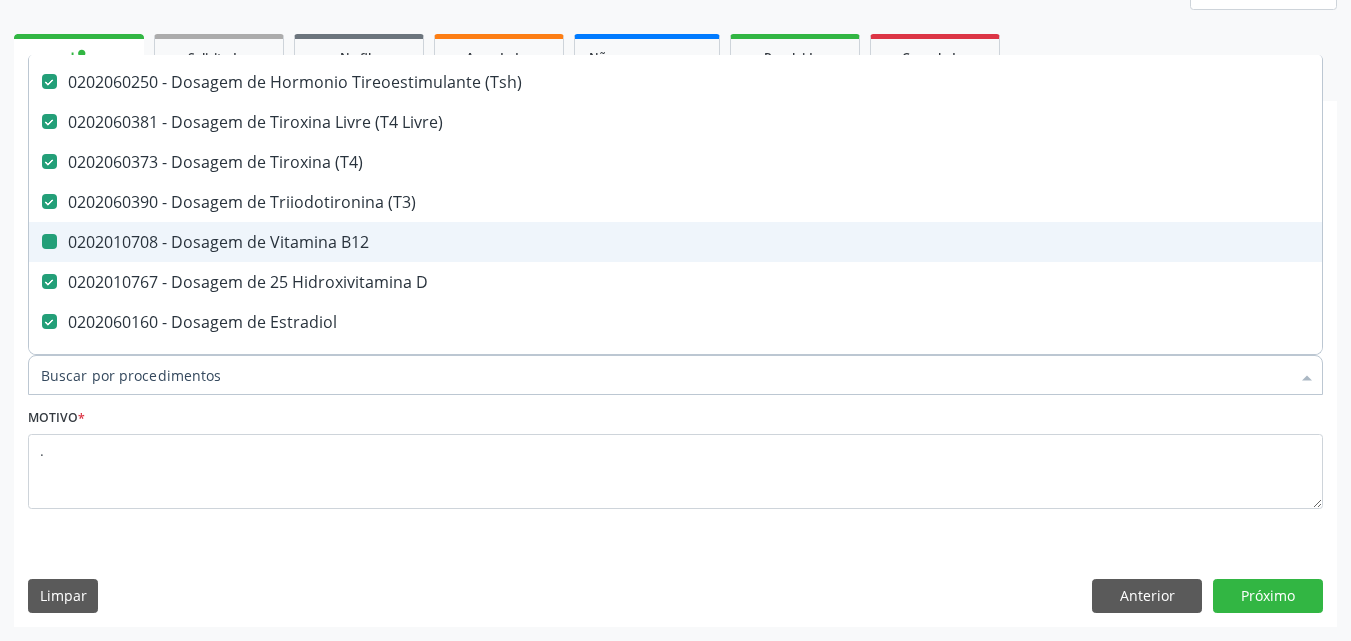 checkbox on "false" 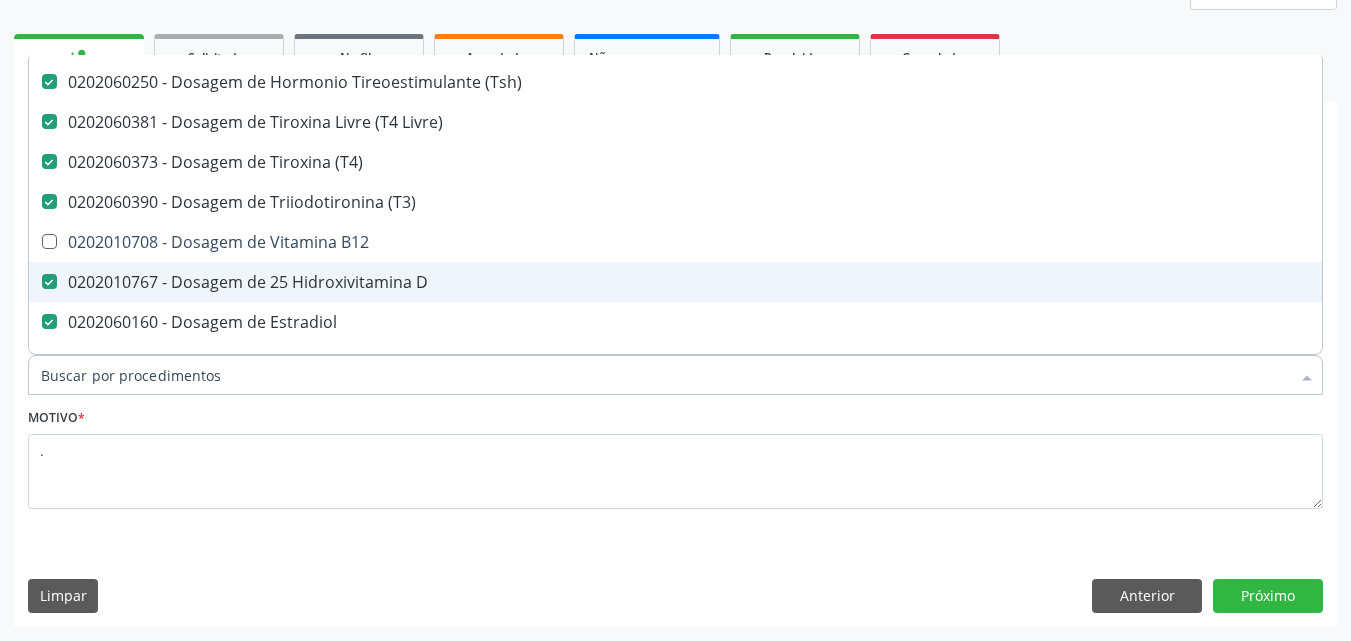 click on "0202010767 - Dosagem de 25 Hidroxivitamina D" at bounding box center [819, 282] 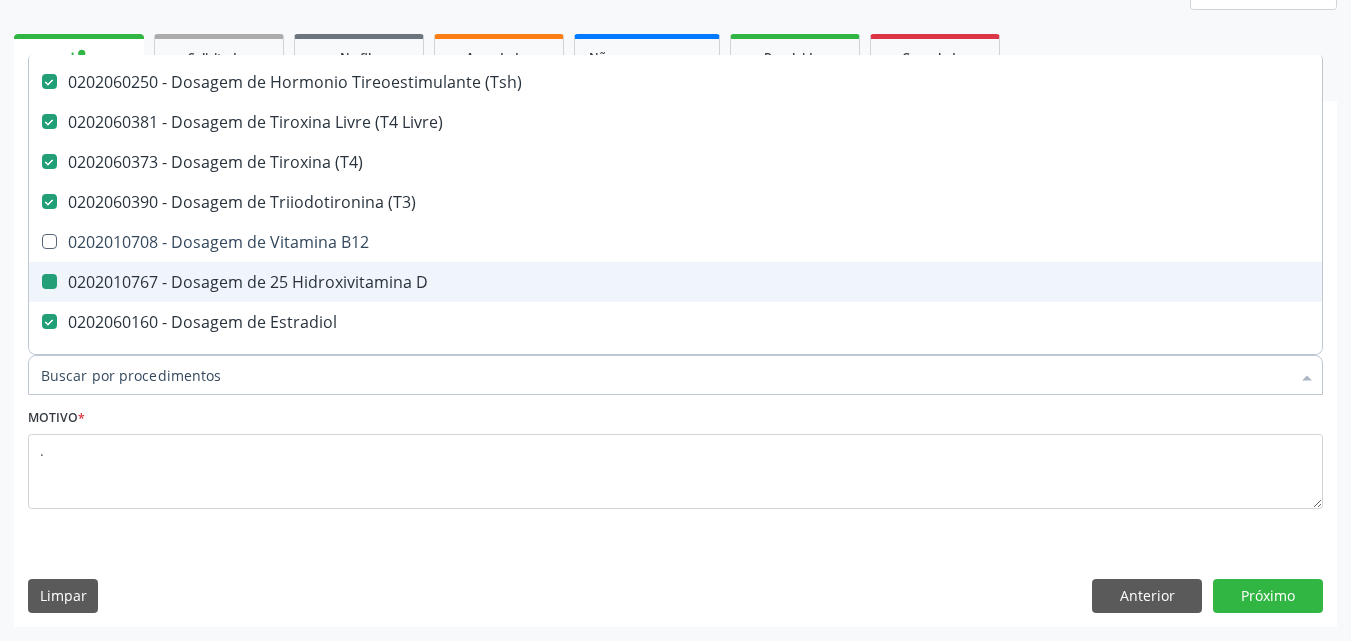 checkbox on "false" 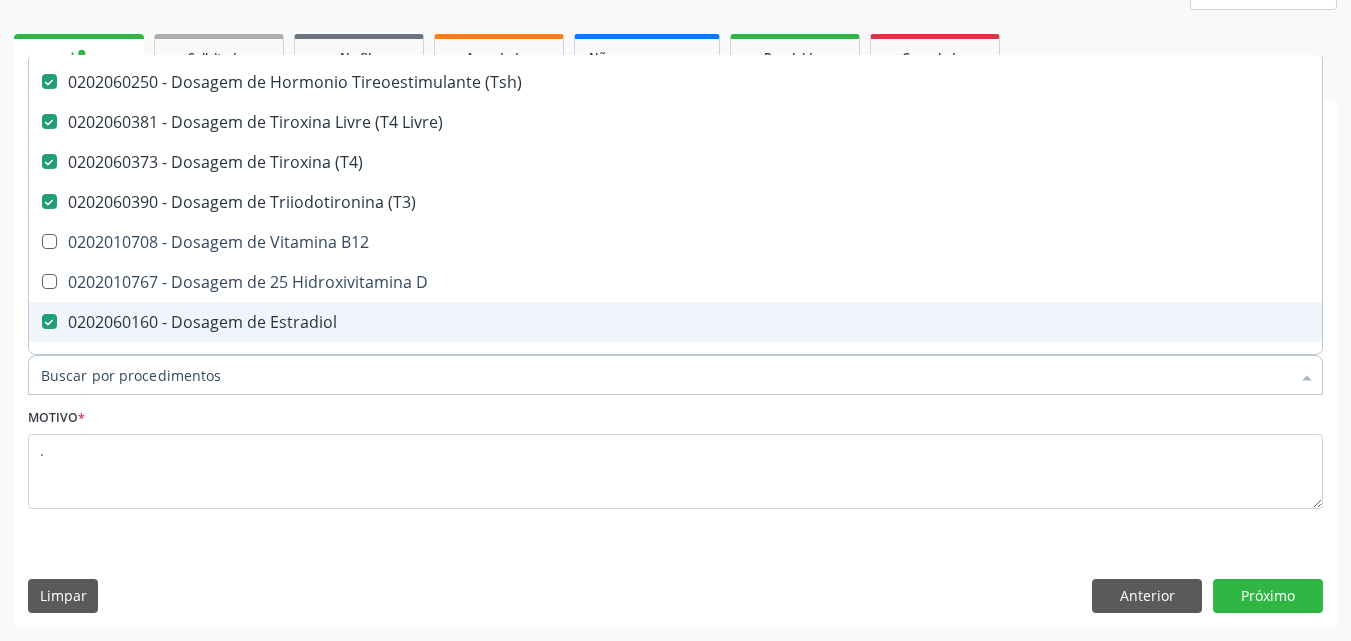 click on "0202060160 - Dosagem de Estradiol" at bounding box center (819, 322) 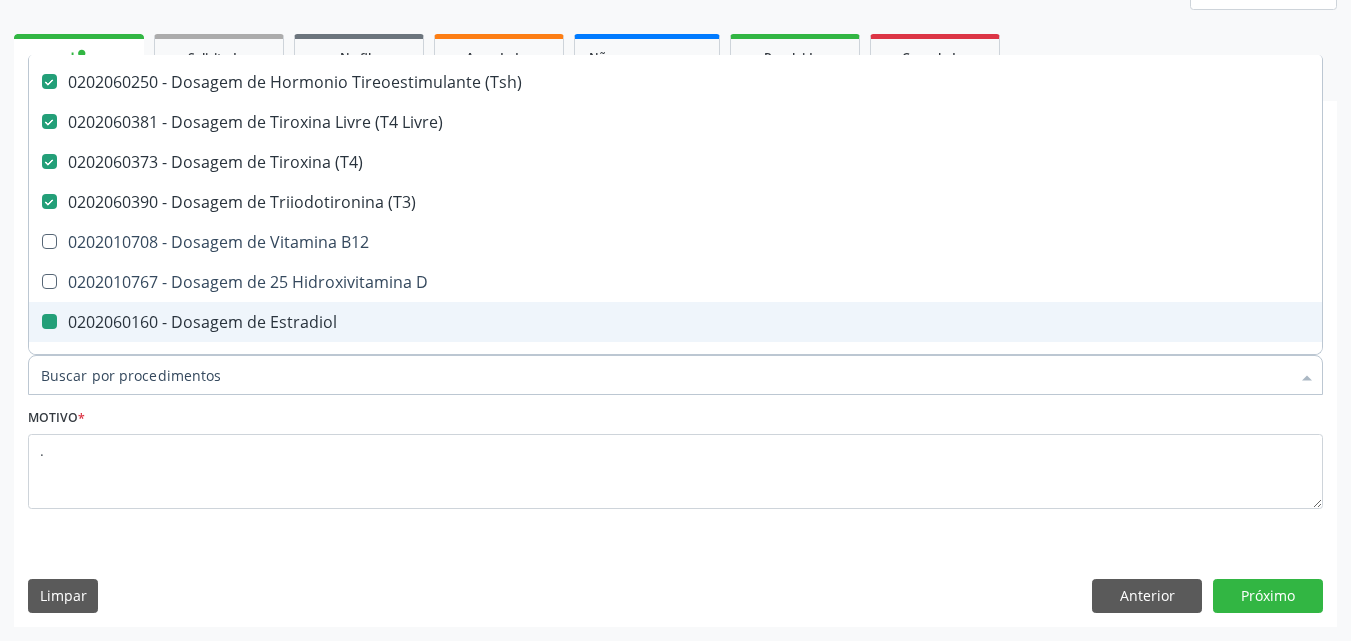 checkbox on "false" 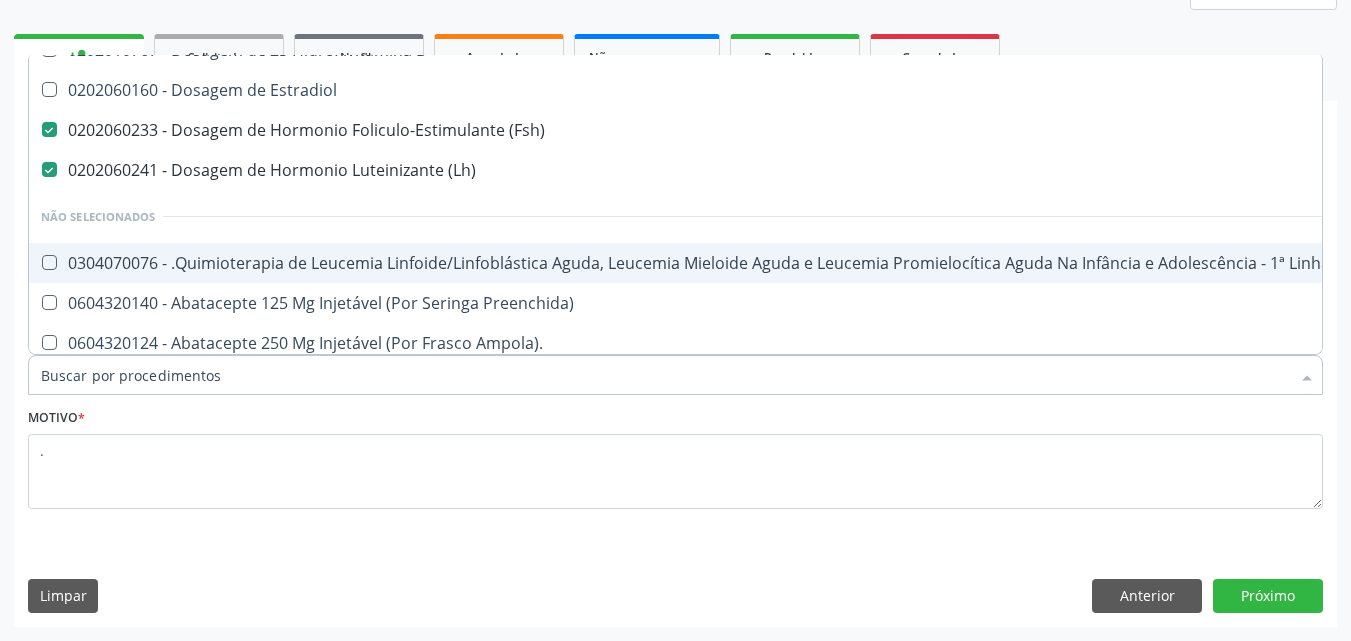 scroll, scrollTop: 300, scrollLeft: 0, axis: vertical 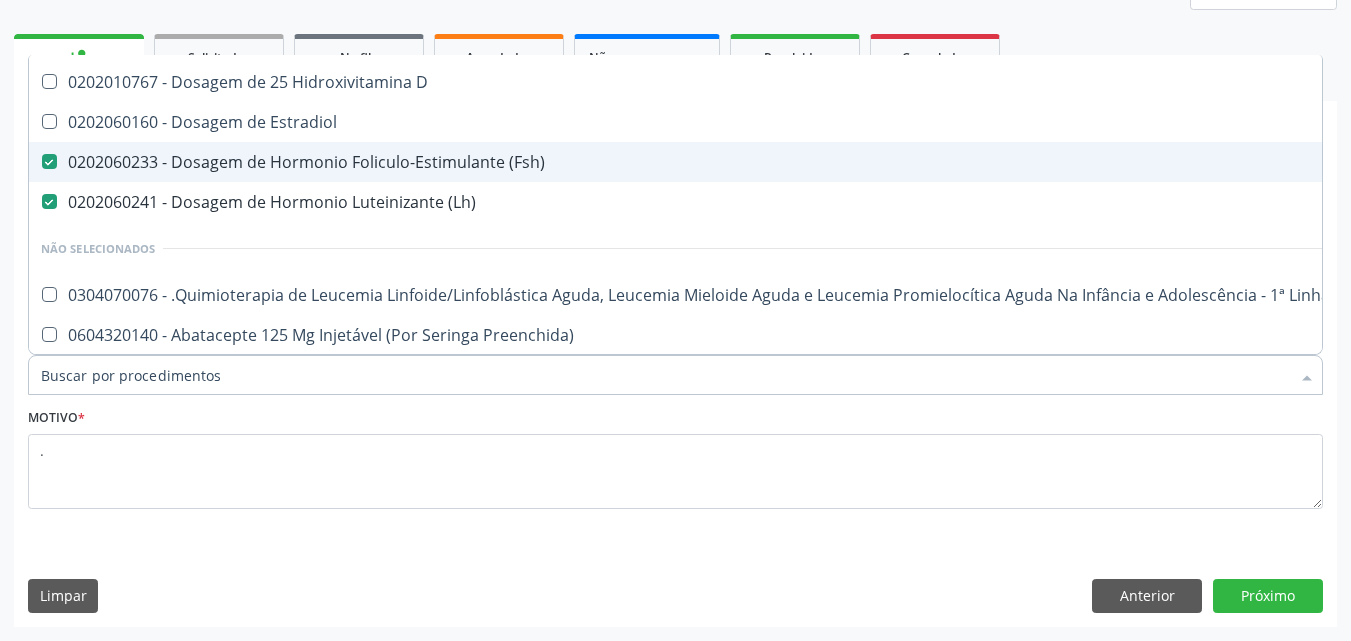 click on "0202060233 - Dosagem de Hormonio Foliculo-Estimulante (Fsh)" at bounding box center [819, 162] 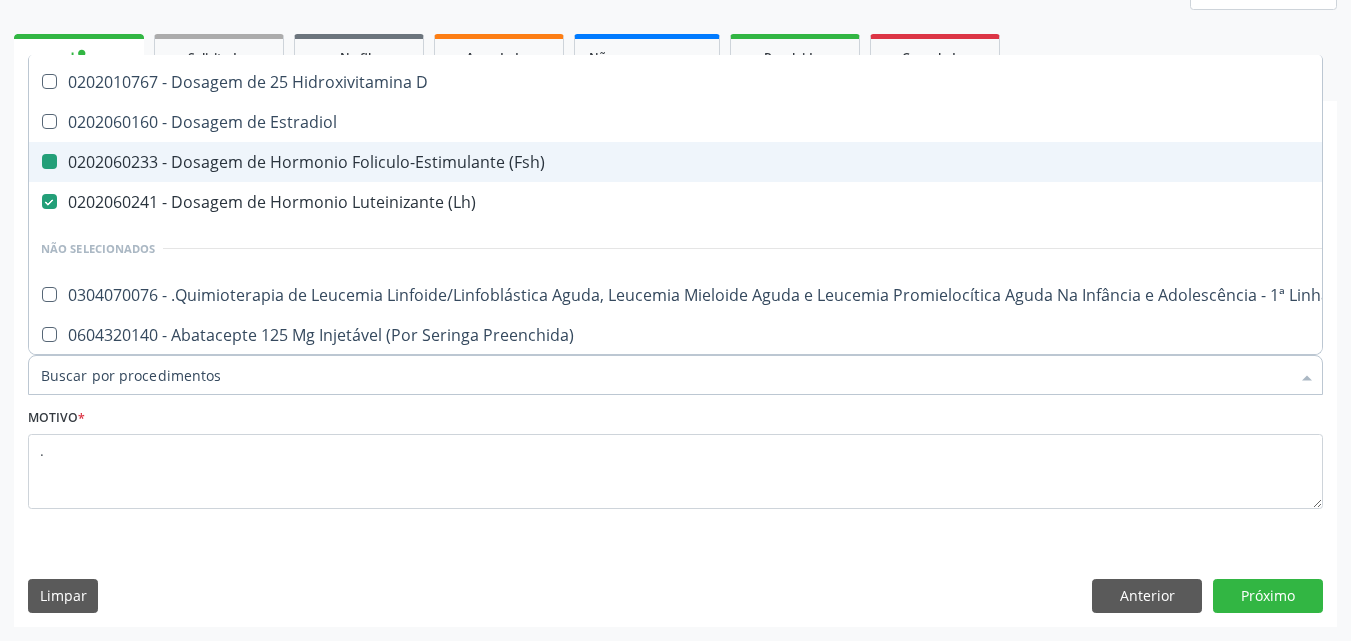 checkbox on "false" 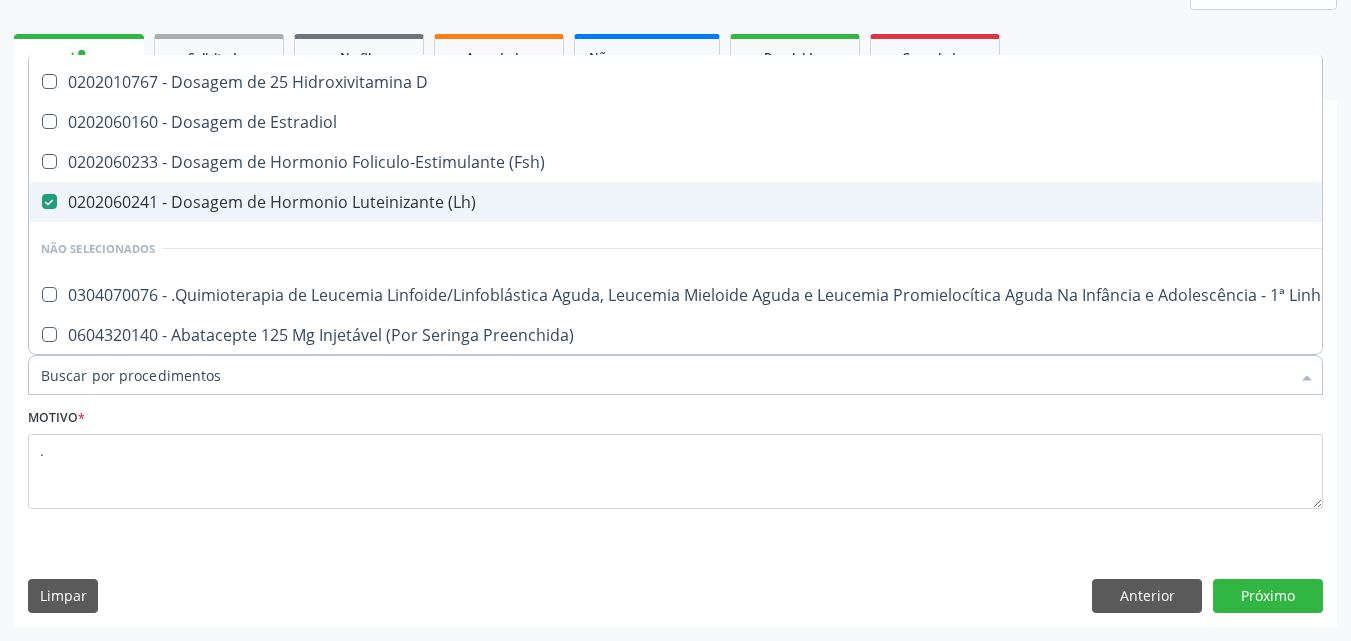click on "0202060241 - Dosagem de Hormonio Luteinizante (Lh)" at bounding box center [819, 202] 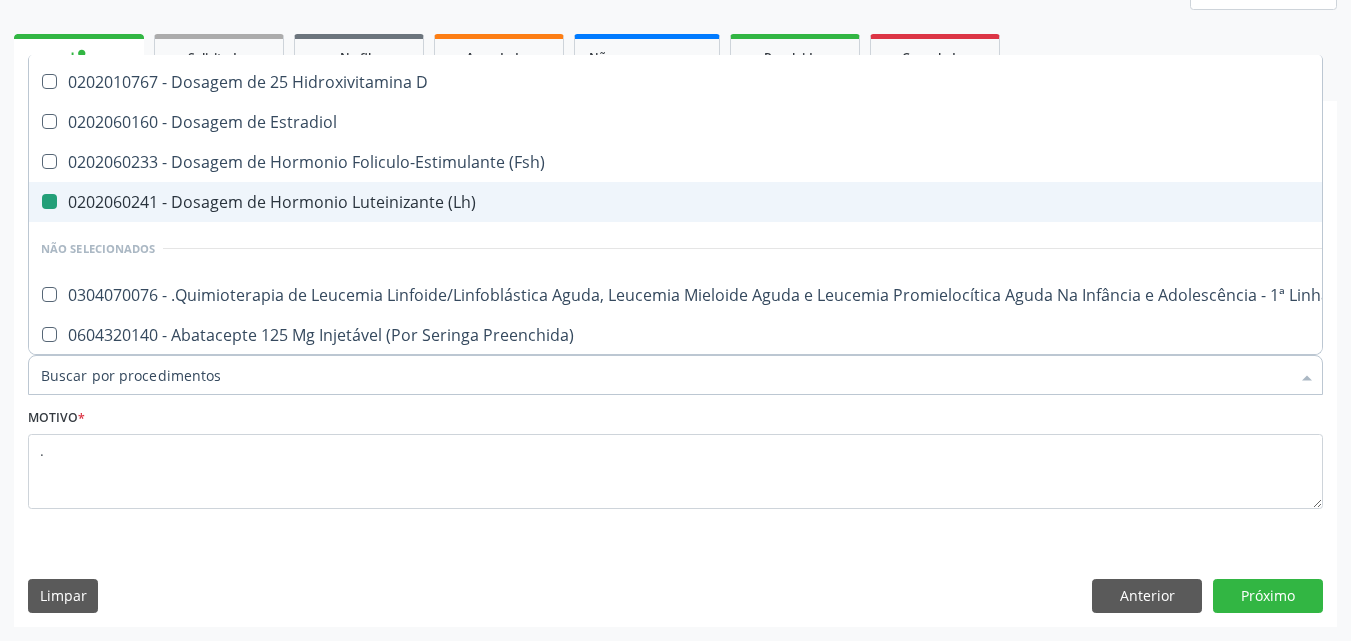 checkbox on "false" 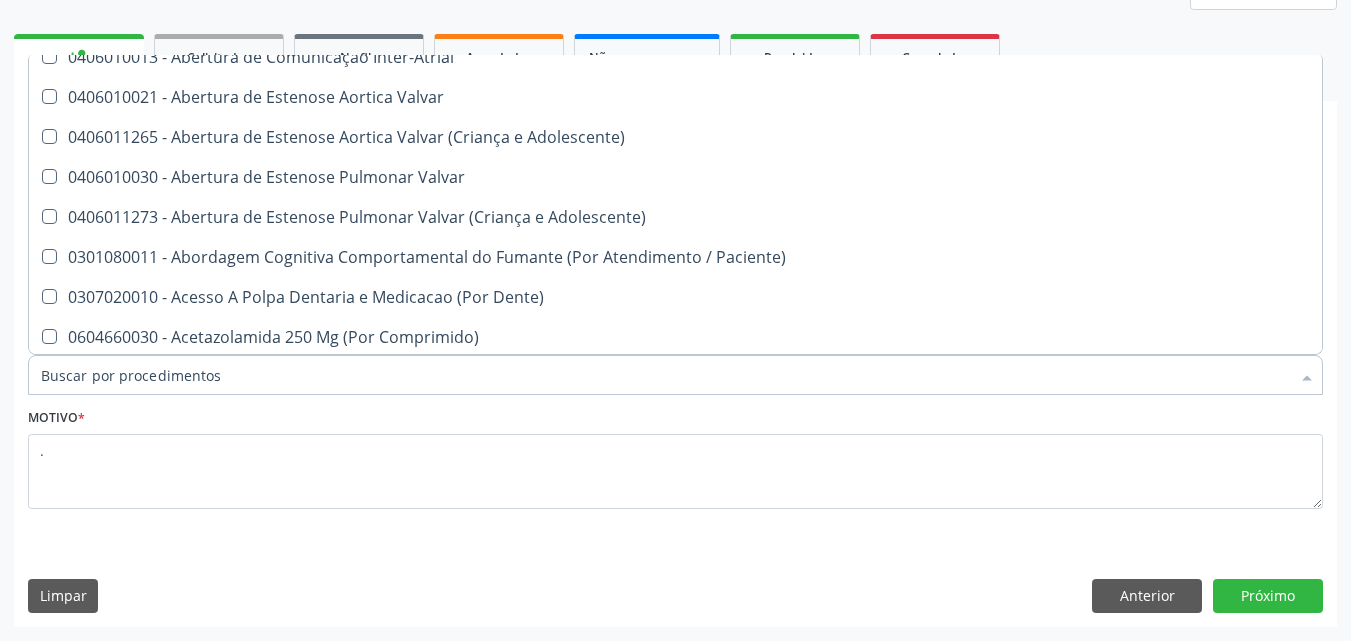 scroll, scrollTop: 700, scrollLeft: 0, axis: vertical 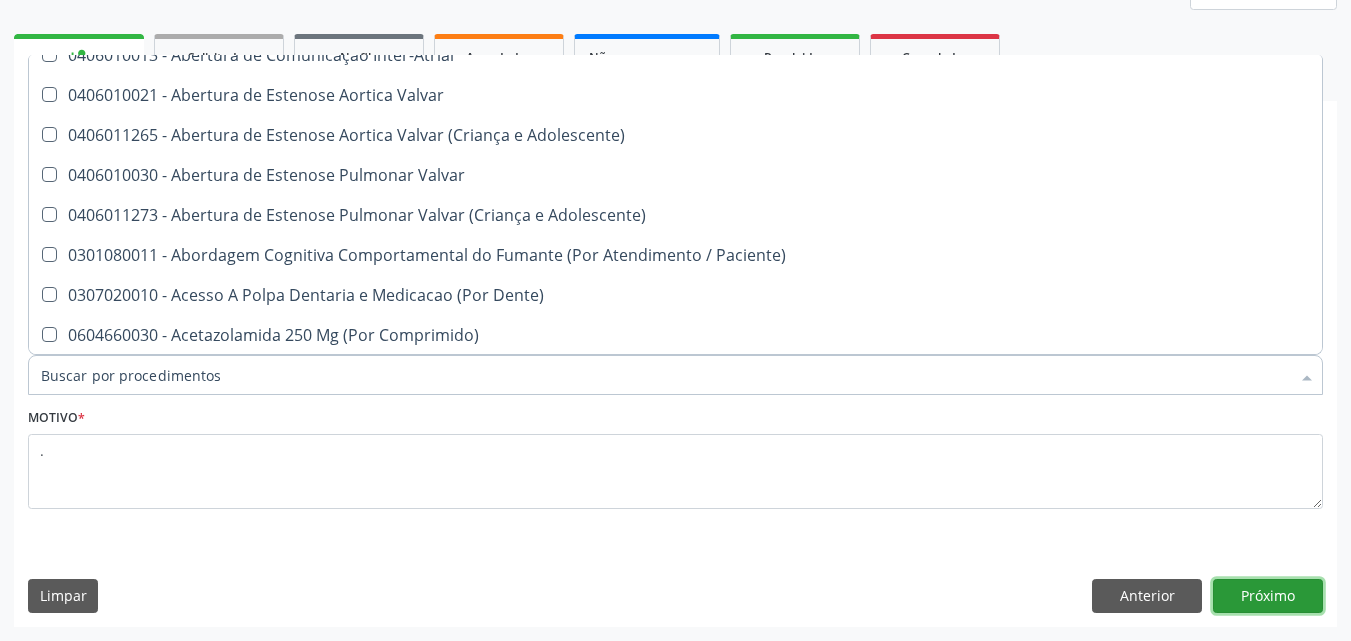 click on "Próximo" at bounding box center [1268, 596] 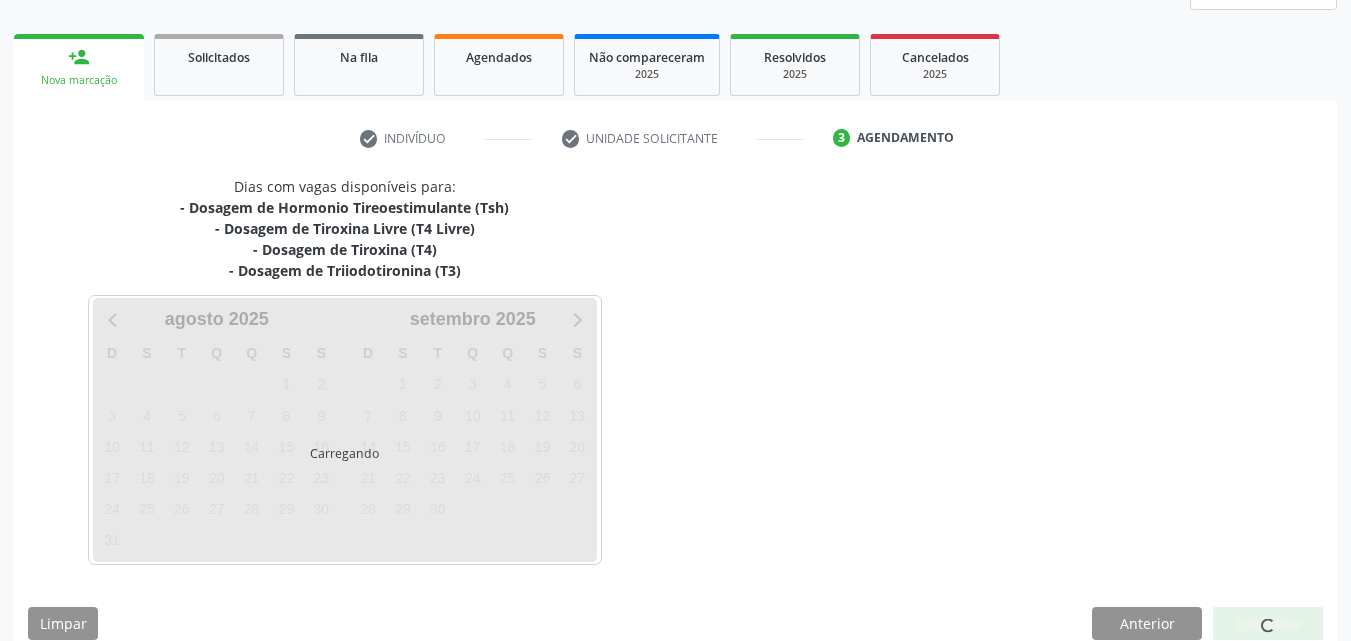 scroll, scrollTop: 0, scrollLeft: 0, axis: both 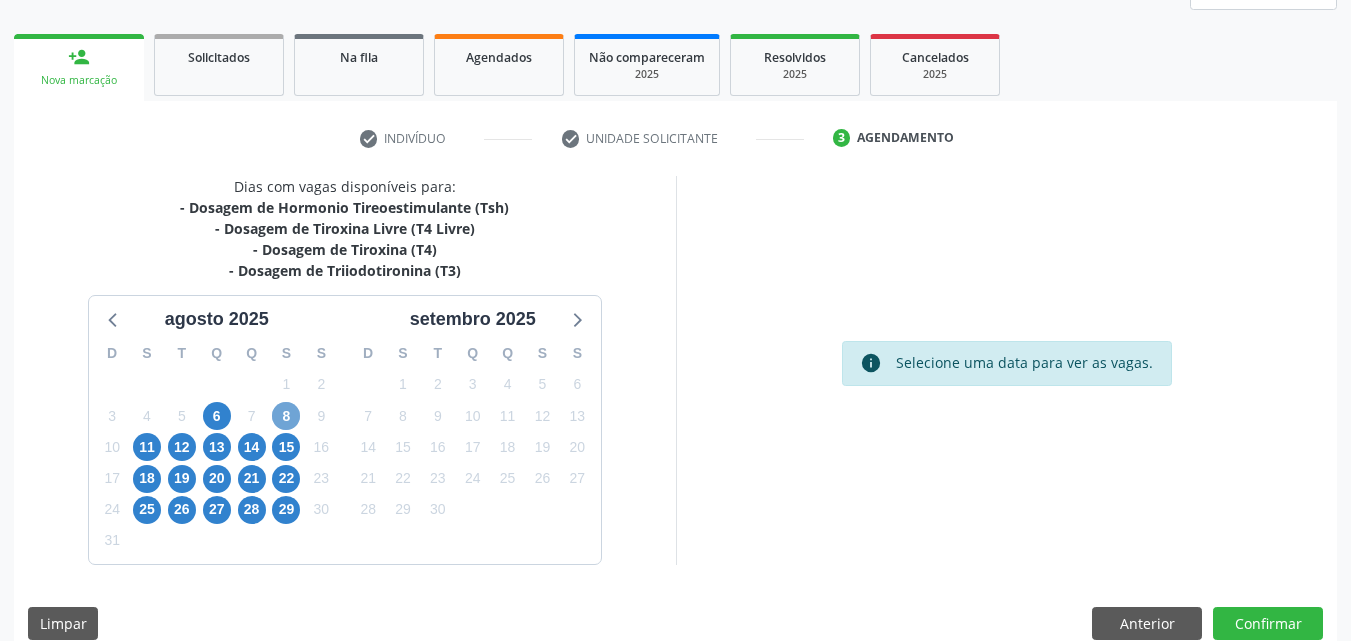 click on "8" at bounding box center (286, 416) 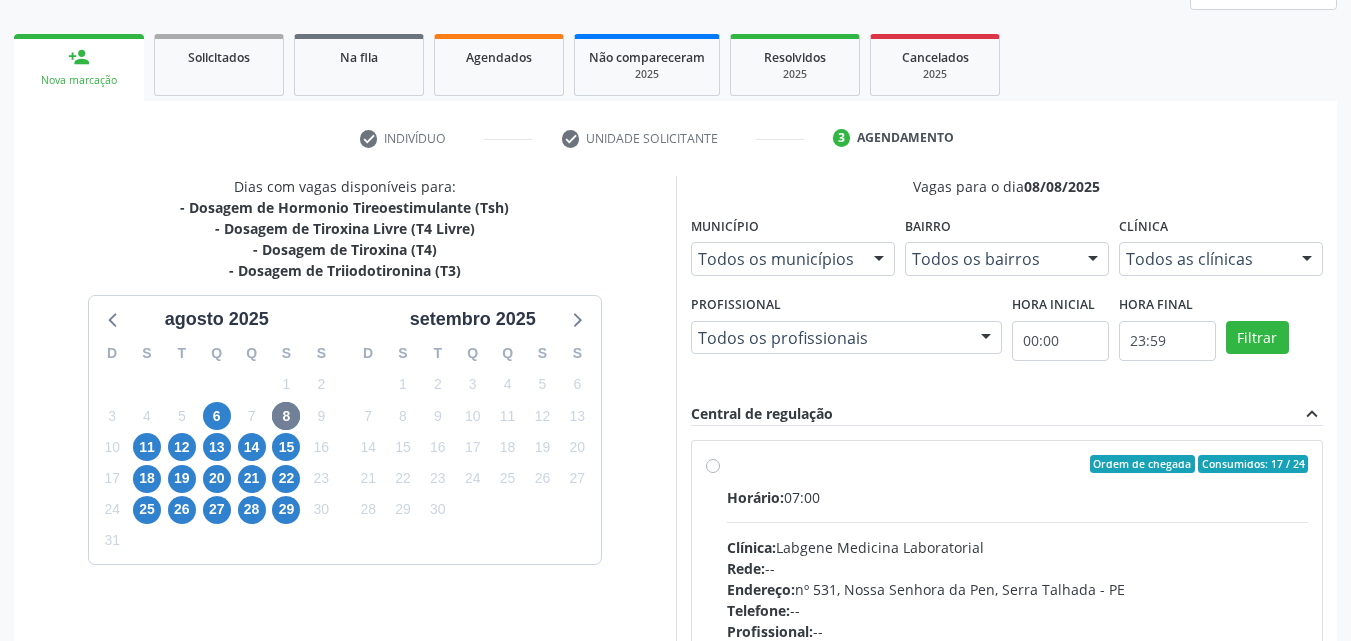 click on "Horário:   07:00" at bounding box center (1018, 497) 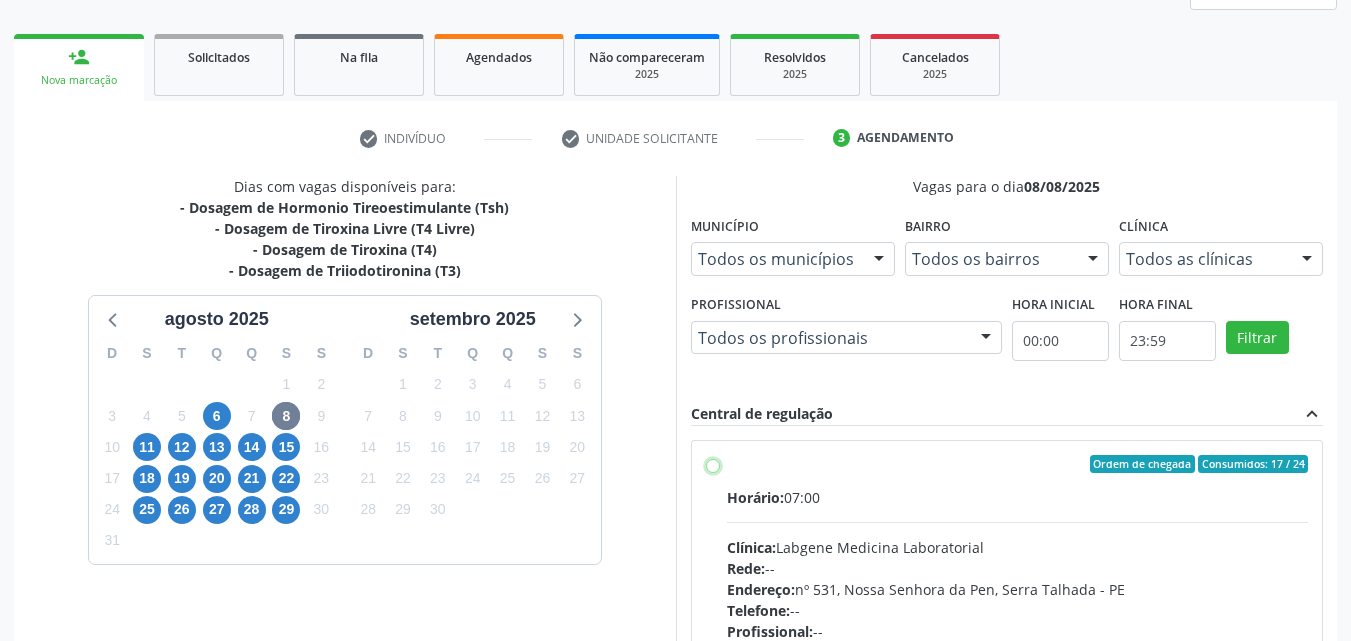 click on "Ordem de chegada
Consumidos: 17 / 24
Horário:   07:00
Clínica:  Labgene Medicina Laboratorial
Rede:
--
Endereço:   nº 531, Nossa Senhora da Pen, Serra Talhada - PE
Telefone:   --
Profissional:
--
Informações adicionais sobre o atendimento
Idade de atendimento:
Sem restrição
Gênero(s) atendido(s):
Sem restrição
Informações adicionais:
--" at bounding box center [713, 464] 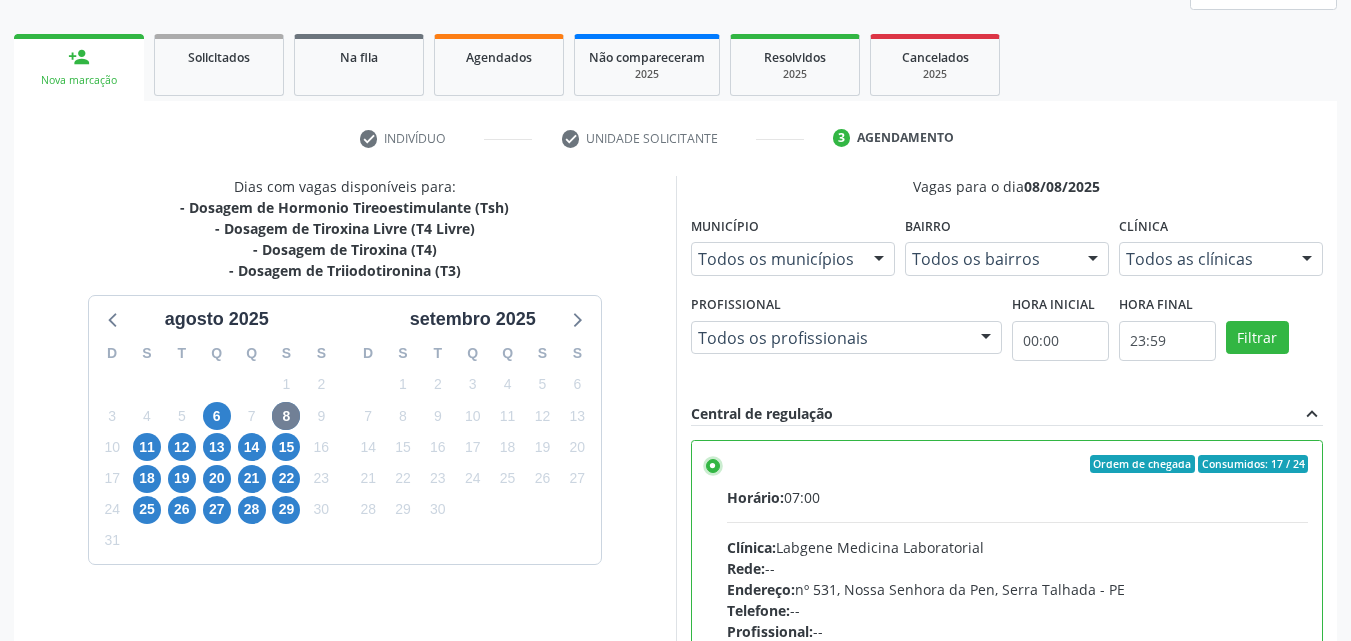 scroll, scrollTop: 554, scrollLeft: 0, axis: vertical 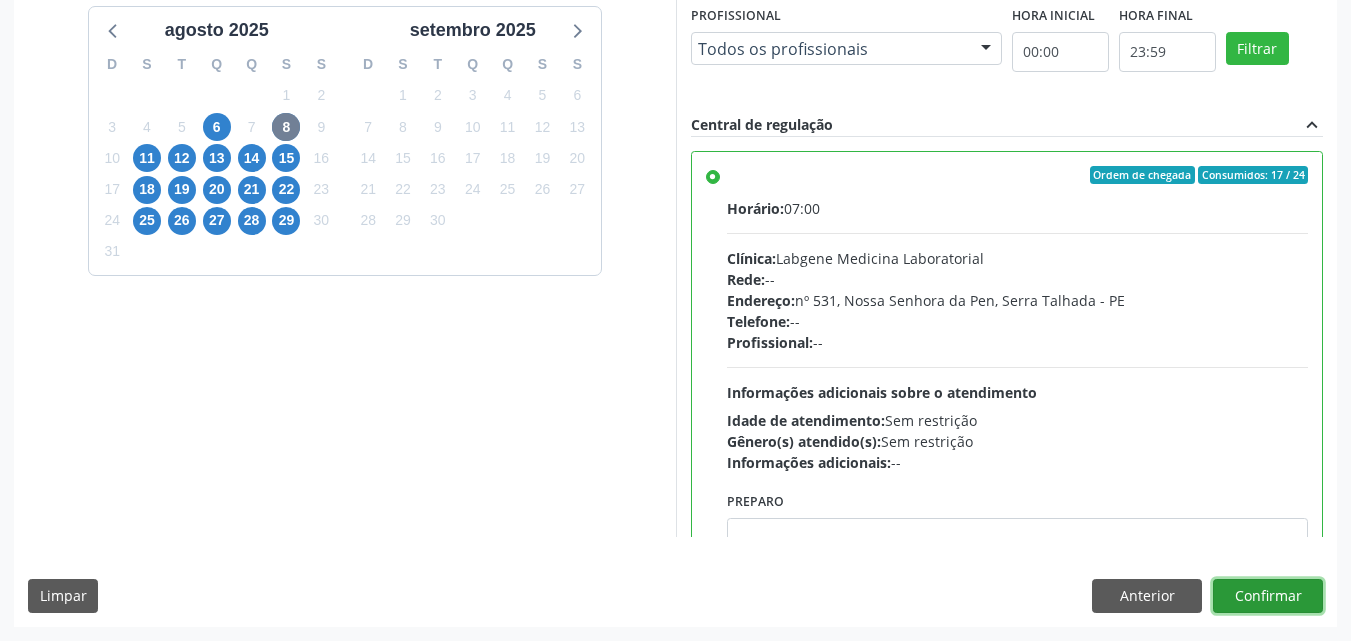 click on "Confirmar" at bounding box center (1268, 596) 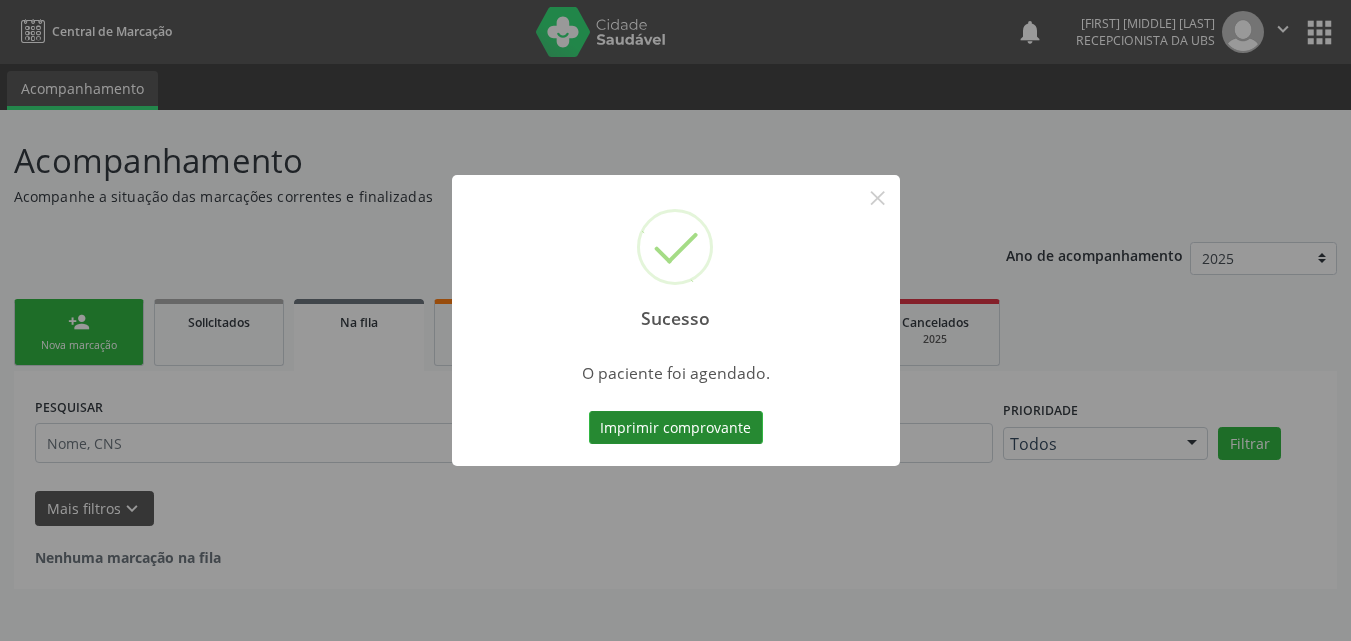 scroll, scrollTop: 0, scrollLeft: 0, axis: both 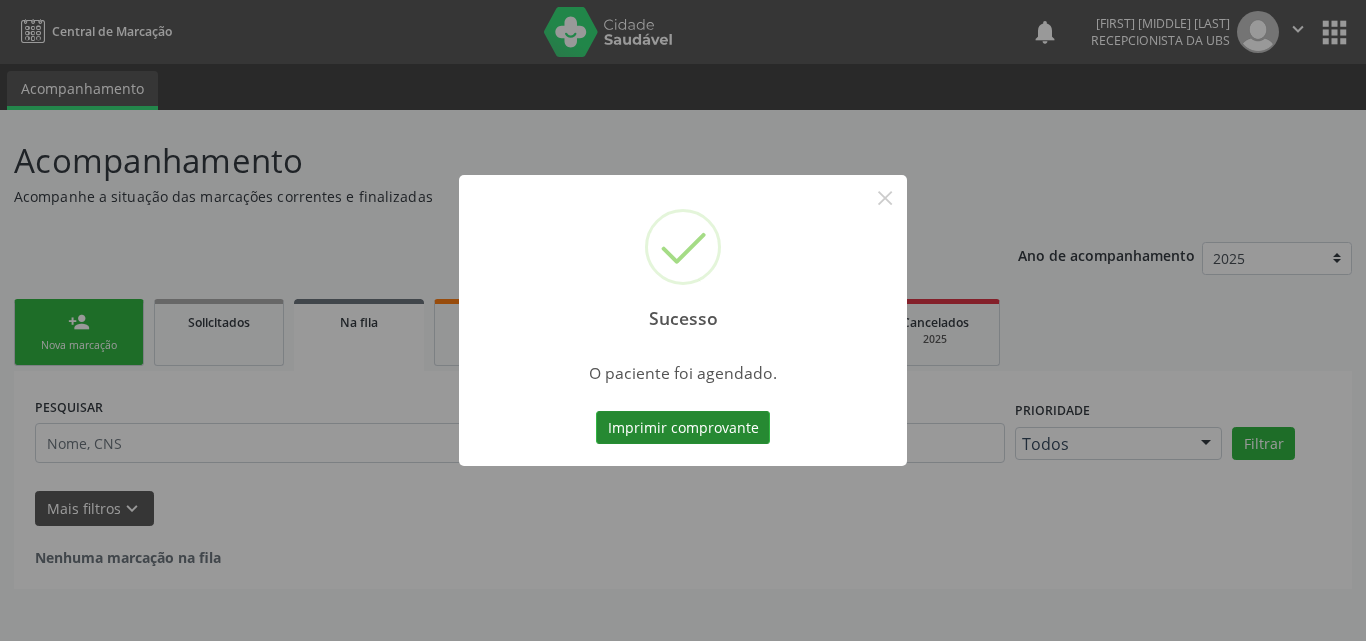 click on "Imprimir comprovante" at bounding box center (683, 428) 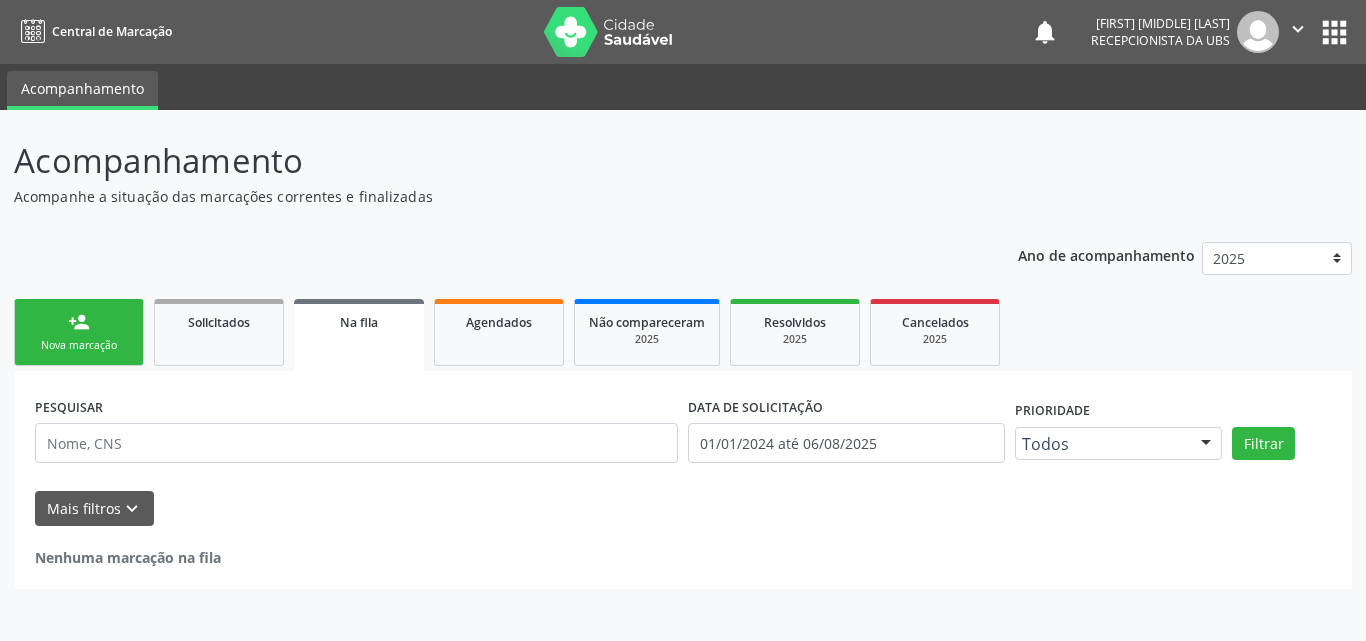 click on "person_add
Nova marcação" at bounding box center (79, 332) 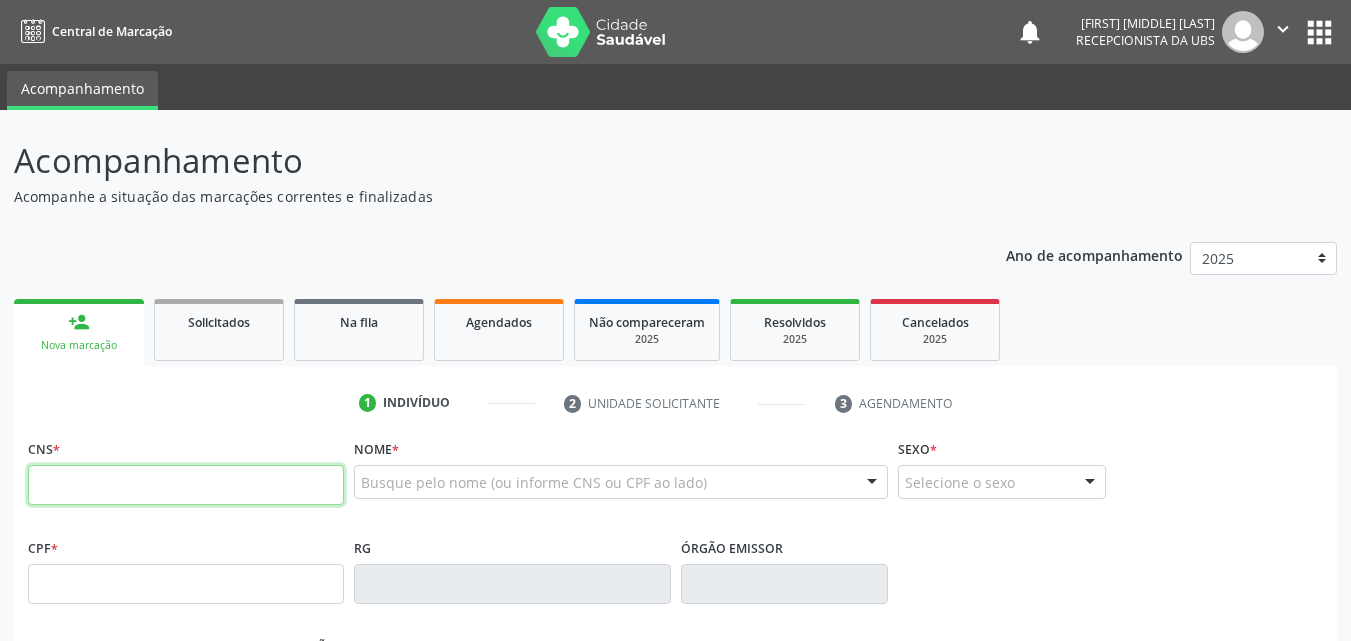 click at bounding box center [186, 485] 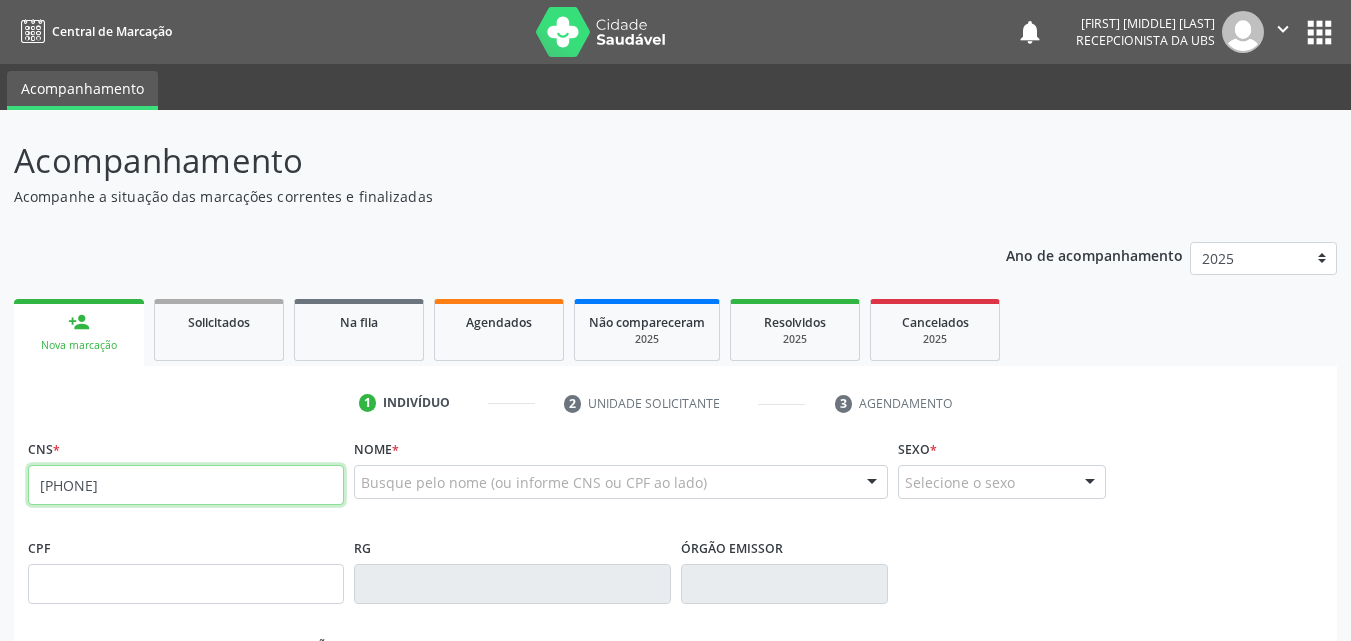 type on "898 0063 2771 2985" 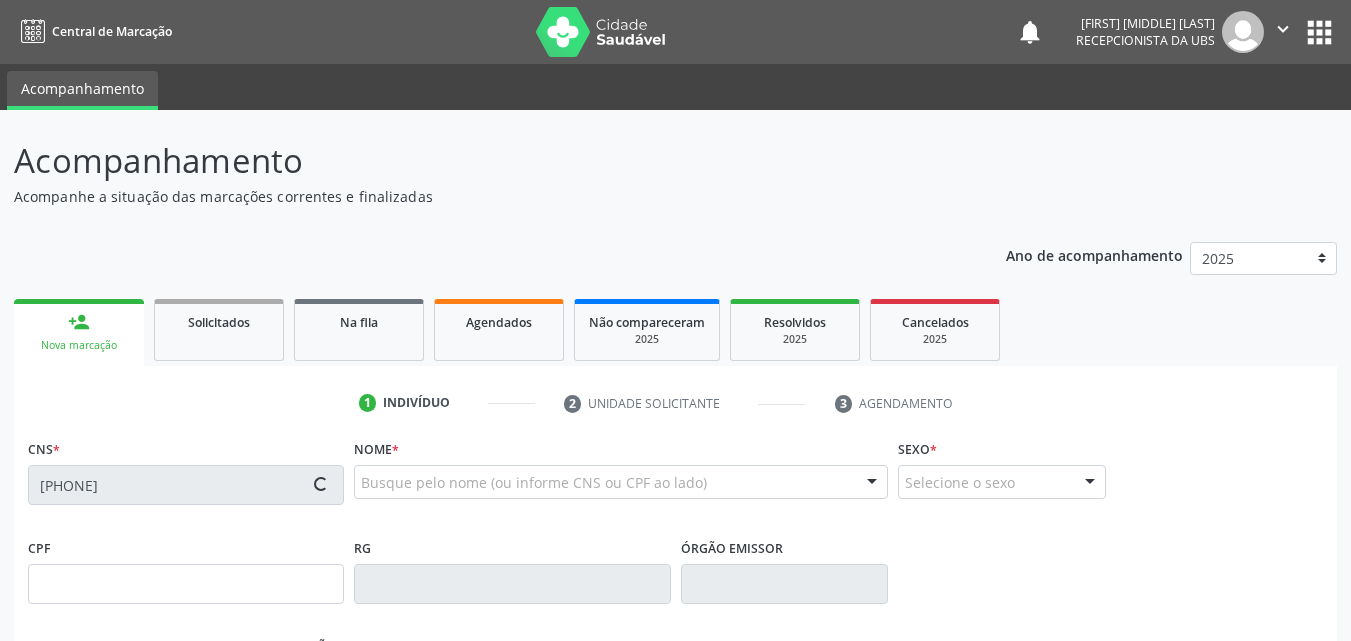 type on "186.210.194-93" 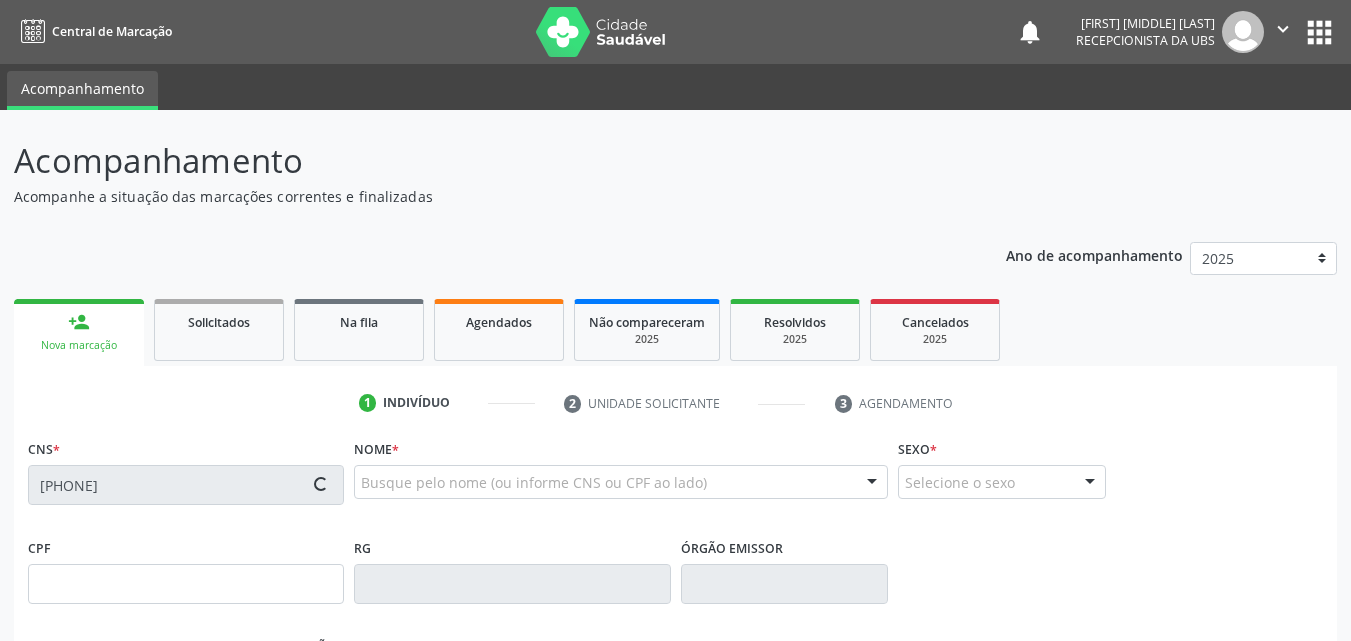 type on "05/08/2023" 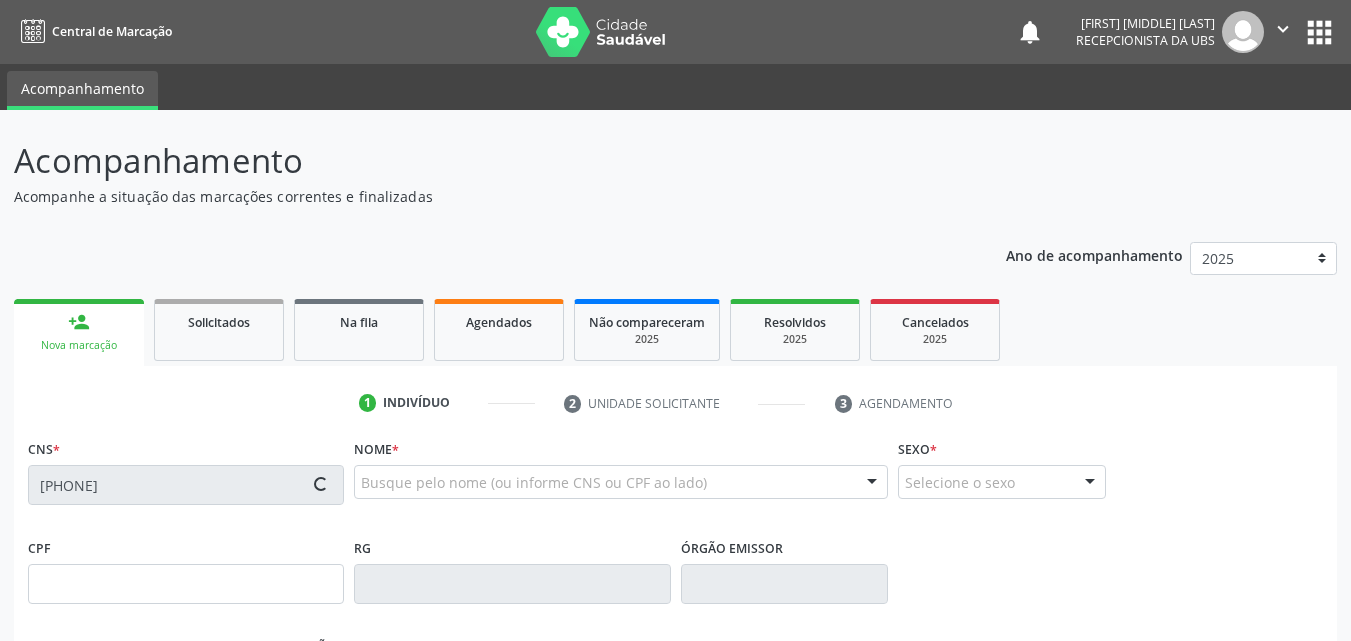 type on "68" 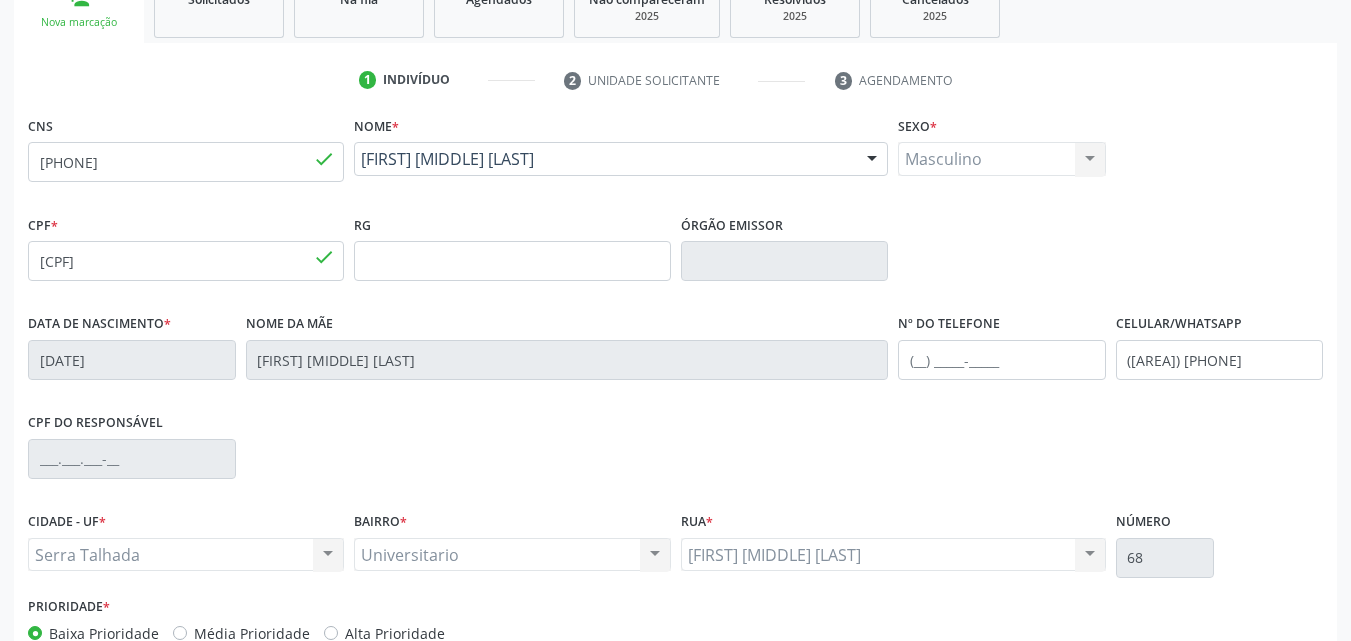 scroll, scrollTop: 443, scrollLeft: 0, axis: vertical 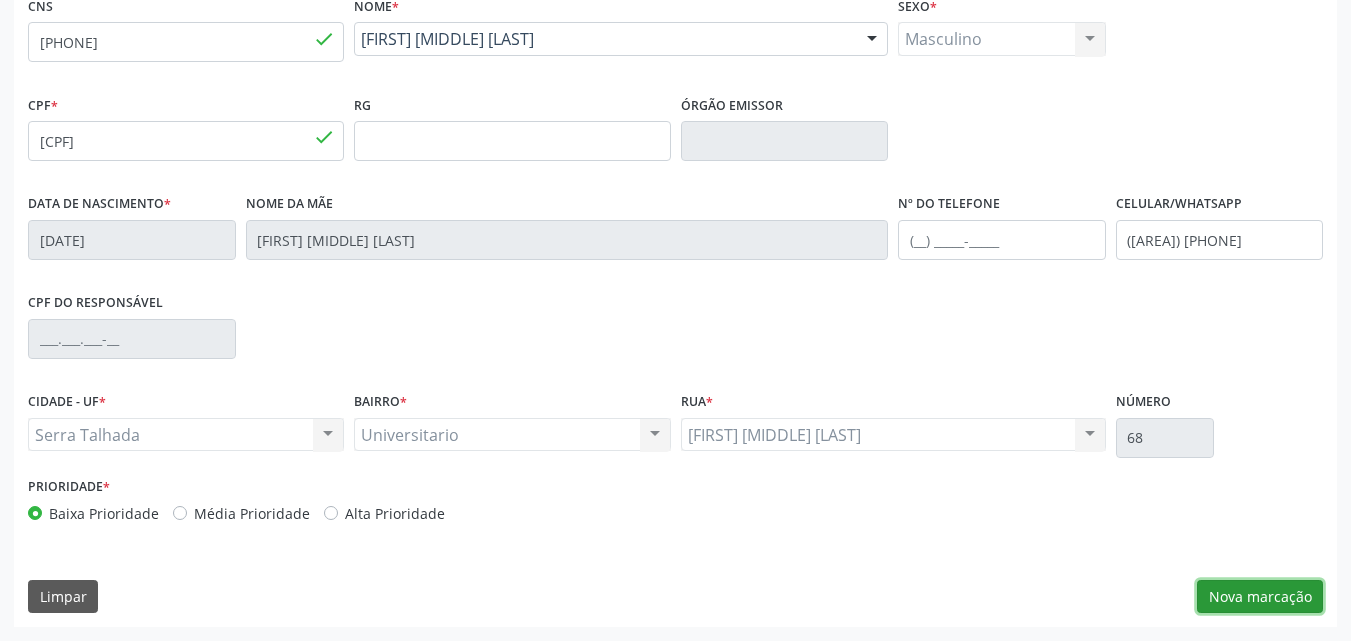 click on "Nova marcação" at bounding box center [1260, 597] 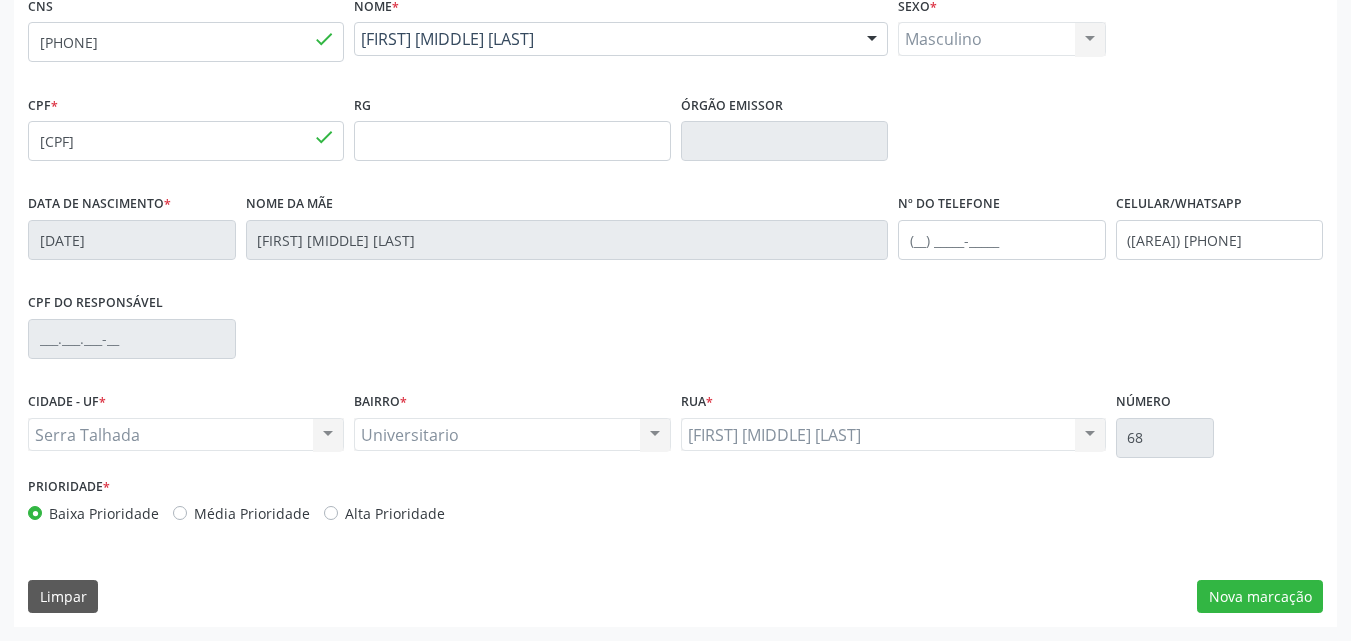scroll, scrollTop: 265, scrollLeft: 0, axis: vertical 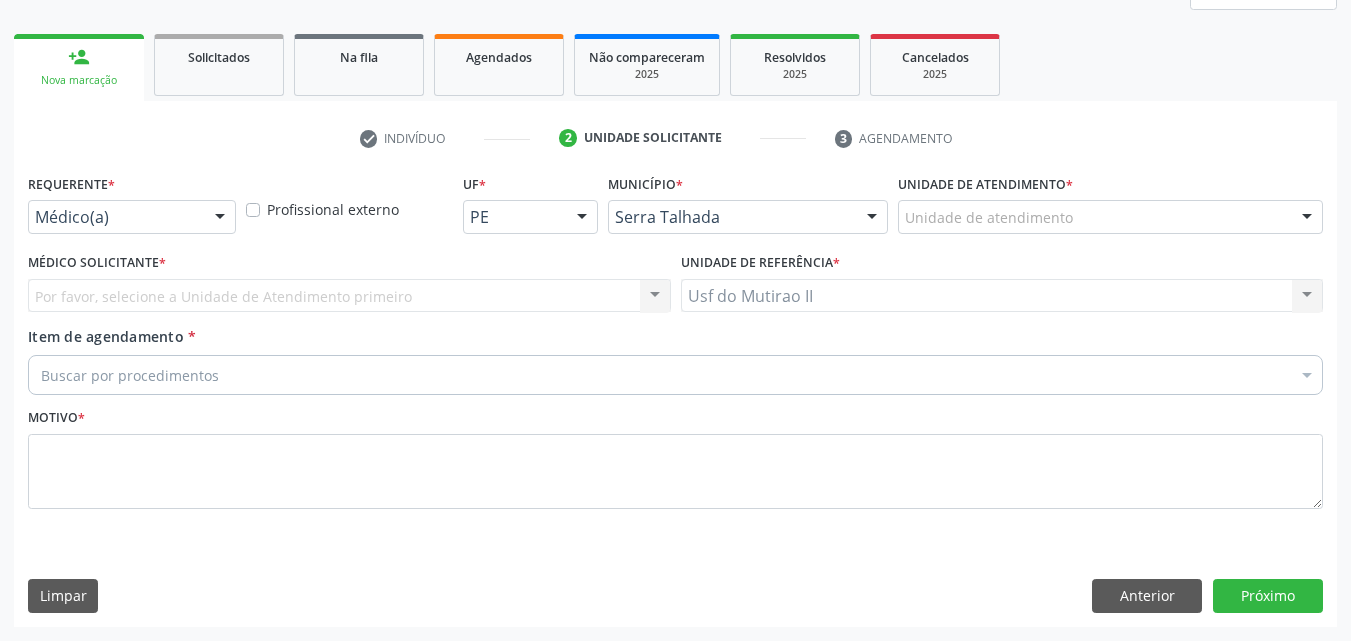 click on "Médico(a)" at bounding box center (132, 217) 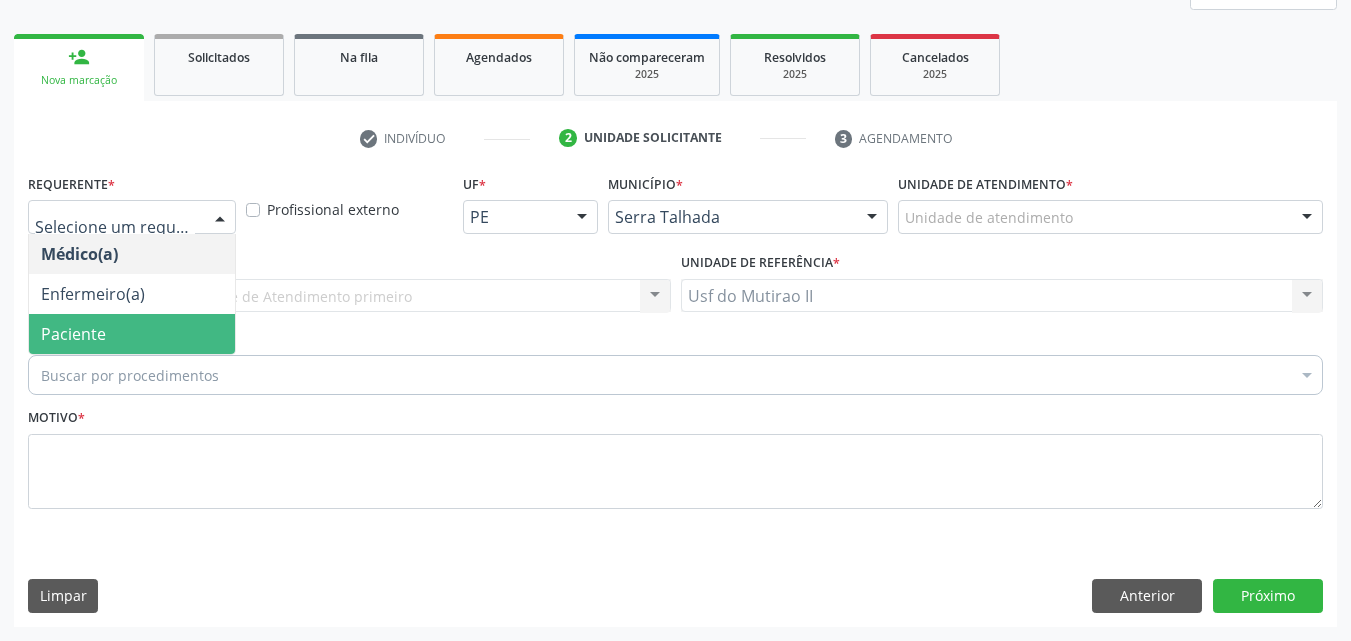 click on "Paciente" at bounding box center (132, 334) 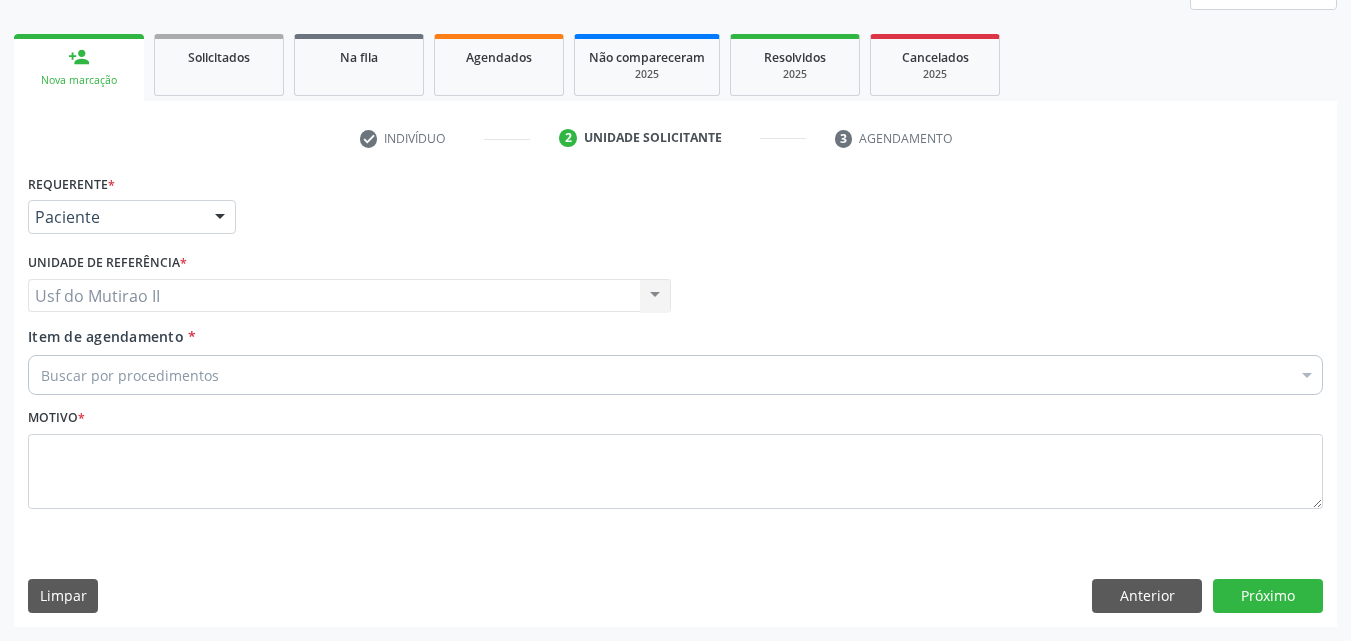 click on "Buscar por procedimentos" at bounding box center (675, 375) 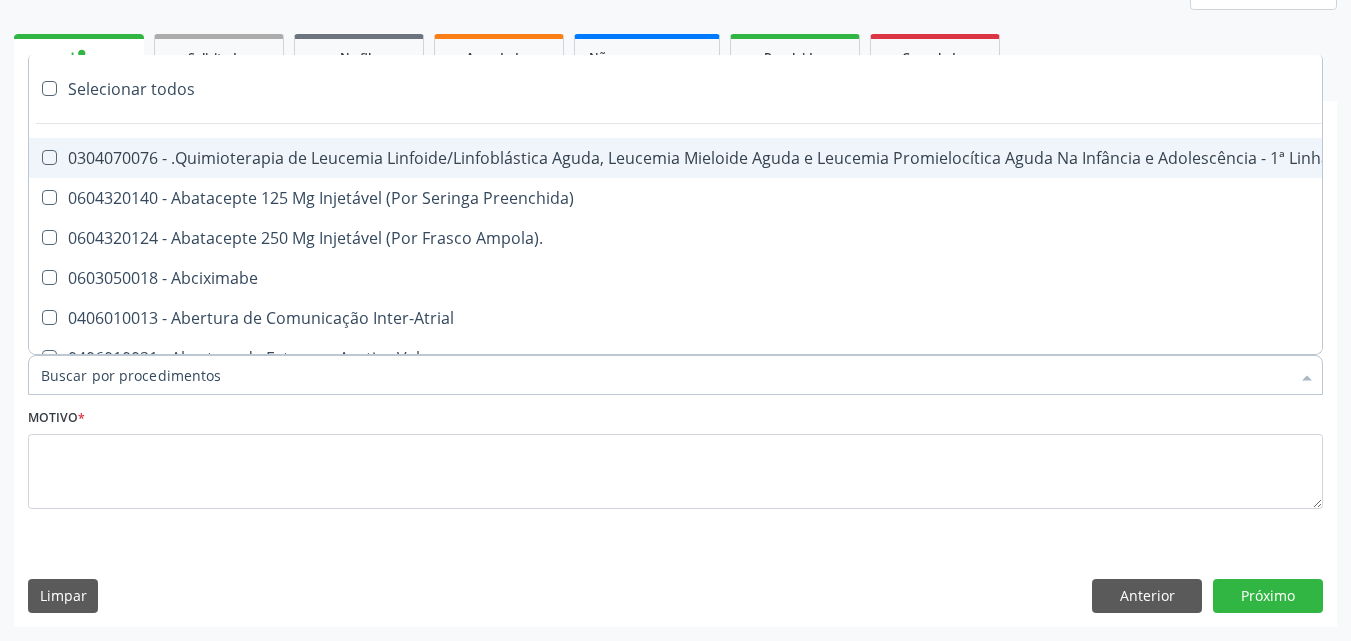 click on "Item de agendamento
*" at bounding box center (665, 375) 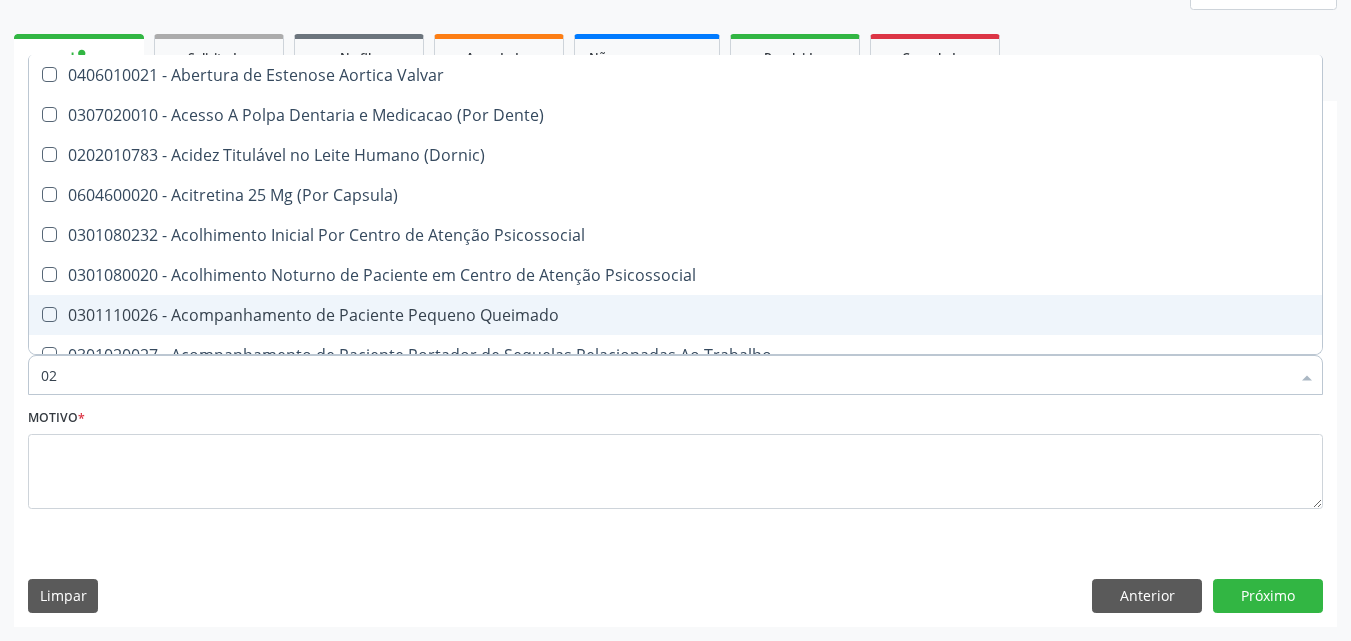 type on "0" 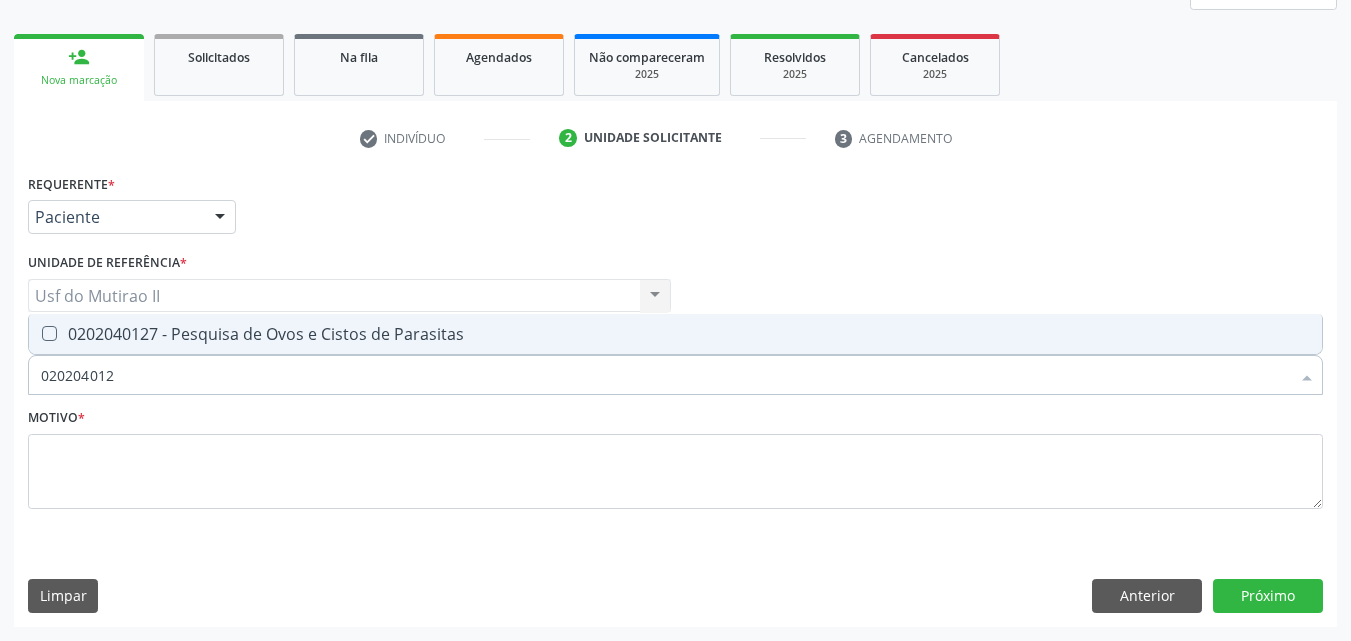 type on "0202040127" 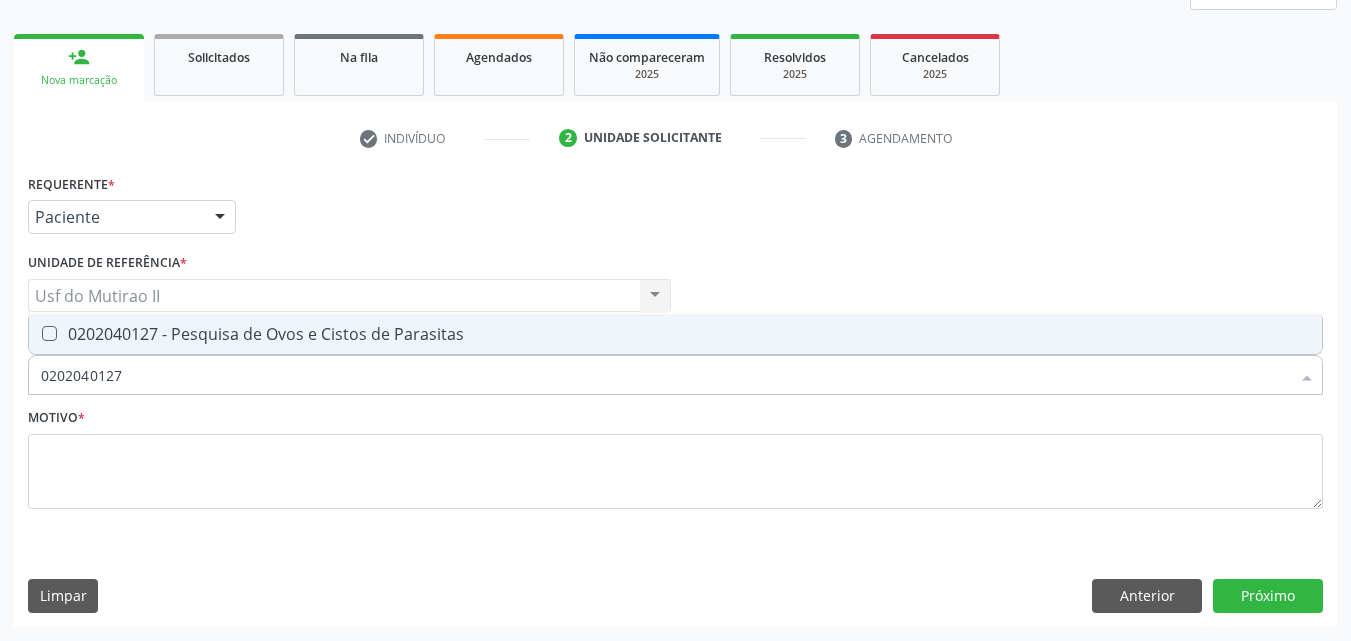 click on "0202040127 - Pesquisa de Ovos e Cistos de Parasitas" at bounding box center (675, 334) 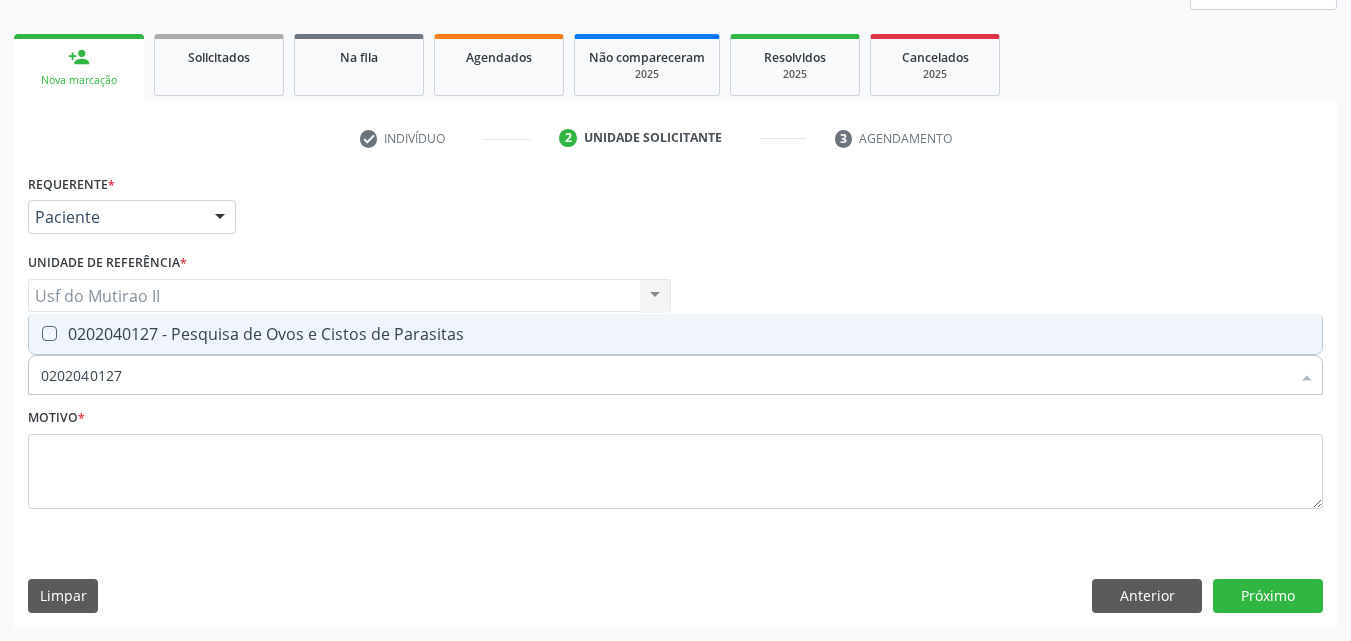 checkbox on "true" 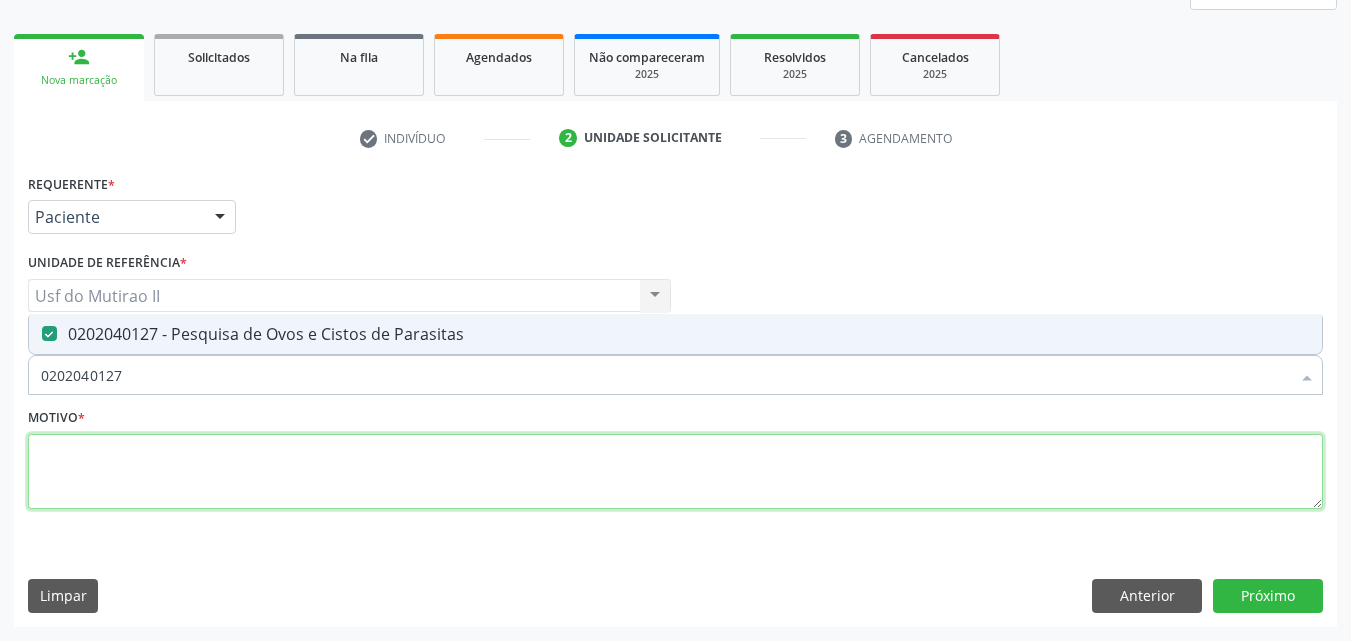 click at bounding box center (675, 472) 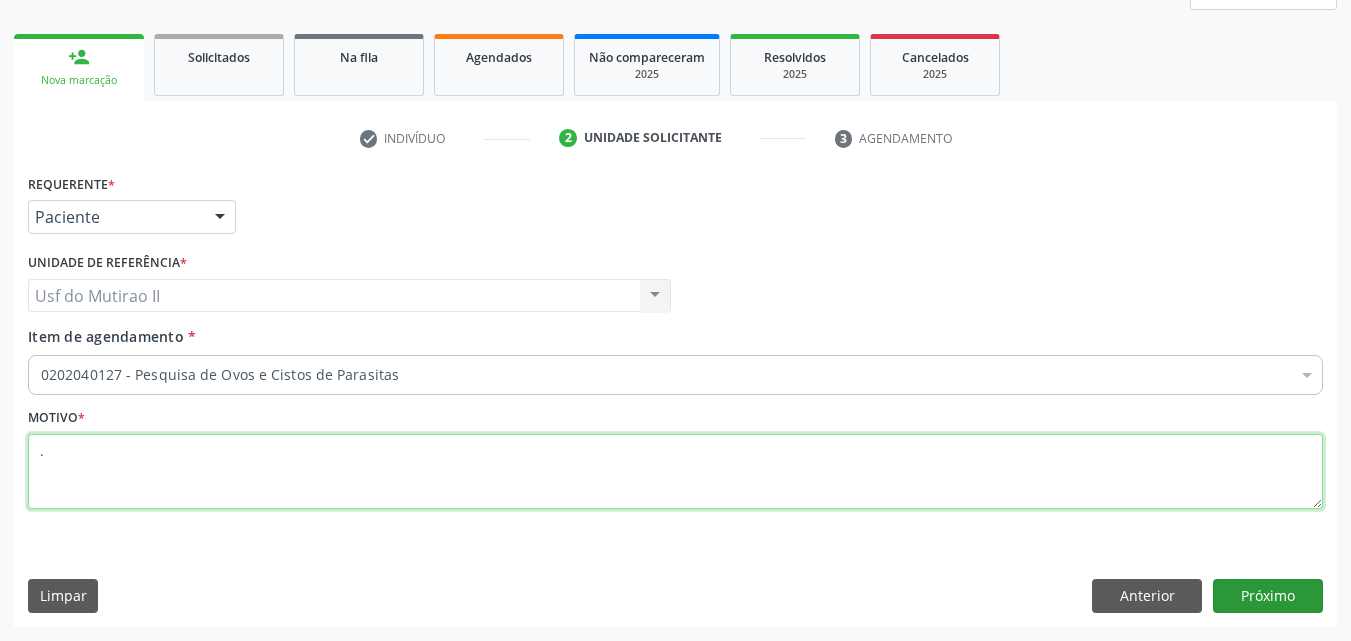 type on "." 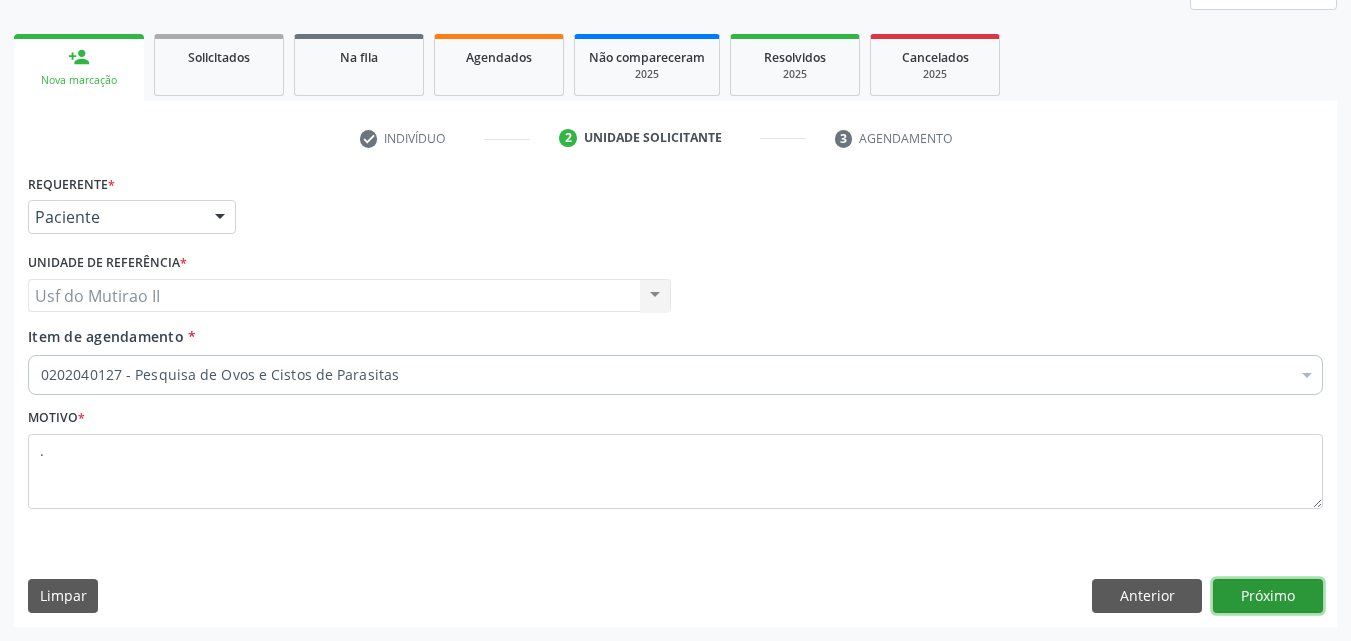 click on "Próximo" at bounding box center [1268, 596] 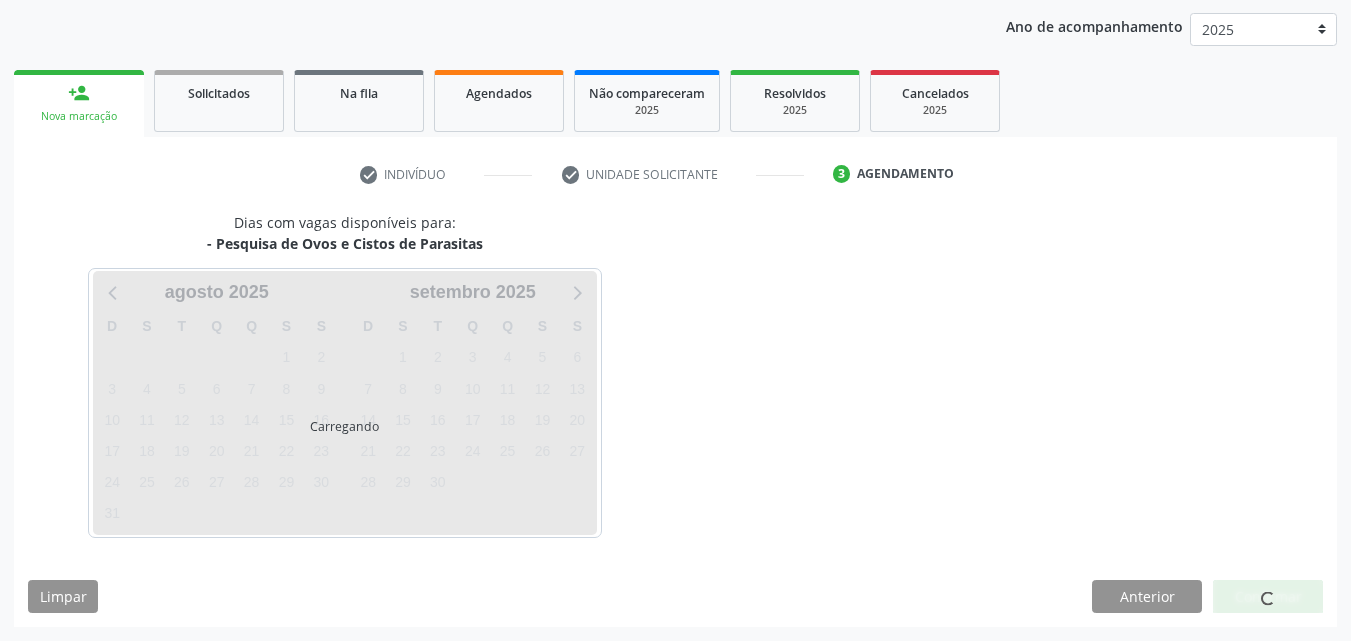 scroll, scrollTop: 229, scrollLeft: 0, axis: vertical 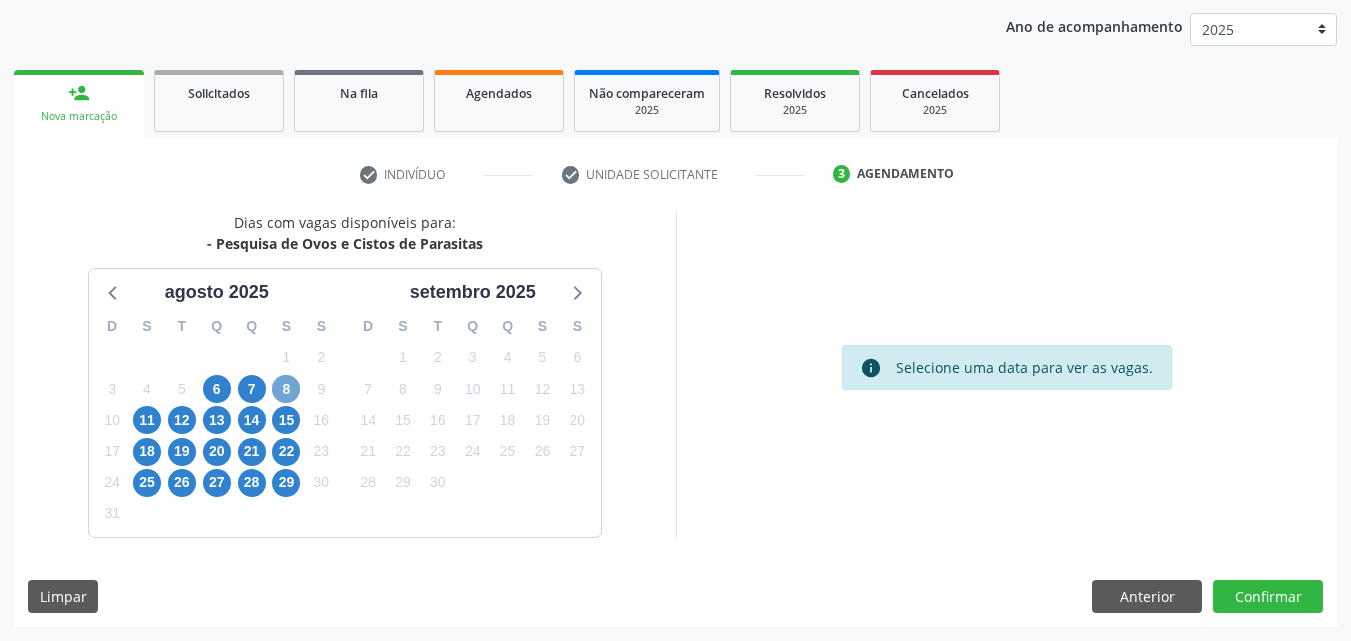 click on "8" at bounding box center [286, 389] 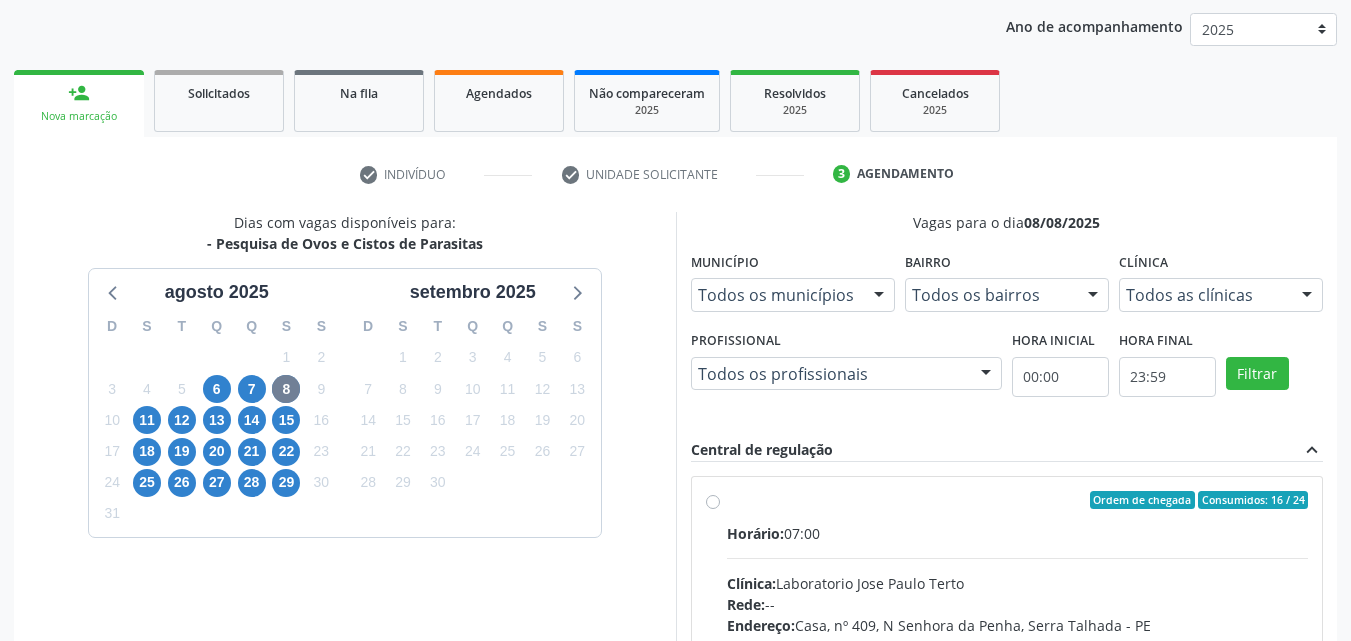 click on "Horário:" at bounding box center (755, 533) 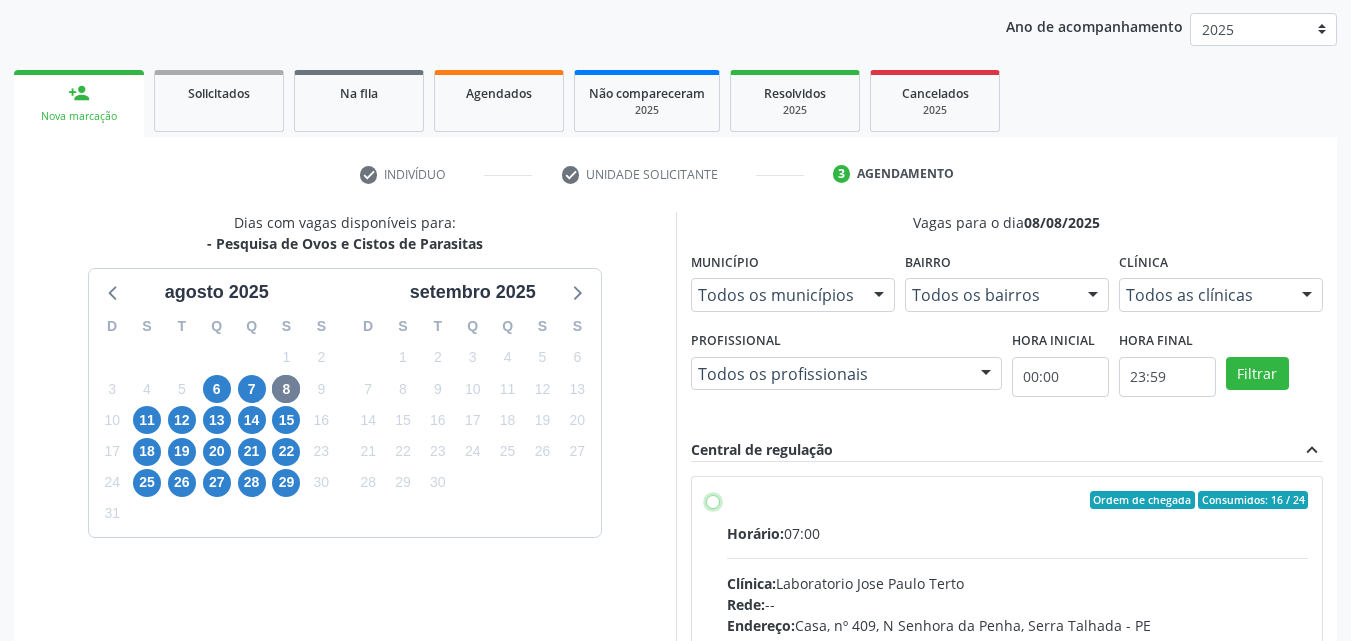 click on "Ordem de chegada
Consumidos: 16 / 24
Horário:   07:00
Clínica:  Laboratorio Jose Paulo Terto
Rede:
--
Endereço:   Casa, nº 409, N Senhora da Penha, Serra Talhada - PE
Telefone:   --
Profissional:
--
Informações adicionais sobre o atendimento
Idade de atendimento:
Sem restrição
Gênero(s) atendido(s):
Sem restrição
Informações adicionais:
--" at bounding box center (713, 500) 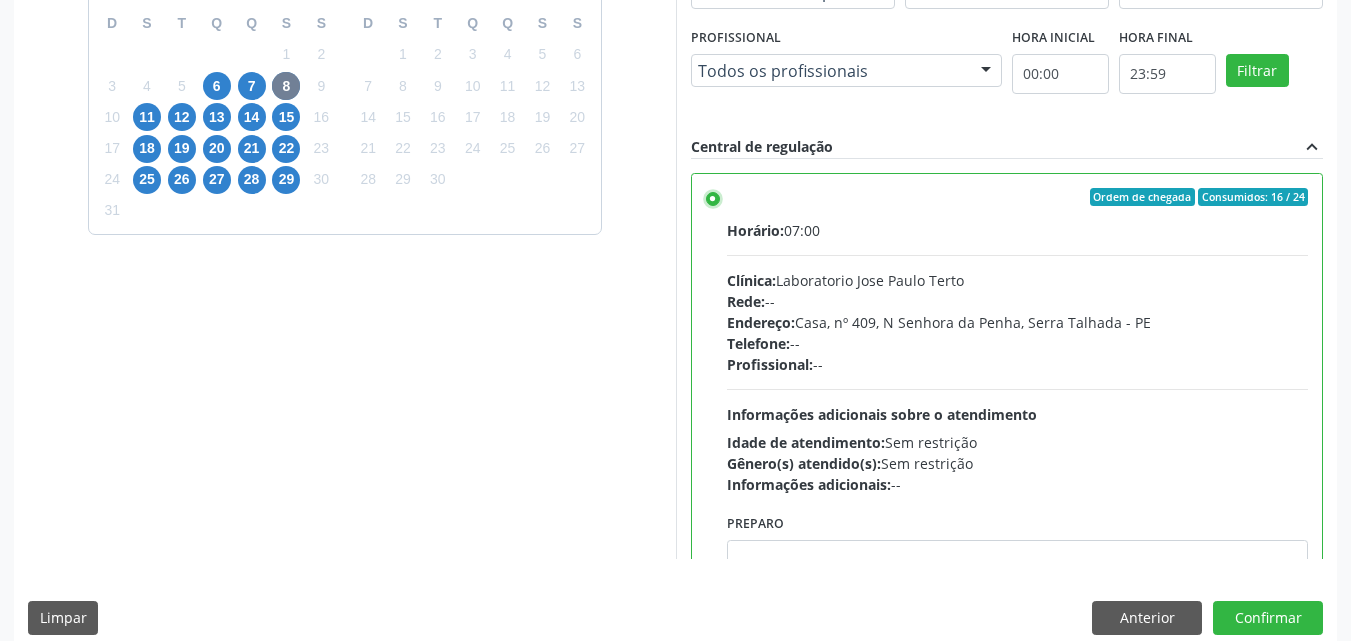 scroll, scrollTop: 554, scrollLeft: 0, axis: vertical 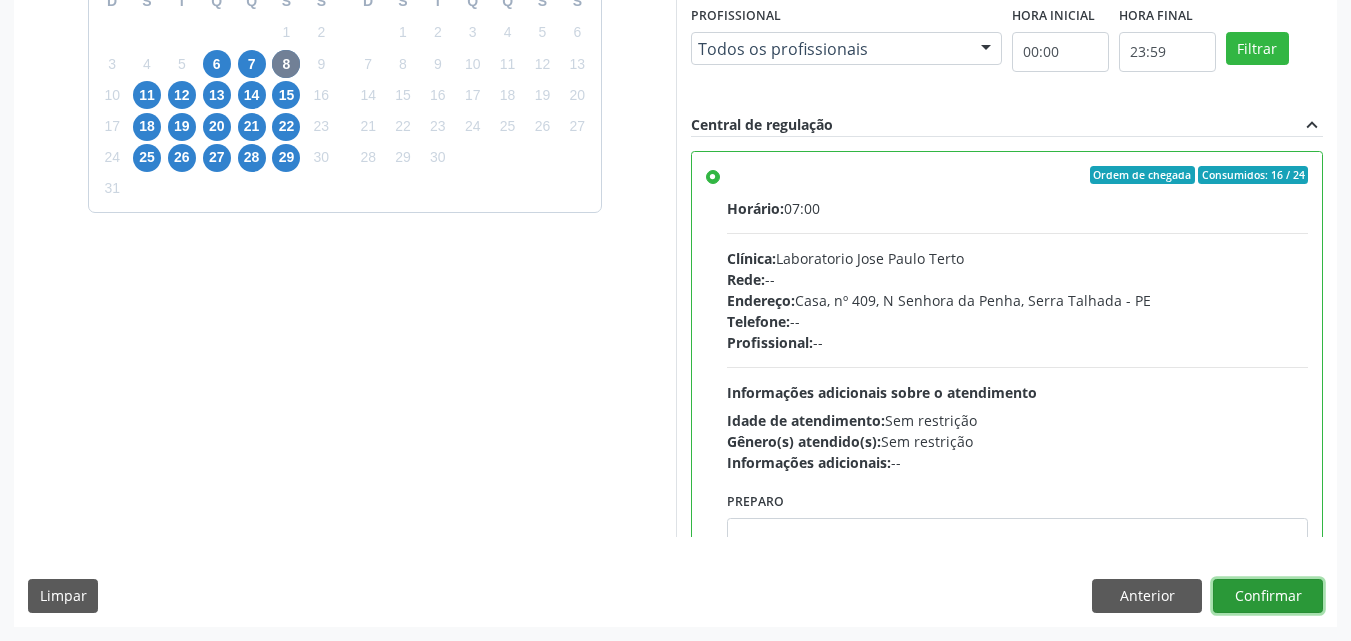 click on "Confirmar" at bounding box center [1268, 596] 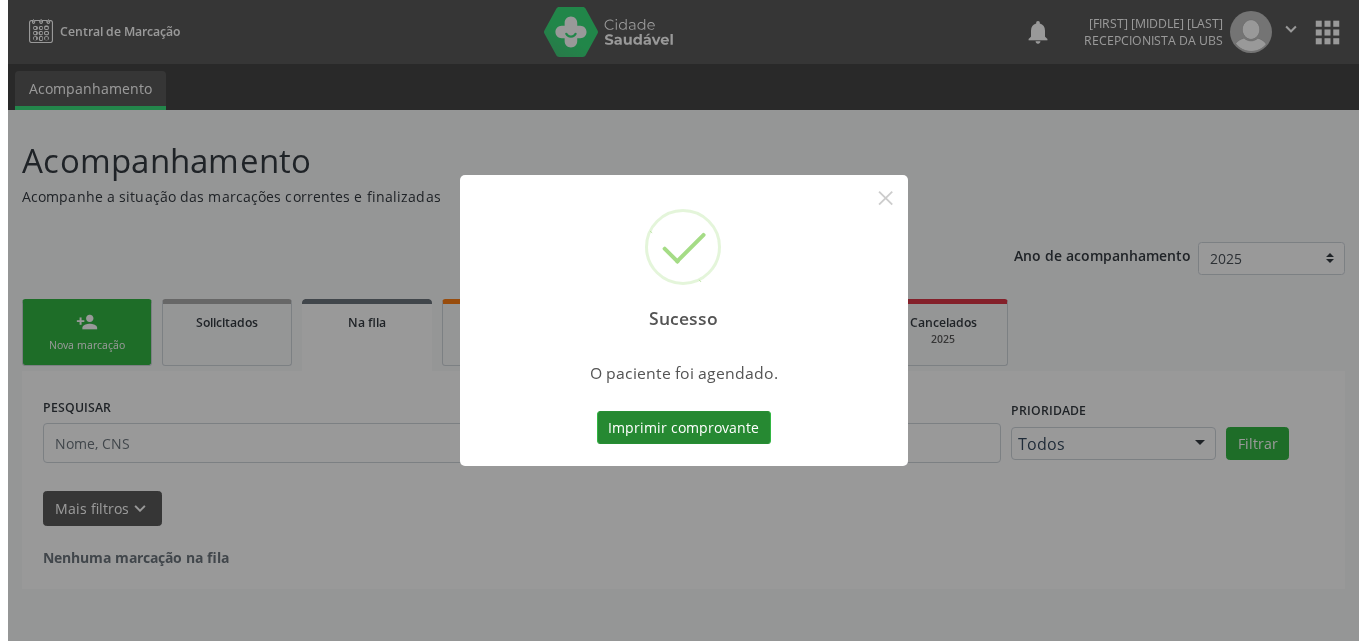 scroll, scrollTop: 0, scrollLeft: 0, axis: both 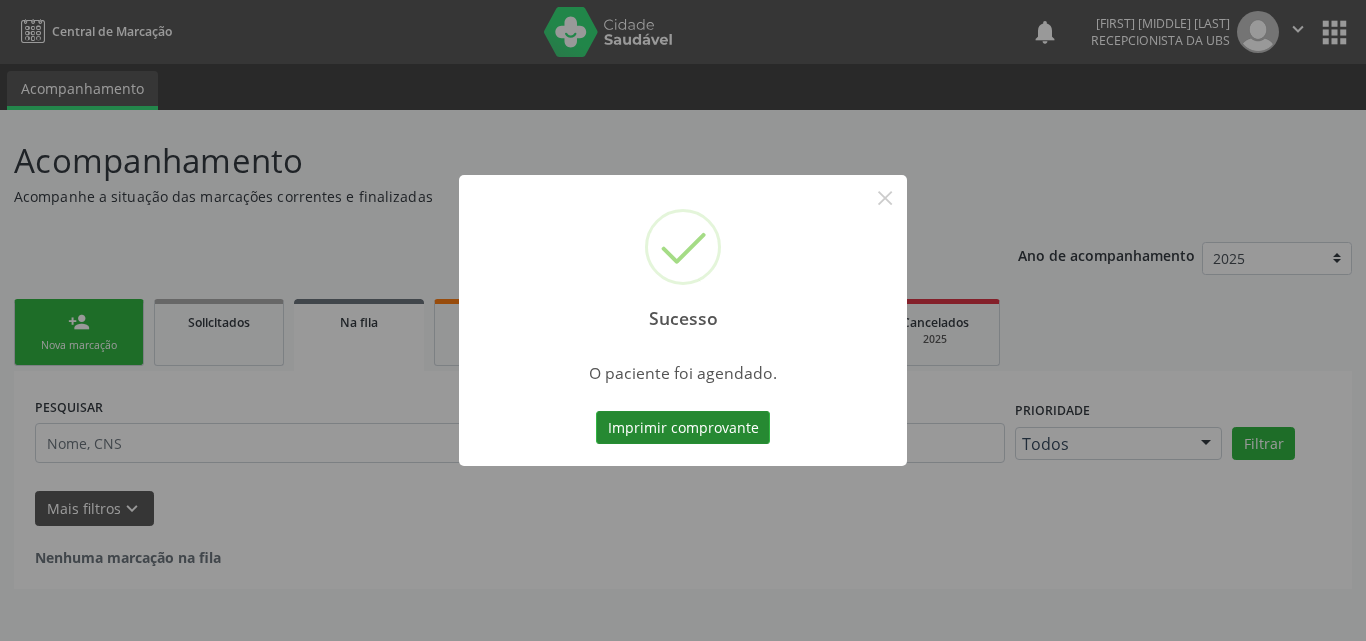 click on "Imprimir comprovante" at bounding box center (683, 428) 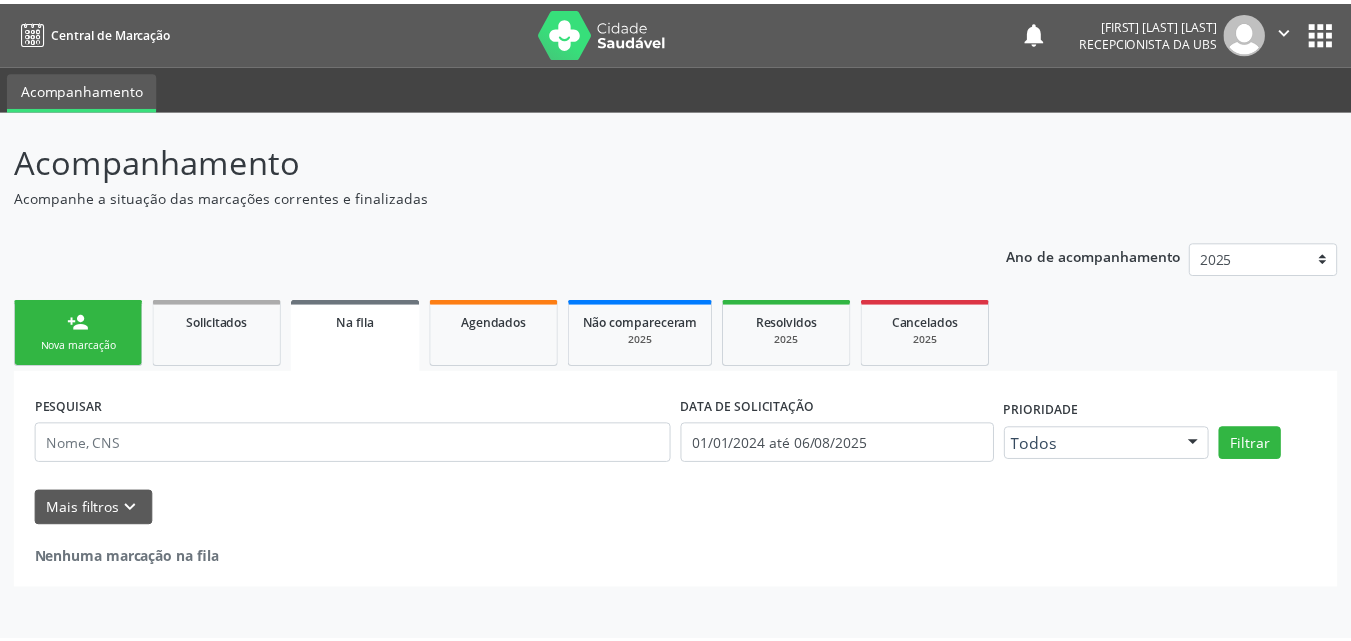 scroll, scrollTop: 0, scrollLeft: 0, axis: both 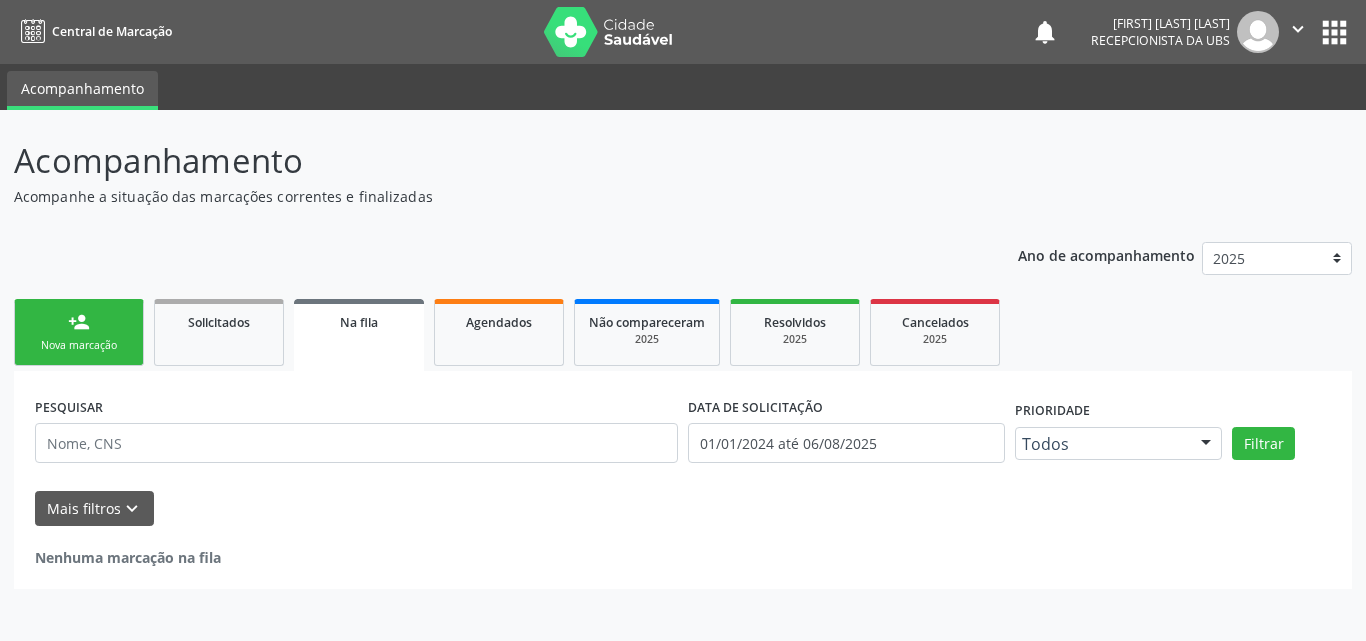 click on "person_add" at bounding box center [79, 322] 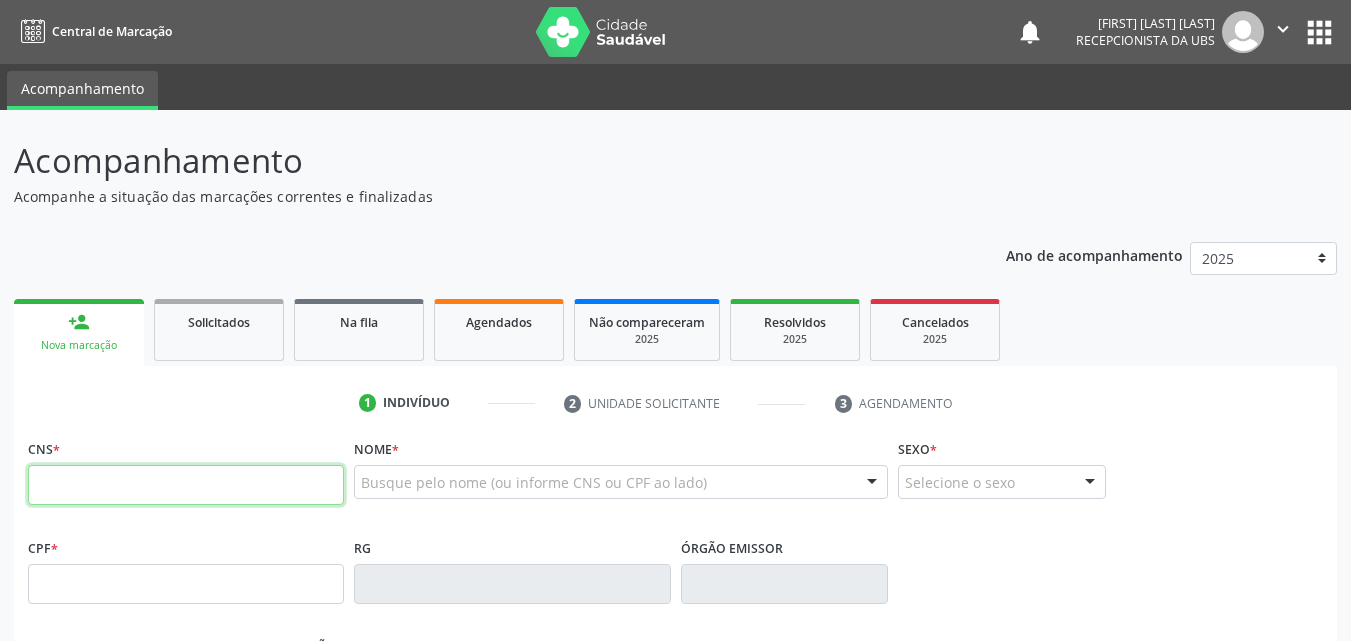 click at bounding box center [186, 485] 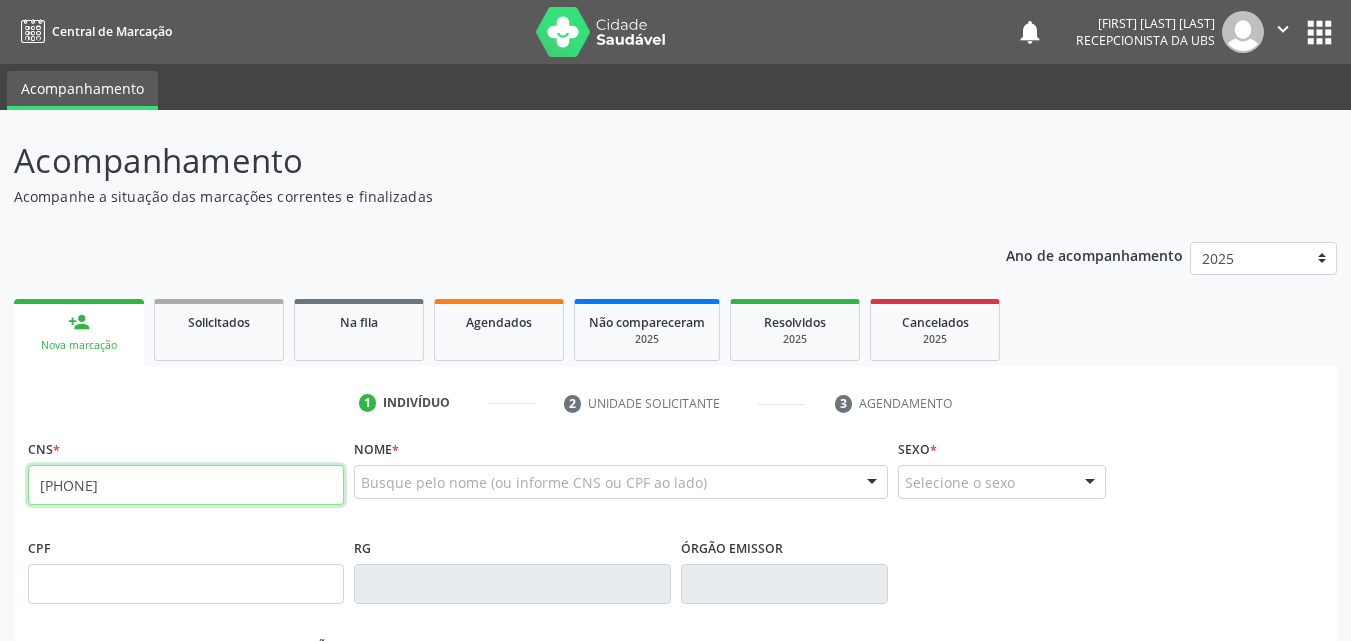 type on "898 0034 3106 2336" 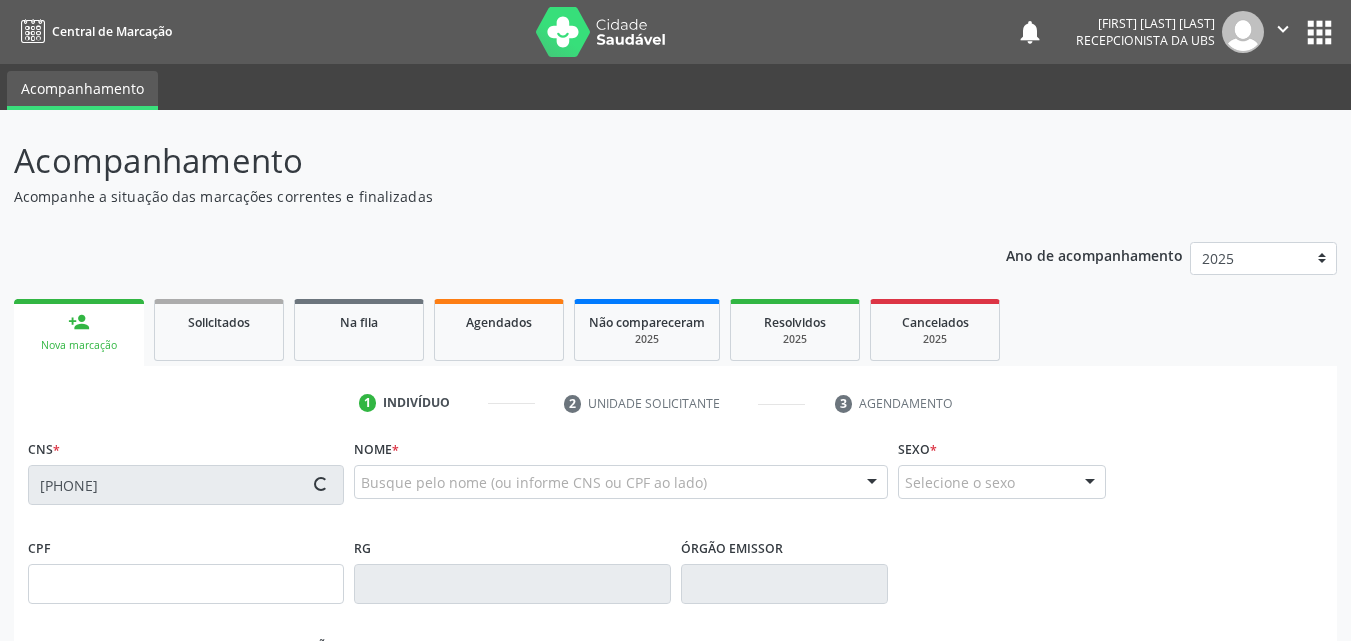 type on "719.780.544-91" 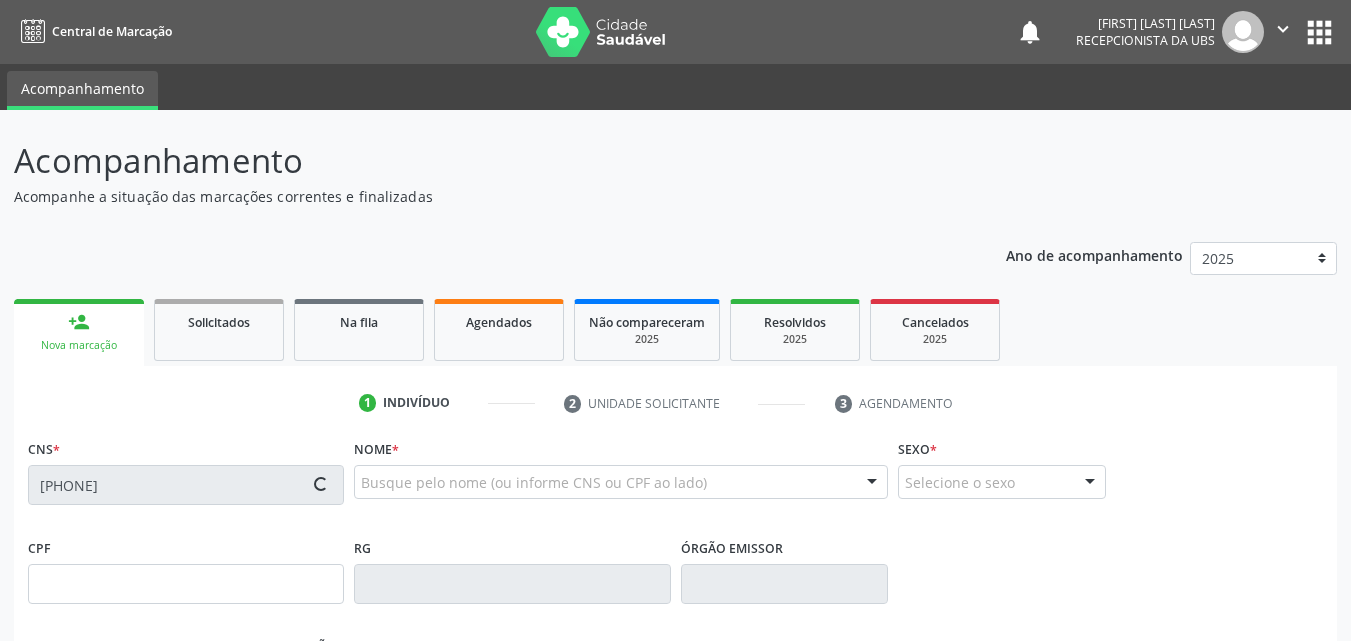 type on "09/09/1971" 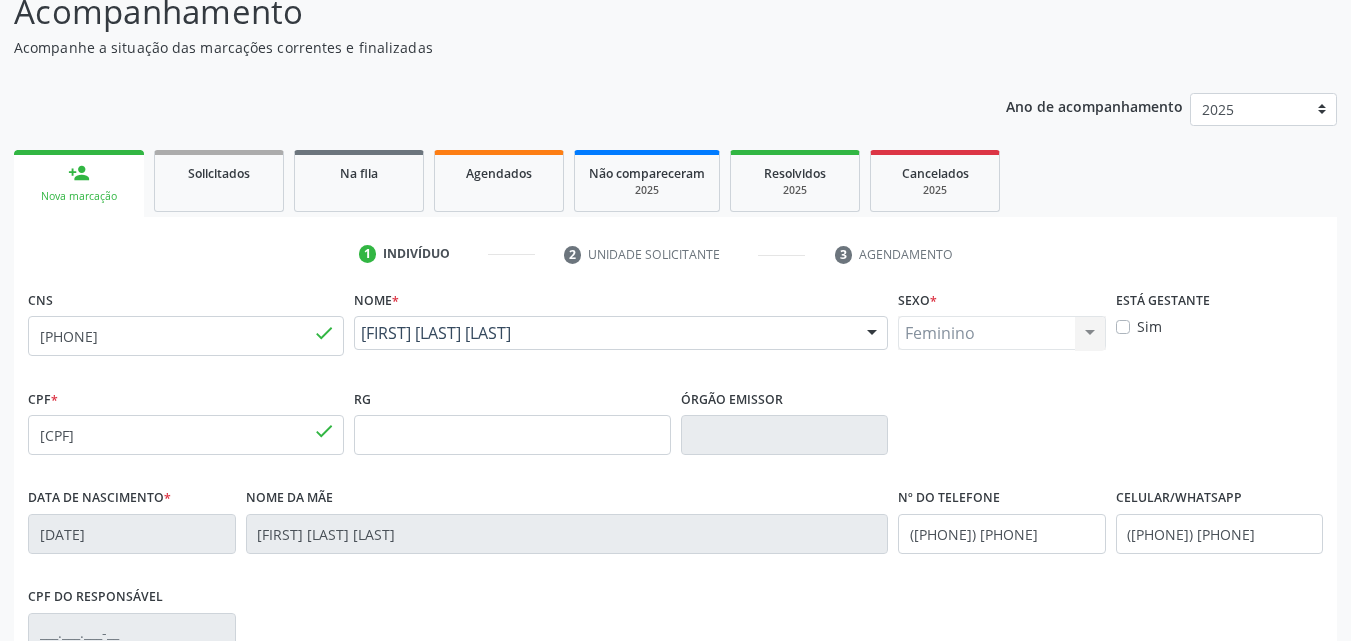 scroll, scrollTop: 443, scrollLeft: 0, axis: vertical 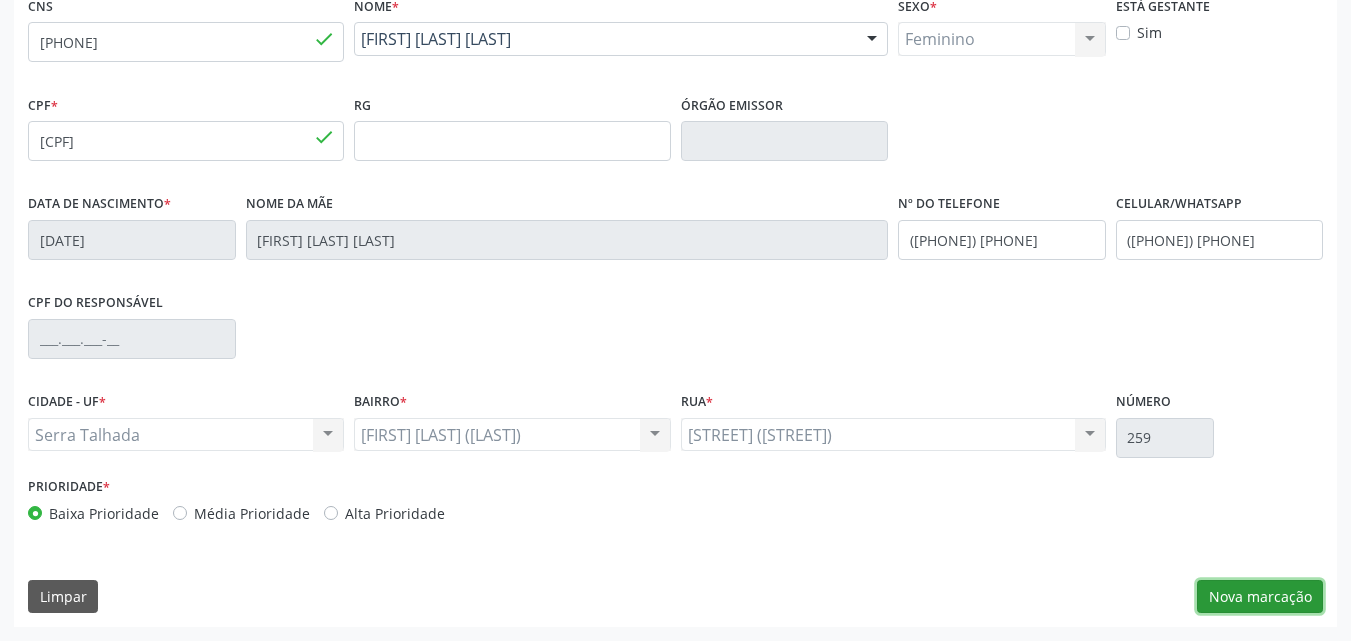 click on "Nova marcação" at bounding box center [1260, 597] 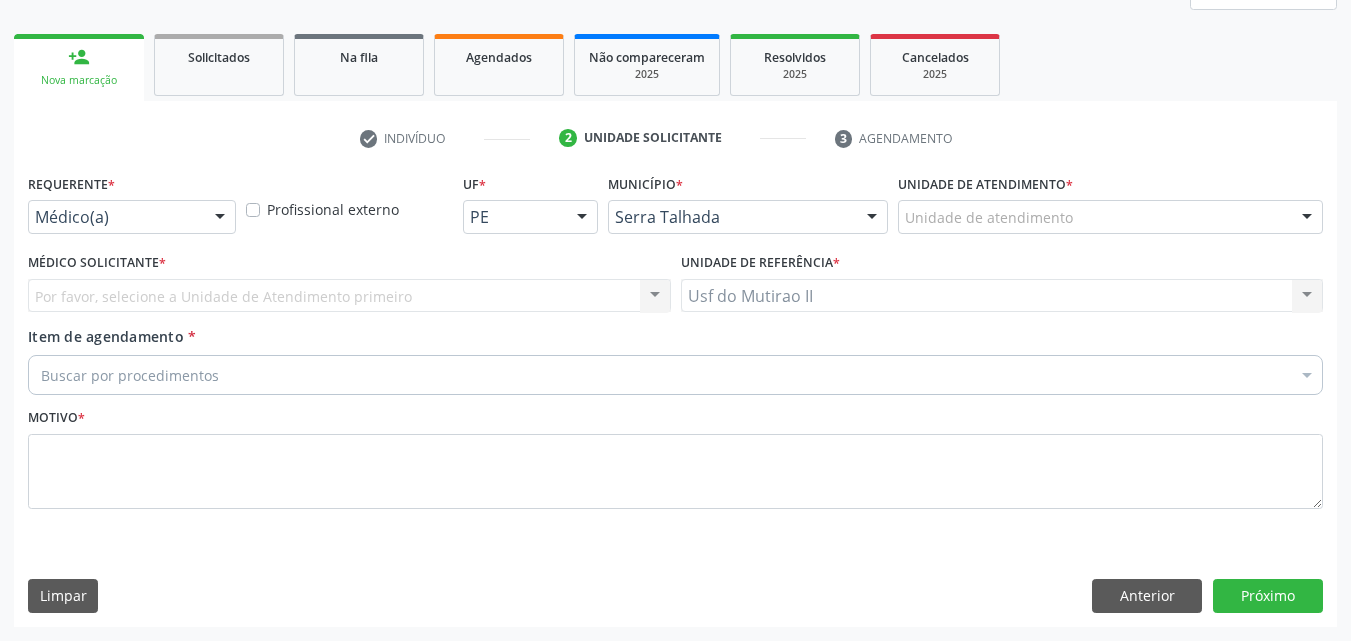 scroll, scrollTop: 265, scrollLeft: 0, axis: vertical 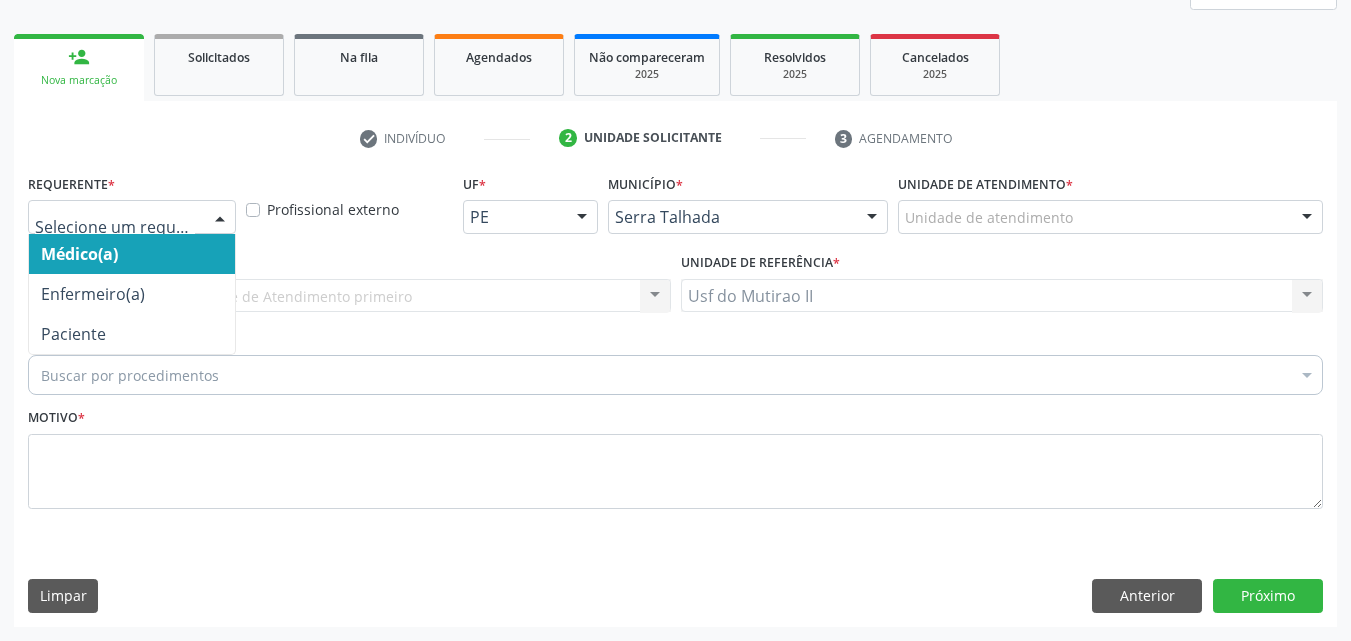click at bounding box center [220, 218] 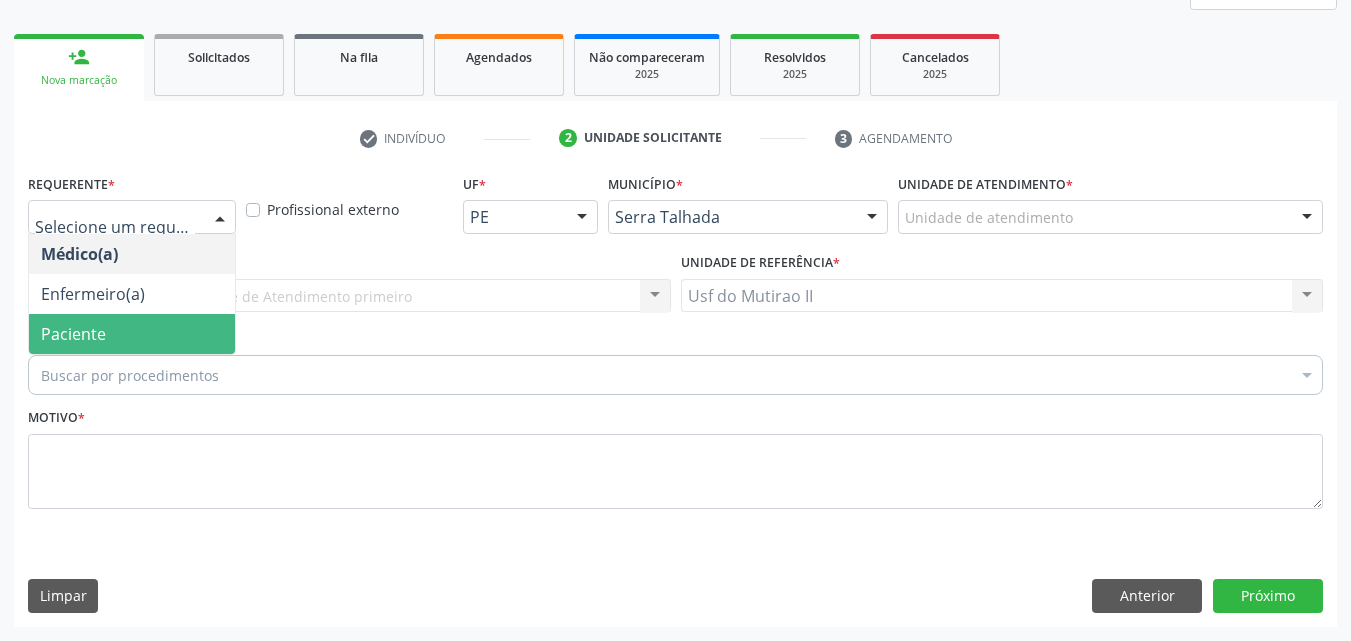 click on "Paciente" at bounding box center [132, 334] 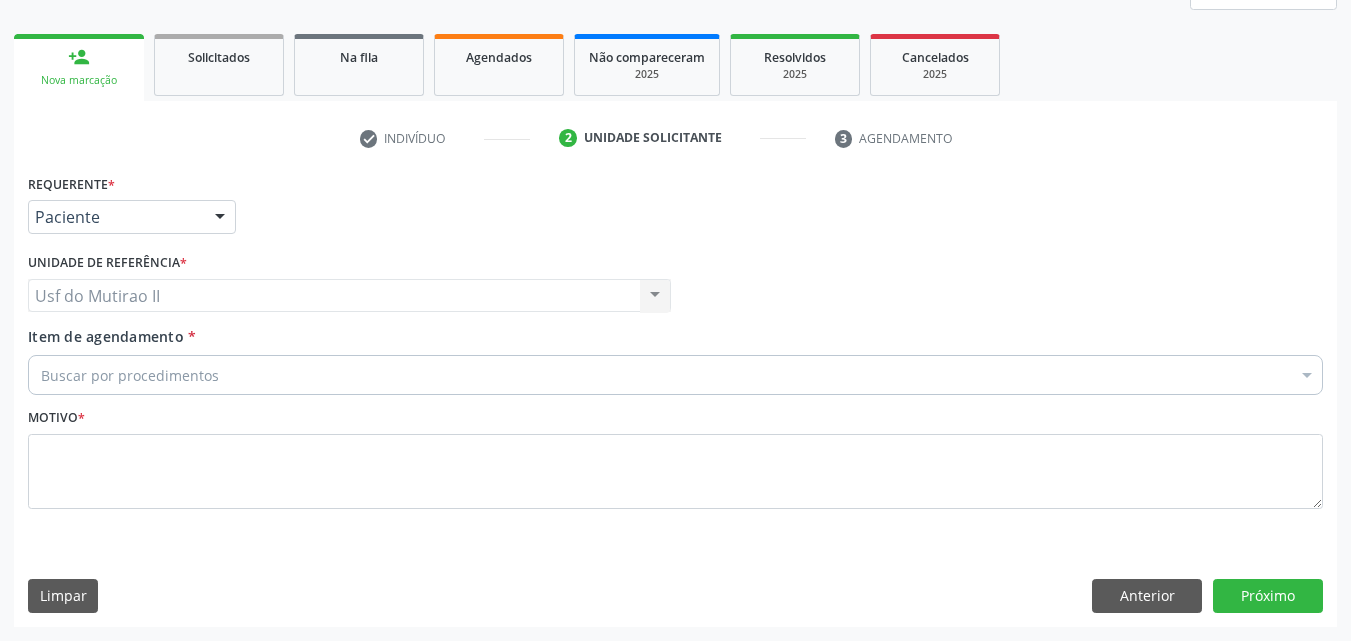 click on "Buscar por procedimentos" at bounding box center (675, 375) 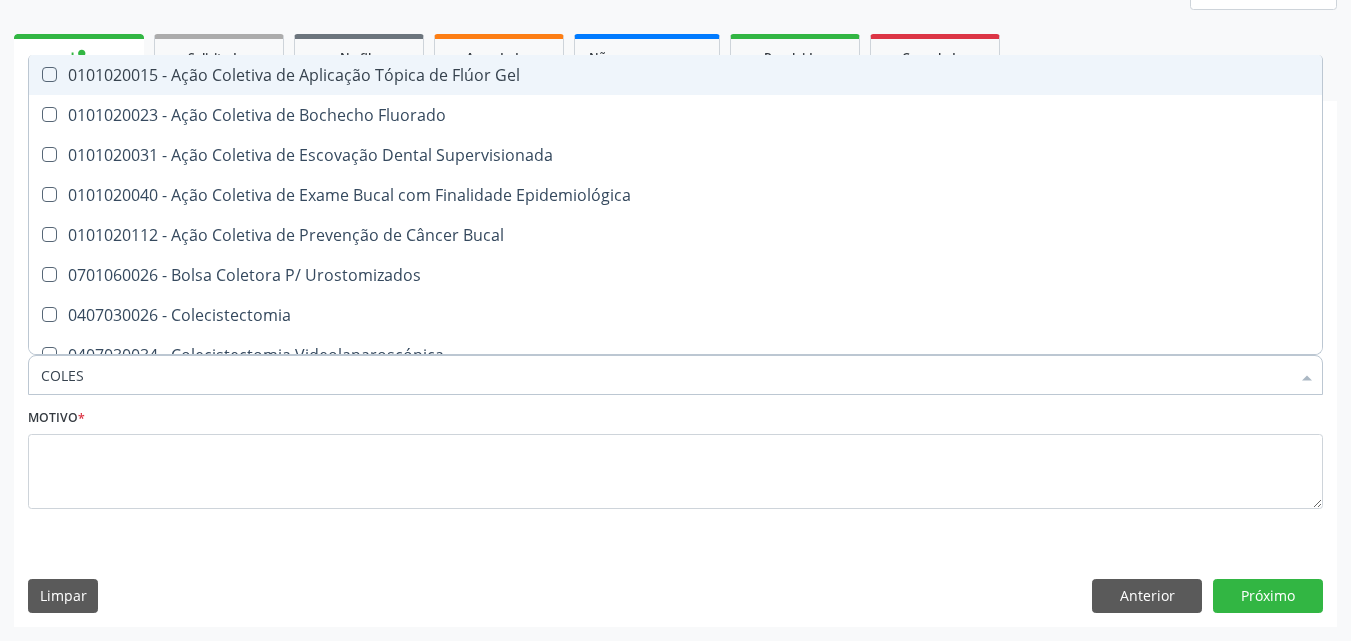 type on "COLEST" 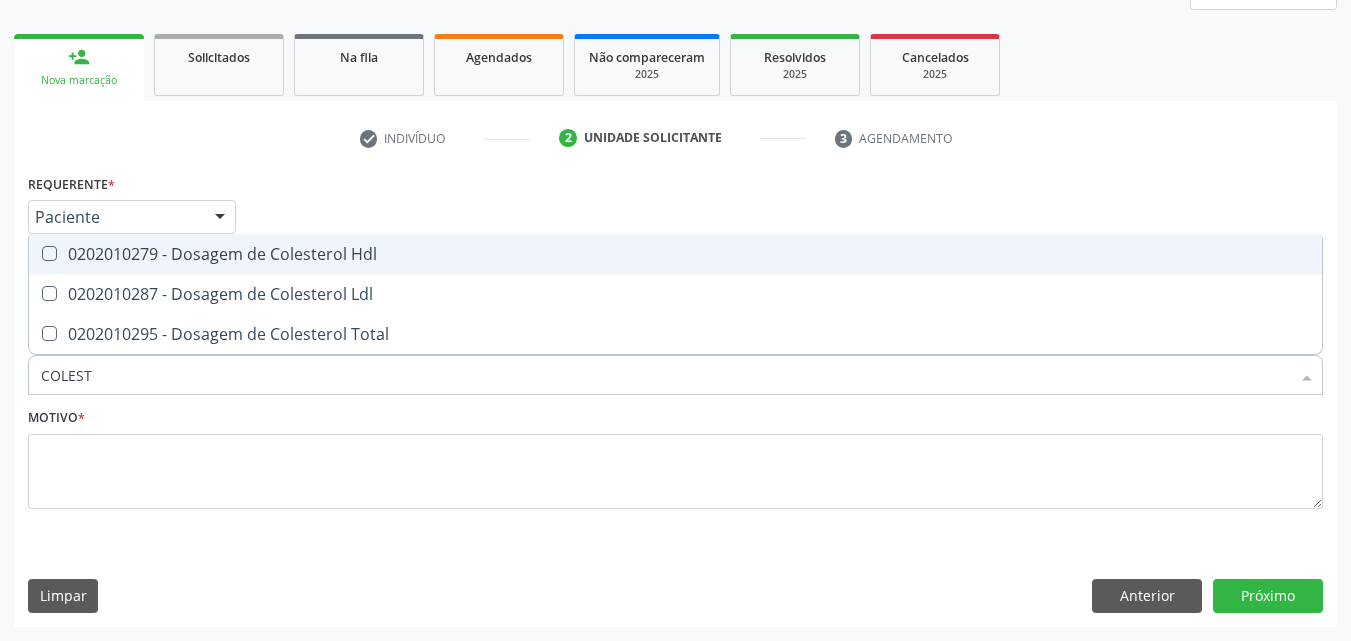 click on "0202010279 - Dosagem de Colesterol Hdl" at bounding box center [675, 254] 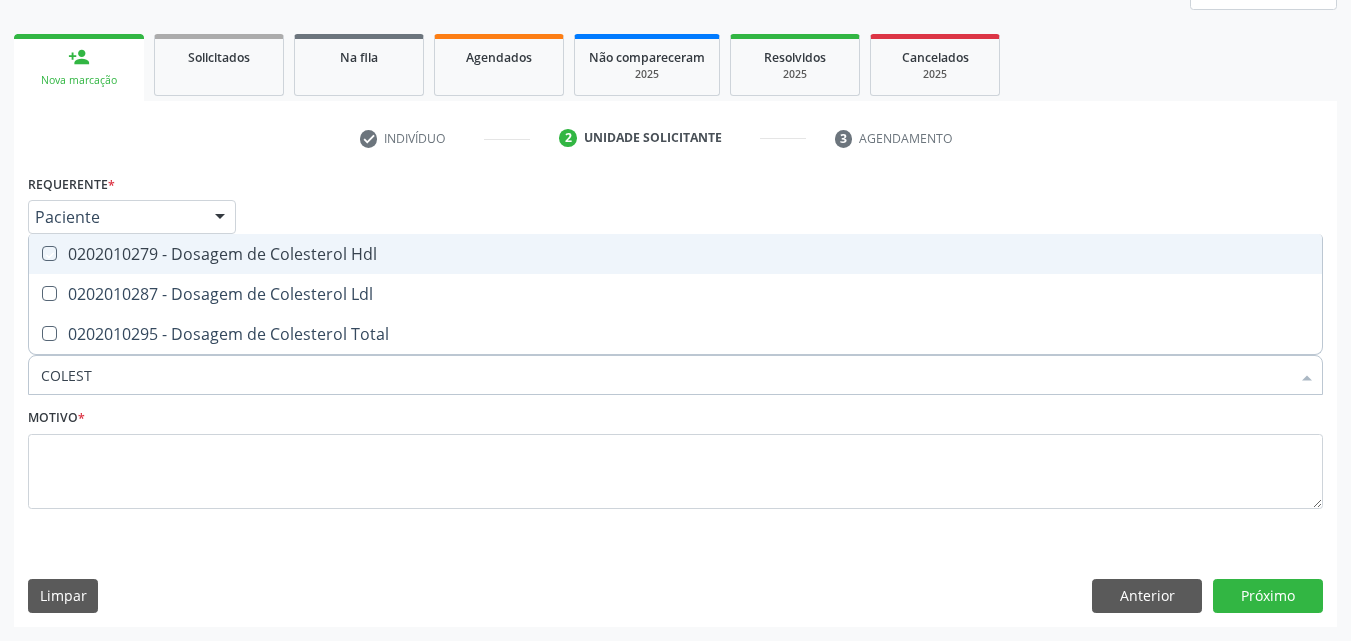 checkbox on "true" 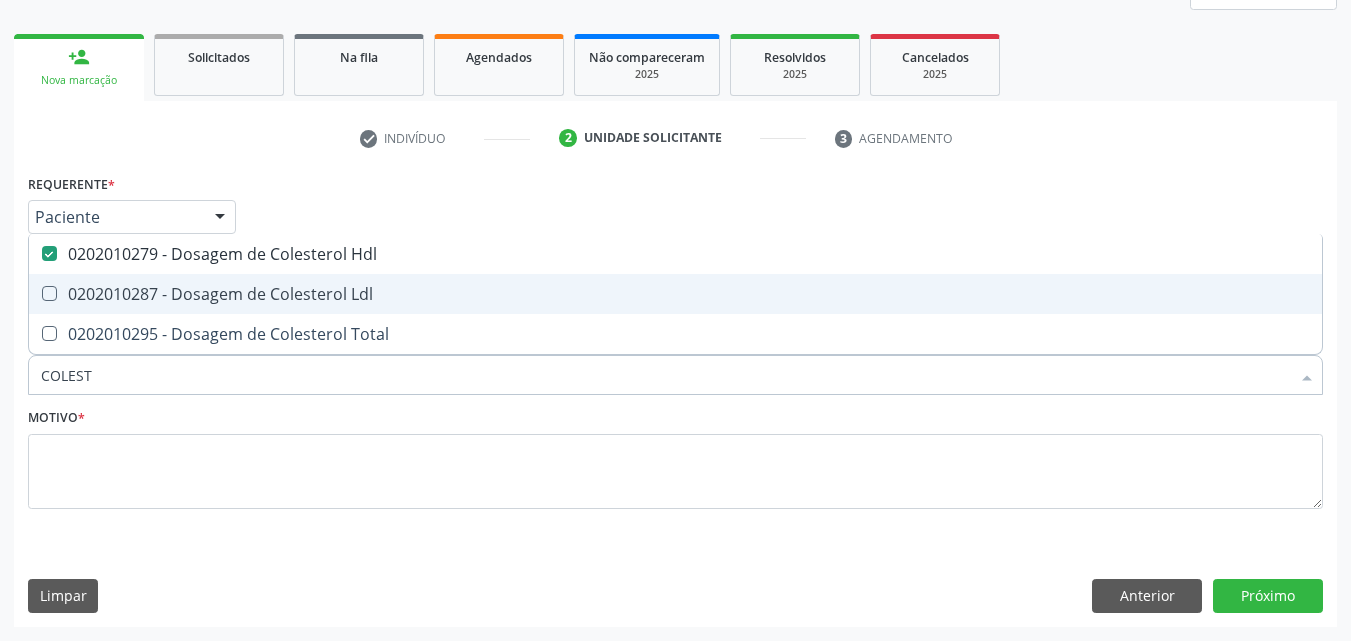 click on "0202010287 - Dosagem de Colesterol Ldl" at bounding box center [675, 294] 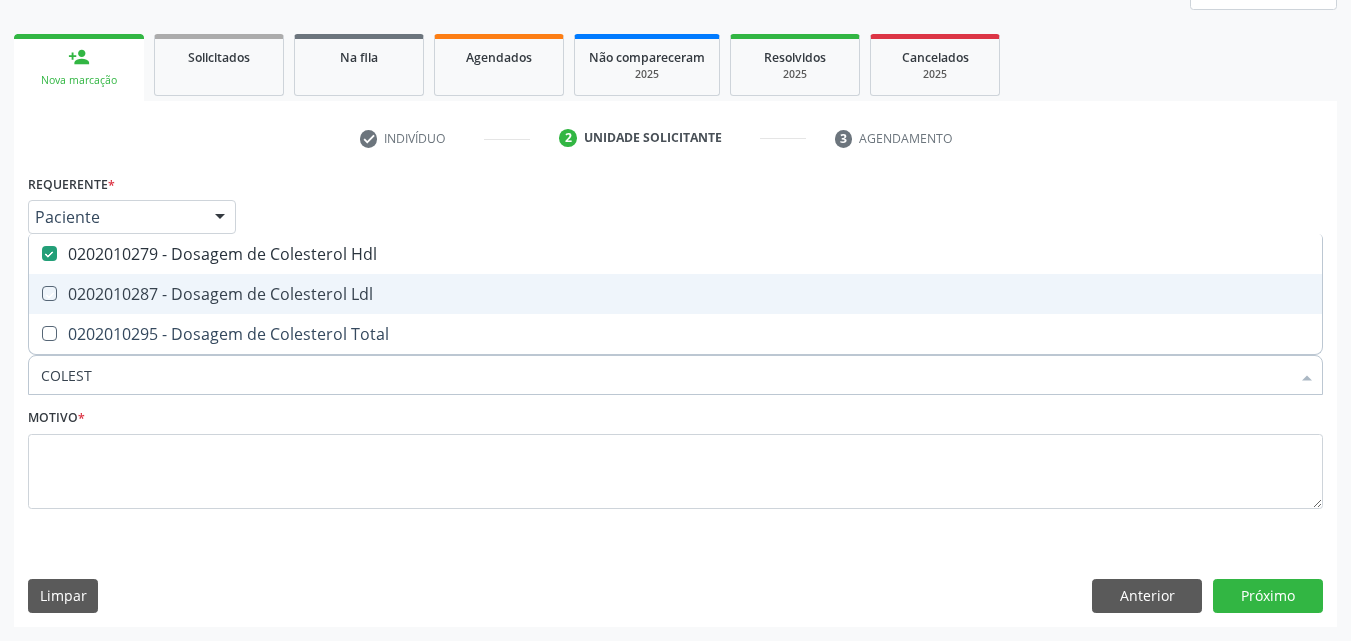 checkbox on "true" 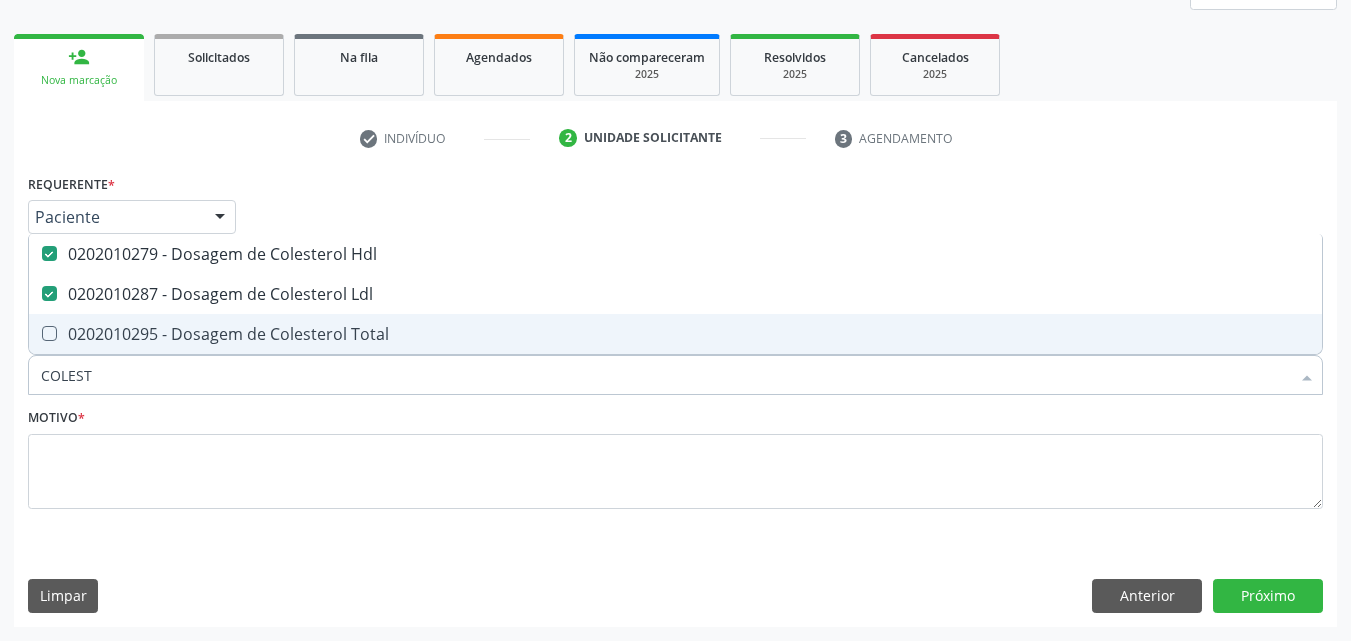 click on "0202010295 - Dosagem de Colesterol Total" at bounding box center (675, 334) 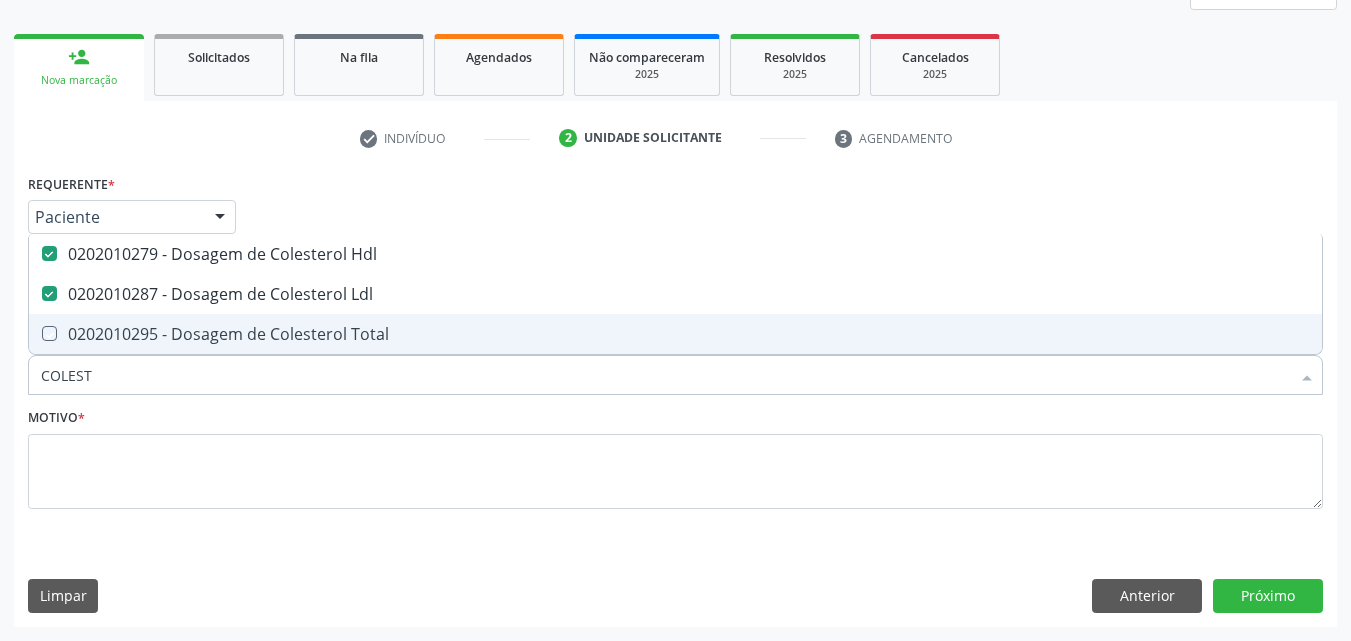 checkbox on "true" 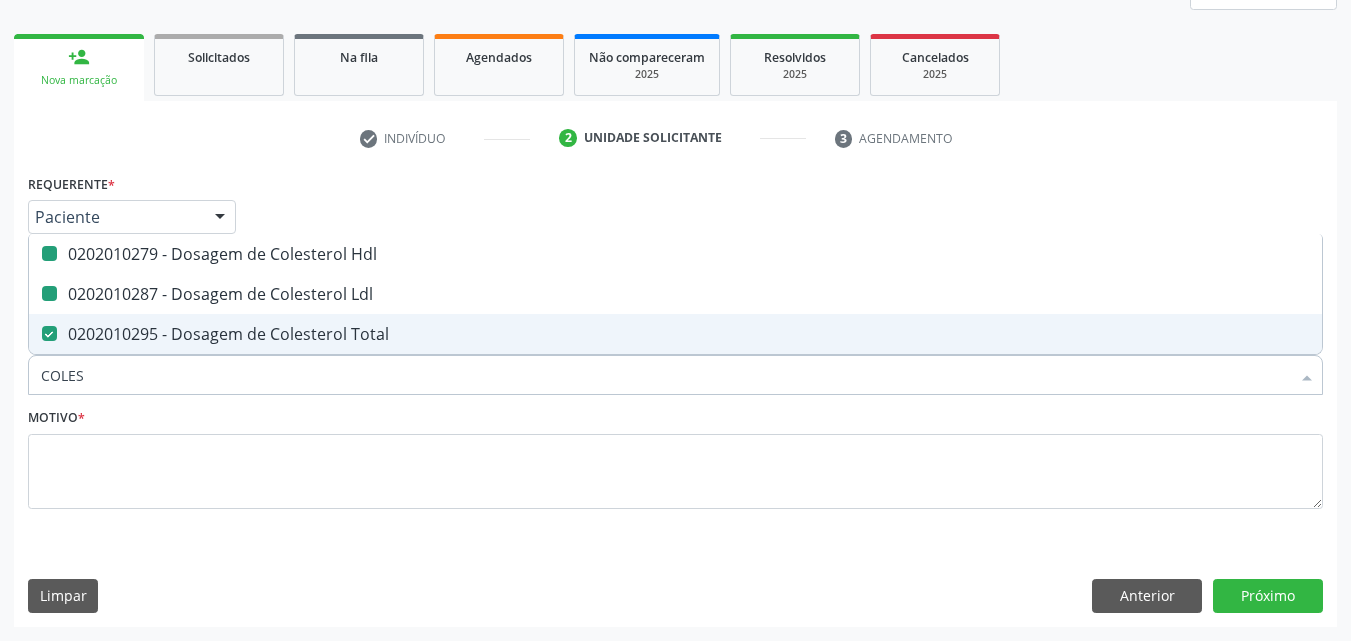 type on "COLE" 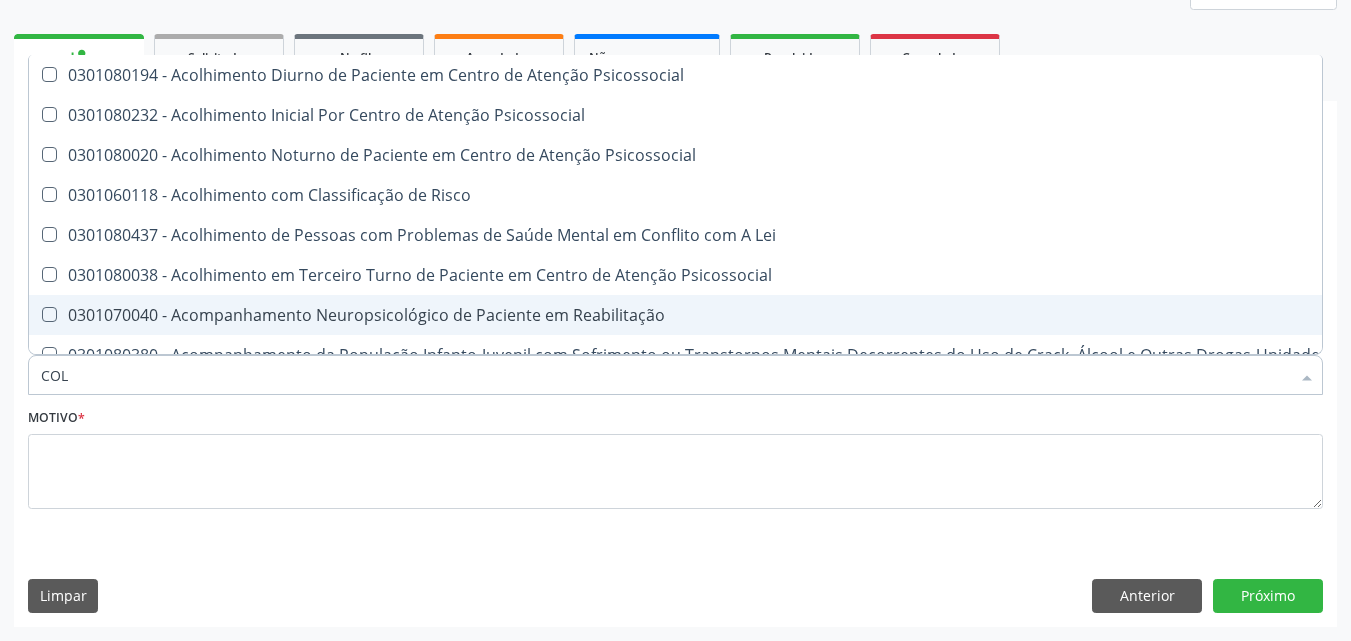 type on "CO" 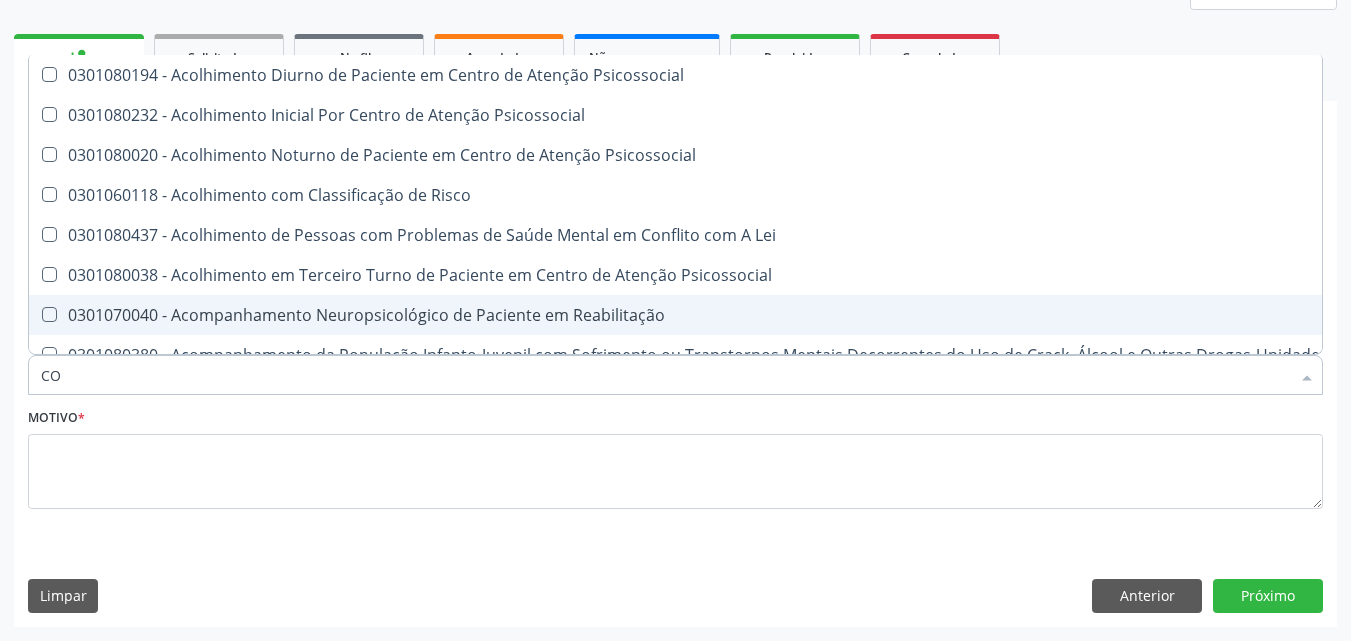 checkbox on "false" 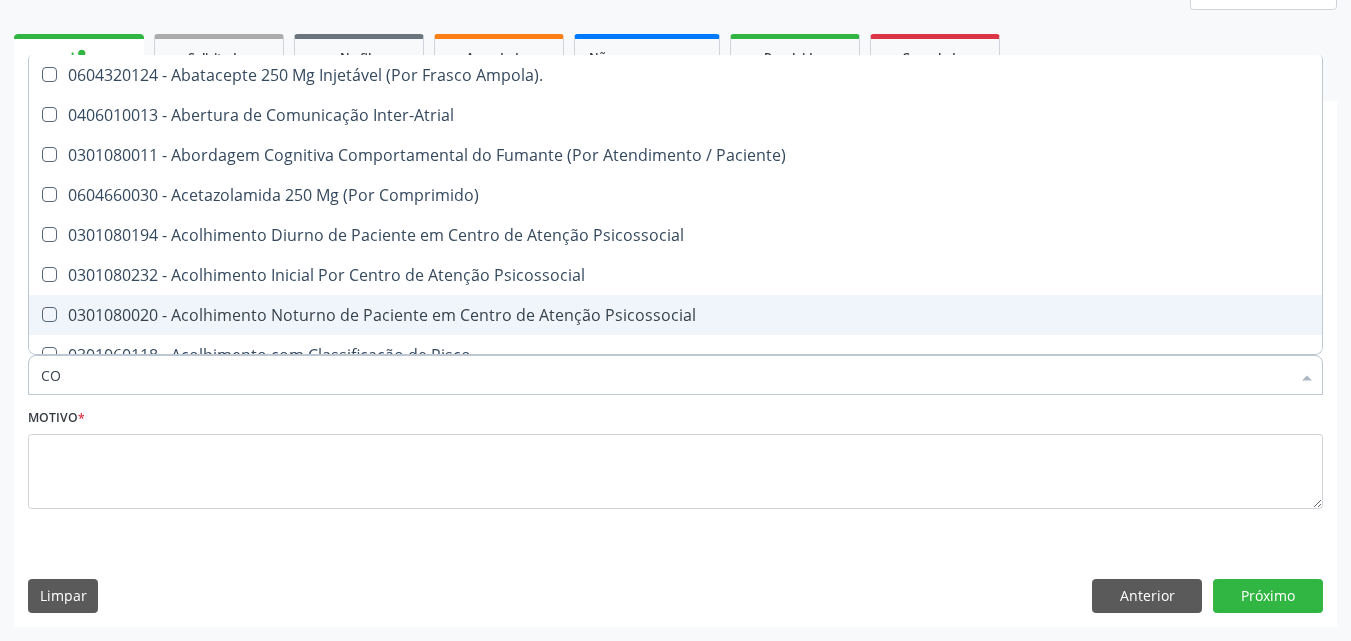 type on "C" 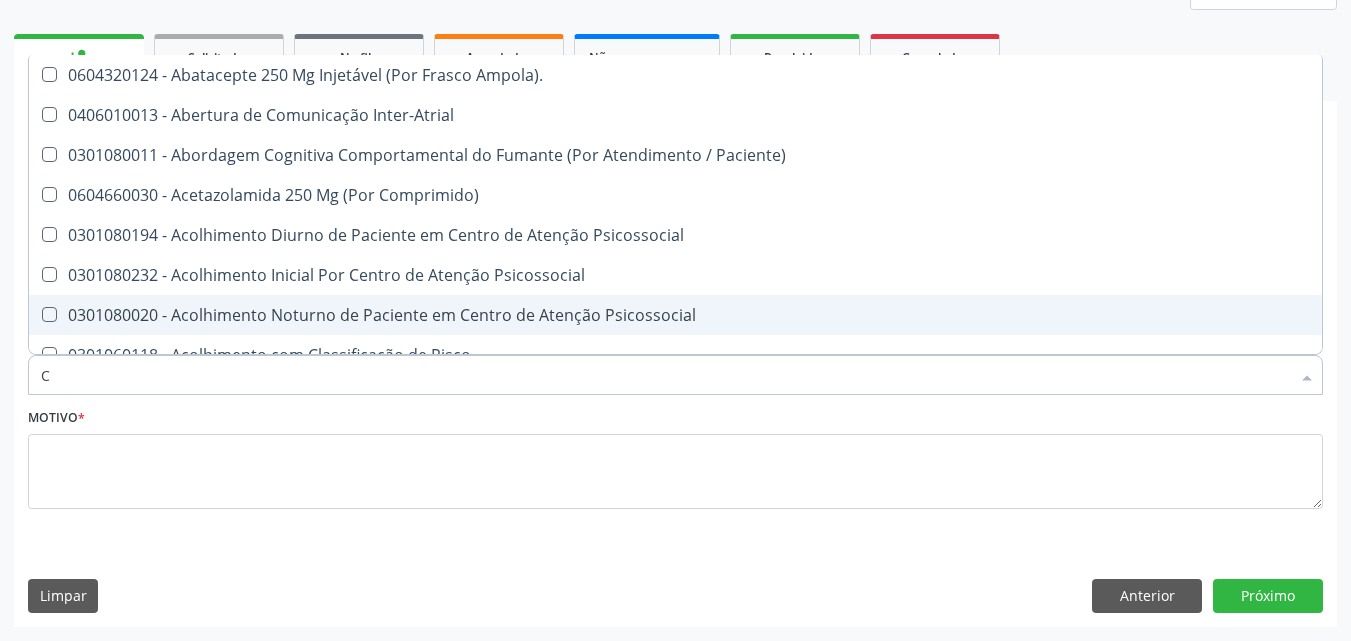 checkbox on "false" 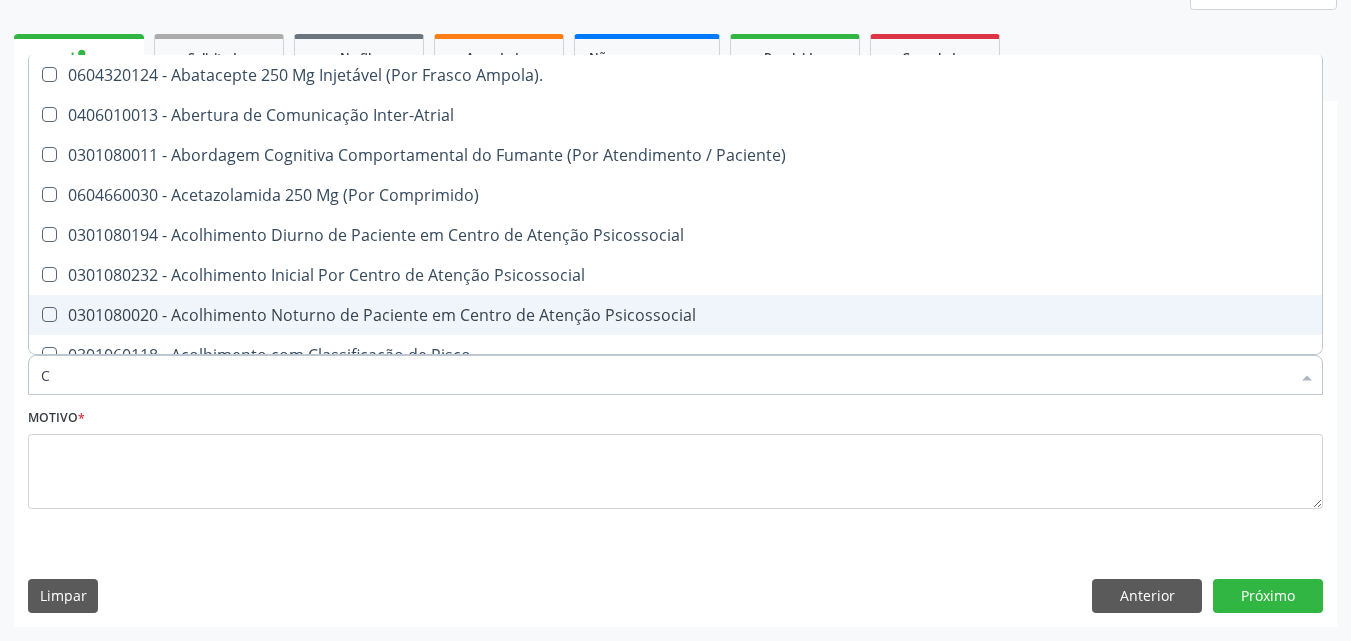 checkbox on "false" 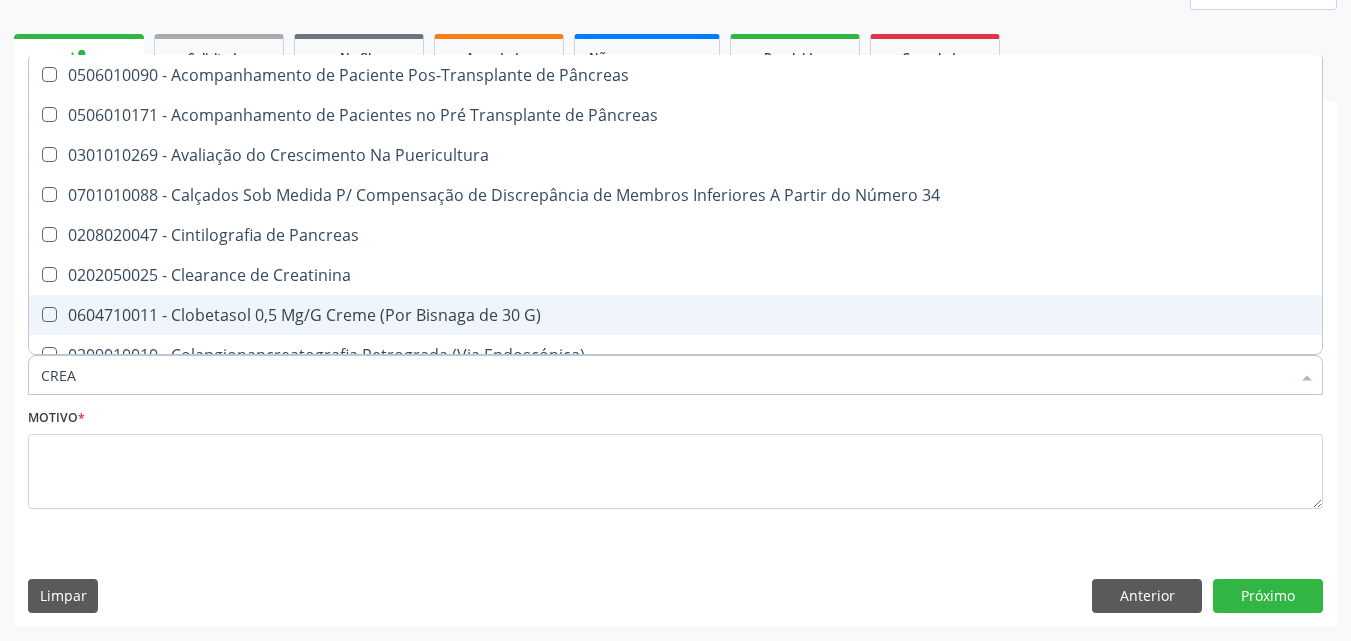 type on "CREAT" 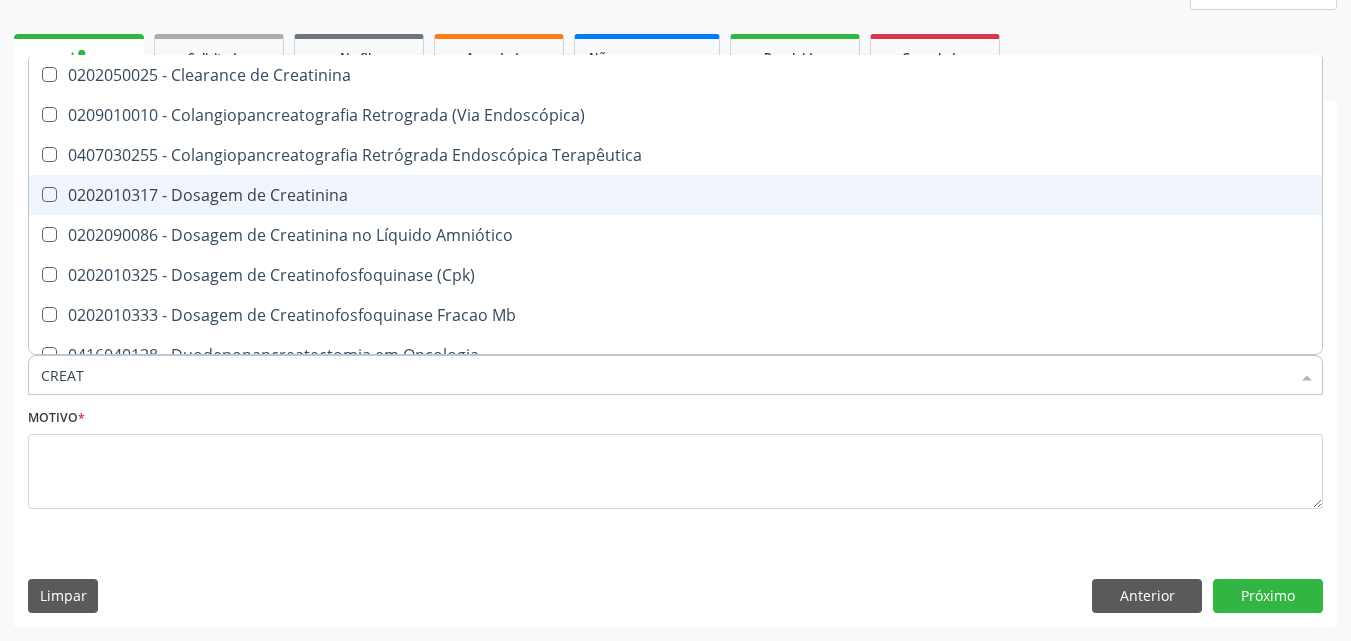click on "0202010317 - Dosagem de Creatinina" at bounding box center (675, 195) 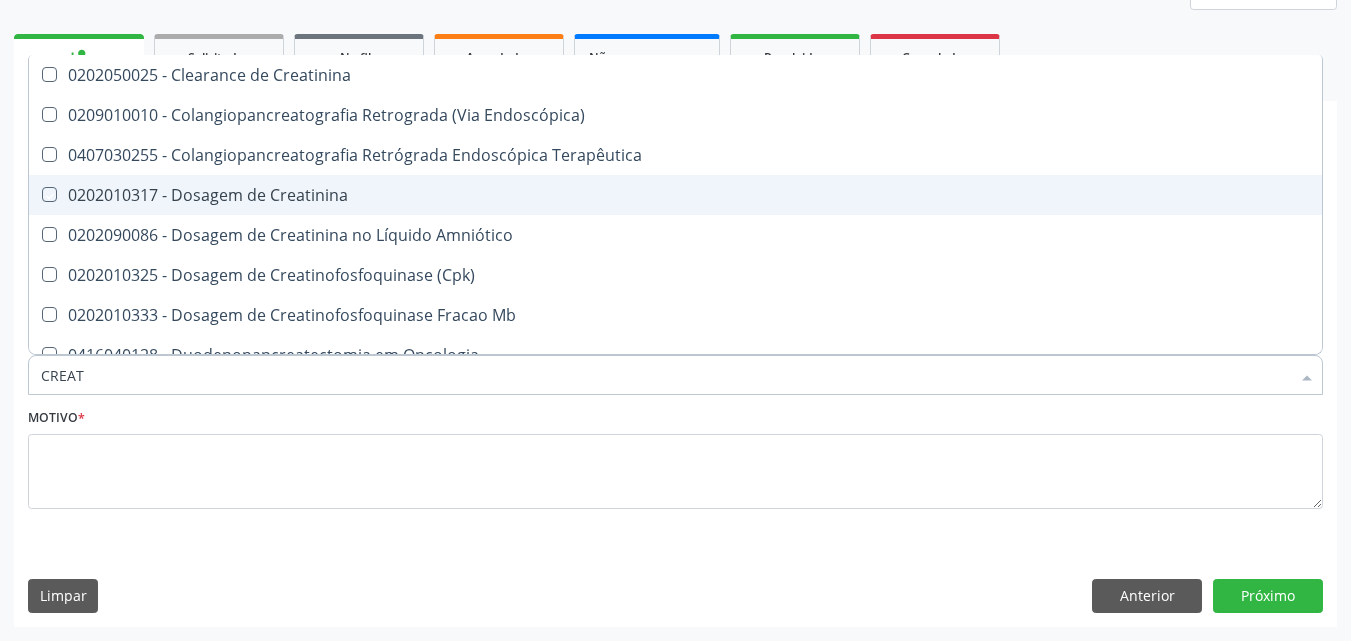 checkbox on "true" 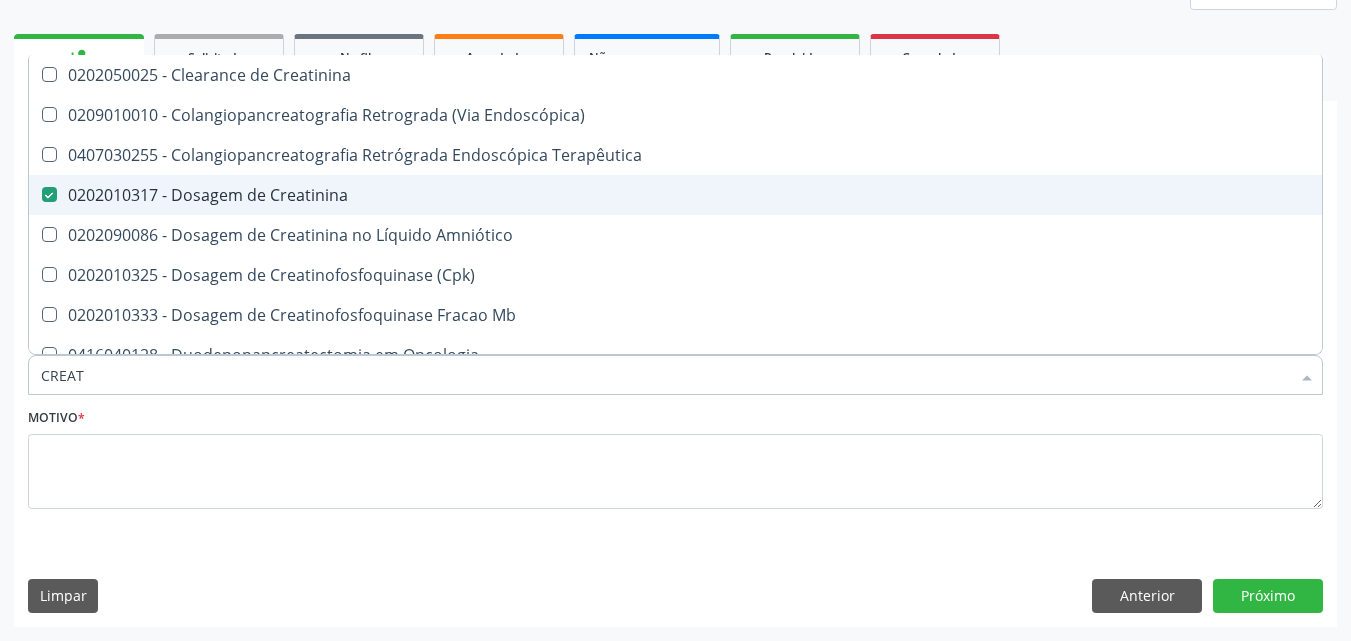 type on "CREA" 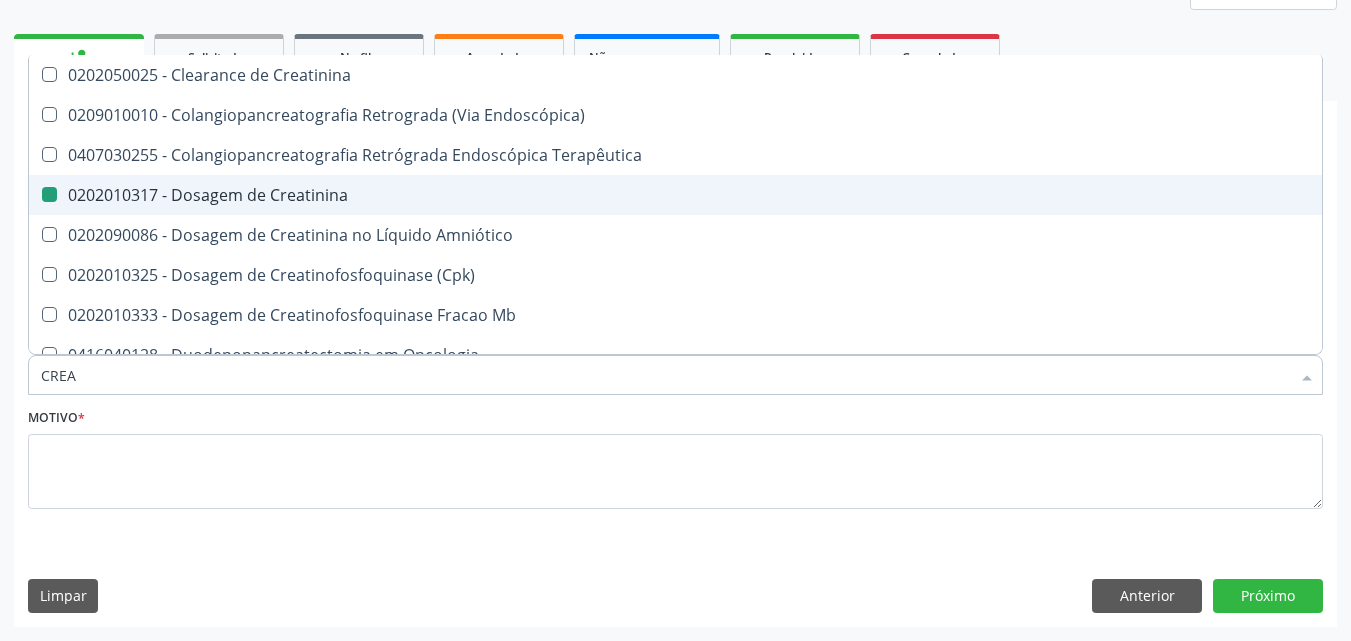type on "CRE" 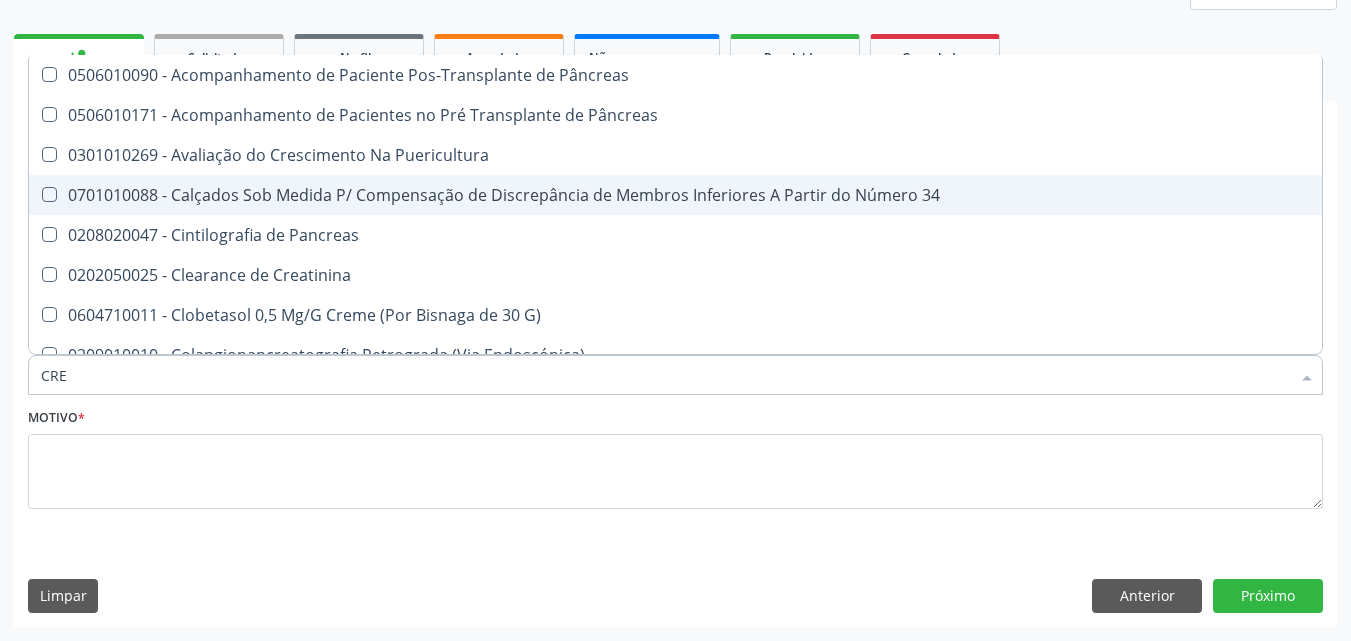 type on "CR" 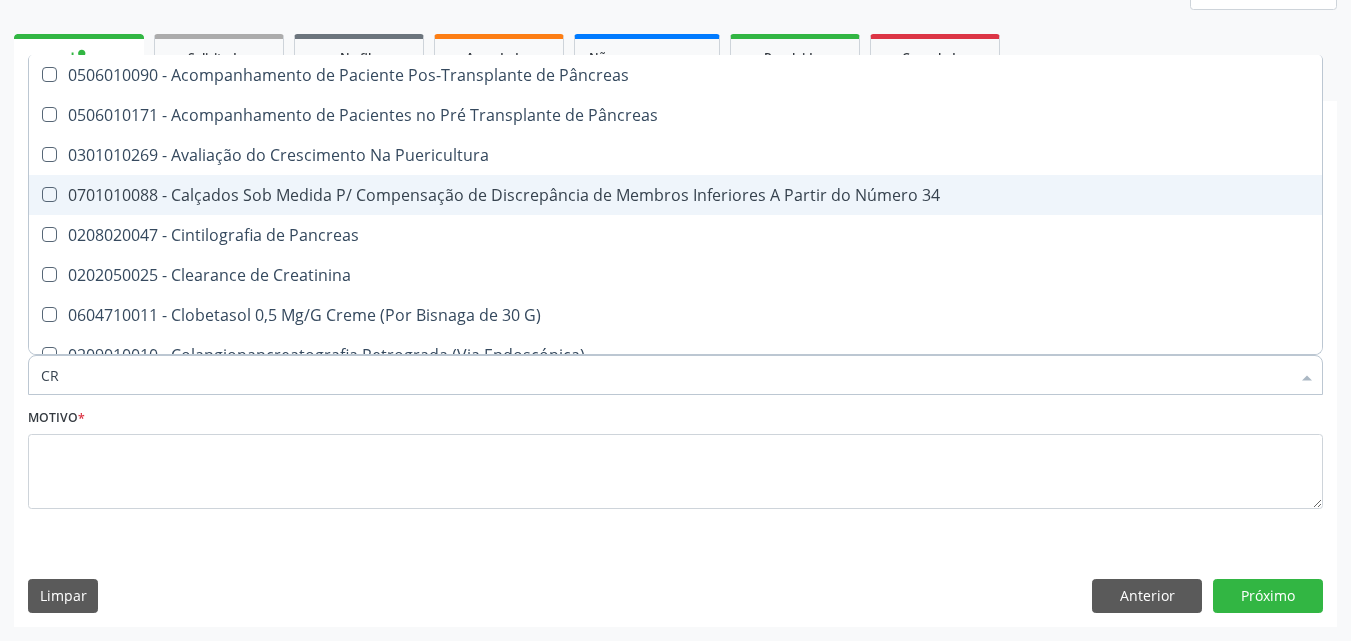 checkbox on "false" 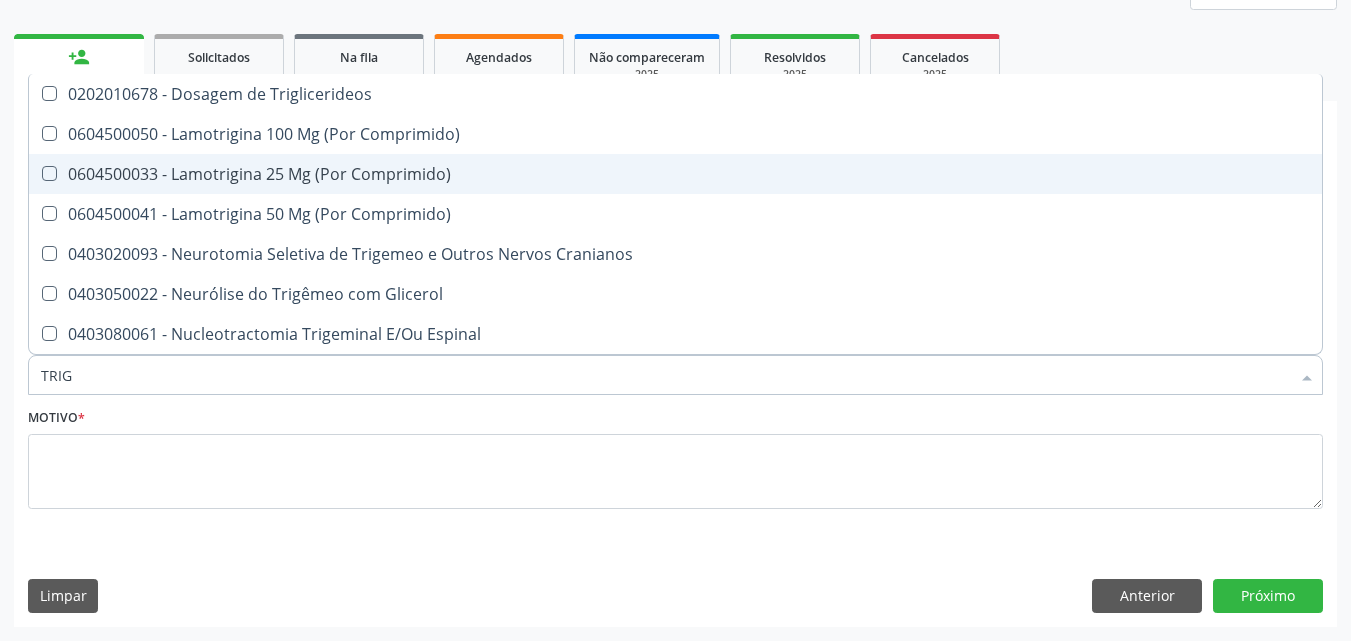 type on "TRIGL" 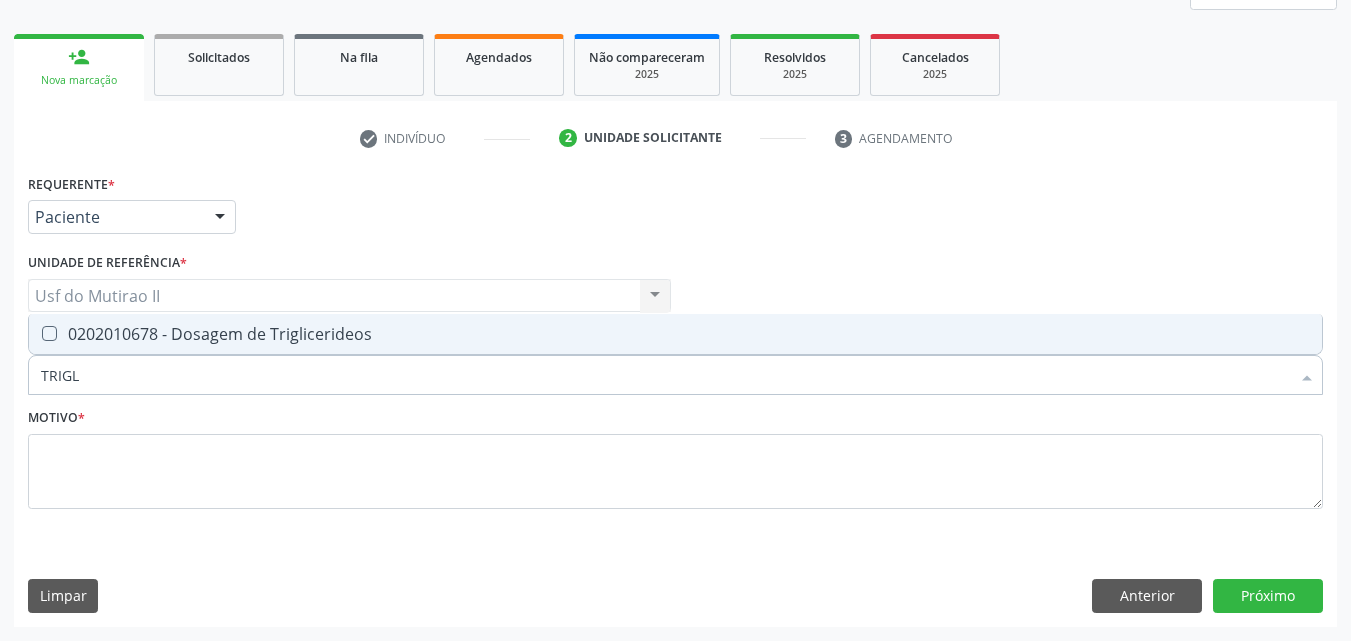 click on "0202010678 - Dosagem de Triglicerideos" at bounding box center [675, 334] 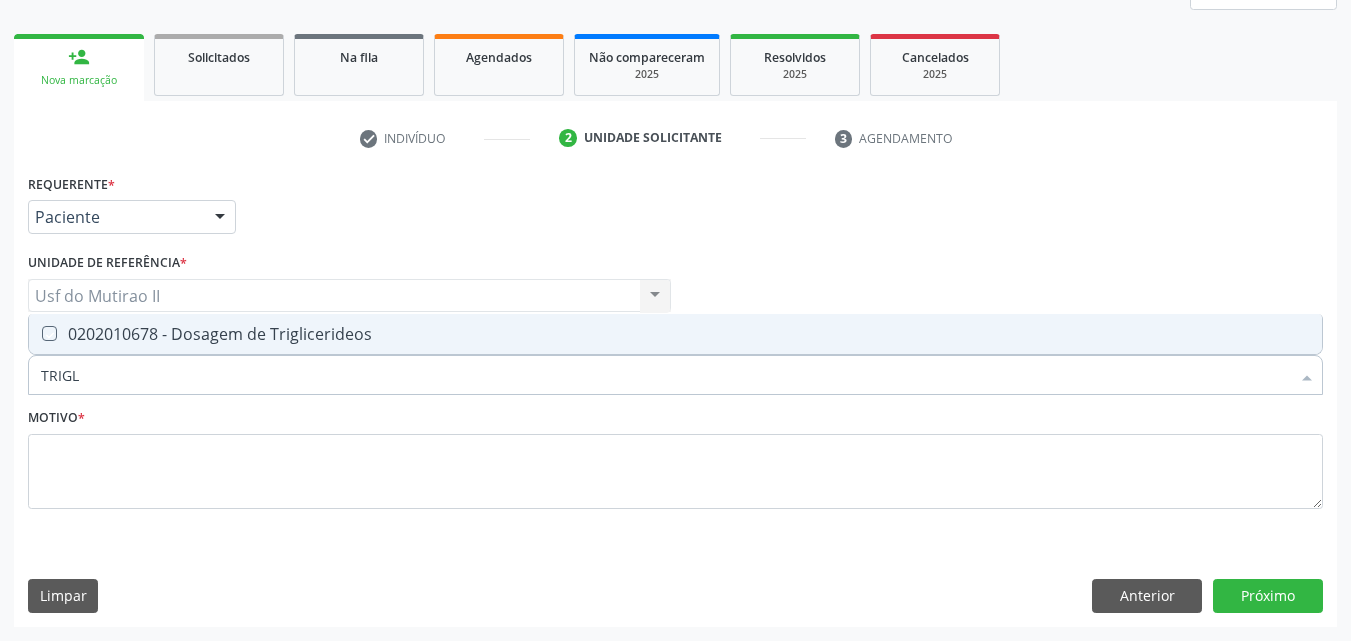 checkbox on "true" 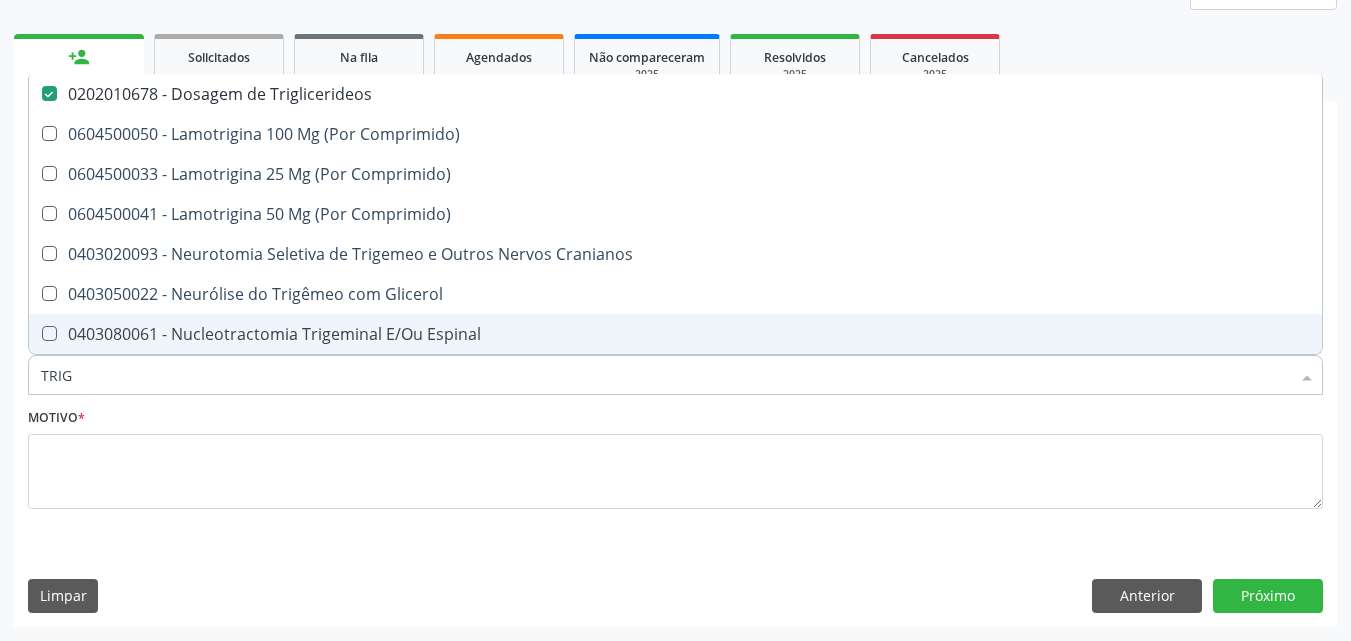 type on "TRI" 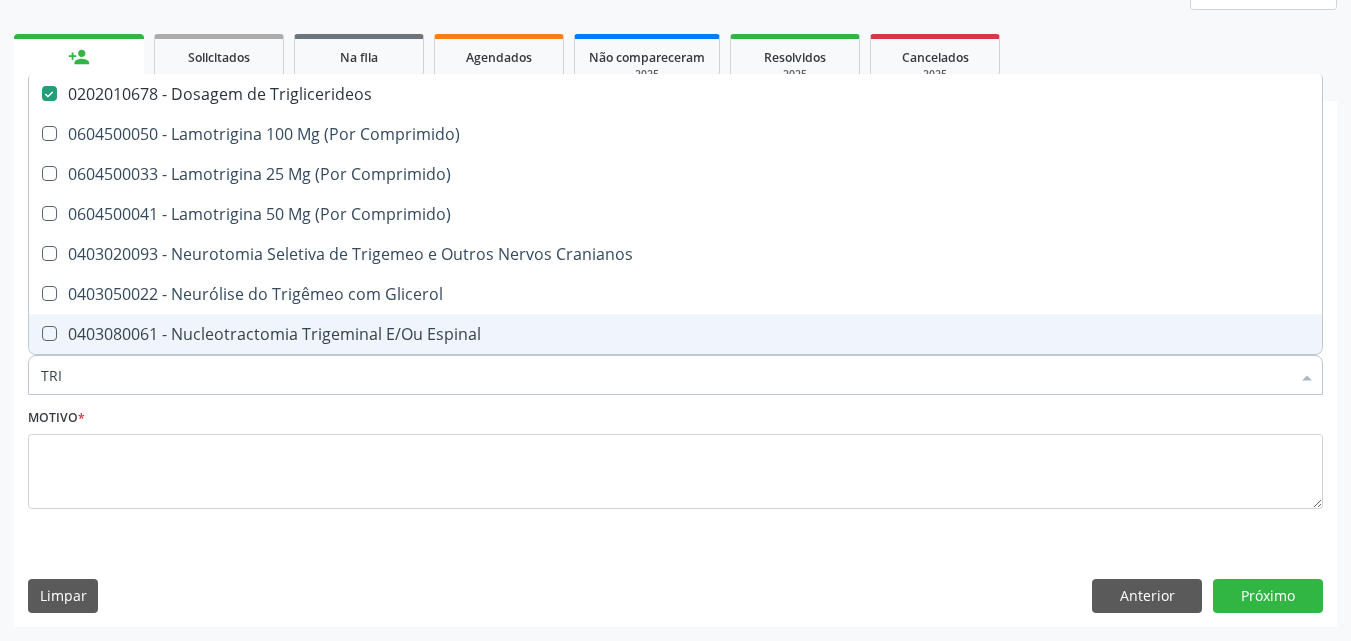 checkbox on "false" 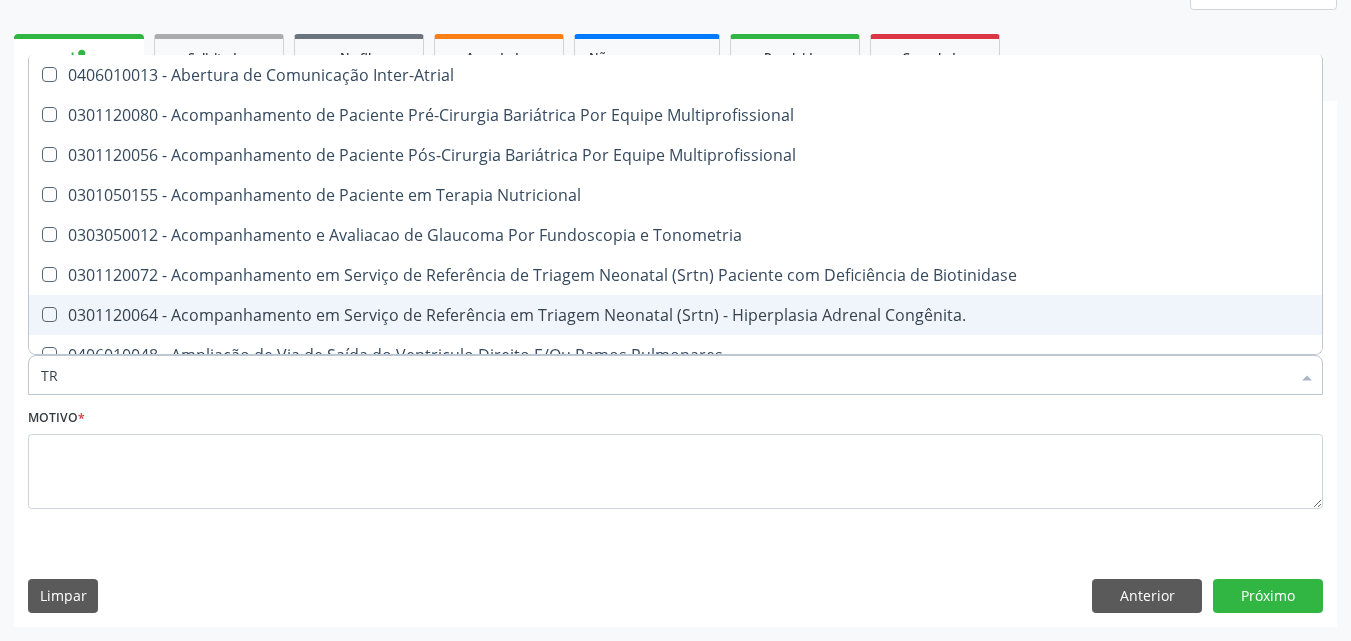 type on "T" 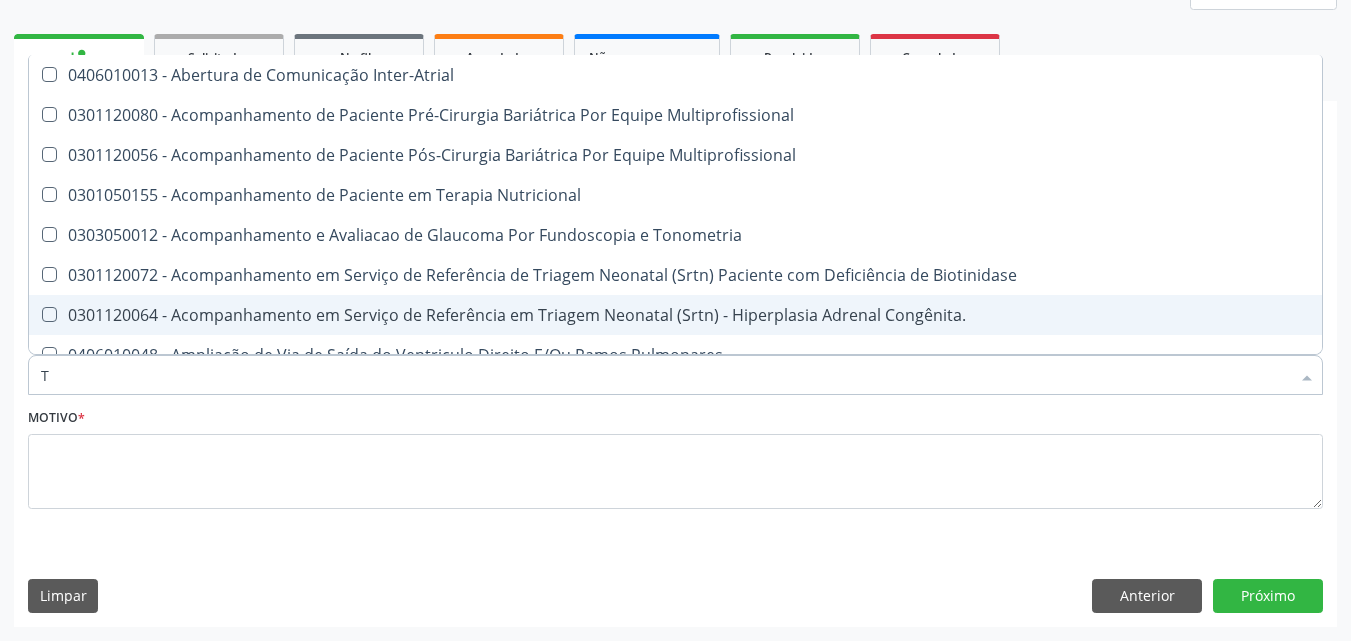 type 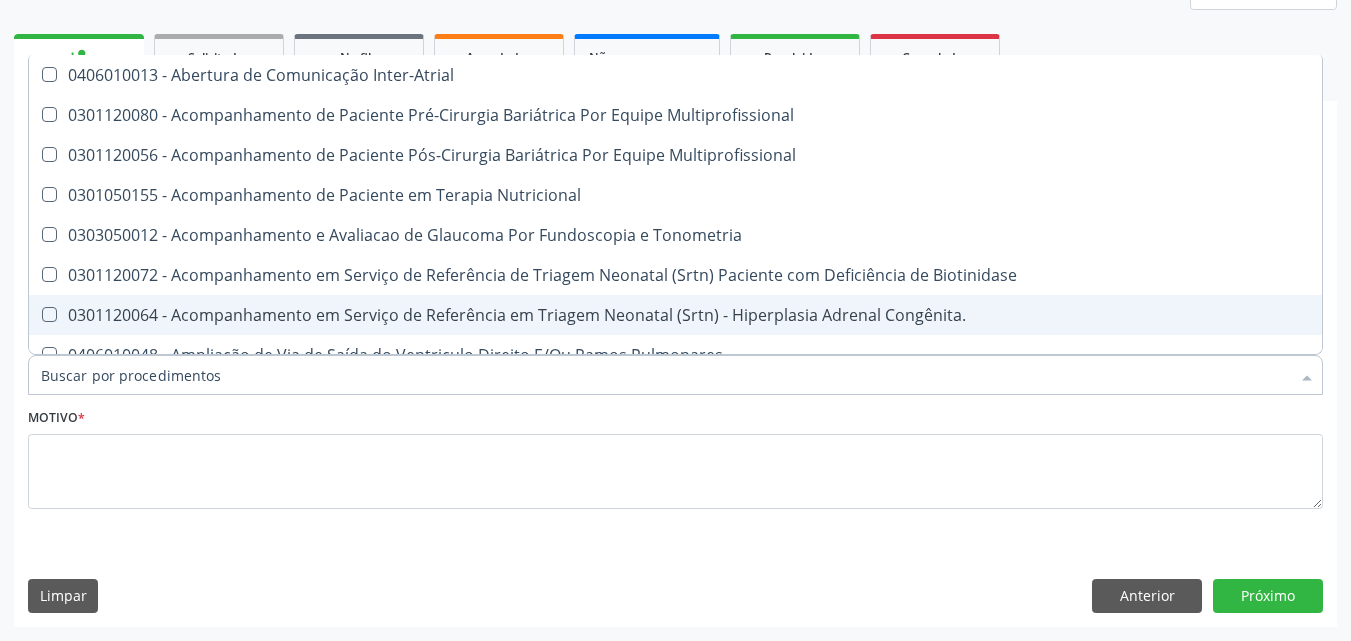 checkbox on "false" 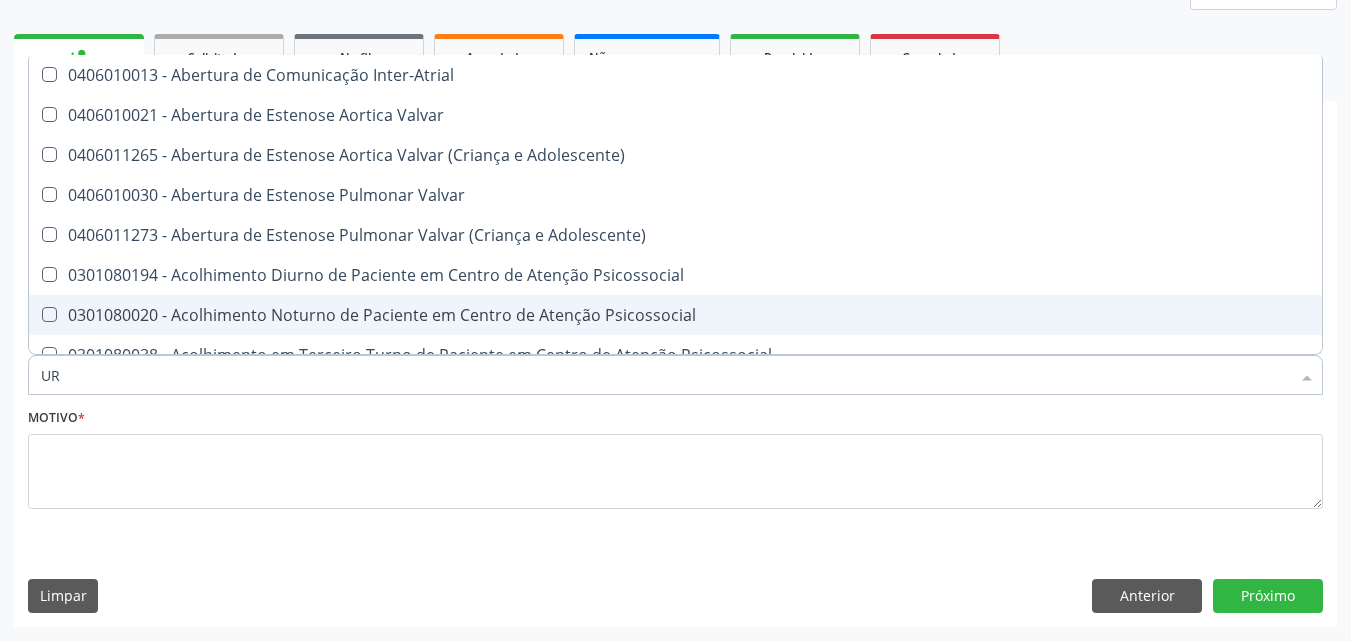 type on "URI" 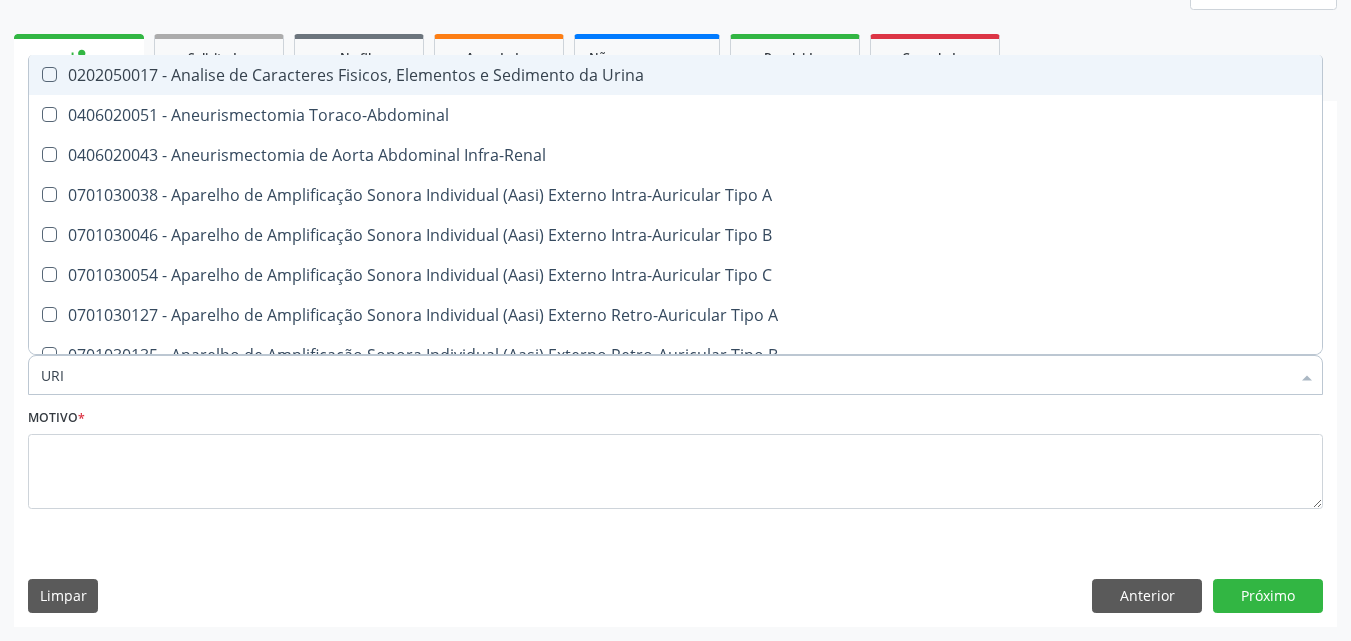 click on "0202050017 - Analise de Caracteres Fisicos, Elementos e Sedimento da Urina" at bounding box center (756, 75) 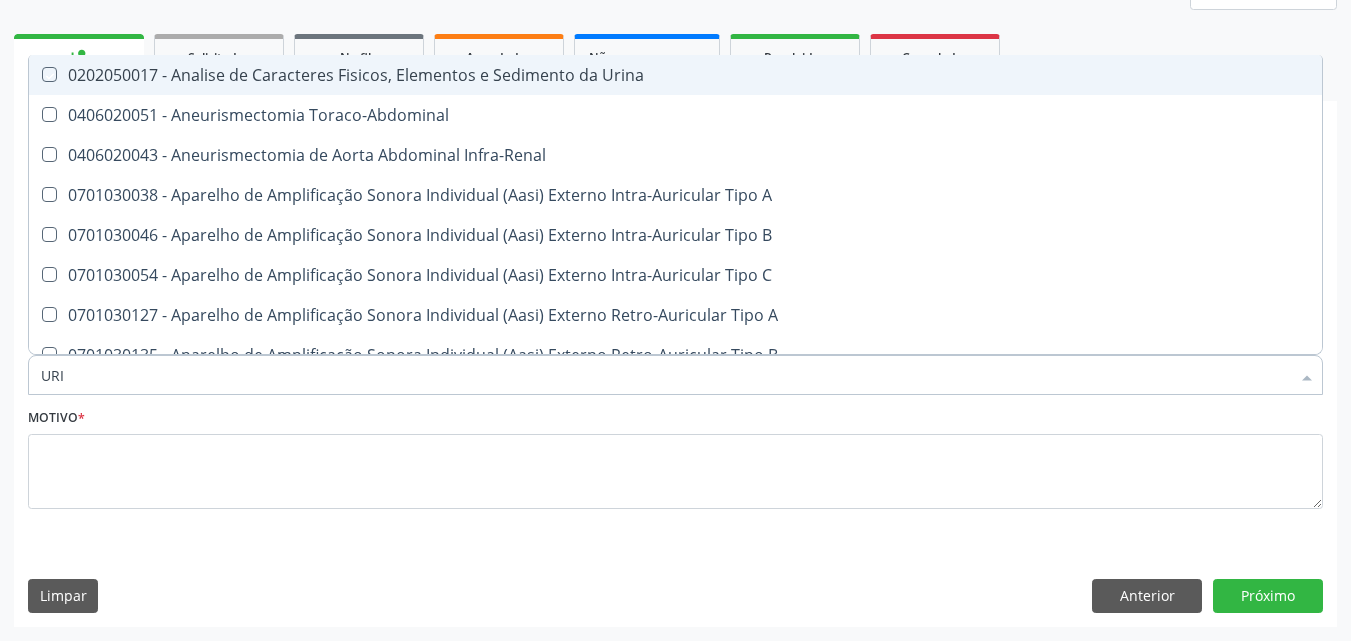 checkbox on "true" 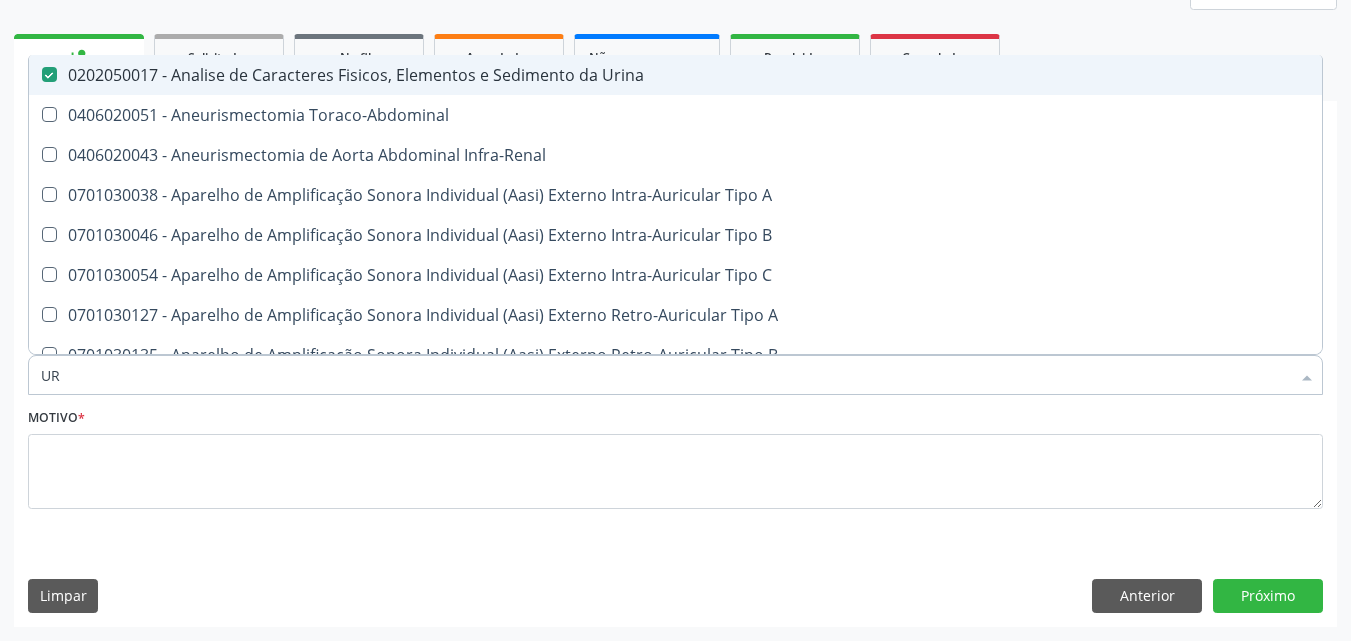type on "U" 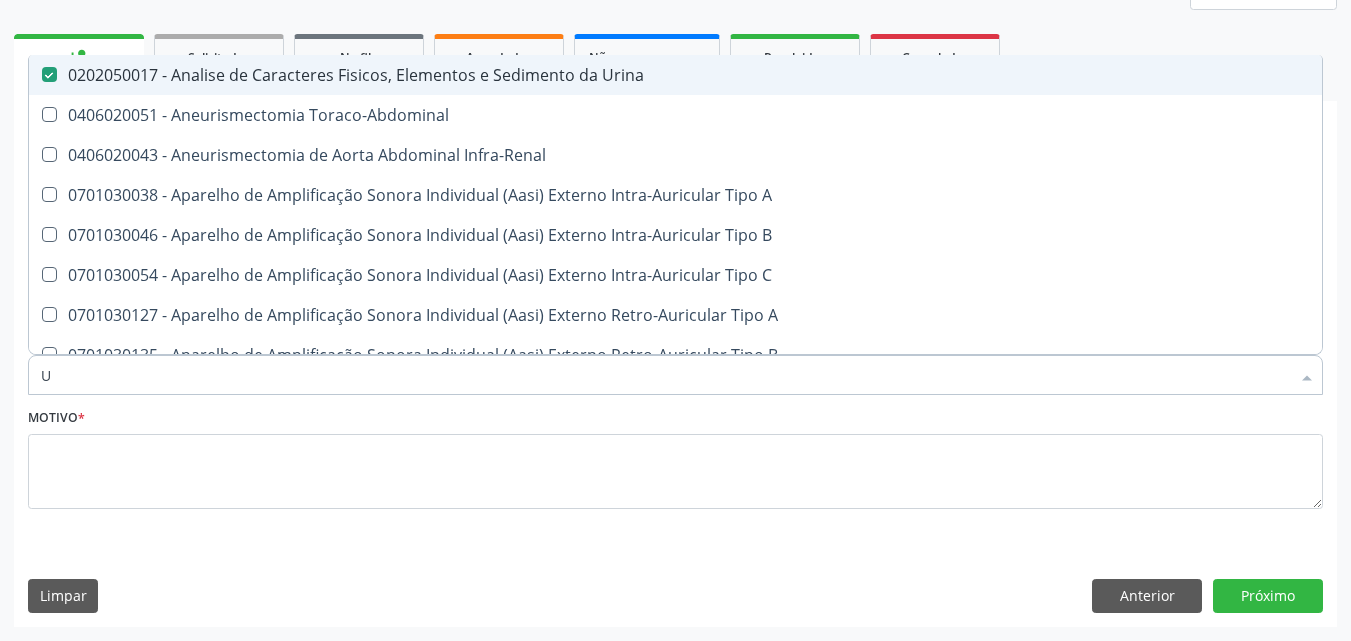 type 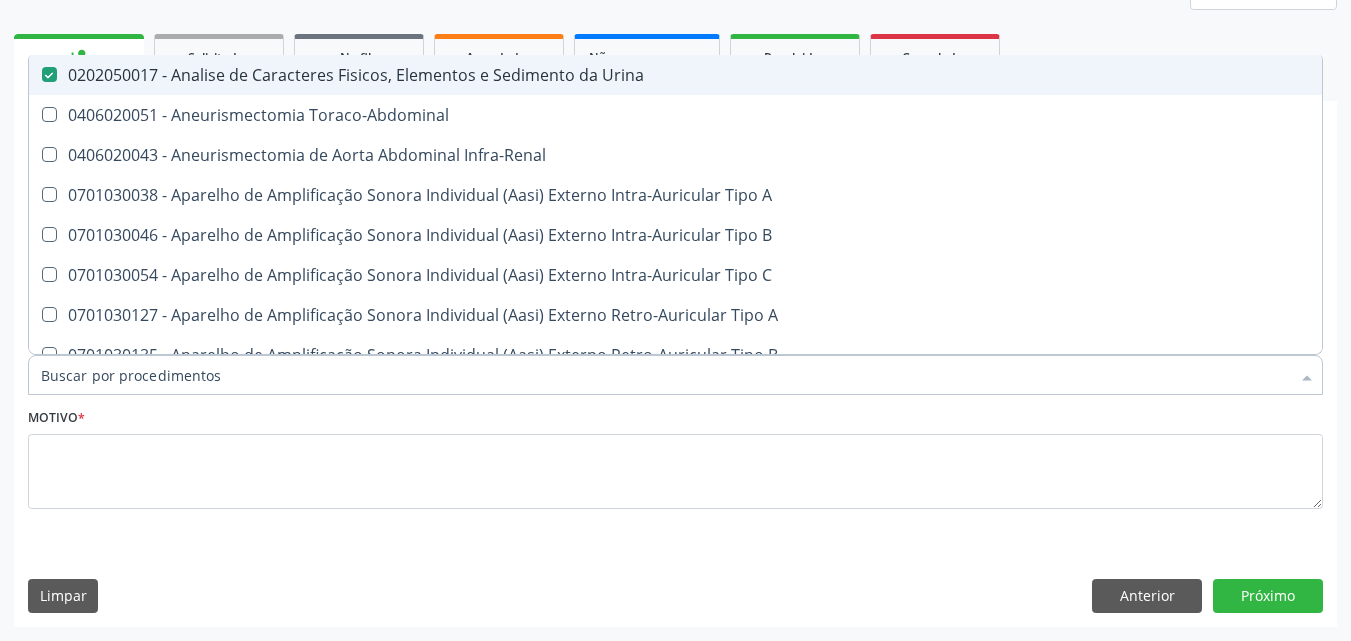 checkbox on "false" 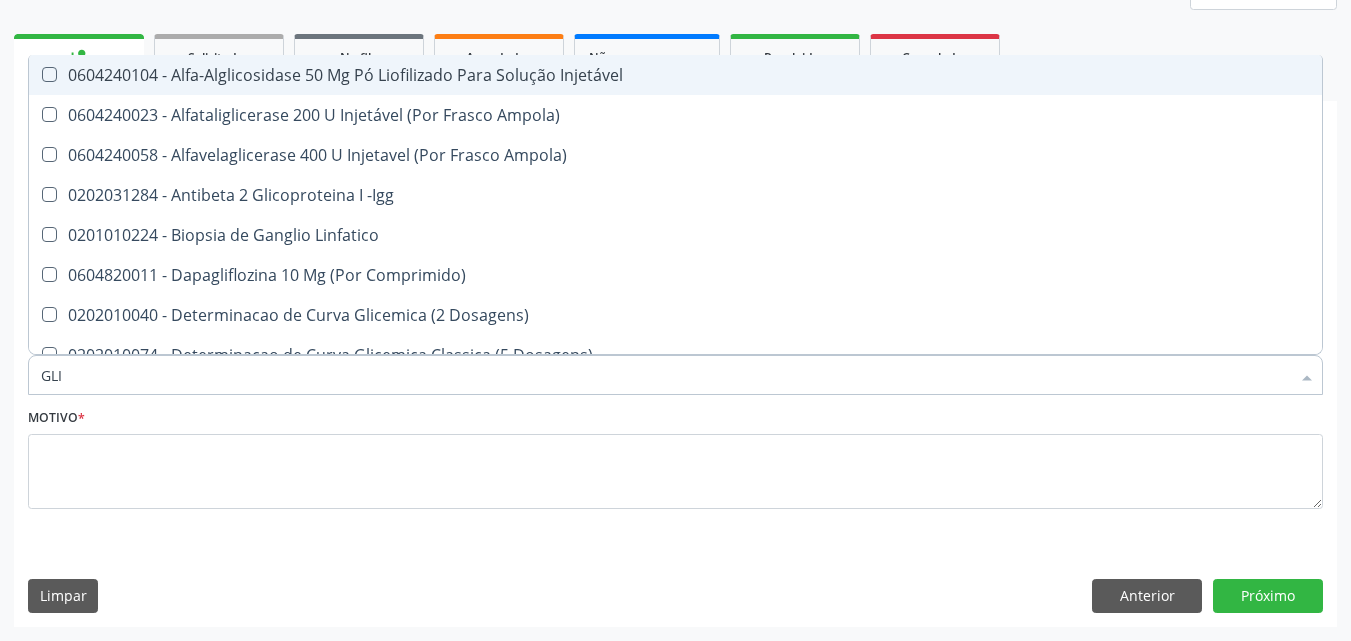 type on "GLIC" 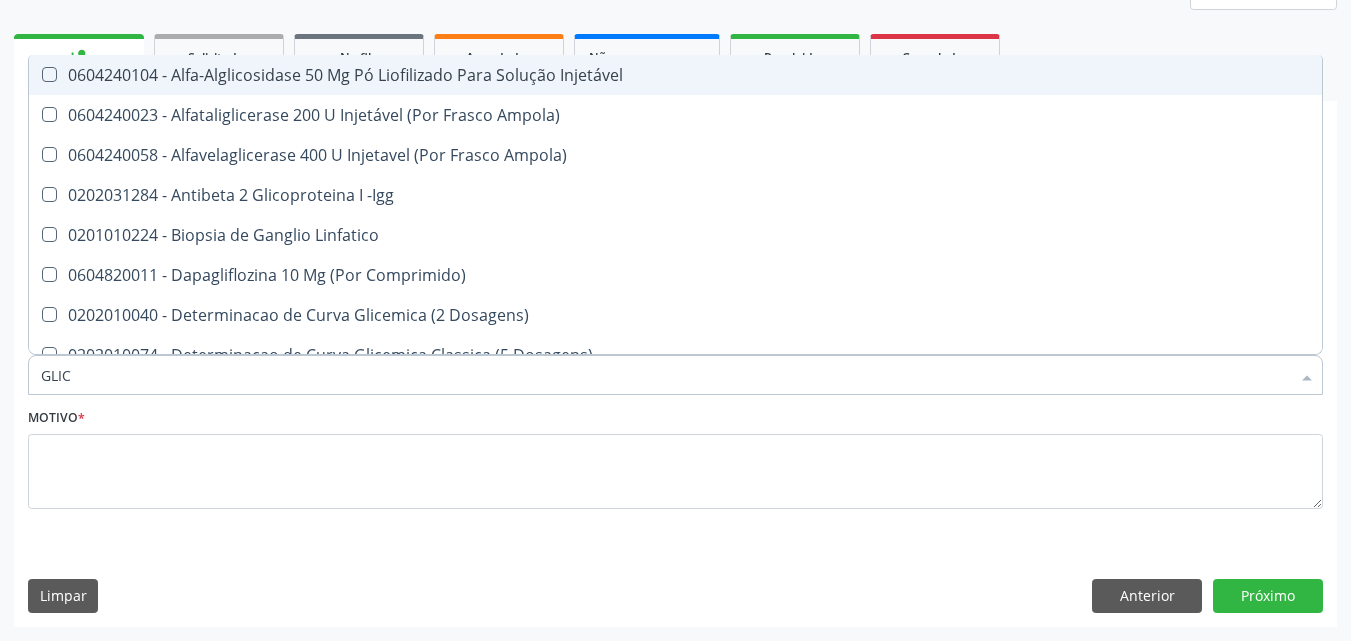 type on "GLICO" 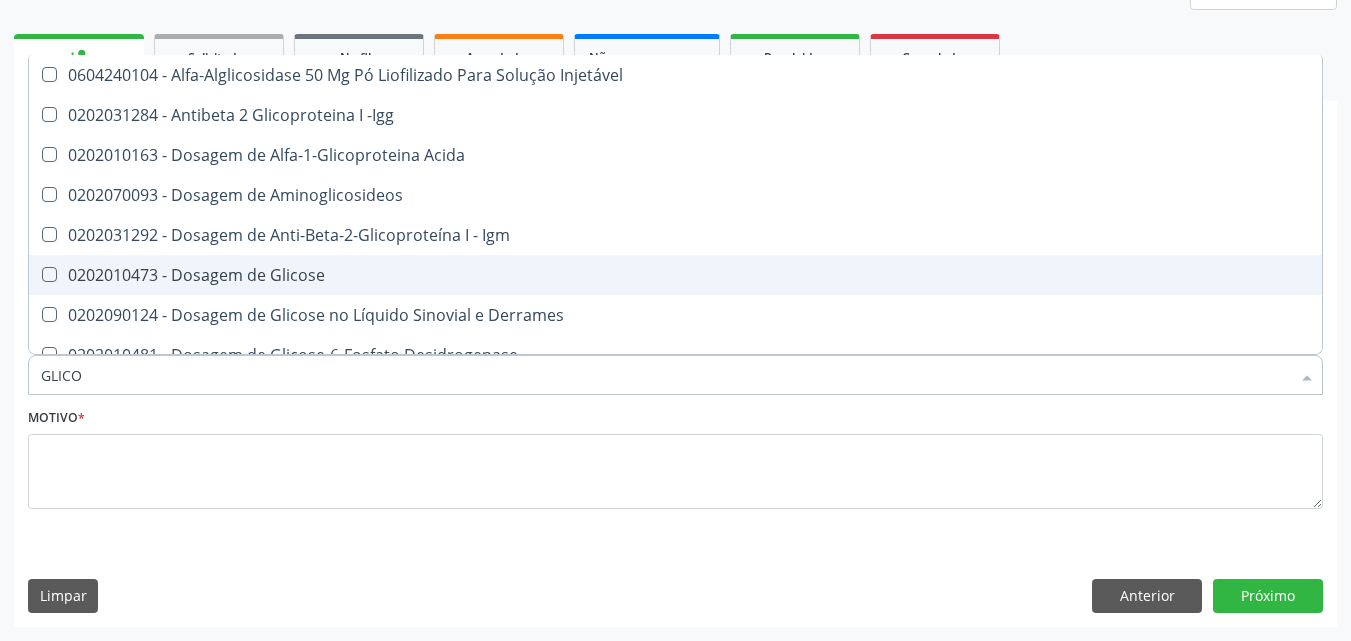 click on "0202010473 - Dosagem de Glicose" at bounding box center [675, 275] 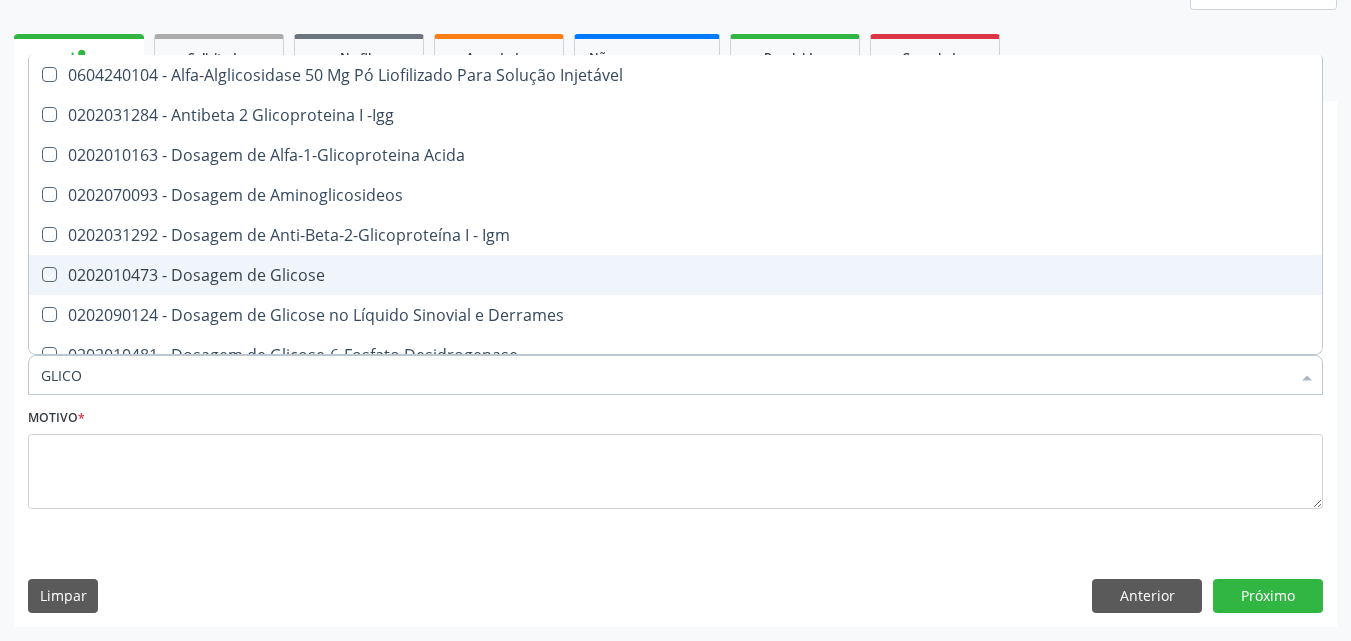 checkbox on "true" 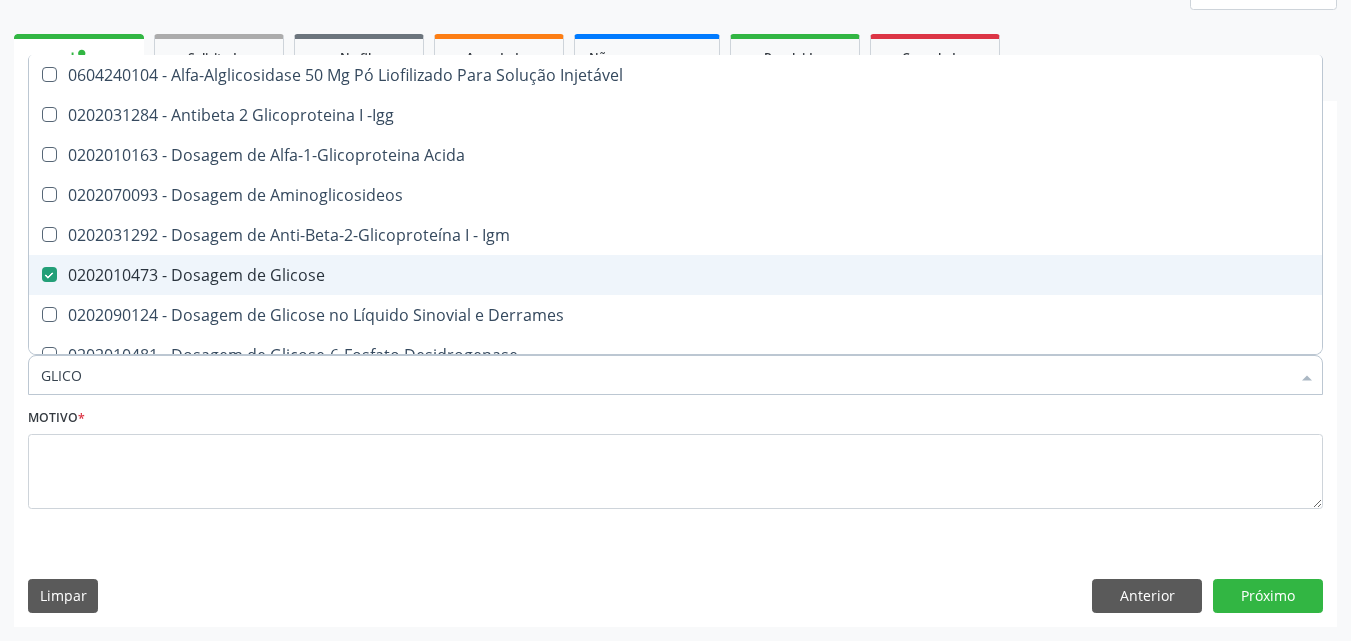type on "GLIC" 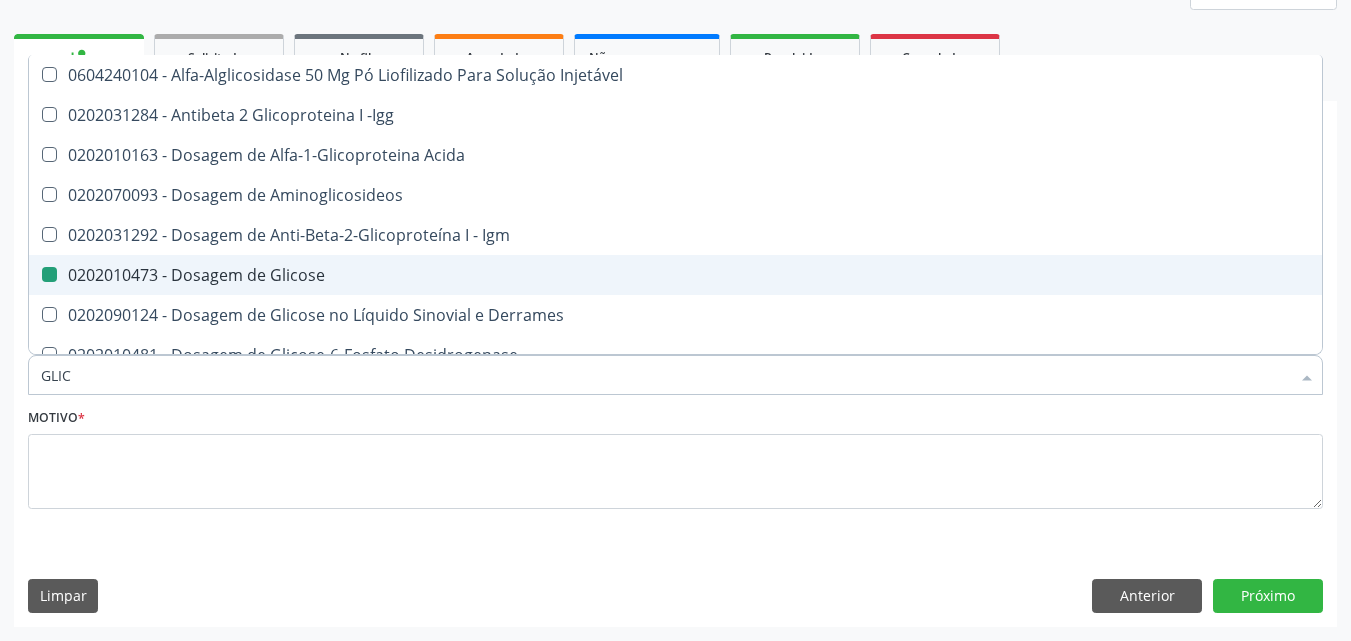 type on "GLI" 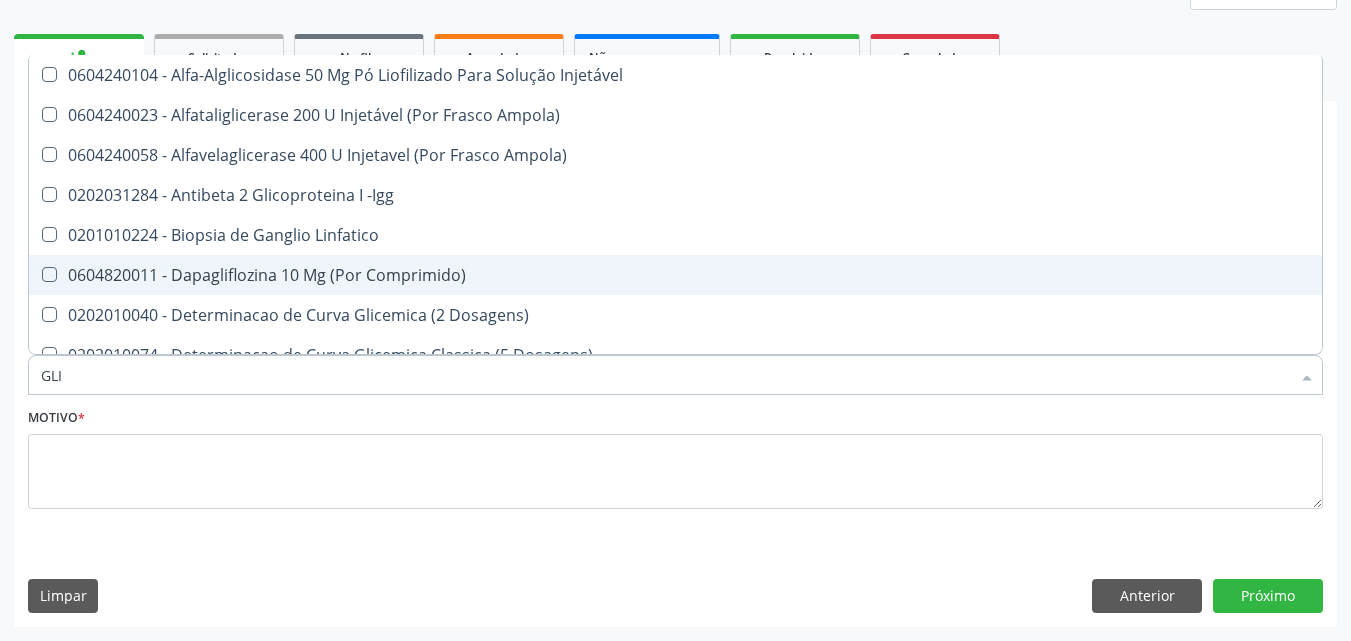 type on "GL" 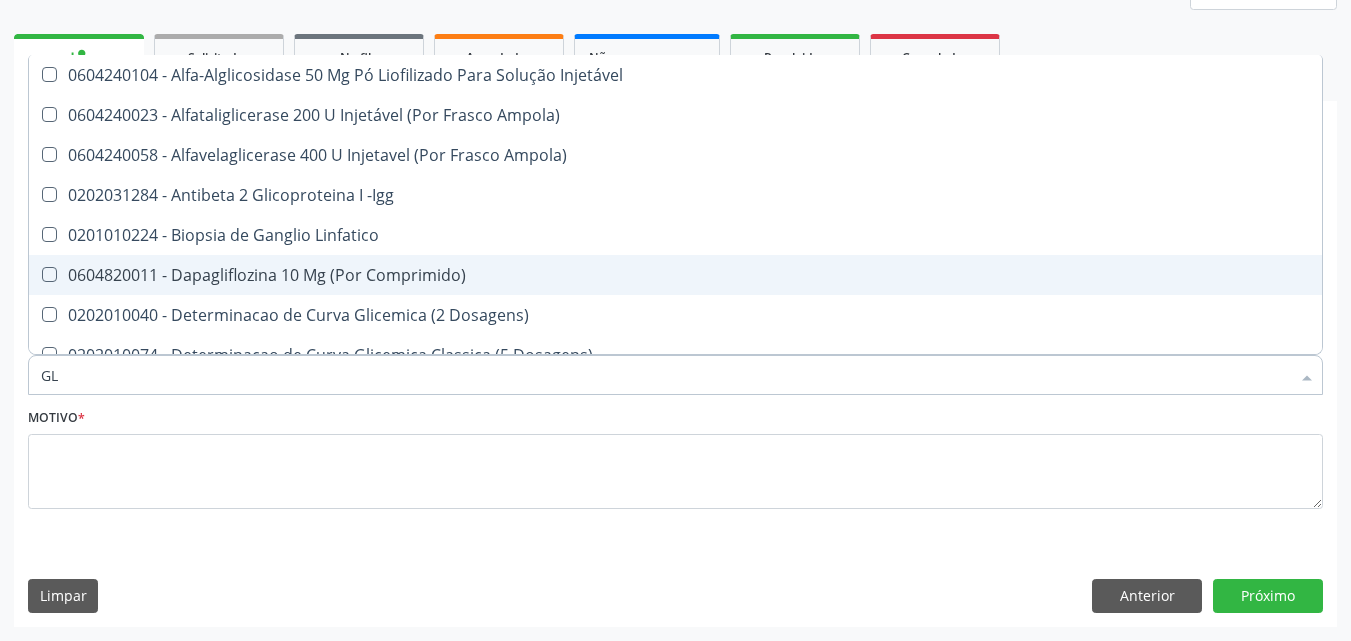 checkbox on "false" 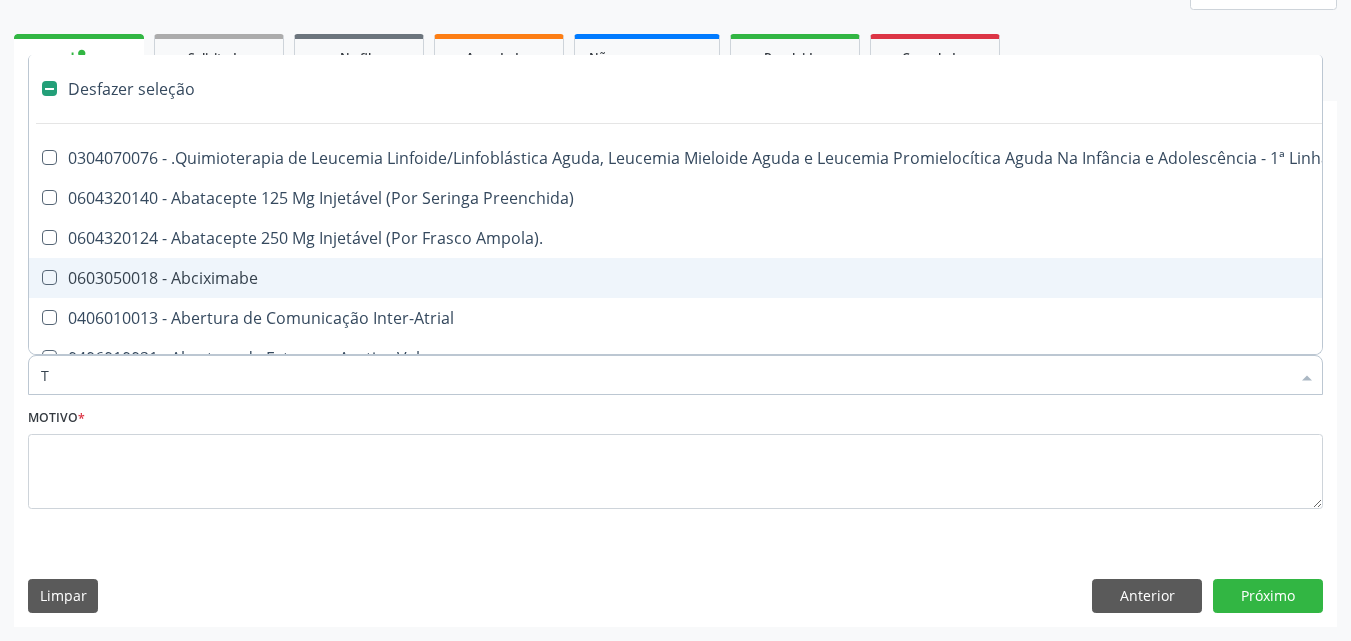 type on "TG" 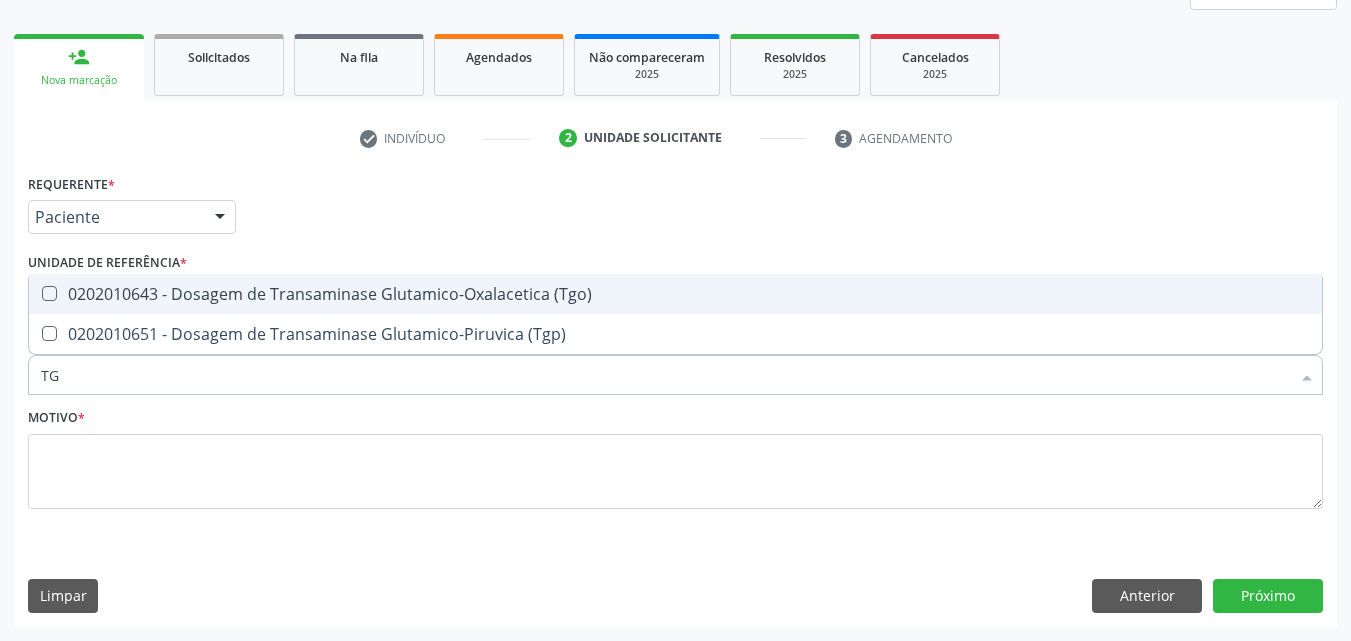 click on "0202010643 - Dosagem de Transaminase Glutamico-Oxalacetica (Tgo)" at bounding box center (675, 294) 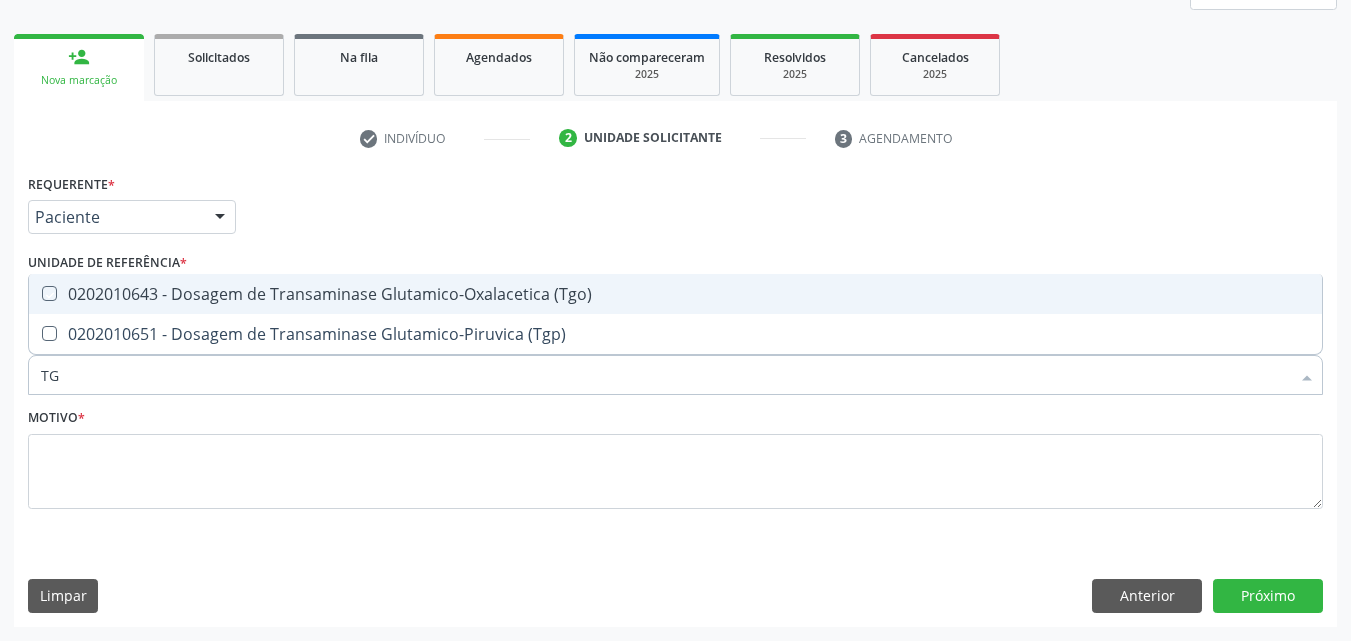 checkbox on "true" 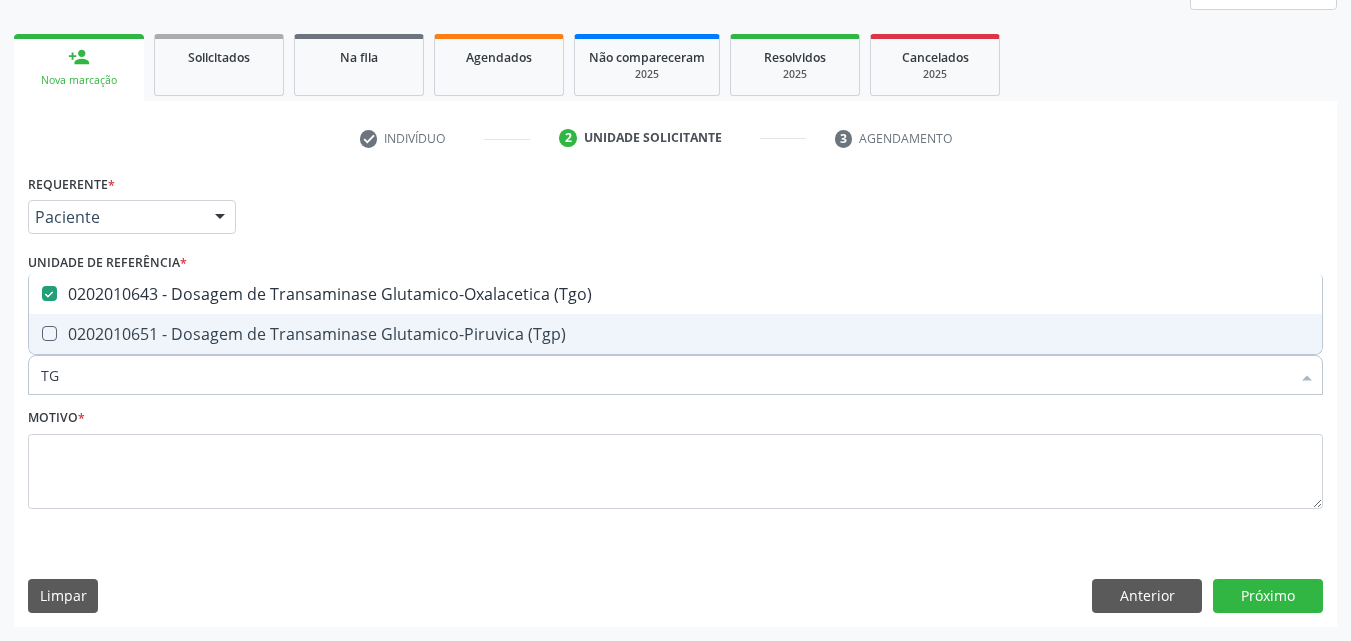 click on "0202010651 - Dosagem de Transaminase Glutamico-Piruvica (Tgp)" at bounding box center [675, 334] 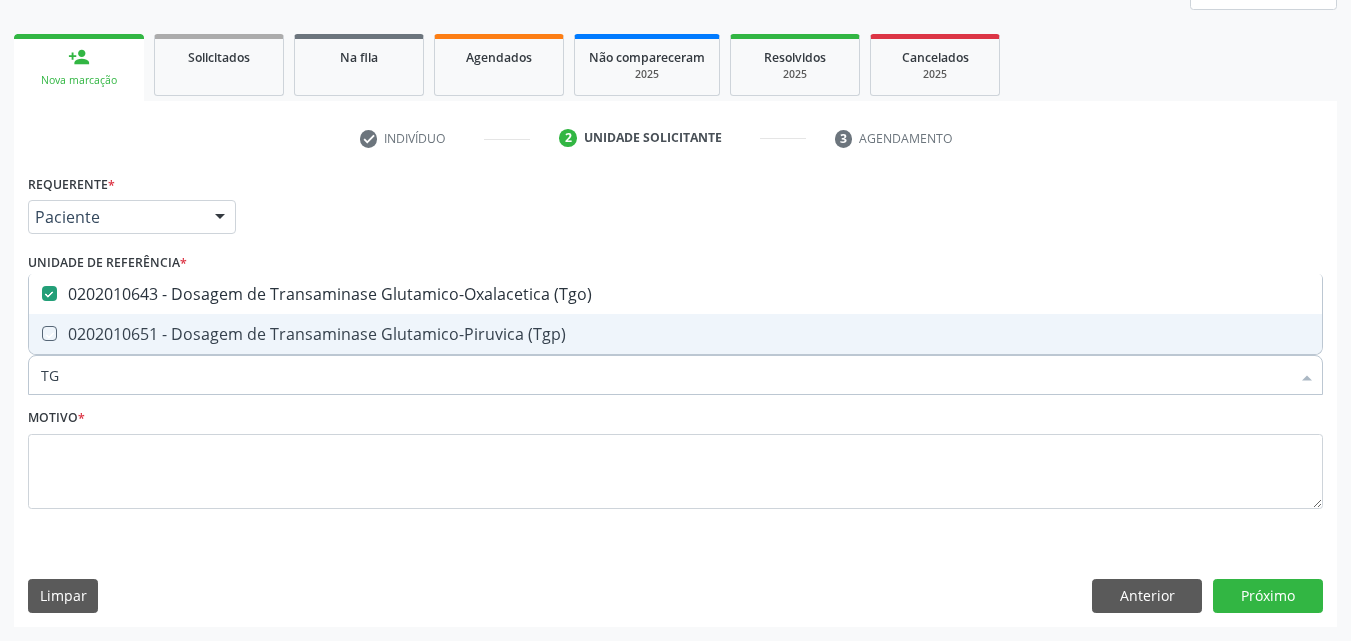 checkbox on "true" 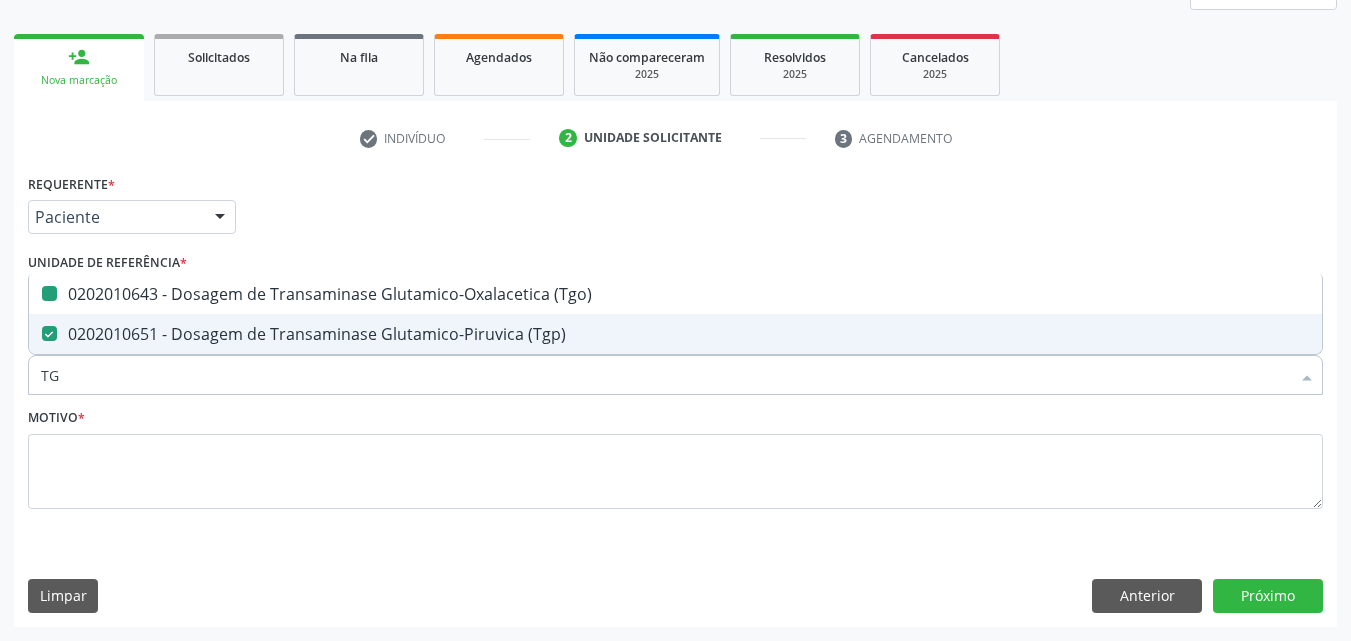 type on "T" 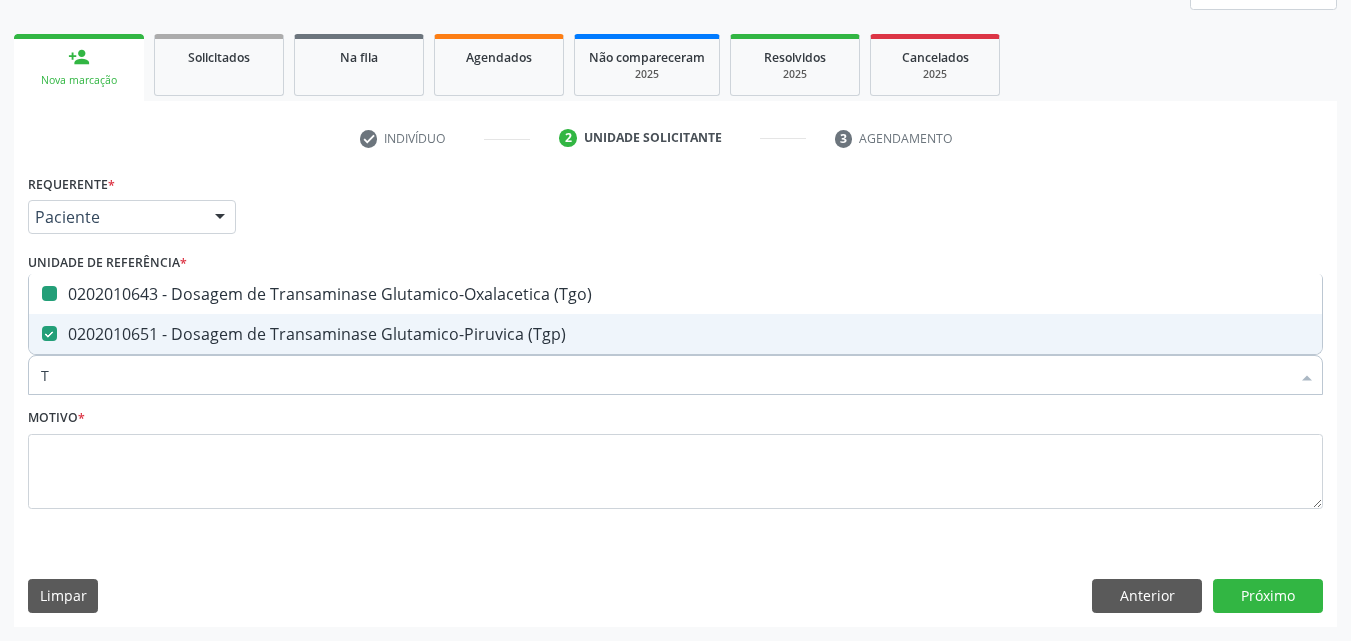 type 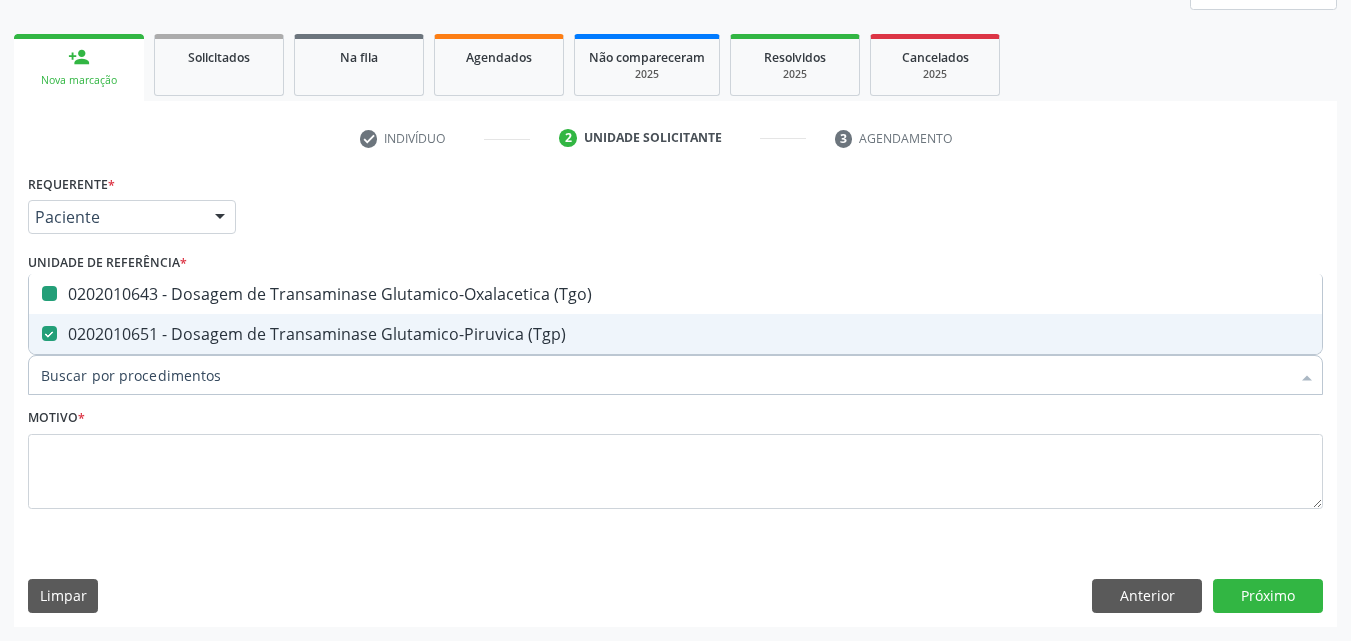 checkbox on "false" 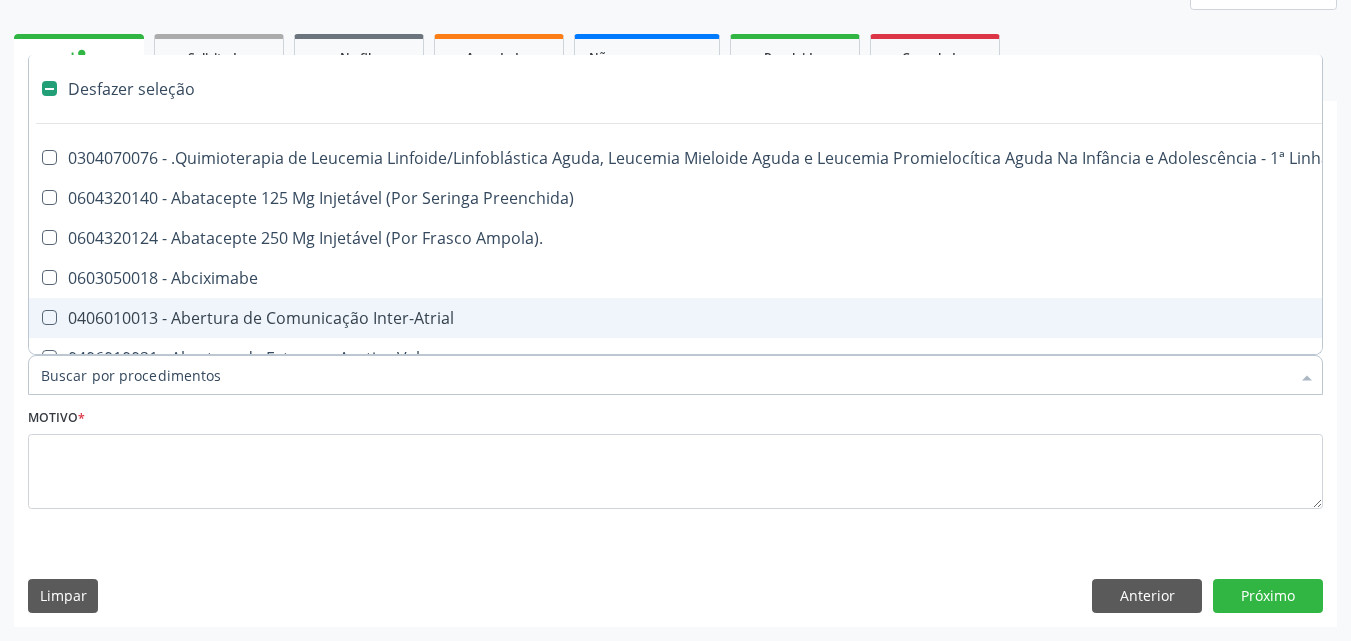 type on "H" 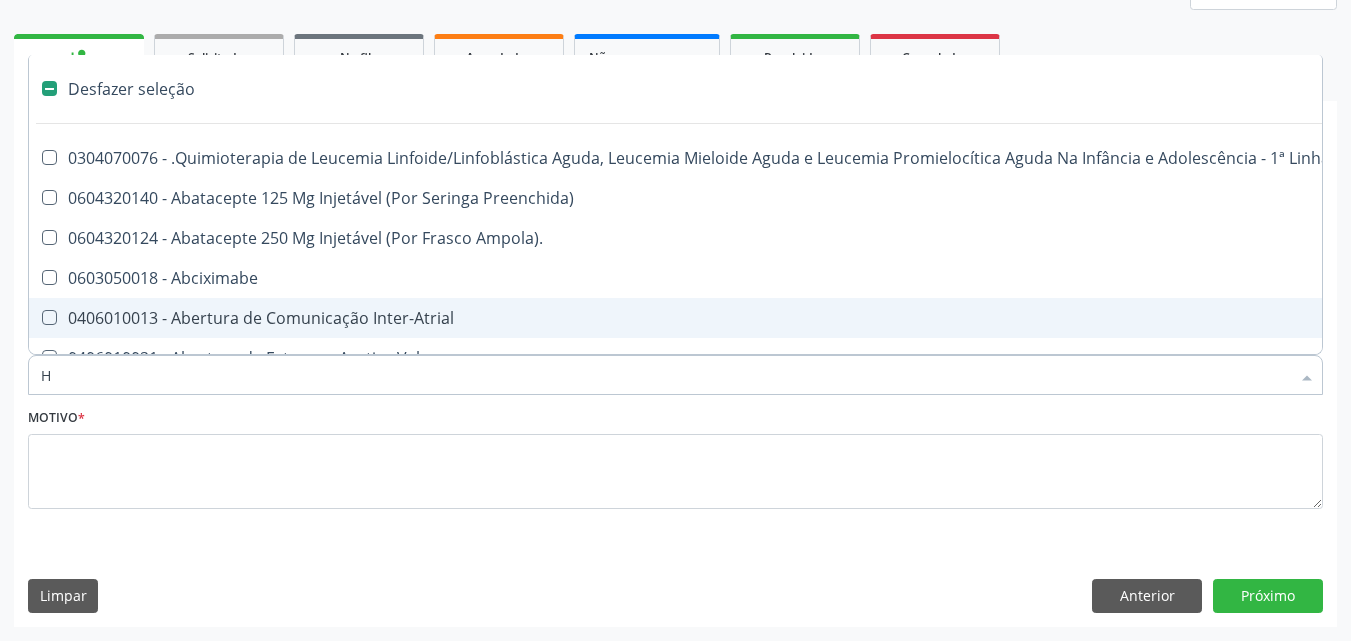 checkbox on "false" 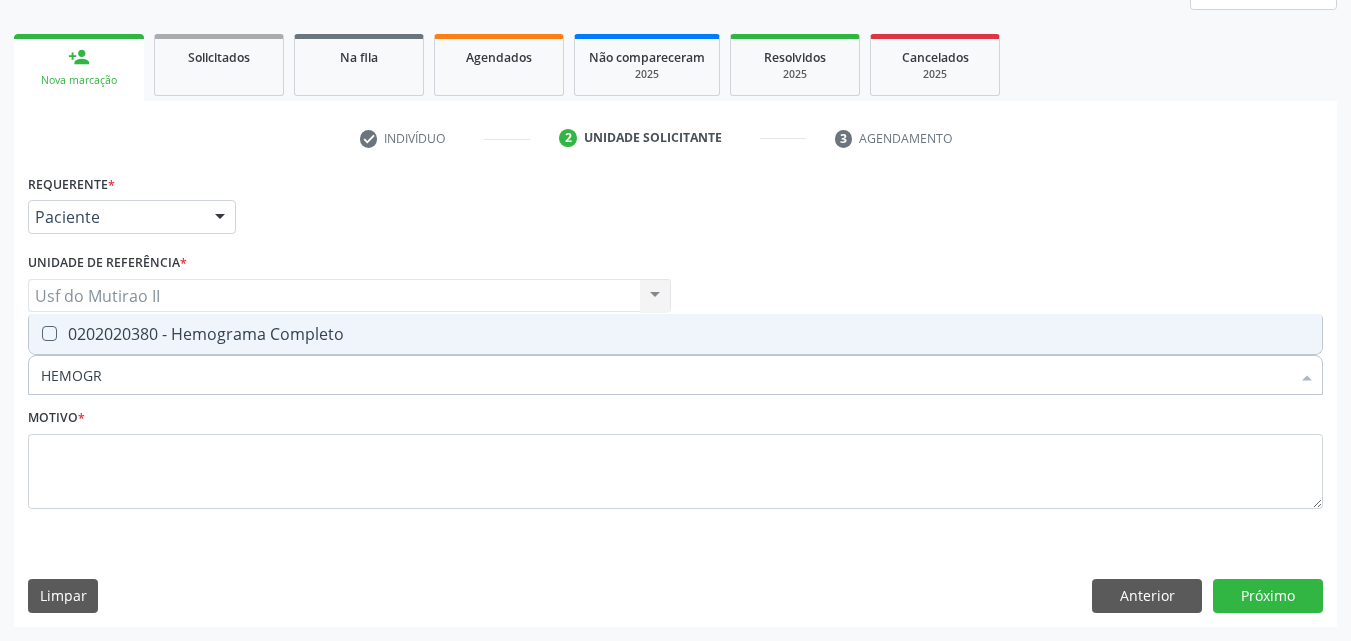 type on "HEMOGRA" 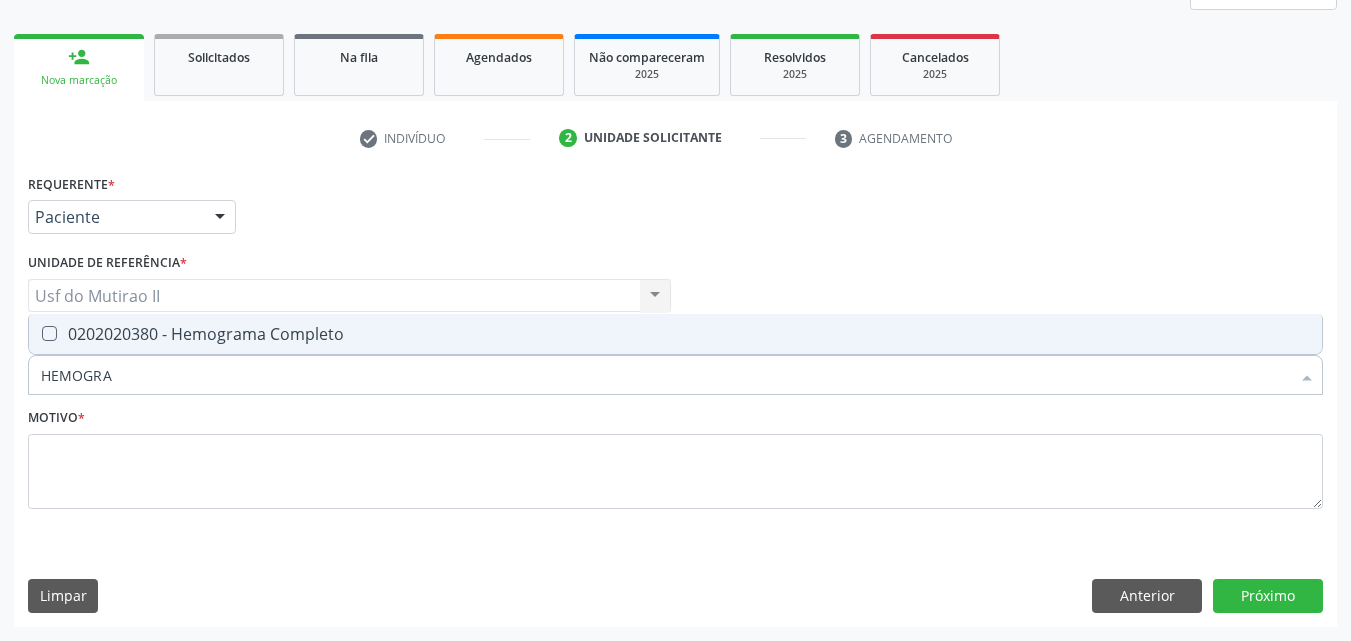 click on "0202020380 - Hemograma Completo" at bounding box center [675, 334] 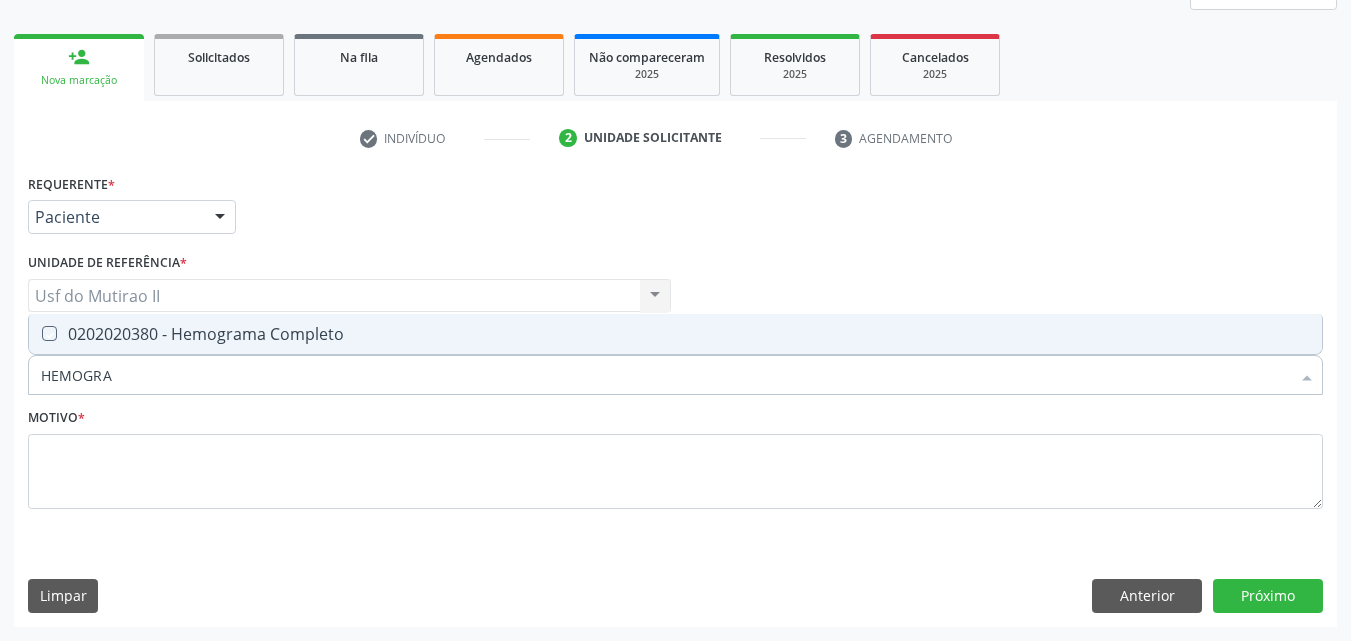 checkbox on "true" 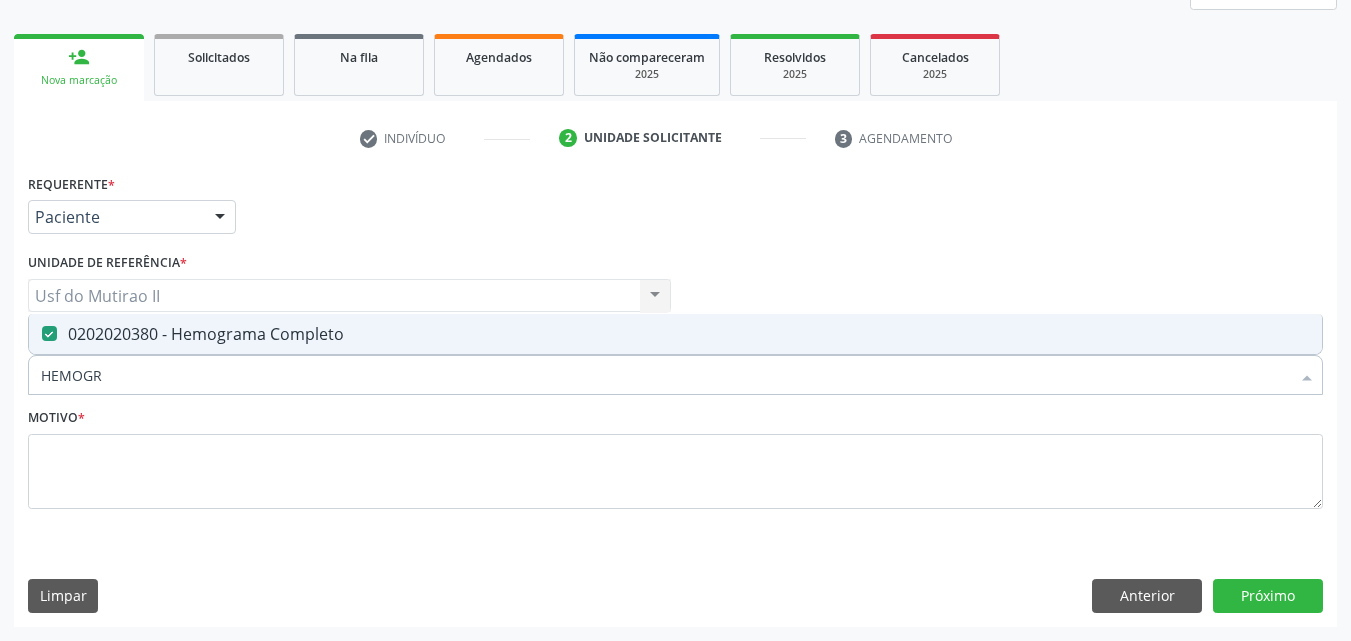 type on "HEMOG" 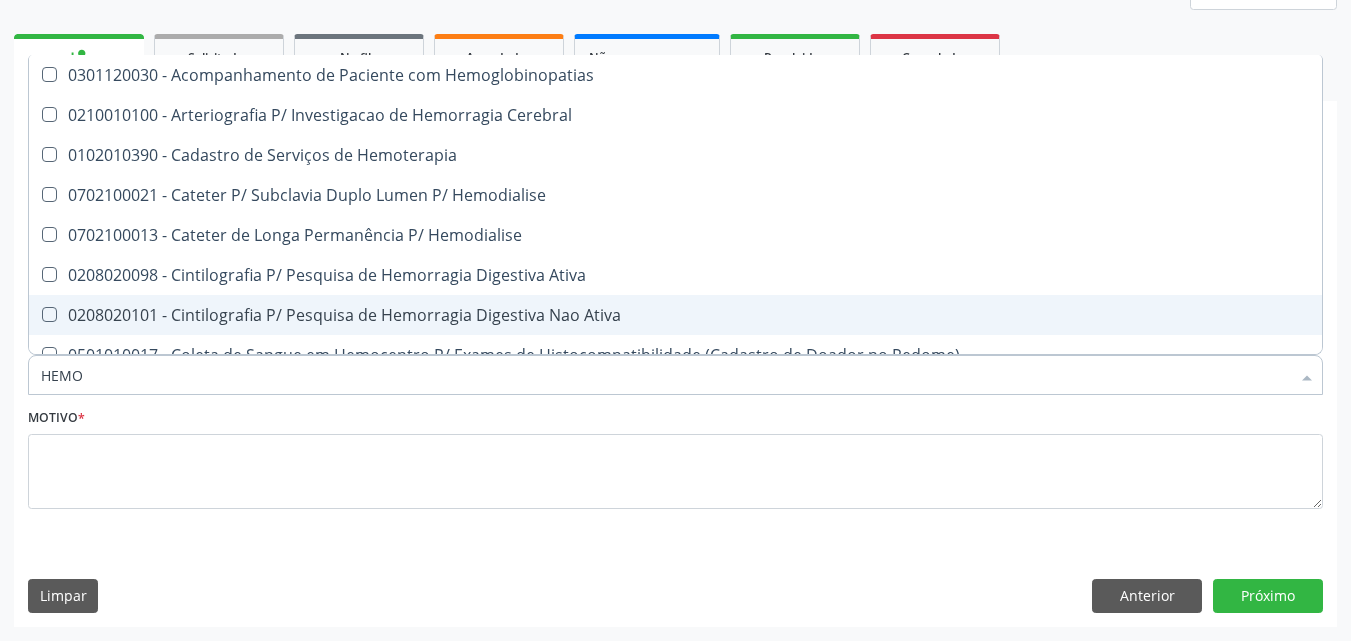 type on "HEM" 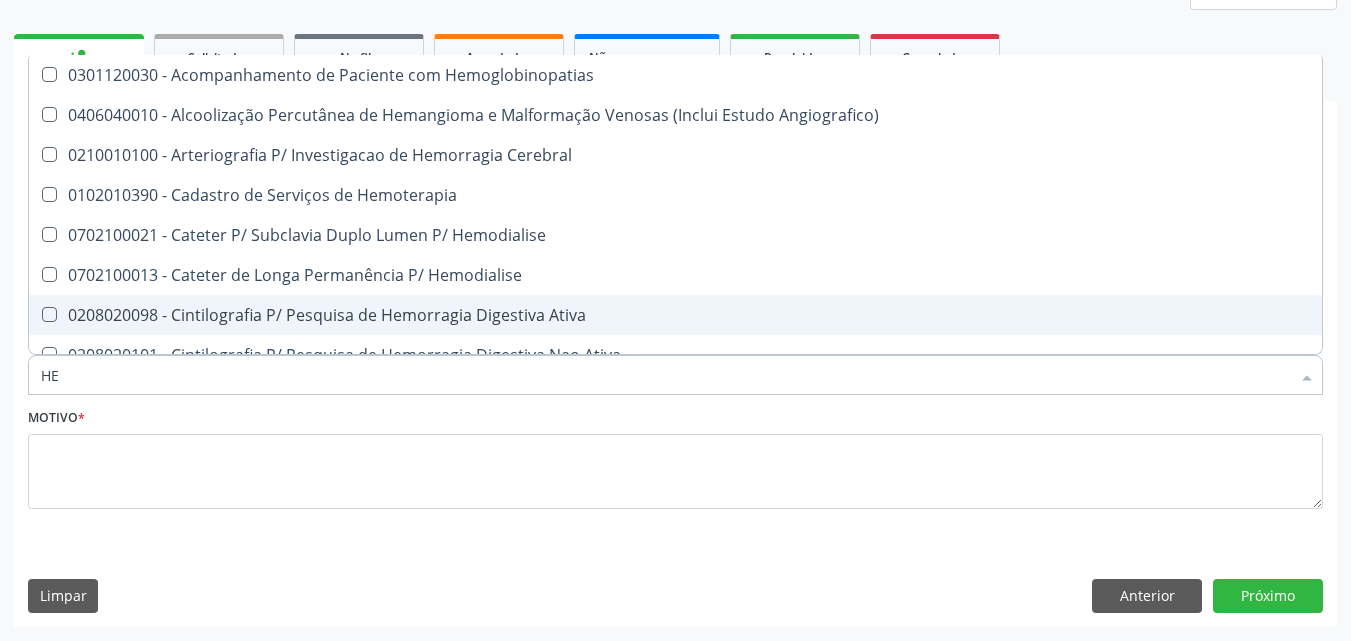 type on "H" 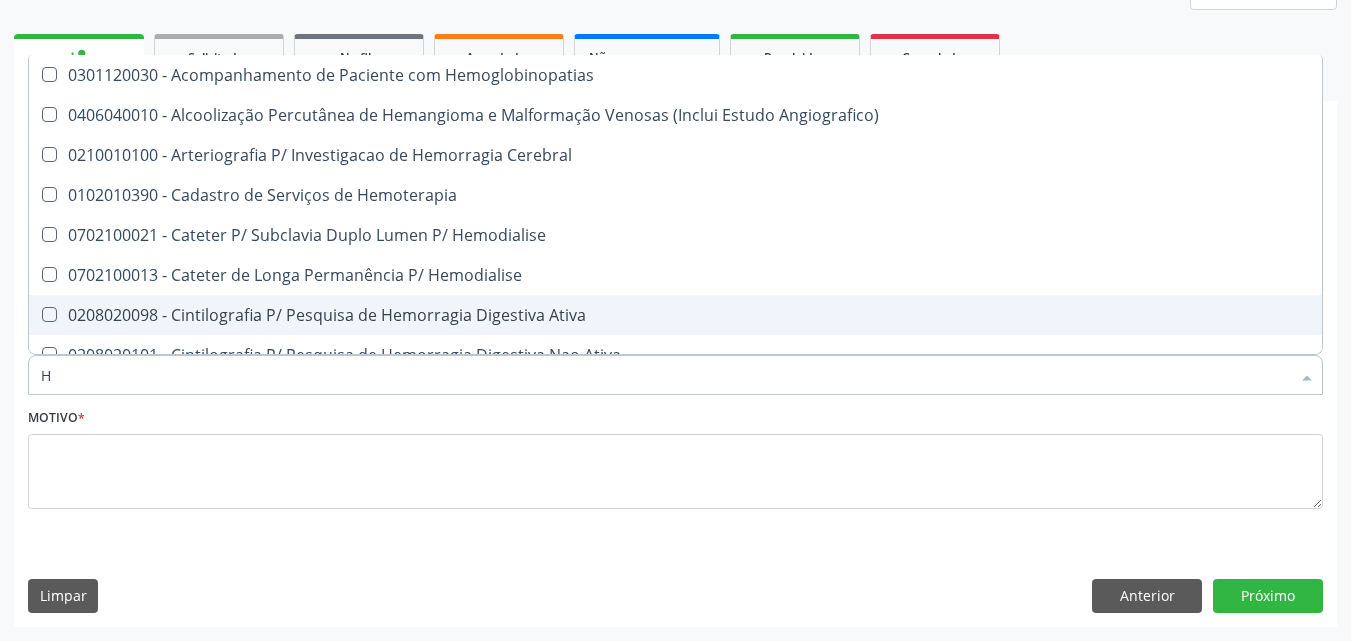 type 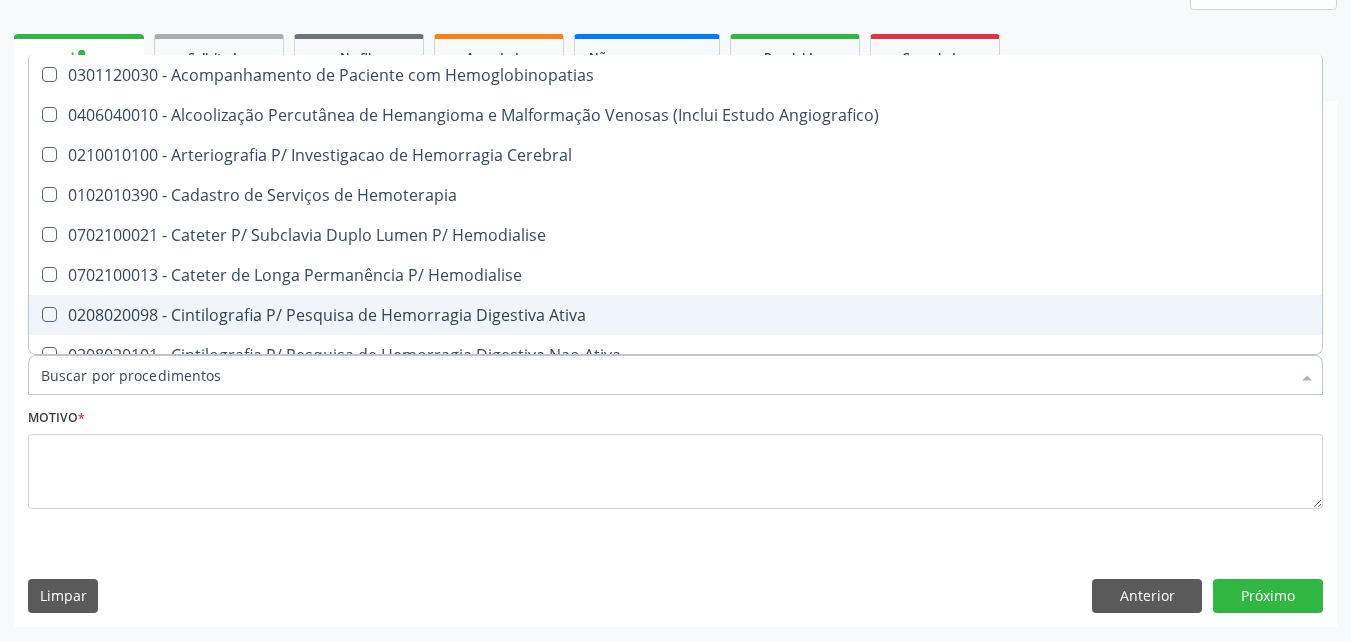 checkbox on "false" 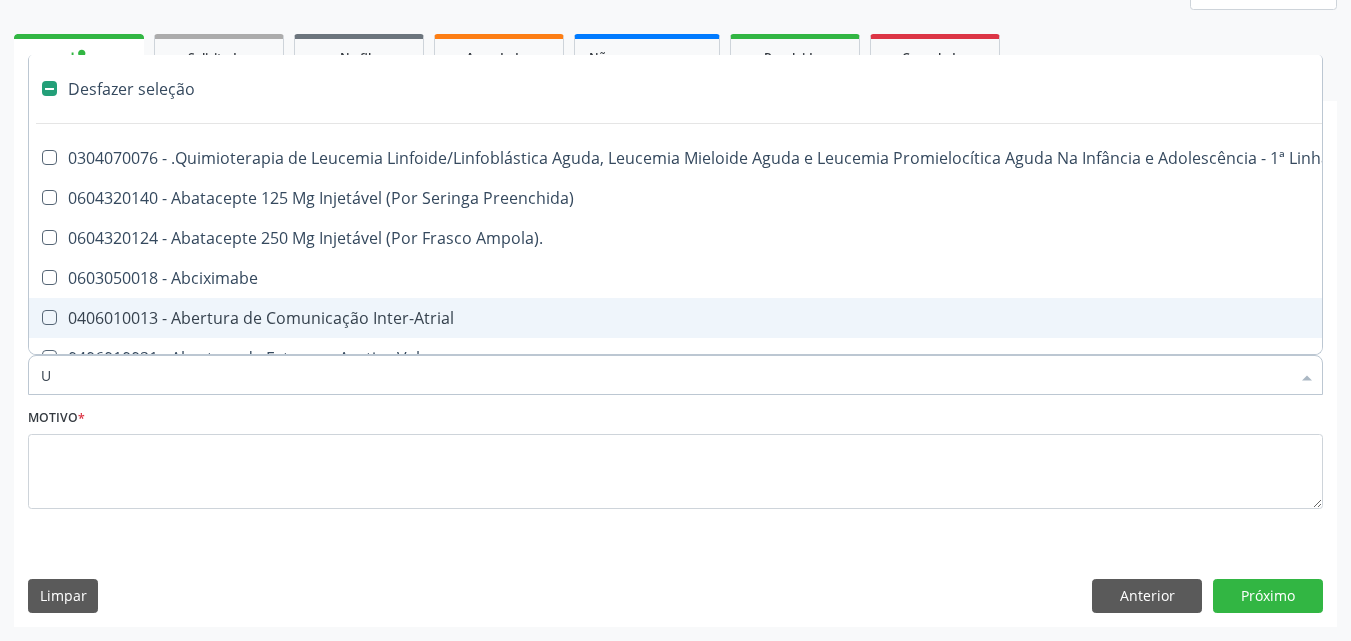 type on "UR" 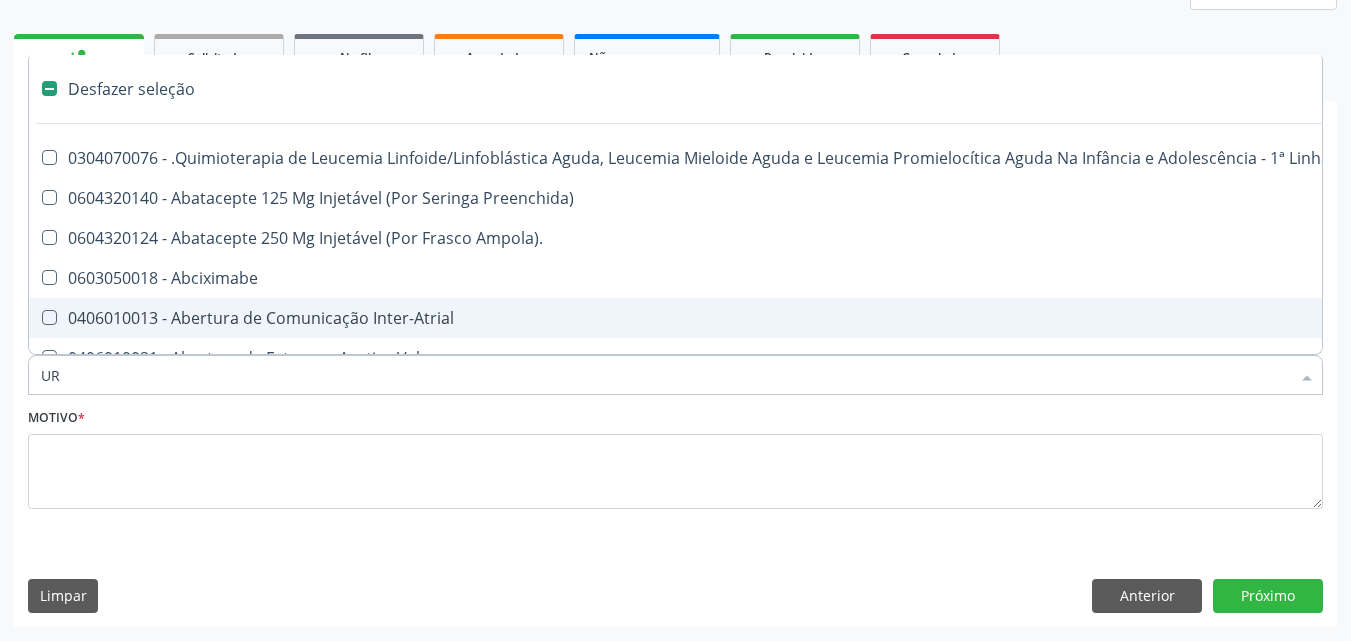 checkbox on "true" 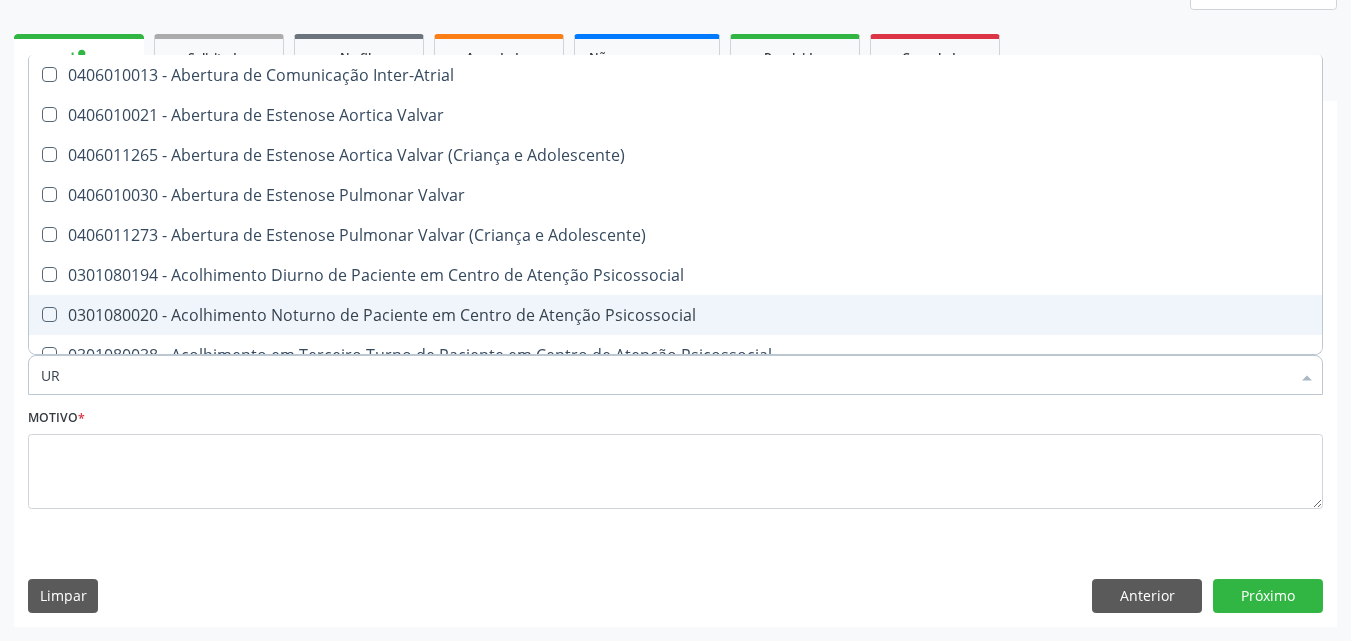 type on "URE" 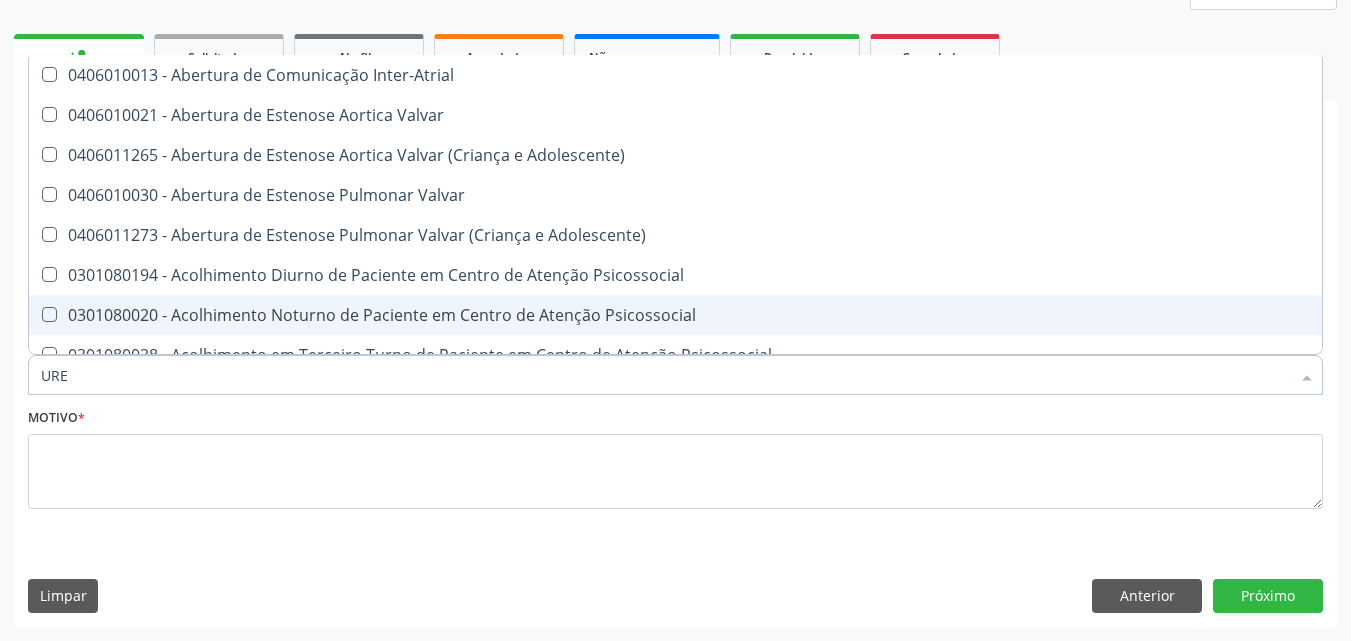 checkbox on "false" 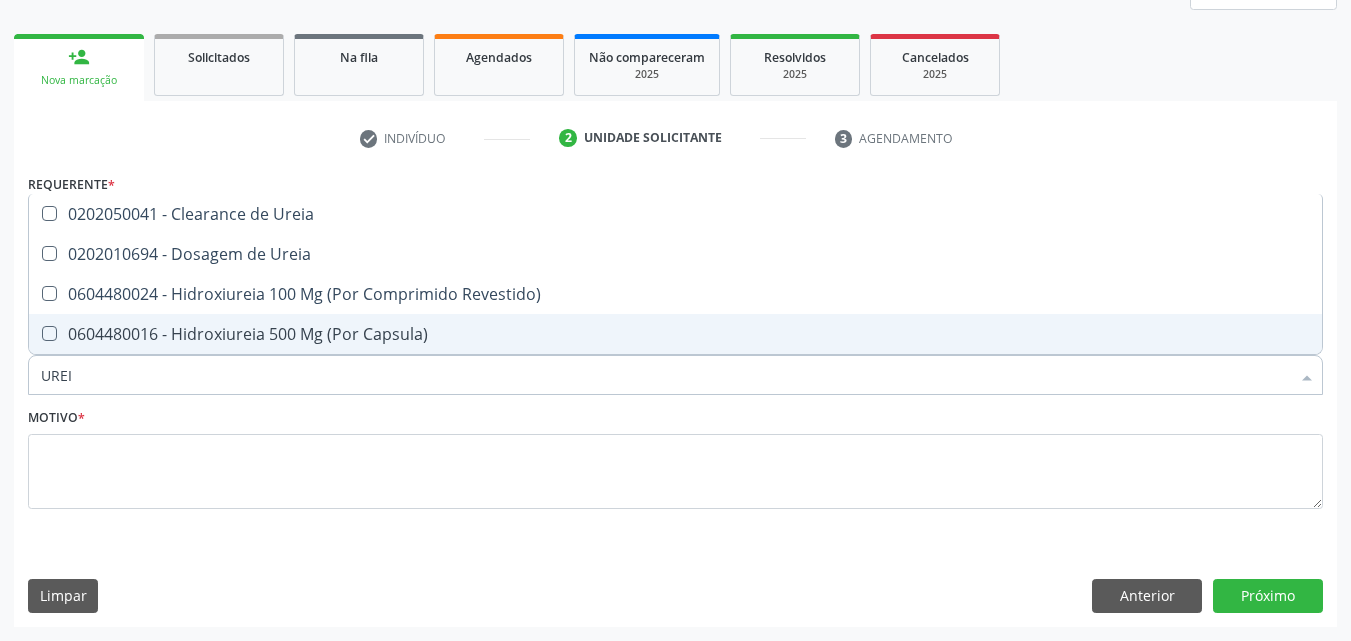 type on "UREIA" 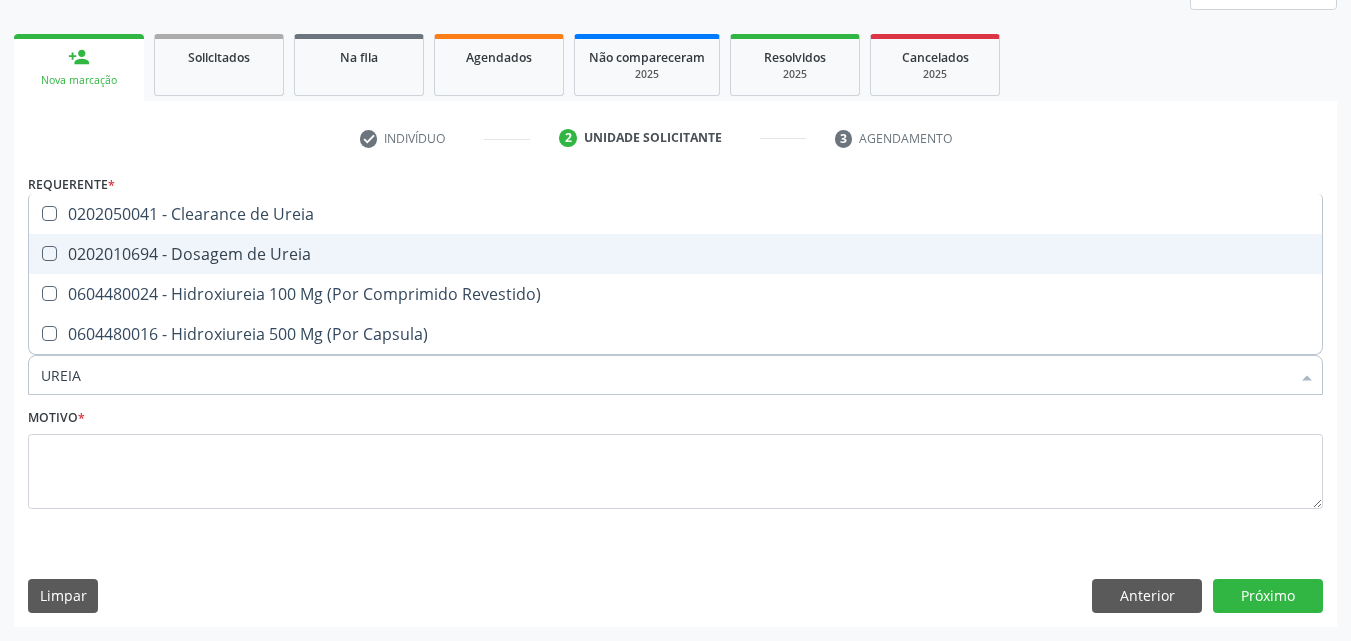 click on "0202010694 - Dosagem de Ureia" at bounding box center (675, 254) 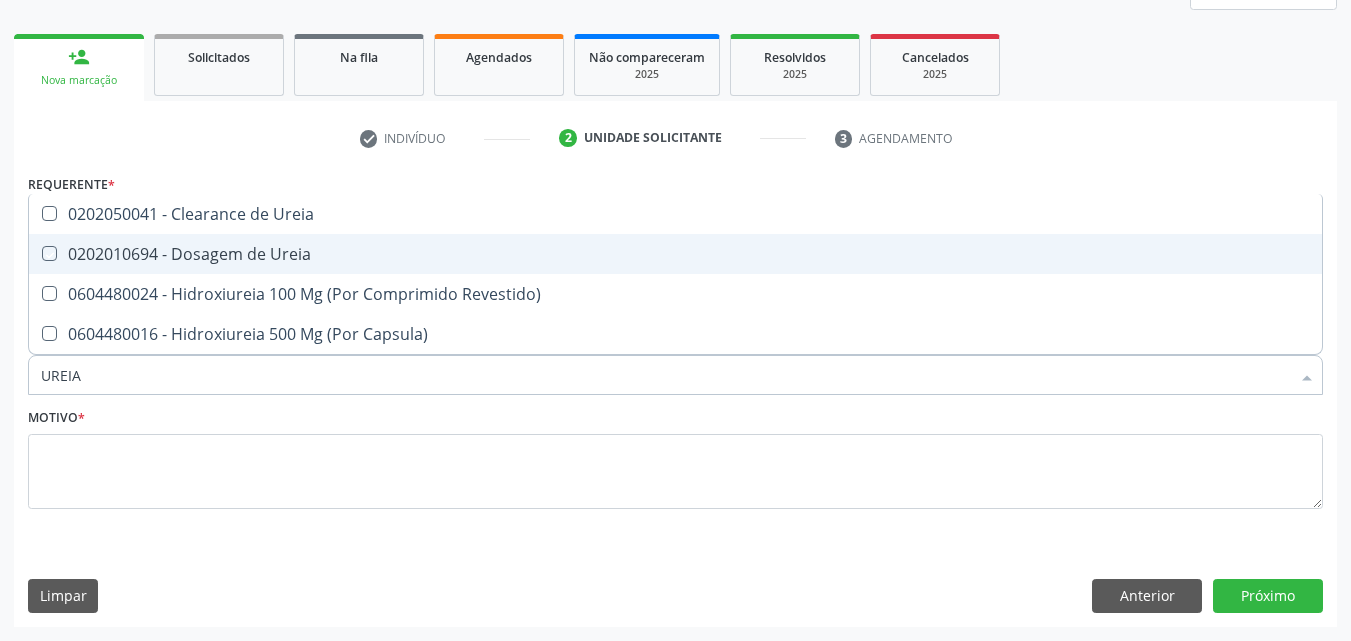 checkbox on "true" 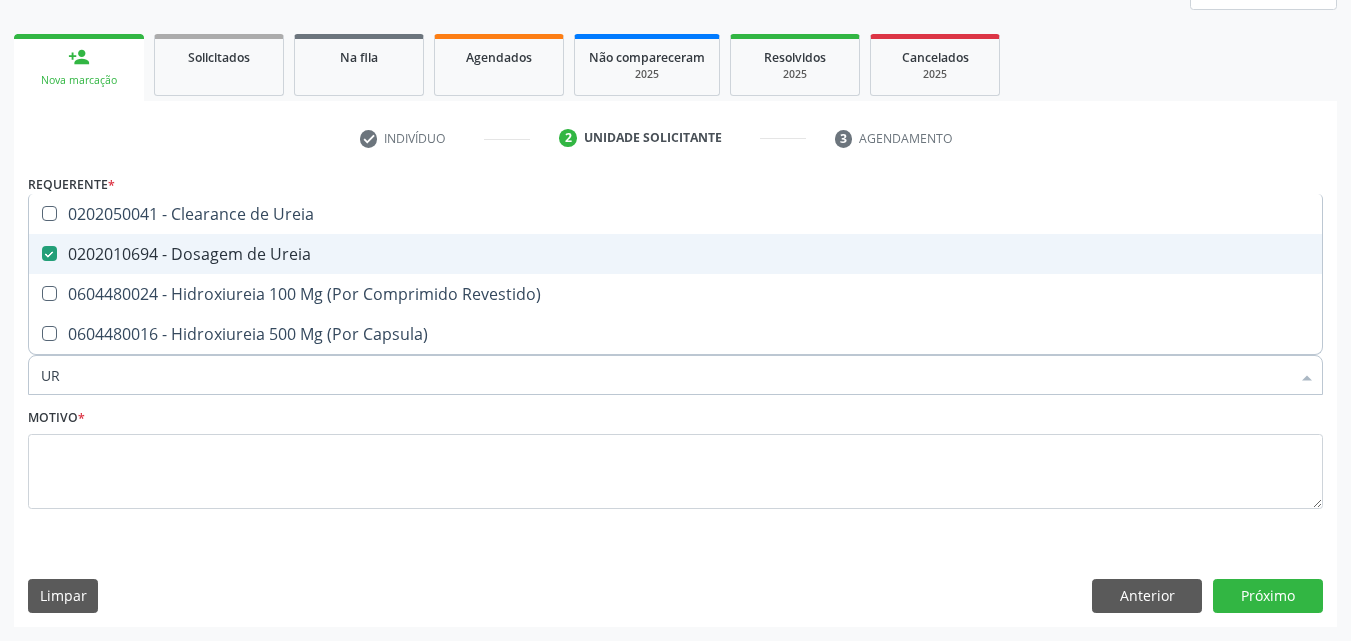 type on "U" 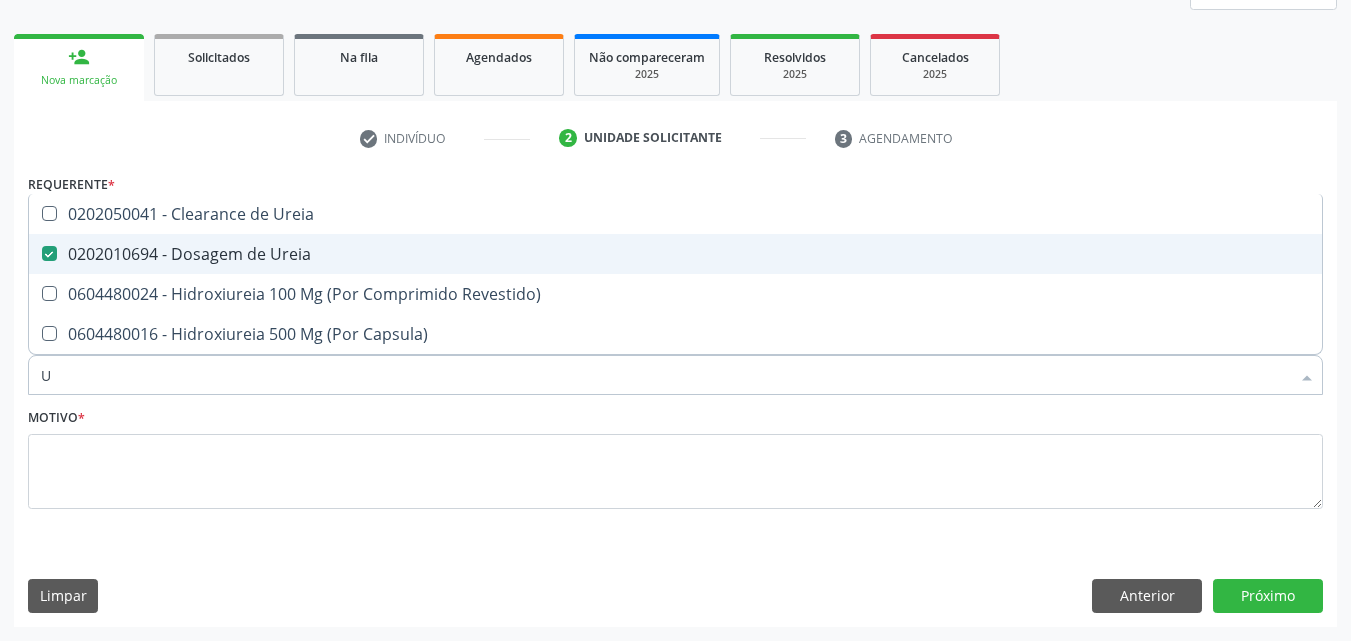 type 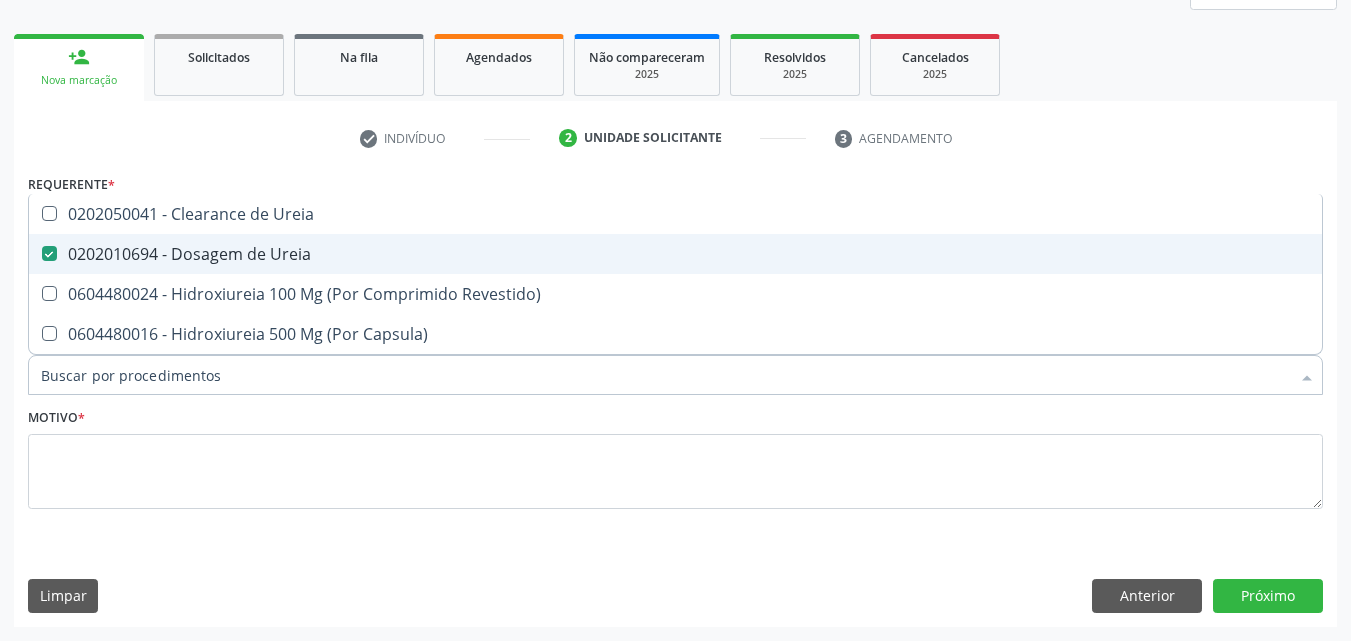 checkbox on "false" 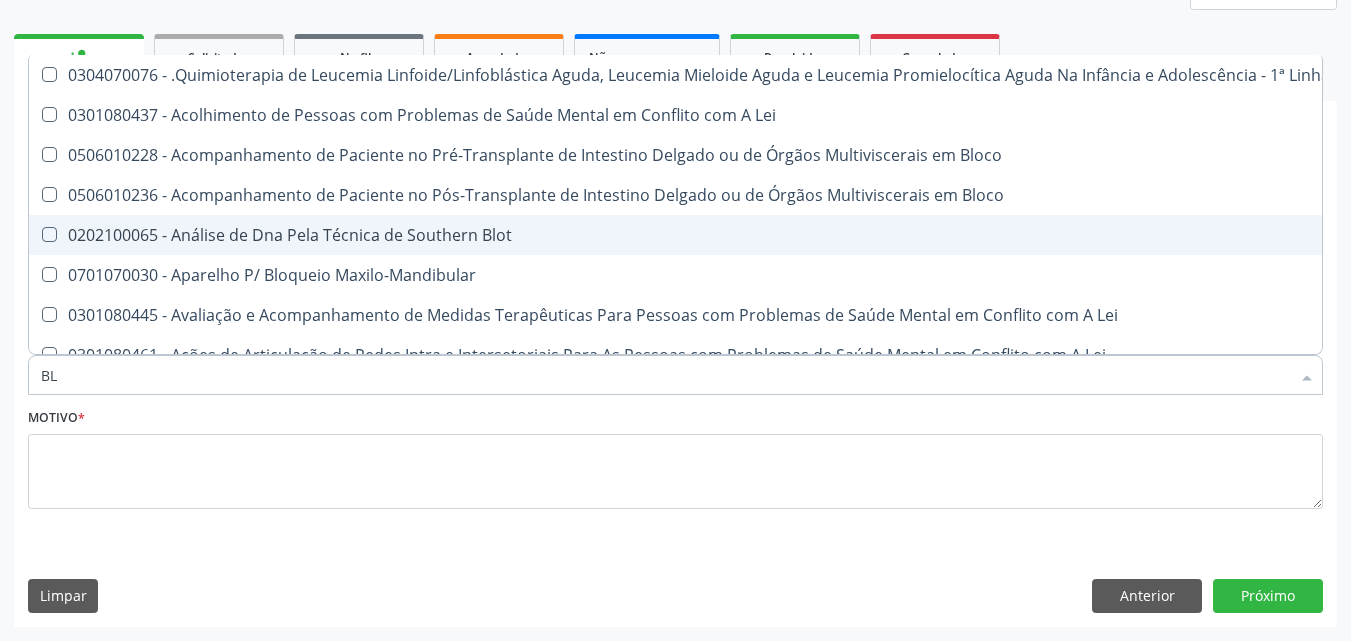 type on "B" 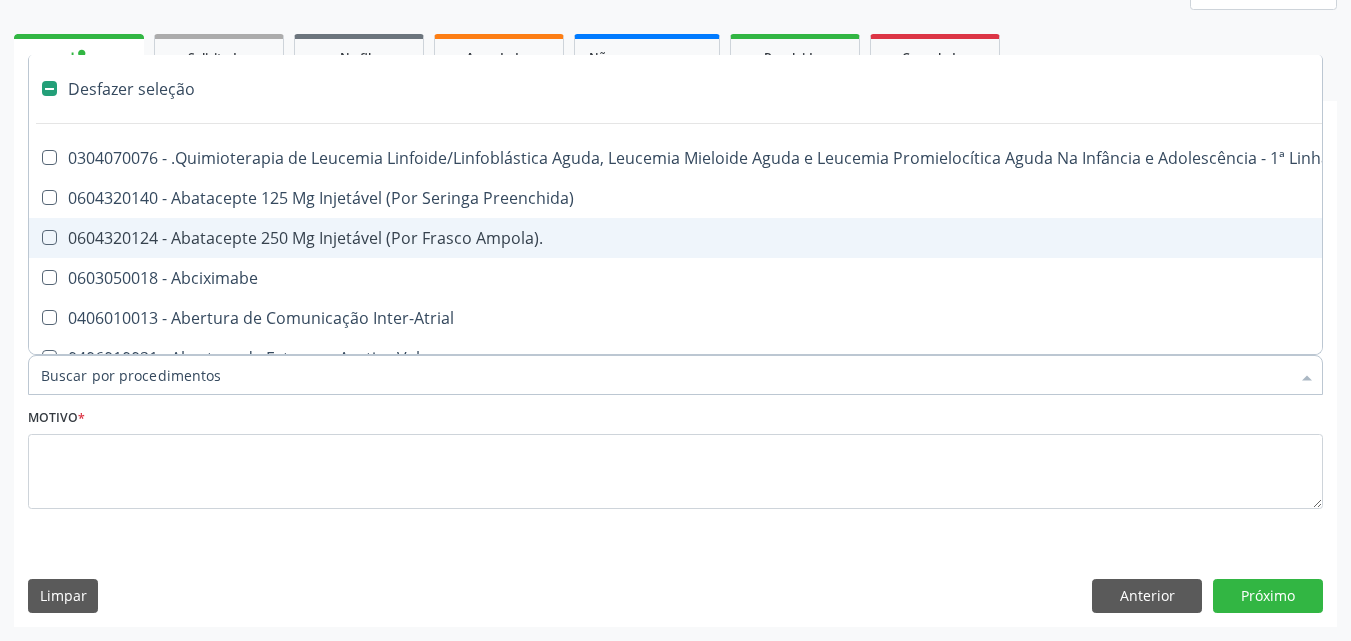 type on "I" 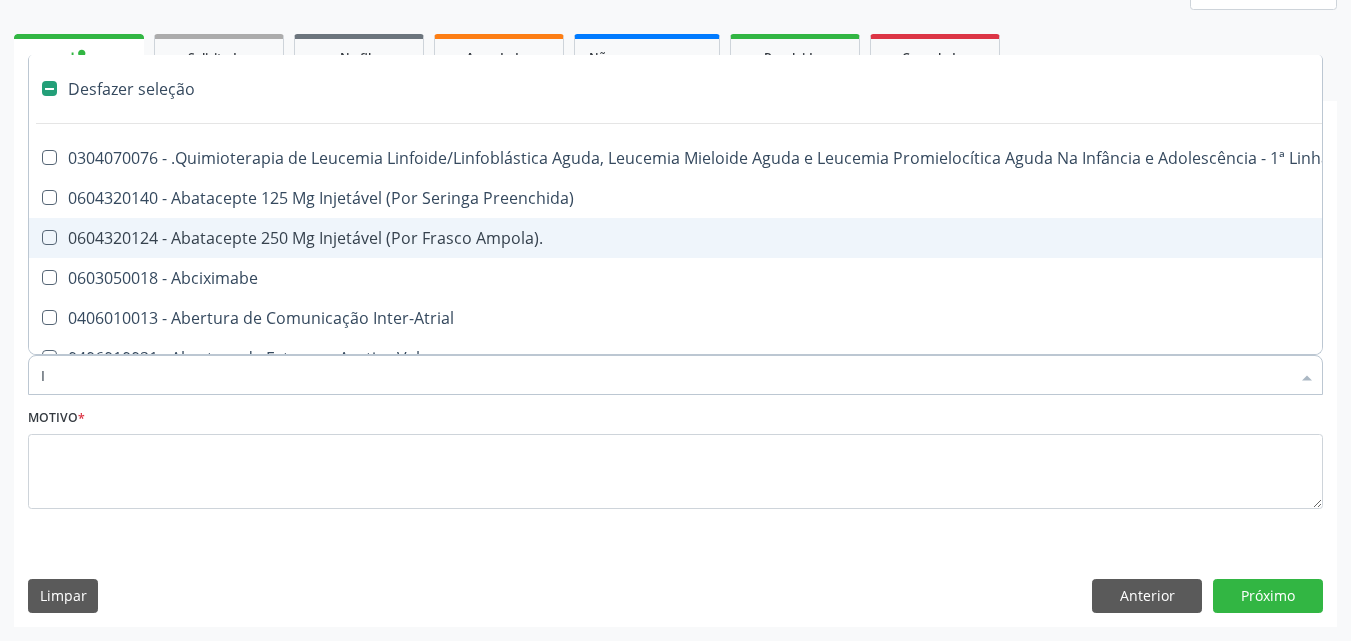 checkbox on "true" 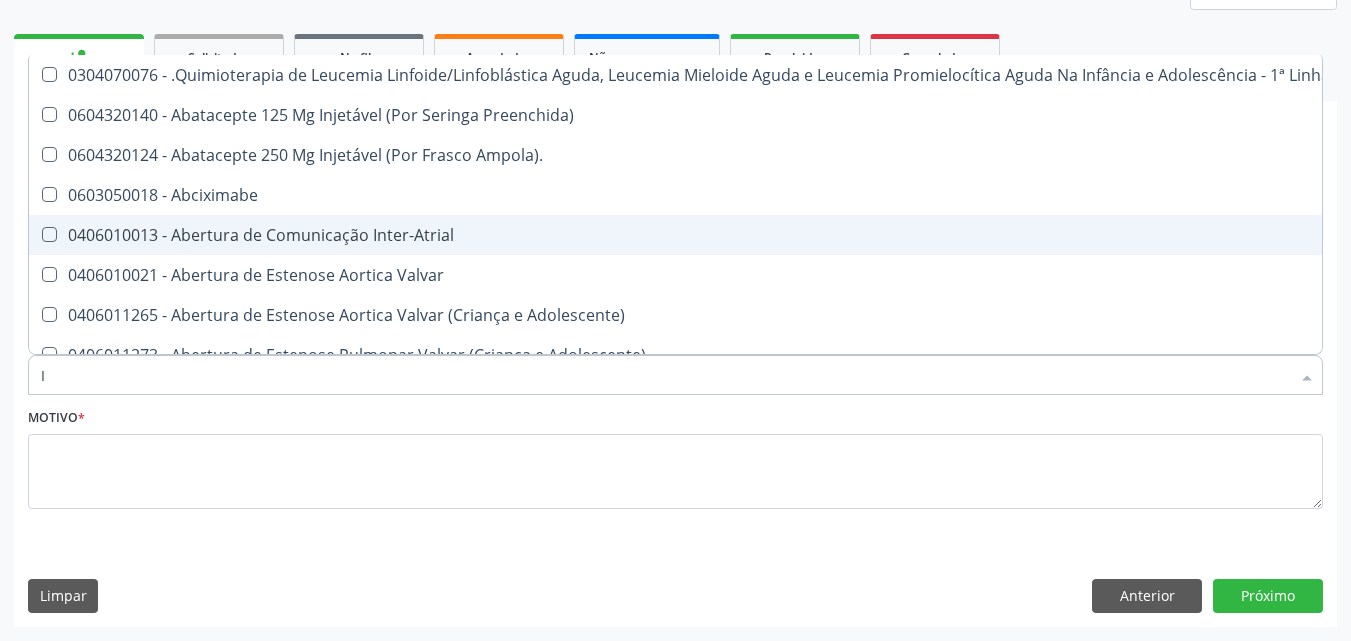 type 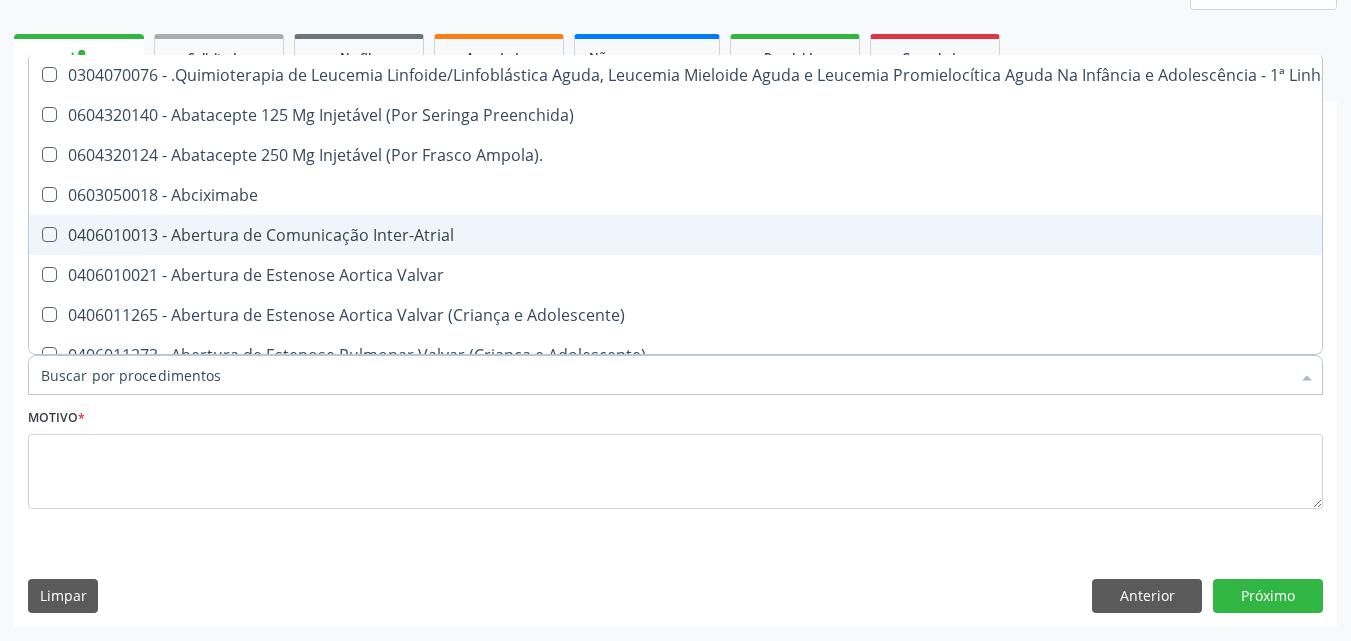 checkbox on "false" 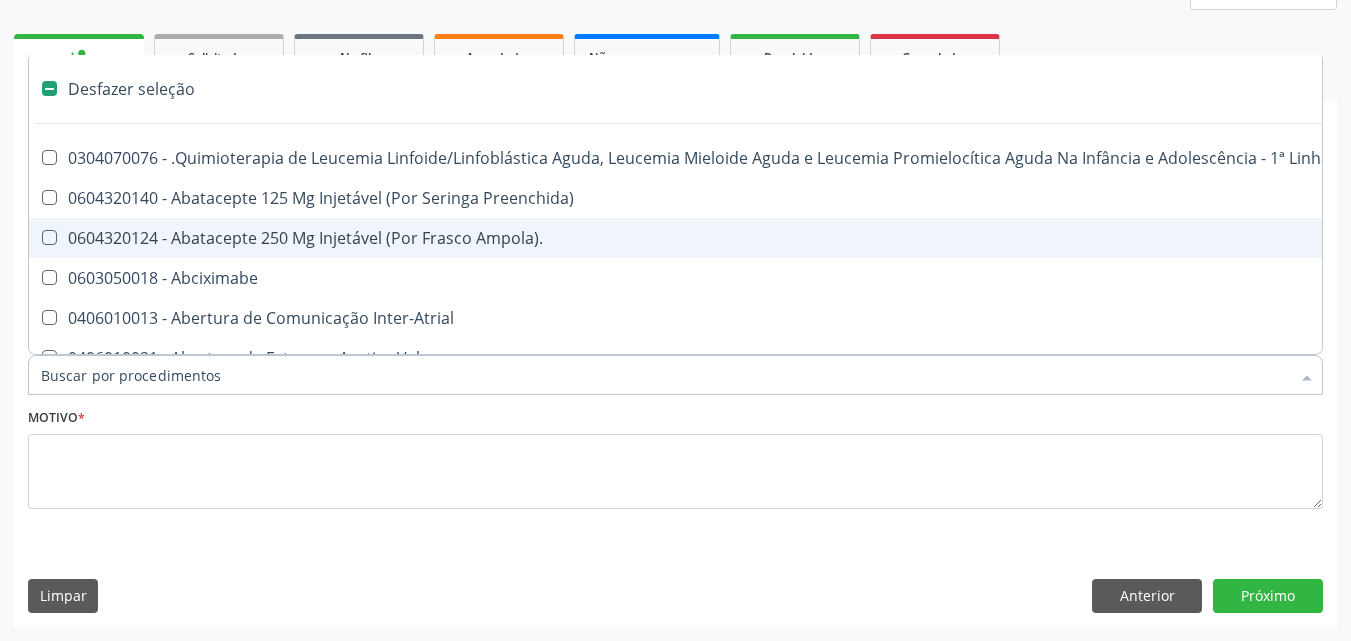 type on "B" 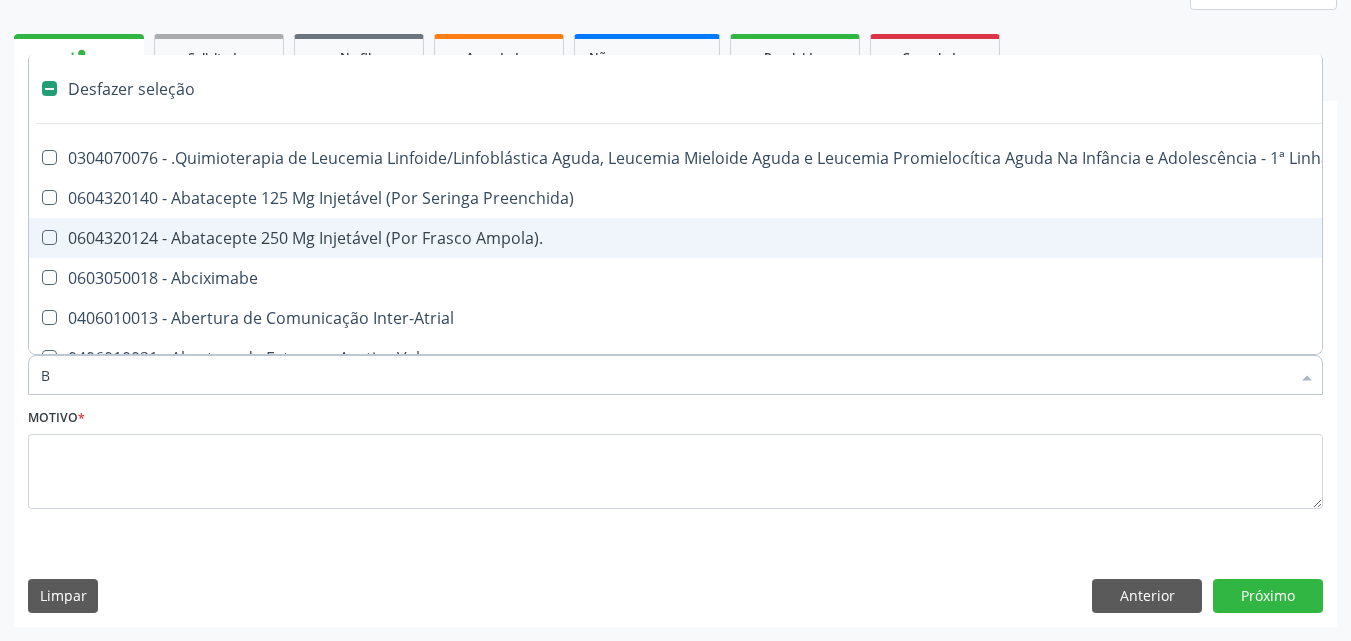 checkbox on "false" 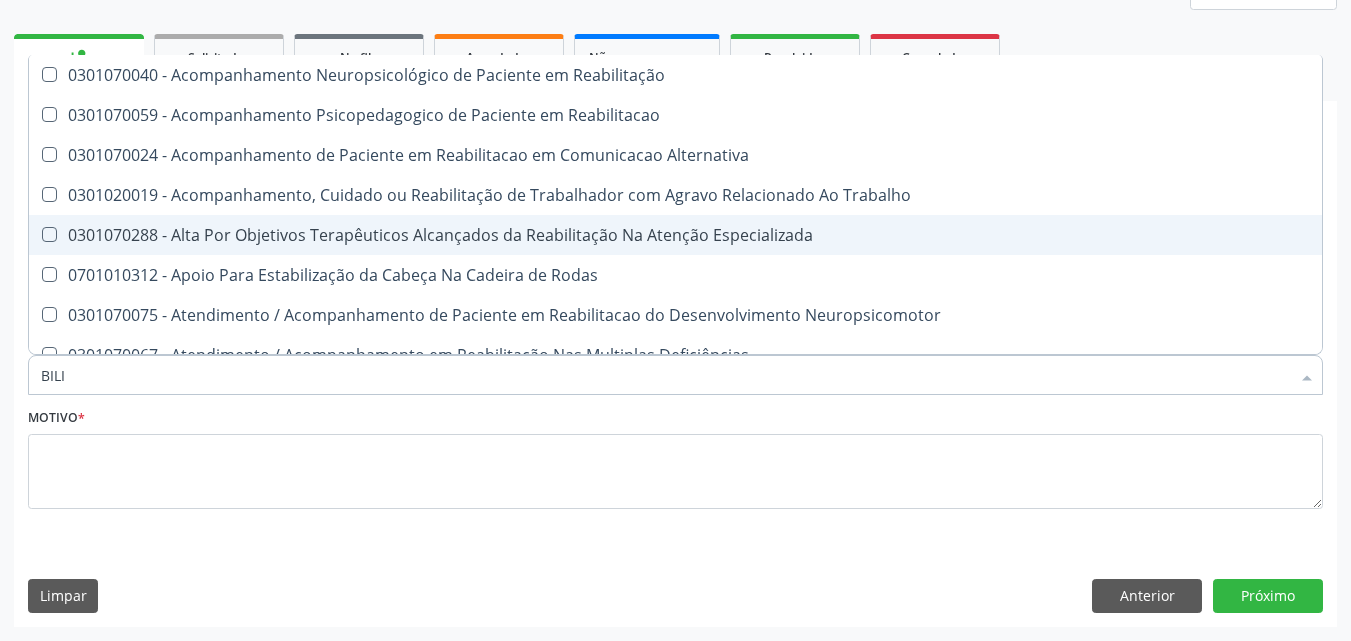 type on "BILIR" 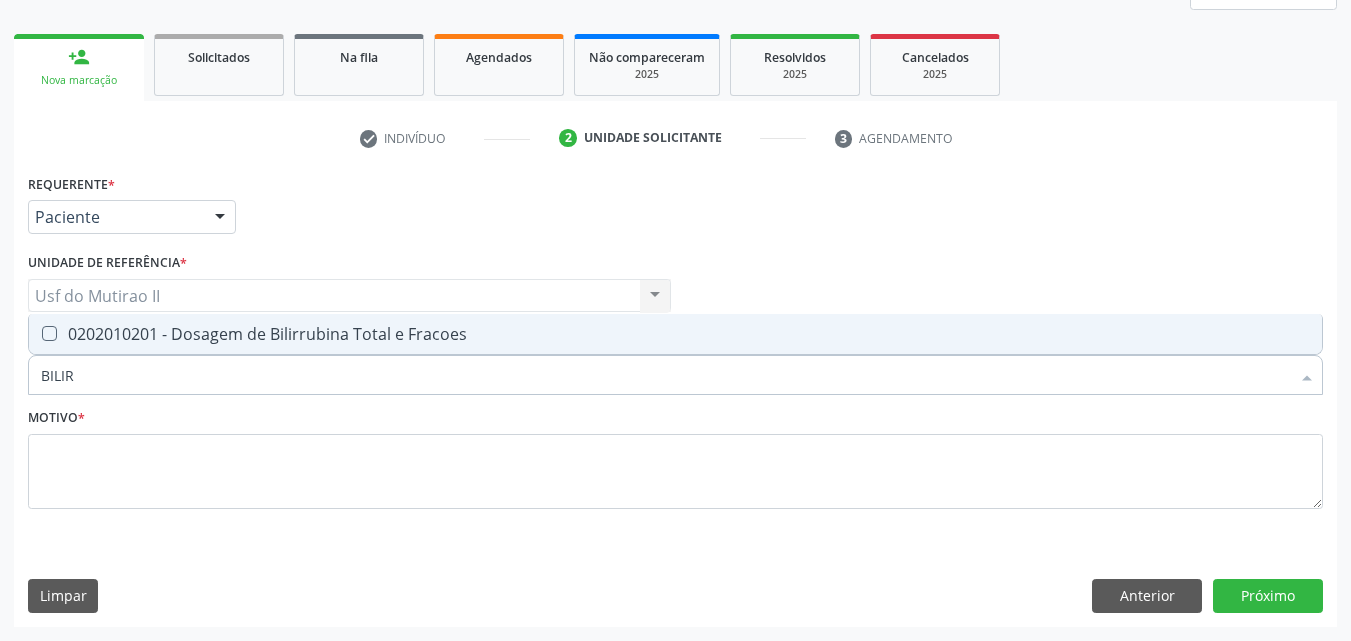 click on "0202010201 - Dosagem de Bilirrubina Total e Fracoes" at bounding box center (675, 334) 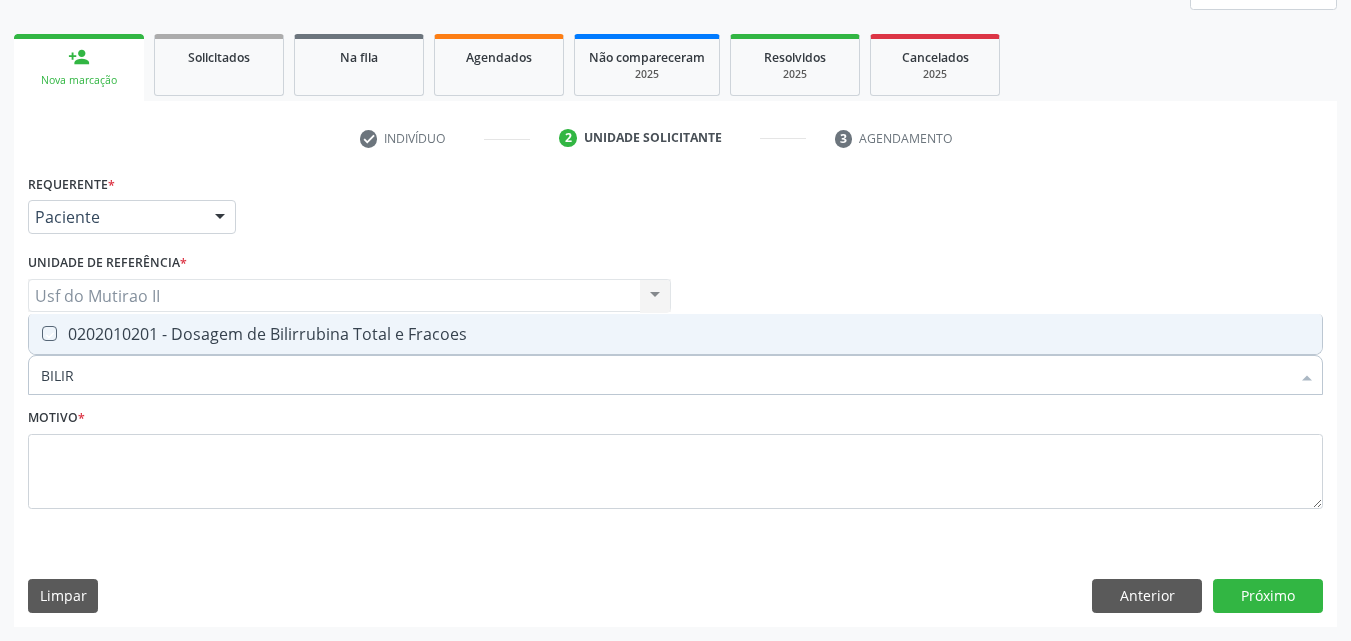 checkbox on "true" 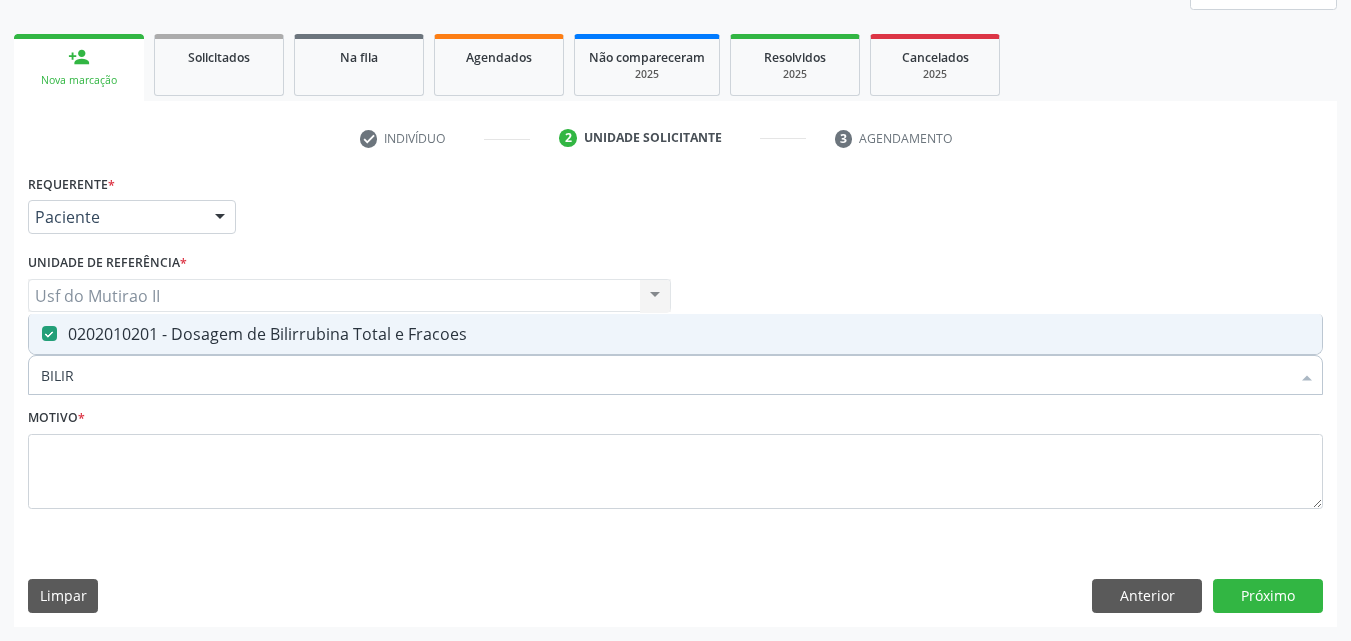 type on "BILI" 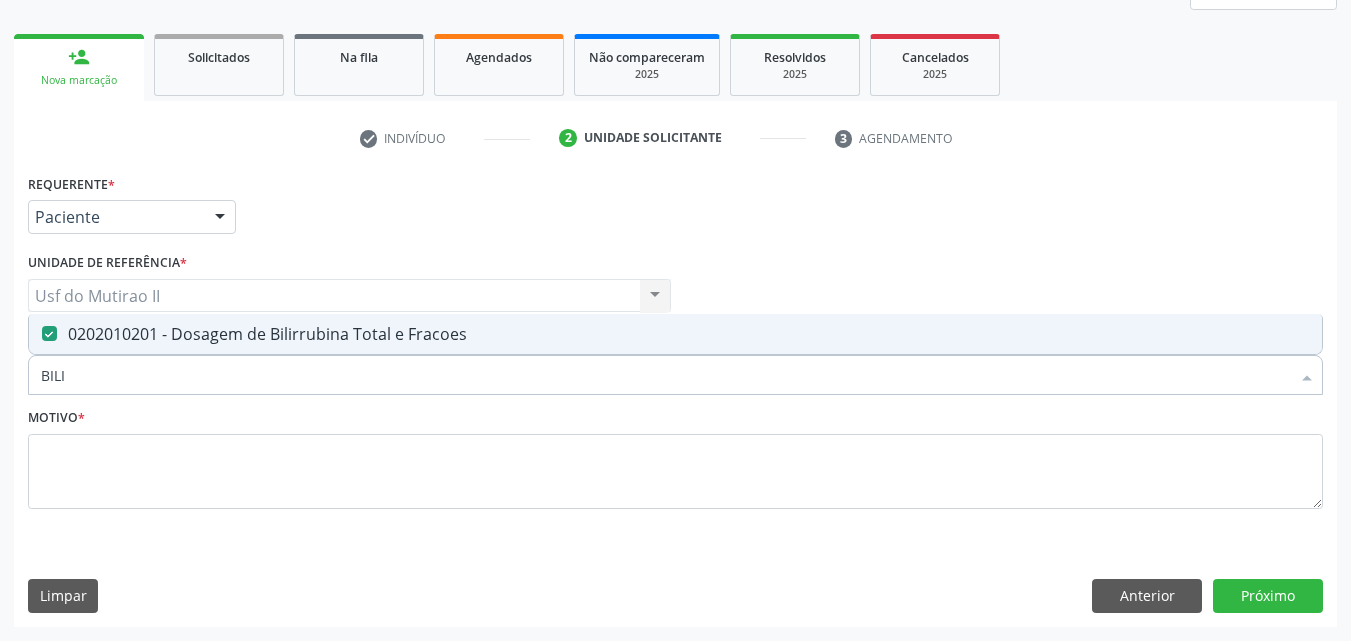 checkbox on "false" 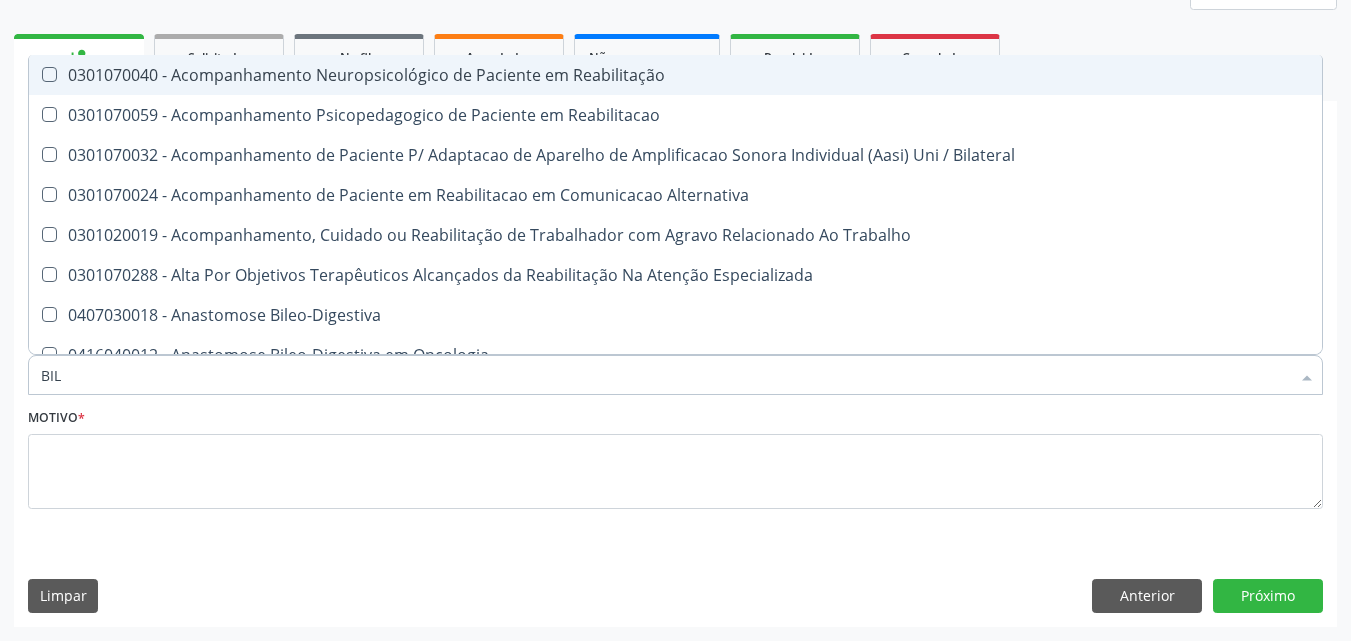 type on "BI" 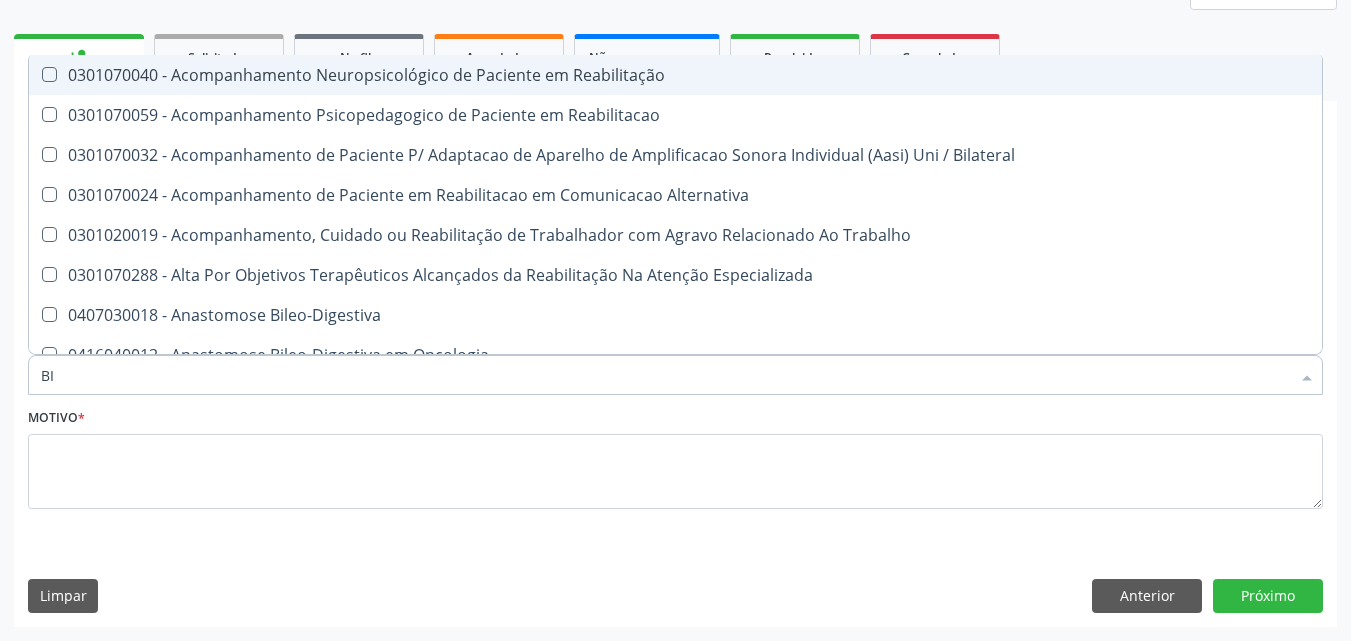checkbox on "false" 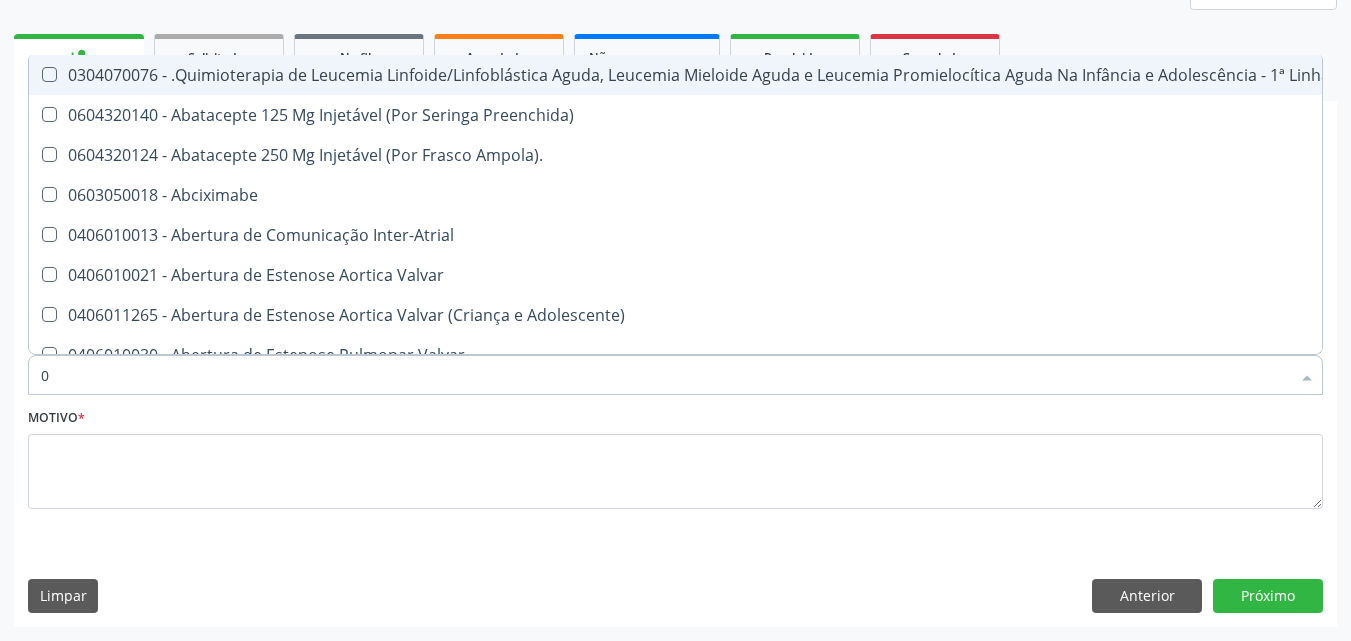 type on "02" 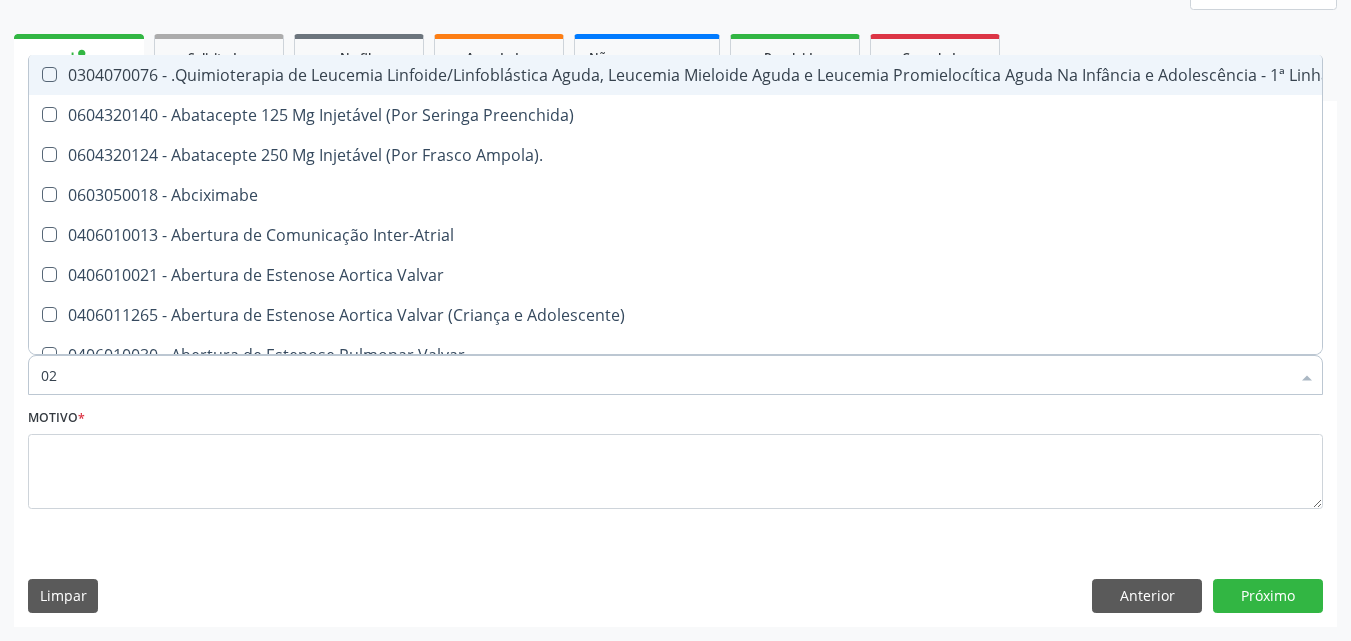 checkbox on "true" 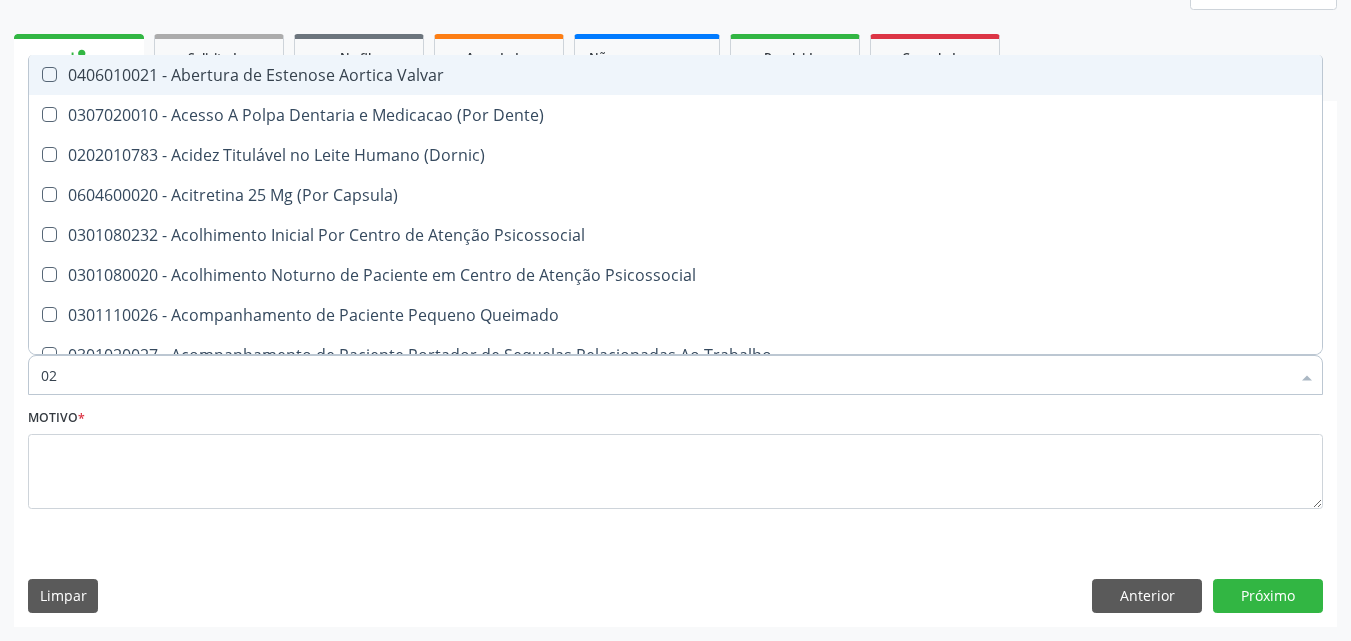 type on "020" 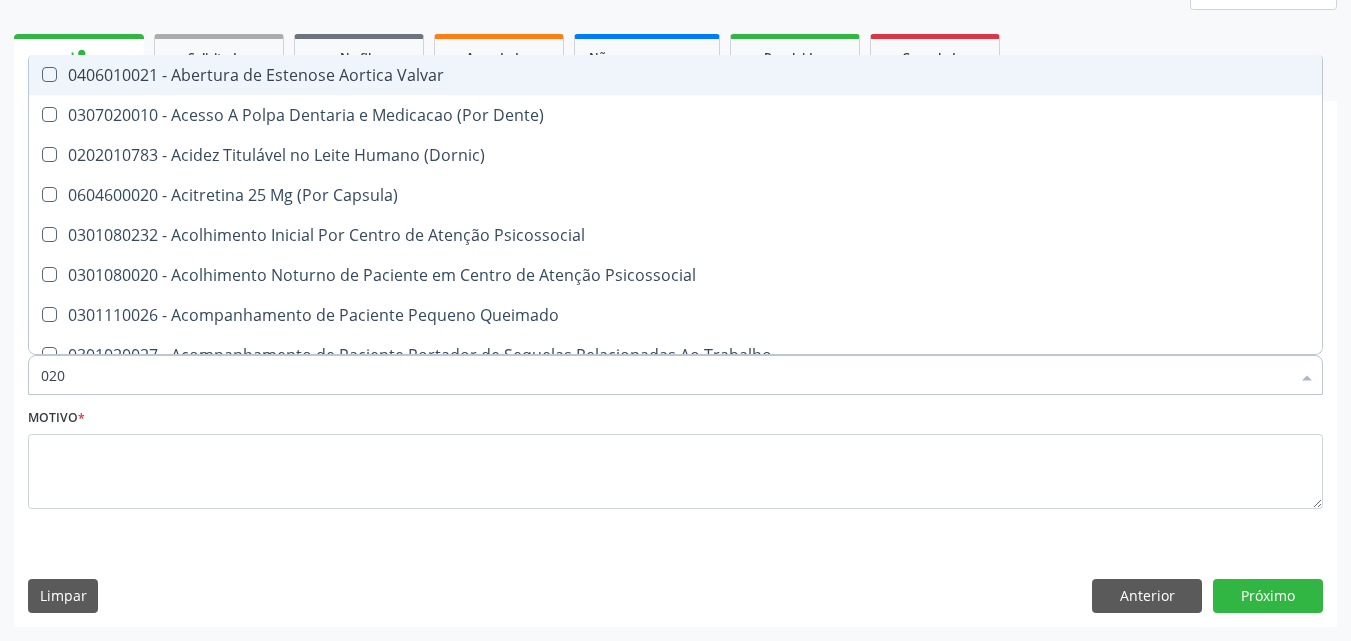 checkbox on "true" 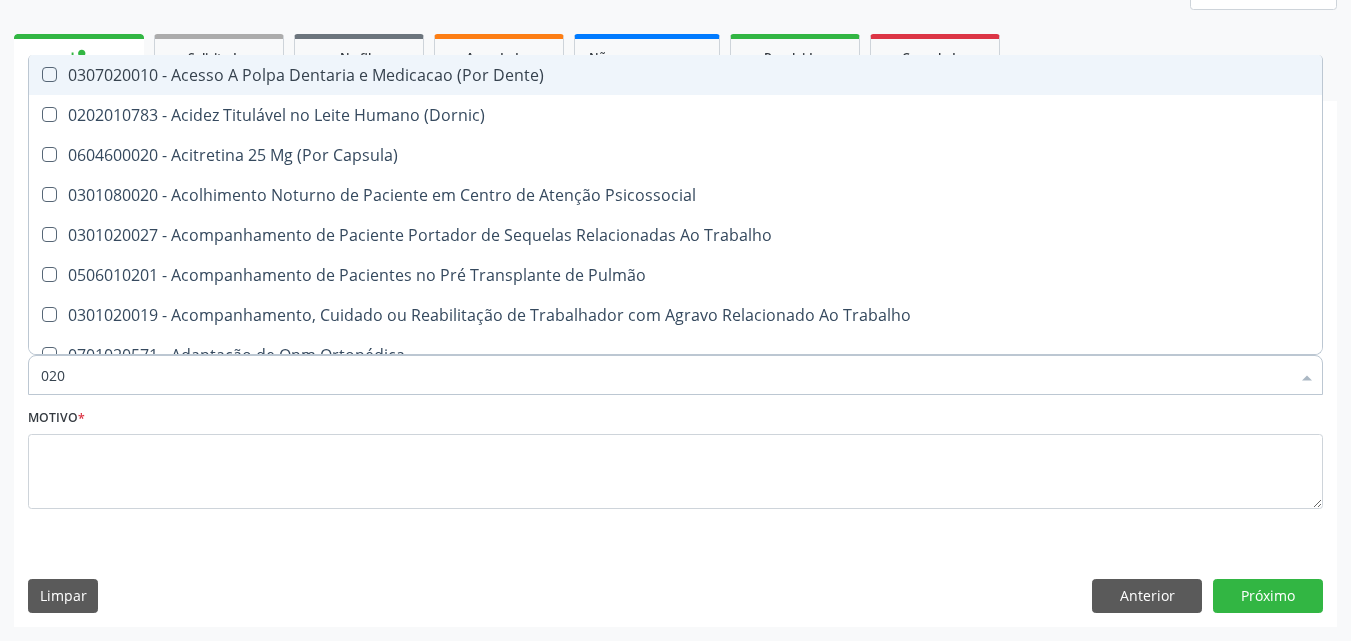 type on "0202" 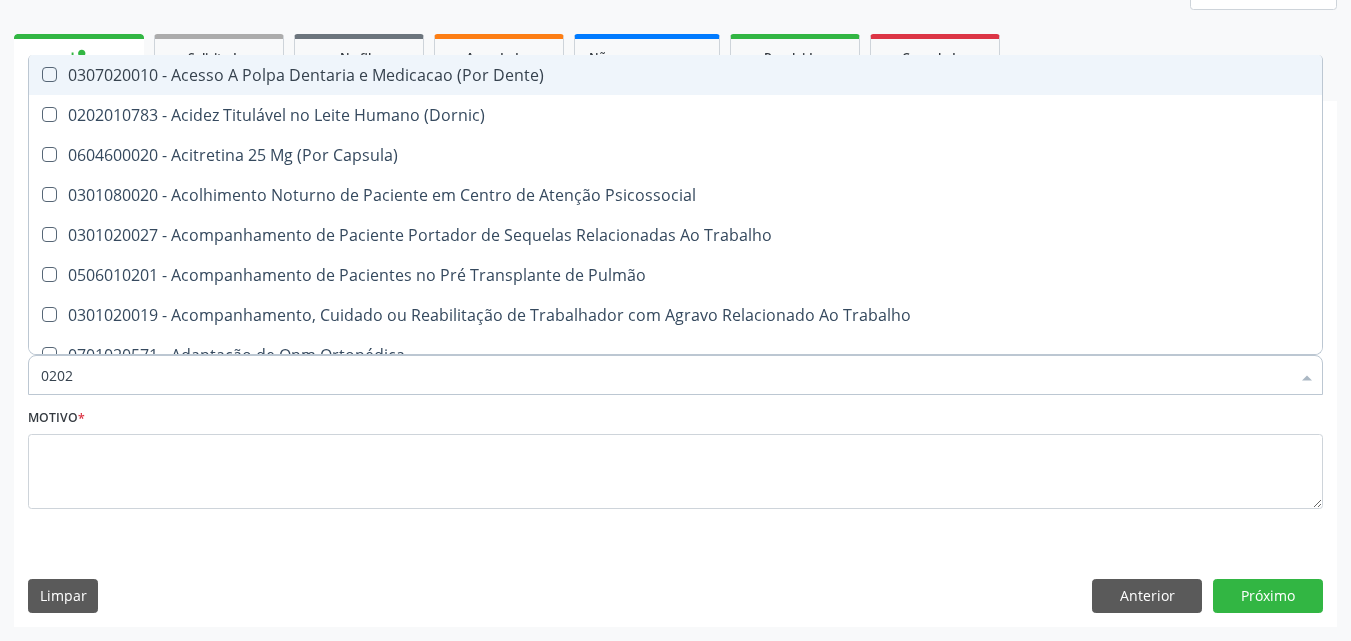 checkbox on "true" 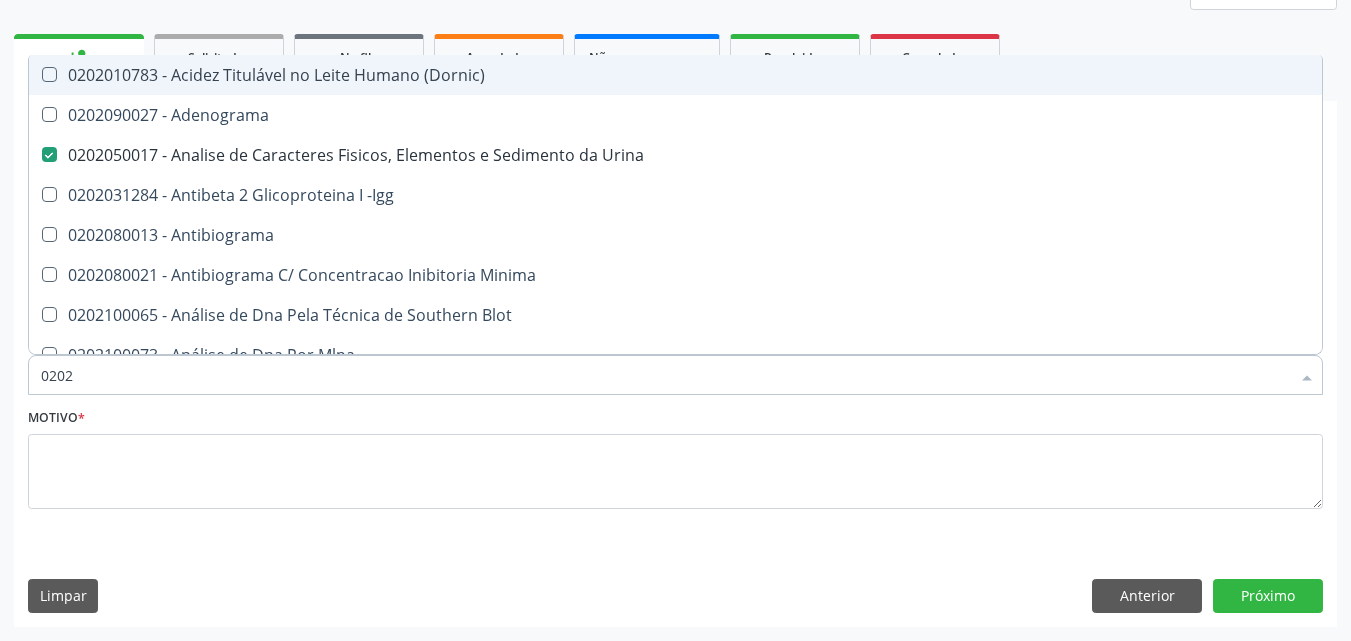 type on "02020" 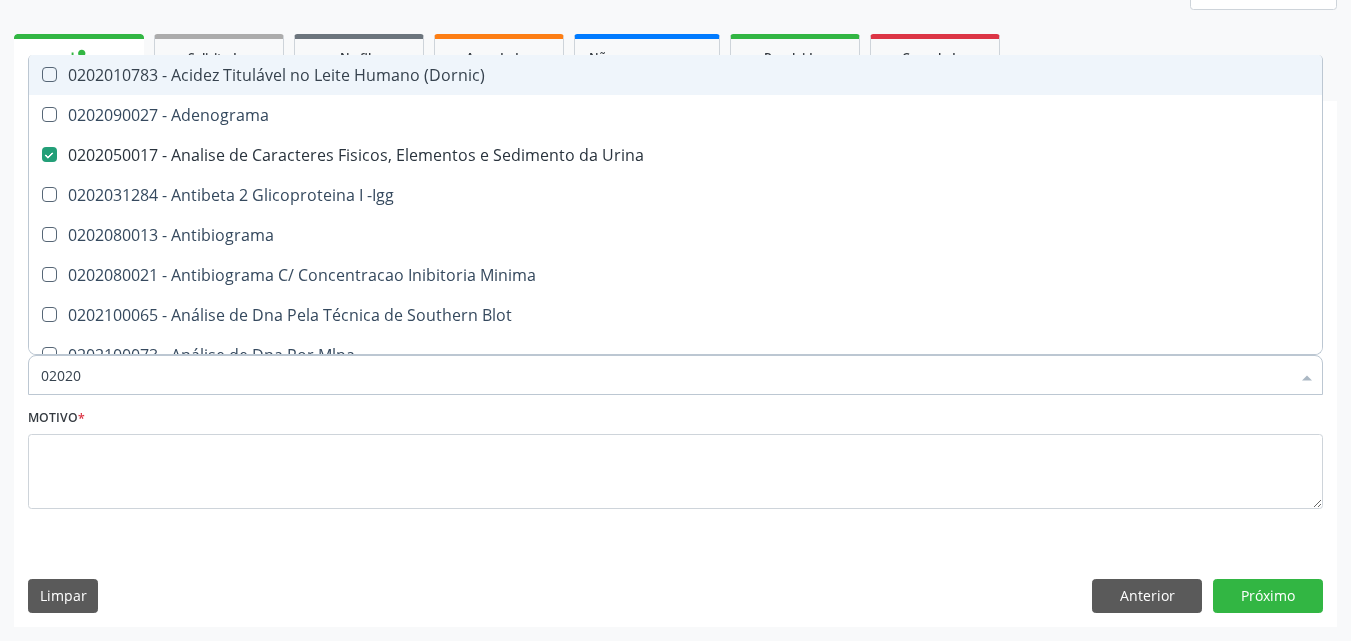 checkbox on "true" 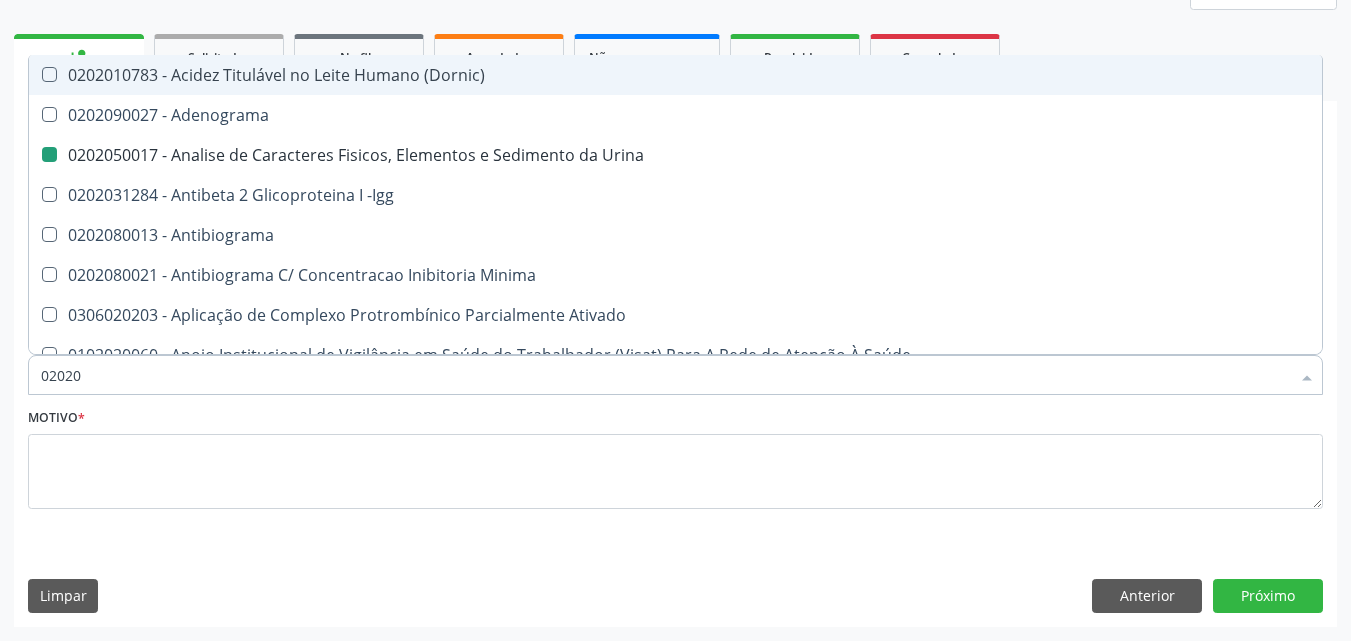type on "020201" 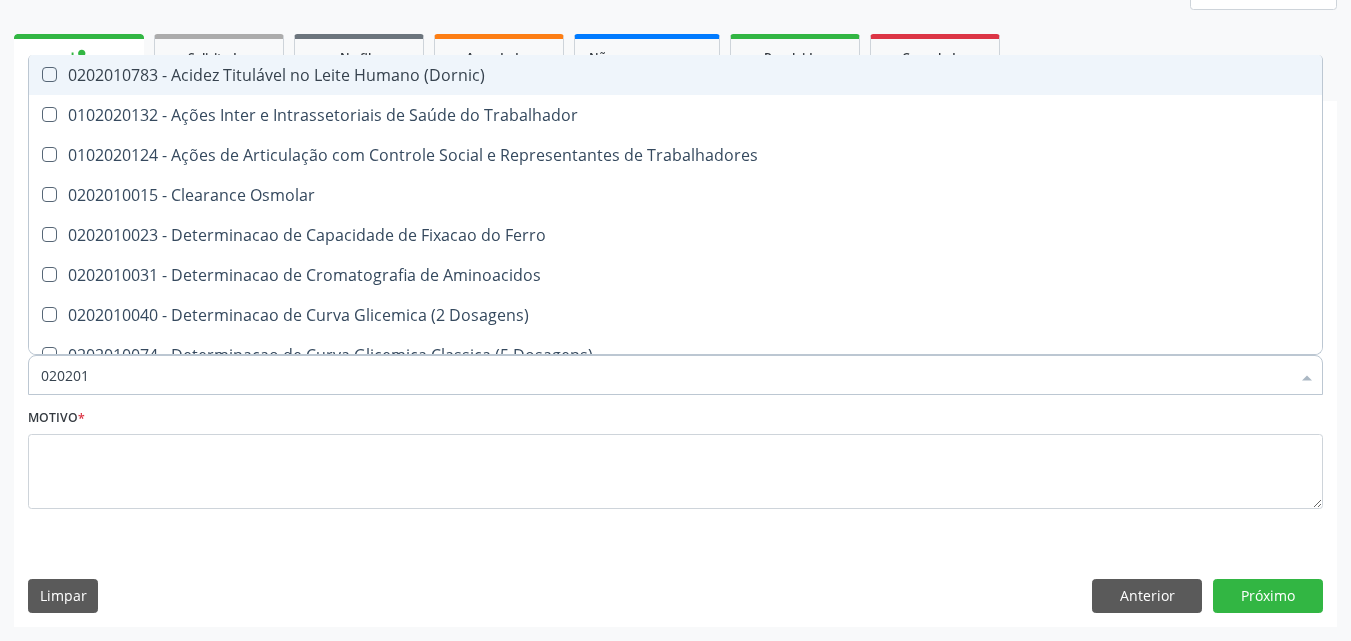 type on "0202010" 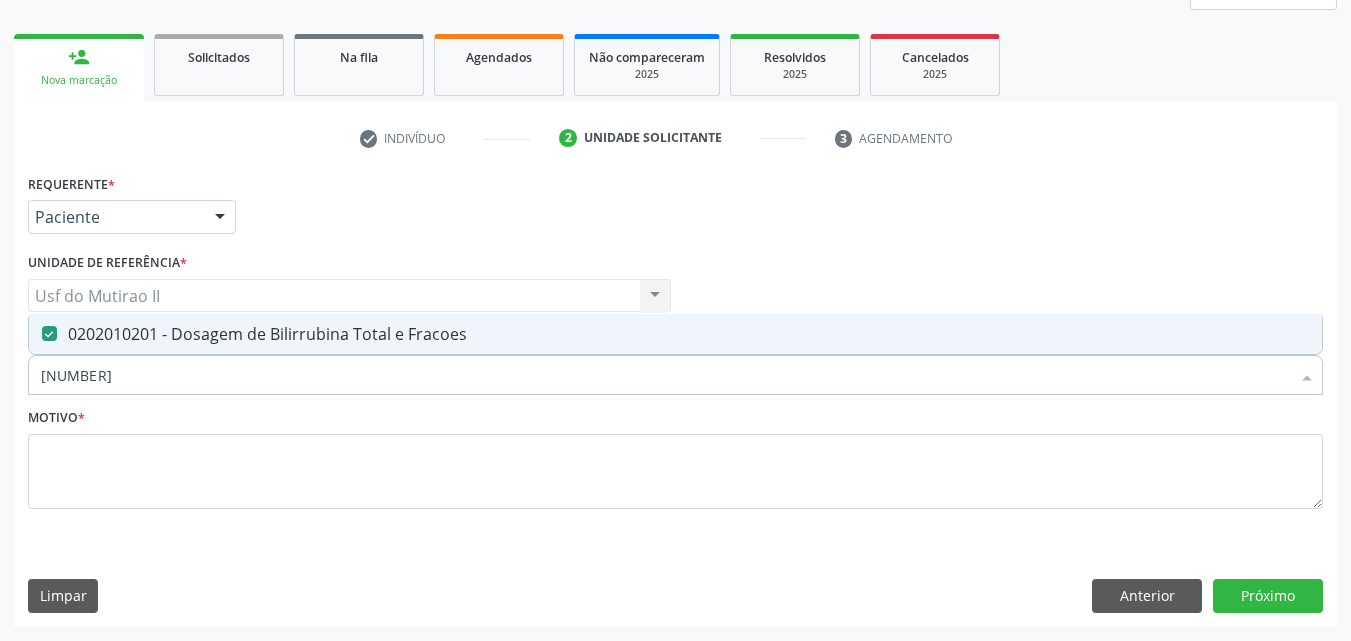 drag, startPoint x: 146, startPoint y: 380, endPoint x: 0, endPoint y: 378, distance: 146.0137 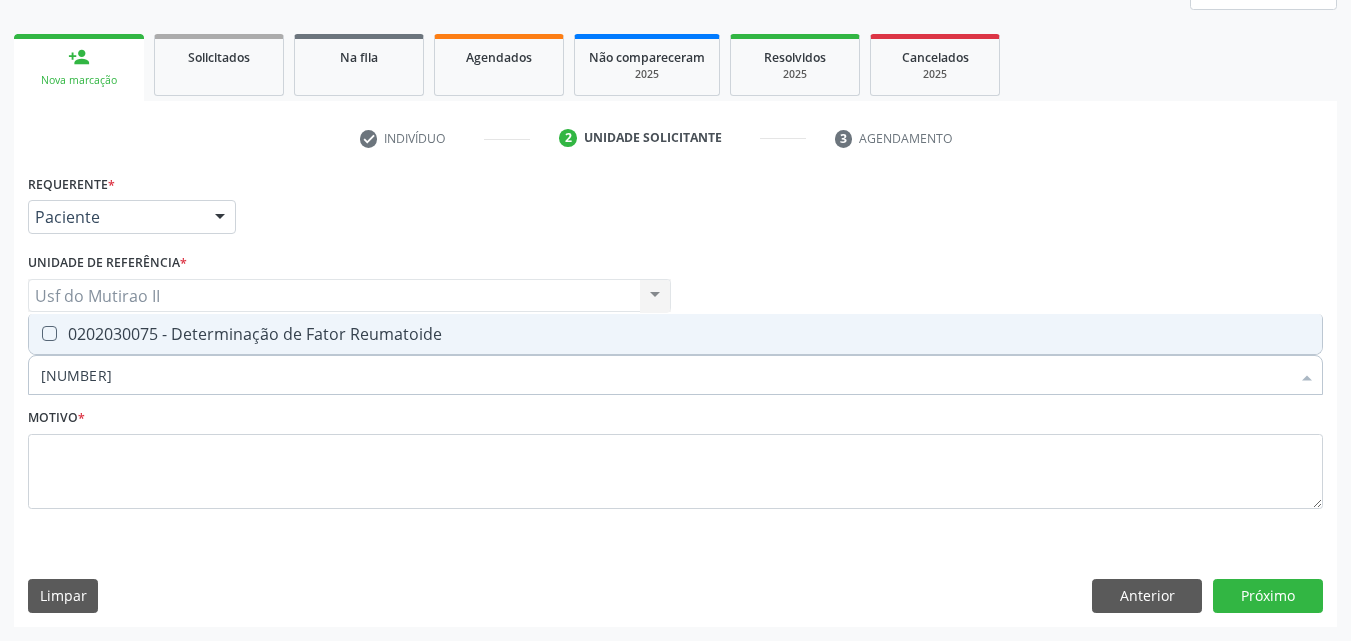 click on "0202030075 - Determinação de Fator Reumatoide" at bounding box center (675, 334) 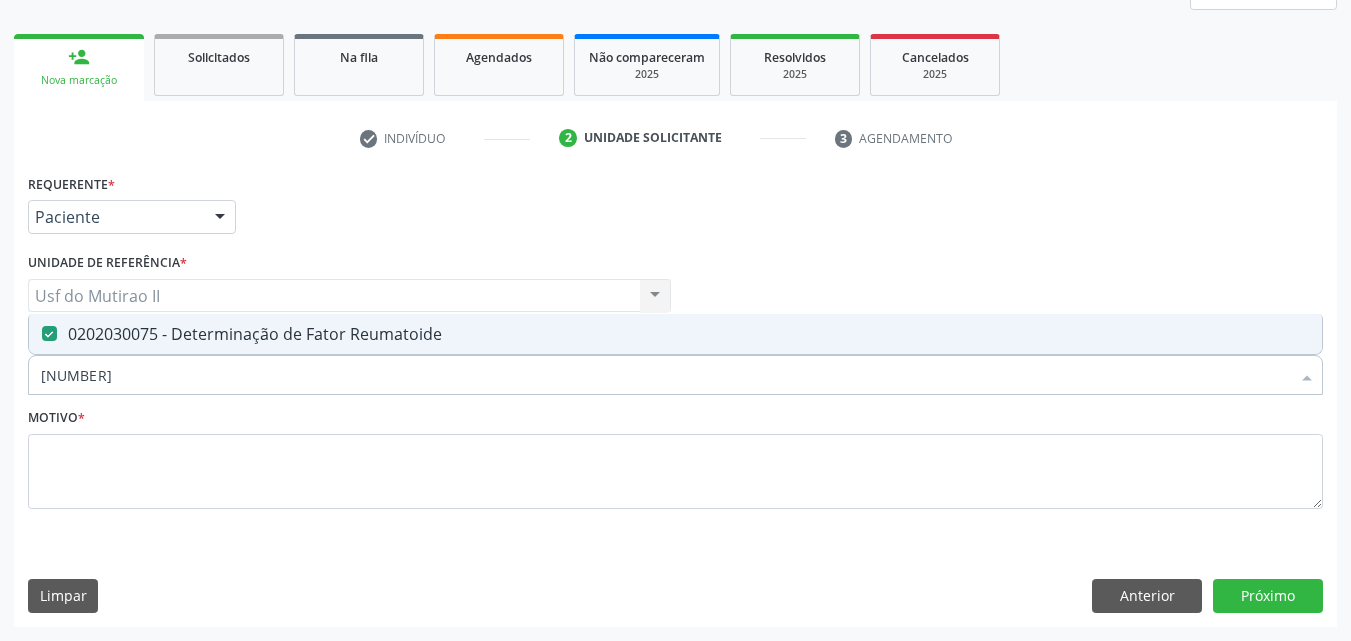 drag, startPoint x: 161, startPoint y: 376, endPoint x: 45, endPoint y: 390, distance: 116.841774 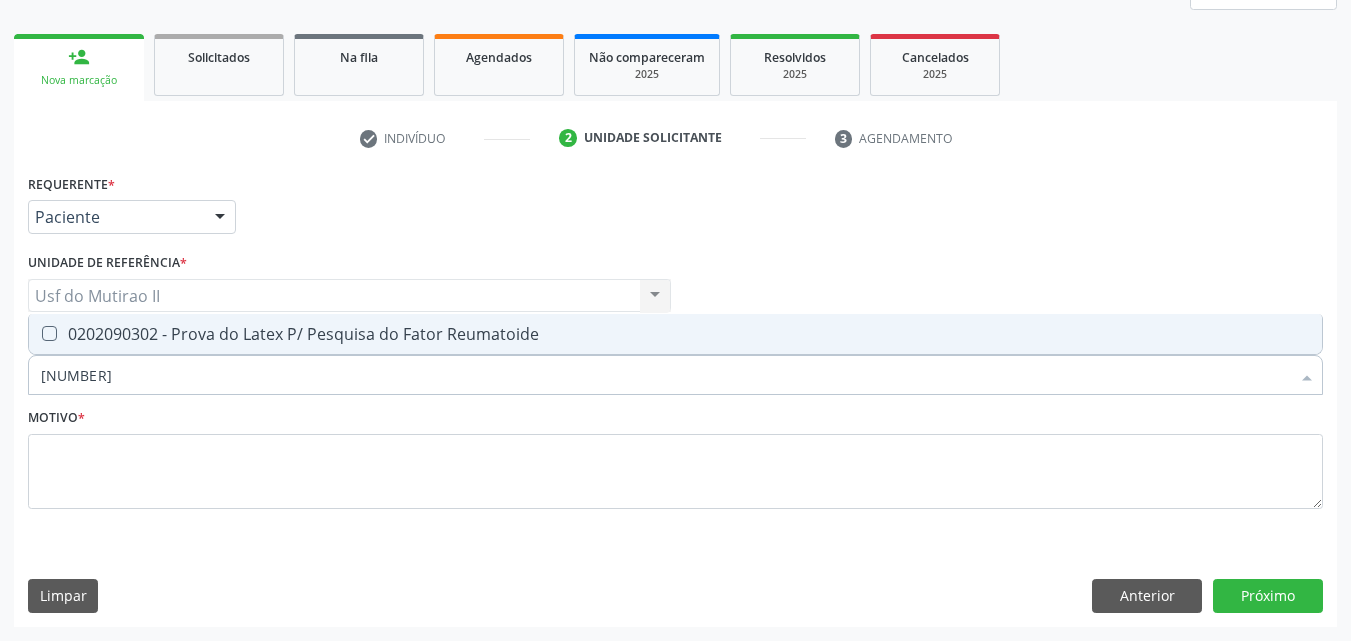 click on "0202090302 - Prova do Latex P/ Pesquisa do Fator Reumatoide" at bounding box center (675, 334) 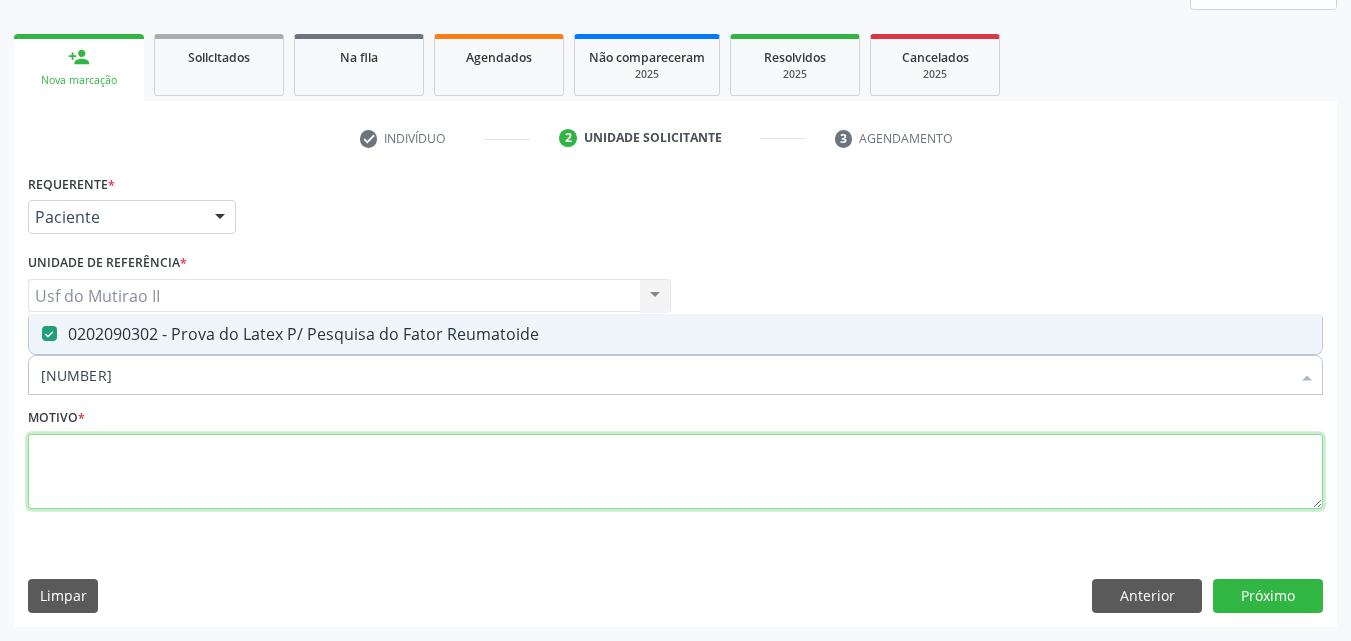 click at bounding box center [675, 472] 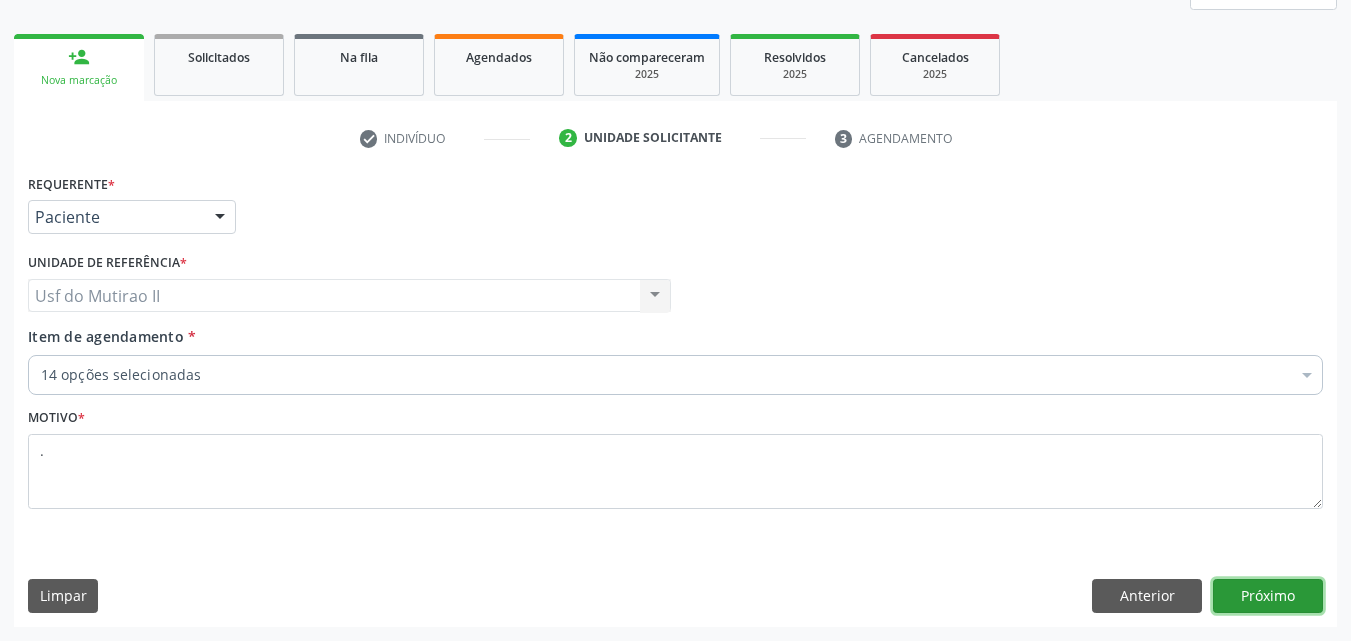 click on "Próximo" at bounding box center (1268, 596) 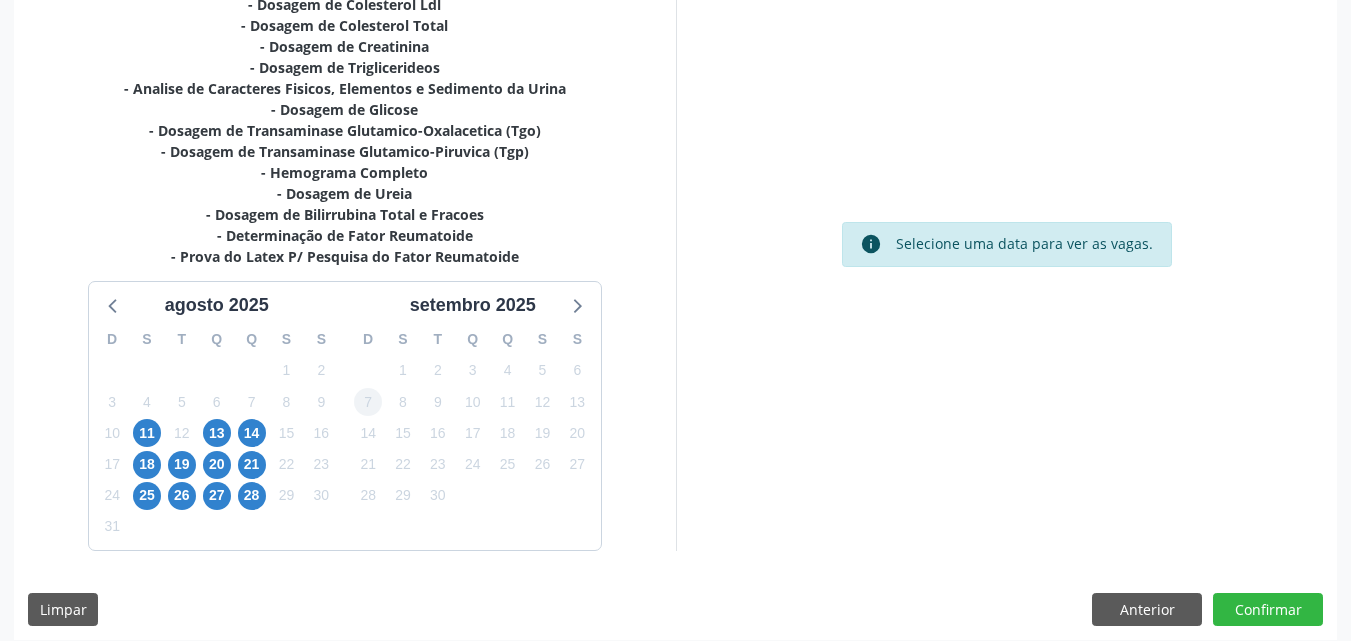 scroll, scrollTop: 502, scrollLeft: 0, axis: vertical 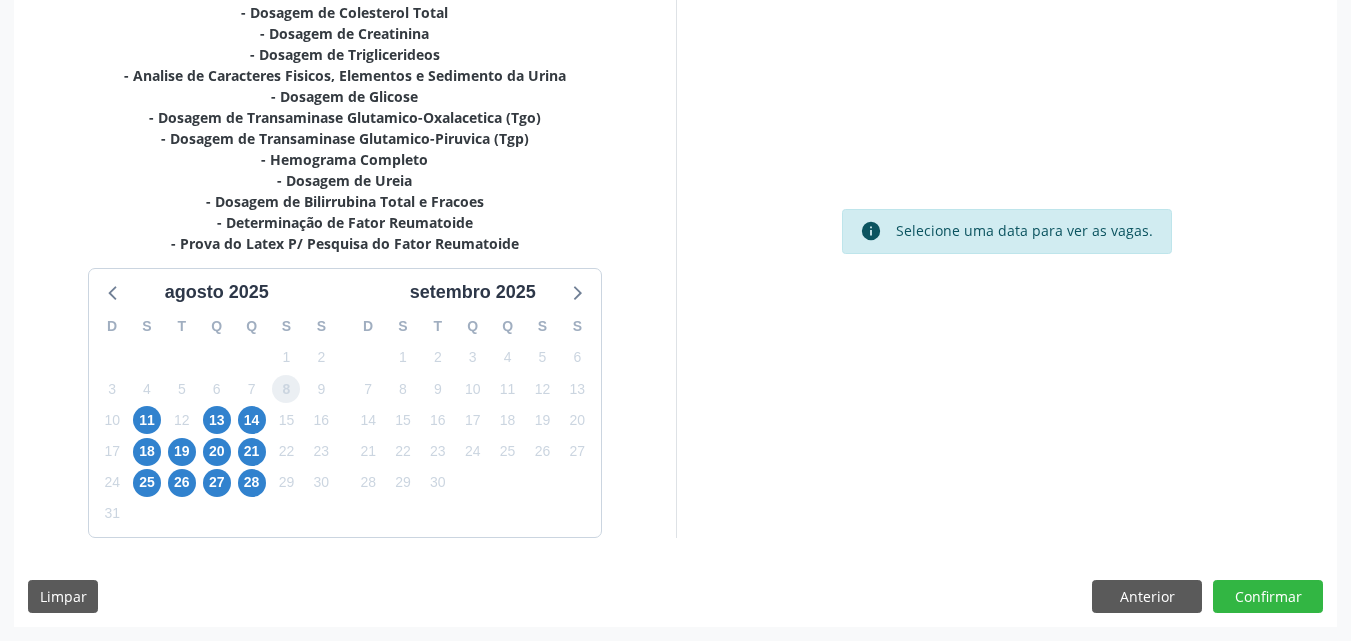 click on "8" at bounding box center [286, 389] 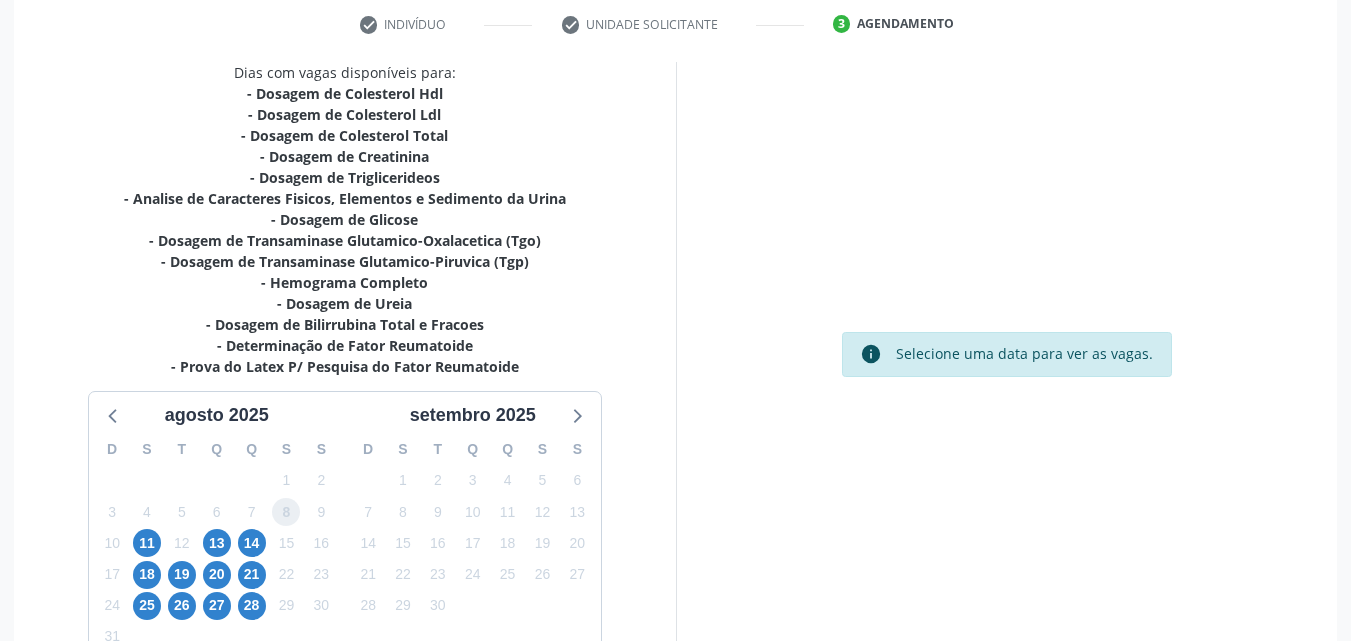 scroll, scrollTop: 502, scrollLeft: 0, axis: vertical 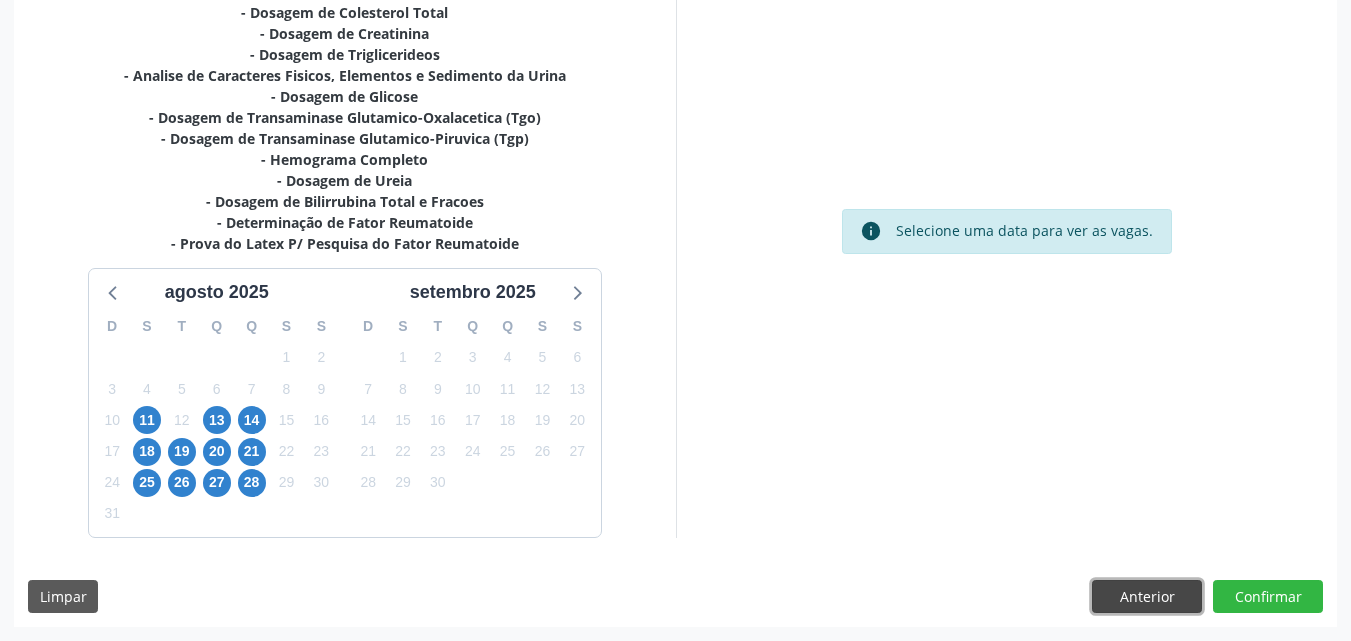 click on "Anterior" at bounding box center (1147, 597) 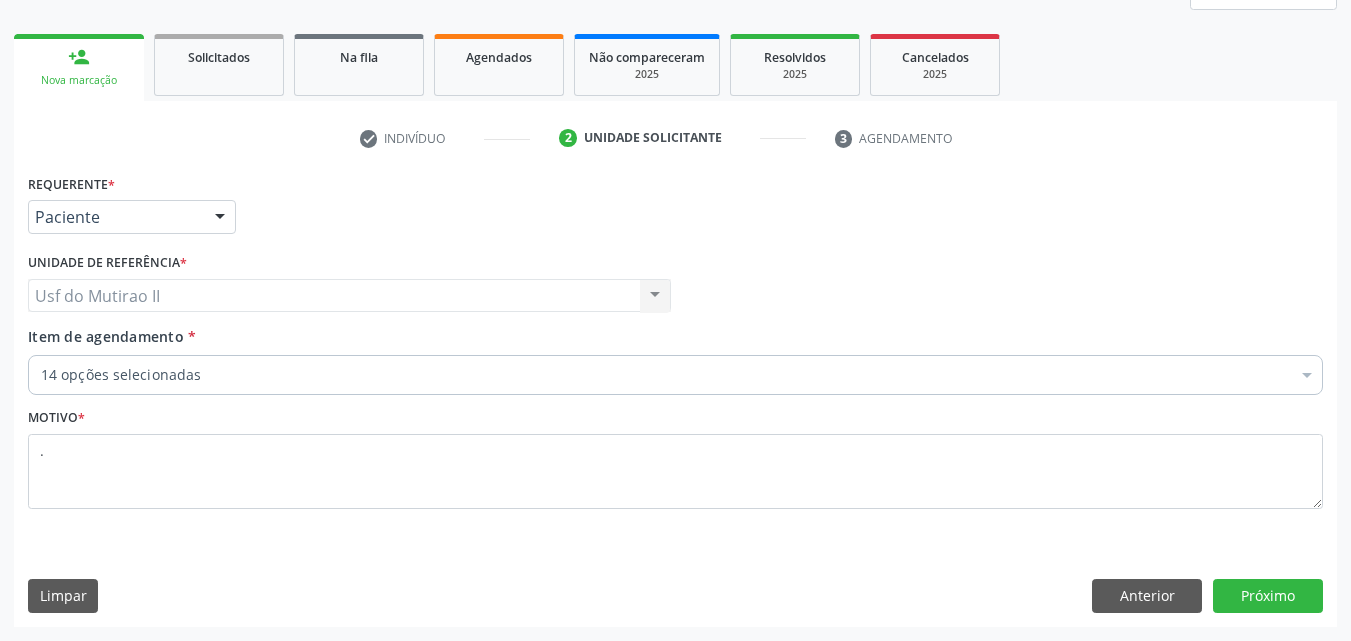 scroll, scrollTop: 265, scrollLeft: 0, axis: vertical 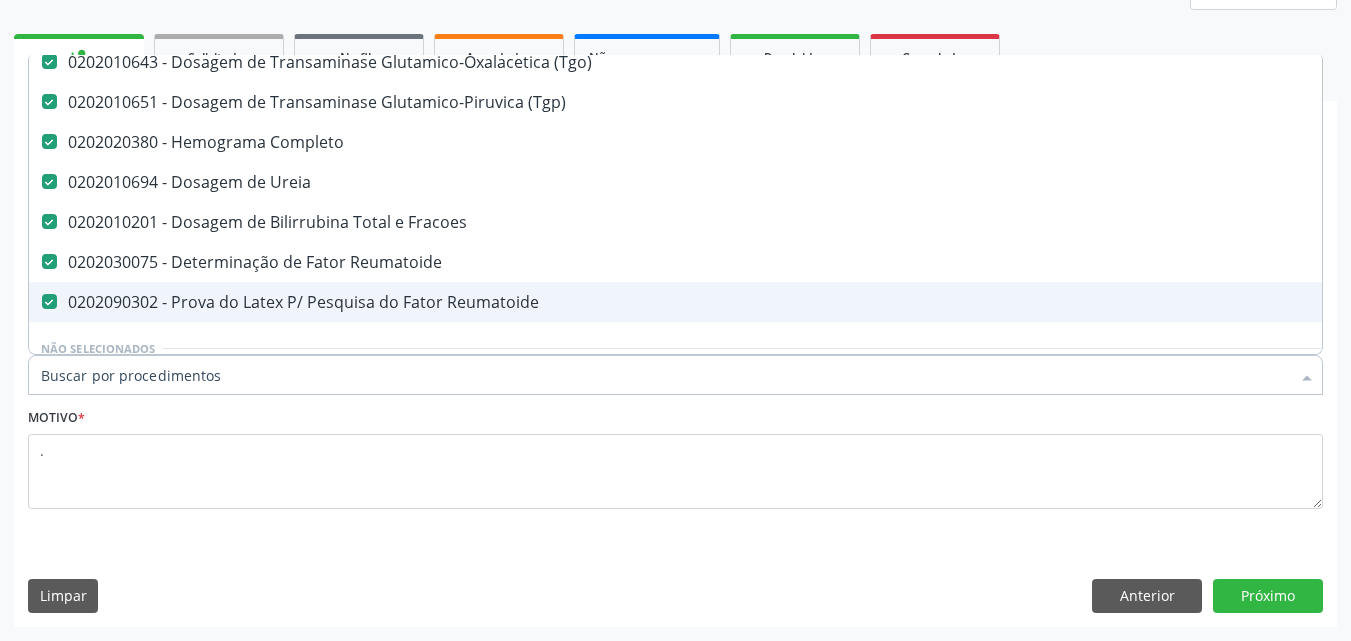click on "0202090302 - Prova do Latex P/ Pesquisa do Fator Reumatoide" at bounding box center [819, 302] 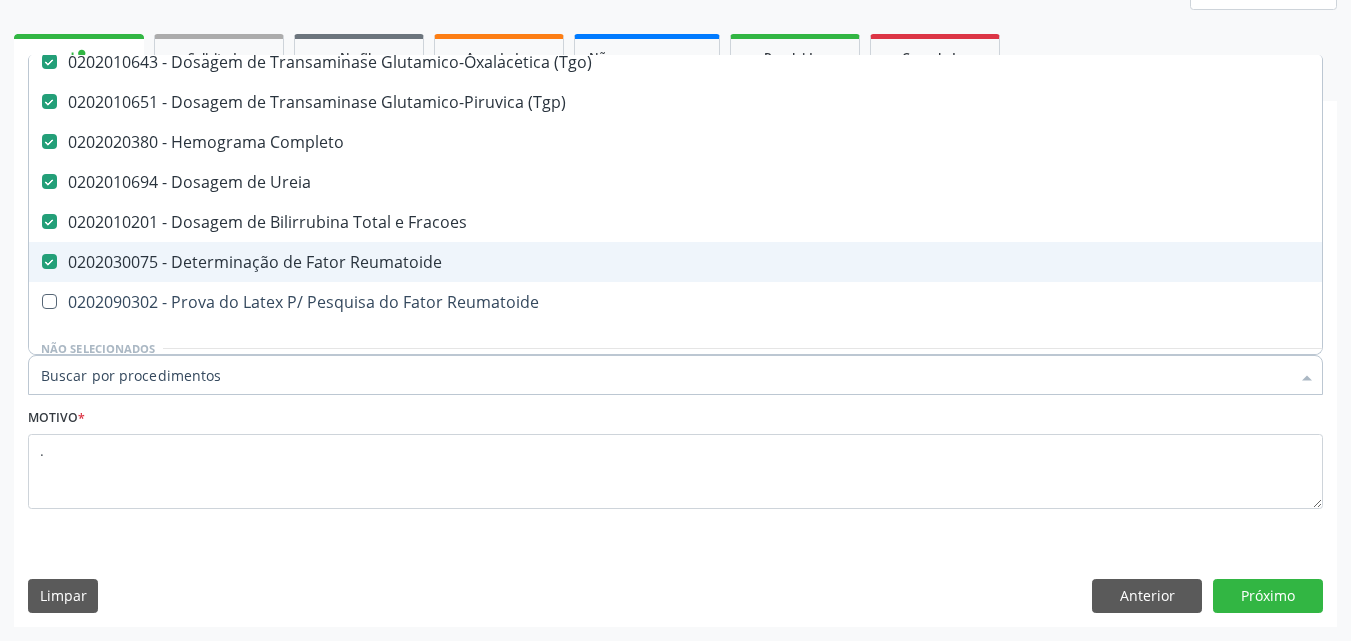 click on "0202030075 - Determinação de Fator Reumatoide" at bounding box center (819, 262) 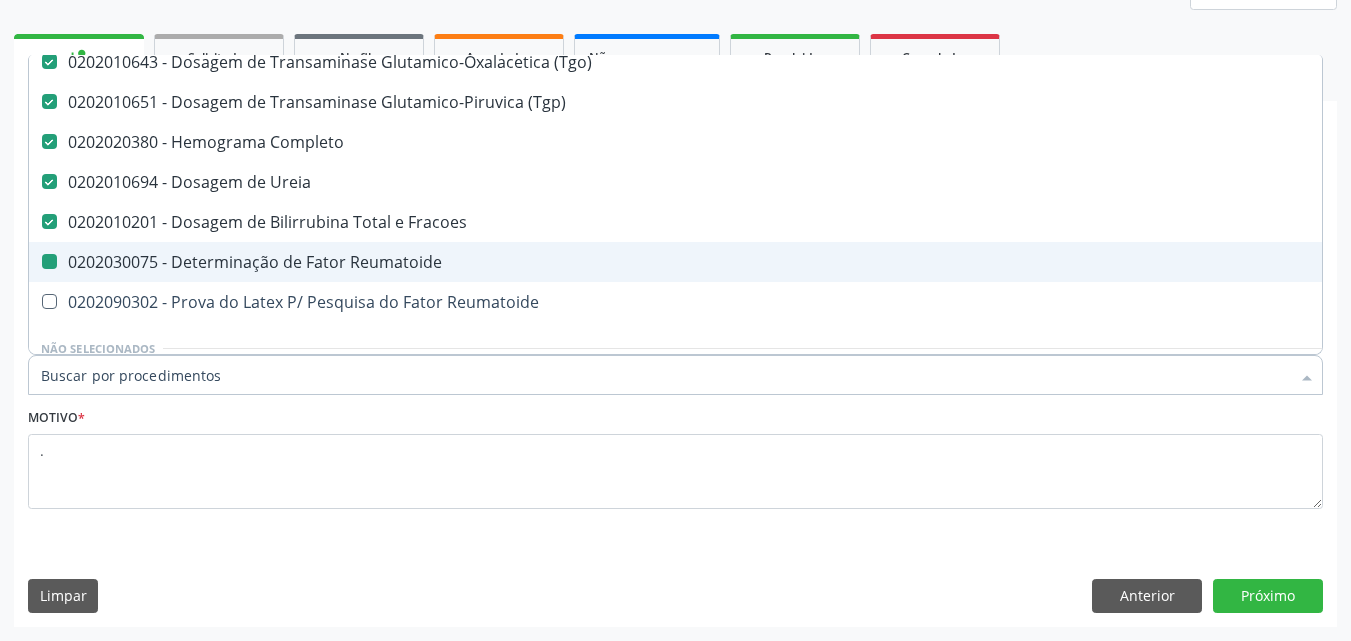click on "0202030075 - Determinação de Fator Reumatoide" at bounding box center [819, 262] 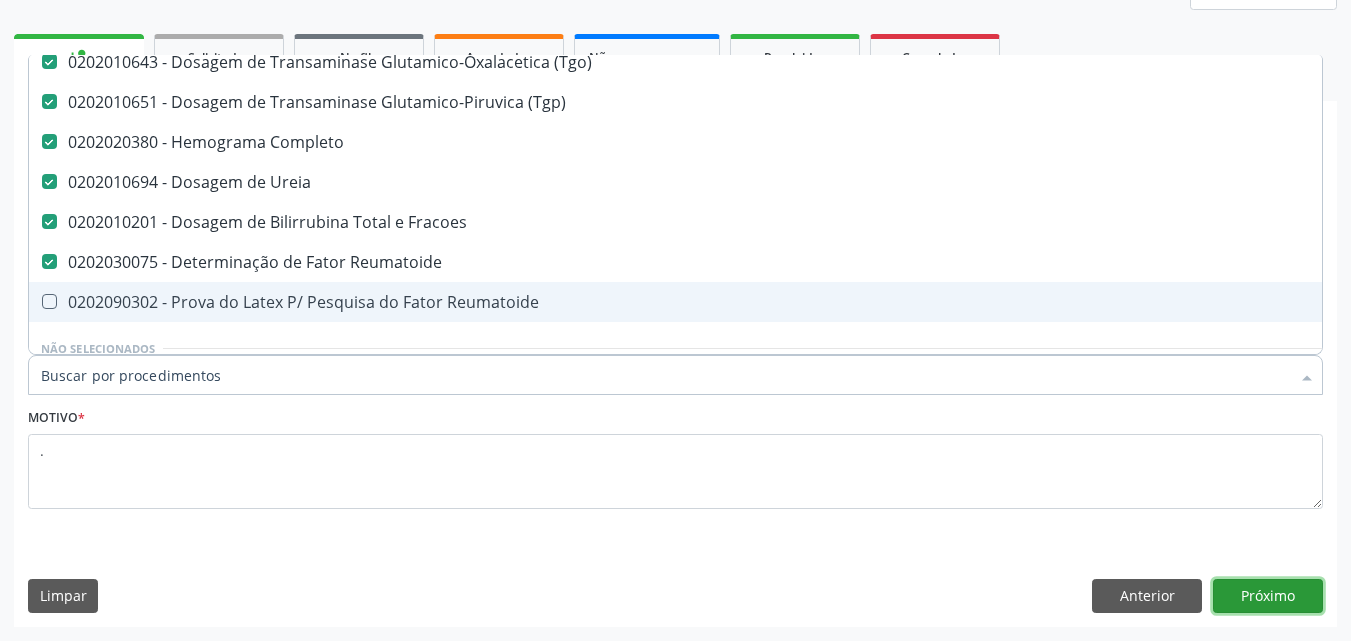 click on "Próximo" at bounding box center (1268, 596) 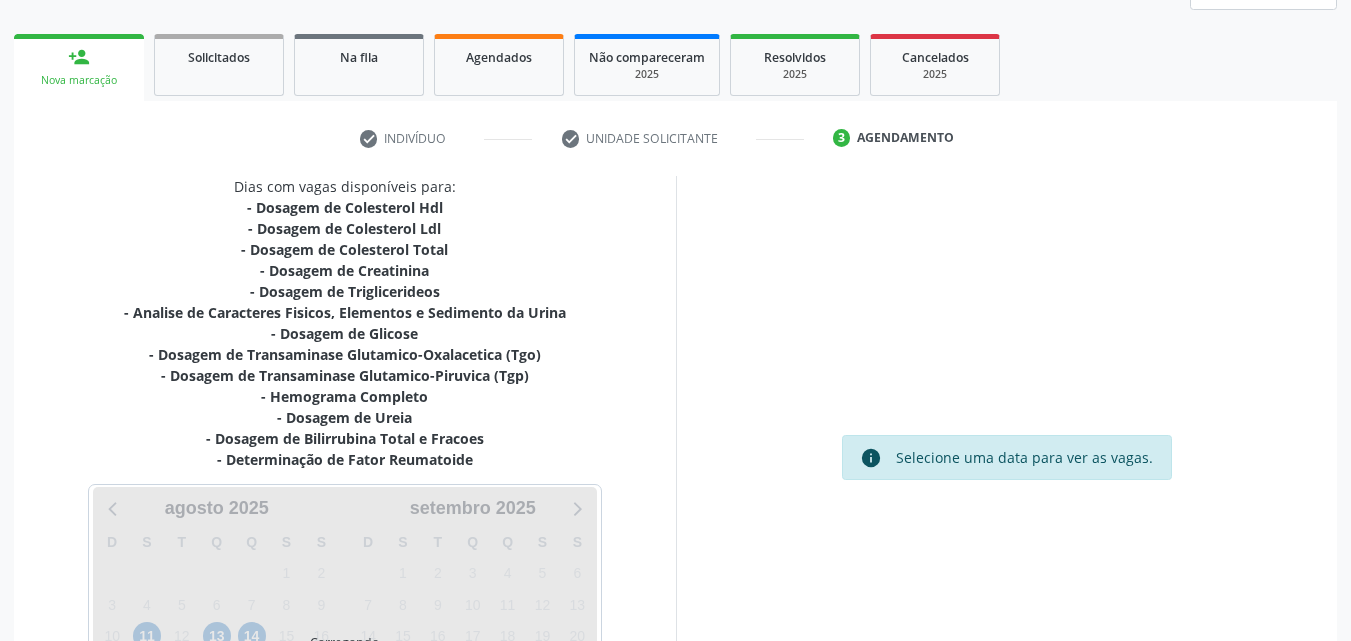 scroll, scrollTop: 0, scrollLeft: 0, axis: both 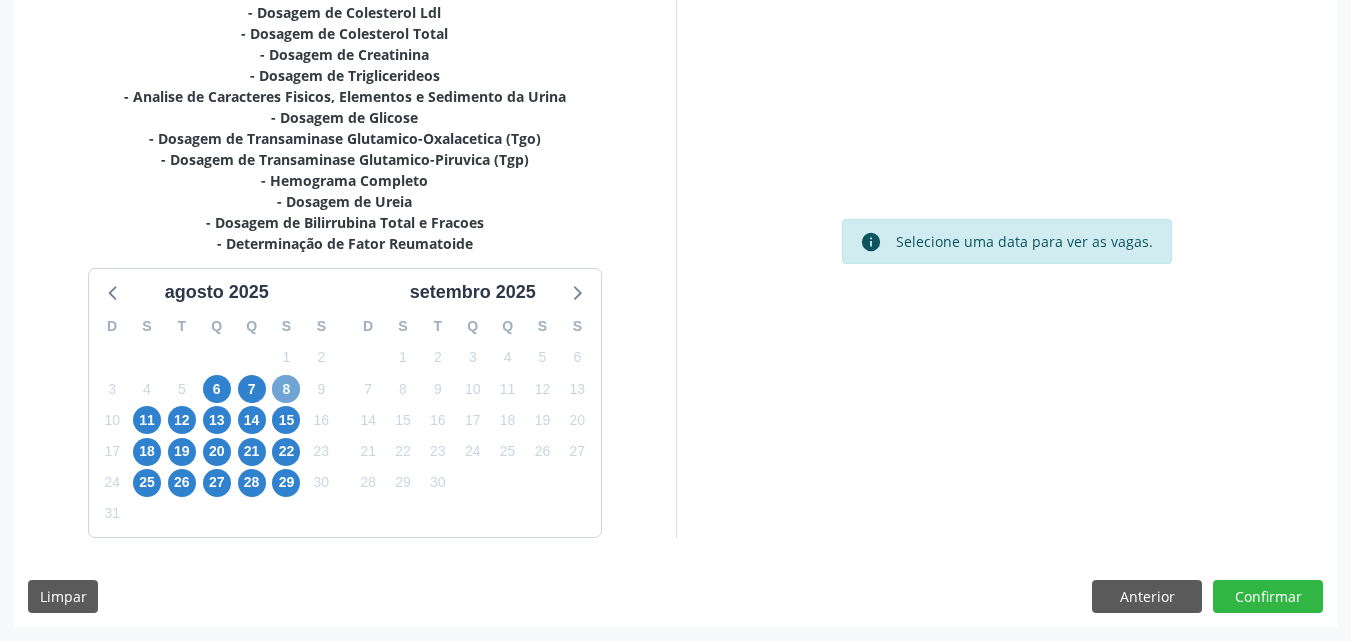 click on "8" at bounding box center [286, 389] 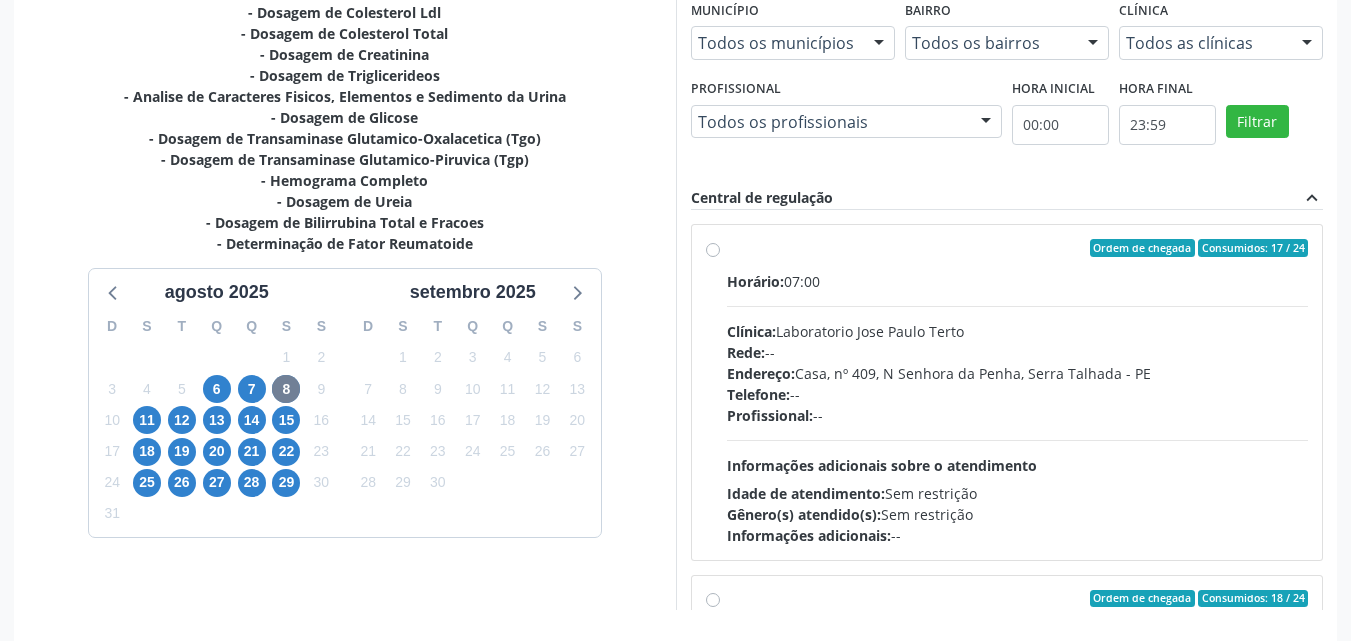 click on "Ordem de chegada
Consumidos: 17 / 24
Horário:   07:00
Clínica:  Laboratorio Jose Paulo Terto
Rede:
--
Endereço:   Casa, nº 409, N Senhora da Penha, Serra Talhada - PE
Telefone:   --
Profissional:
--
Informações adicionais sobre o atendimento
Idade de atendimento:
Sem restrição
Gênero(s) atendido(s):
Sem restrição
Informações adicionais:
--" at bounding box center [1018, 392] 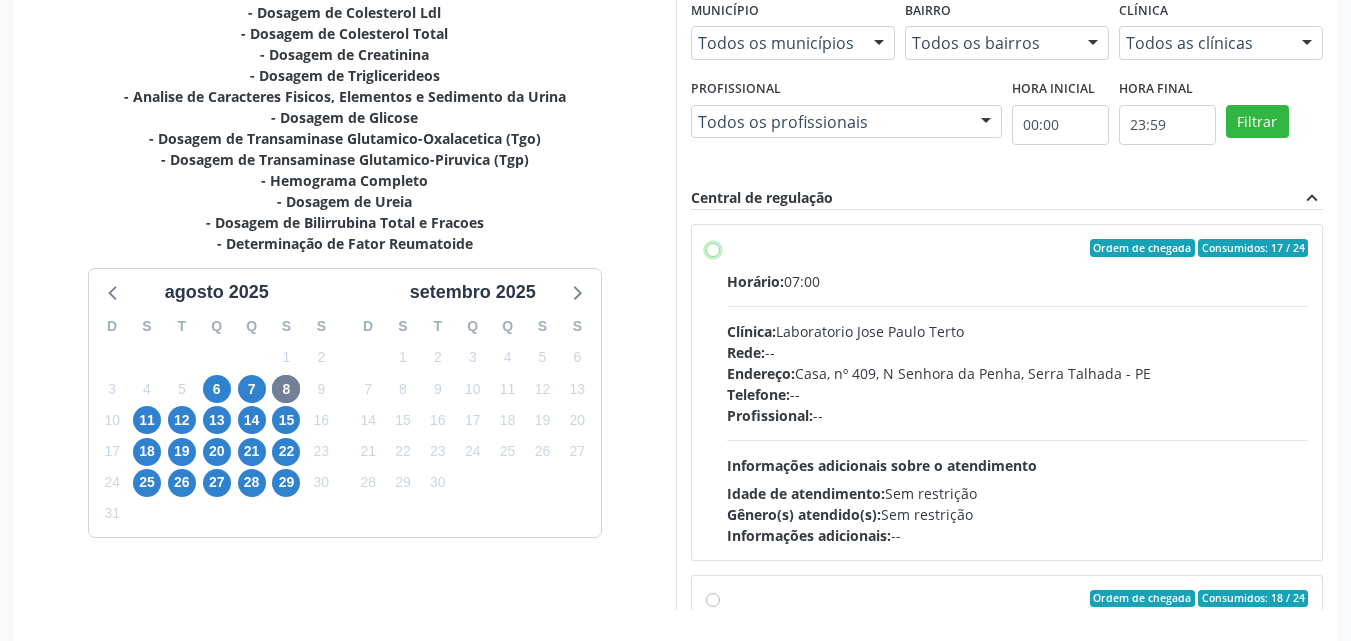 click on "Ordem de chegada
Consumidos: 17 / 24
Horário:   07:00
Clínica:  Laboratorio Jose Paulo Terto
Rede:
--
Endereço:   Casa, nº 409, N Senhora da Penha, Serra Talhada - PE
Telefone:   --
Profissional:
--
Informações adicionais sobre o atendimento
Idade de atendimento:
Sem restrição
Gênero(s) atendido(s):
Sem restrição
Informações adicionais:
--" at bounding box center [713, 248] 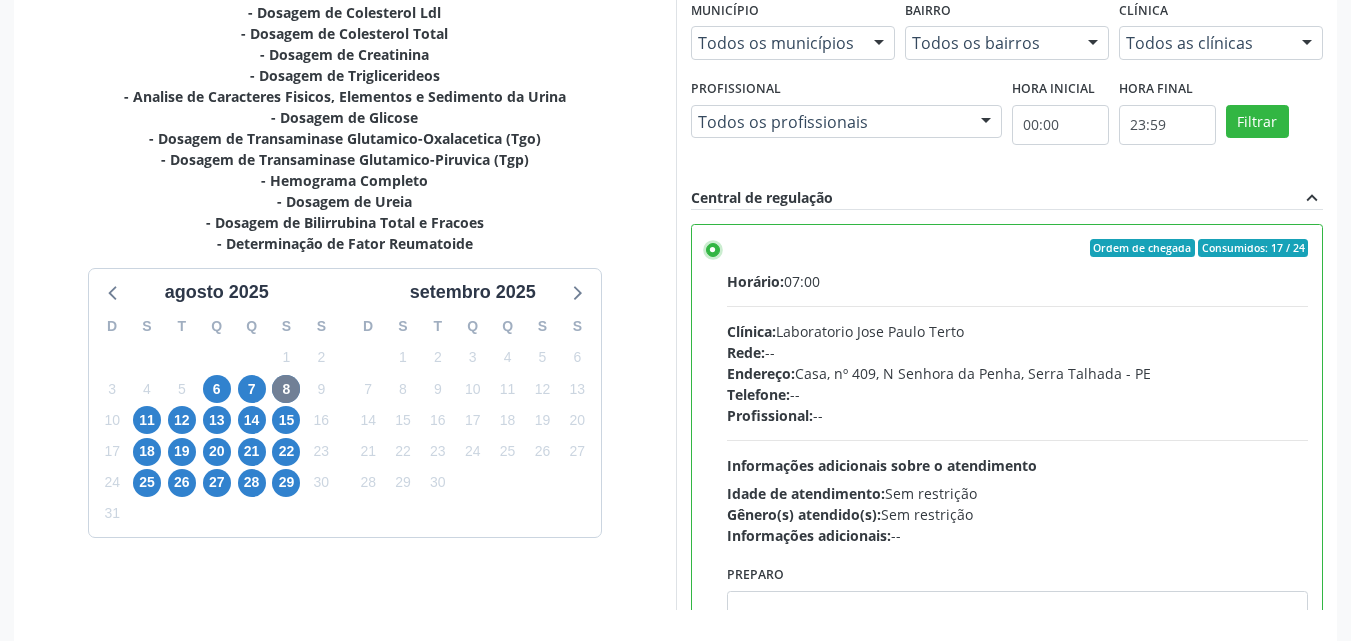 scroll, scrollTop: 554, scrollLeft: 0, axis: vertical 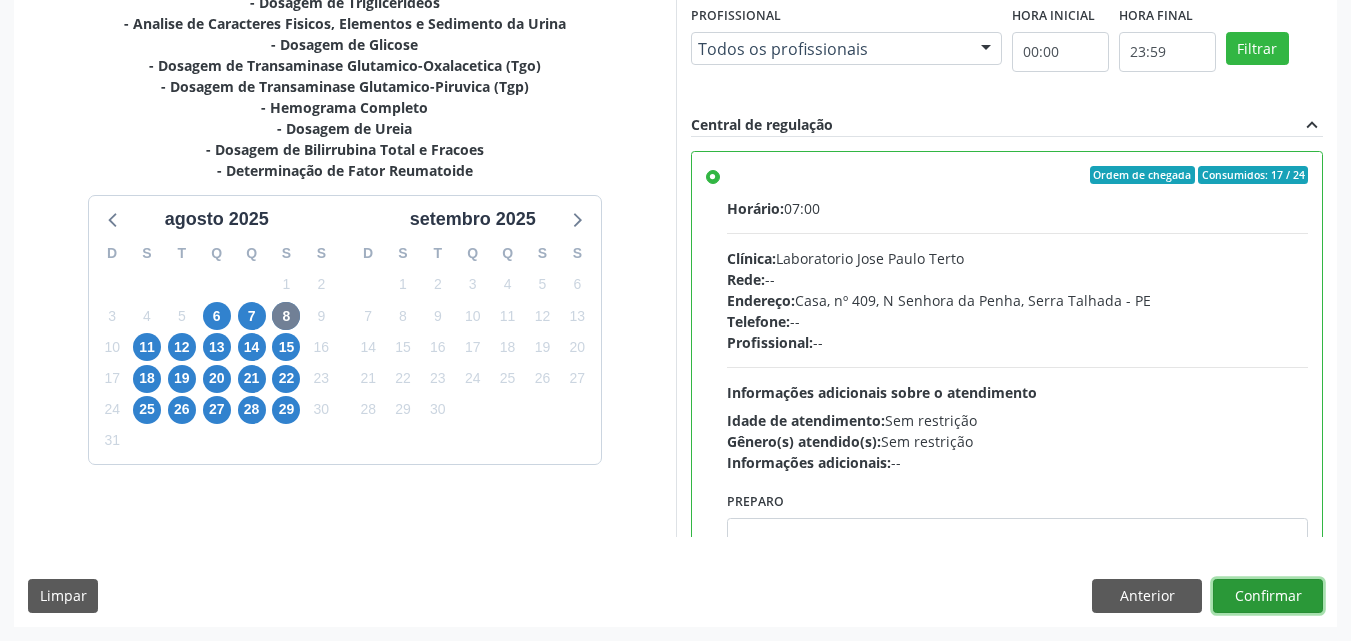 click on "Confirmar" at bounding box center [1268, 596] 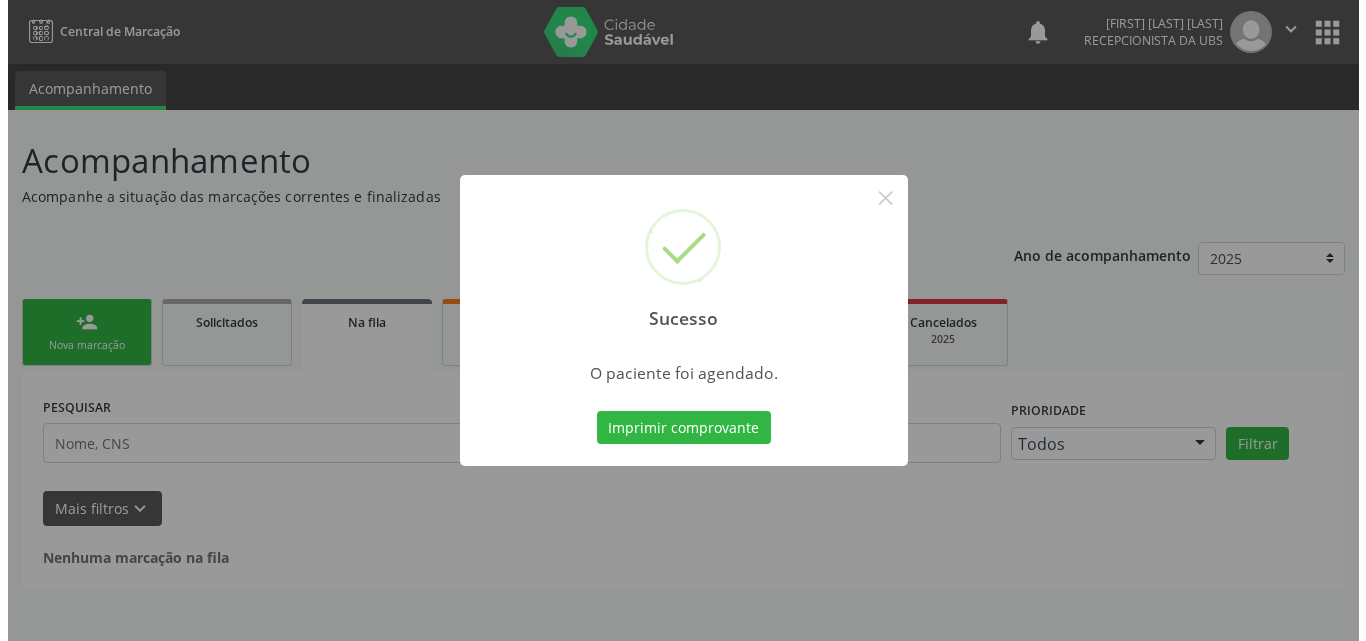 scroll, scrollTop: 0, scrollLeft: 0, axis: both 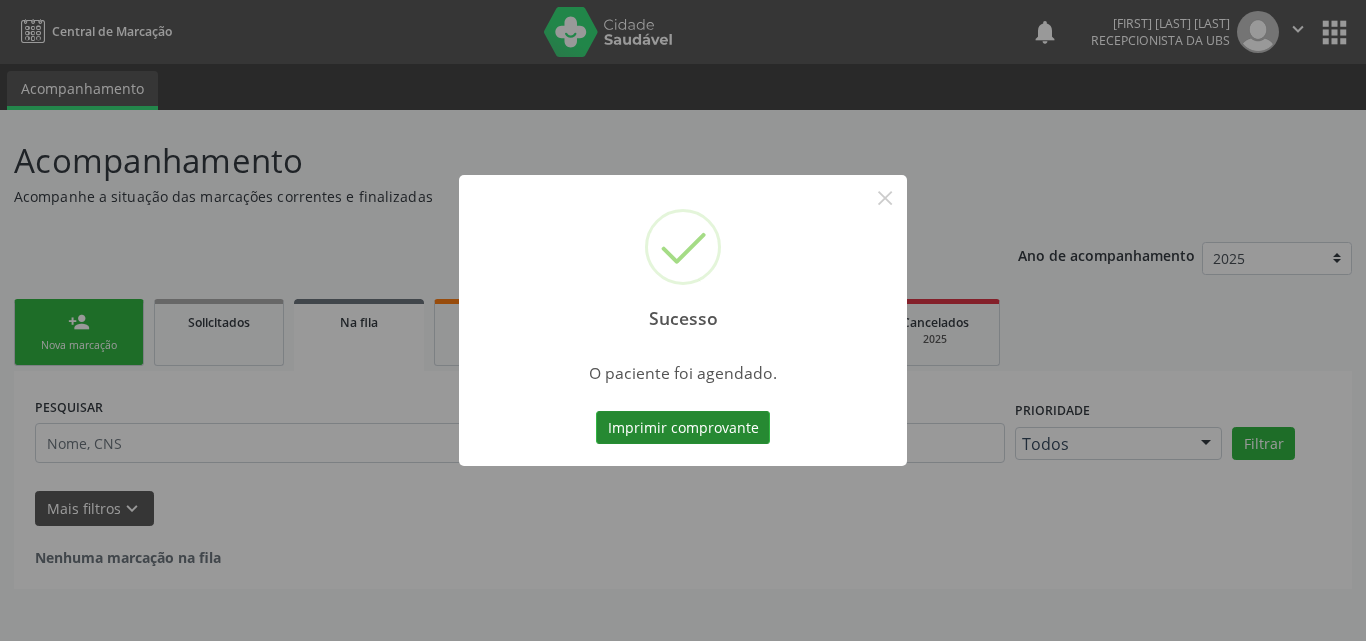 click on "Imprimir comprovante" at bounding box center [683, 428] 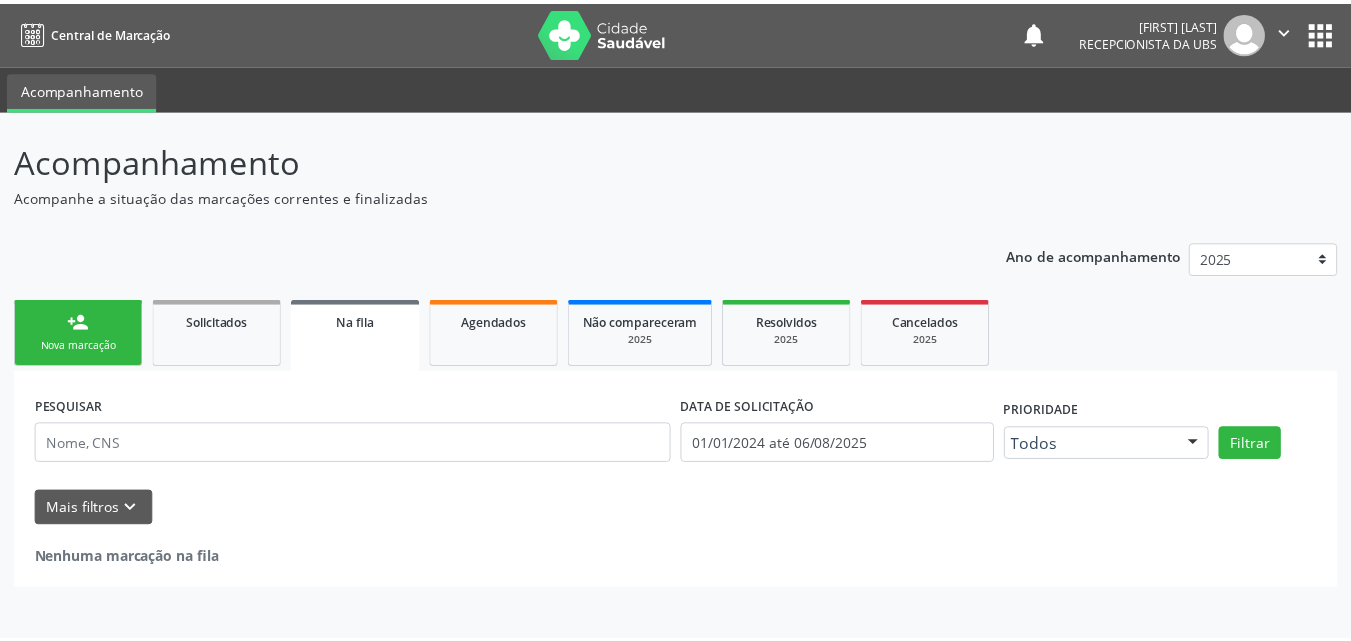 scroll, scrollTop: 0, scrollLeft: 0, axis: both 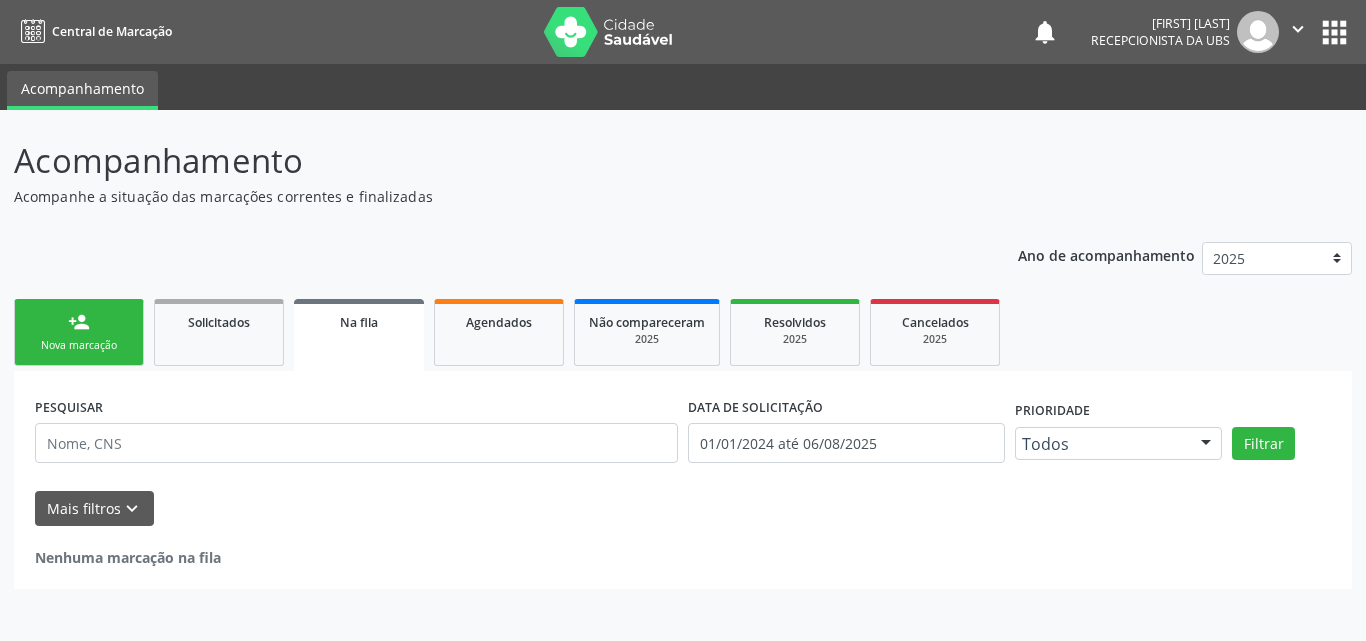 click on "Nova marcação" at bounding box center [79, 345] 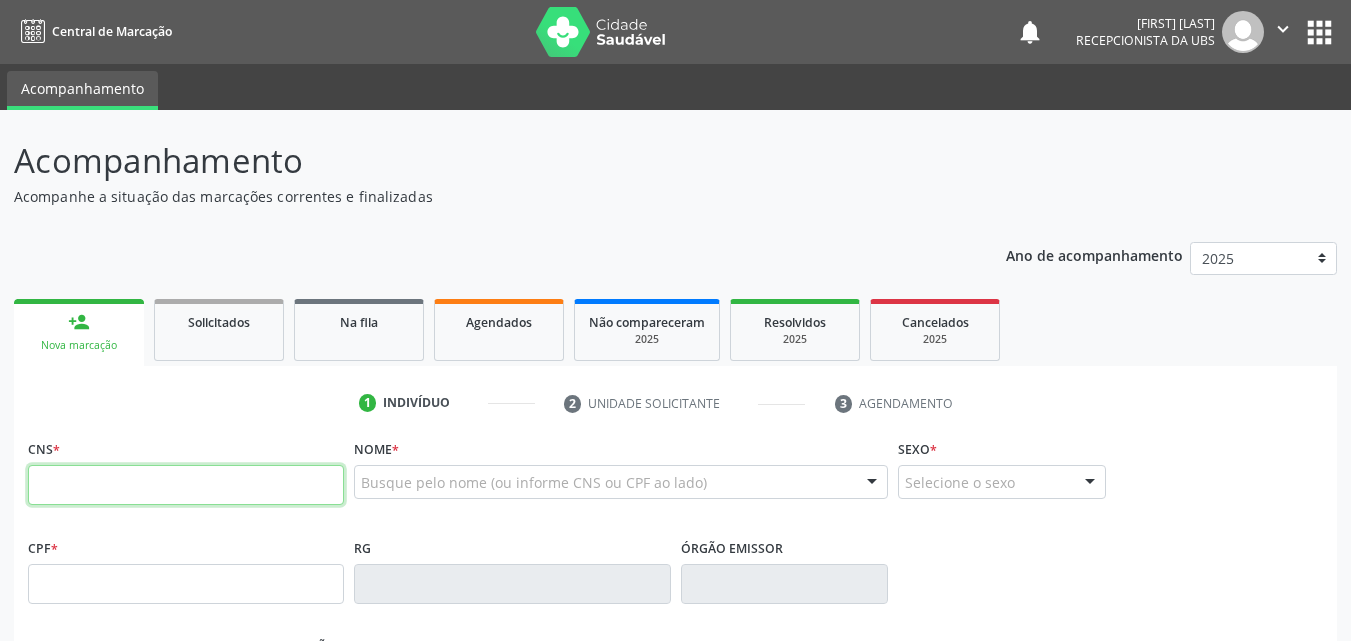 click at bounding box center [186, 485] 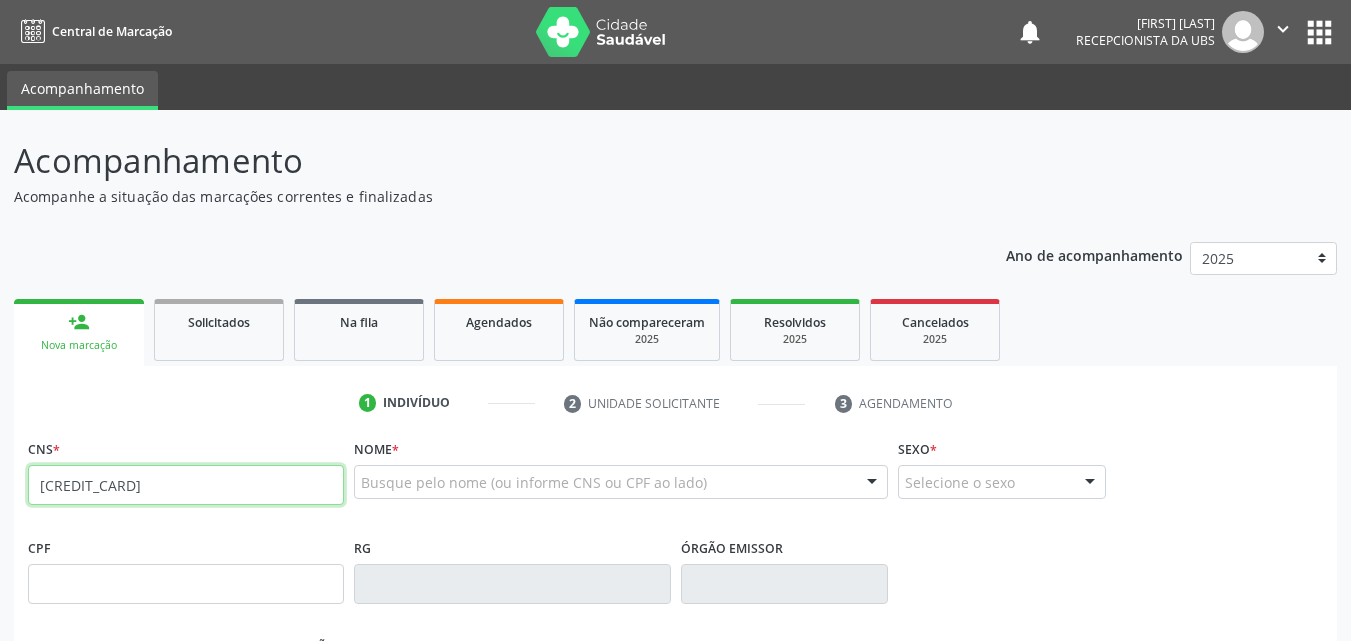 type on "[CREDIT_CARD]" 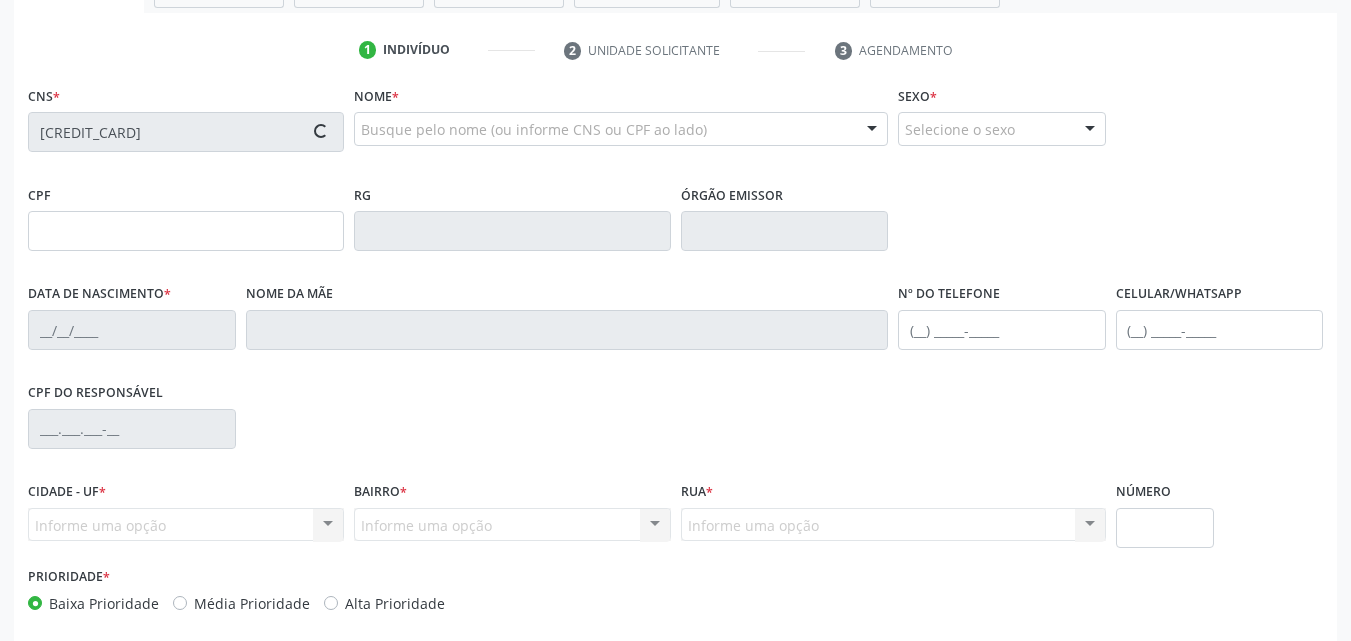 type on "[CPF]" 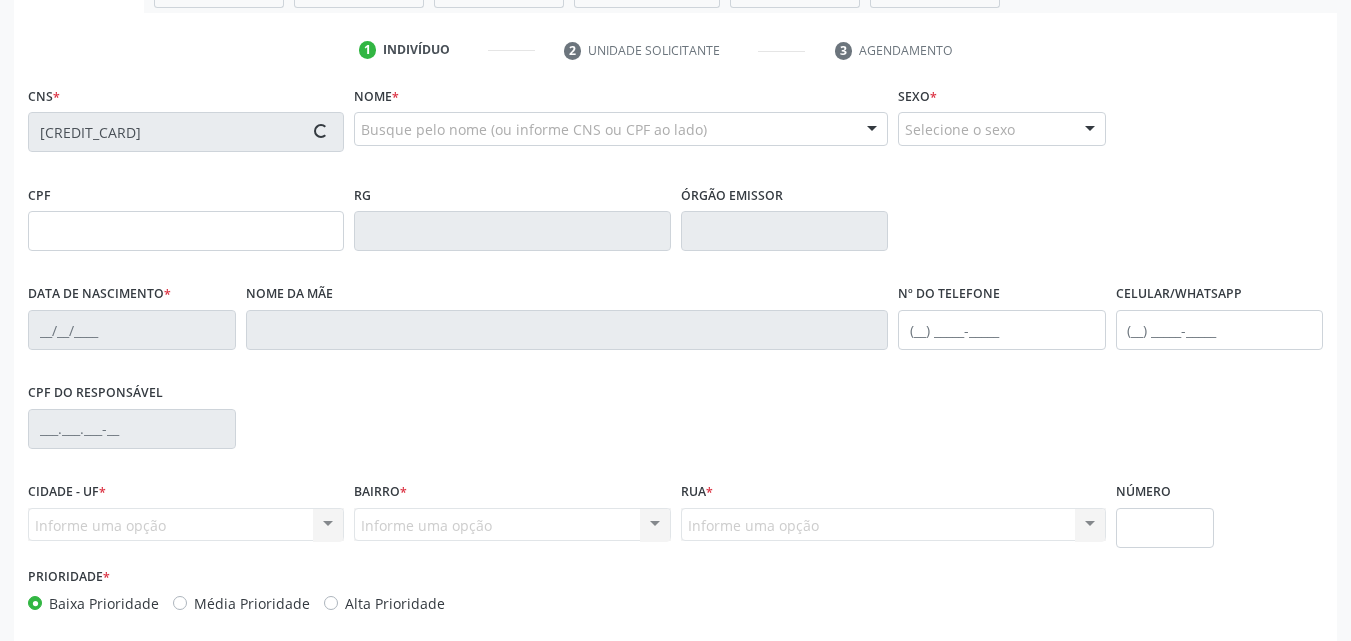 type on "[DATE]" 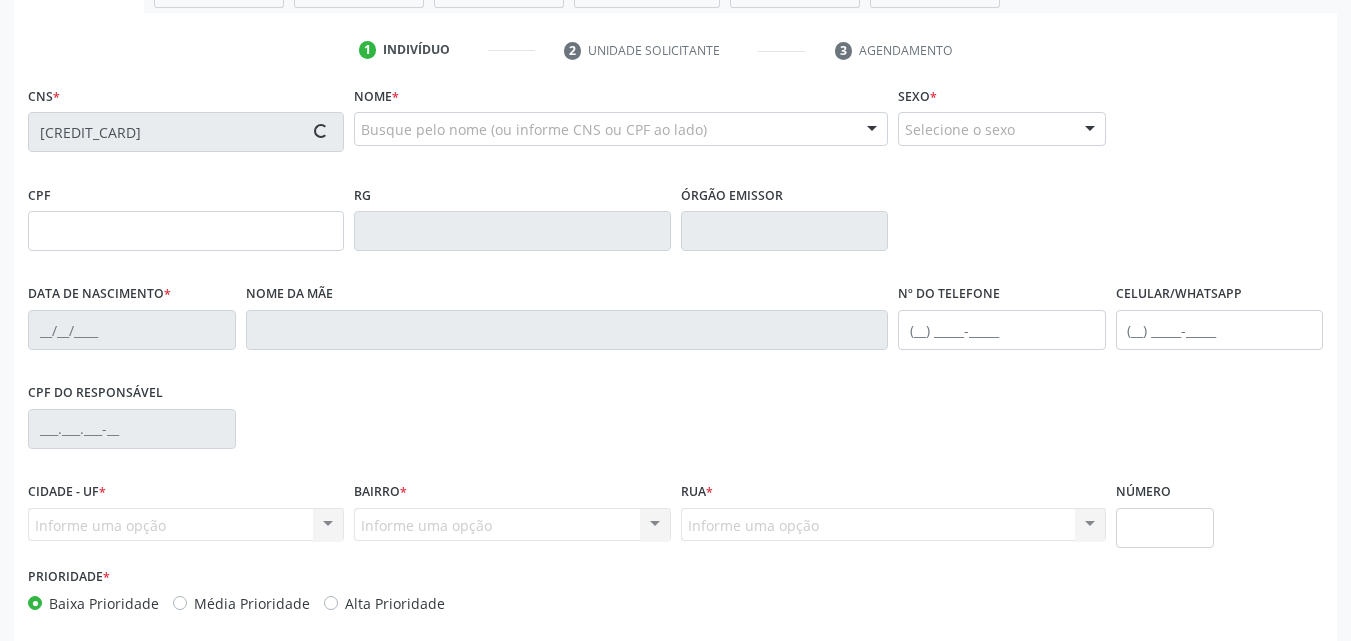 type on "[FIRST] [LAST]" 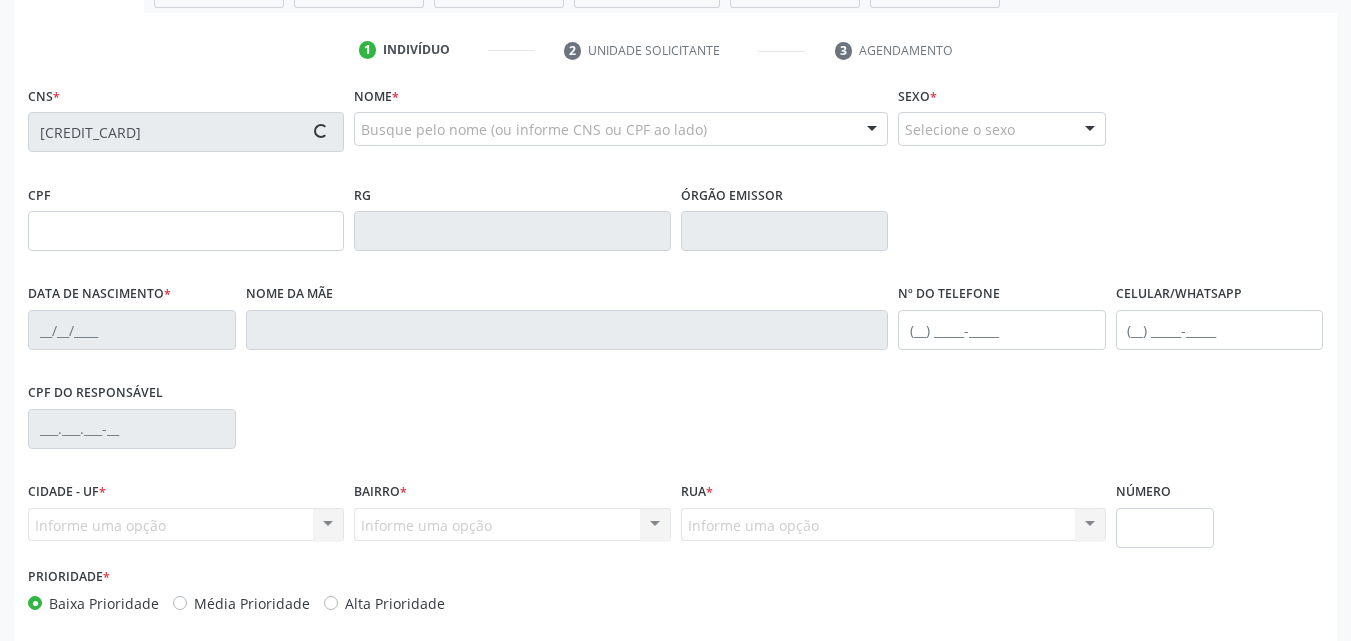 type on "[PHONE]" 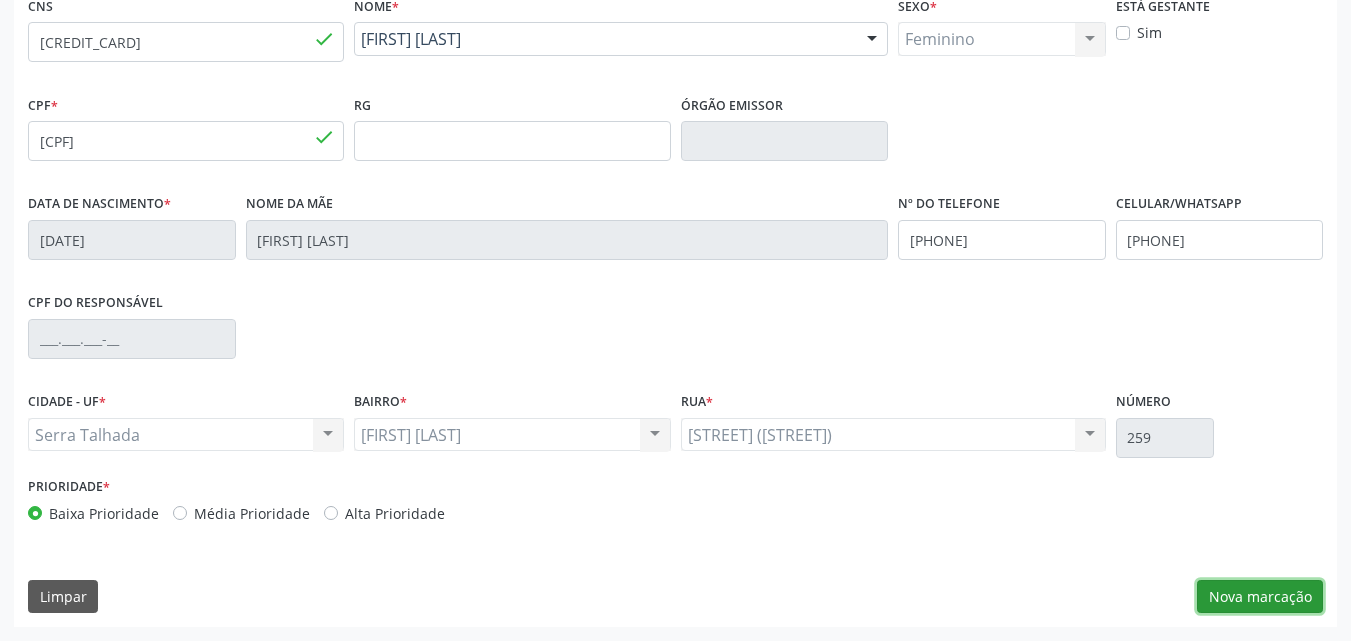 click on "Nova marcação" at bounding box center (1260, 597) 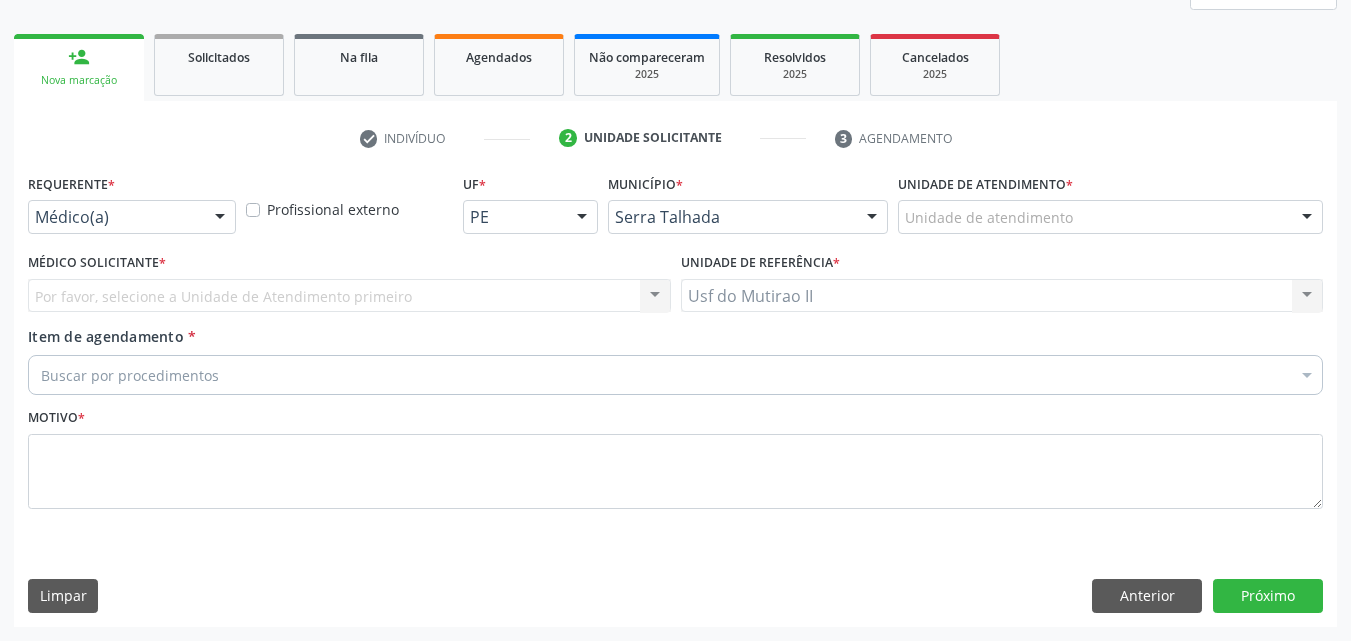 scroll, scrollTop: 265, scrollLeft: 0, axis: vertical 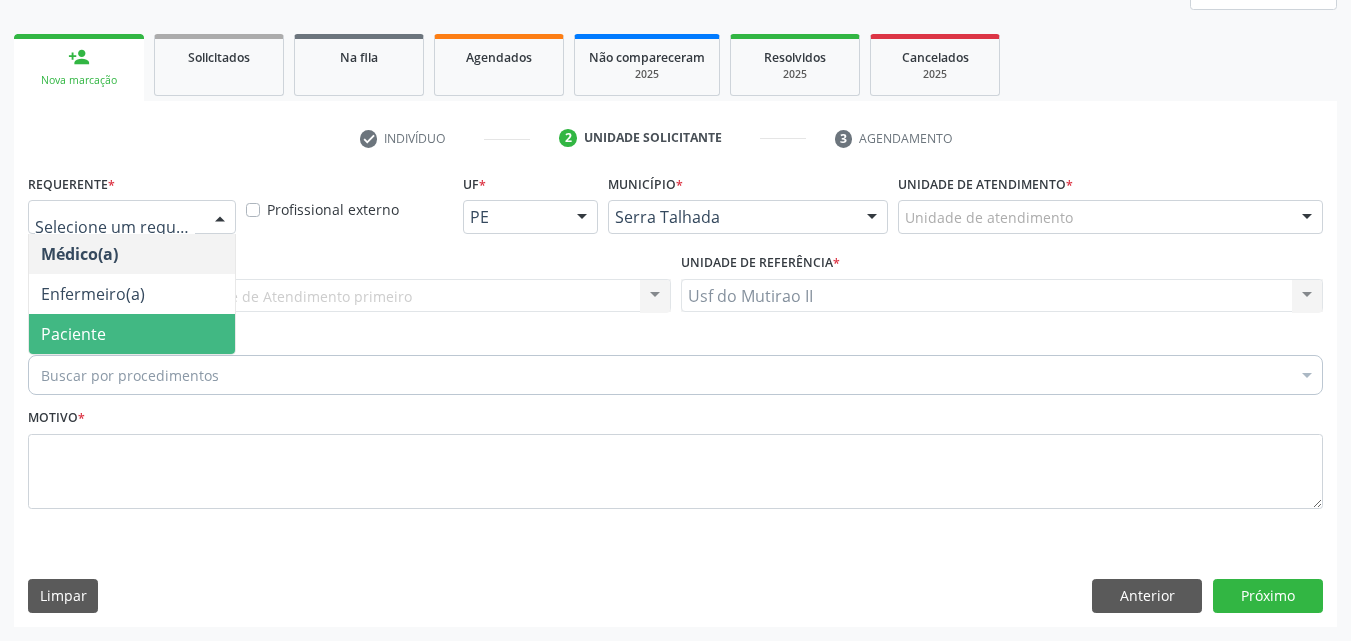 click on "Paciente" at bounding box center (132, 334) 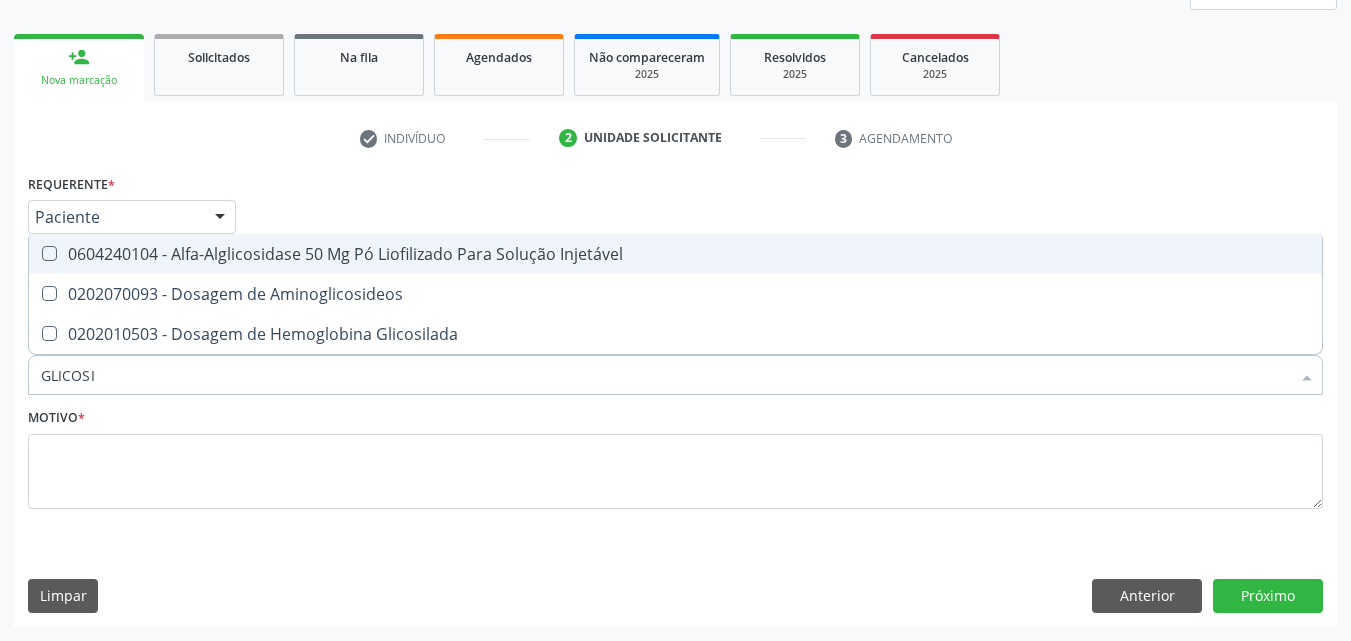 type on "GLICOSIL" 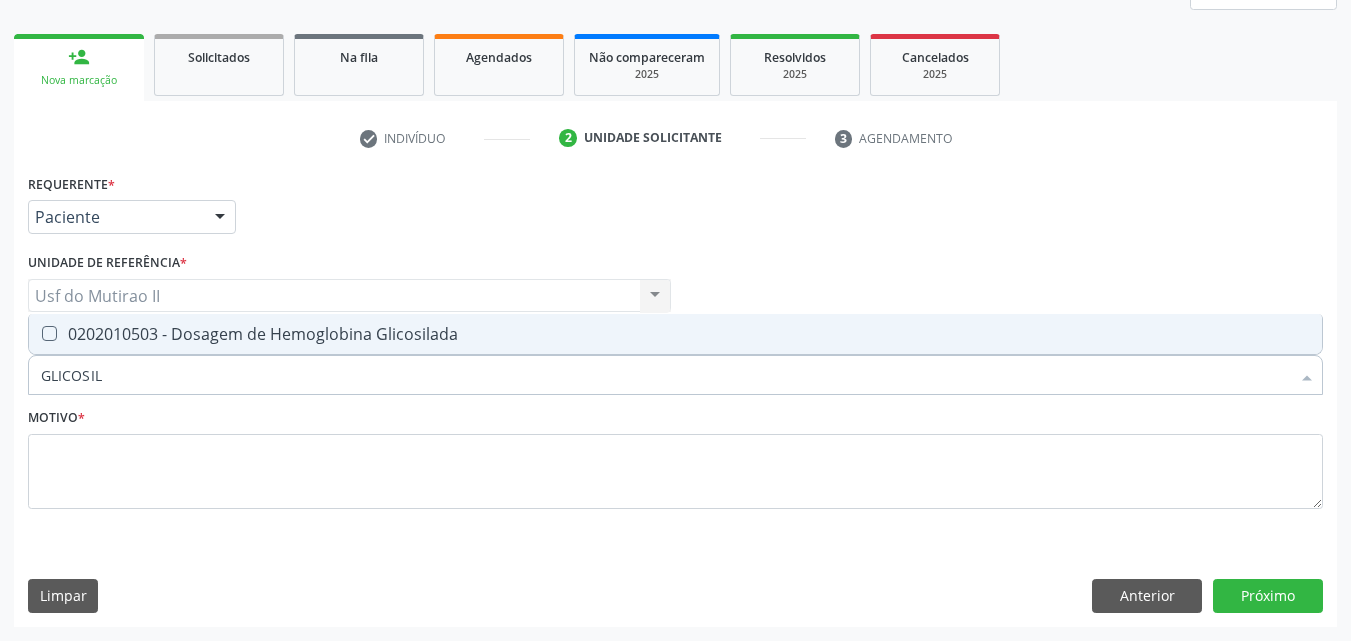 click on "0202010503 - Dosagem de Hemoglobina Glicosilada" at bounding box center (675, 334) 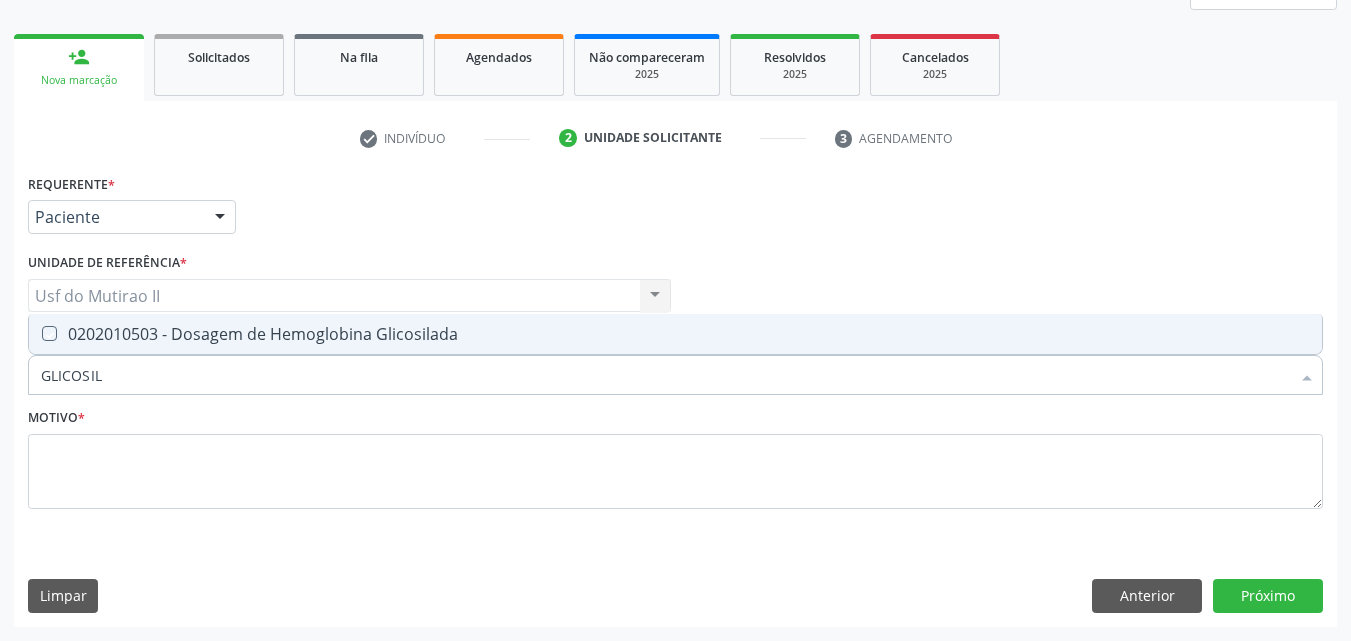 checkbox on "true" 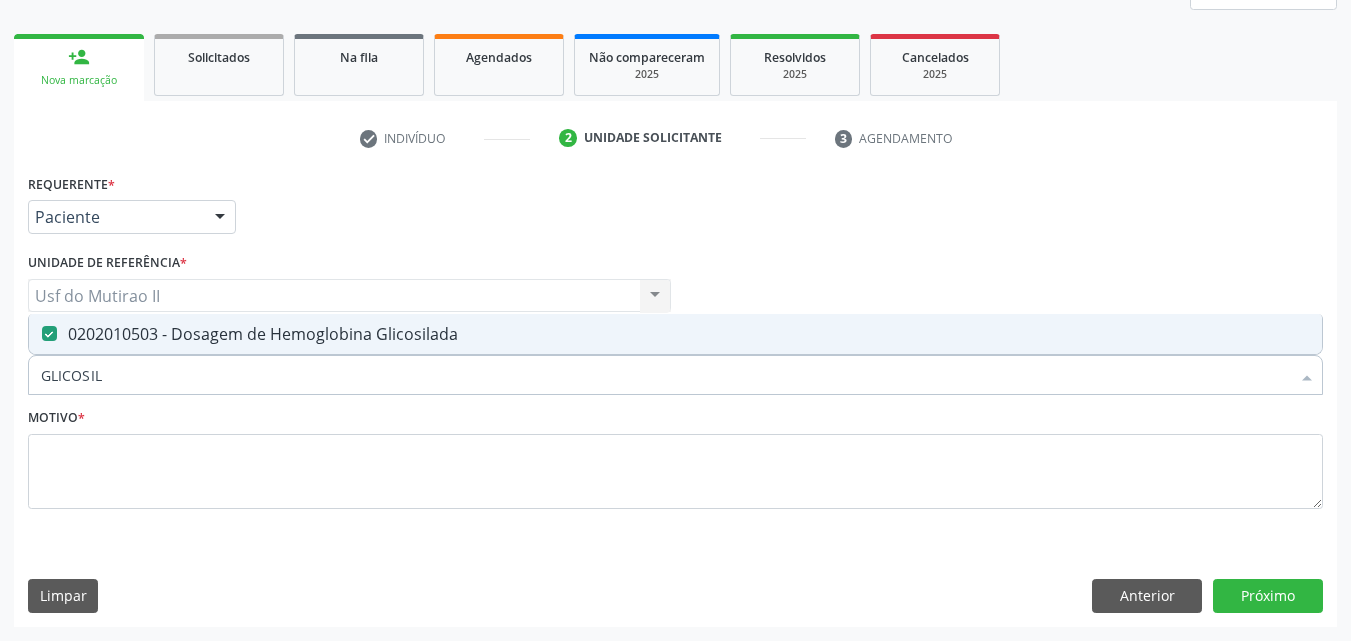 type on "GLICOSI" 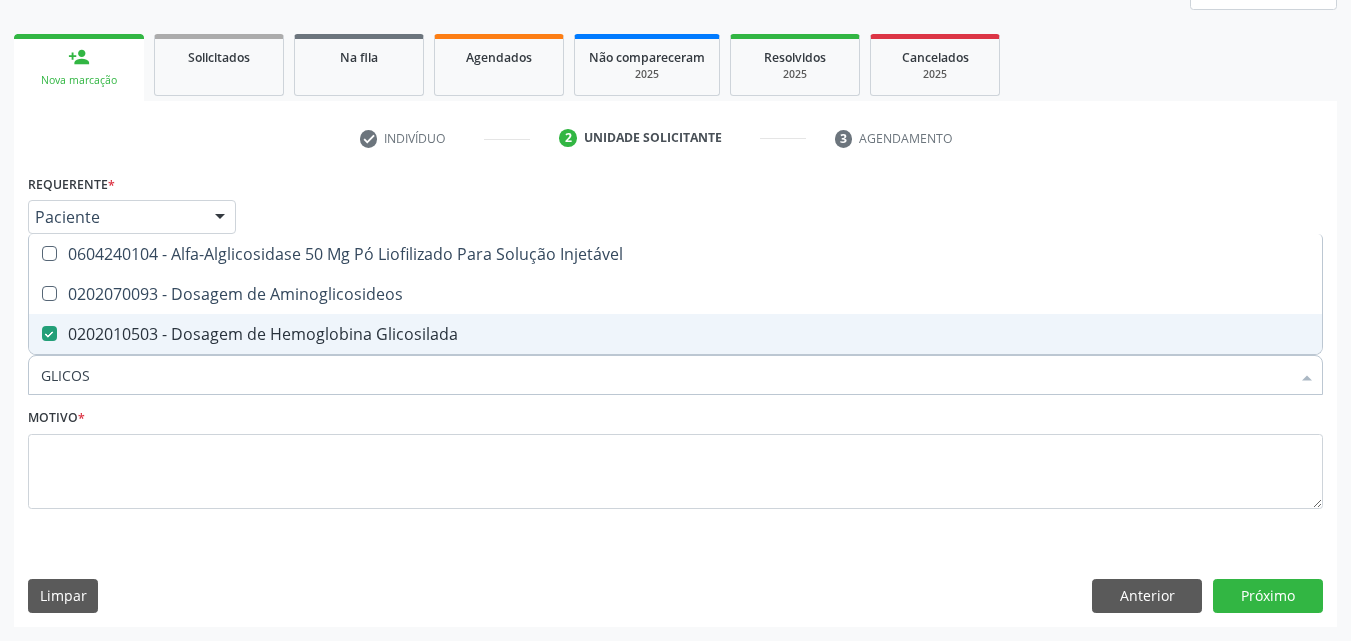type on "GLICO" 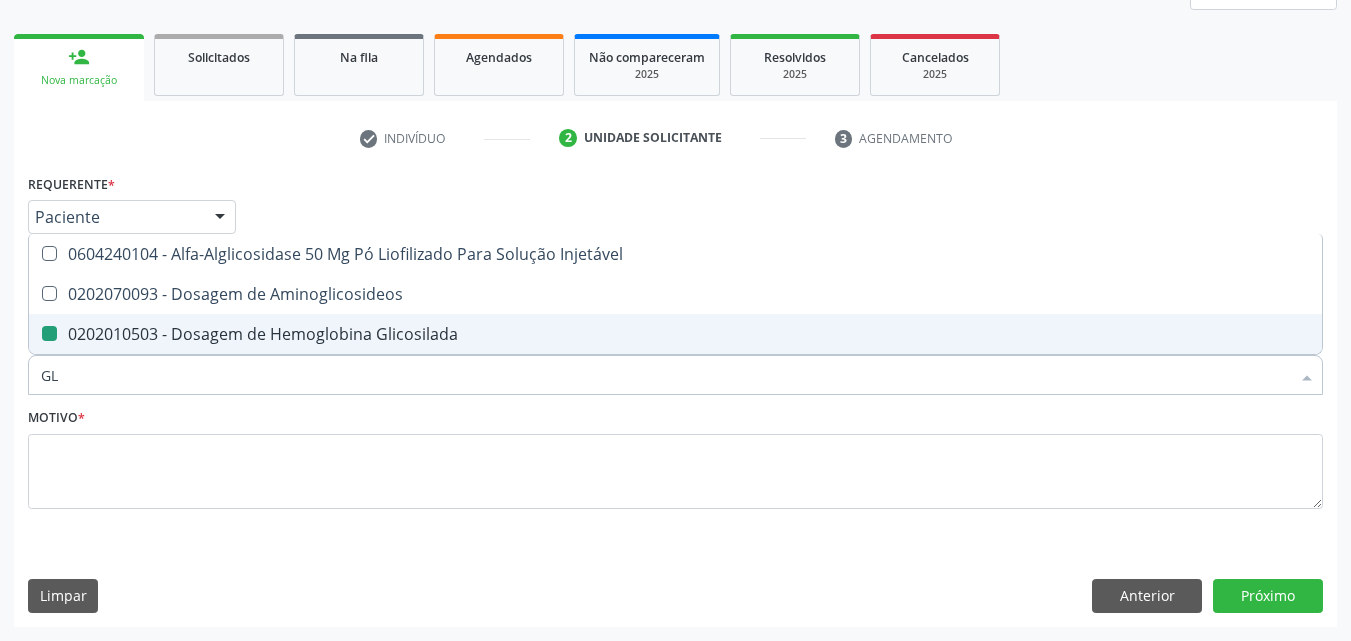 type on "G" 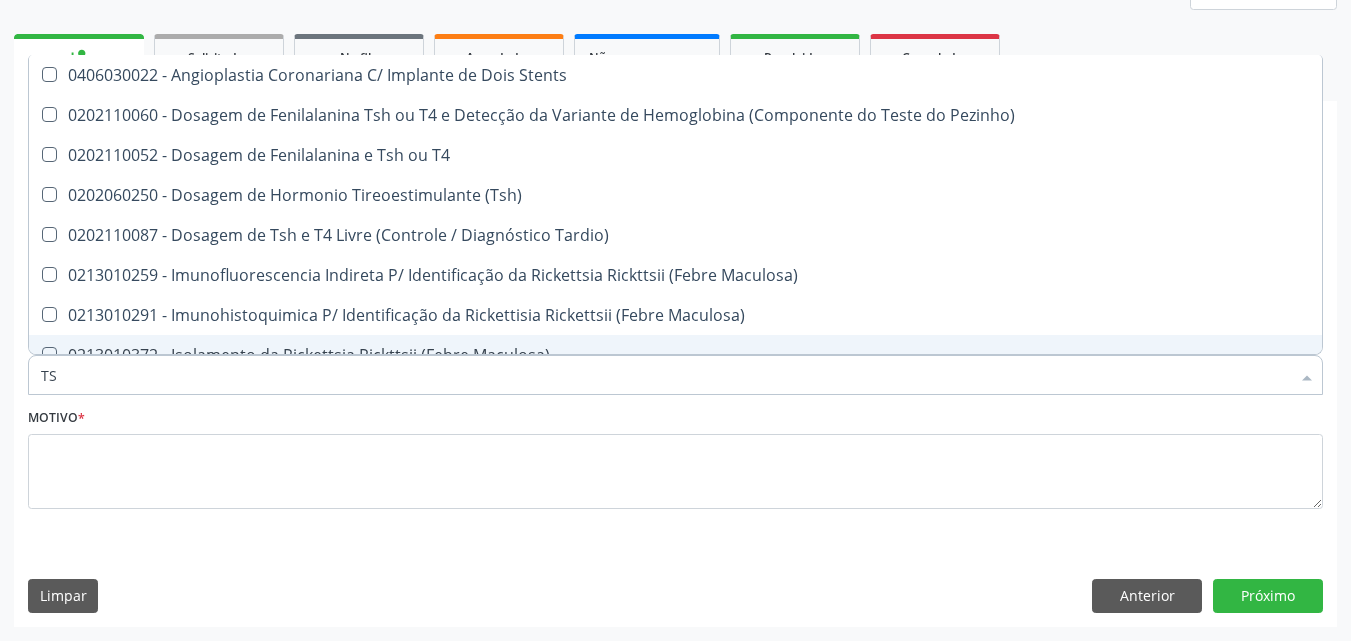 type on "TSH" 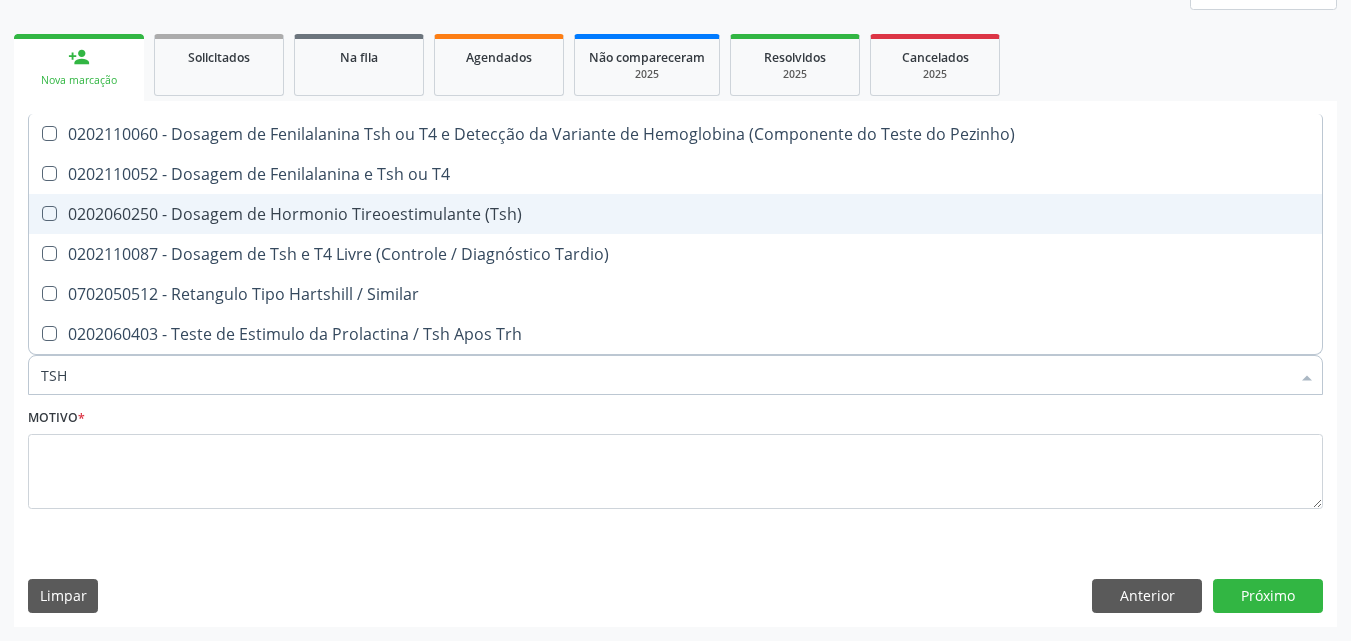 click on "0202060250 - Dosagem de Hormonio Tireoestimulante (Tsh)" at bounding box center (675, 214) 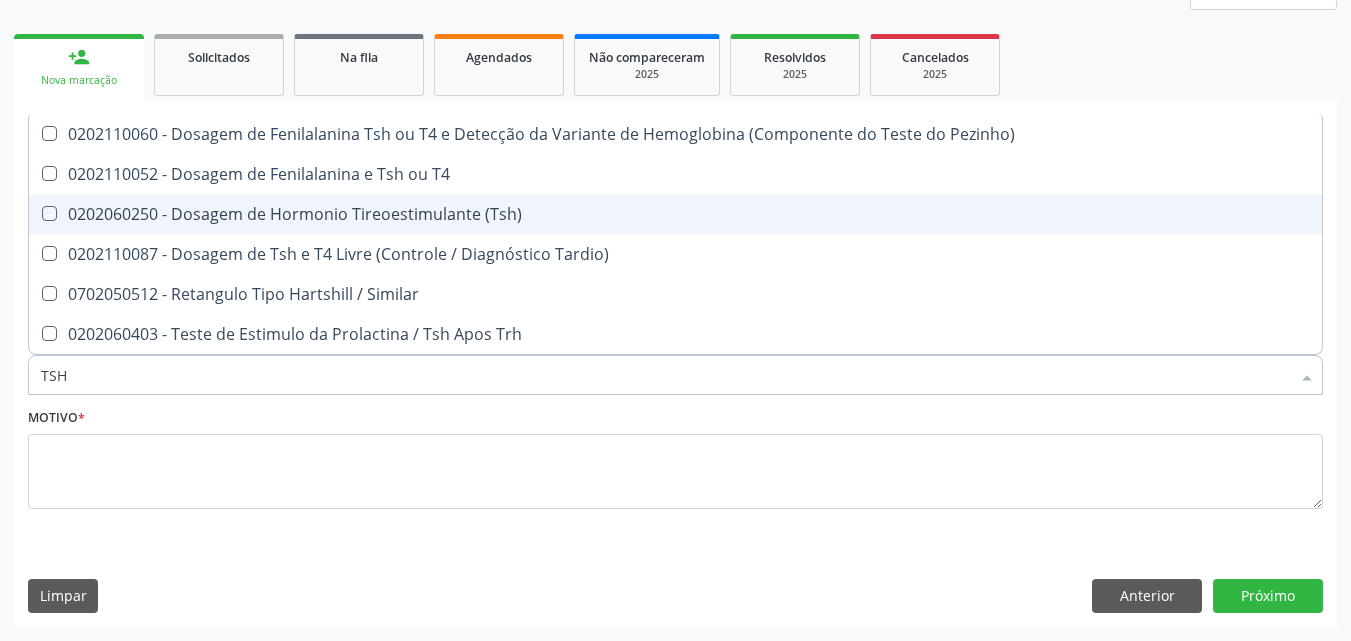 checkbox on "true" 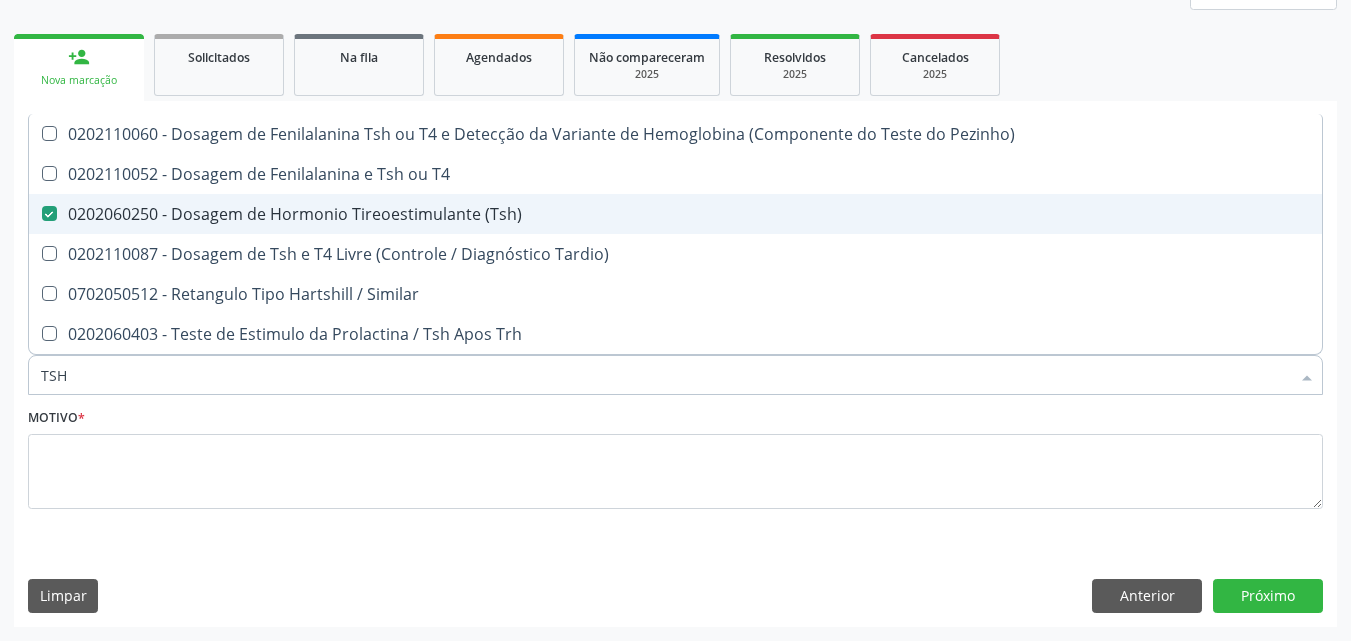 type on "TS" 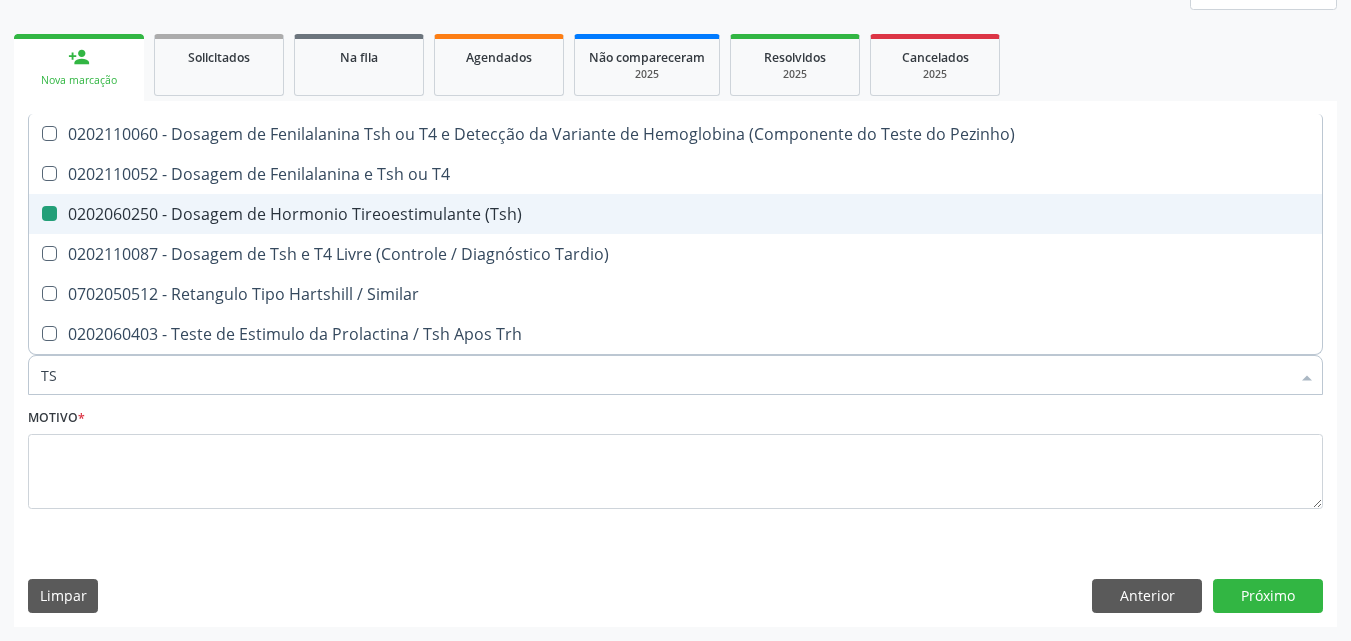 type on "T" 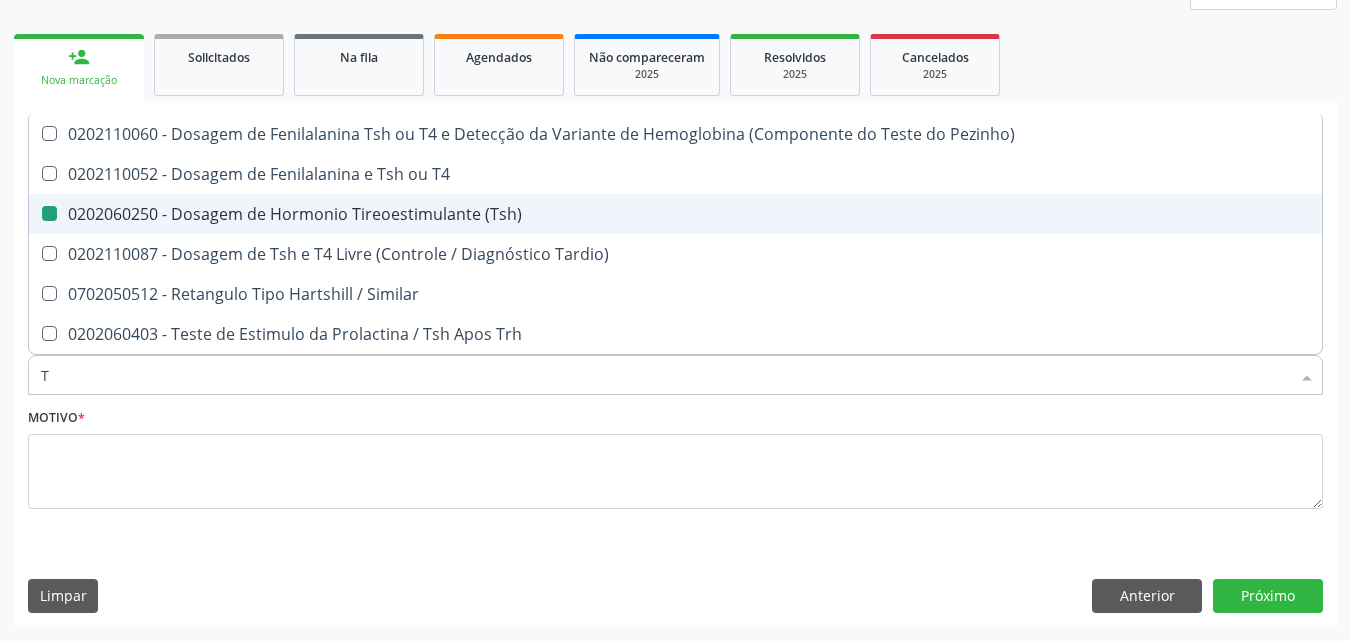 checkbox on "false" 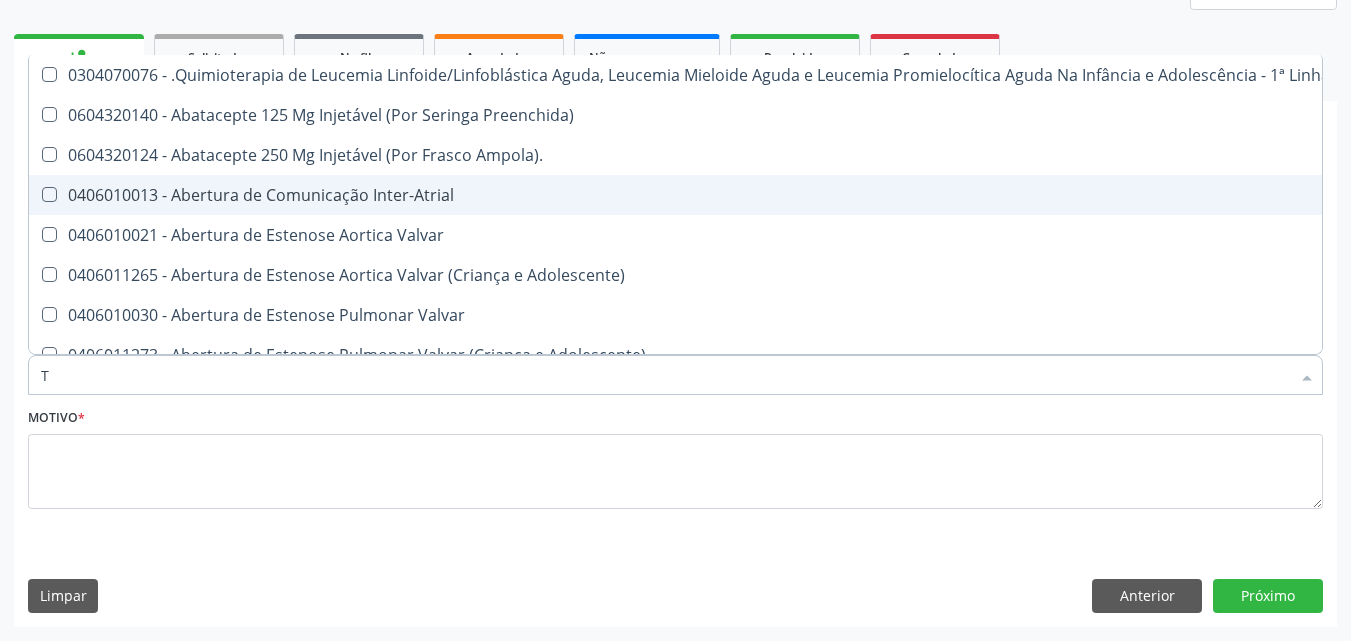 type on "T4" 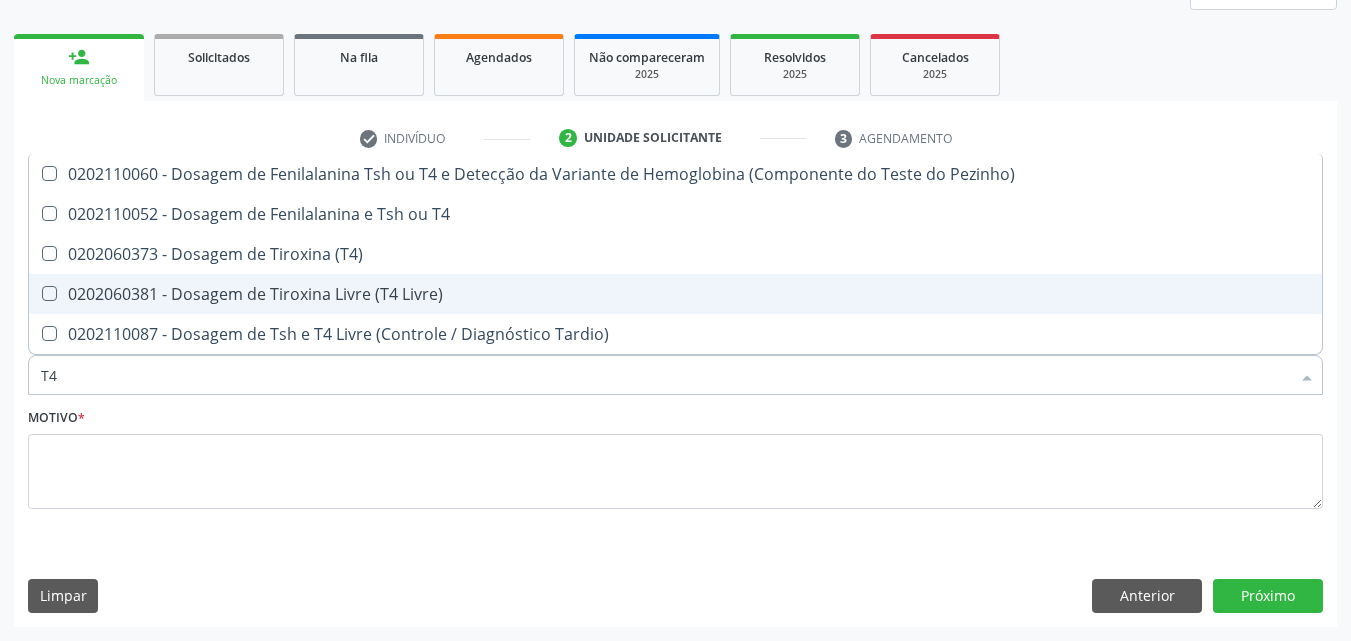 click on "0202060381 - Dosagem de Tiroxina Livre (T4 Livre)" at bounding box center [675, 294] 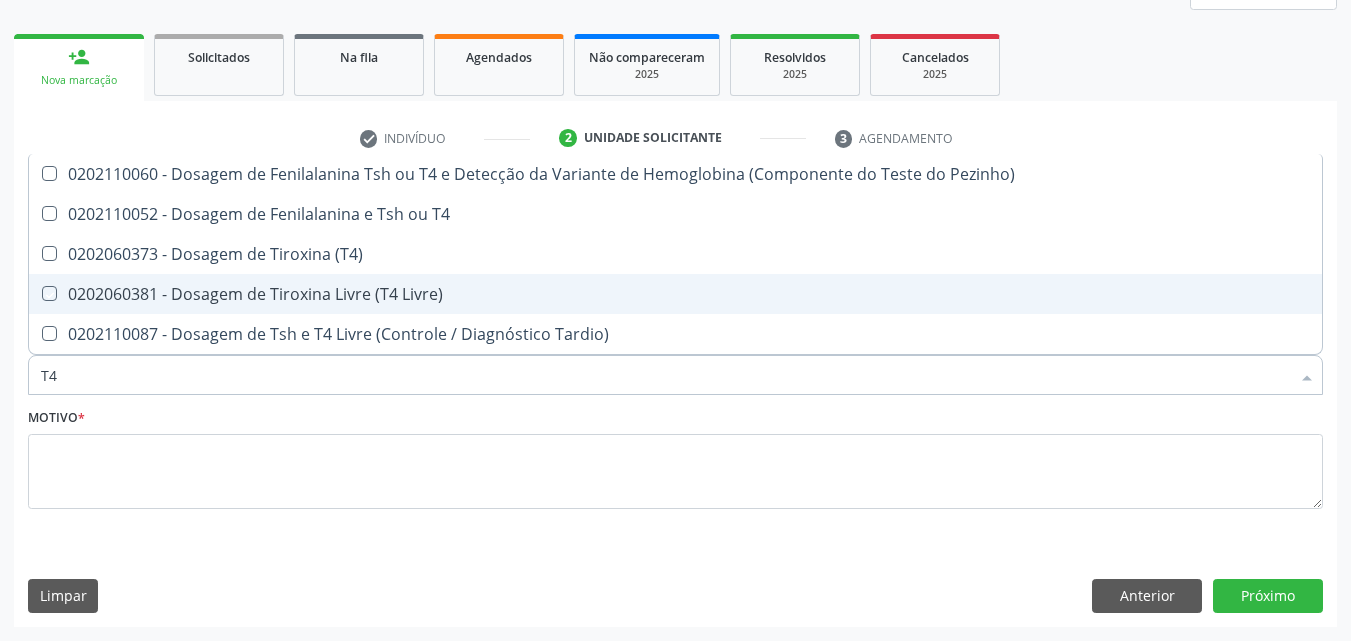 checkbox on "true" 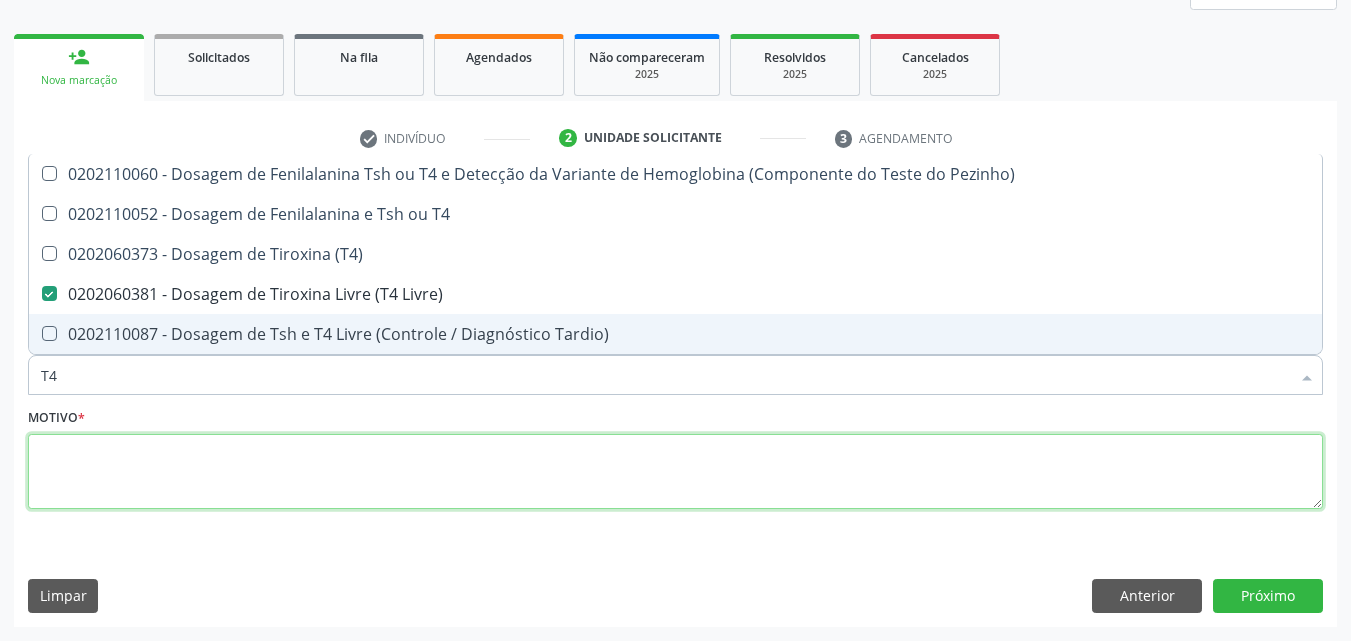click at bounding box center [675, 472] 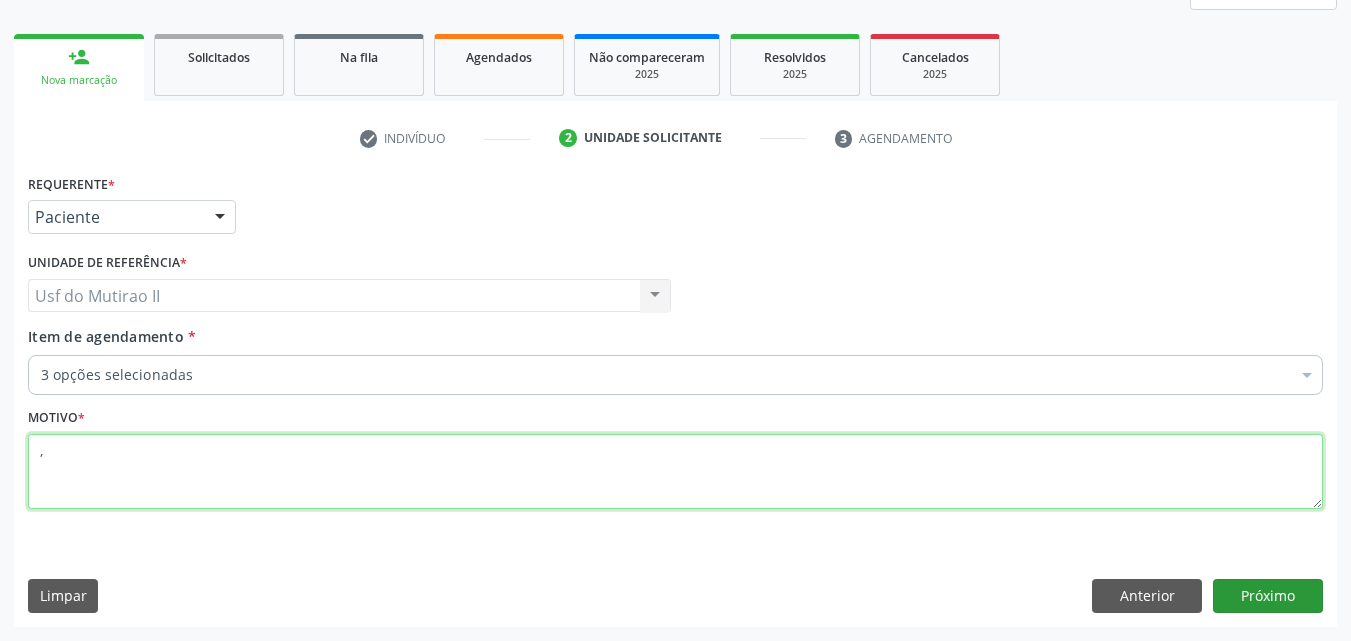 type on "," 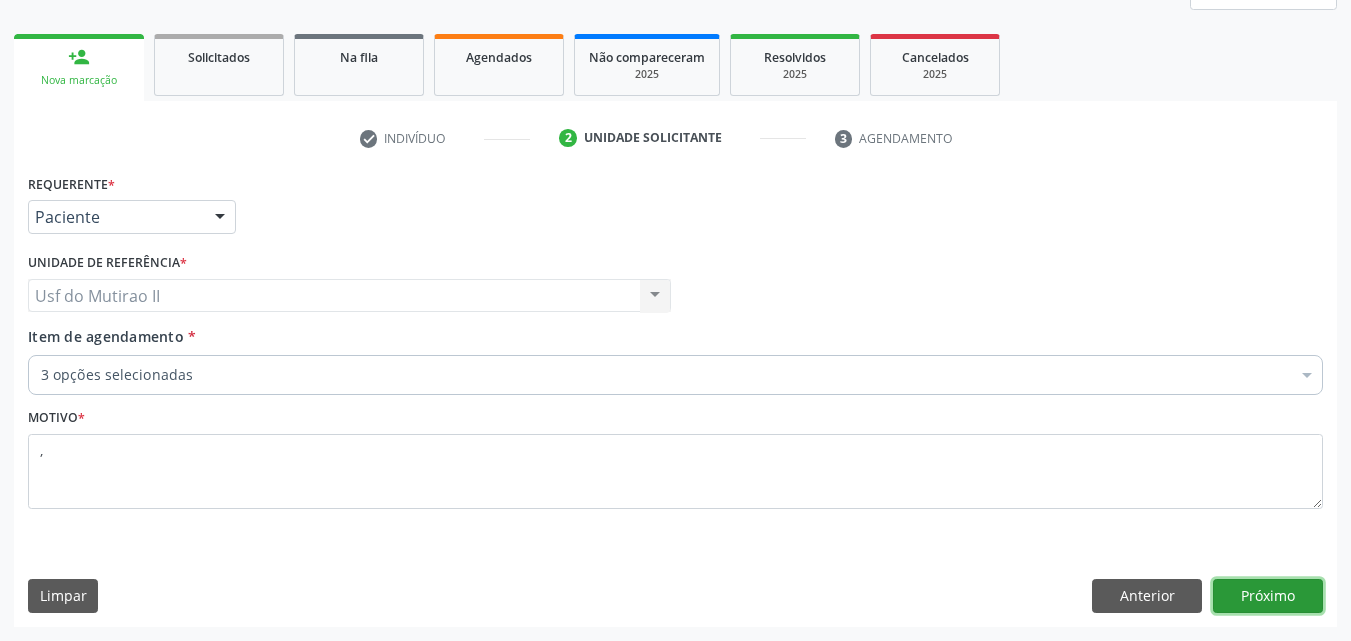 click on "Próximo" at bounding box center (1268, 596) 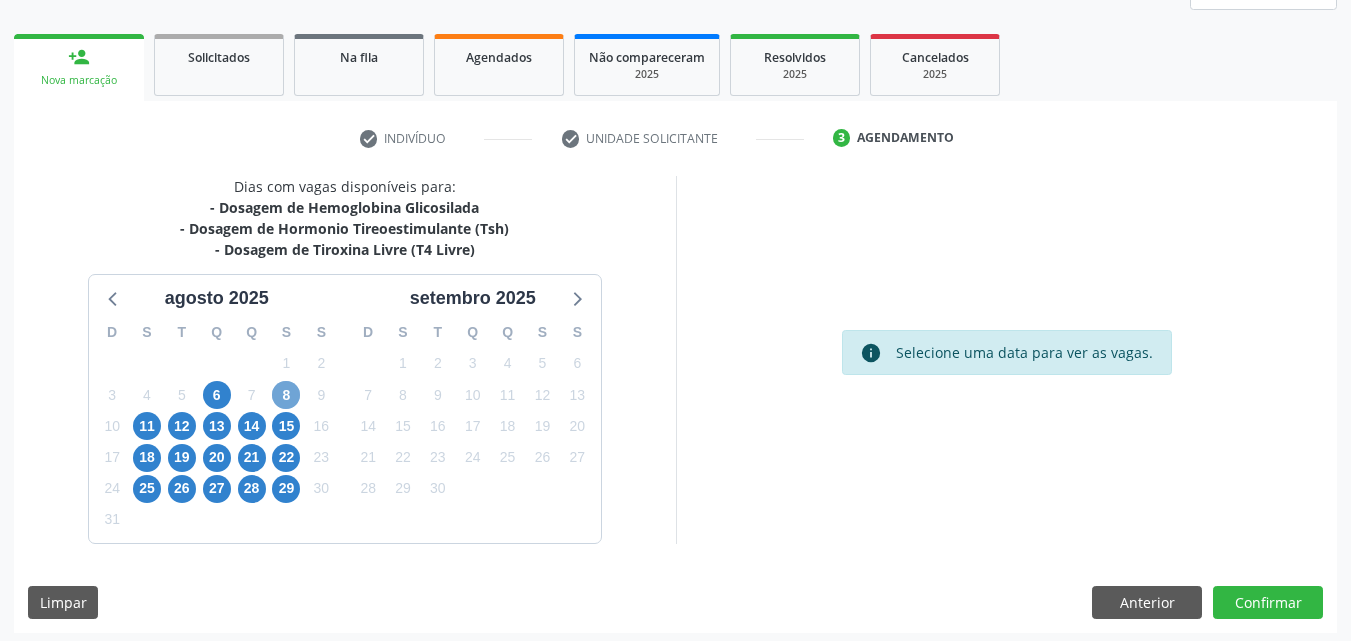 click on "8" at bounding box center [286, 395] 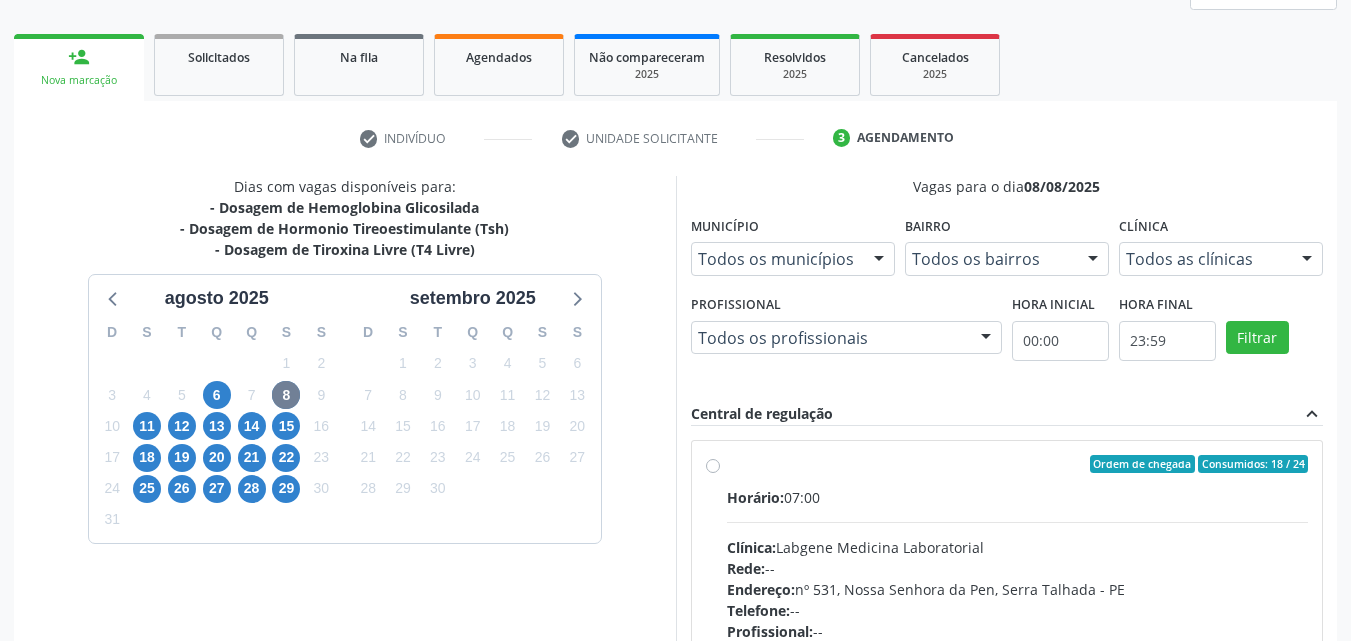 click on "Horário:   07:00" at bounding box center [1018, 497] 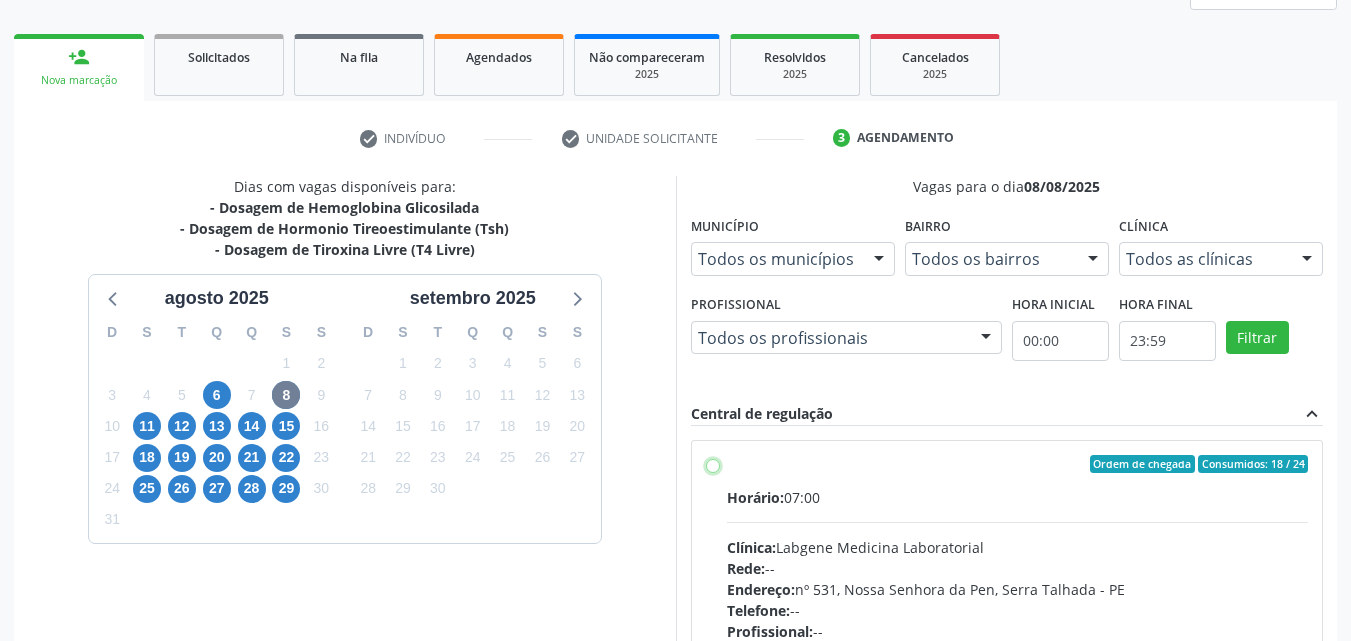 radio on "true" 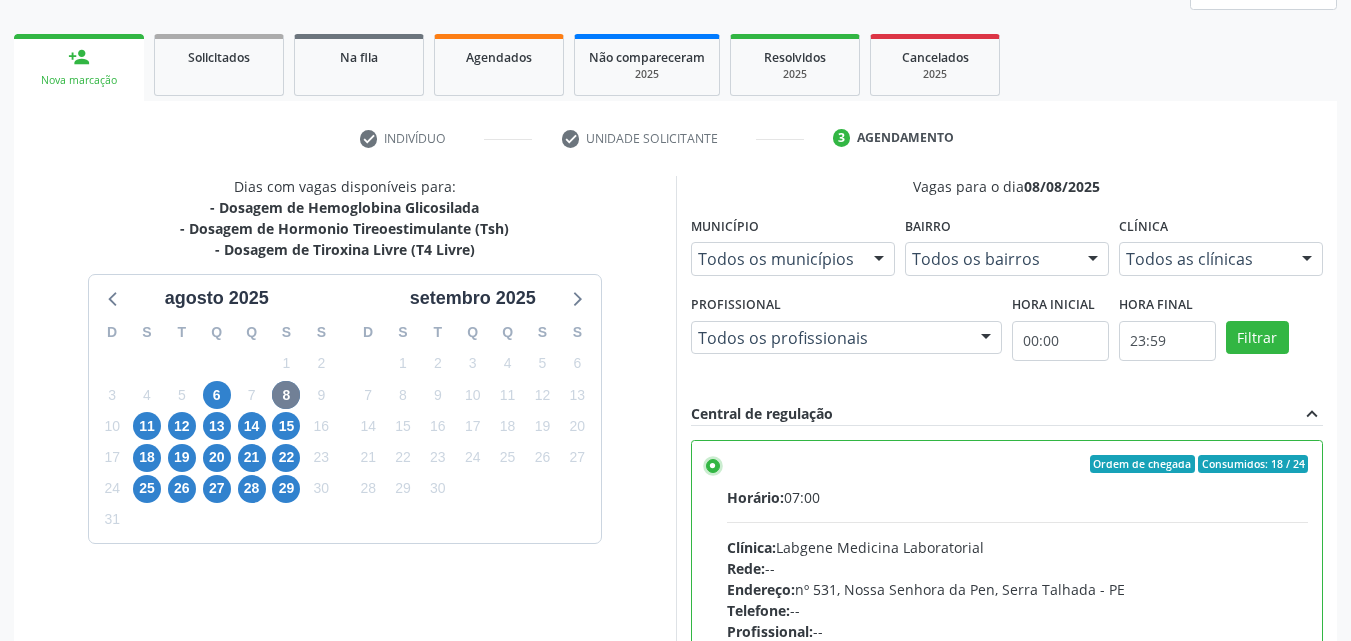 scroll, scrollTop: 554, scrollLeft: 0, axis: vertical 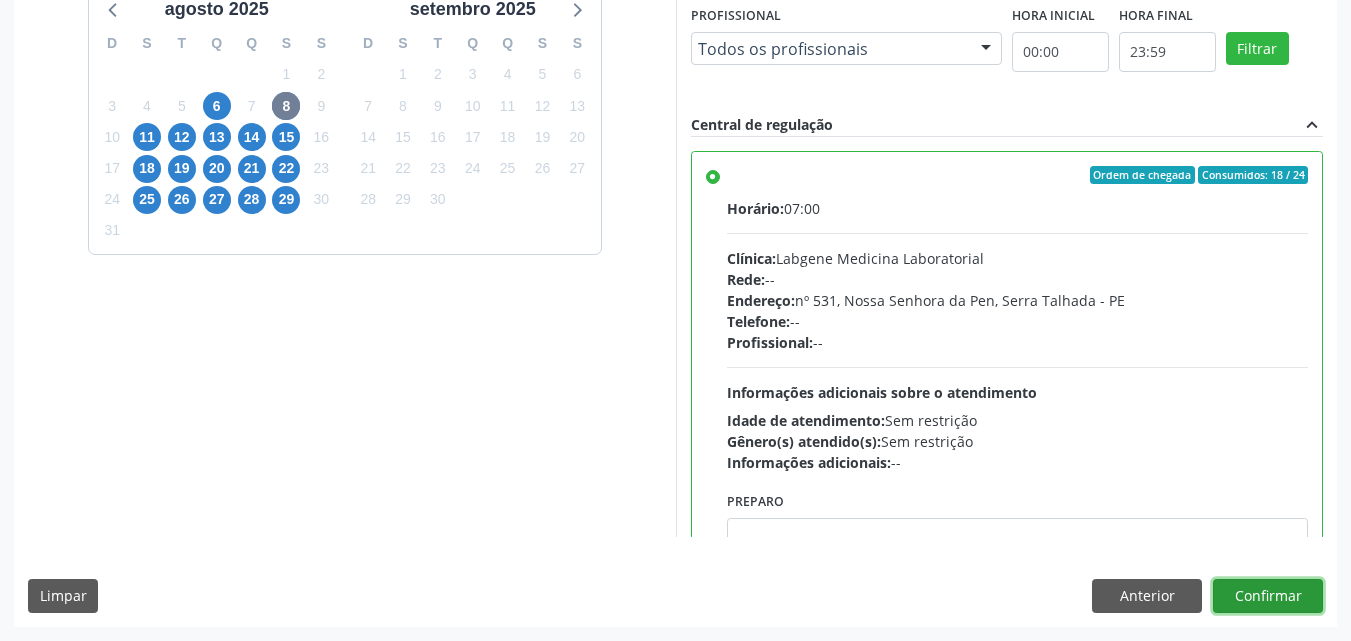 click on "Confirmar" at bounding box center [1268, 596] 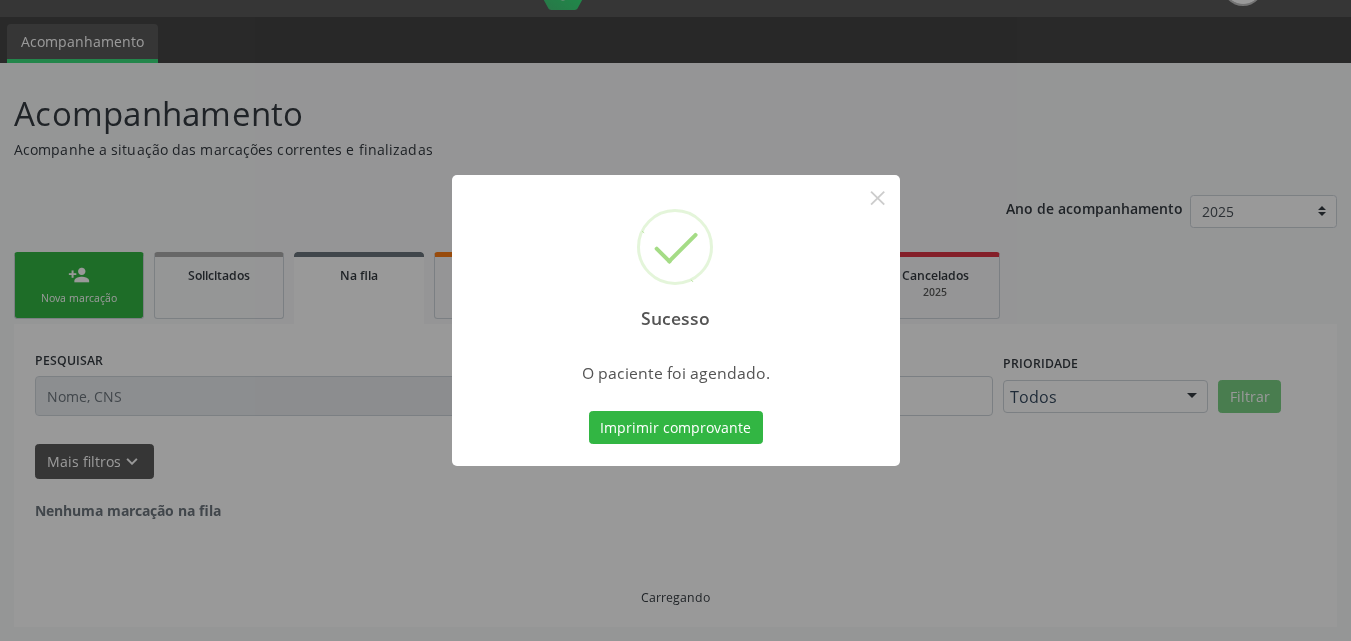scroll, scrollTop: 0, scrollLeft: 0, axis: both 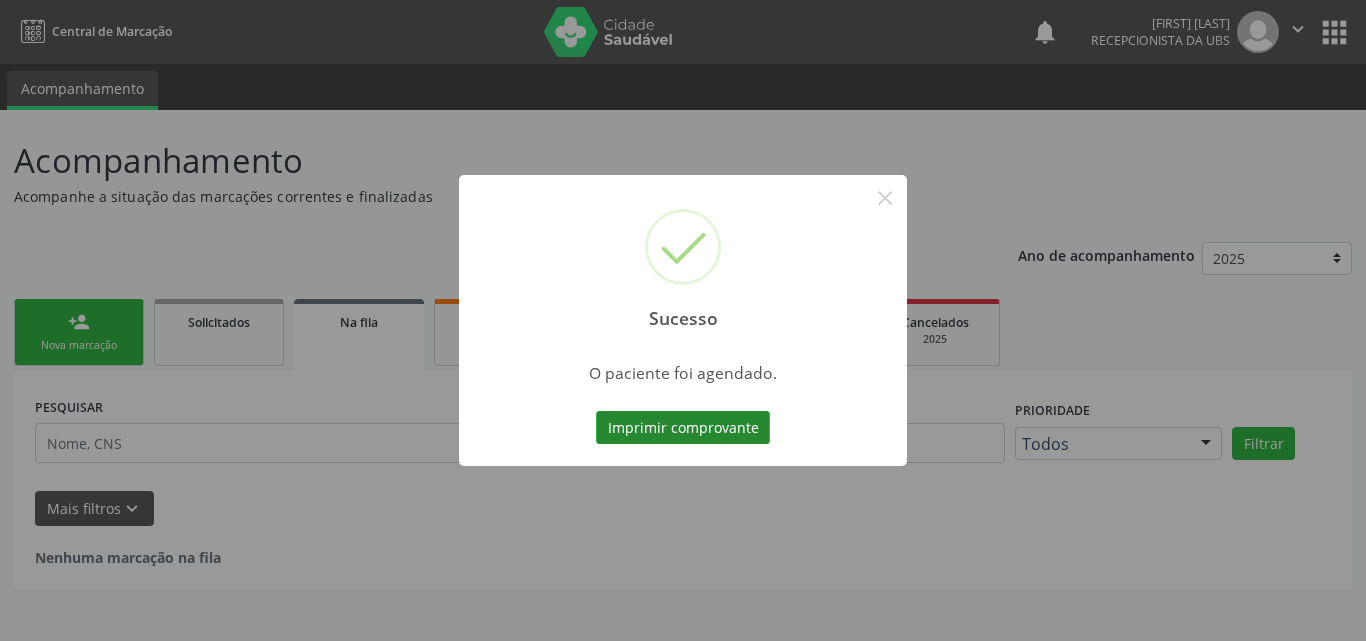 click on "Imprimir comprovante" at bounding box center (683, 428) 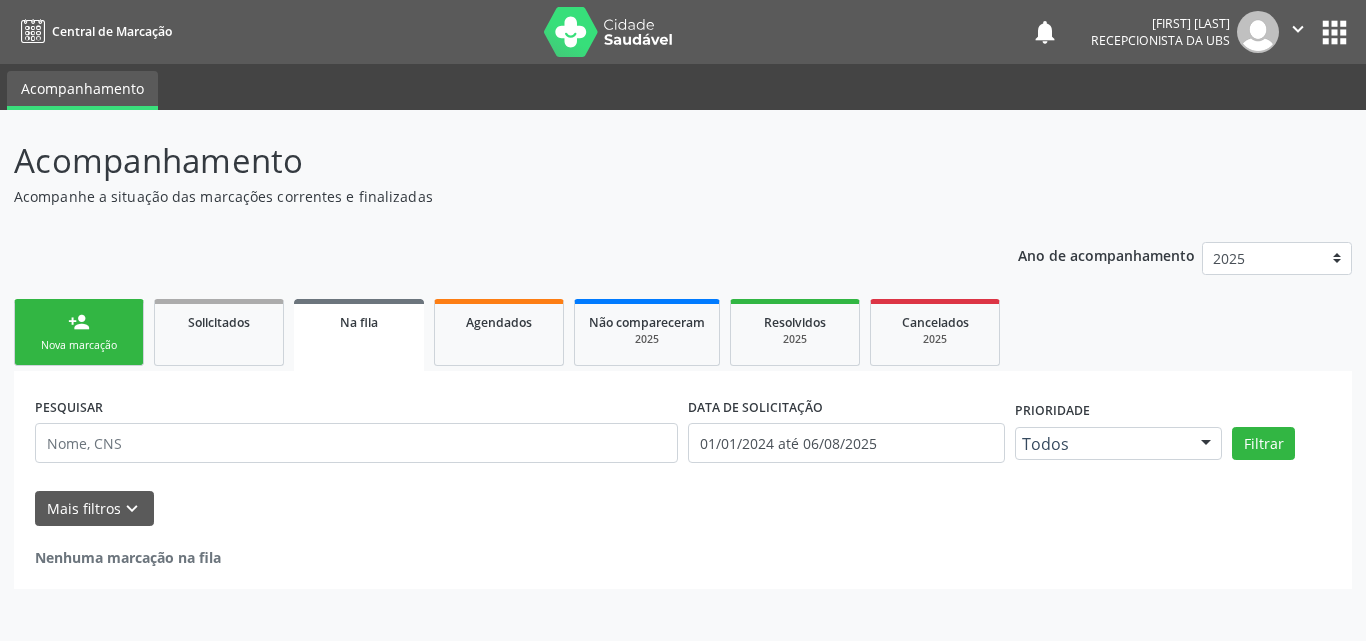 click on "Nova marcação" at bounding box center (79, 345) 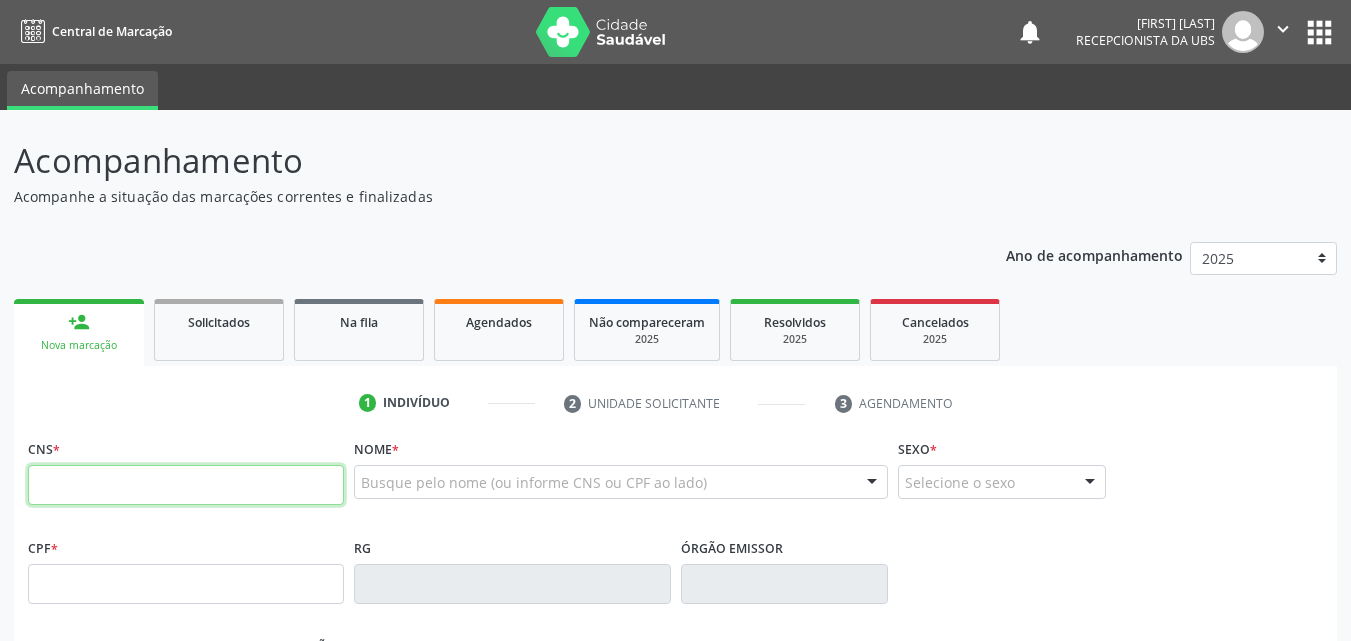 click at bounding box center (186, 485) 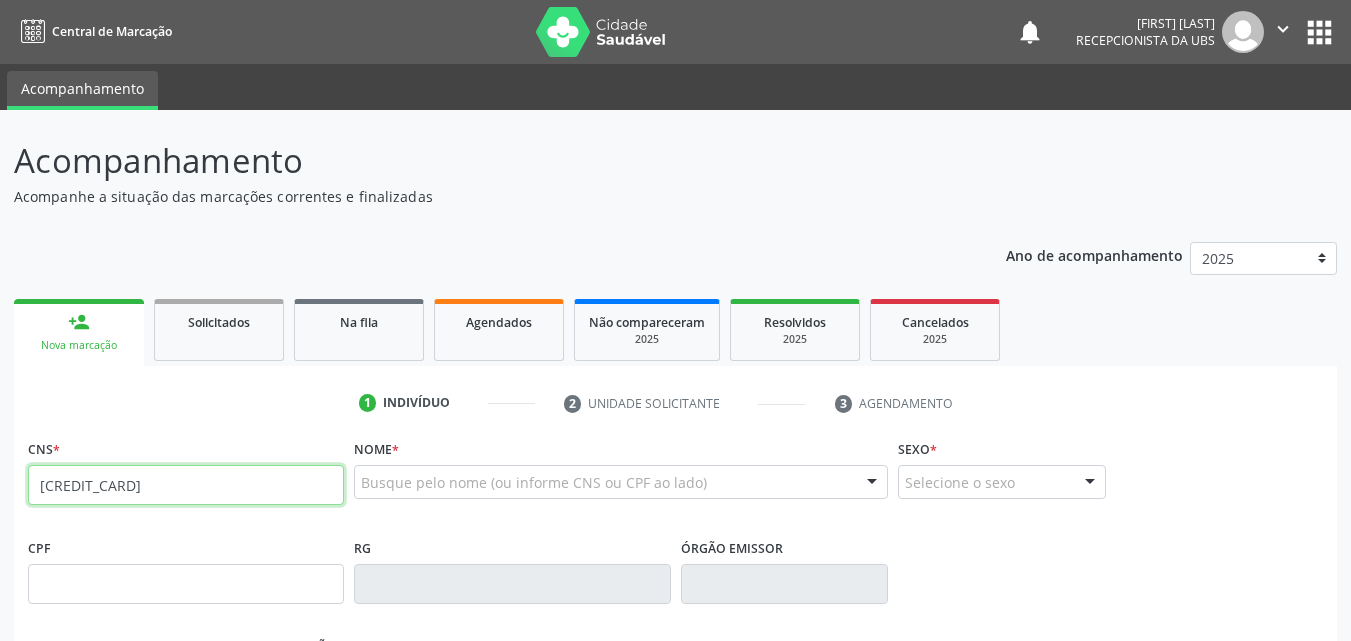 type on "[CREDIT_CARD]" 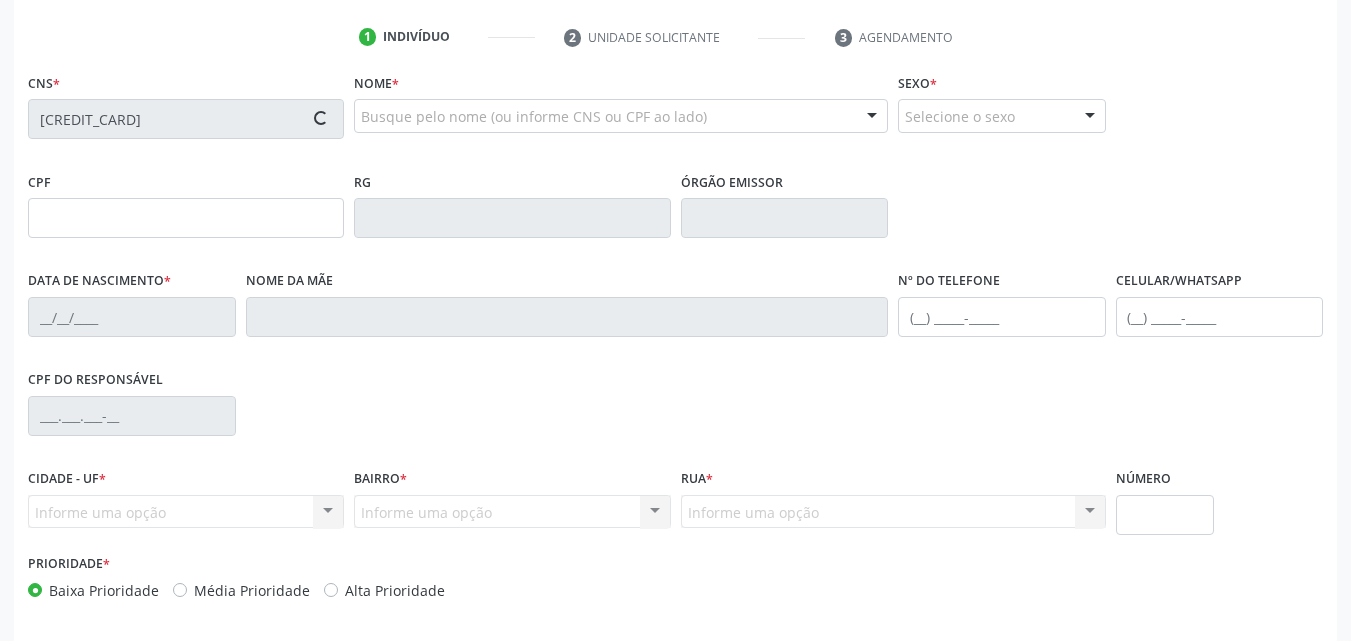 scroll, scrollTop: 443, scrollLeft: 0, axis: vertical 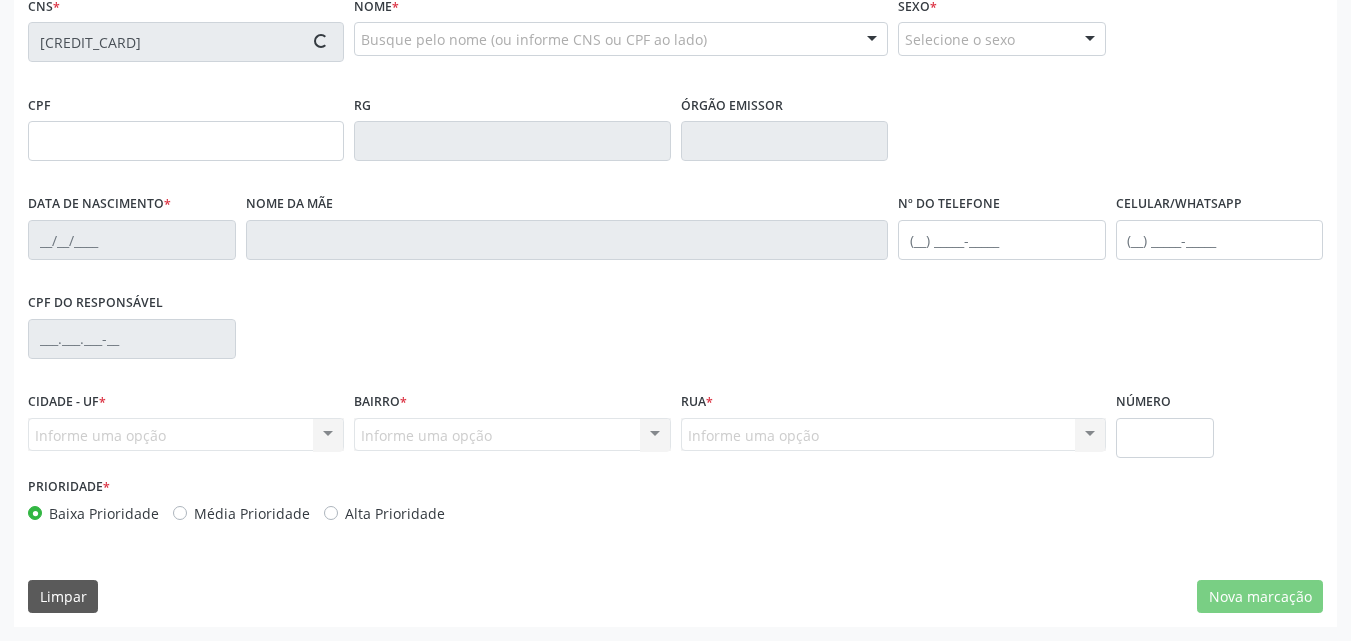 type on "[DATE]" 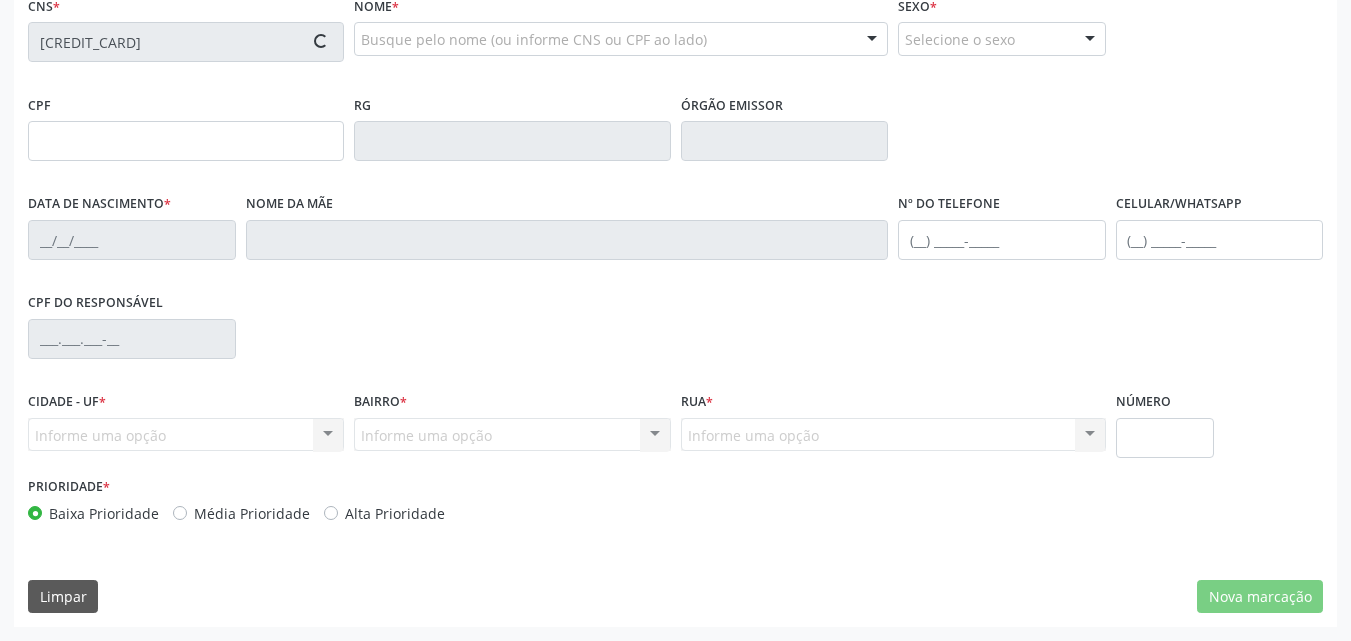 type on "[FIRST] [LAST]" 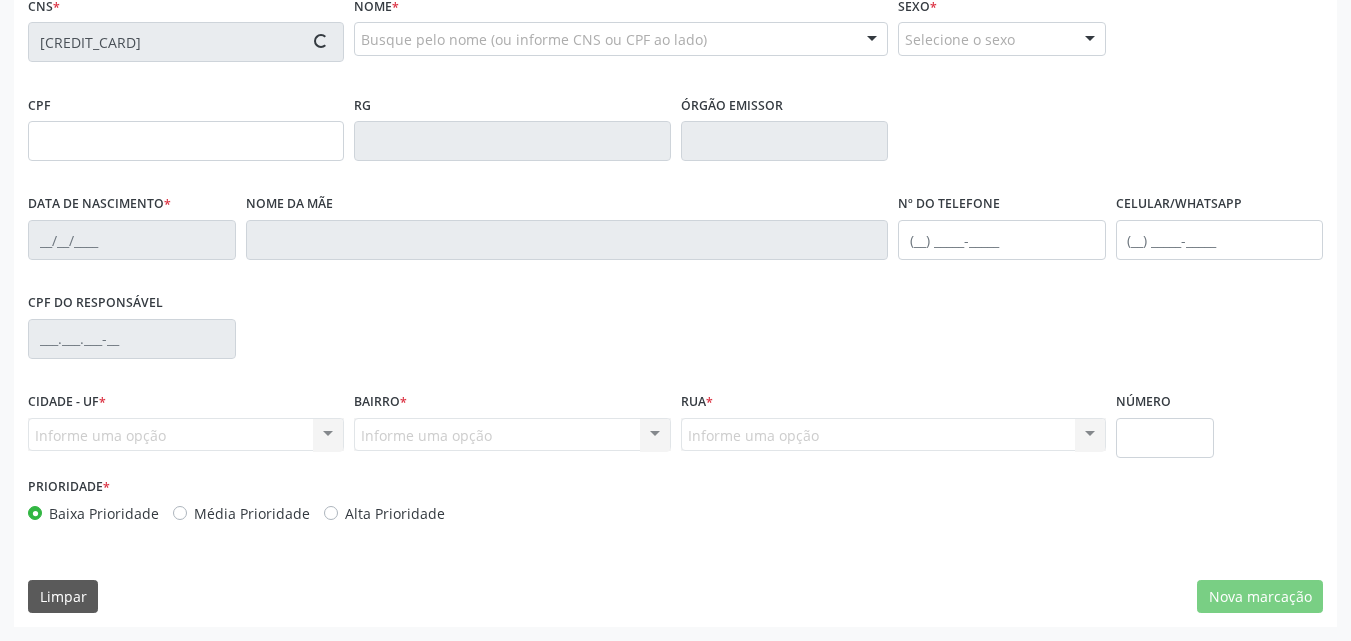 type on "[PHONE]" 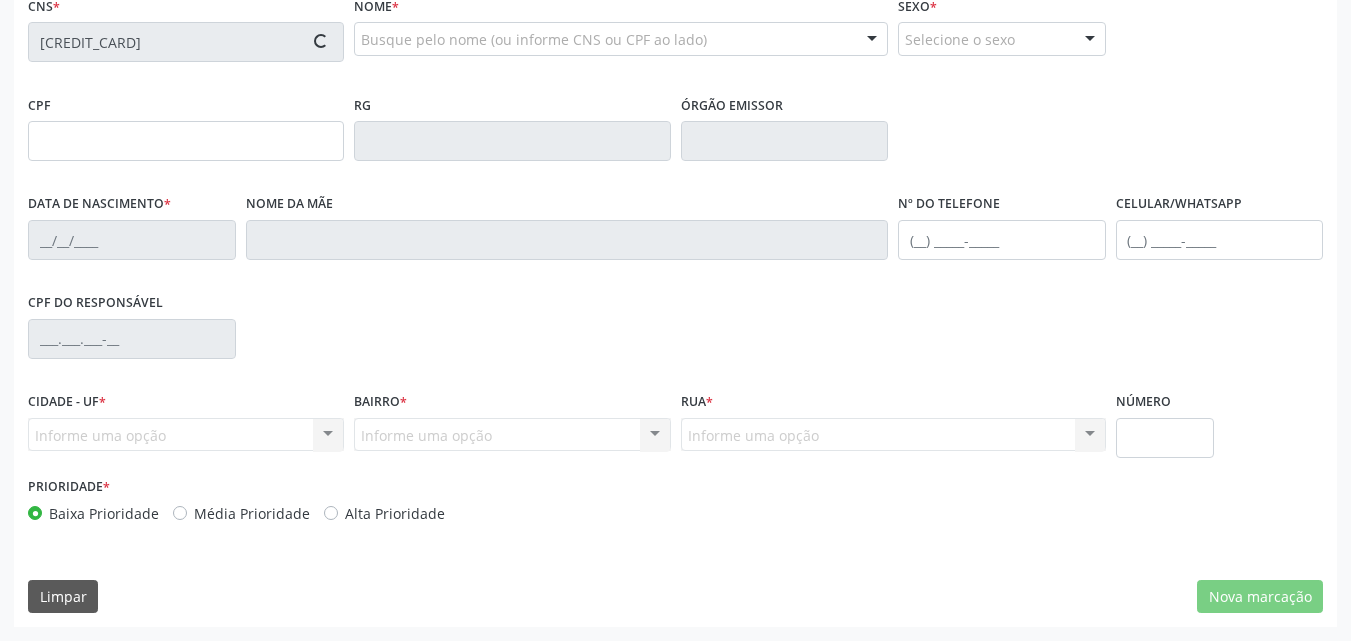 type on "15" 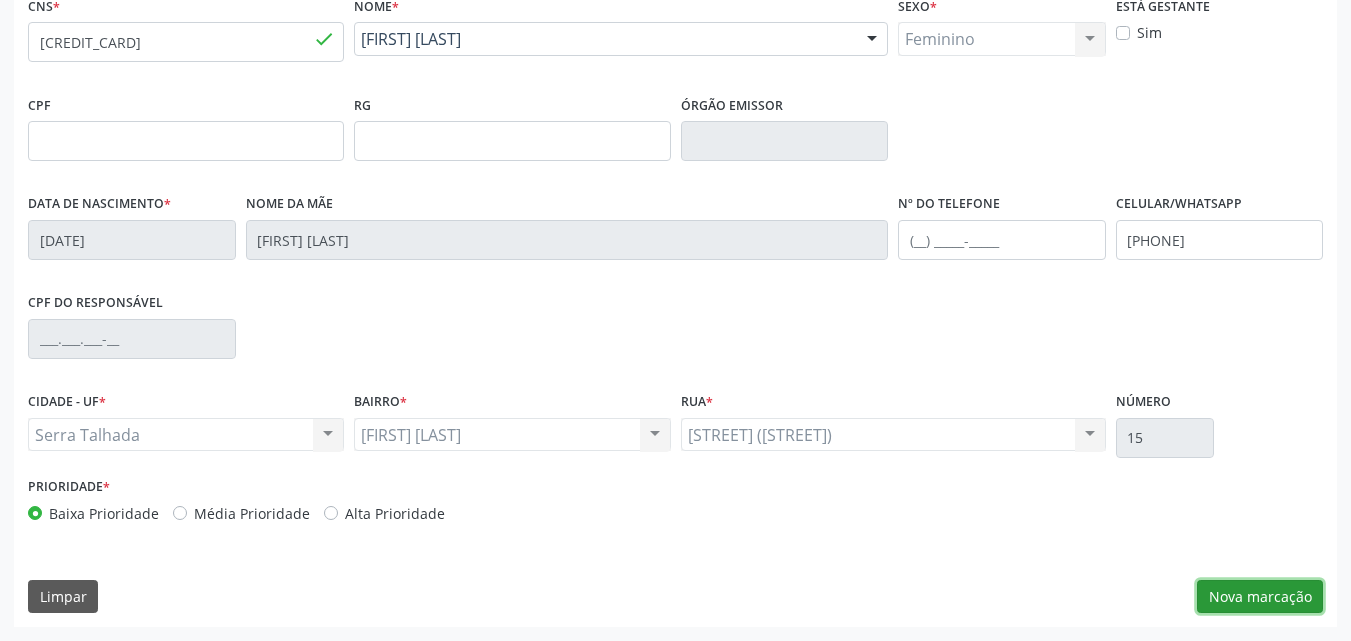 click on "Nova marcação" at bounding box center (1260, 597) 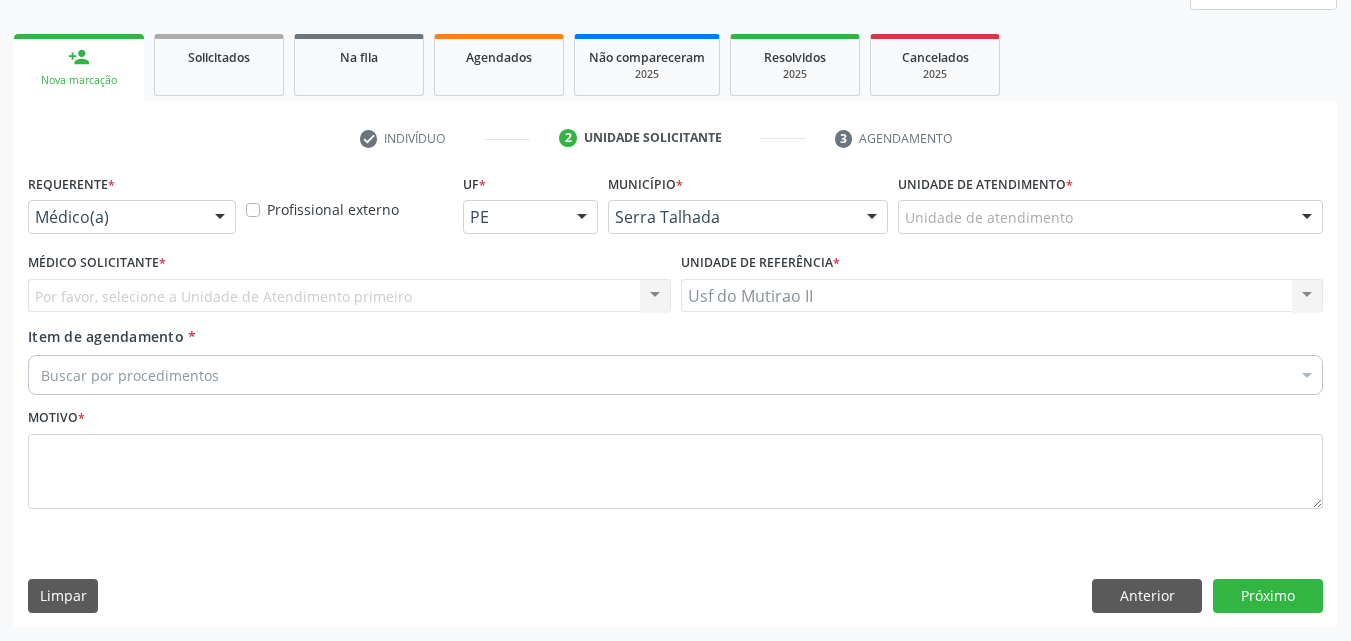 scroll, scrollTop: 265, scrollLeft: 0, axis: vertical 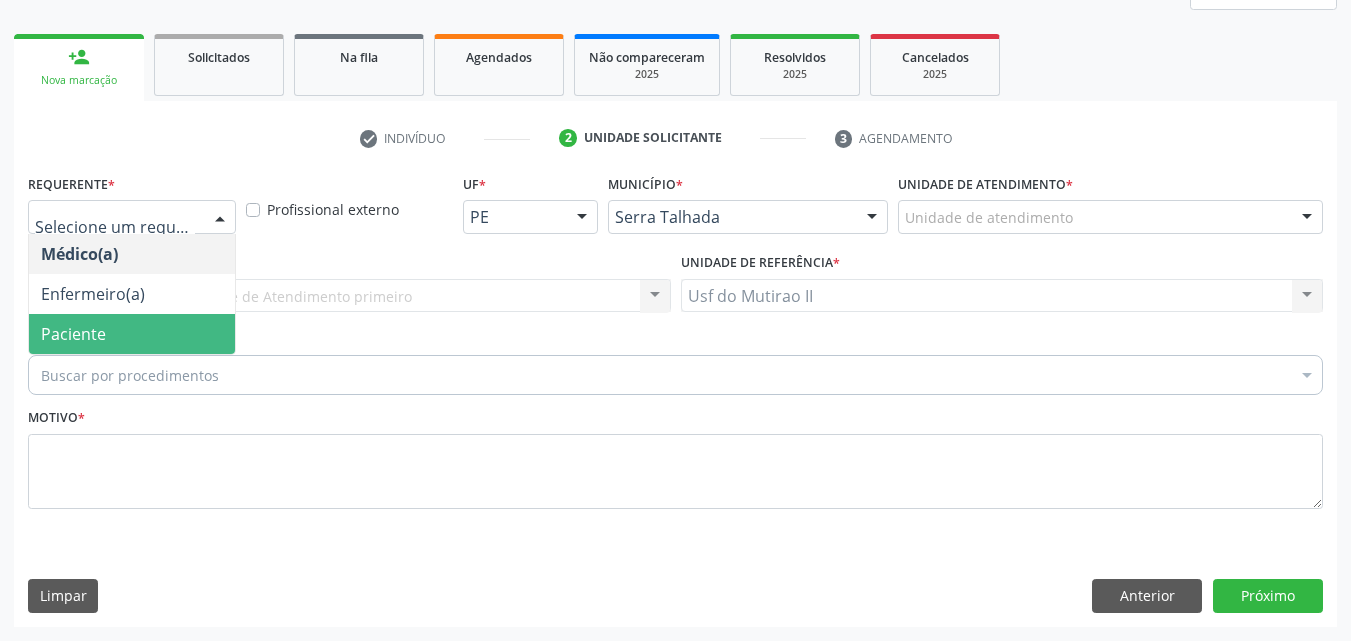 click on "Paciente" at bounding box center [73, 334] 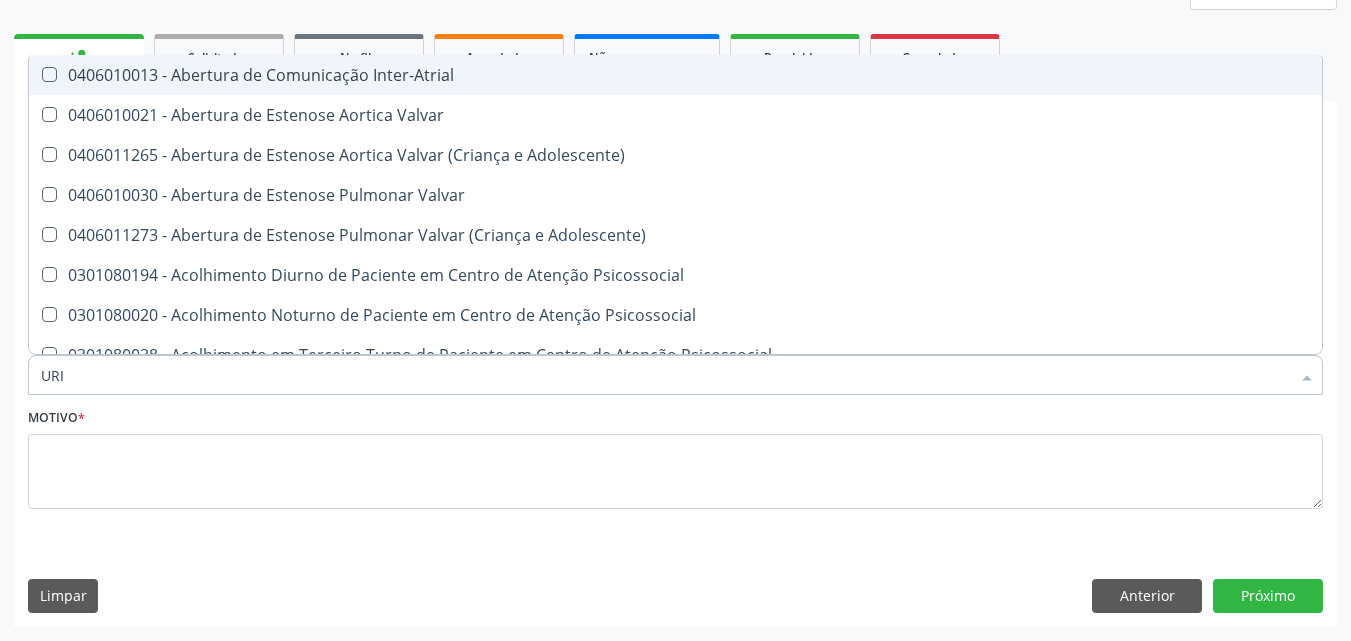 type on "URIN" 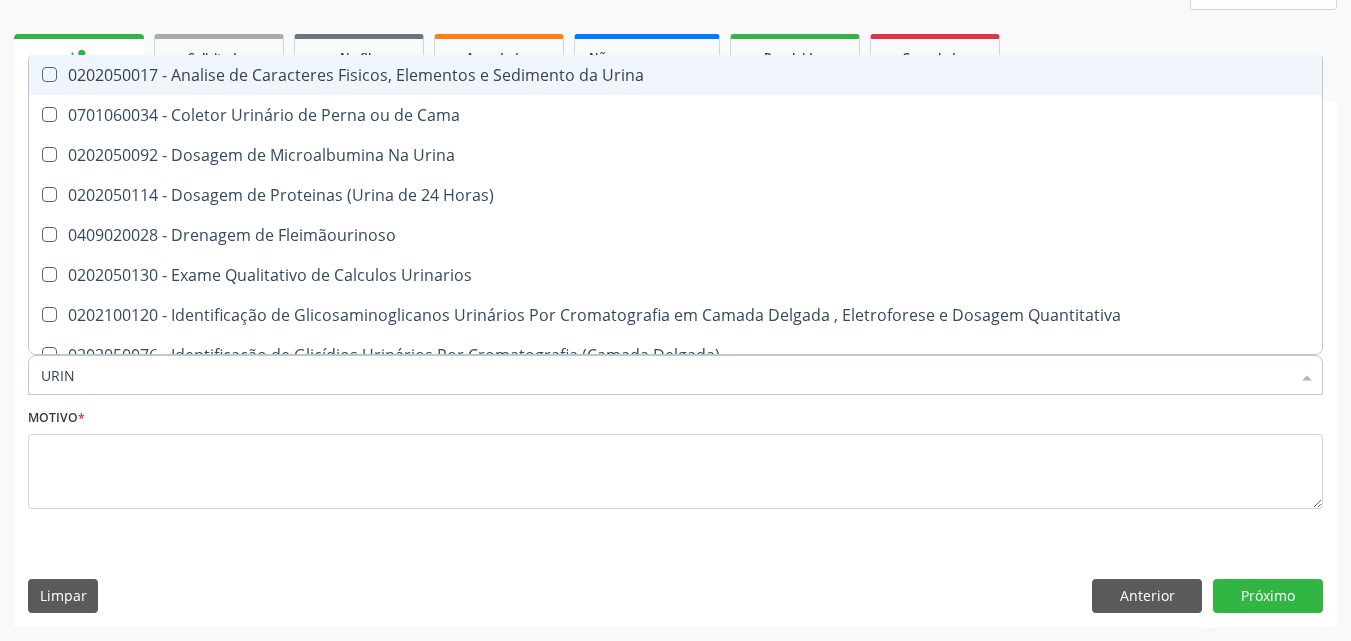 click on "0202050017 - Analise de Caracteres Fisicos, Elementos e Sedimento da Urina" at bounding box center (675, 75) 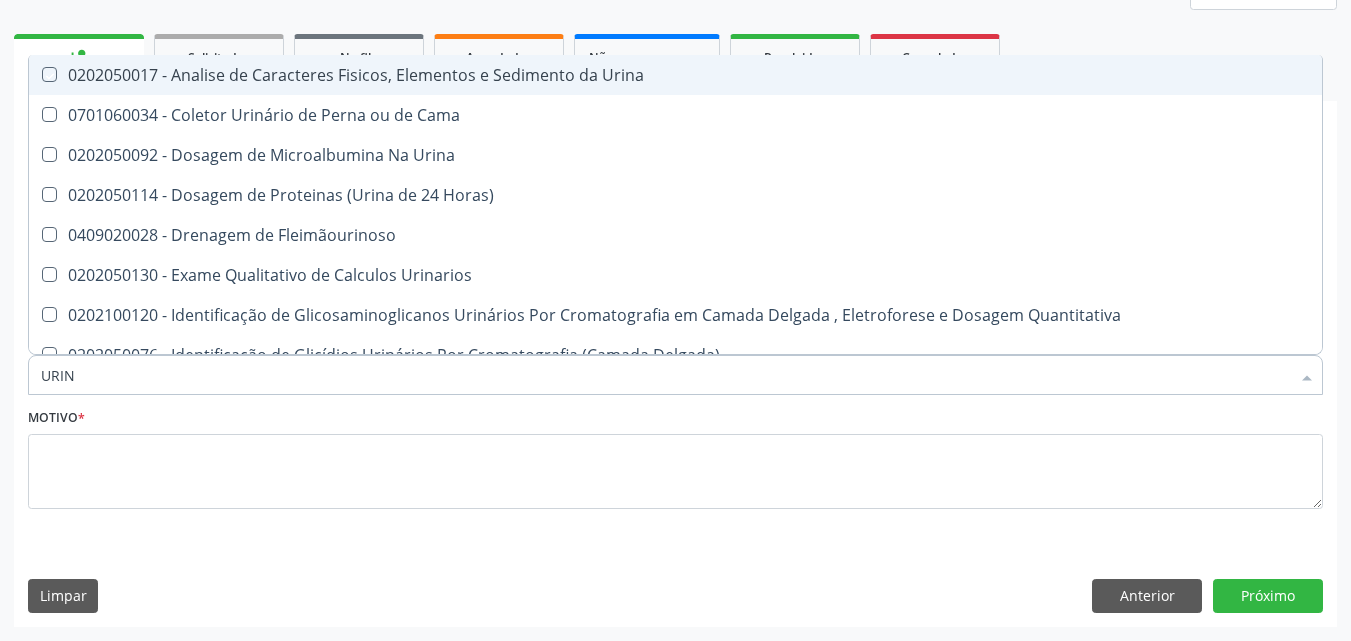 checkbox on "true" 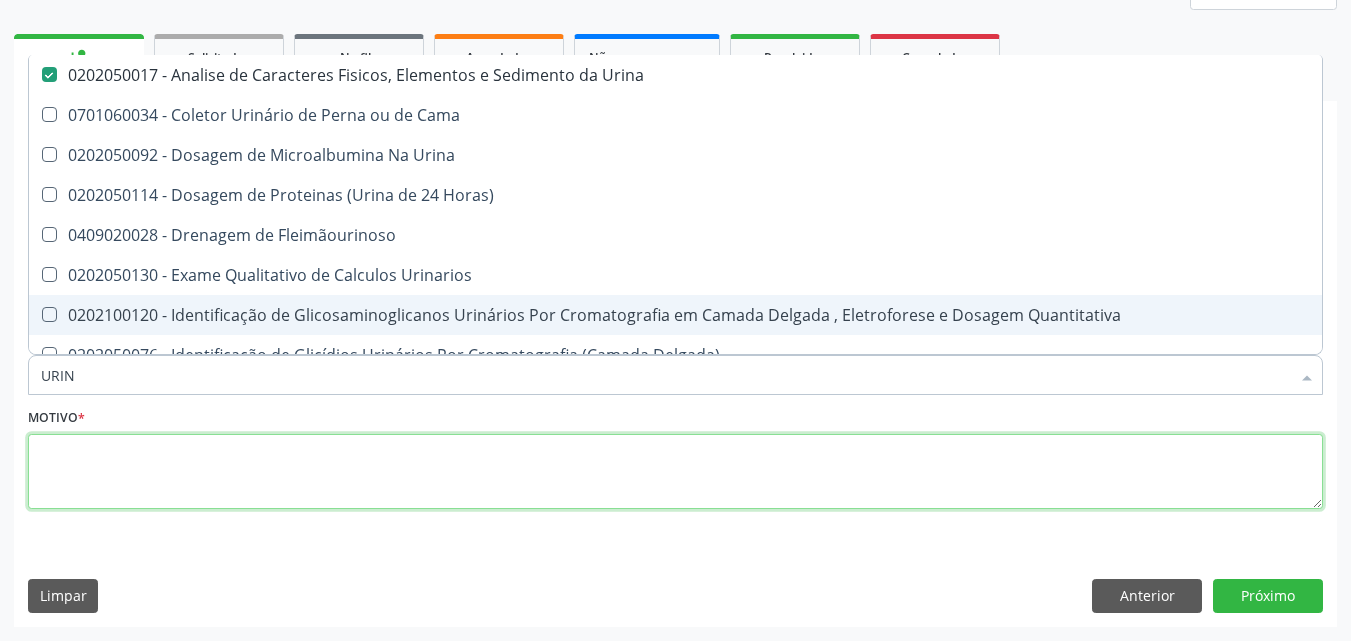 click at bounding box center (675, 472) 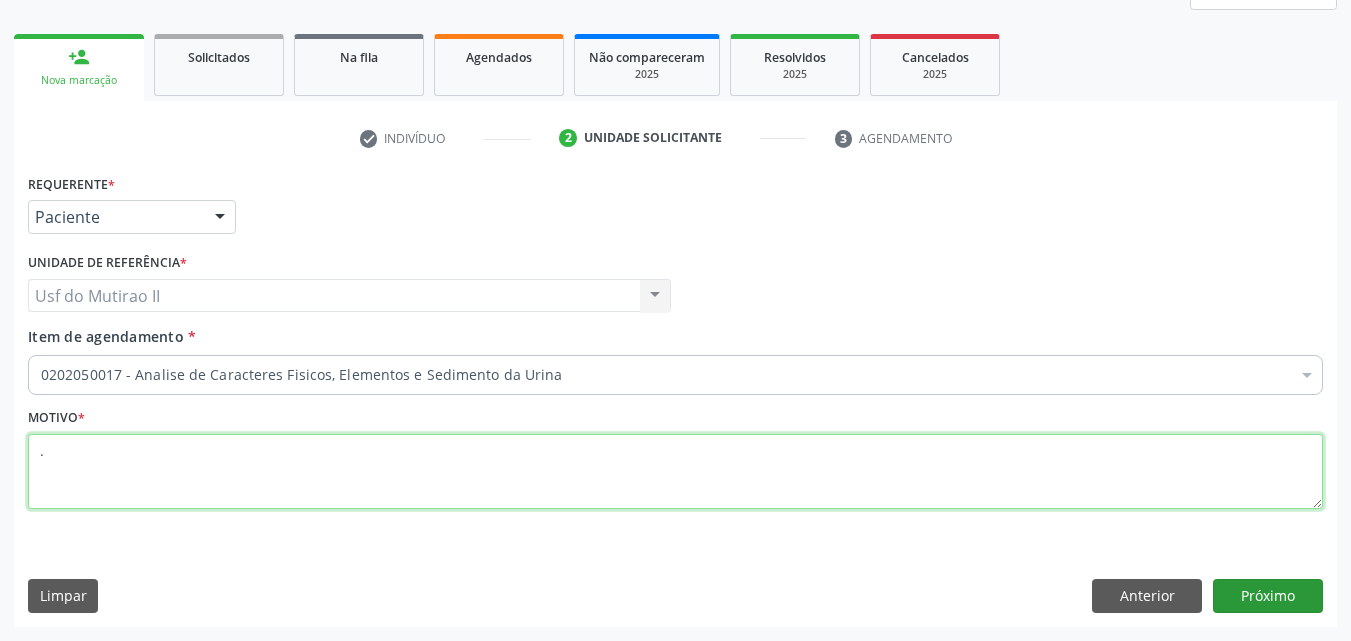 type on "." 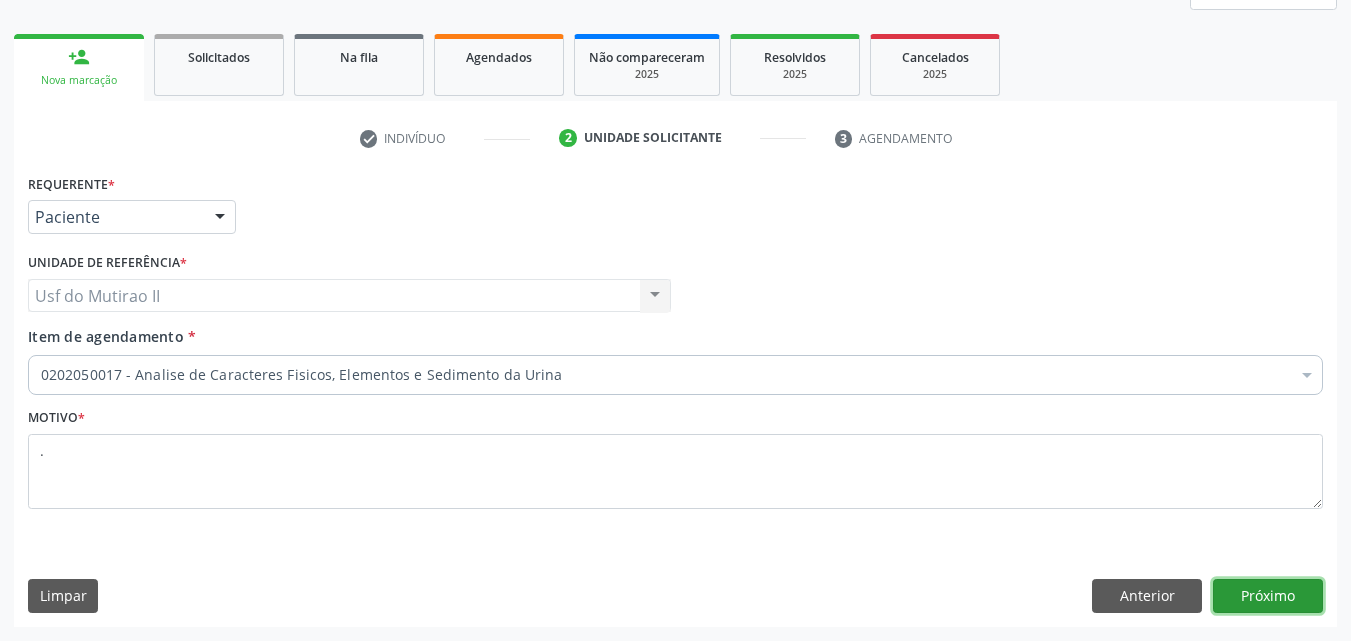 click on "Próximo" at bounding box center [1268, 596] 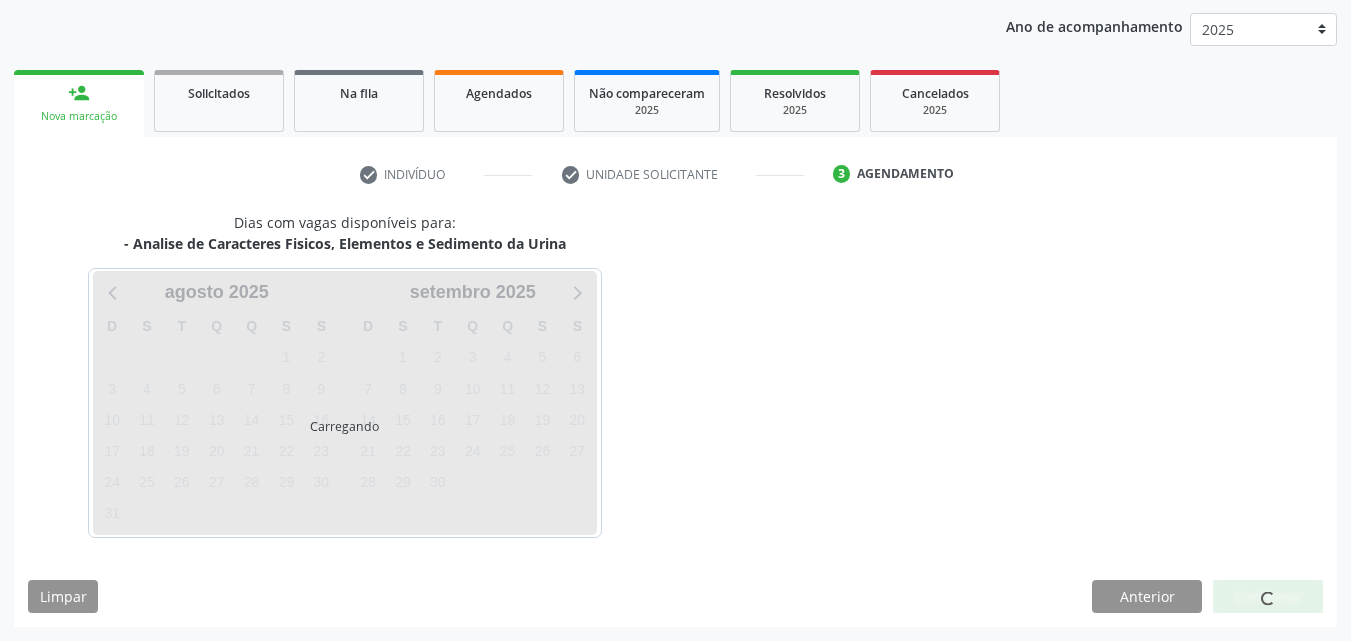 scroll, scrollTop: 229, scrollLeft: 0, axis: vertical 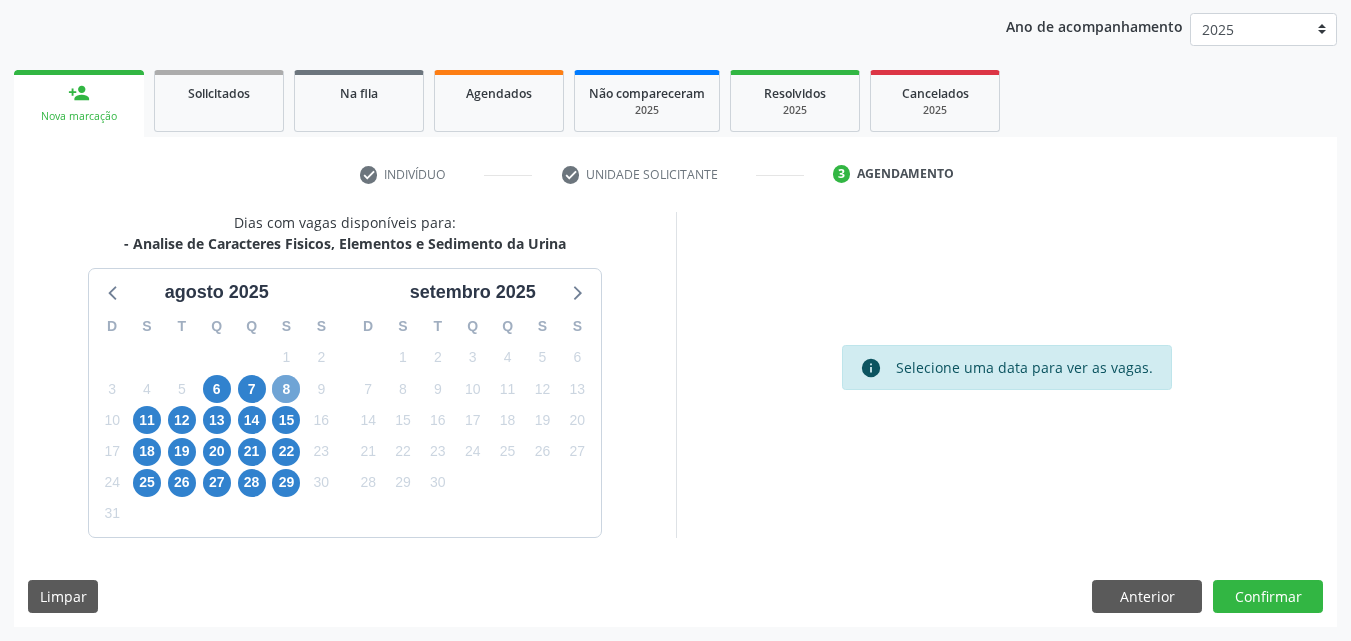click on "8" at bounding box center (286, 389) 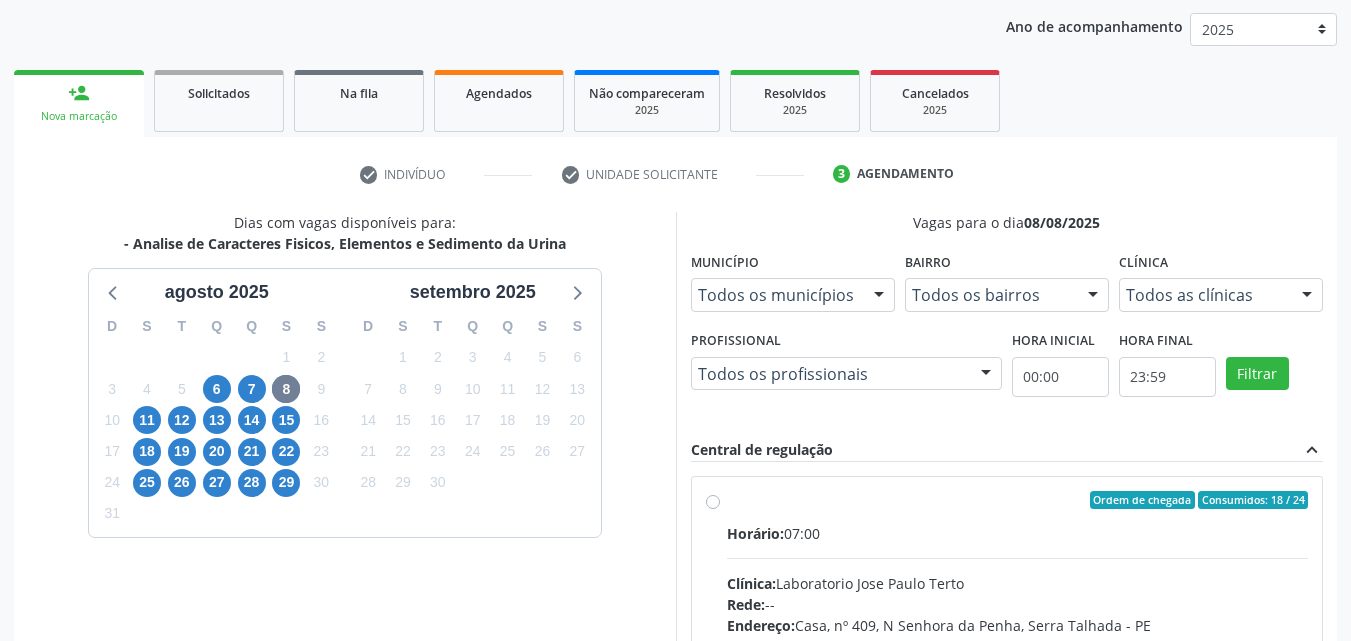 click on "Horário:   07:00
Clínica:  Laboratorio Jose Paulo Terto
Rede:
--
Endereço:   Casa, nº 409, [NEIGHBORHOOD], [CITY] - [STATE]
Telefone:   [PHONE]
Profissional:
--
Informações adicionais sobre o atendimento
Idade de atendimento:
Sem restrição
Gênero(s) atendido(s):
Sem restrição
Informações adicionais:
--" at bounding box center (1018, 660) 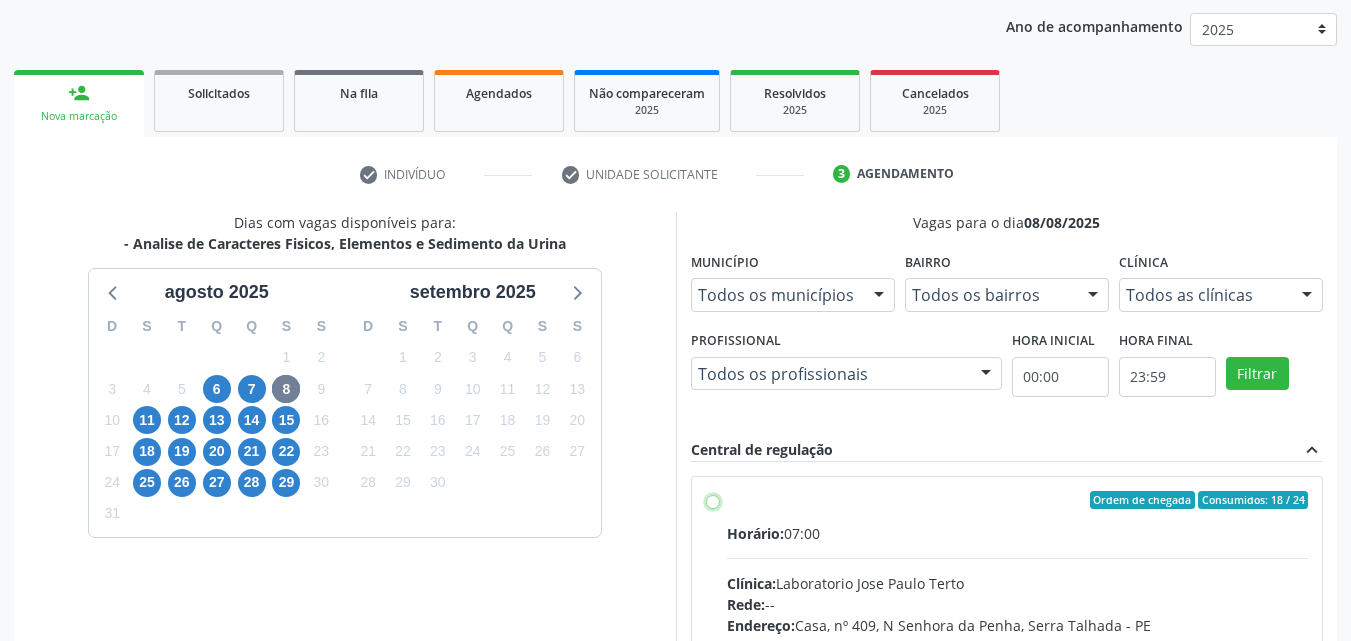 click on "Horário:   07:00
Clínica:  Laboratorio Jose Paulo Terto
Rede:
--
Endereço:   Casa, nº 409, [NEIGHBORHOOD], [CITY] - [STATE]
Telefone:   [PHONE]
Profissional:
--
Informações adicionais sobre o atendimento
Idade de atendimento:
Sem restrição
Gênero(s) atendido(s):
Sem restrição
Informações adicionais:
--" at bounding box center (713, 500) 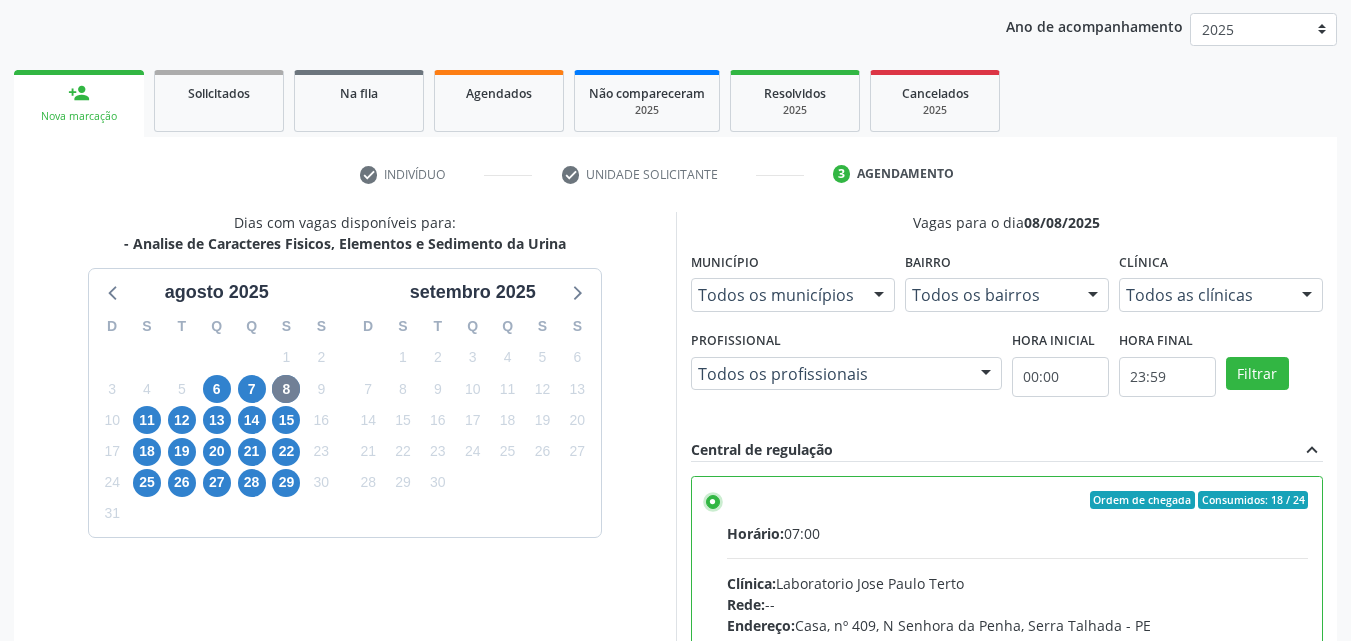 scroll, scrollTop: 554, scrollLeft: 0, axis: vertical 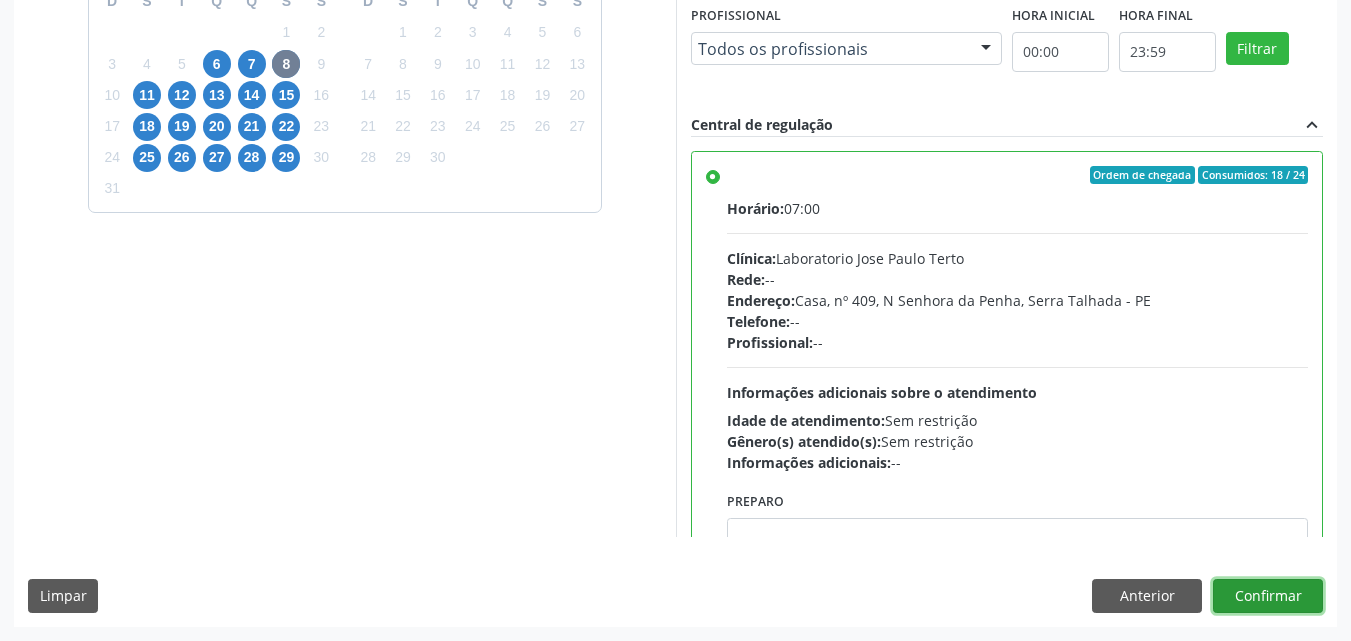 click on "Confirmar" at bounding box center (1268, 596) 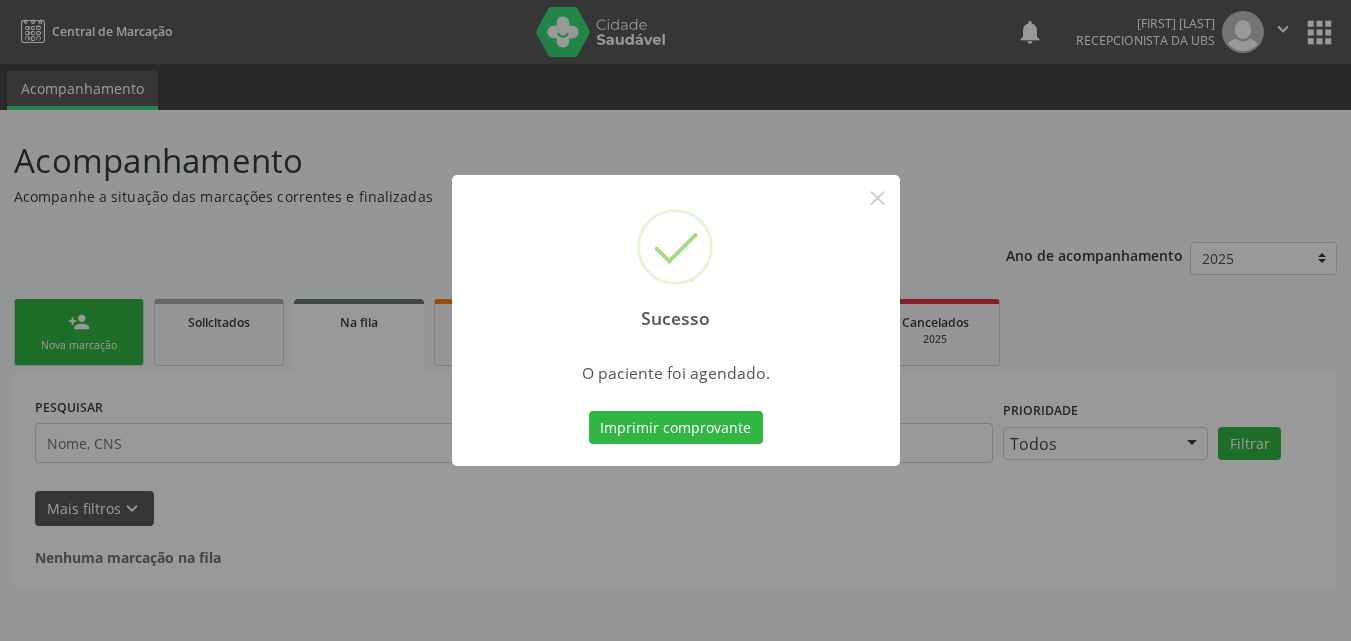 scroll, scrollTop: 0, scrollLeft: 0, axis: both 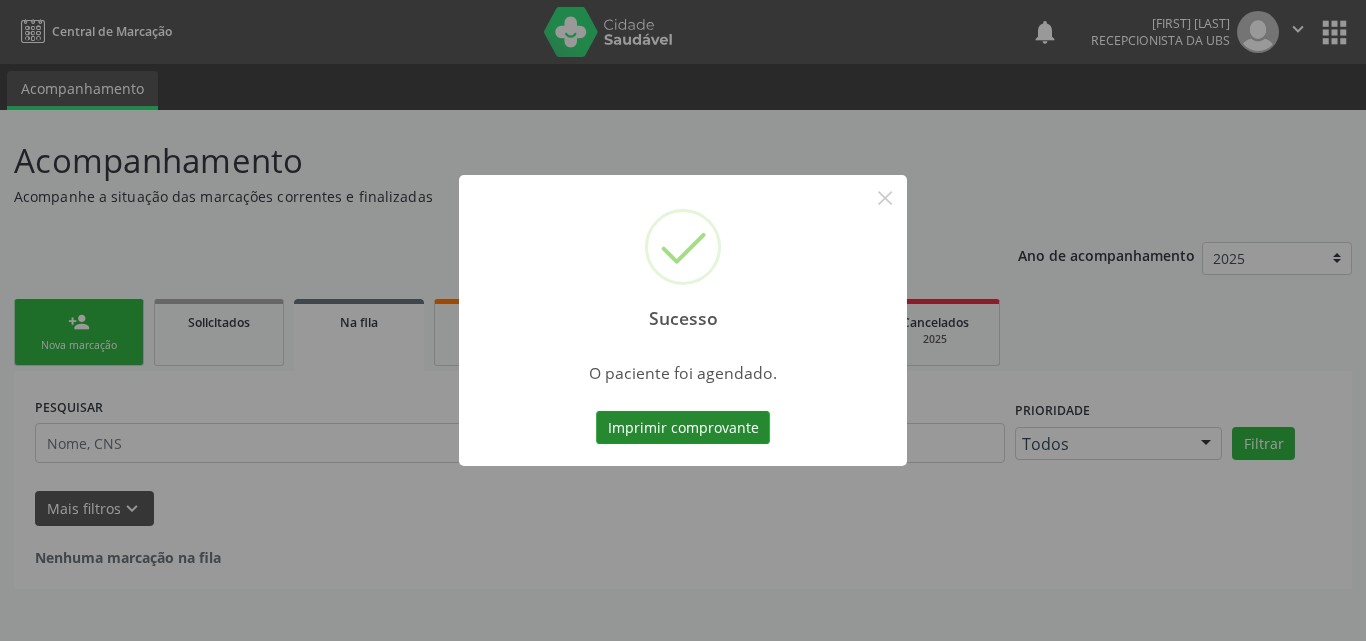 click on "Imprimir comprovante" at bounding box center (683, 428) 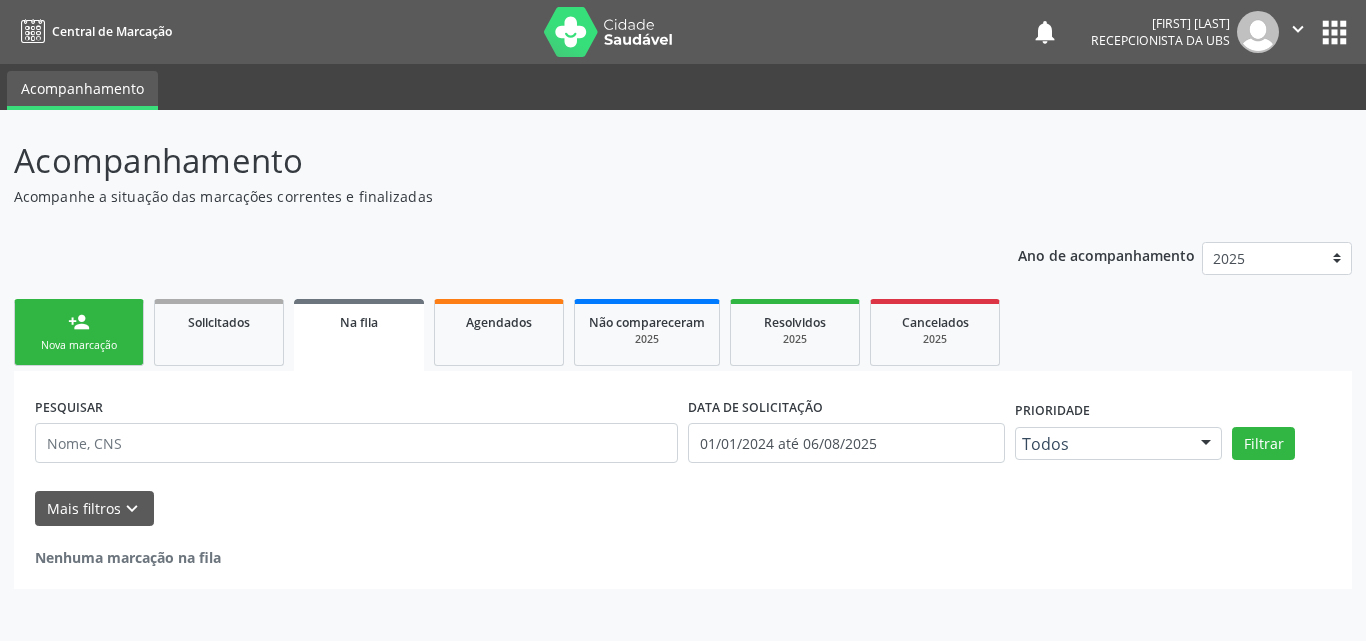 click on "Nova marcação" at bounding box center (79, 345) 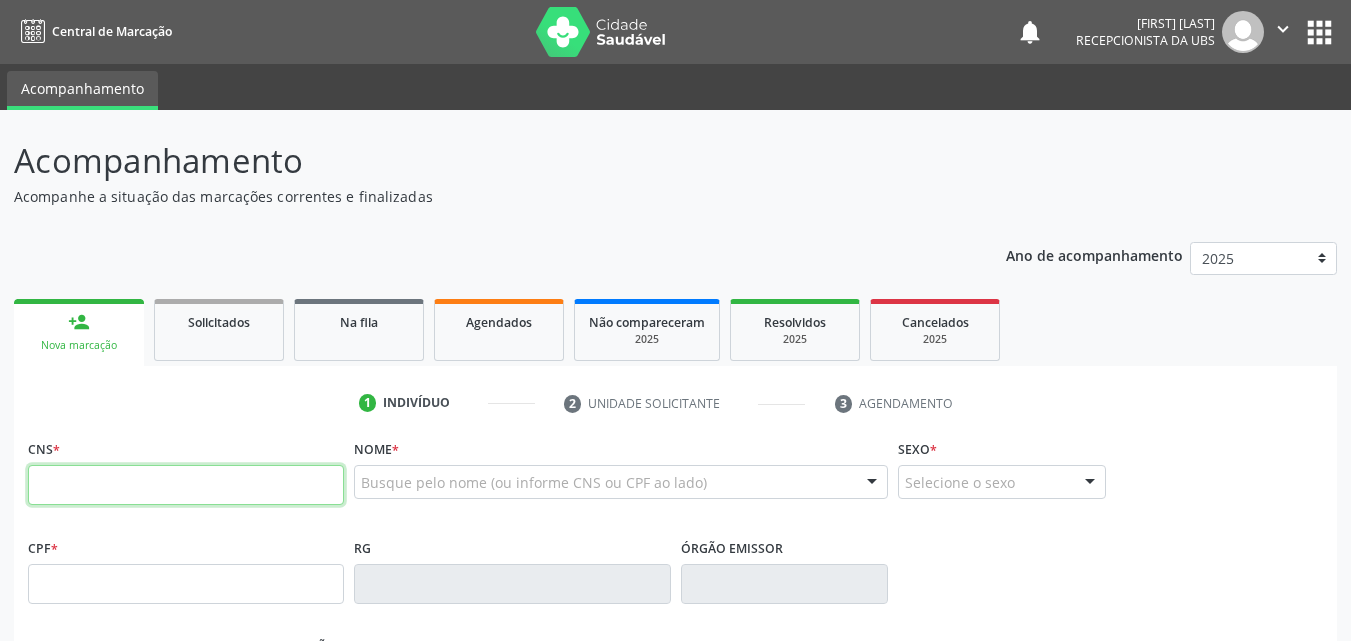 click at bounding box center [186, 485] 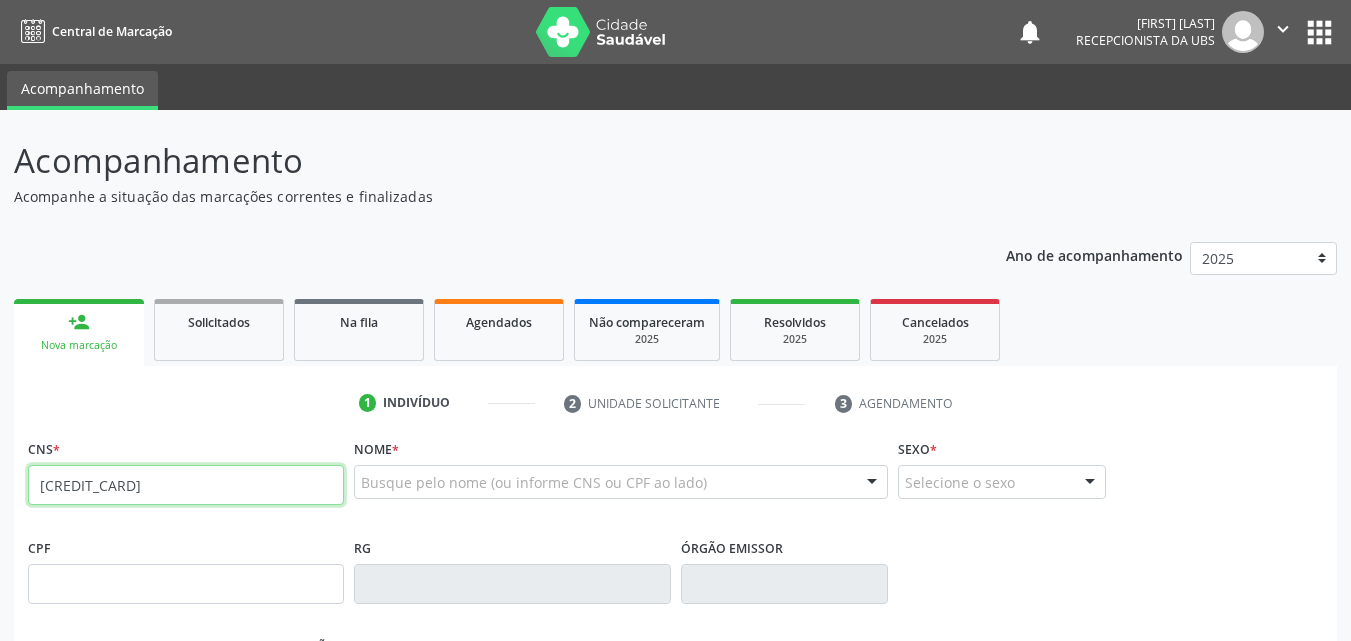 type on "702 4070 4205 9422" 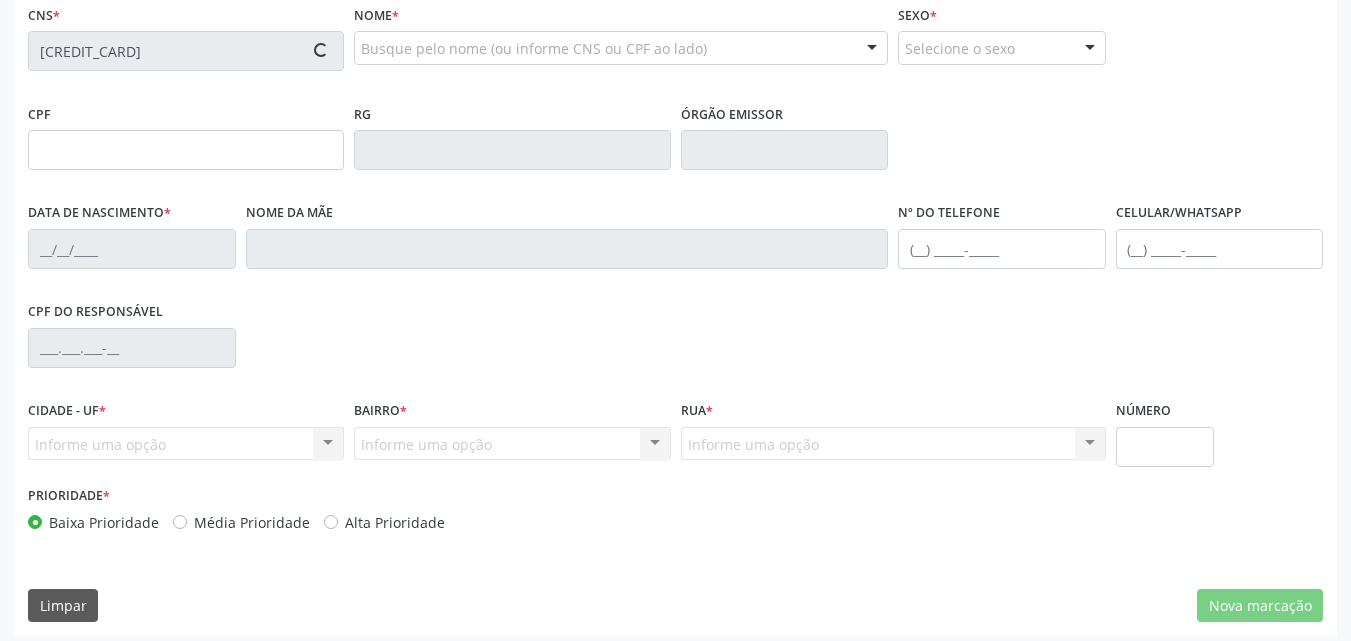 type on "12/03/2012" 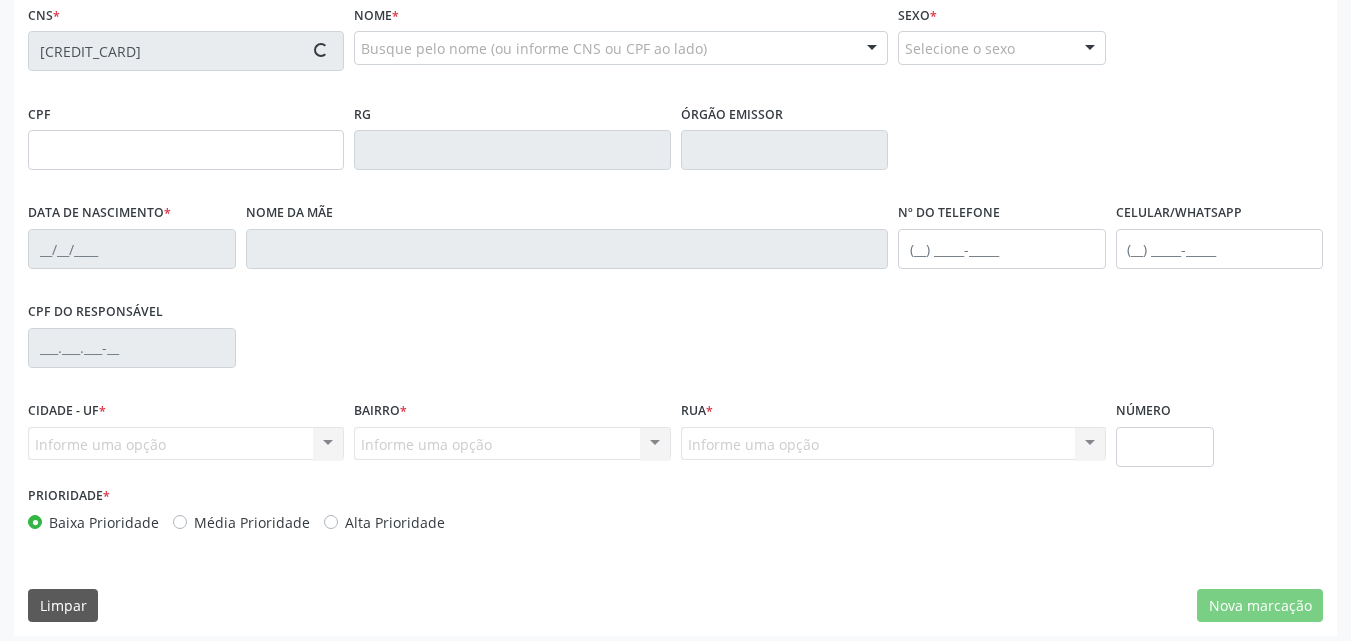 type on "Edna de Lima Lopes Nogueira" 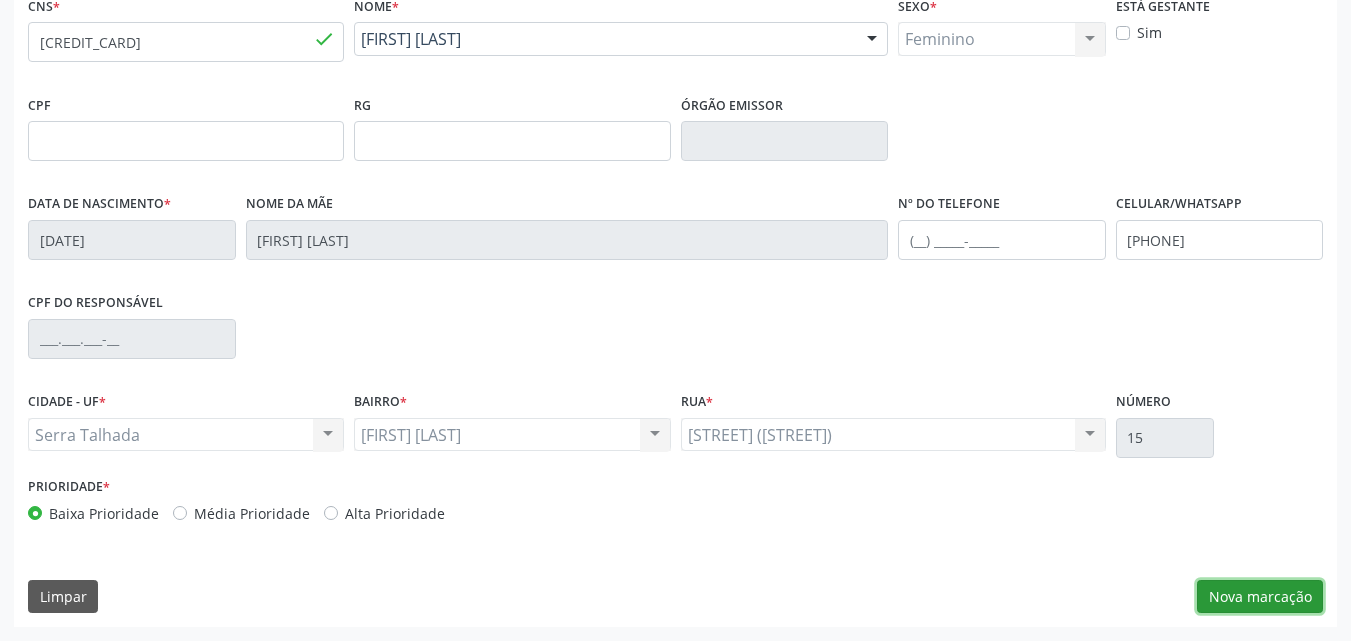 click on "Nova marcação" at bounding box center [1260, 597] 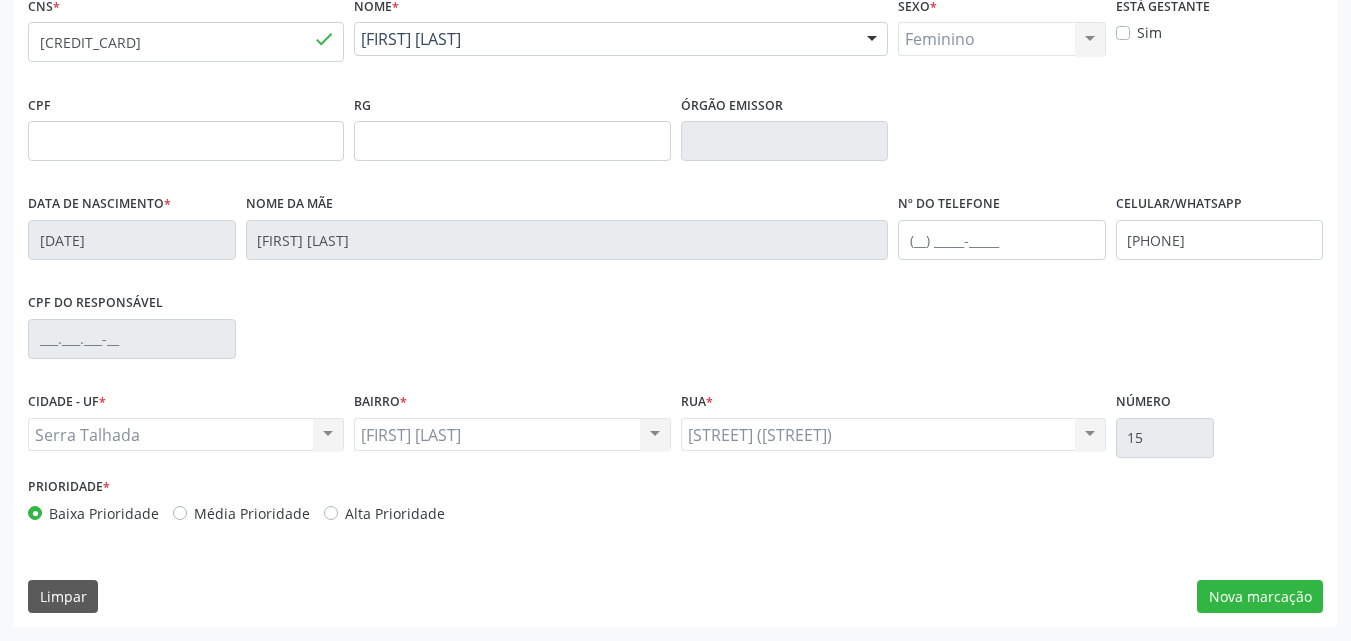 scroll, scrollTop: 265, scrollLeft: 0, axis: vertical 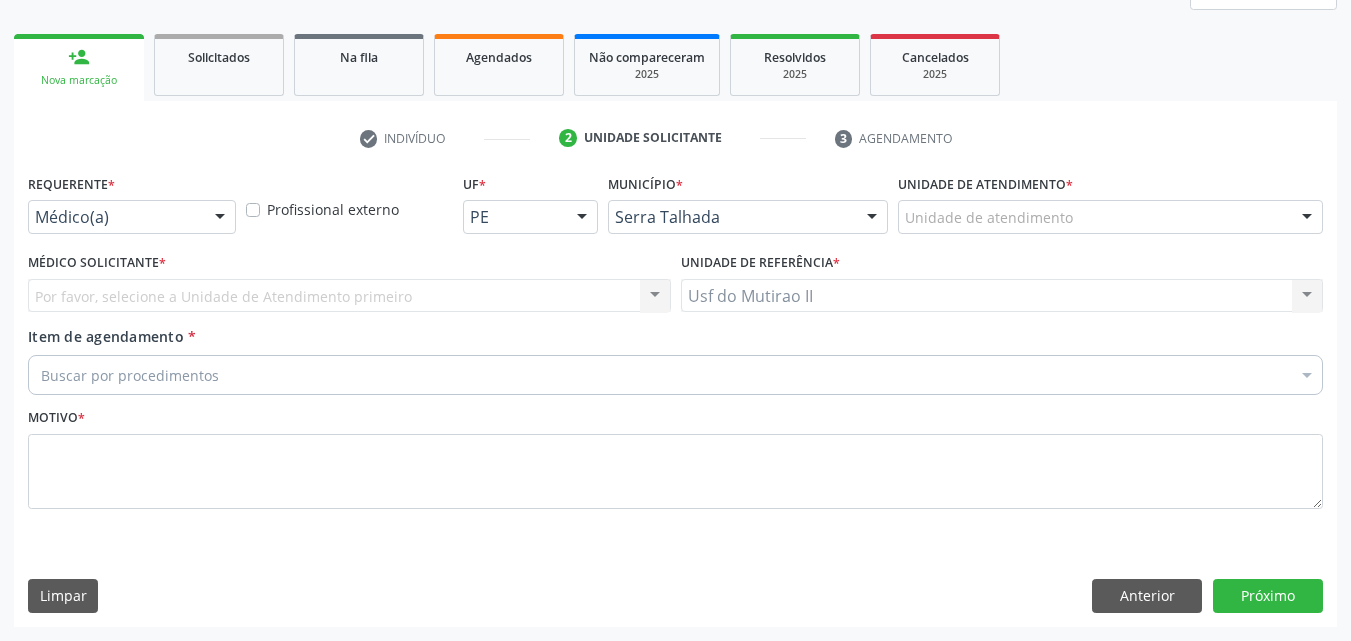 drag, startPoint x: 76, startPoint y: 208, endPoint x: 70, endPoint y: 240, distance: 32.55764 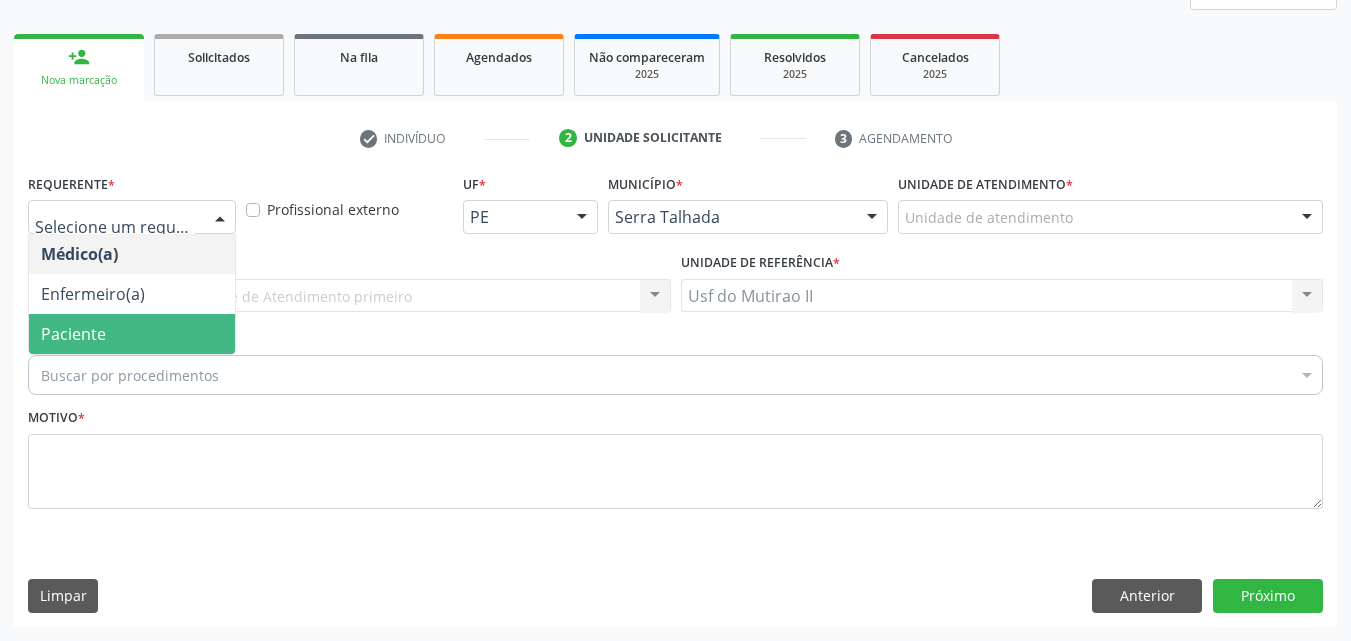 click on "Paciente" at bounding box center [73, 334] 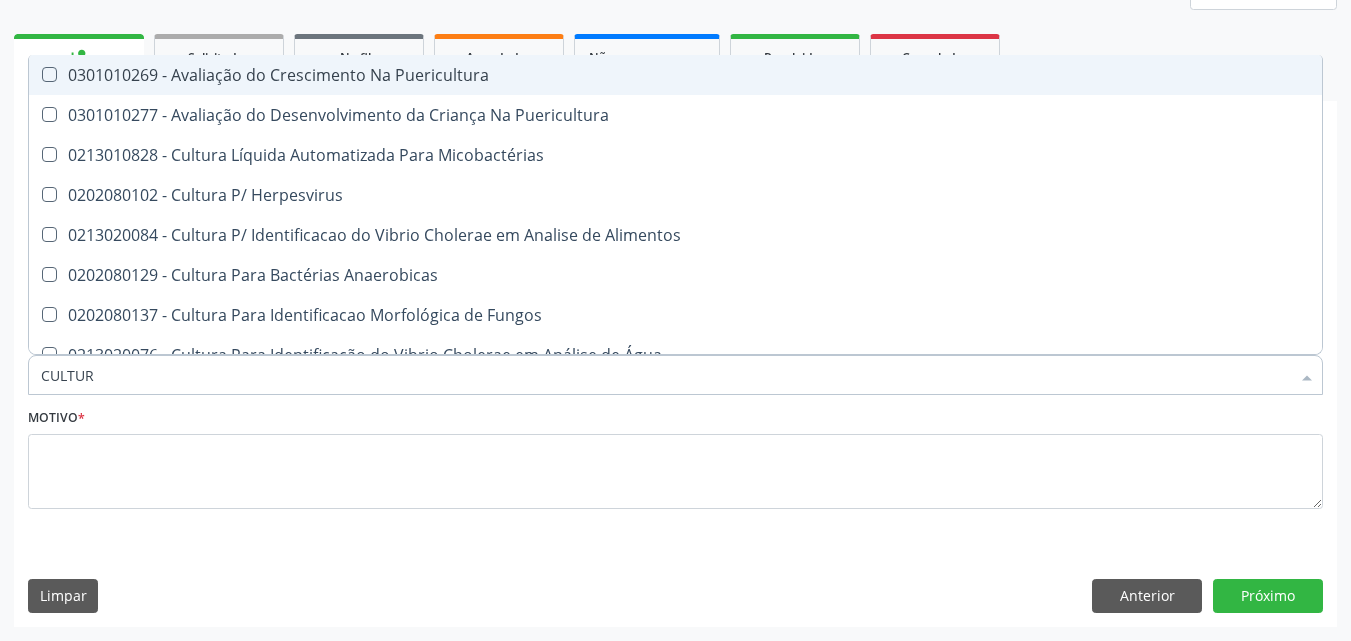 type on "CULTURA" 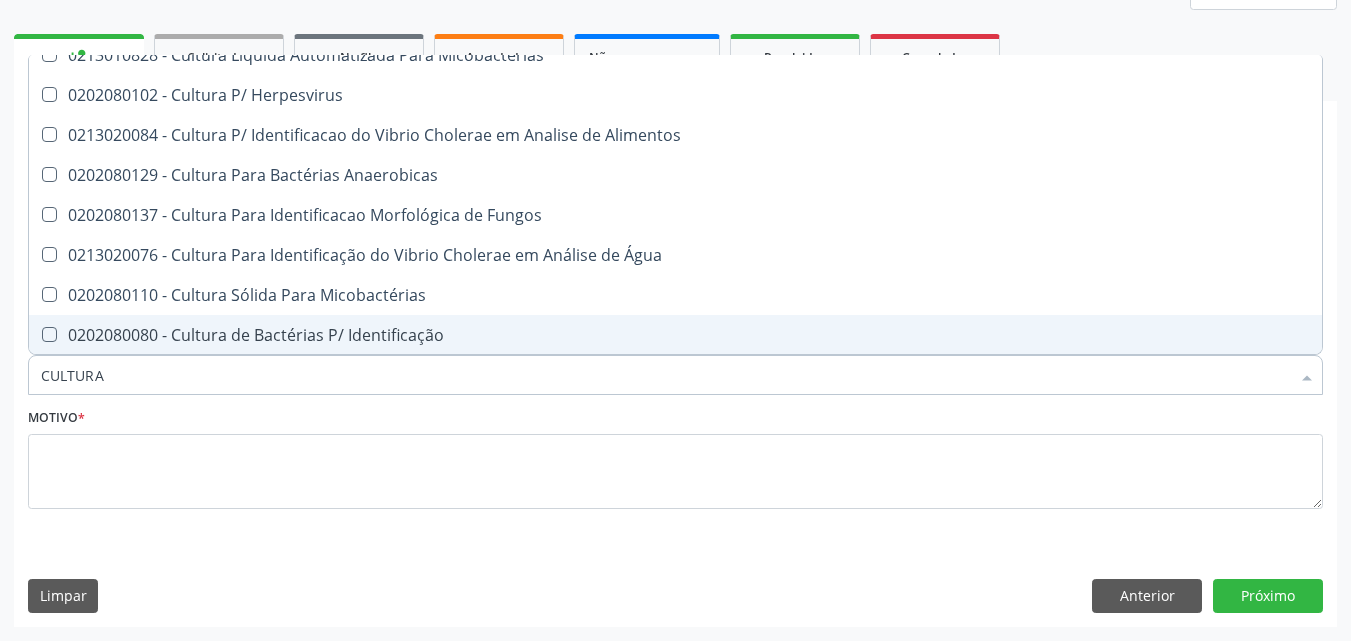 scroll, scrollTop: 200, scrollLeft: 0, axis: vertical 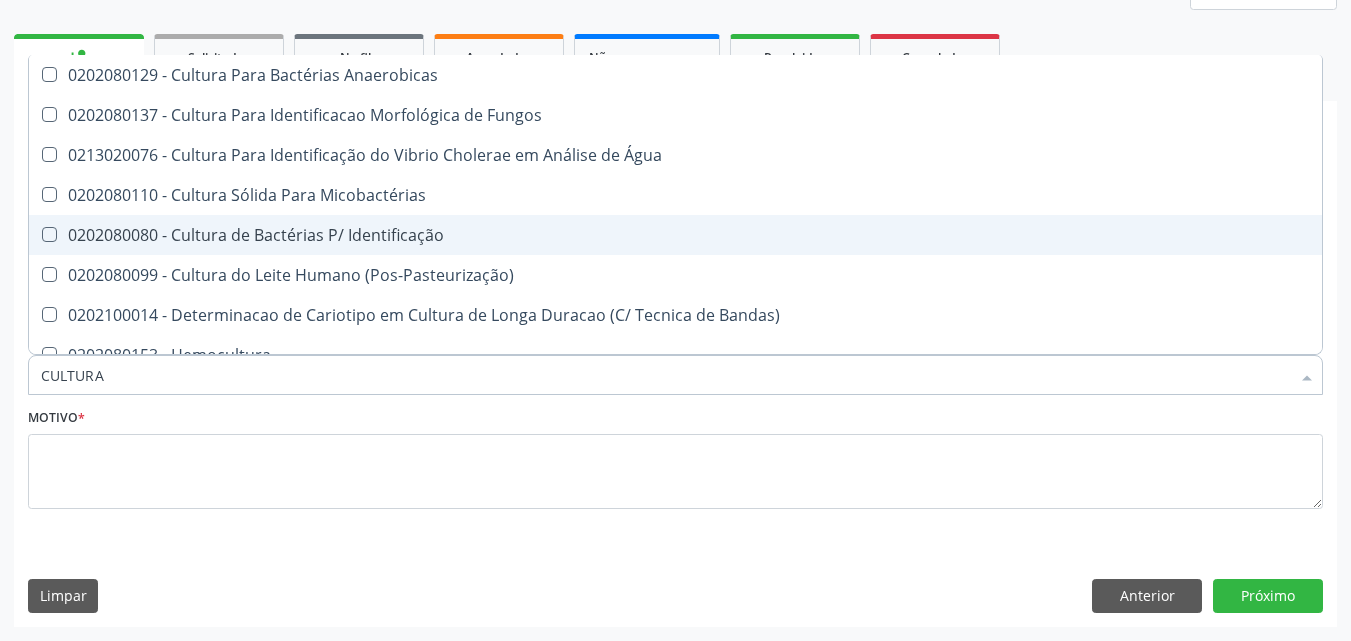click on "0202080080 - Cultura de Bactérias P/ Identificação" at bounding box center [675, 235] 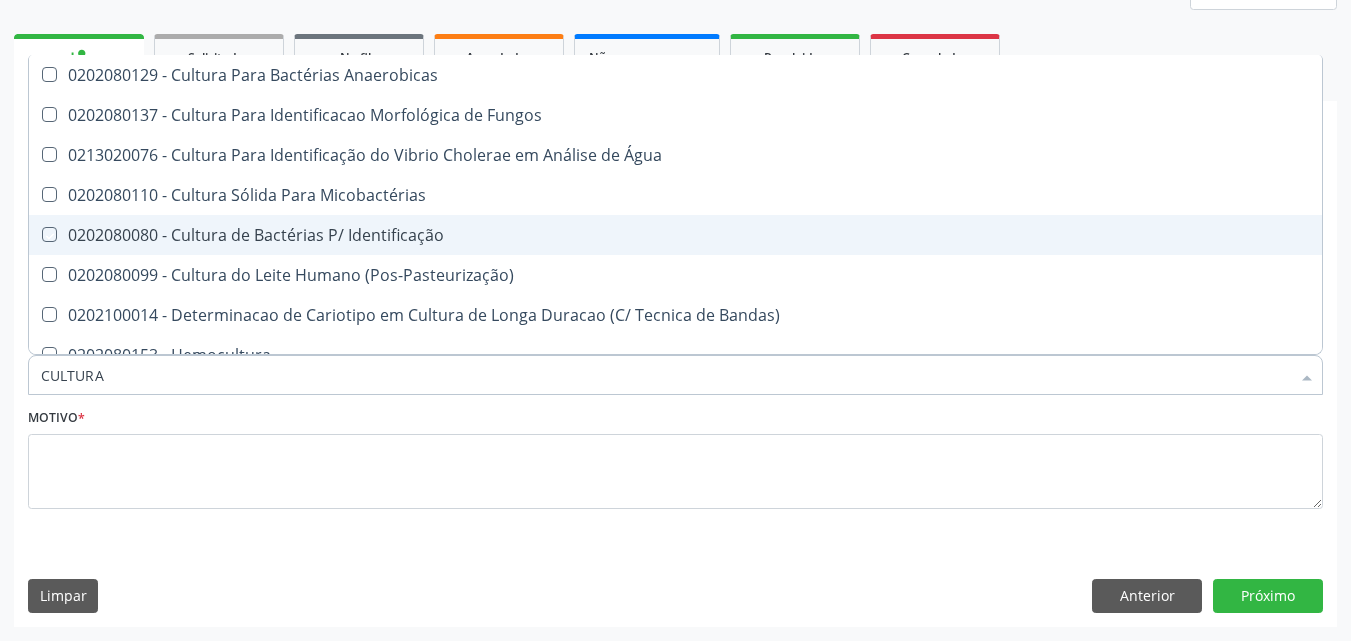 checkbox on "true" 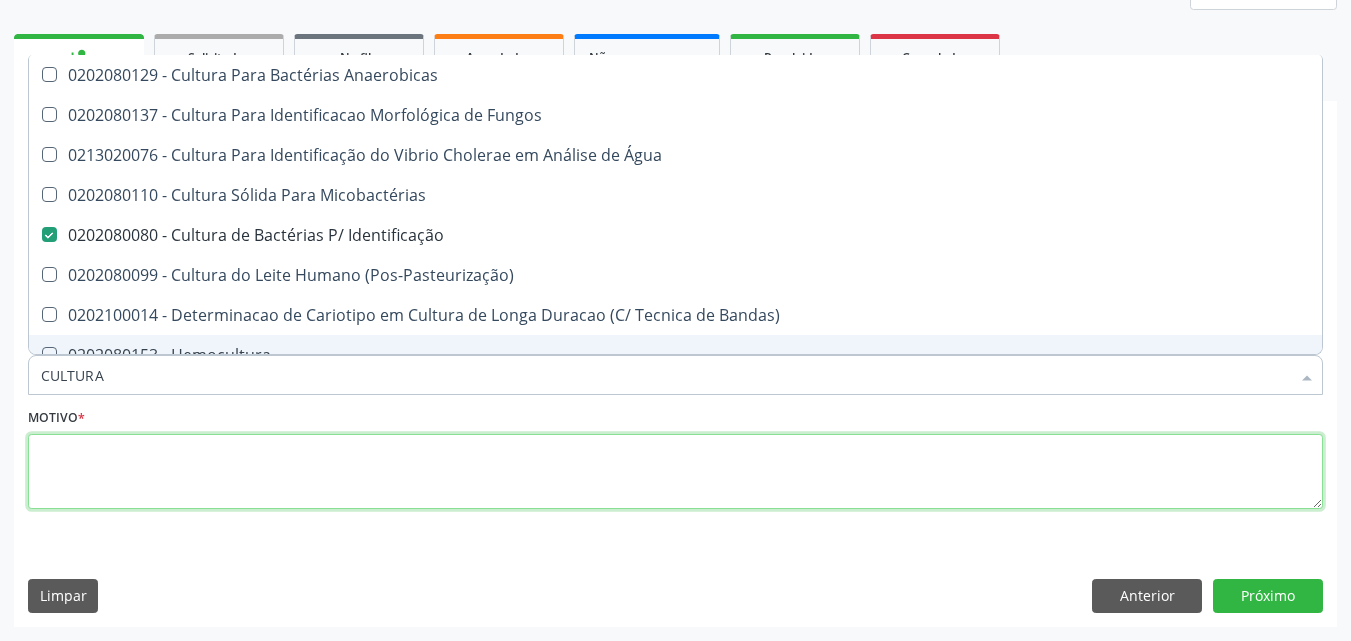 click at bounding box center [675, 472] 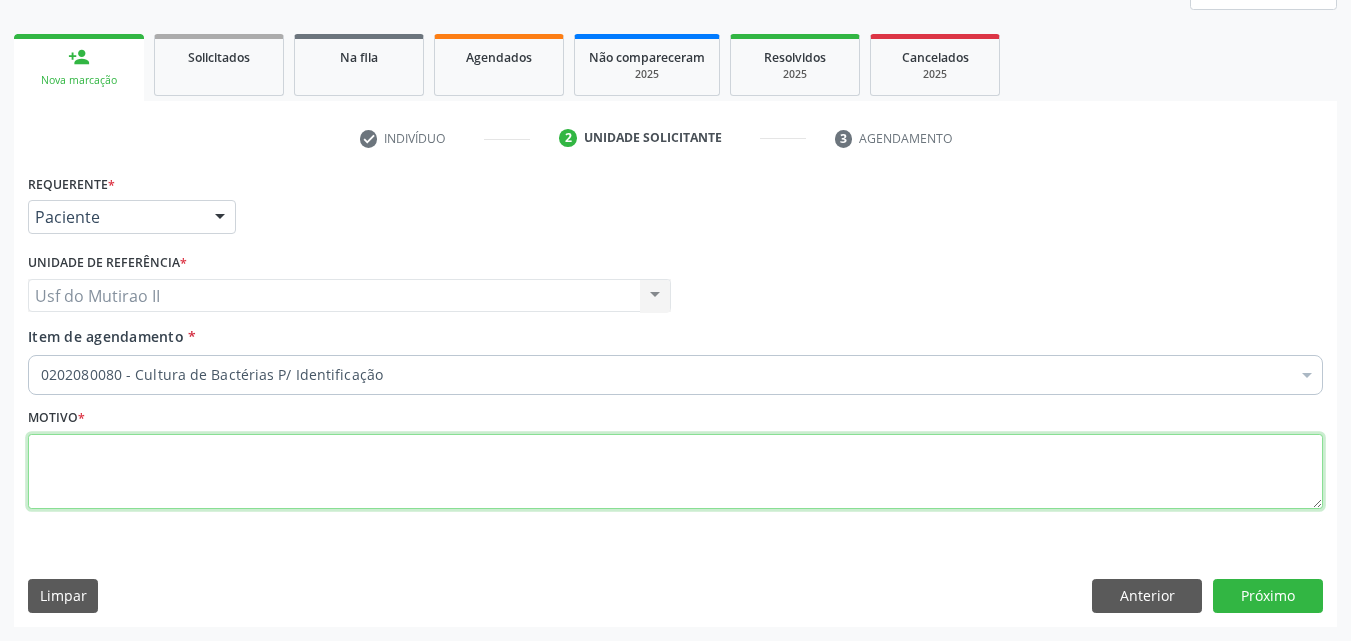scroll, scrollTop: 0, scrollLeft: 0, axis: both 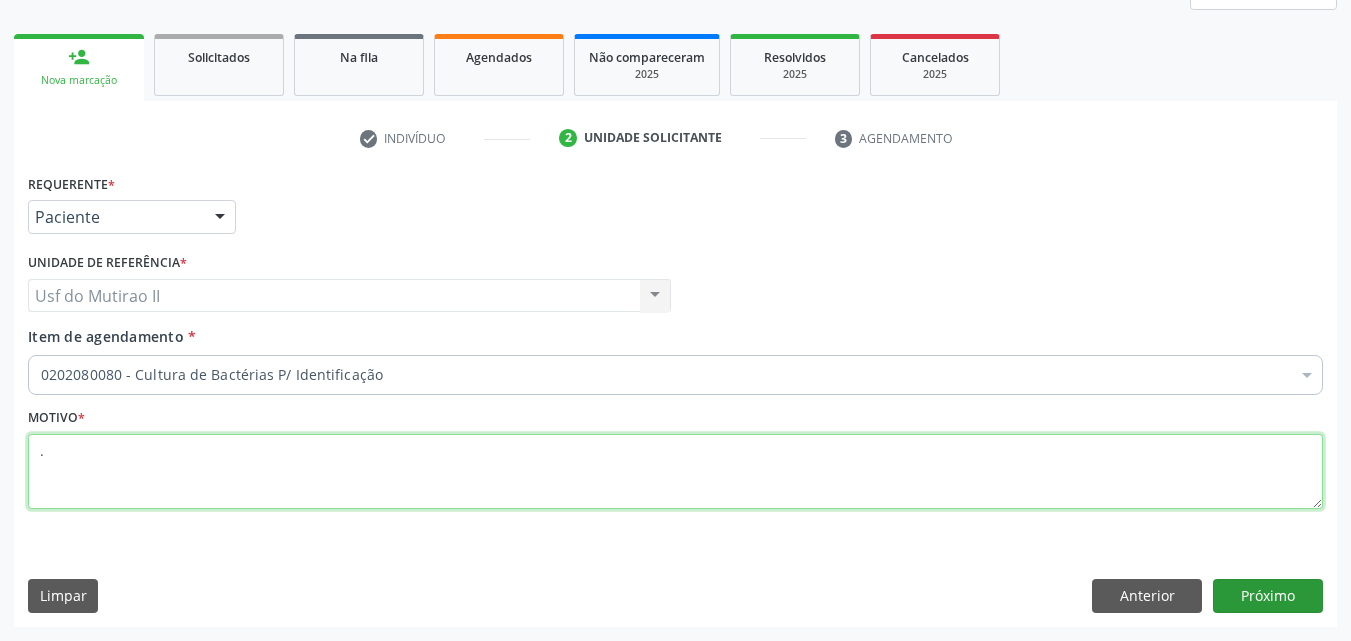 type on "." 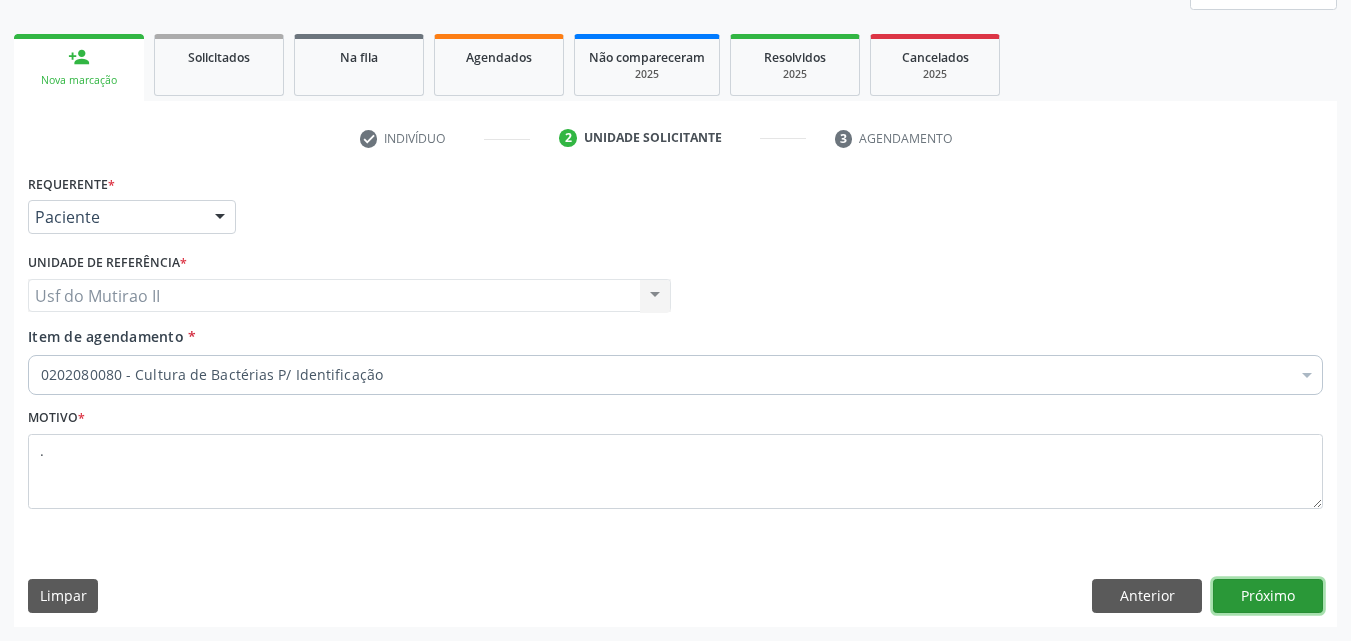 click on "Próximo" at bounding box center [1268, 596] 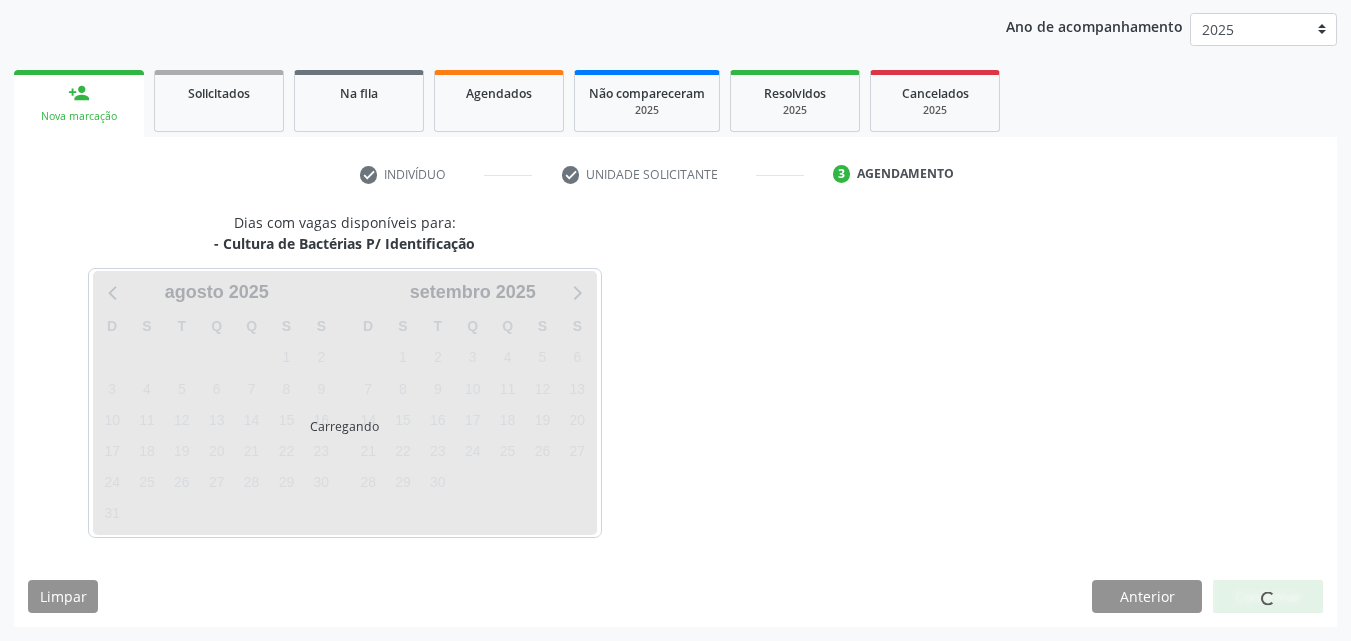 scroll, scrollTop: 229, scrollLeft: 0, axis: vertical 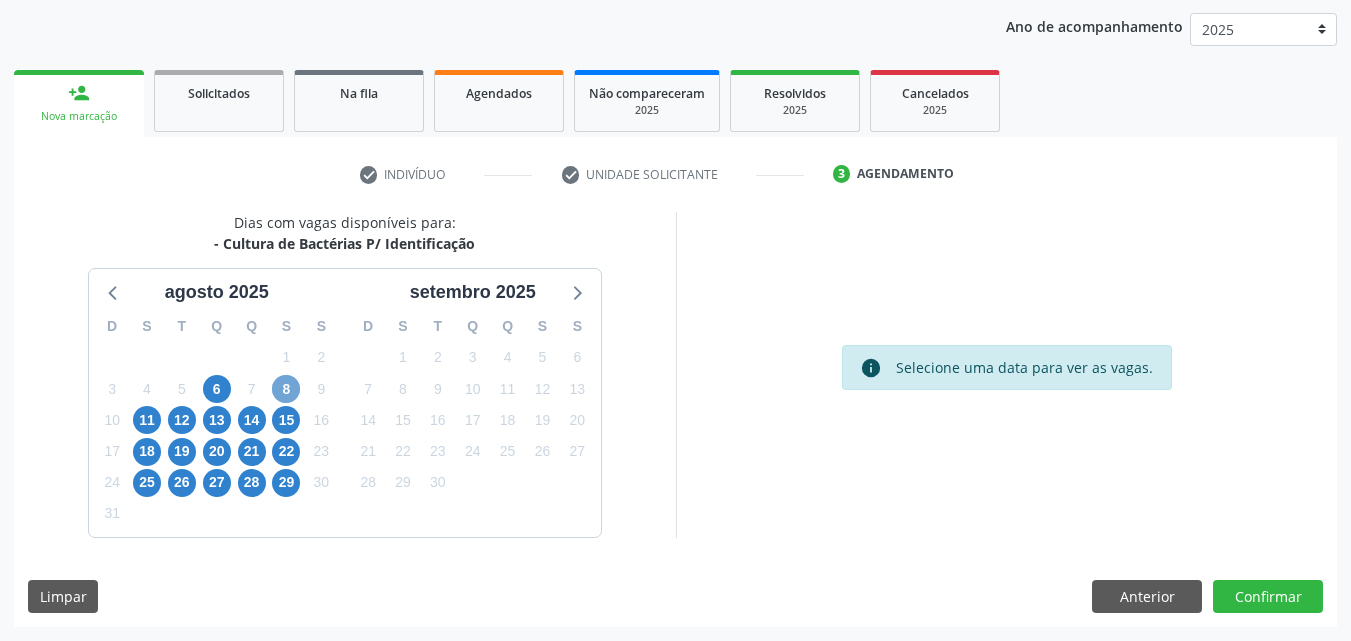 click on "8" at bounding box center [286, 389] 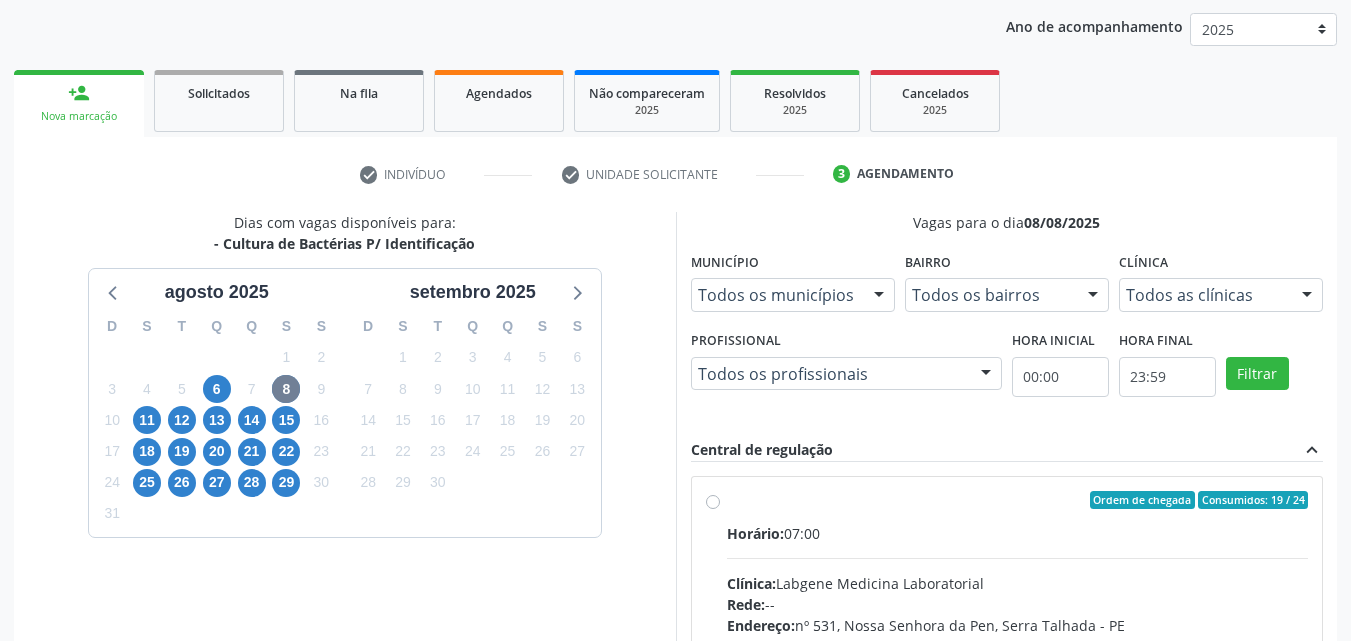 click on "Ordem de chegada
Consumidos: 19 / 24" at bounding box center [1018, 500] 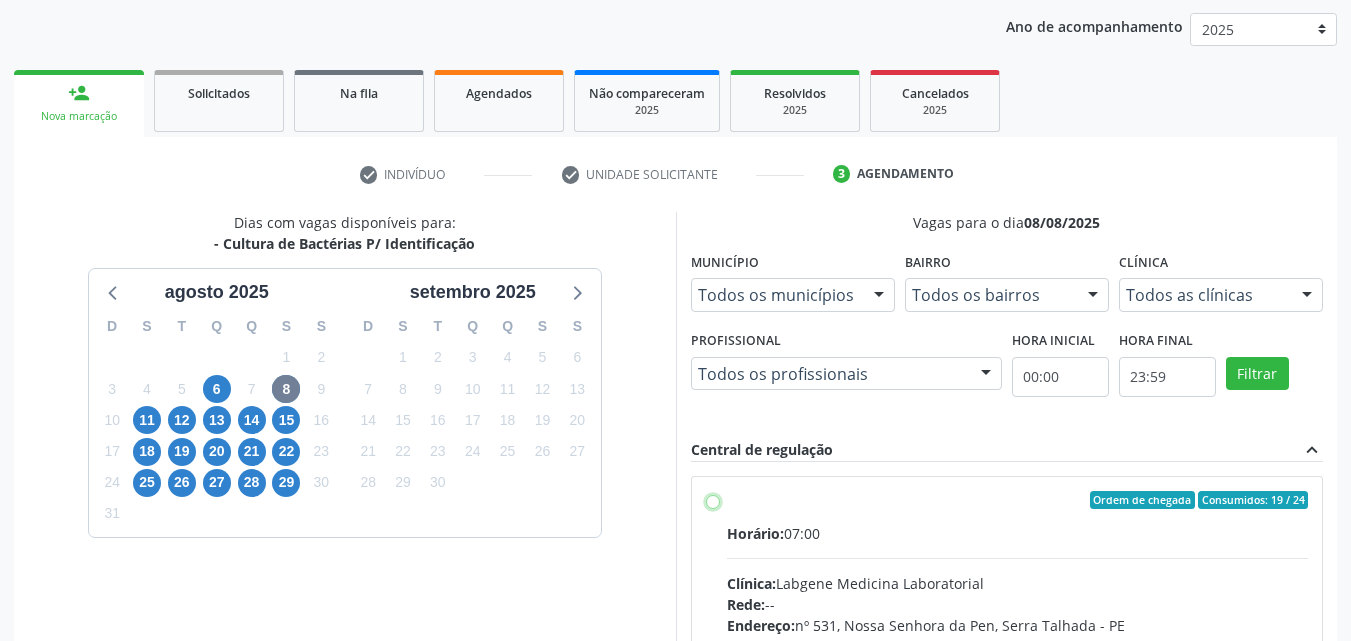 radio on "true" 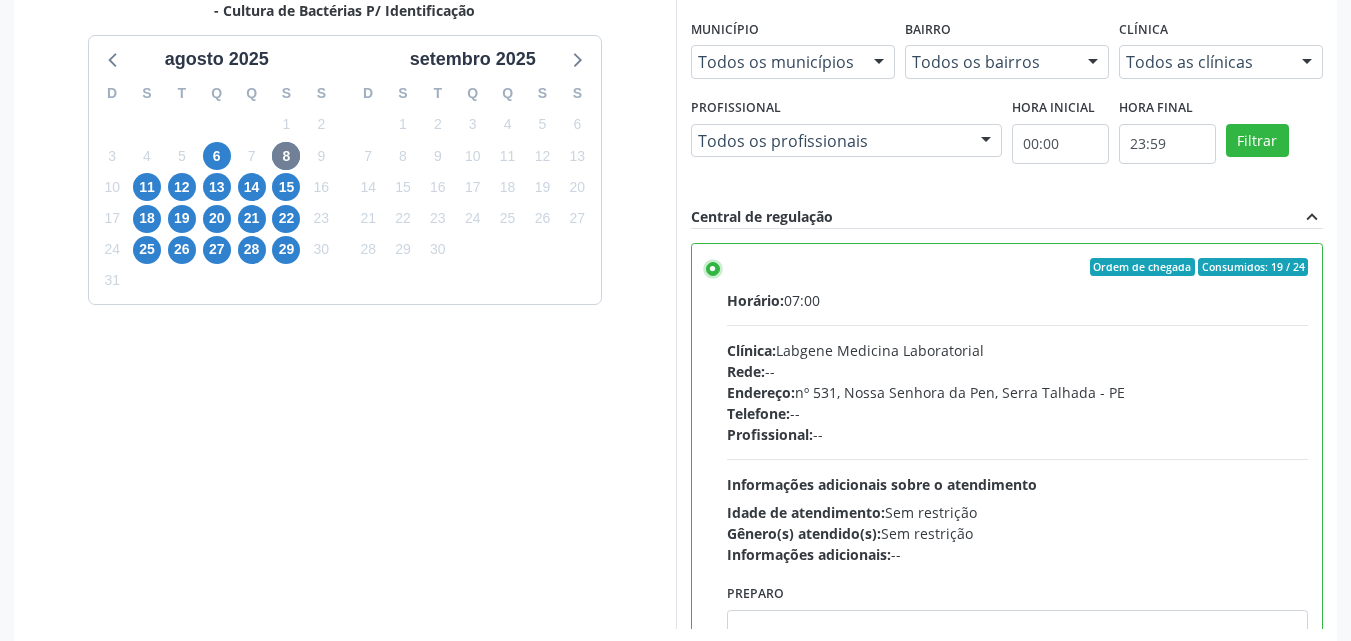 scroll, scrollTop: 554, scrollLeft: 0, axis: vertical 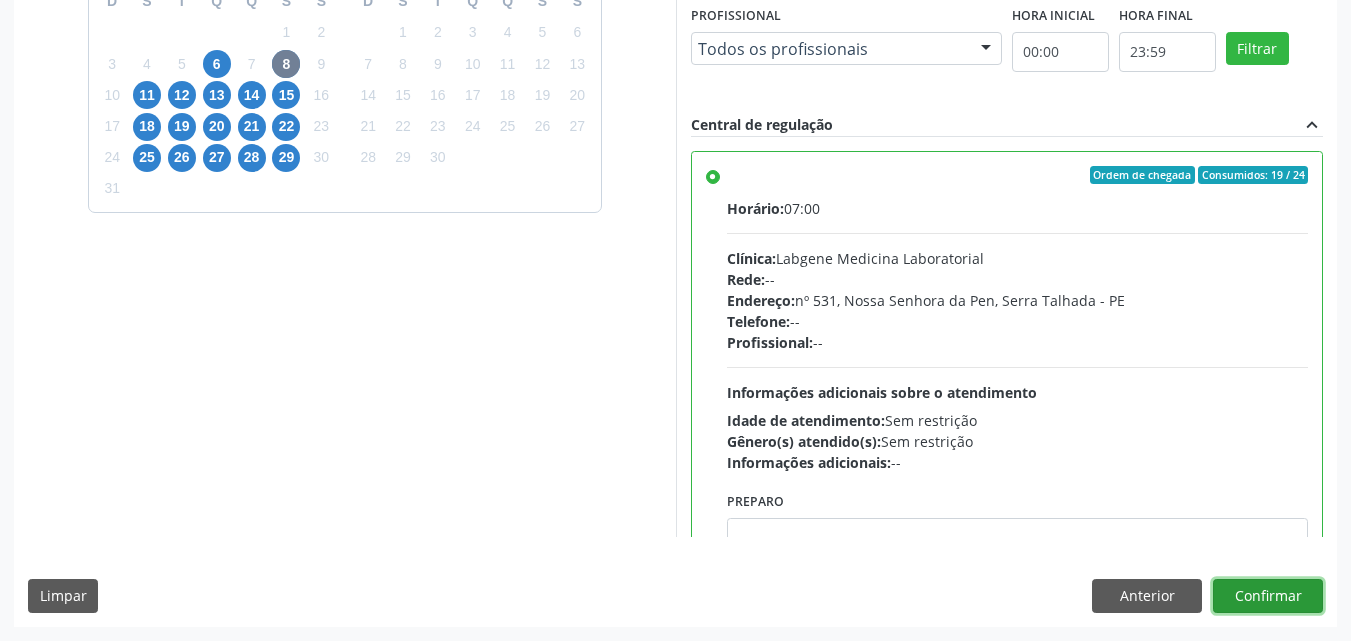 click on "Confirmar" at bounding box center [1268, 596] 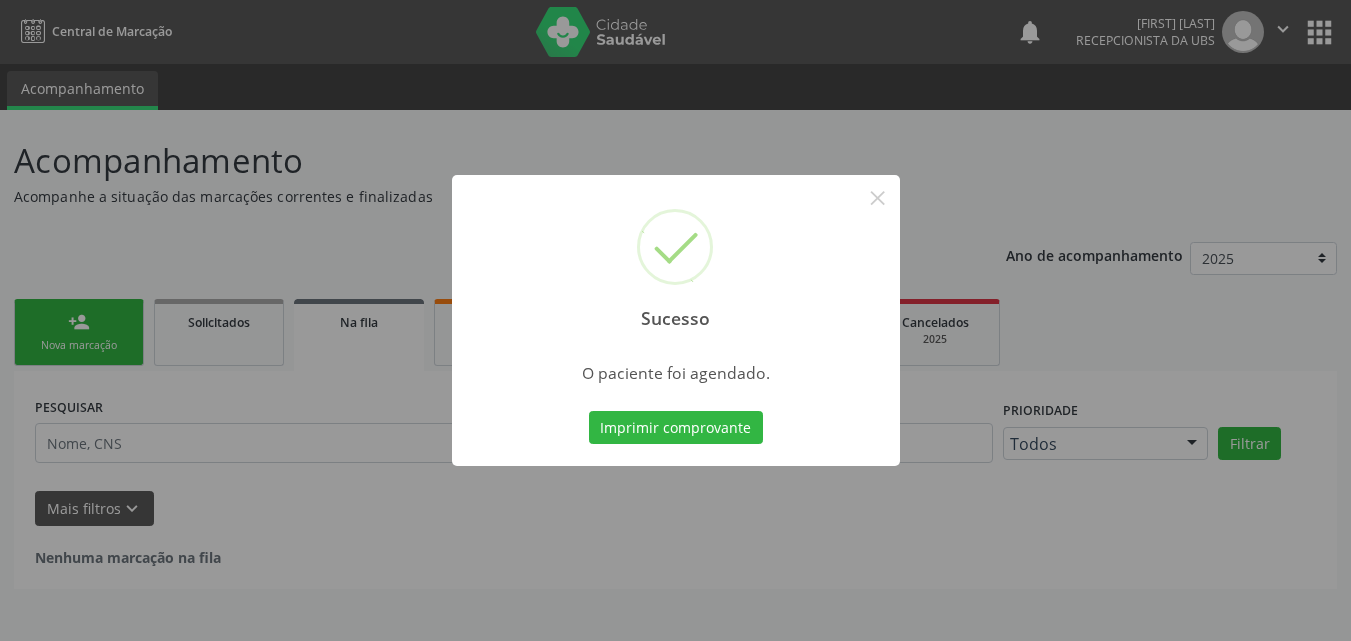 scroll, scrollTop: 0, scrollLeft: 0, axis: both 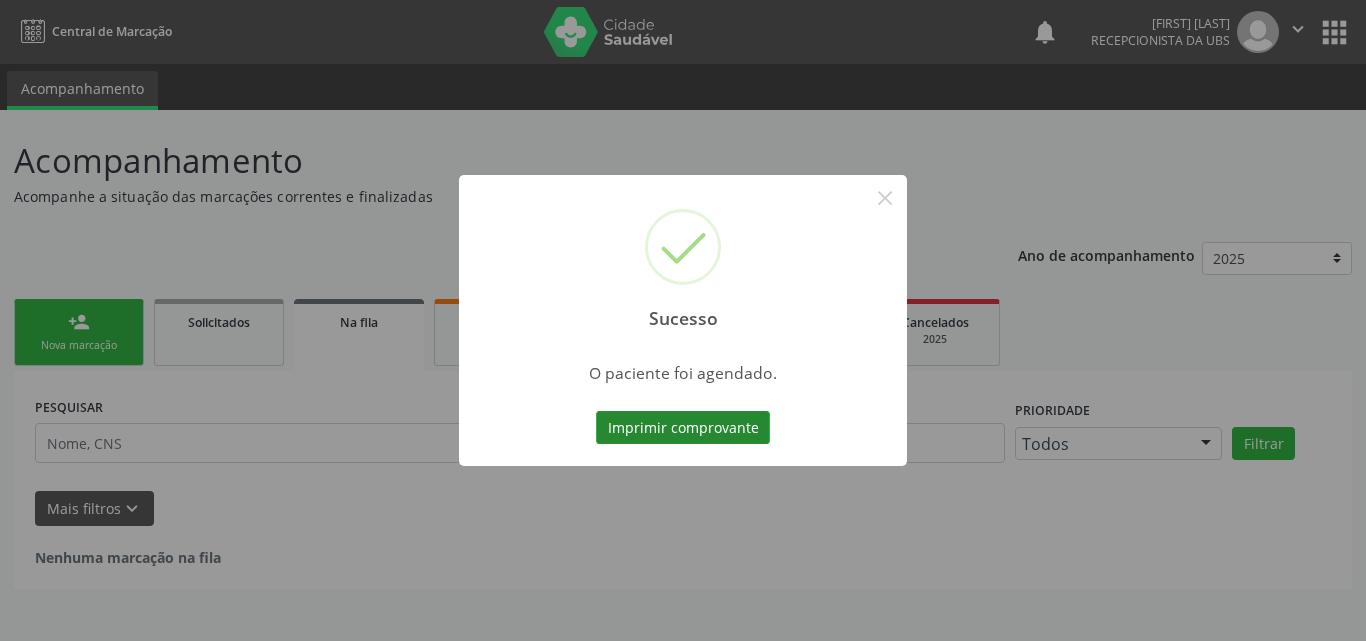 click on "Imprimir comprovante" at bounding box center [683, 428] 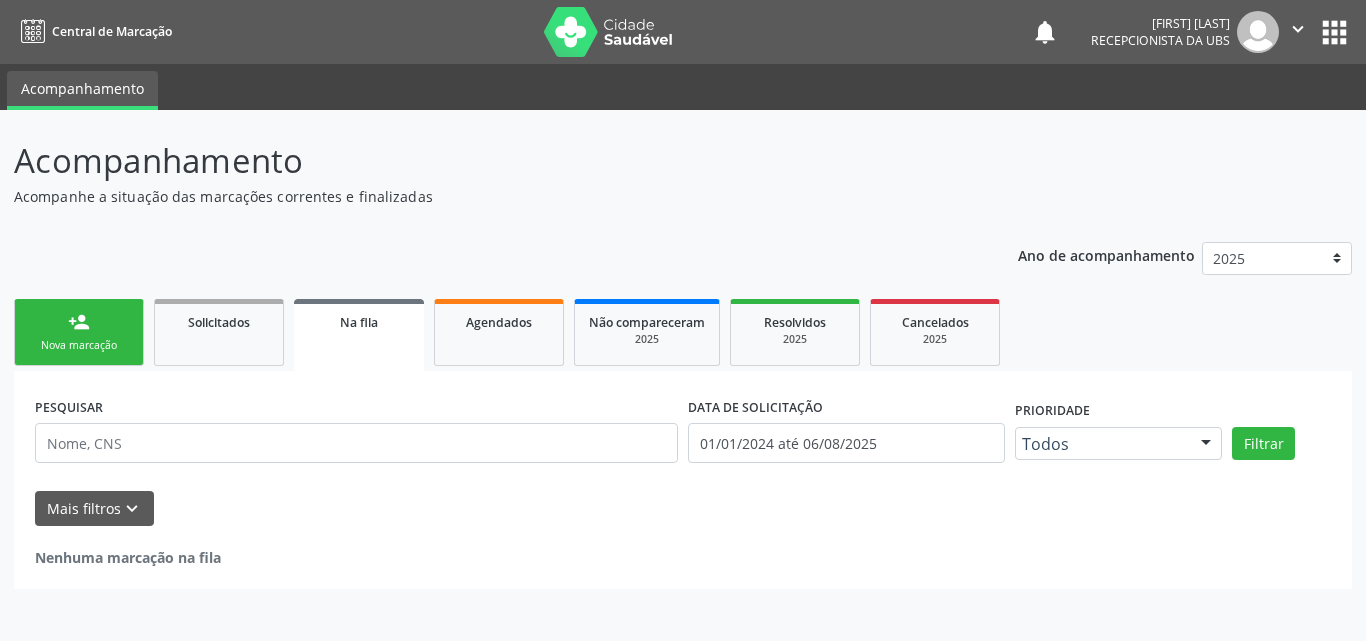 click on "person_add
Nova marcação" at bounding box center [79, 332] 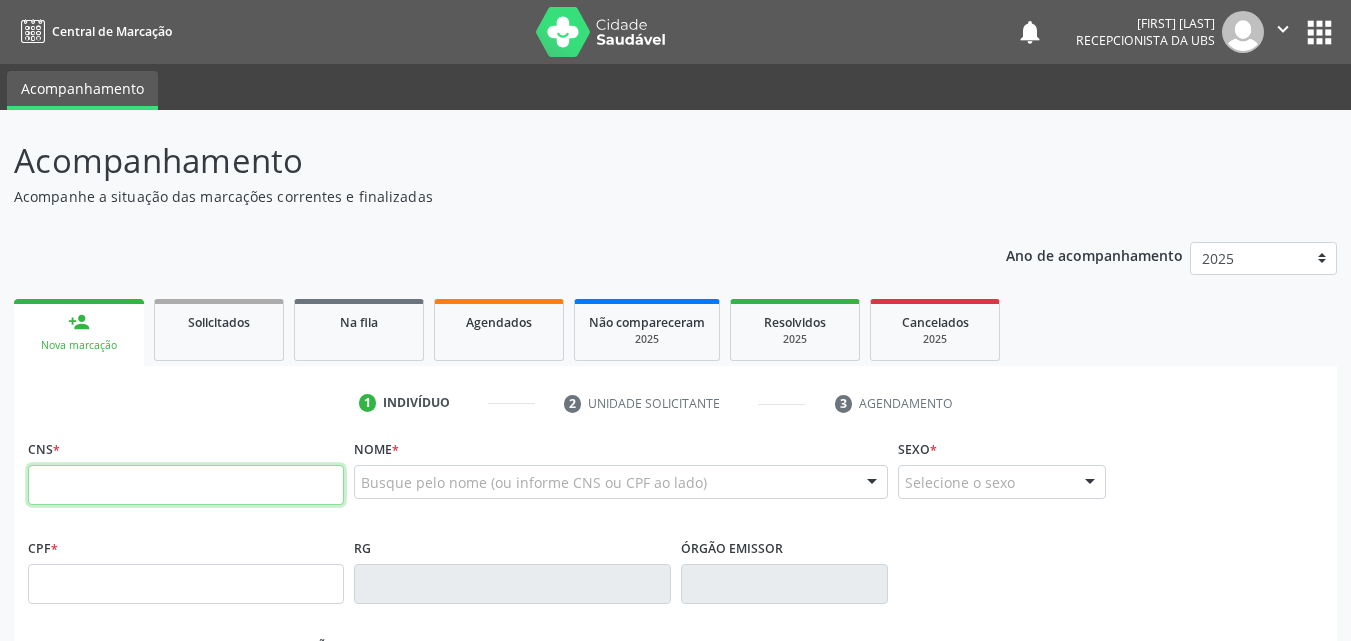 click at bounding box center (186, 485) 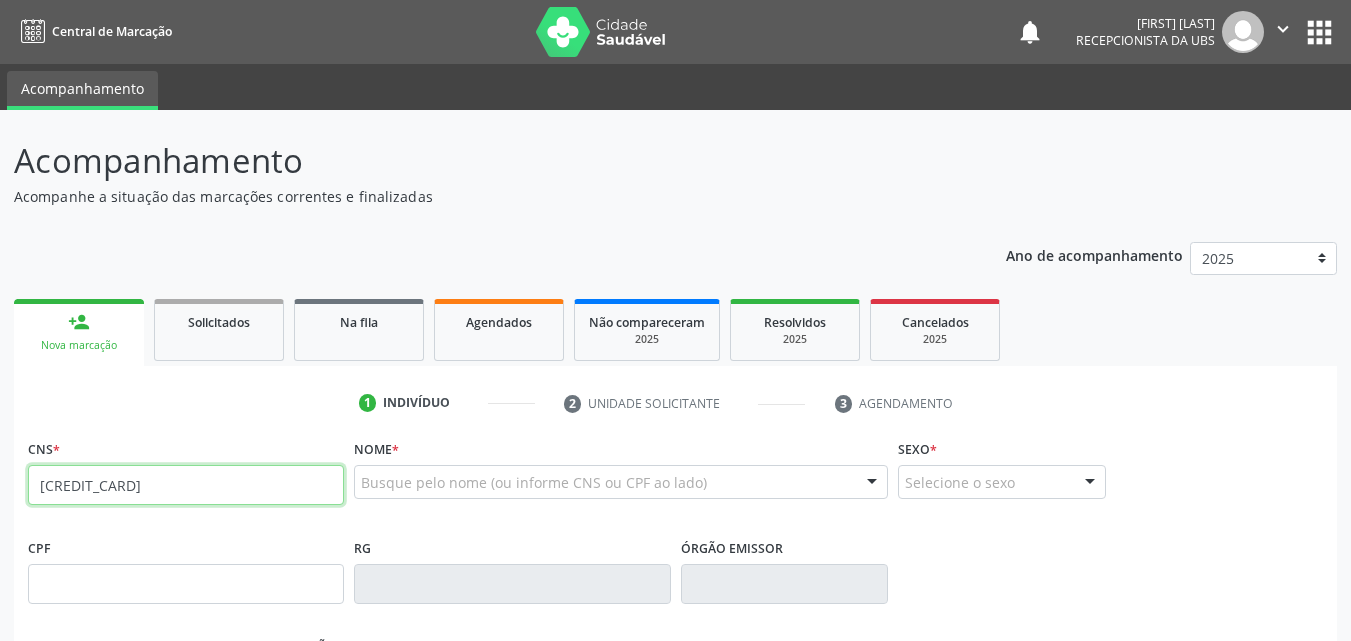 type on "[PHONE]" 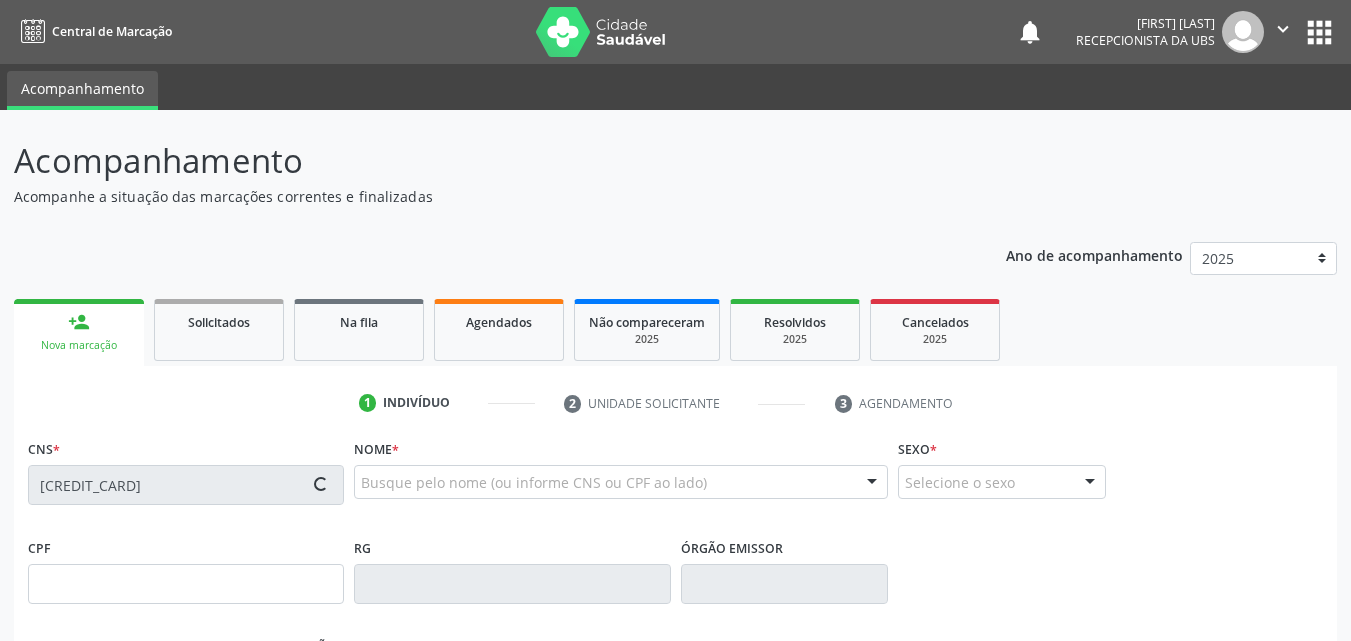 type on "[DATE]" 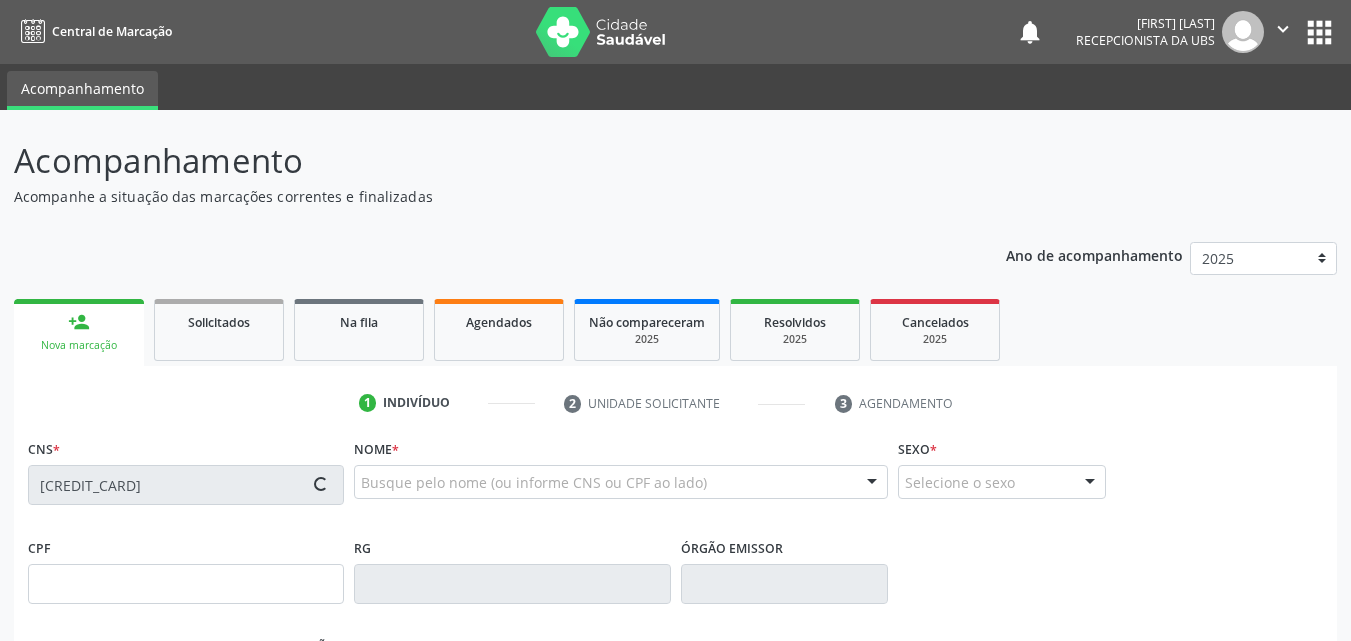 type on "[FIRST] [LAST] [LAST]" 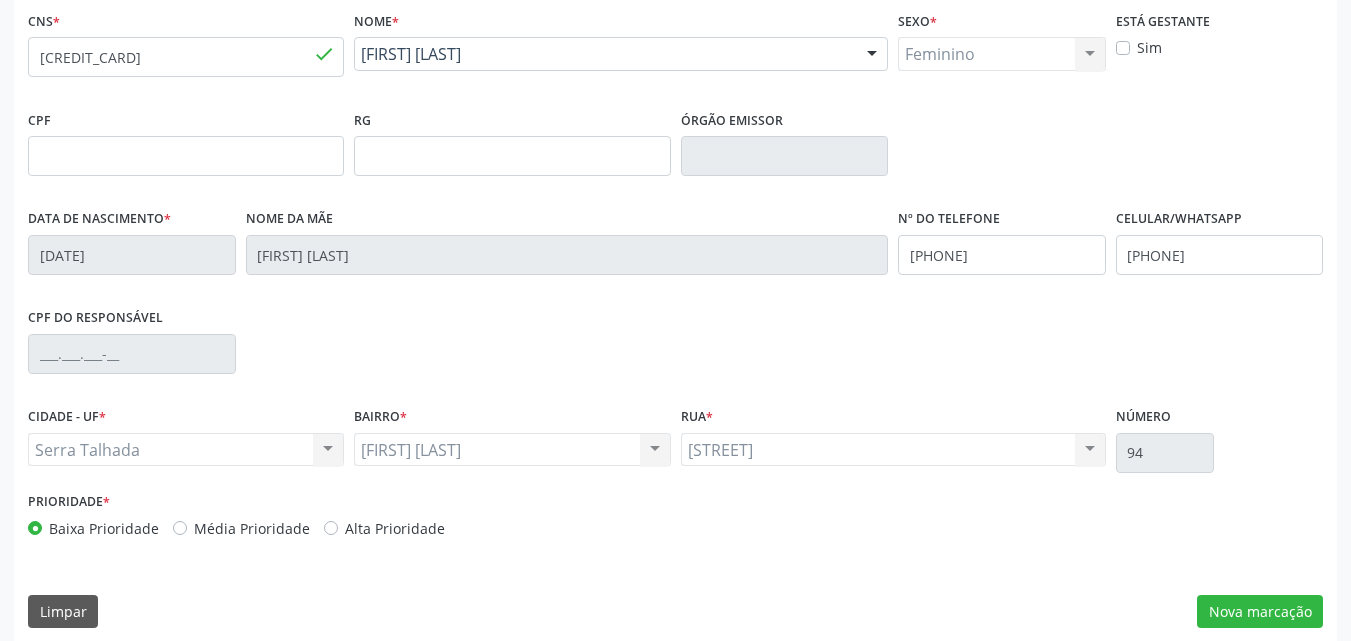 scroll, scrollTop: 443, scrollLeft: 0, axis: vertical 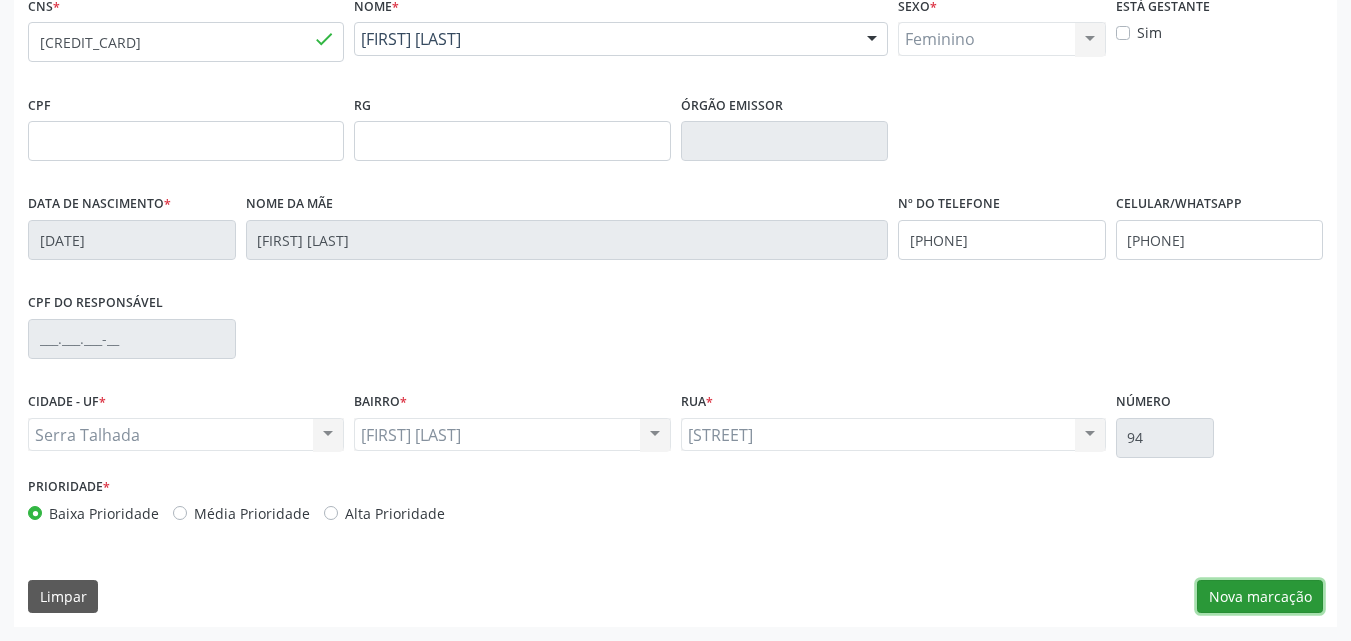drag, startPoint x: 1259, startPoint y: 600, endPoint x: 1139, endPoint y: 560, distance: 126.491104 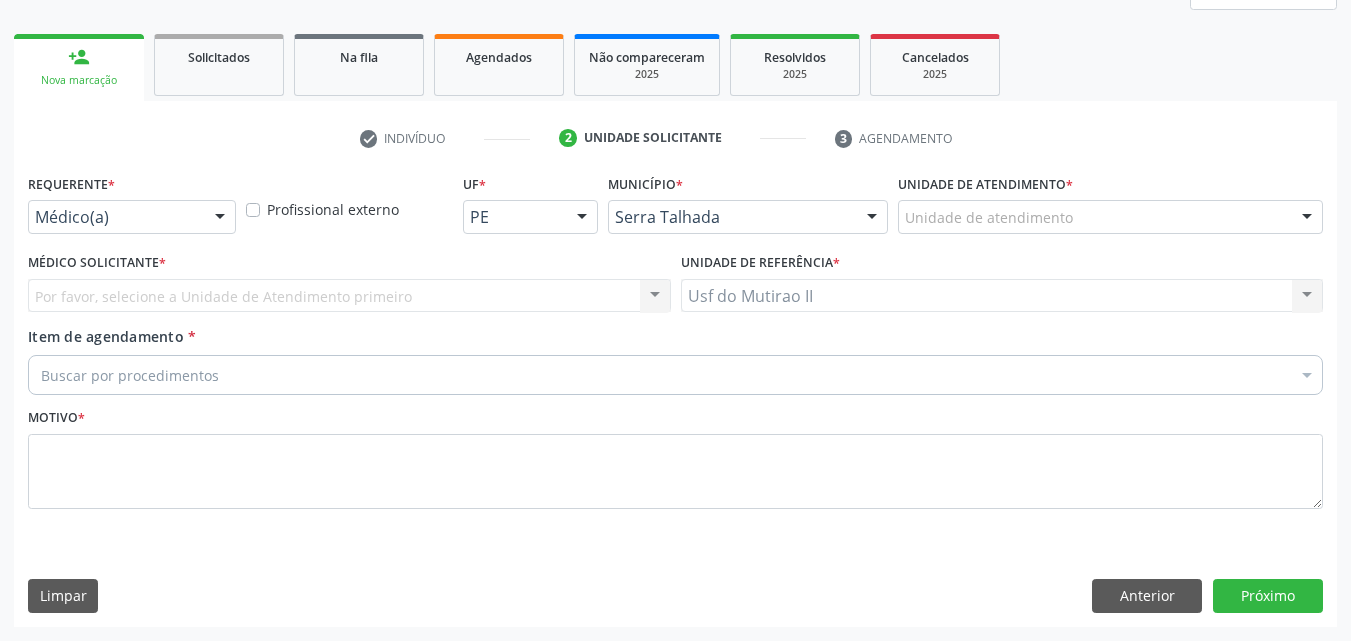 scroll, scrollTop: 265, scrollLeft: 0, axis: vertical 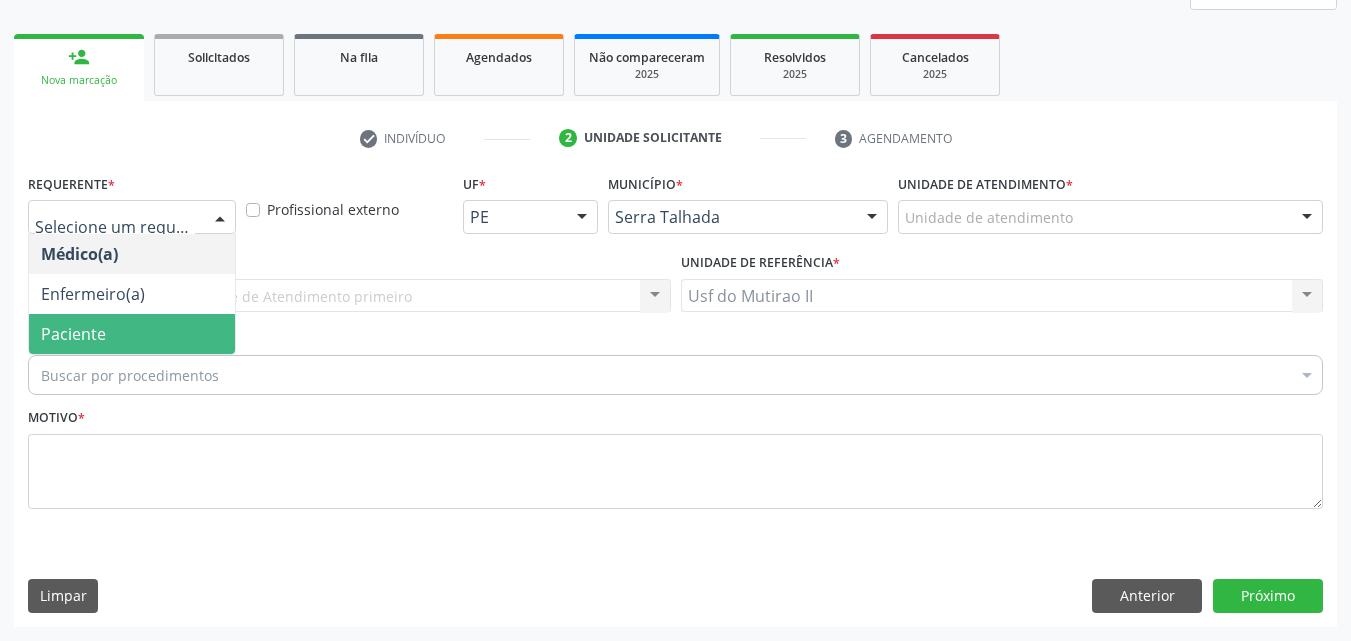click on "Paciente" at bounding box center [132, 334] 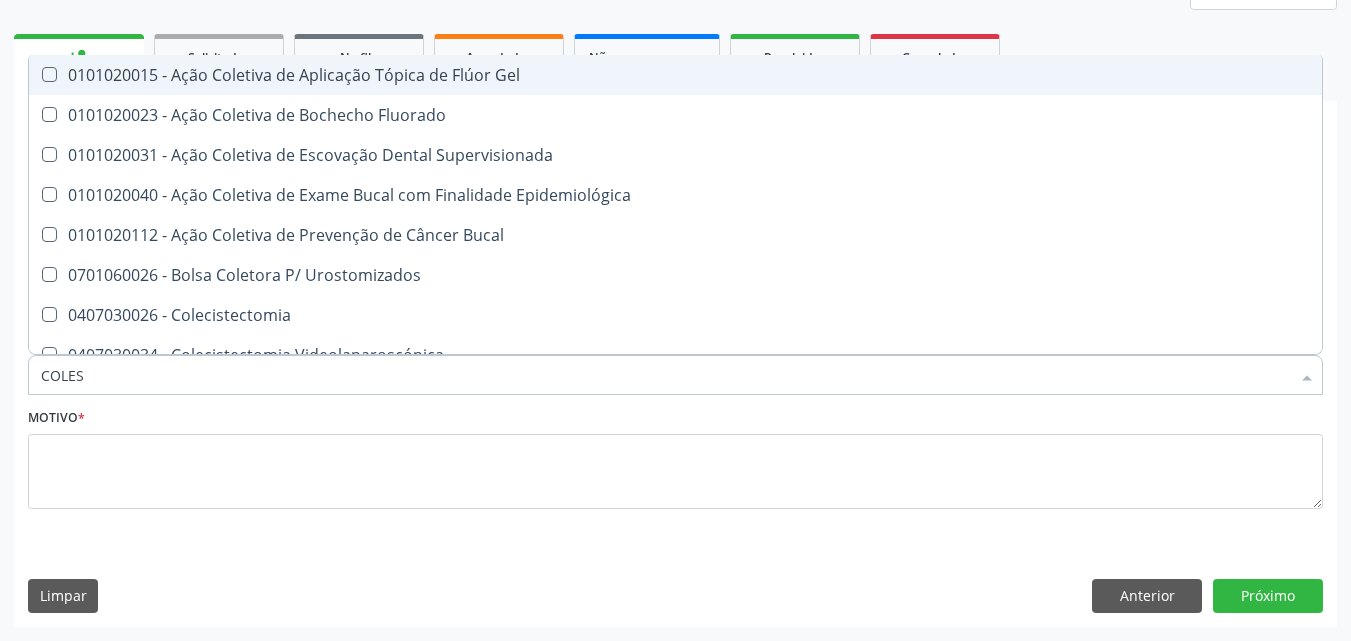 type on "COLEST" 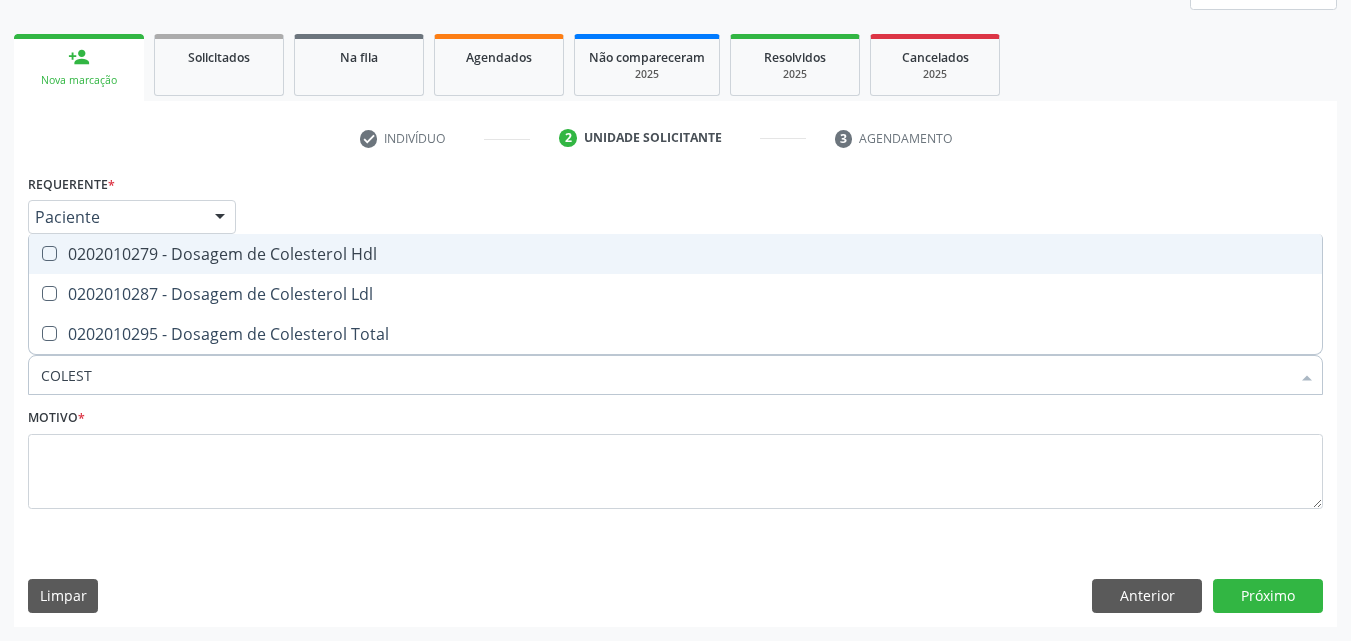 click on "0202010279 - Dosagem de Colesterol Hdl" at bounding box center [675, 254] 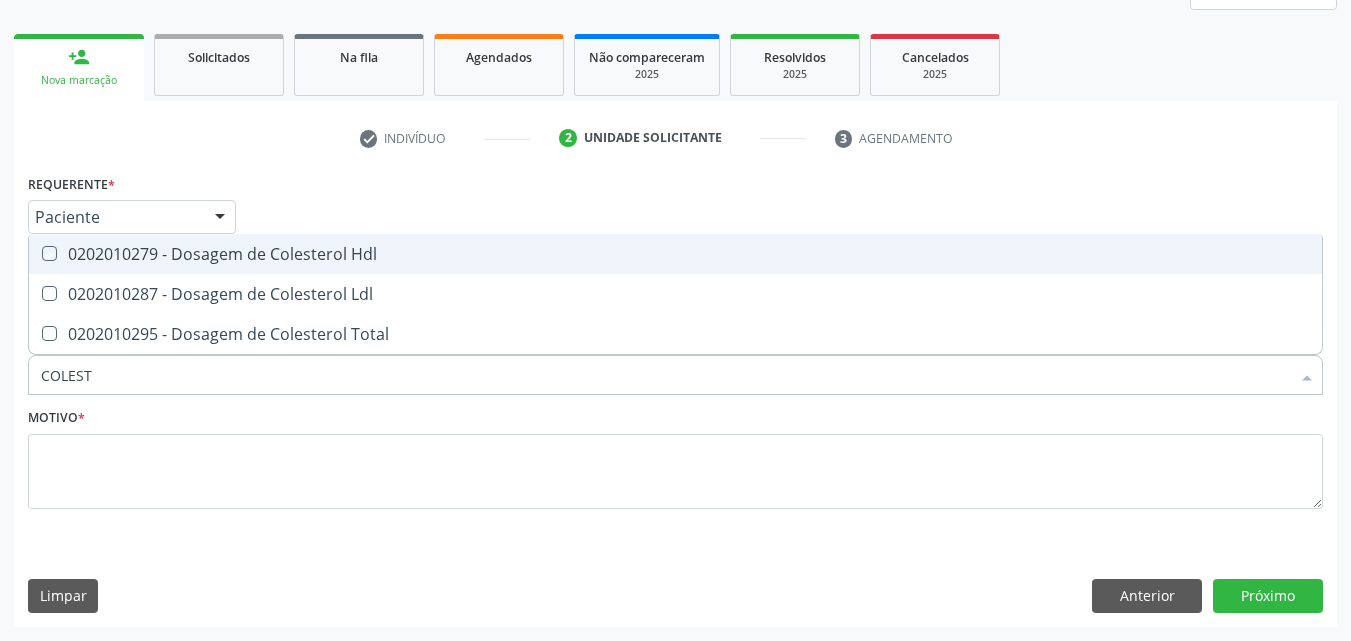 checkbox on "true" 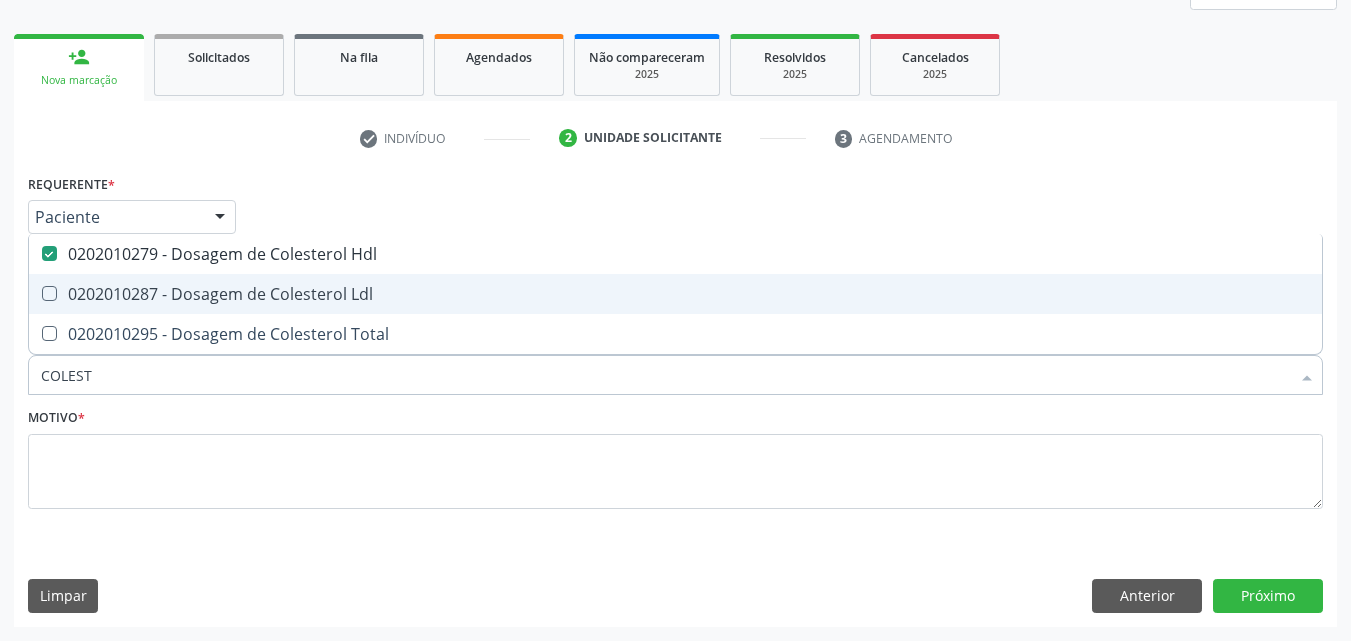 click on "0202010287 - Dosagem de Colesterol Ldl" at bounding box center [675, 294] 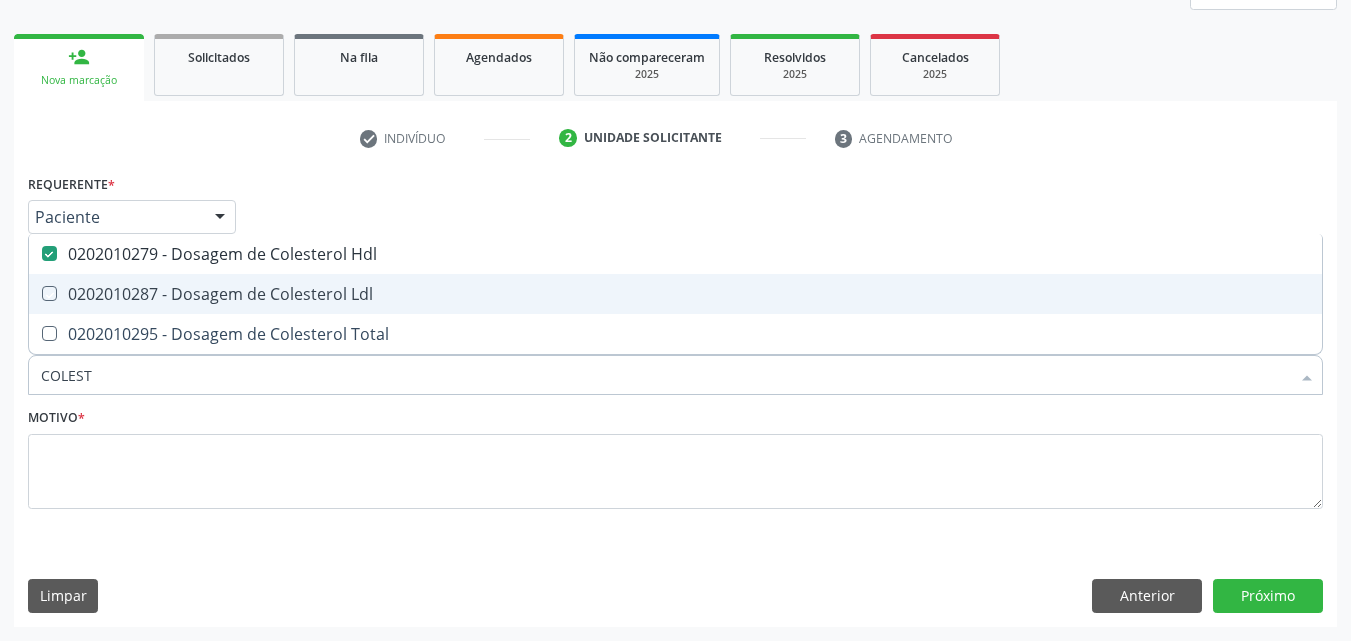 checkbox on "true" 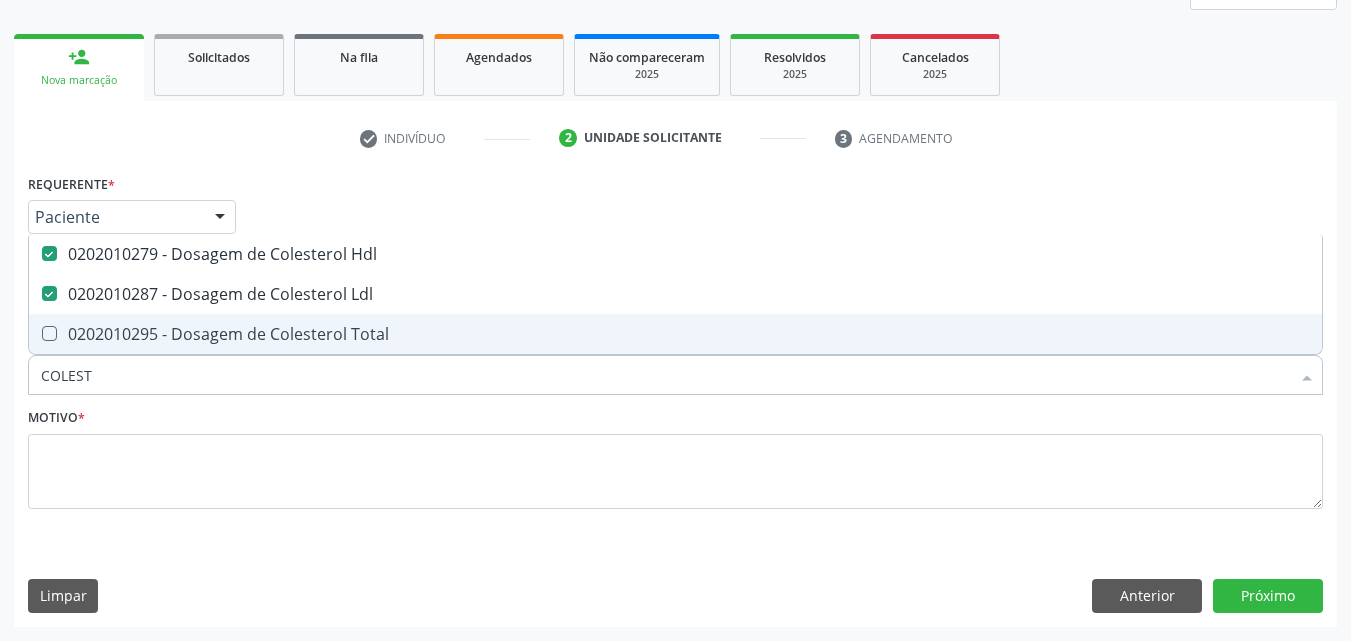 click on "0202010295 - Dosagem de Colesterol Total" at bounding box center [675, 334] 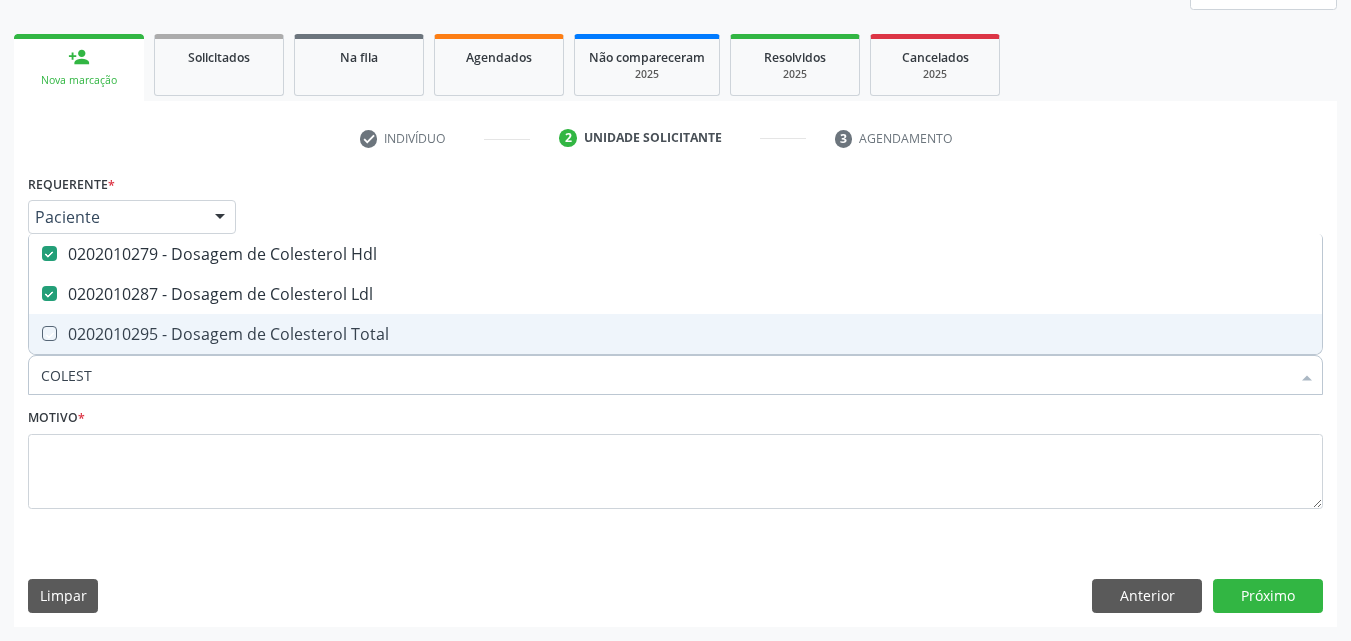 checkbox on "true" 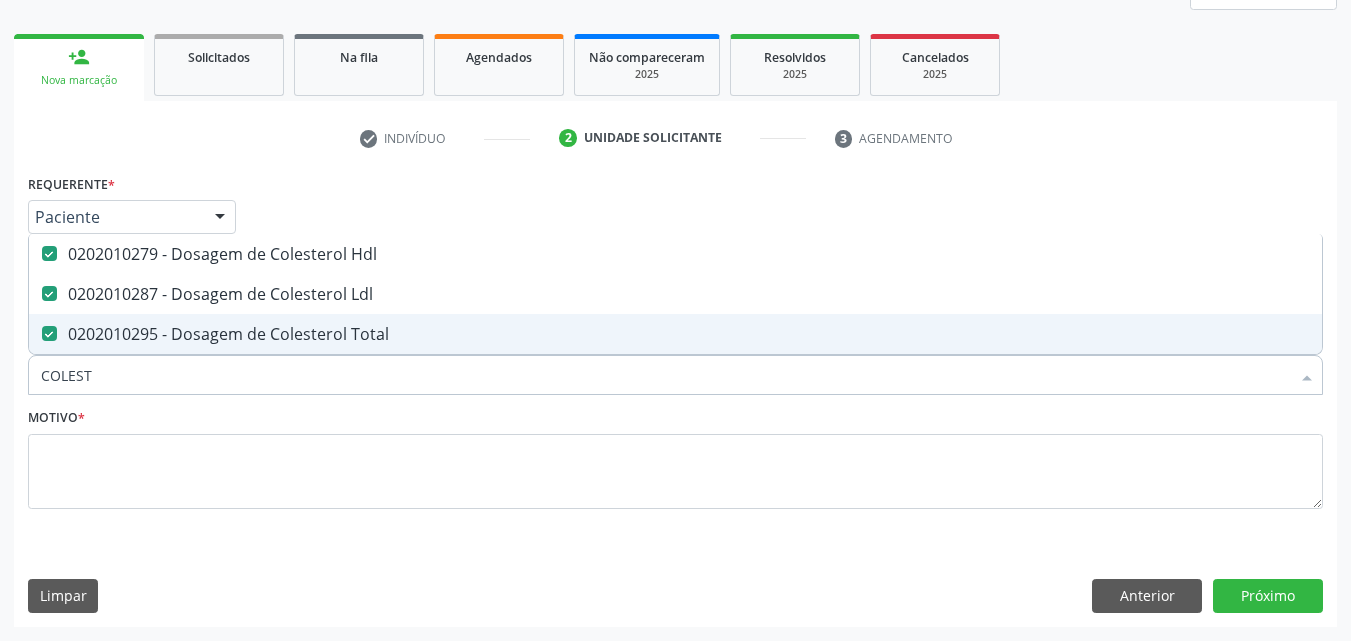 drag, startPoint x: 164, startPoint y: 384, endPoint x: 35, endPoint y: 370, distance: 129.75746 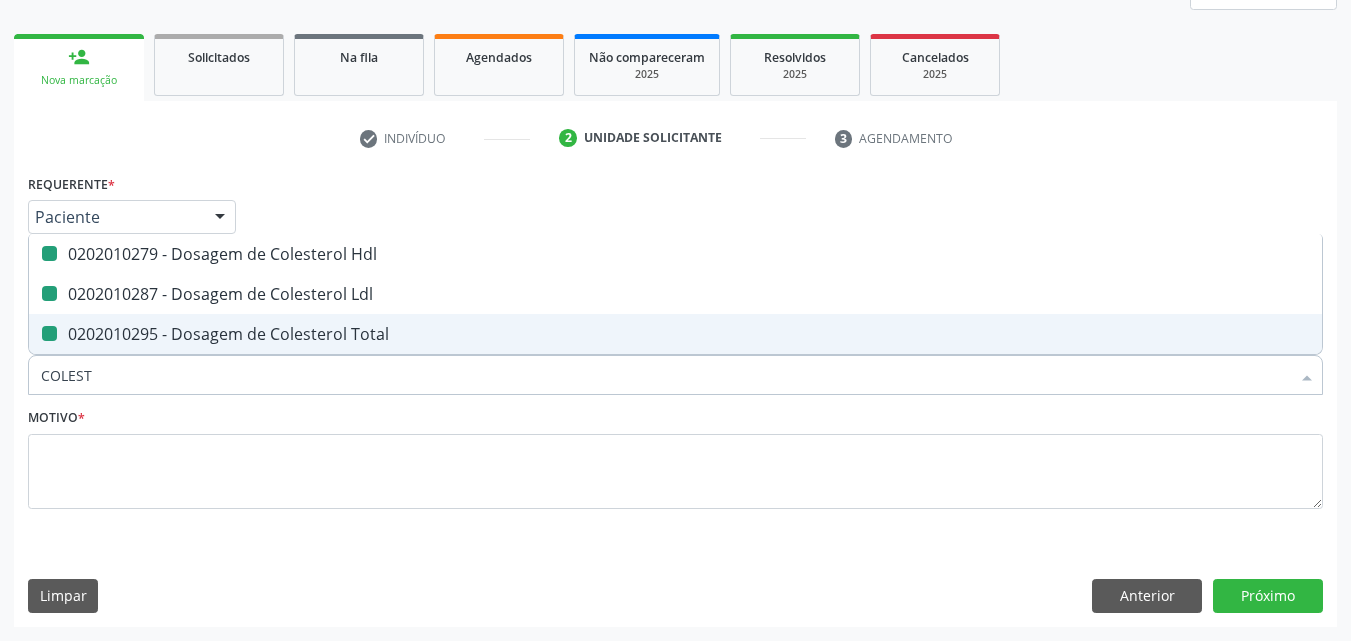 type 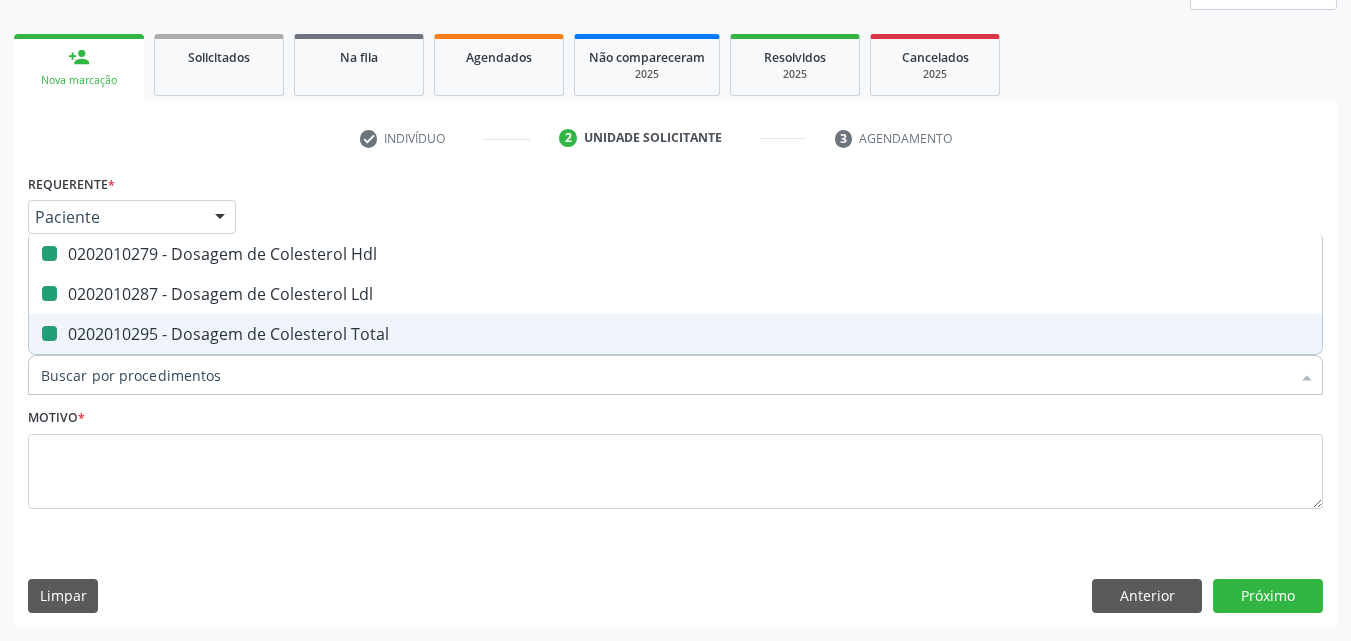 checkbox on "false" 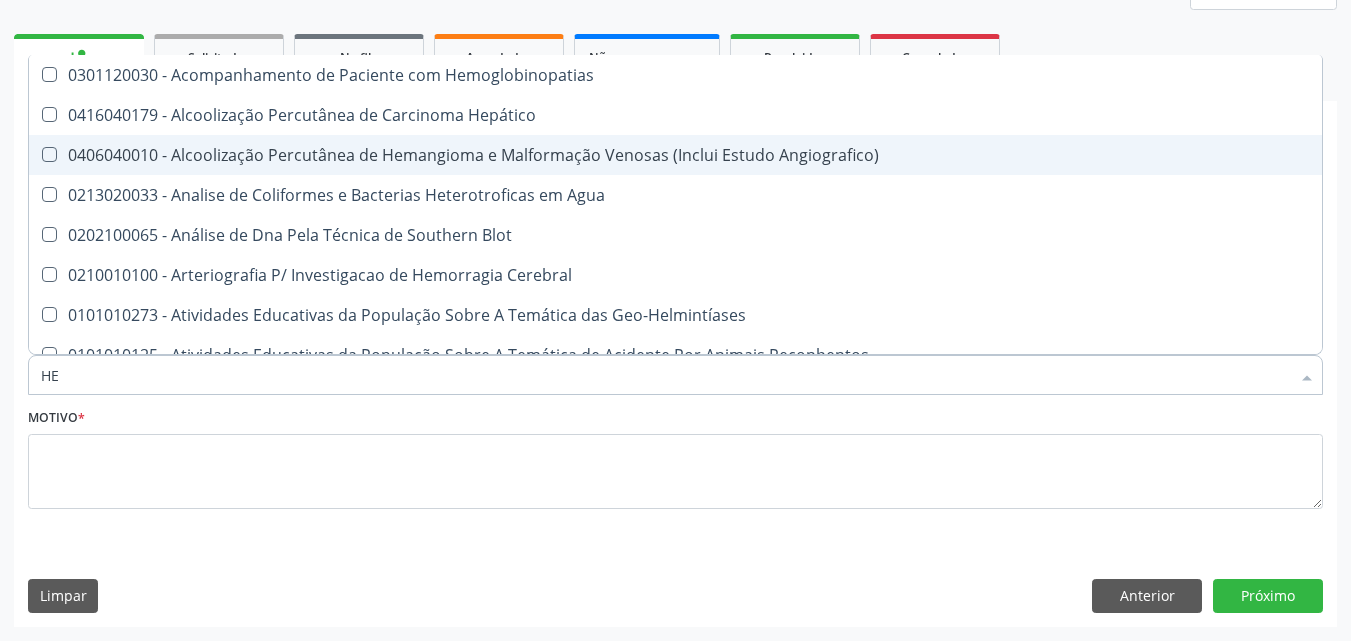 type on "HEM" 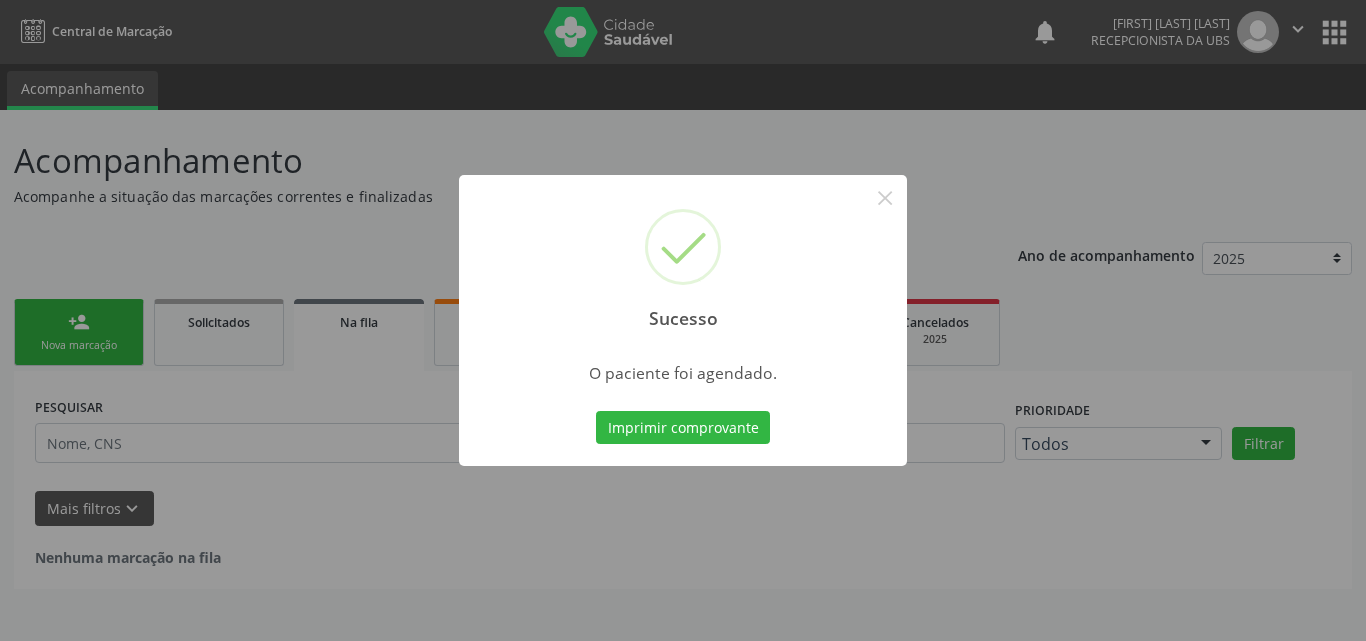 click on "Imprimir comprovante" at bounding box center (683, 428) 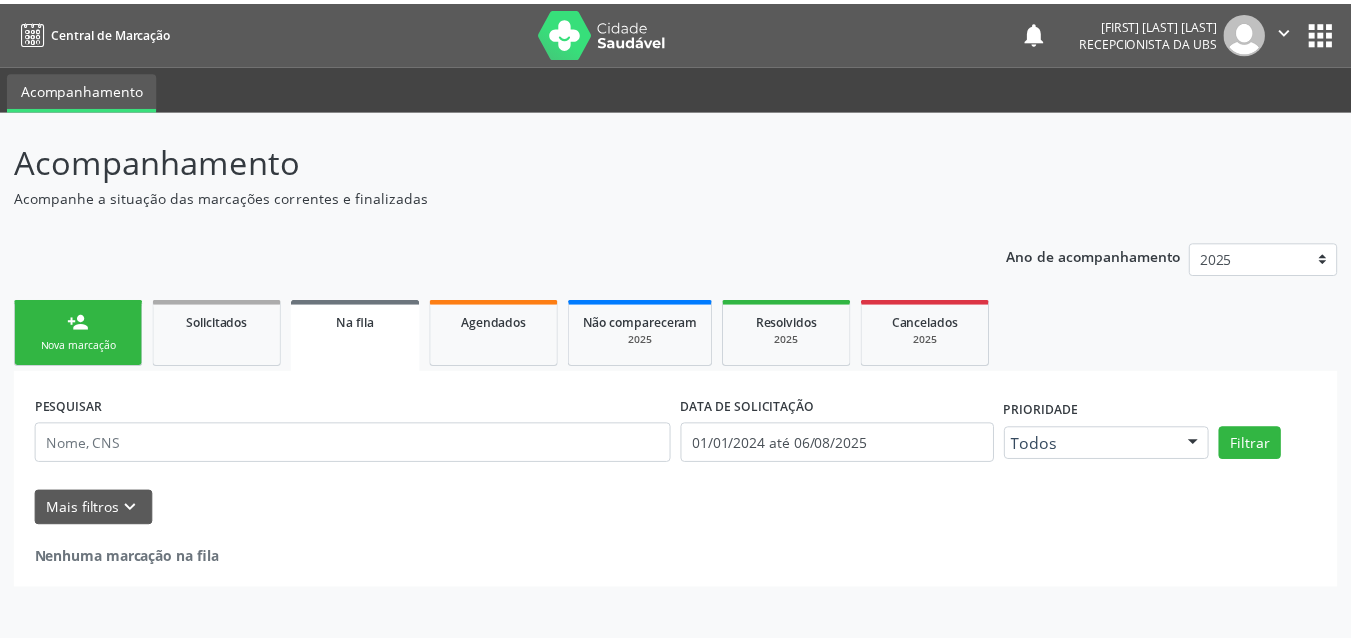 scroll, scrollTop: 0, scrollLeft: 0, axis: both 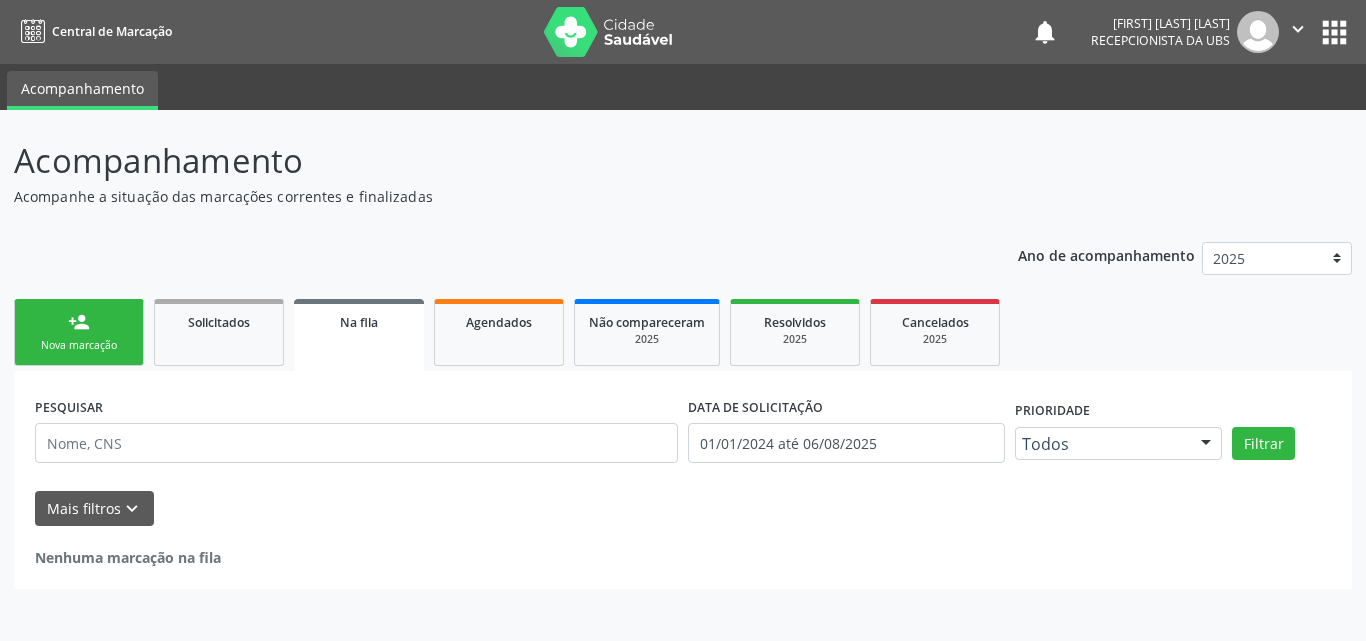 click on "person_add
Nova marcação" at bounding box center (79, 332) 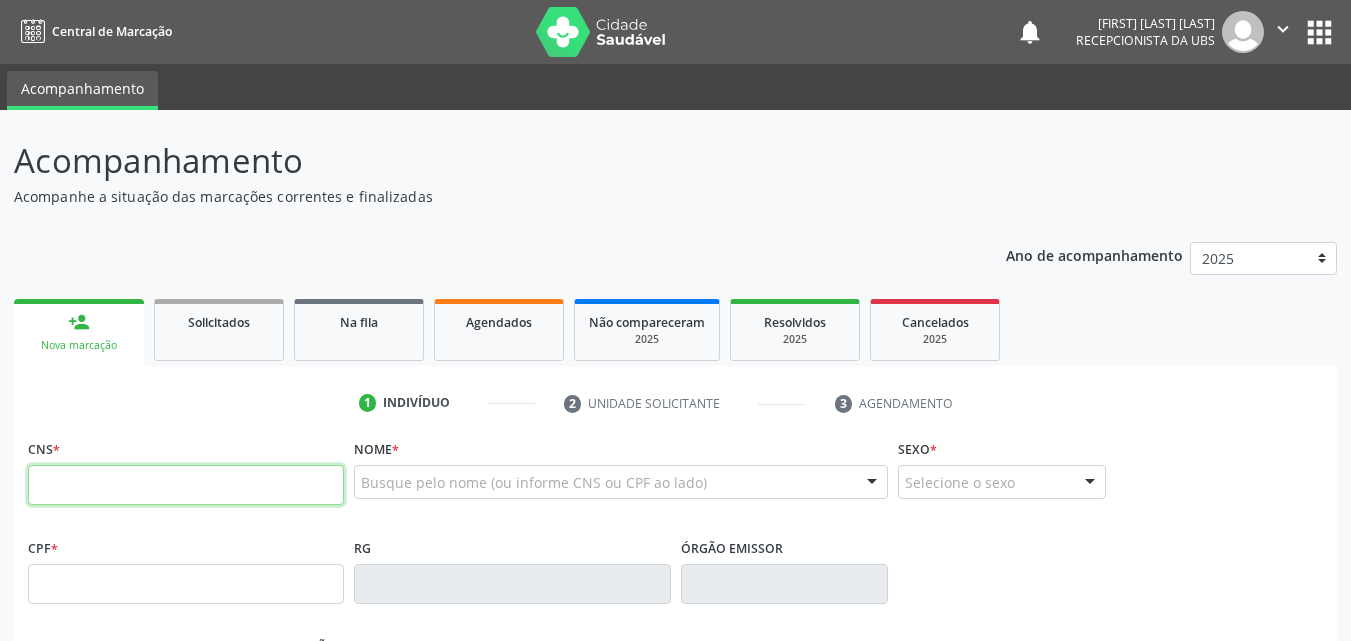 click at bounding box center [186, 485] 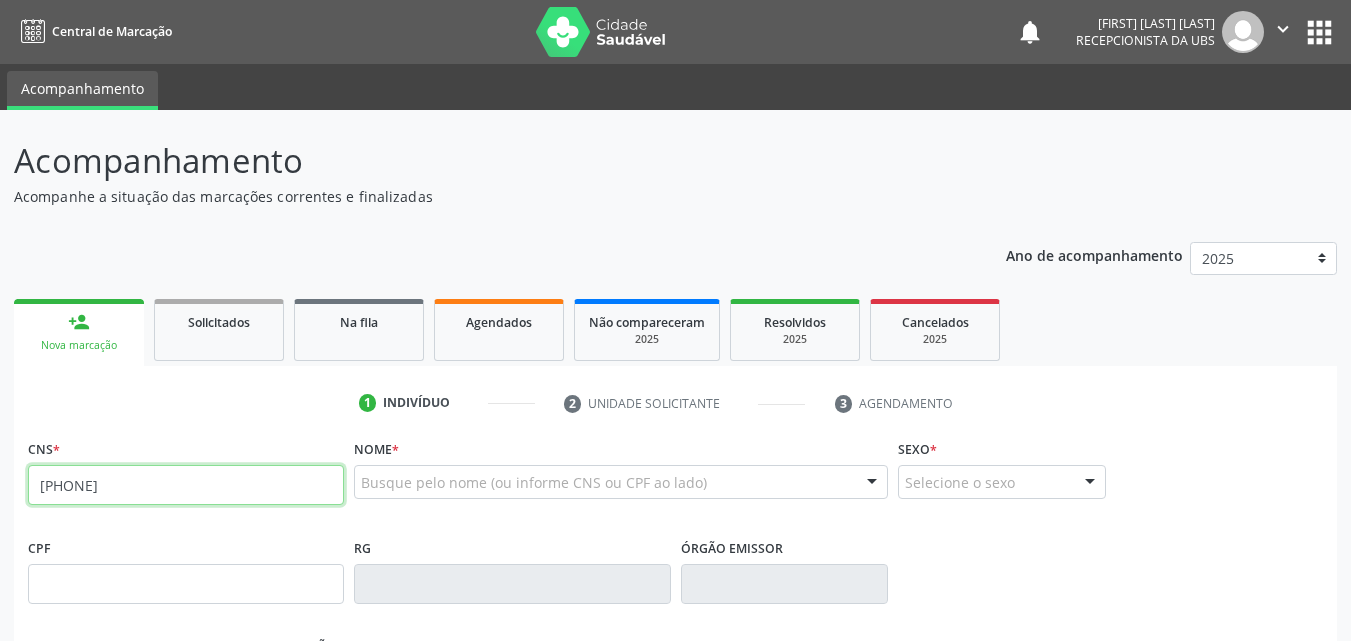 type on "[PHONE]" 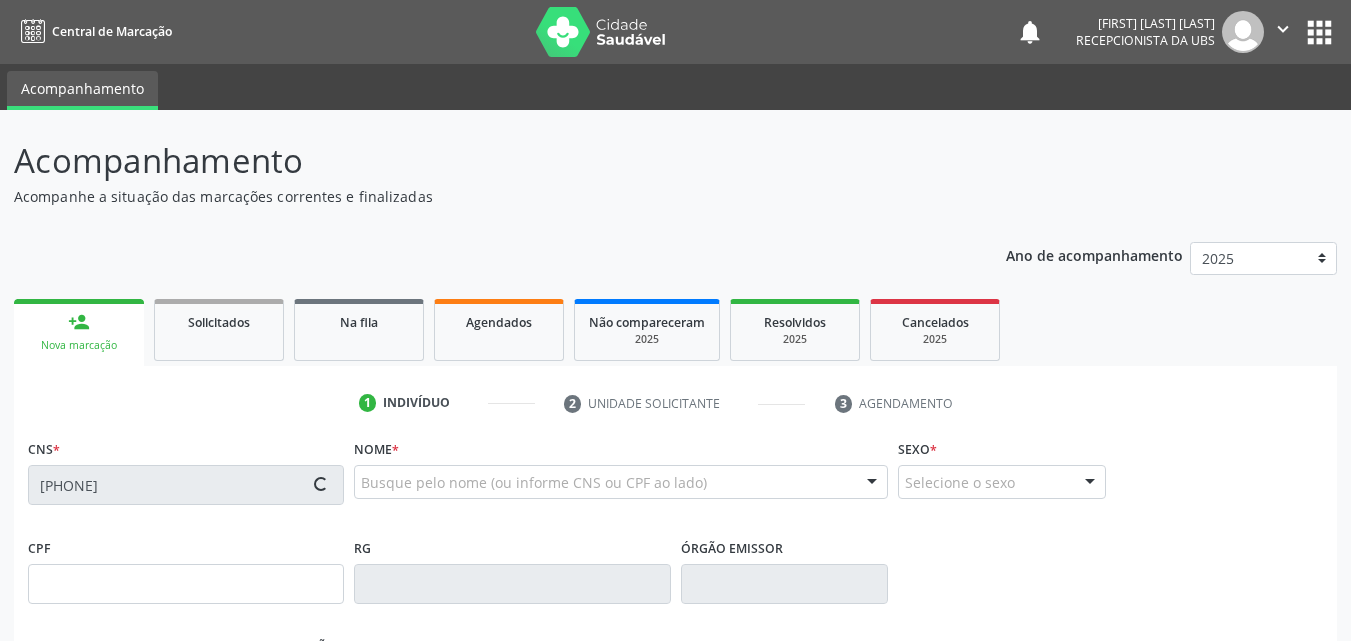 type on "[DATE]" 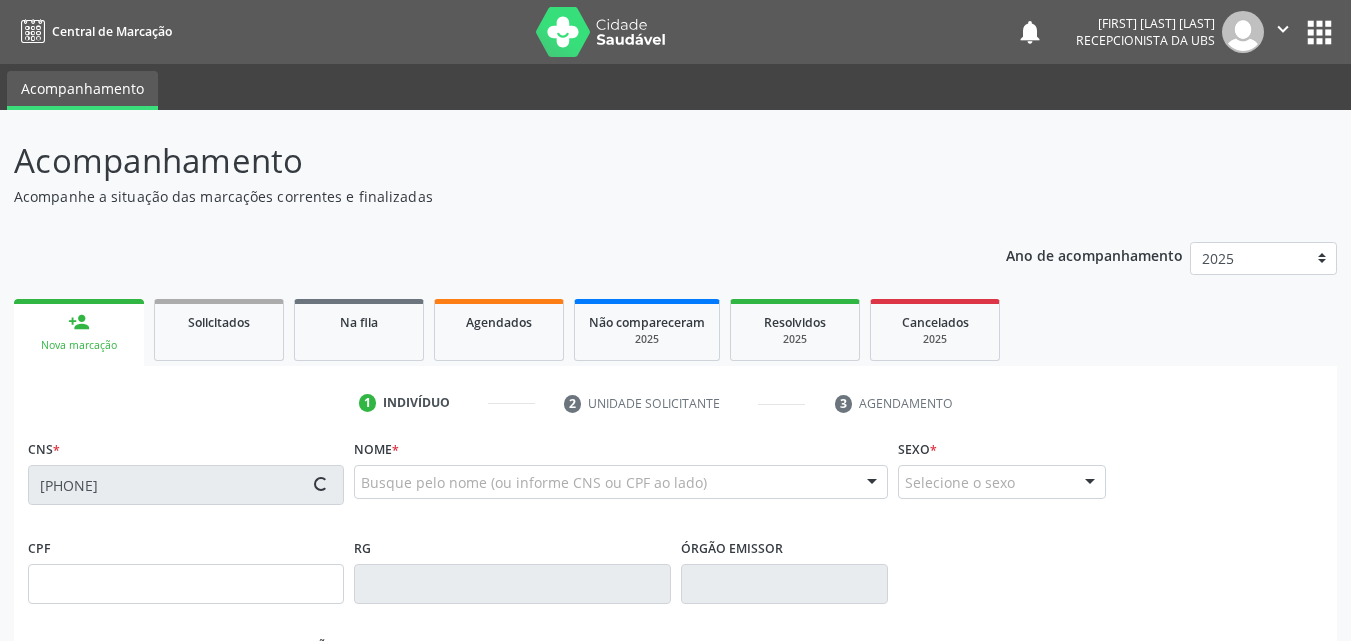 type on "[FIRST] [LAST] [LAST]" 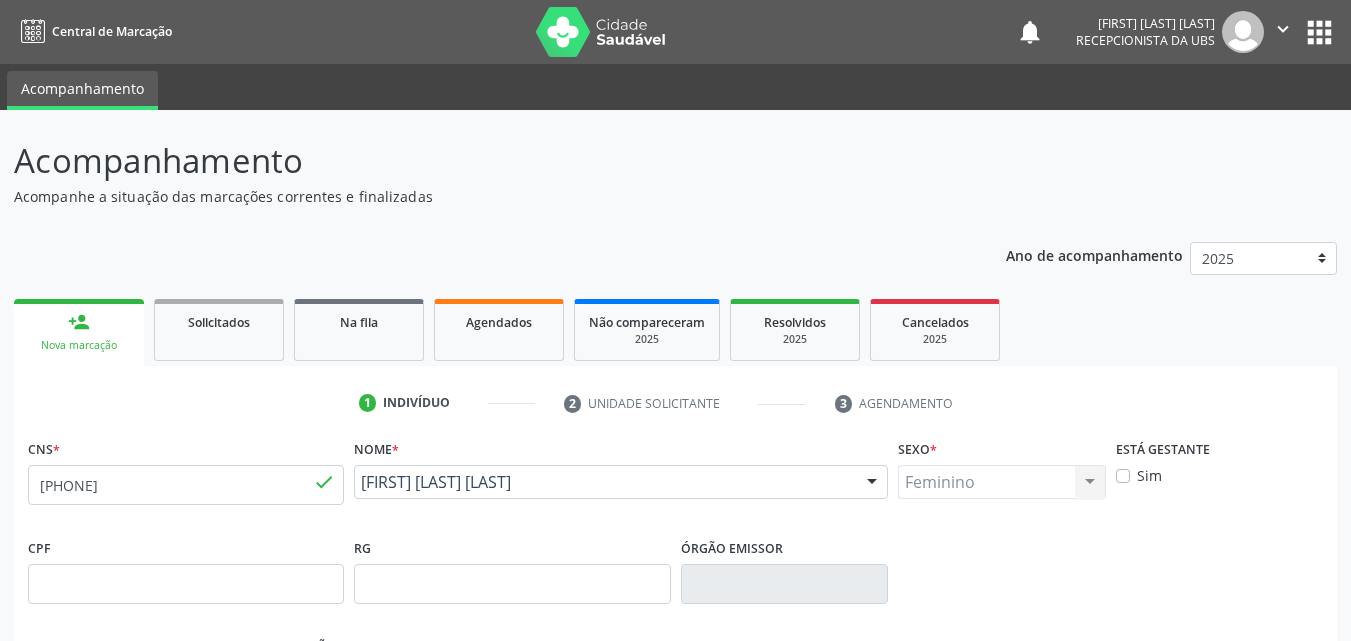 scroll, scrollTop: 443, scrollLeft: 0, axis: vertical 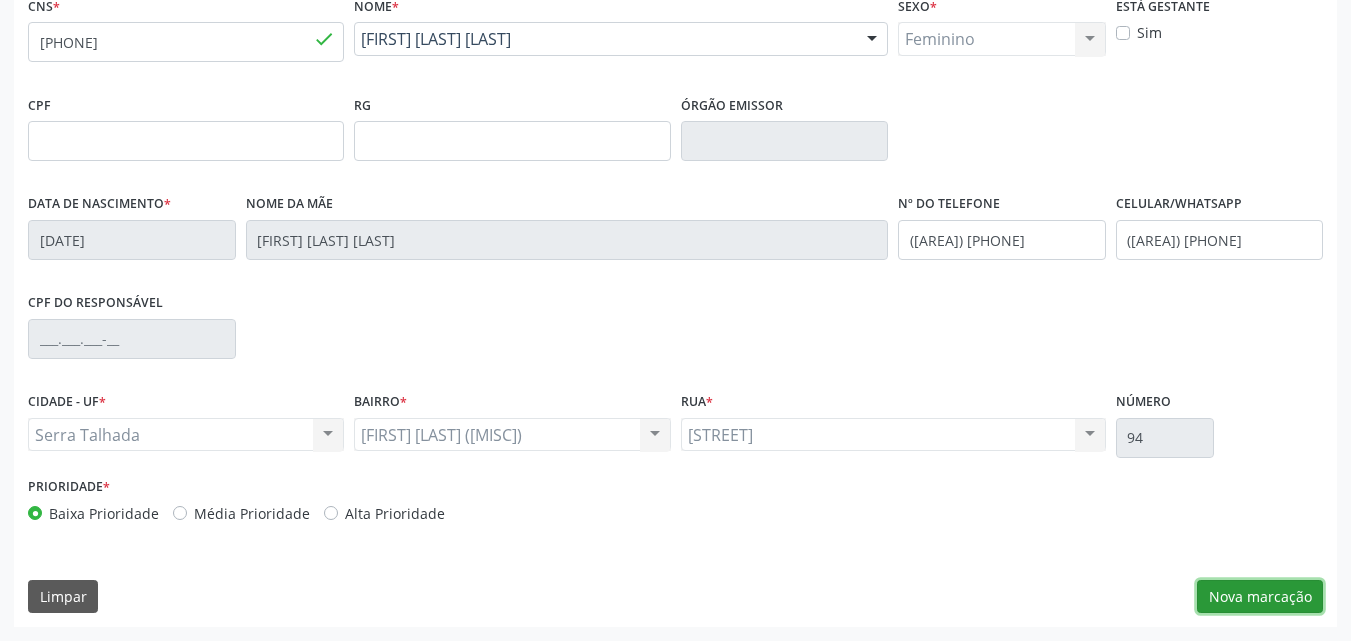 click on "Nova marcação" at bounding box center (1260, 597) 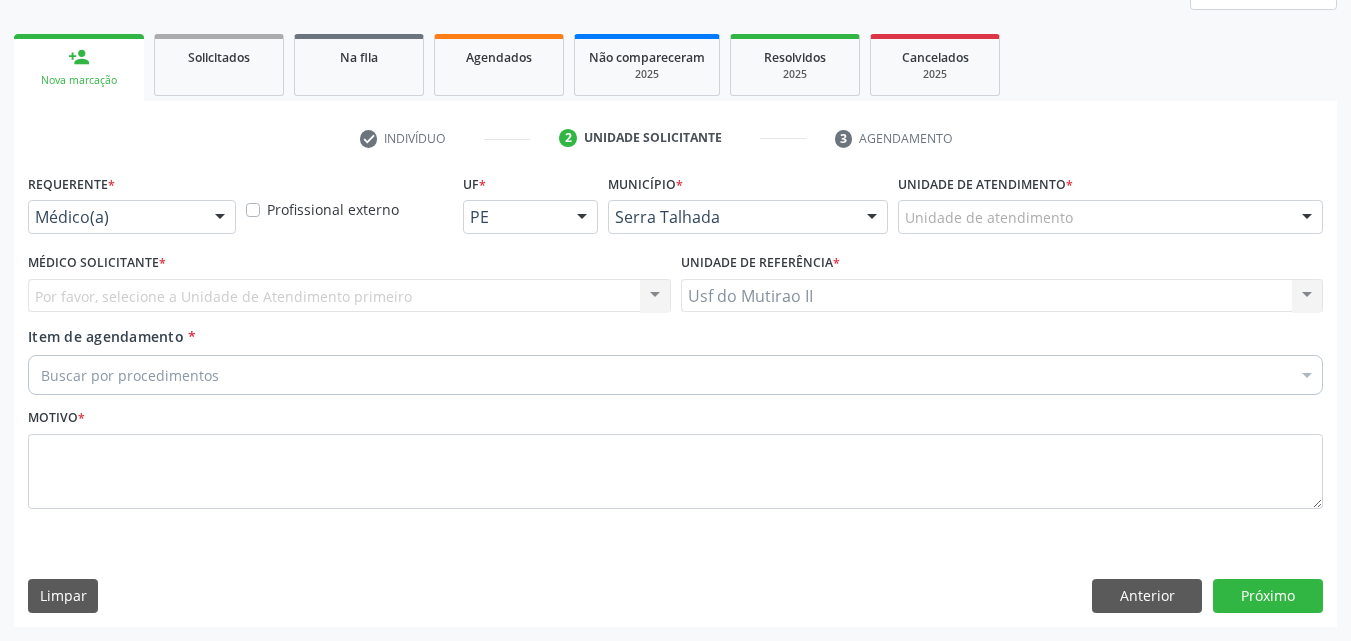 scroll, scrollTop: 265, scrollLeft: 0, axis: vertical 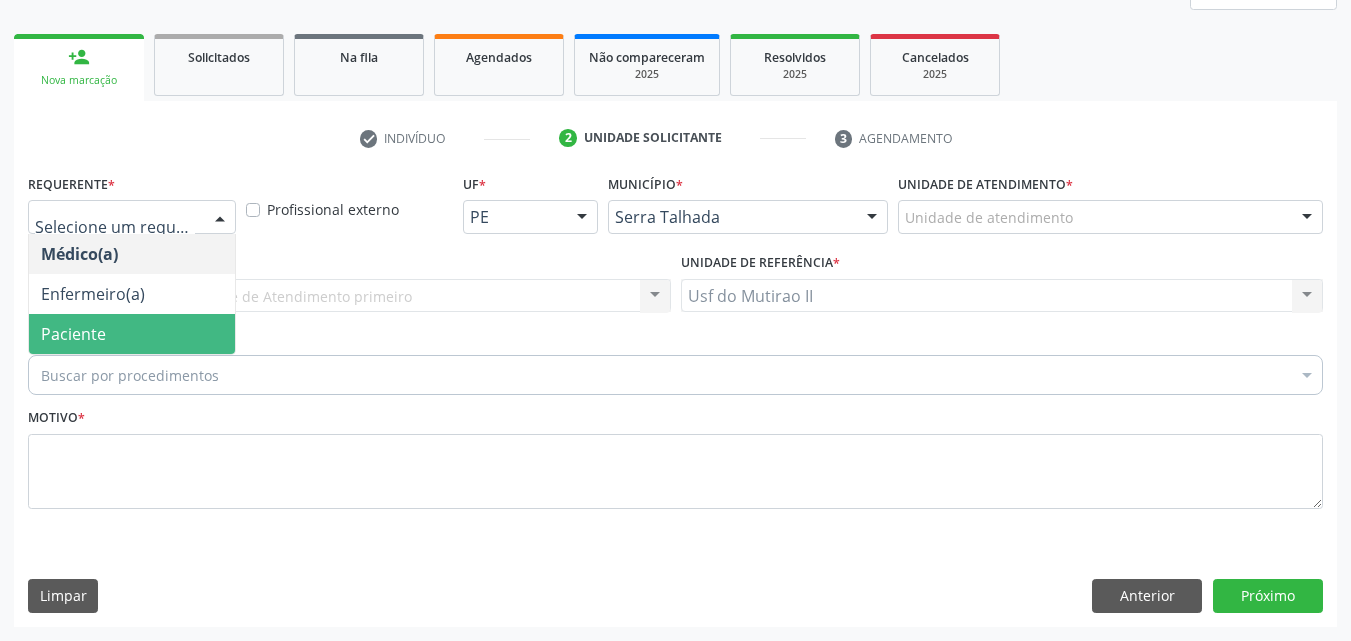 click on "Paciente" at bounding box center (132, 334) 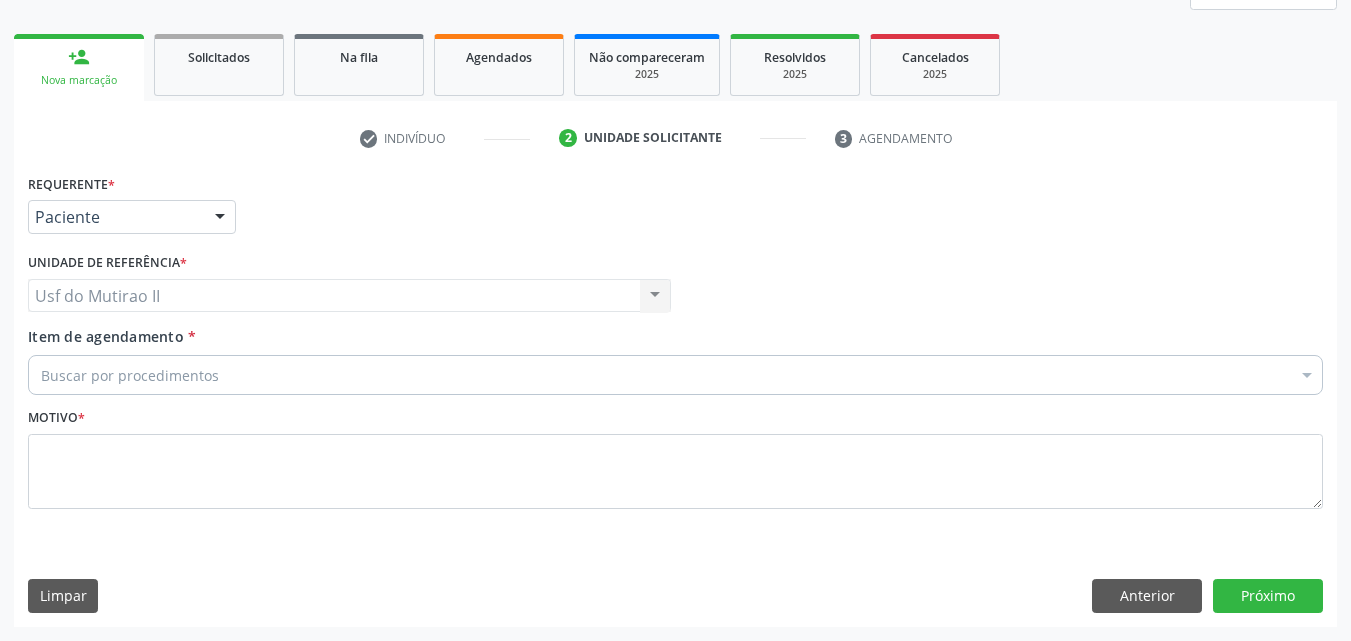 click on "Buscar por procedimentos" at bounding box center (675, 375) 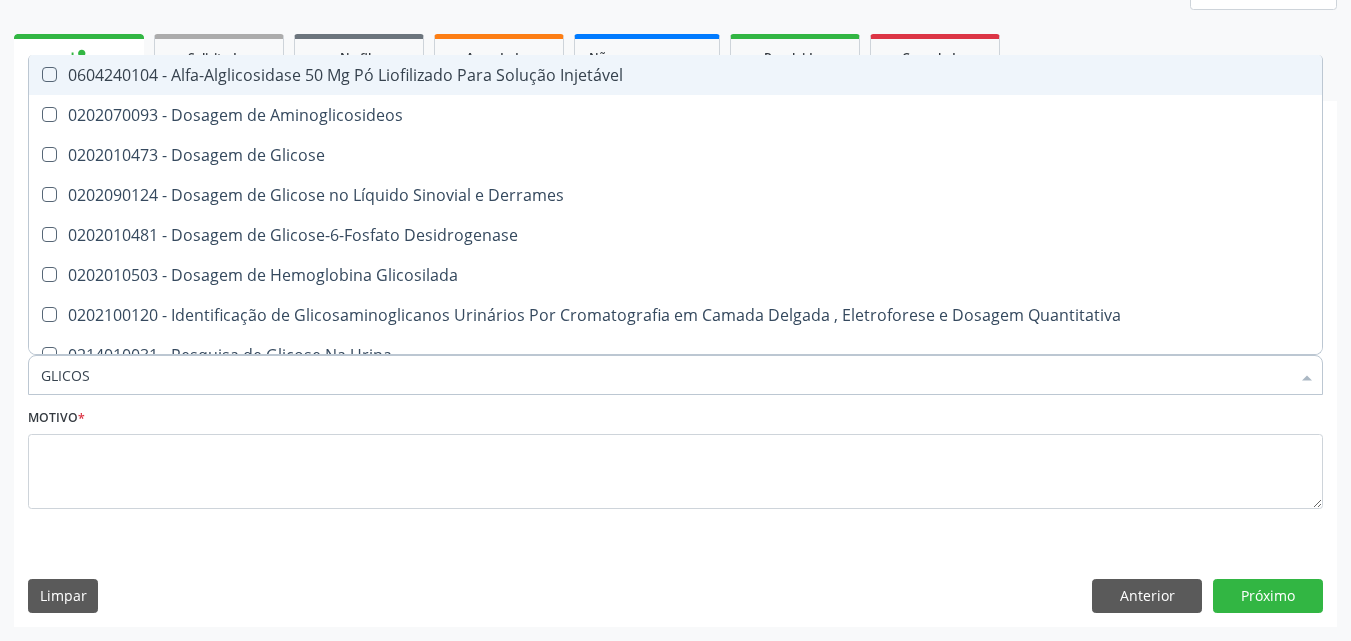 type on "GLICOSI" 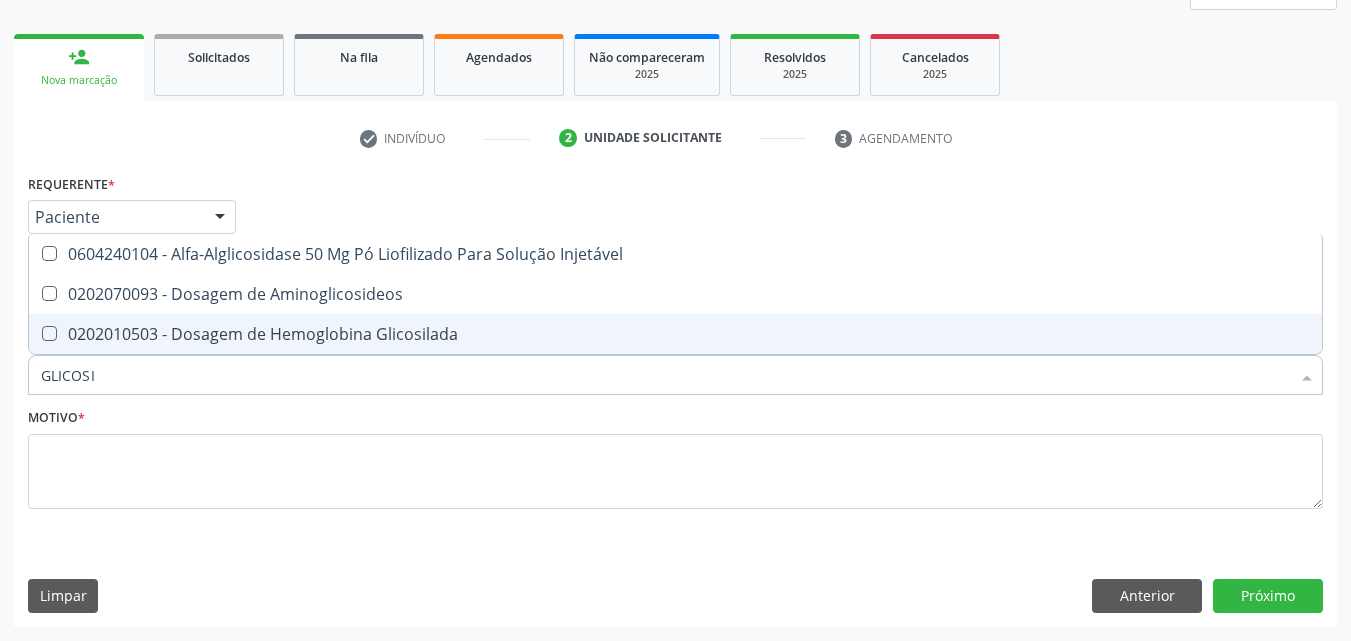 click on "0202010503 - Dosagem de Hemoglobina Glicosilada" at bounding box center [675, 334] 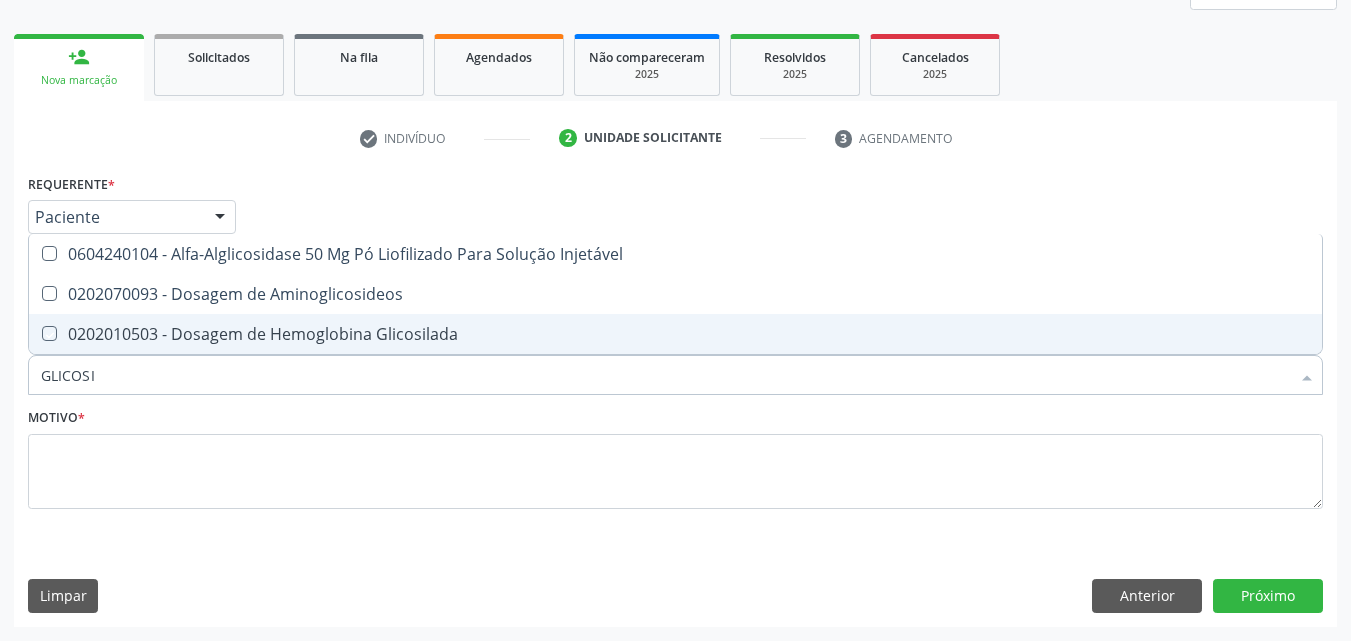 checkbox on "true" 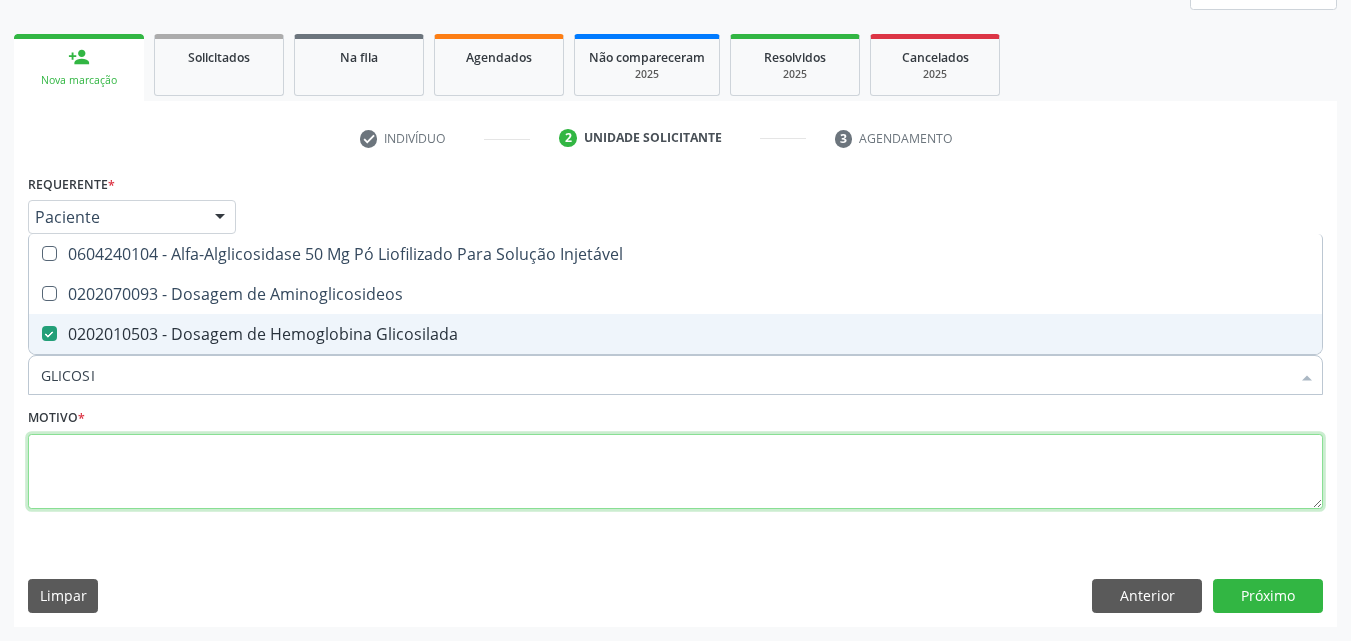 click at bounding box center [675, 472] 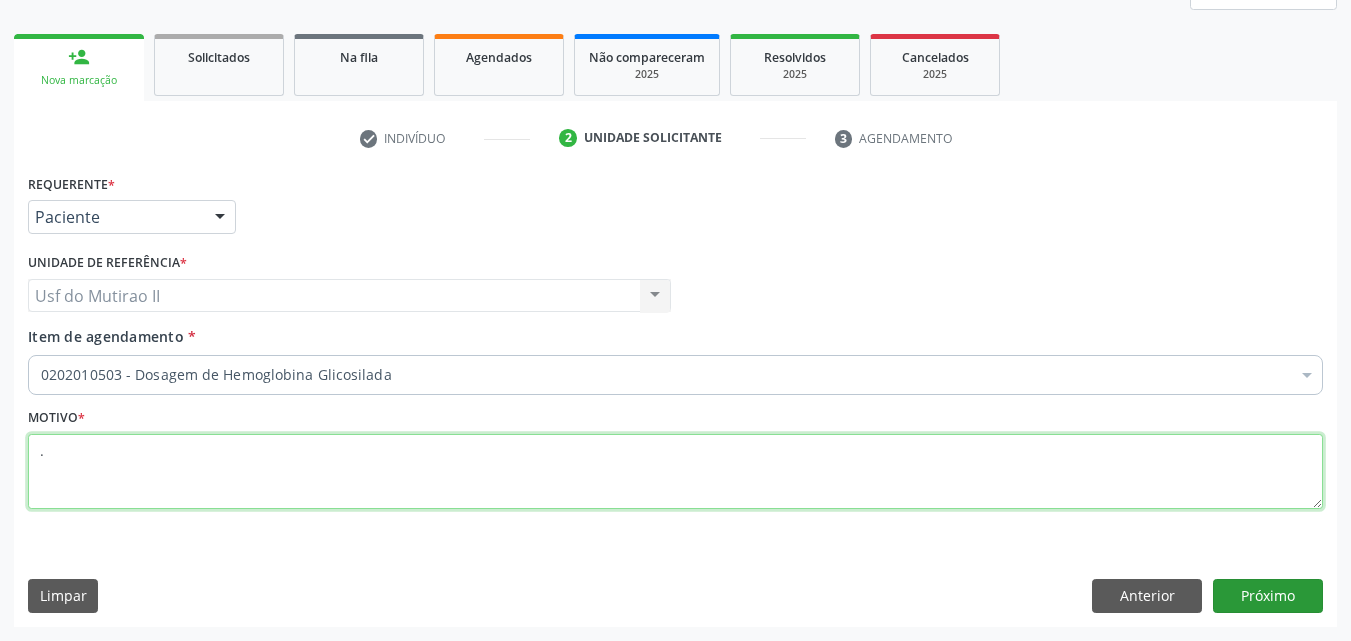 type on "." 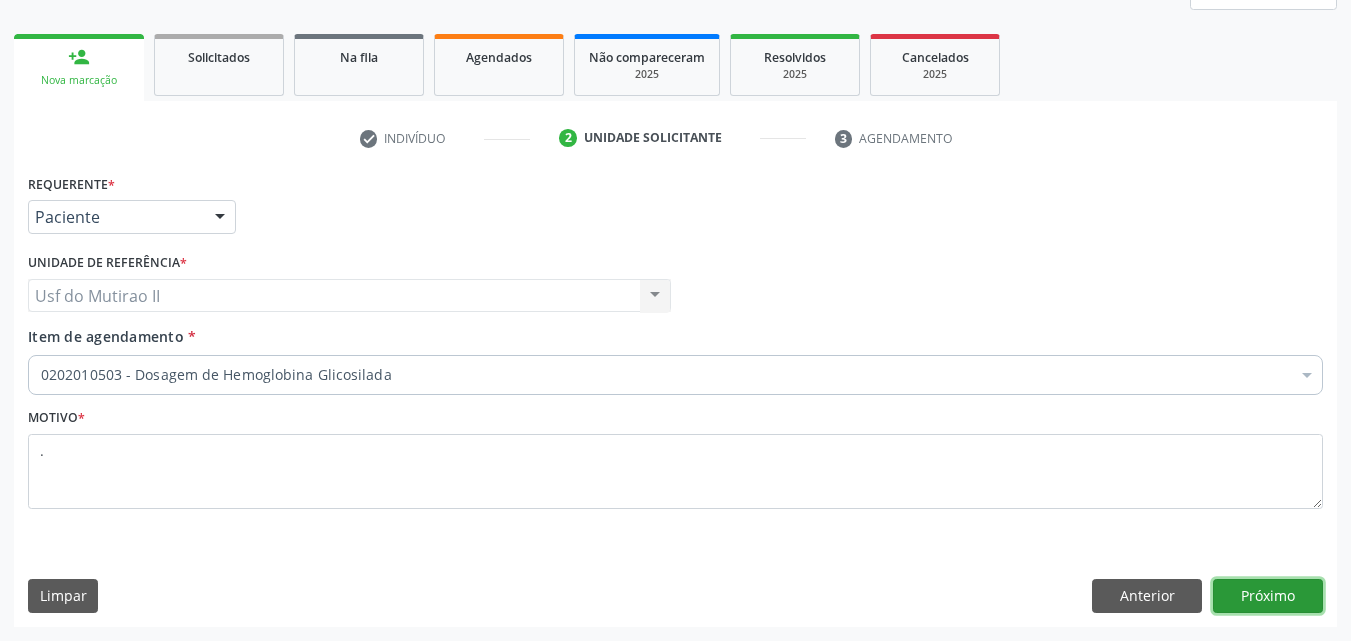 click on "Próximo" at bounding box center (1268, 596) 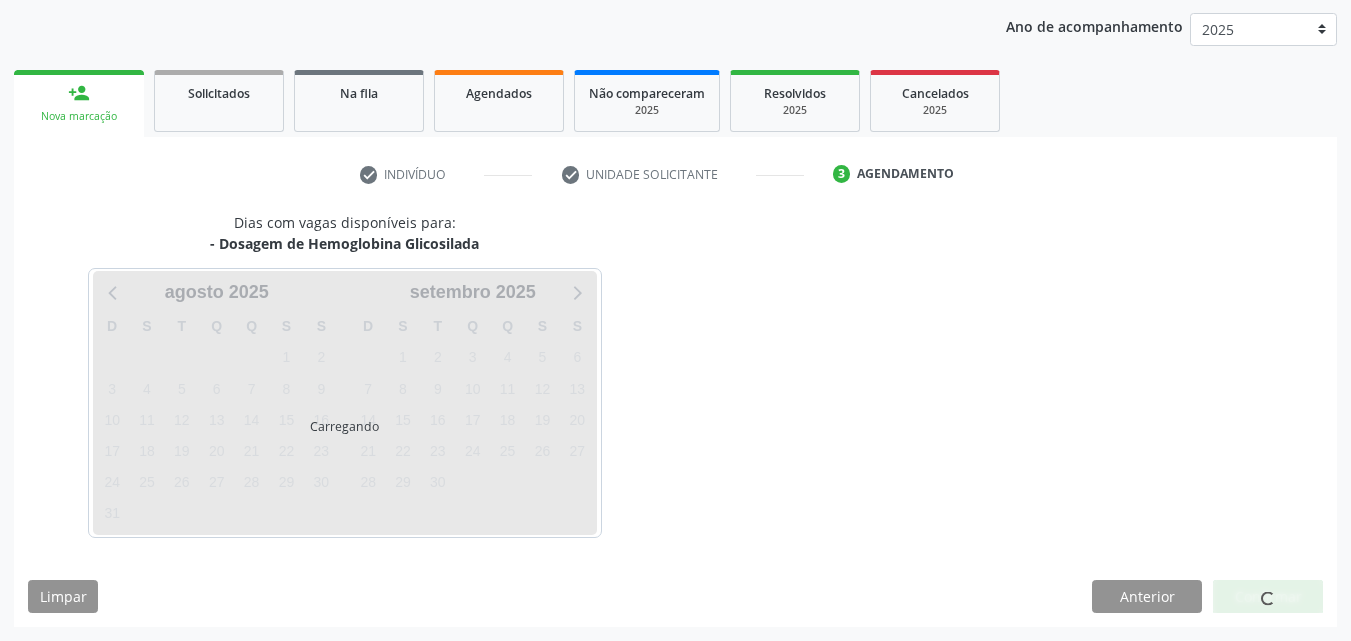 scroll, scrollTop: 229, scrollLeft: 0, axis: vertical 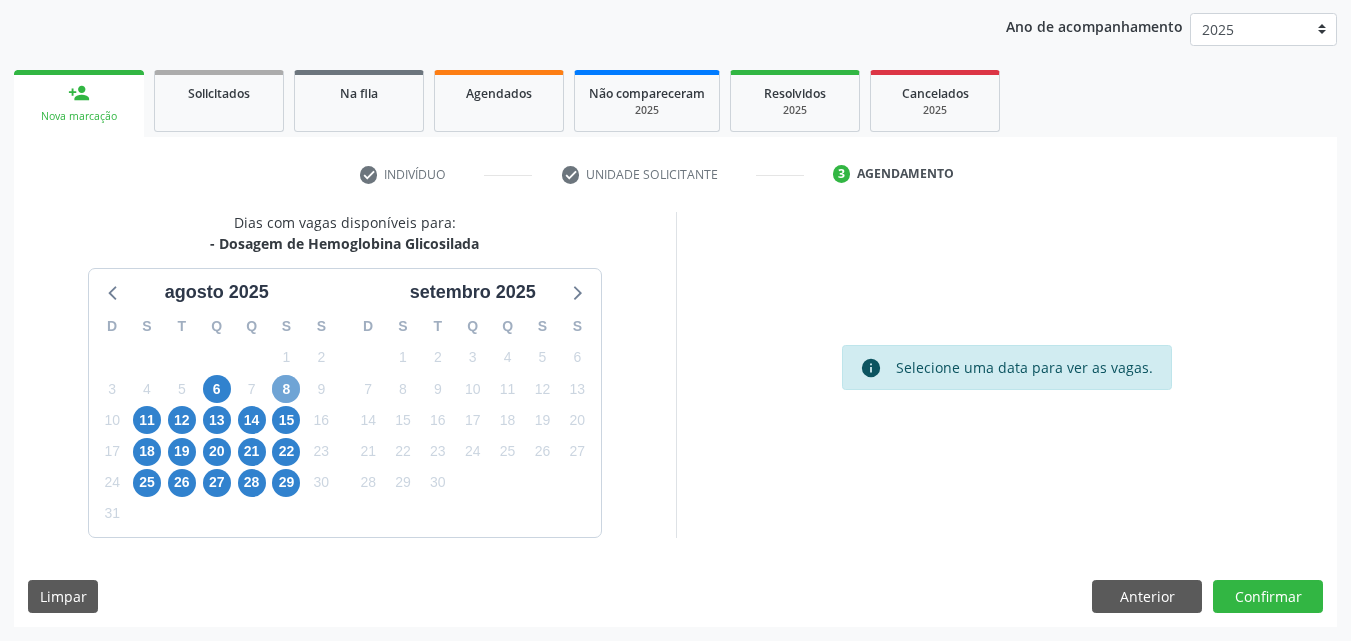 click on "8" at bounding box center [286, 389] 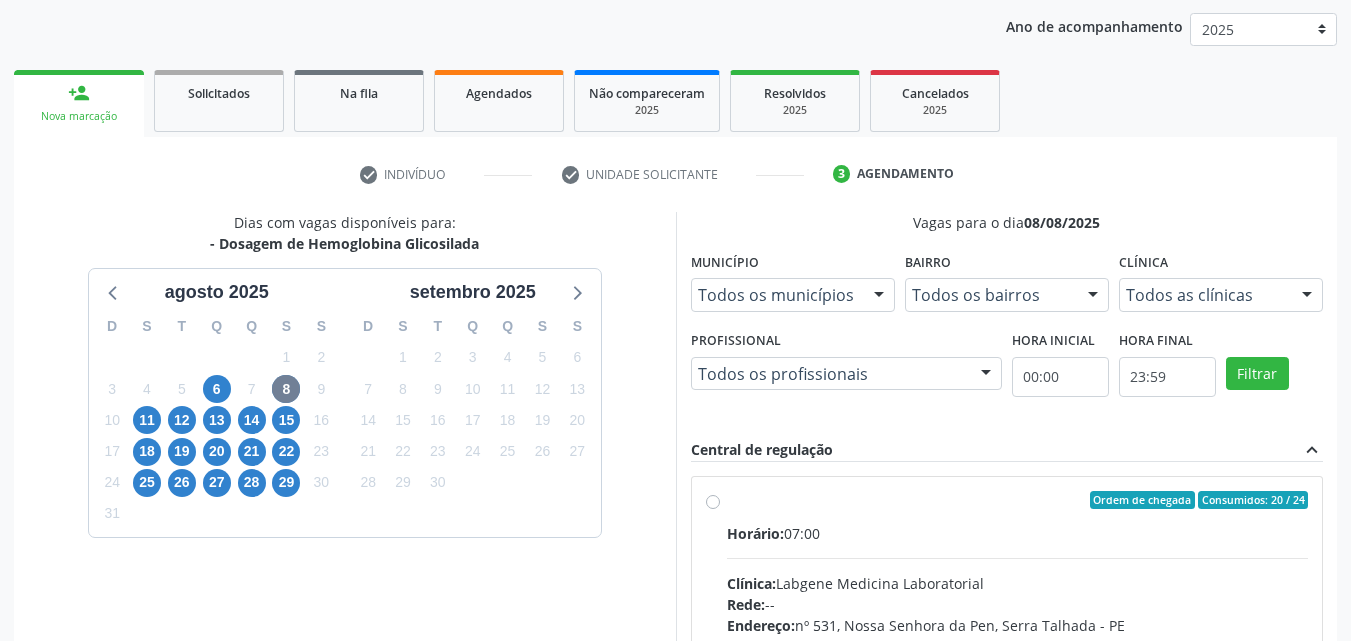 click on "Horário:" at bounding box center [755, 533] 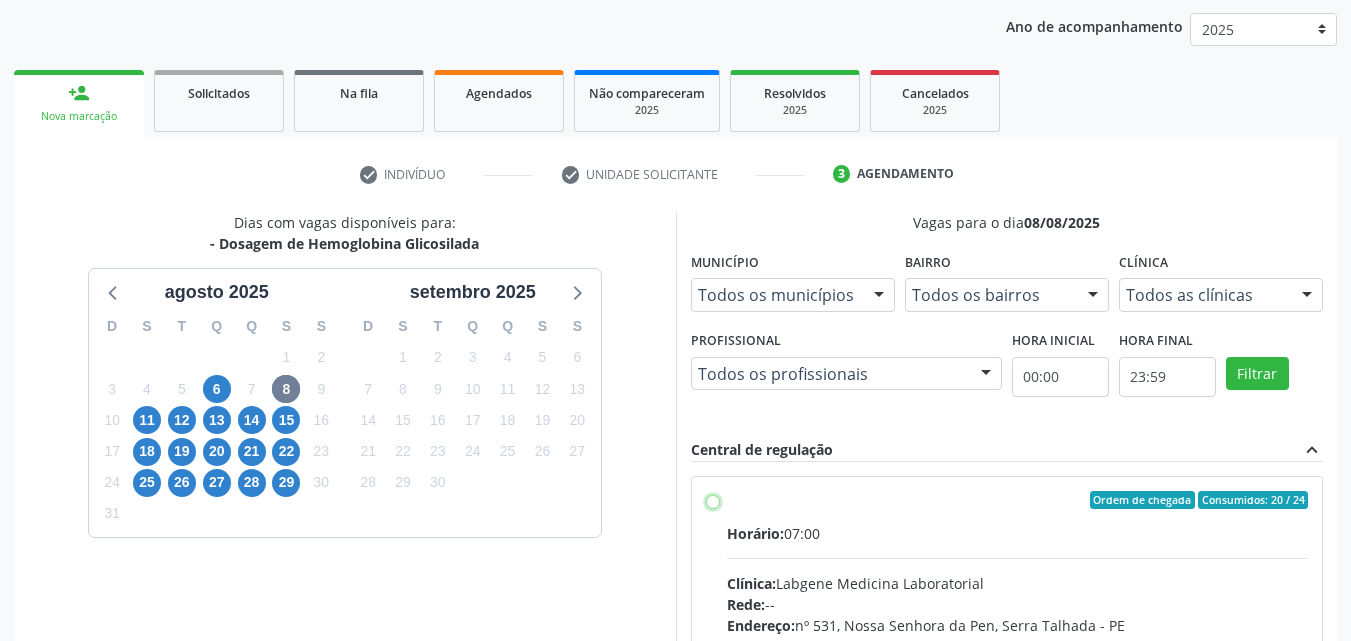 click on "Ordem de chegada
Consumidos: 20 / 24
Horário:   07:00
Clínica:  Labgene Medicina Laboratorial
Rede:
--
Endereço:   nº 531, Nossa Senhora da Pen, [CITY] - [STATE]
Telefone:   --
Profissional:
--
Informações adicionais sobre o atendimento
Idade de atendimento:
Sem restrição
Gênero(s) atendido(s):
Sem restrição
Informações adicionais:
--" at bounding box center [713, 500] 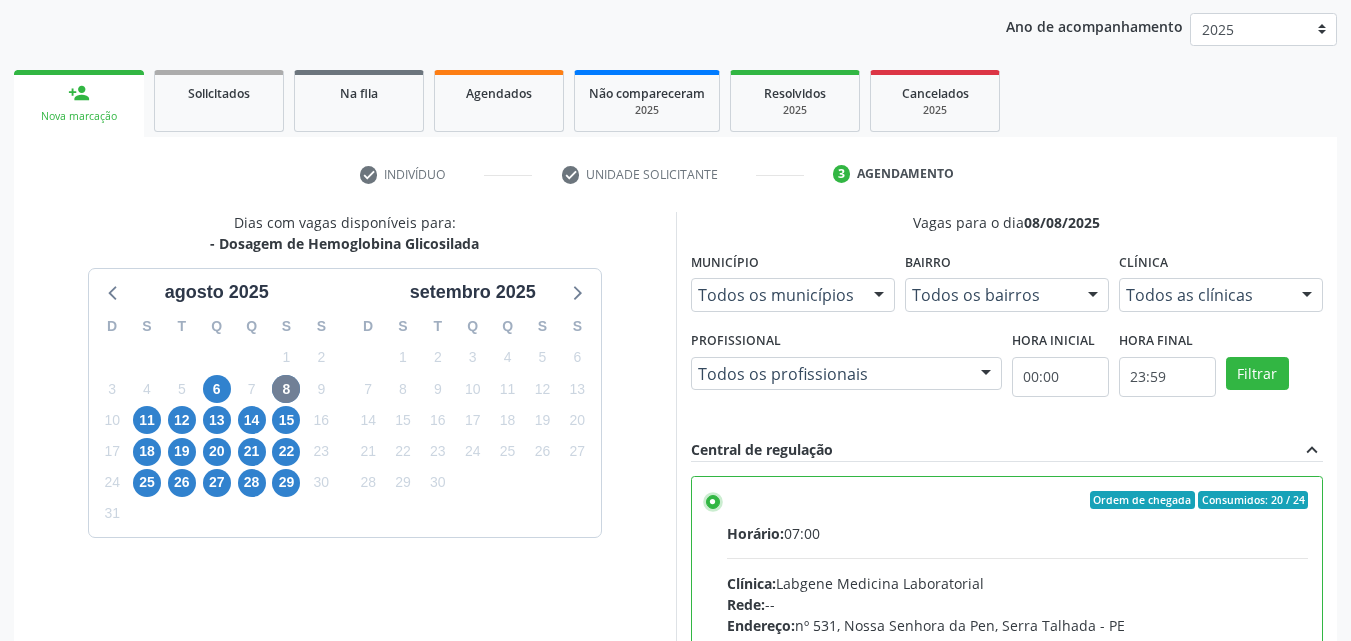 scroll, scrollTop: 554, scrollLeft: 0, axis: vertical 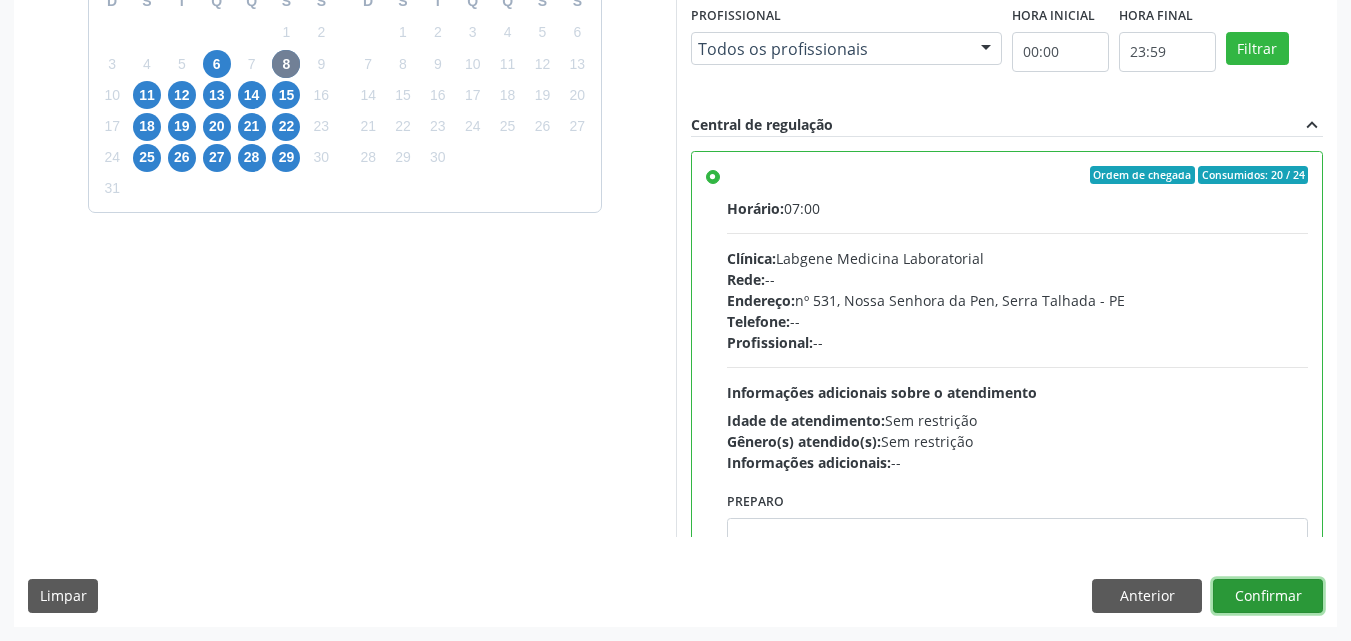 click on "Confirmar" at bounding box center [1268, 596] 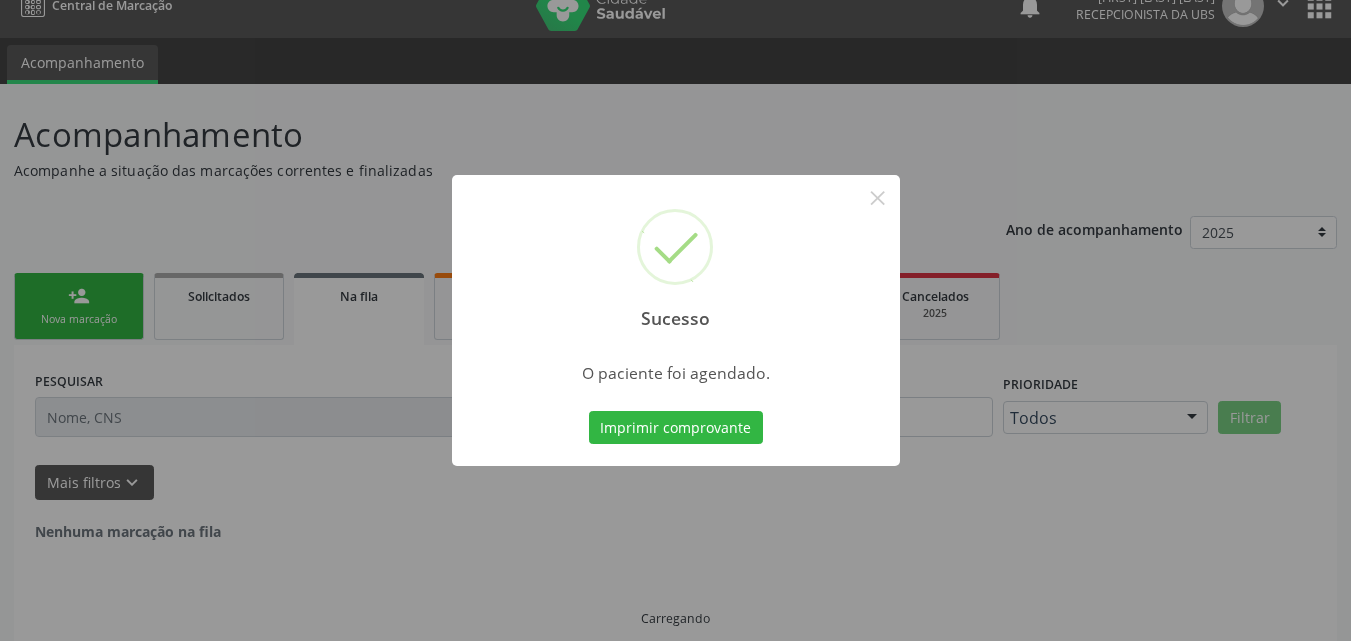 scroll, scrollTop: 0, scrollLeft: 0, axis: both 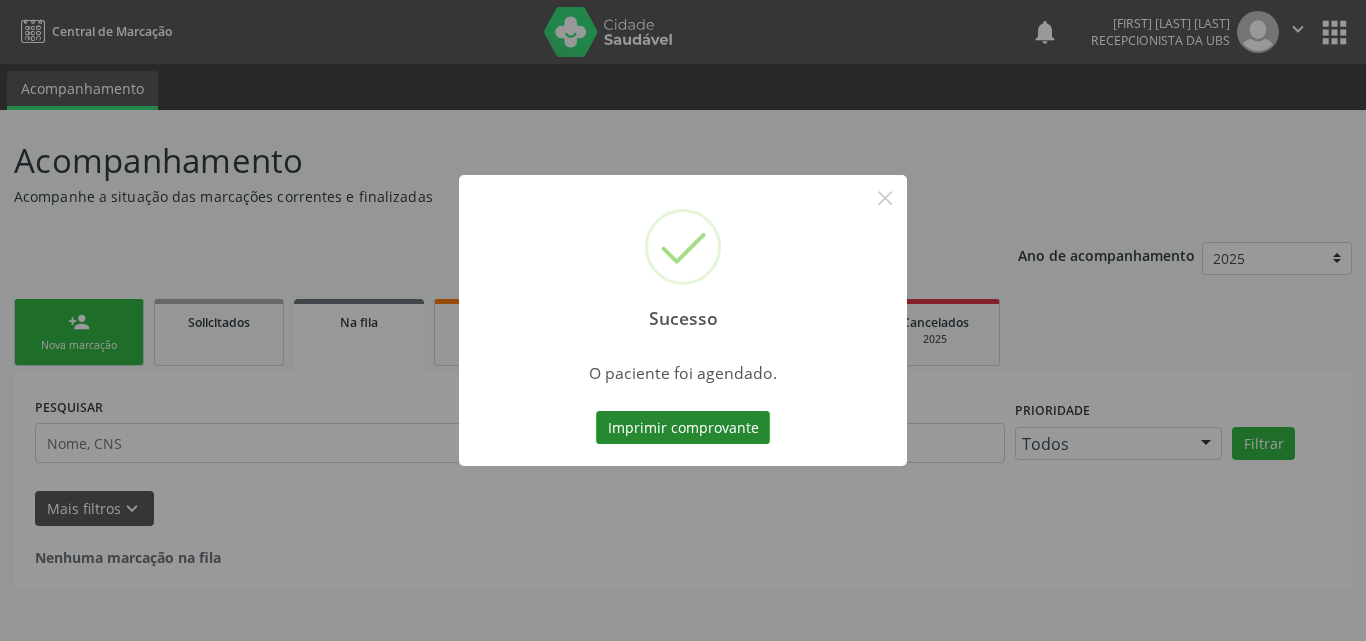 click on "Imprimir comprovante" at bounding box center [683, 428] 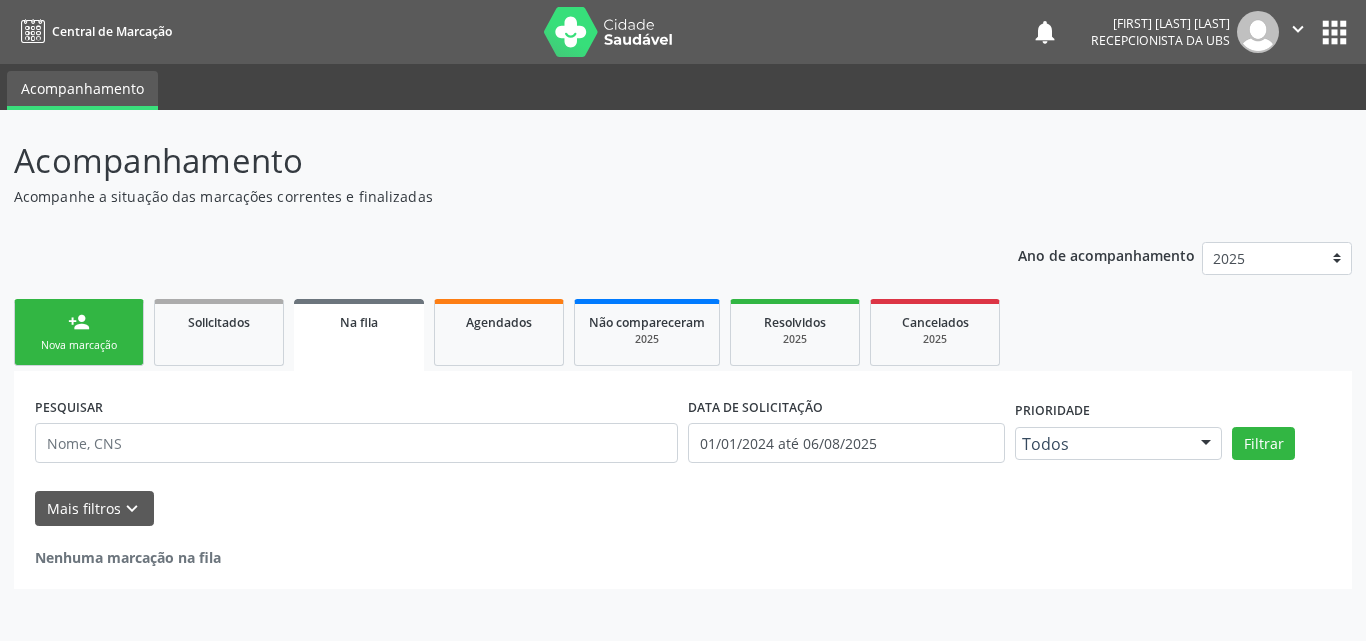 click on "Nova marcação" at bounding box center (79, 345) 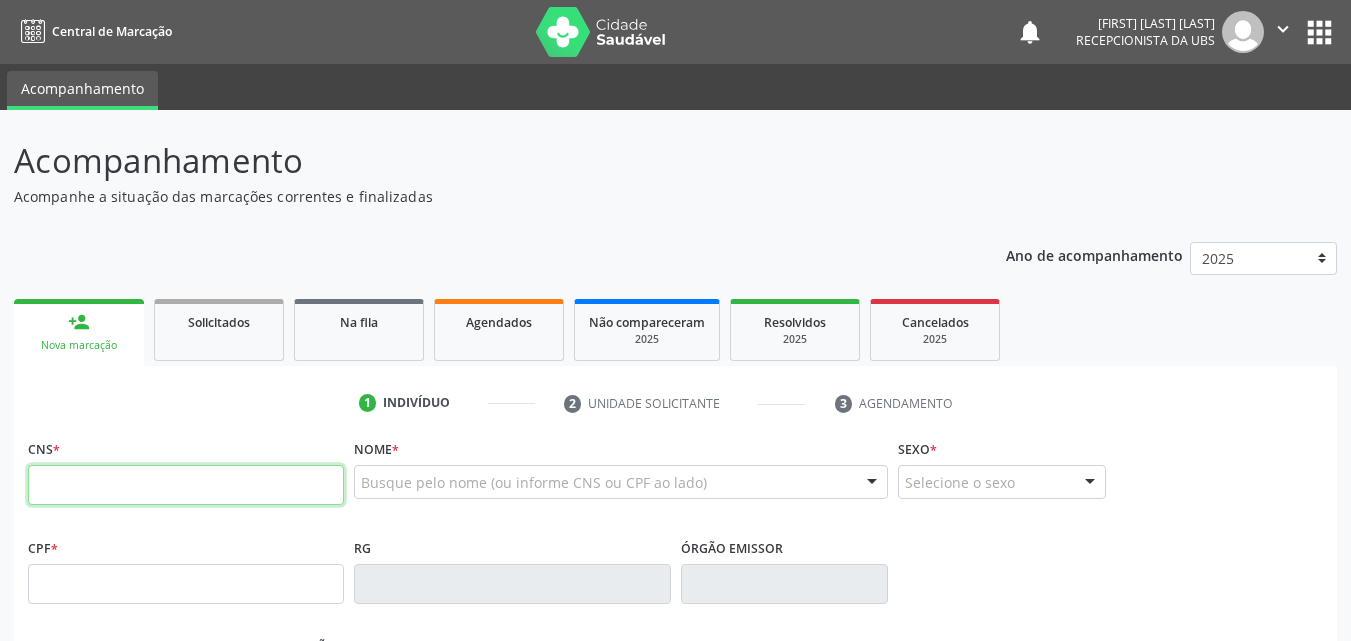 click at bounding box center (186, 485) 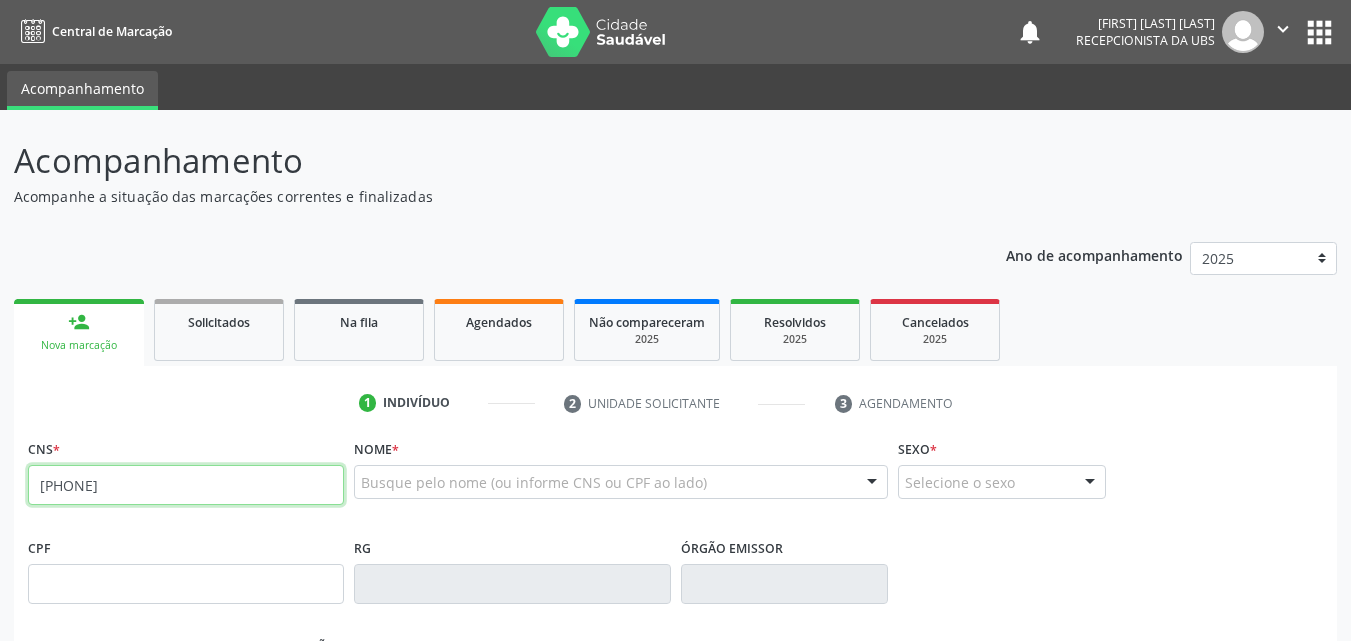 type on "[CREDITCARD]" 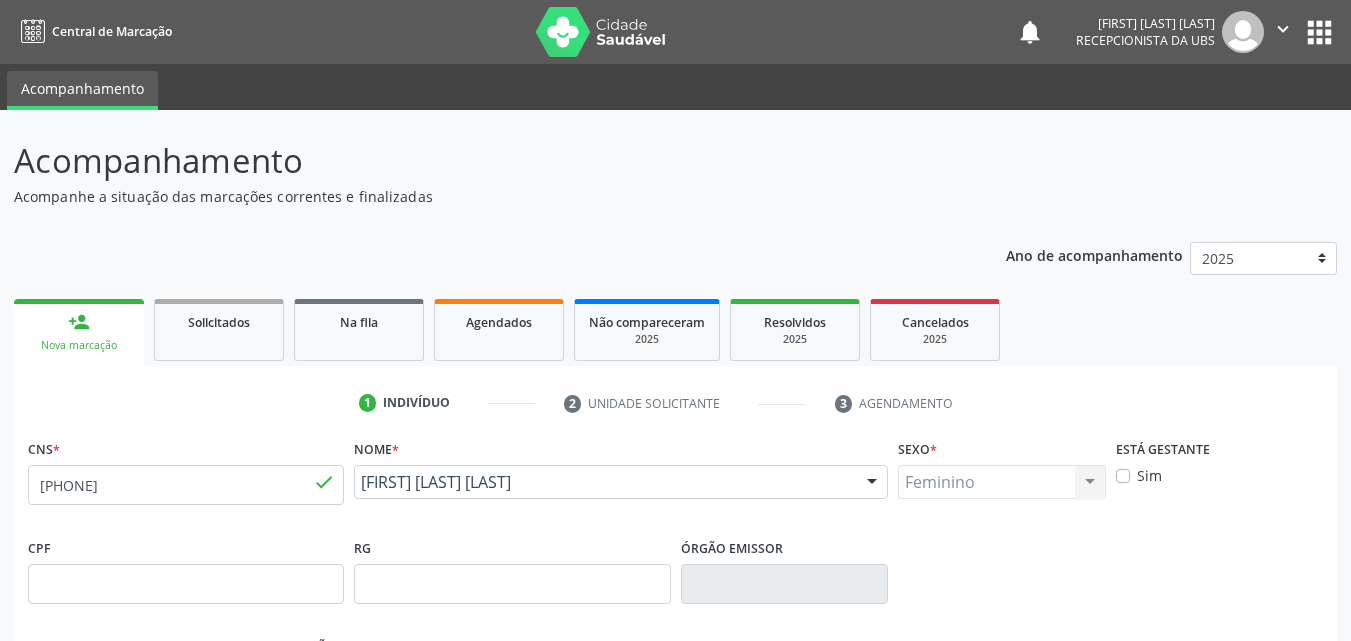 type on "[DD]/[MM]/[YYYY]" 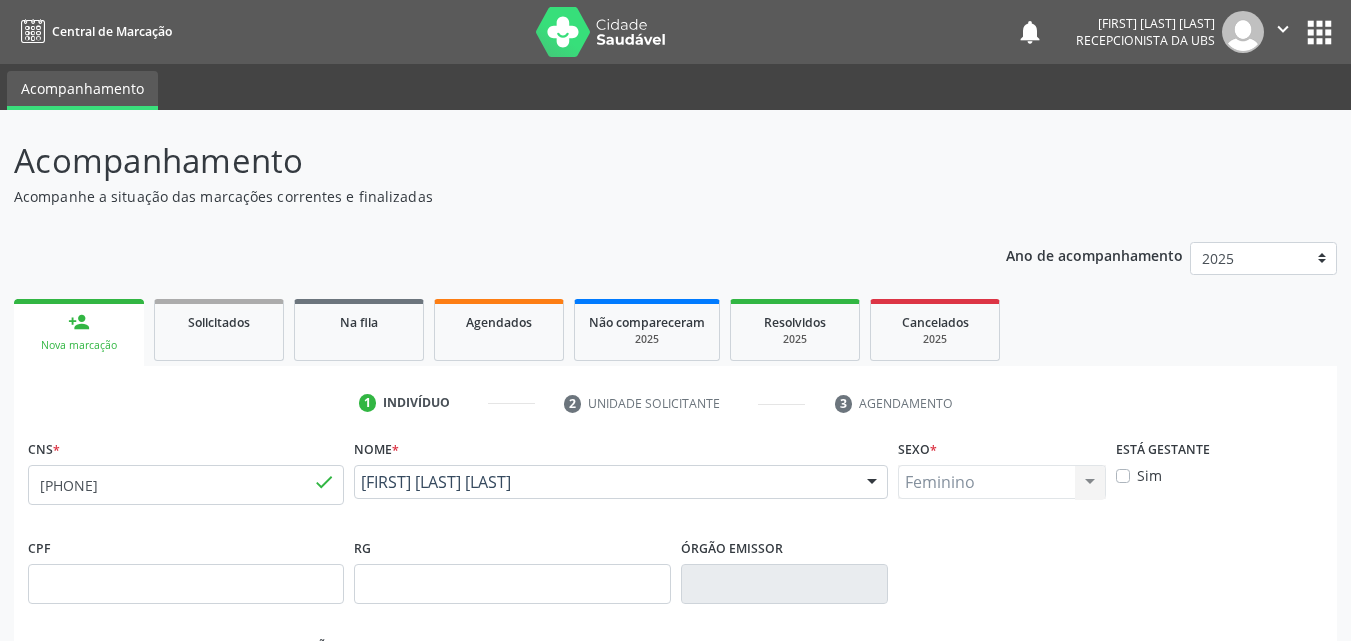 type on "845" 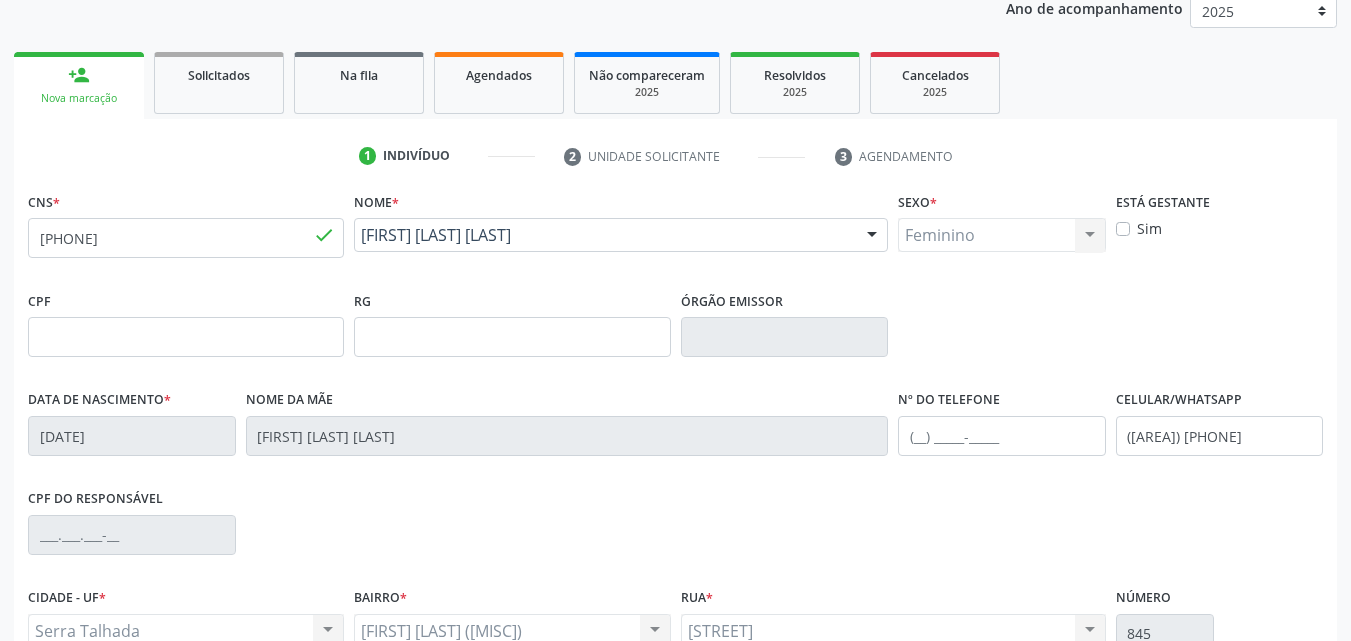 scroll, scrollTop: 300, scrollLeft: 0, axis: vertical 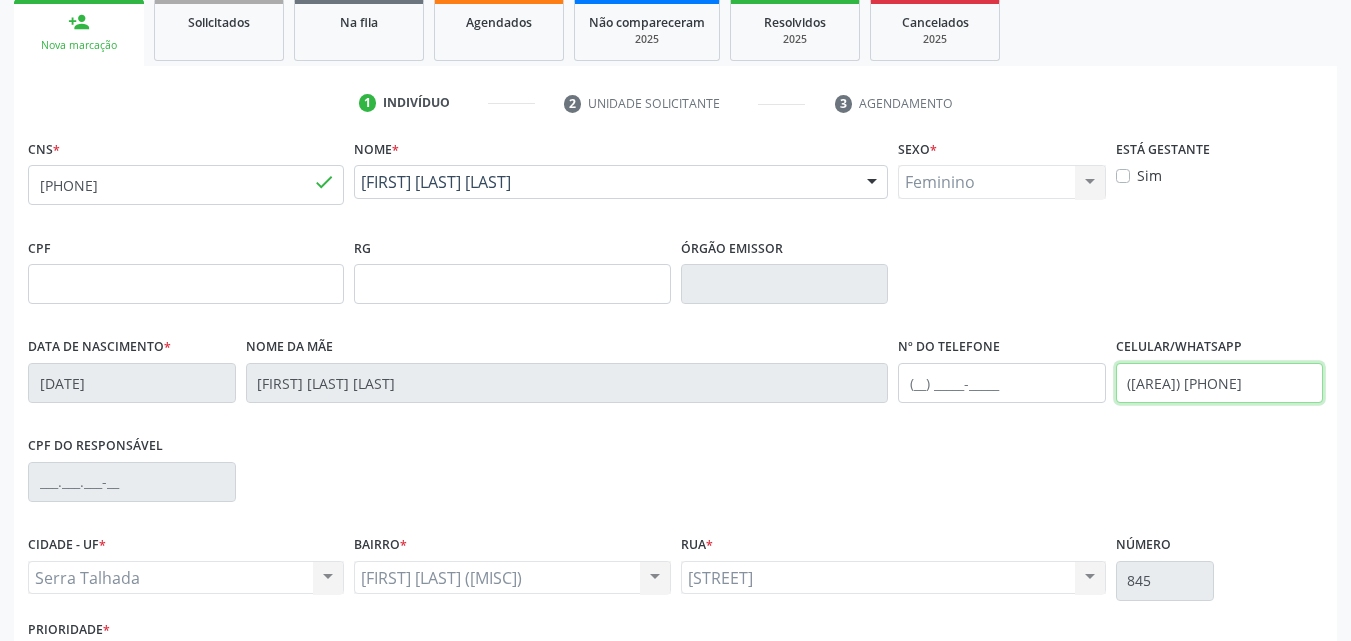 click on "(87) 99645-7417" at bounding box center [1220, 383] 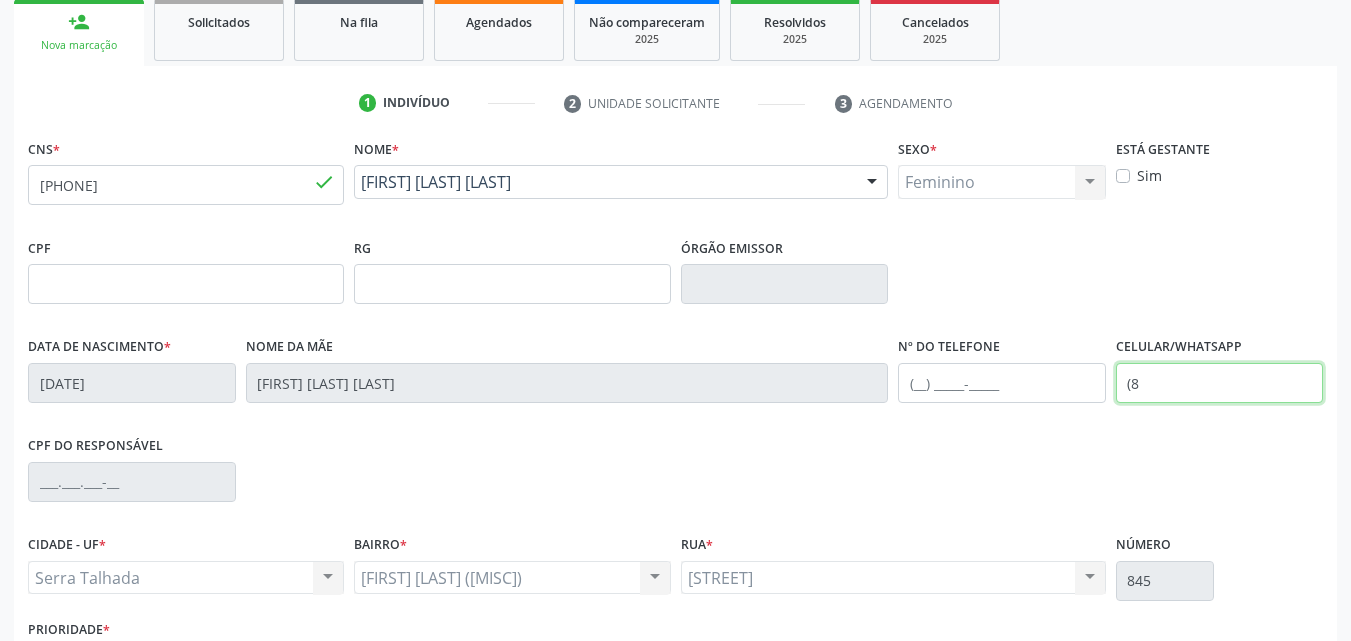 type on "(" 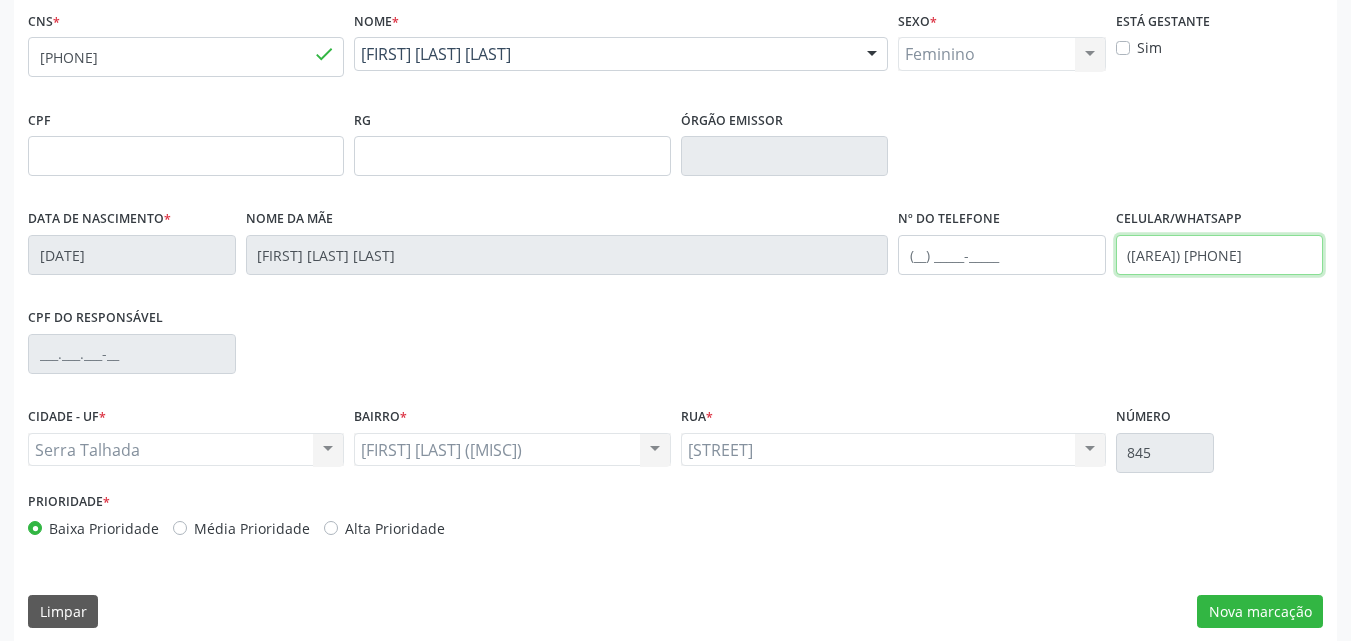 scroll, scrollTop: 443, scrollLeft: 0, axis: vertical 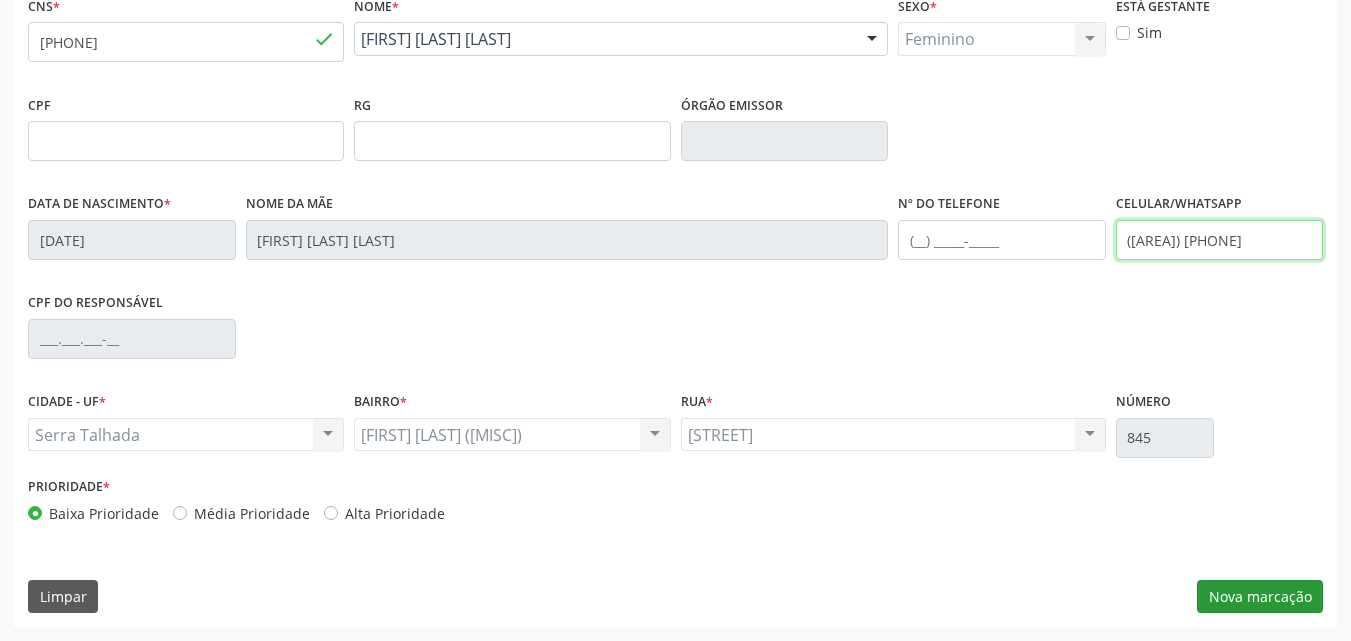 type on "(87) 99645-7917" 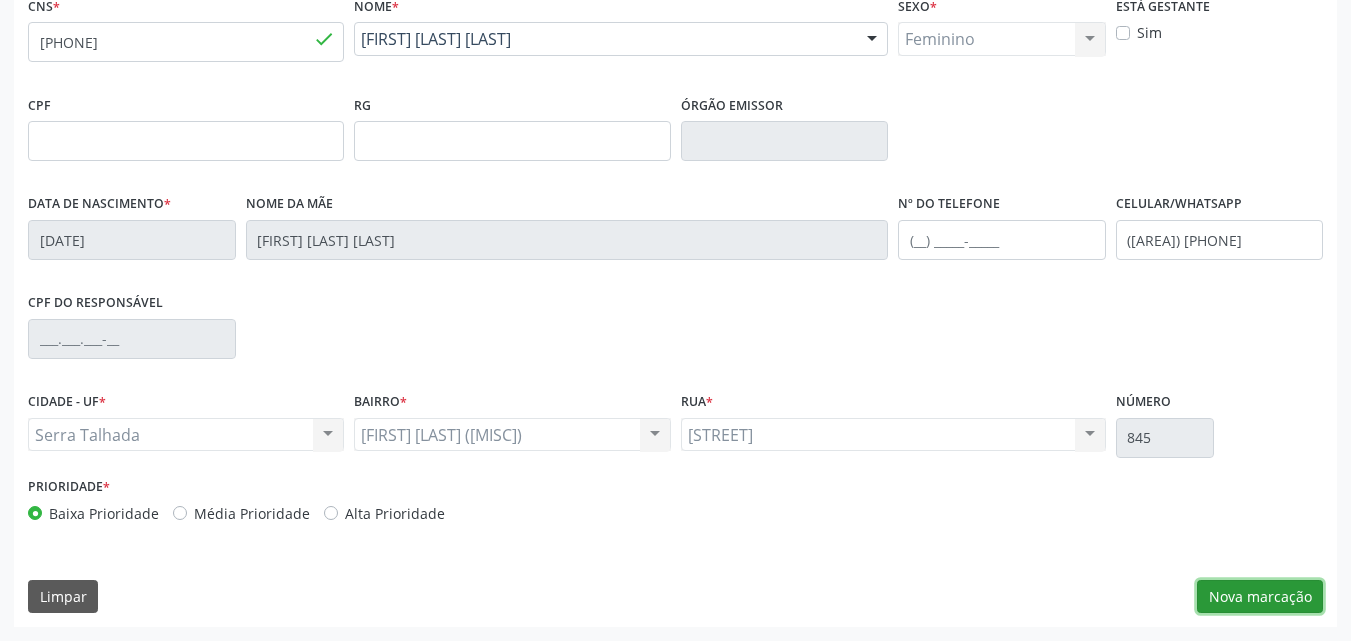 click on "Nova marcação" at bounding box center [1260, 597] 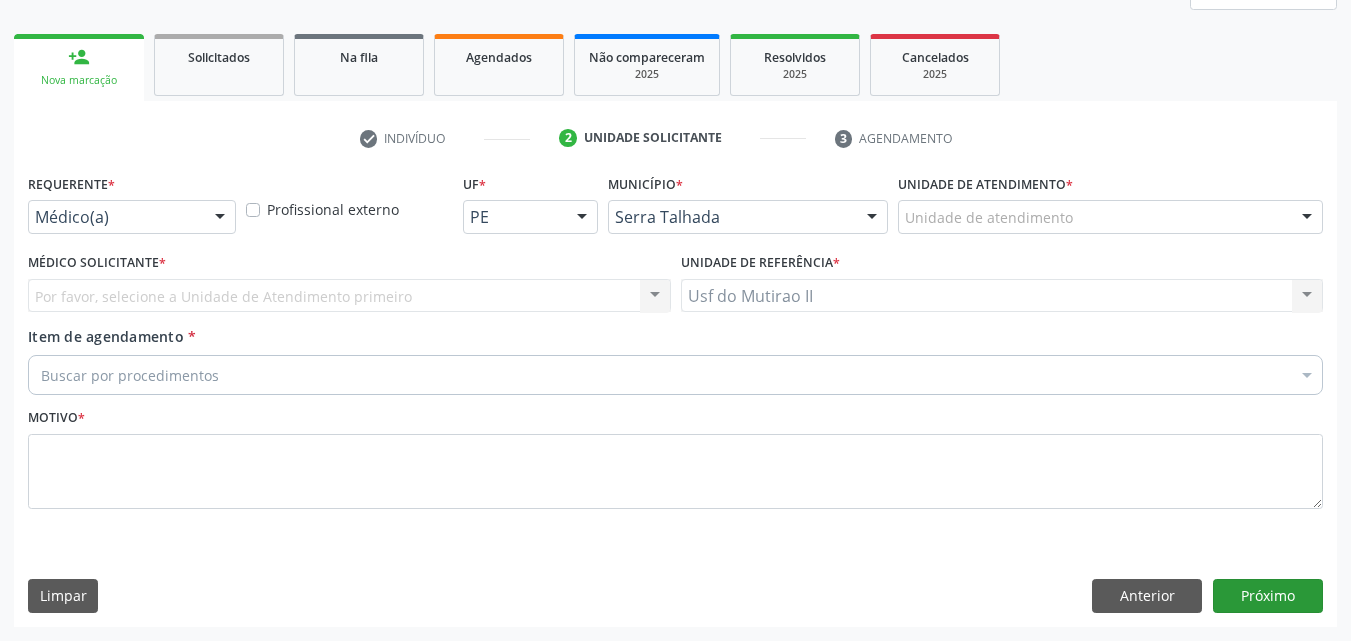 scroll, scrollTop: 265, scrollLeft: 0, axis: vertical 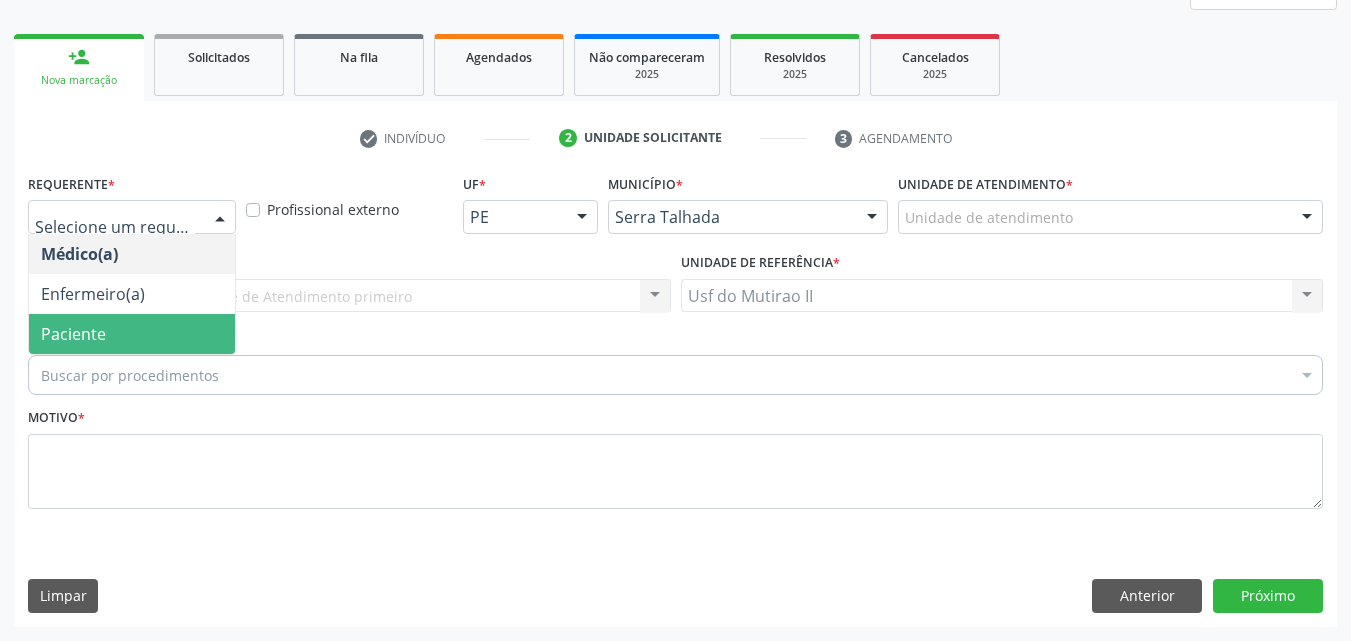 click on "Paciente" at bounding box center (132, 334) 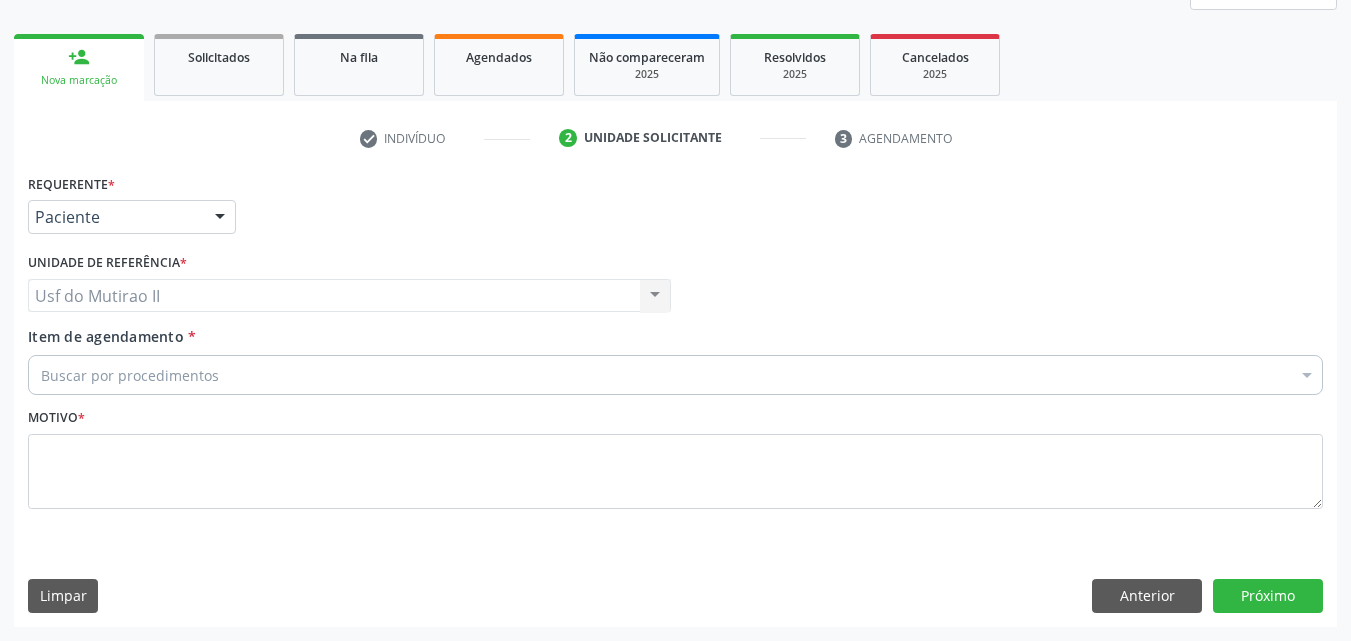 click on "Paciente" at bounding box center (132, 217) 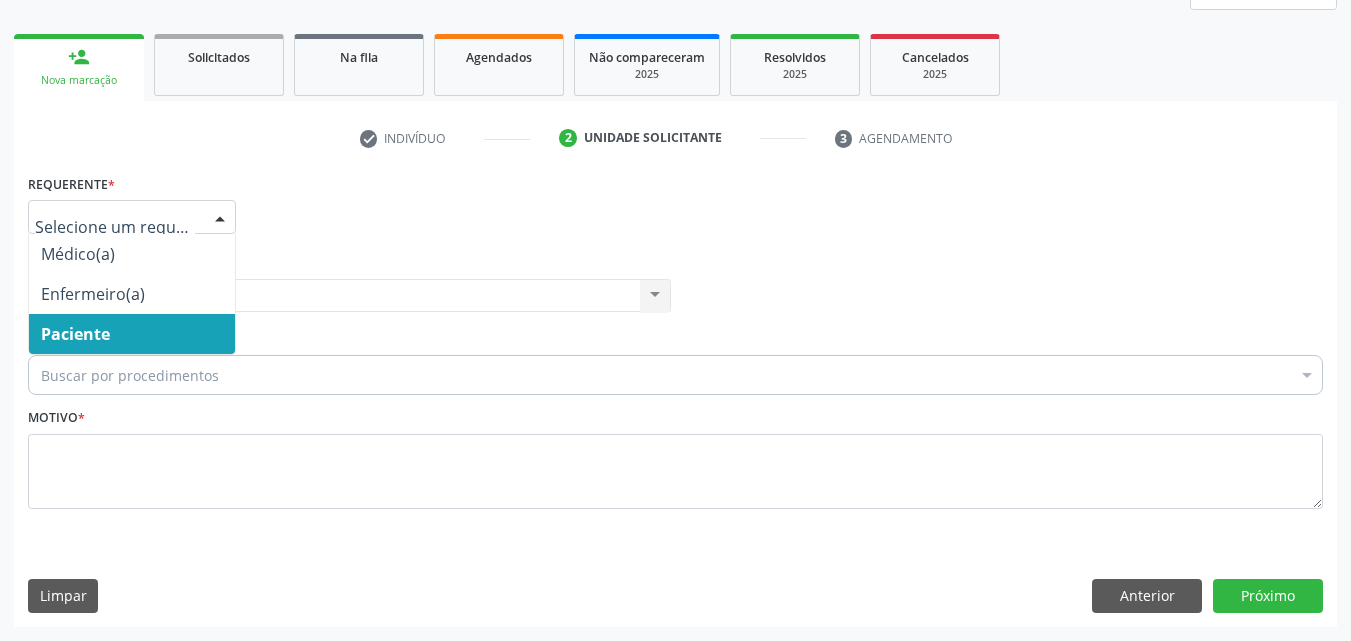 click on "Paciente" at bounding box center [132, 334] 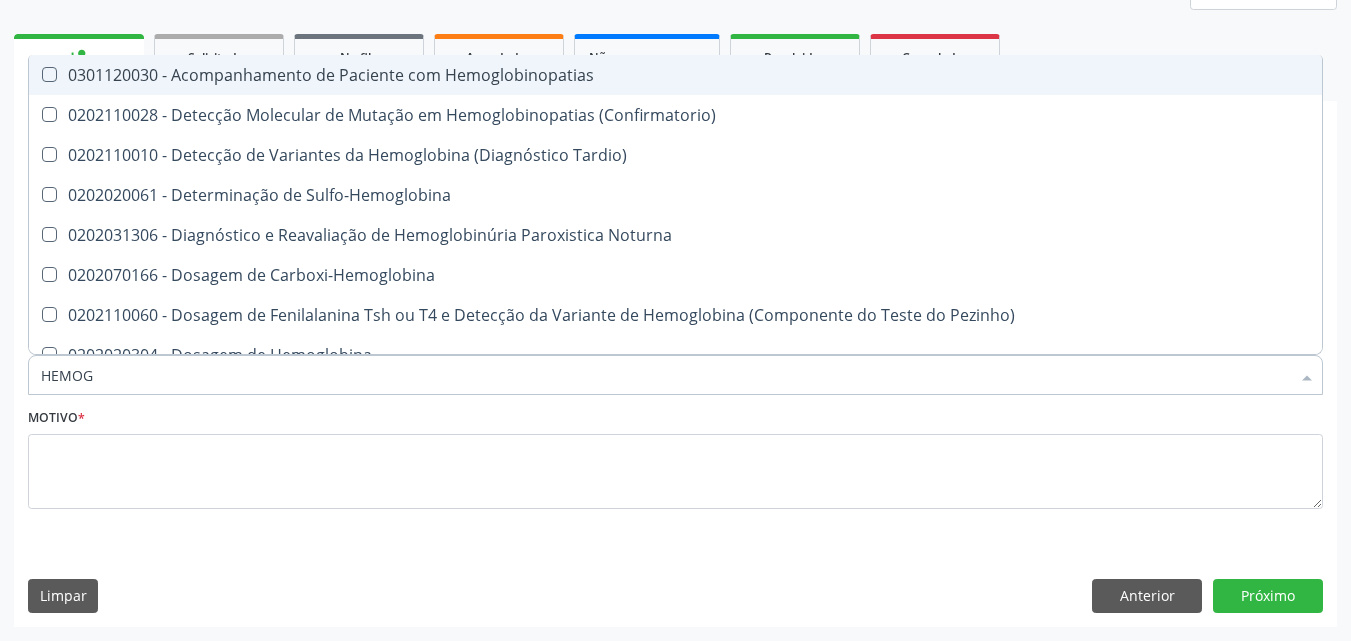 type on "HEMOGR" 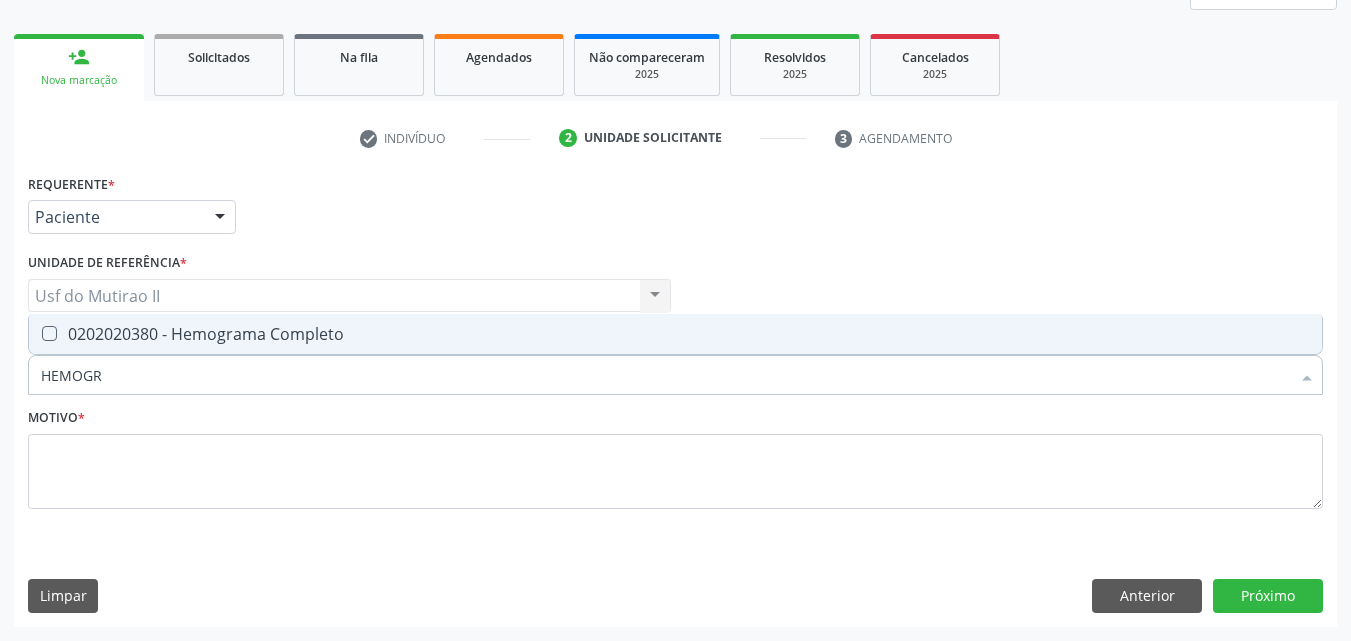 click on "0202020380 - Hemograma Completo" at bounding box center [675, 334] 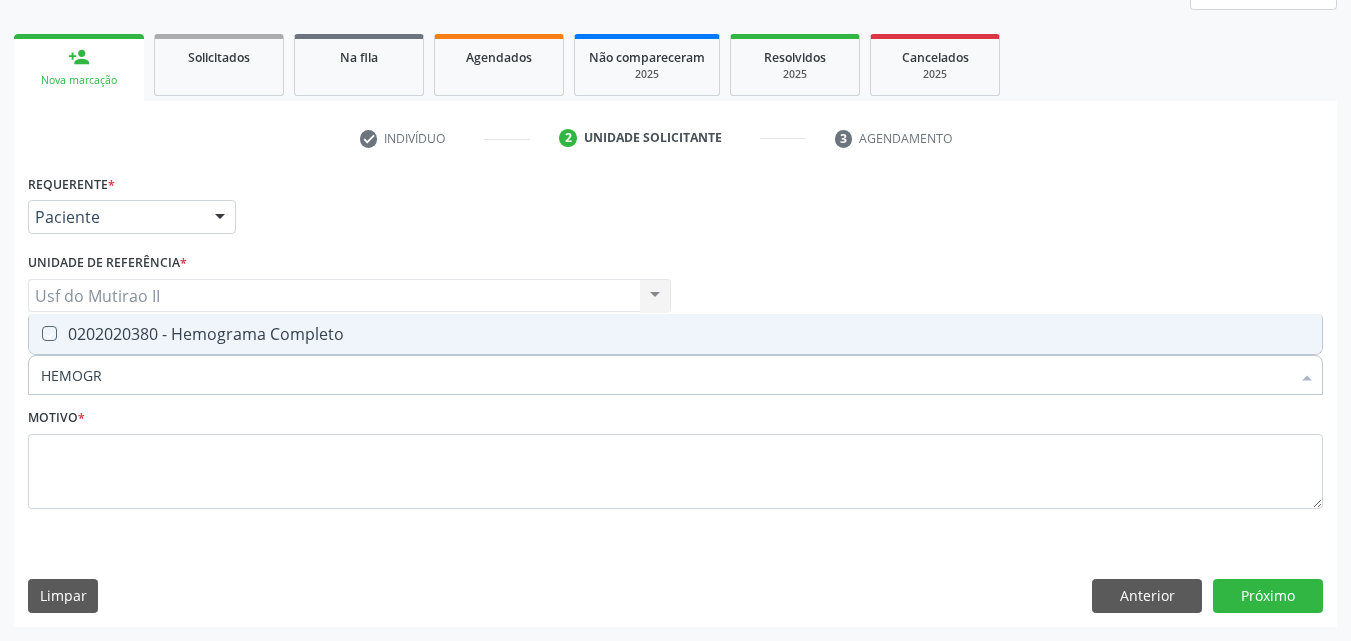 checkbox on "true" 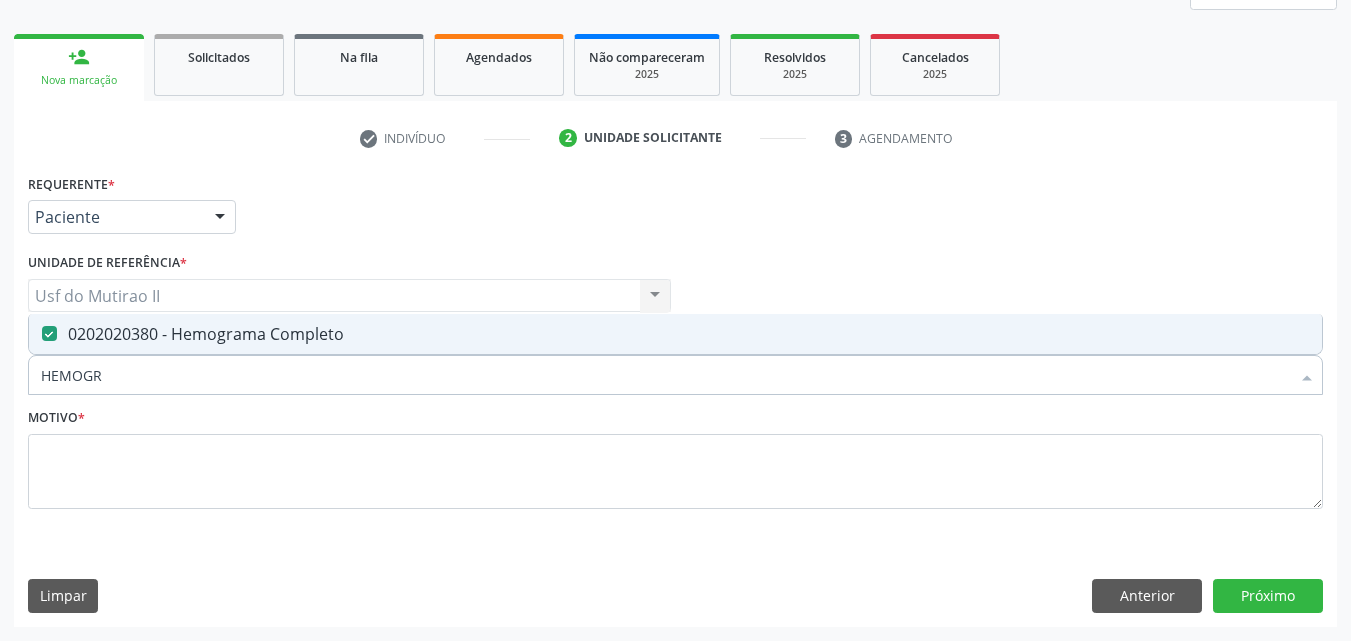 type on "HEMOG" 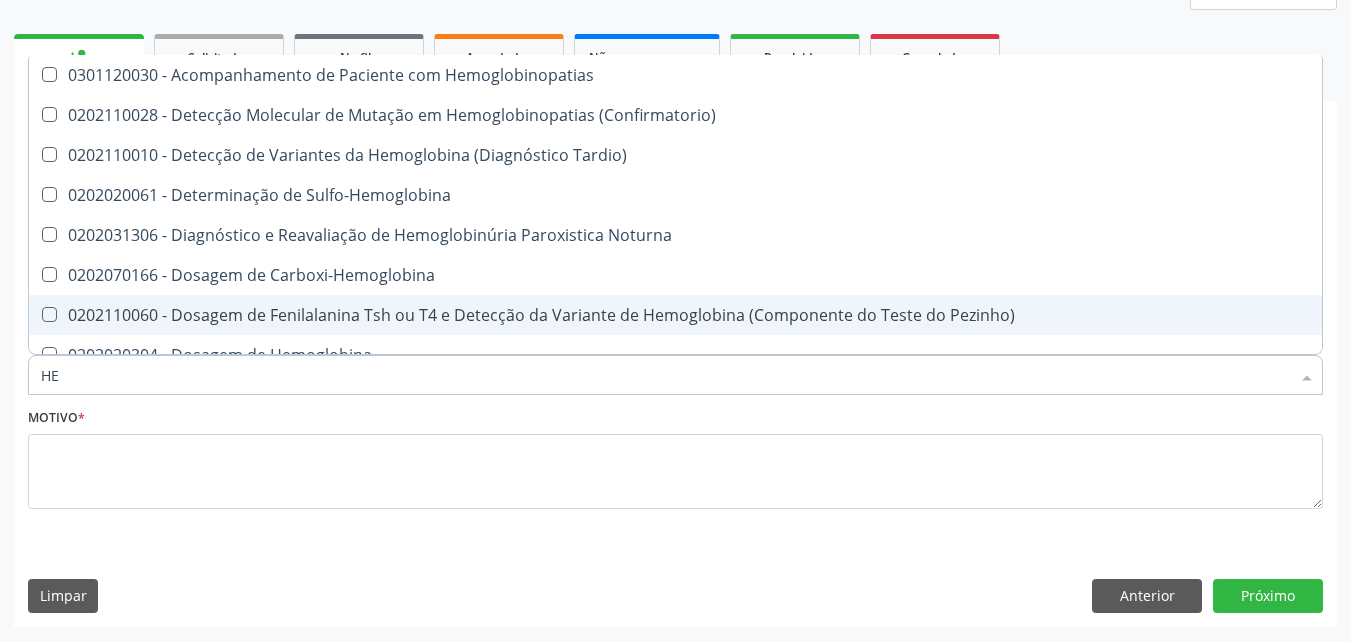 type on "H" 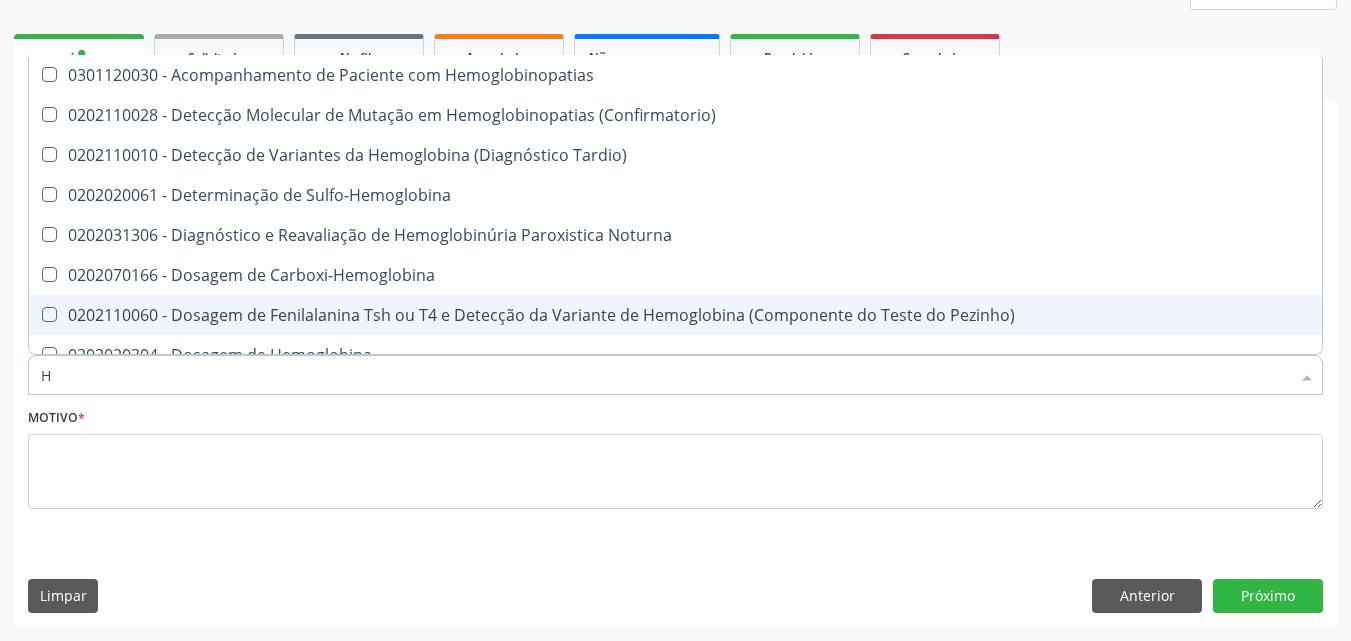type 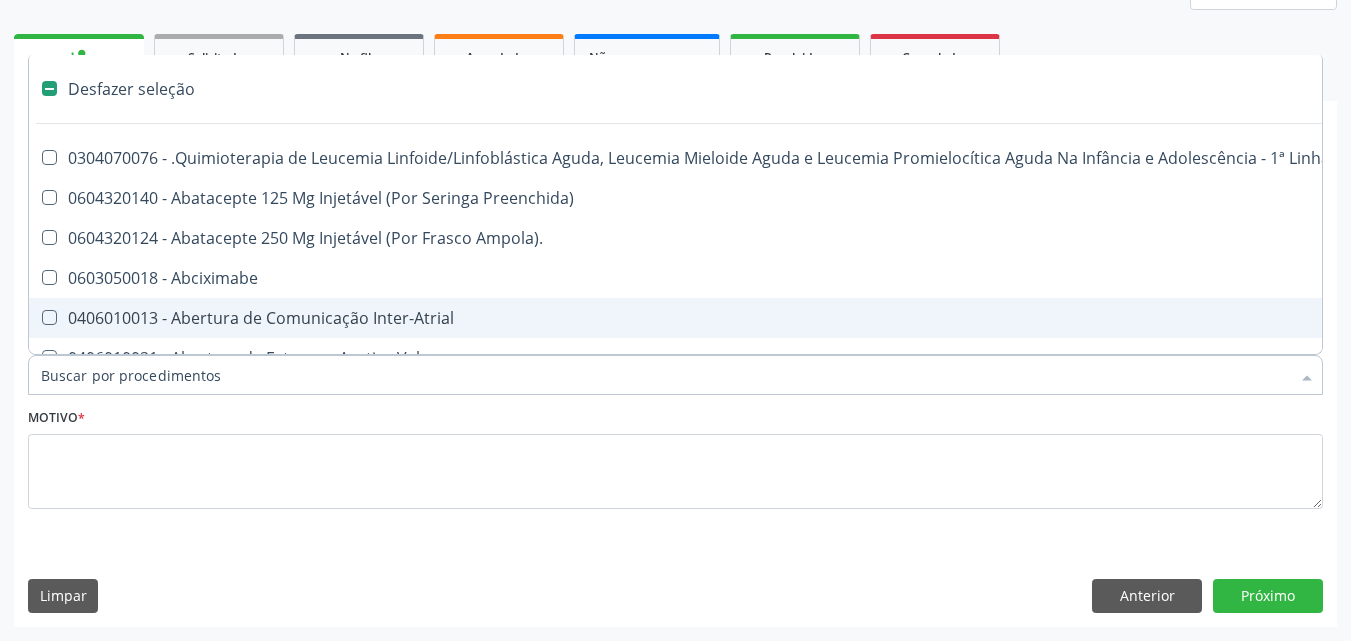 checkbox on "false" 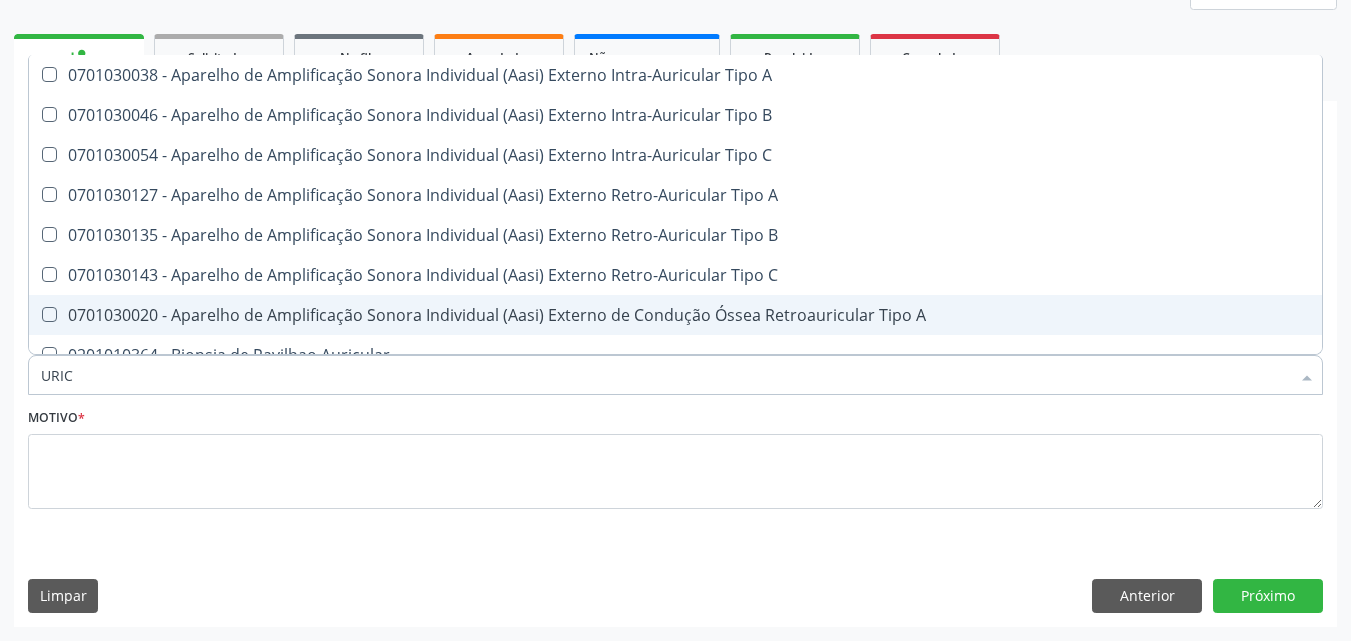 type on "URICO" 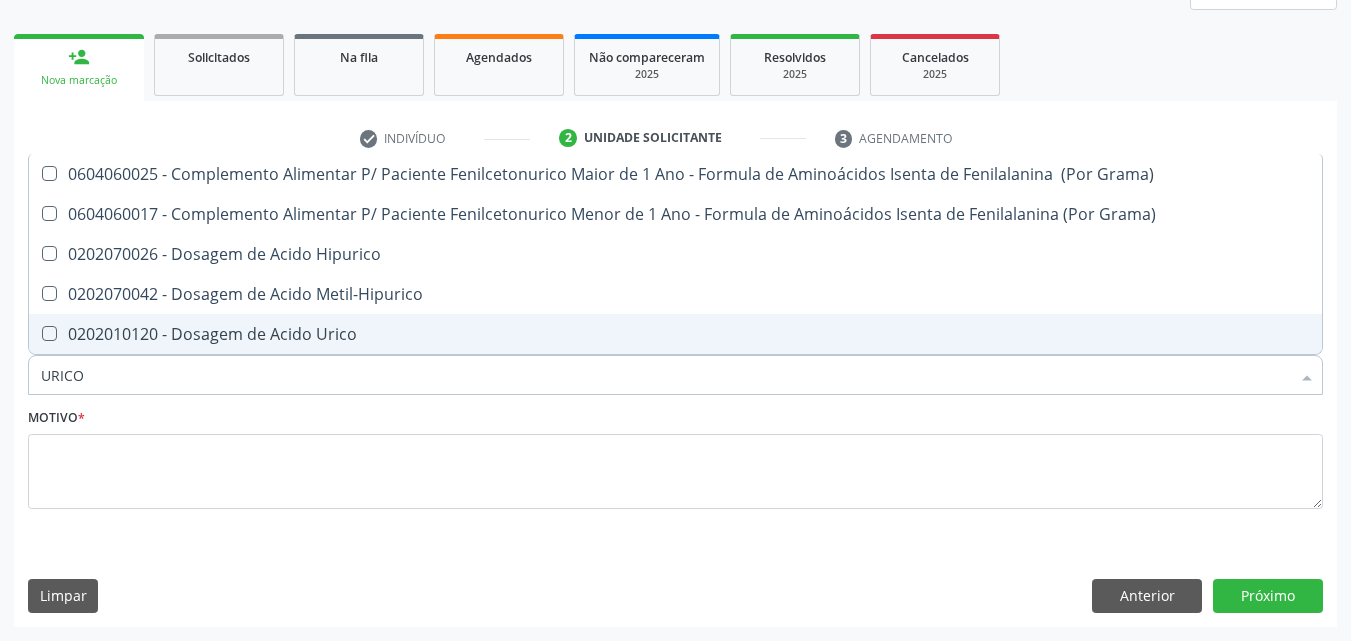 click on "0202010120 - Dosagem de Acido Urico" at bounding box center [675, 334] 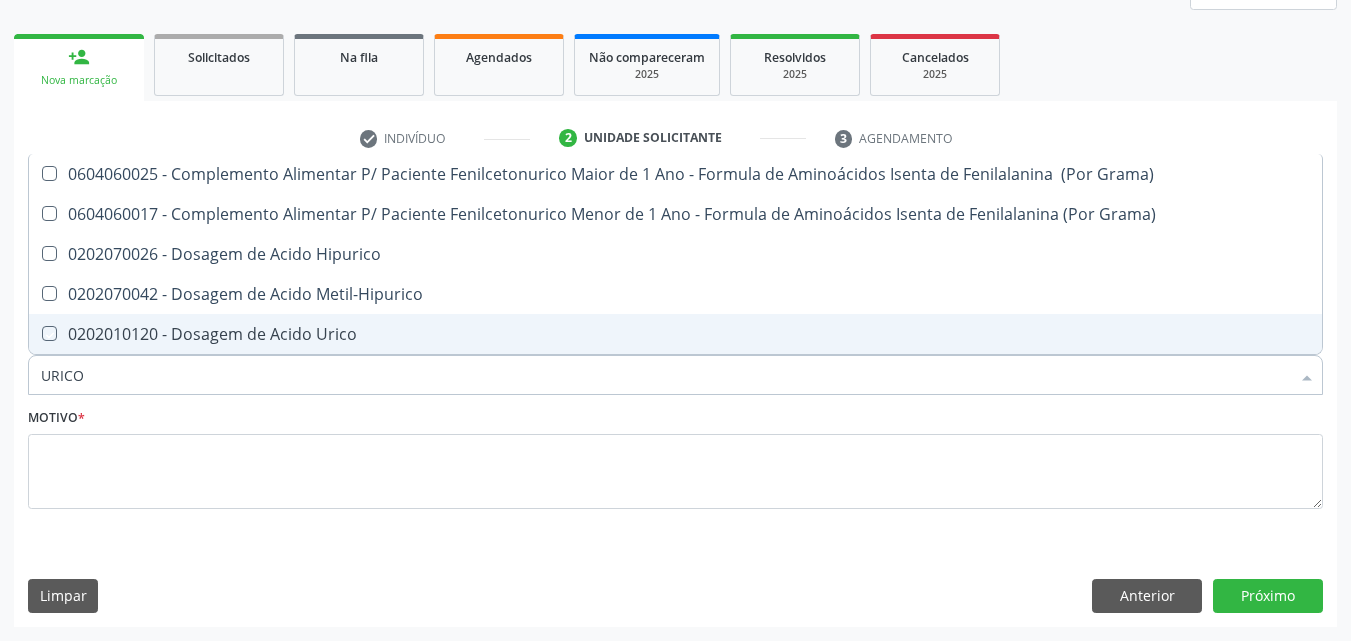 checkbox on "true" 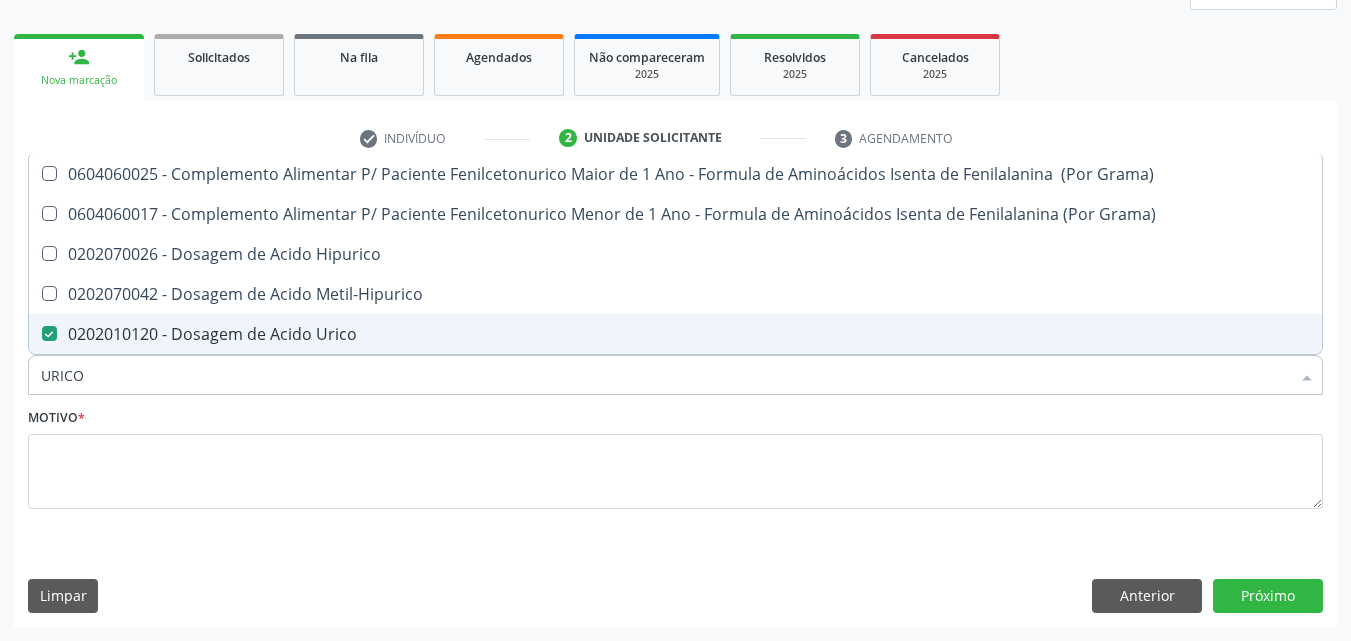 type on "URIC" 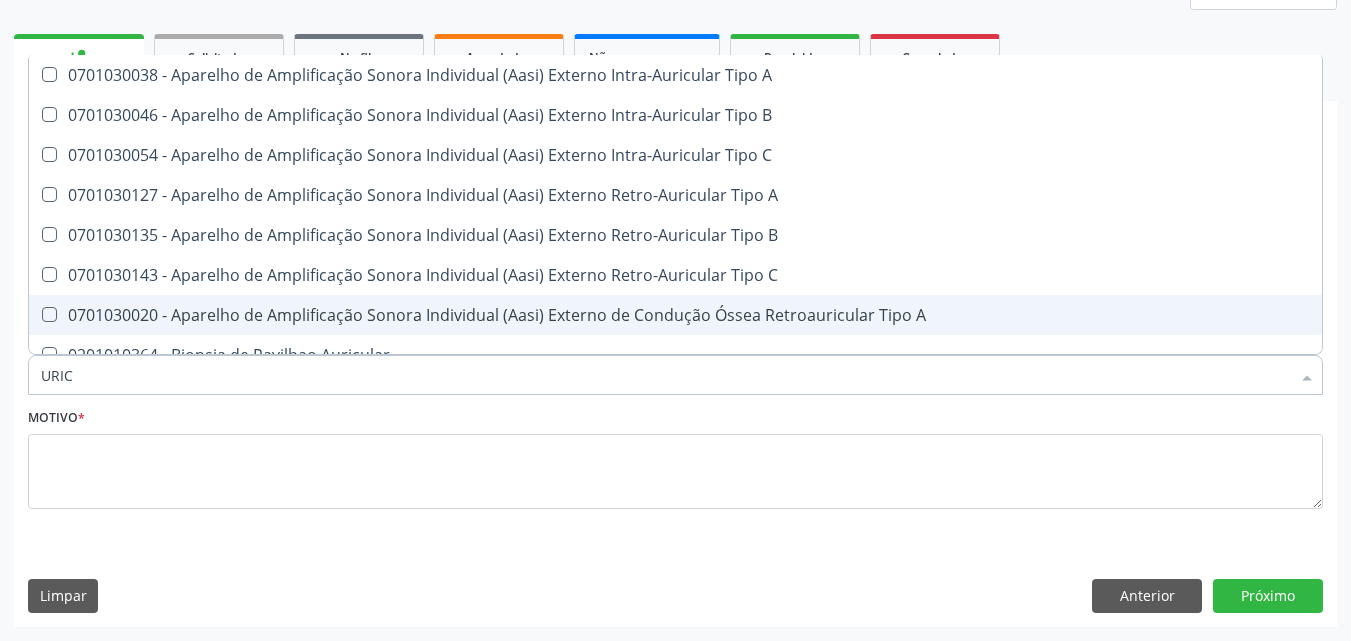 type on "URI" 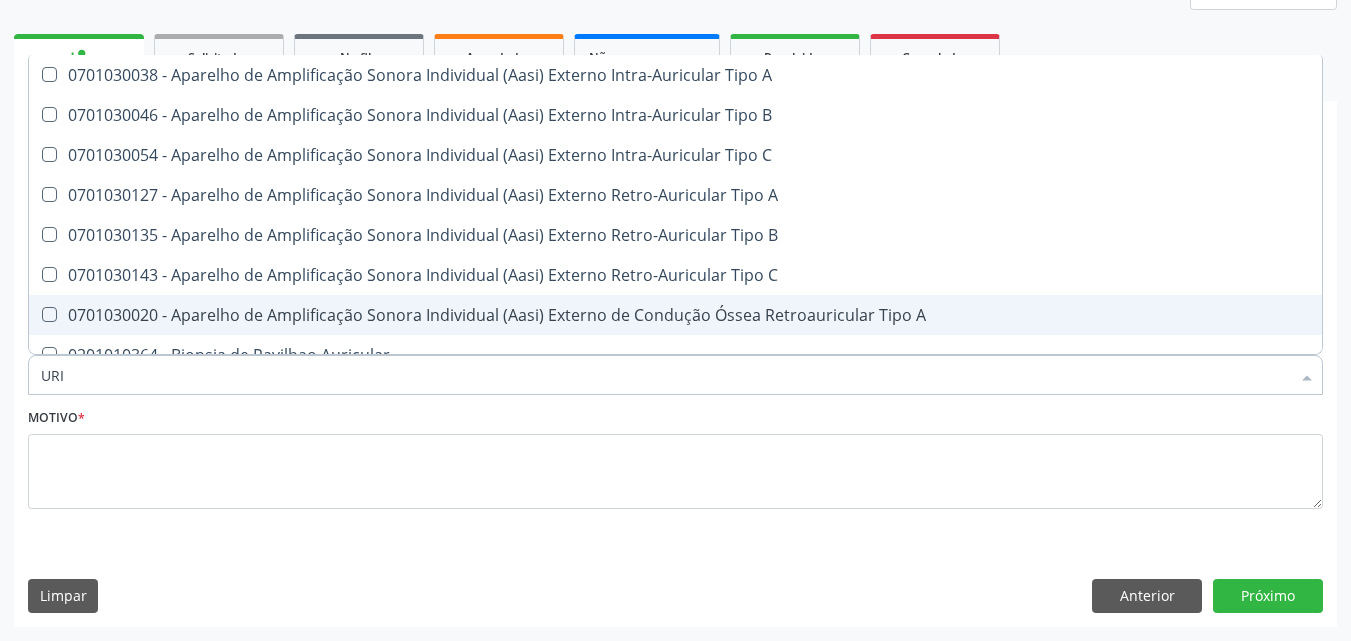 checkbox on "false" 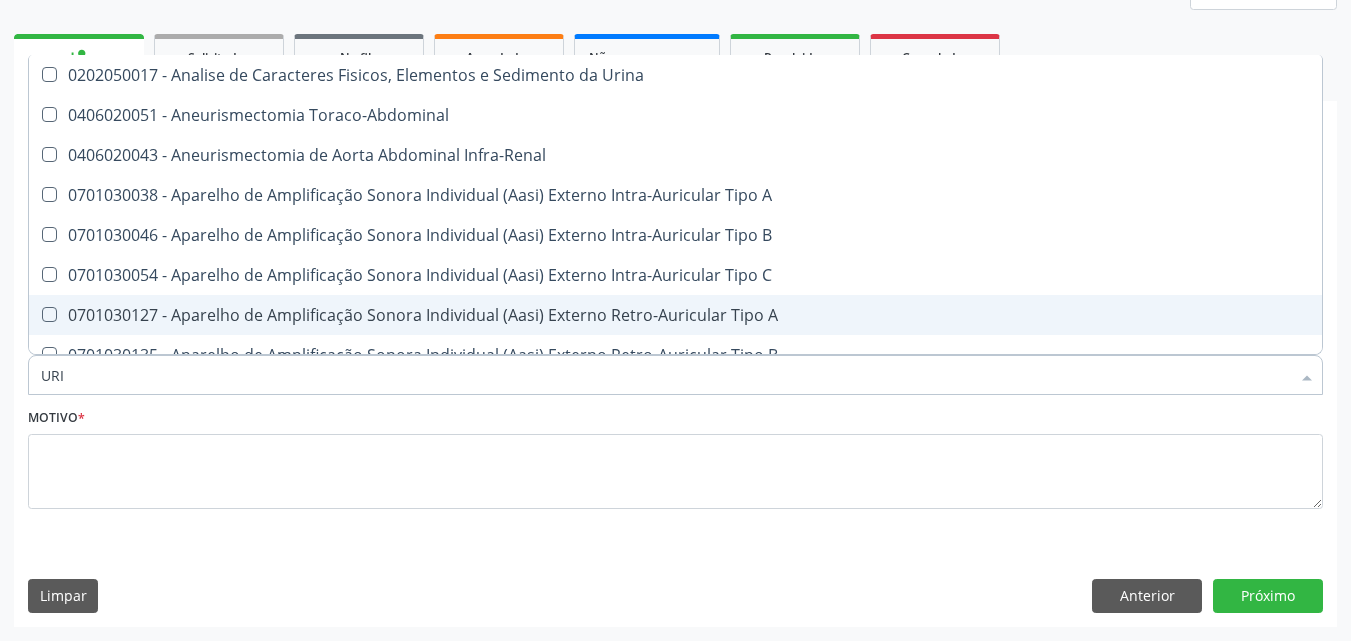 type on "UR" 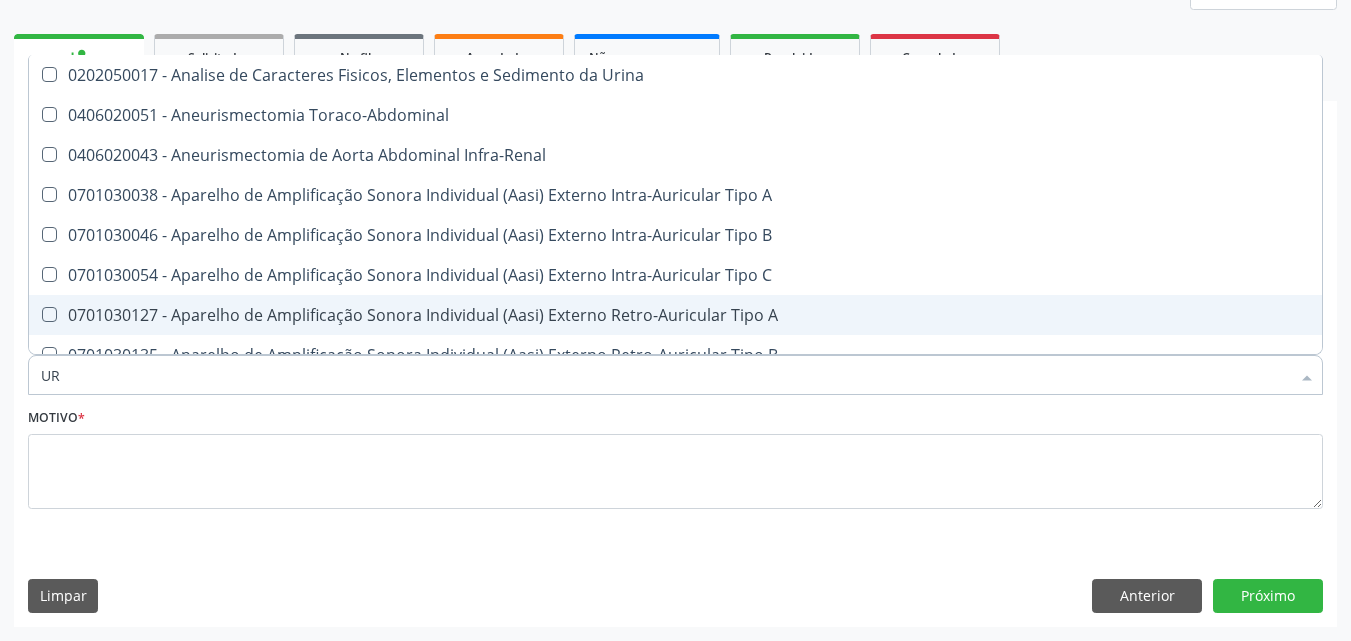 checkbox on "false" 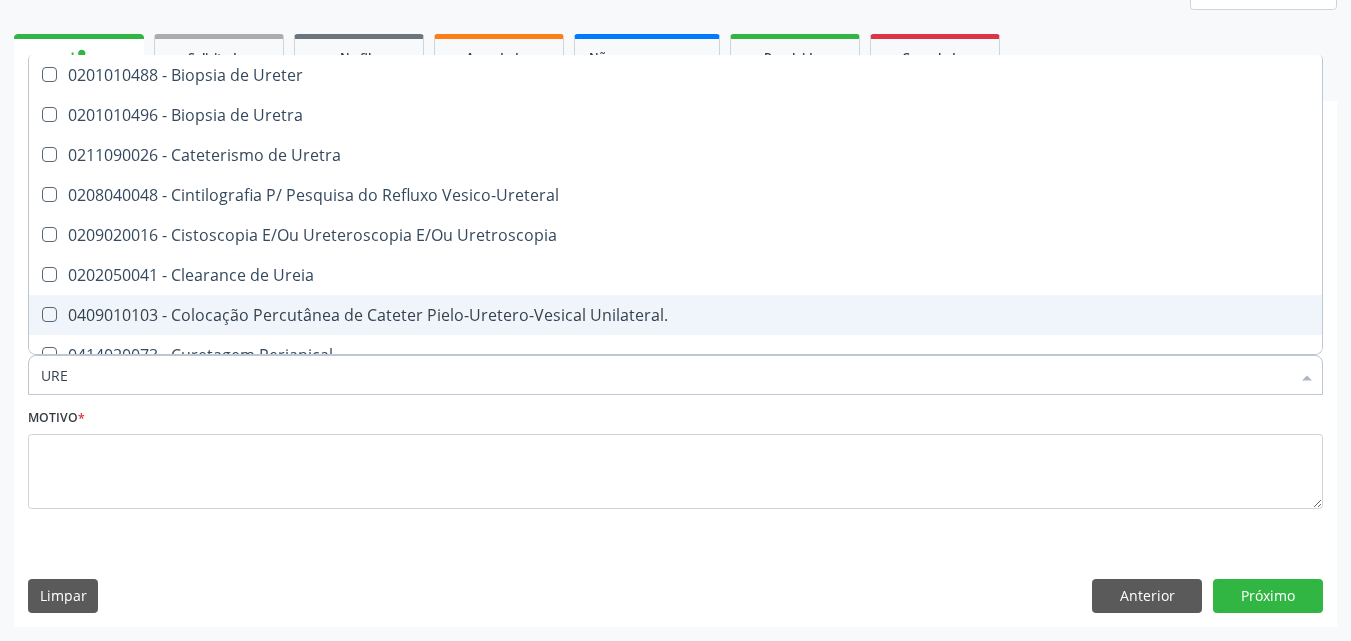 type on "UREI" 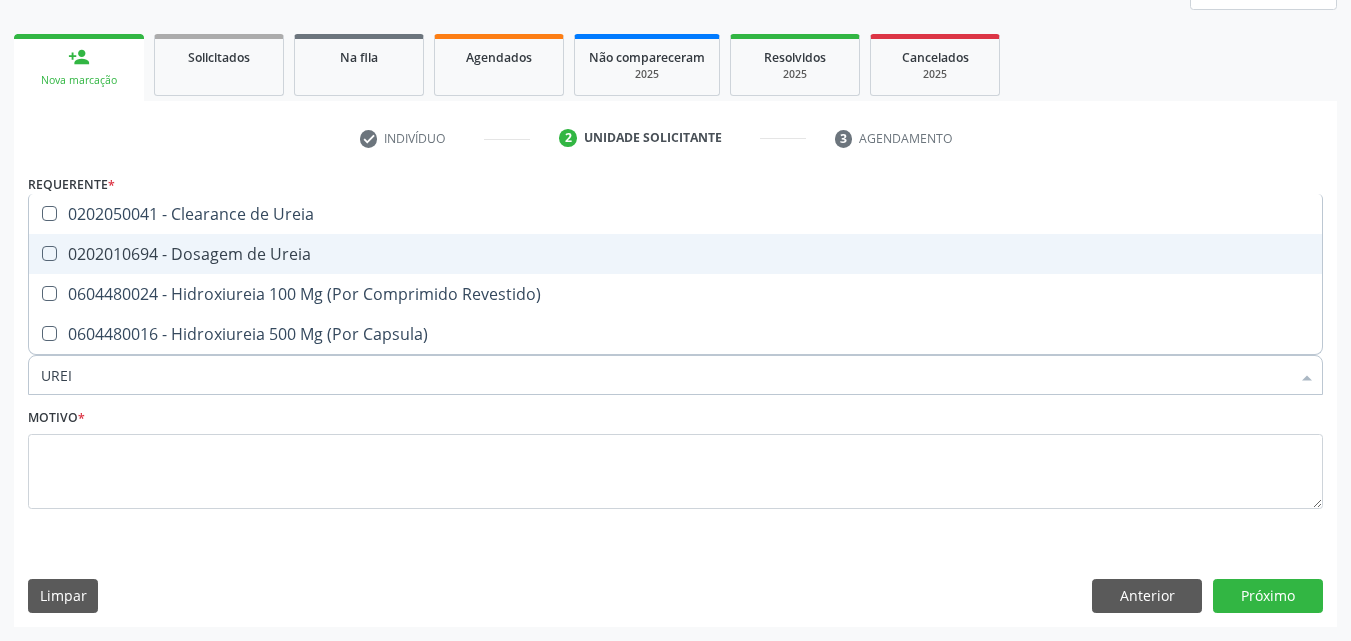 click on "0202010694 - Dosagem de Ureia" at bounding box center (675, 254) 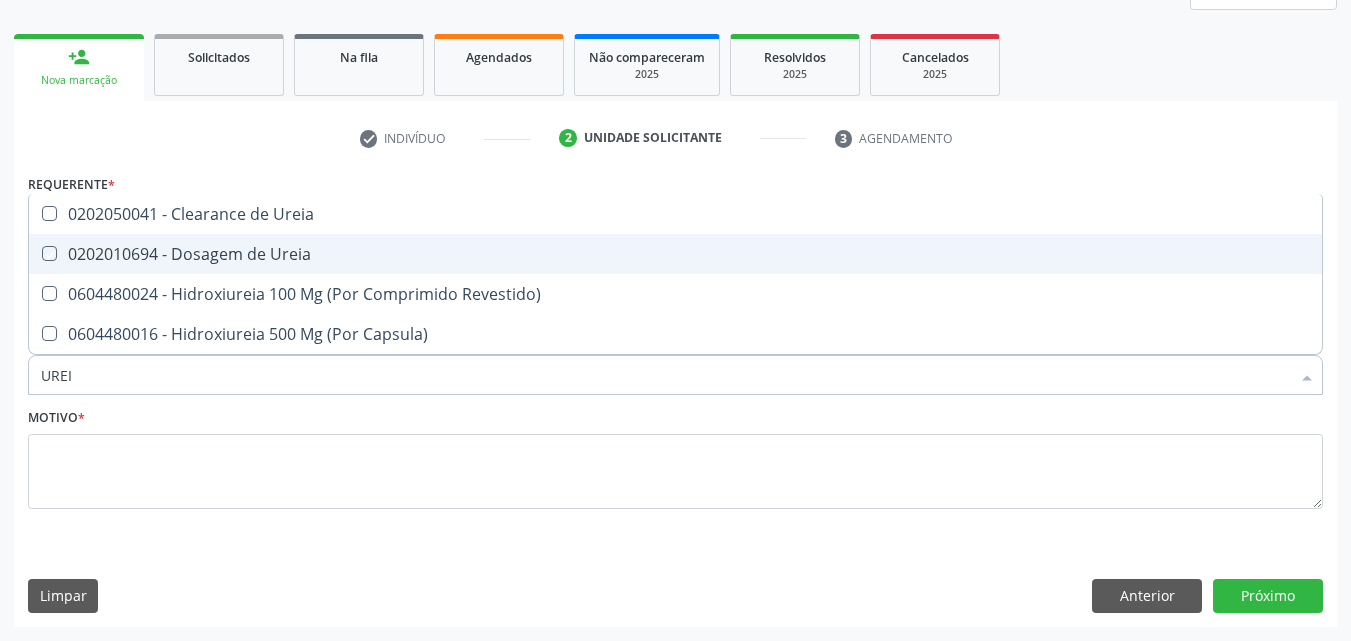 checkbox on "true" 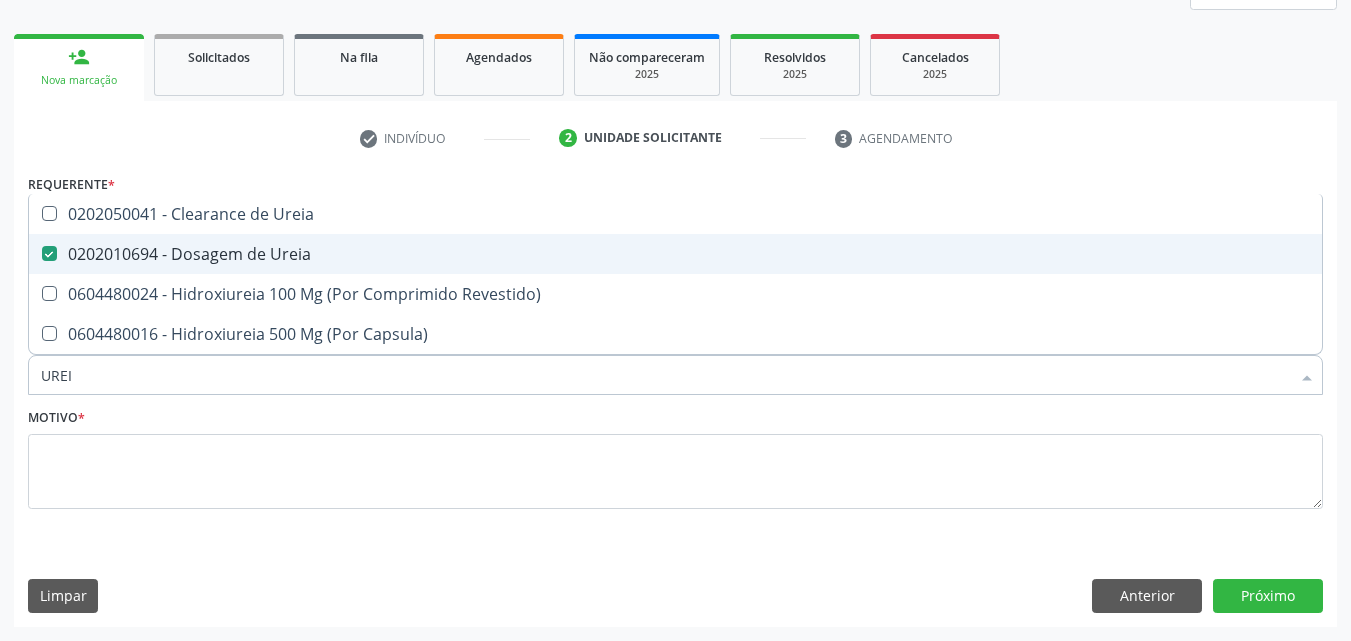 type on "URE" 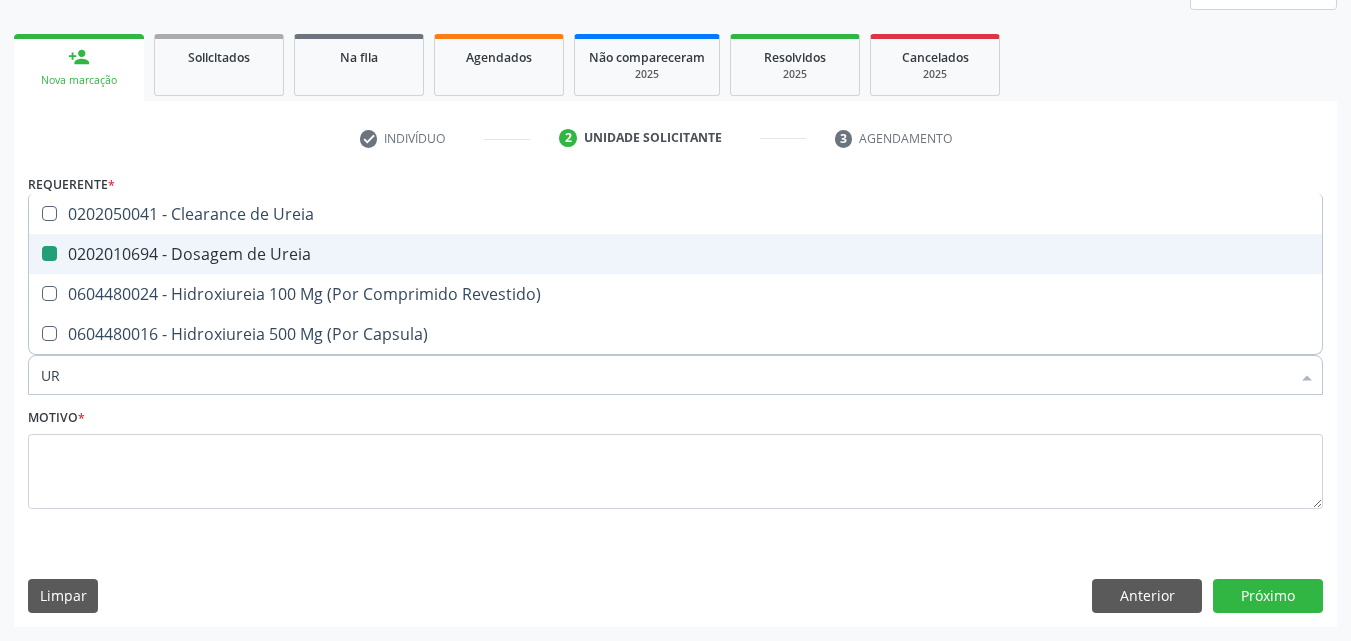 type on "U" 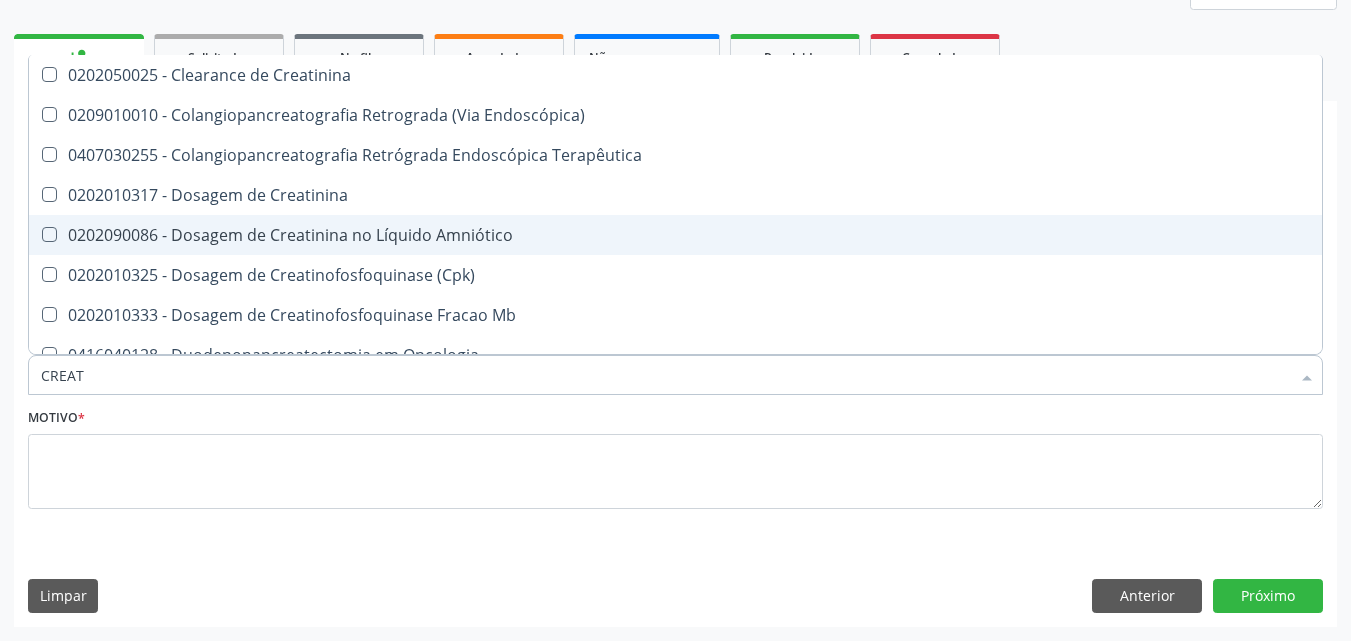 type on "CREATI" 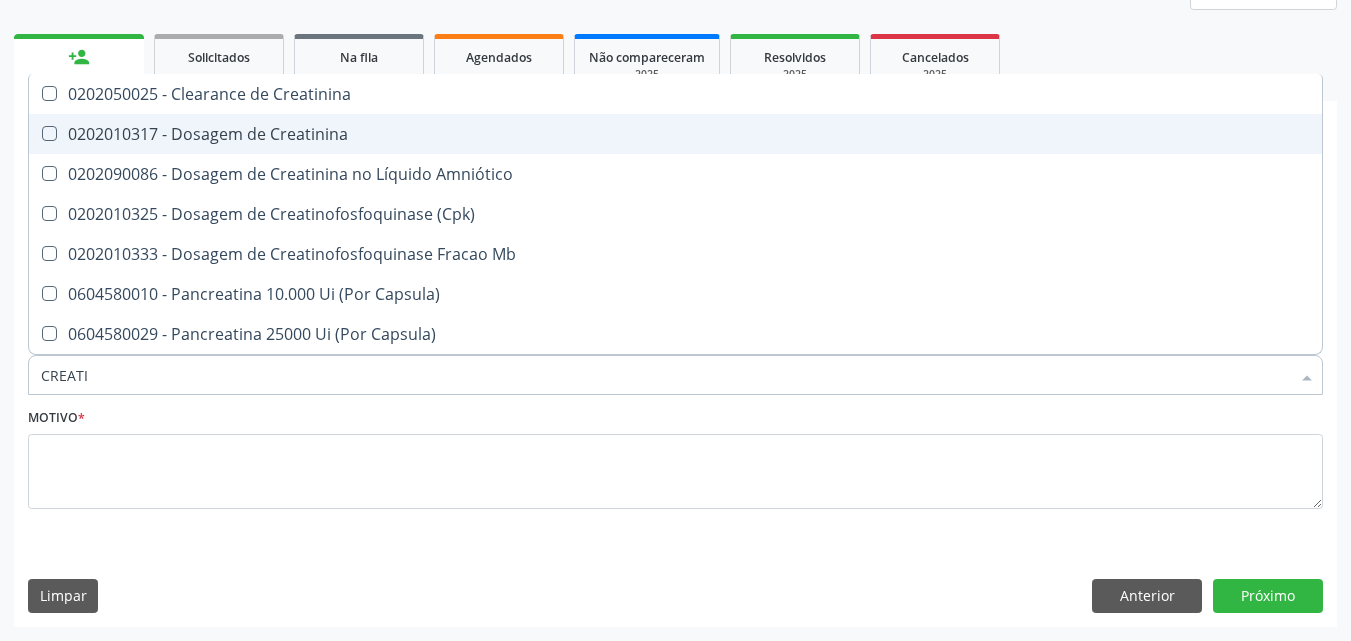 click on "0202010317 - Dosagem de Creatinina" at bounding box center [675, 134] 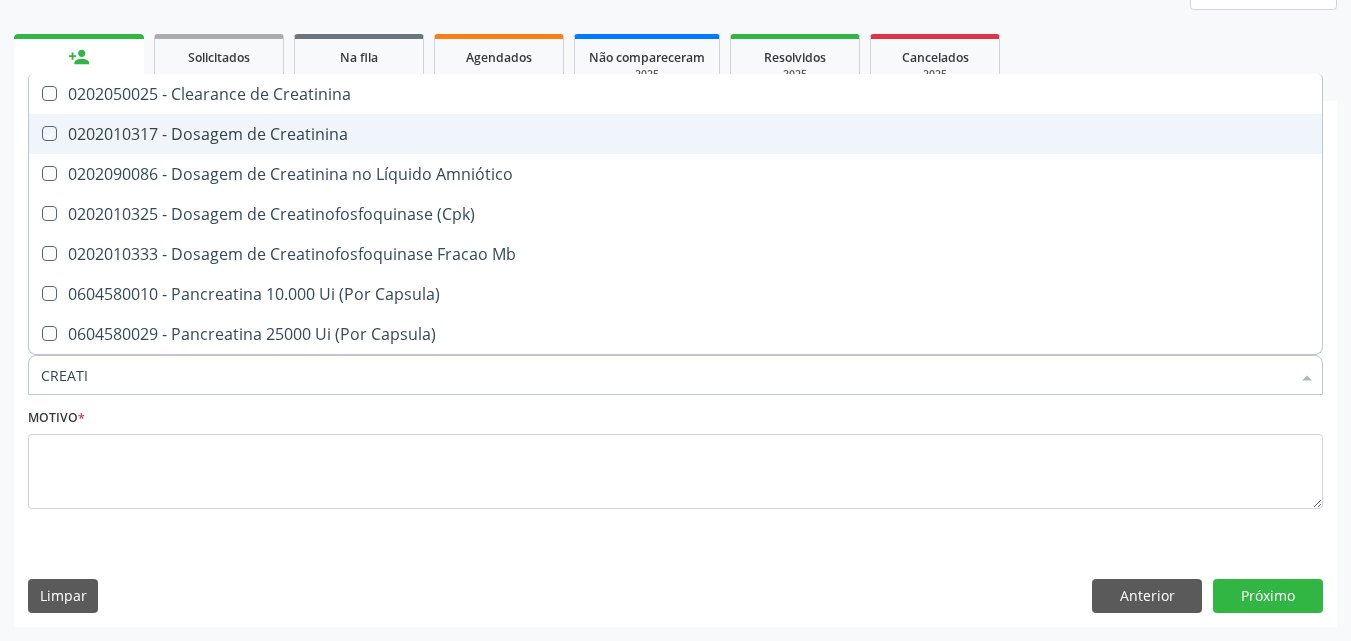 checkbox on "true" 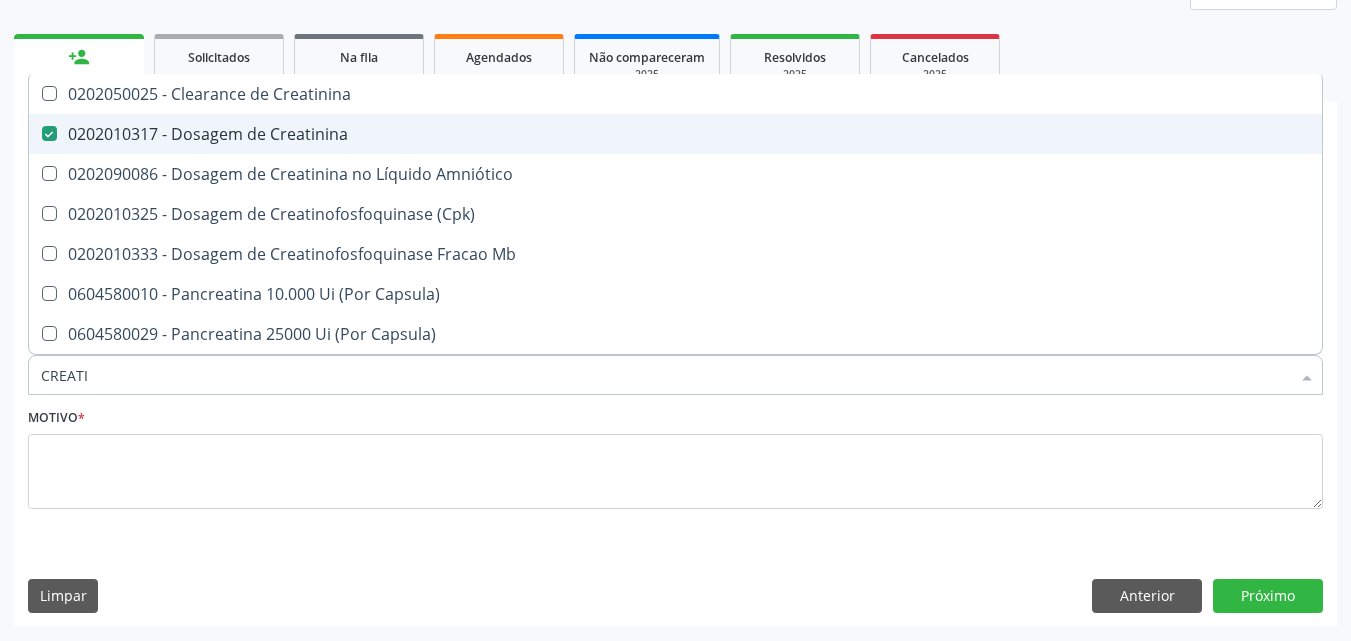type on "CREAT" 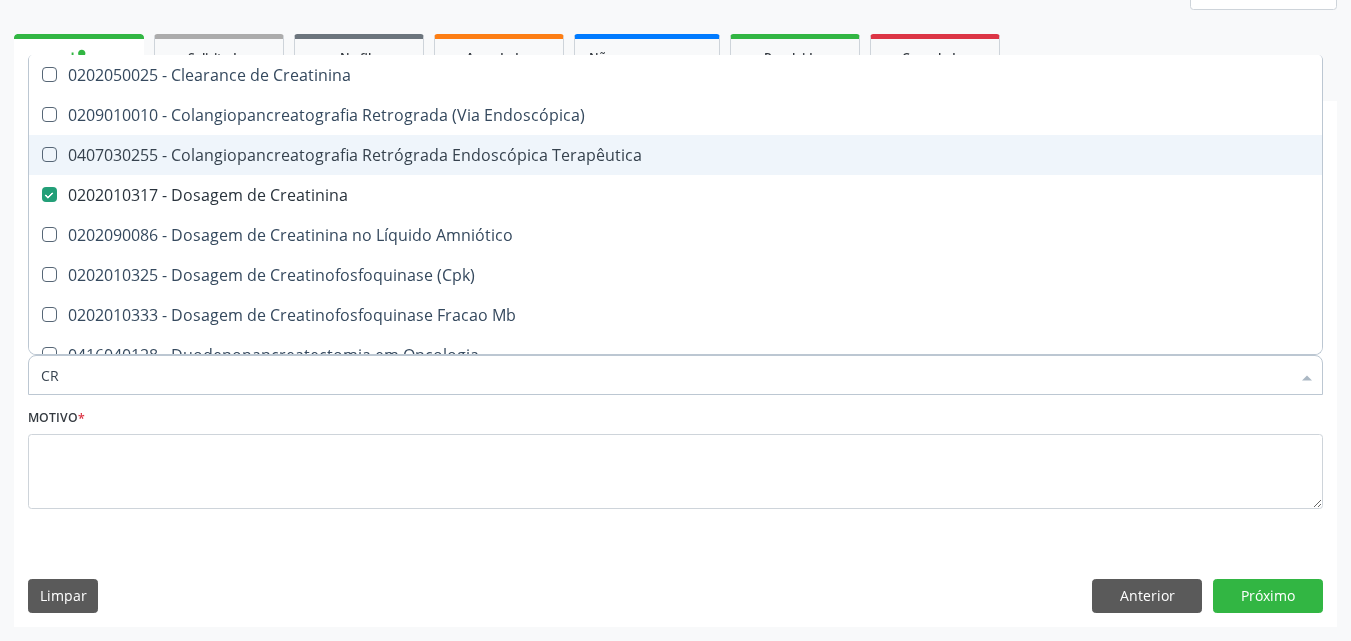 type on "C" 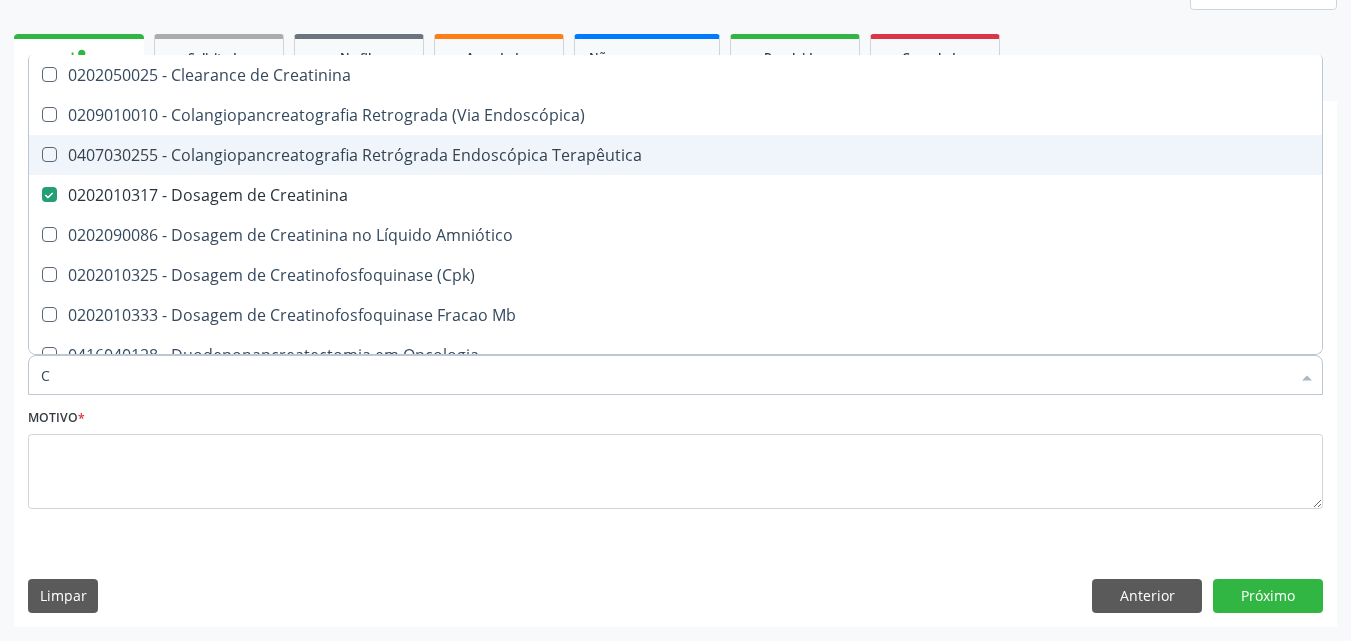 type 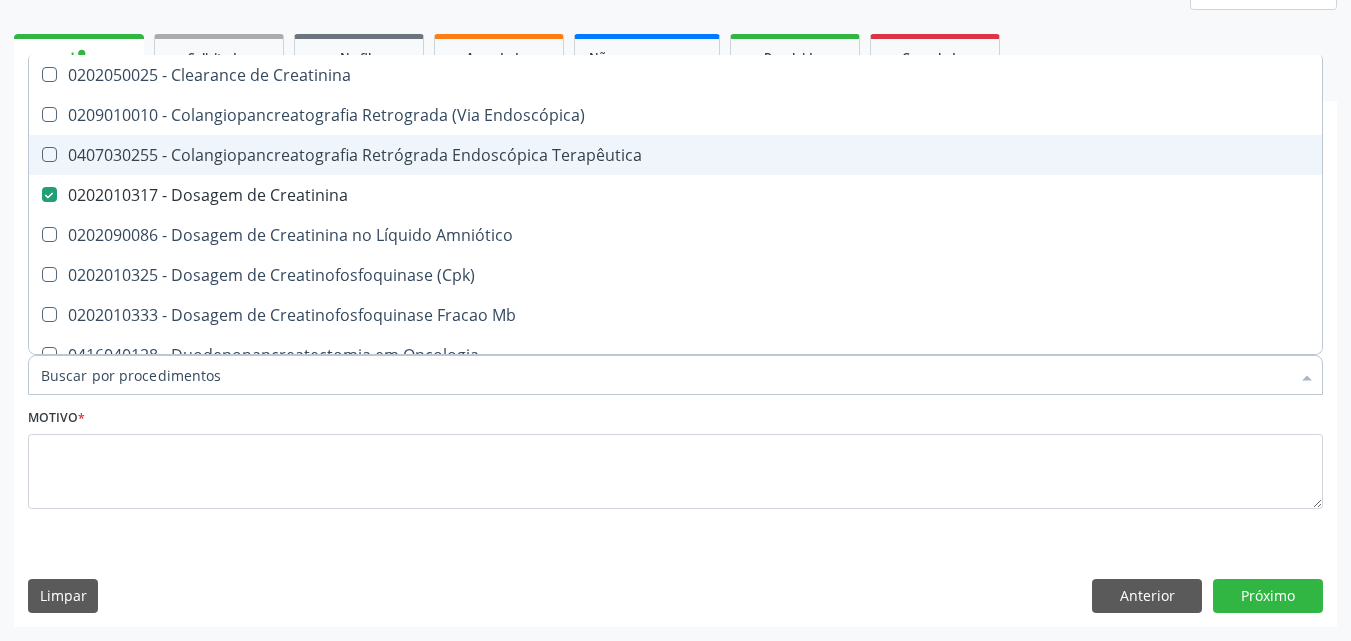 checkbox on "false" 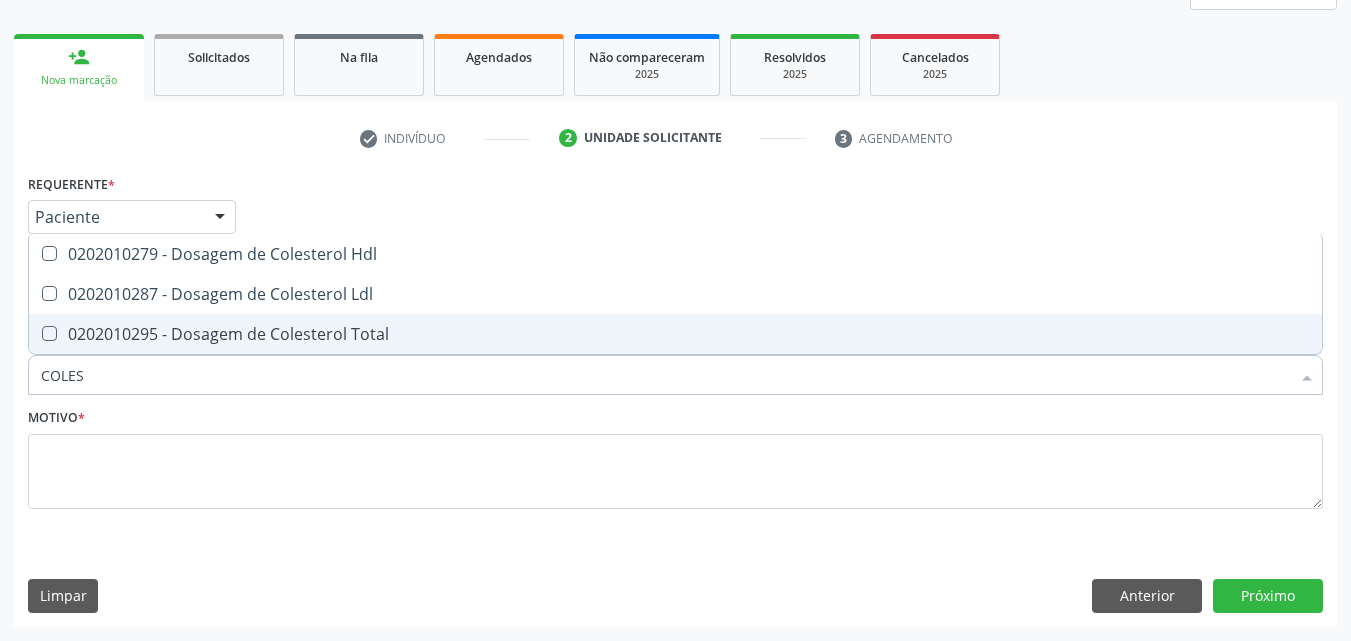 type on "COLEST" 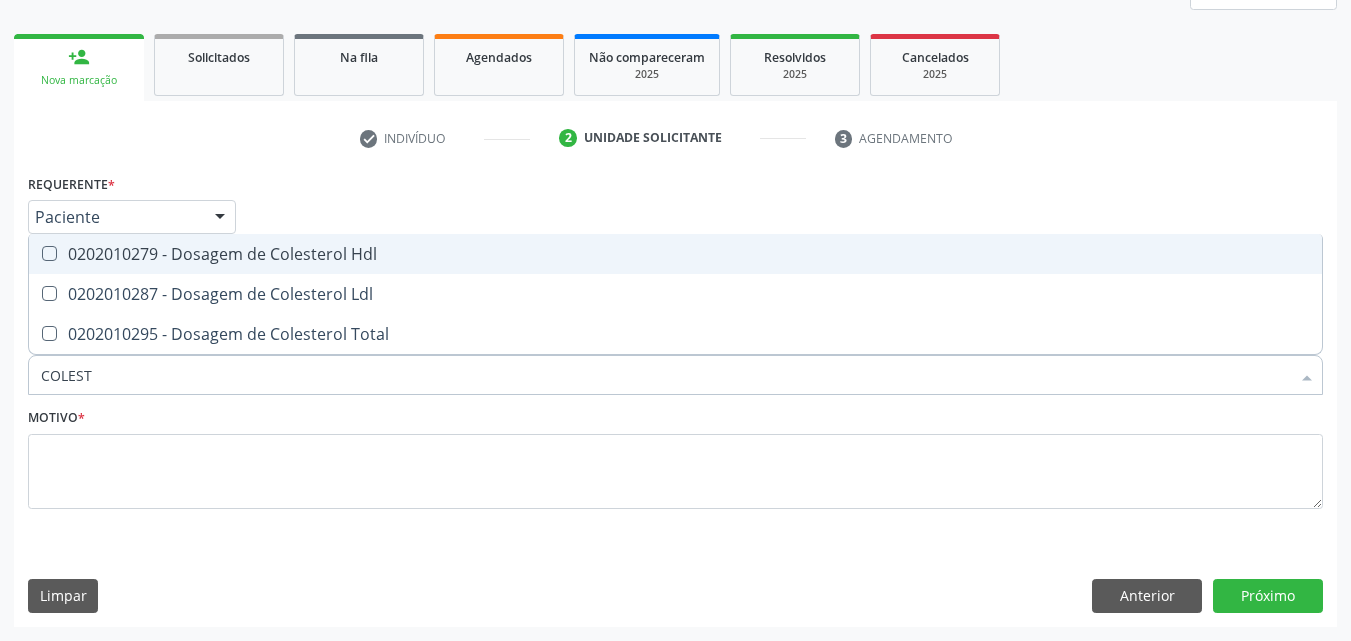click on "0202010279 - Dosagem de Colesterol Hdl" at bounding box center [675, 254] 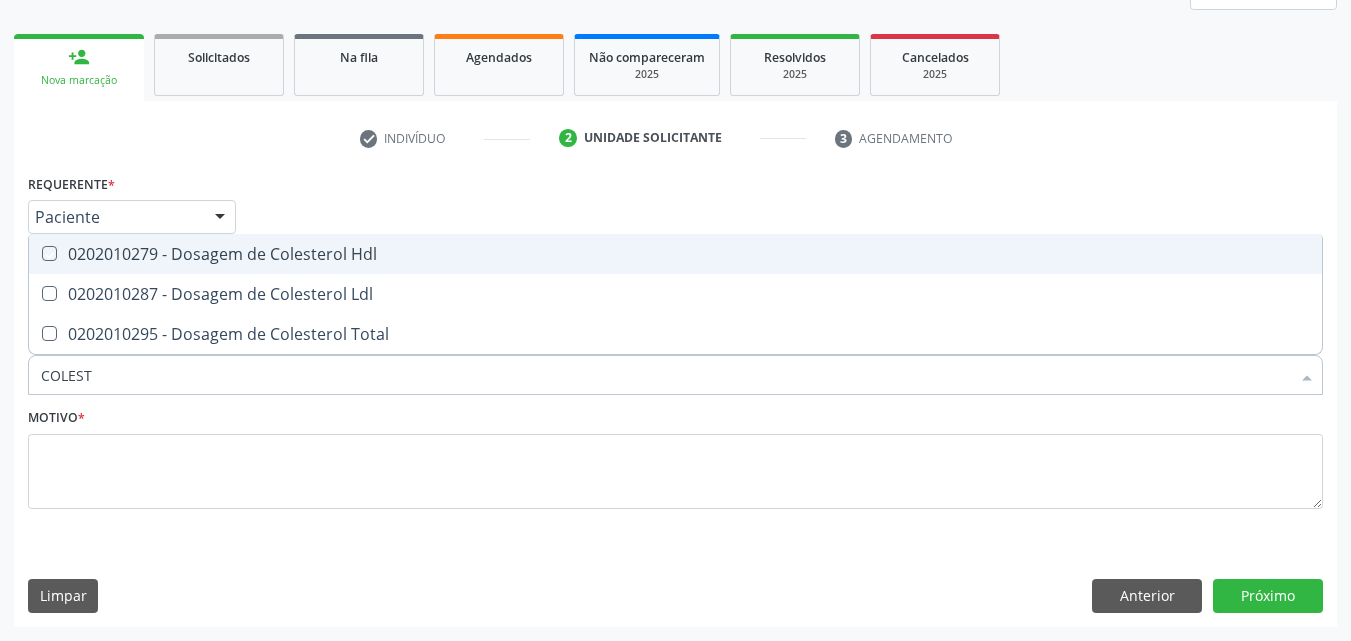 checkbox on "true" 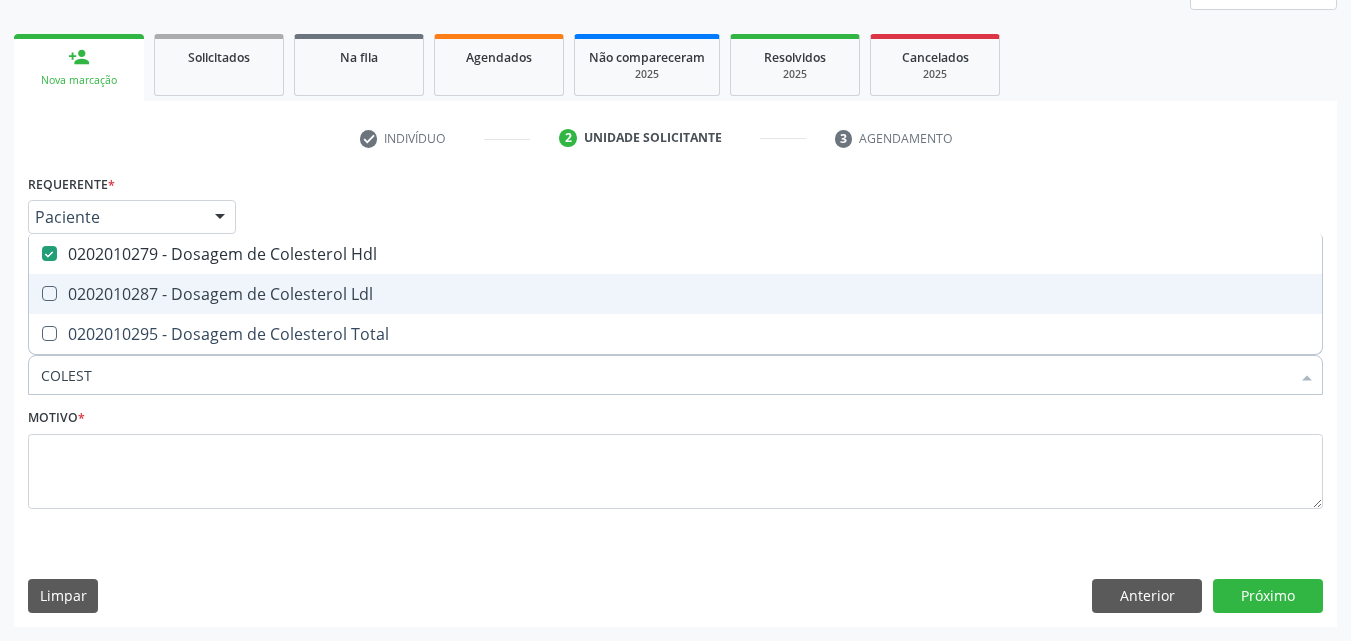 click on "0202010287 - Dosagem de Colesterol Ldl" at bounding box center [675, 294] 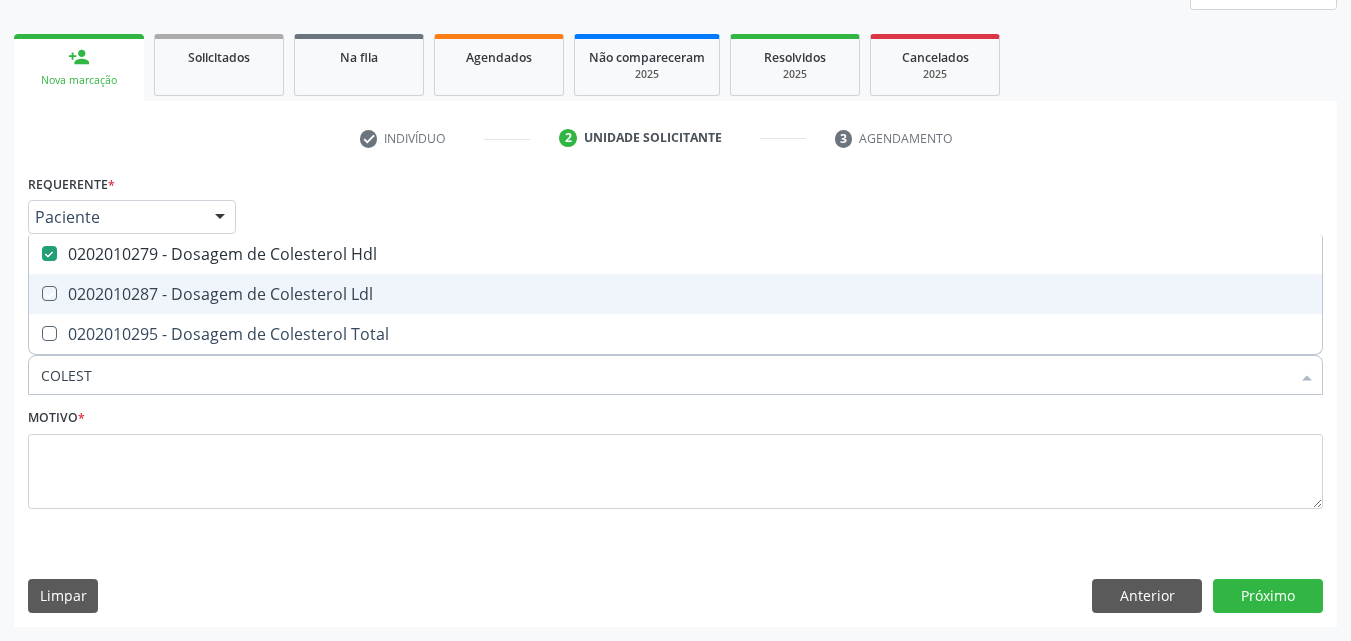 checkbox on "true" 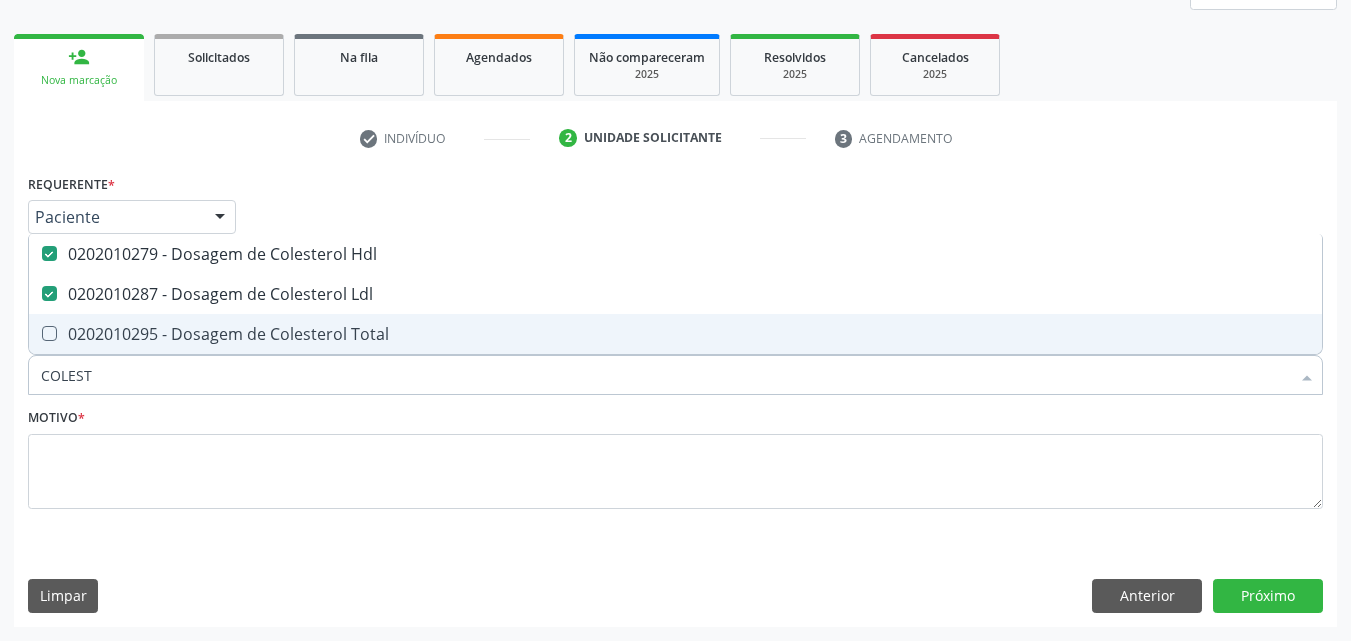 click on "0202010295 - Dosagem de Colesterol Total" at bounding box center [675, 334] 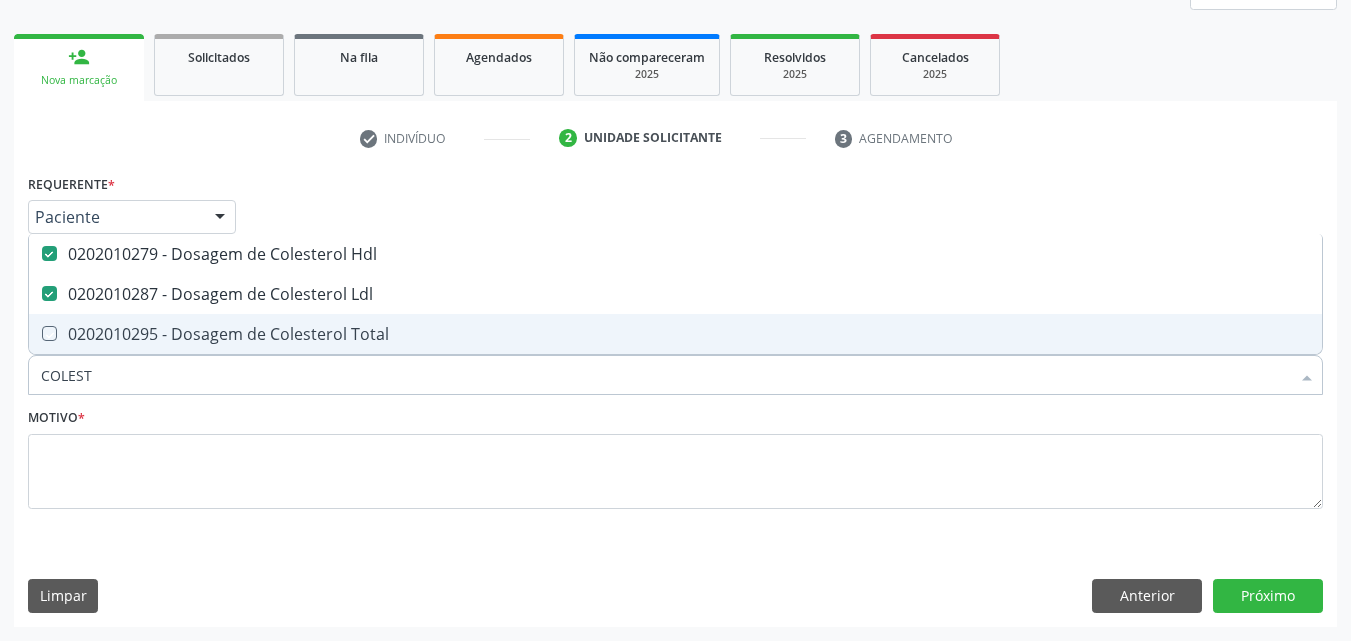 checkbox on "true" 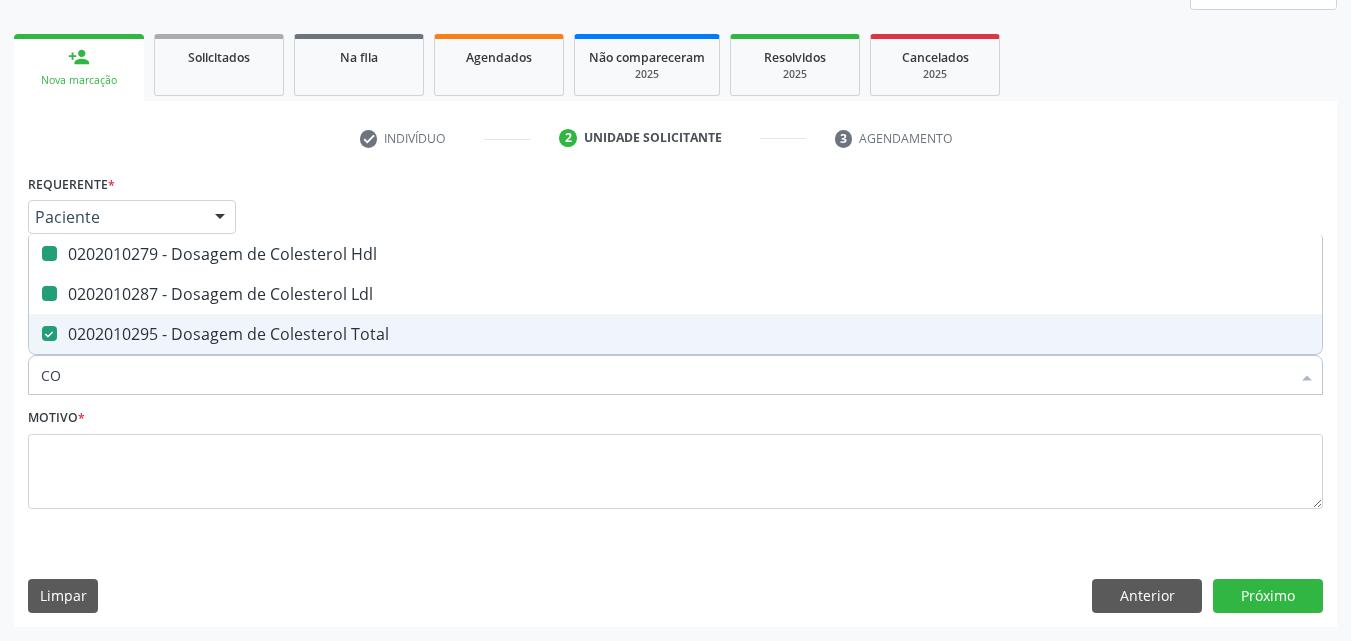 type on "C" 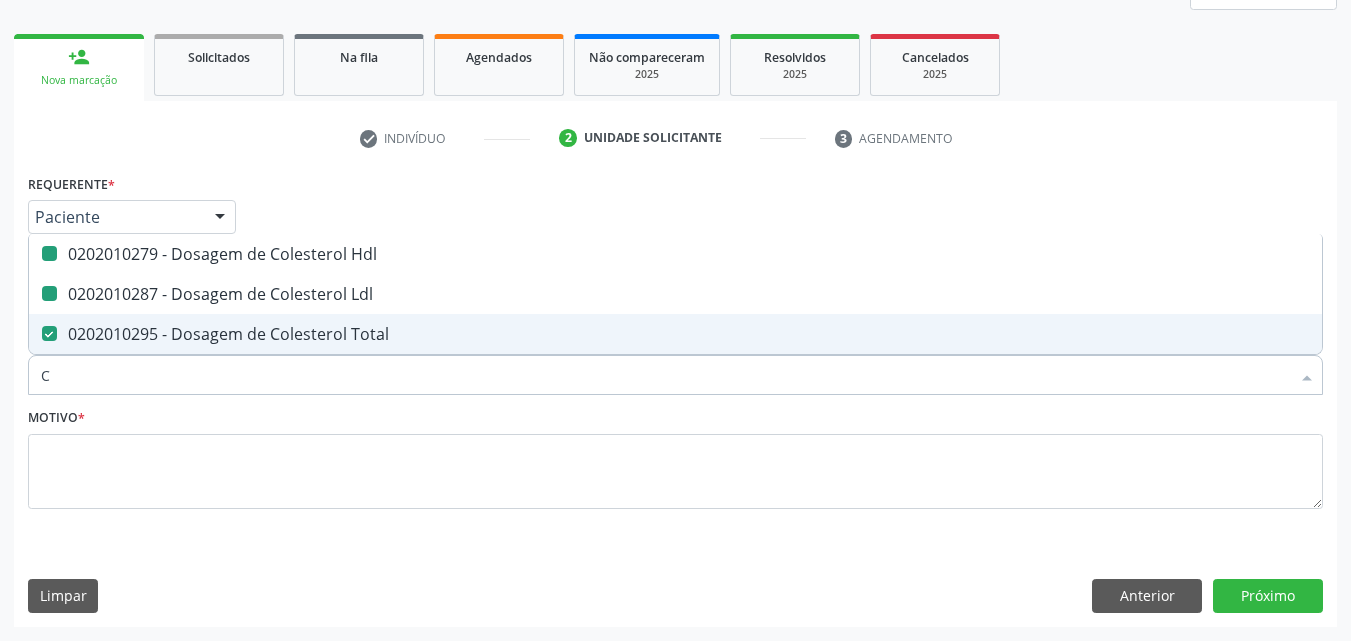 type 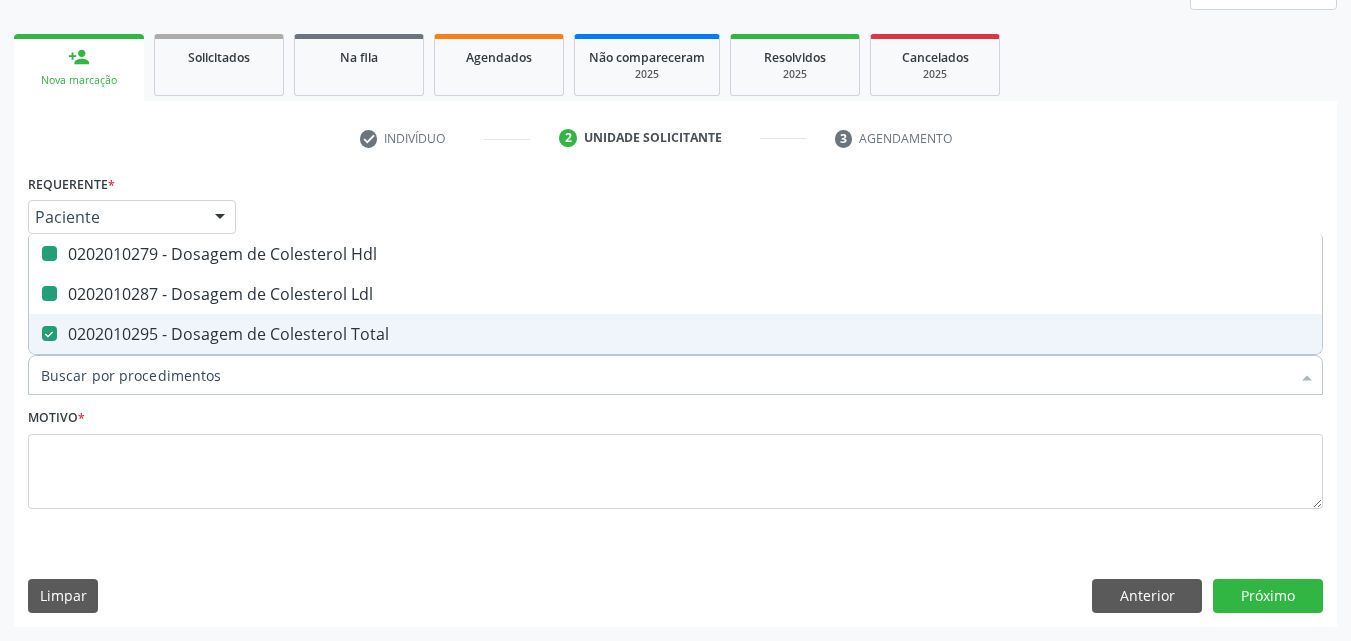 checkbox on "false" 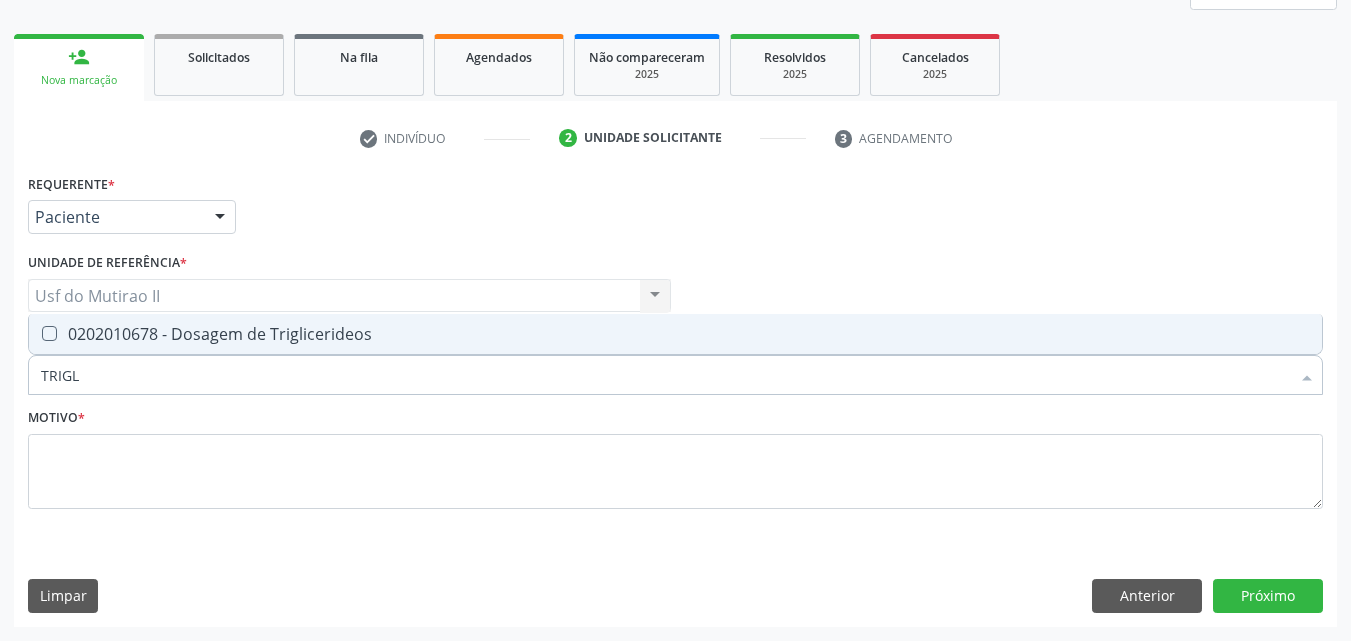 type on "TRIGLI" 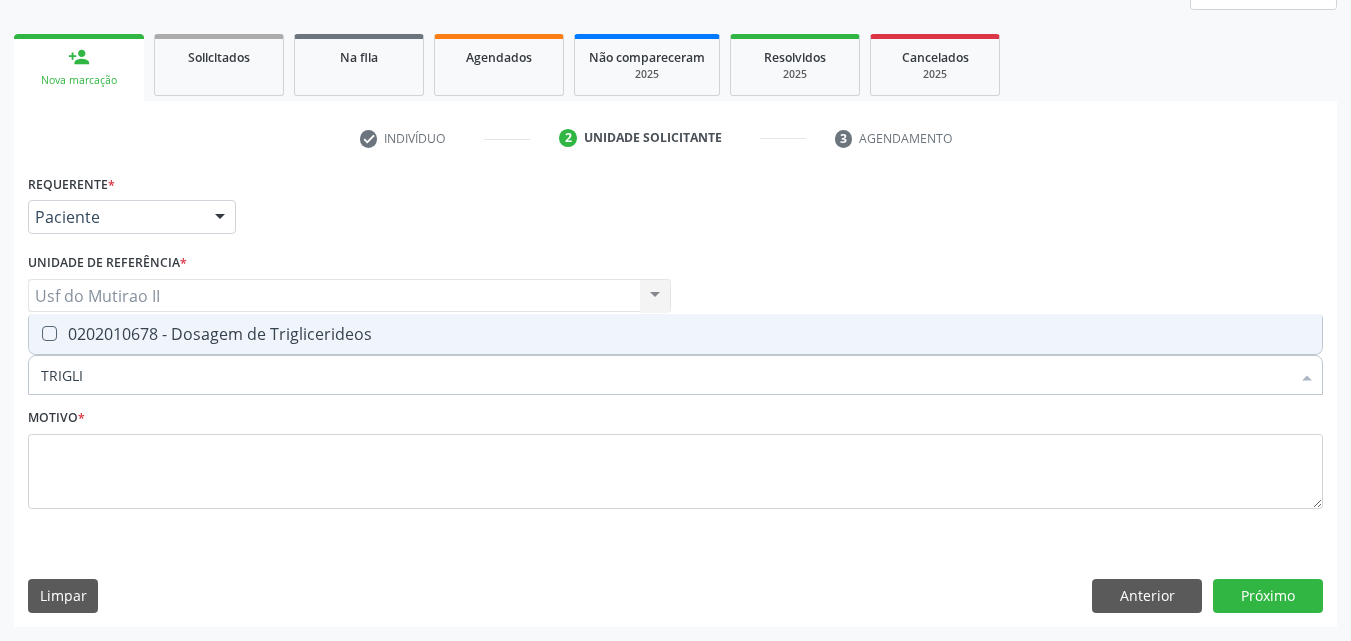 click on "0202010678 - Dosagem de Triglicerideos" at bounding box center (675, 334) 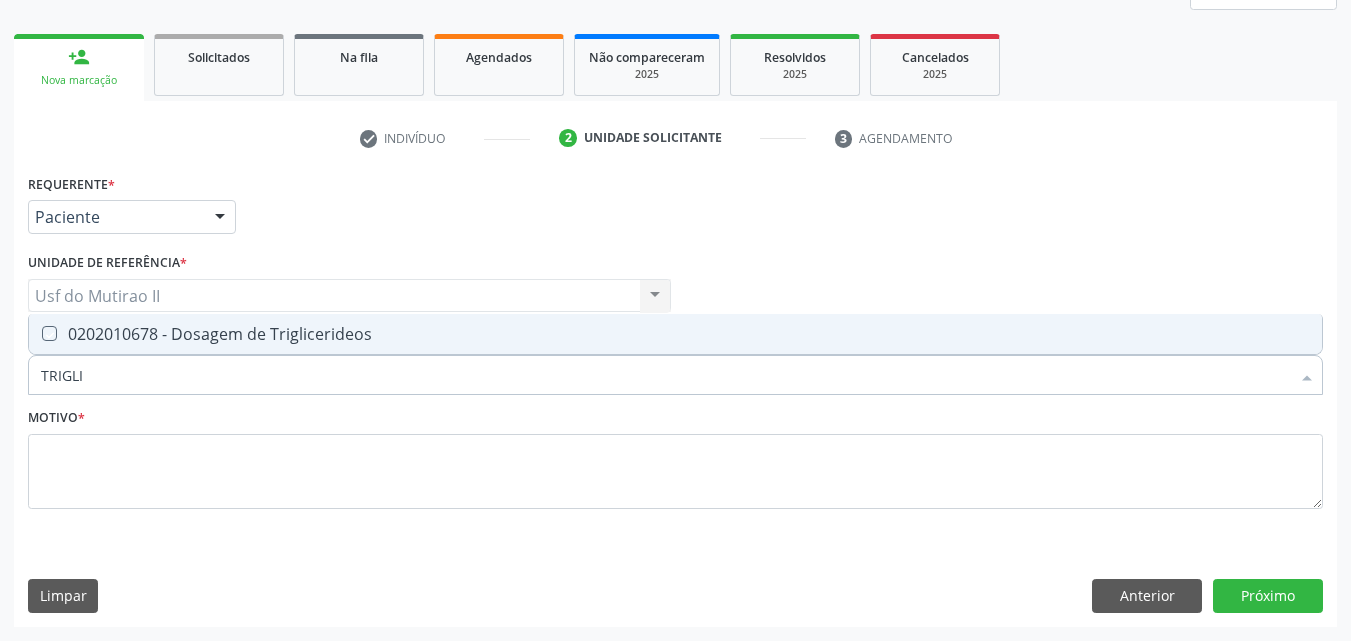 checkbox on "true" 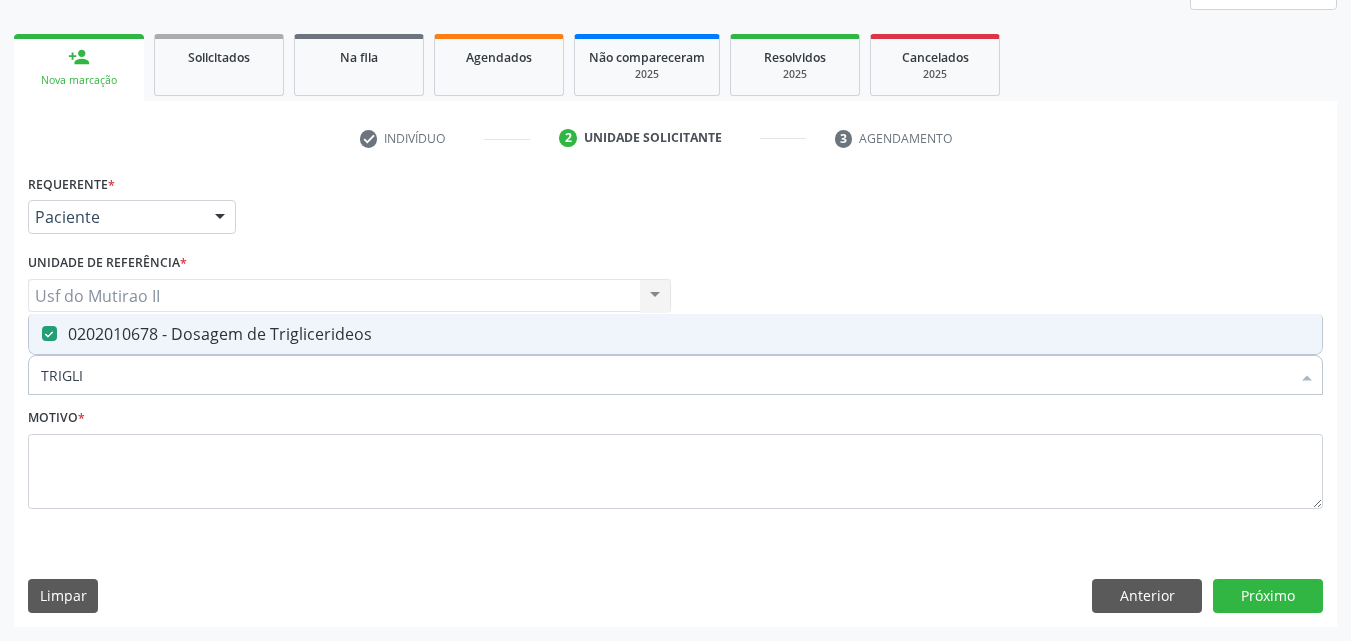 drag, startPoint x: 297, startPoint y: 382, endPoint x: 0, endPoint y: 391, distance: 297.13632 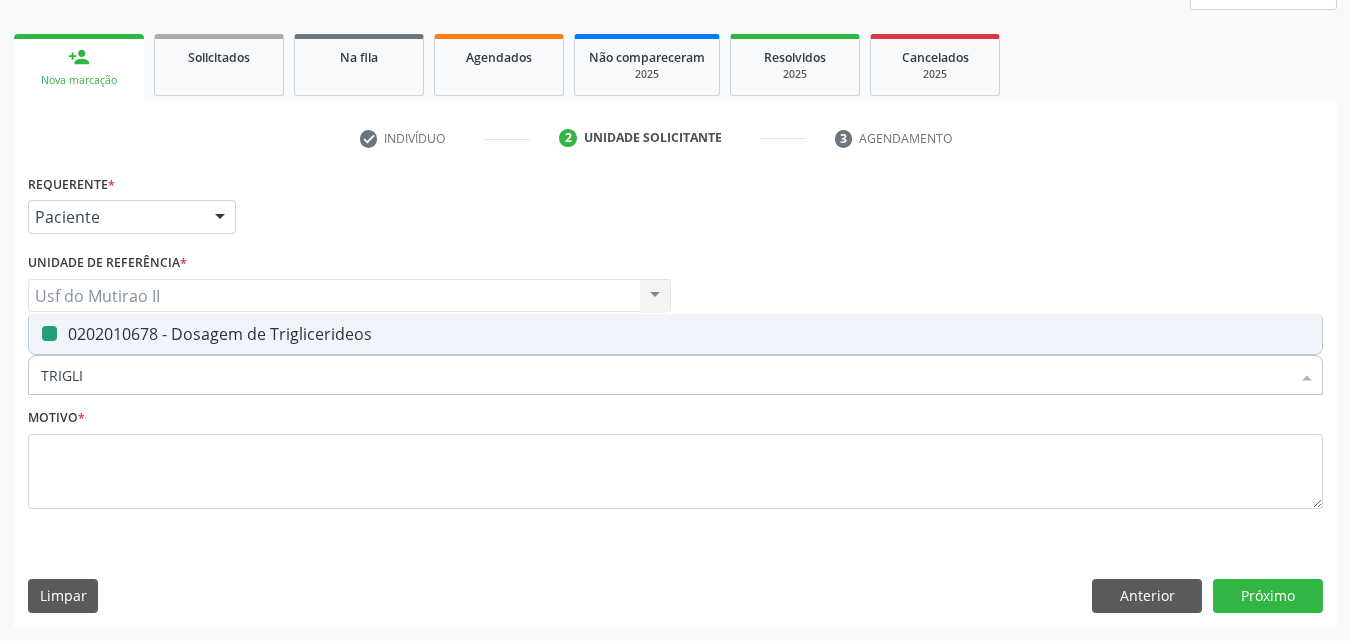 type 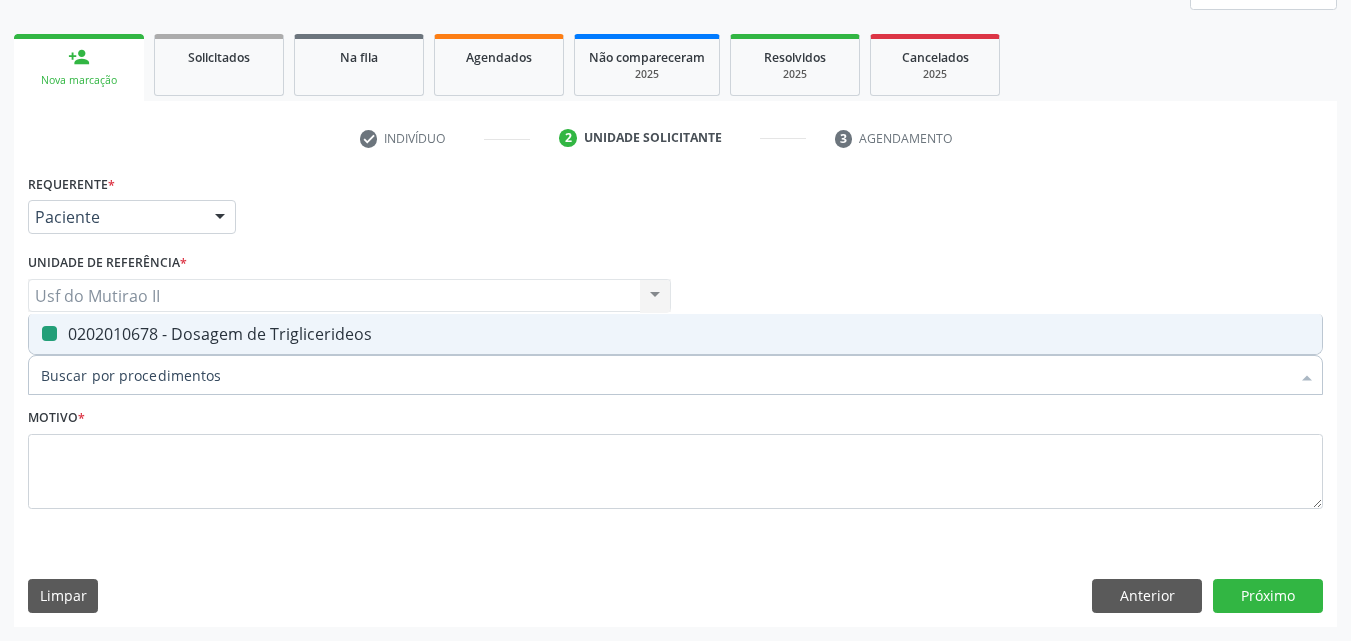 checkbox on "false" 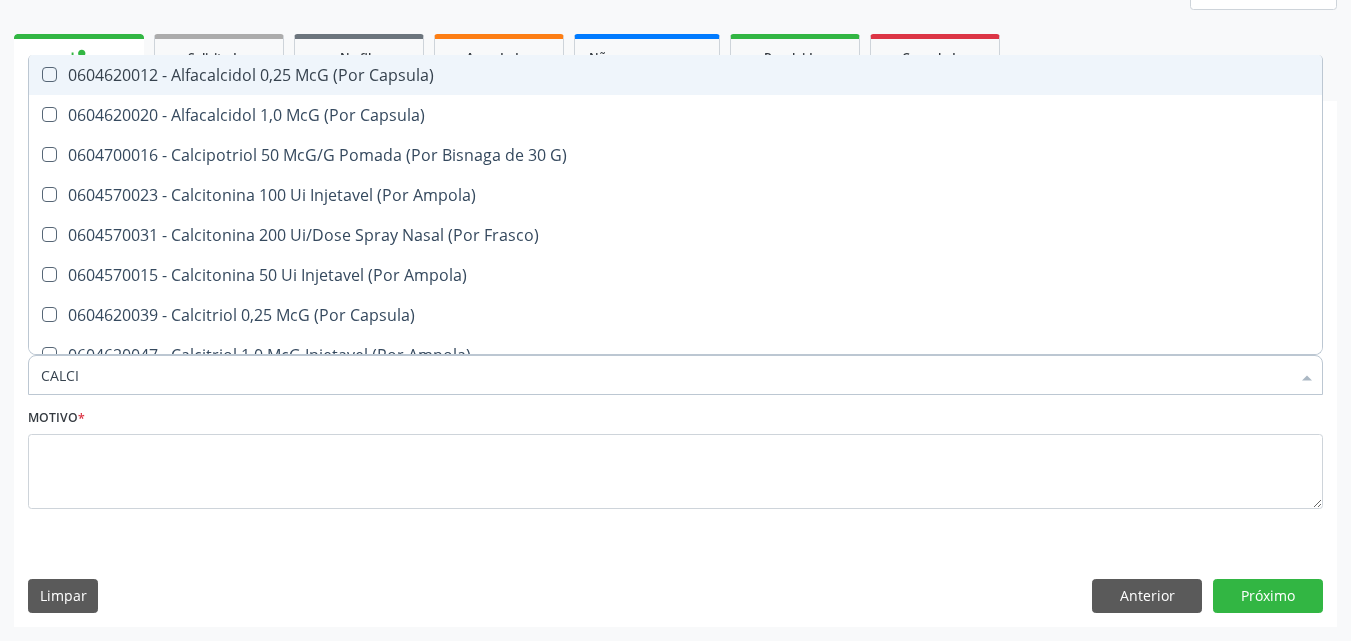 type on "CALCIO" 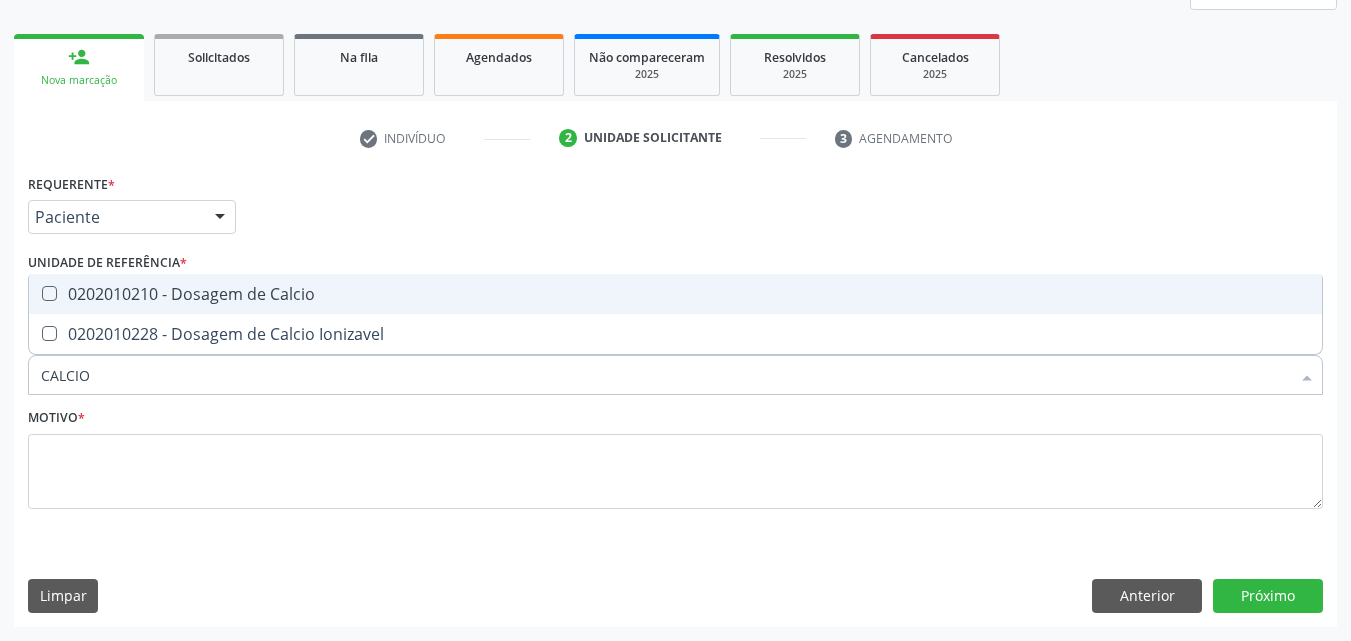 click on "0202010210 - Dosagem de Calcio" at bounding box center (675, 294) 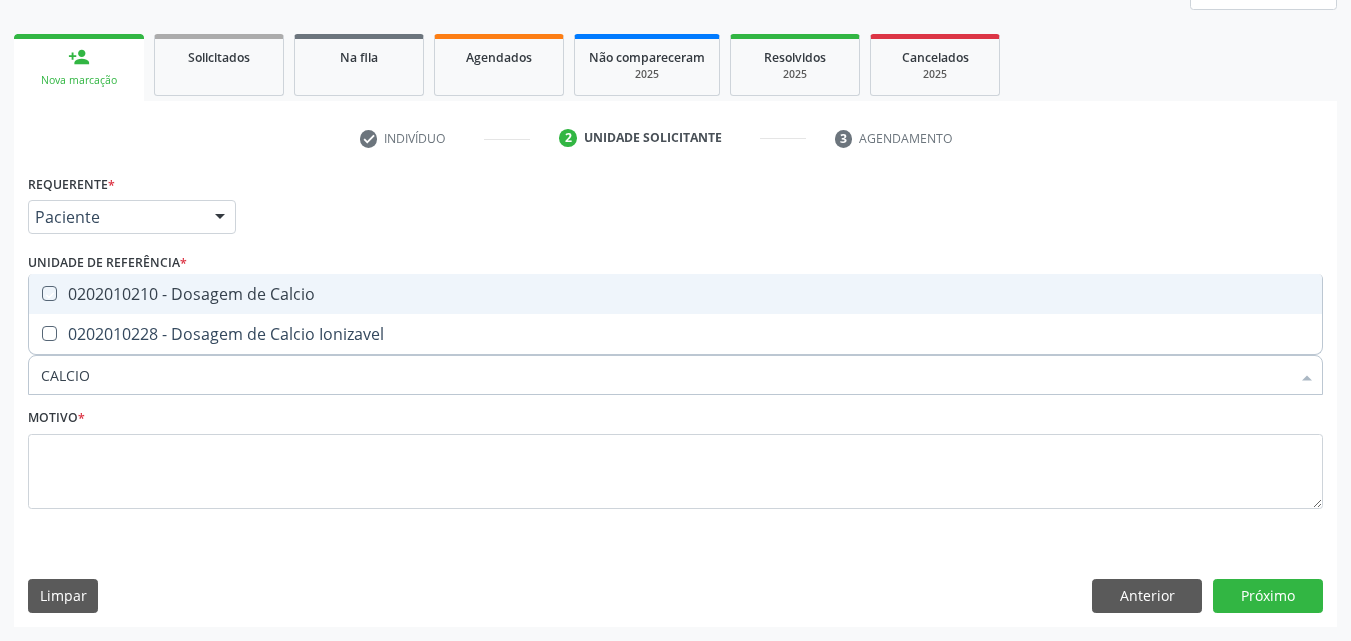 checkbox on "true" 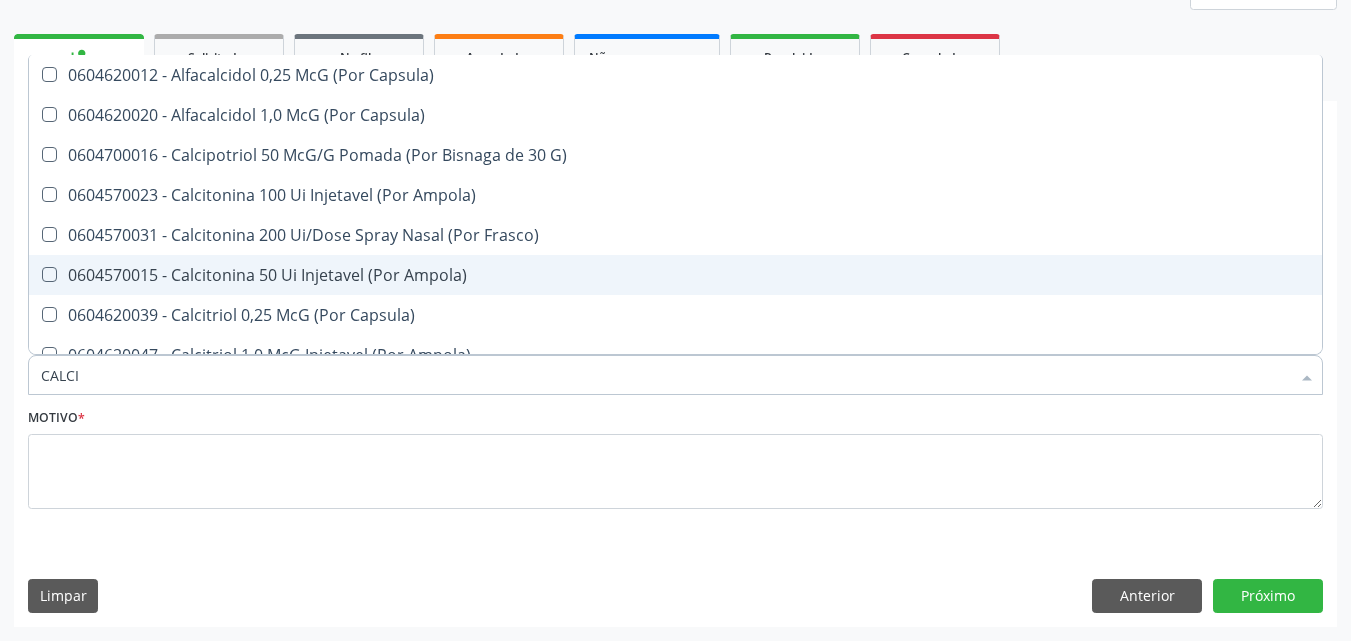 type on "CALC" 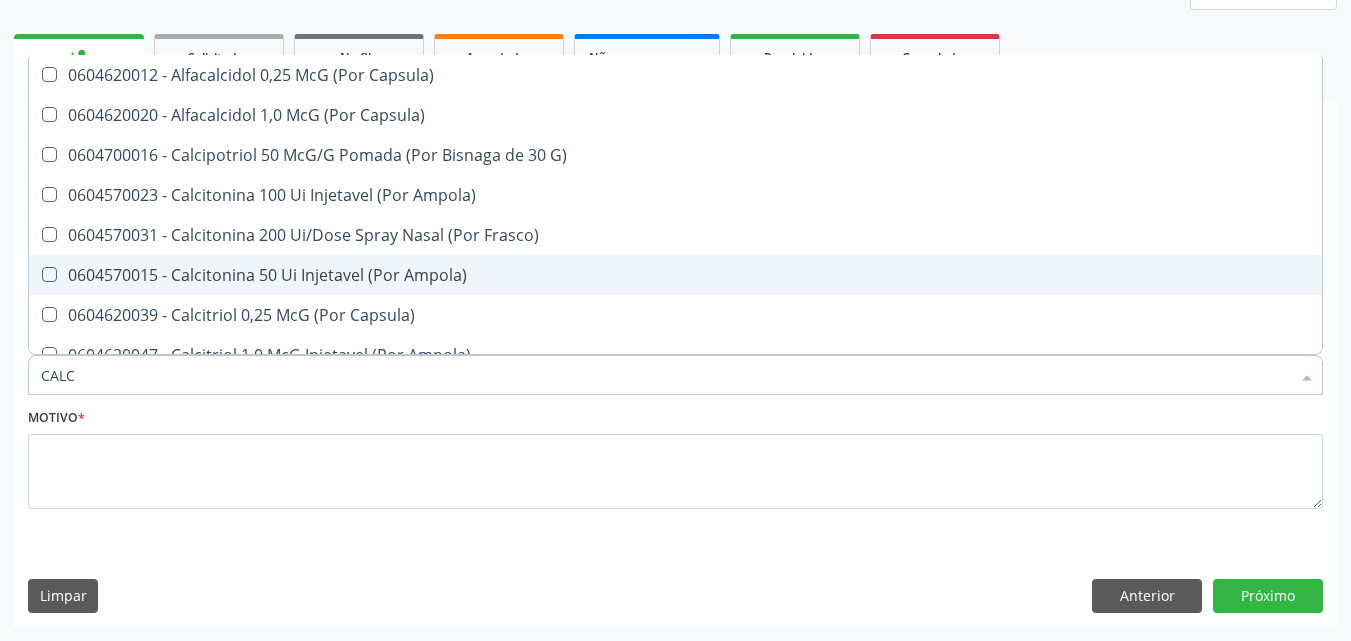 type on "CAL" 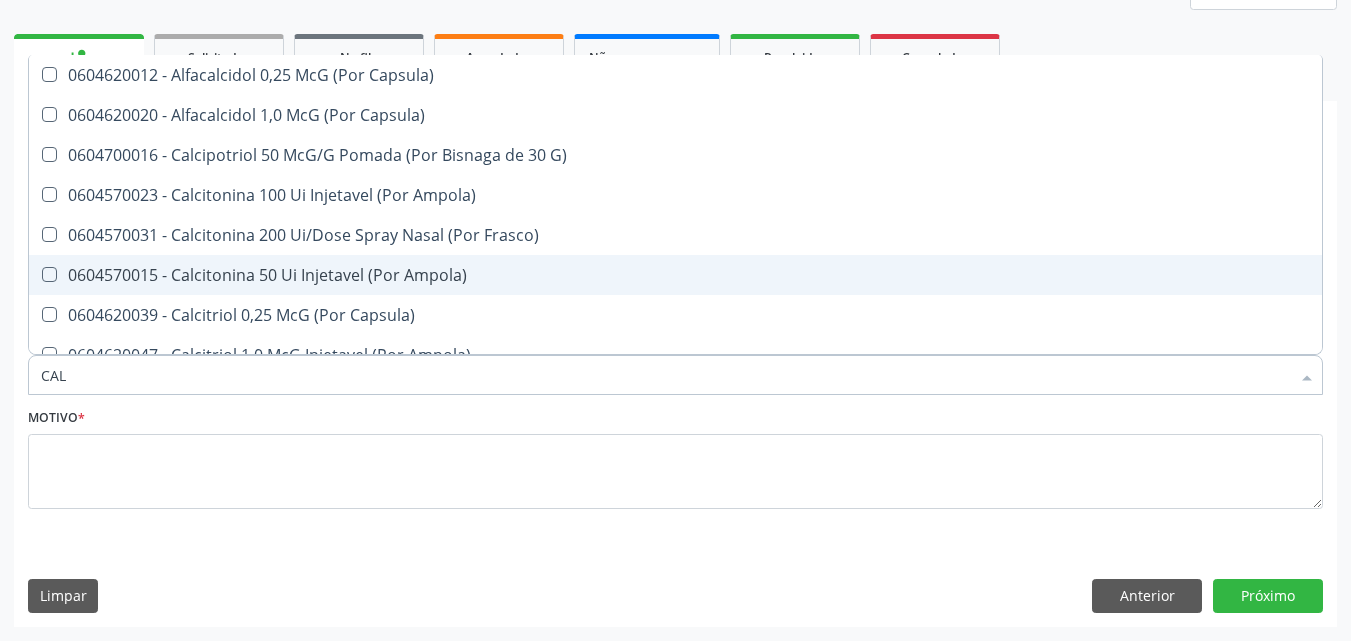 checkbox on "false" 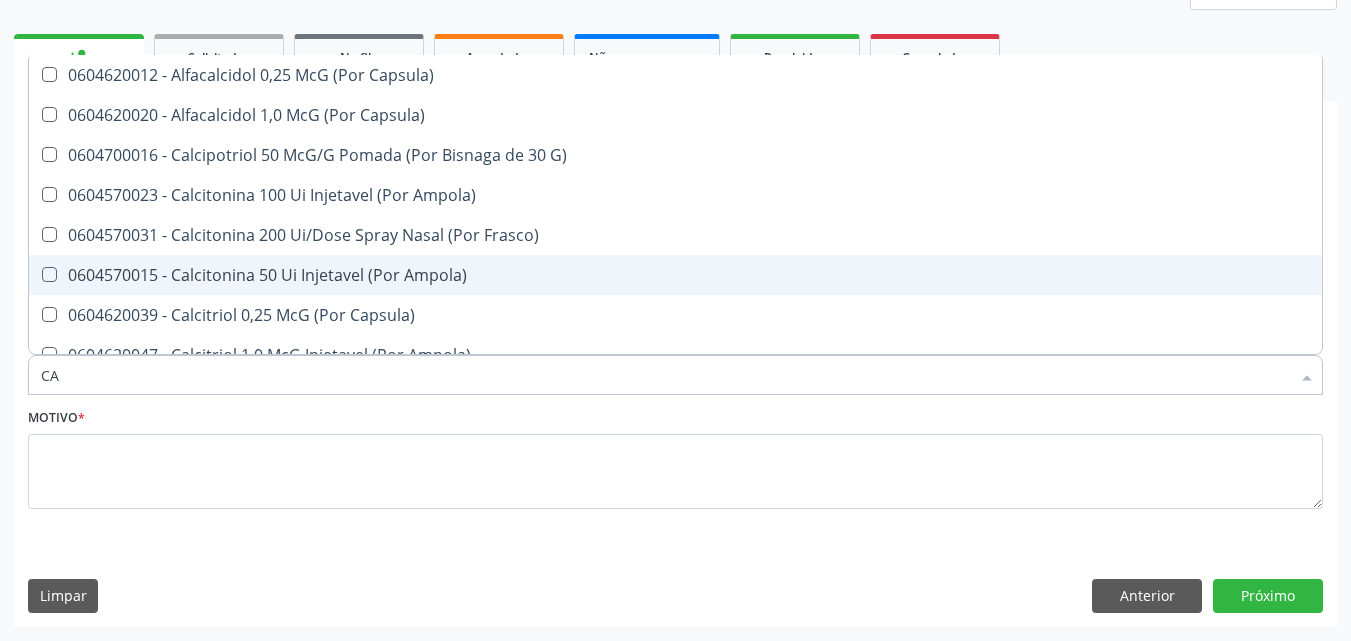 type on "C" 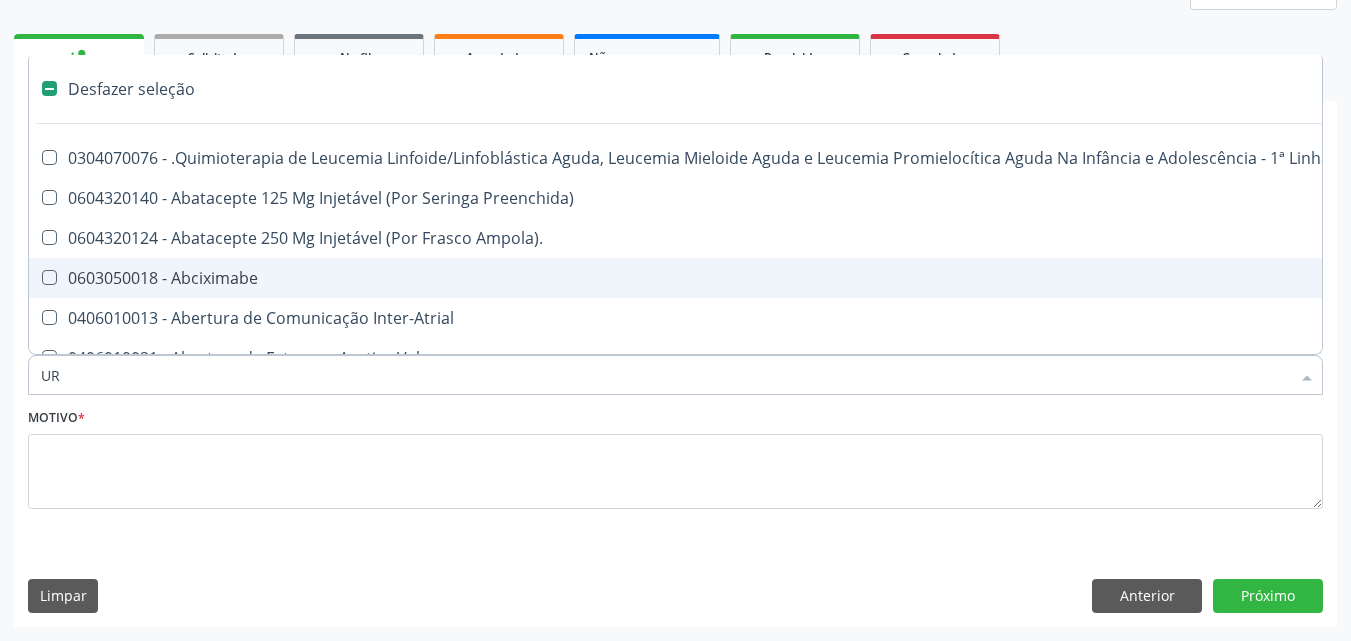 type on "URI" 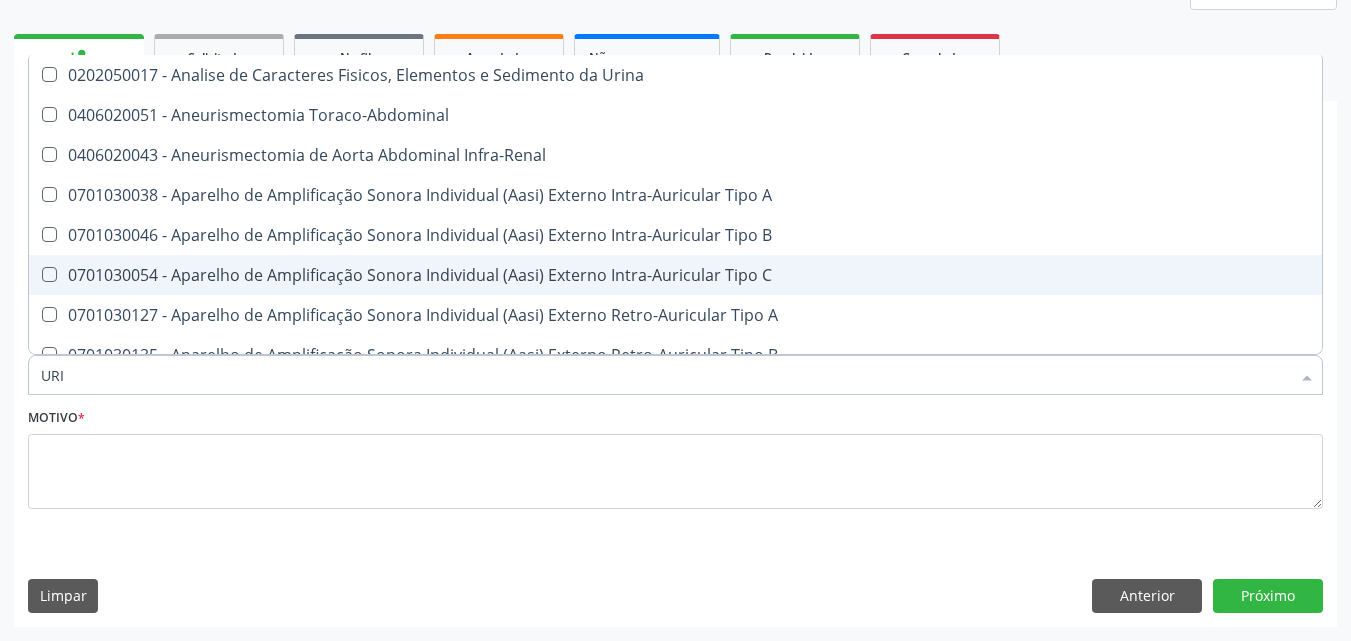 type on "URIN" 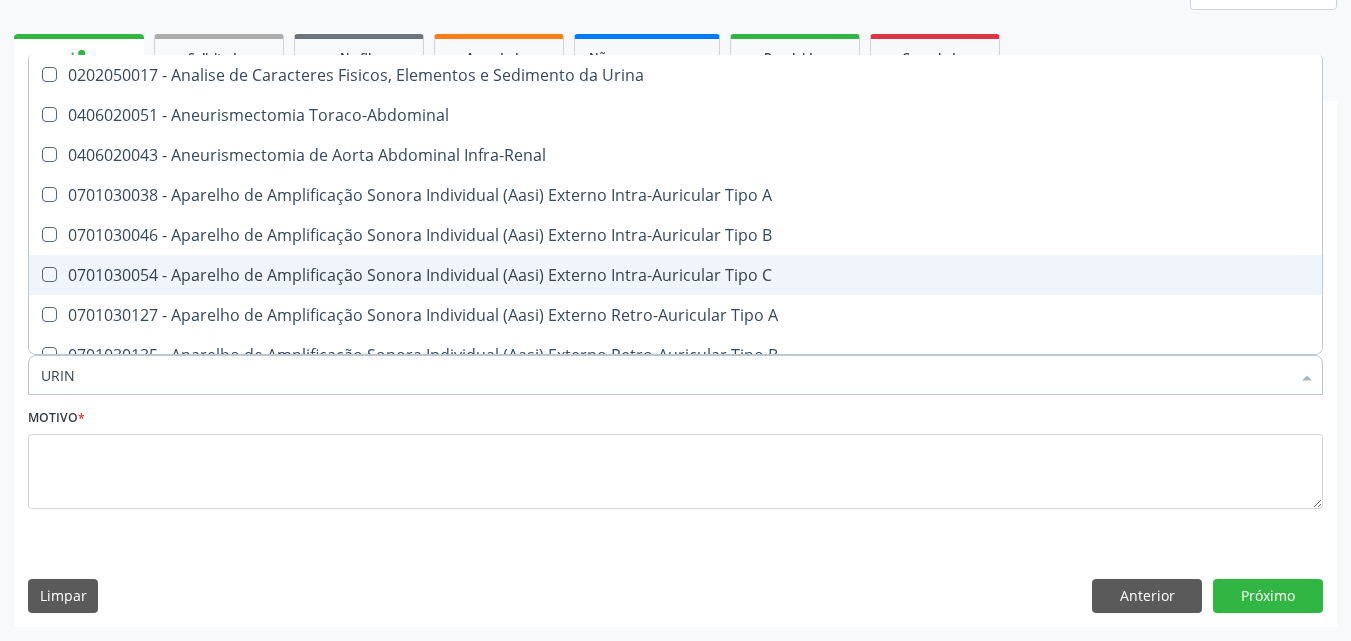 type on "URINA" 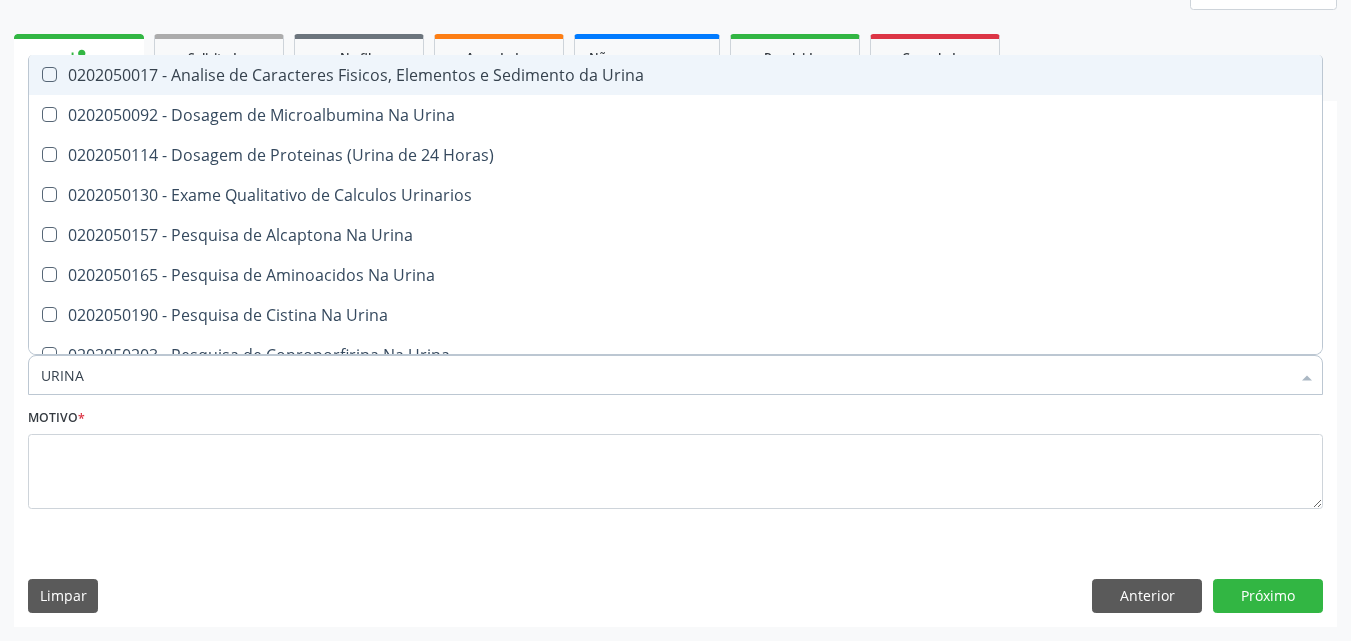 click on "0202050017 - Analise de Caracteres Fisicos, Elementos e Sedimento da Urina" at bounding box center [675, 75] 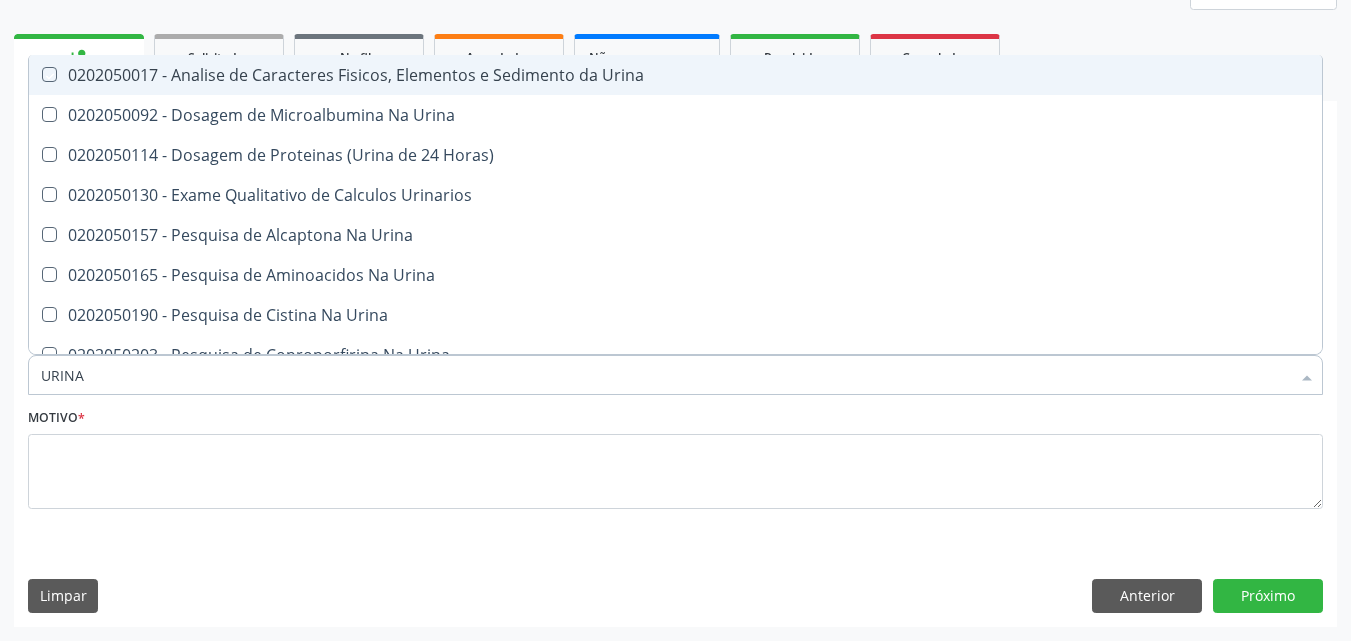 checkbox on "true" 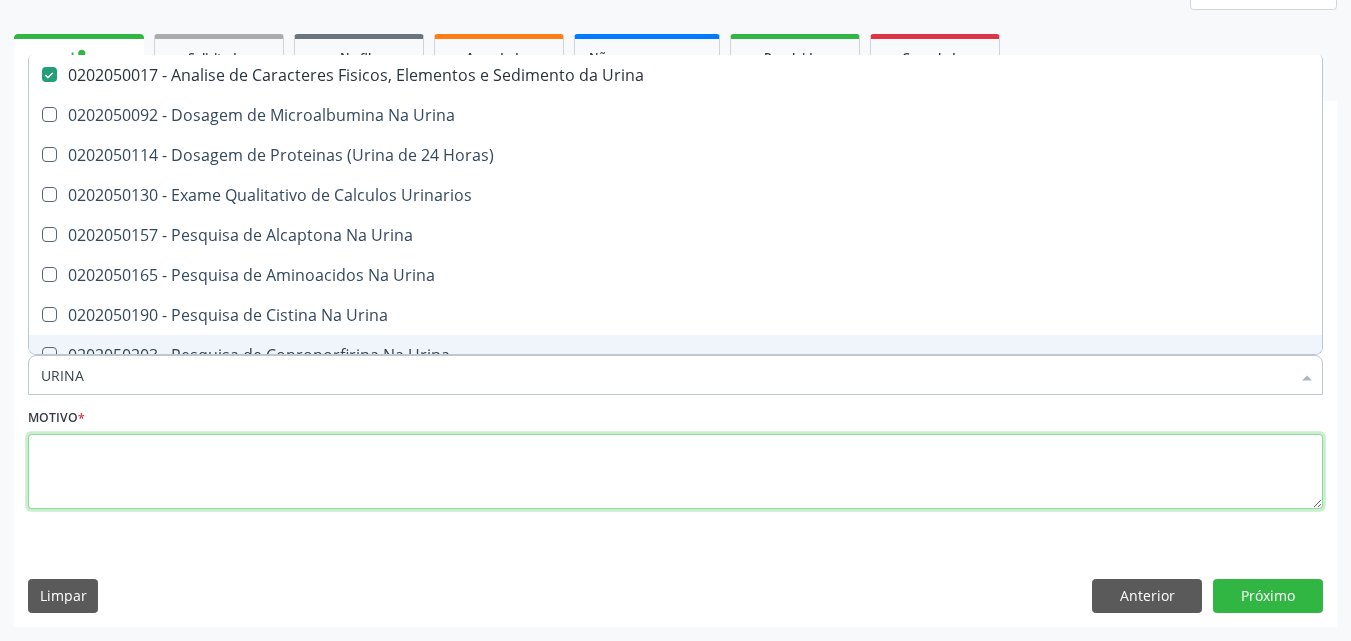 click at bounding box center [675, 472] 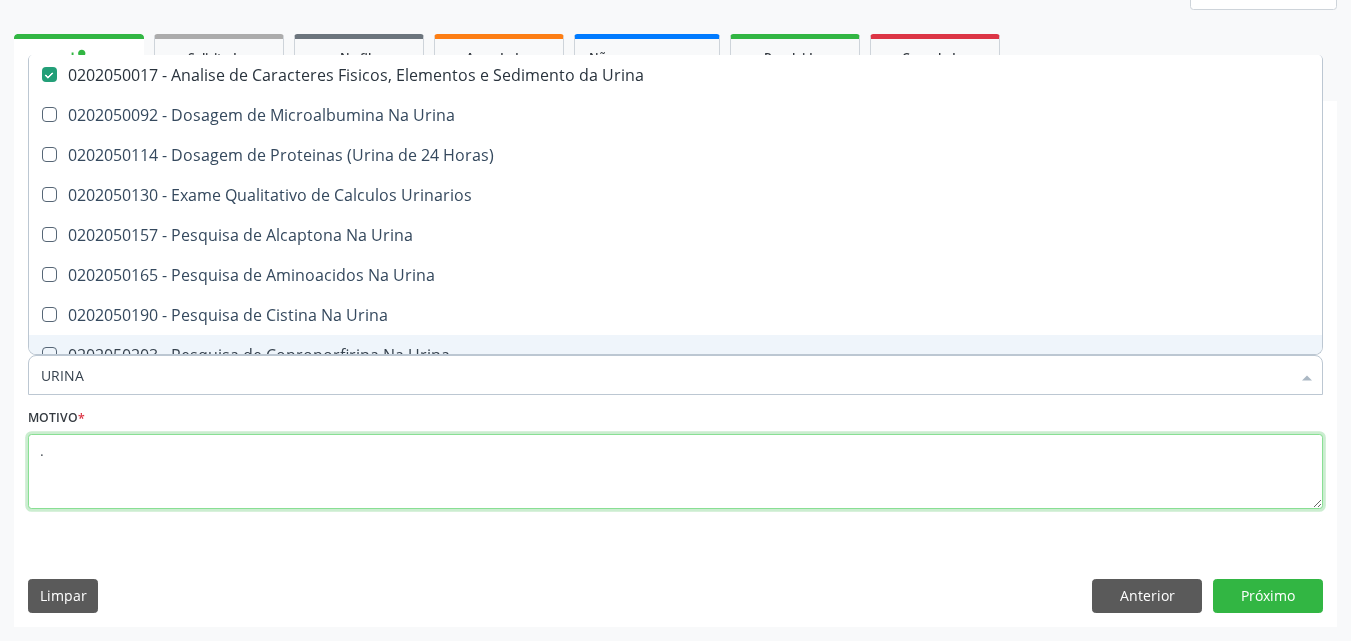 checkbox on "true" 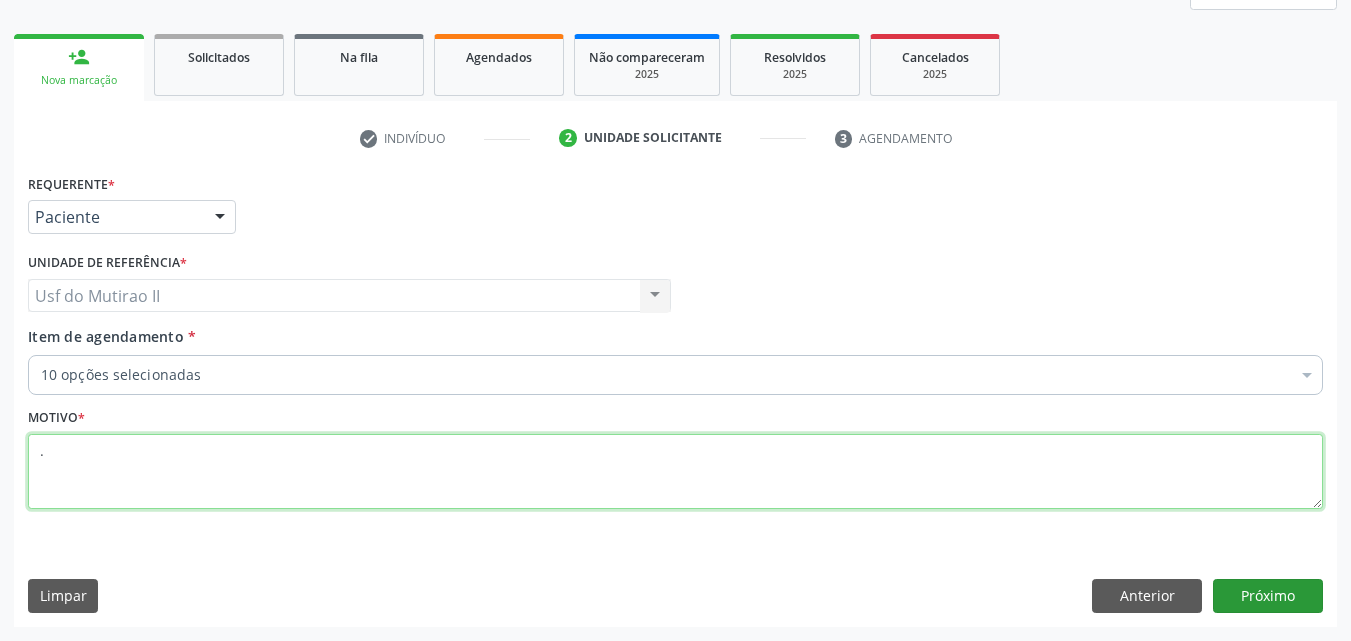 type on "." 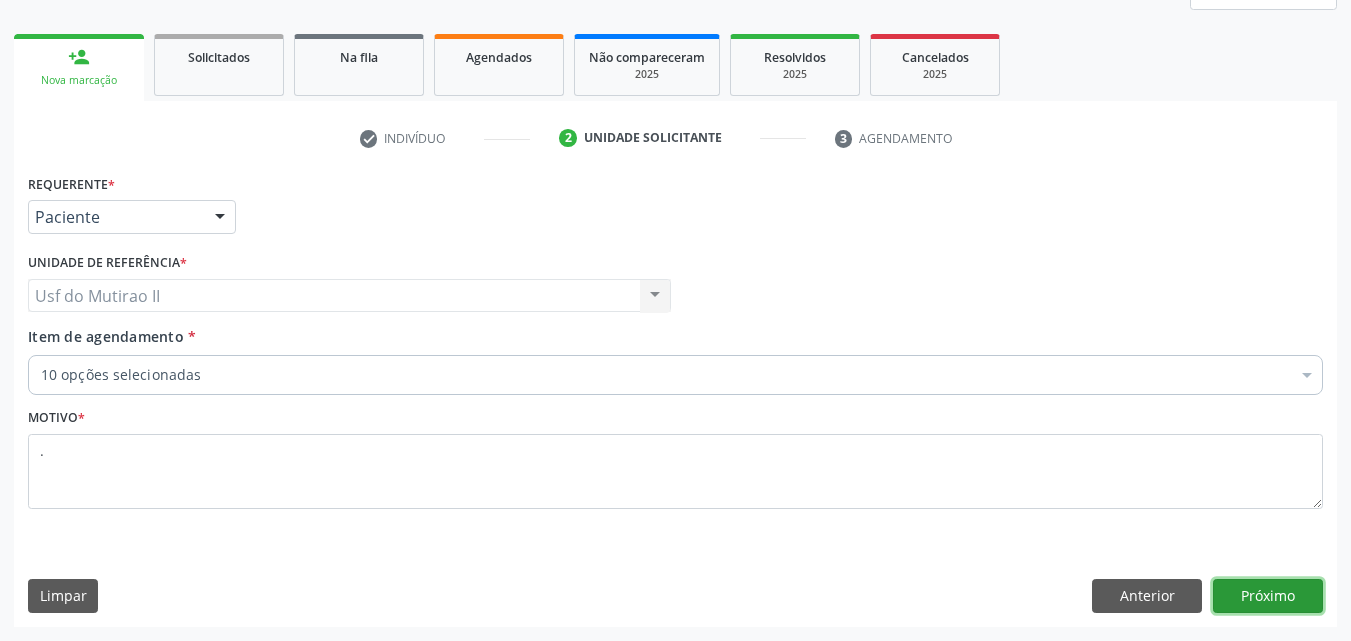 click on "Próximo" at bounding box center (1268, 596) 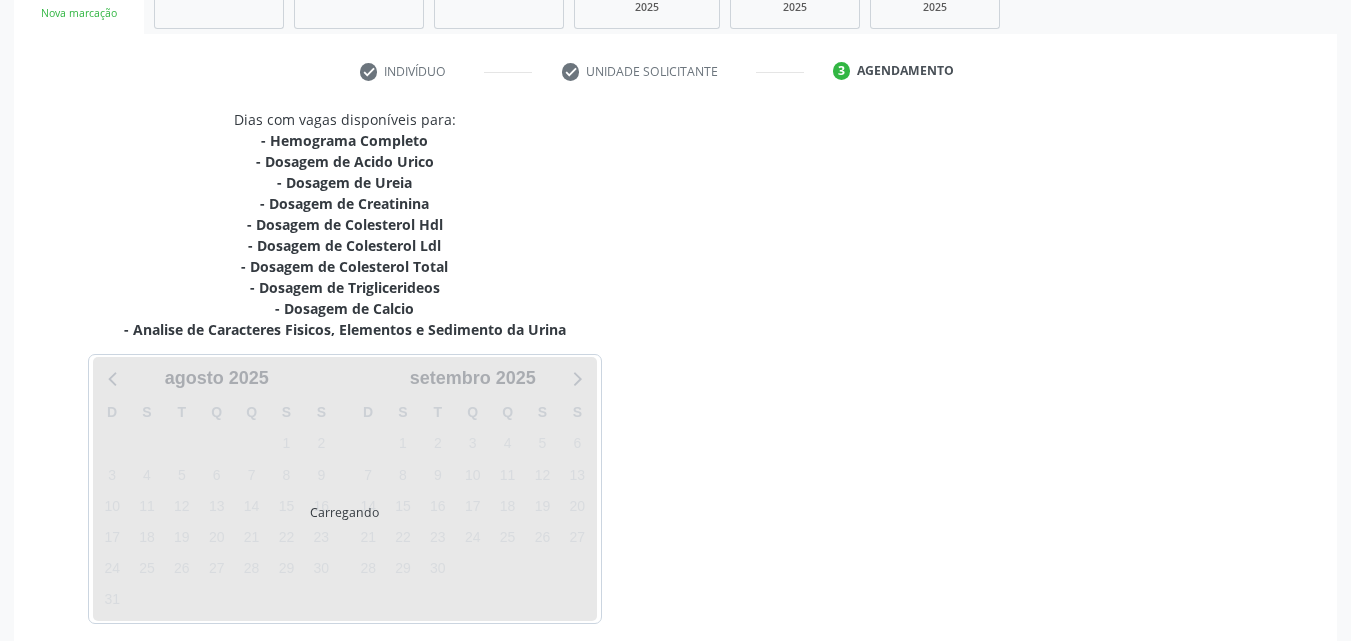 scroll, scrollTop: 418, scrollLeft: 0, axis: vertical 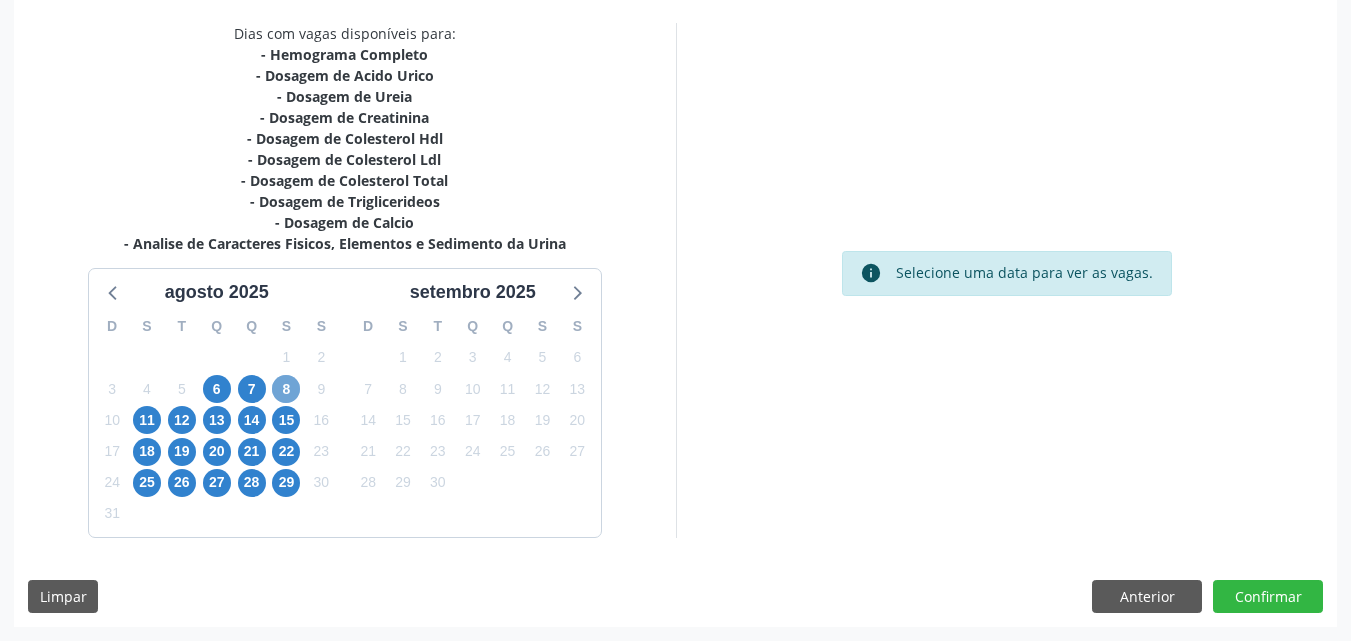 click on "8" at bounding box center [286, 389] 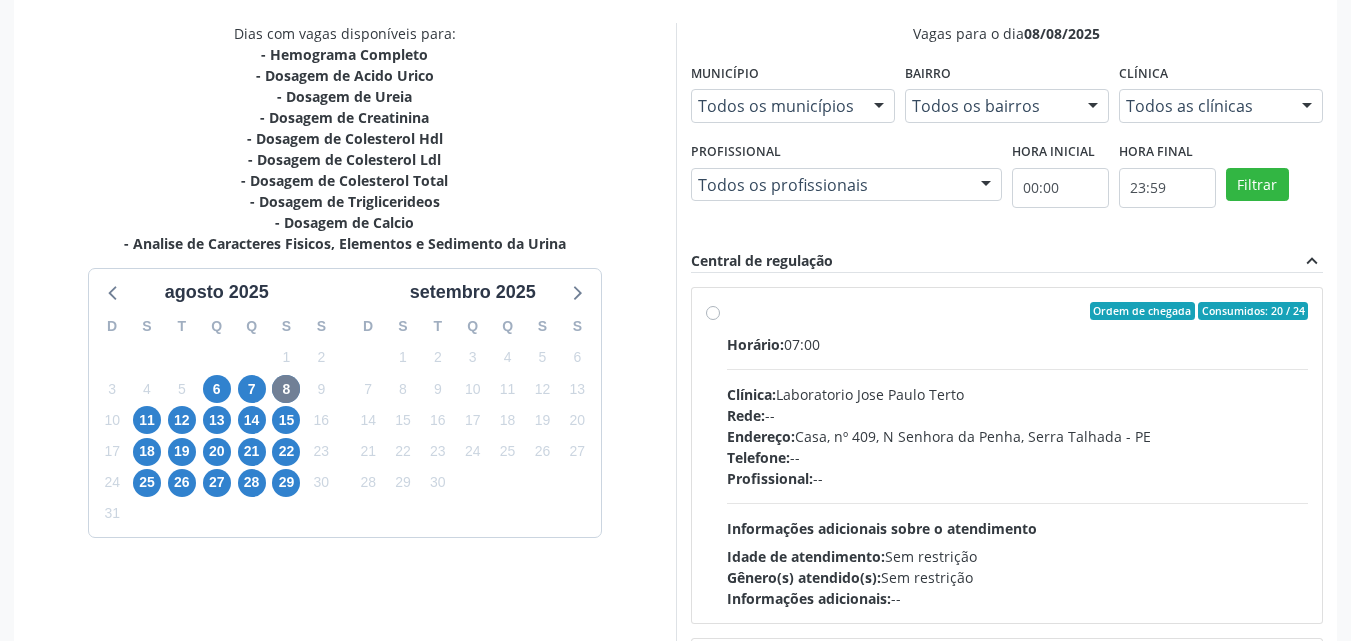 click on "Ordem de chegada
Consumidos: 20 / 24
Horário:   07:00
Clínica:  Laboratorio Jose Paulo Terto
Rede:
--
Endereço:   Casa, nº 409, N Senhora da Penha, Serra Talhada - PE
Telefone:   --
Profissional:
--
Informações adicionais sobre o atendimento
Idade de atendimento:
Sem restrição
Gênero(s) atendido(s):
Sem restrição
Informações adicionais:
--" at bounding box center [1018, 455] 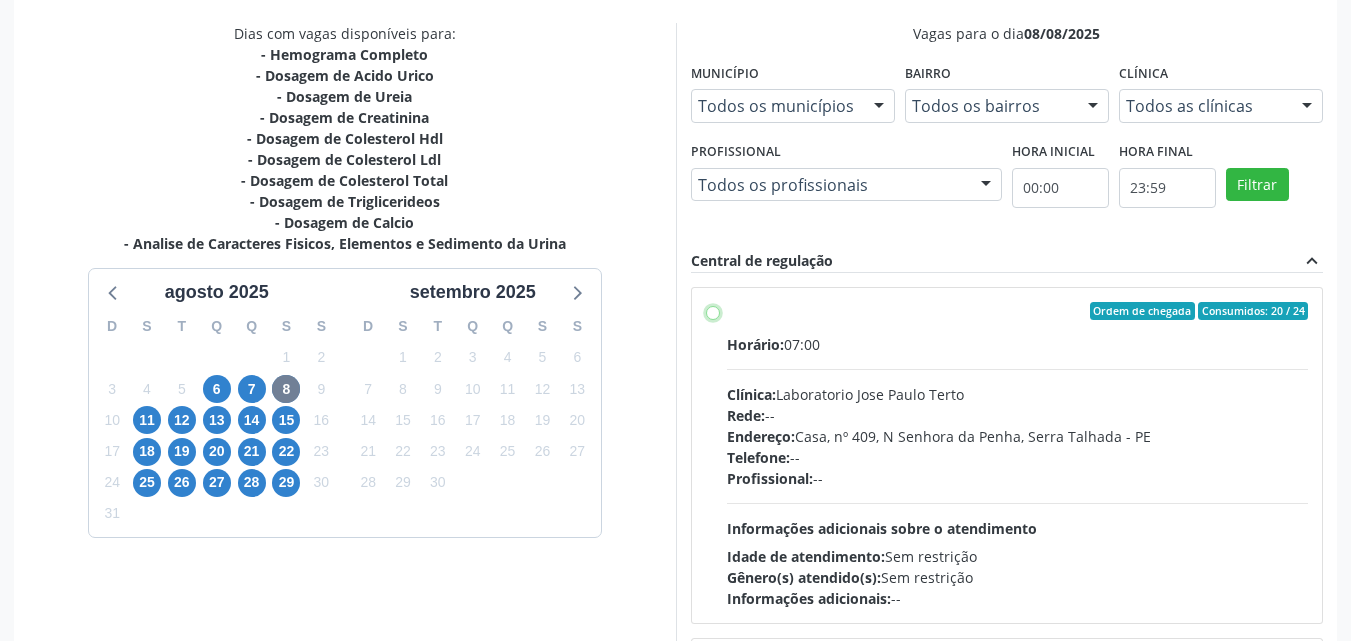 click on "Ordem de chegada
Consumidos: 20 / 24
Horário:   07:00
Clínica:  Laboratorio Jose Paulo Terto
Rede:
--
Endereço:   Casa, nº 409, N Senhora da Penha, Serra Talhada - PE
Telefone:   --
Profissional:
--
Informações adicionais sobre o atendimento
Idade de atendimento:
Sem restrição
Gênero(s) atendido(s):
Sem restrição
Informações adicionais:
--" at bounding box center (713, 311) 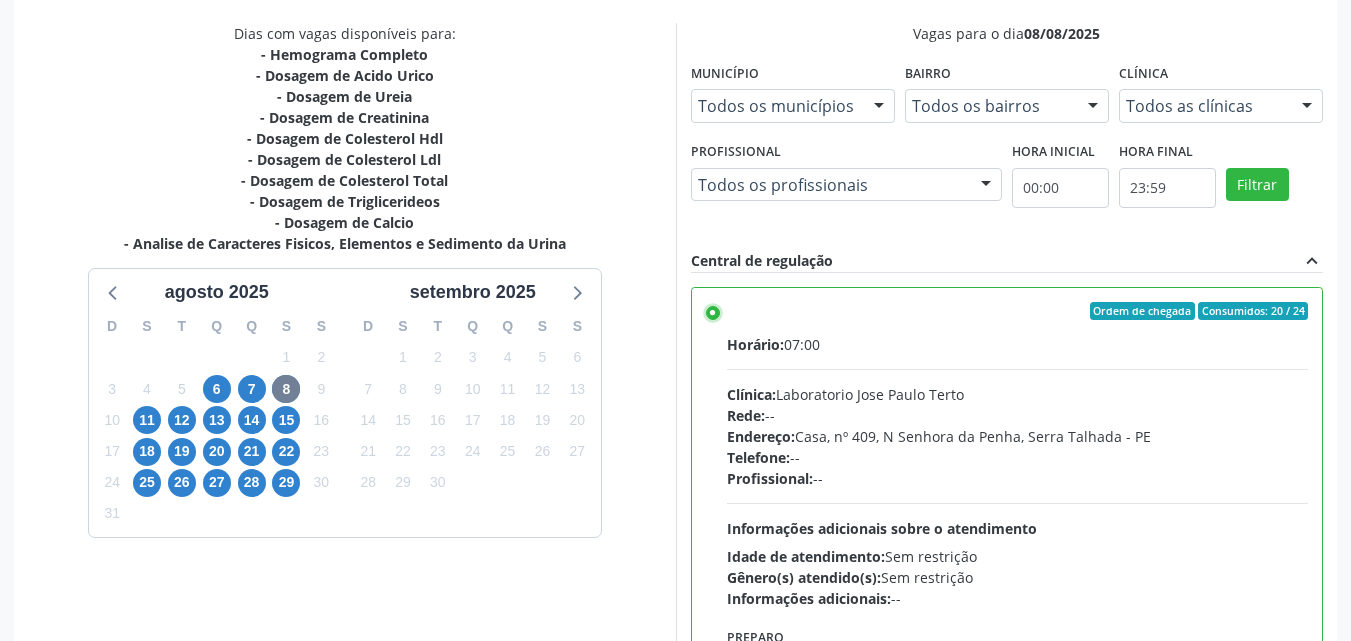 scroll, scrollTop: 554, scrollLeft: 0, axis: vertical 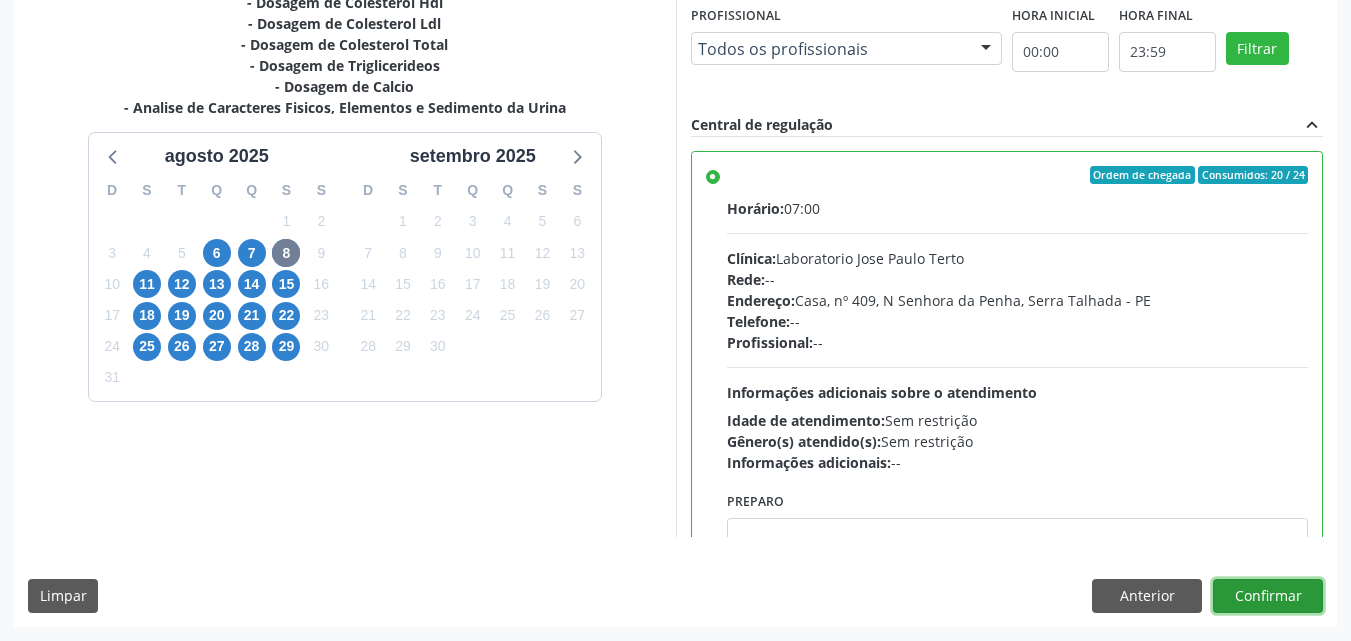 click on "Confirmar" at bounding box center [1268, 596] 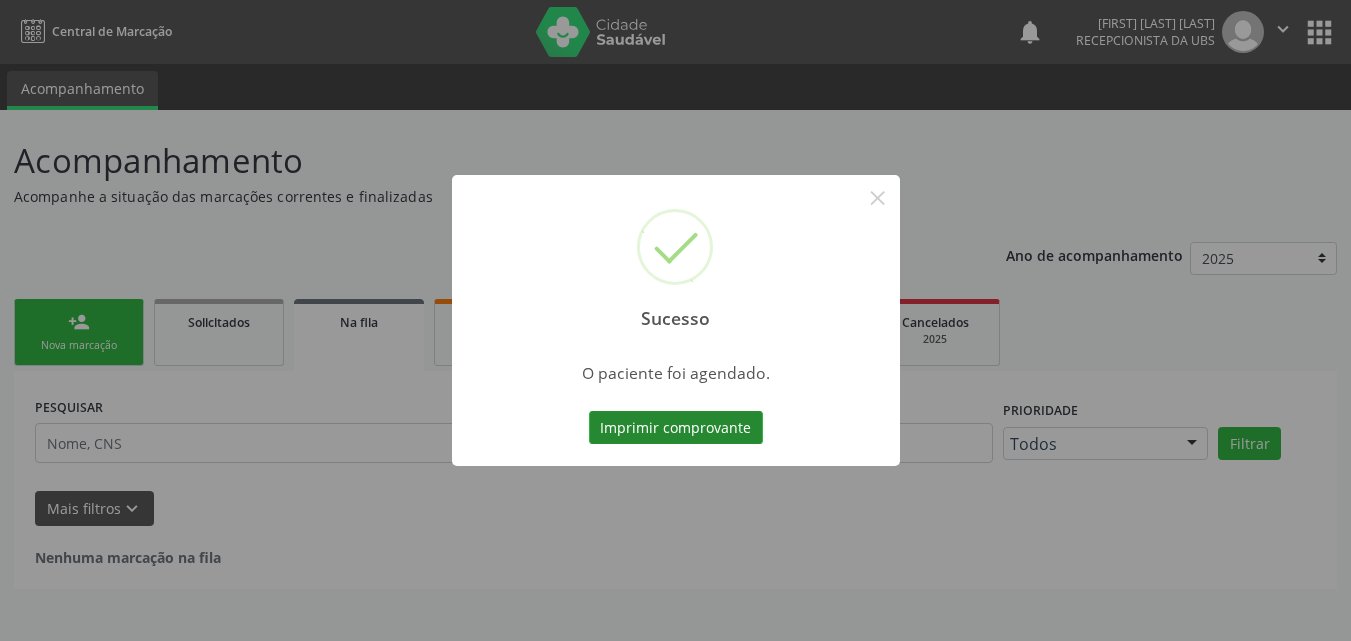 scroll, scrollTop: 0, scrollLeft: 0, axis: both 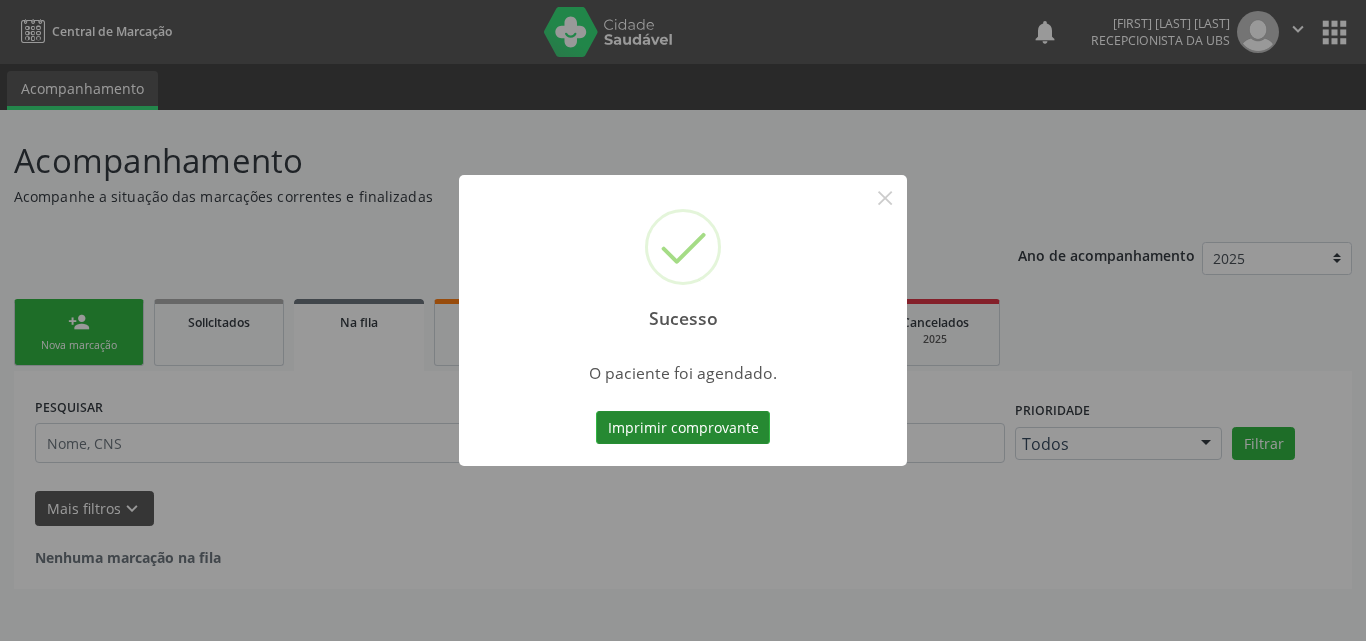 click on "Imprimir comprovante" at bounding box center (683, 428) 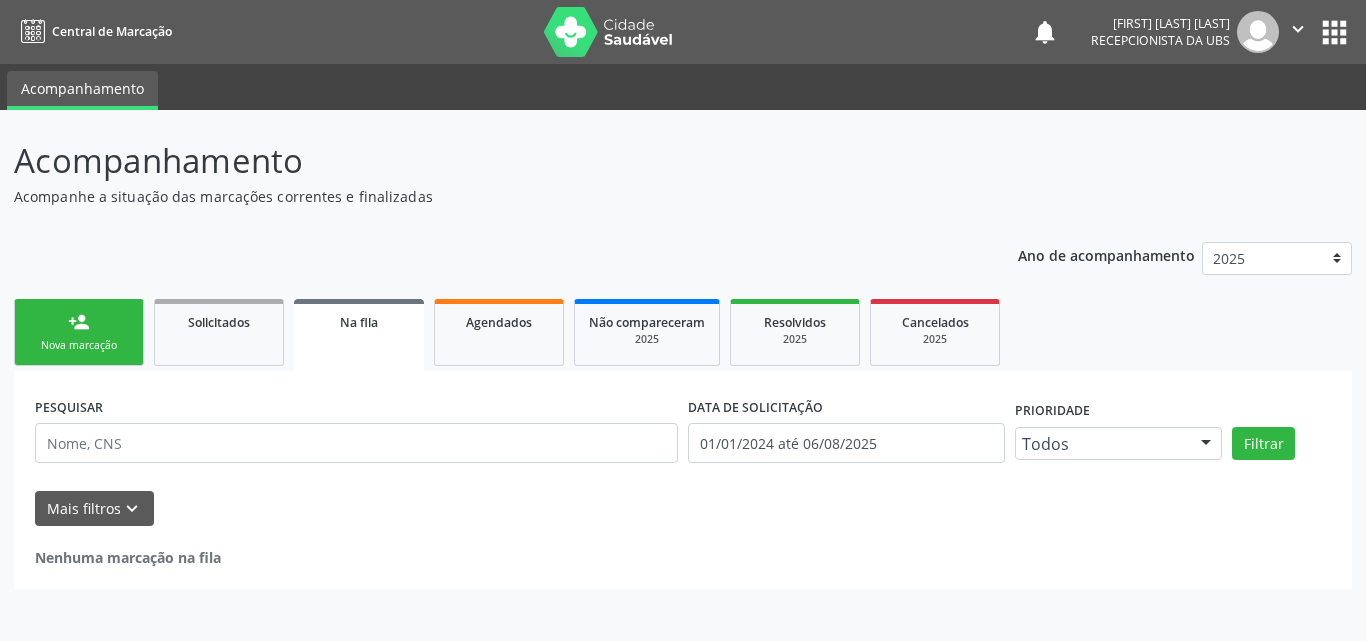 click on "Nova marcação" at bounding box center (79, 345) 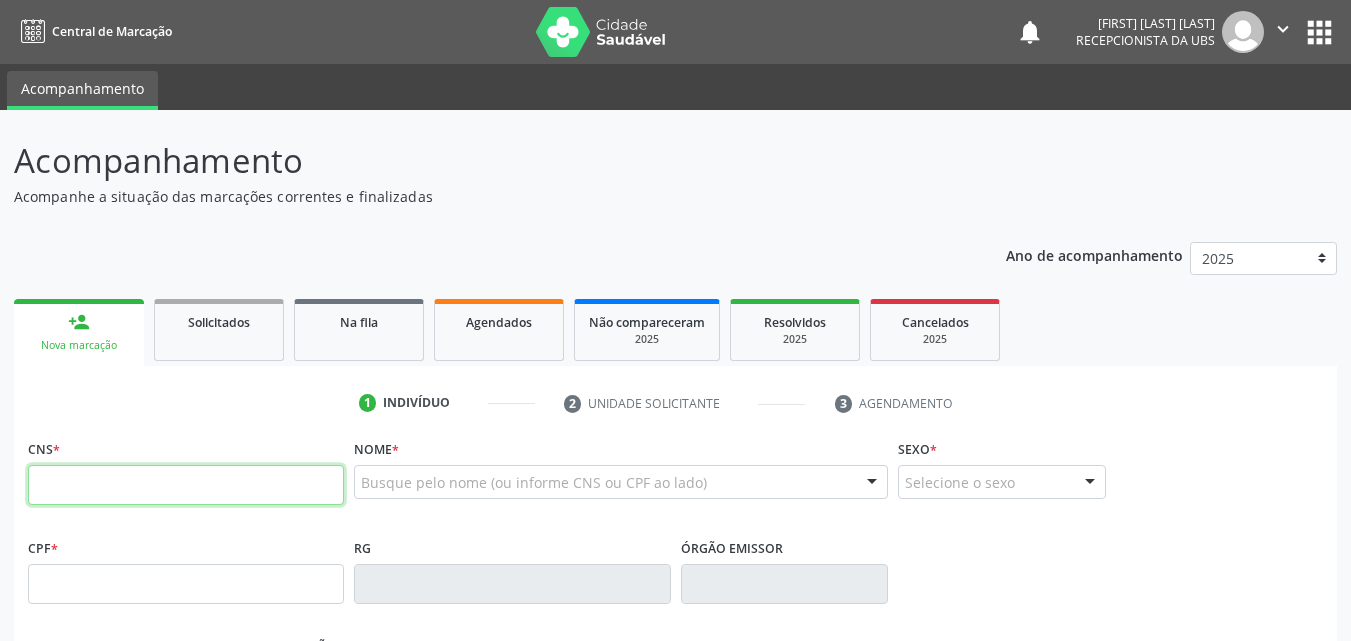 click at bounding box center [186, 485] 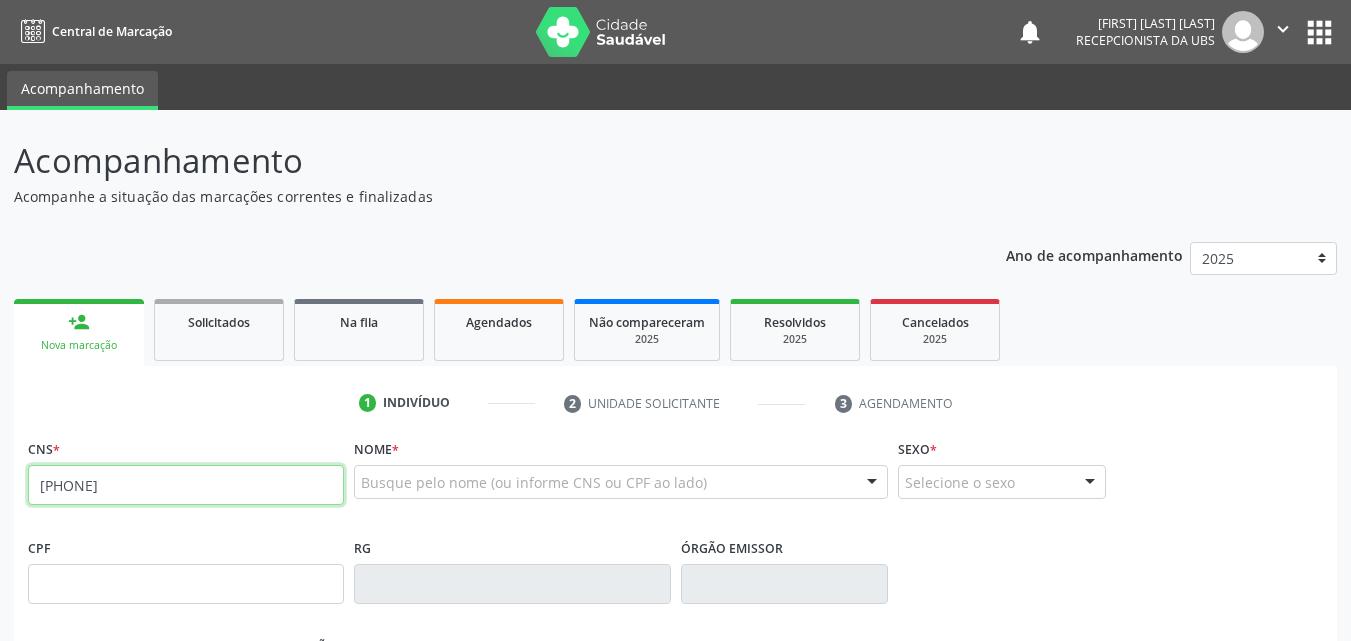 type on "707 8086 9374 1017" 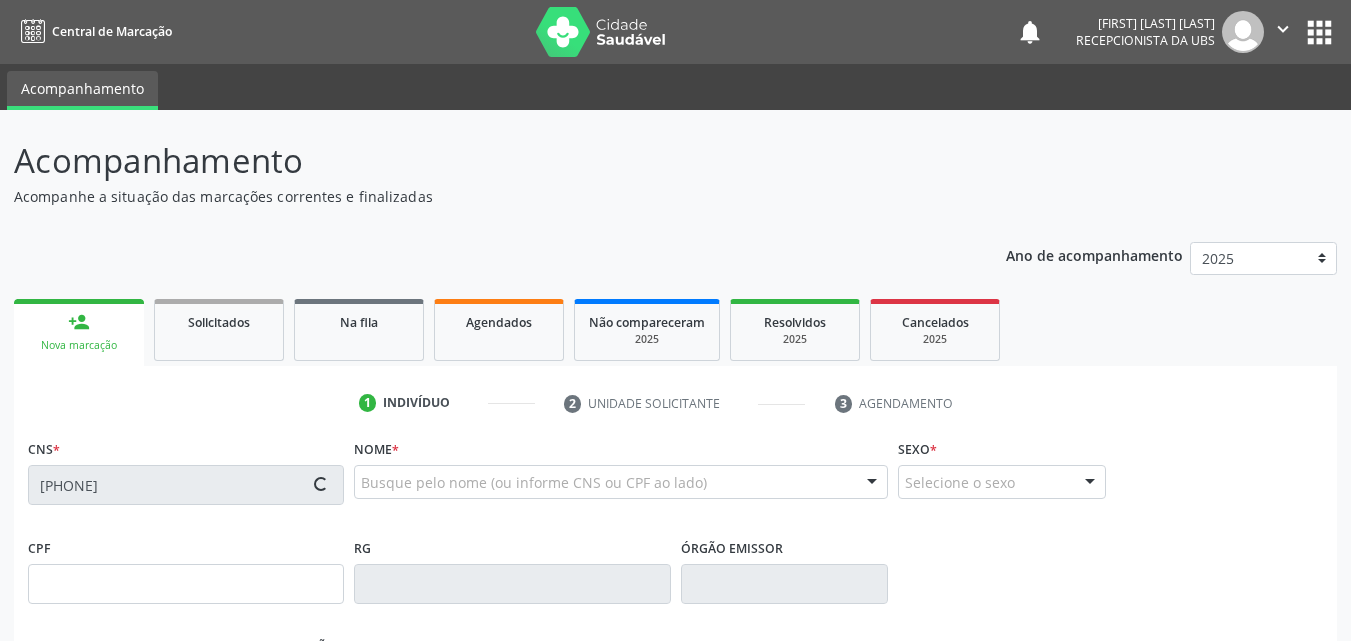 type on "16/03/2009" 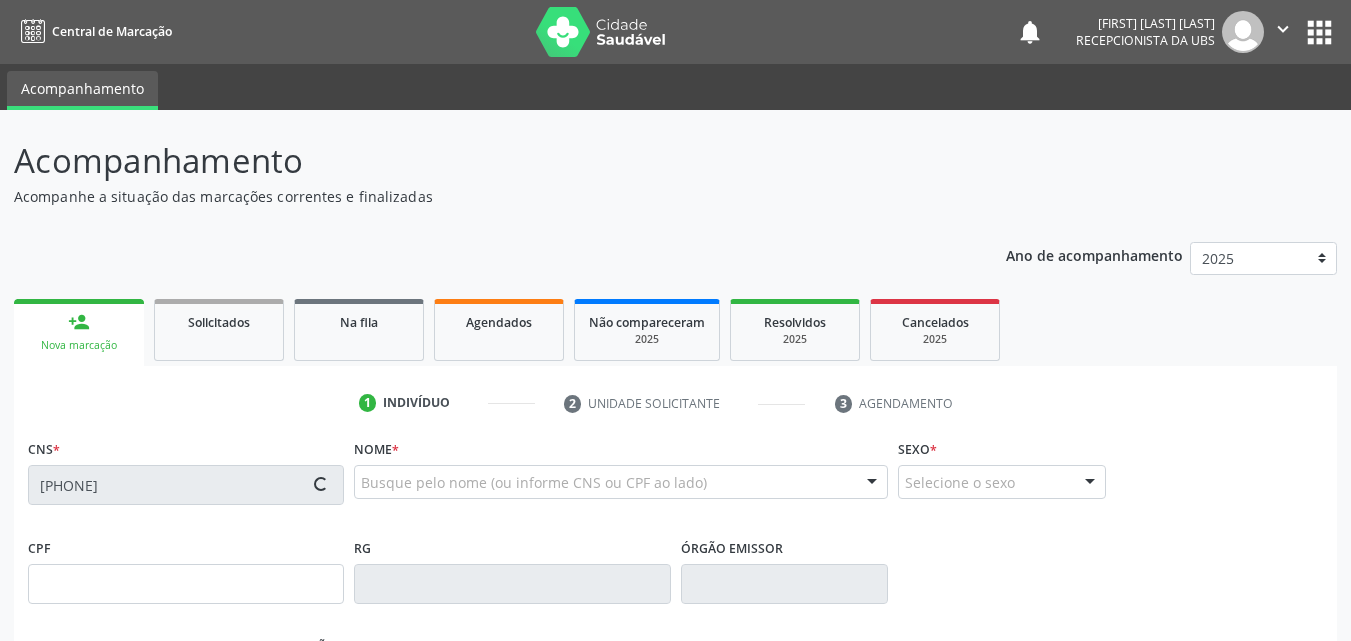 type on "Ieda Maria da Silva" 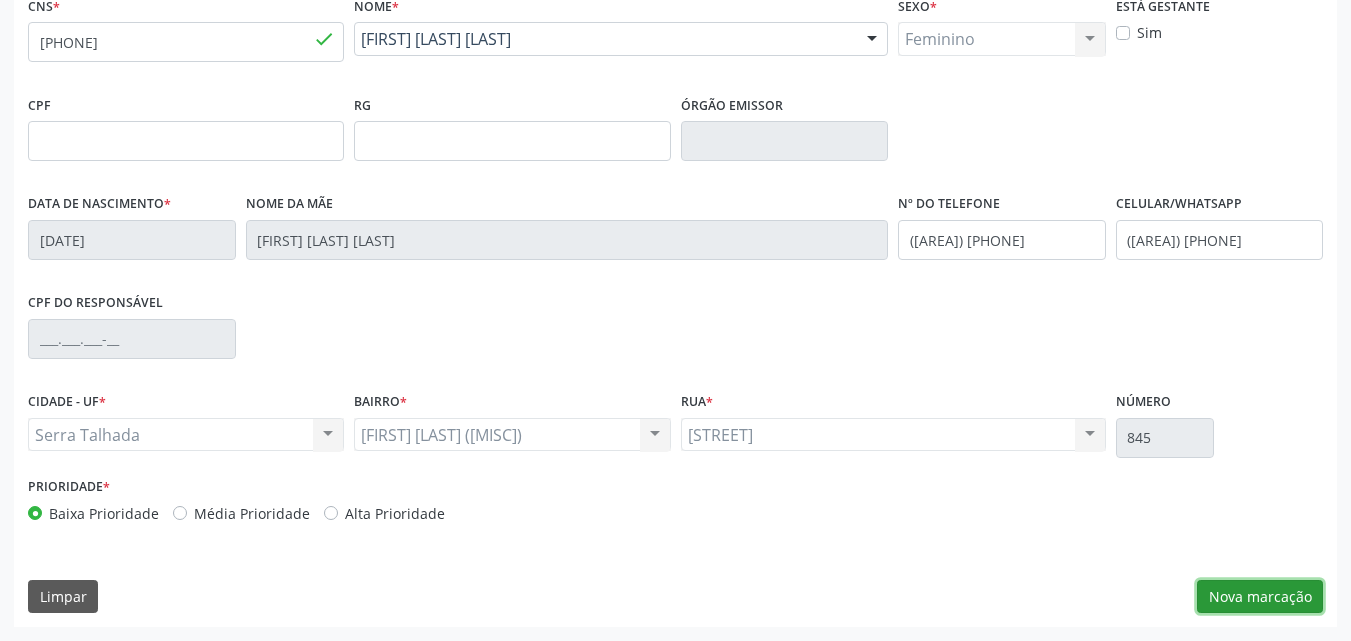 click on "Nova marcação" at bounding box center (1260, 597) 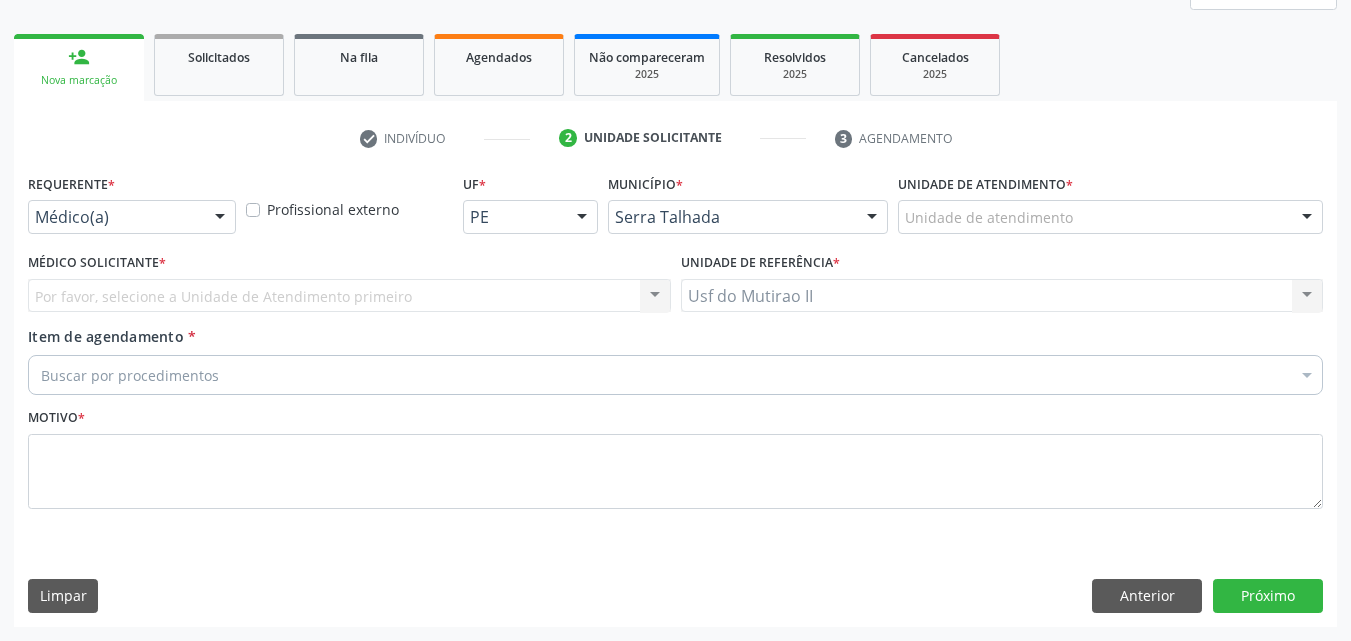 scroll, scrollTop: 265, scrollLeft: 0, axis: vertical 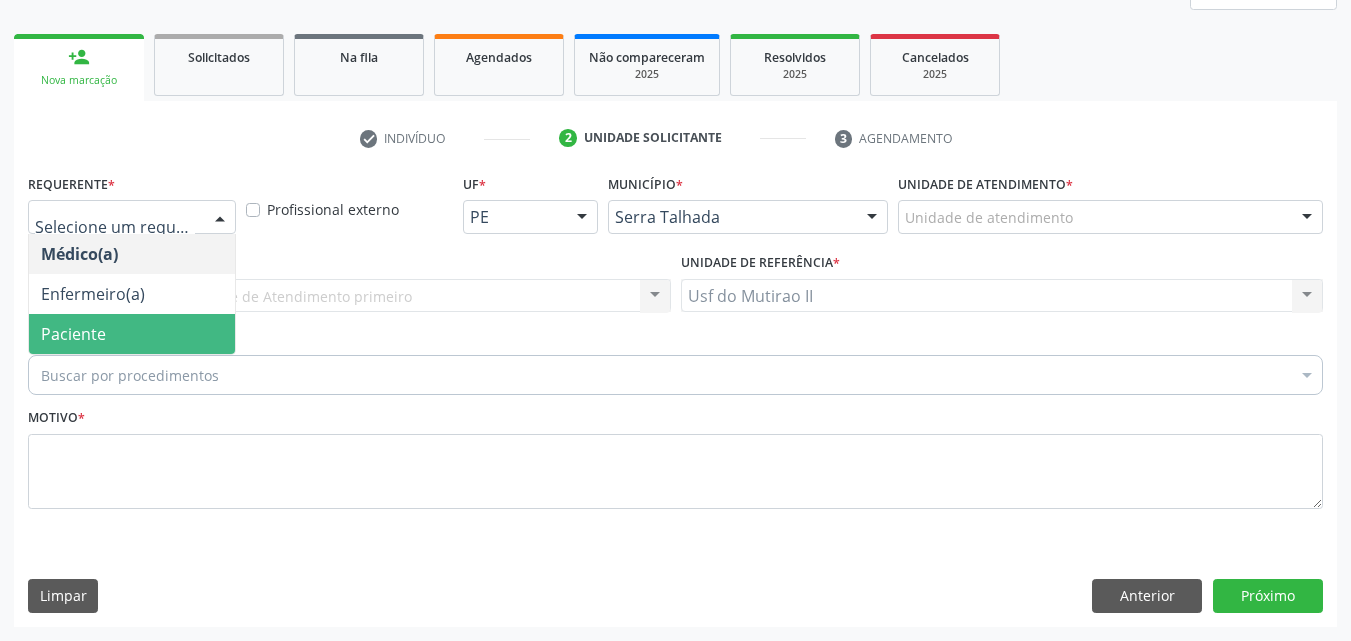 click on "Paciente" at bounding box center (132, 334) 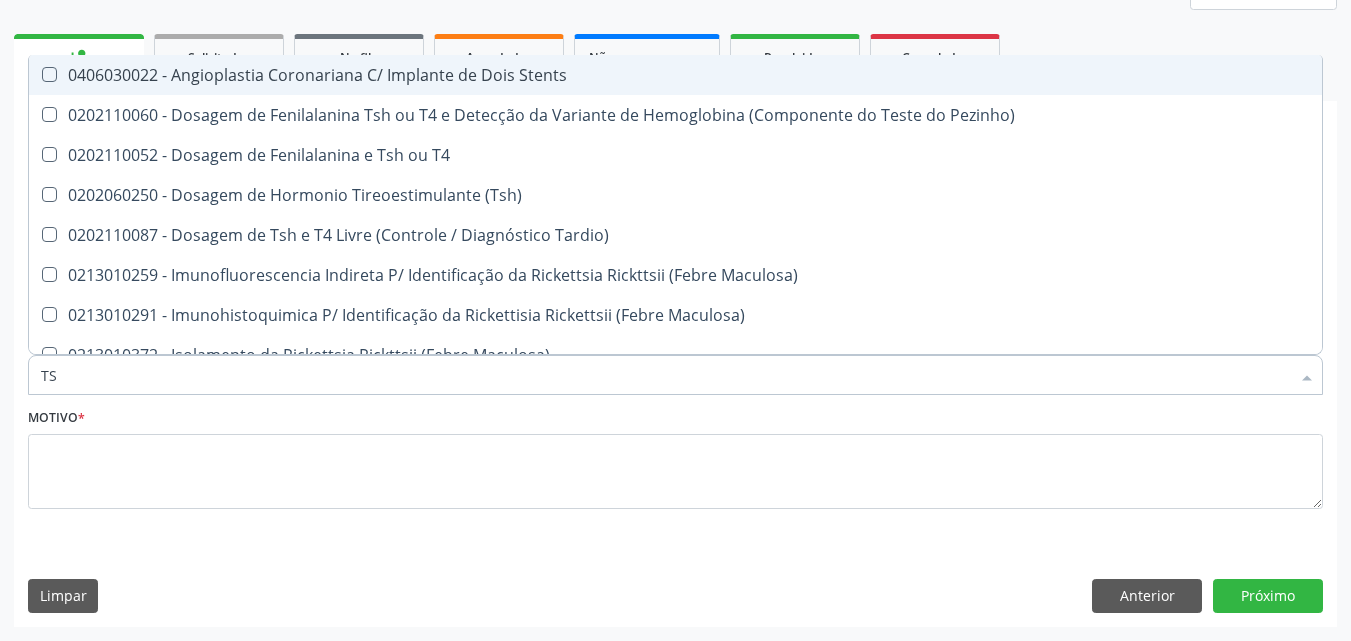 type on "TSH" 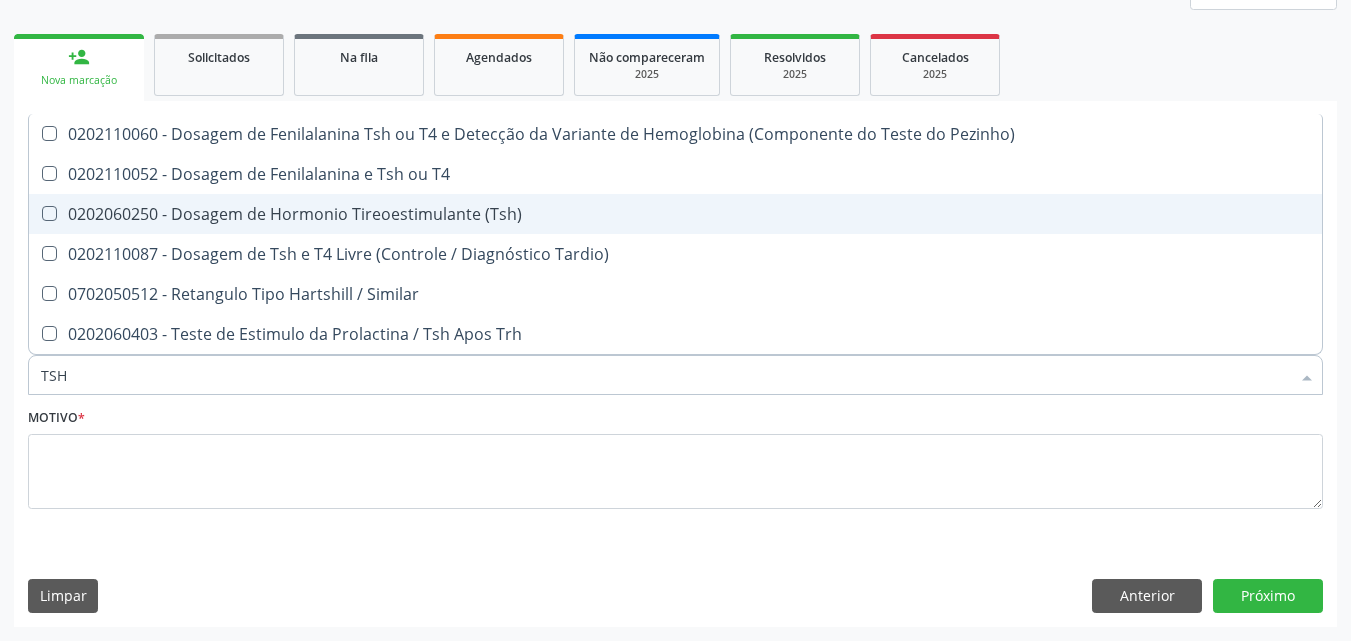 click on "0202060250 - Dosagem de Hormonio Tireoestimulante (Tsh)" at bounding box center (675, 214) 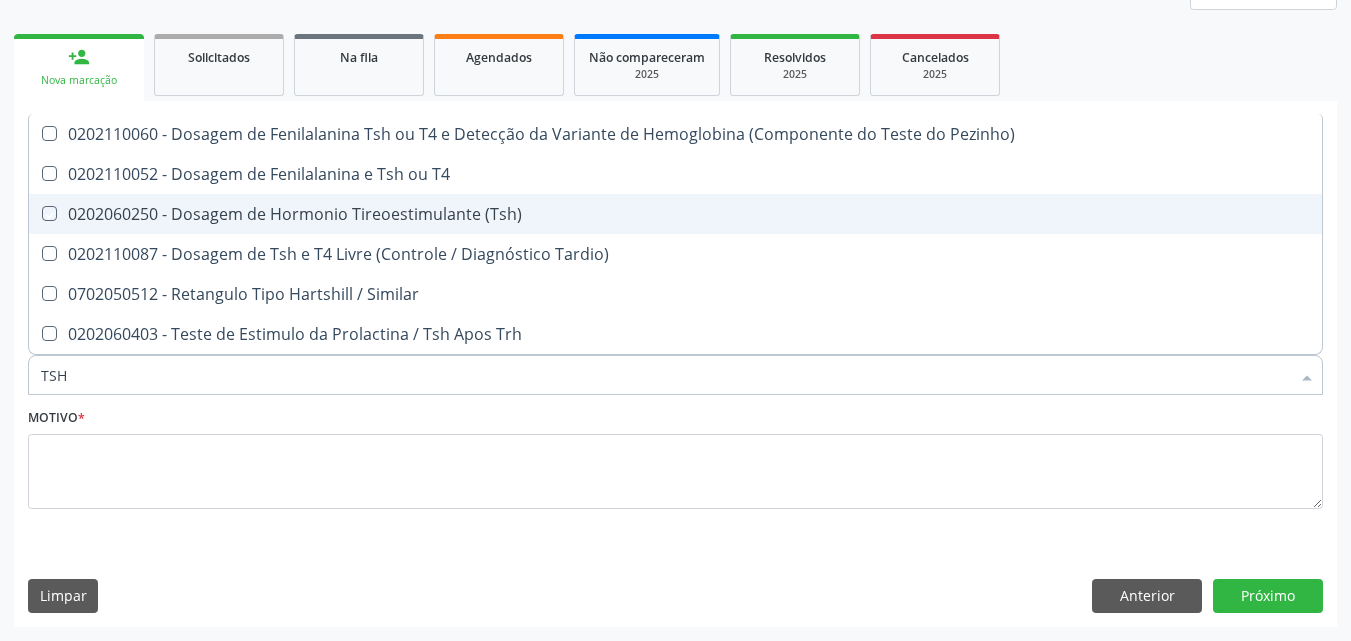 checkbox on "true" 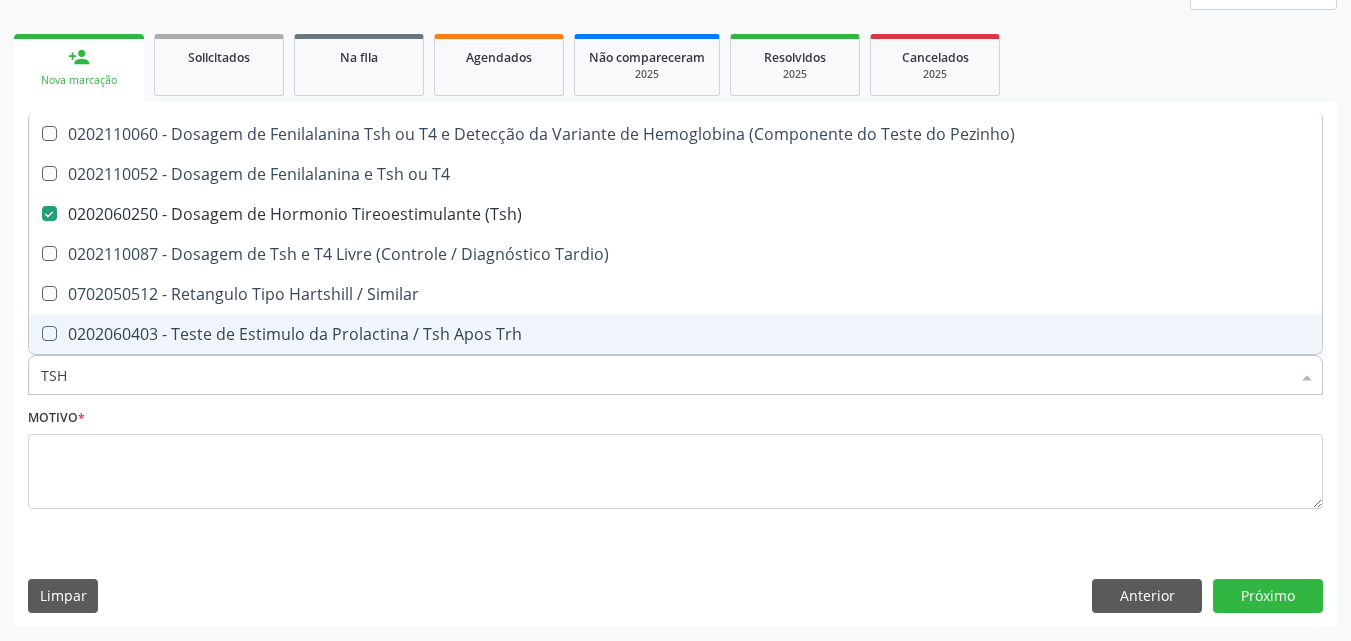 click on "TSH" at bounding box center (665, 375) 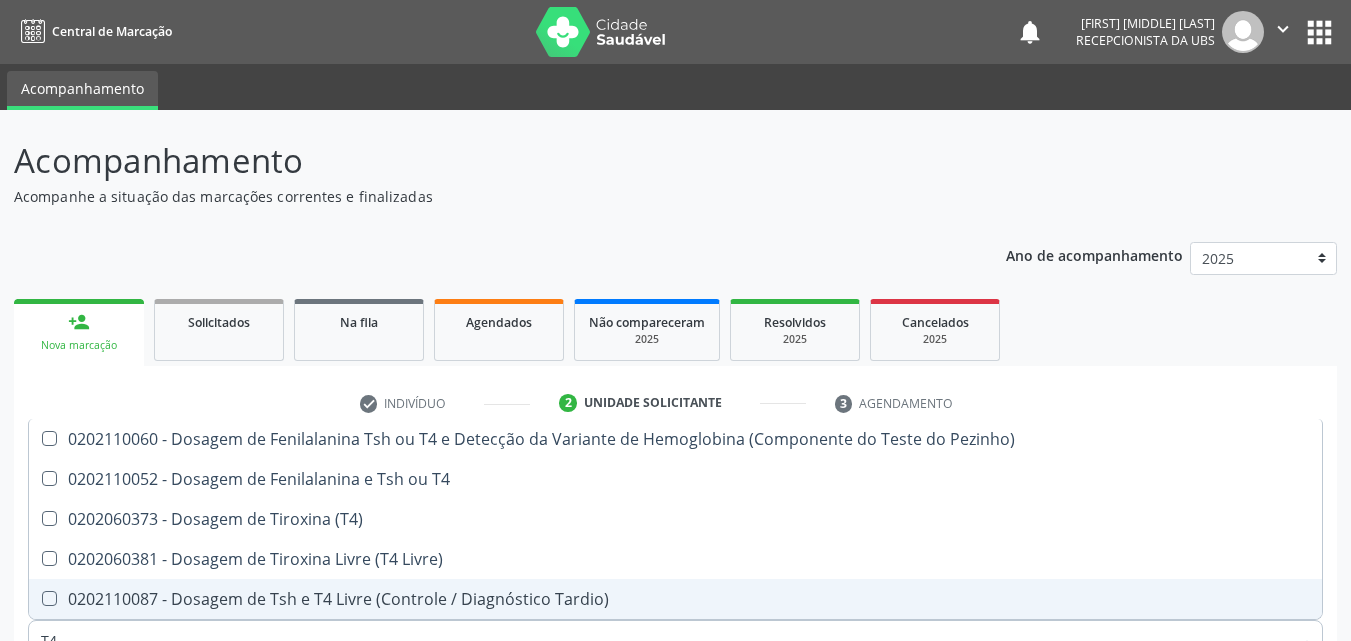 scroll, scrollTop: 265, scrollLeft: 0, axis: vertical 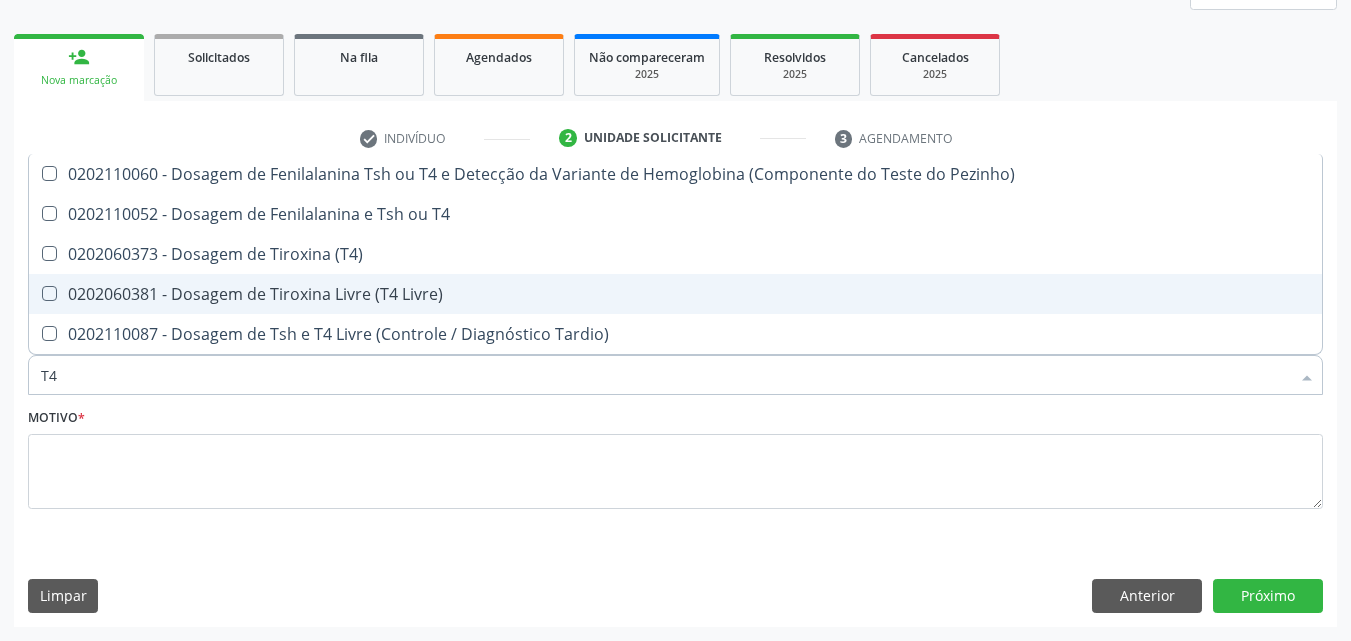 click on "0202060381 - Dosagem de Tiroxina Livre (T4 Livre)" at bounding box center [675, 294] 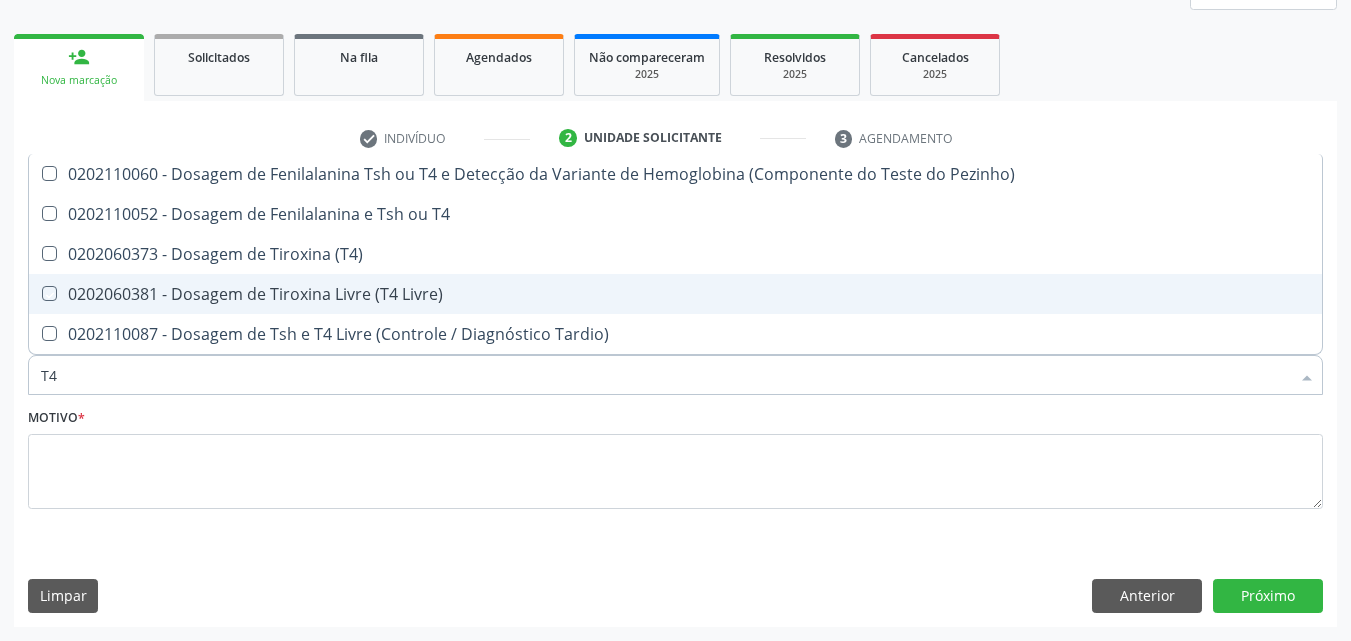 checkbox on "true" 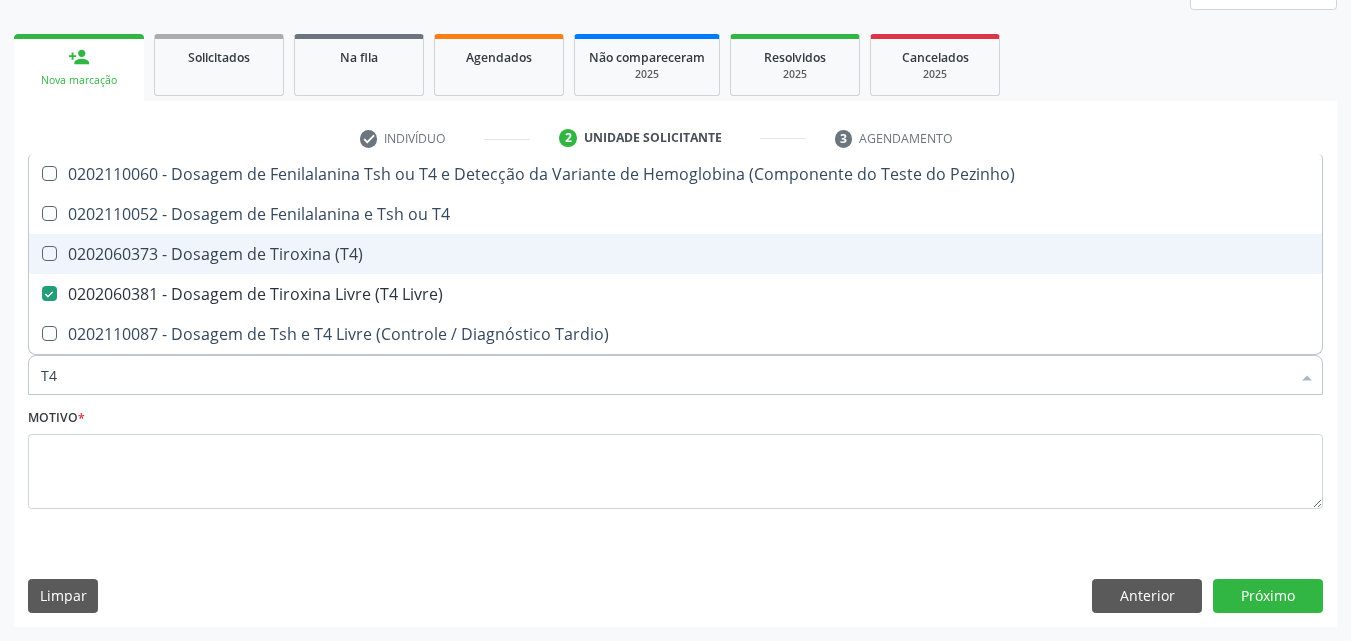 click on "0202060373 - Dosagem de Tiroxina (T4)" at bounding box center (675, 254) 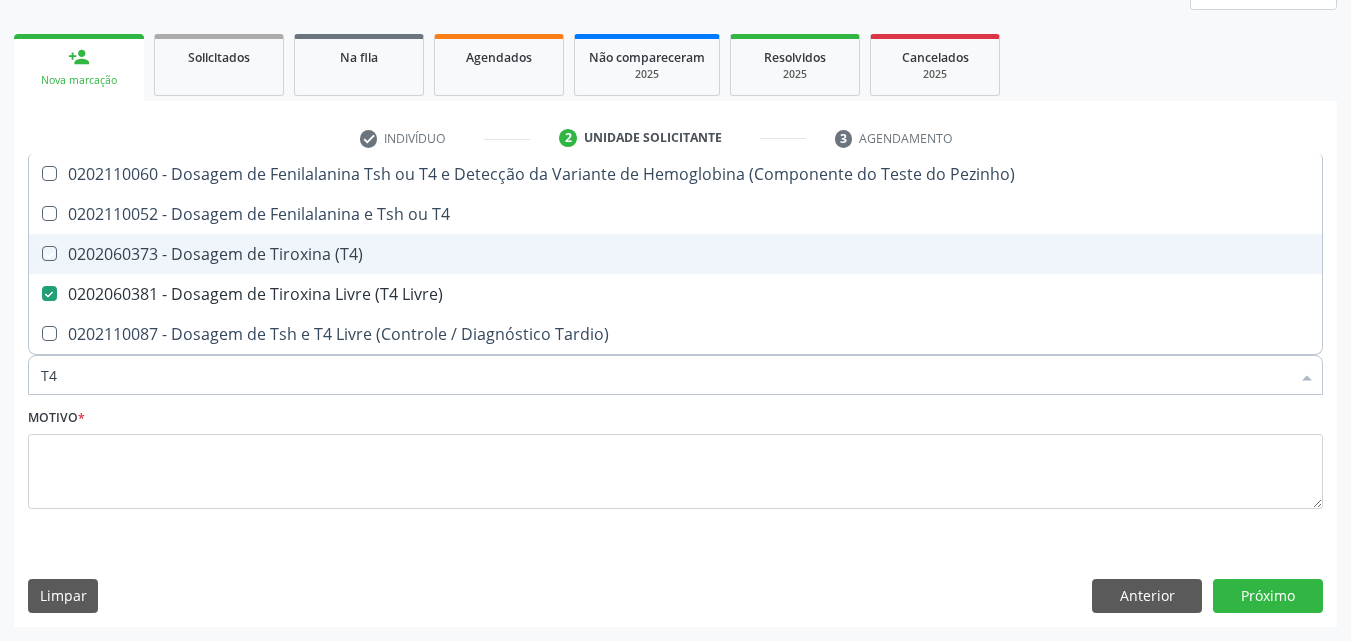 checkbox on "true" 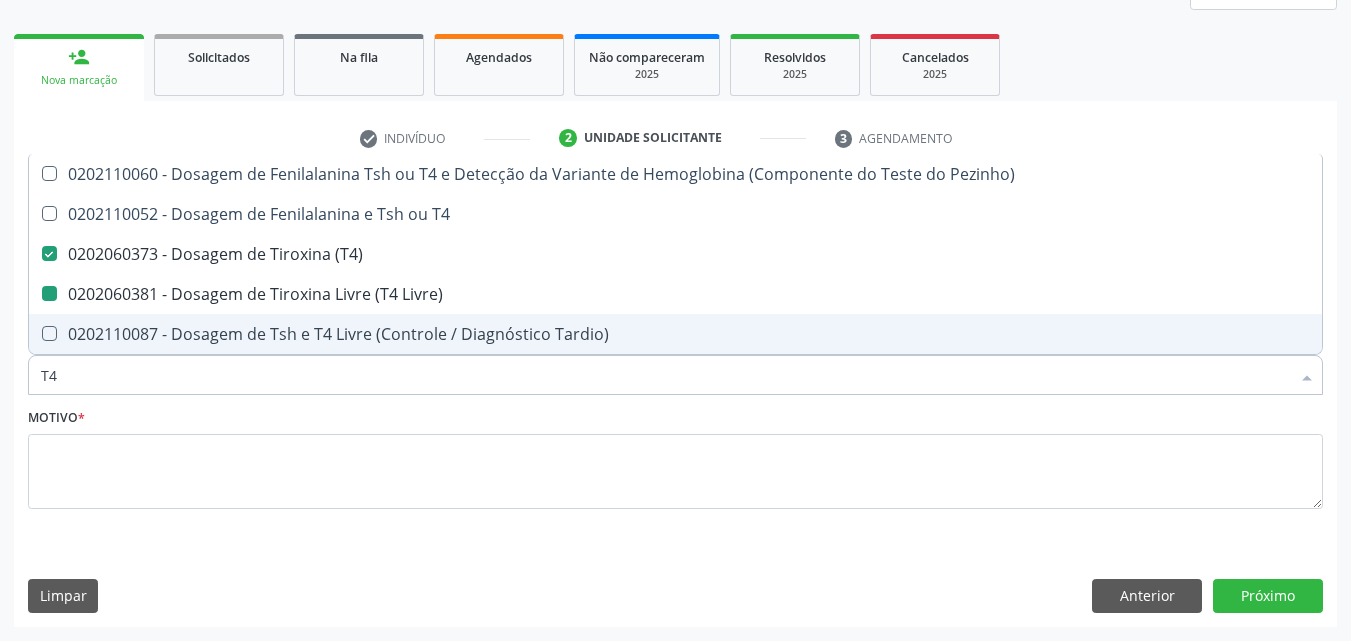 type on "T" 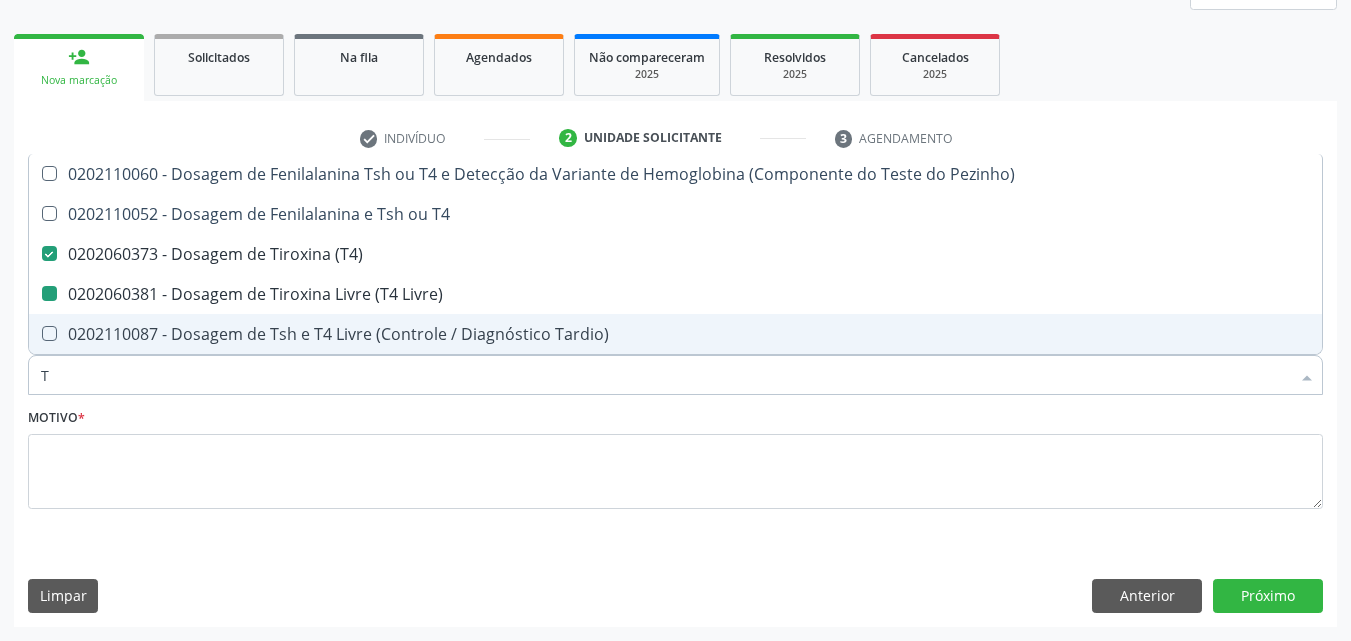checkbox on "false" 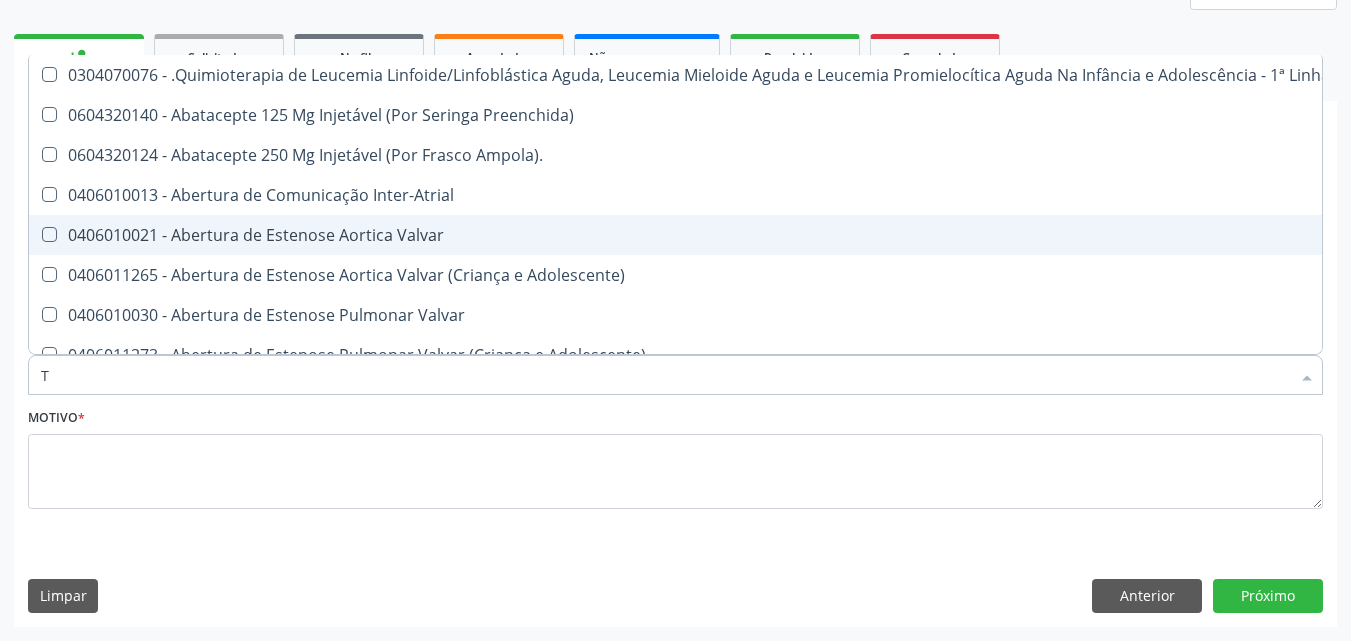 type on "T4" 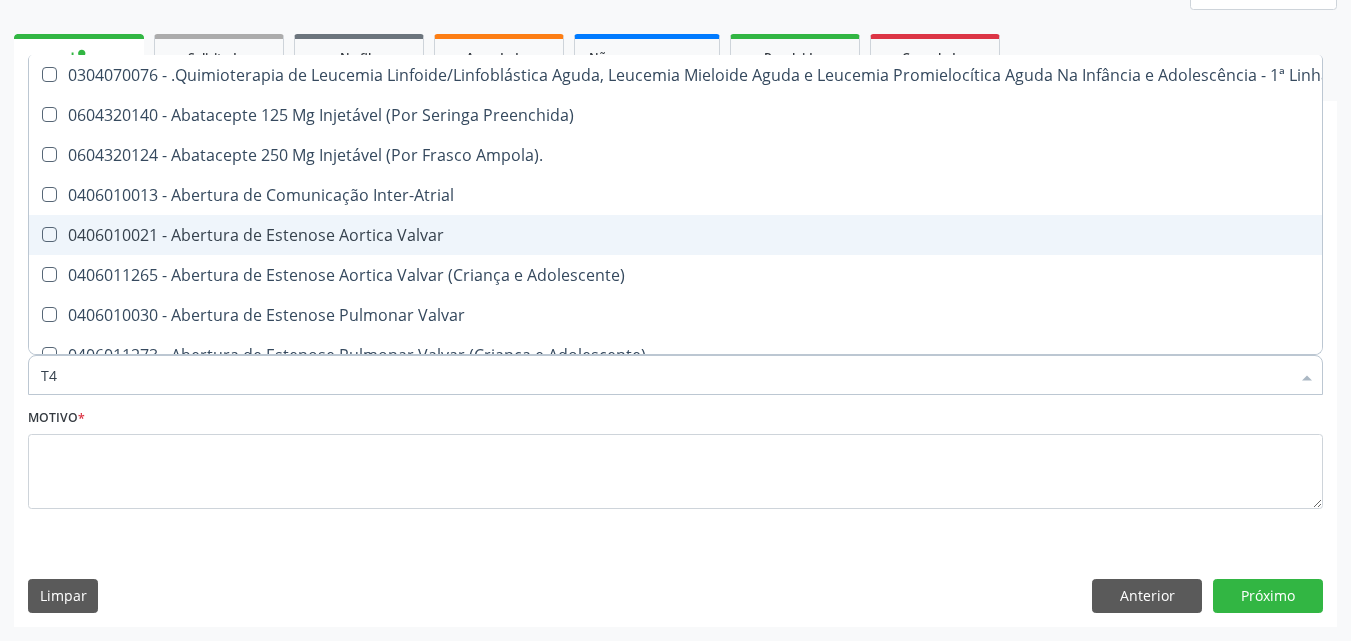 checkbox on "true" 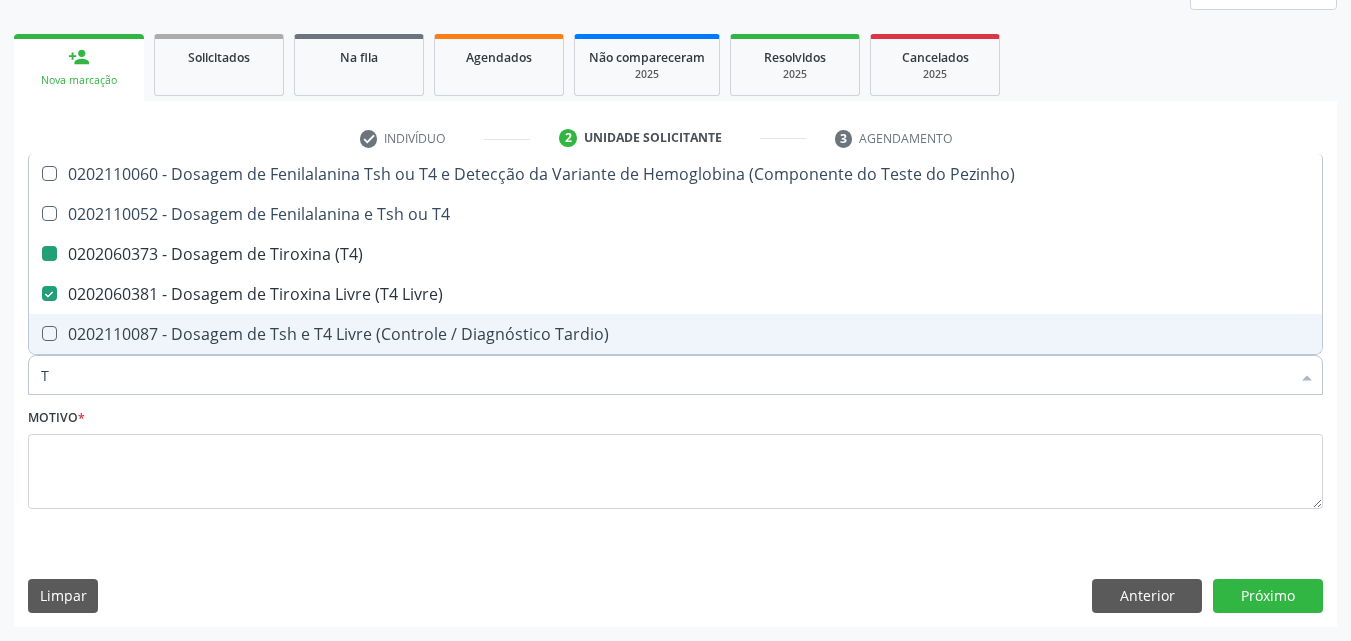 type on "T3" 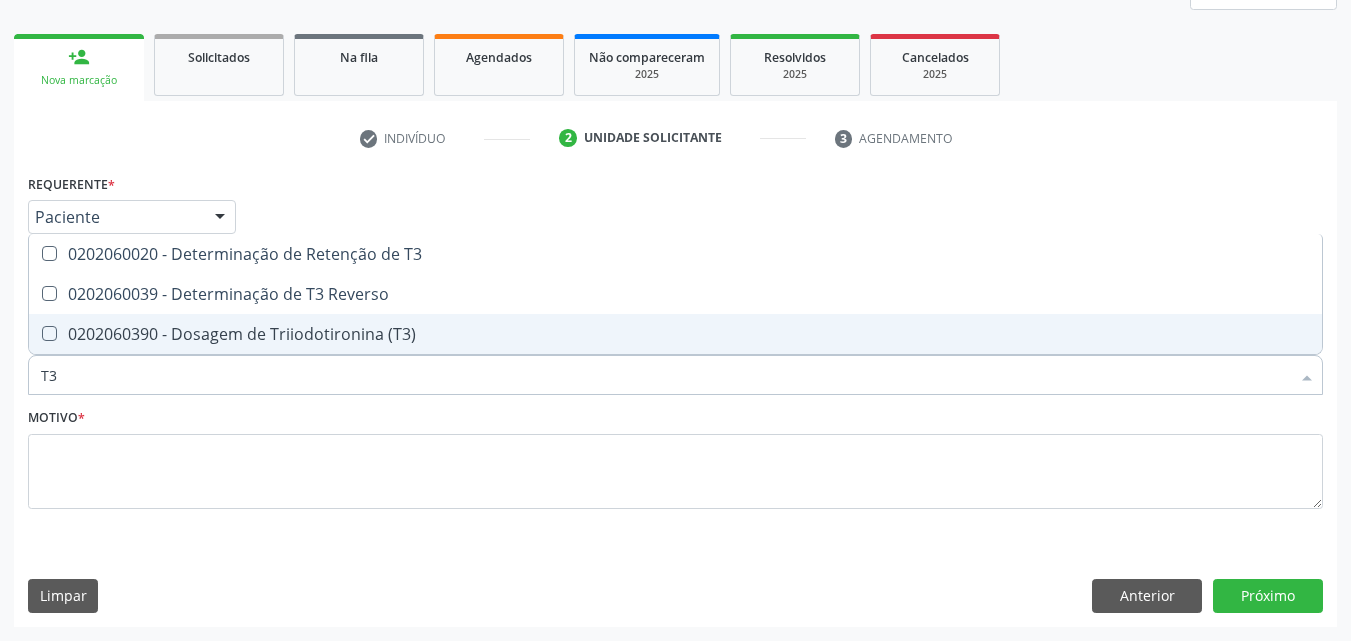 click on "0202060390 - Dosagem de Triiodotironina (T3)" at bounding box center (675, 334) 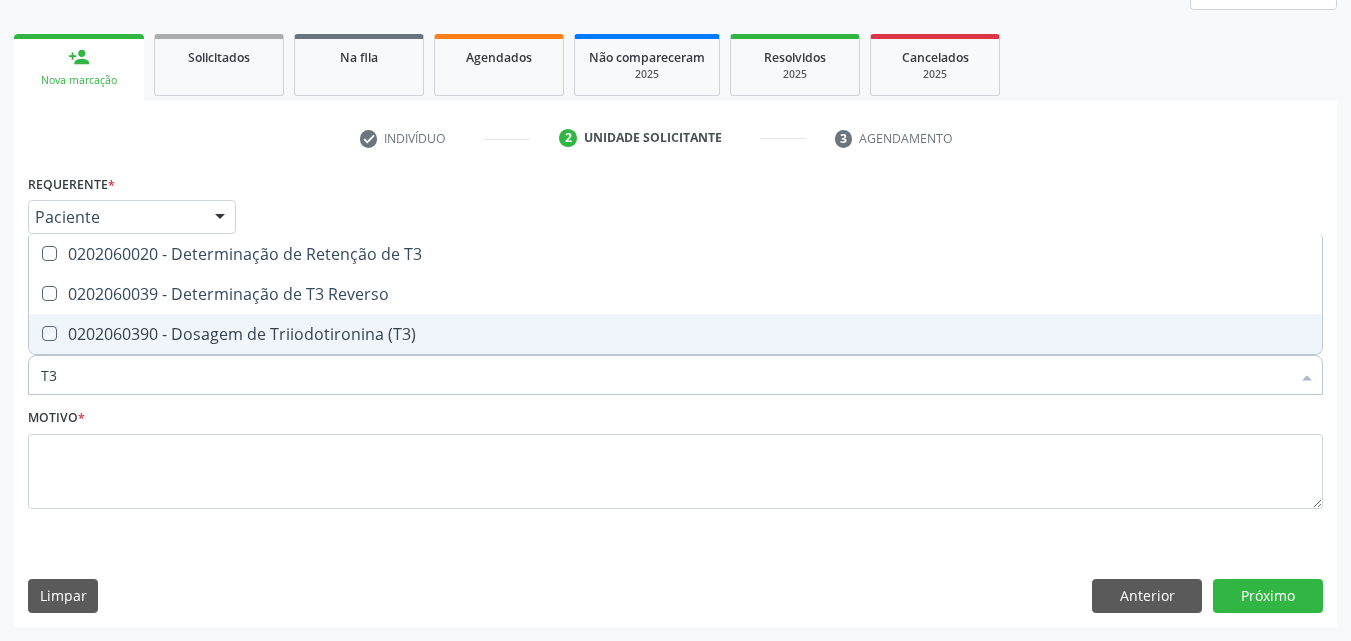 checkbox on "true" 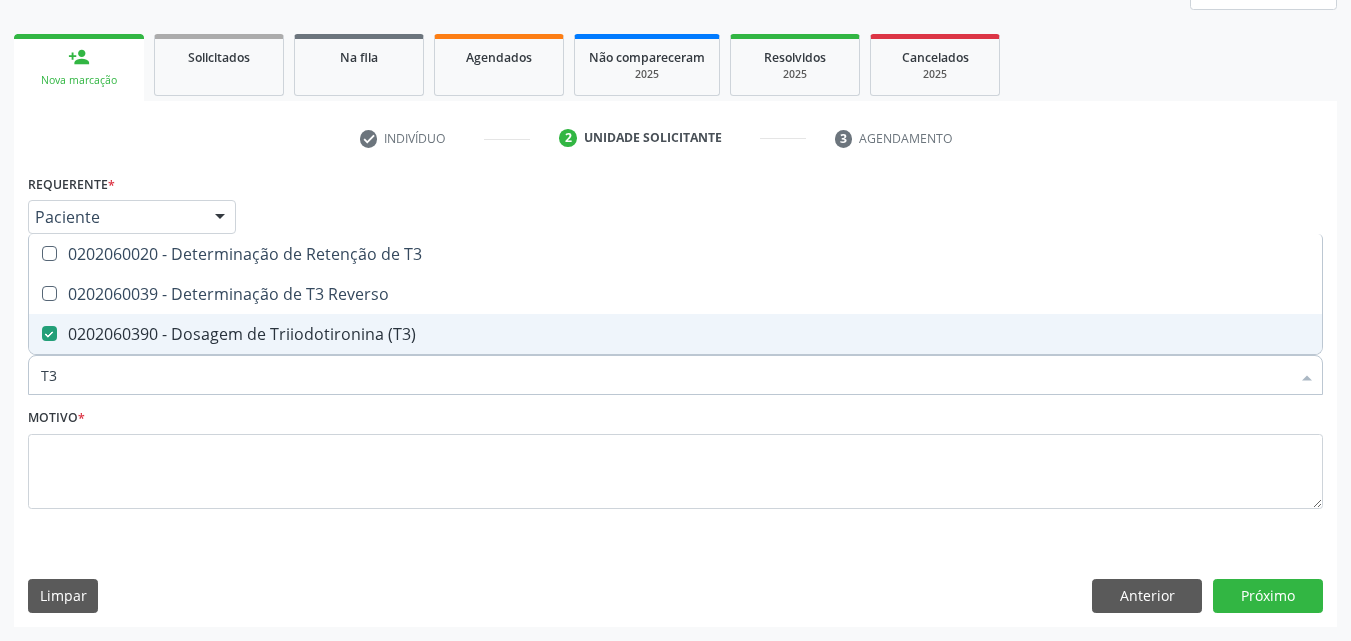 type on "T" 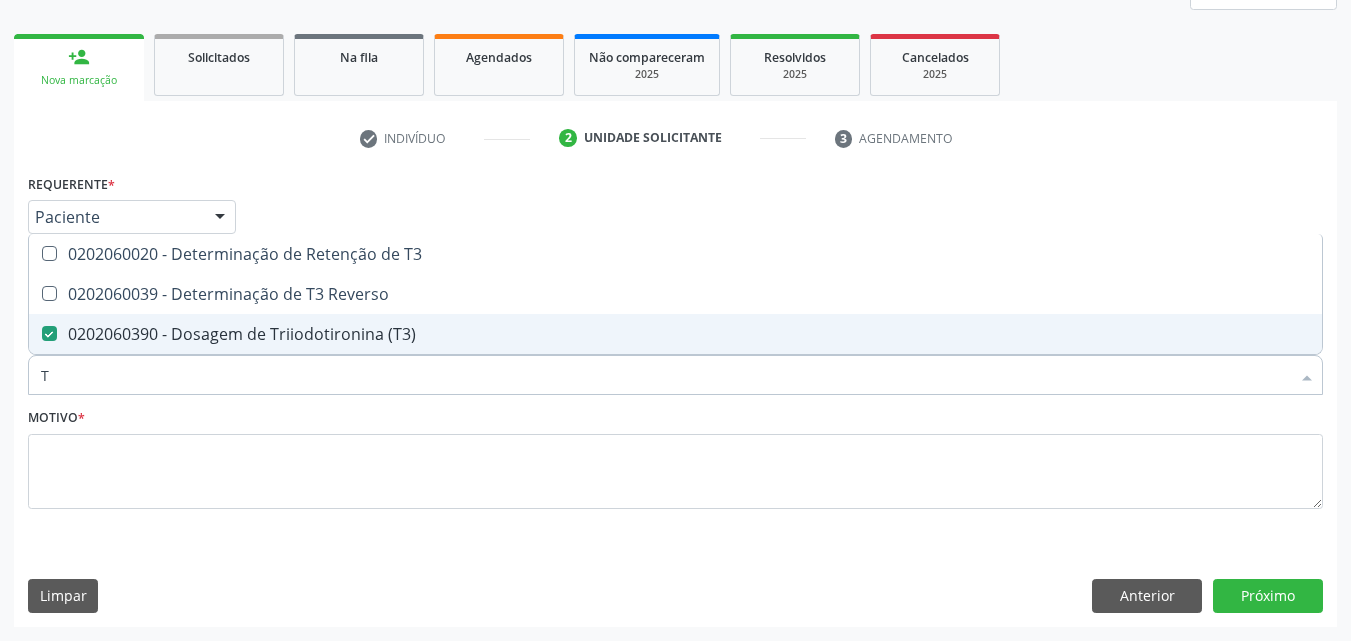 type 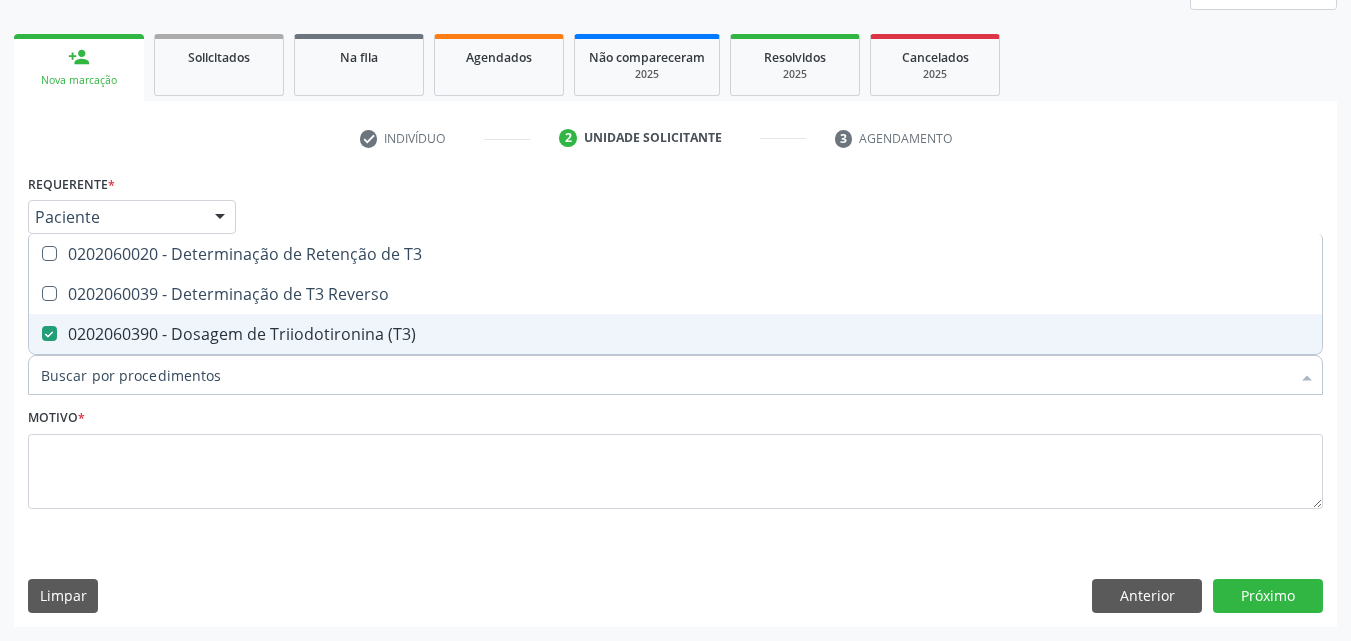 checkbox on "false" 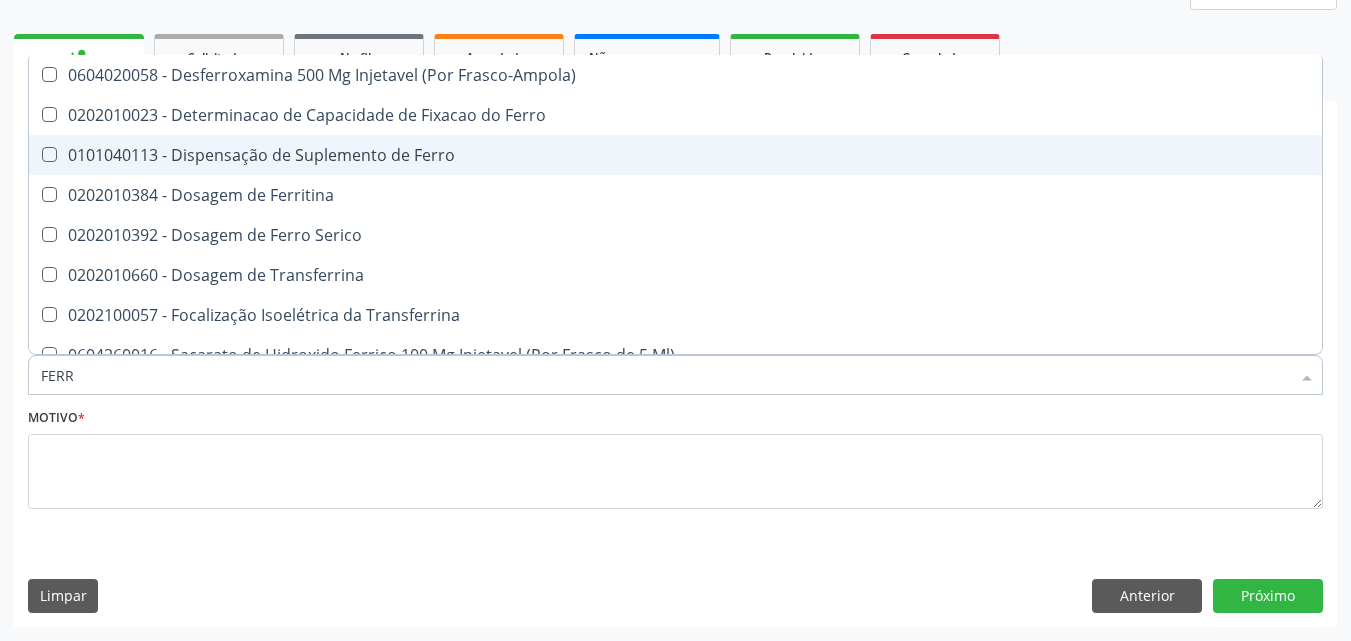 type on "FERRI" 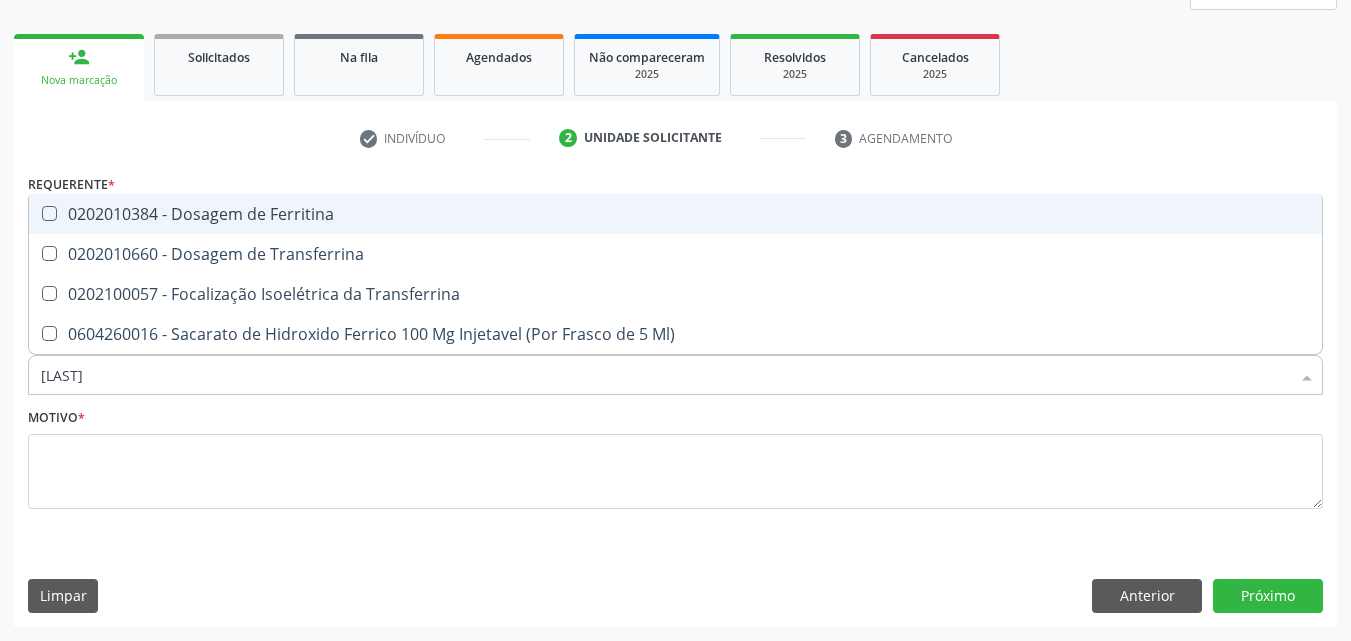 click on "0202010384 - Dosagem de Ferritina" at bounding box center [675, 214] 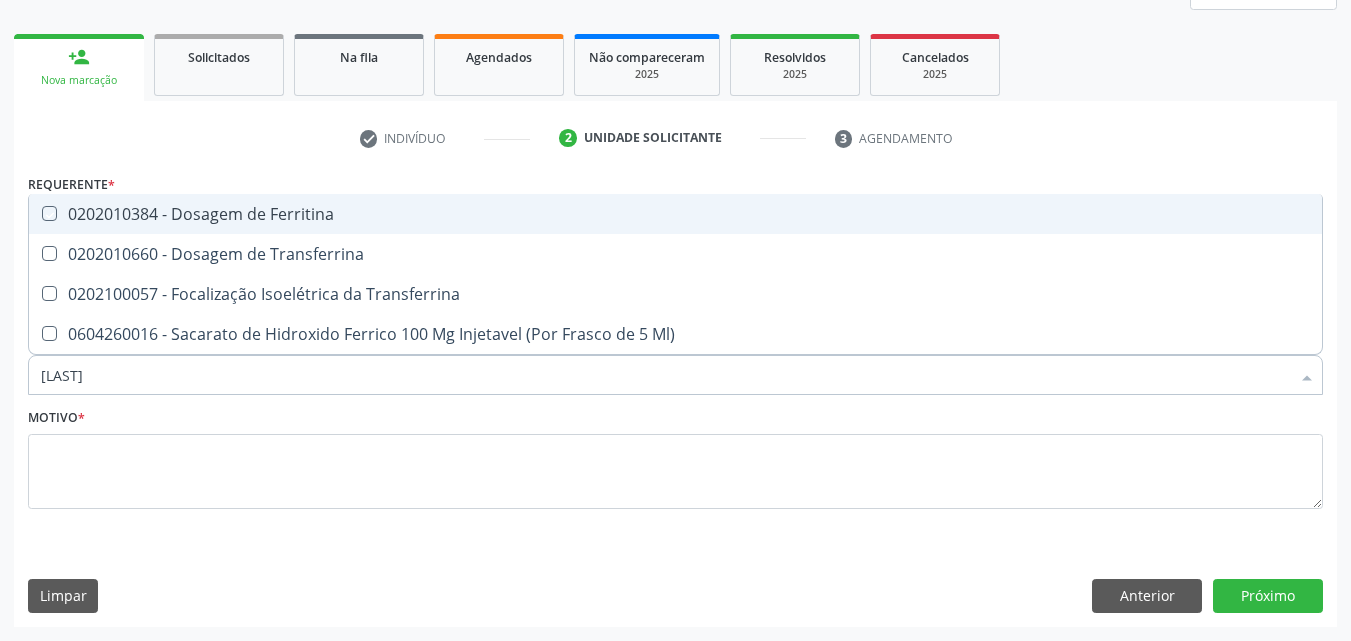 checkbox on "true" 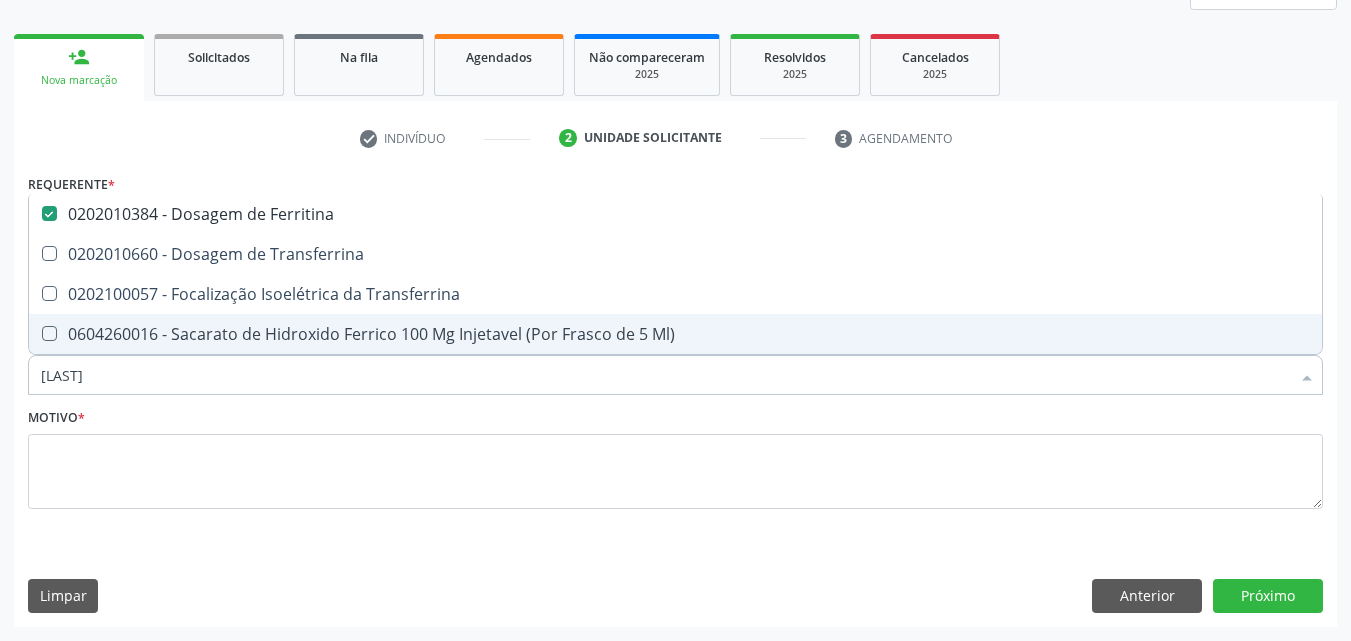 drag, startPoint x: 187, startPoint y: 377, endPoint x: 11, endPoint y: 386, distance: 176.22997 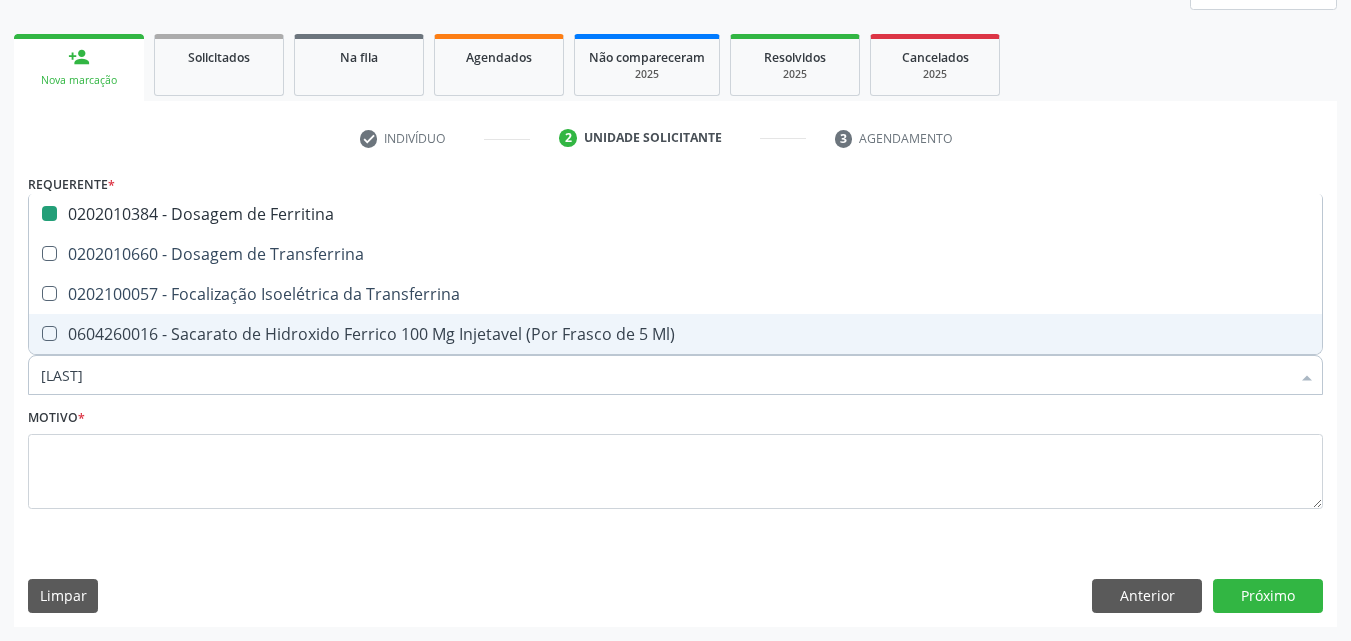 type 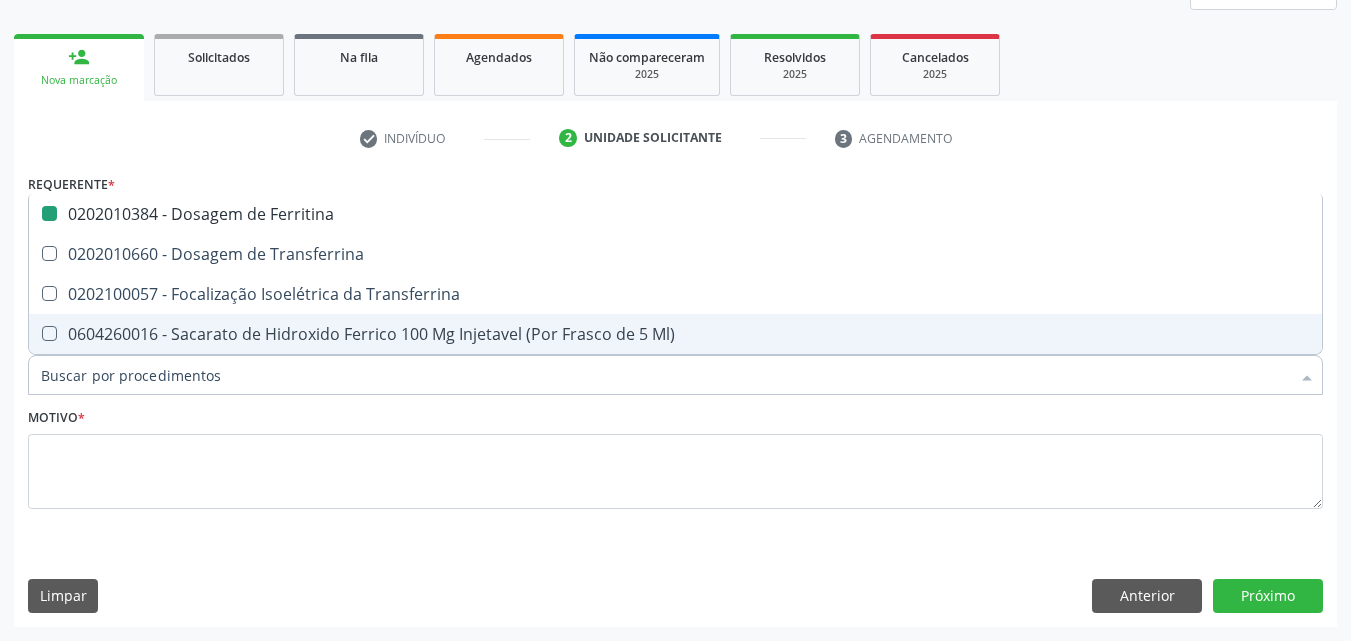 checkbox on "false" 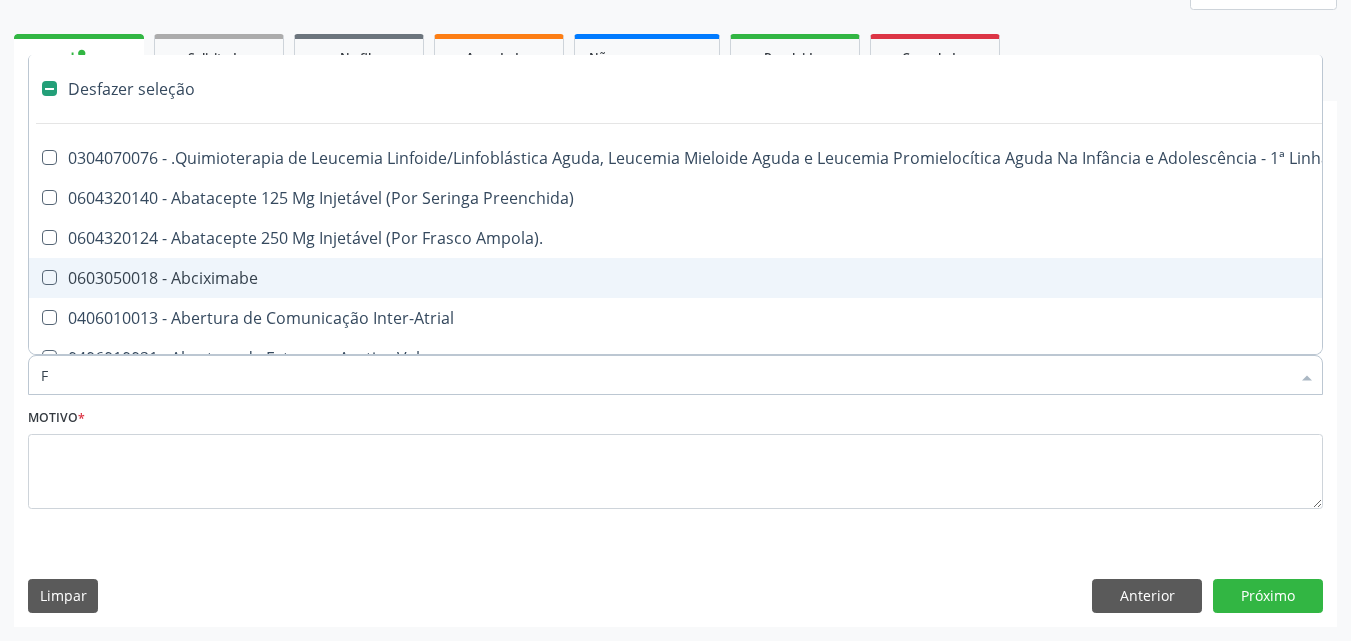 type on "FE" 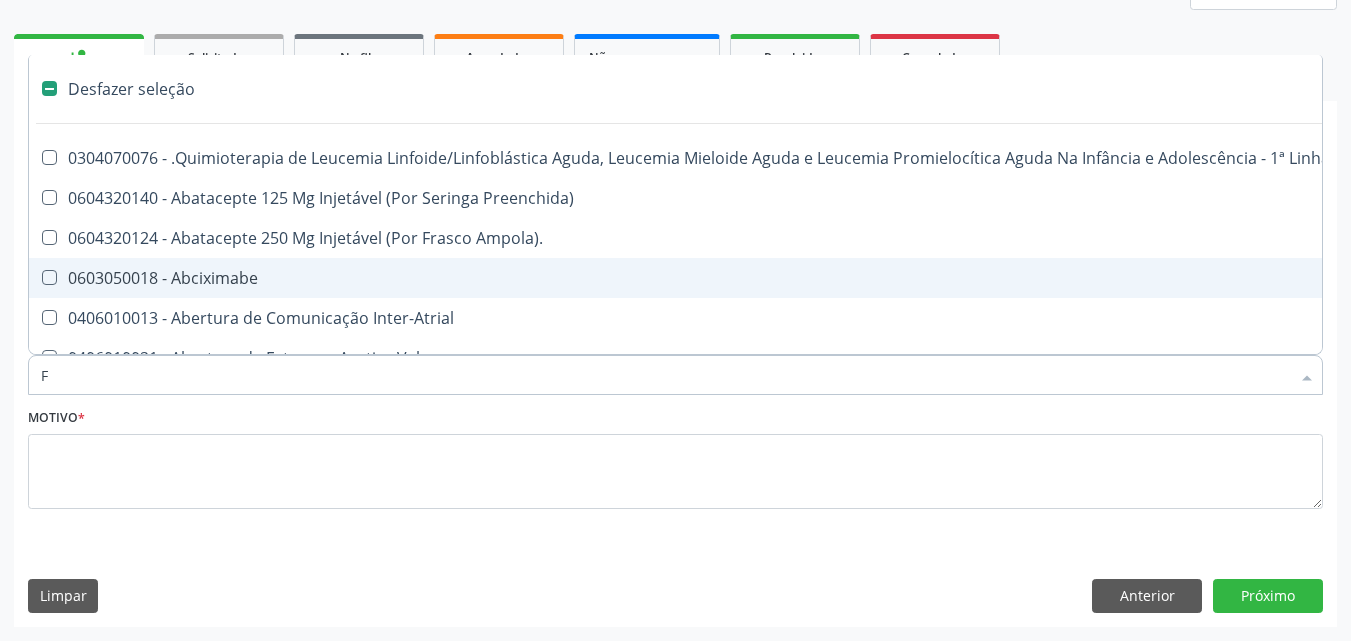 checkbox on "true" 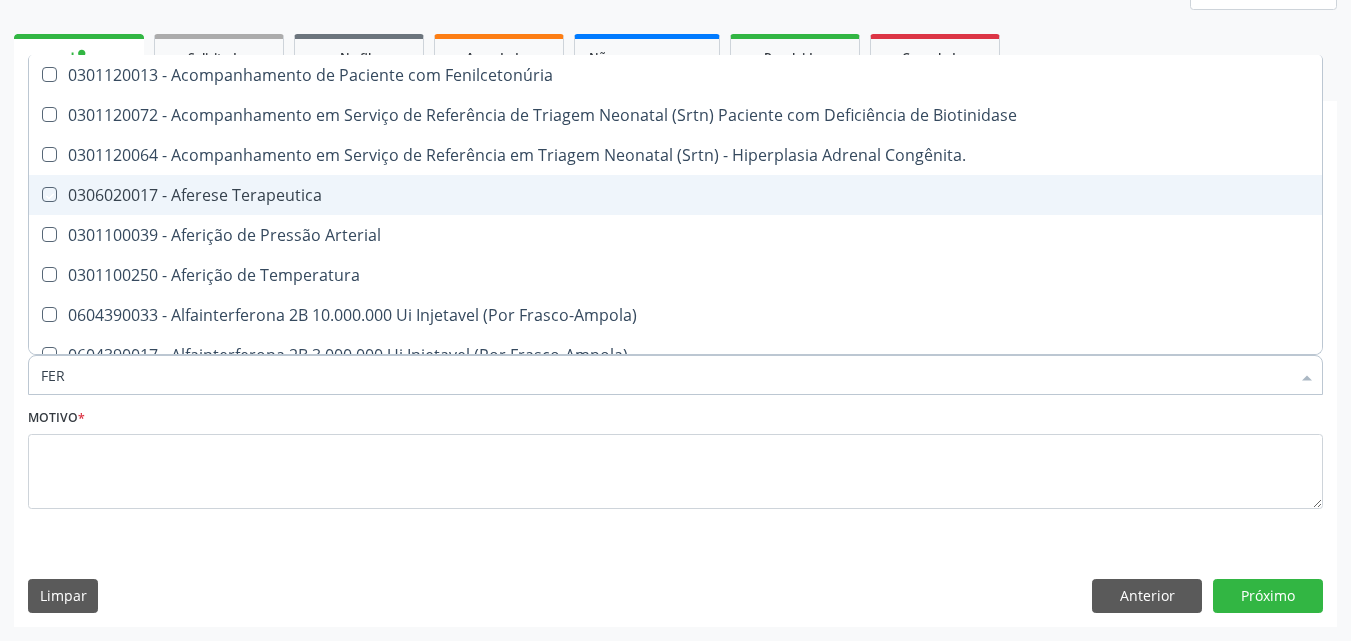 type on "FERR" 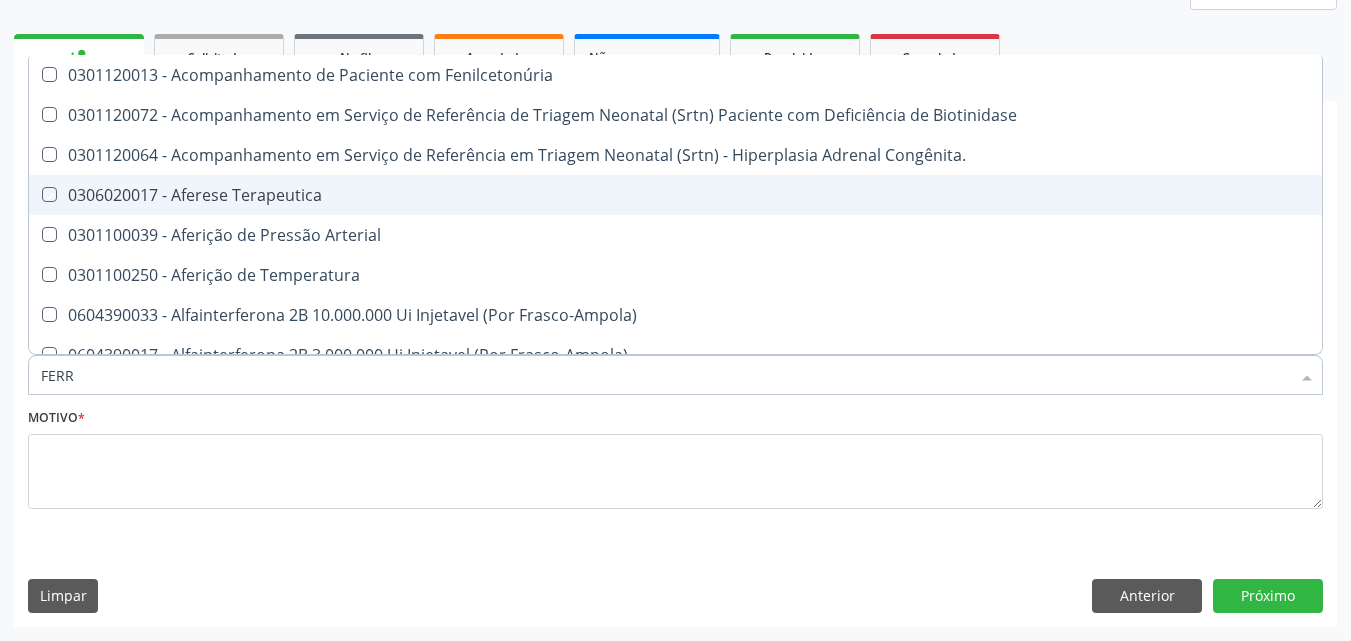 checkbox on "true" 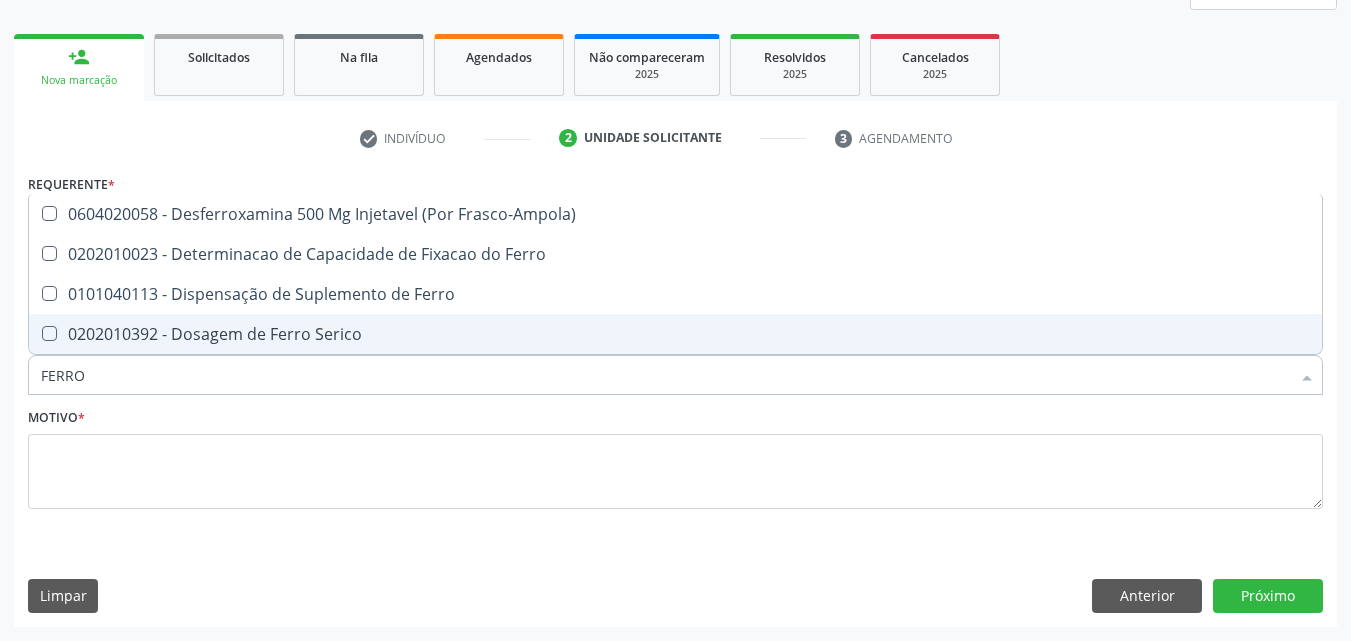 click on "0202010392 - Dosagem de Ferro Serico" at bounding box center [675, 334] 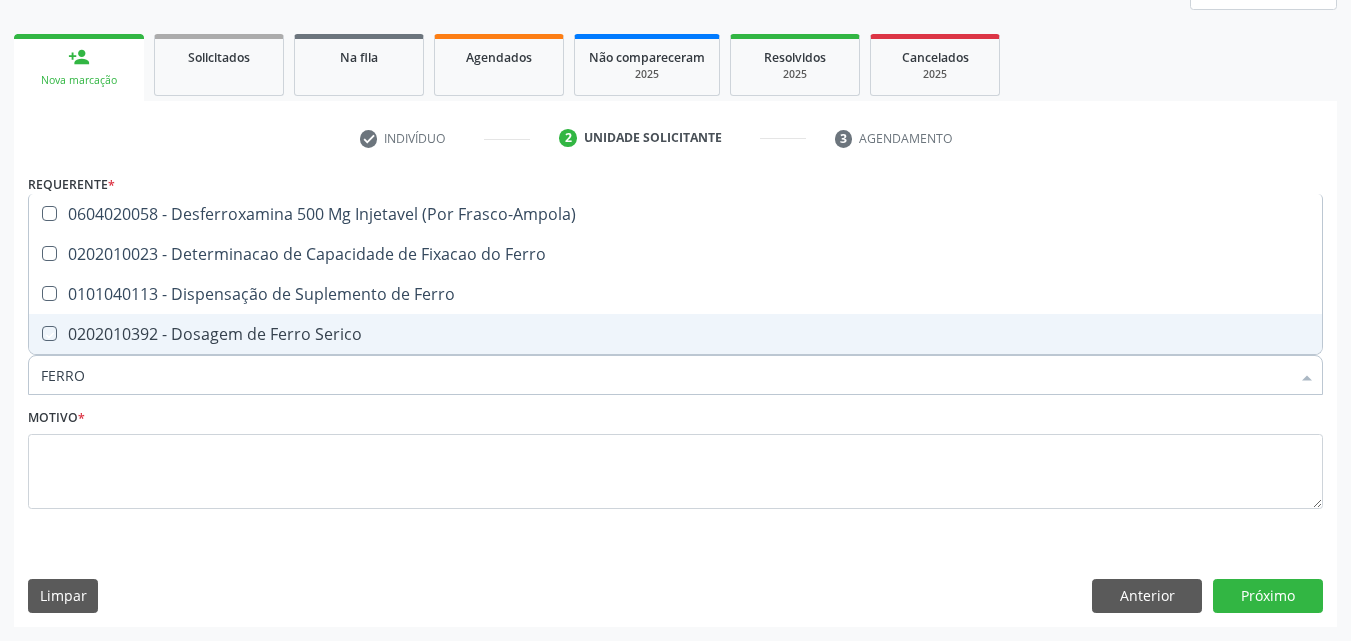 checkbox on "true" 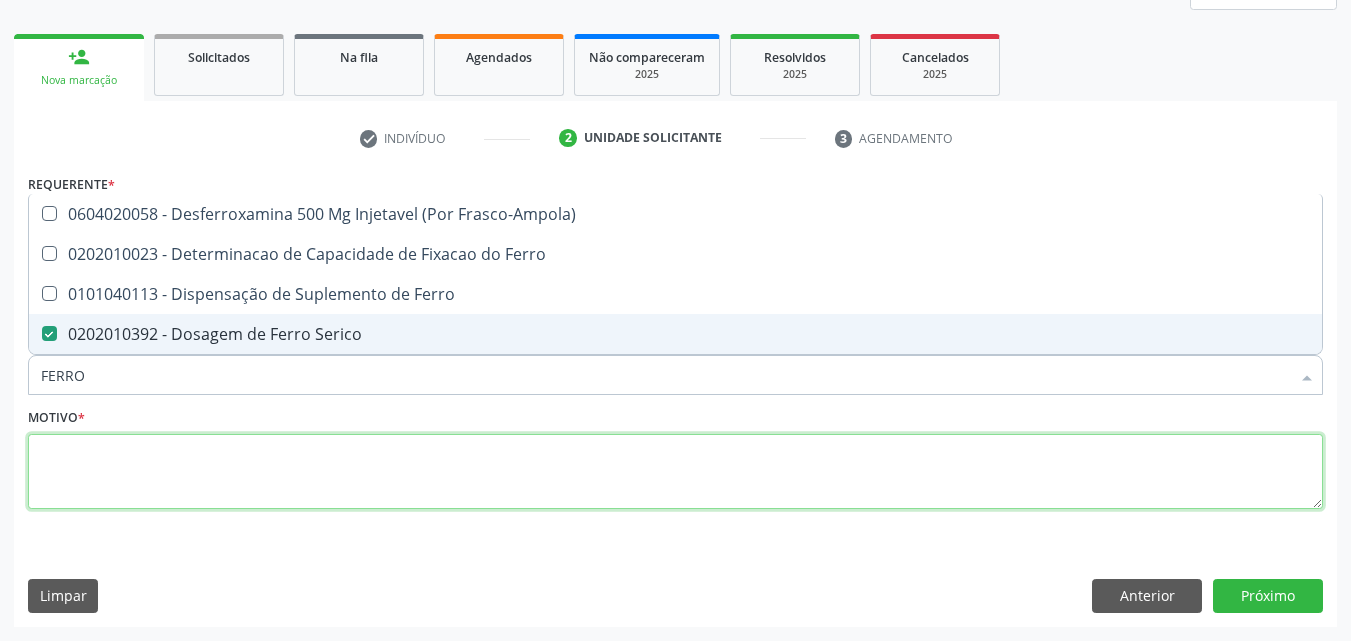click at bounding box center [675, 472] 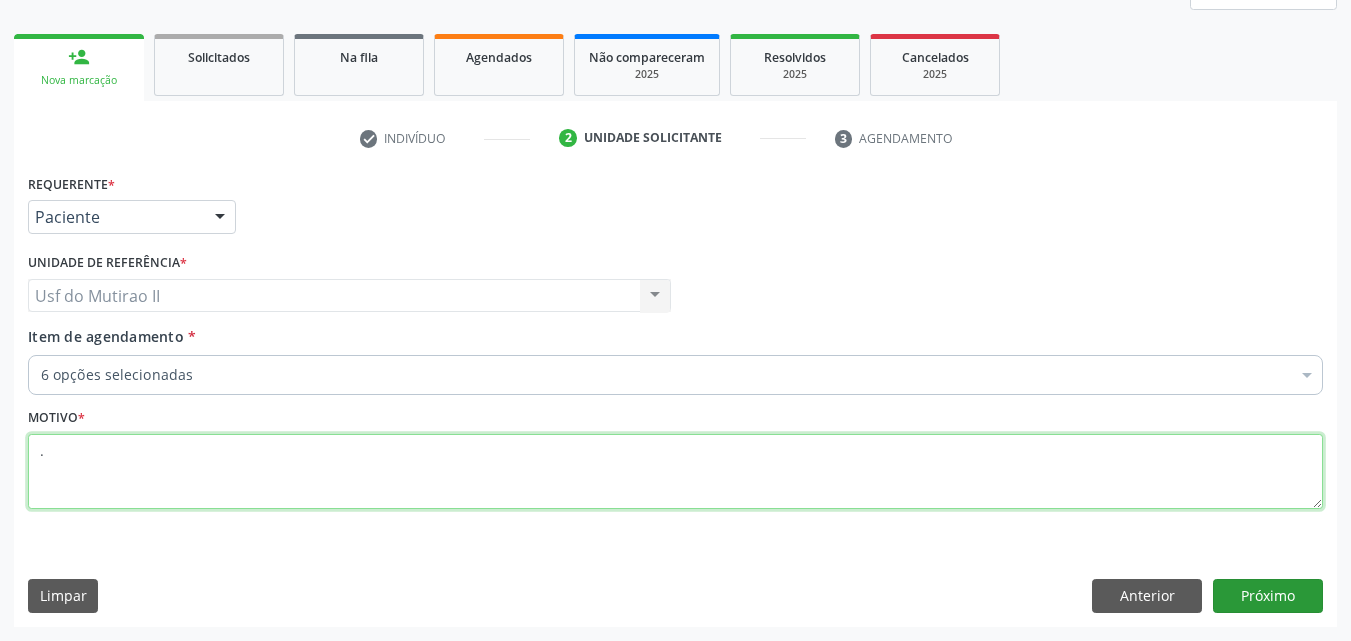 type on "." 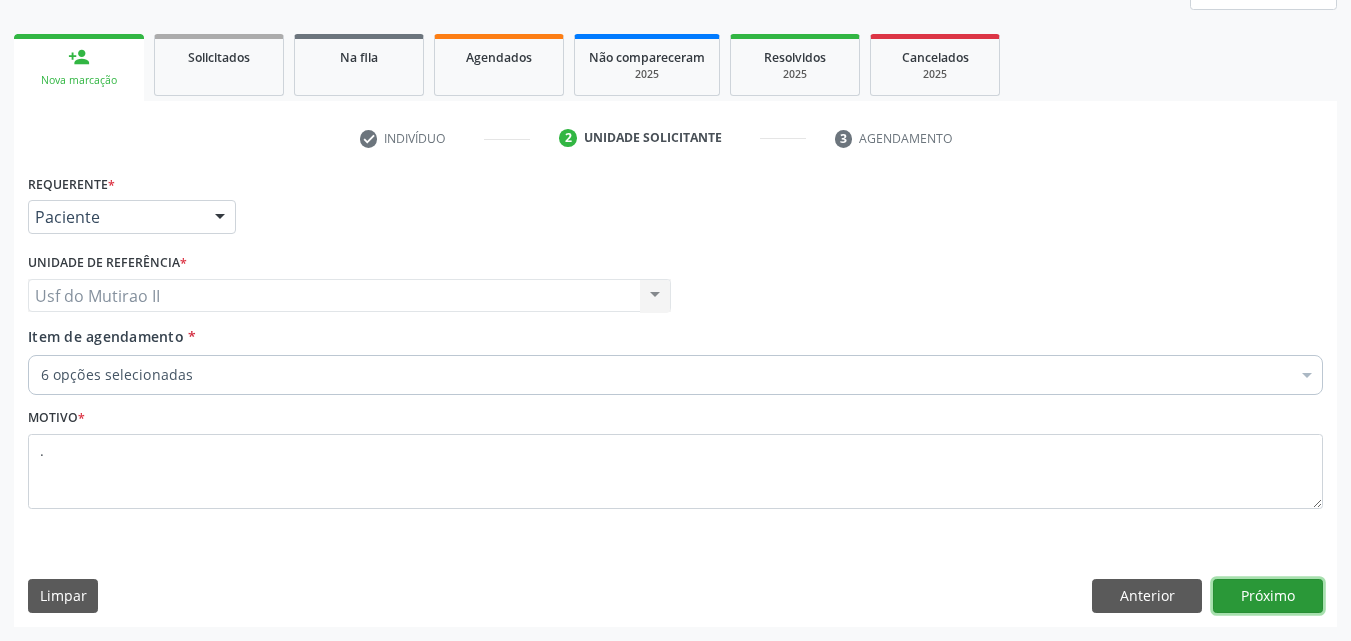 click on "Próximo" at bounding box center (1268, 596) 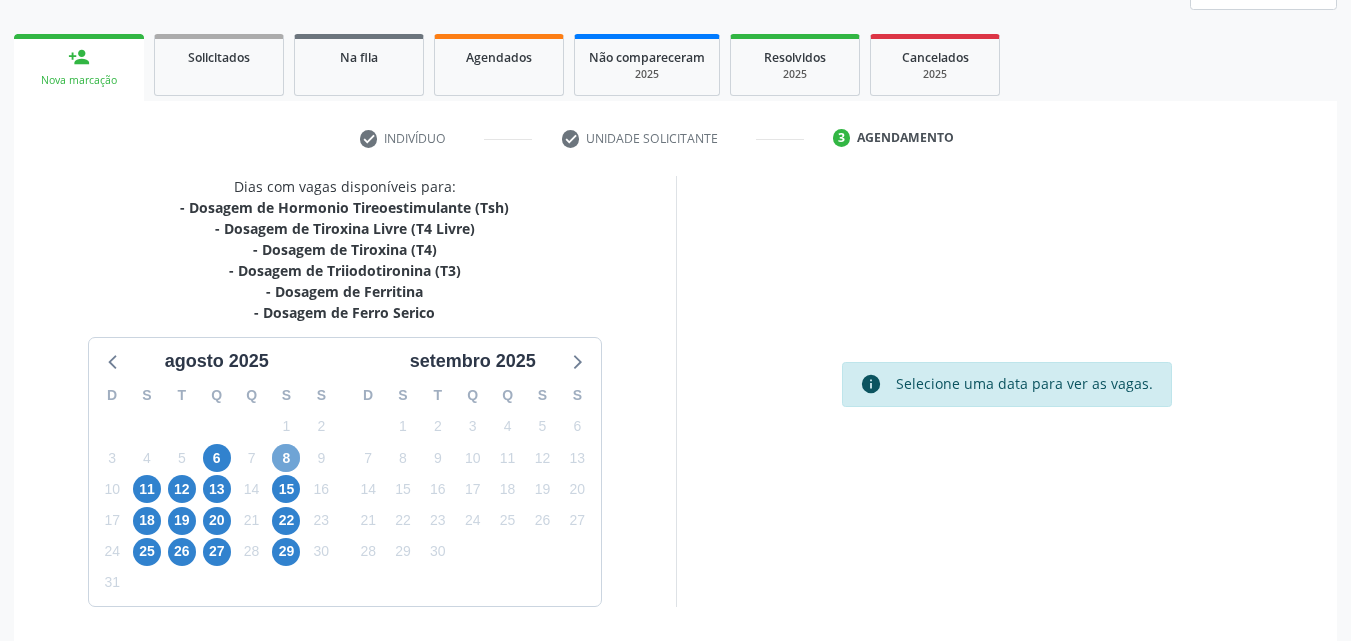 click on "8" at bounding box center [286, 458] 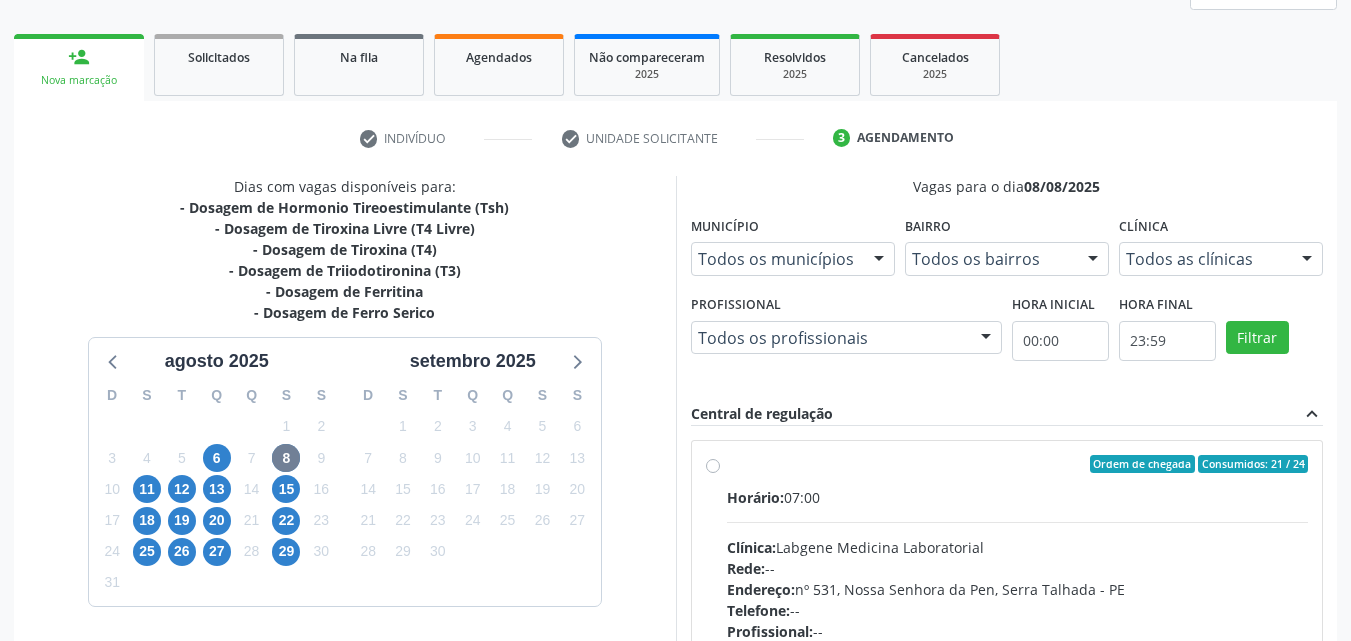 click on "Horário:   07:00" at bounding box center (1018, 497) 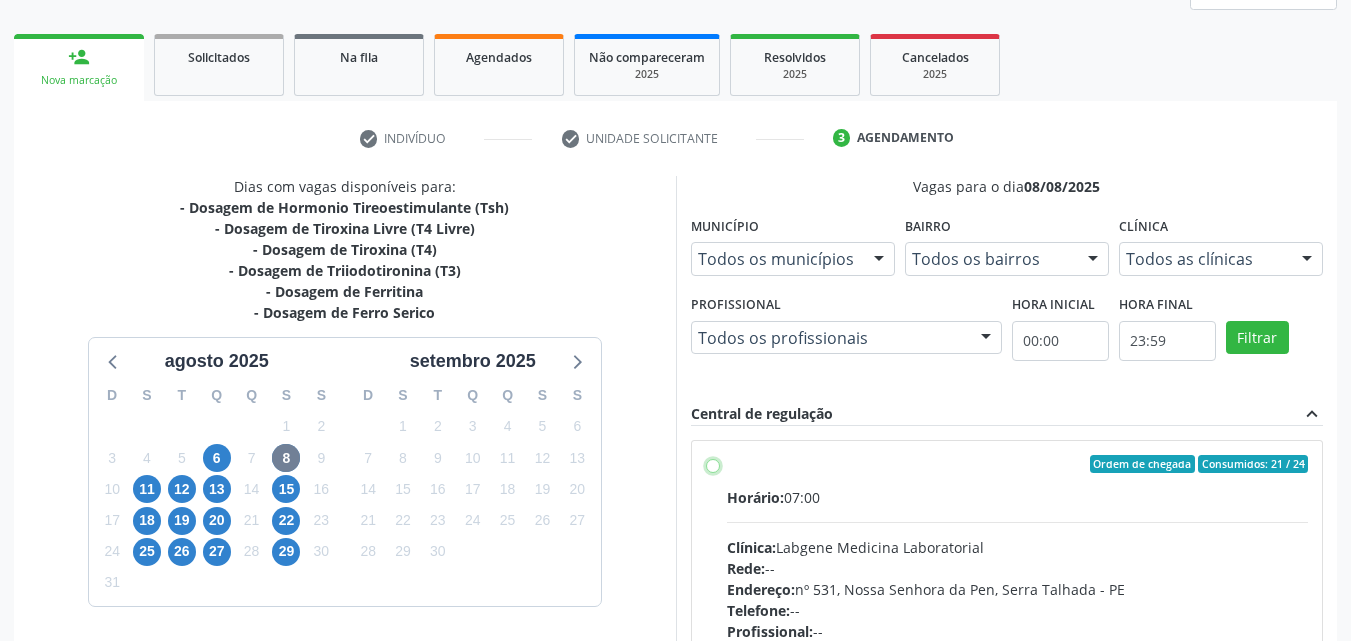 click on "Ordem de chegada
Consumidos: 21 / 24
Horário:   07:00
Clínica:  Labgene Medicina Laboratorial
Rede:
--
Endereço:   nº 531, Nossa Senhora da Pen, Serra Talhada - PE
Telefone:   --
Profissional:
--
Informações adicionais sobre o atendimento
Idade de atendimento:
Sem restrição
Gênero(s) atendido(s):
Sem restrição
Informações adicionais:
--" at bounding box center [713, 464] 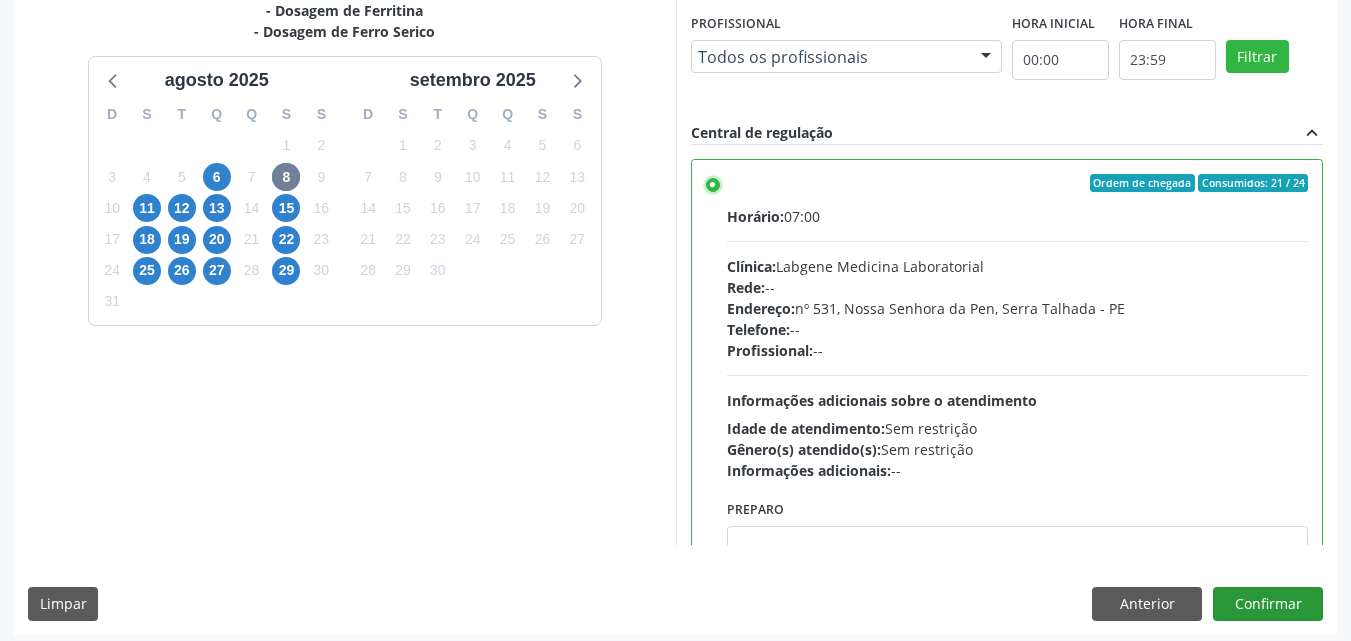 scroll, scrollTop: 554, scrollLeft: 0, axis: vertical 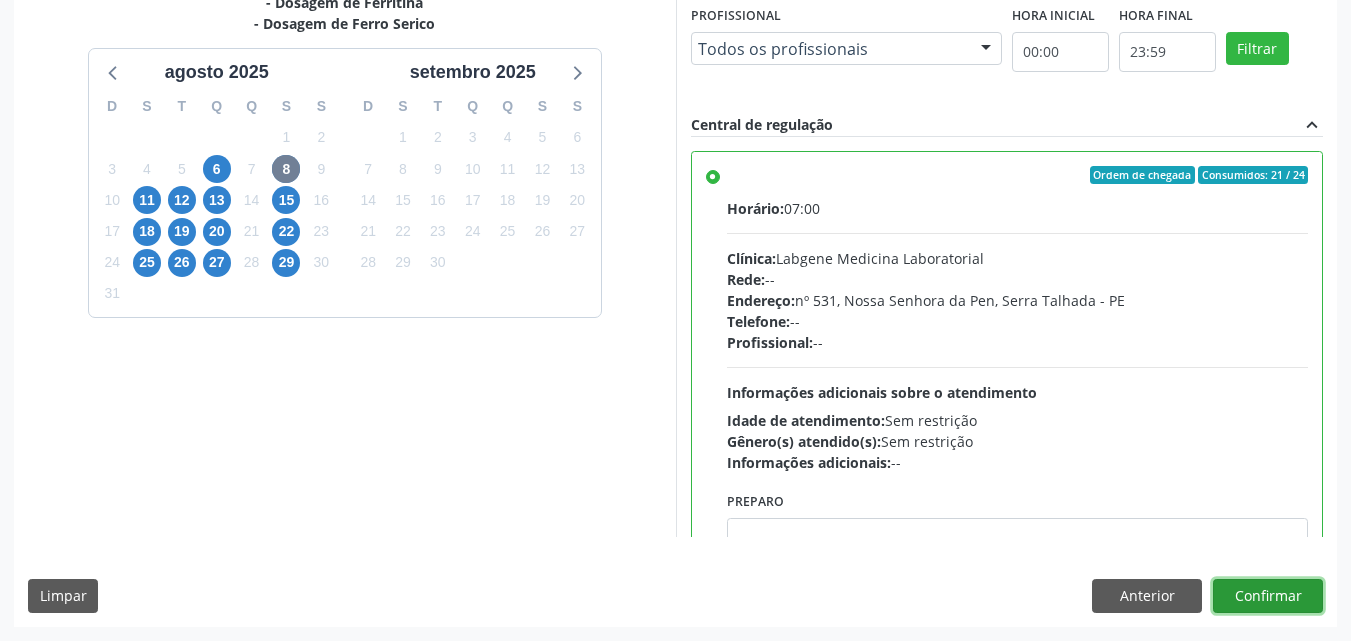 click on "Confirmar" at bounding box center (1268, 596) 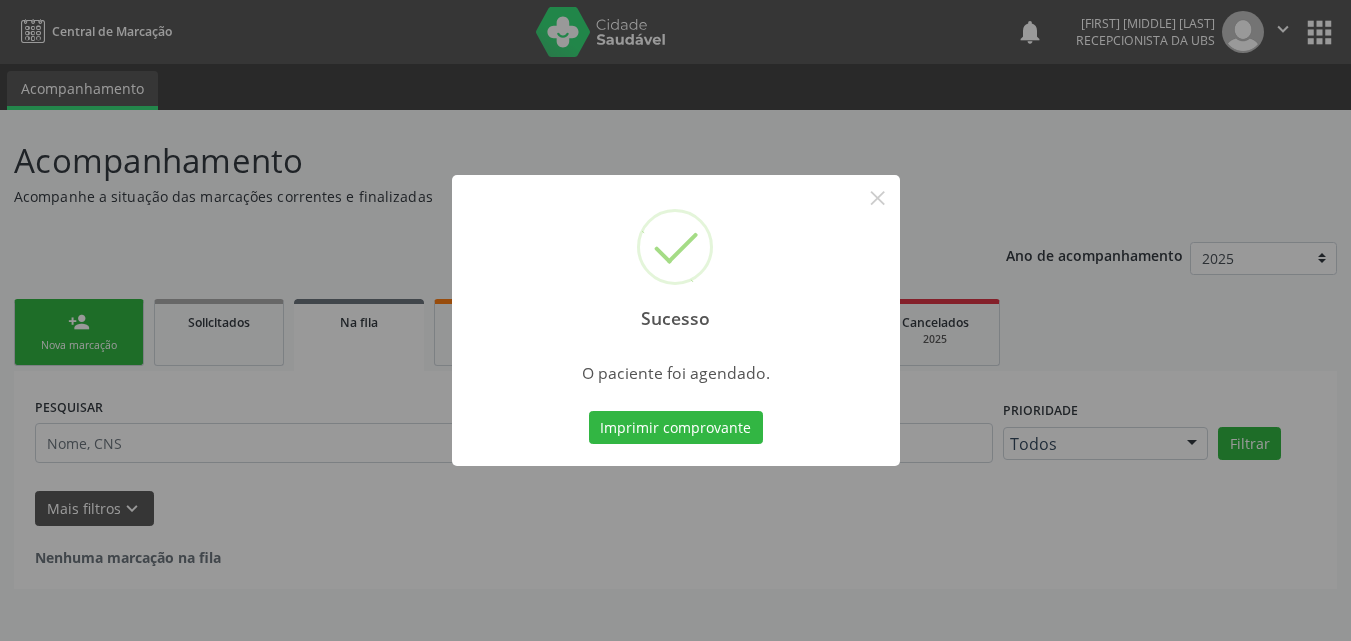 scroll, scrollTop: 0, scrollLeft: 0, axis: both 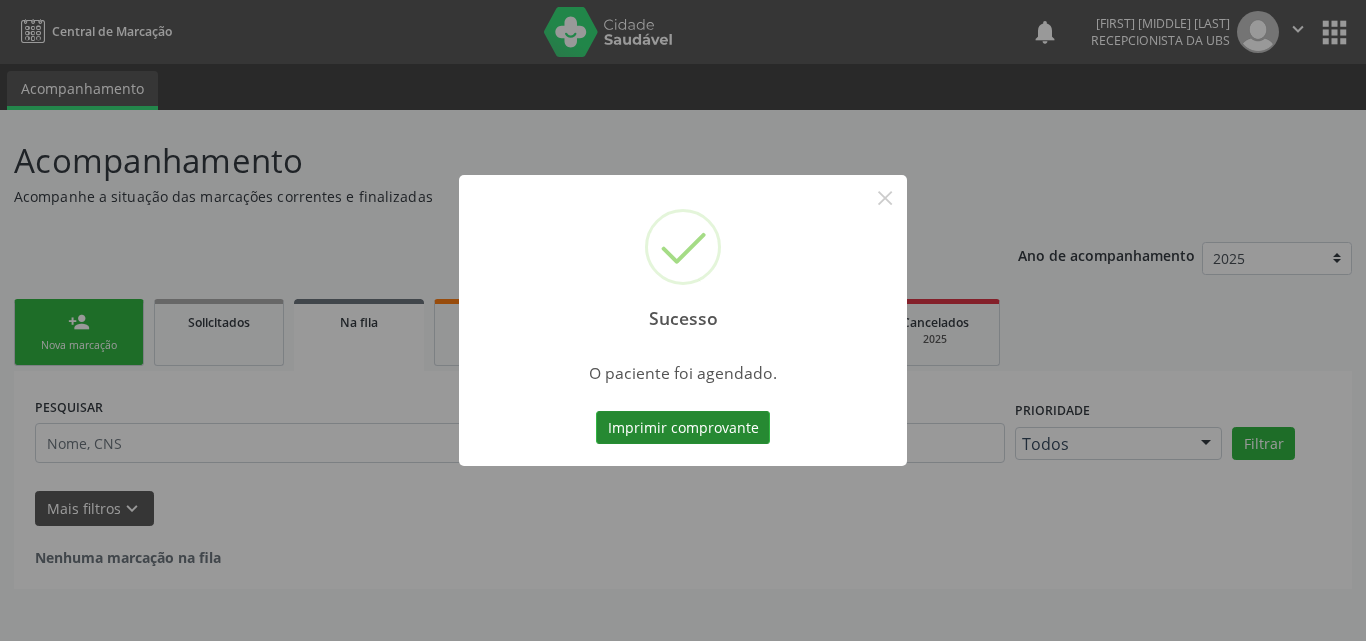 click on "Imprimir comprovante" at bounding box center [683, 428] 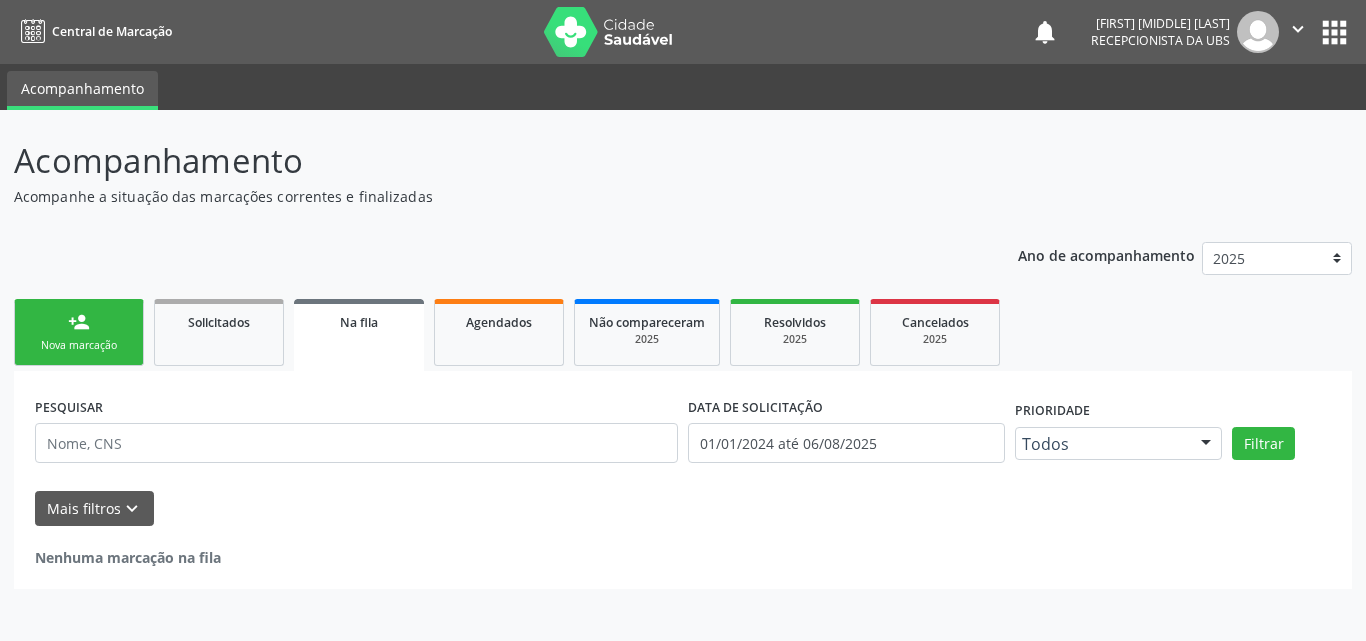 click on "person_add" at bounding box center [79, 322] 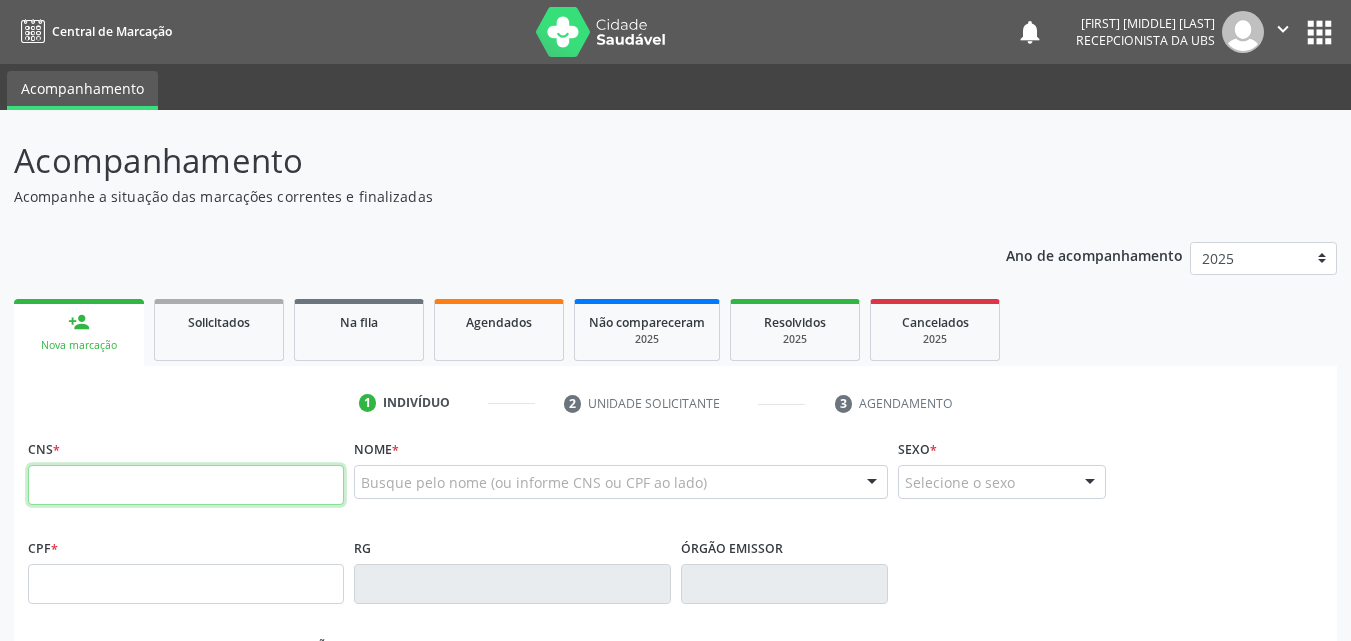 click at bounding box center (186, 485) 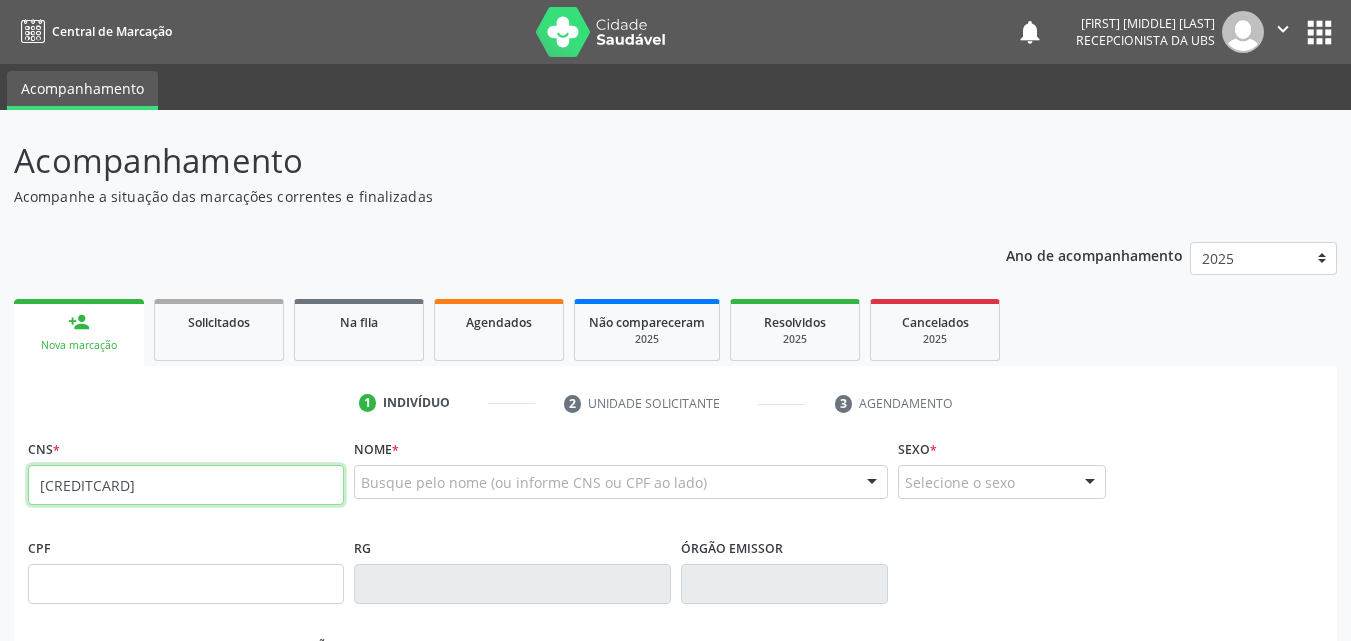 type on "[PHONE]" 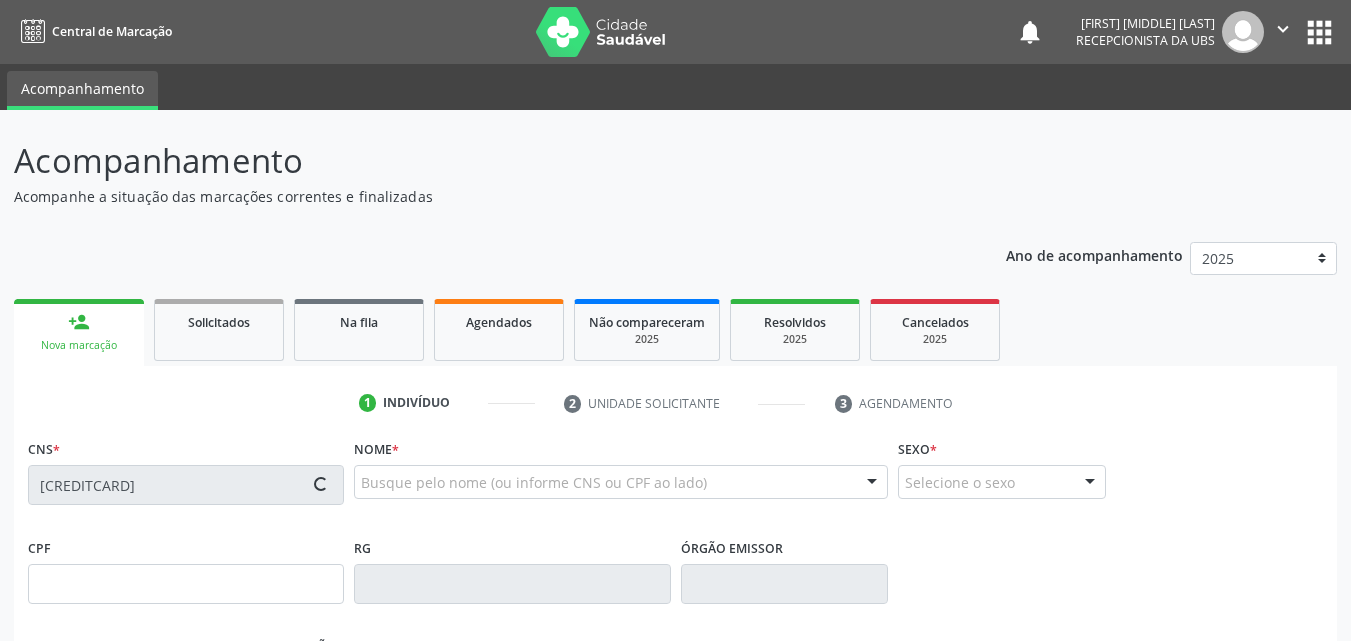 type on "[CPF]" 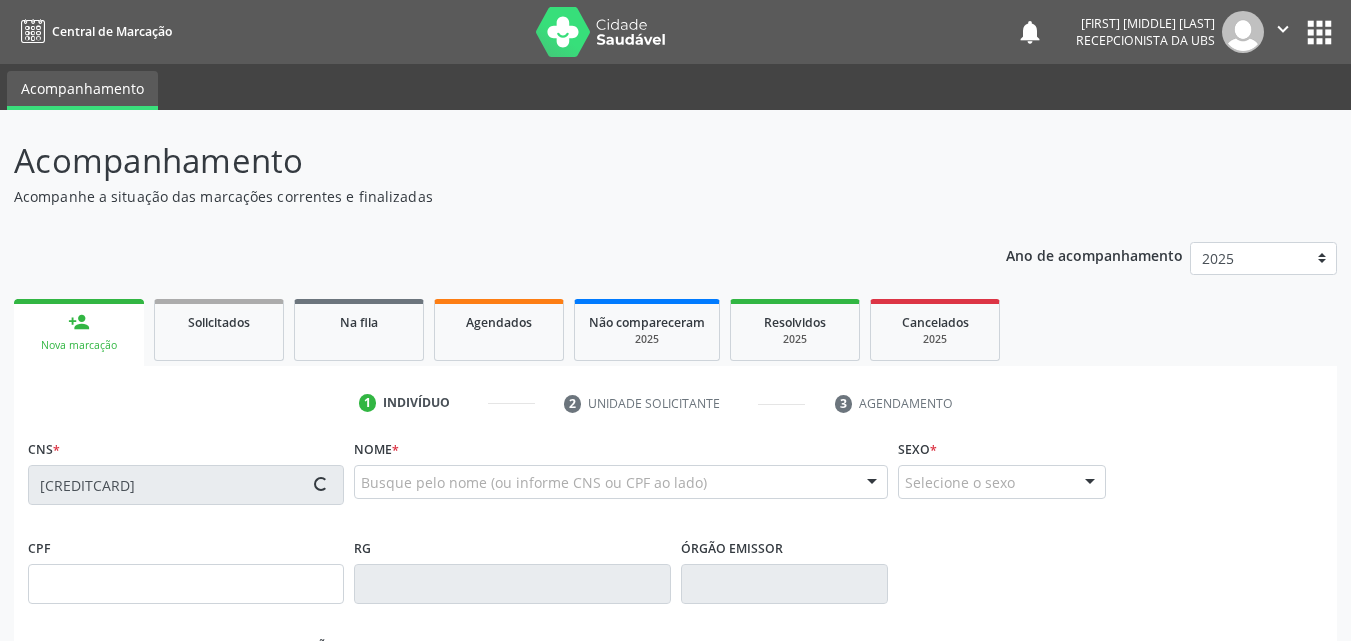 type on "[DATE]" 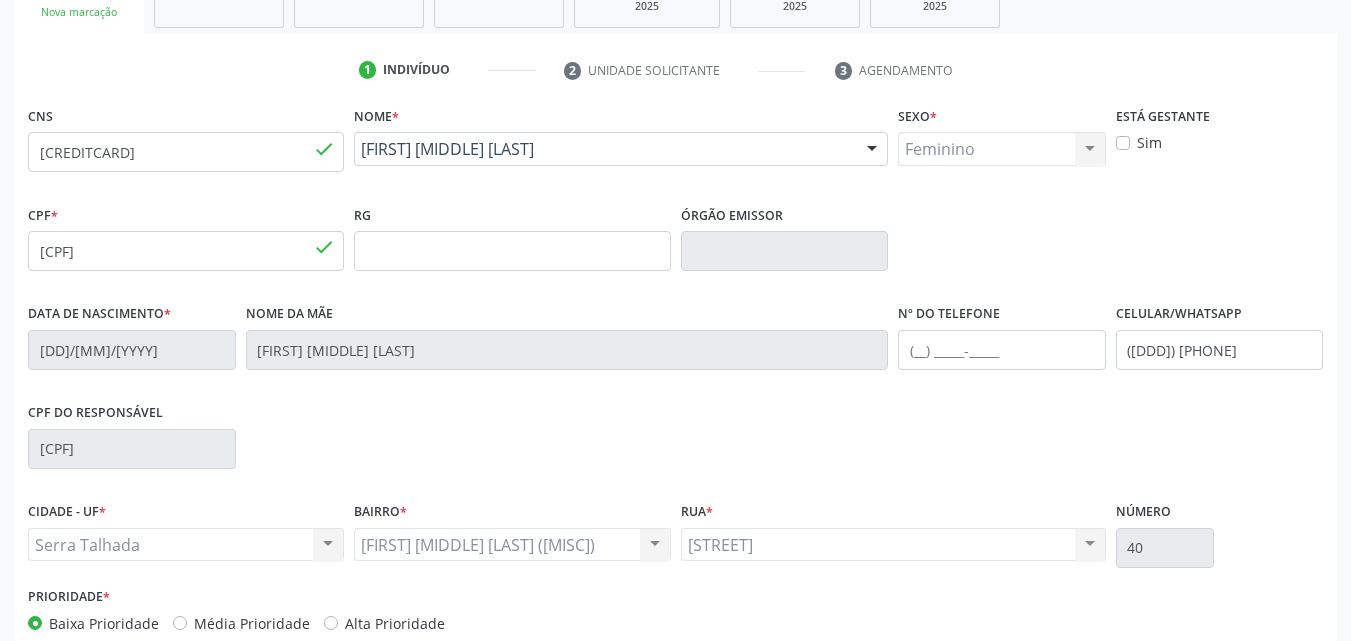scroll, scrollTop: 400, scrollLeft: 0, axis: vertical 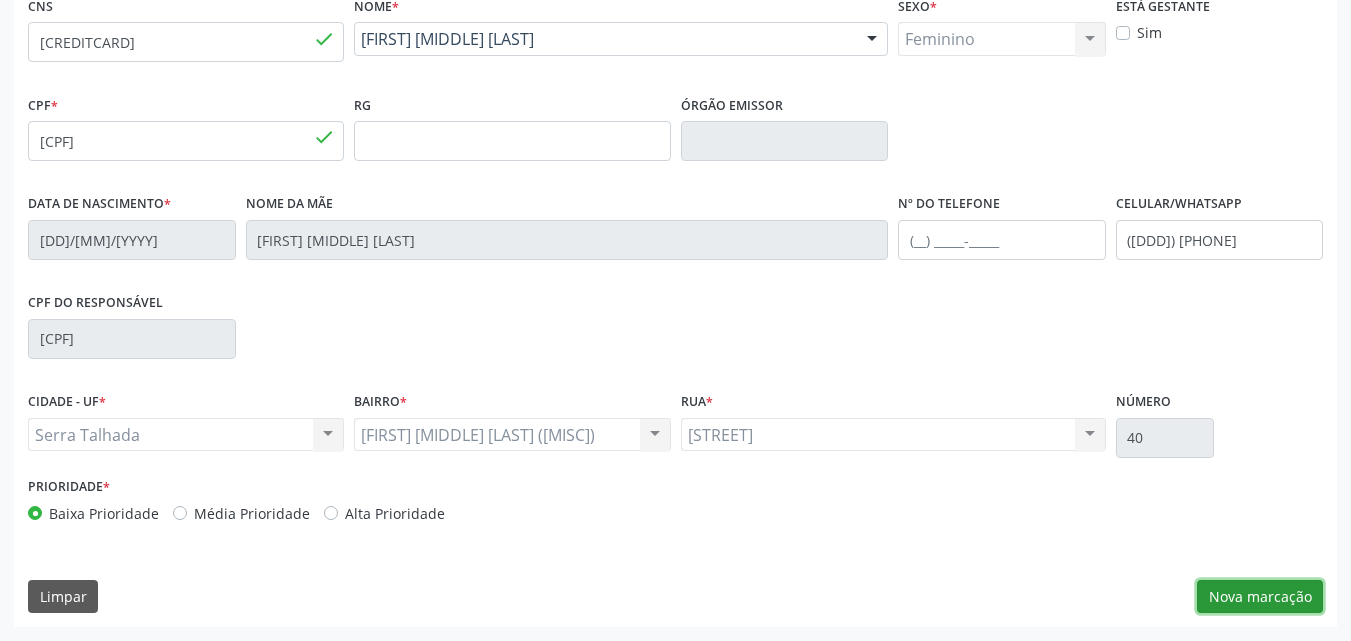 drag, startPoint x: 1282, startPoint y: 594, endPoint x: 1055, endPoint y: 503, distance: 244.56084 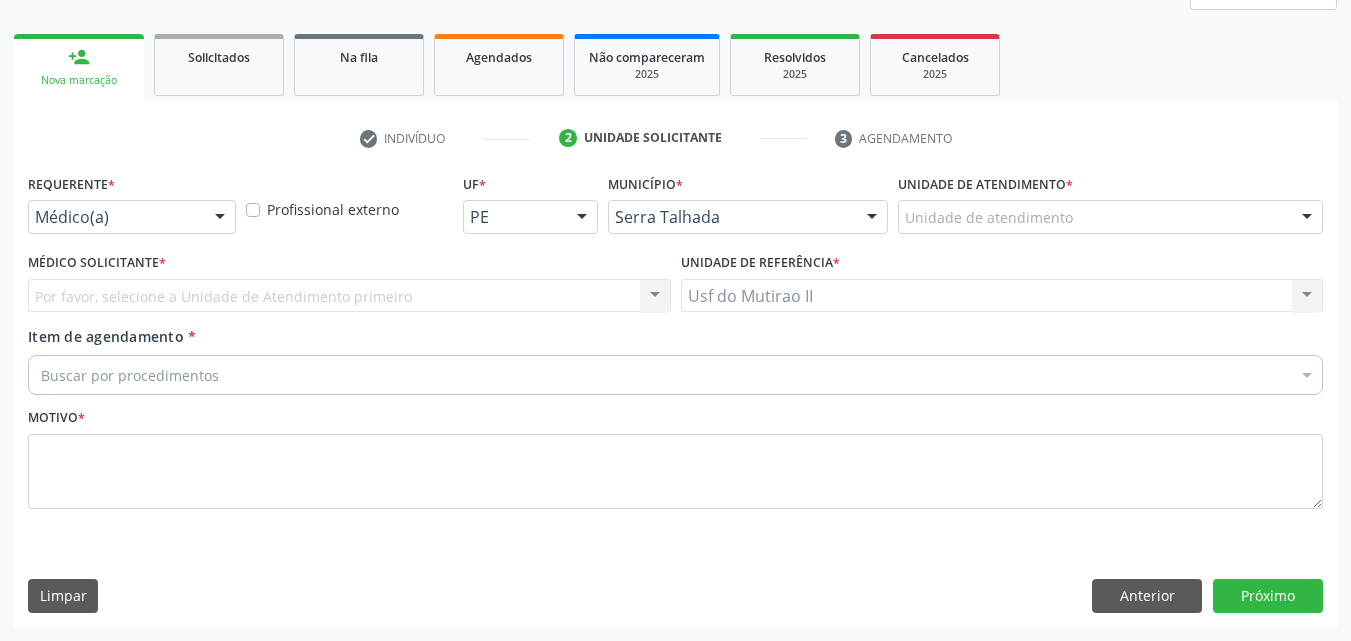 drag, startPoint x: 228, startPoint y: 184, endPoint x: 208, endPoint y: 224, distance: 44.72136 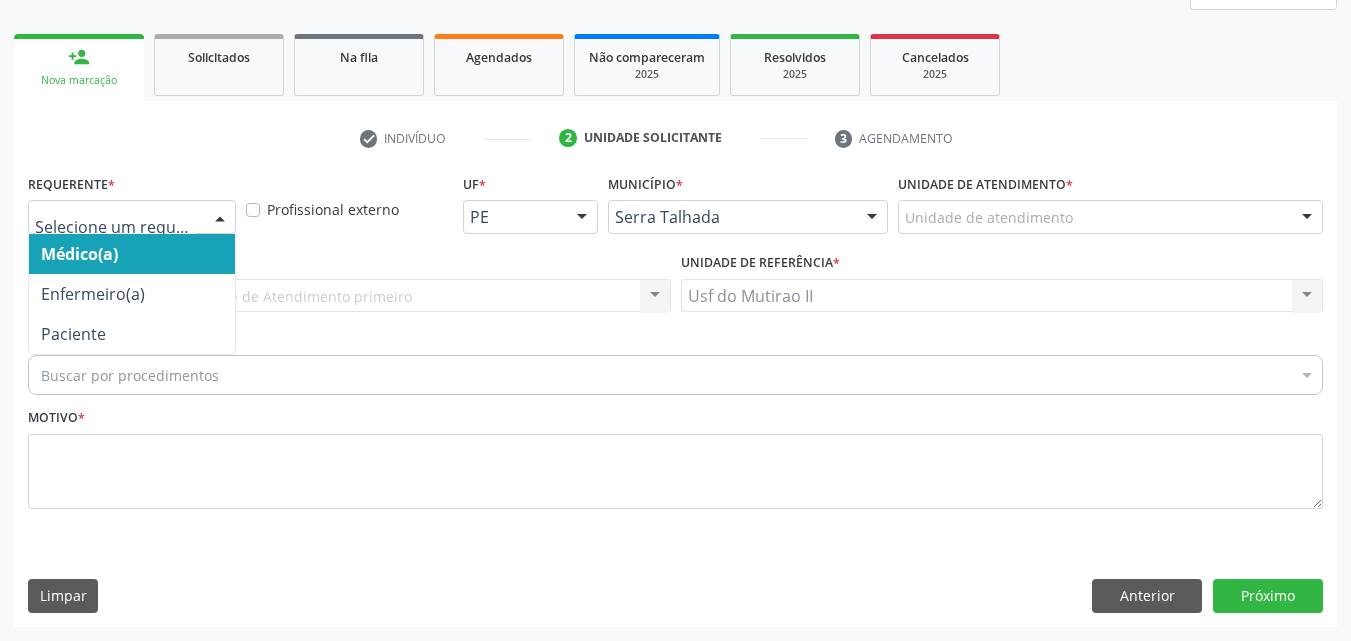 click at bounding box center [132, 217] 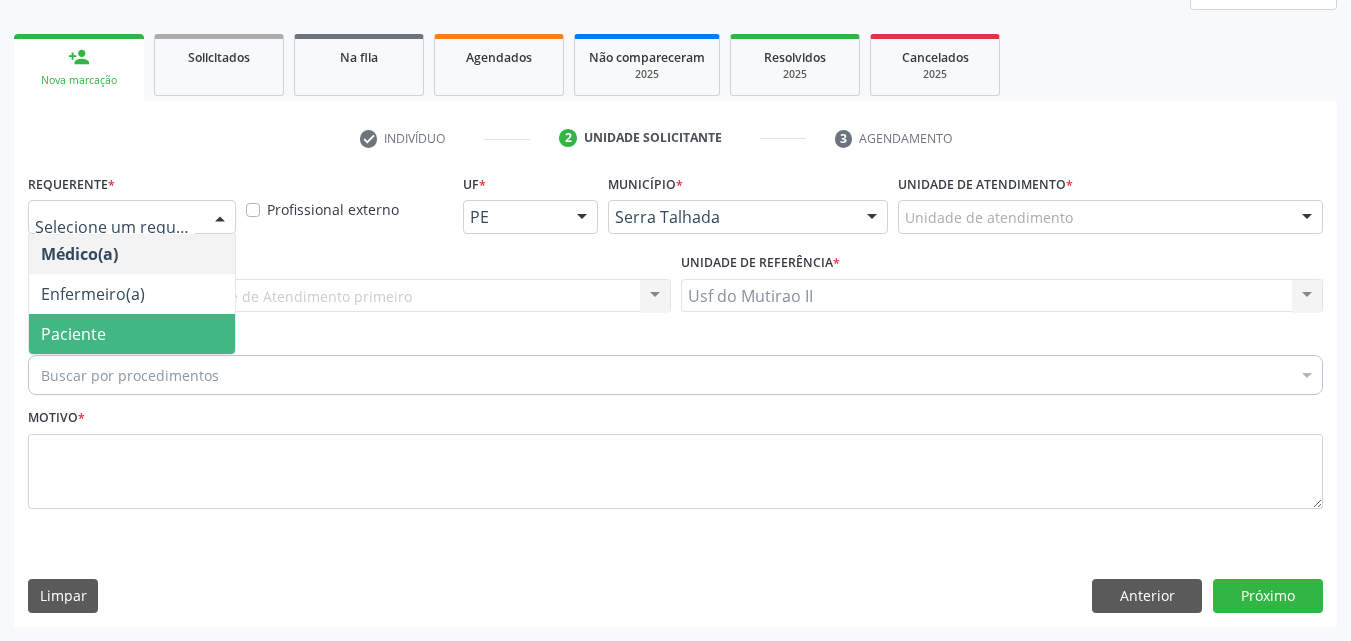 click on "Paciente" at bounding box center [132, 334] 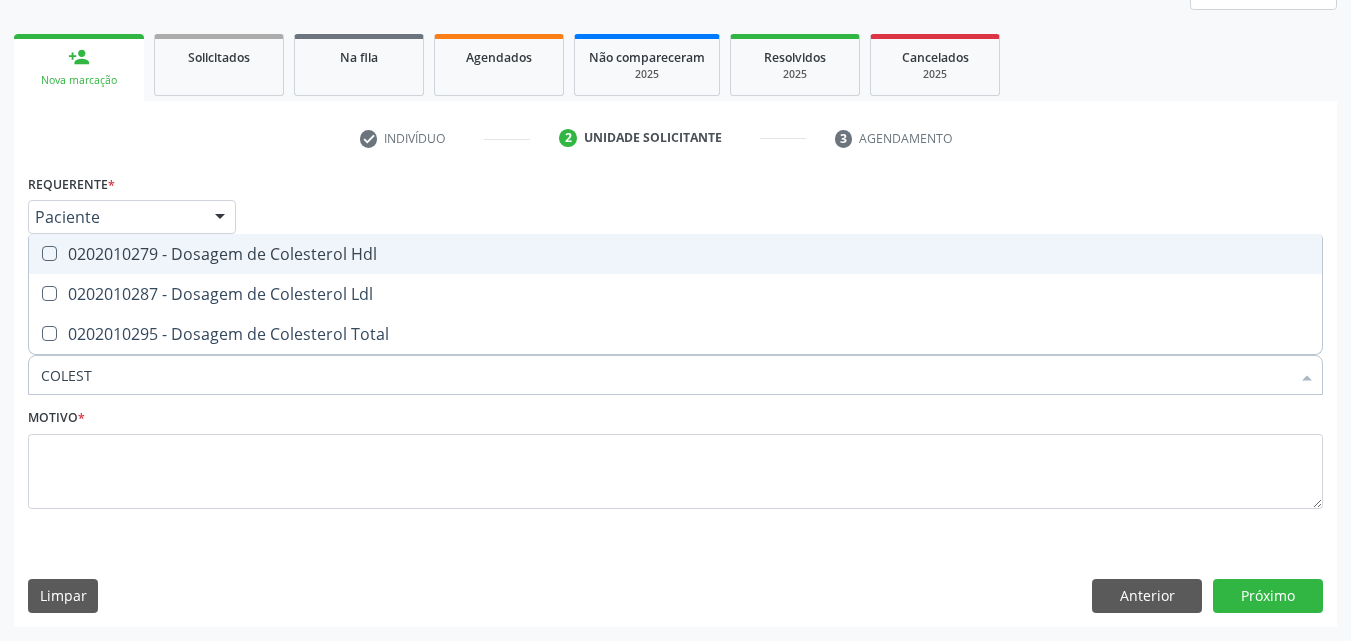 type on "COLESTE" 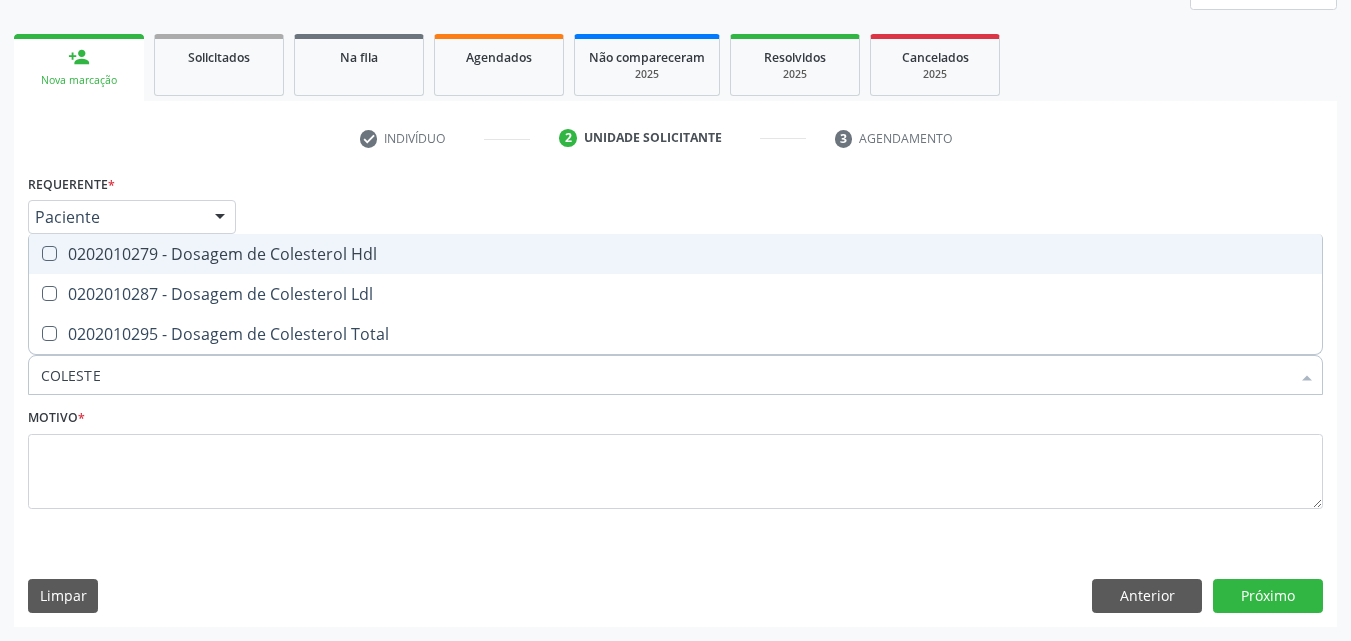 click on "0202010279 - Dosagem de Colesterol Hdl" at bounding box center (675, 254) 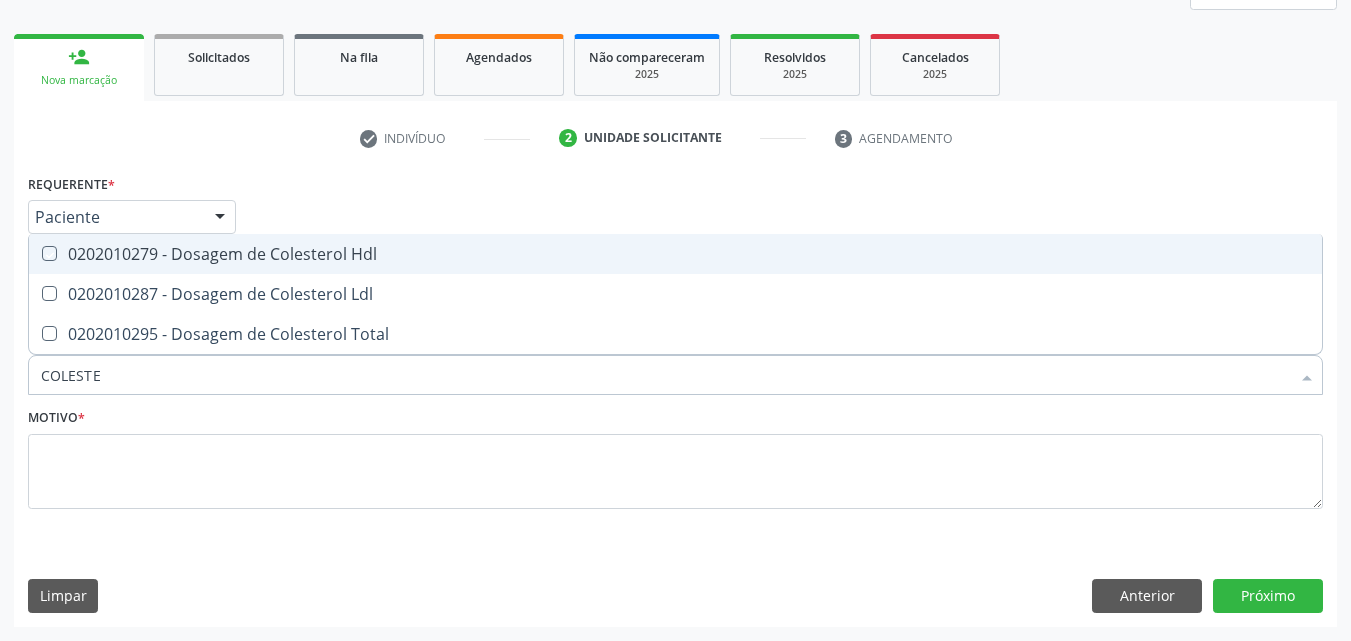 checkbox on "true" 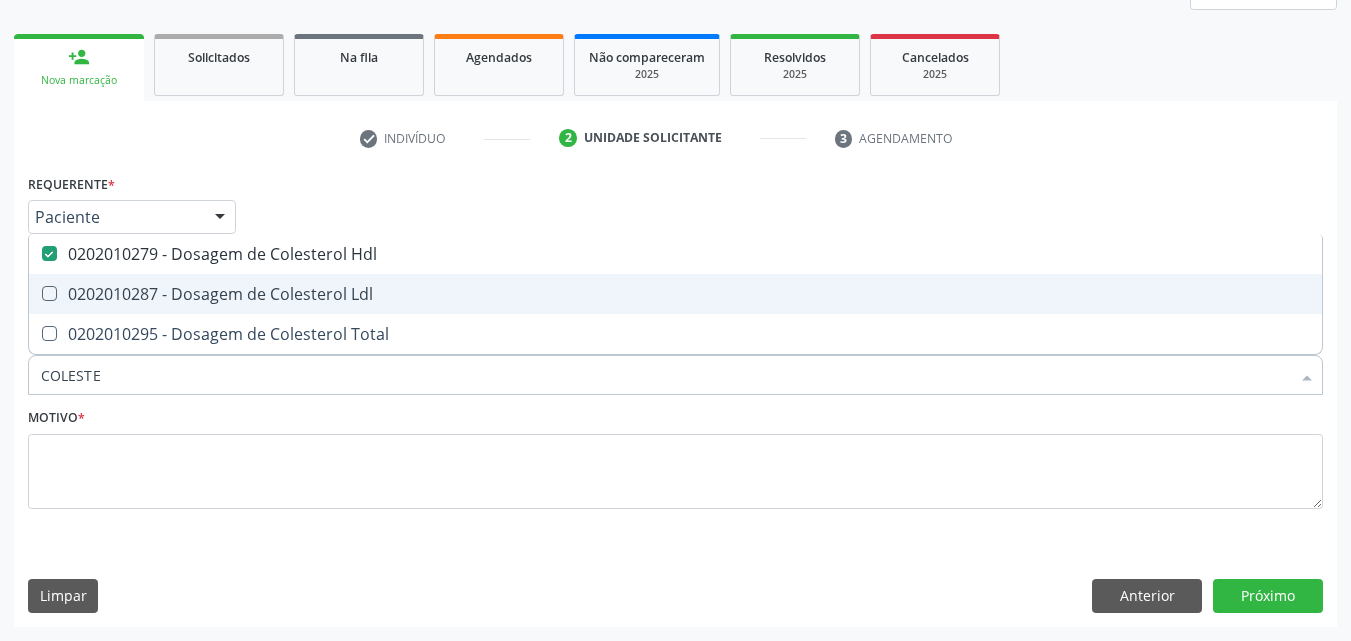 click on "0202010287 - Dosagem de Colesterol Ldl" at bounding box center [675, 294] 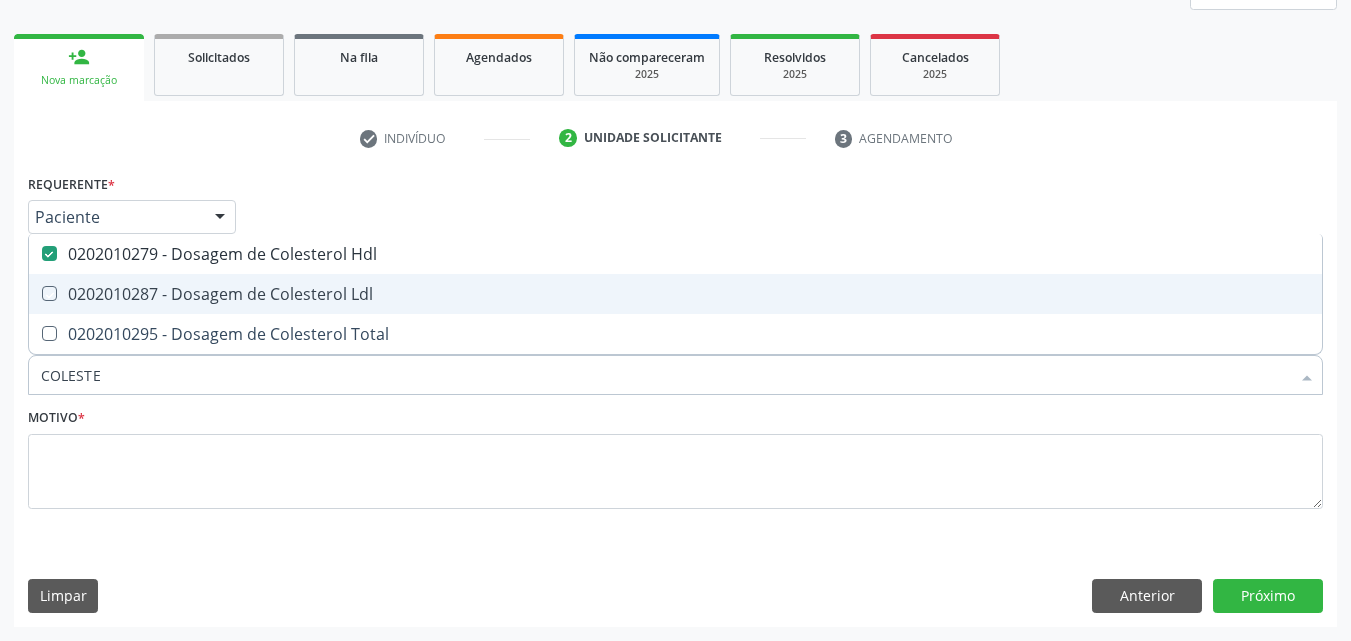 checkbox on "true" 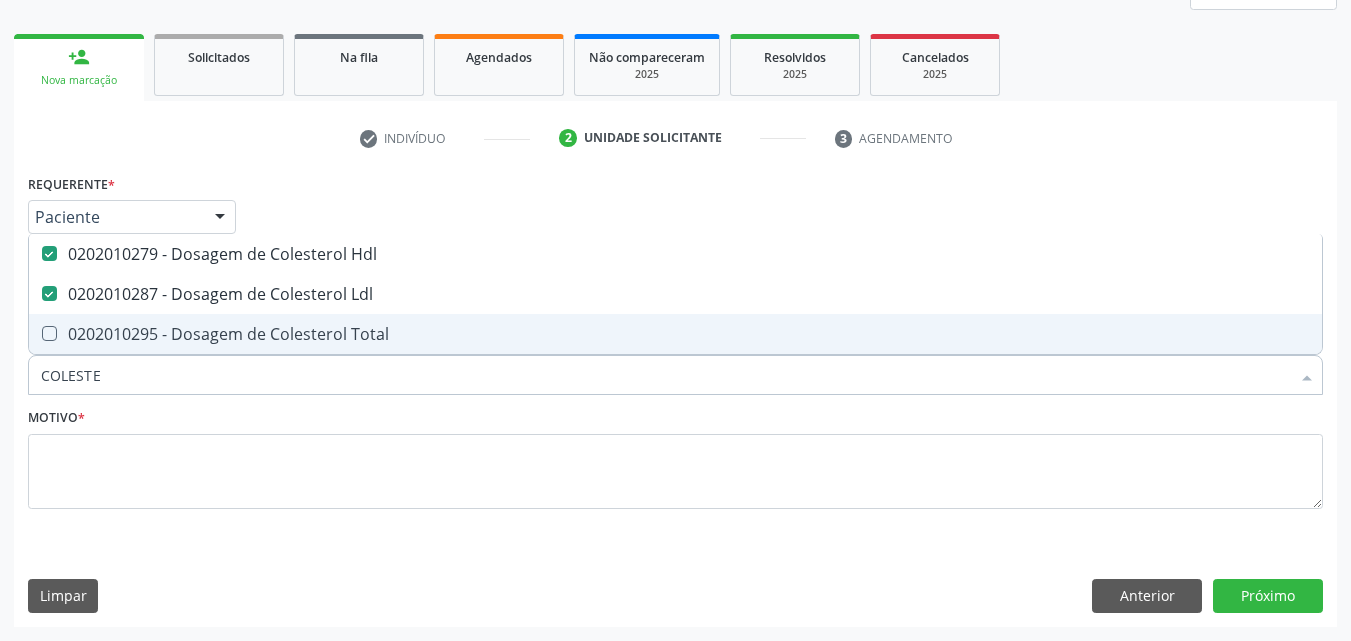 click on "0202010295 - Dosagem de Colesterol Total" at bounding box center [675, 334] 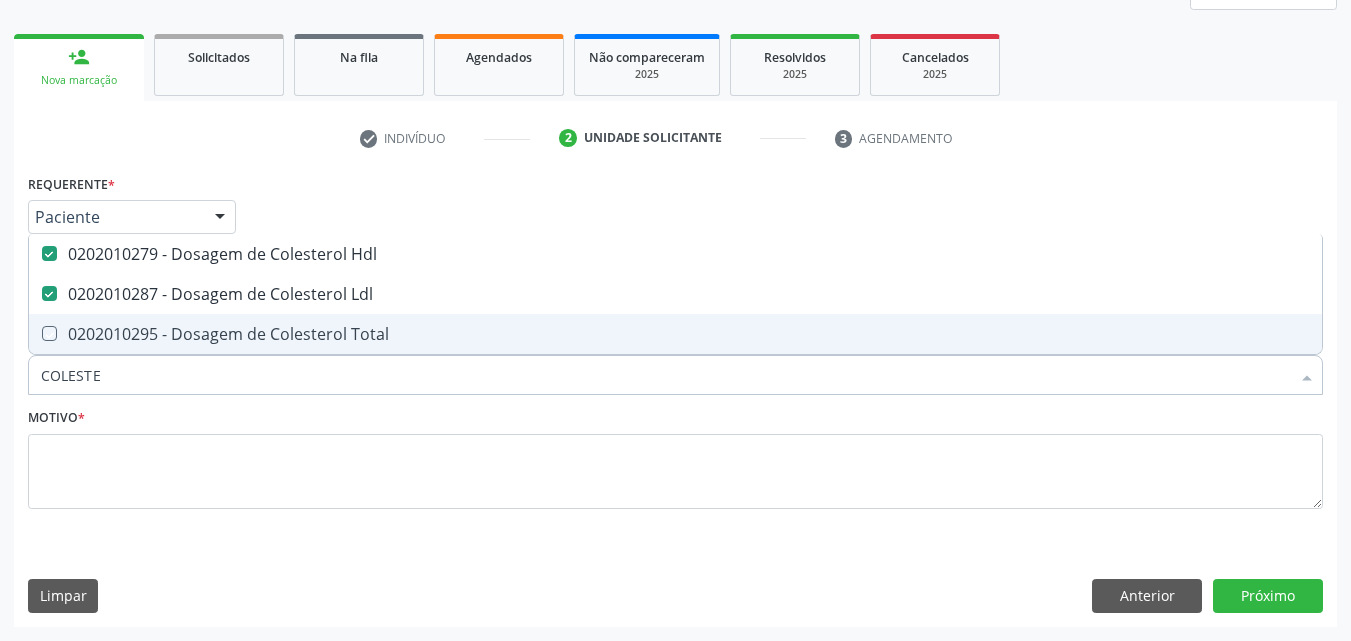 checkbox on "true" 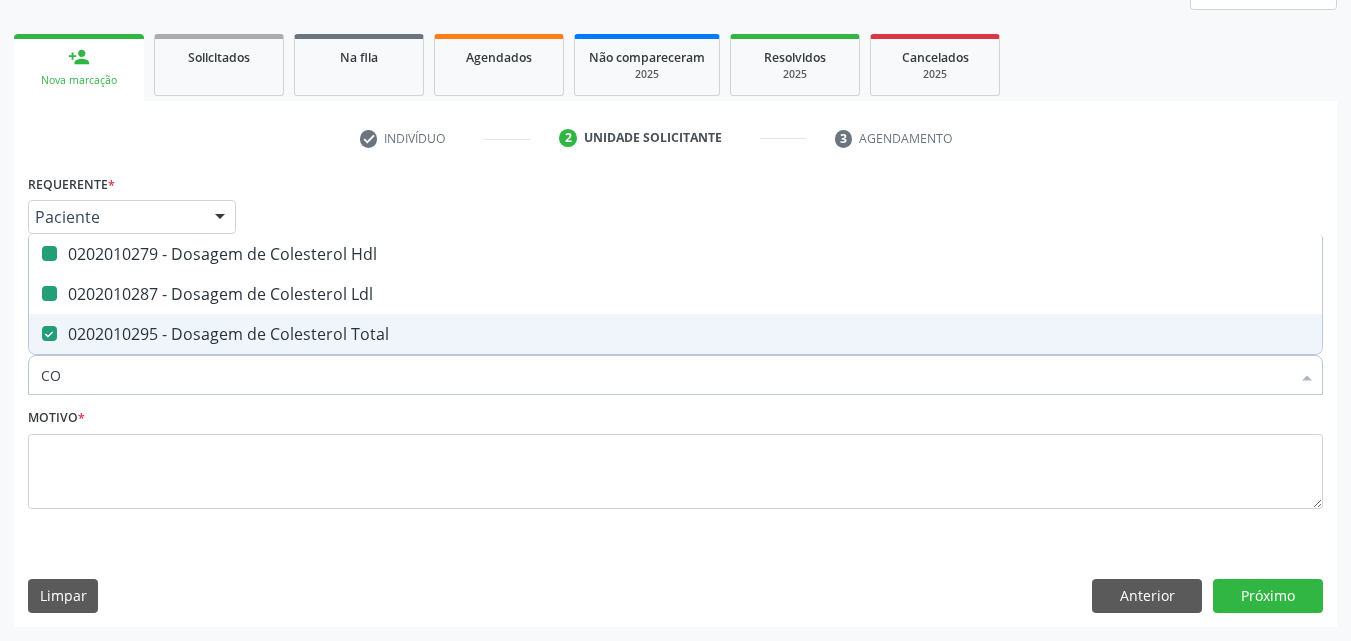 type on "C" 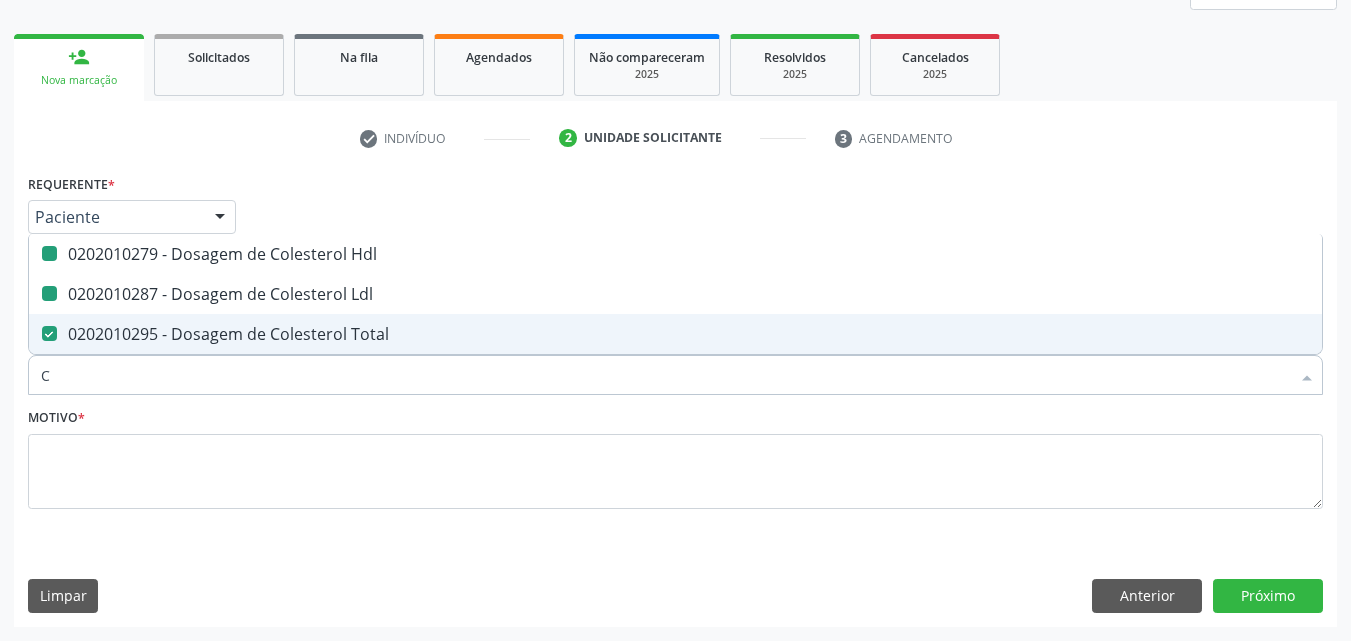 type 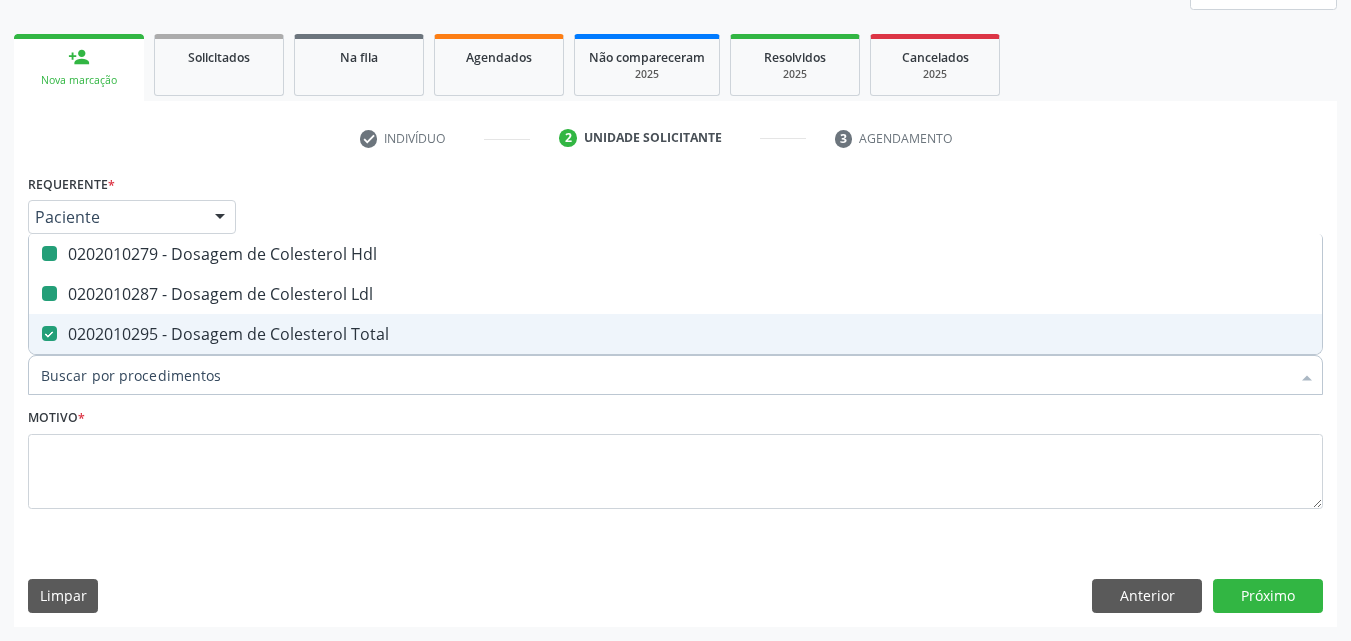 checkbox on "false" 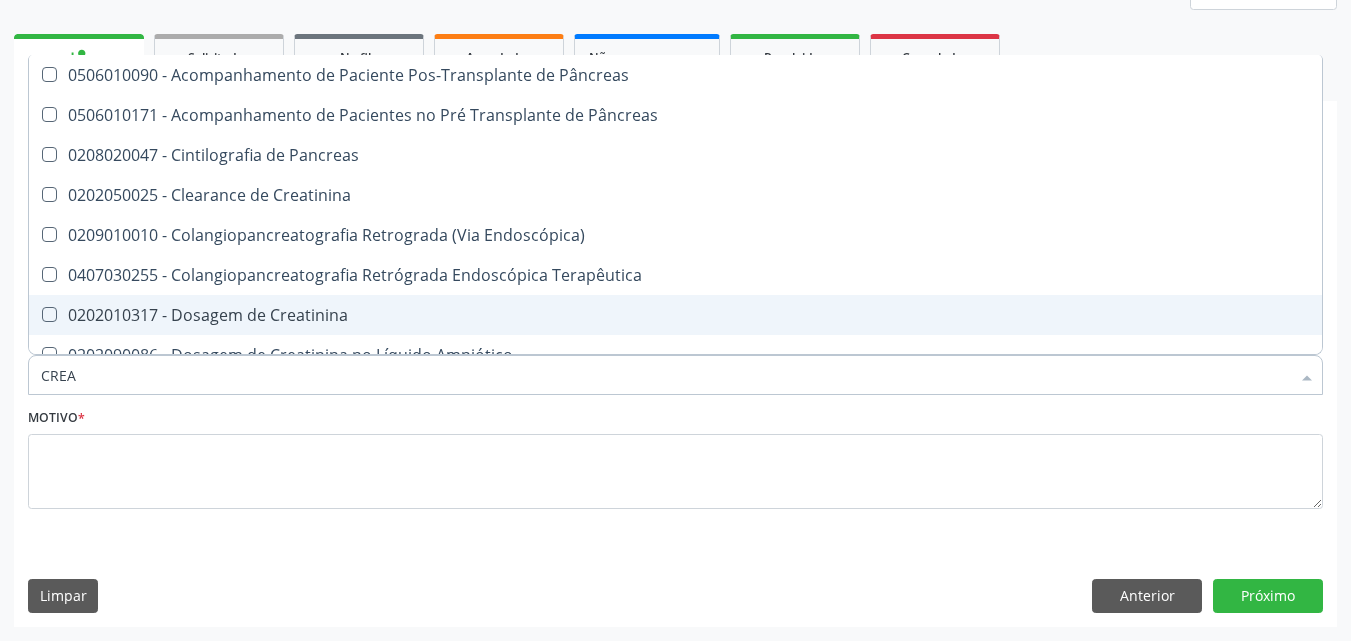 type on "CREAT" 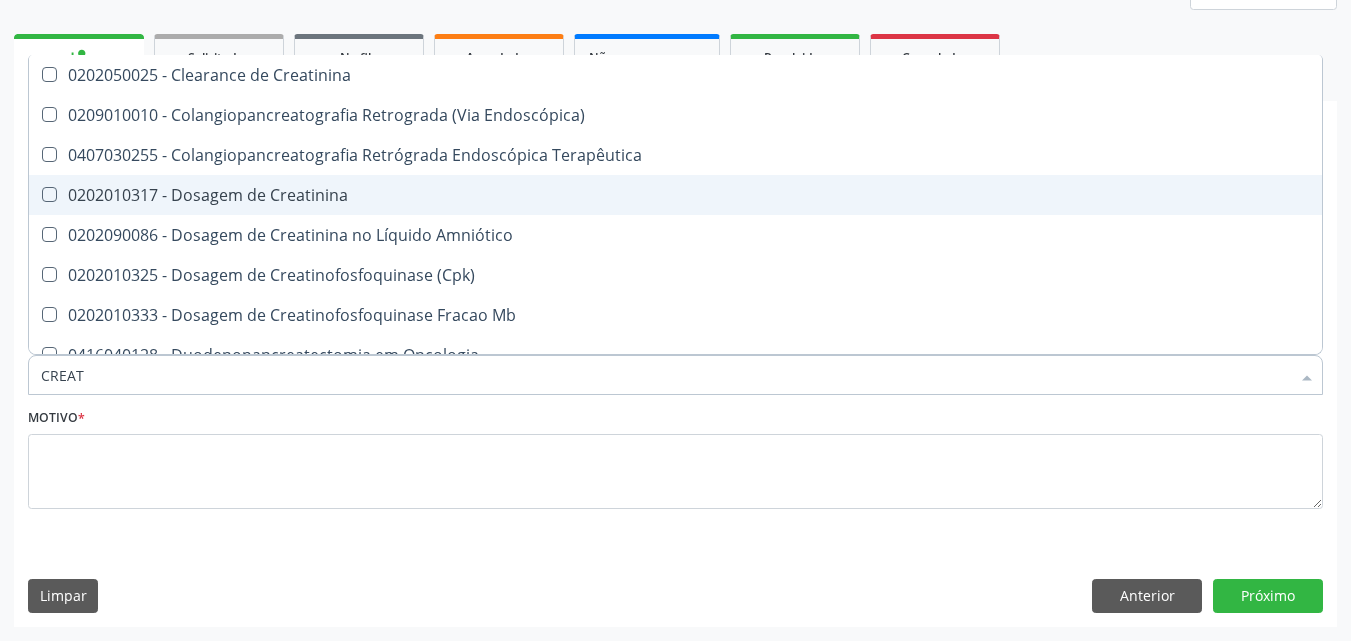 click on "0202010317 - Dosagem de Creatinina" at bounding box center [675, 195] 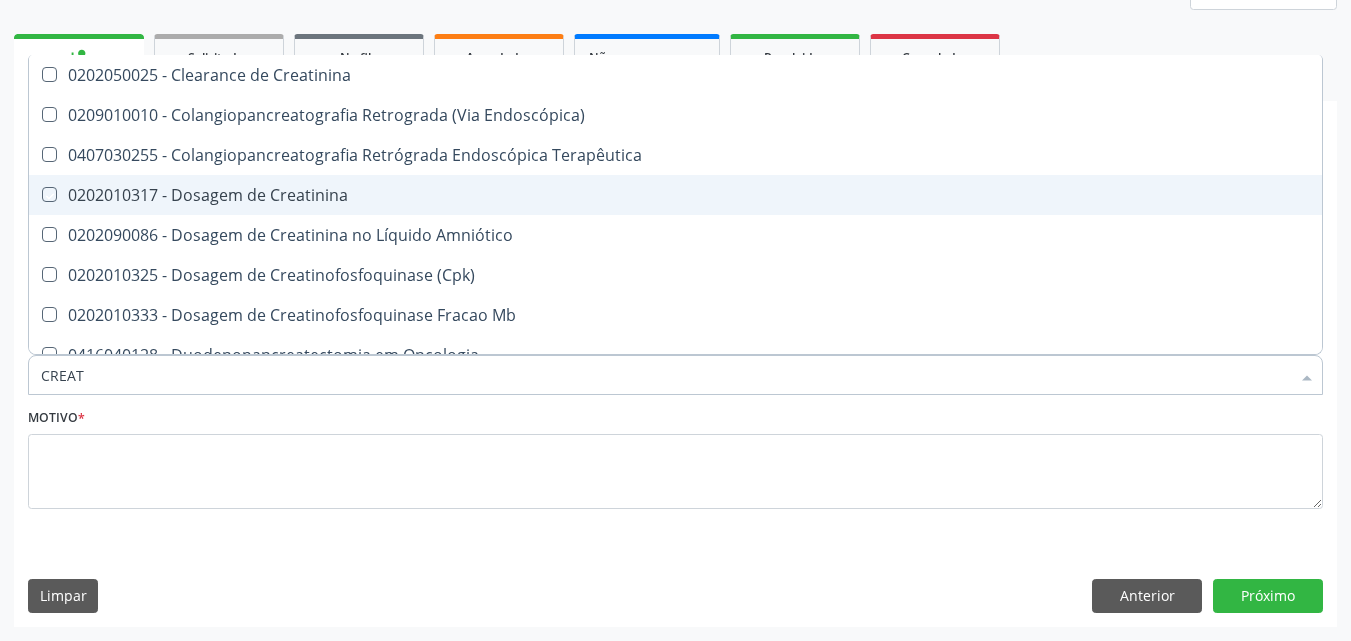 checkbox on "true" 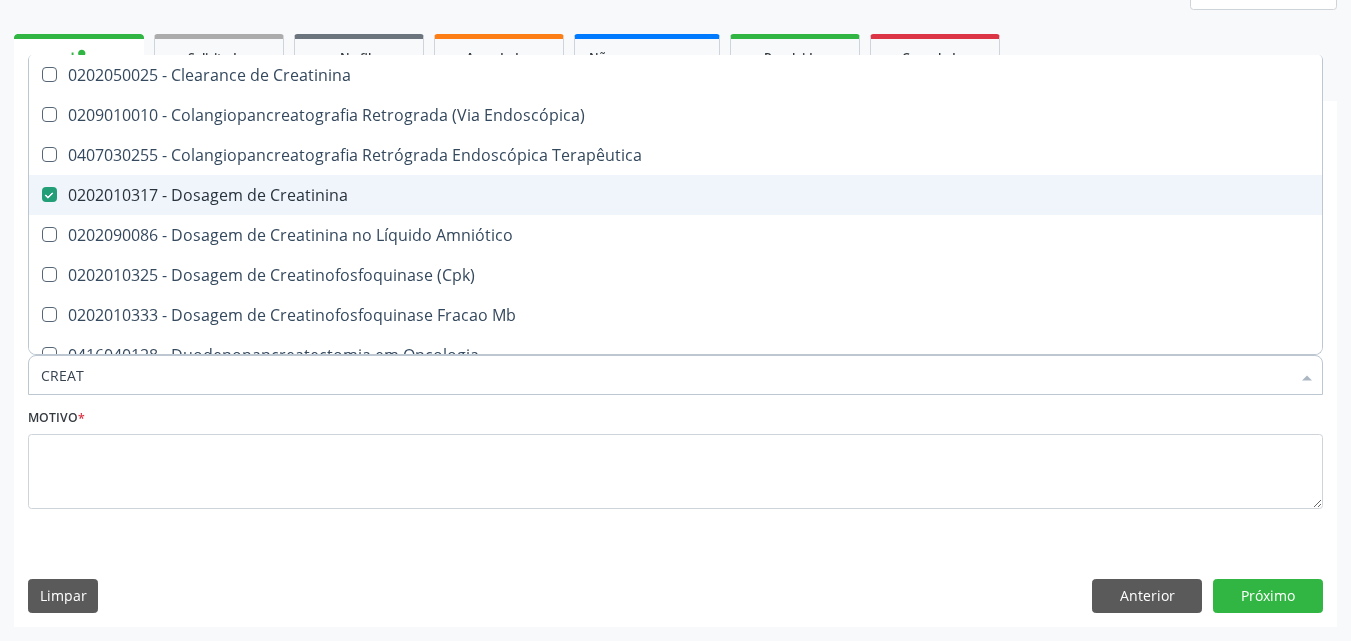 type on "CREA" 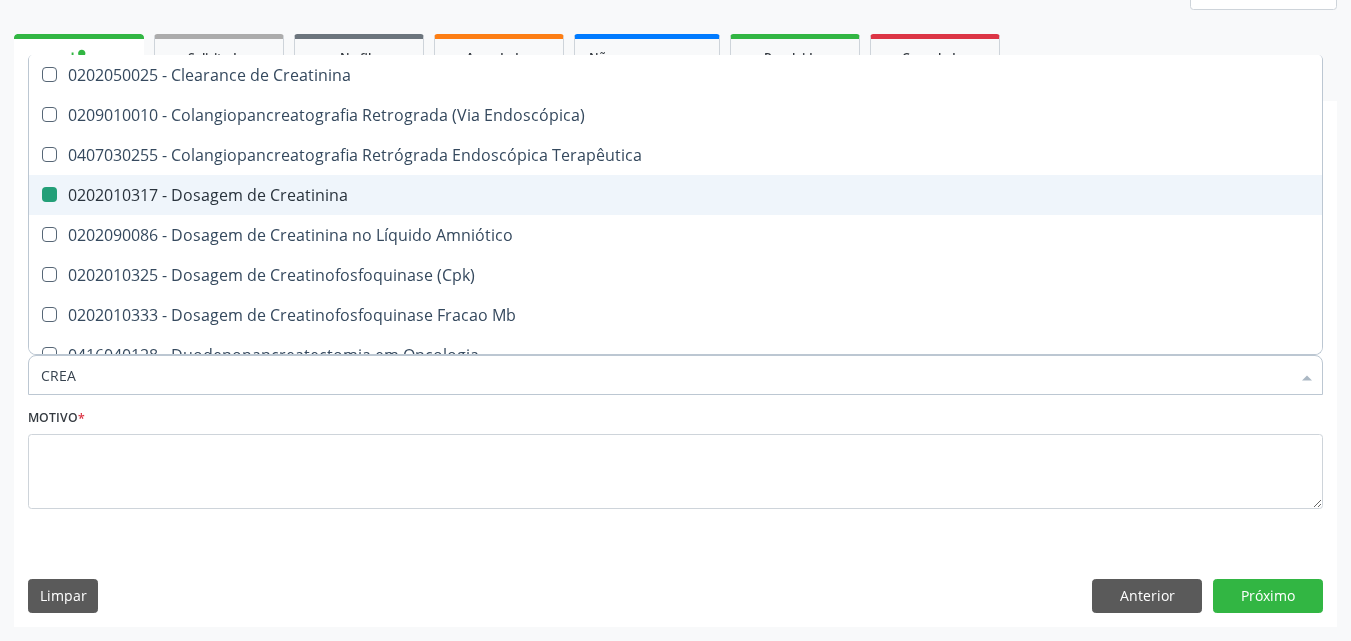 type on "CRE" 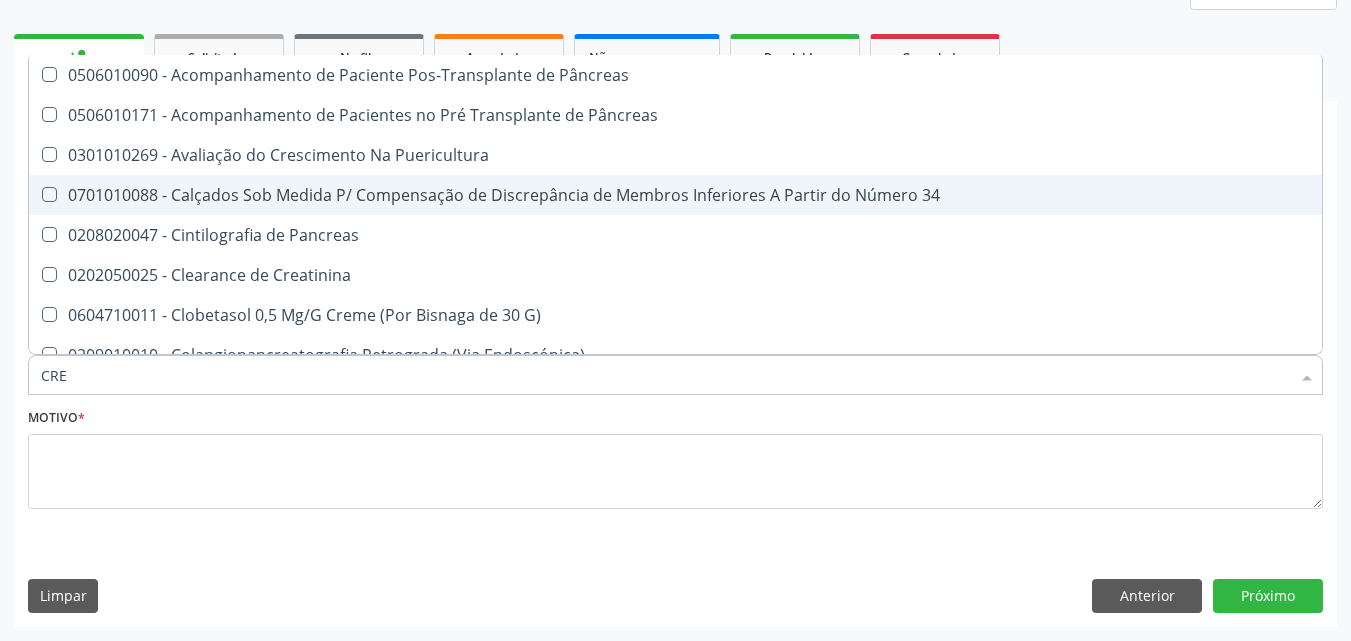 type on "CR" 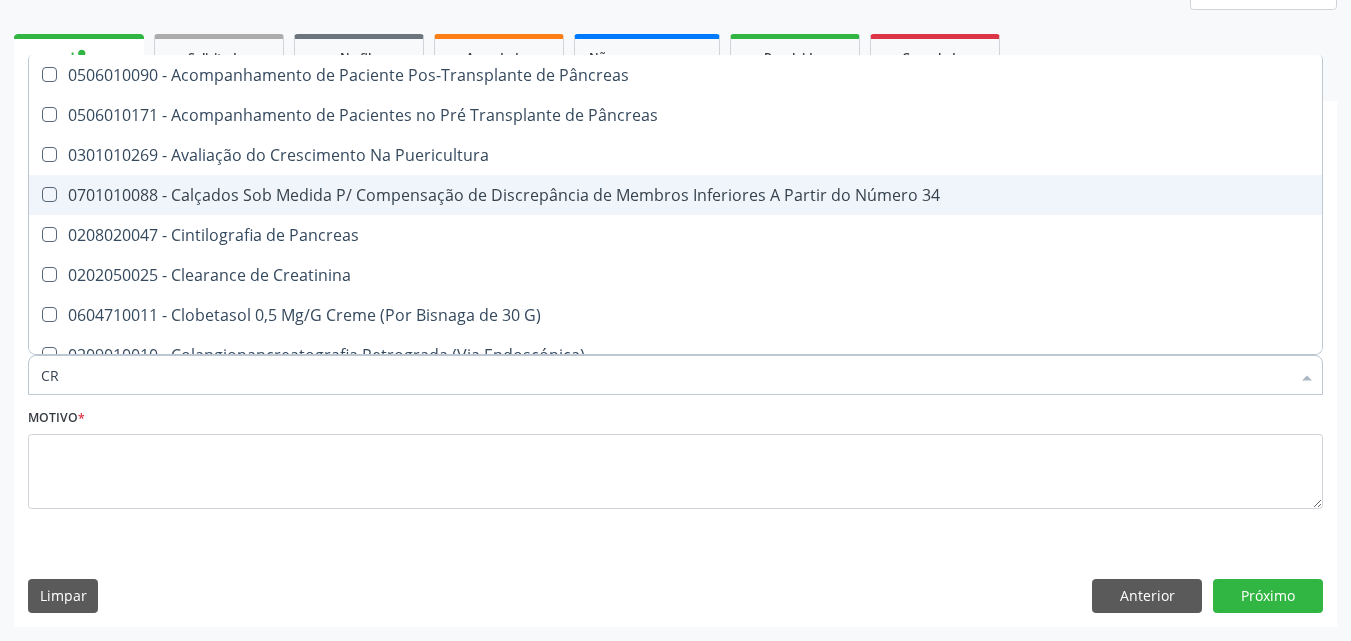 checkbox on "false" 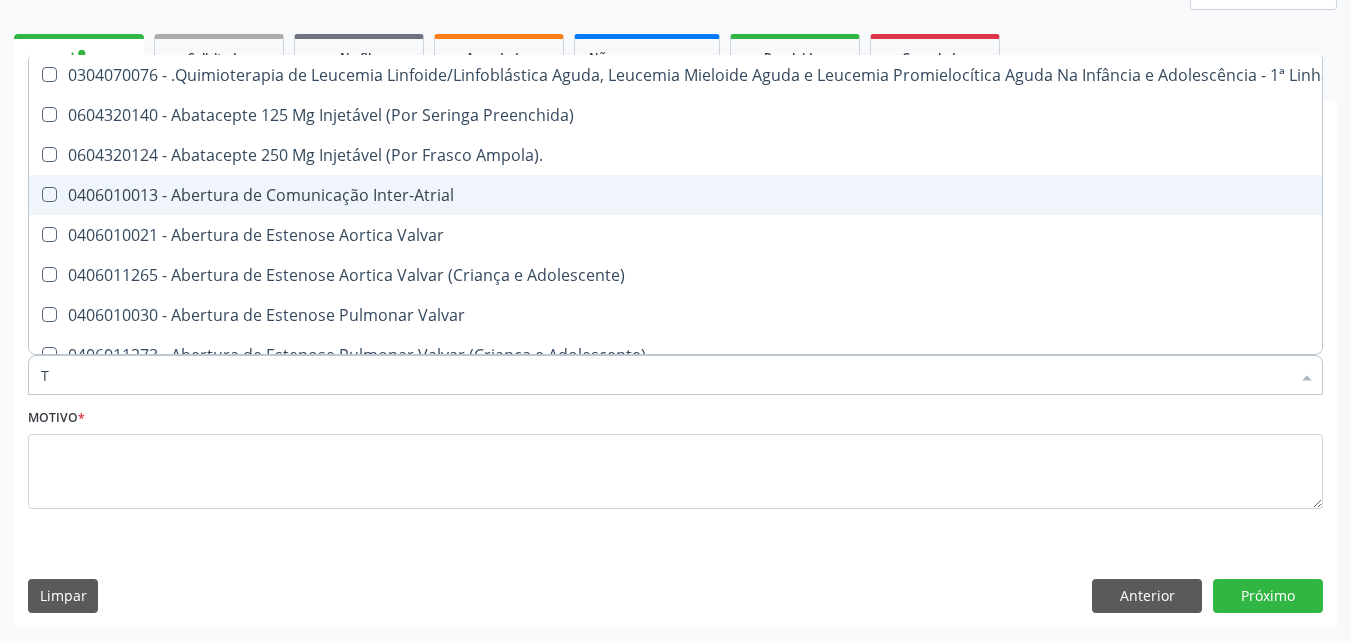 type on "TI" 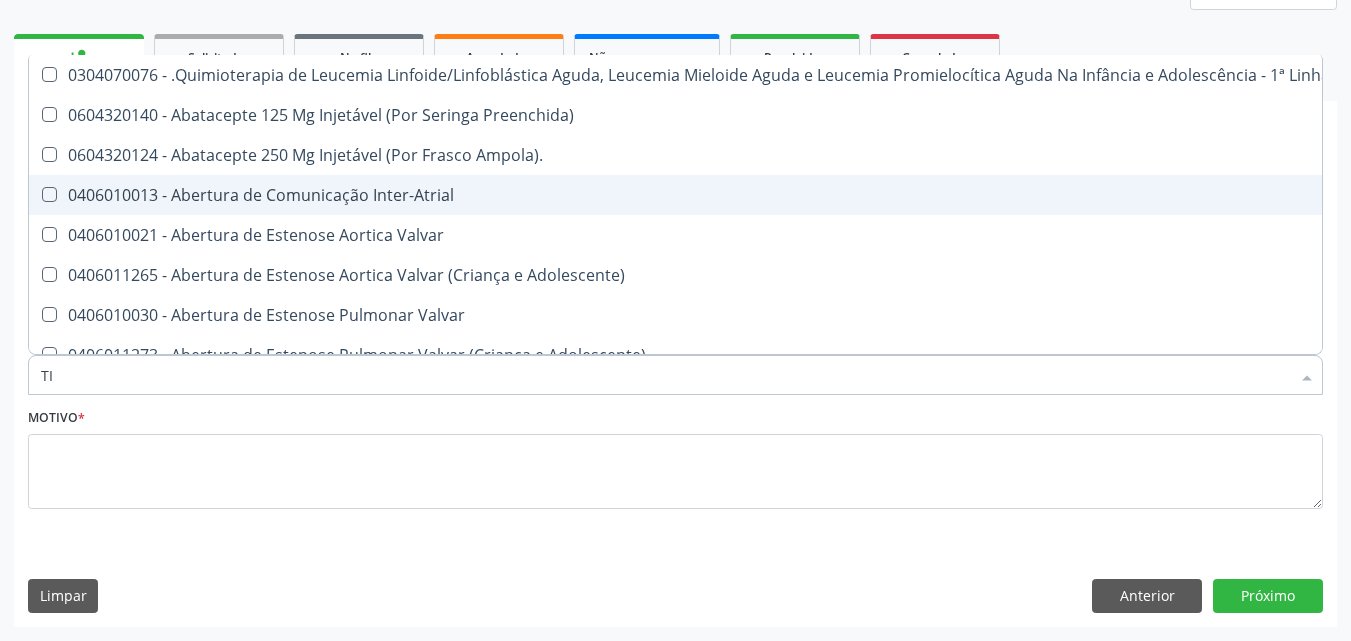 checkbox on "true" 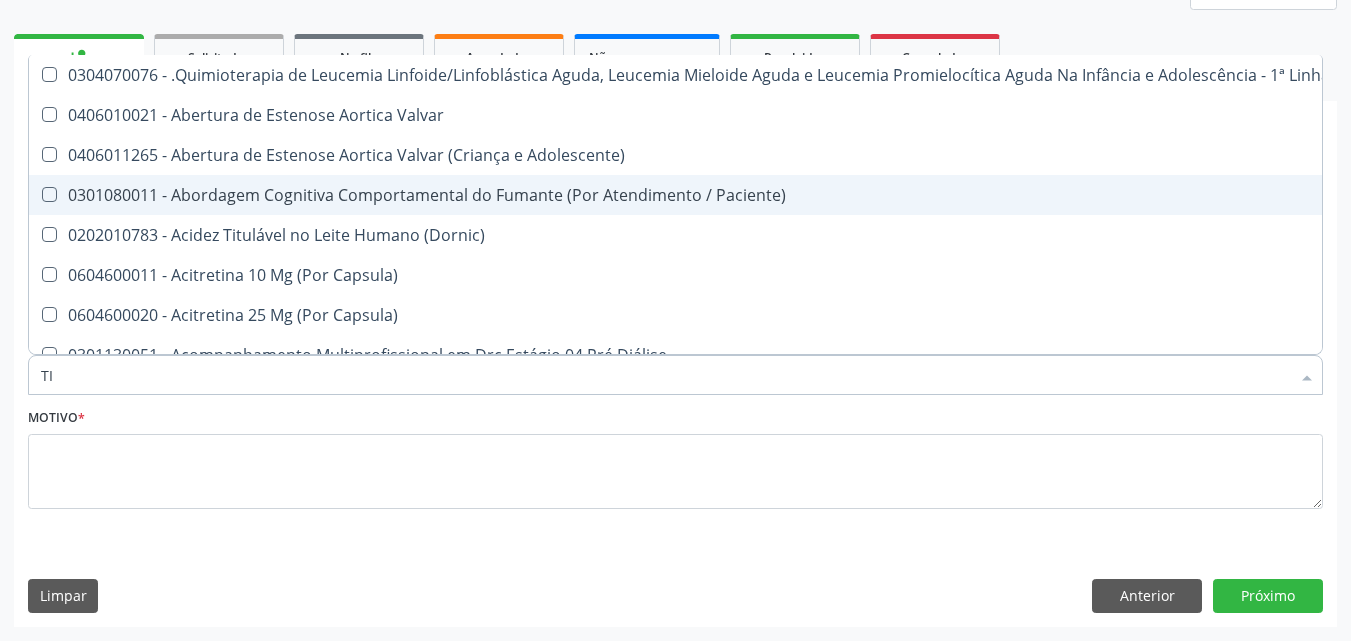 type on "T" 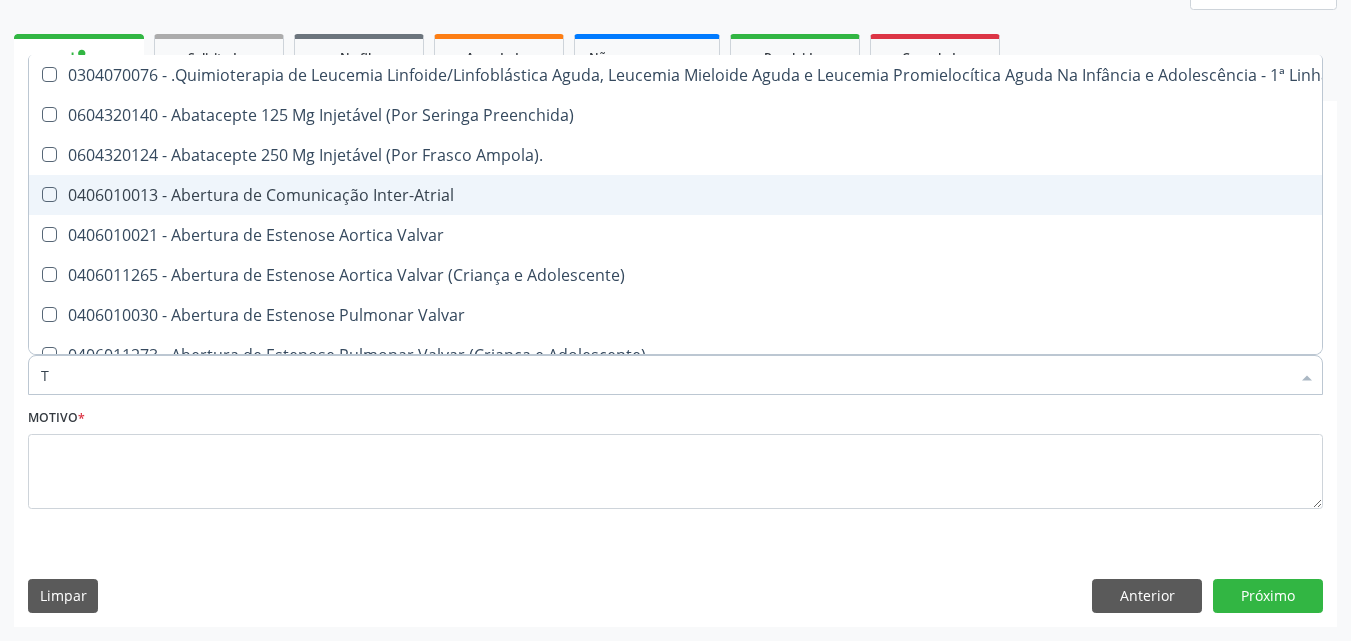 checkbox on "false" 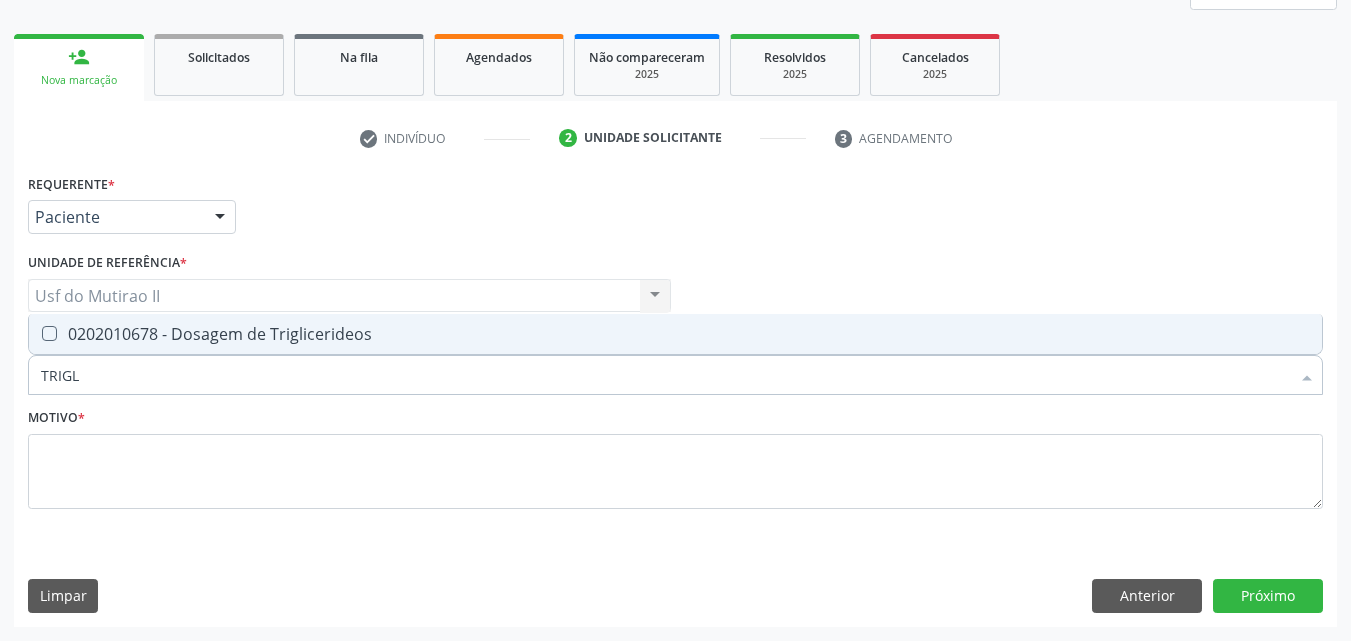 type on "TRIGLI" 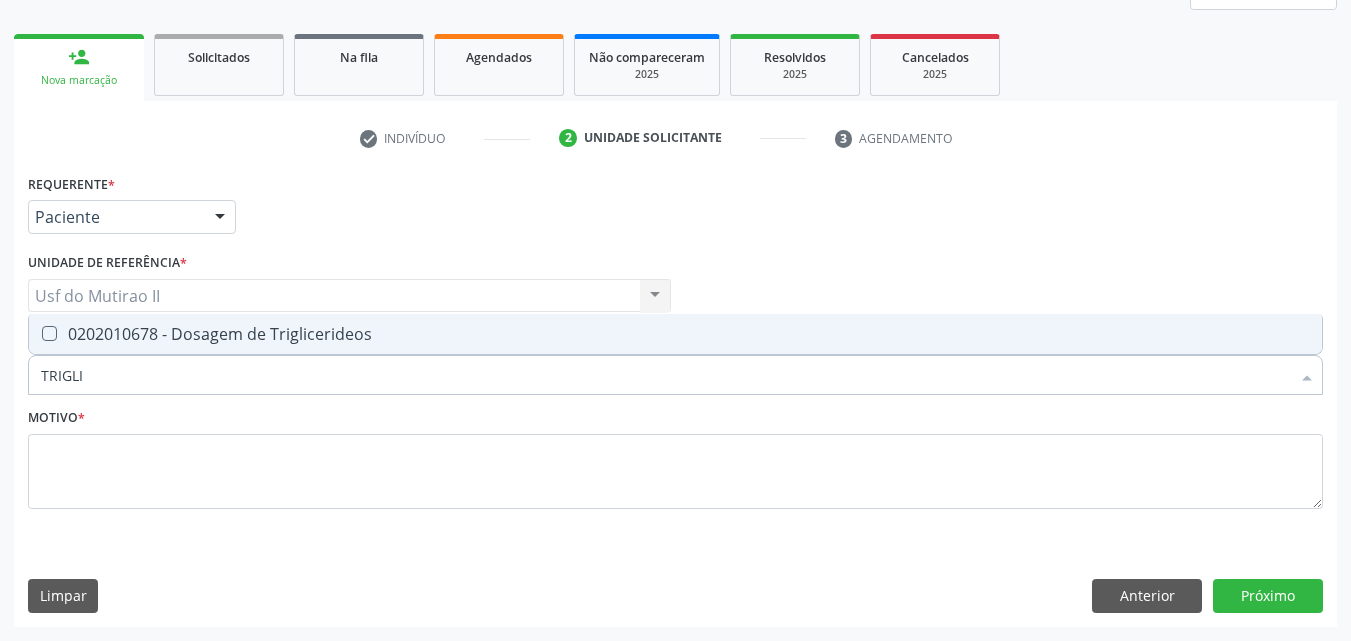 click on "0202010678 - Dosagem de Triglicerideos" at bounding box center (675, 334) 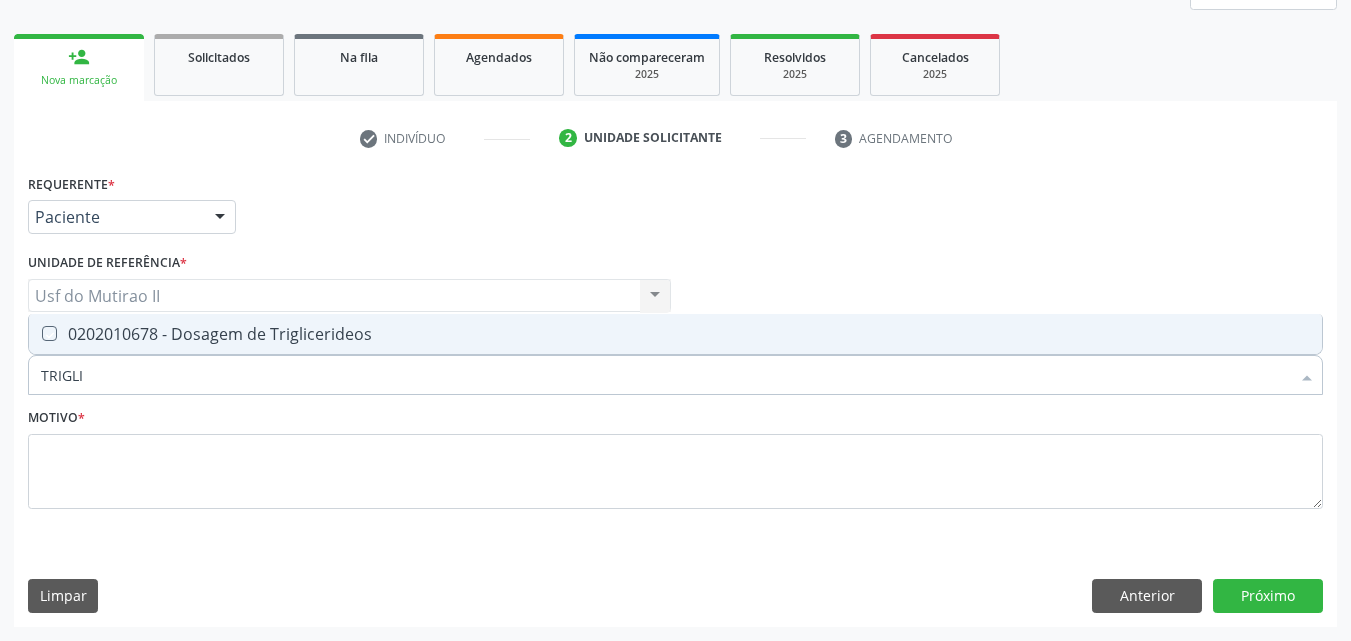 checkbox on "true" 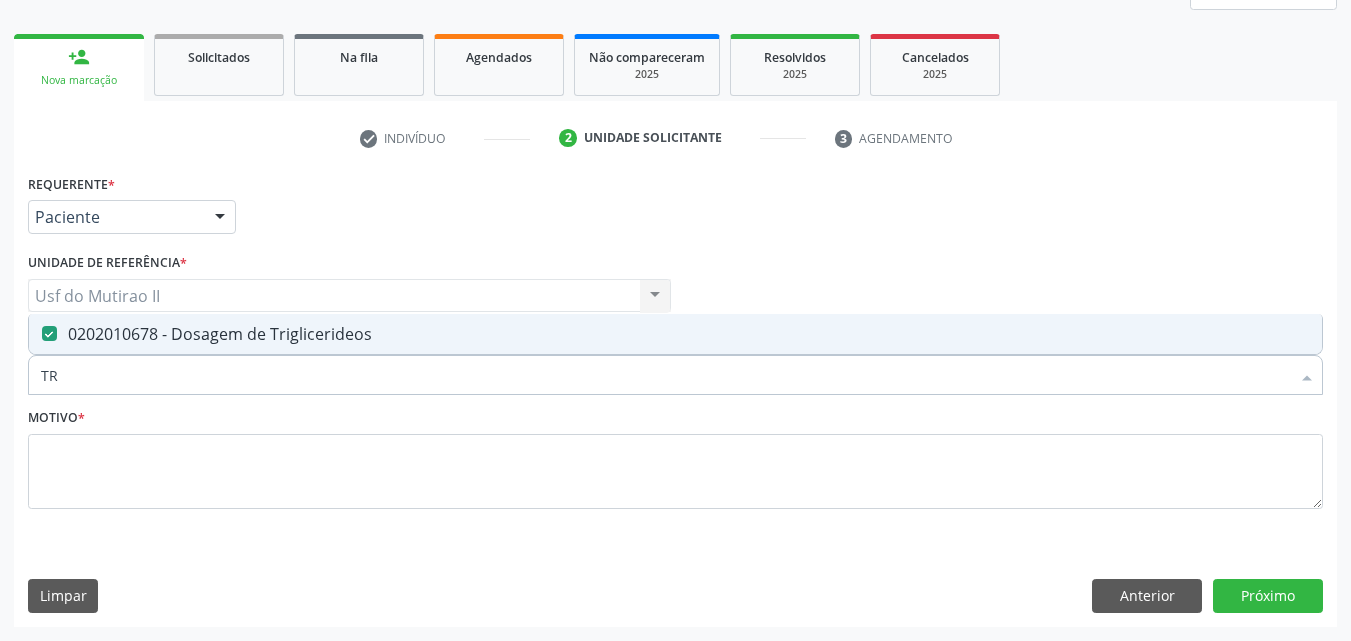 type on "T" 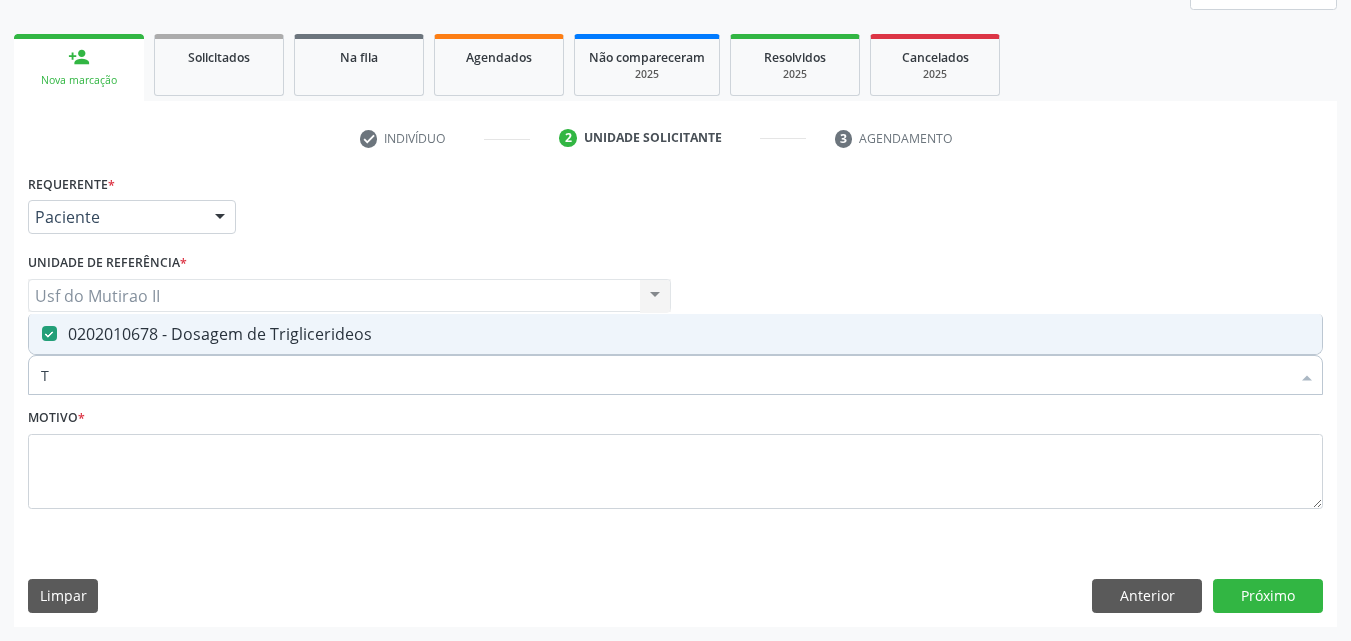 type 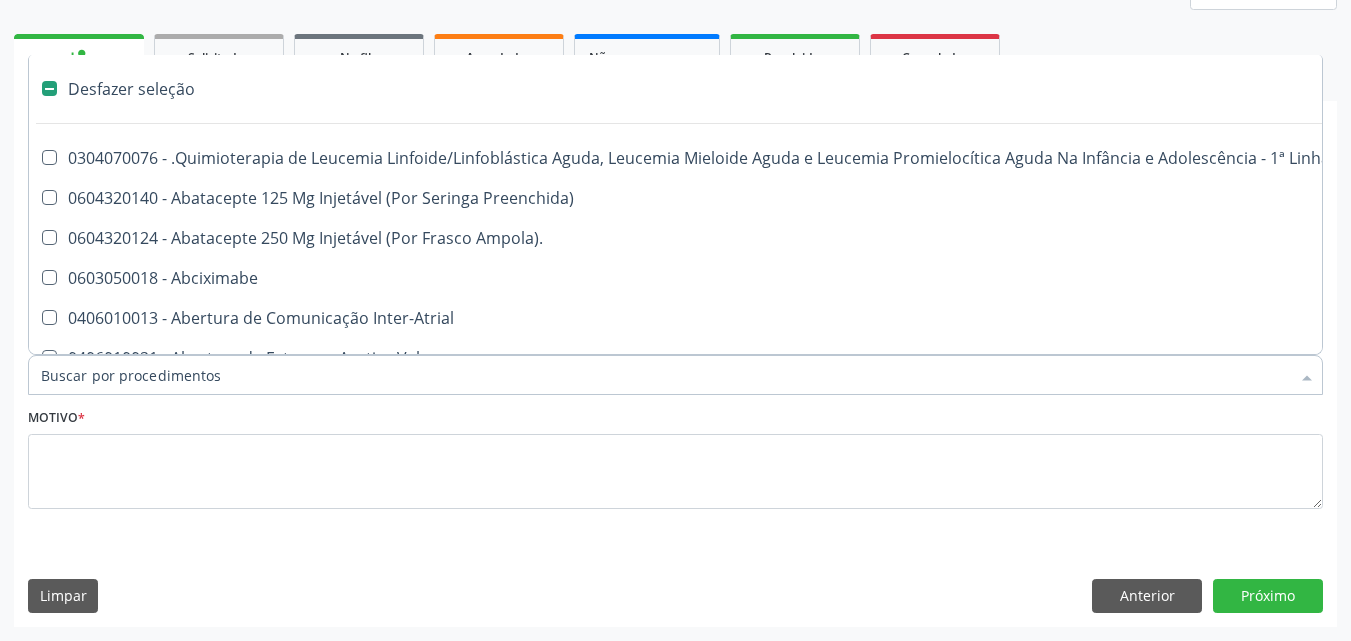 checkbox on "false" 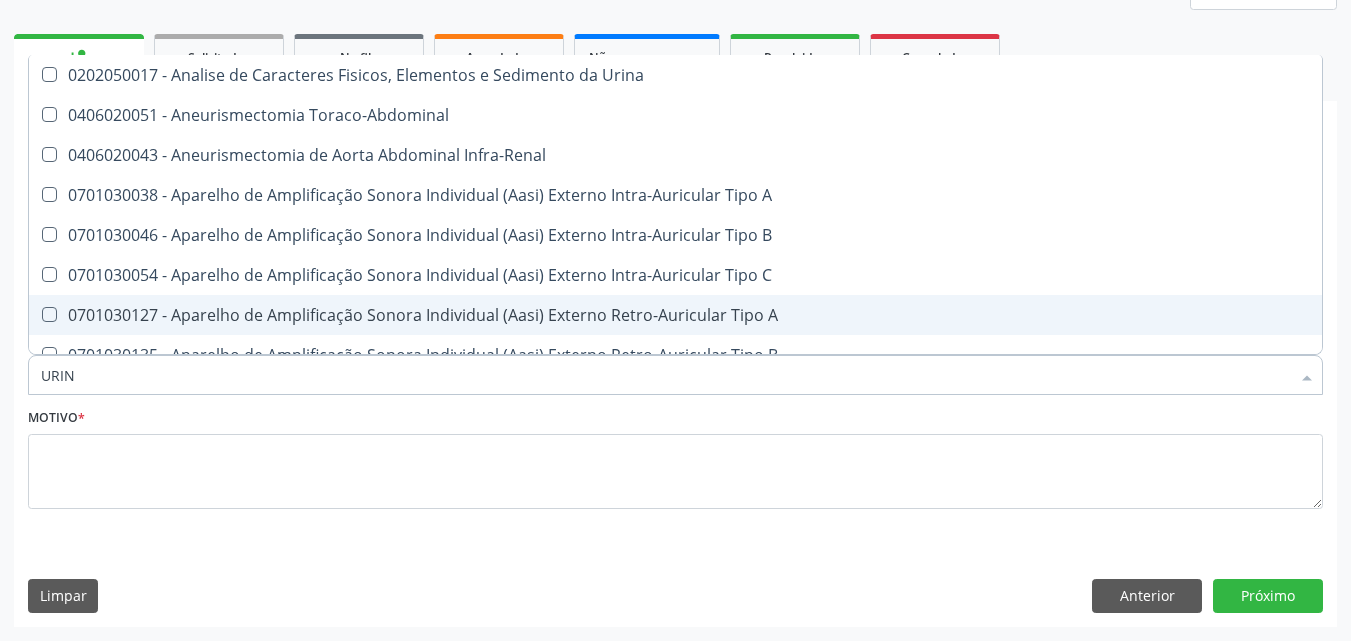 type on "URINA" 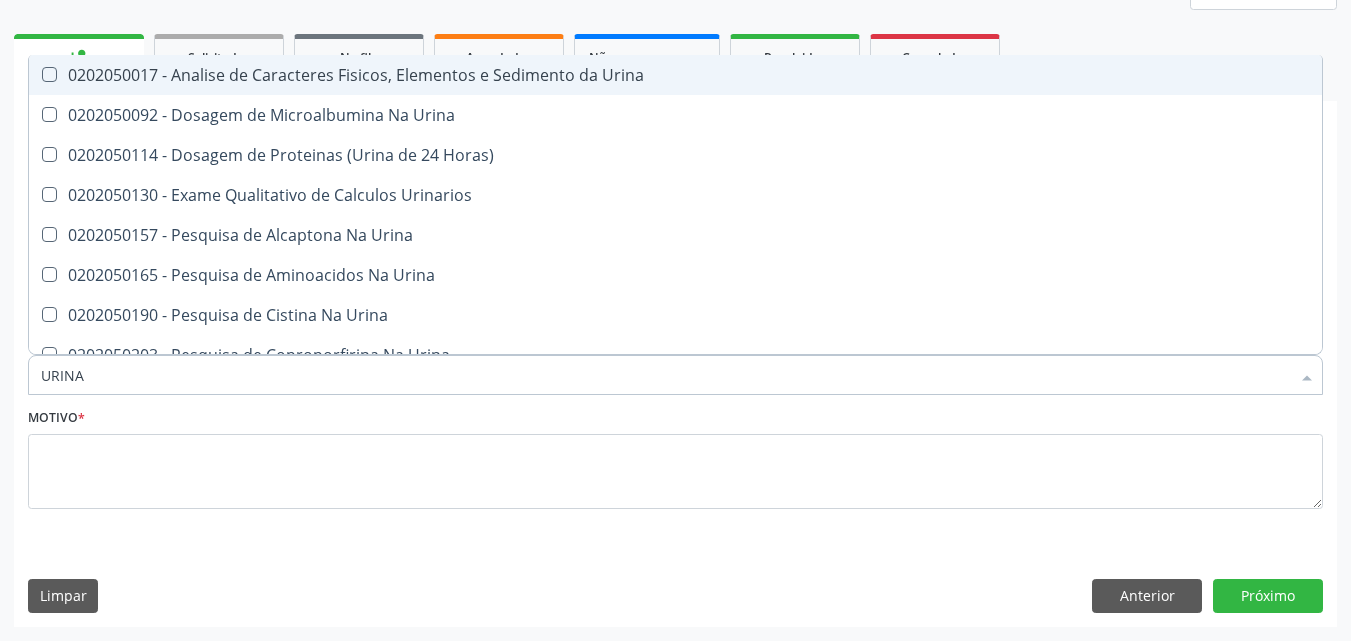 click on "0202050017 - Analise de Caracteres Fisicos, Elementos e Sedimento da Urina" at bounding box center (675, 75) 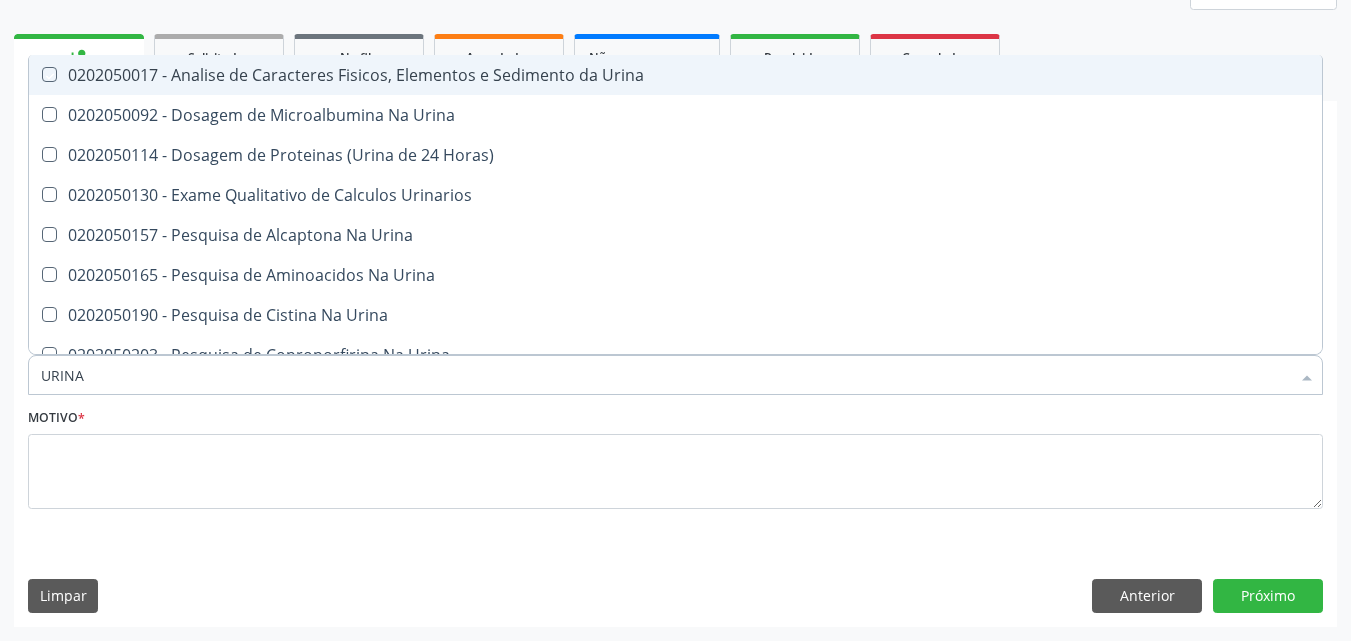 checkbox on "true" 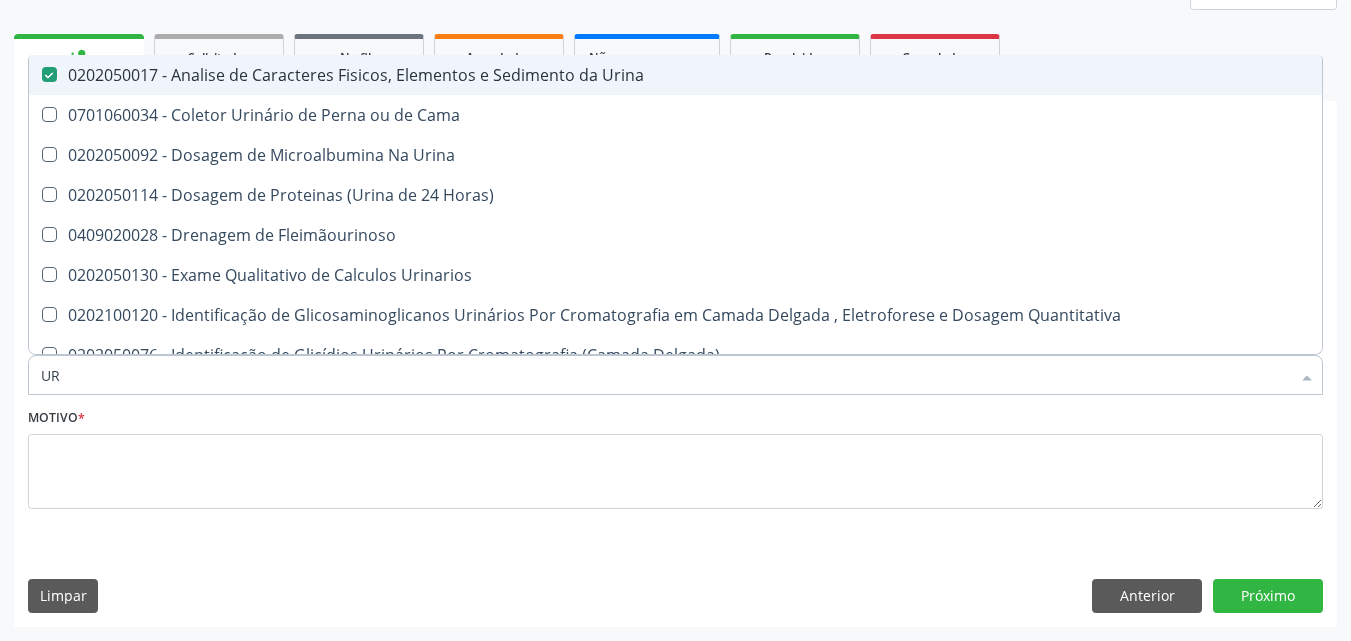 type on "U" 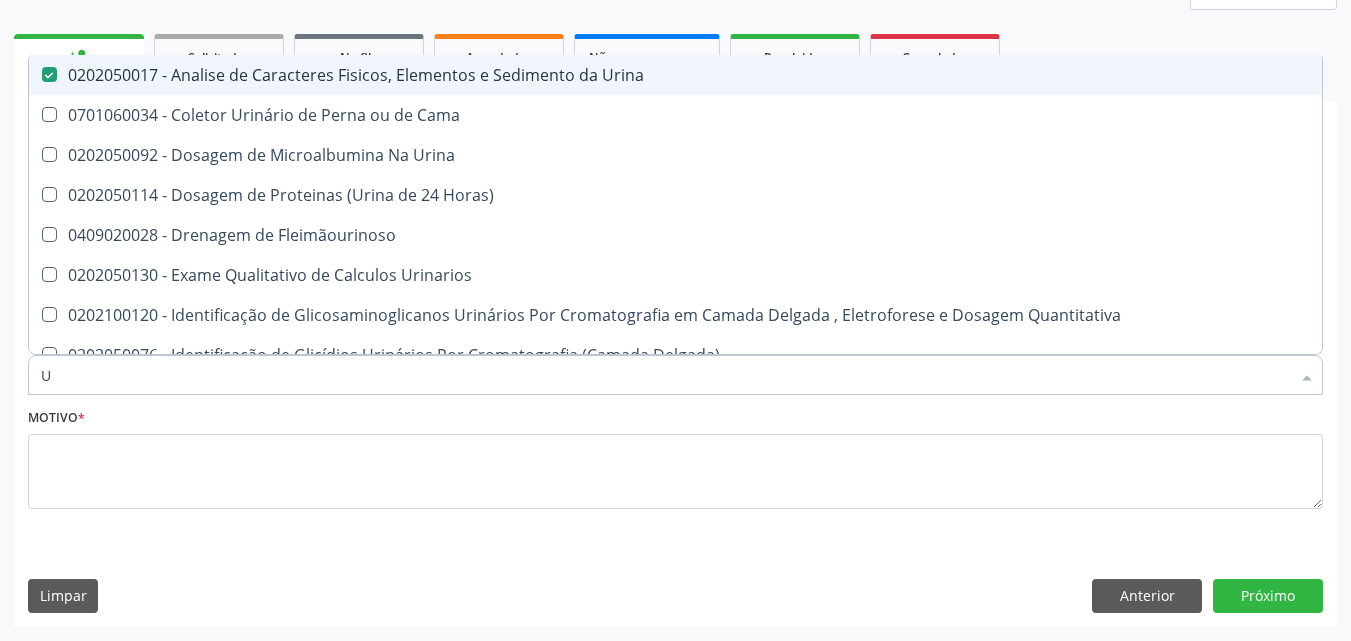type 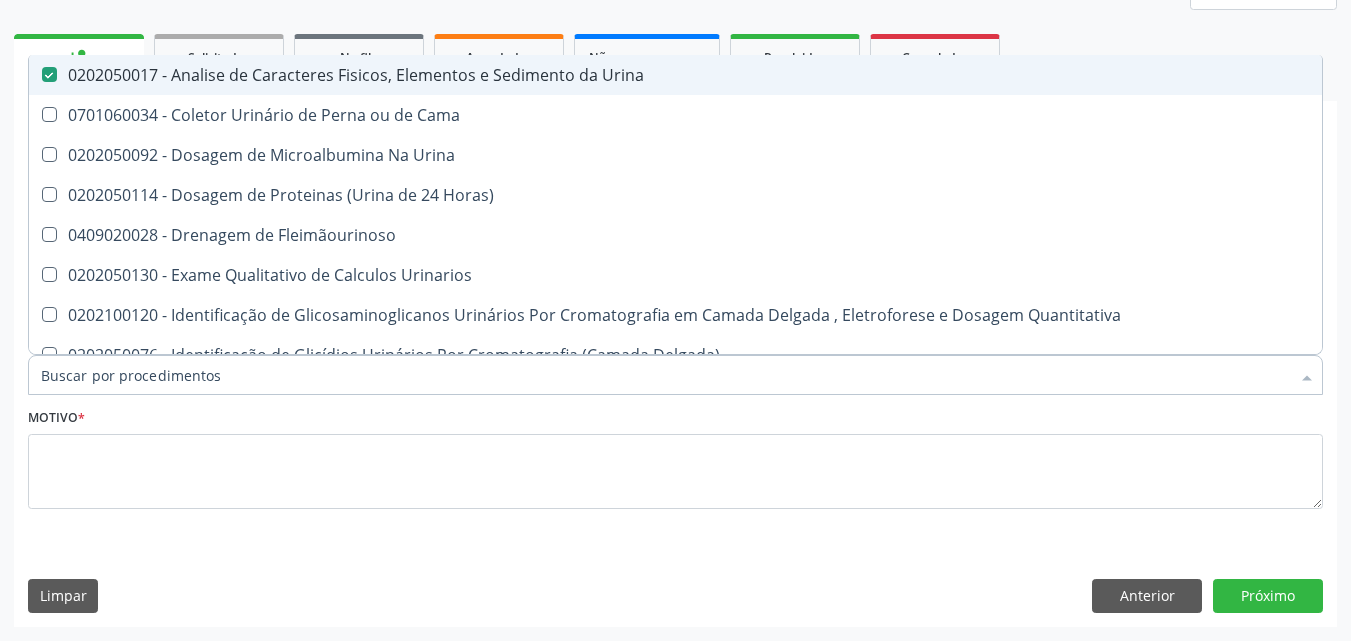 checkbox on "false" 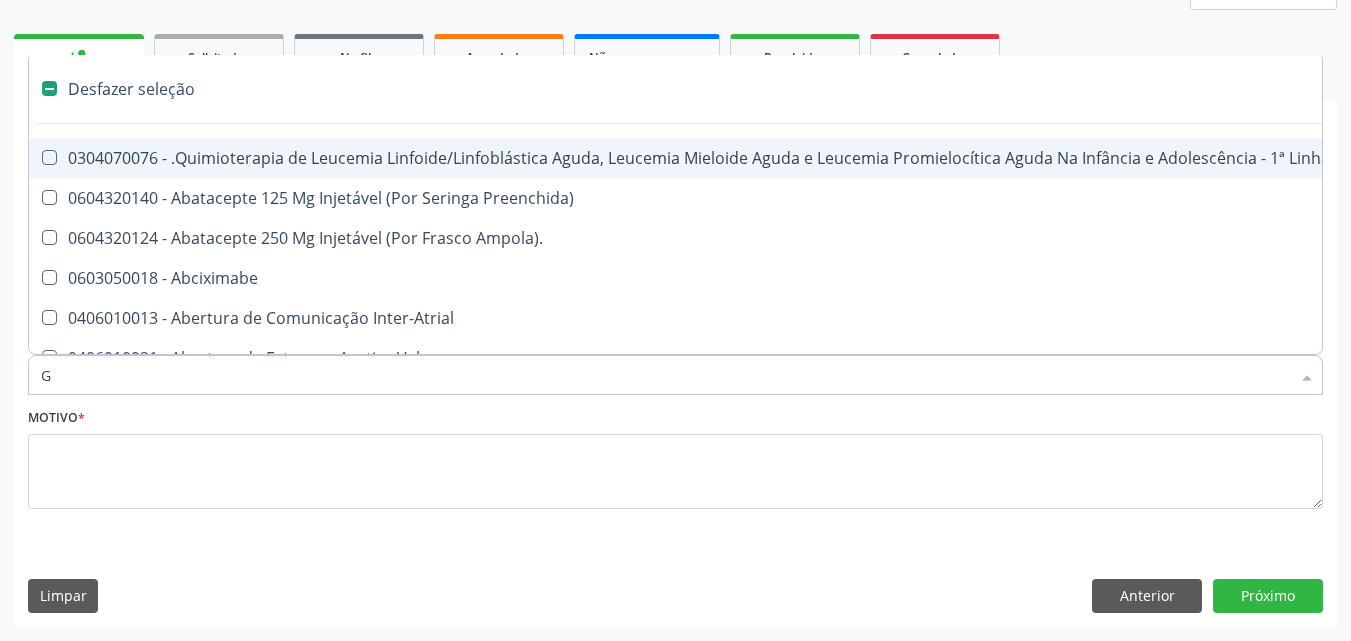 type on "GL" 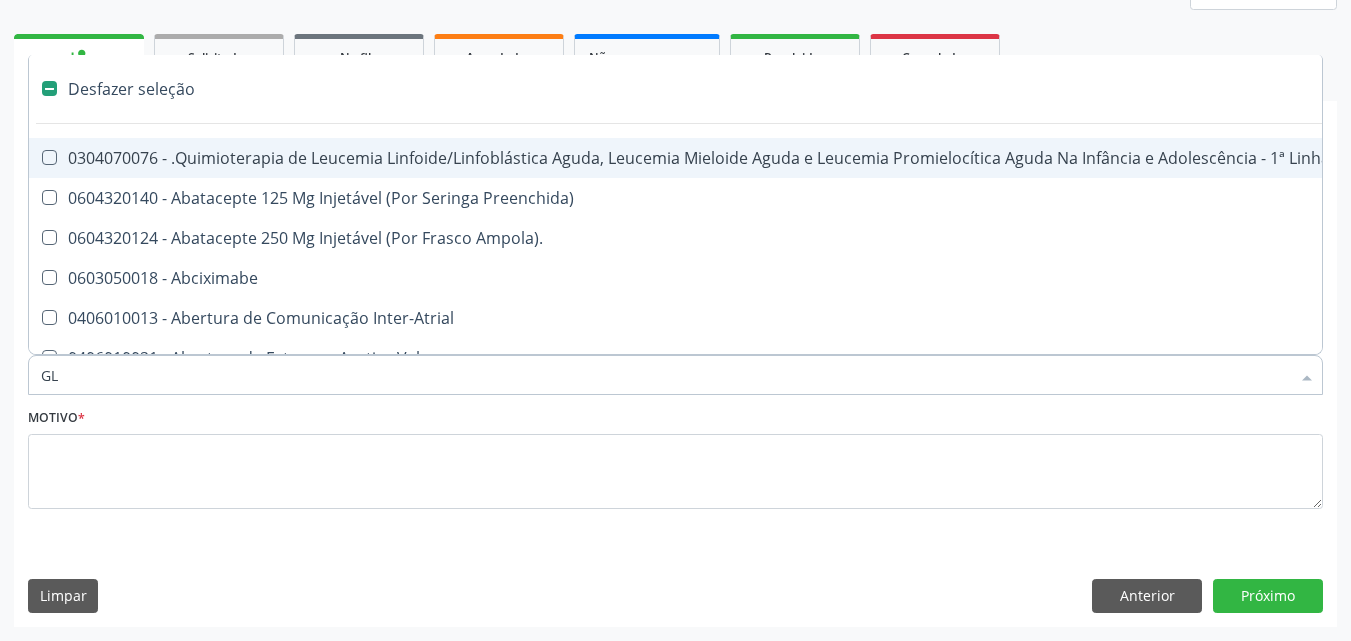 checkbox on "true" 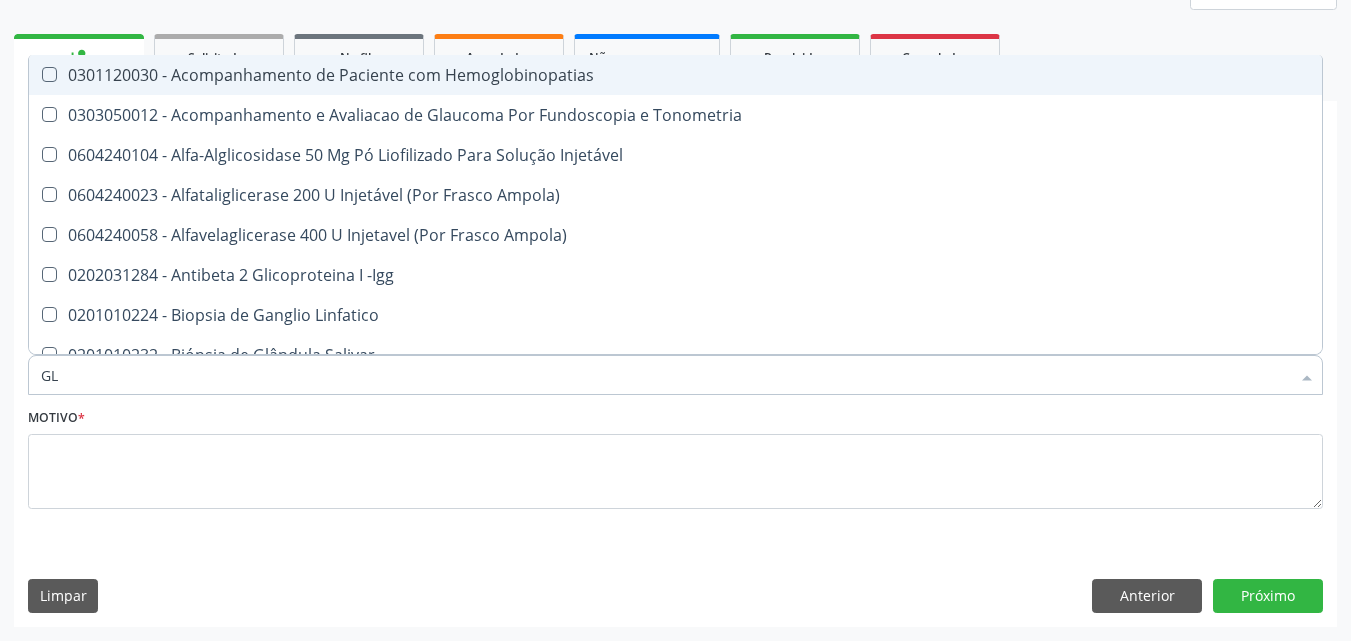 type on "GLI" 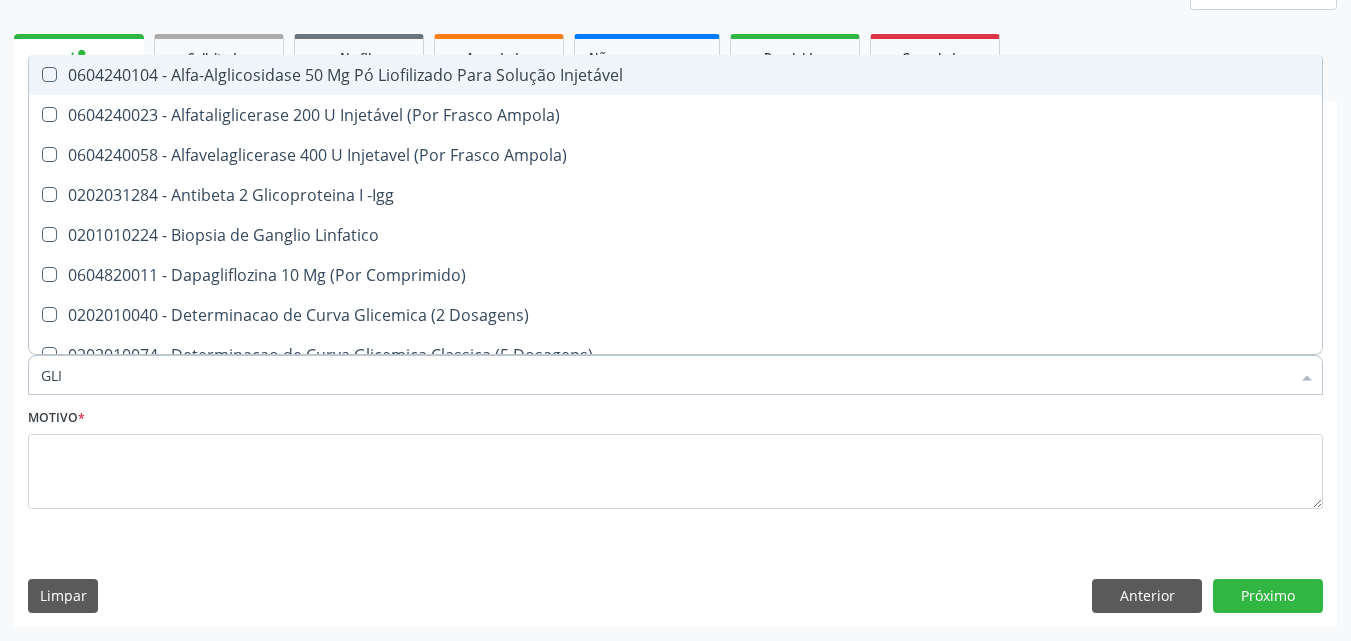 type on "GLIC" 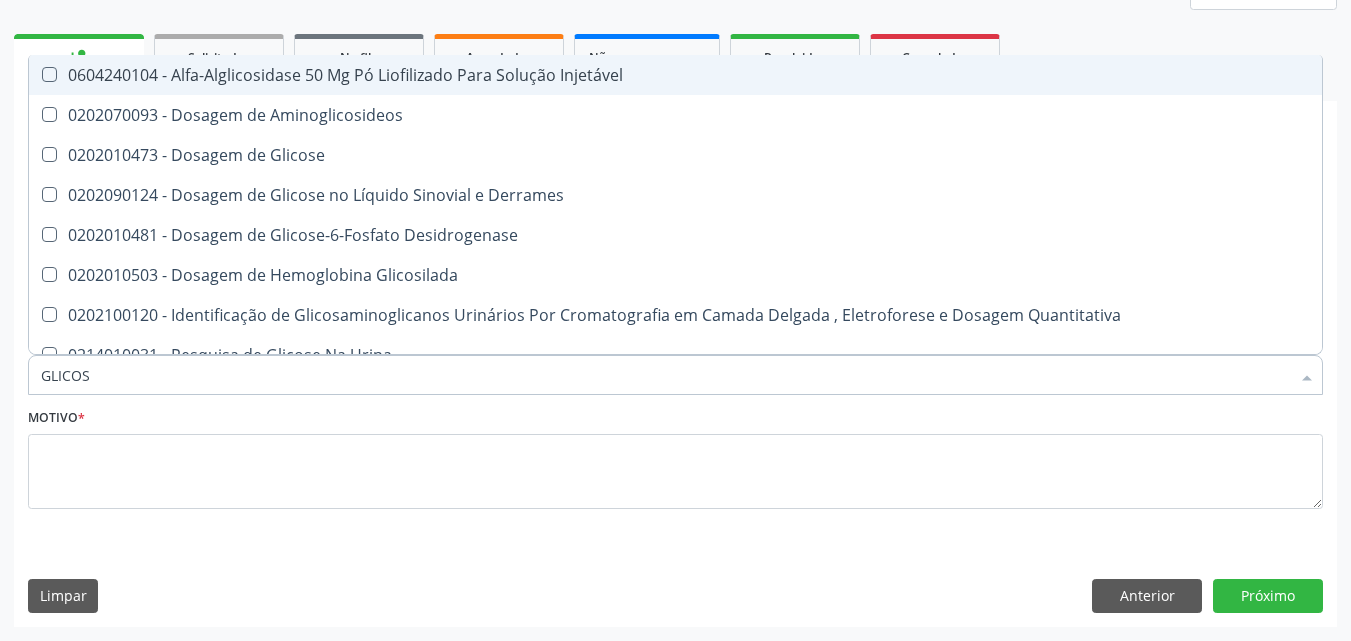 type on "GLICOSE" 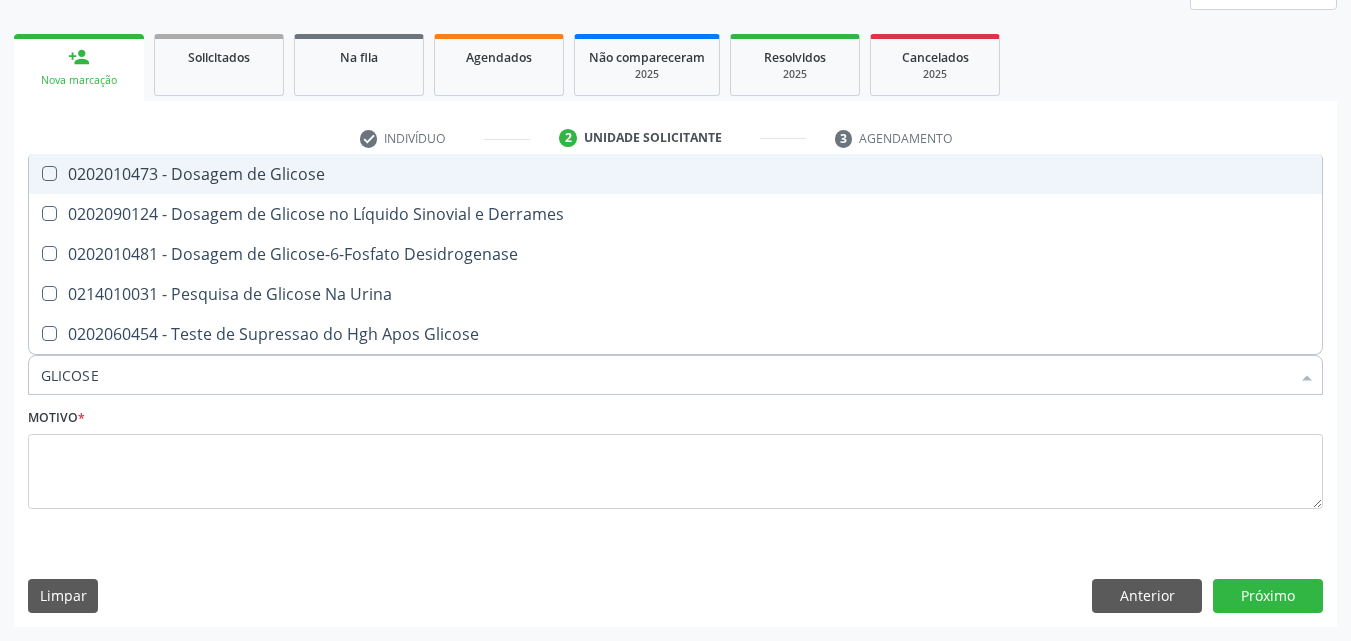 click on "0202010473 - Dosagem de Glicose" at bounding box center [675, 174] 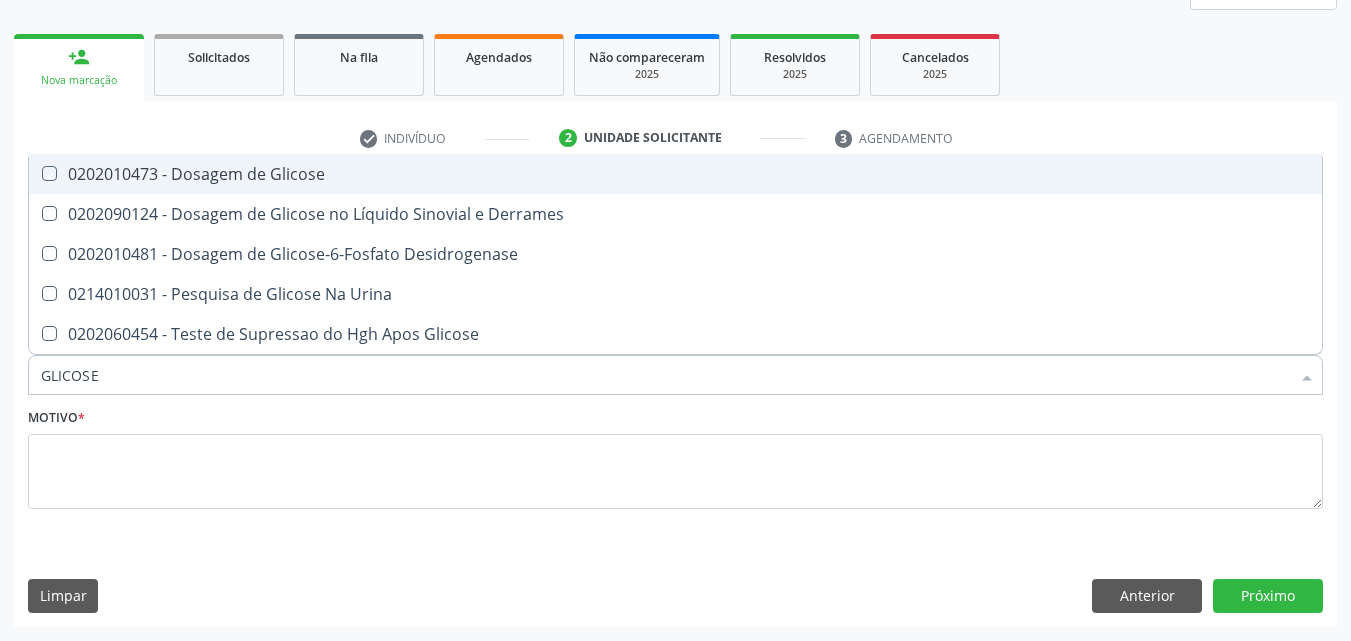 checkbox on "true" 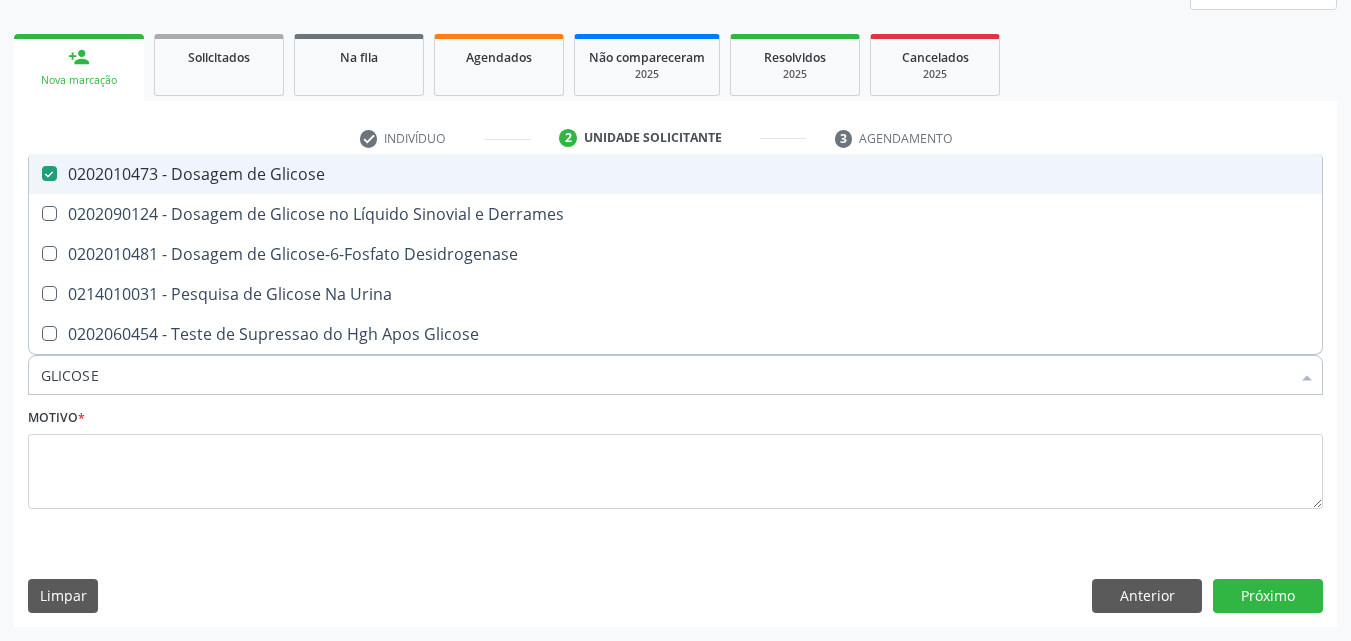 type on "GLICOS" 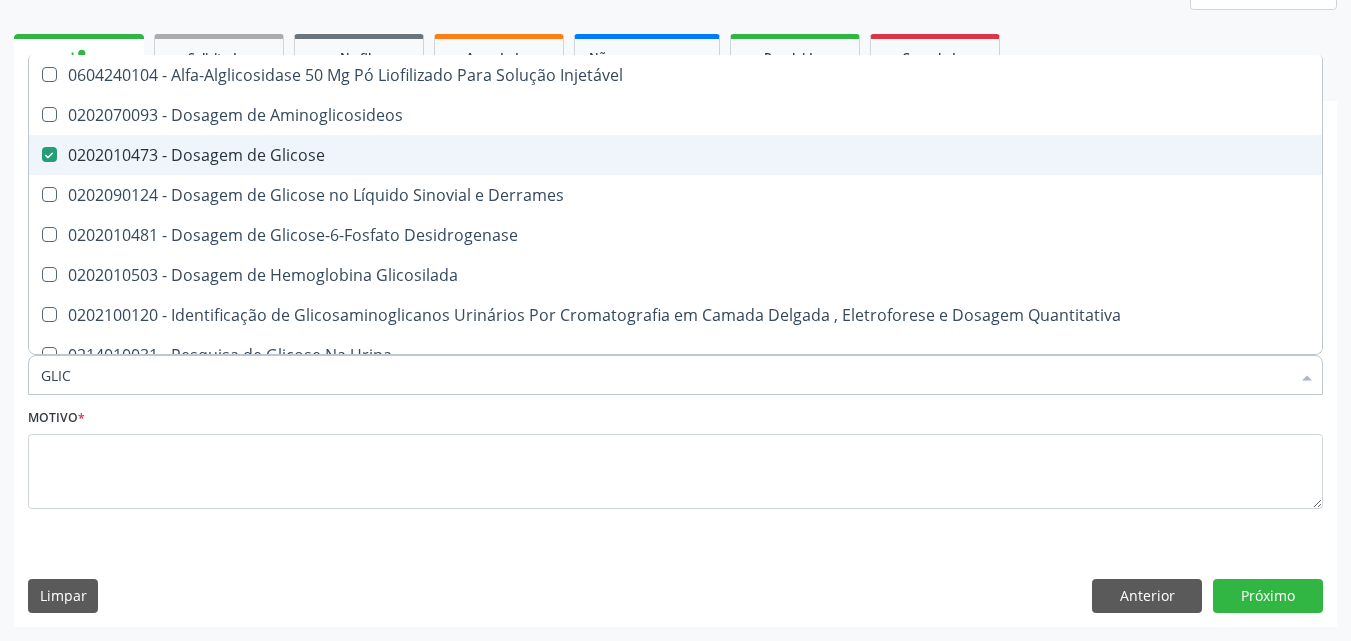 type on "GLI" 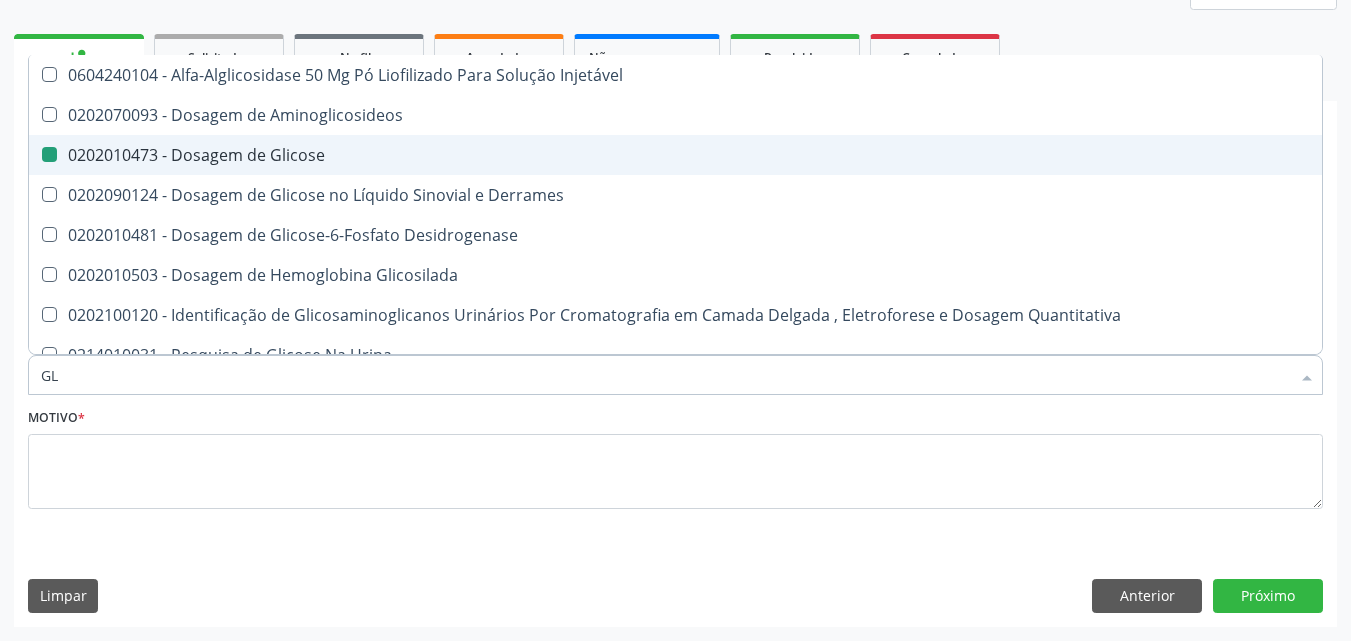 type on "G" 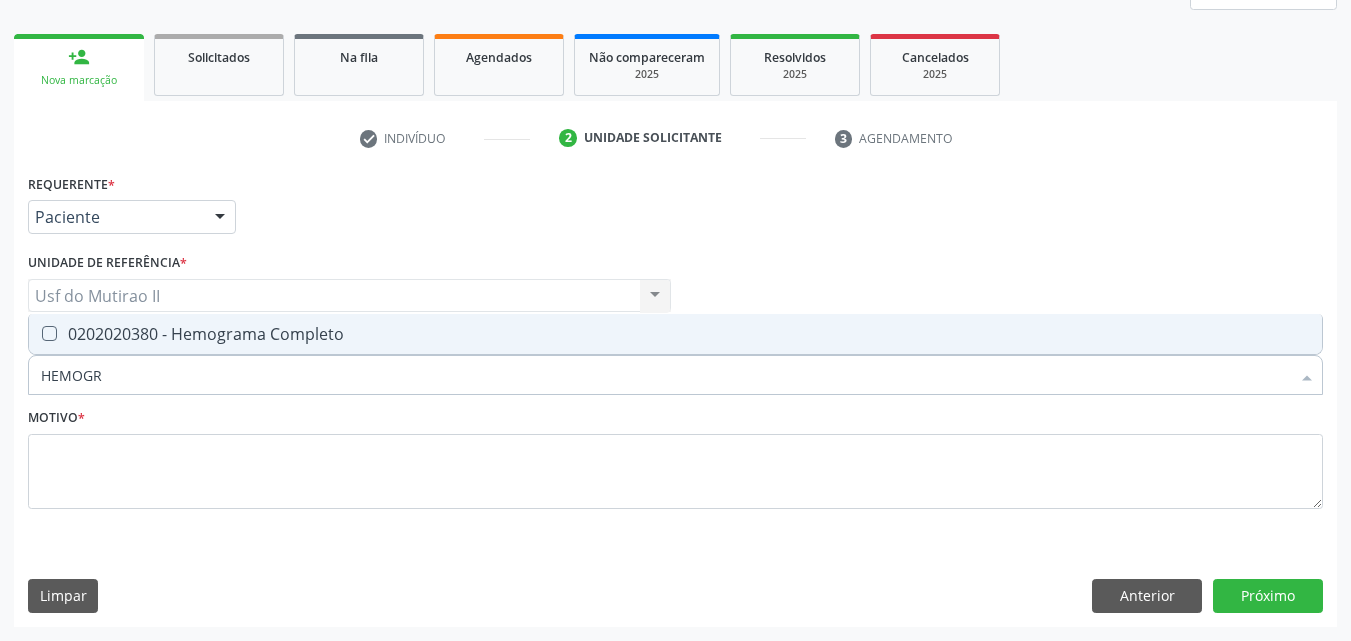 type on "HEMOGRA" 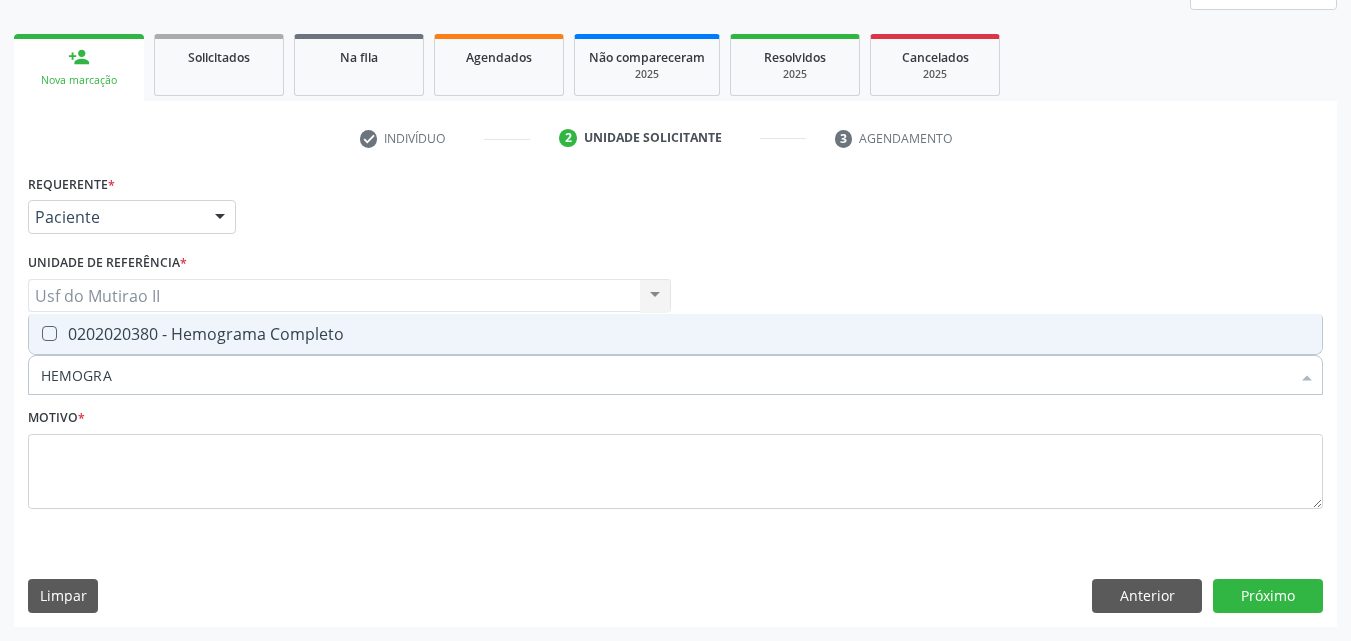 click on "0202020380 - Hemograma Completo" at bounding box center (675, 334) 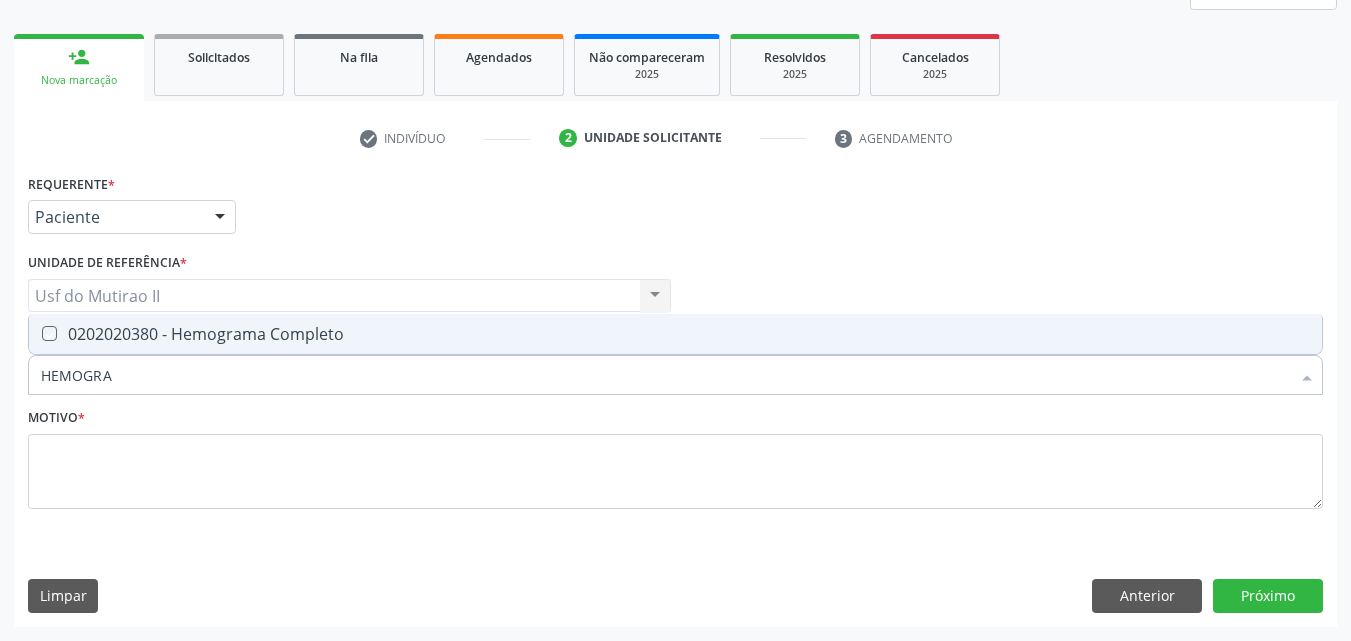 checkbox on "true" 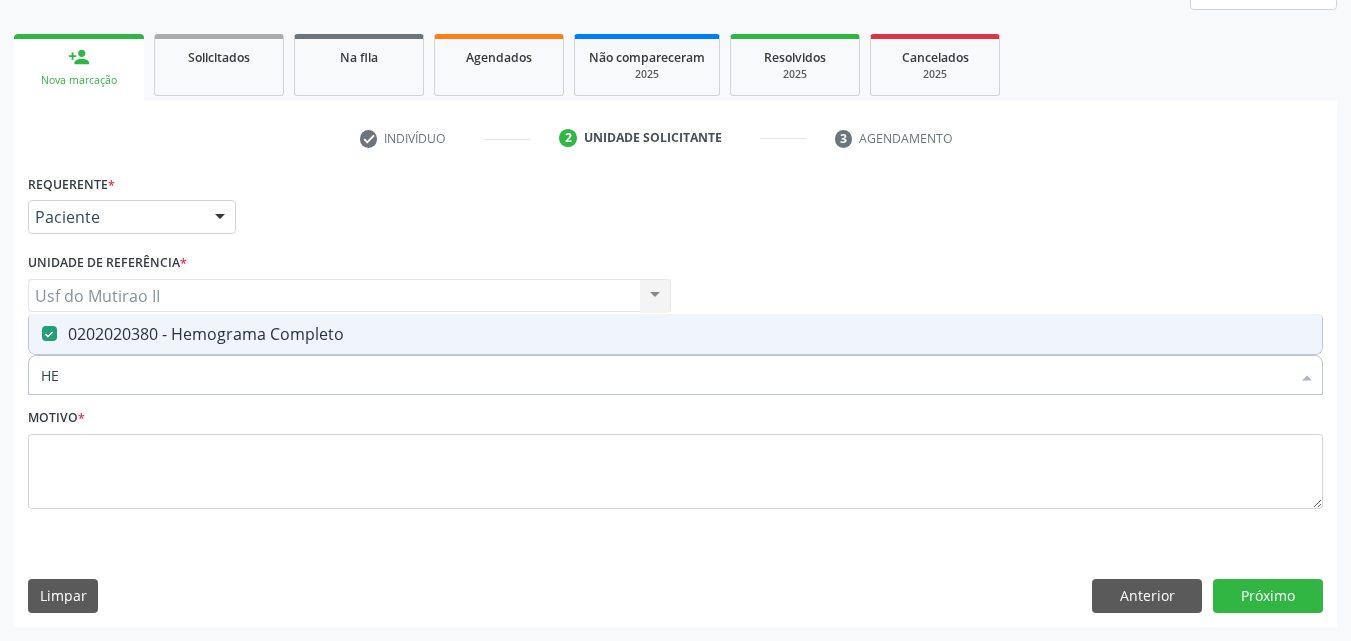 type on "H" 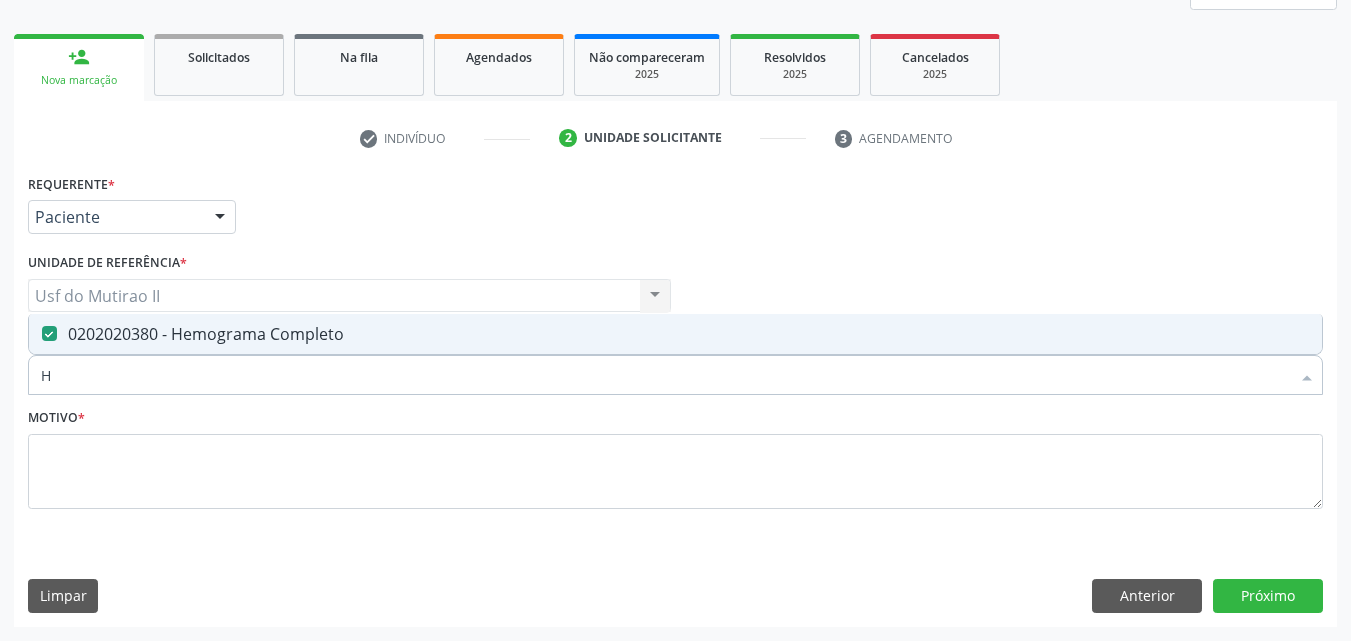 type 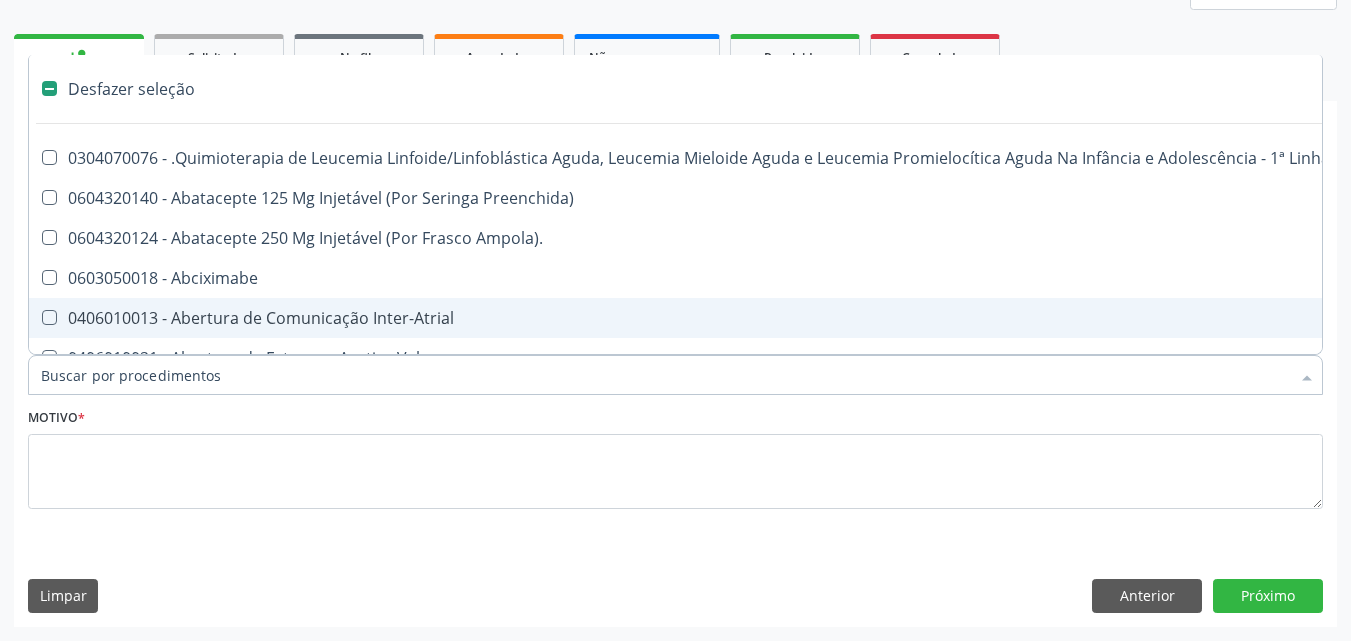checkbox on "false" 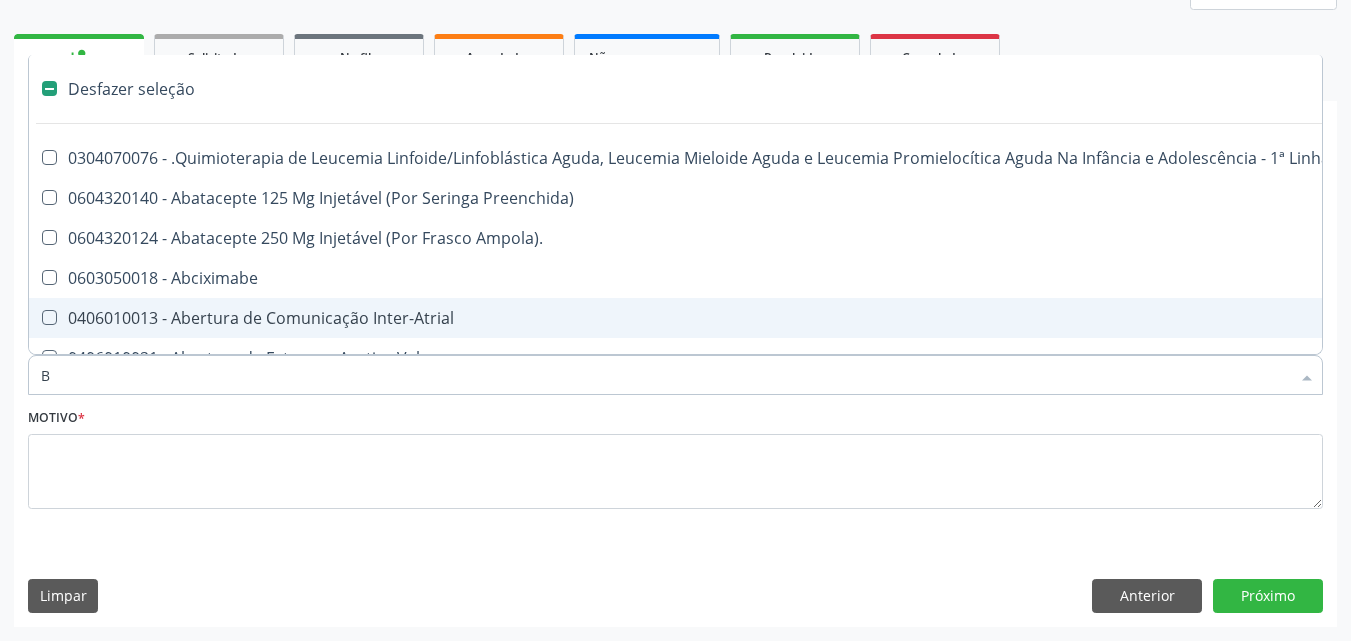 type on "BI" 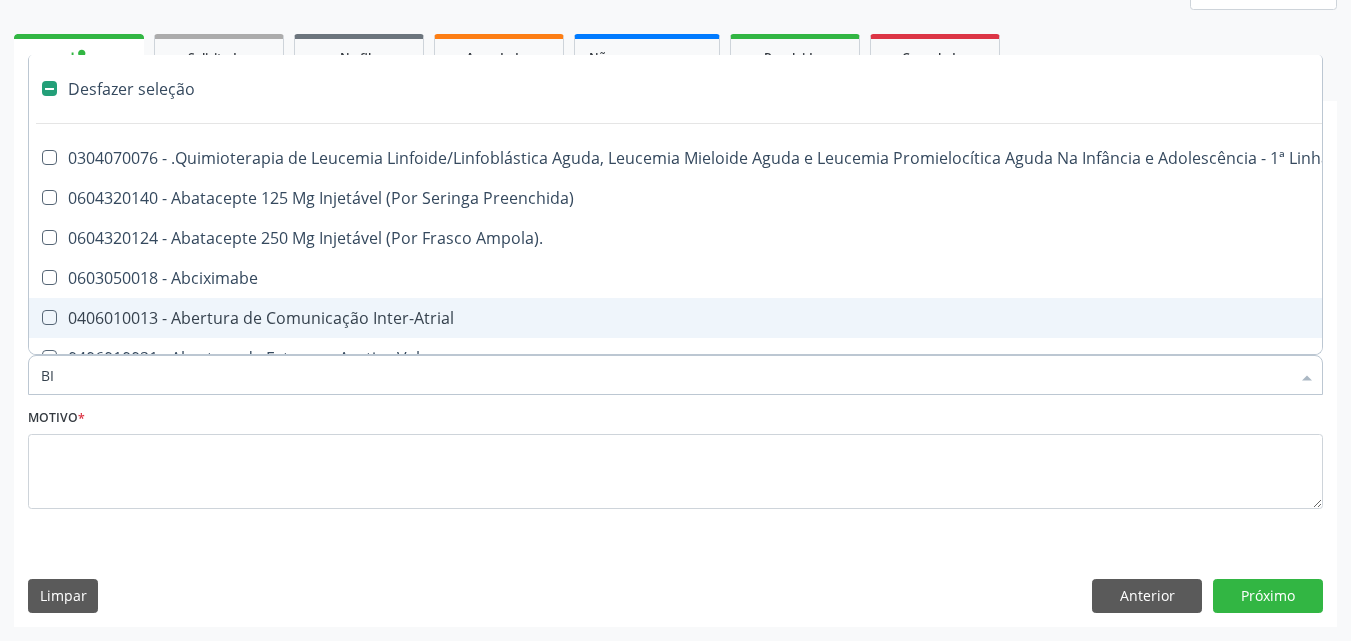 checkbox on "false" 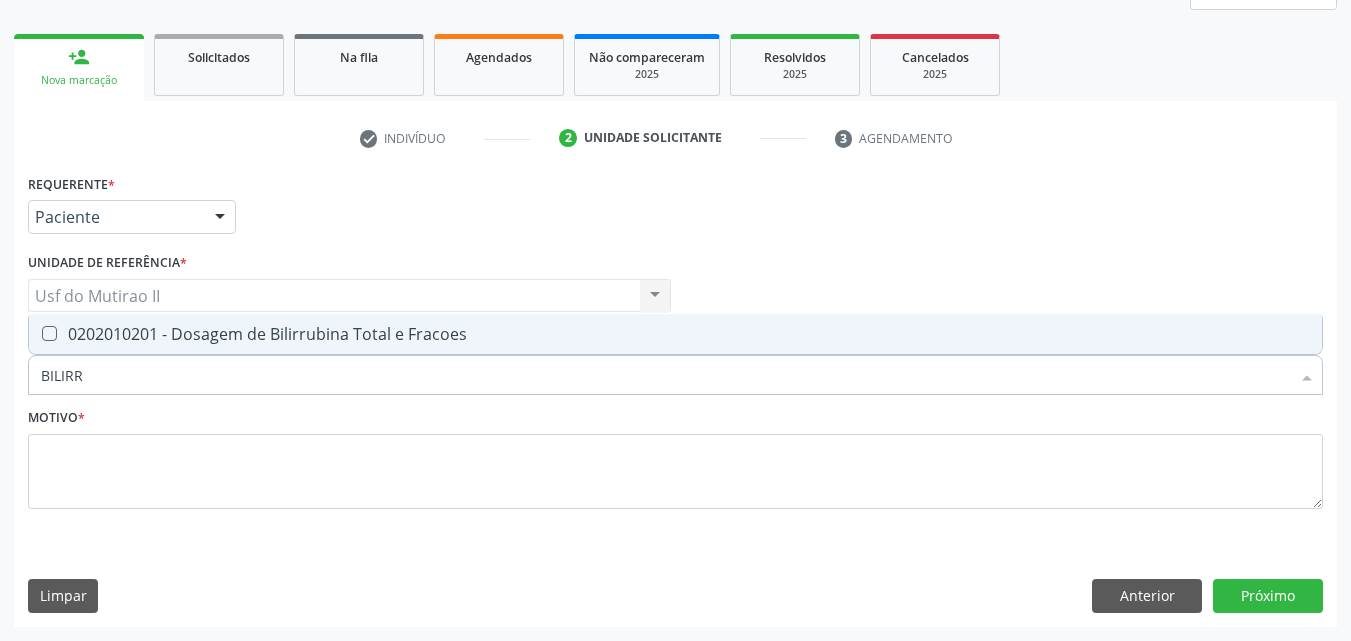 type on "BILIRRU" 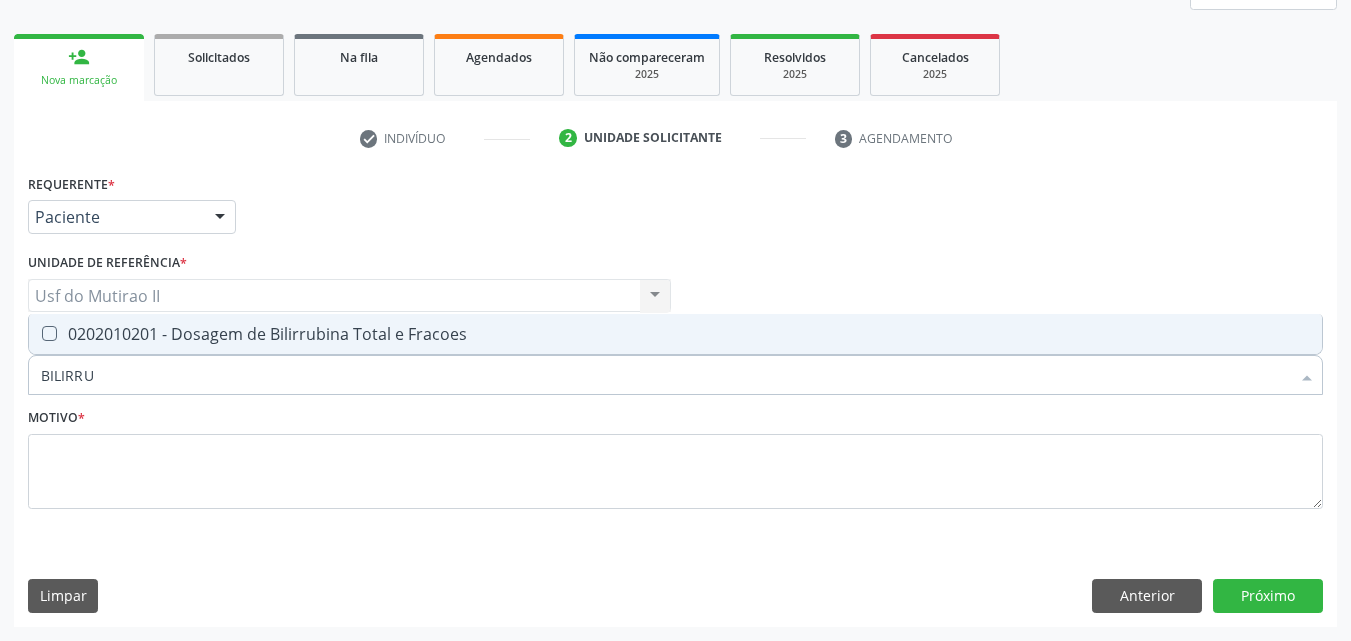 click on "0202010201 - Dosagem de Bilirrubina Total e Fracoes" at bounding box center (675, 334) 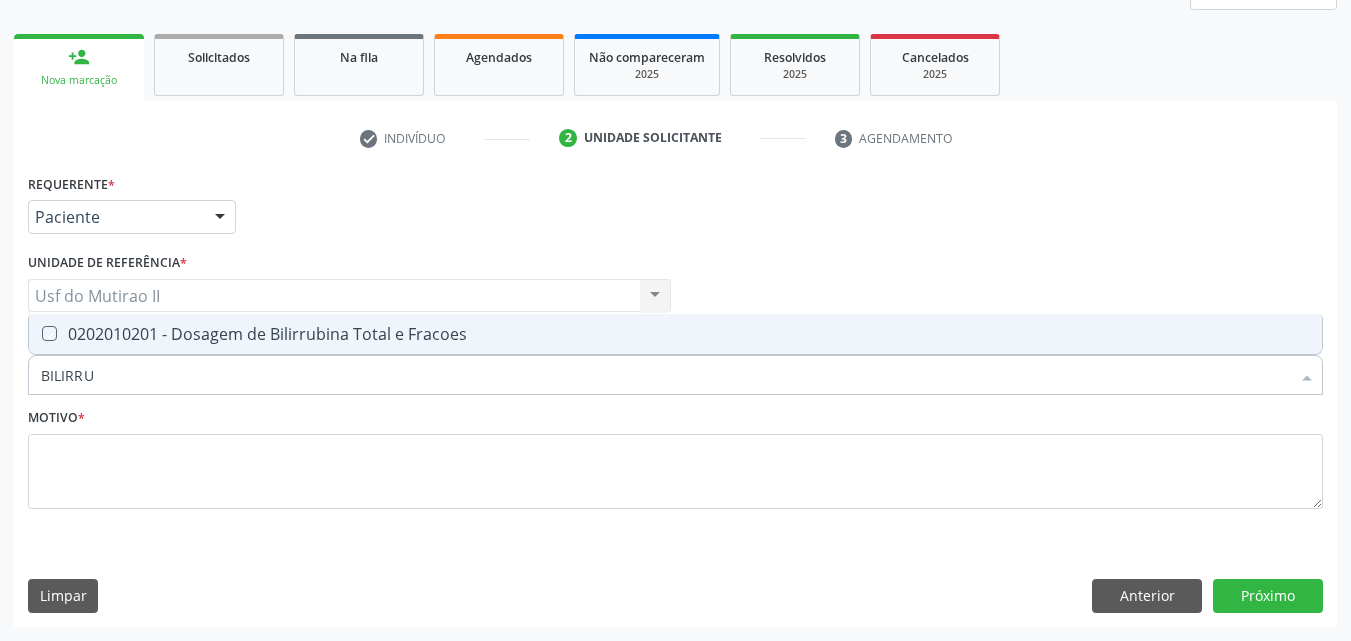 checkbox on "true" 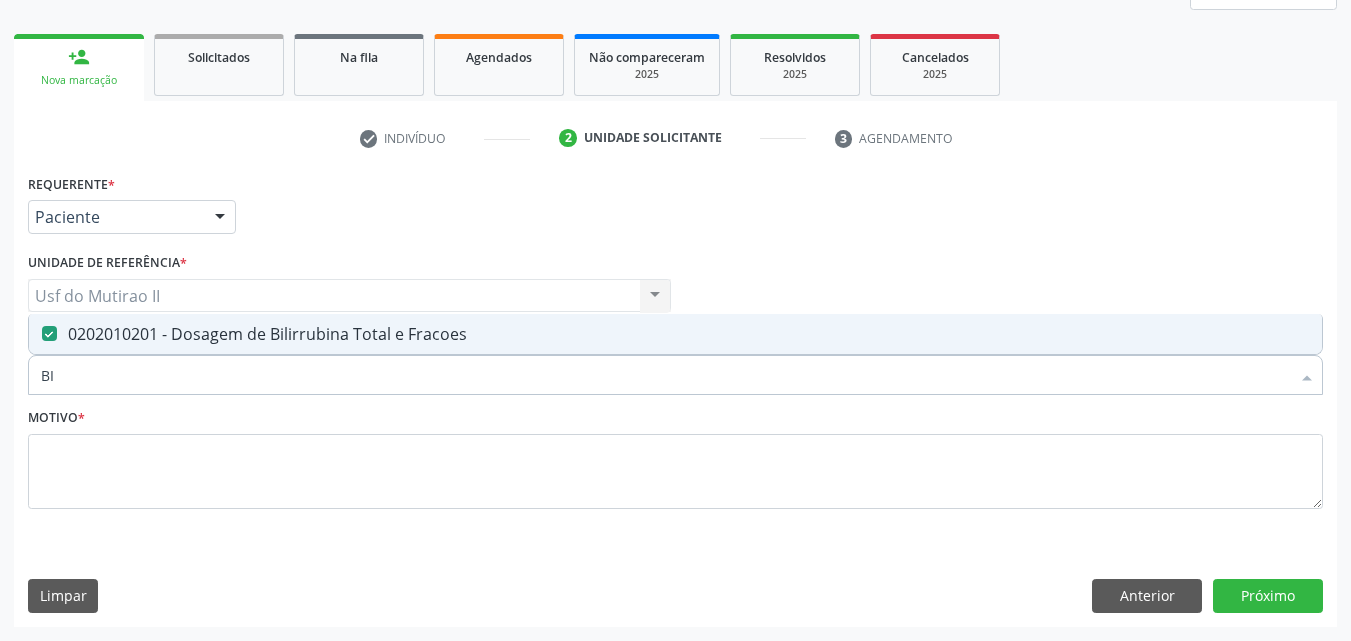 type on "B" 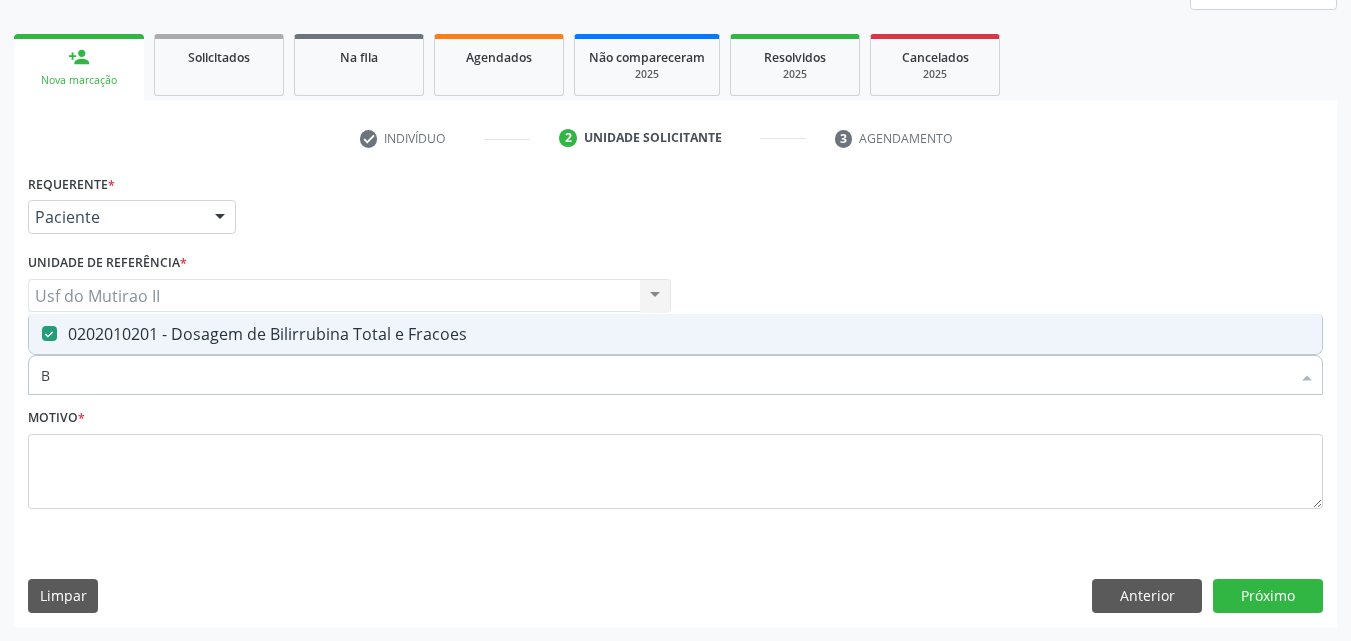 type 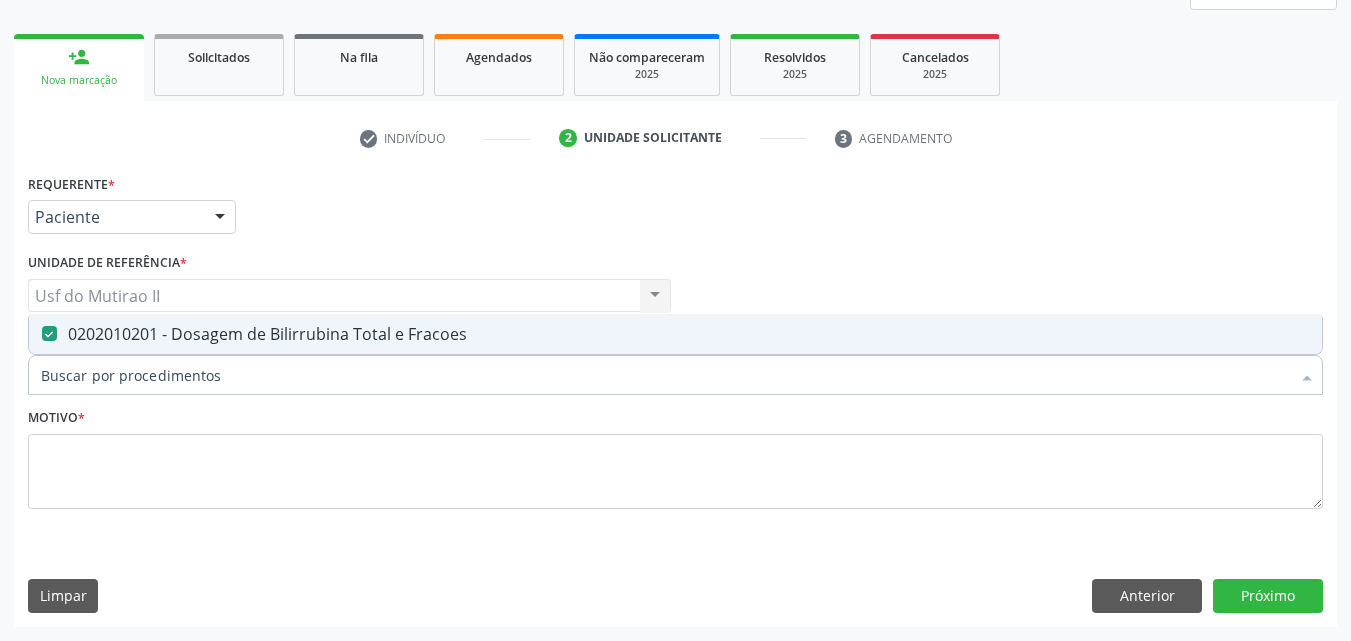 checkbox on "false" 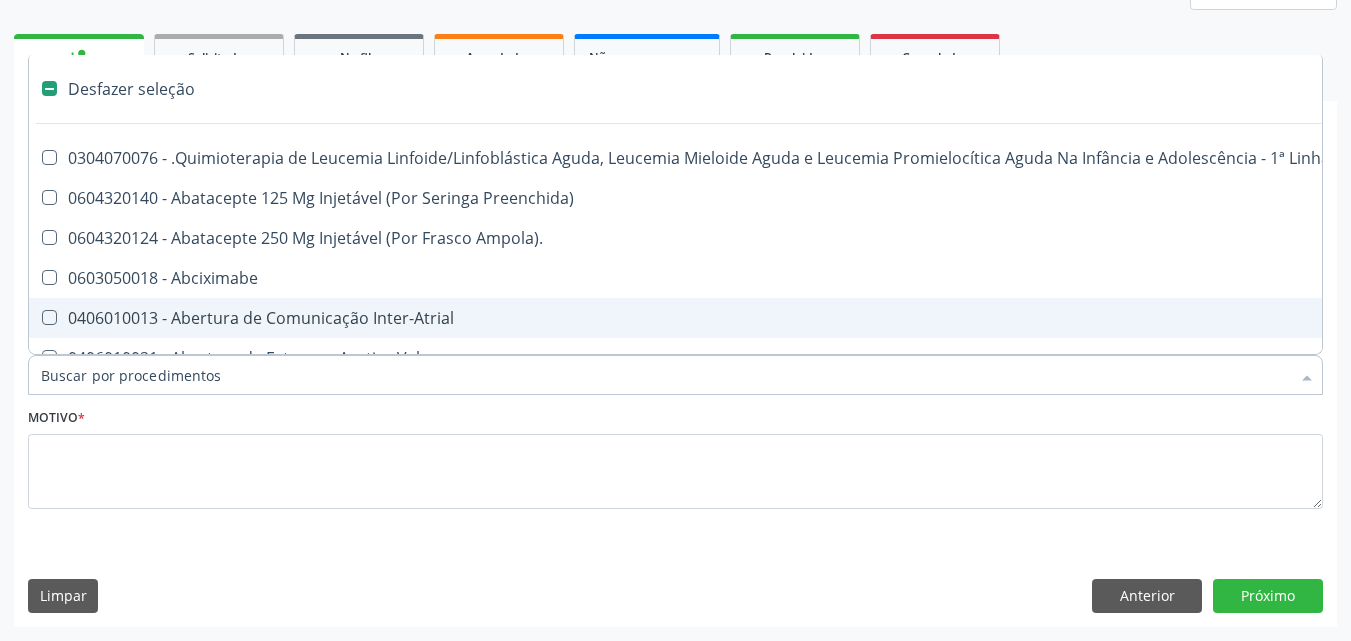 type on "U" 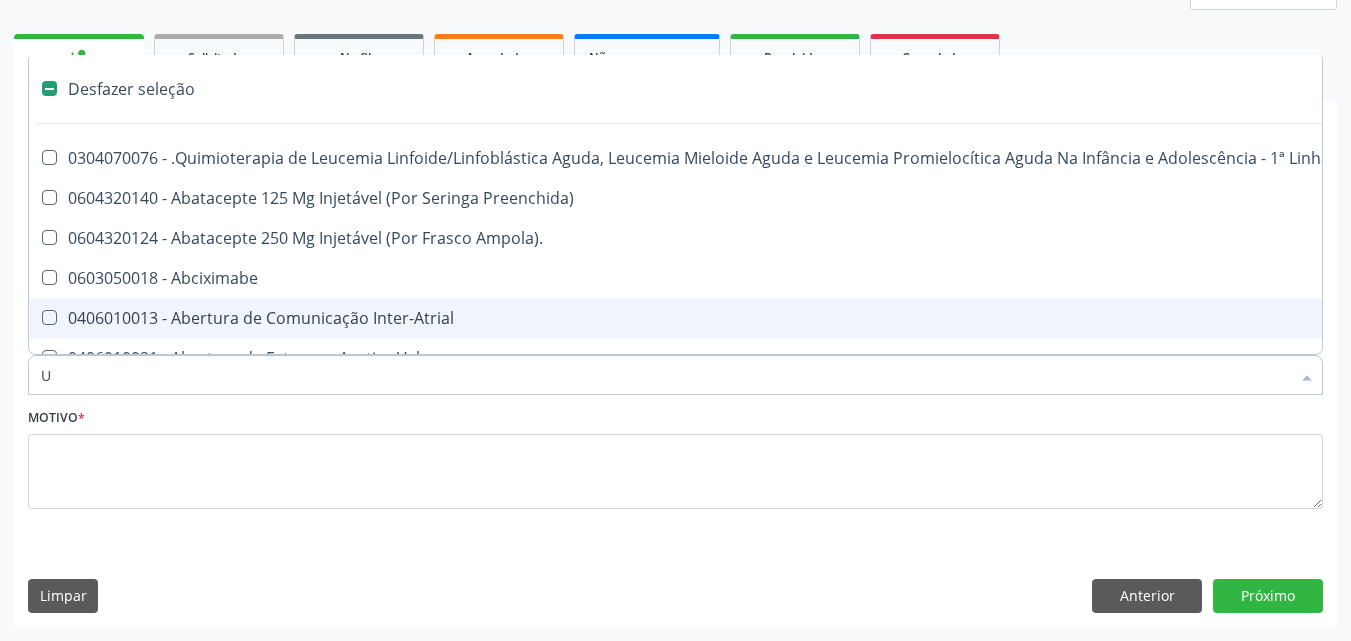 checkbox on "true" 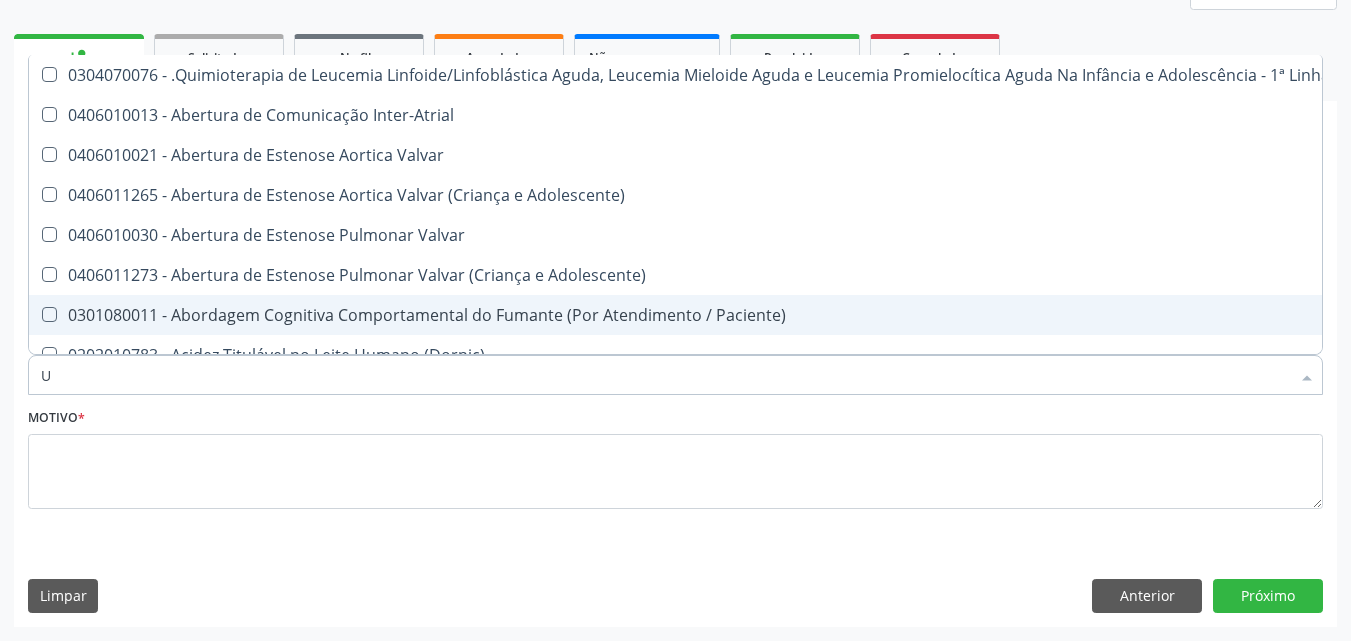 type on "UR" 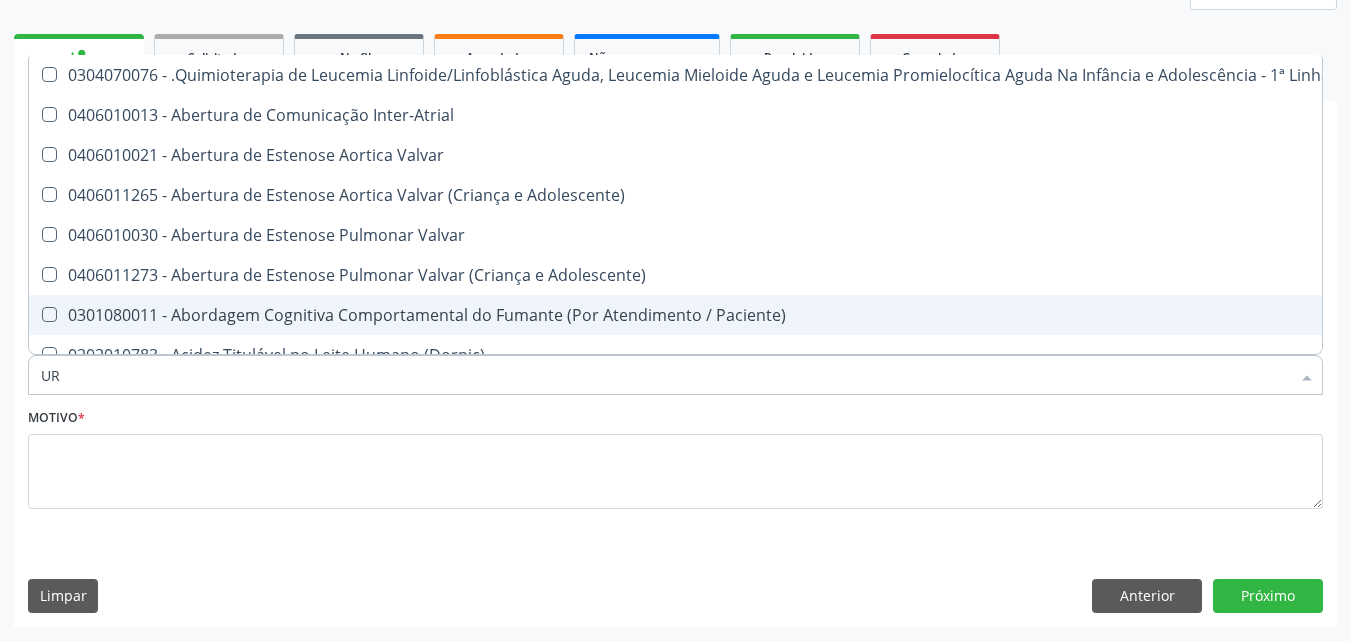 checkbox on "true" 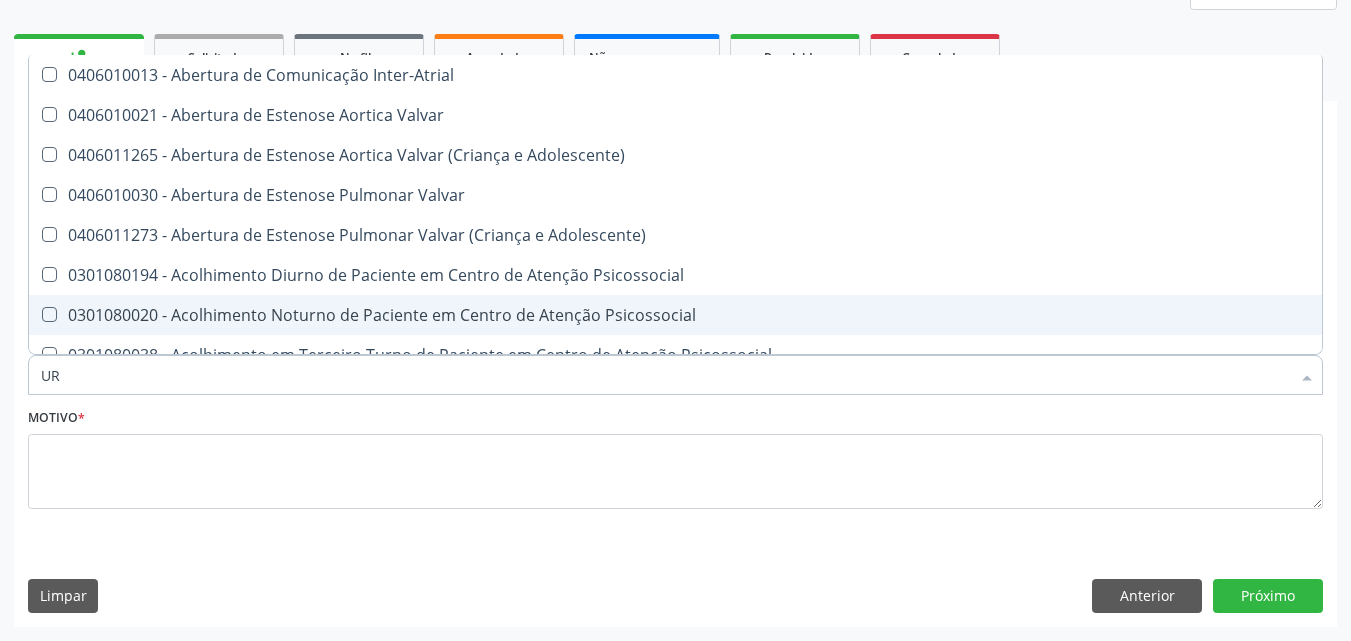 type on "URE" 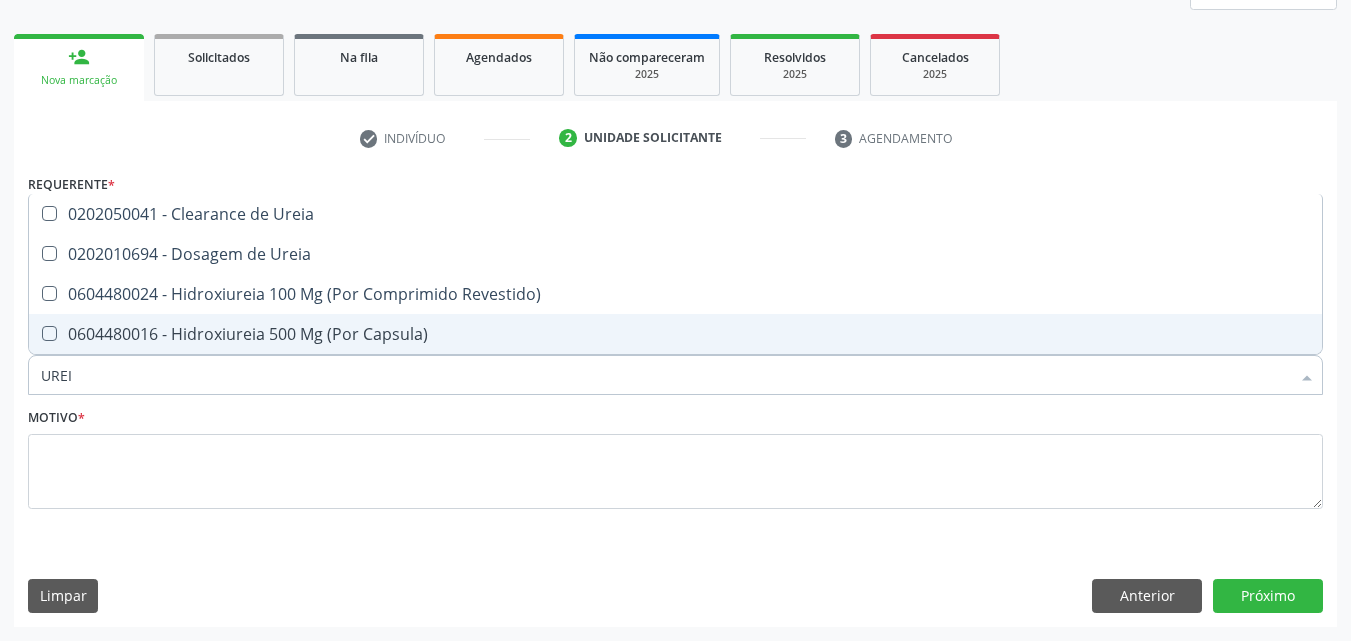 type on "UREIA" 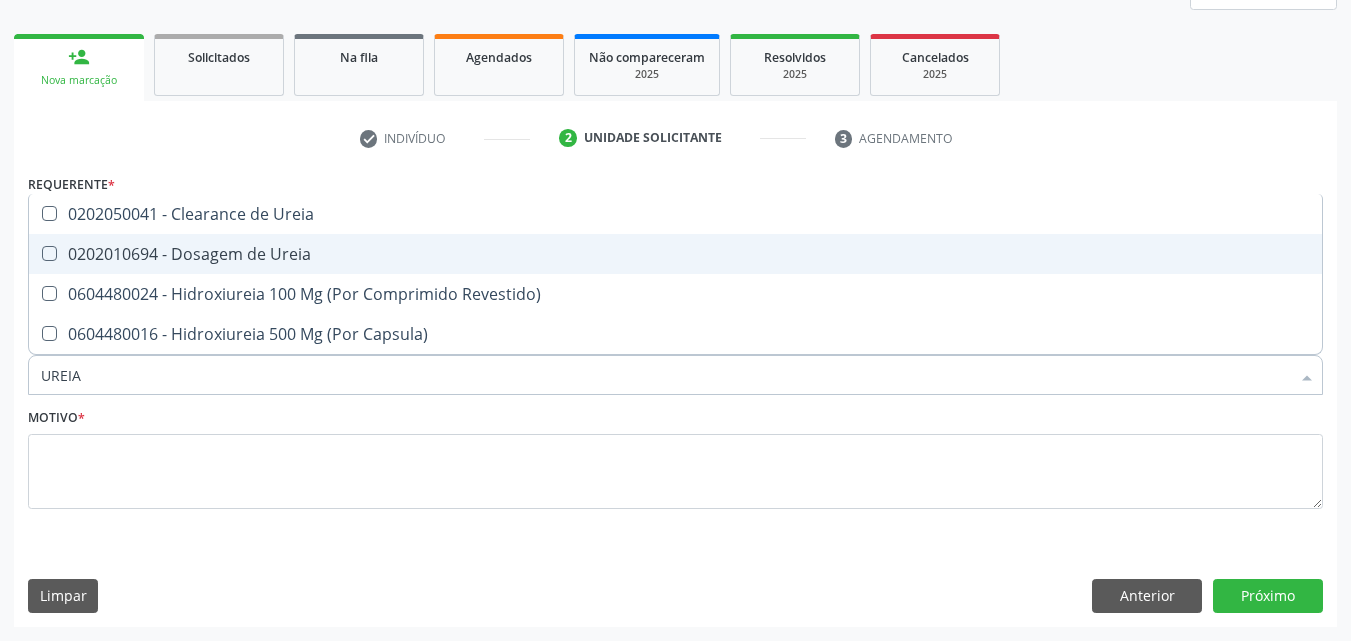 click on "0202010694 - Dosagem de Ureia" at bounding box center (675, 254) 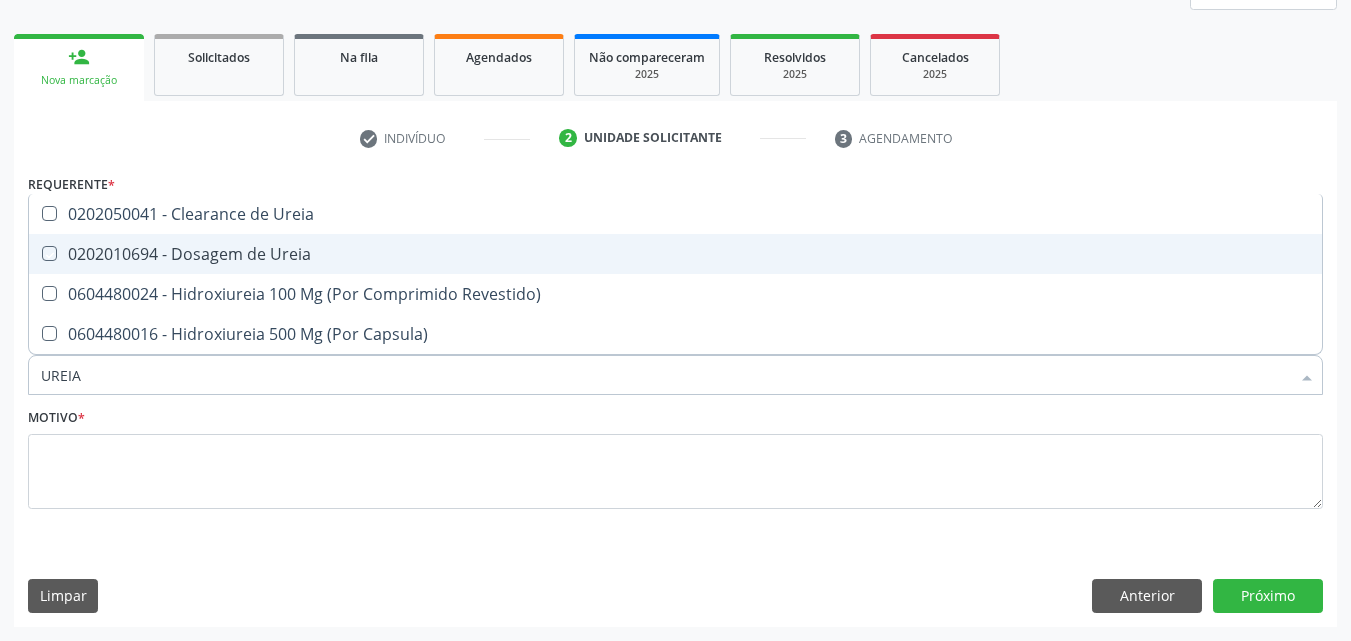 checkbox on "true" 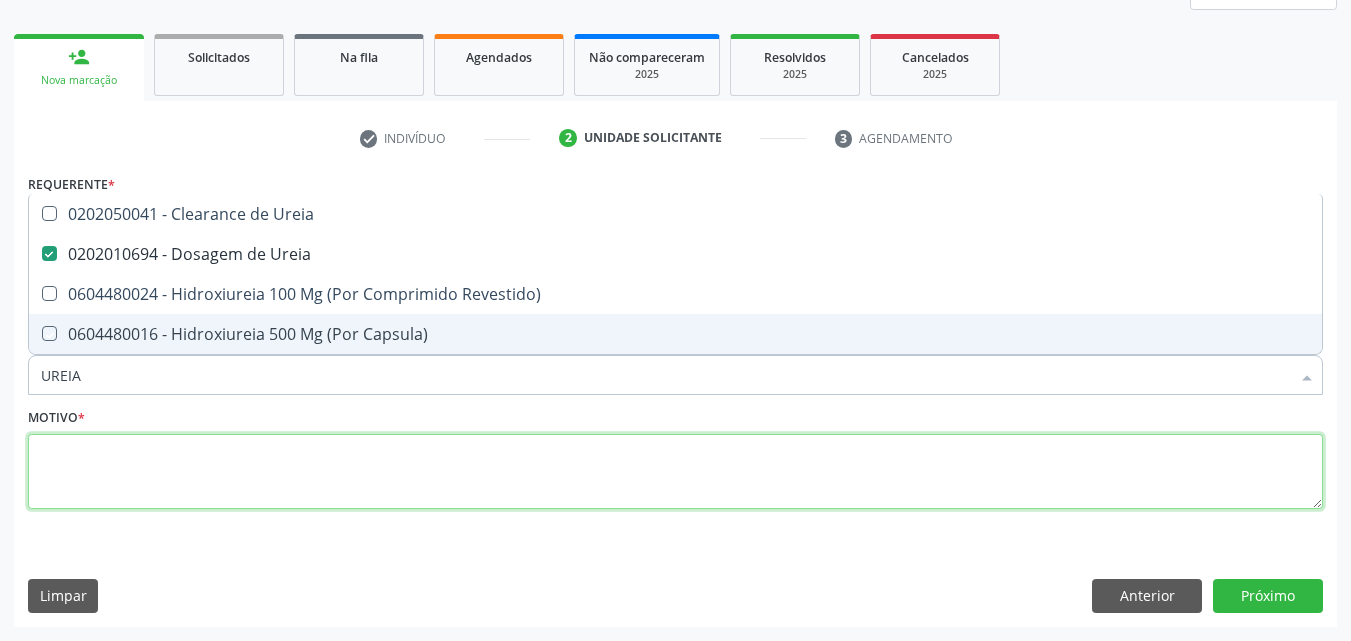 click at bounding box center (675, 472) 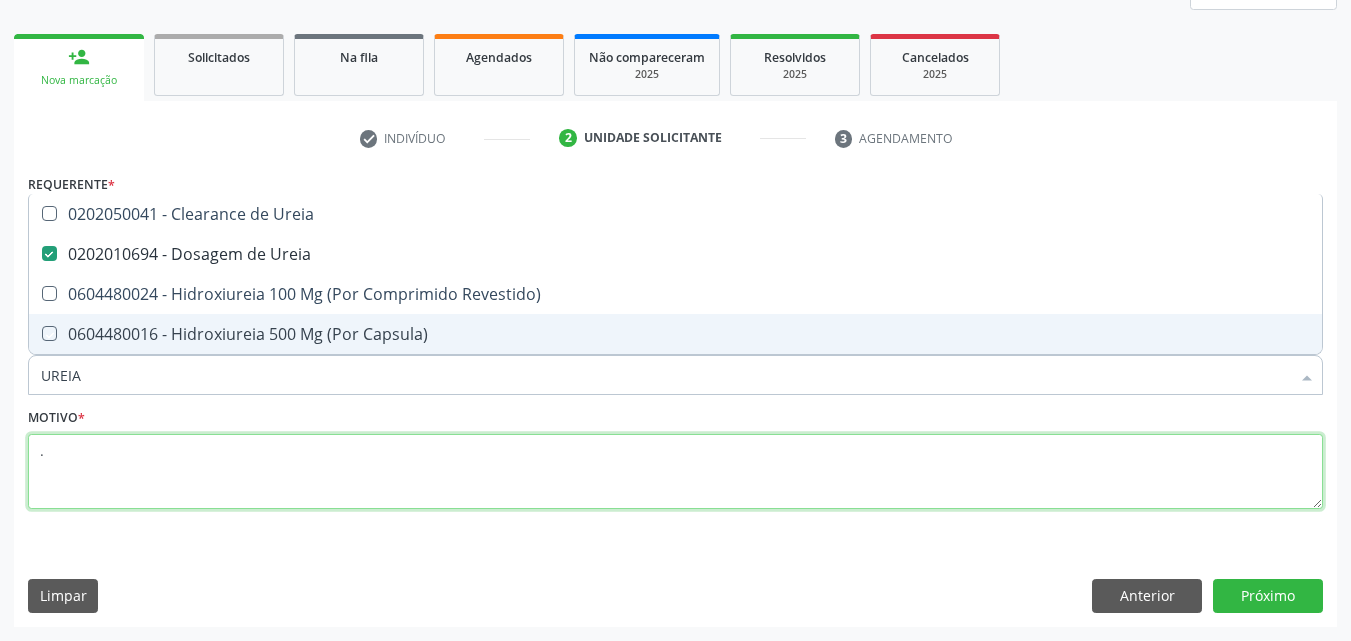 click on "." at bounding box center [675, 472] 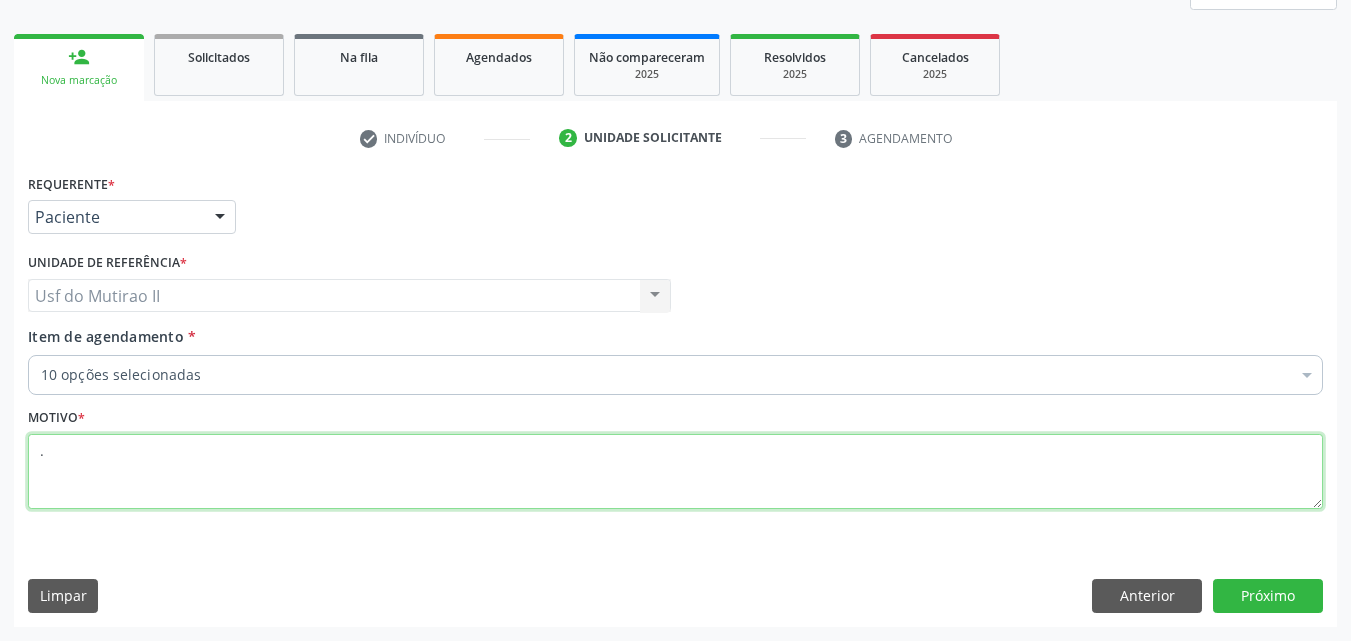 checkbox on "true" 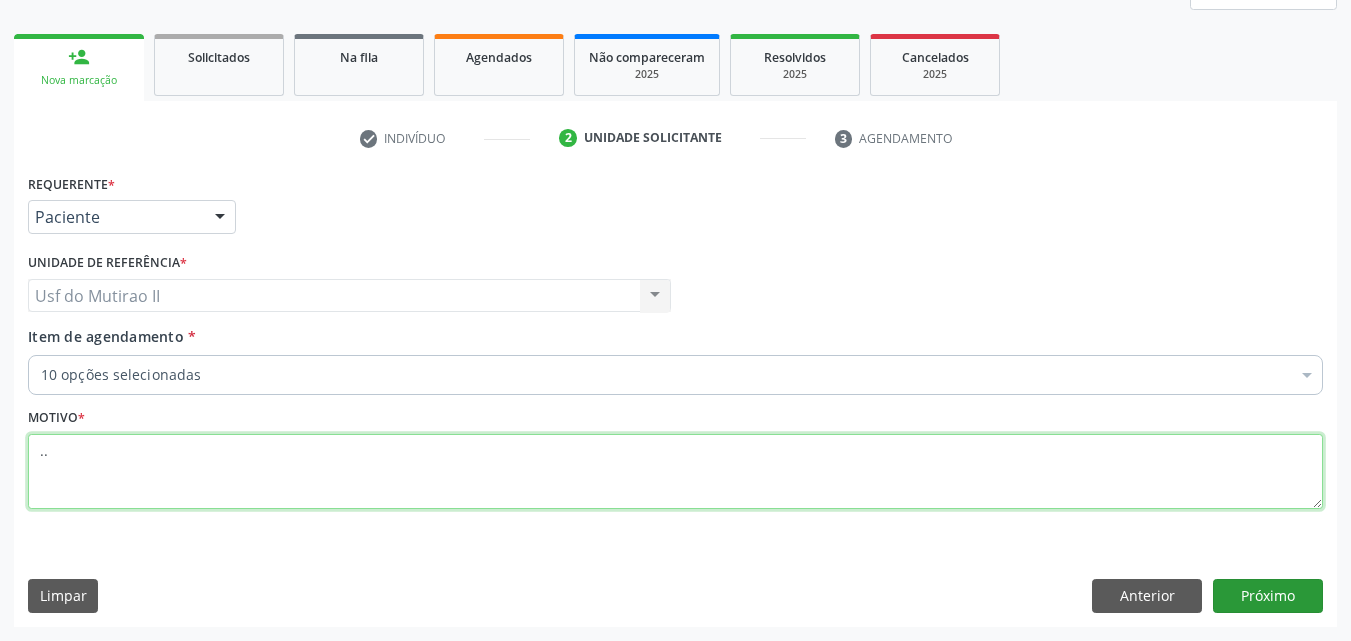 type on ".." 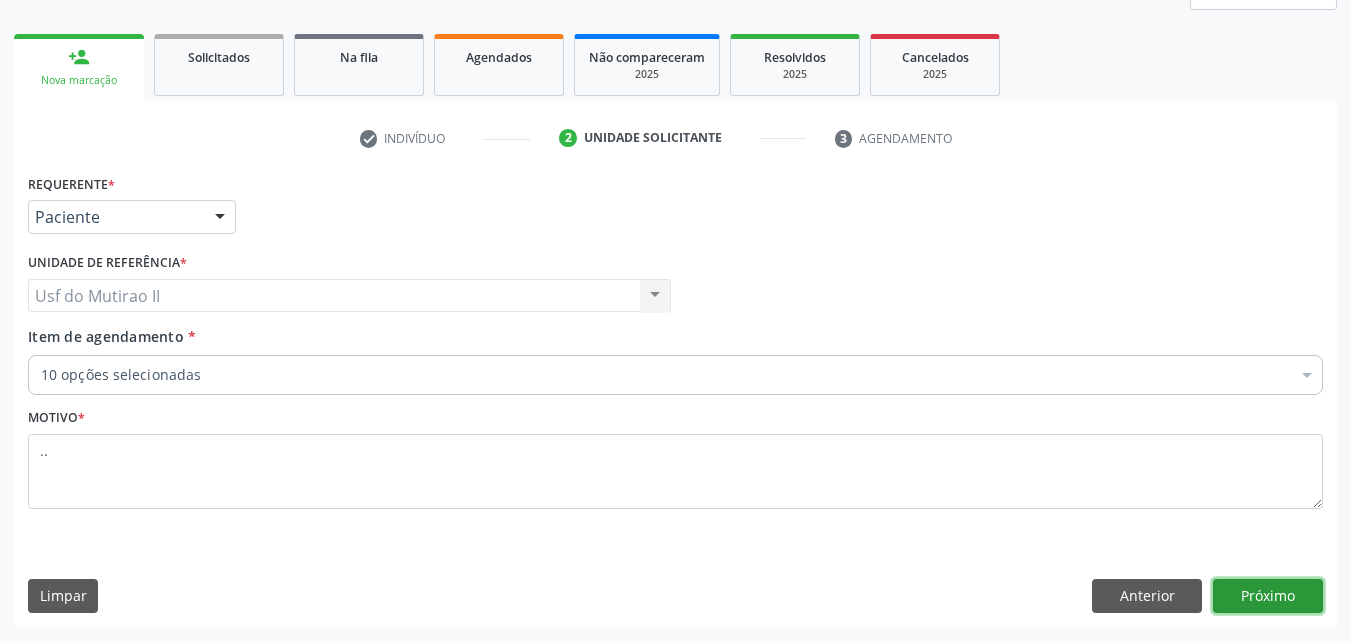 click on "Próximo" at bounding box center [1268, 596] 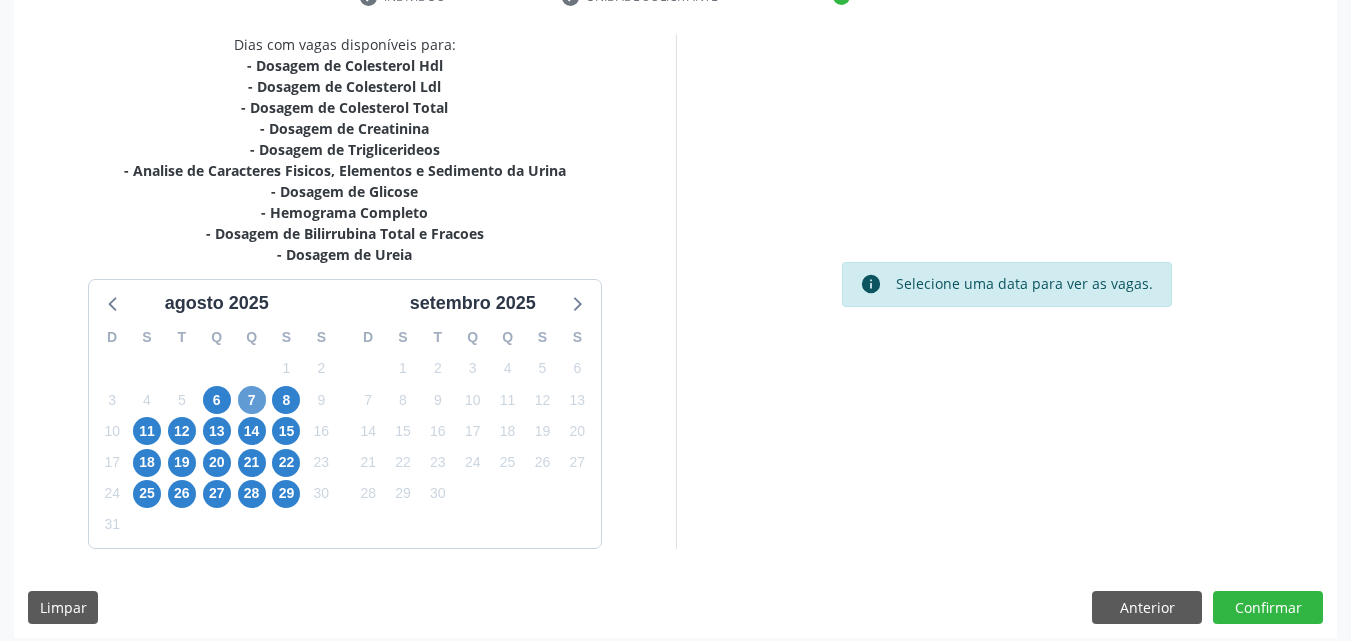 scroll, scrollTop: 418, scrollLeft: 0, axis: vertical 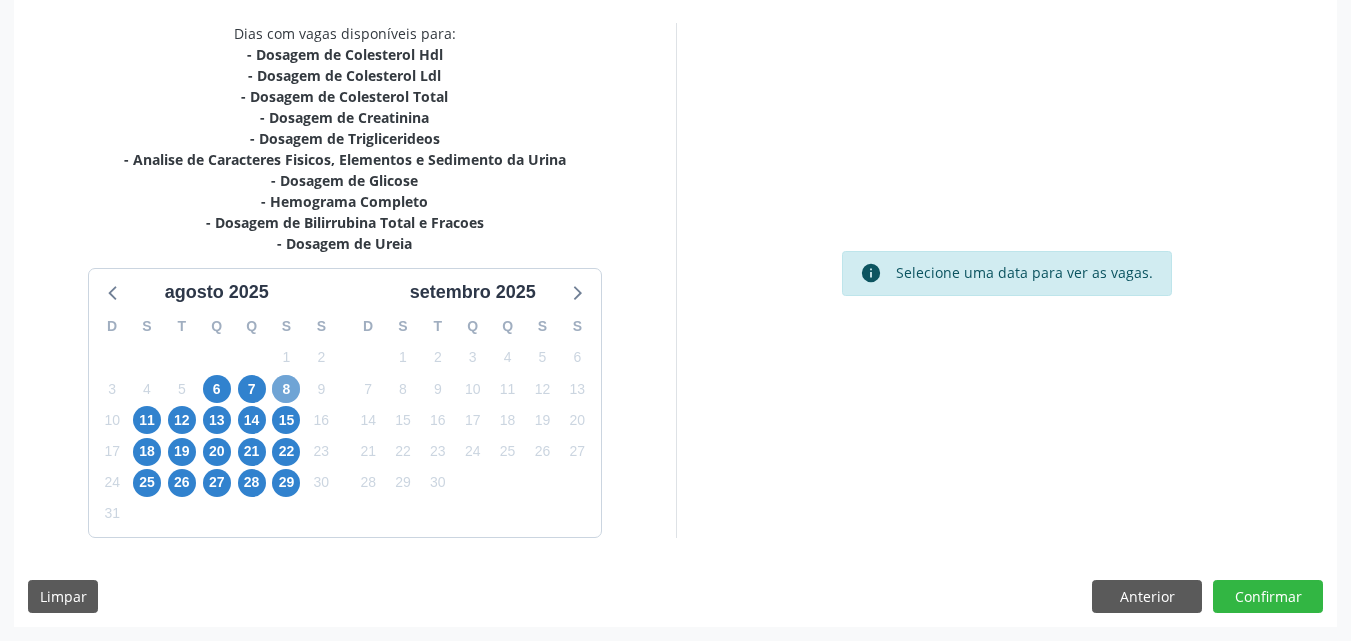 click on "8" at bounding box center [286, 389] 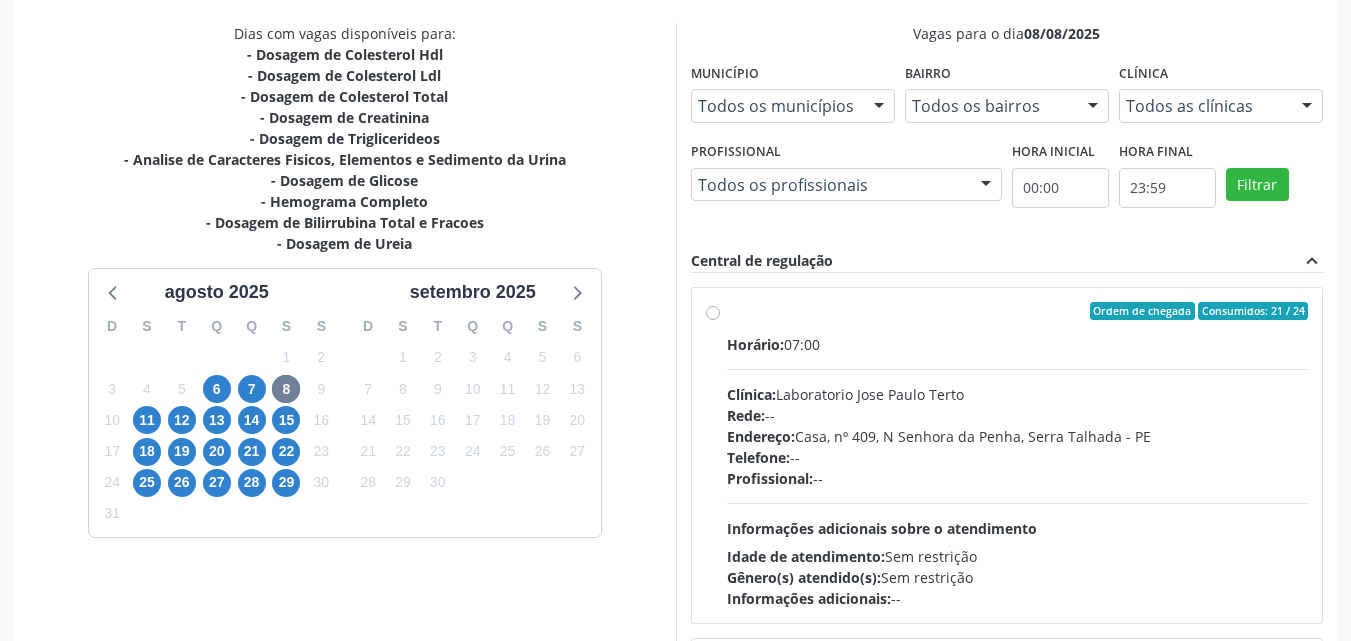 click on "Ordem de chegada
Consumidos: 21 / 24
Horário:   07:00
Clínica:  Laboratorio Jose Paulo Terto
Rede:
--
Endereço:   Casa, nº 409, N Senhora da Penha, Serra Talhada - PE
Telefone:   --
Profissional:
--
Informações adicionais sobre o atendimento
Idade de atendimento:
Sem restrição
Gênero(s) atendido(s):
Sem restrição
Informações adicionais:
--" at bounding box center [1007, 455] 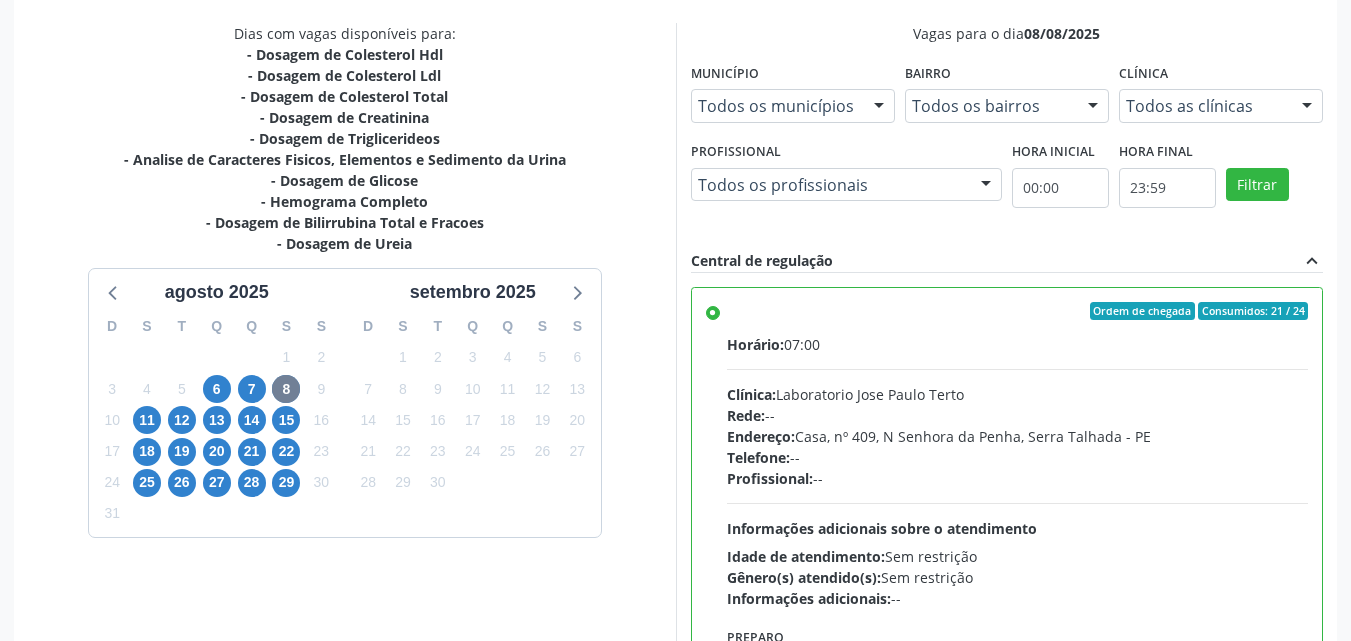 scroll, scrollTop: 554, scrollLeft: 0, axis: vertical 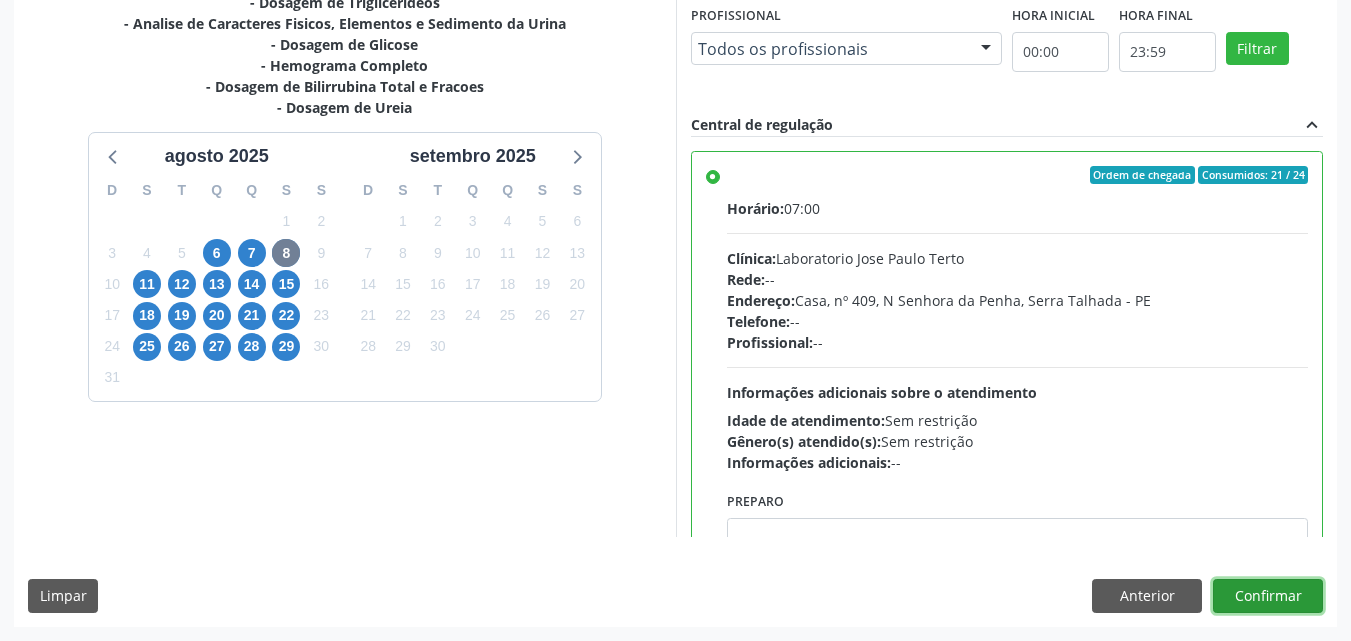 click on "Confirmar" at bounding box center [1268, 596] 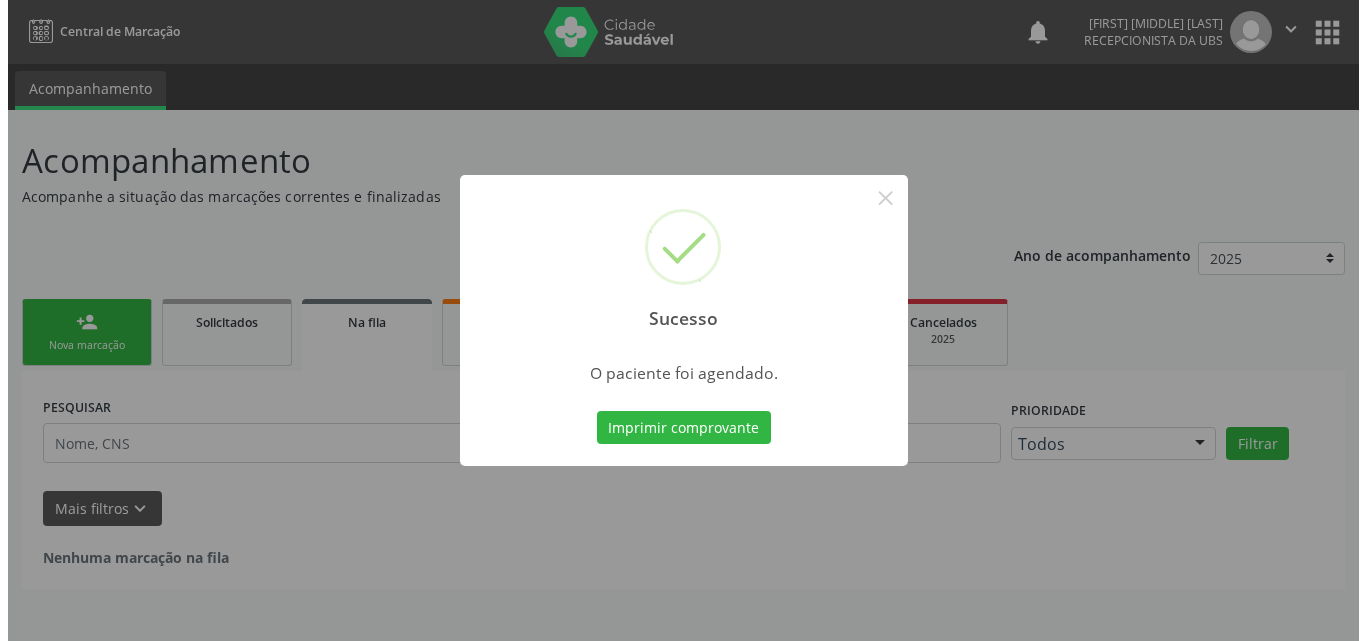 scroll, scrollTop: 0, scrollLeft: 0, axis: both 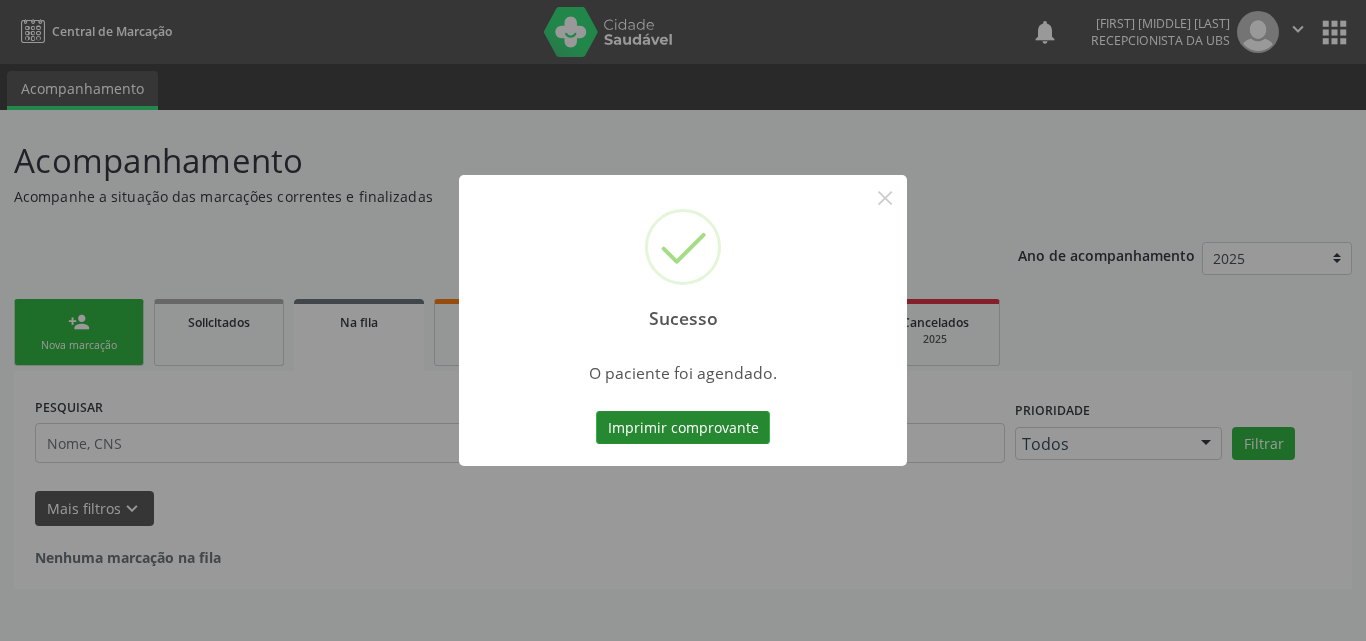 click on "Imprimir comprovante" at bounding box center (683, 428) 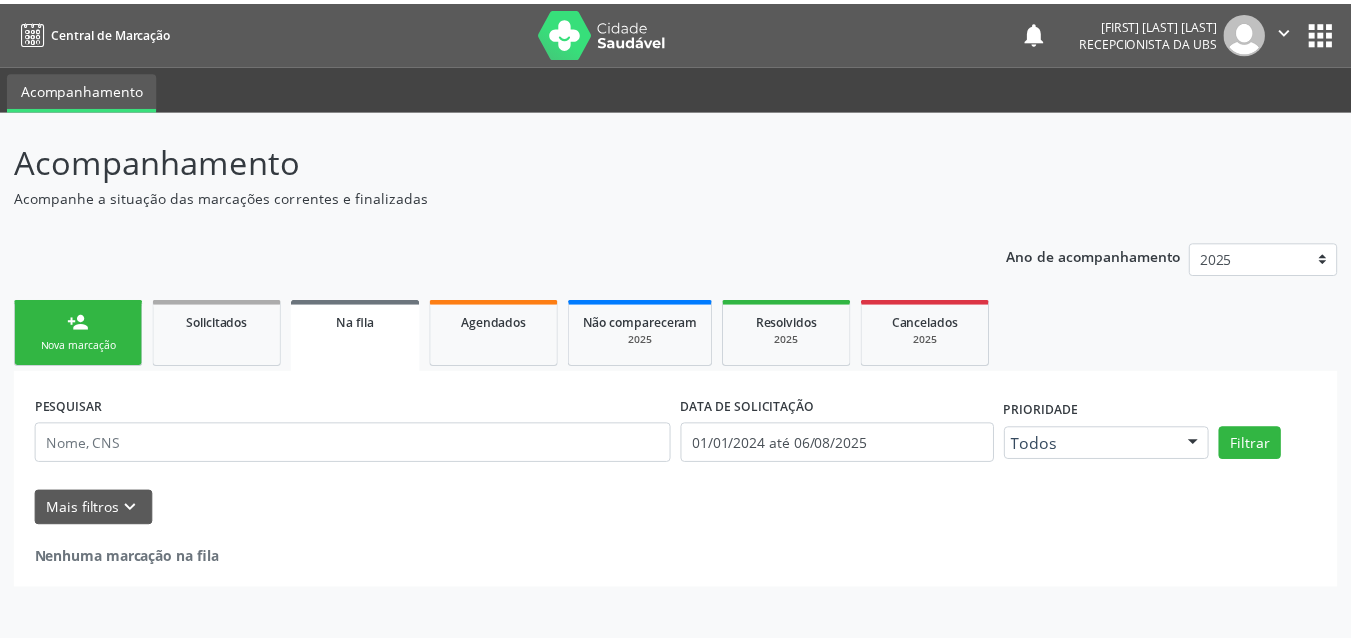 scroll, scrollTop: 0, scrollLeft: 0, axis: both 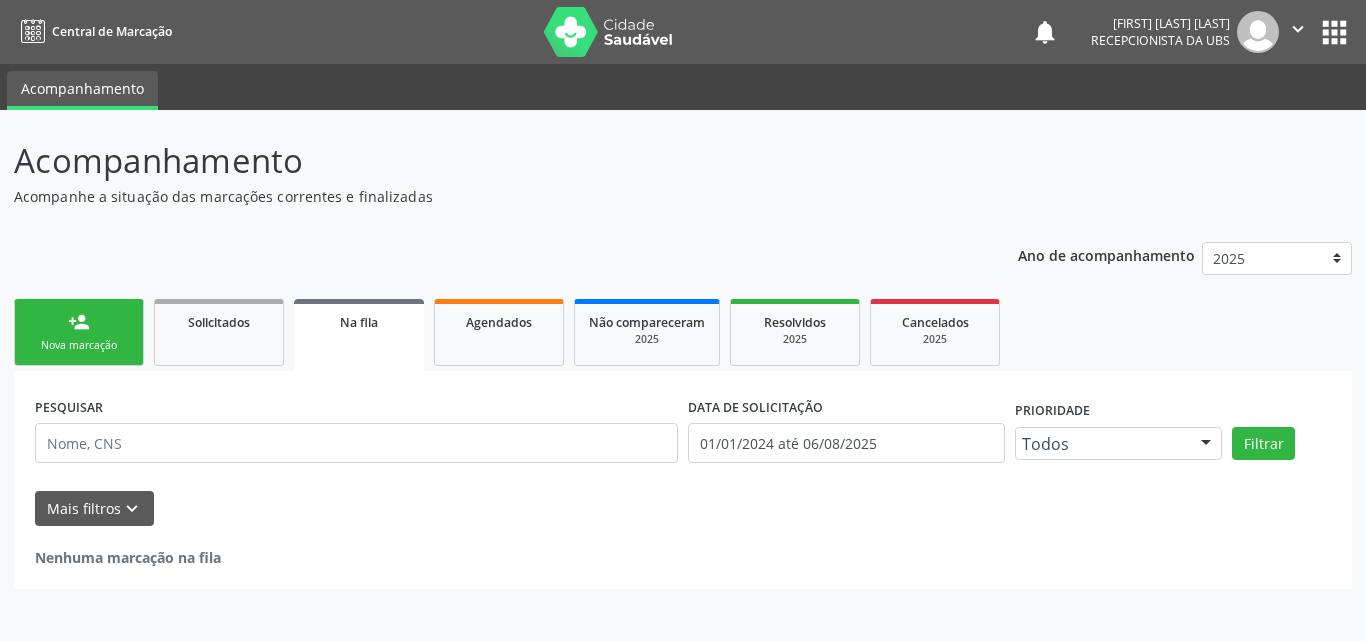 click on "Nova marcação" at bounding box center [79, 345] 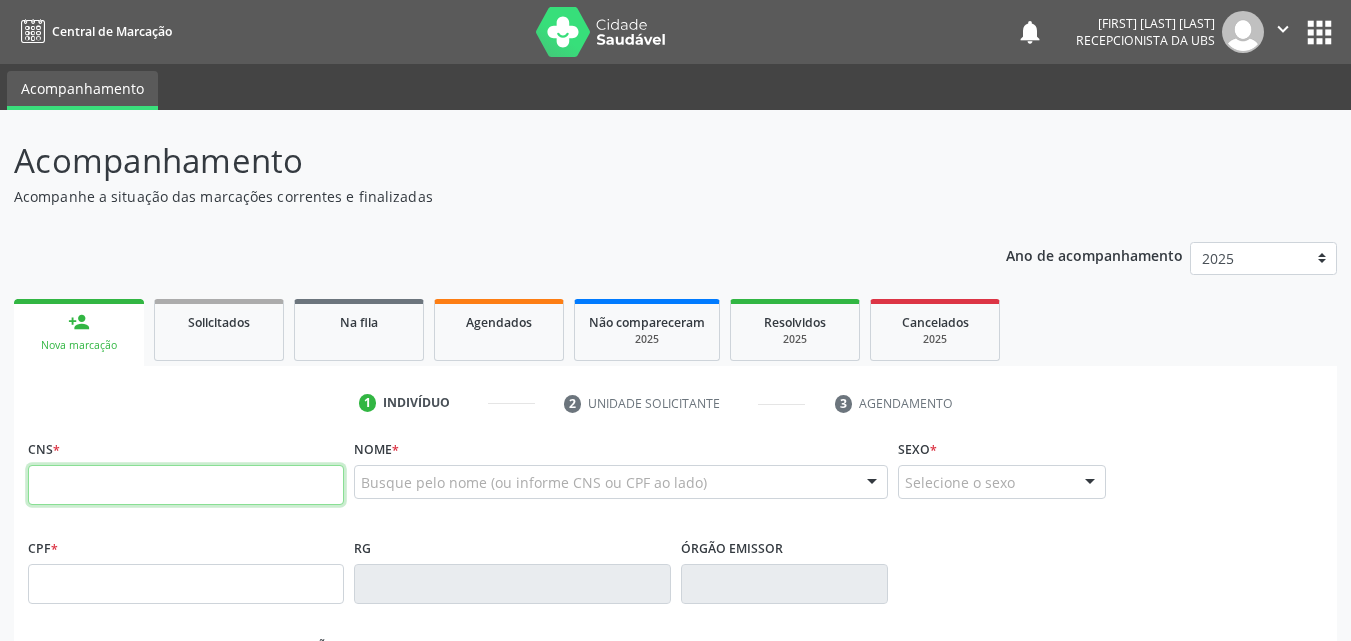 click at bounding box center [186, 485] 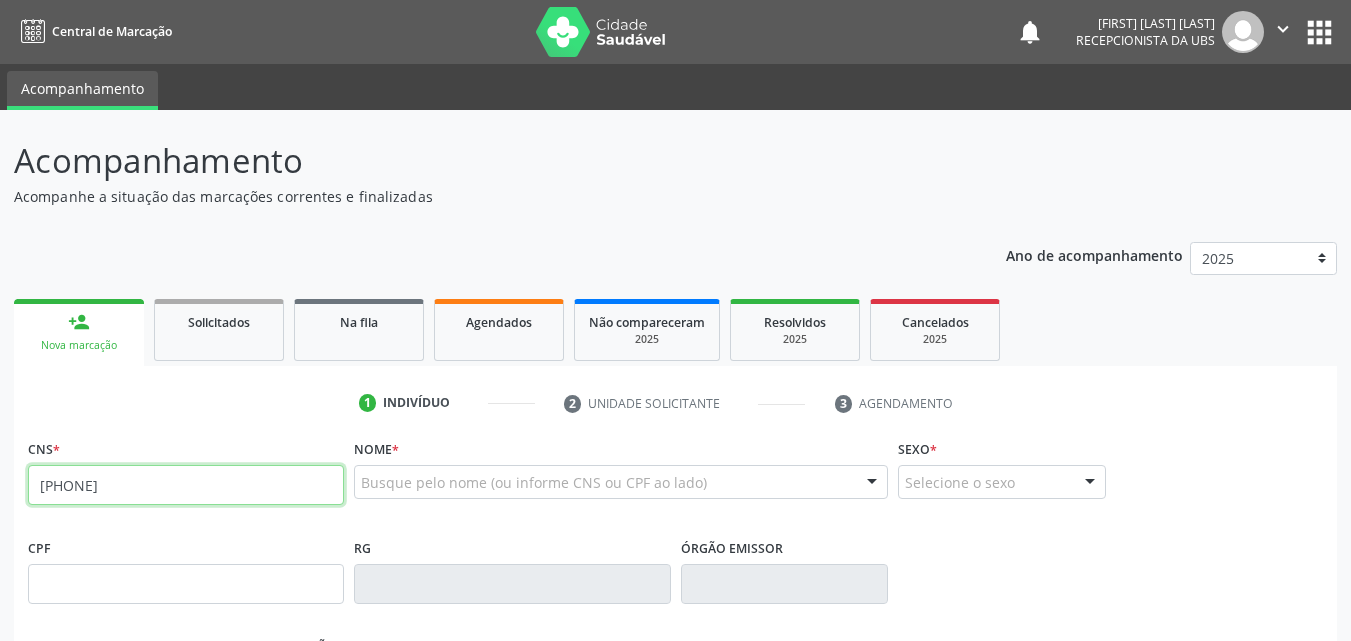 type on "[PHONE]" 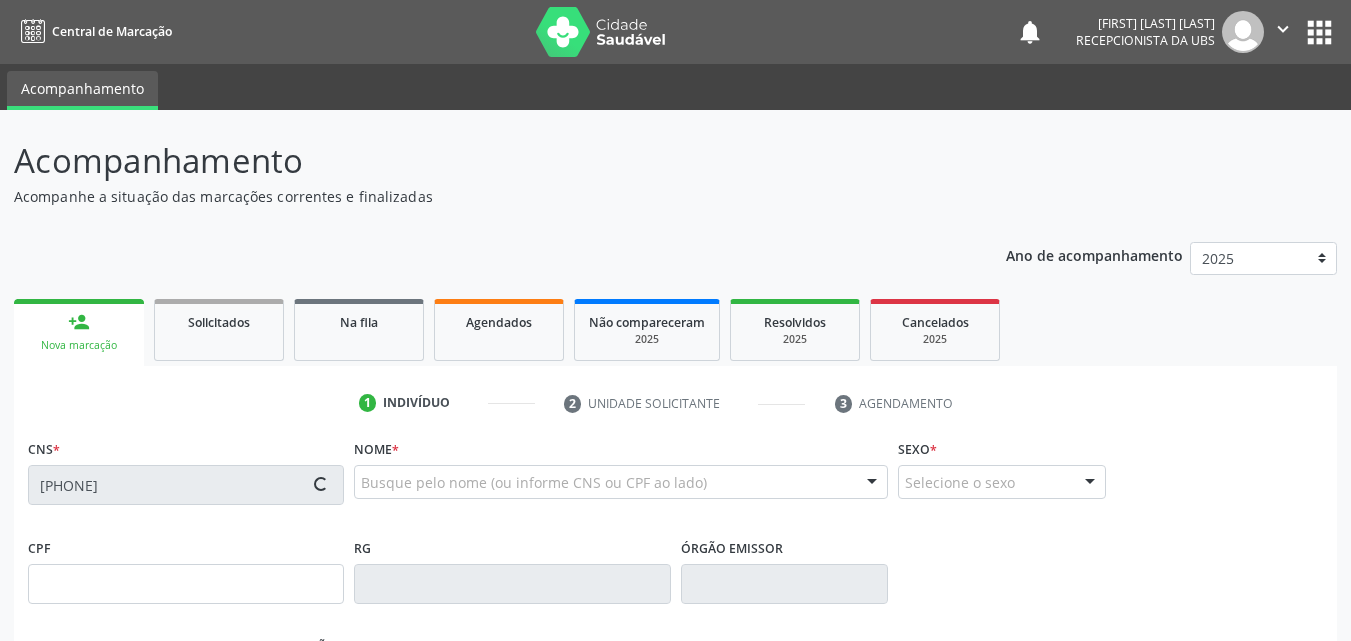 type on "[CPF]" 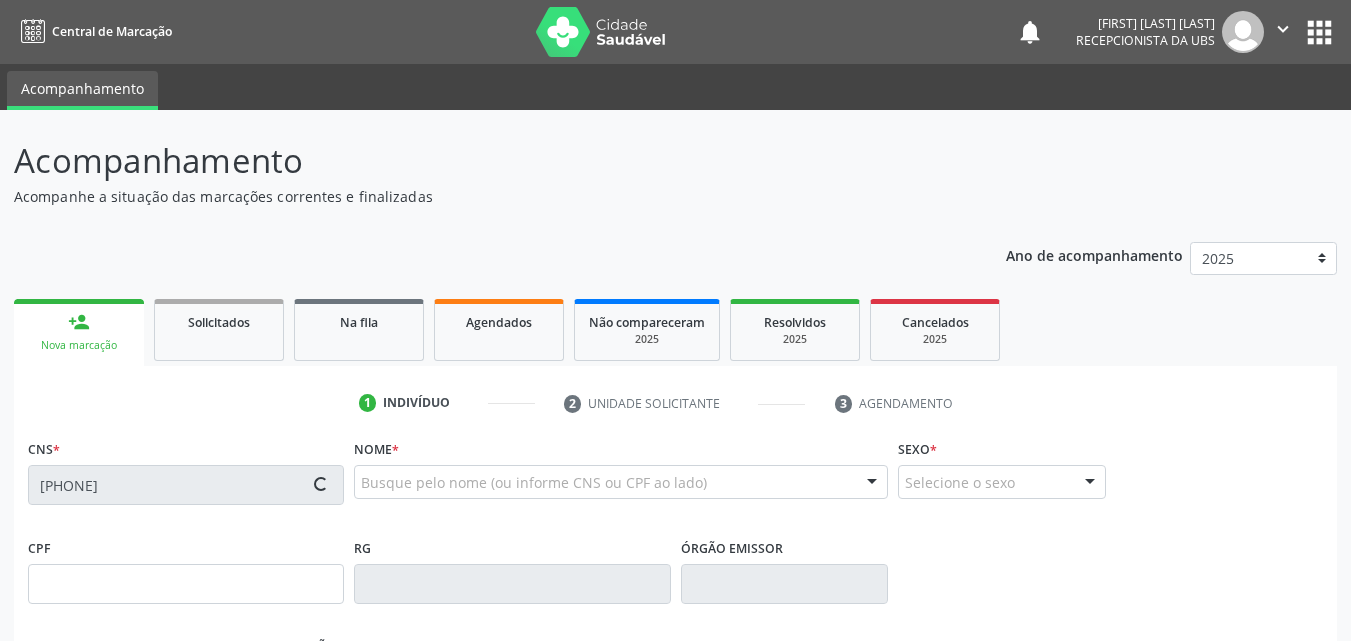 type on "[DATE]" 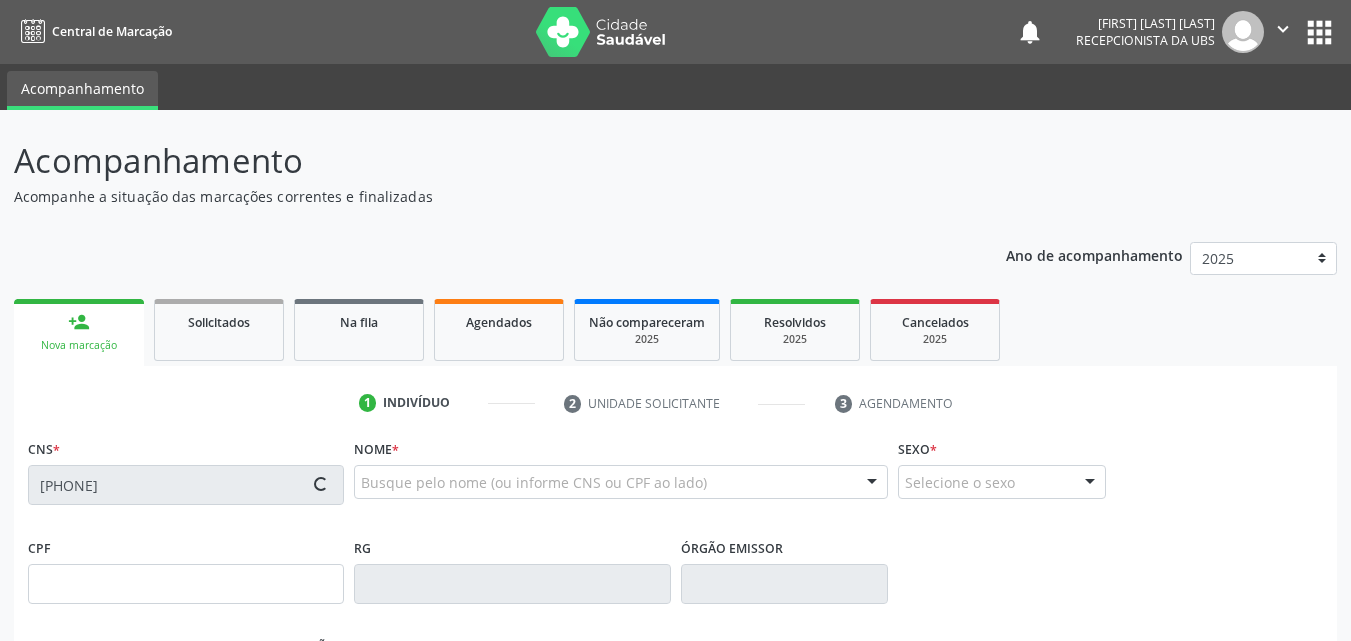 type on "[PHONE]" 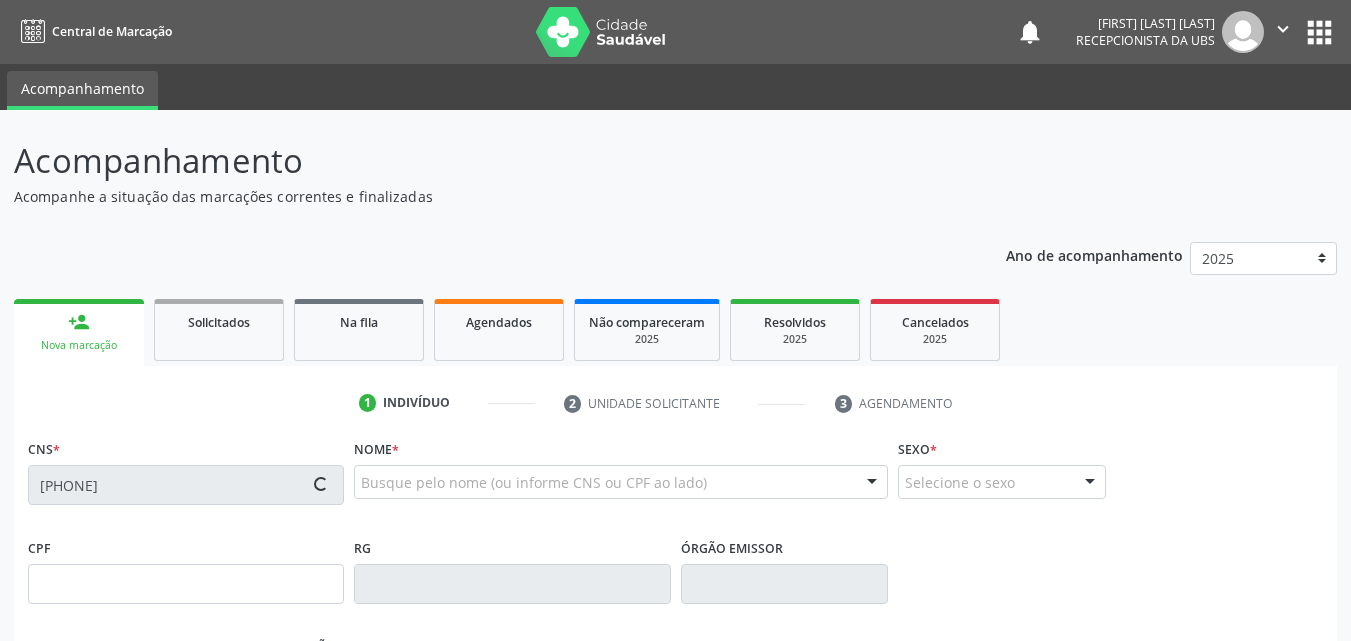 type on "[CPF]" 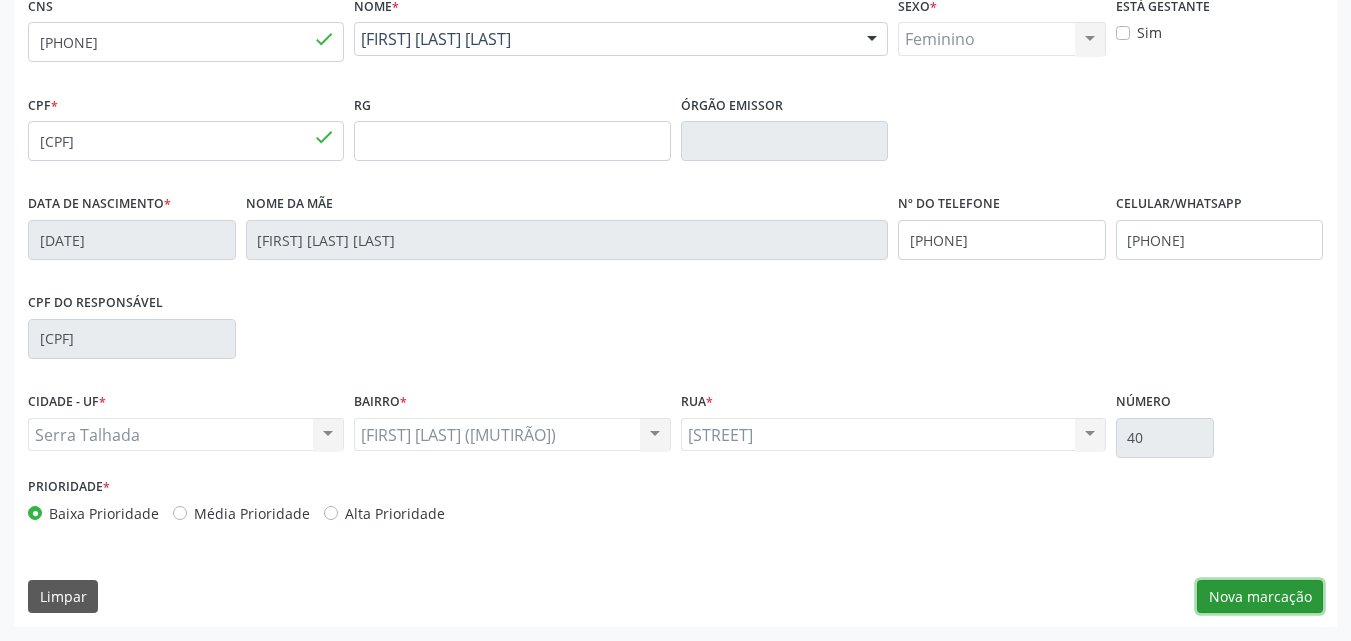 click on "Nova marcação" at bounding box center [1260, 597] 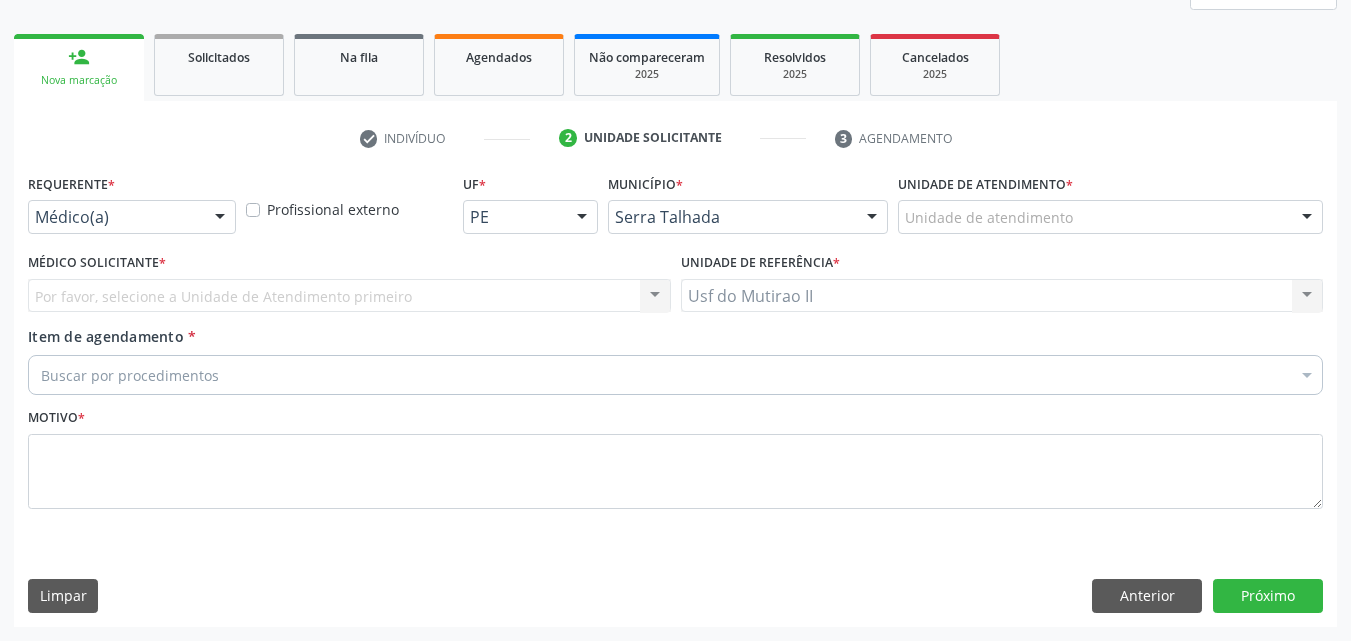 scroll, scrollTop: 265, scrollLeft: 0, axis: vertical 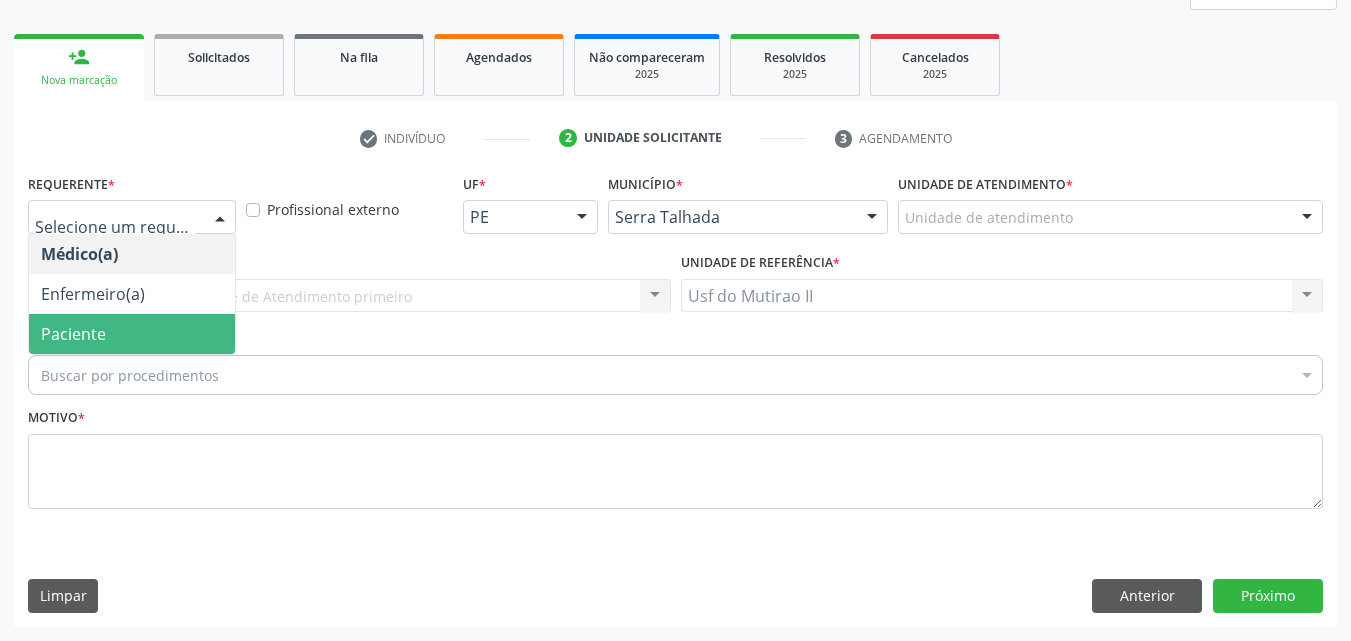 click on "Paciente" at bounding box center (132, 334) 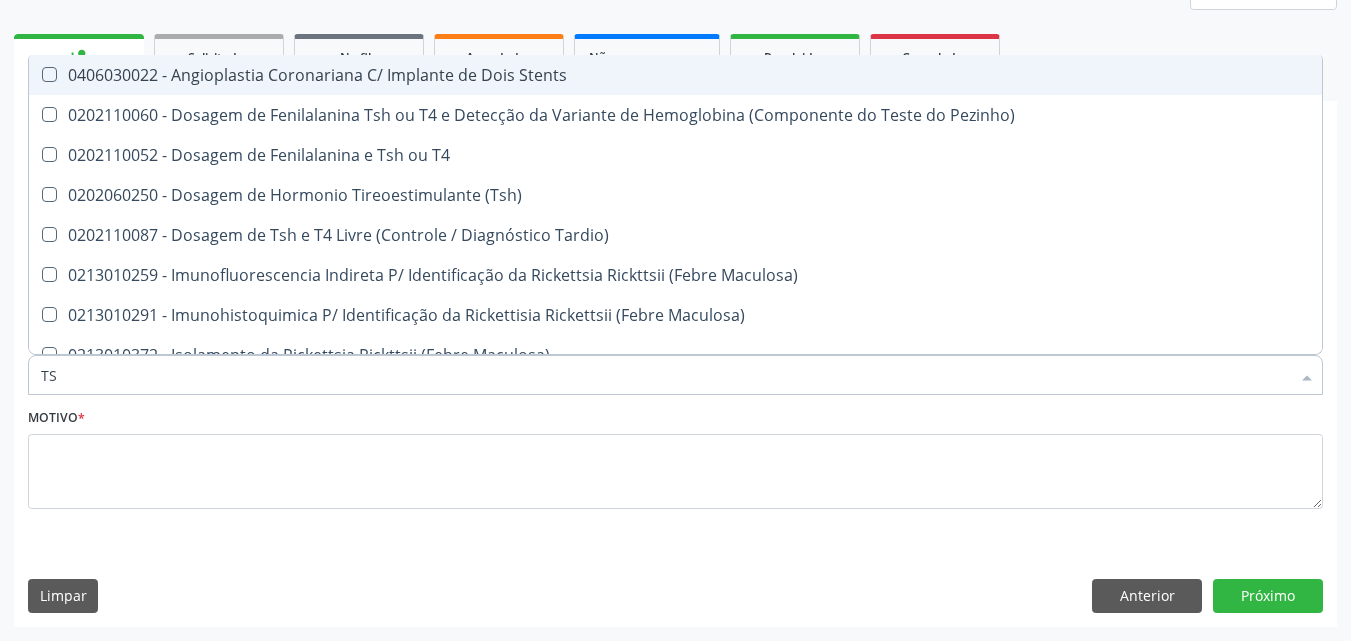 type on "TSH" 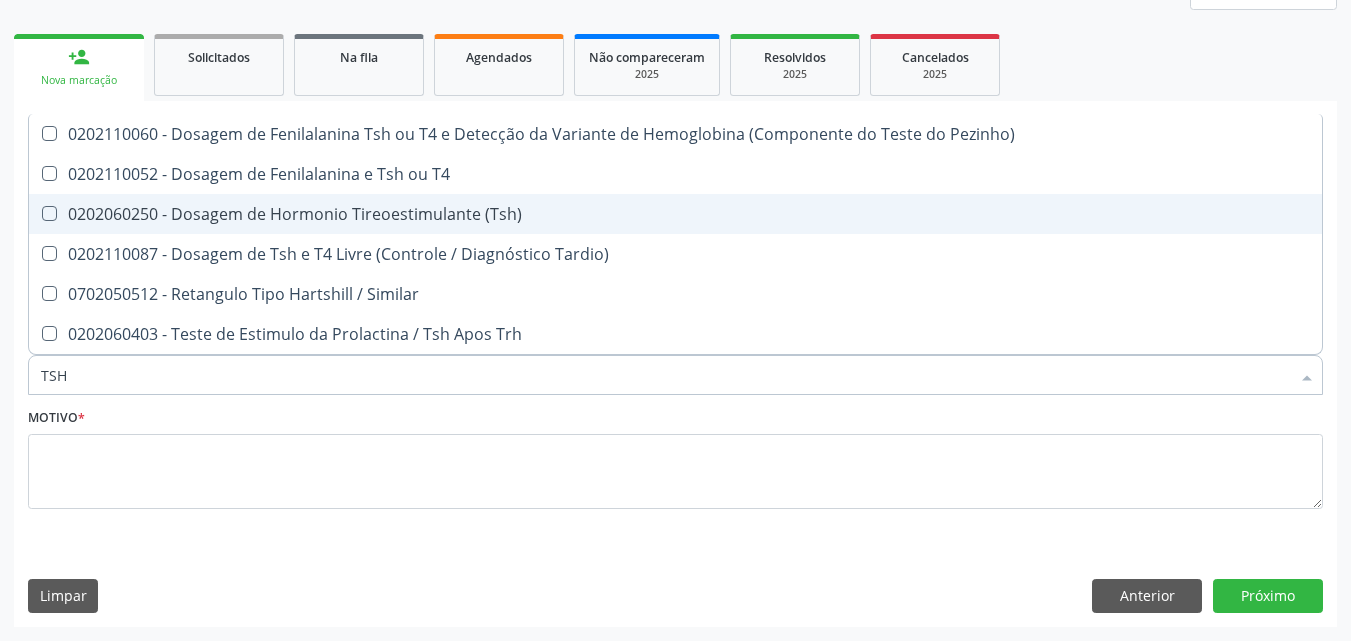 click on "0202060250 - Dosagem de Hormonio Tireoestimulante (Tsh)" at bounding box center [675, 214] 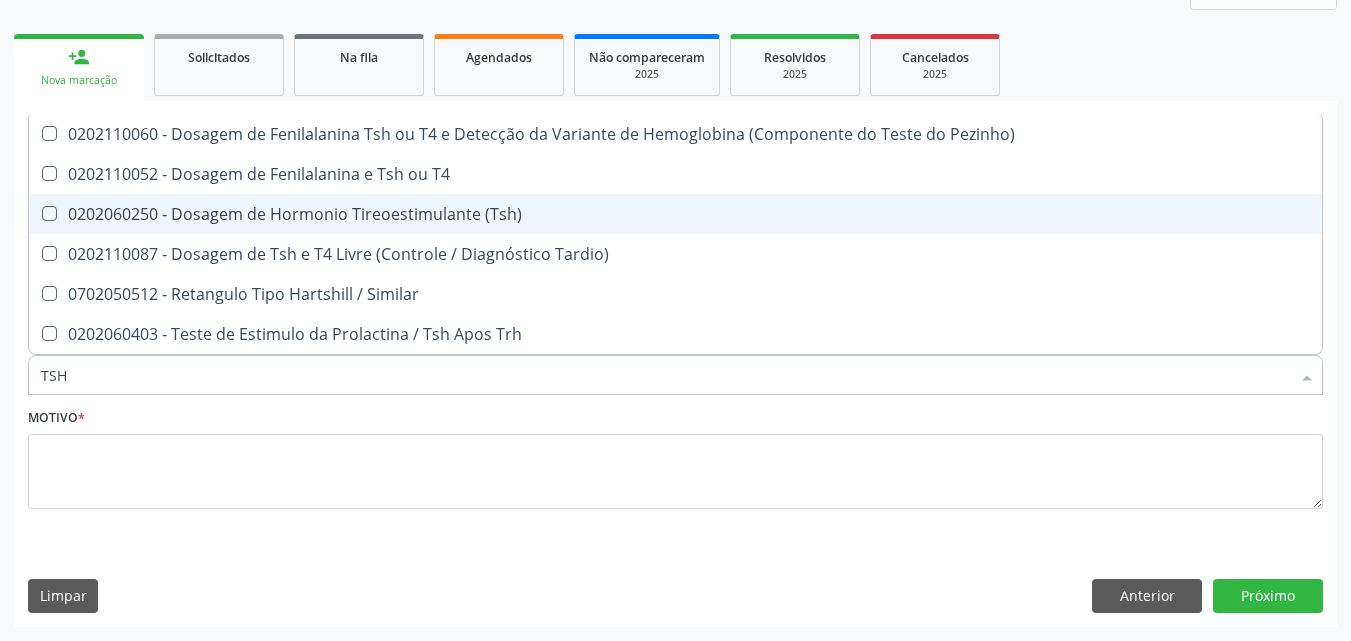 checkbox on "true" 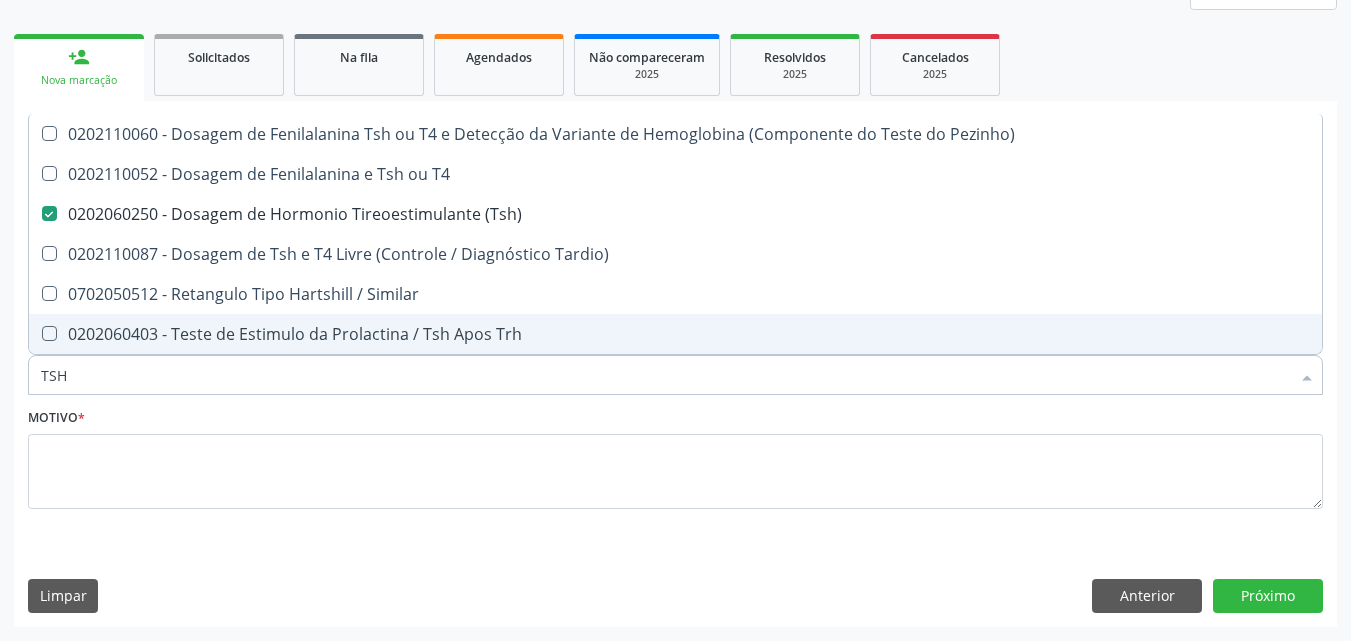 drag, startPoint x: 167, startPoint y: 382, endPoint x: 0, endPoint y: 382, distance: 167 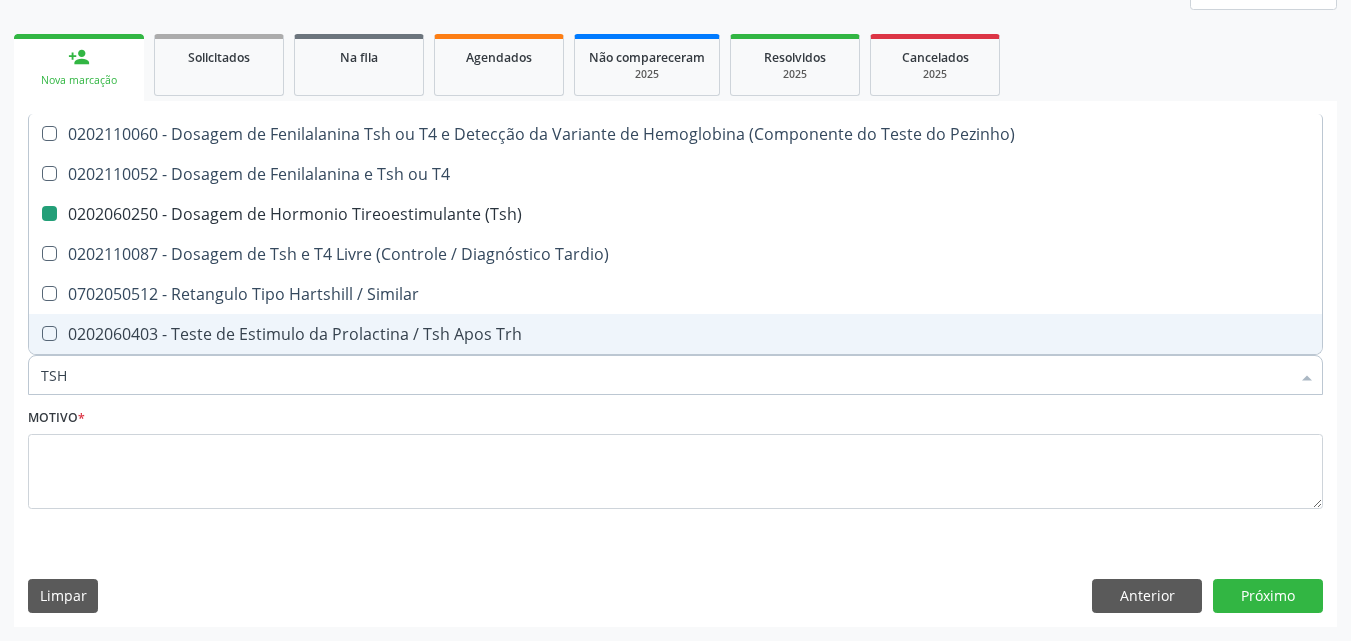 type 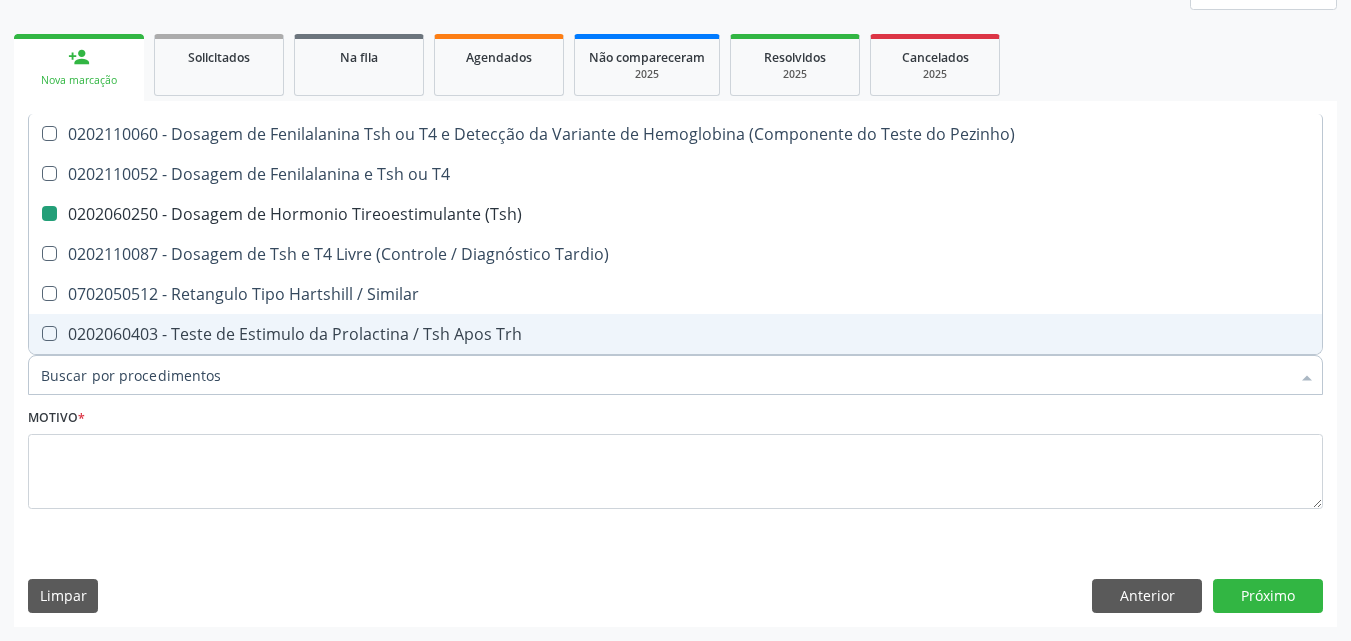 checkbox on "false" 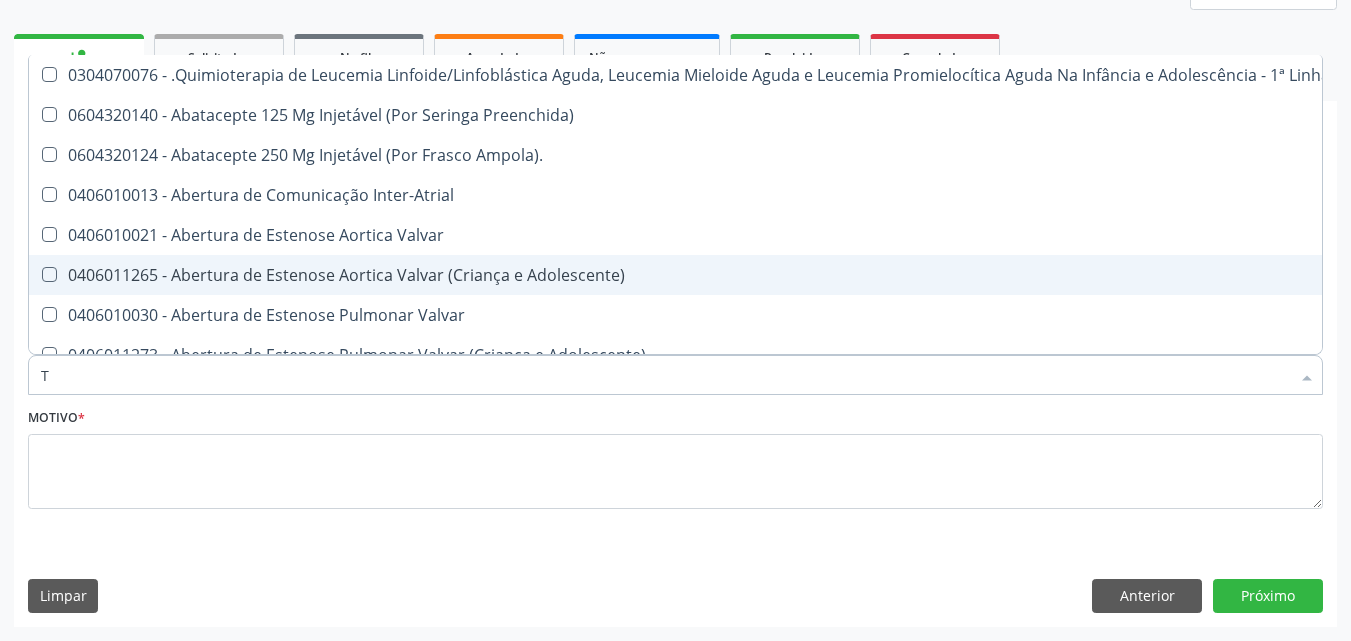 type on "T4" 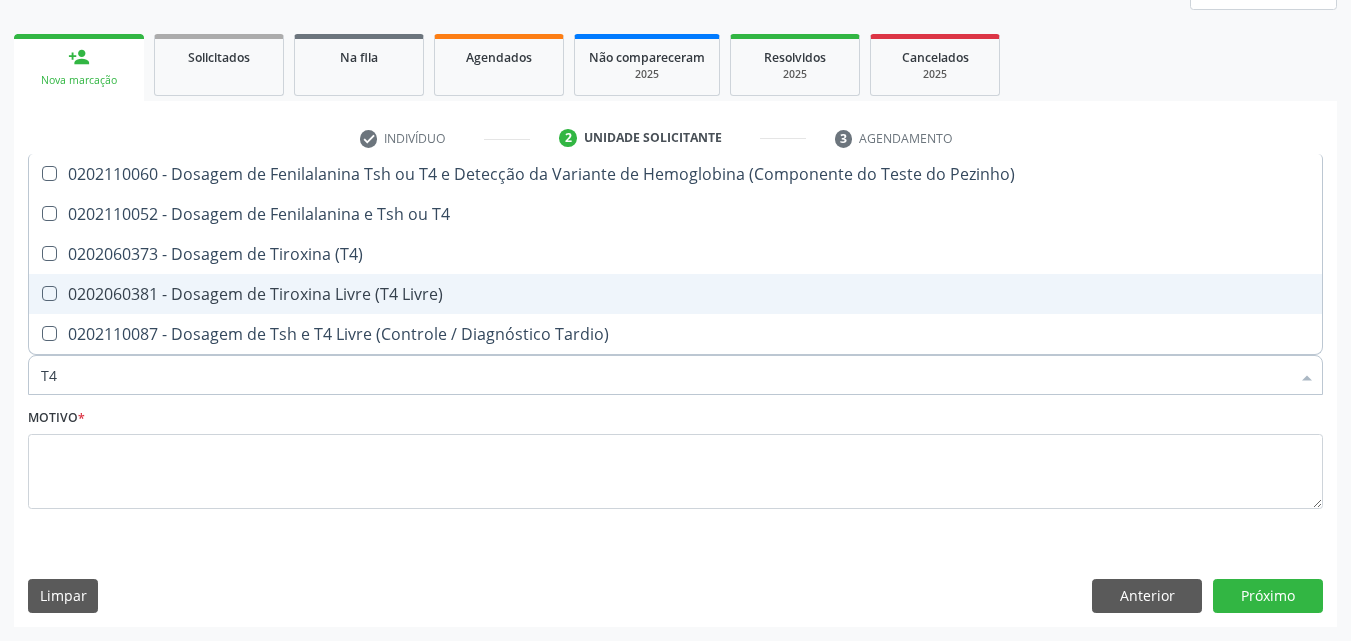 click on "0202060381 - Dosagem de Tiroxina Livre (T4 Livre)" at bounding box center [675, 294] 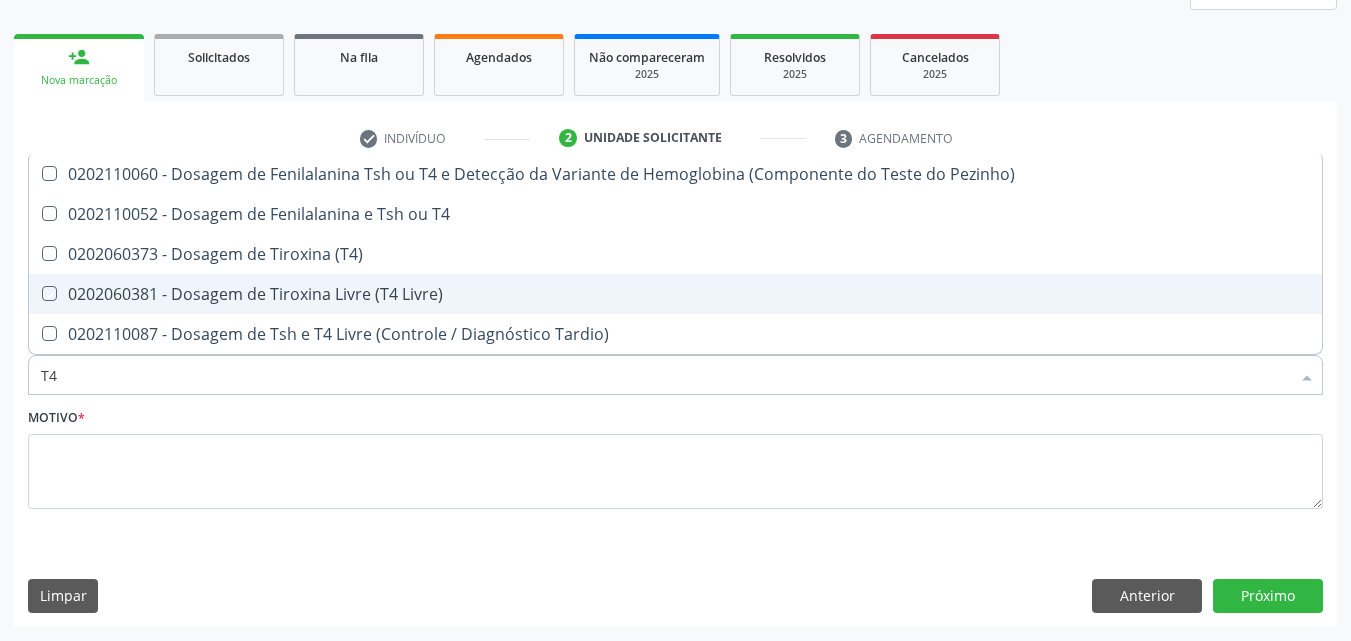 checkbox on "true" 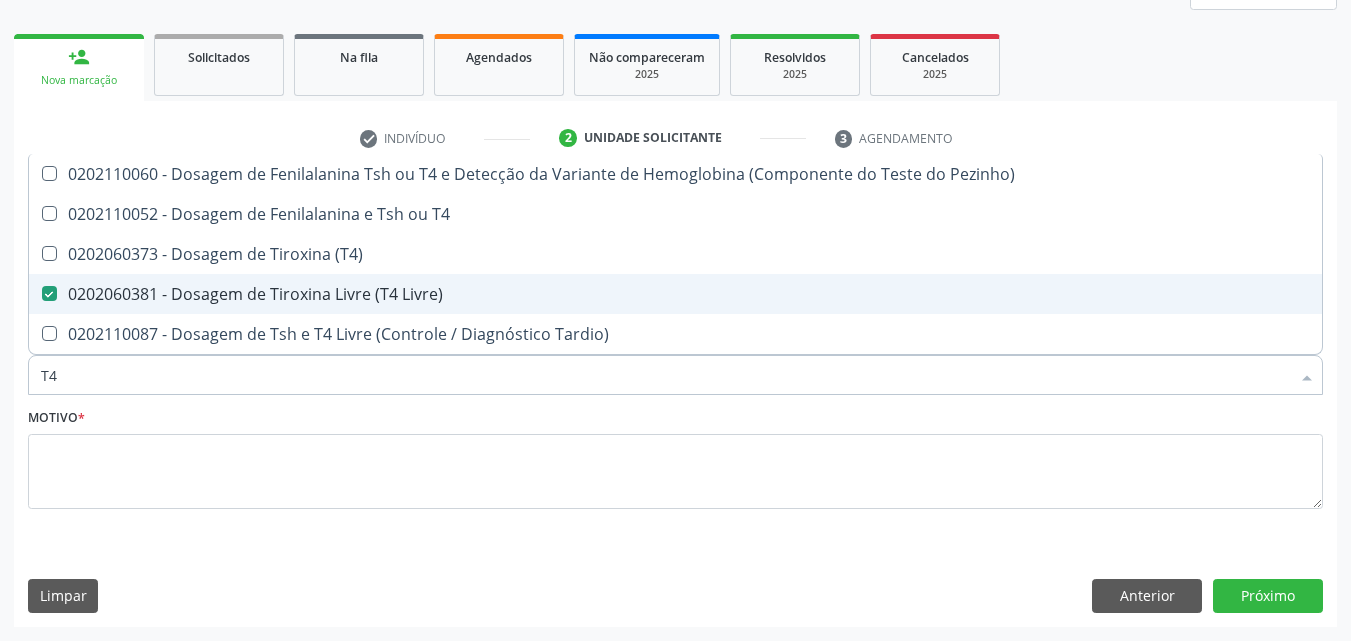 type on "T" 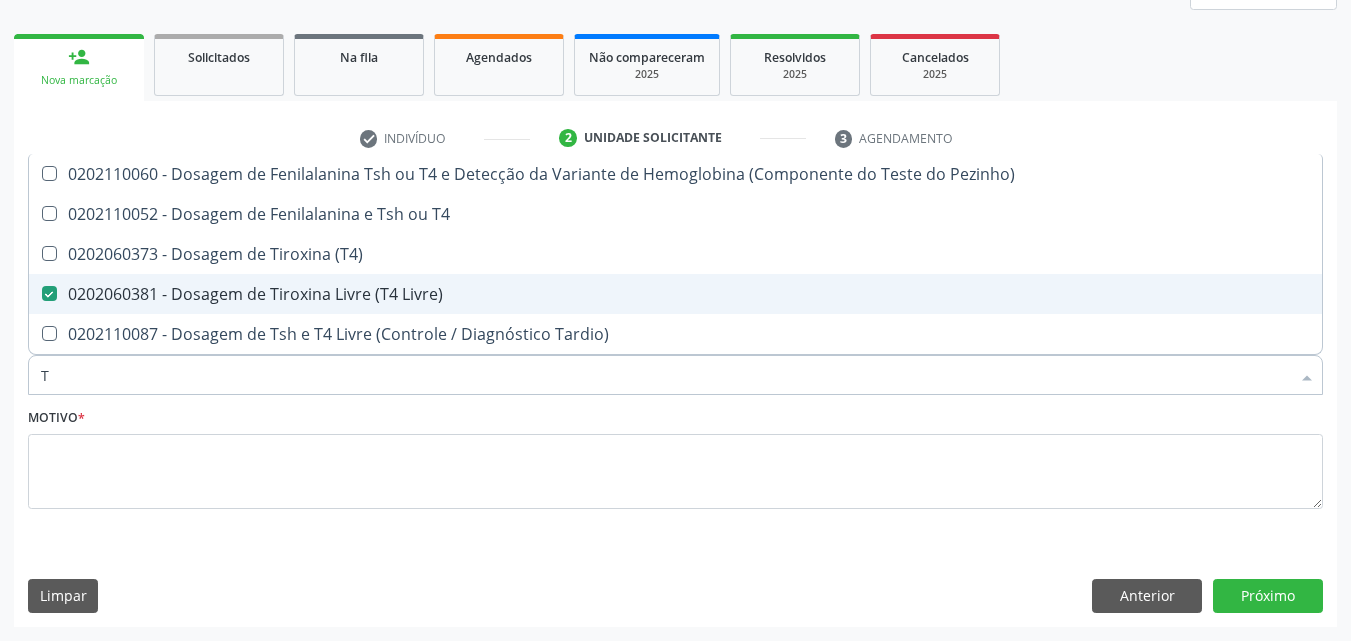 type 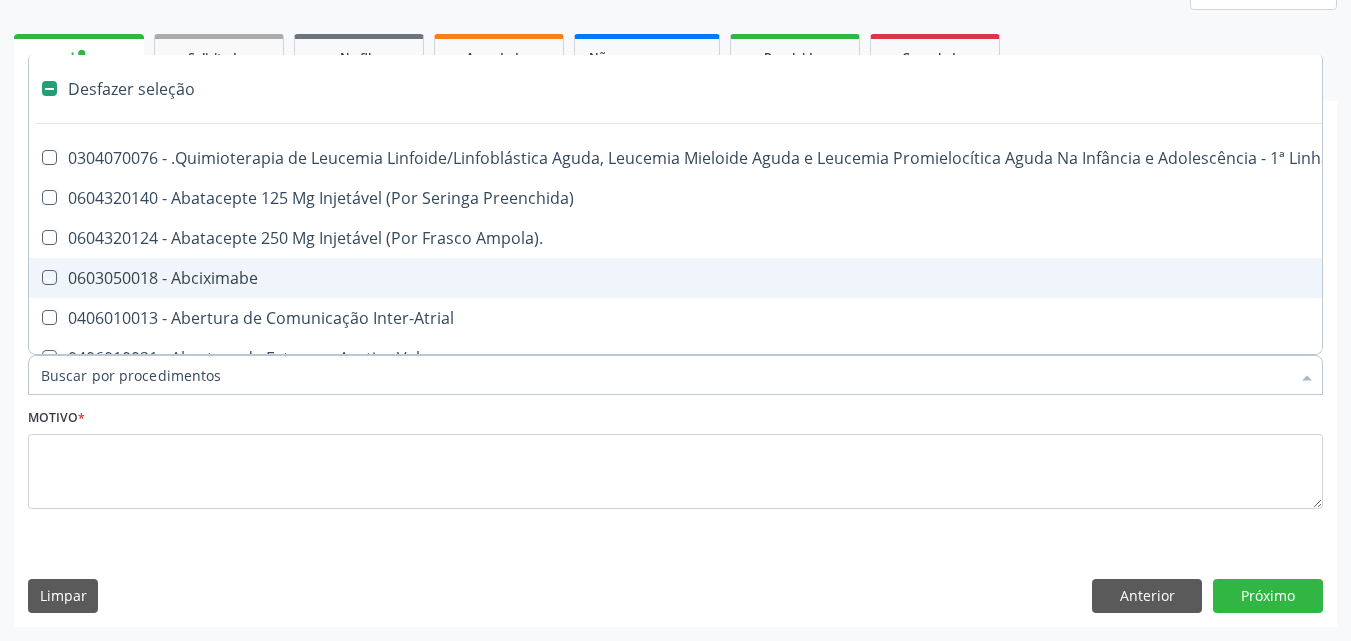 checkbox on "false" 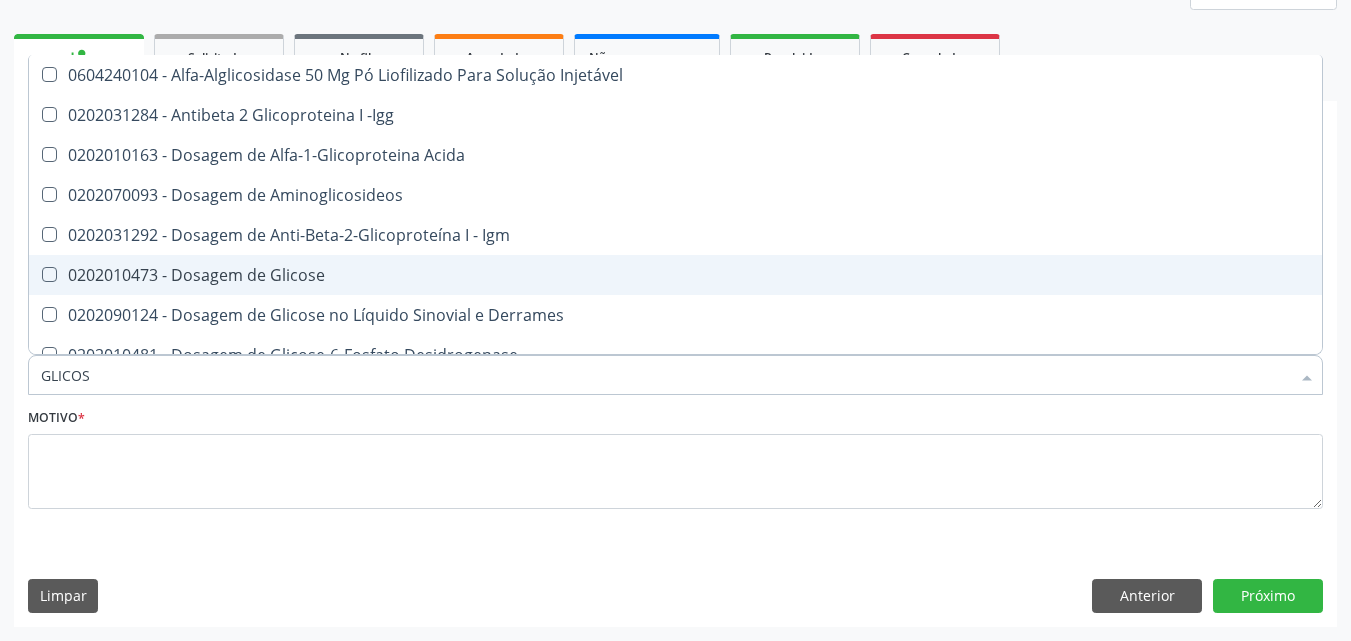 type on "GLICOSI" 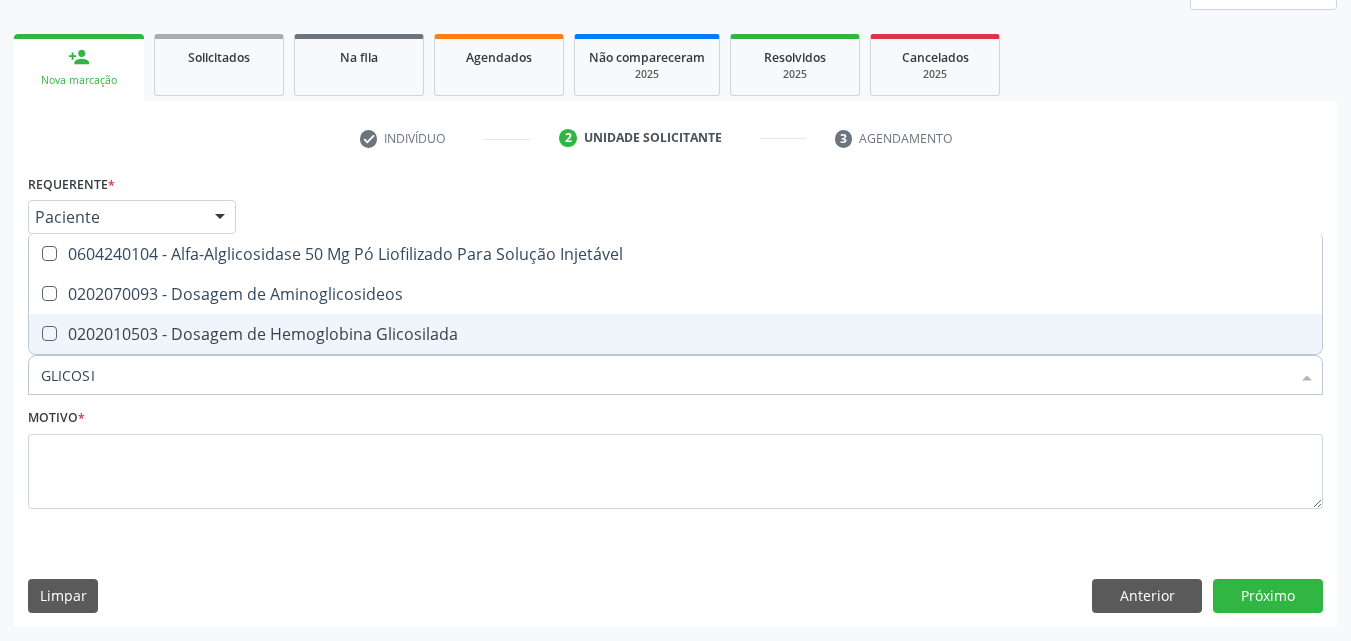 click on "0202010503 - Dosagem de Hemoglobina Glicosilada" at bounding box center (675, 334) 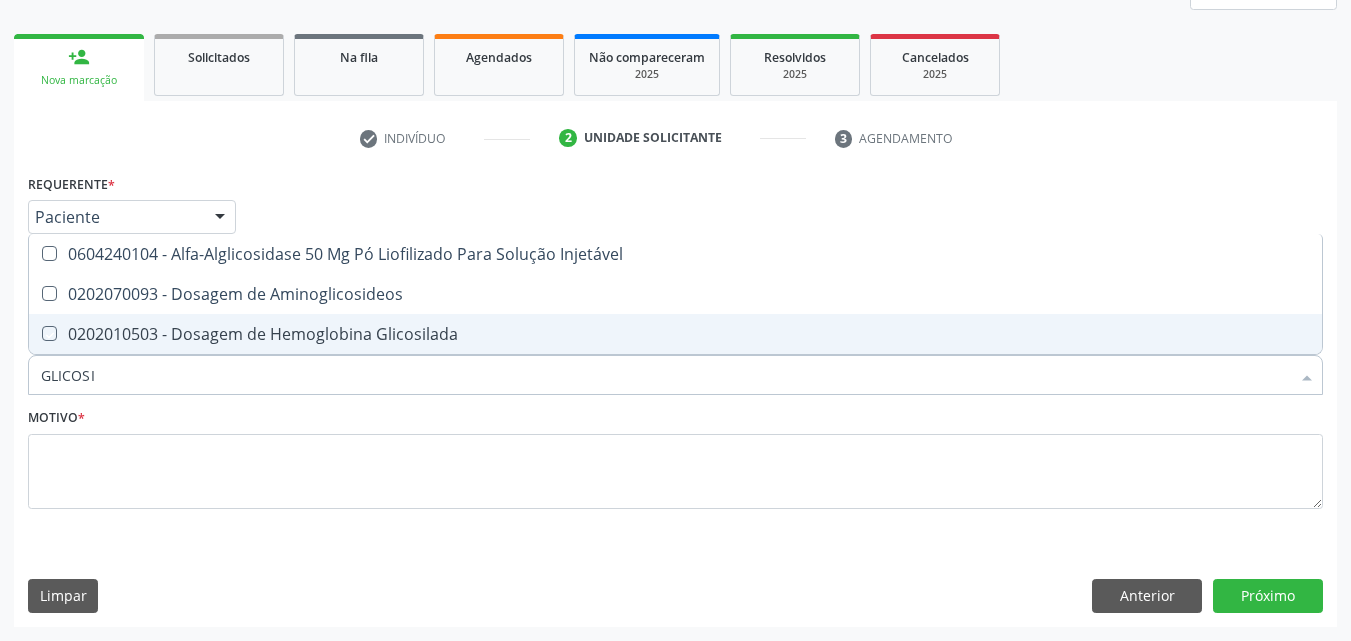 checkbox on "true" 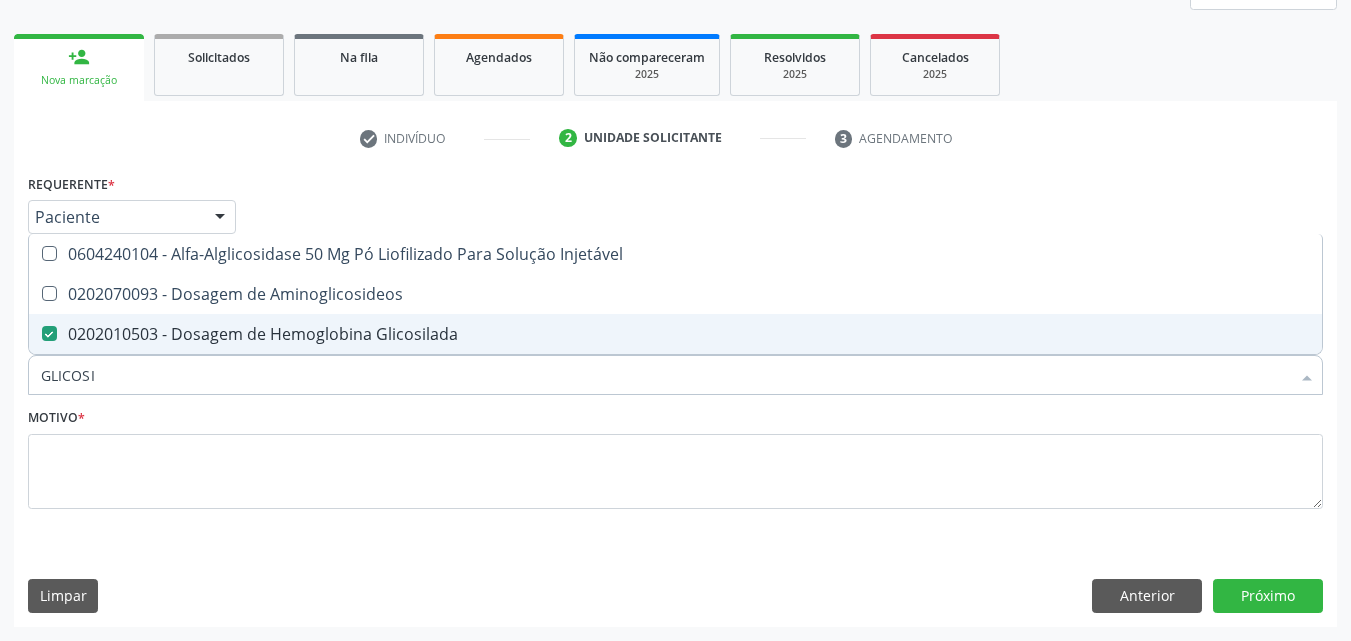 drag, startPoint x: 140, startPoint y: 393, endPoint x: 5, endPoint y: 388, distance: 135.09256 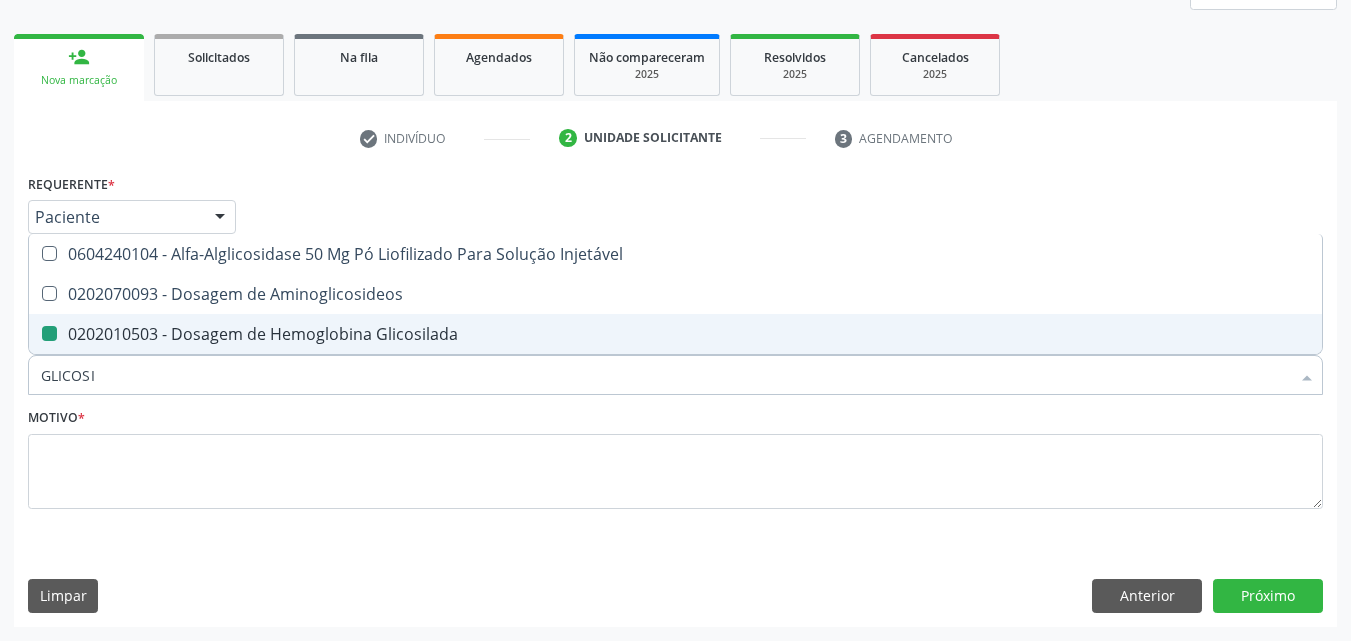 type 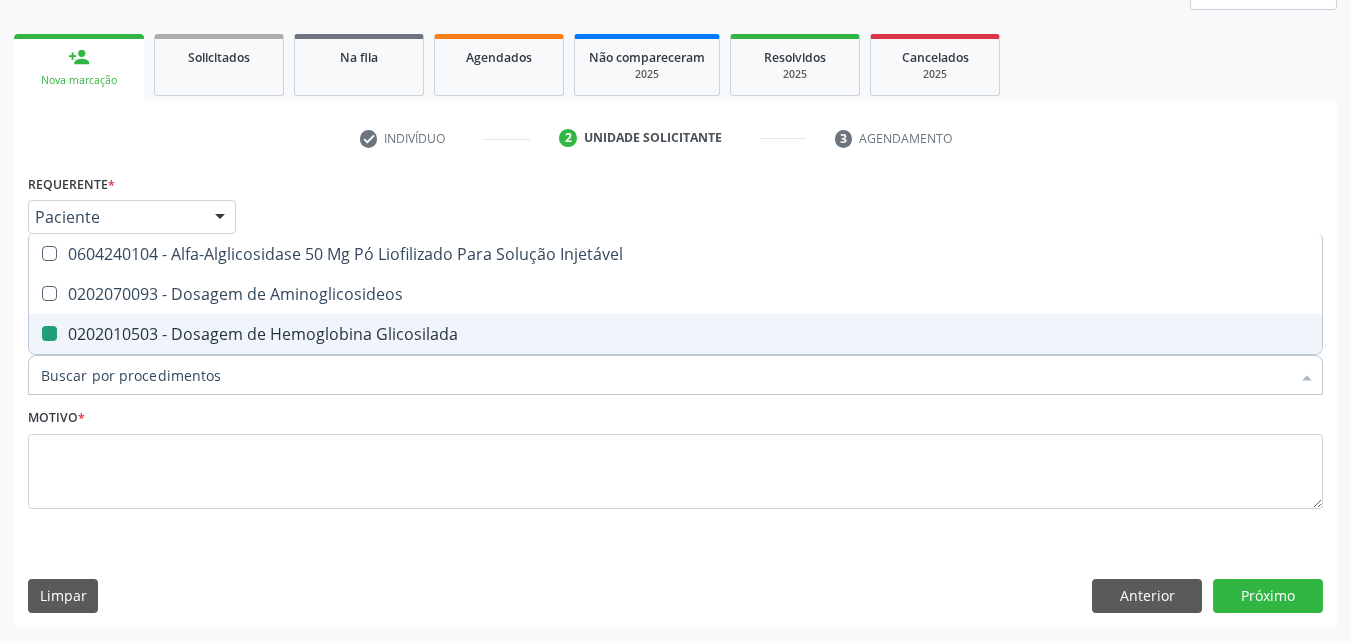 checkbox on "false" 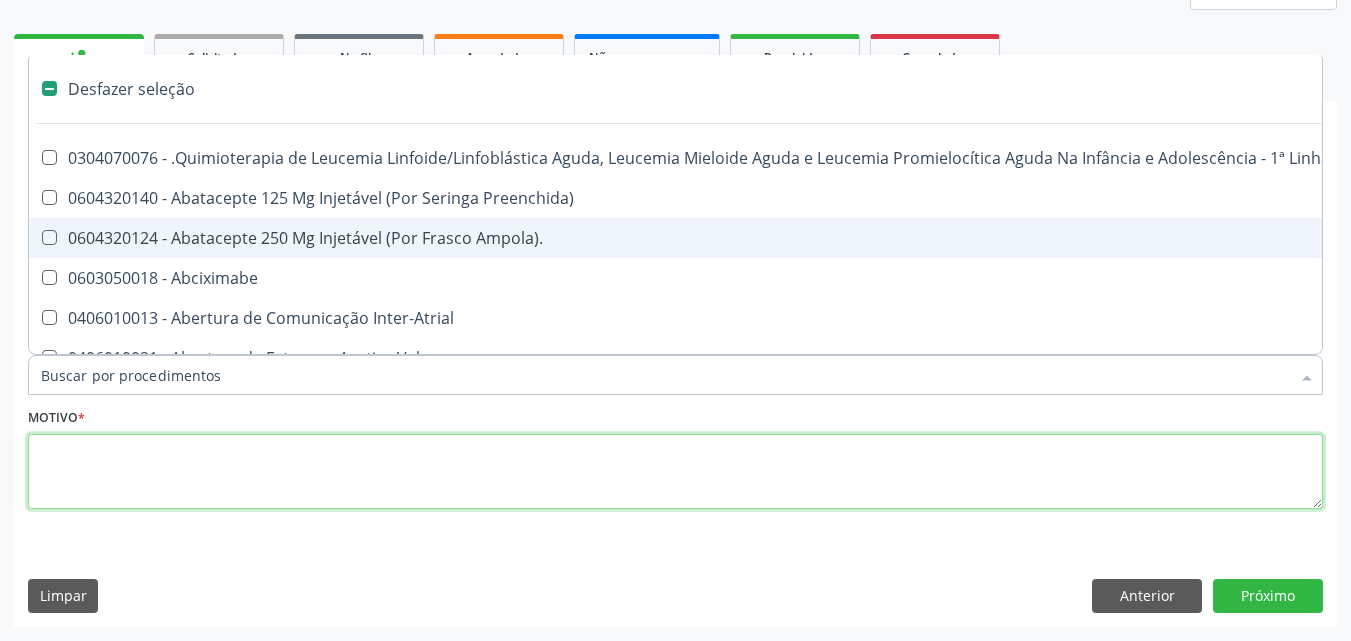 click at bounding box center [675, 472] 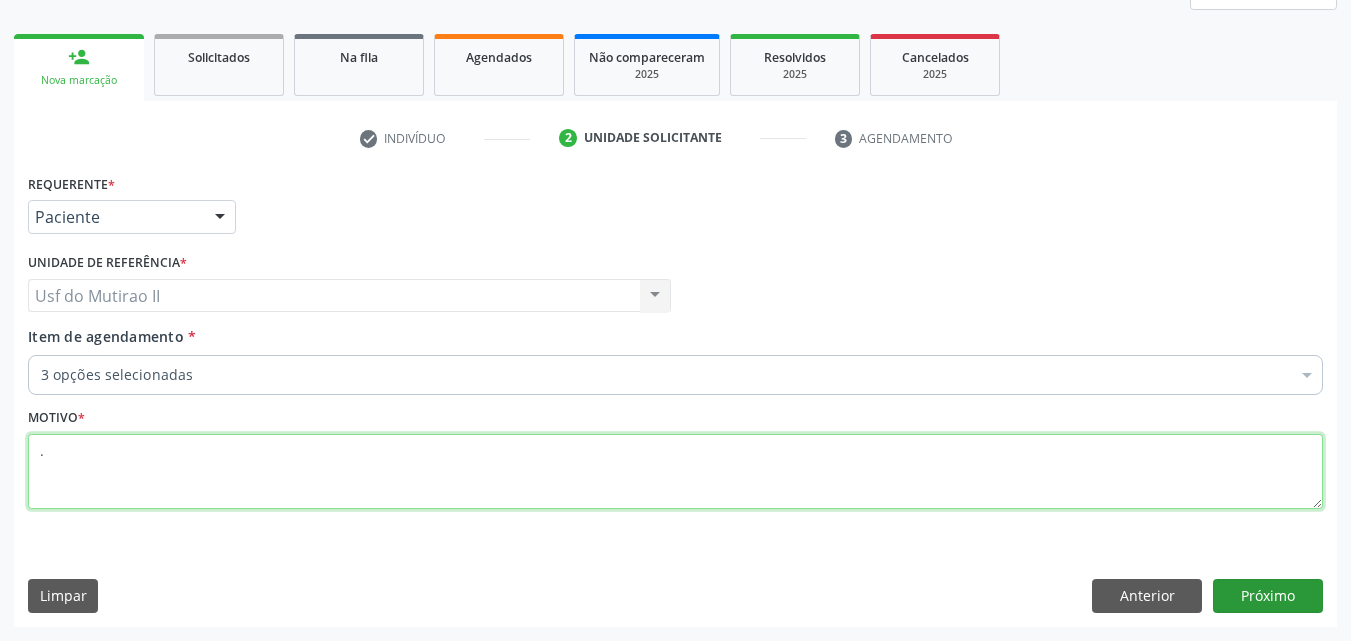 type on "." 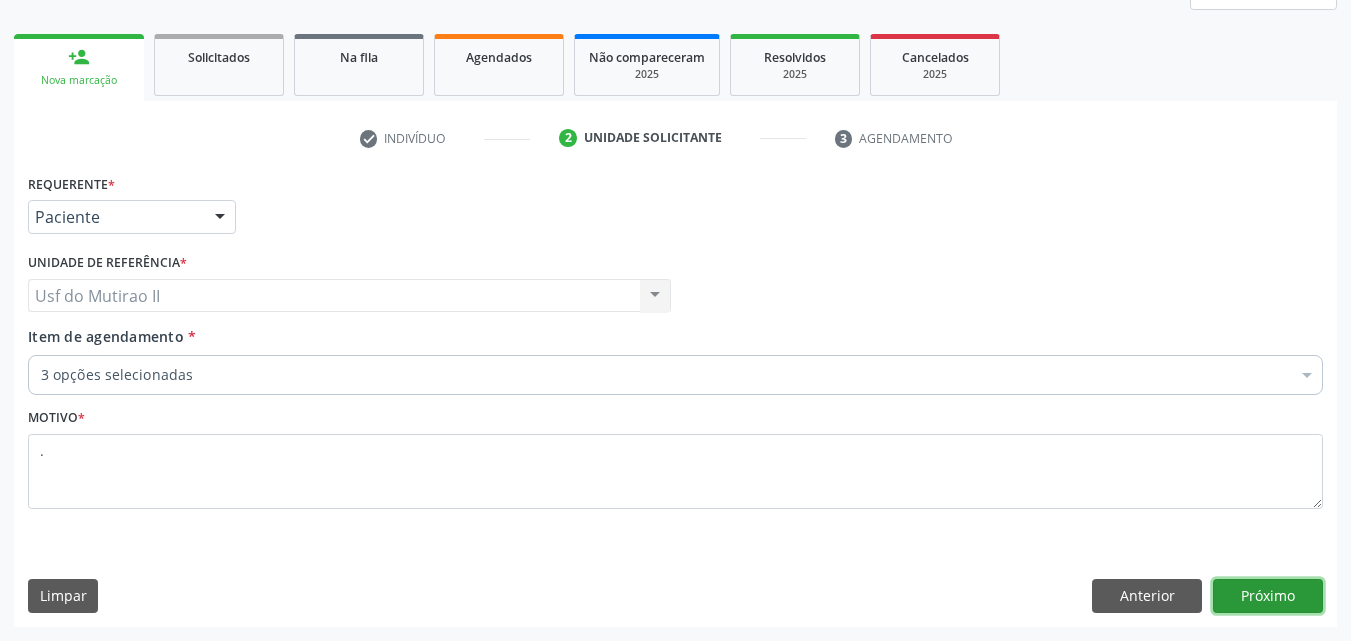 click on "Próximo" at bounding box center [1268, 596] 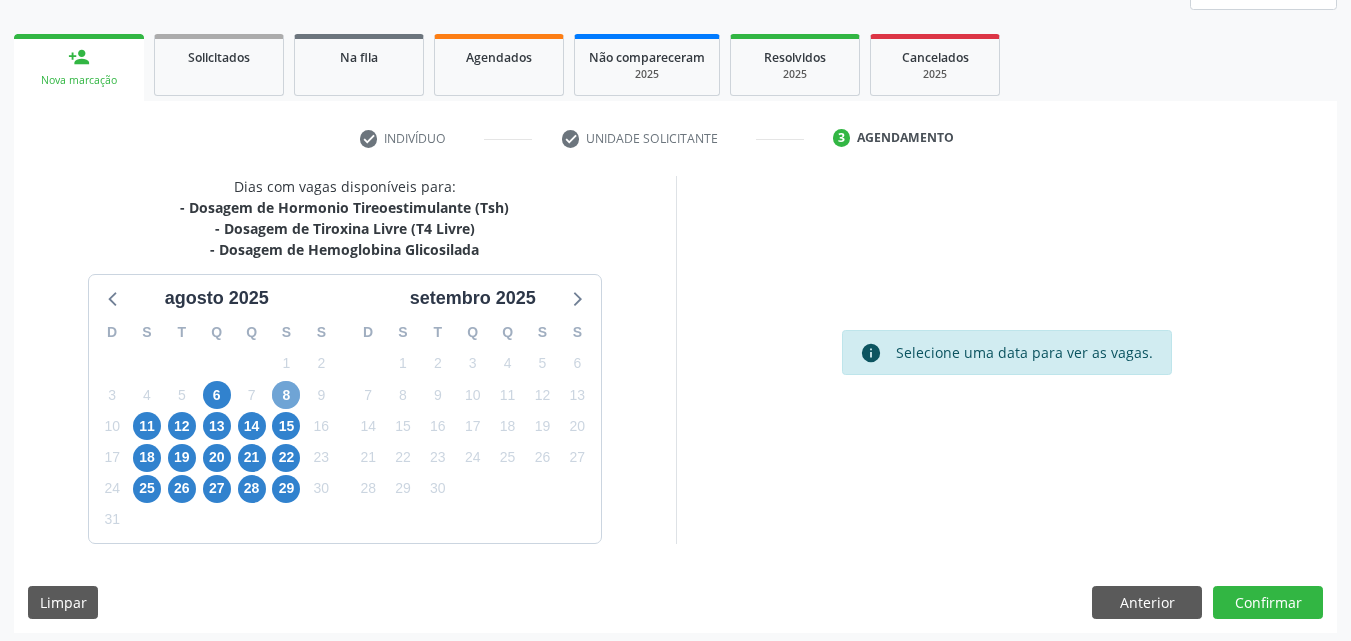 click on "8" at bounding box center [286, 395] 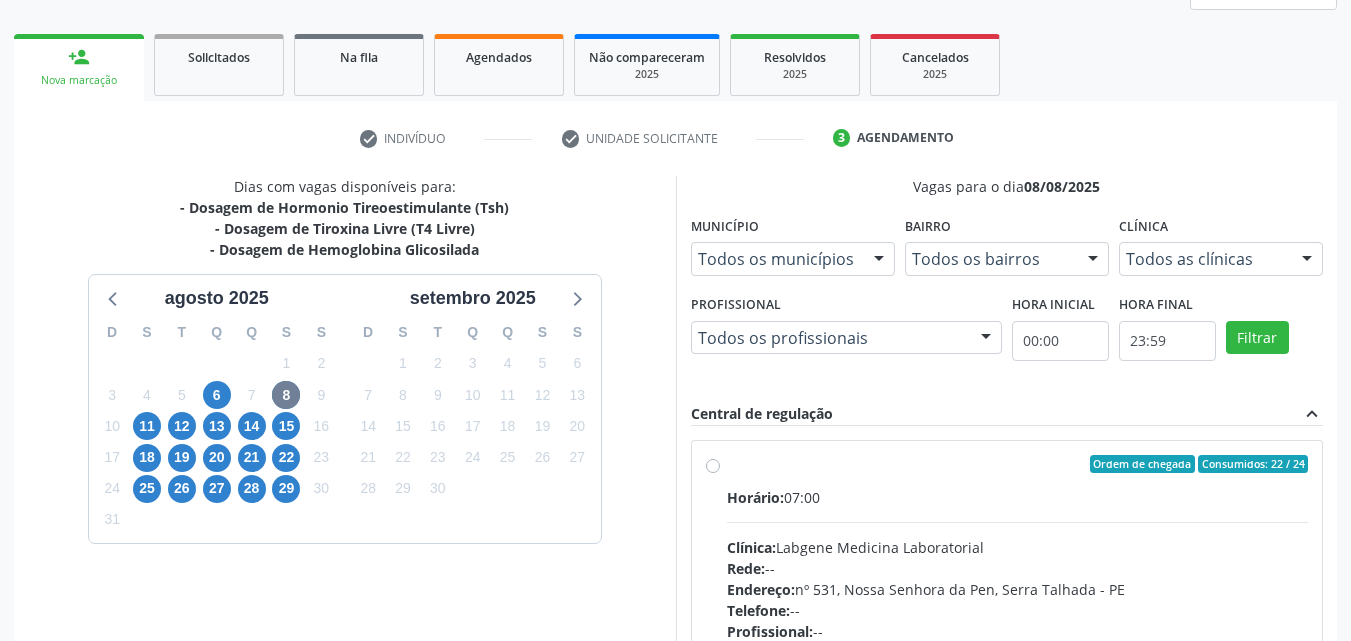 click on "Ordem de chegada
Consumidos: 22 / 24" at bounding box center (1018, 464) 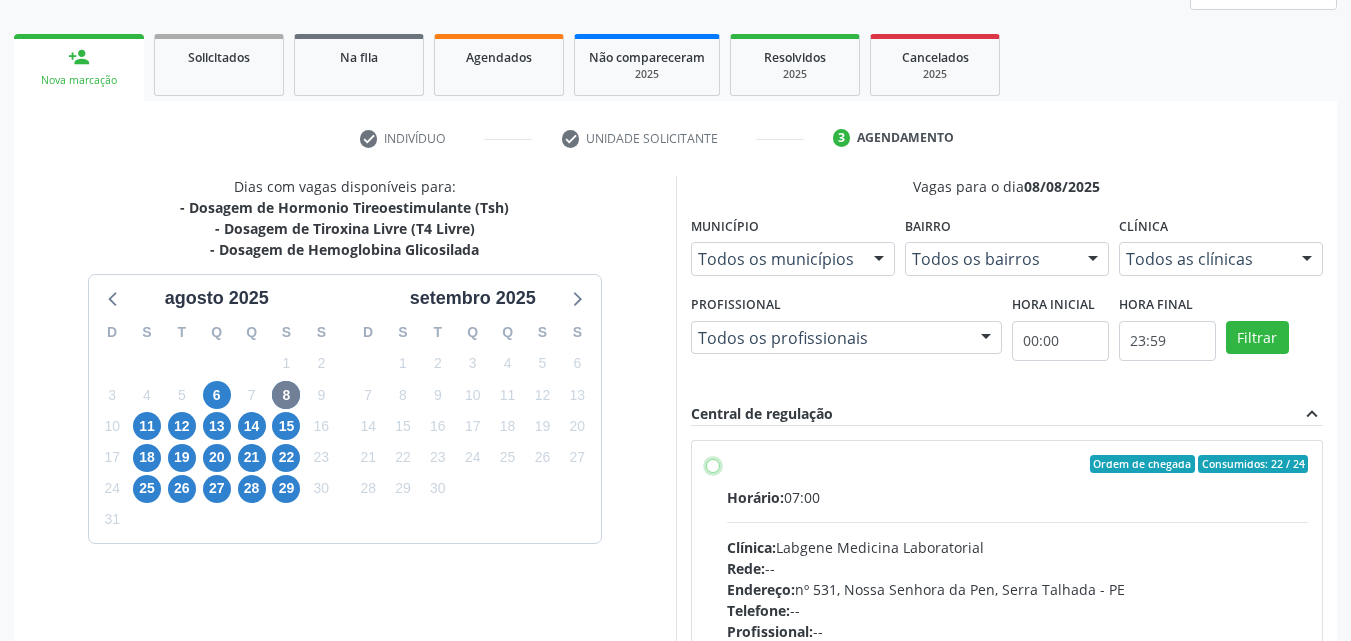 radio on "true" 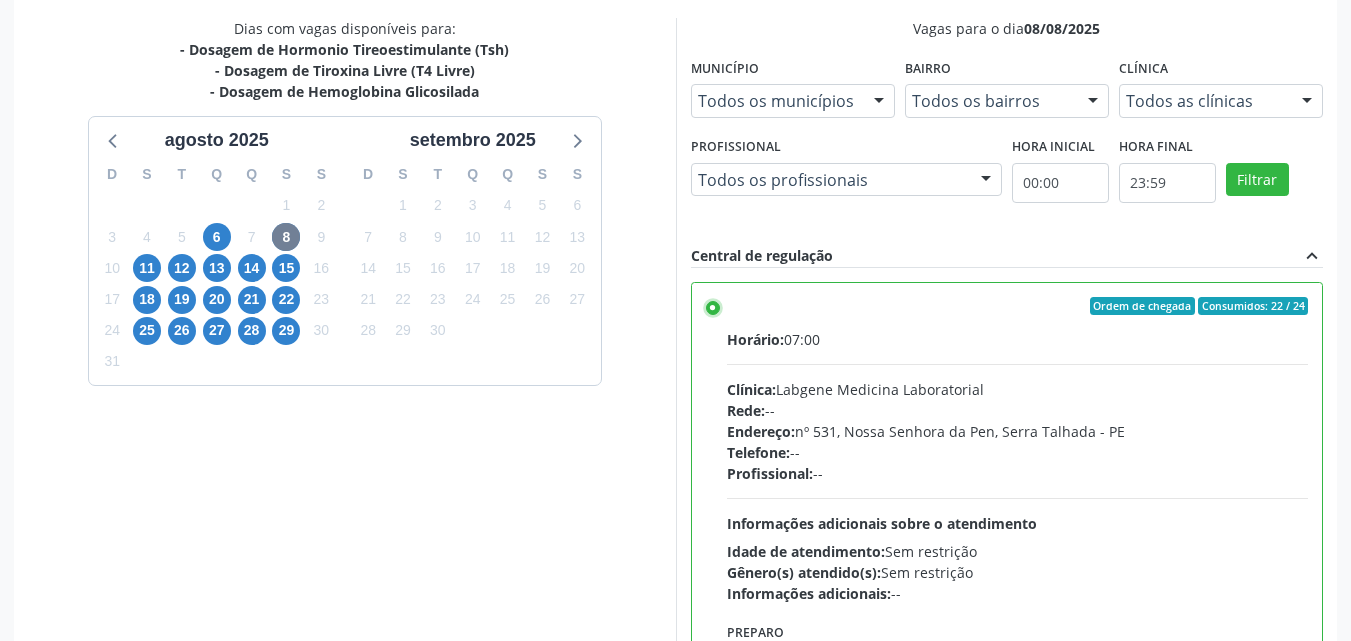scroll, scrollTop: 554, scrollLeft: 0, axis: vertical 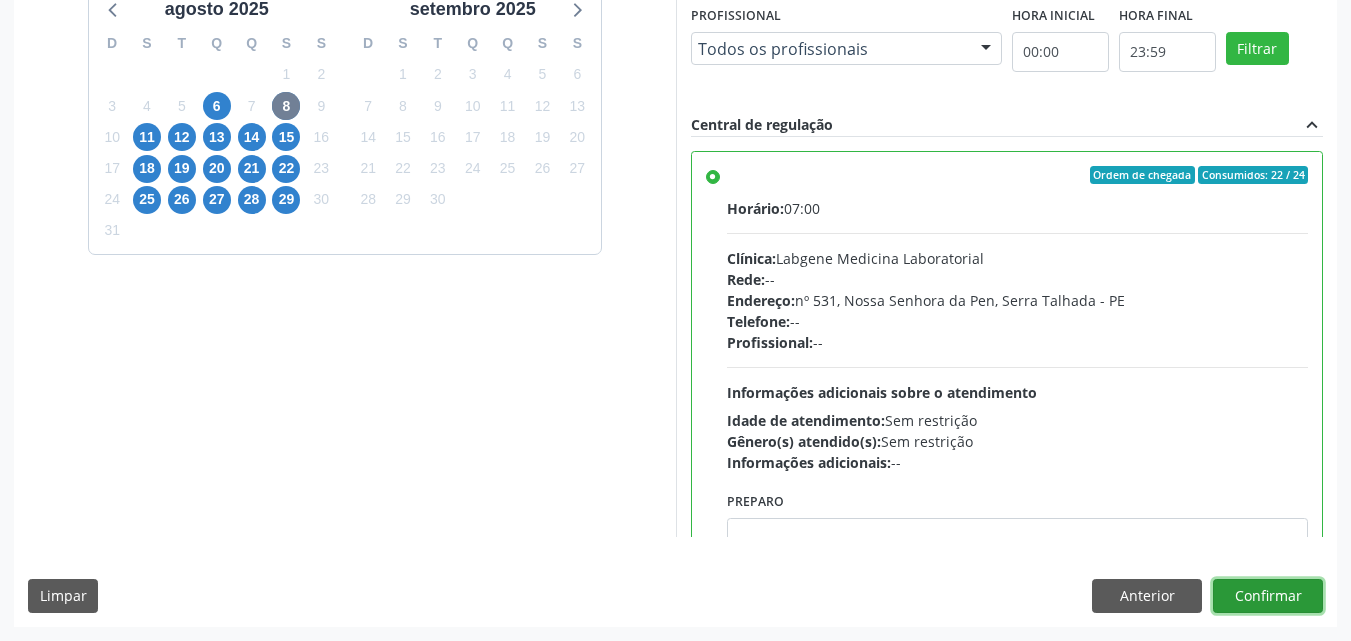 click on "Confirmar" at bounding box center (1268, 596) 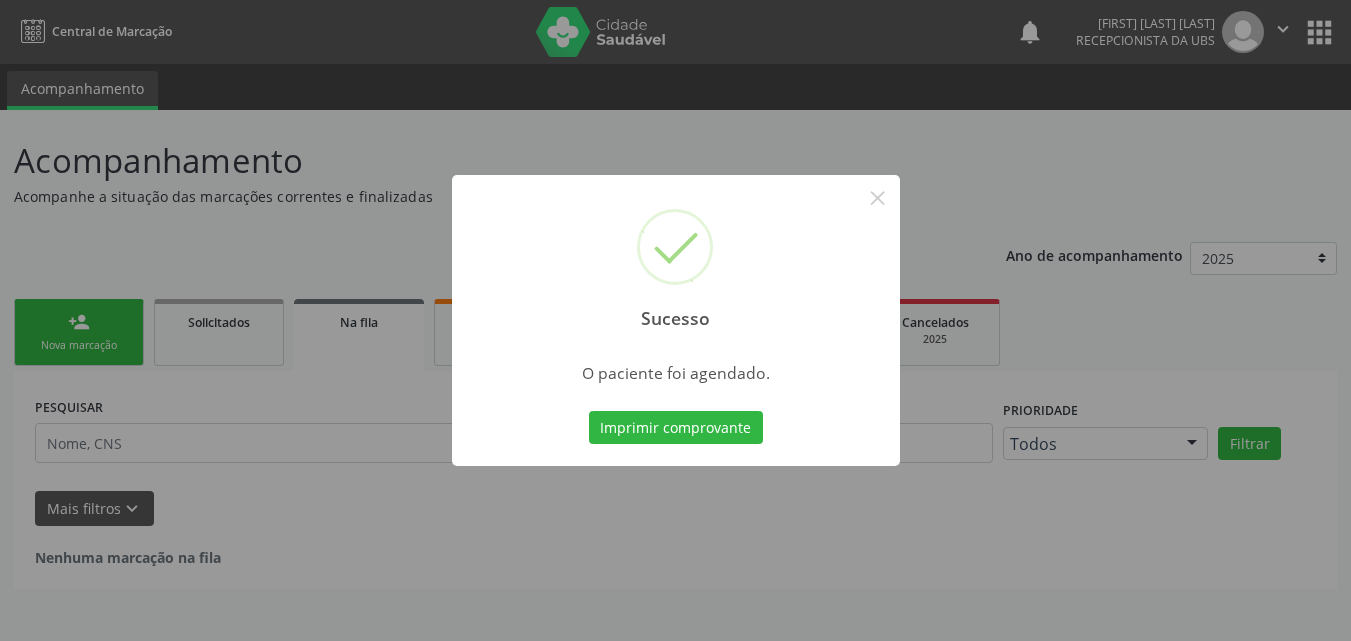 scroll, scrollTop: 0, scrollLeft: 0, axis: both 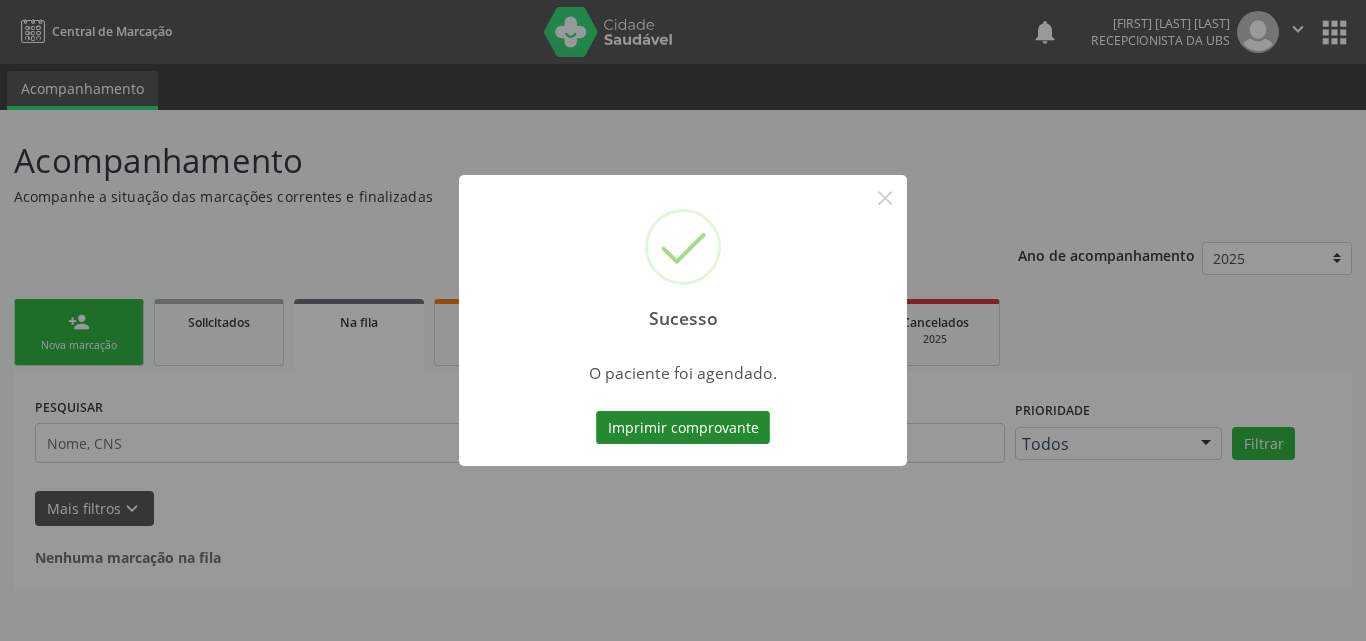 click on "Imprimir comprovante" at bounding box center (683, 428) 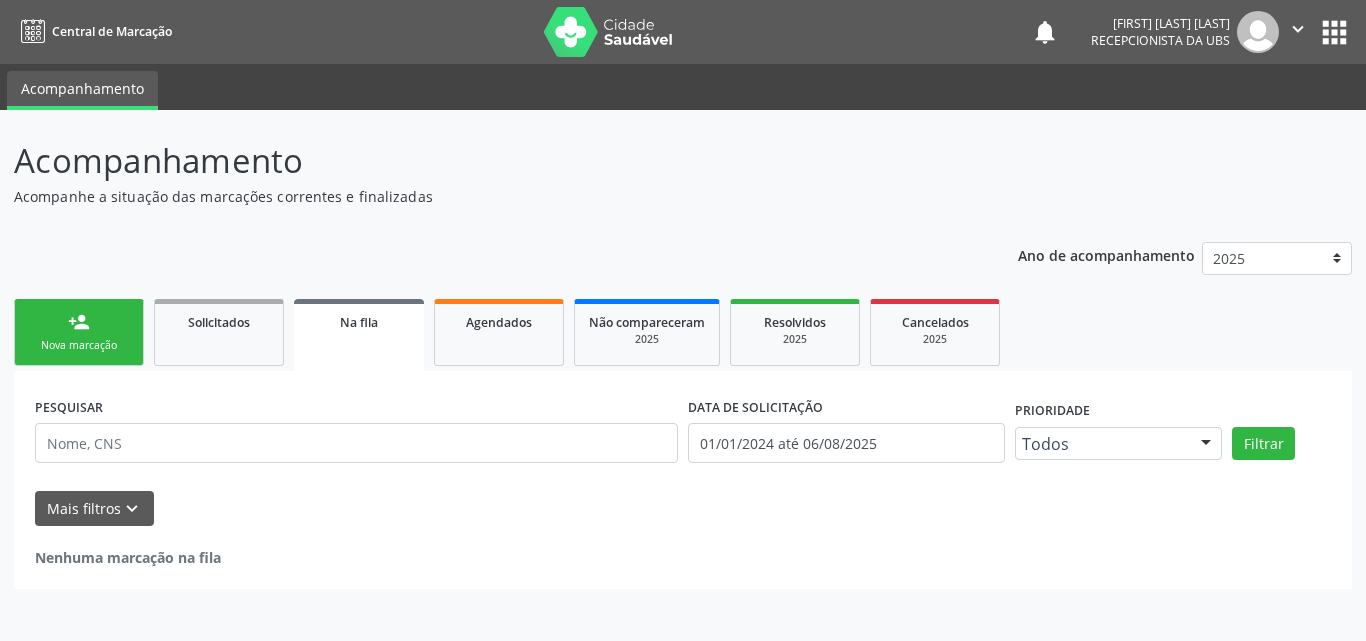 click on "person_add
Nova marcação" at bounding box center (79, 332) 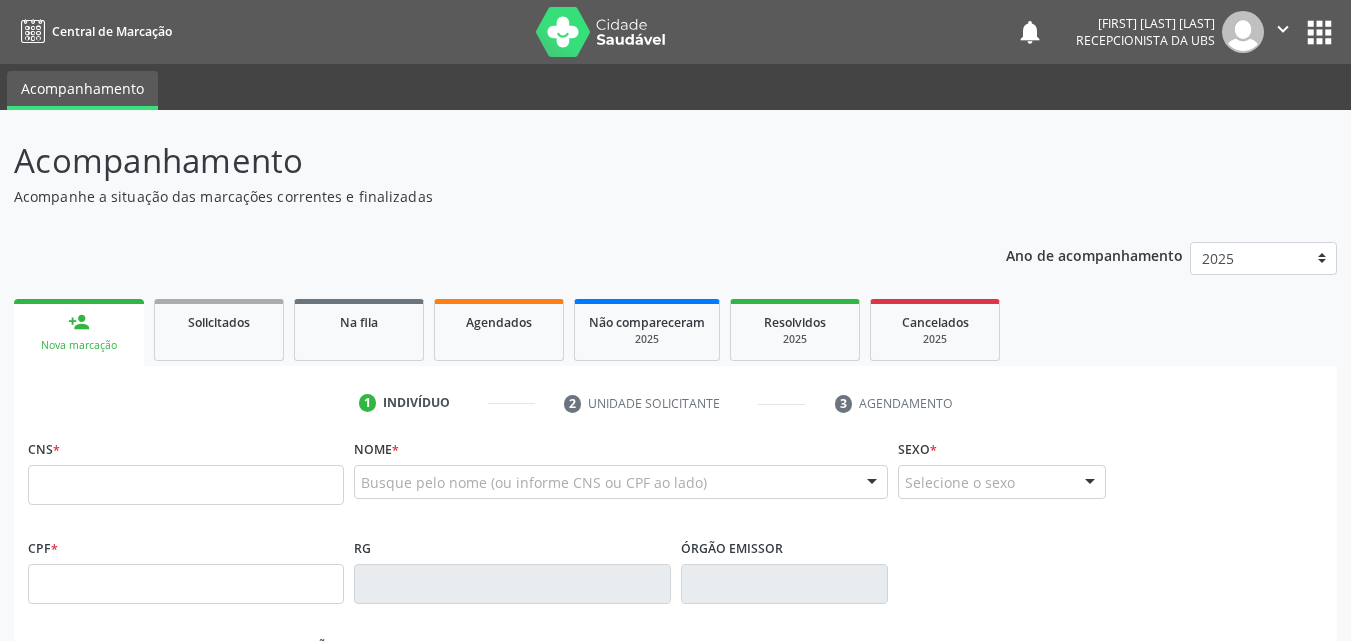 click on "Nova marcação" at bounding box center (79, 345) 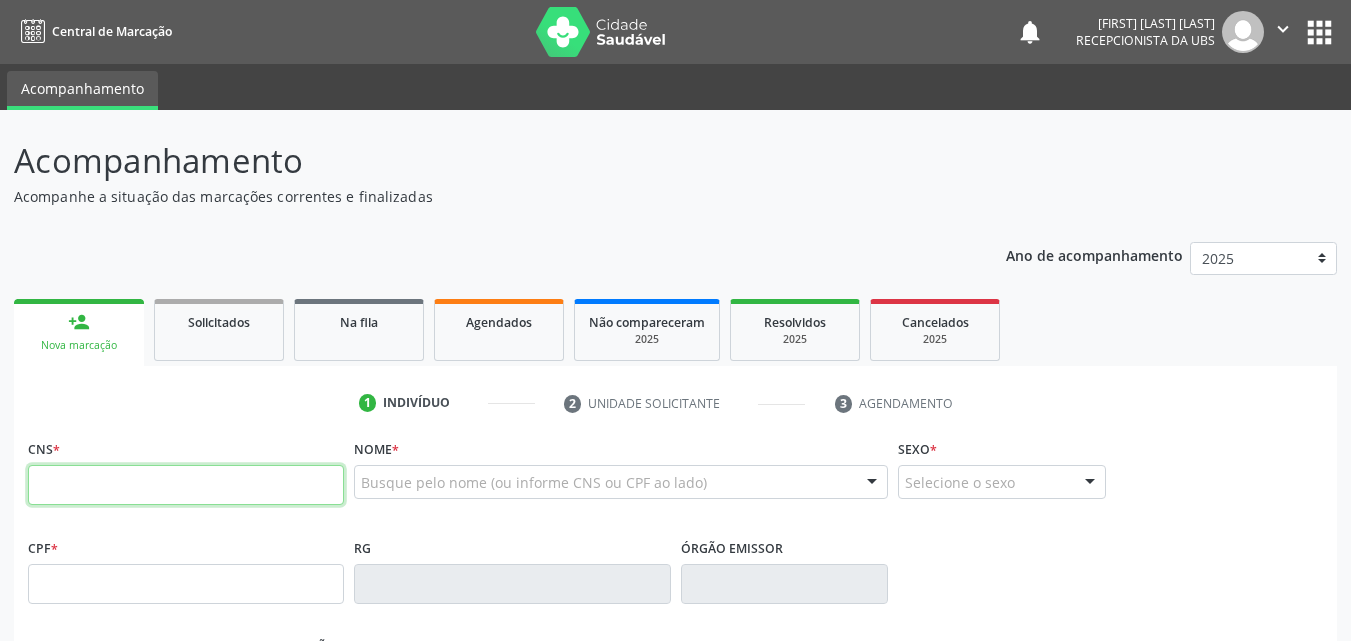 click at bounding box center [186, 485] 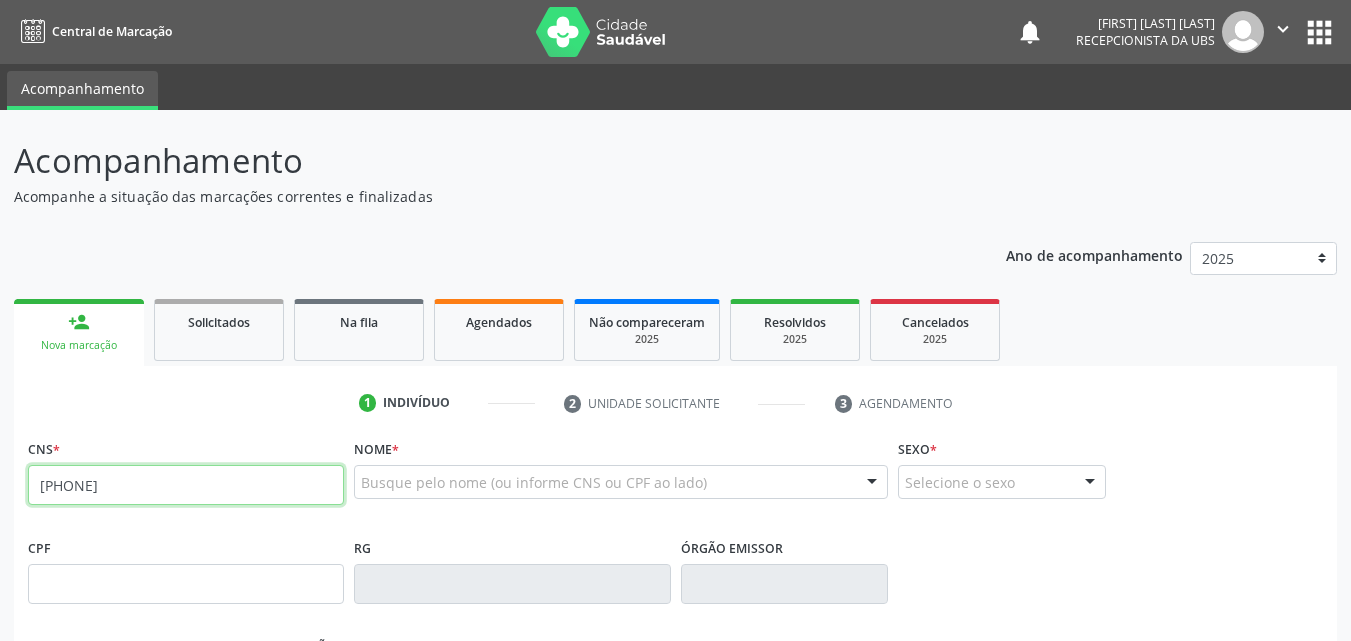 type on "[PHONE]" 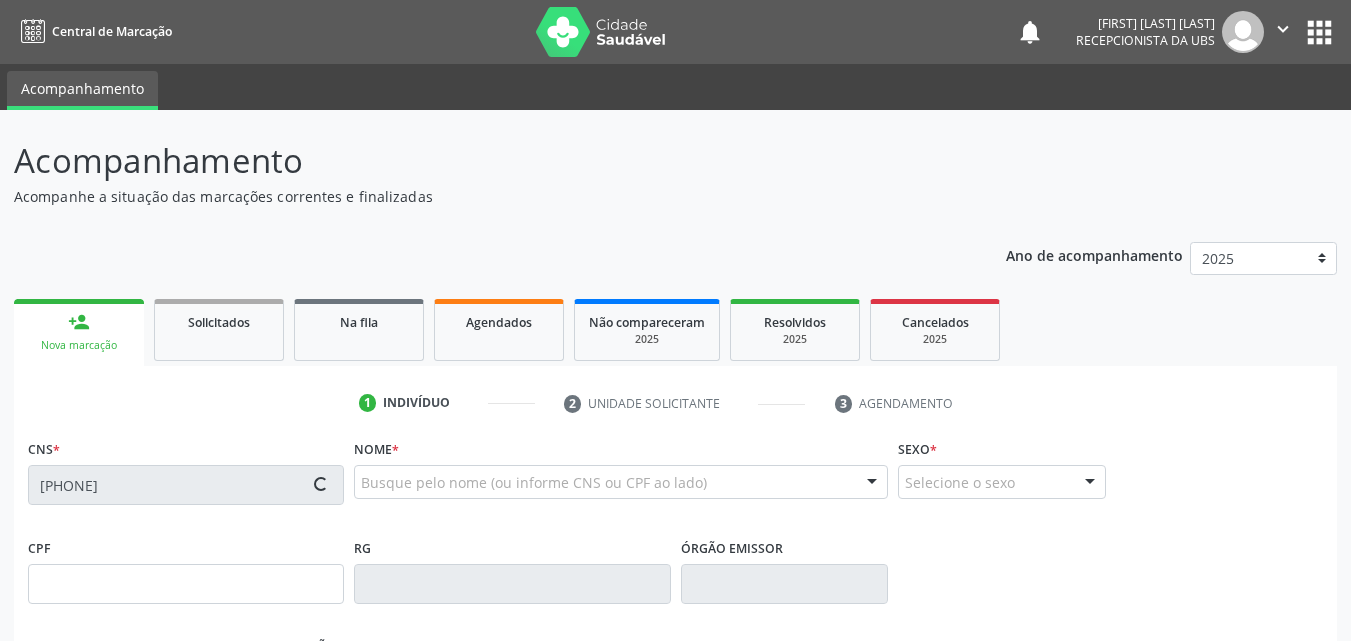type on "[DOCUMENT]" 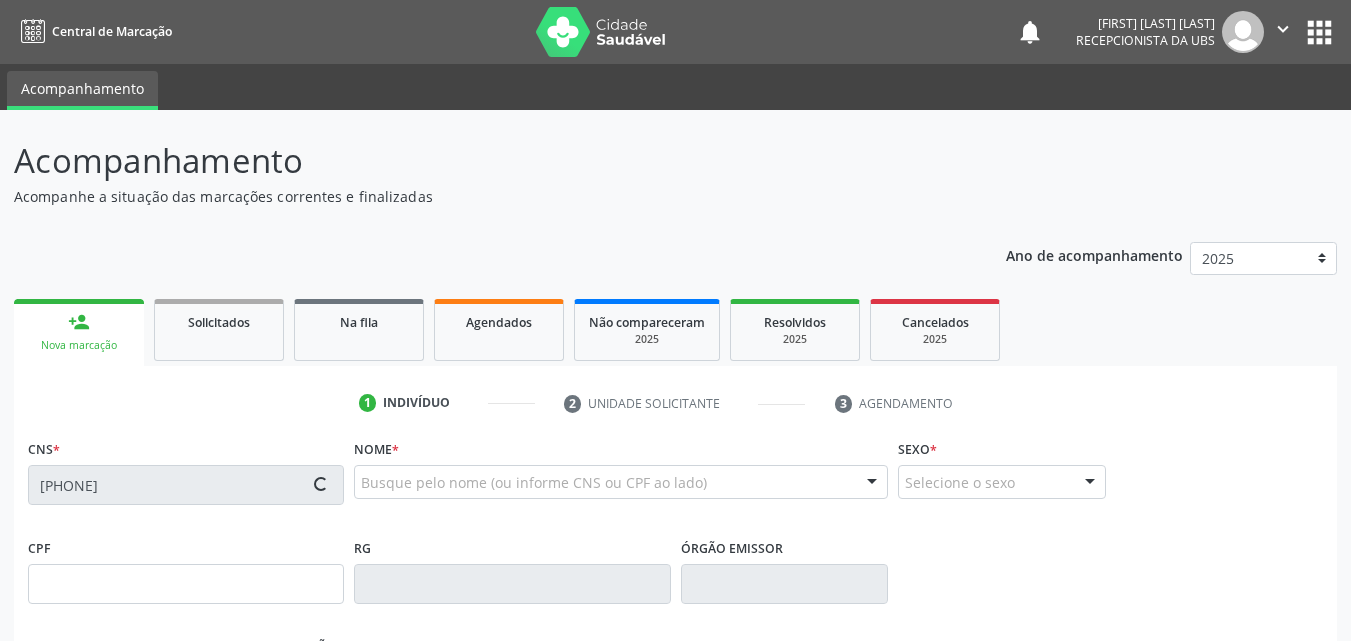 type on "[DATE]" 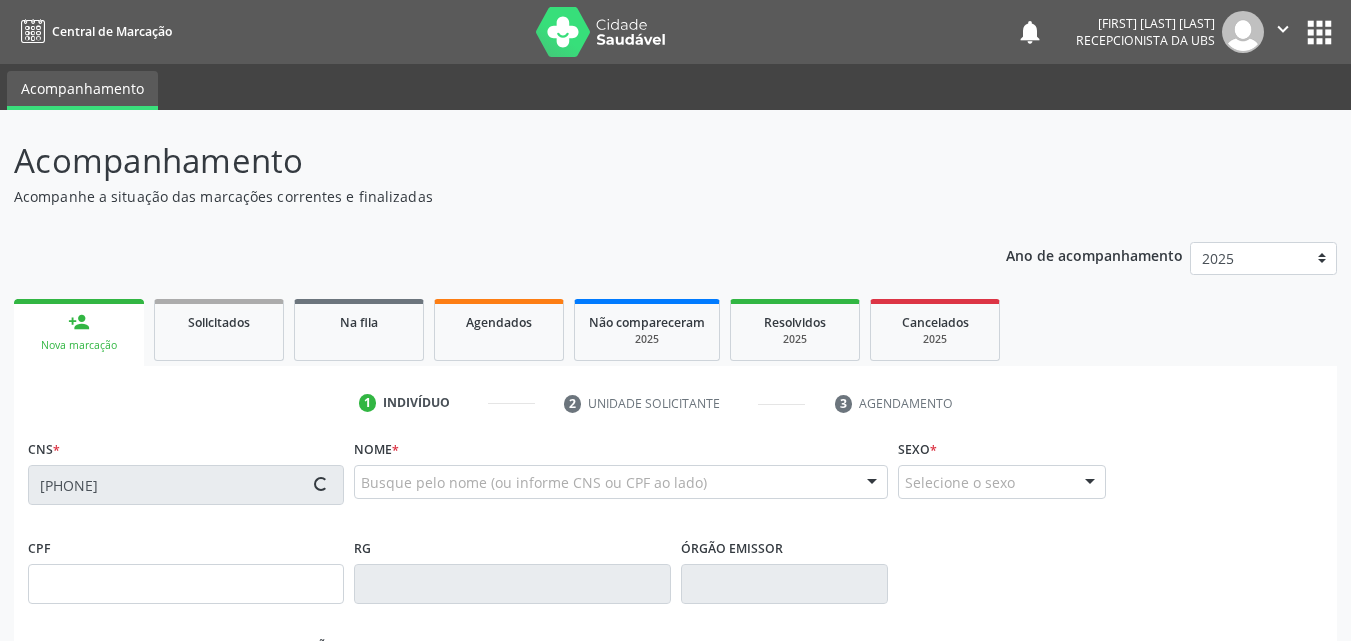 type on "[PHONE]" 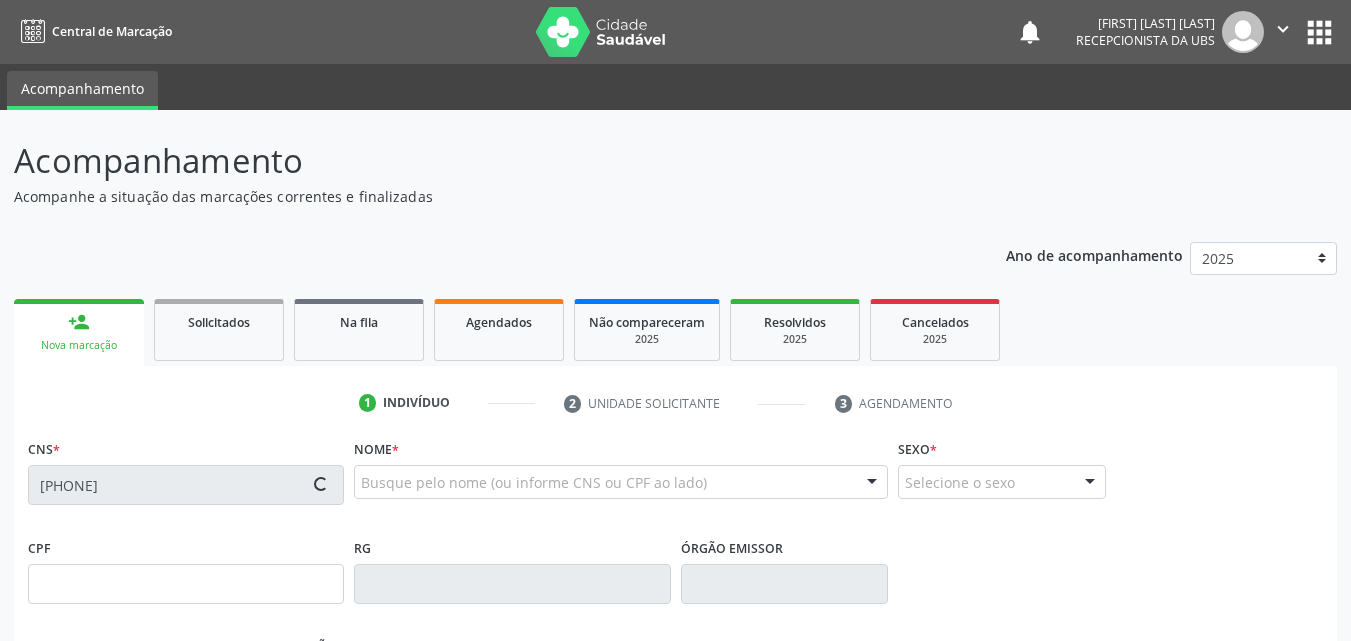 type on "172" 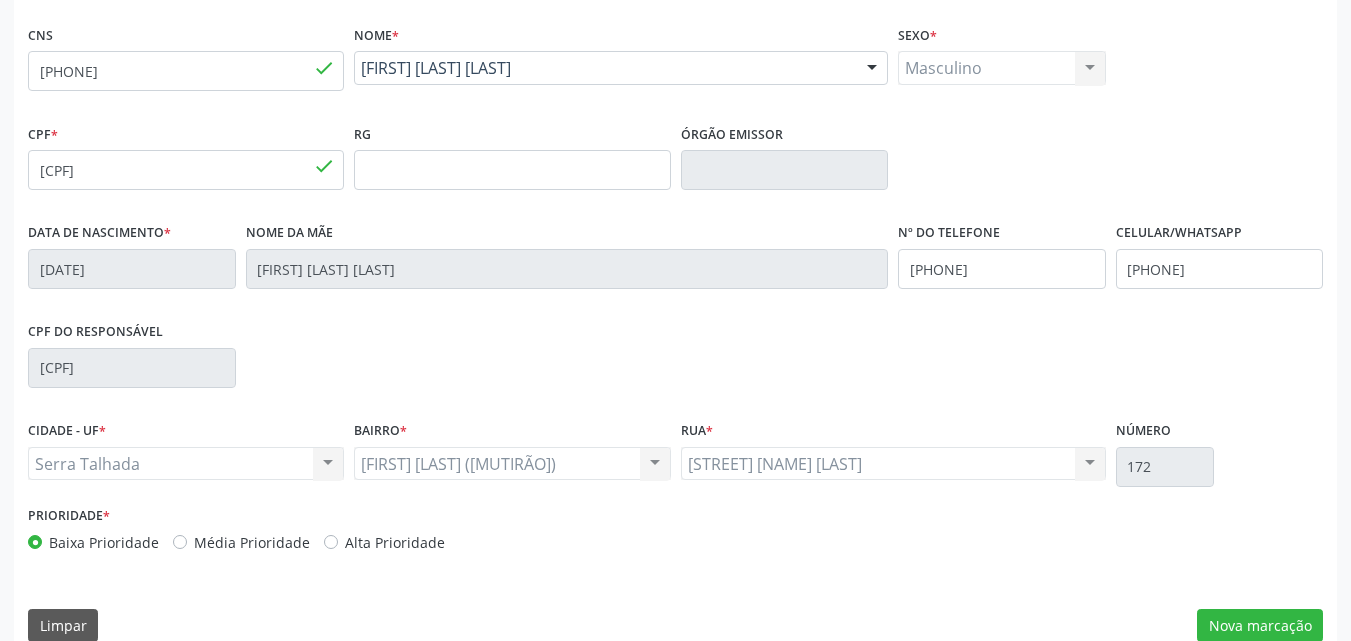 scroll, scrollTop: 443, scrollLeft: 0, axis: vertical 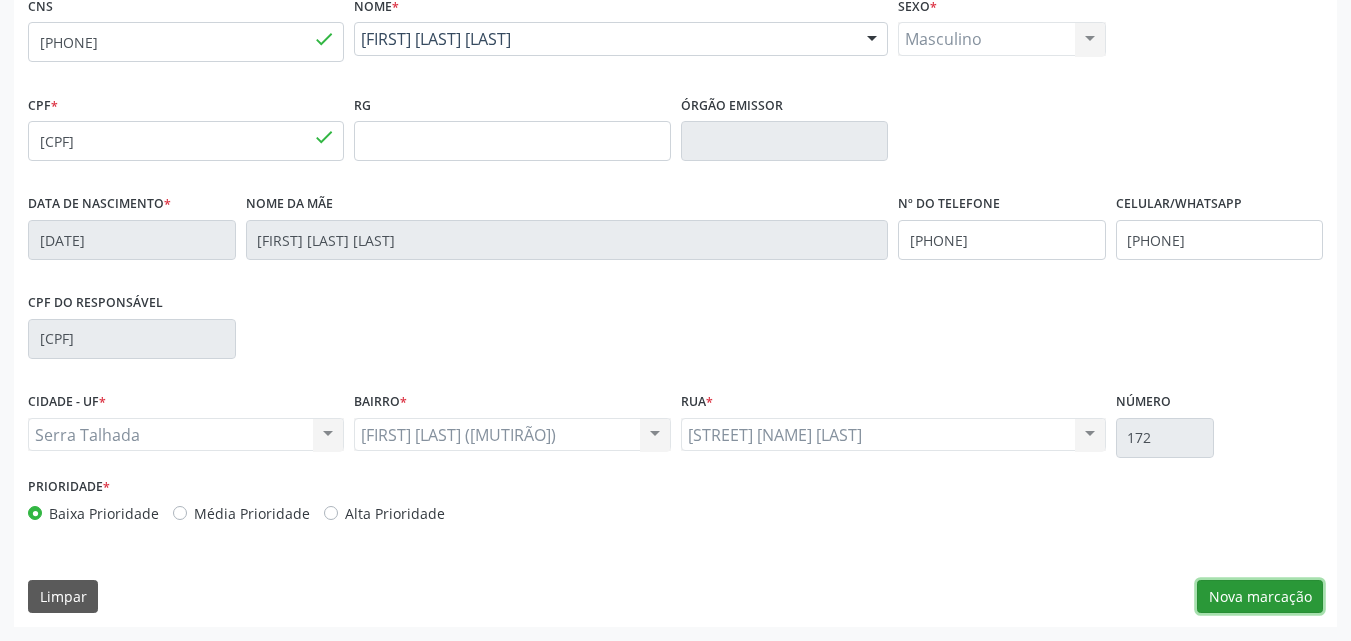 drag, startPoint x: 1232, startPoint y: 608, endPoint x: 1218, endPoint y: 600, distance: 16.124516 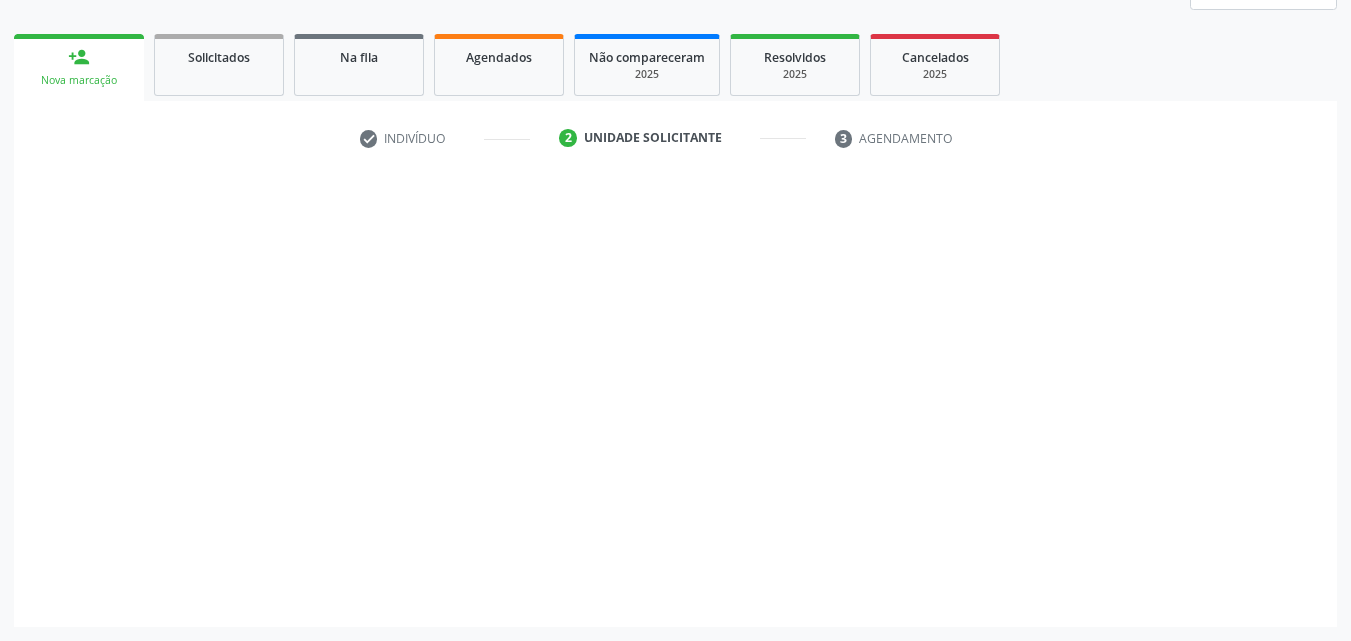 scroll, scrollTop: 265, scrollLeft: 0, axis: vertical 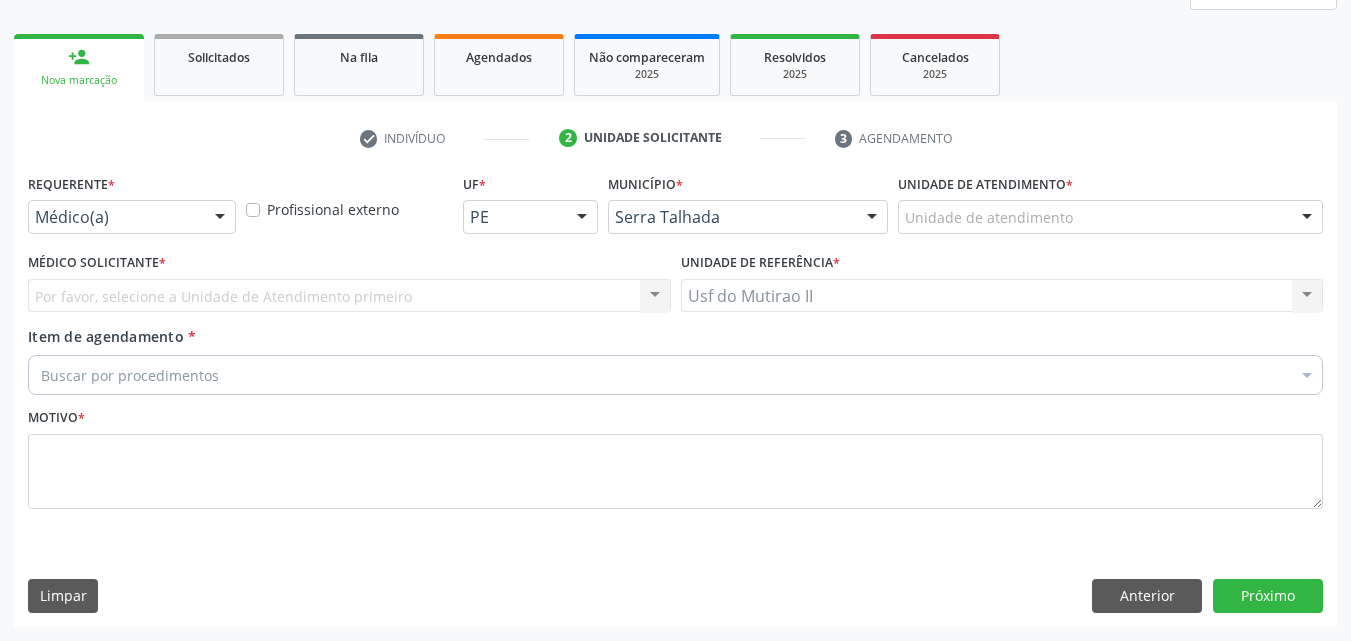 click on "Médico(a)" at bounding box center [132, 217] 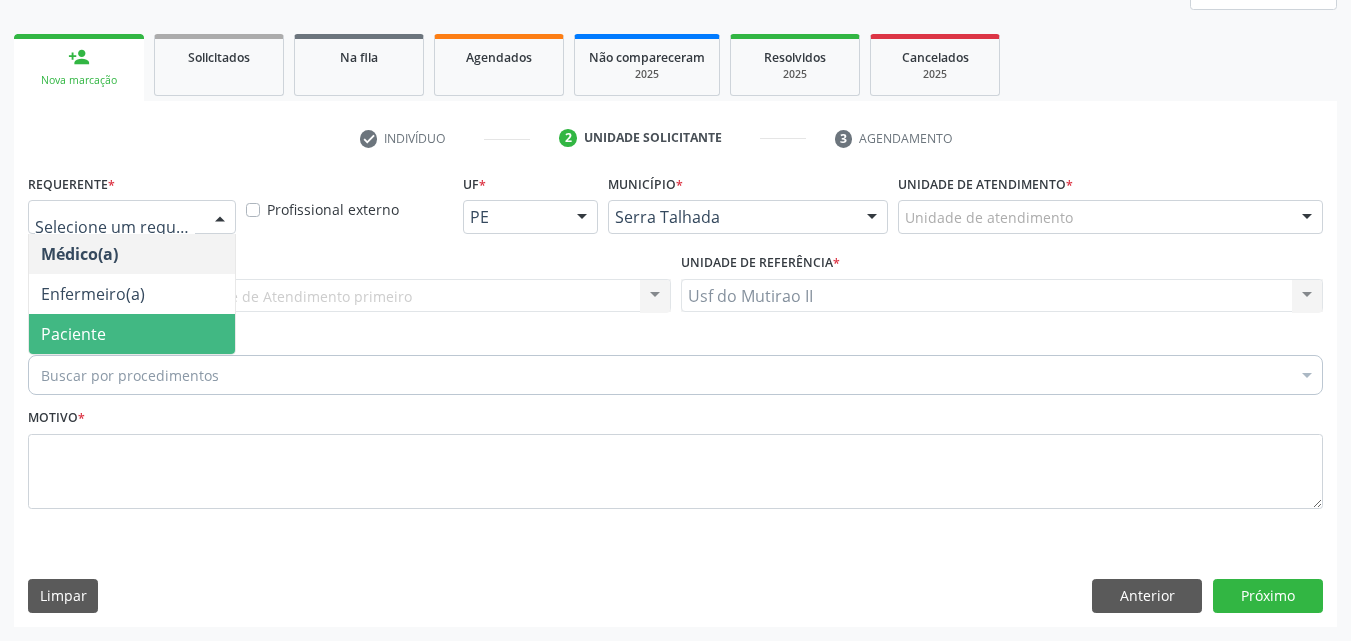 click on "Paciente" at bounding box center (132, 334) 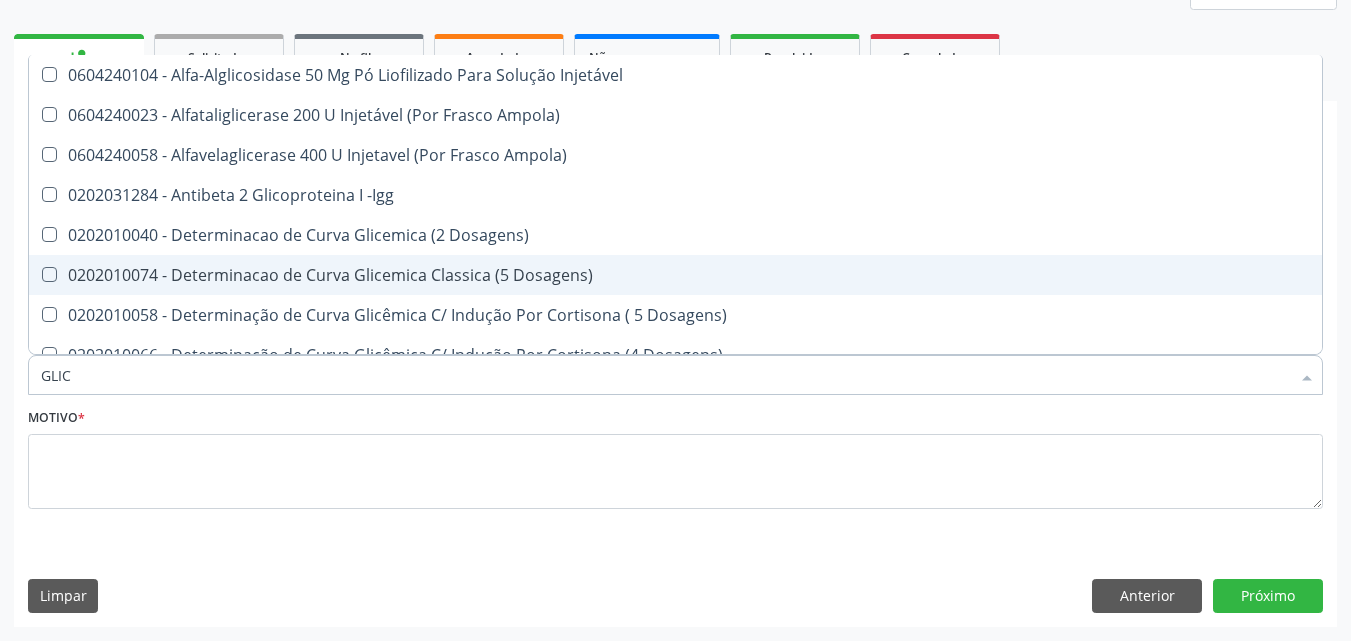 type on "GLICO" 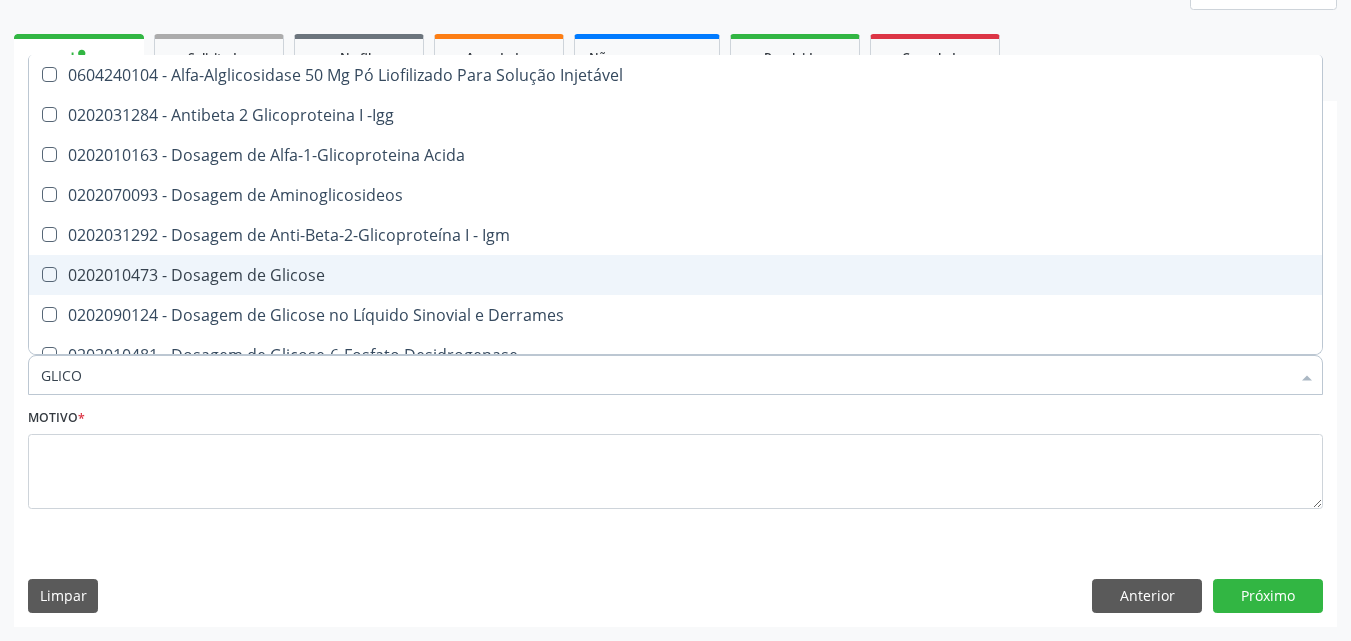 click on "0202010473 - Dosagem de Glicose" at bounding box center [675, 275] 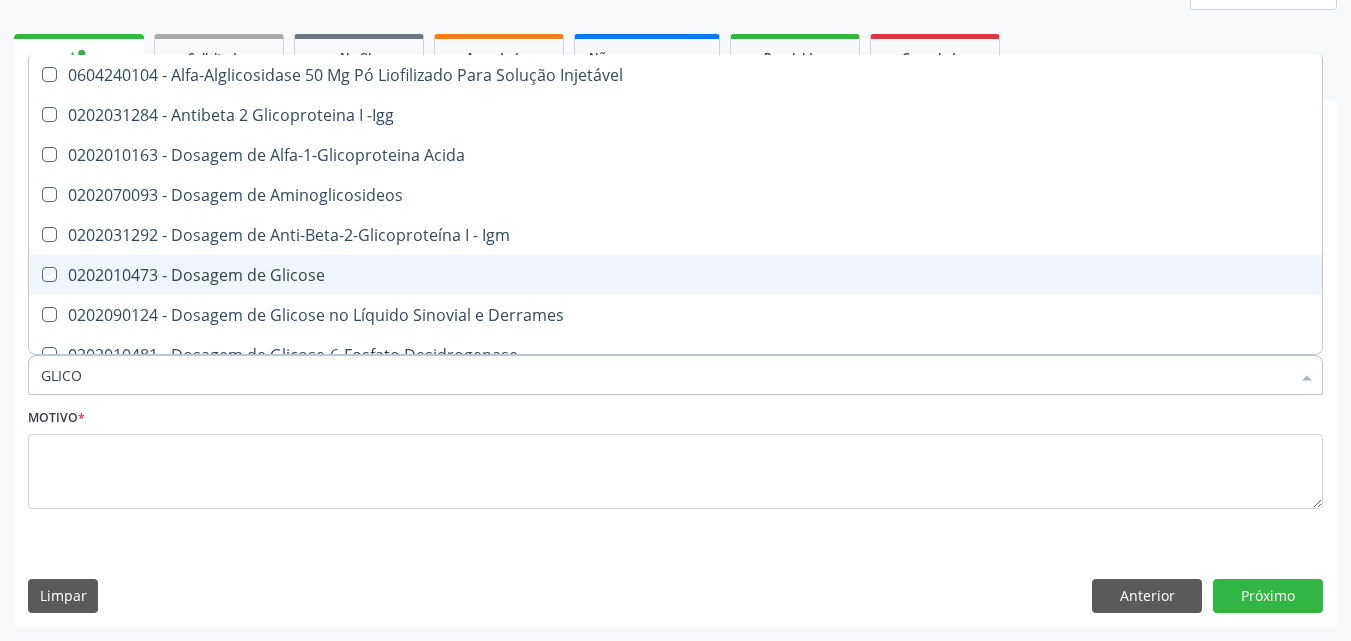 checkbox on "true" 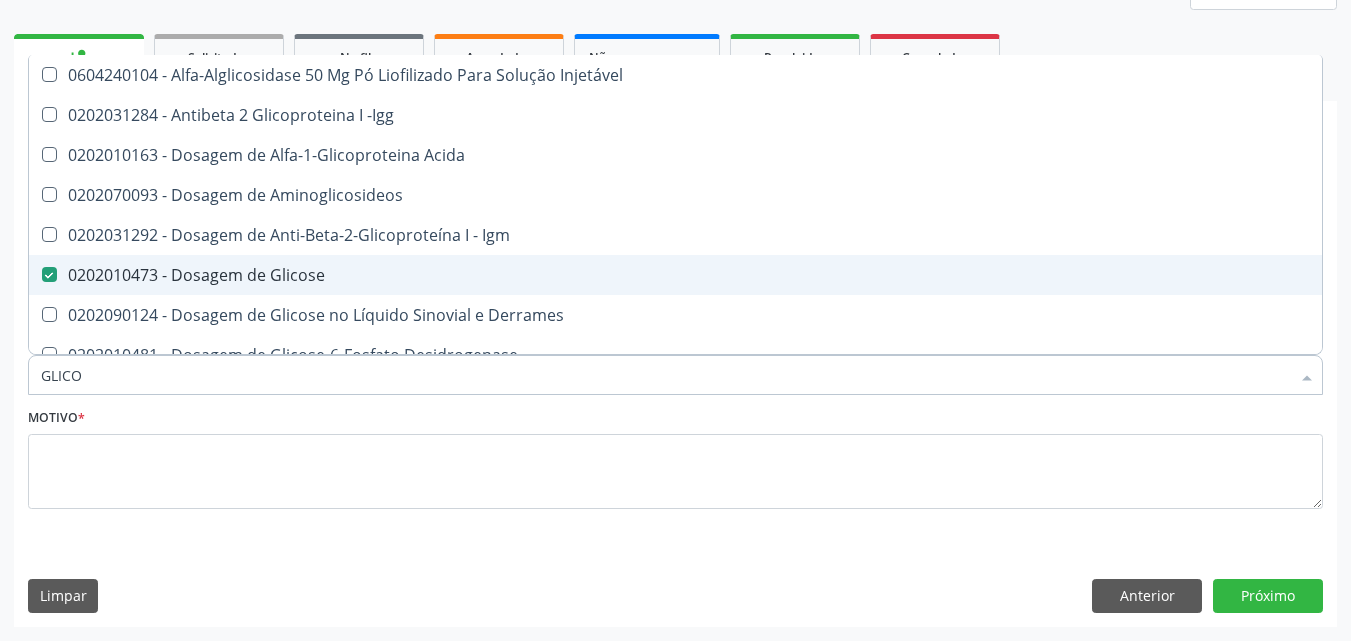 type on "GLIC" 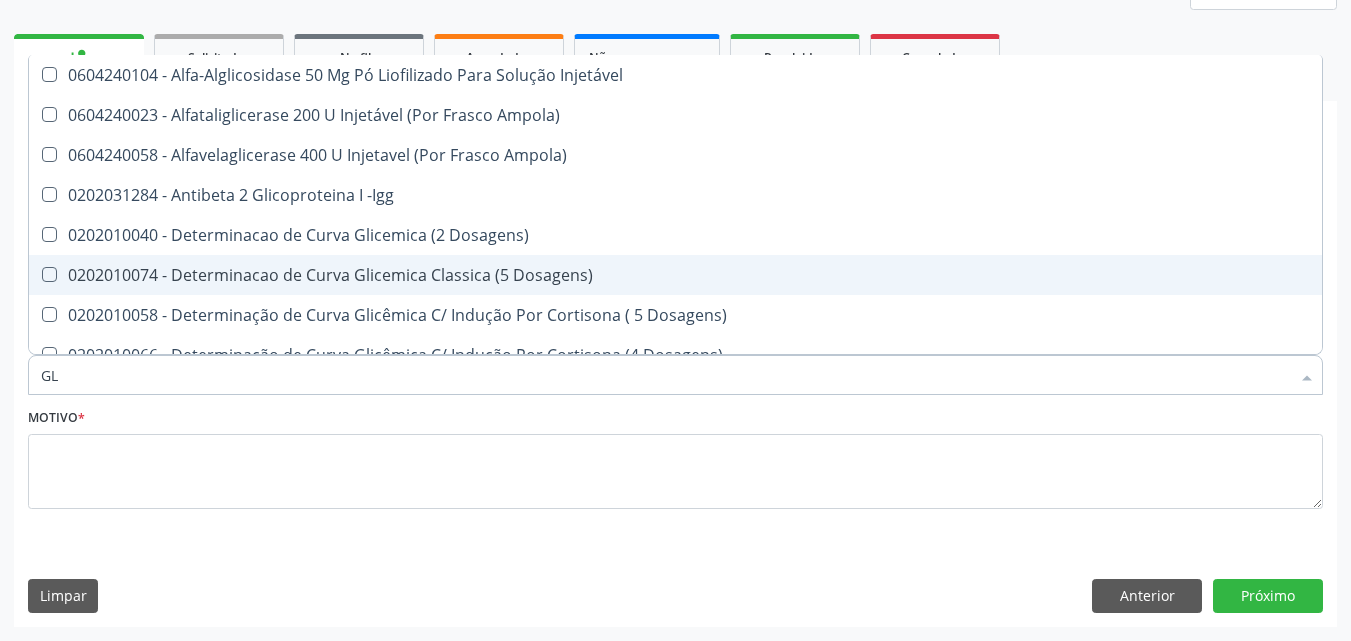 type on "G" 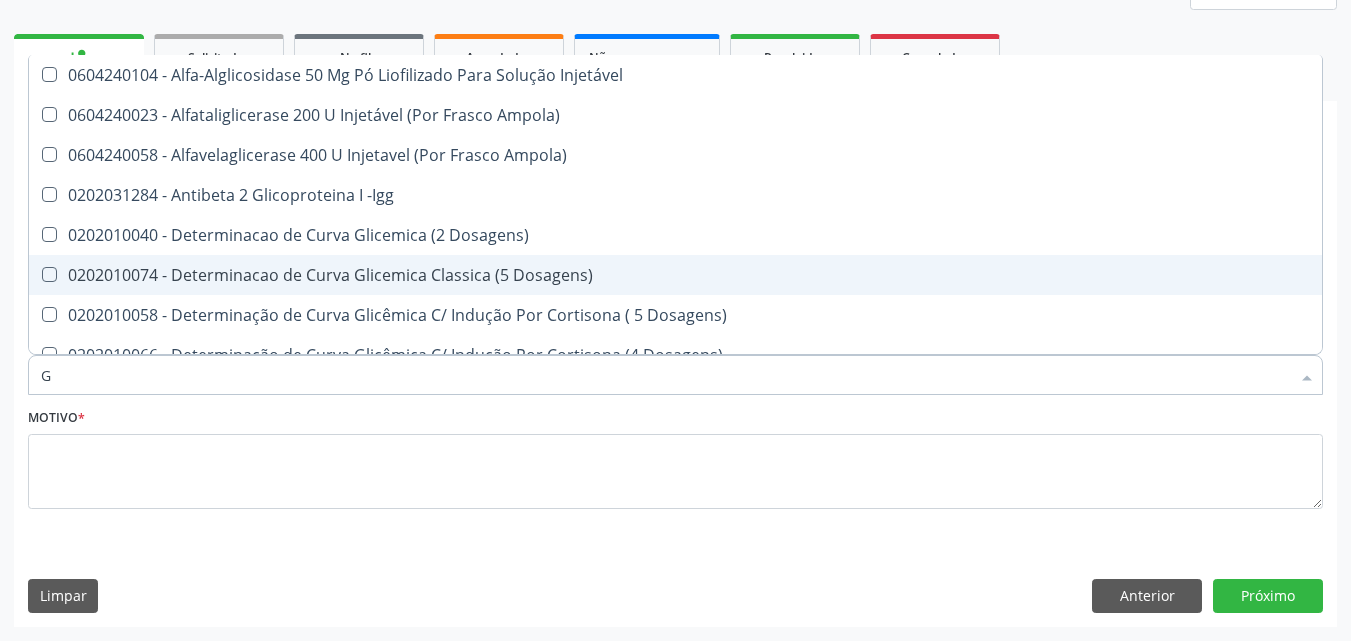 type 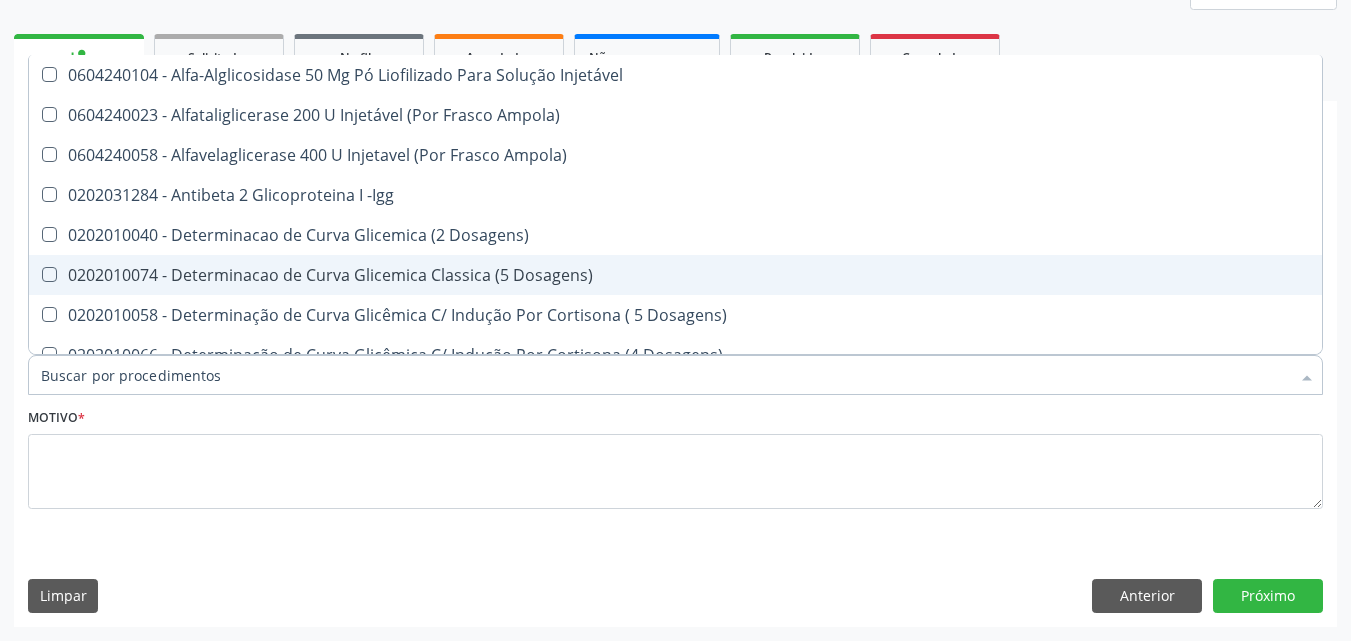 checkbox on "false" 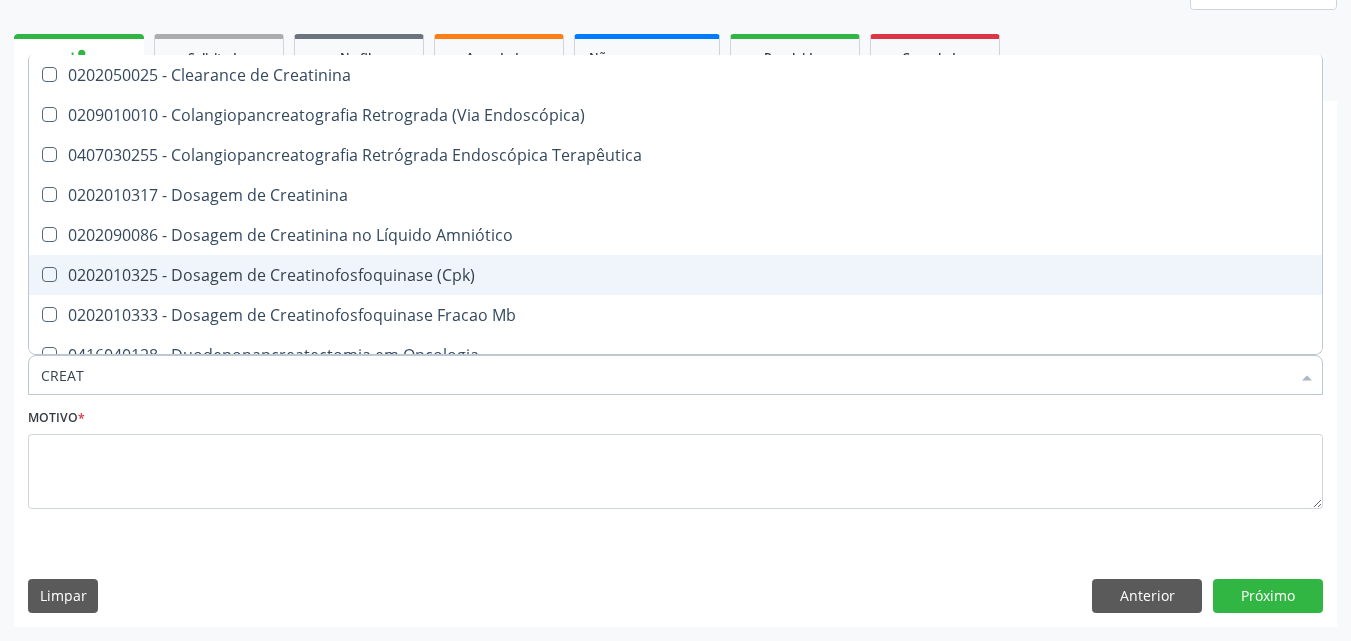 type on "CREATI" 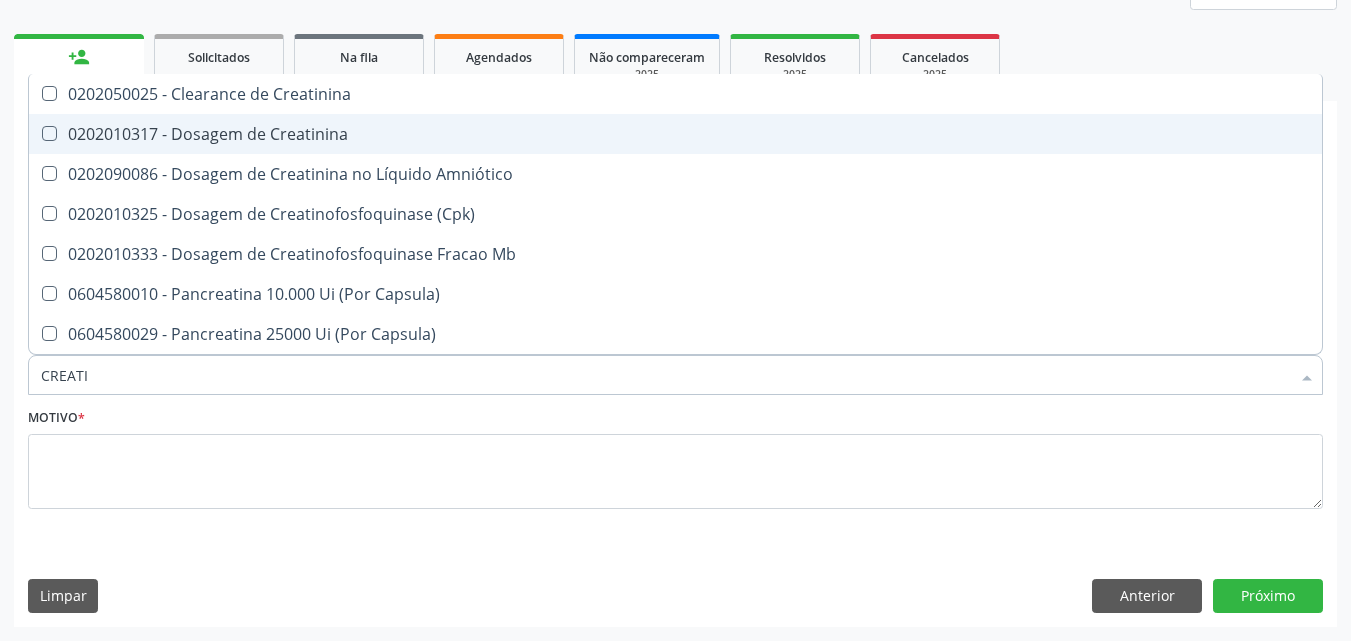 click on "0202010317 - Dosagem de Creatinina" at bounding box center [675, 134] 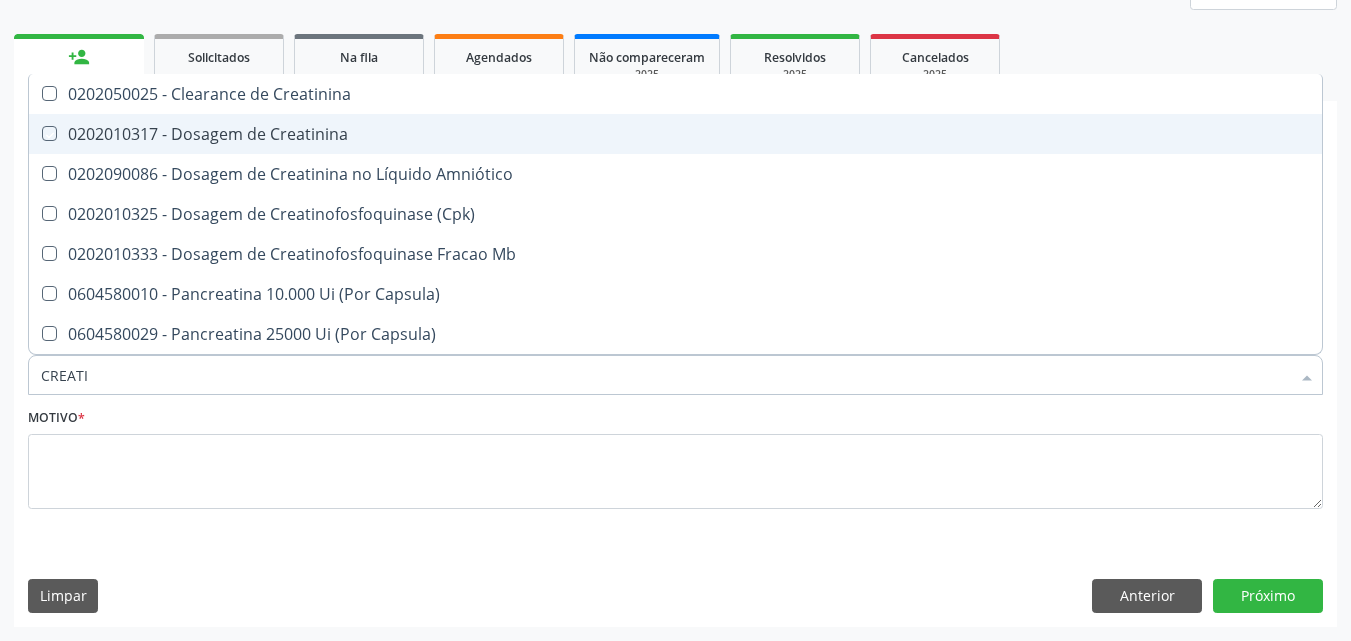 checkbox on "true" 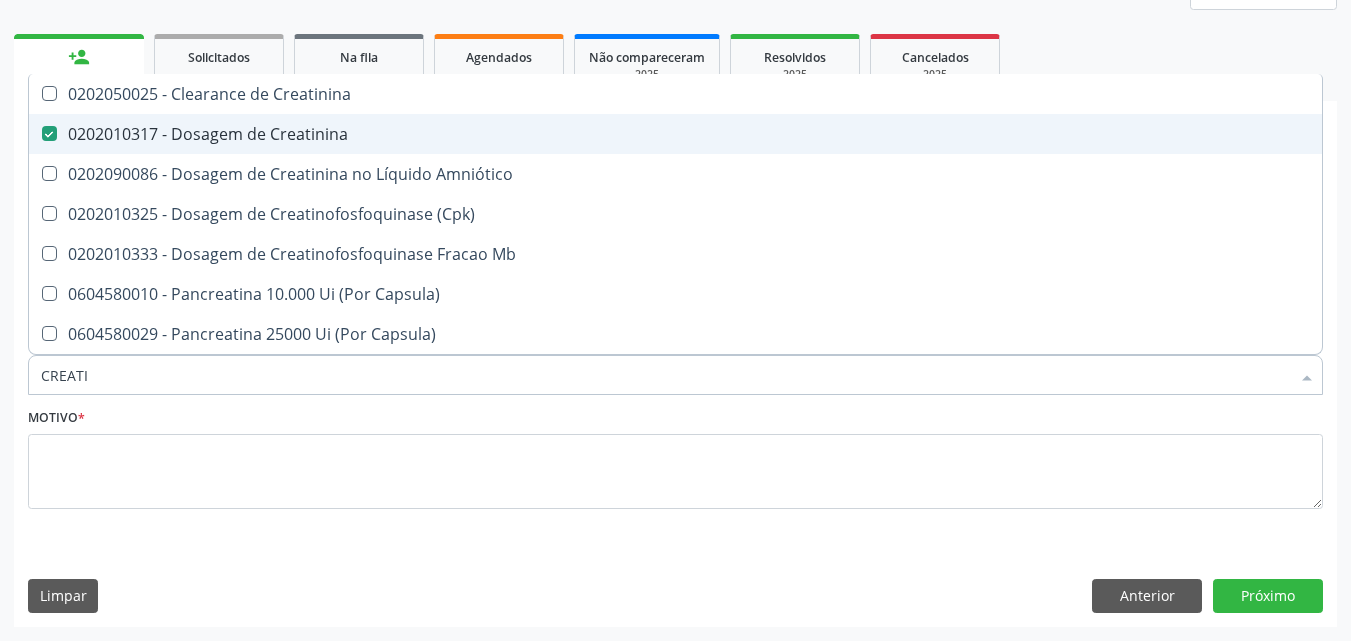 type on "CREAT" 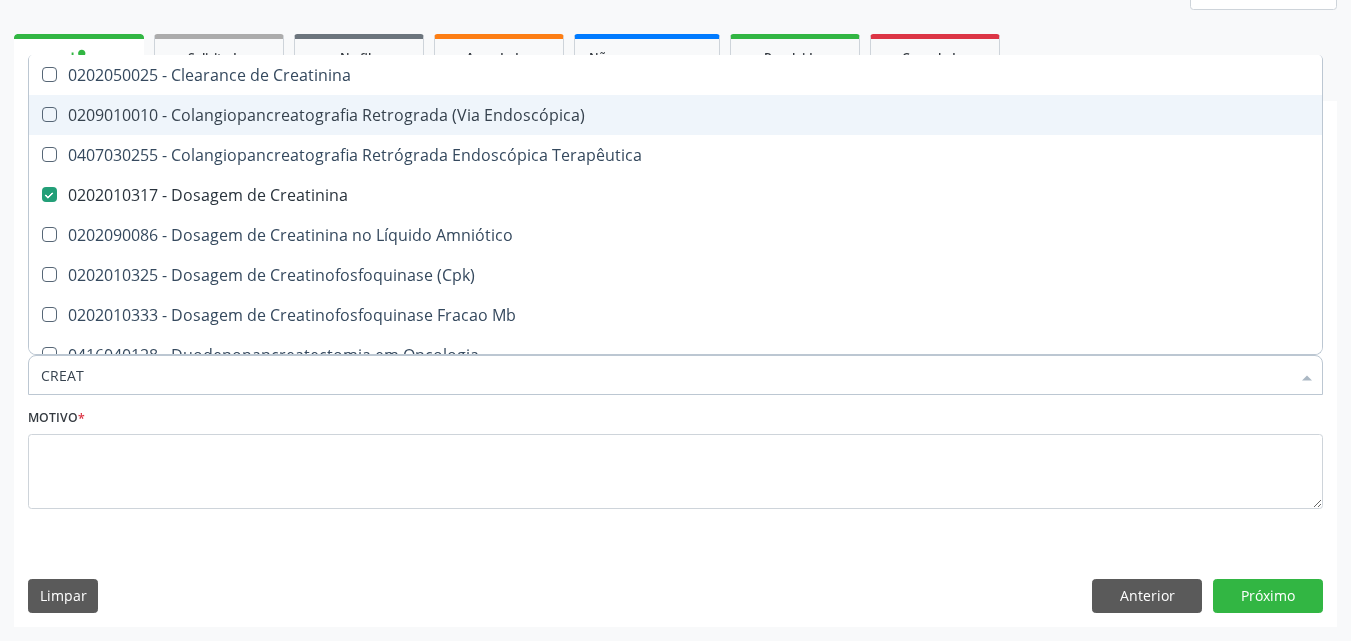 type on "CREA" 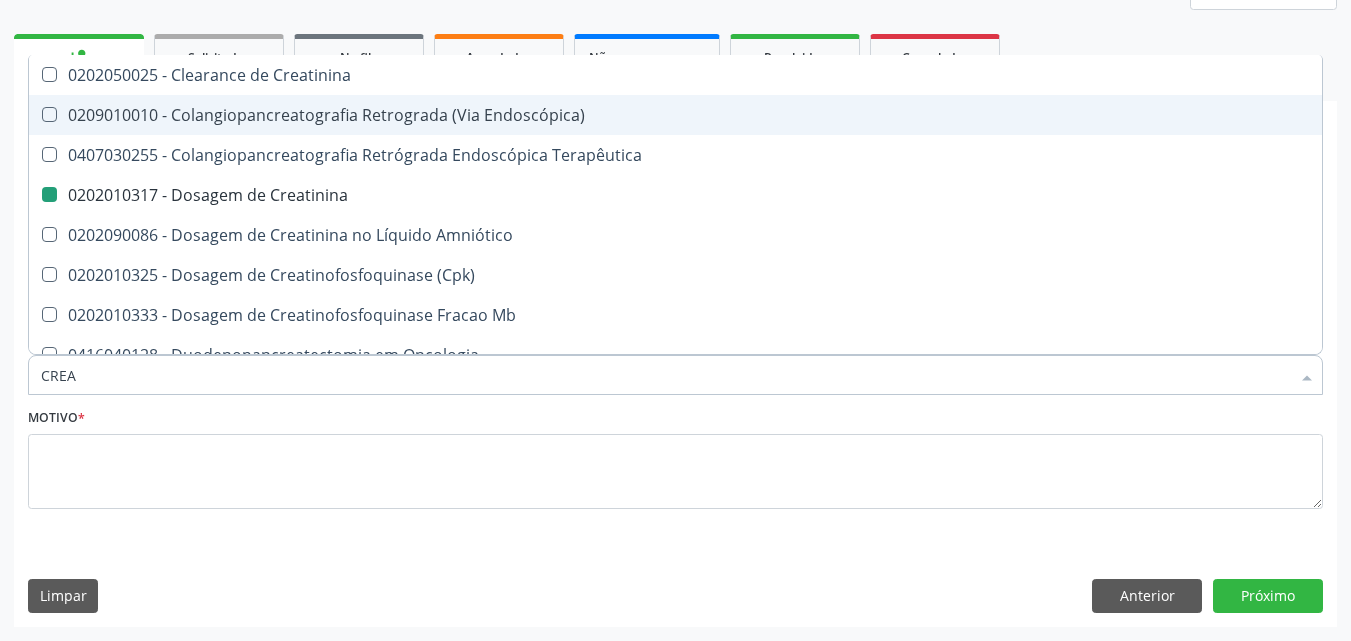 type on "CRE" 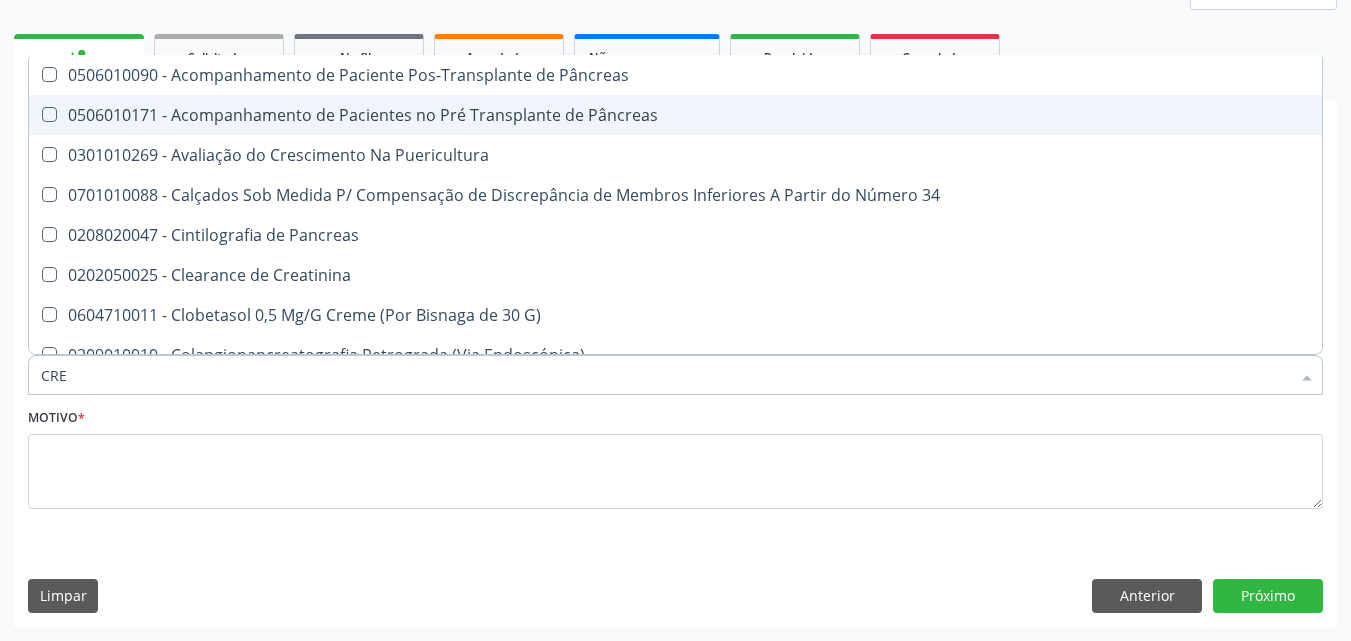 type on "CR" 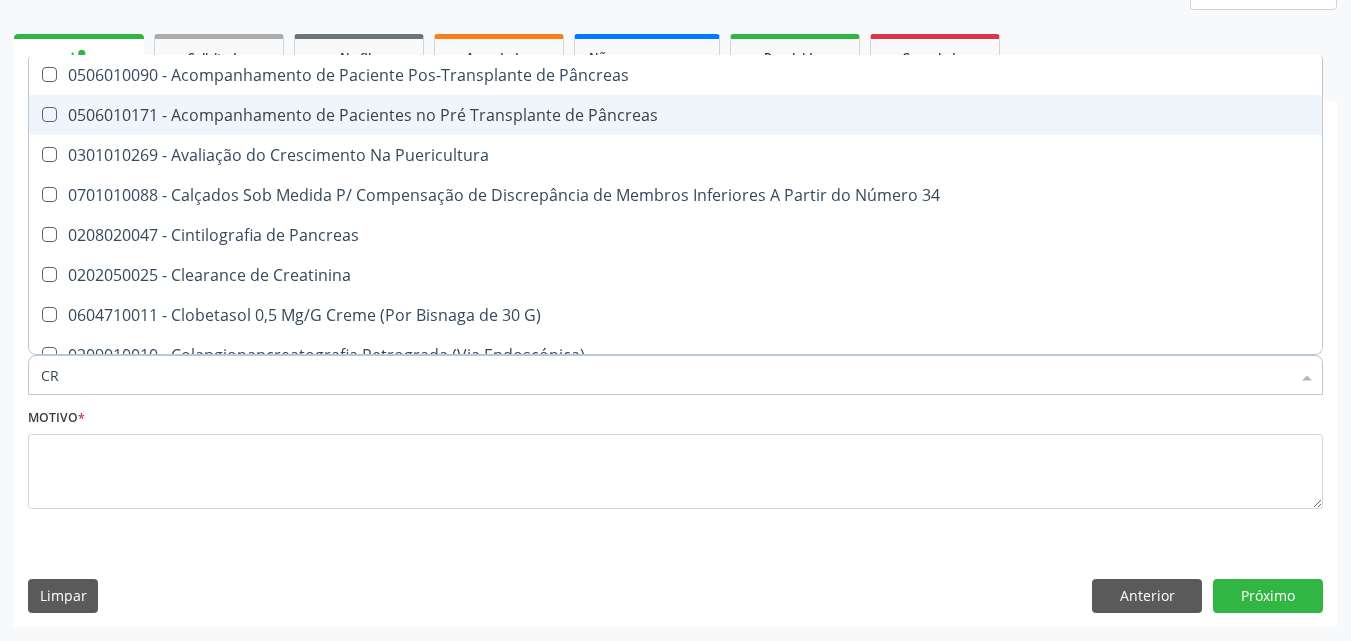 checkbox on "false" 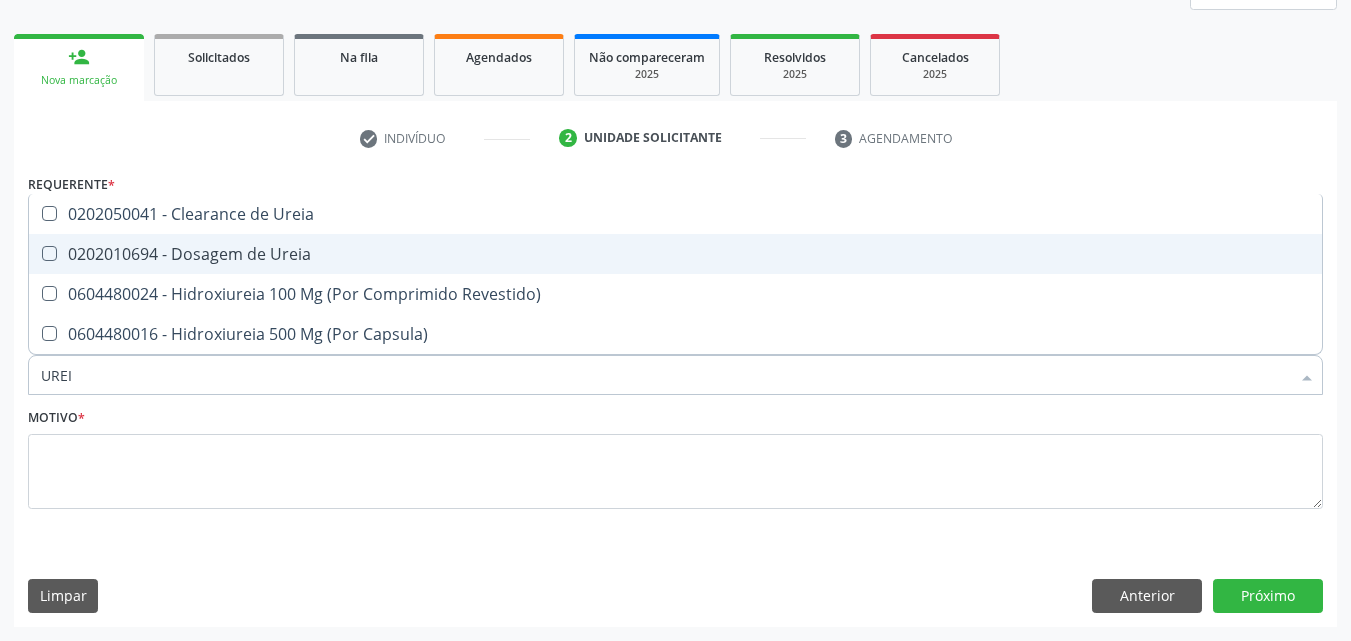 type on "UREIA" 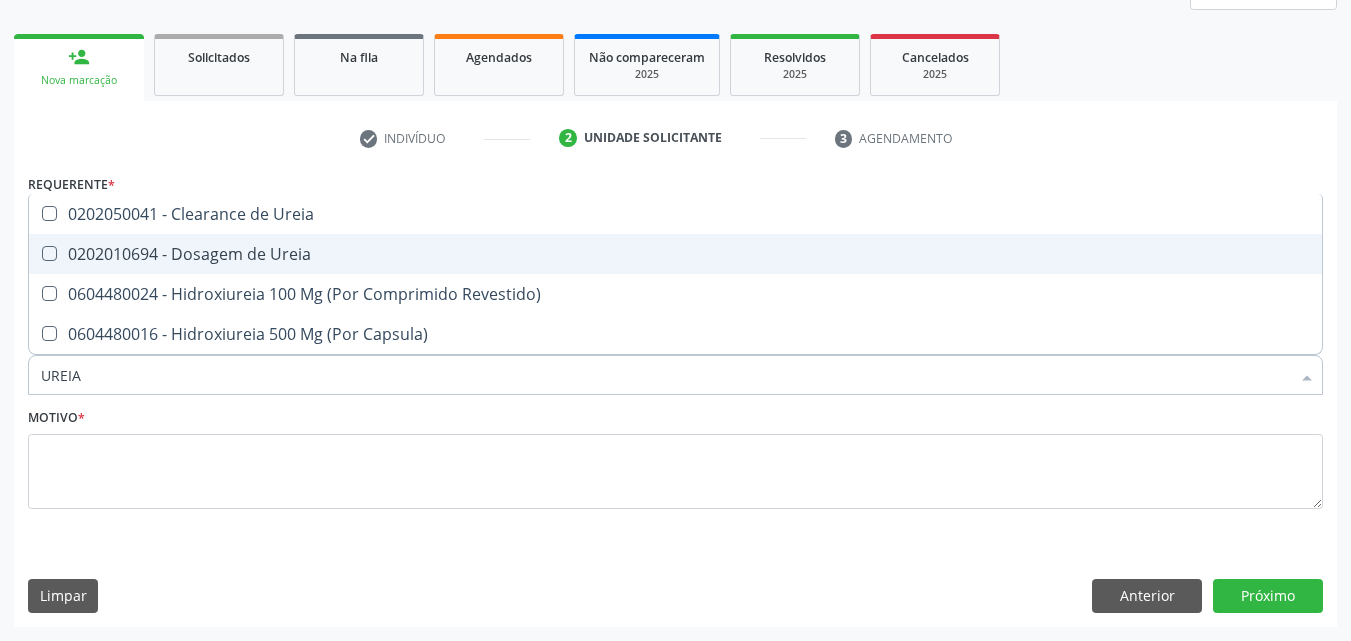 click on "0202010694 - Dosagem de Ureia" at bounding box center [675, 254] 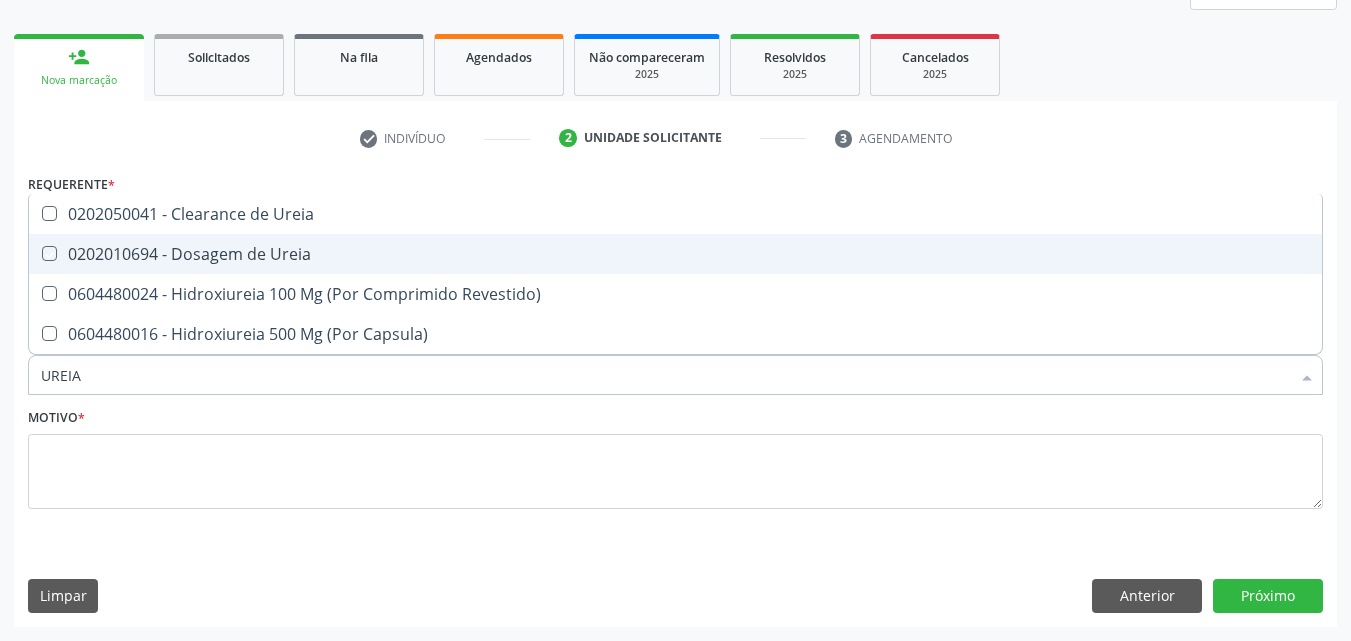checkbox on "true" 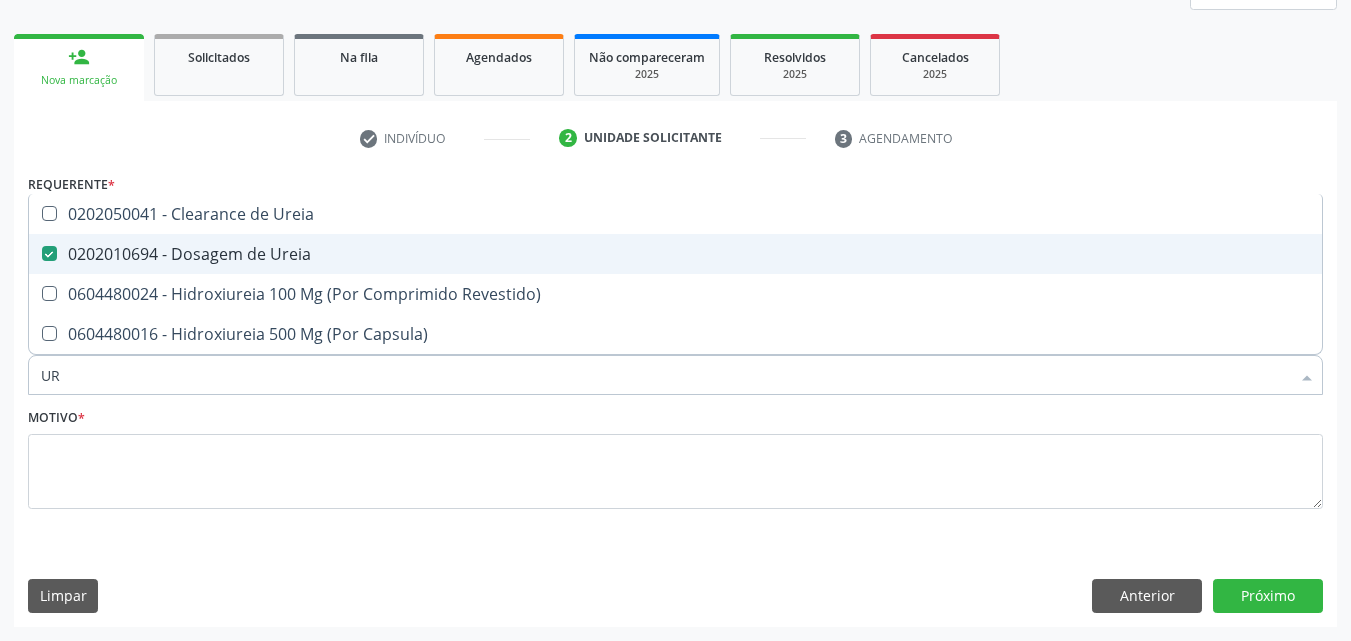type on "U" 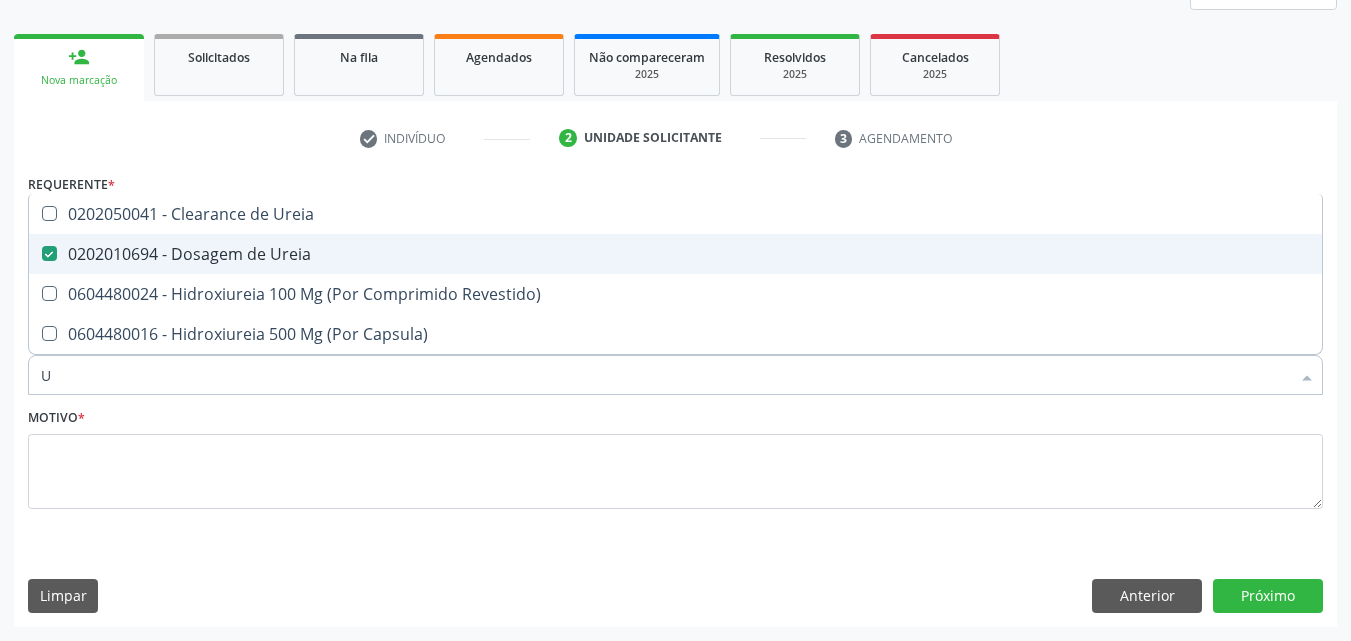 type 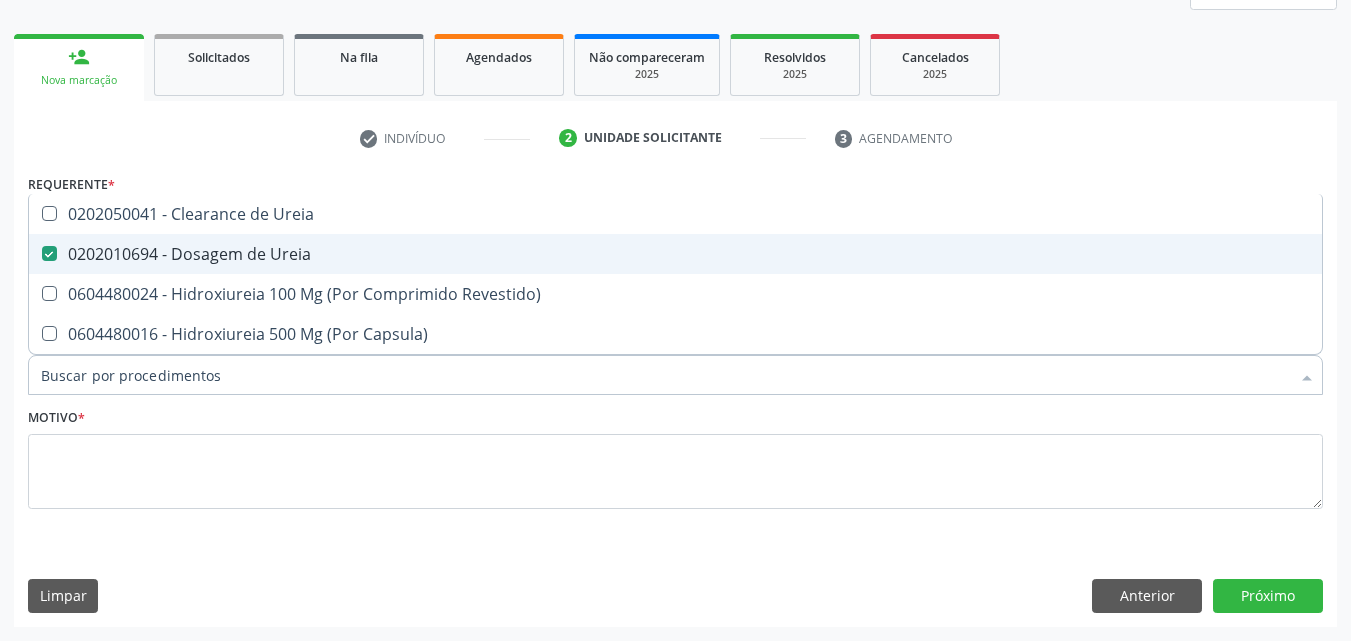 checkbox on "false" 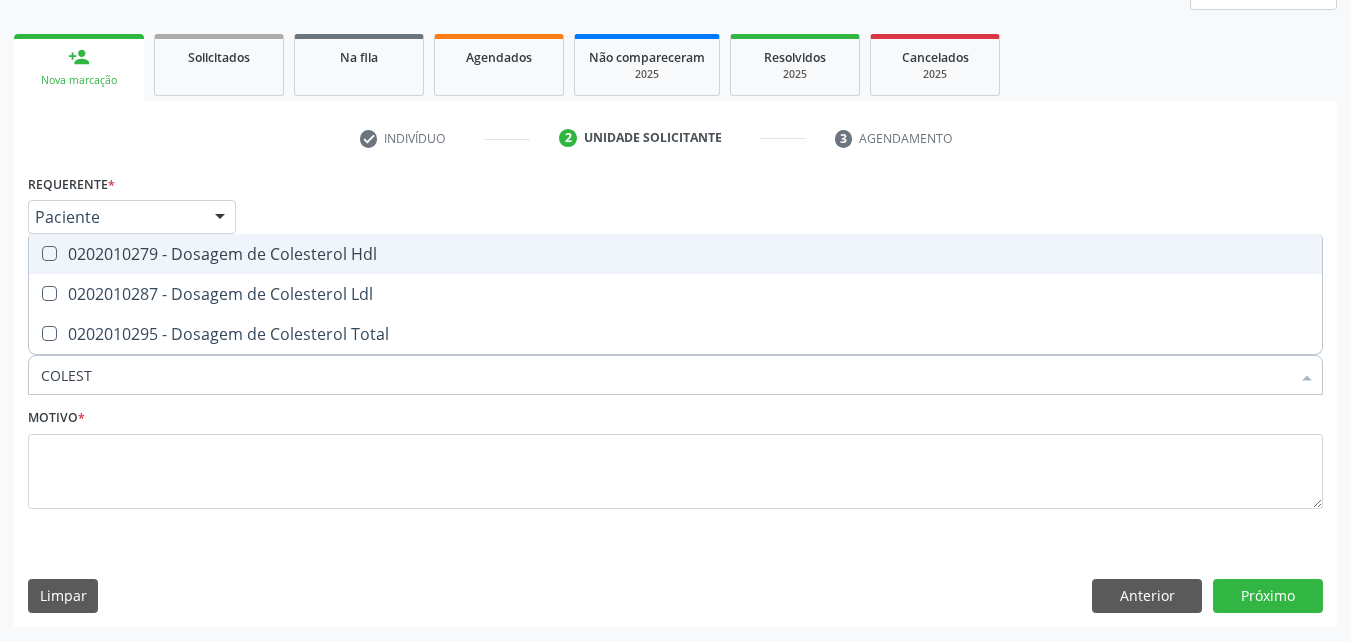 type on "COLESTE" 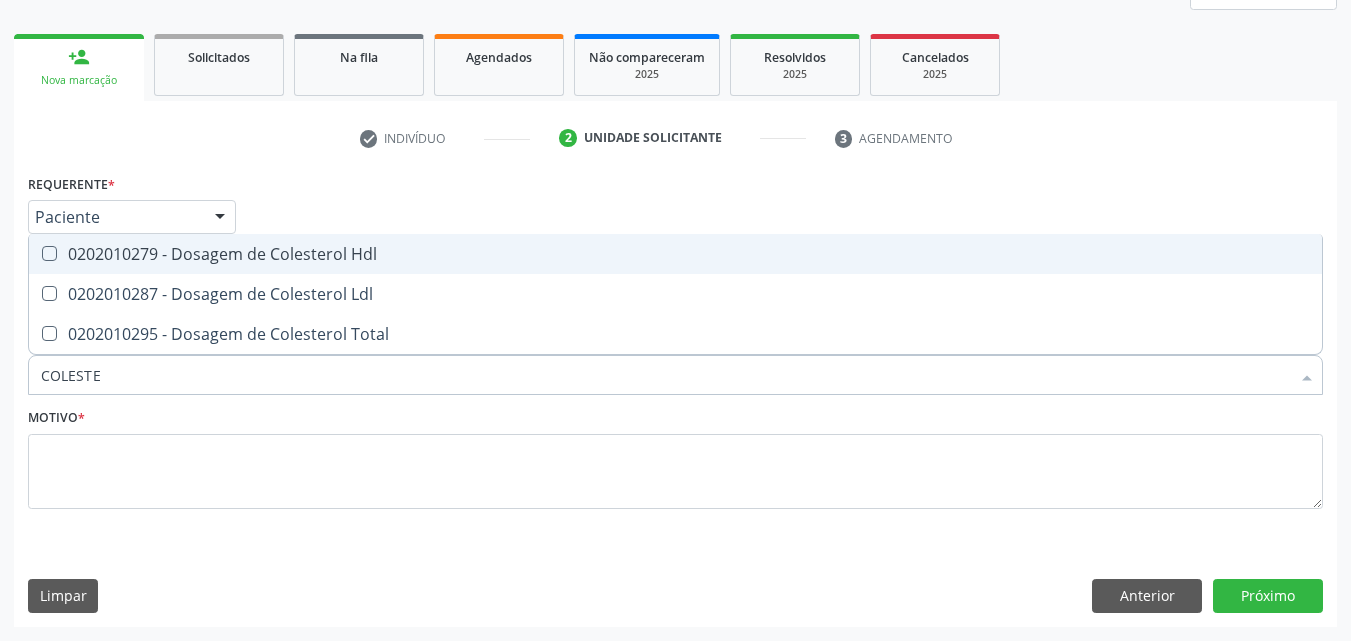 click on "0202010279 - Dosagem de Colesterol Hdl" at bounding box center [675, 254] 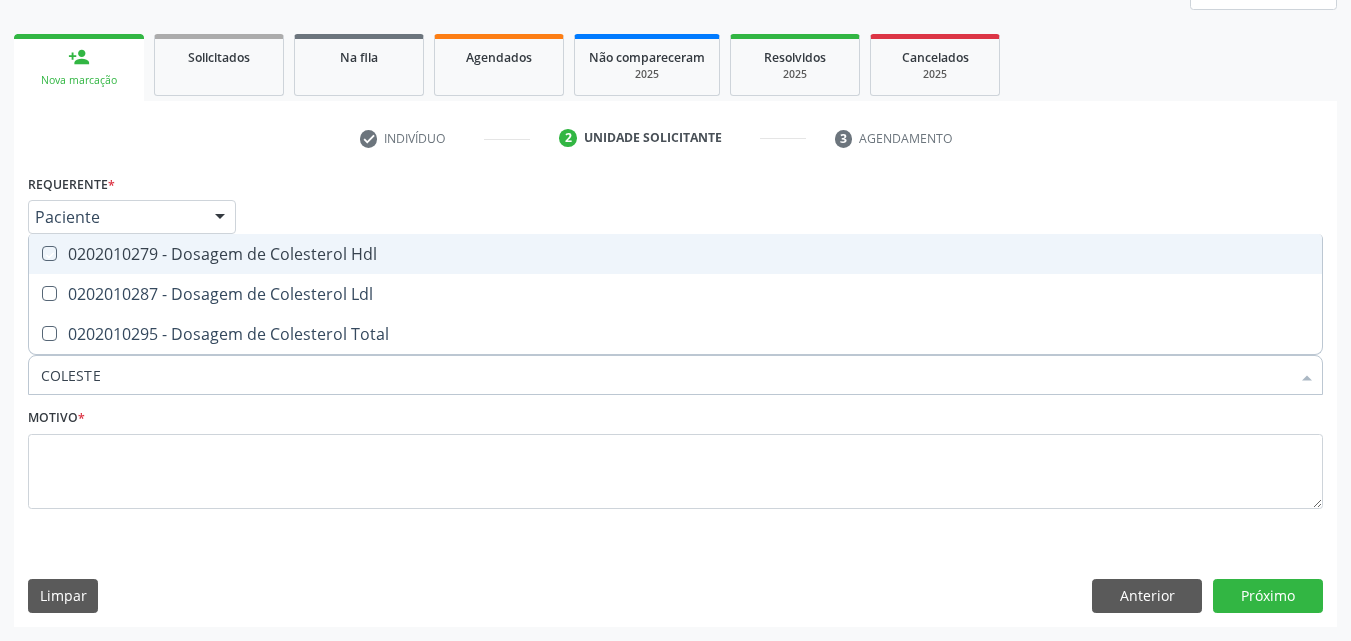 checkbox on "true" 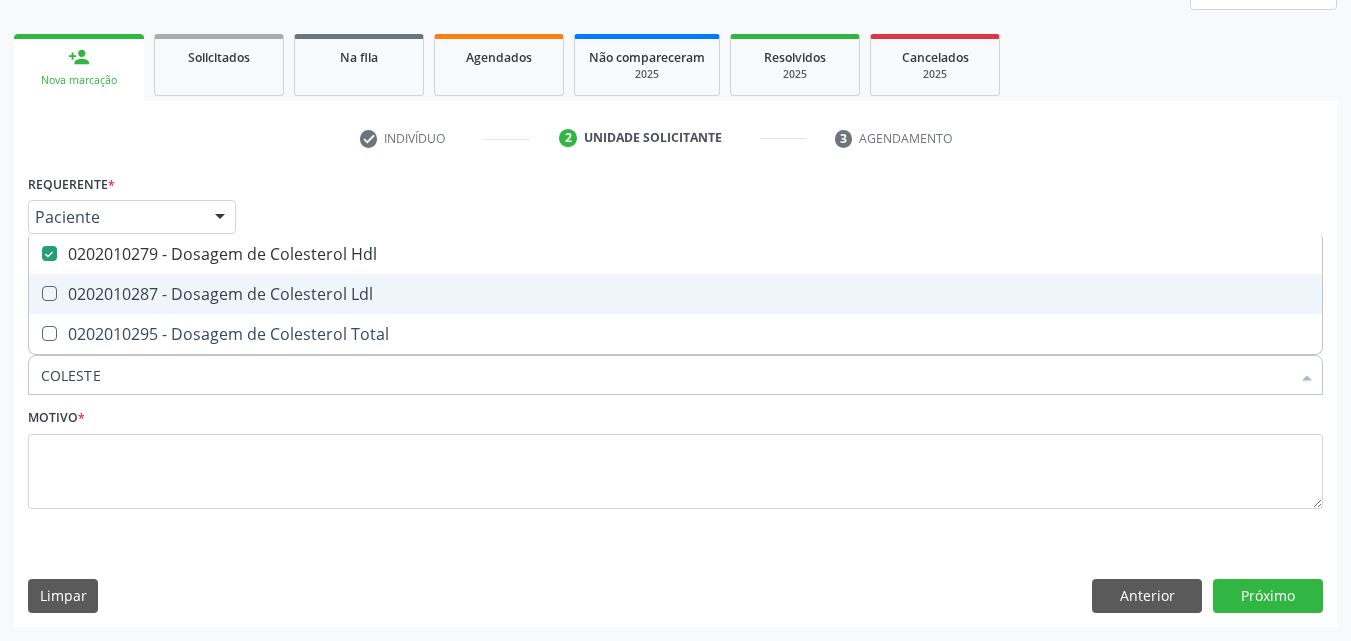 click on "0202010287 - Dosagem de Colesterol Ldl" at bounding box center [675, 294] 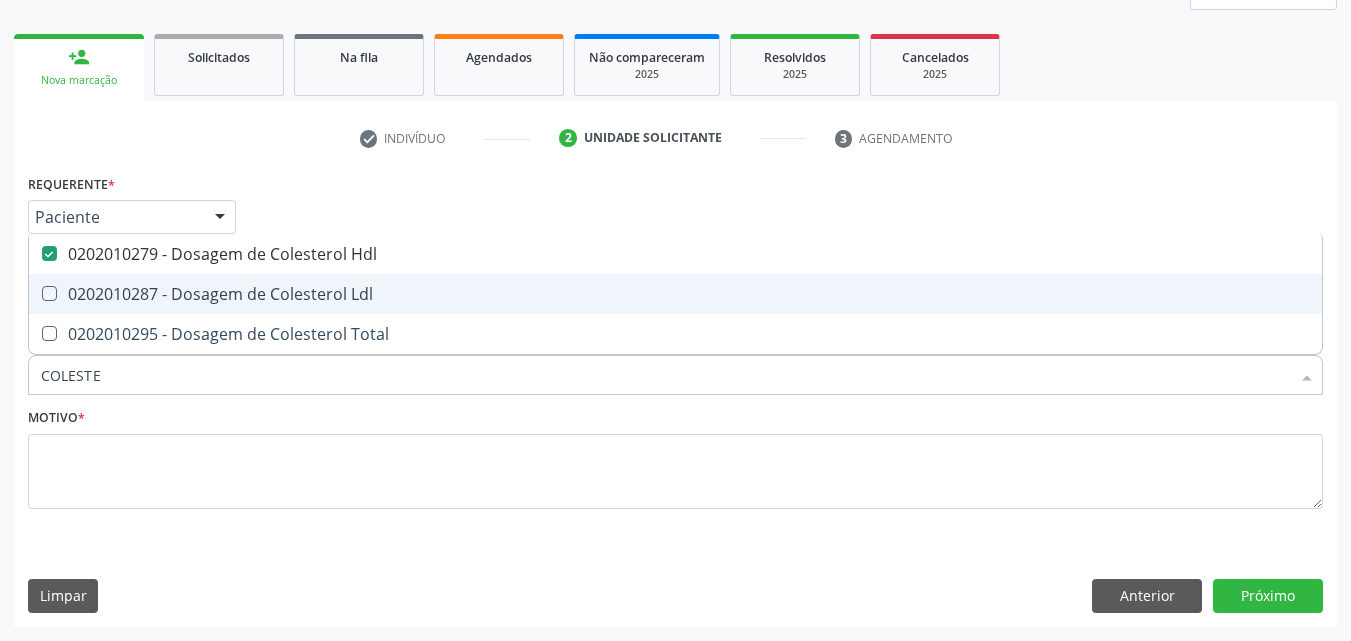 checkbox on "true" 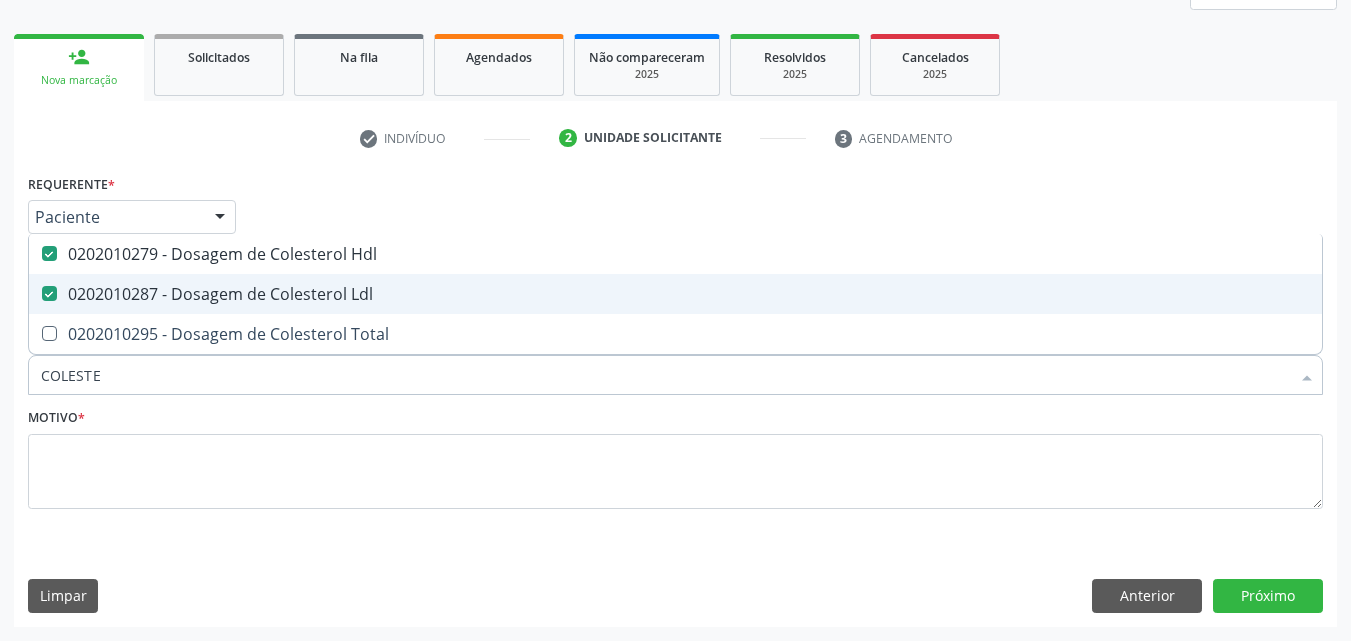 click on "0202010295 - Dosagem de Colesterol Total" at bounding box center (675, 334) 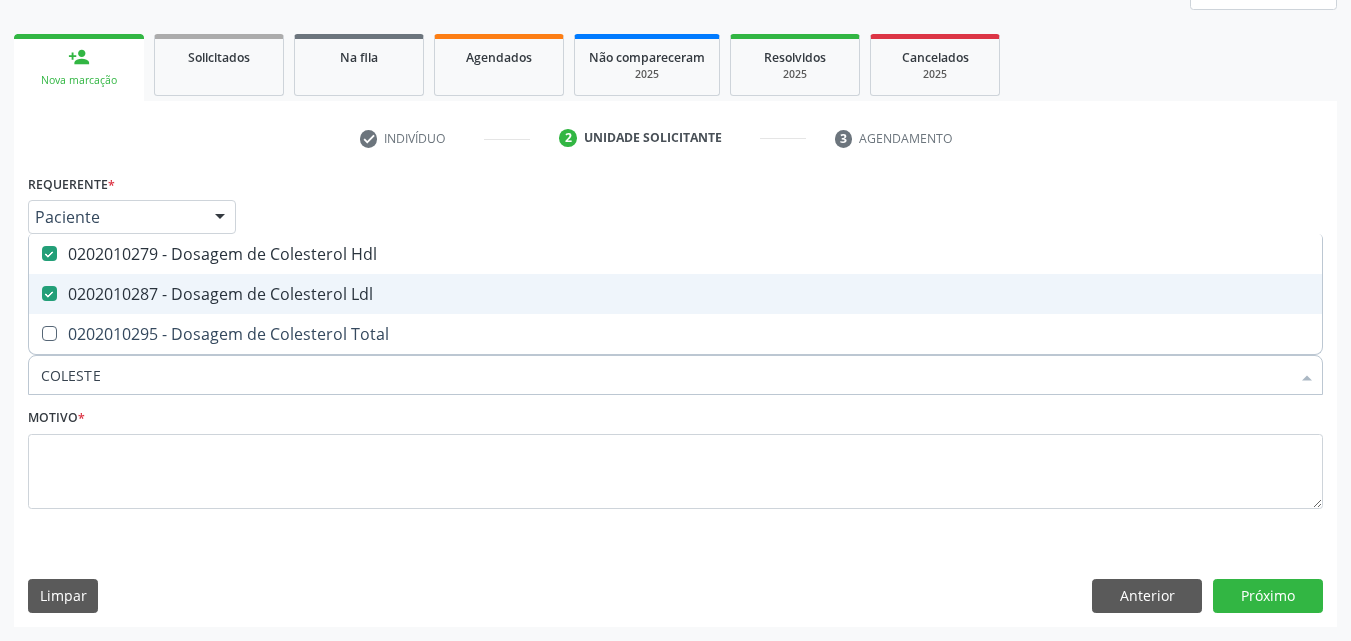 checkbox on "true" 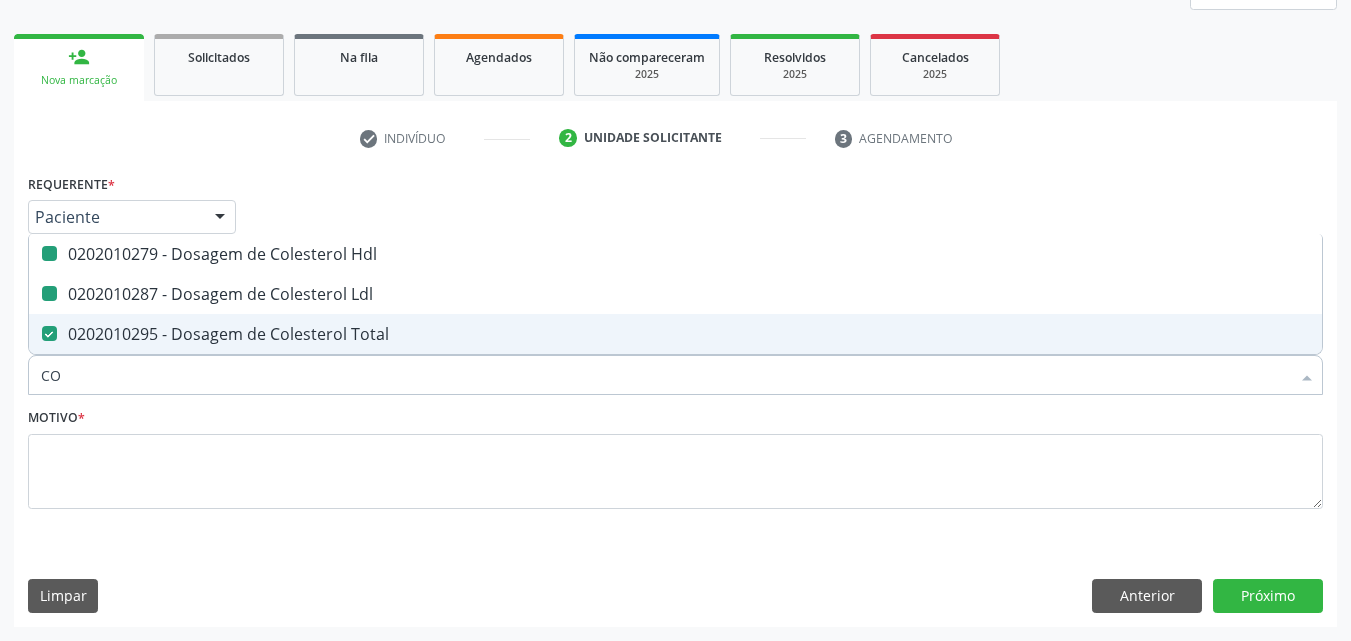 type on "C" 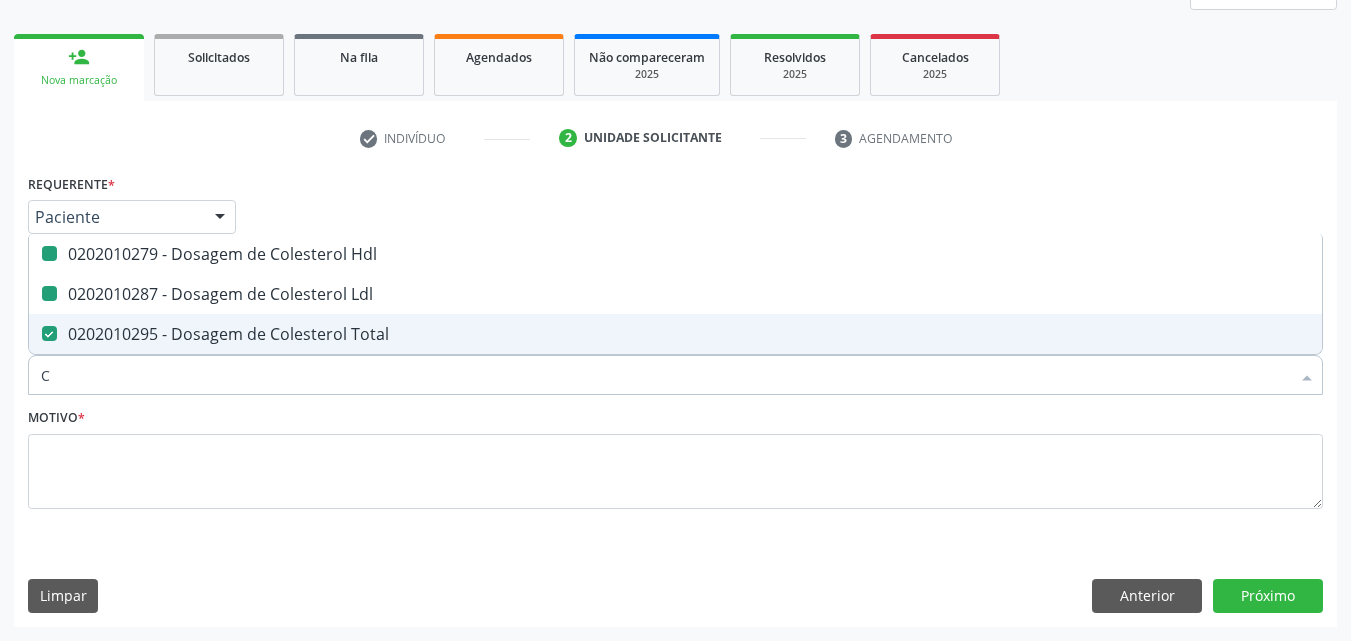 type 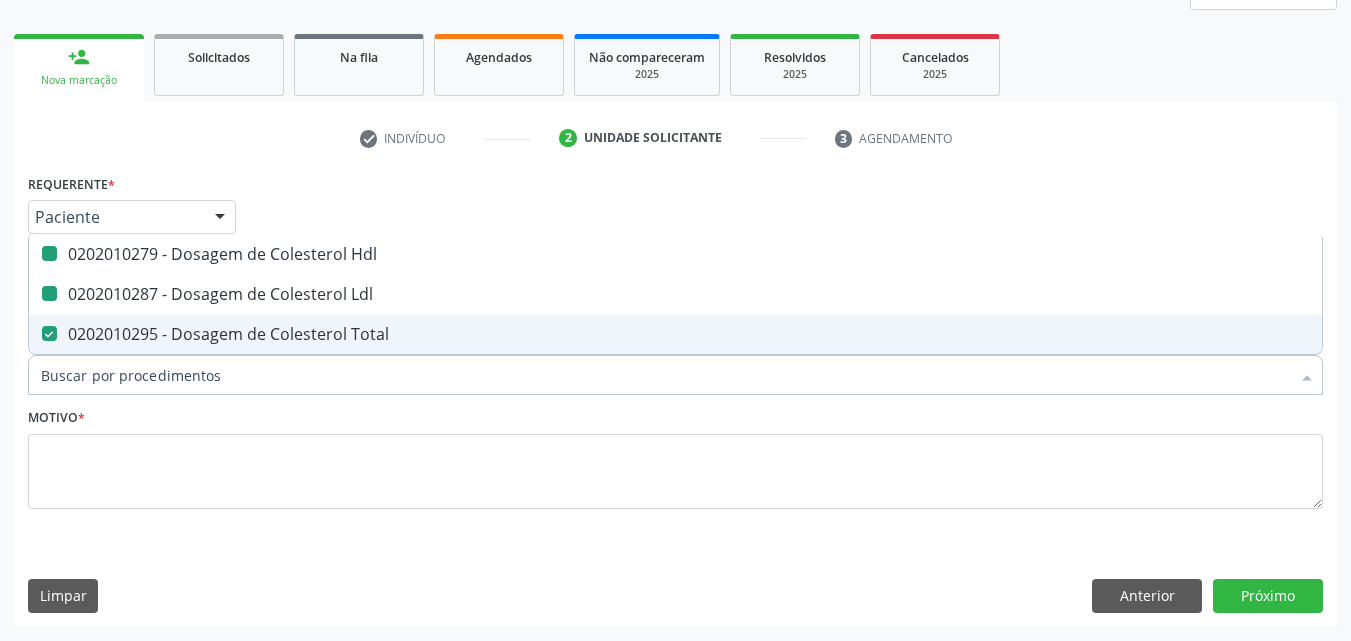 checkbox on "false" 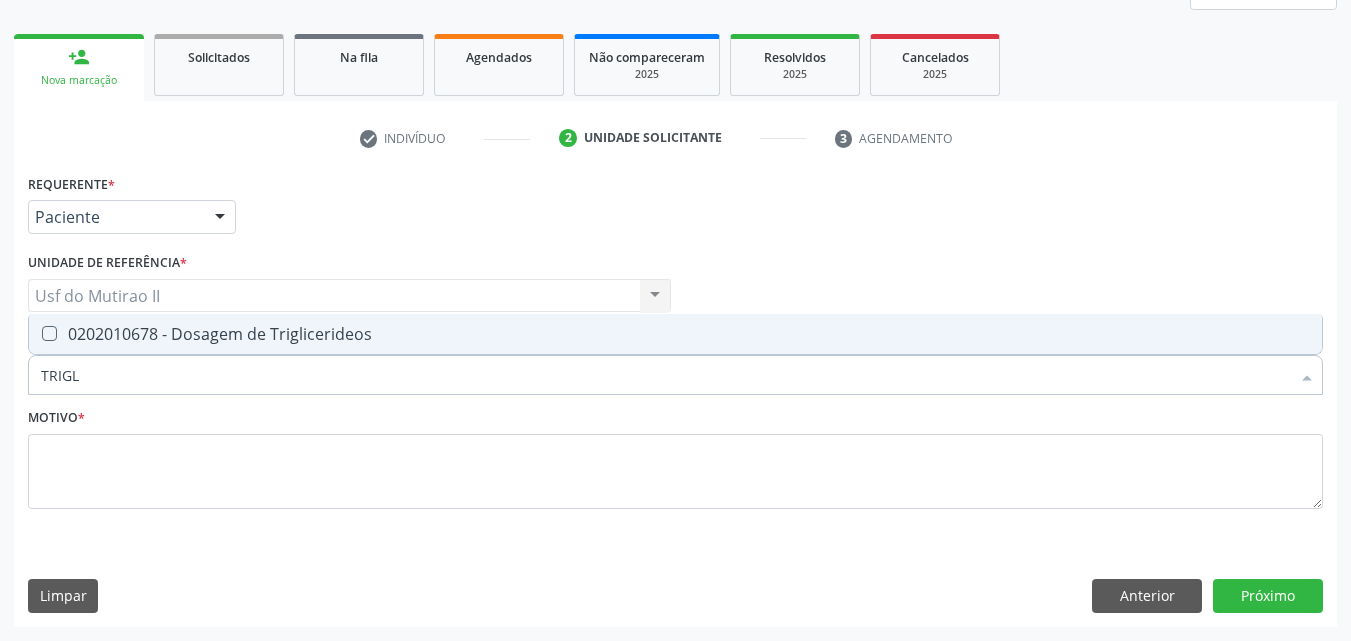 type on "TRIGLI" 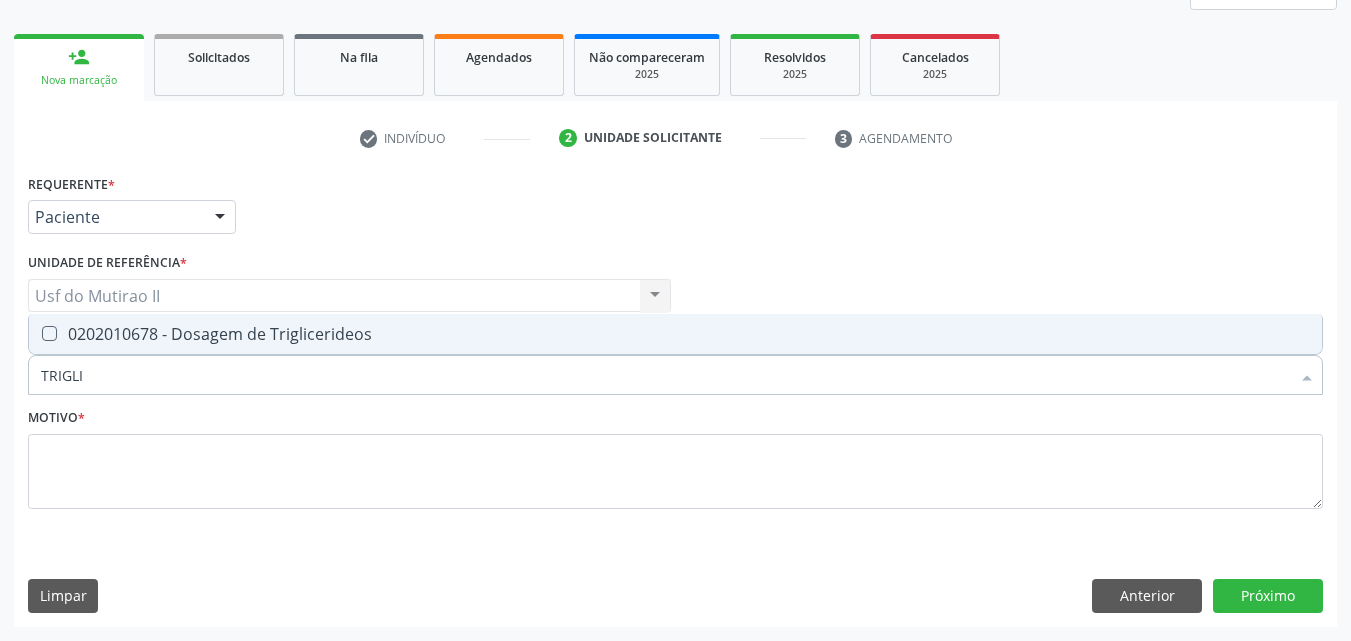 click on "0202010678 - Dosagem de Triglicerideos" at bounding box center [675, 334] 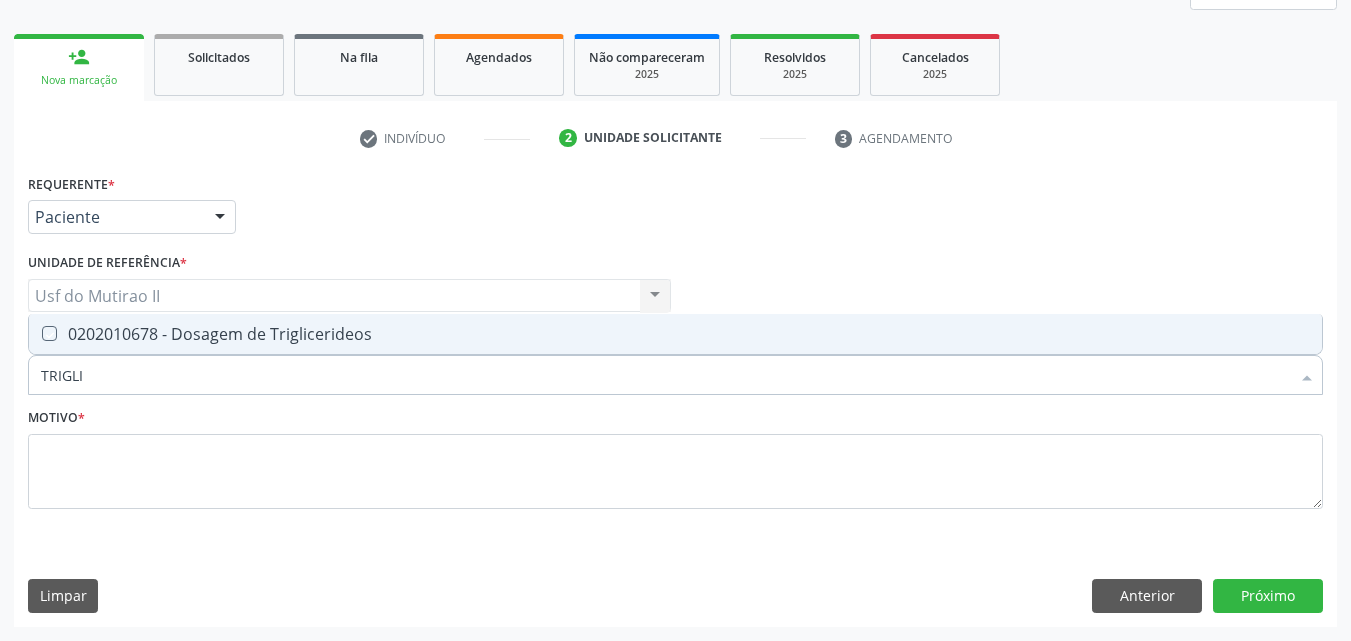 checkbox on "true" 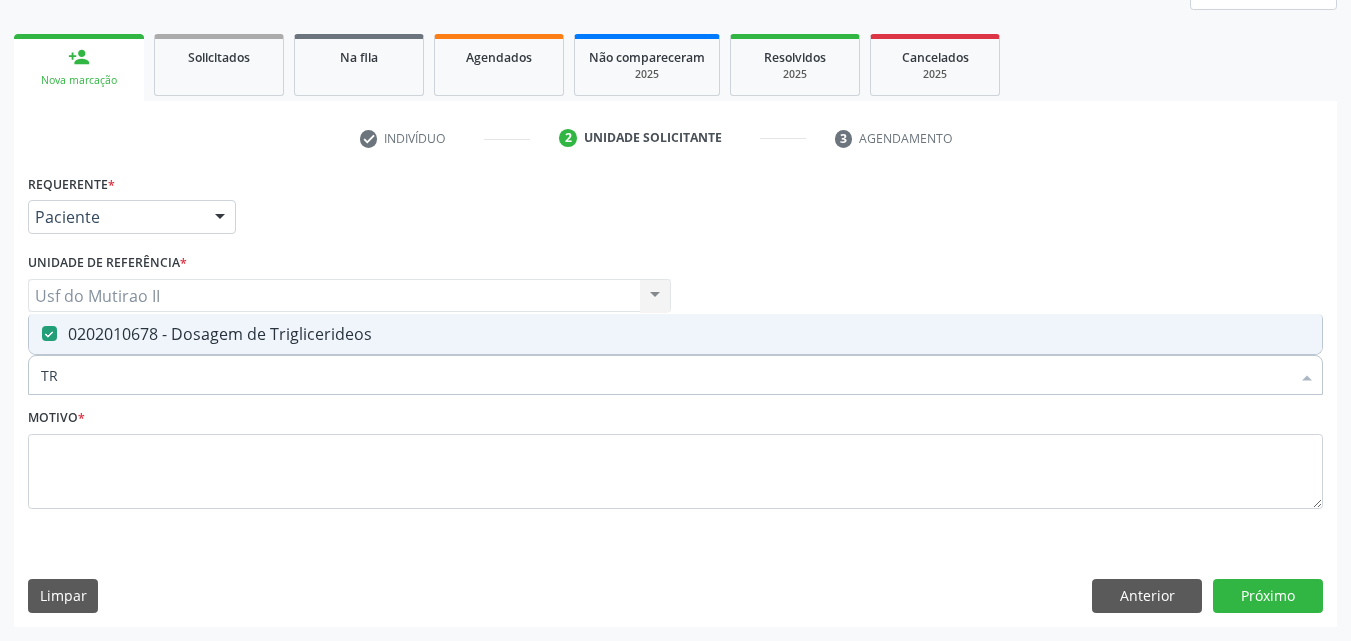 type on "T" 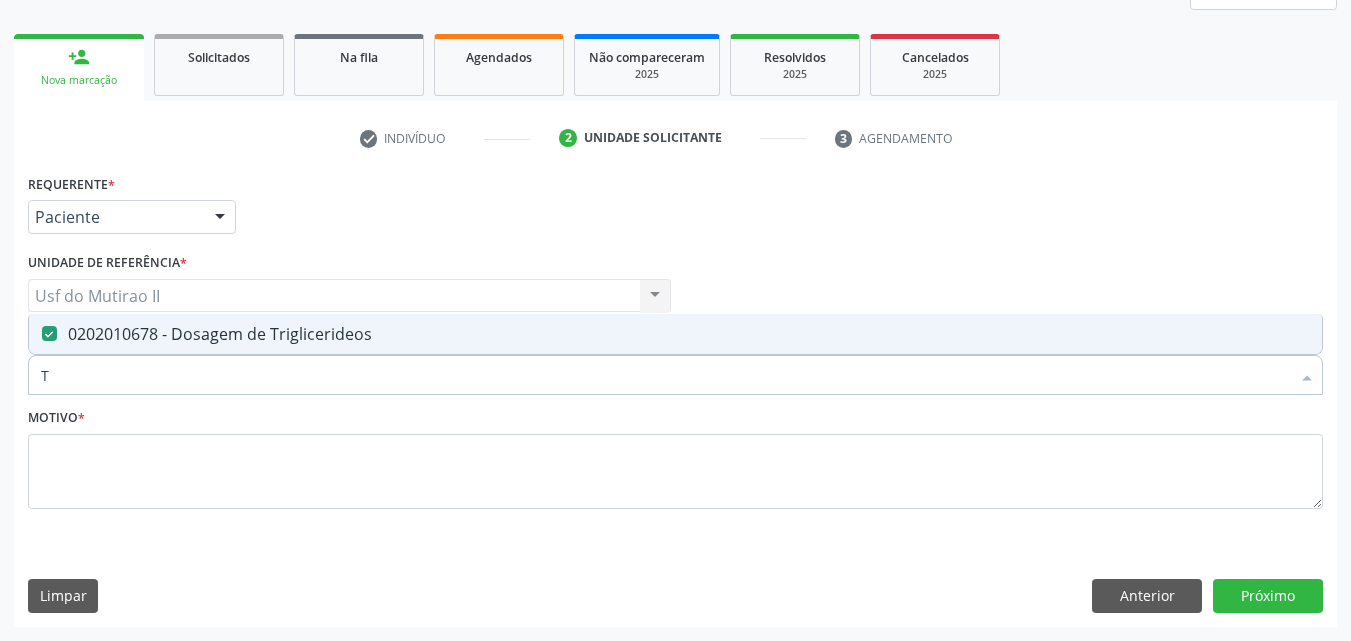 type 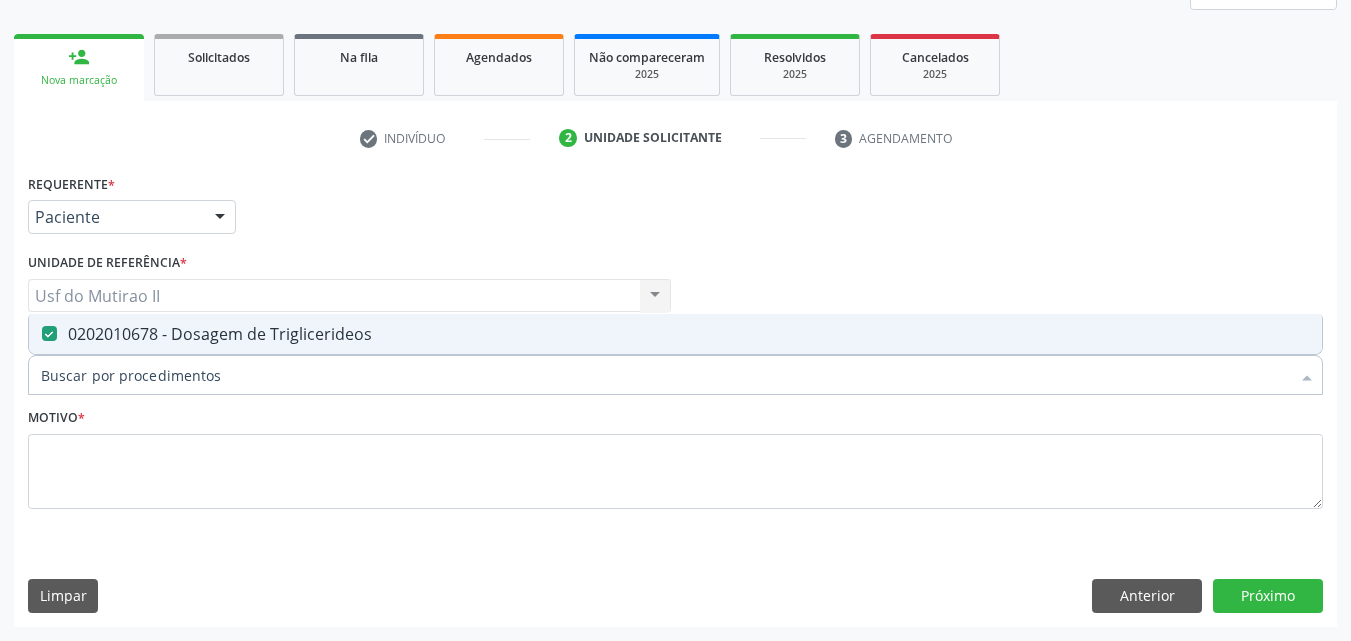 checkbox on "false" 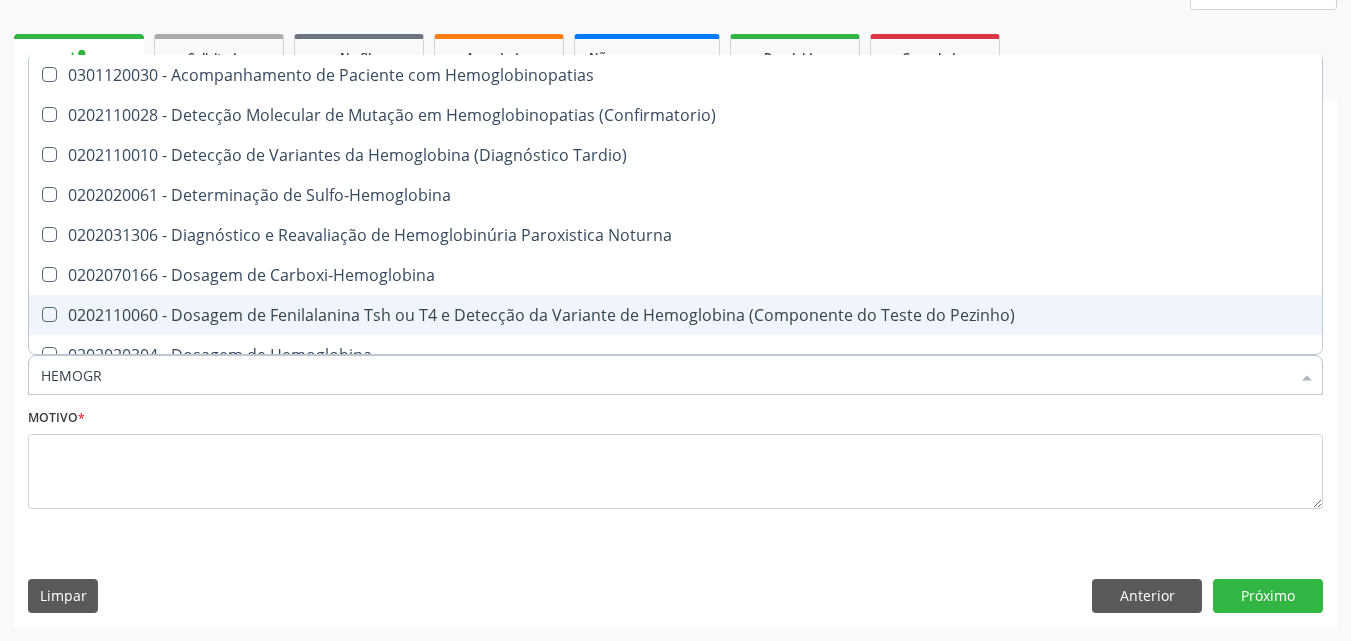type on "HEMOGRA" 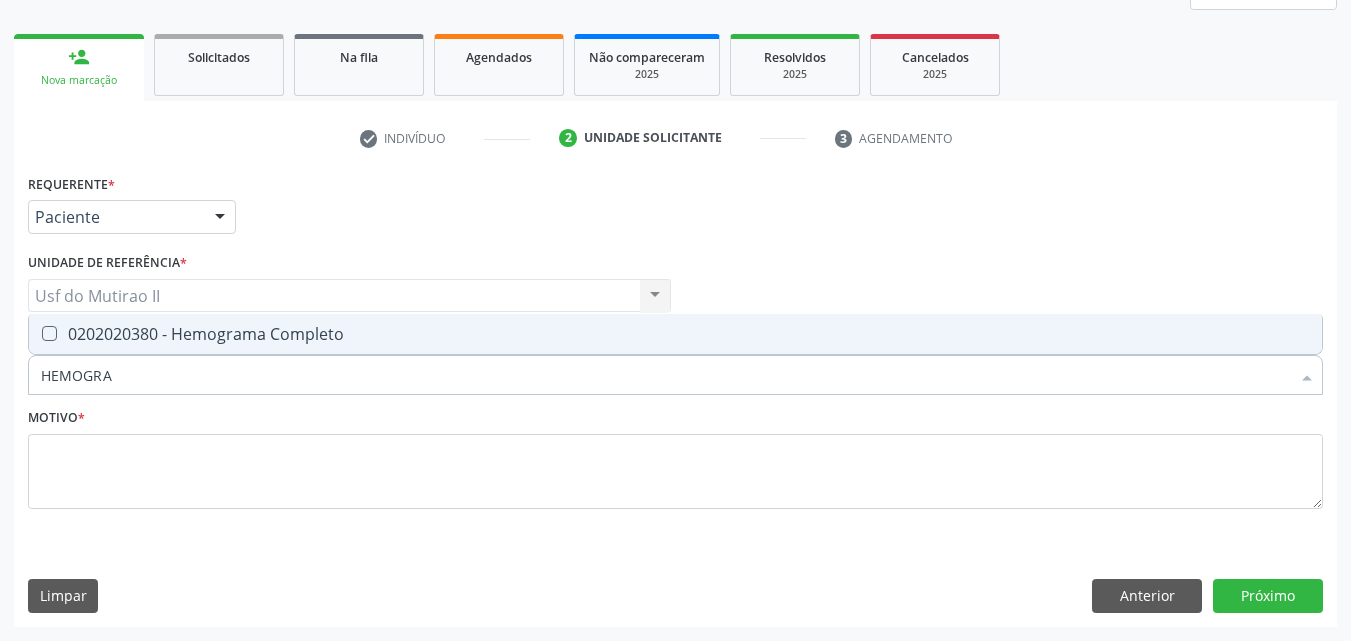 click on "0202020380 - Hemograma Completo" at bounding box center (675, 334) 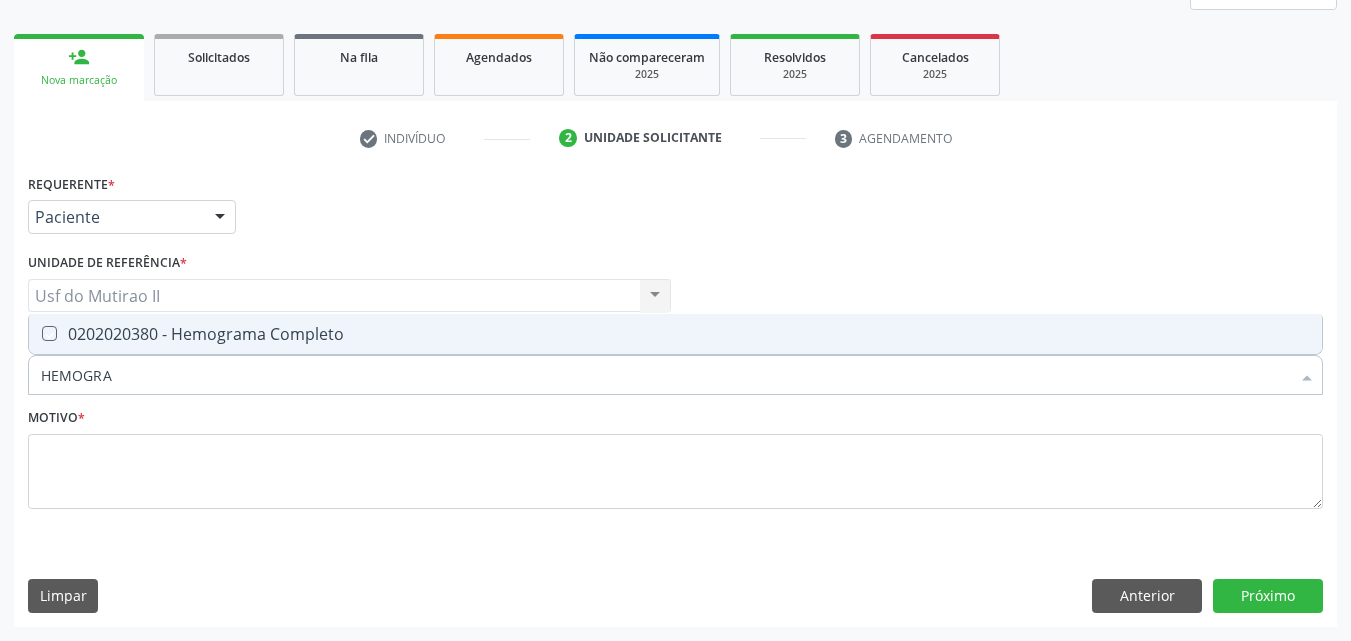 checkbox on "true" 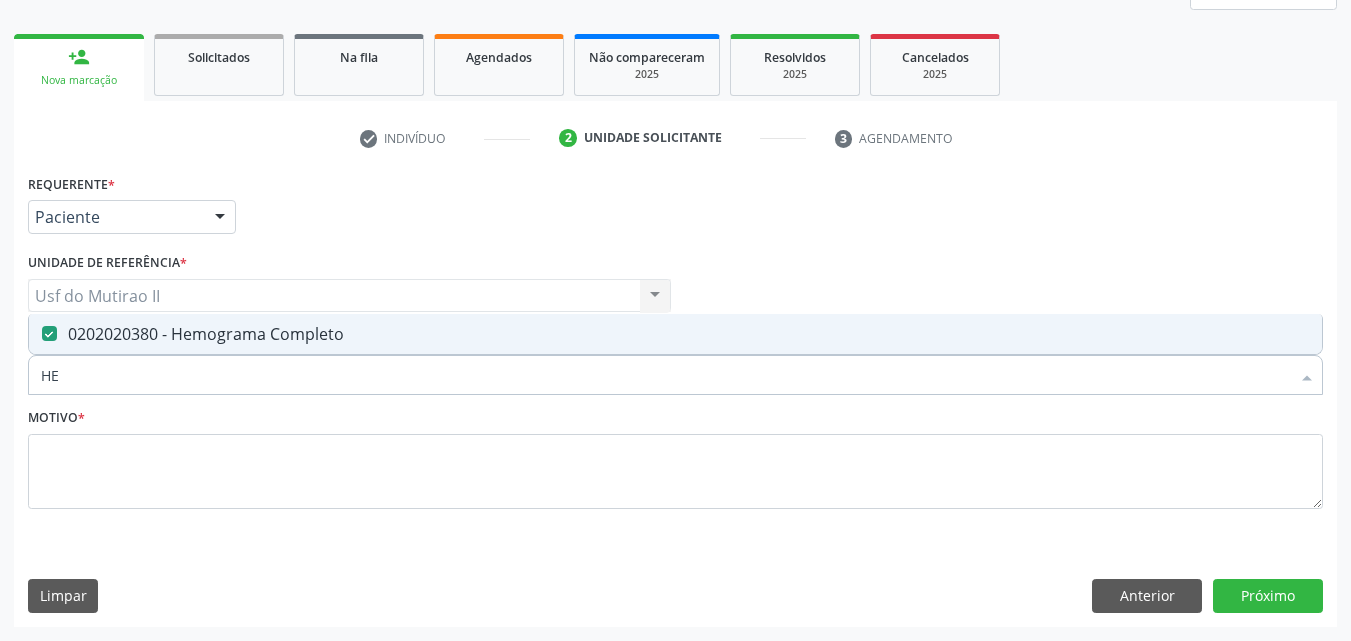 type on "H" 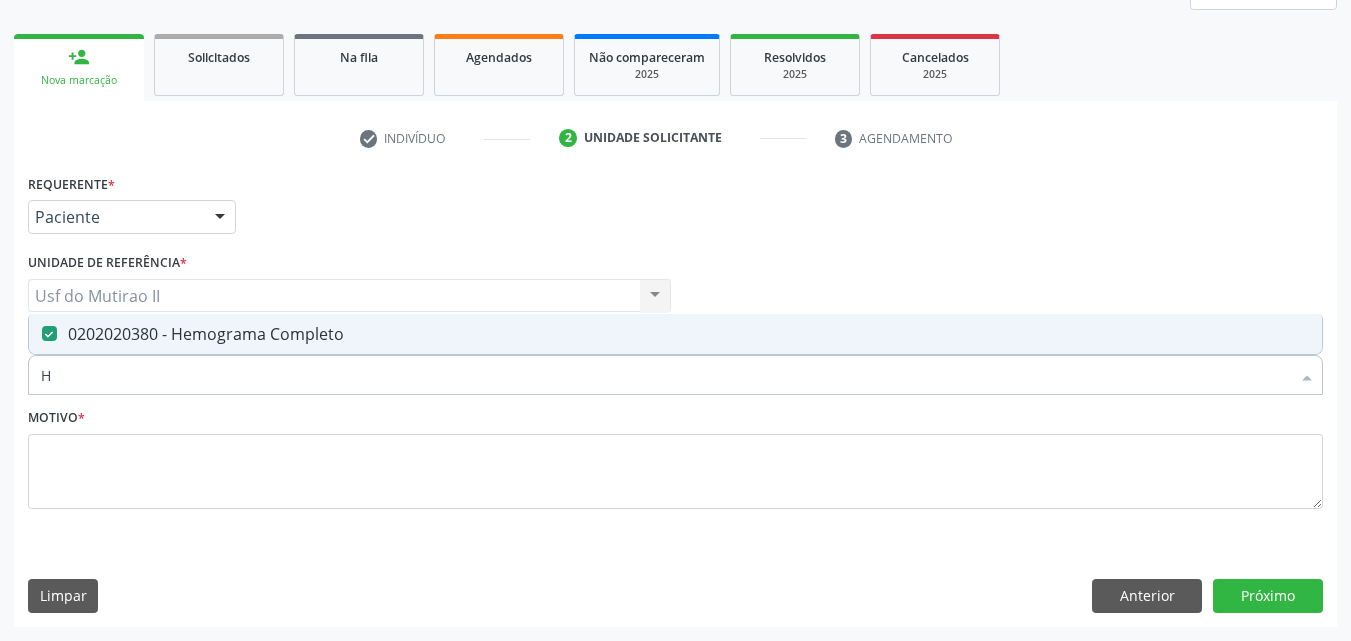 type 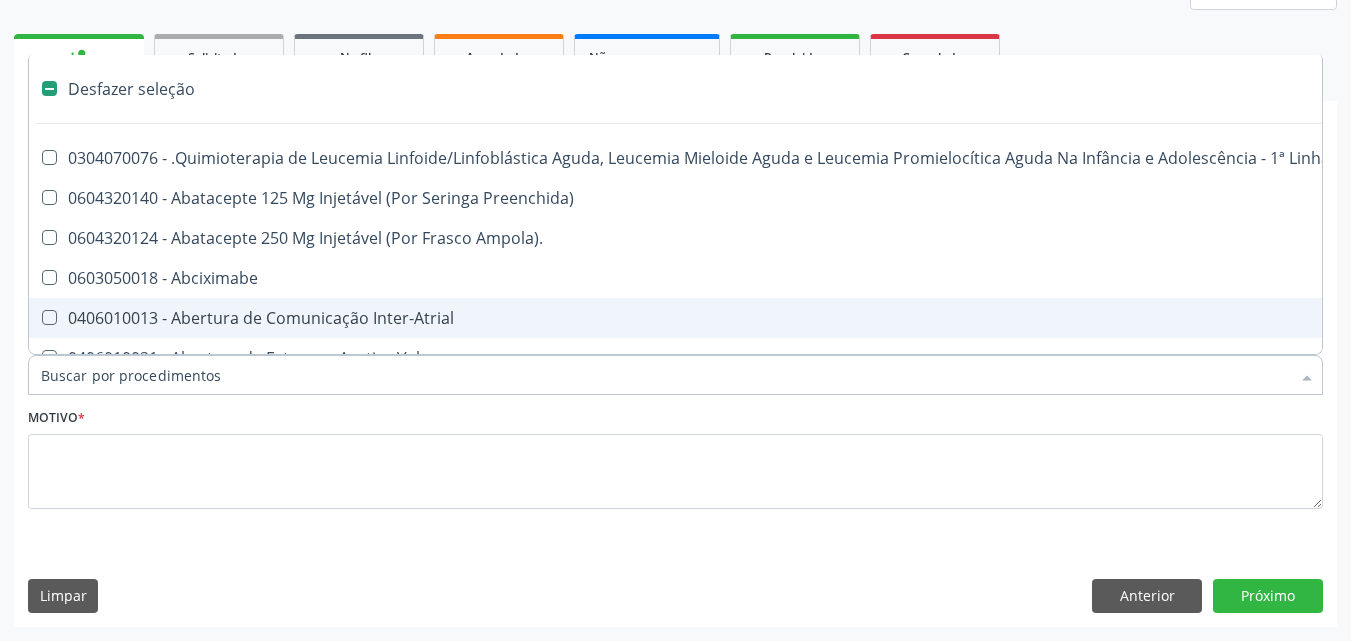 checkbox on "false" 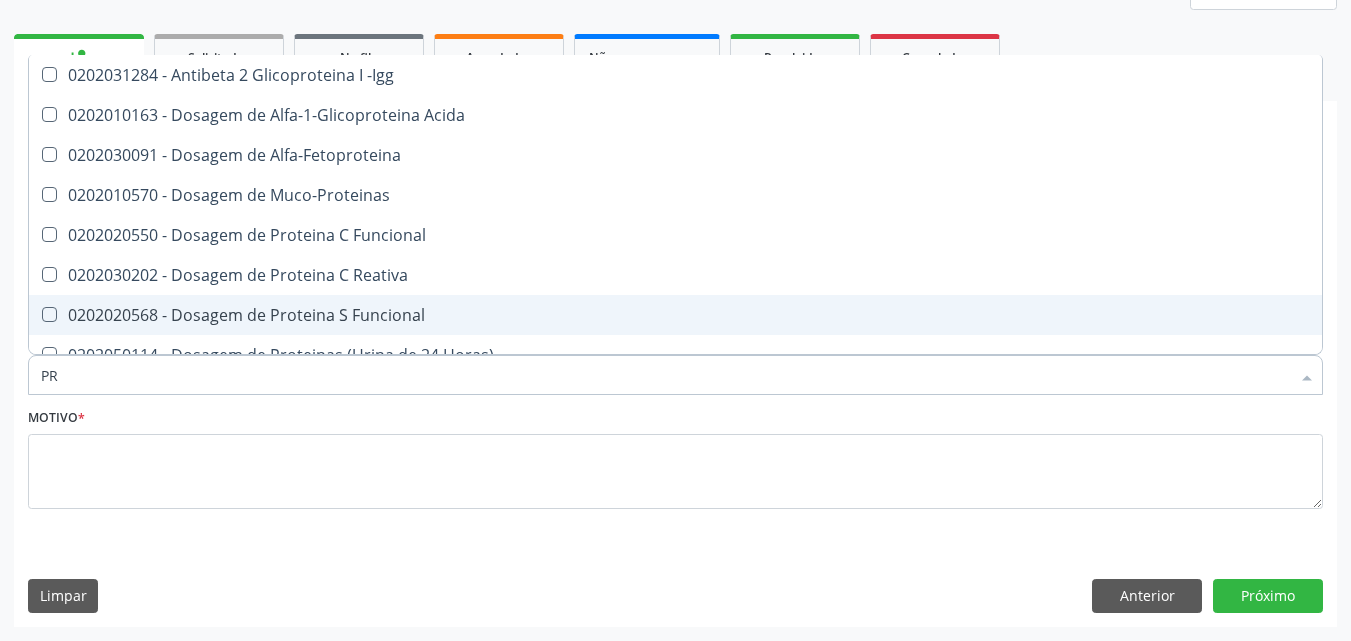 type on "P" 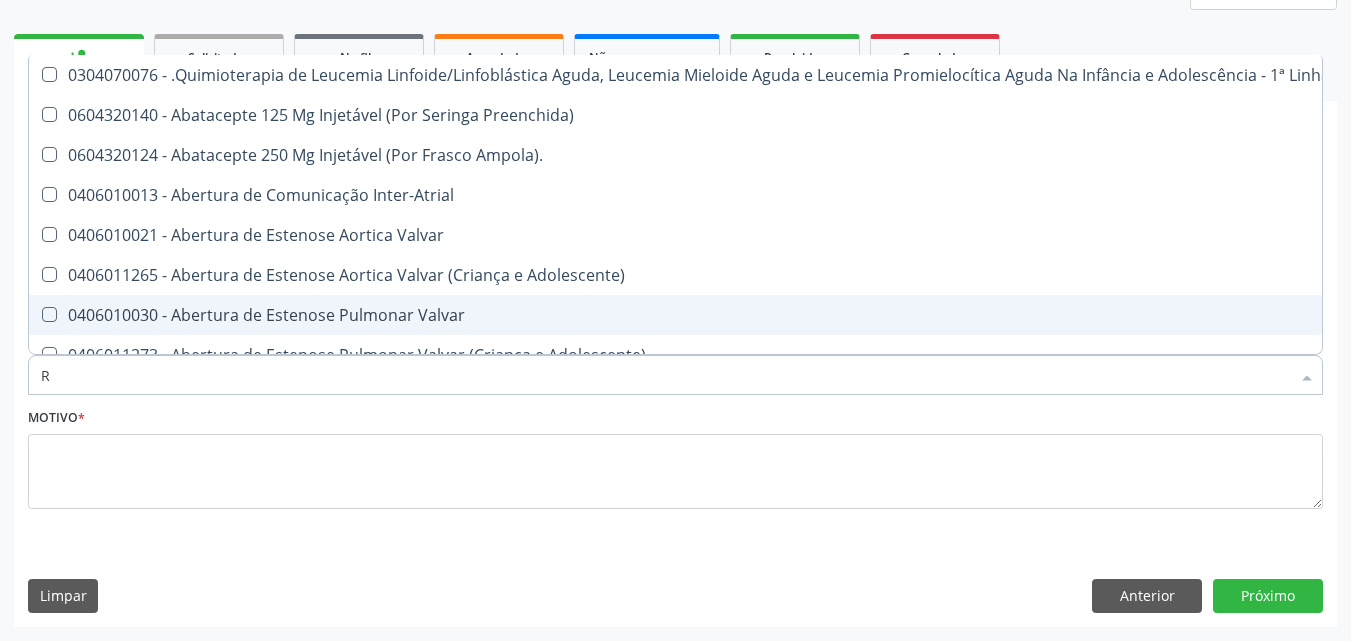 type on "RE" 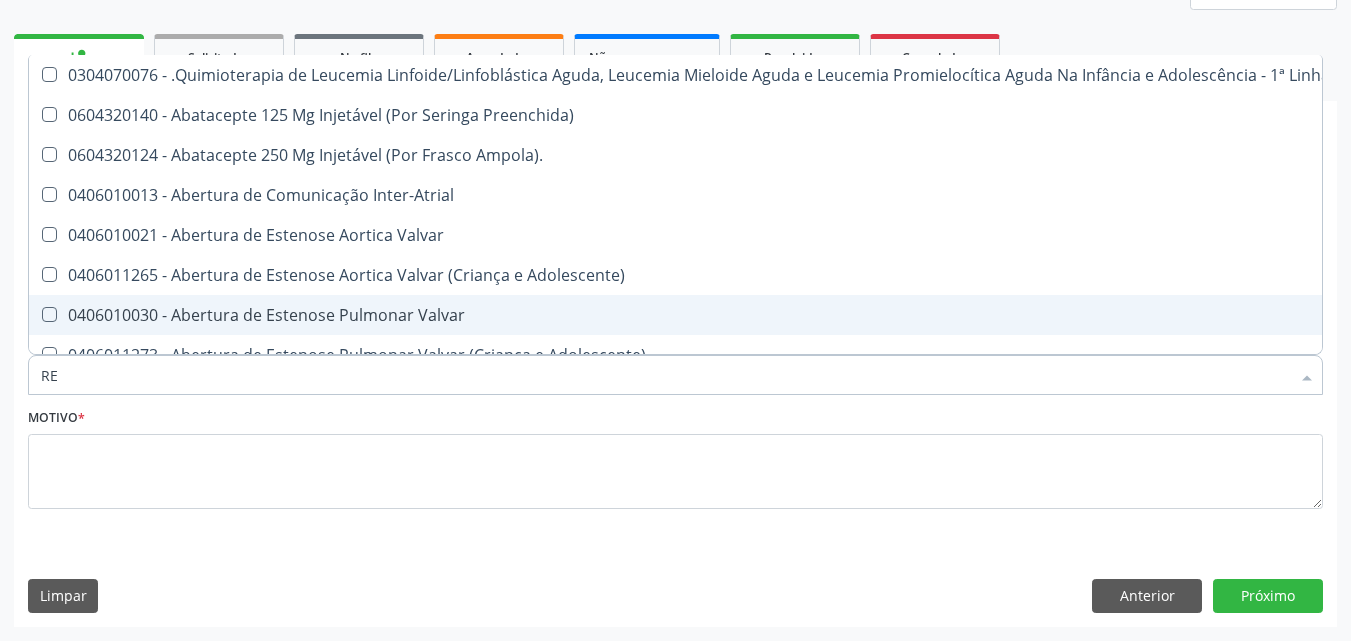 checkbox on "true" 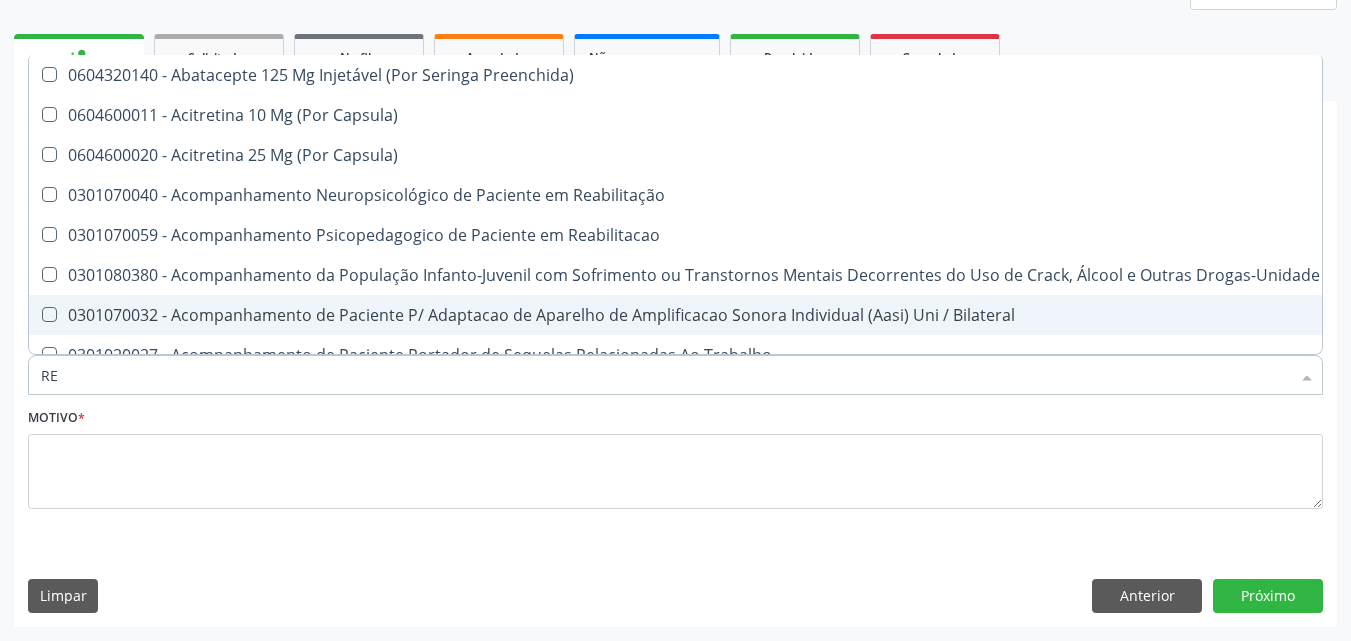 type on "REA" 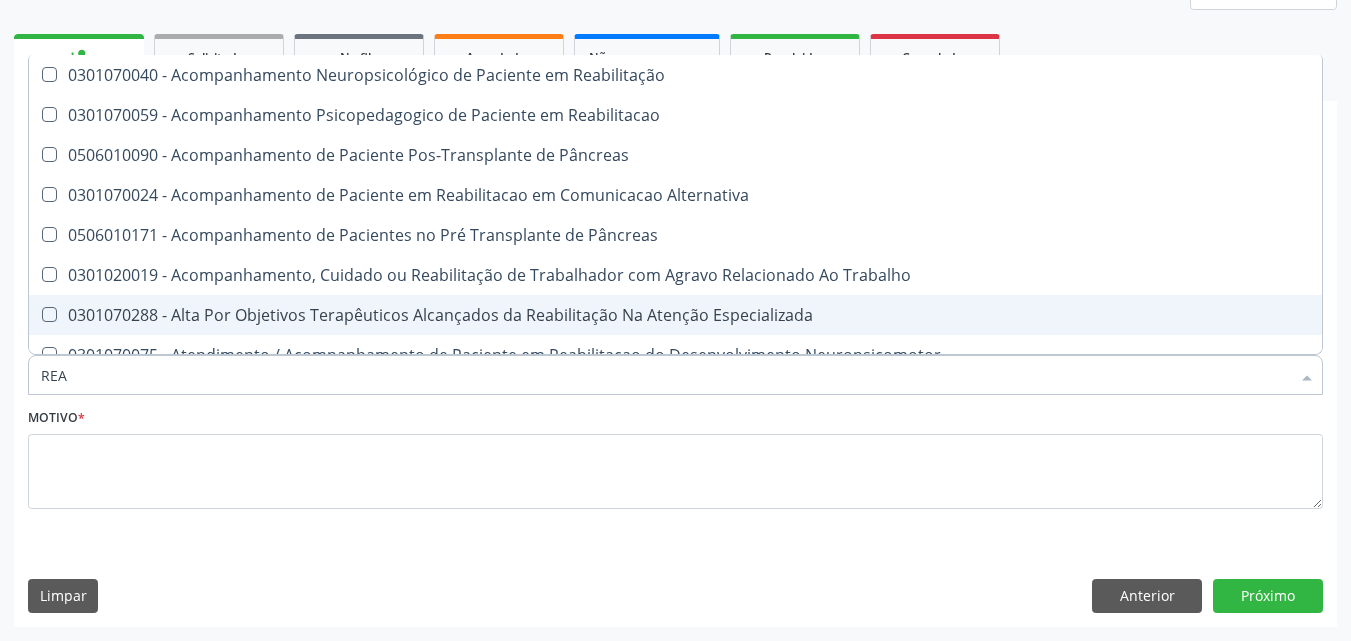 type on "REAT" 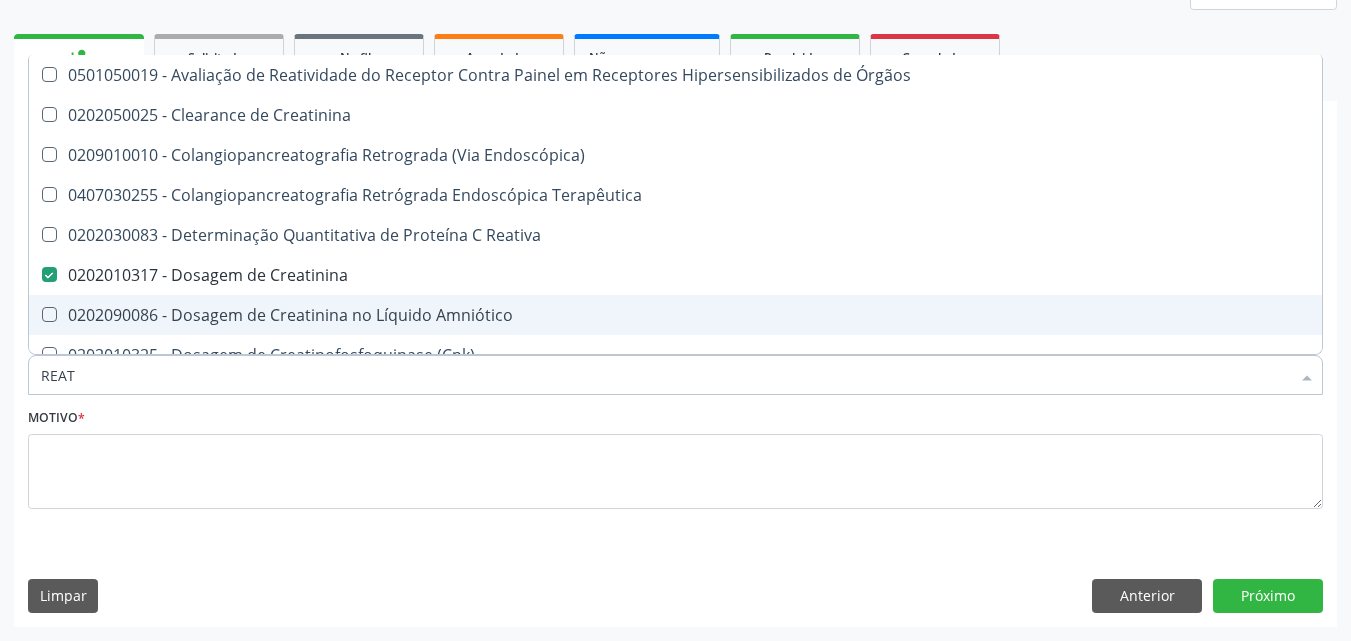 type on "REATI" 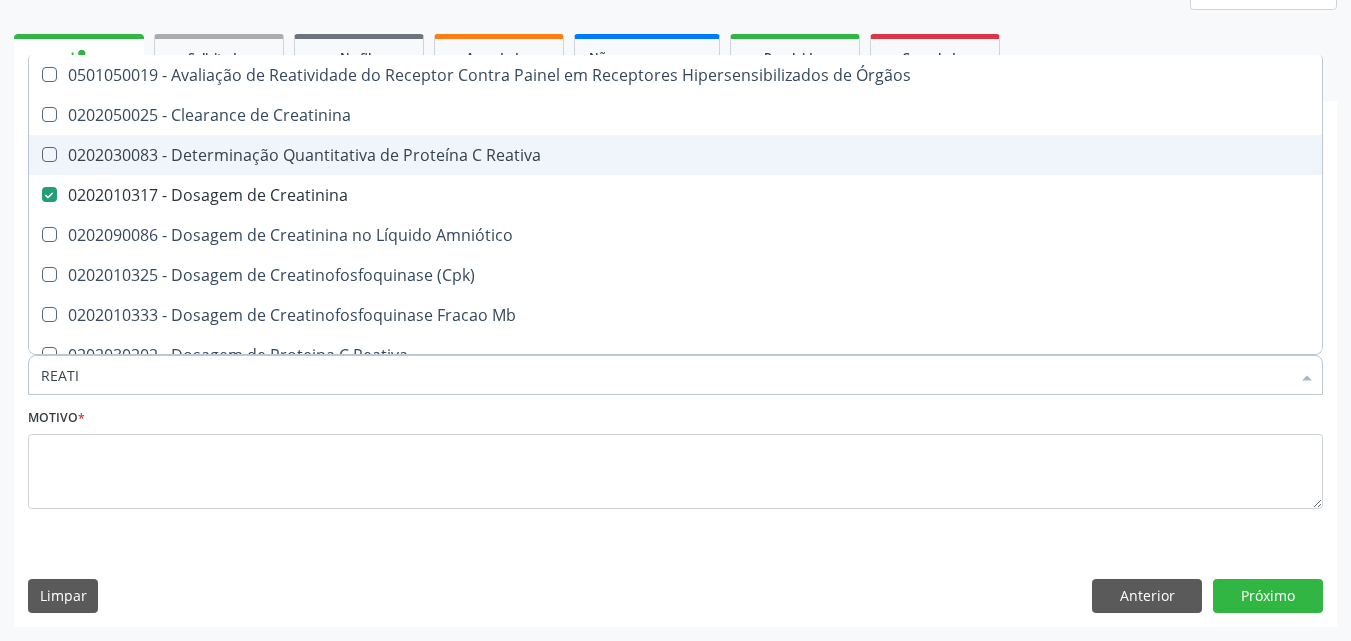 click on "0202030083 - Determinação Quantitativa de Proteína C Reativa" at bounding box center (675, 155) 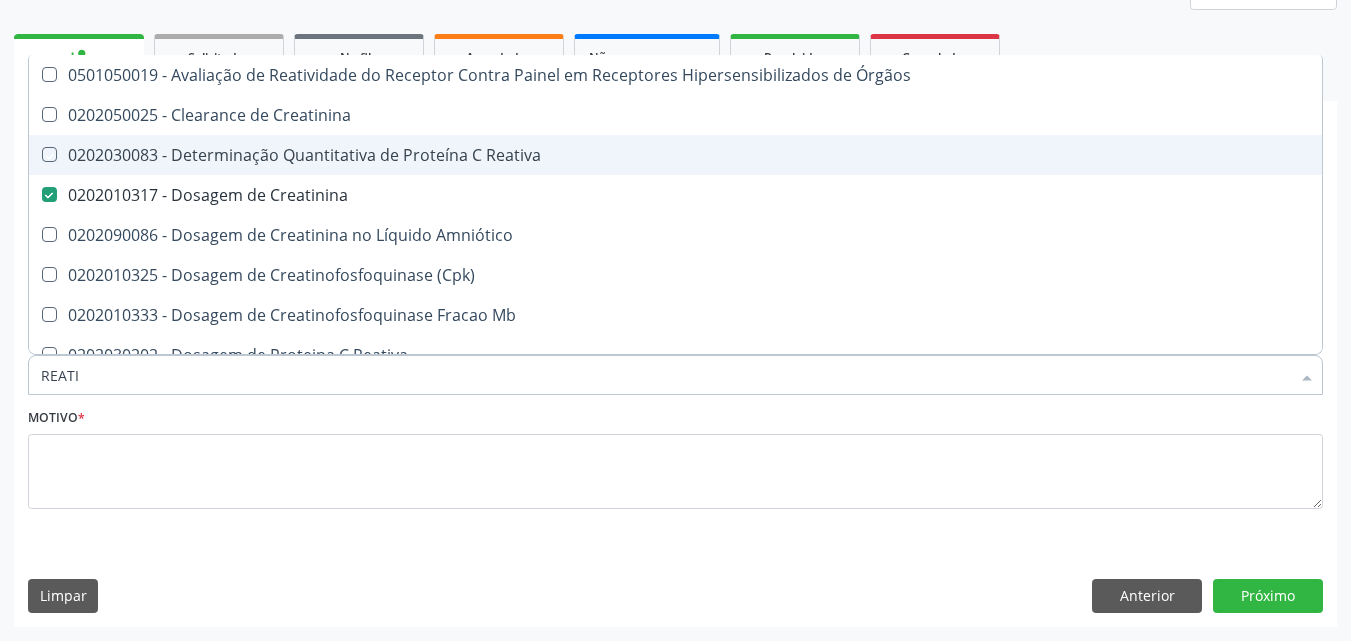 checkbox on "true" 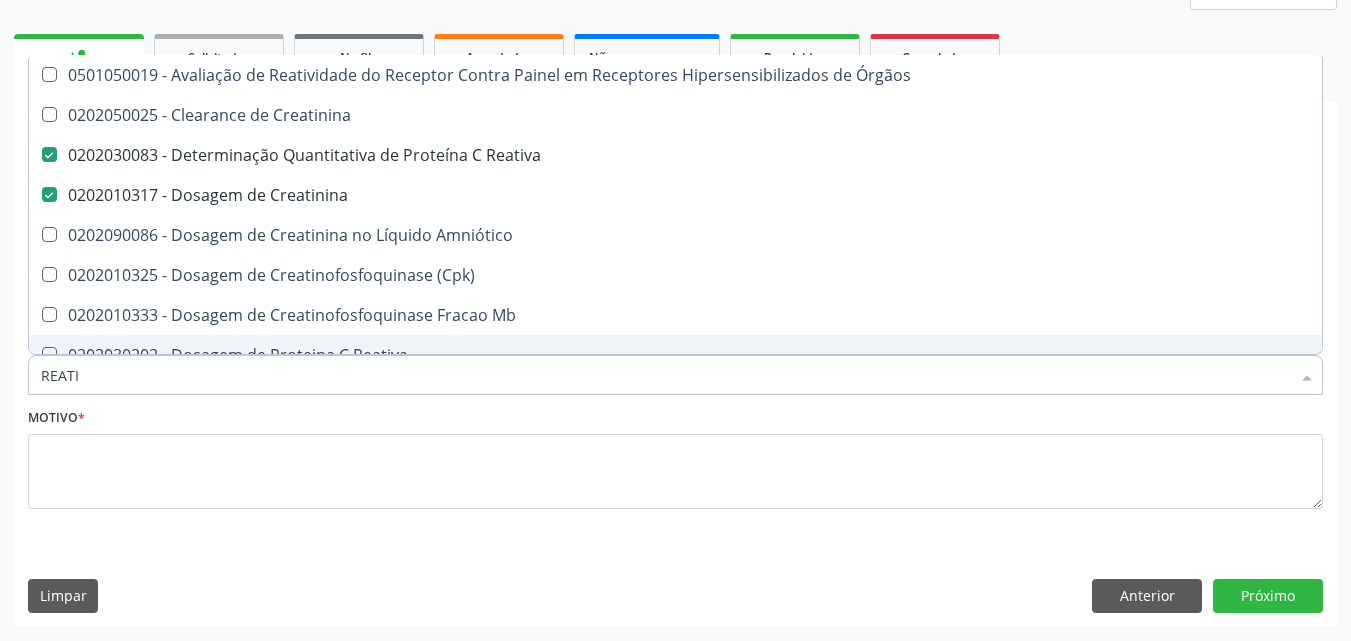 drag, startPoint x: 143, startPoint y: 369, endPoint x: 24, endPoint y: 372, distance: 119.03781 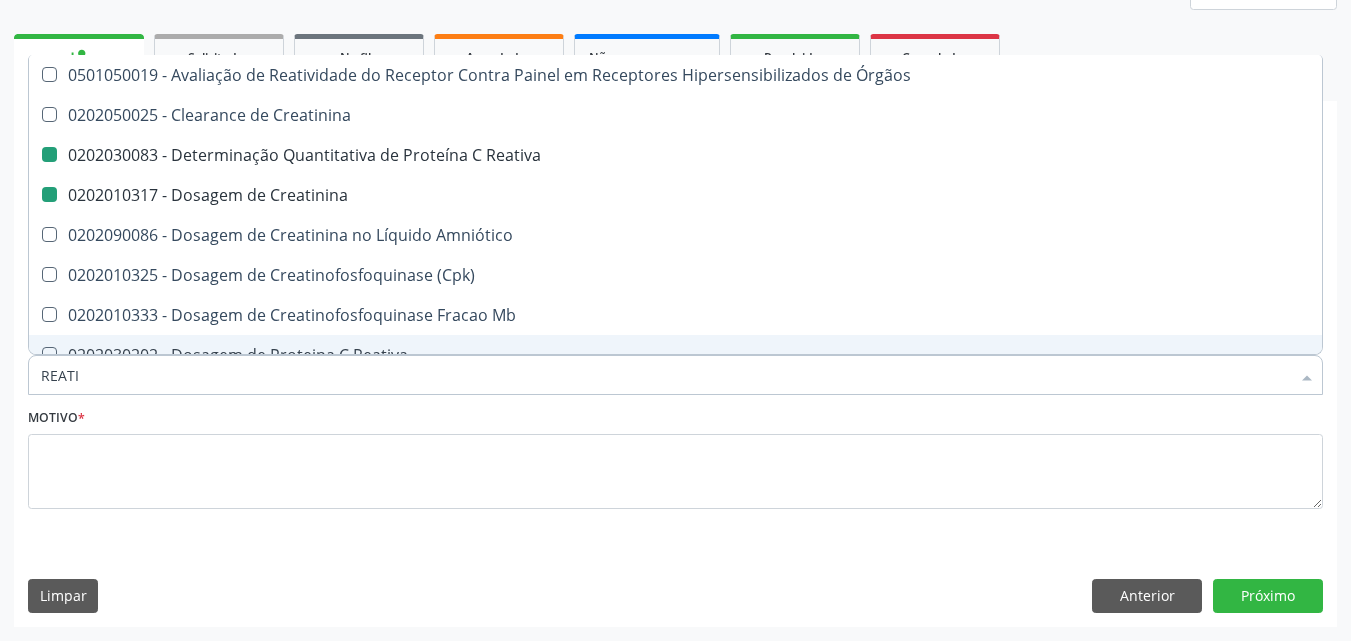 type 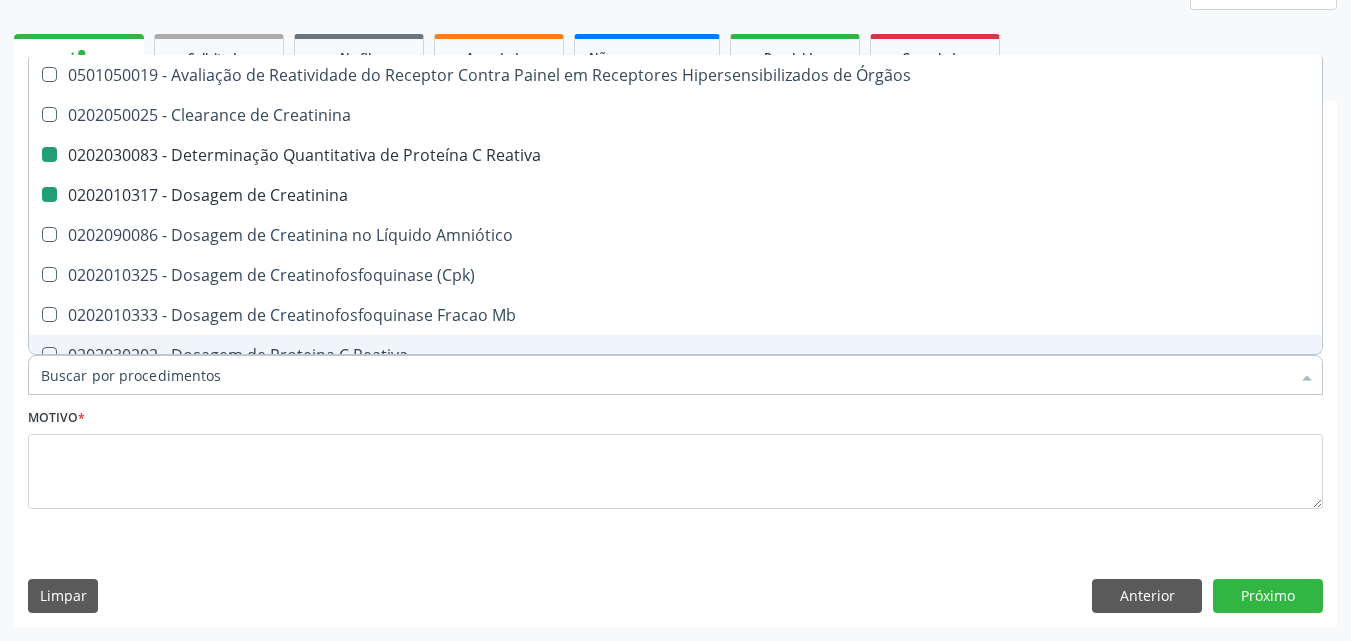 checkbox on "false" 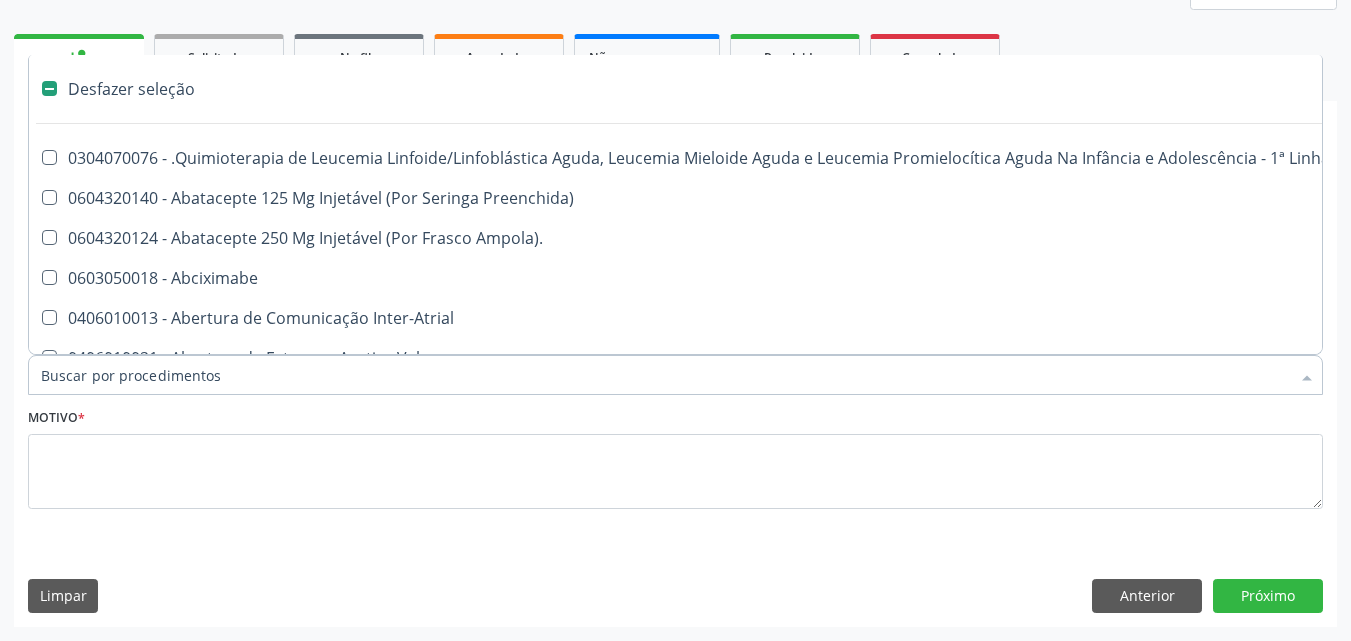 type on "U" 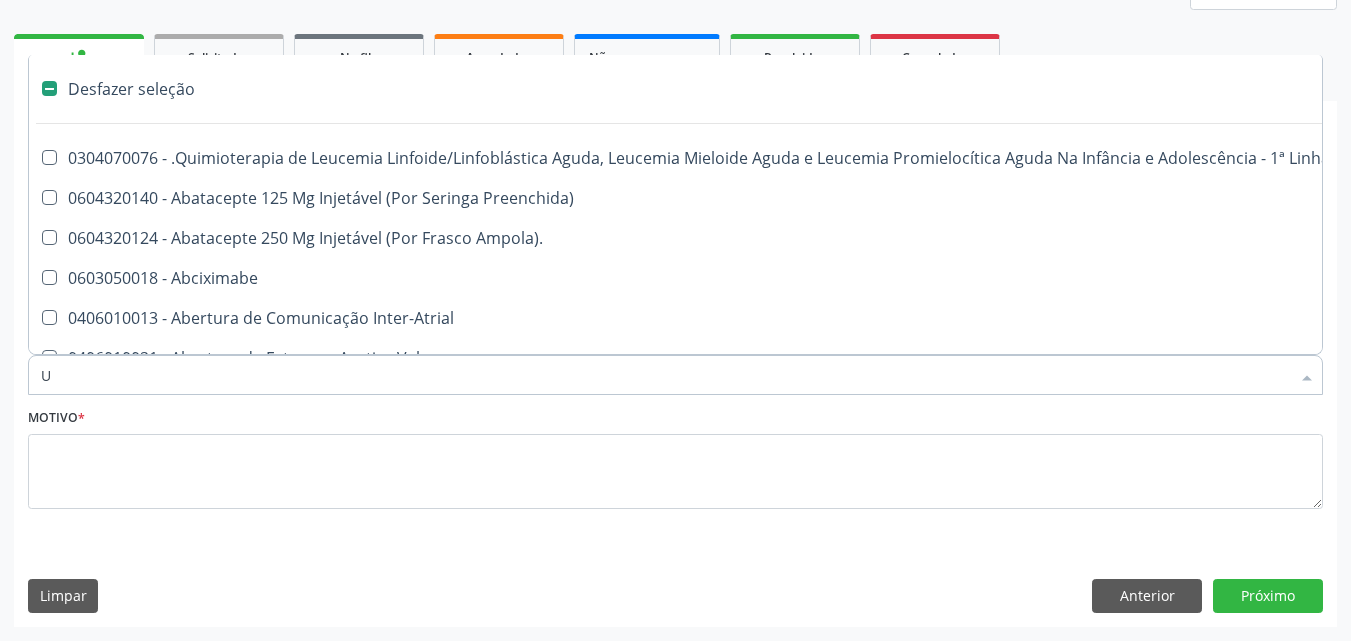 checkbox on "true" 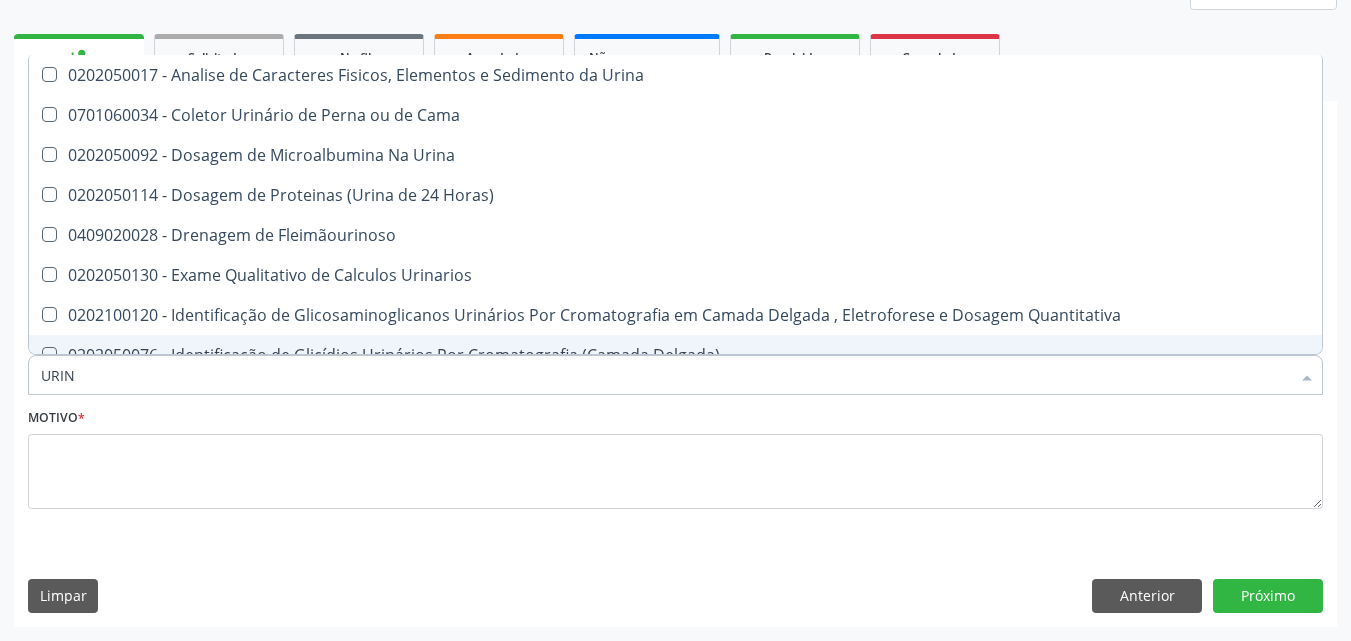 type on "URINA" 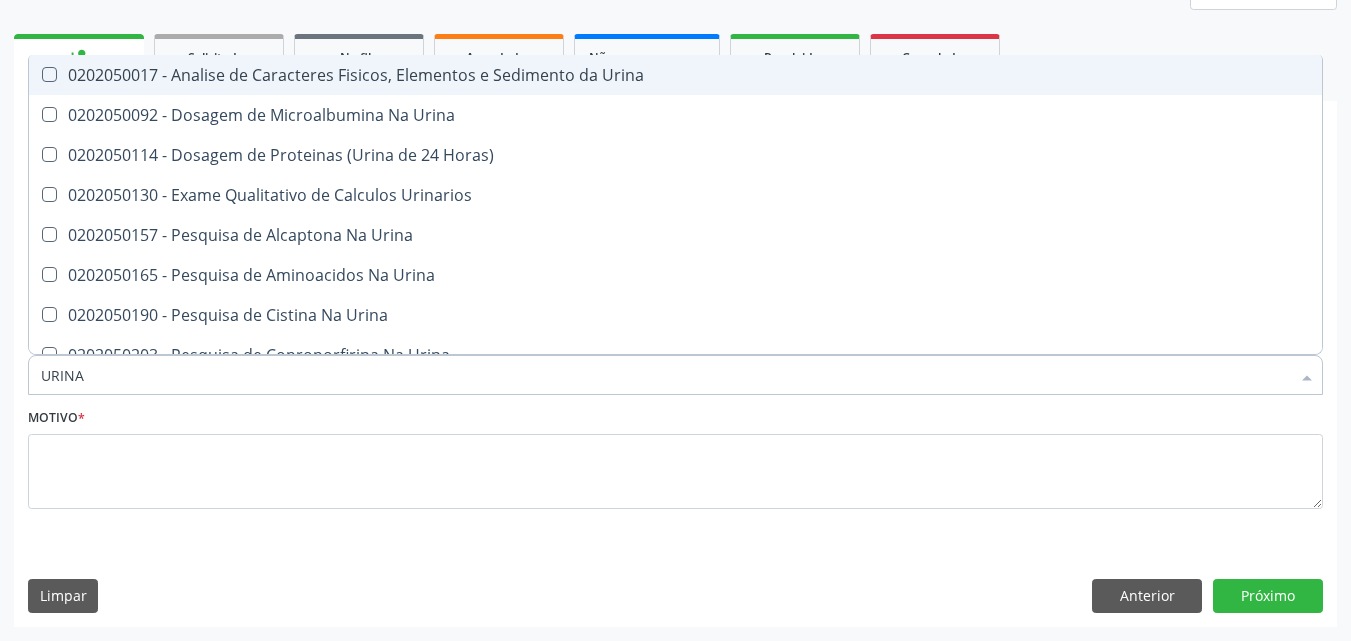 click on "0202050017 - Analise de Caracteres Fisicos, Elementos e Sedimento da Urina" at bounding box center [675, 75] 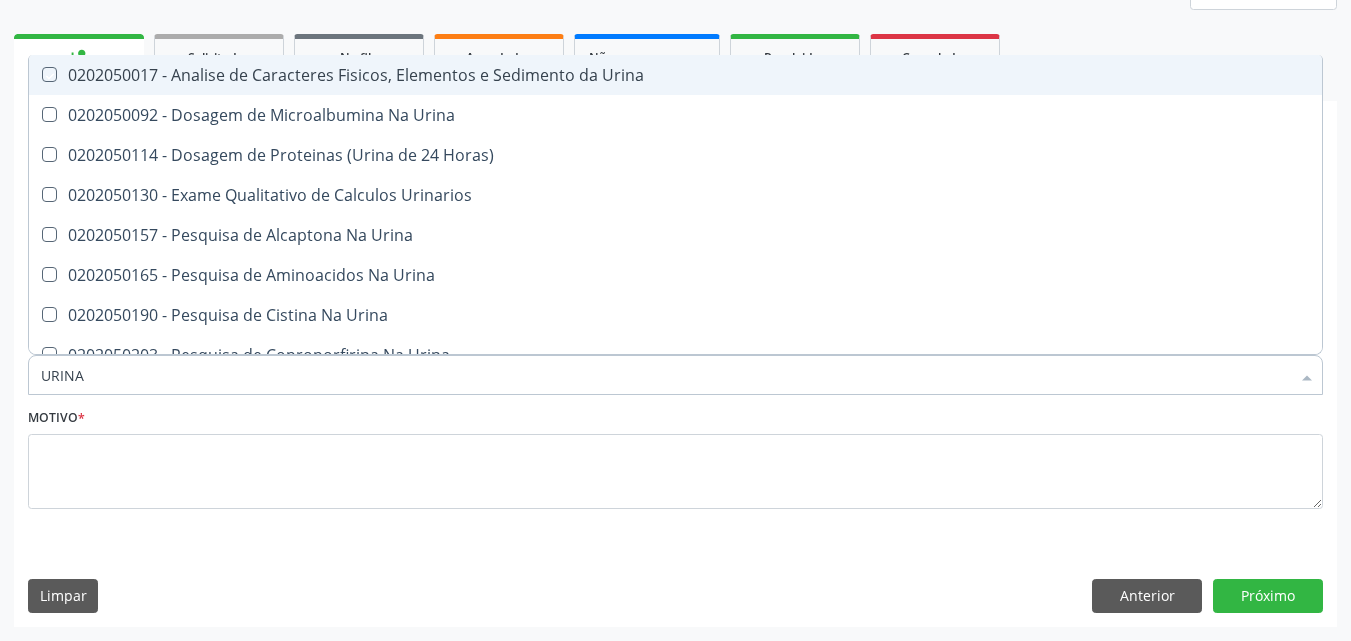 checkbox on "true" 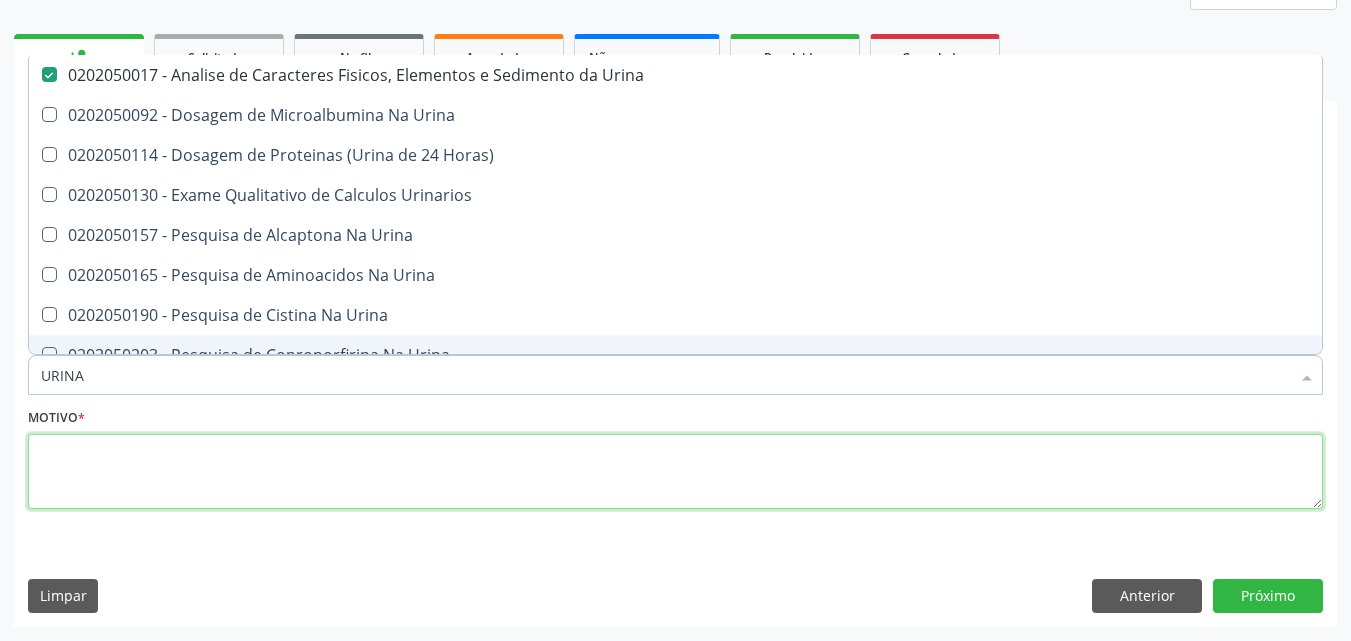 click at bounding box center [675, 472] 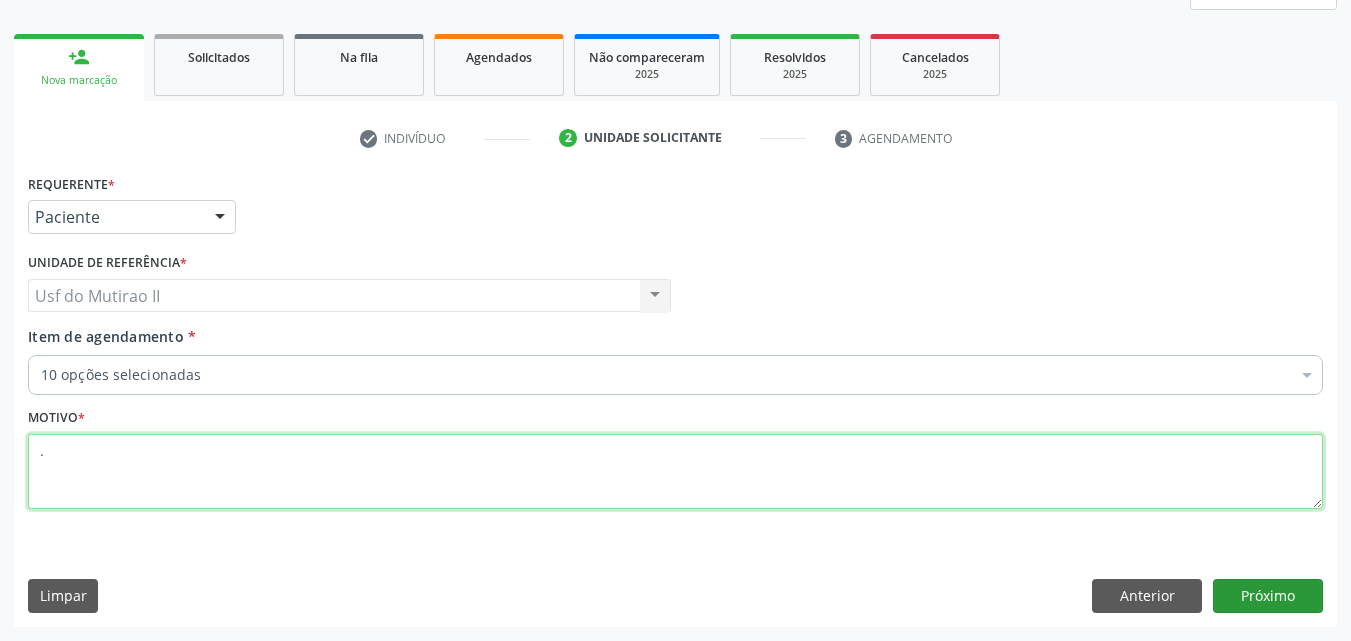 type on "." 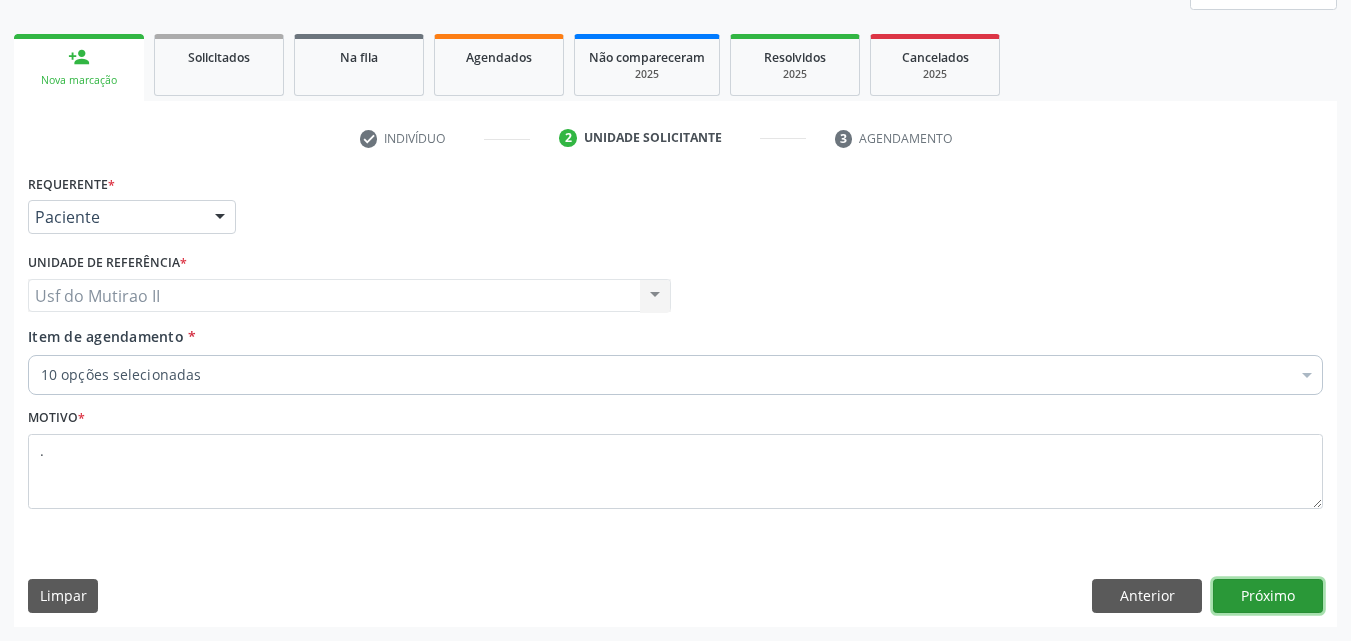 click on "Próximo" at bounding box center (1268, 596) 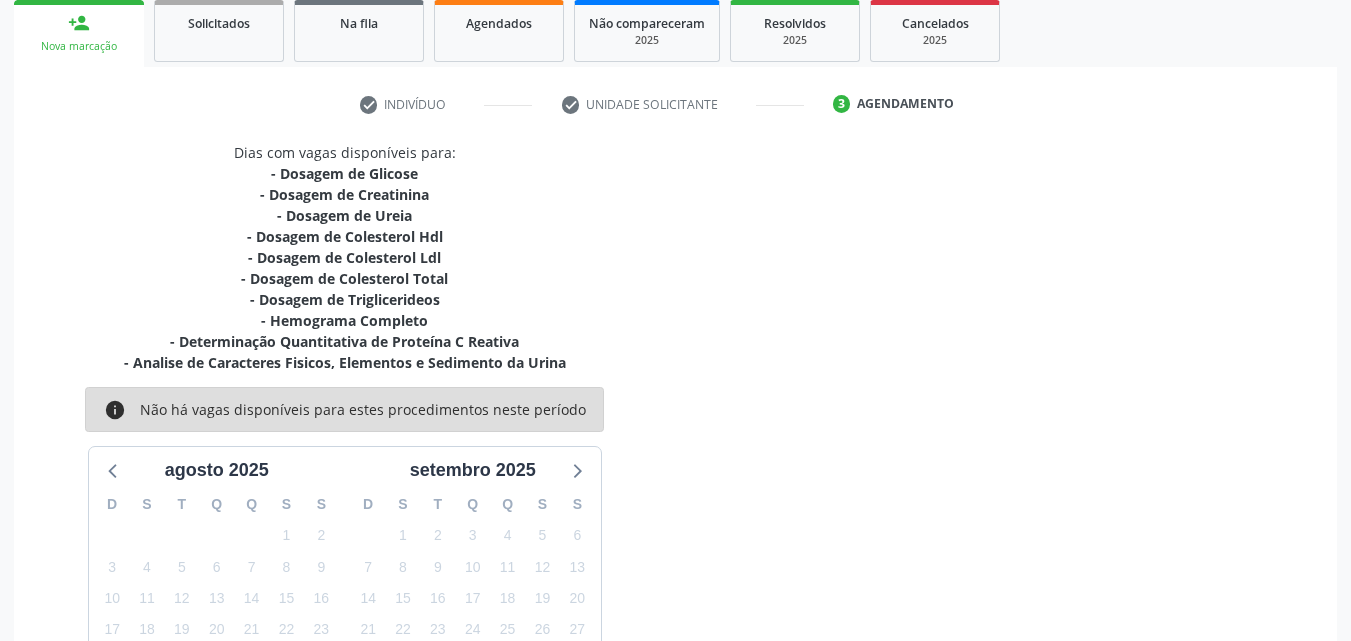 scroll, scrollTop: 477, scrollLeft: 0, axis: vertical 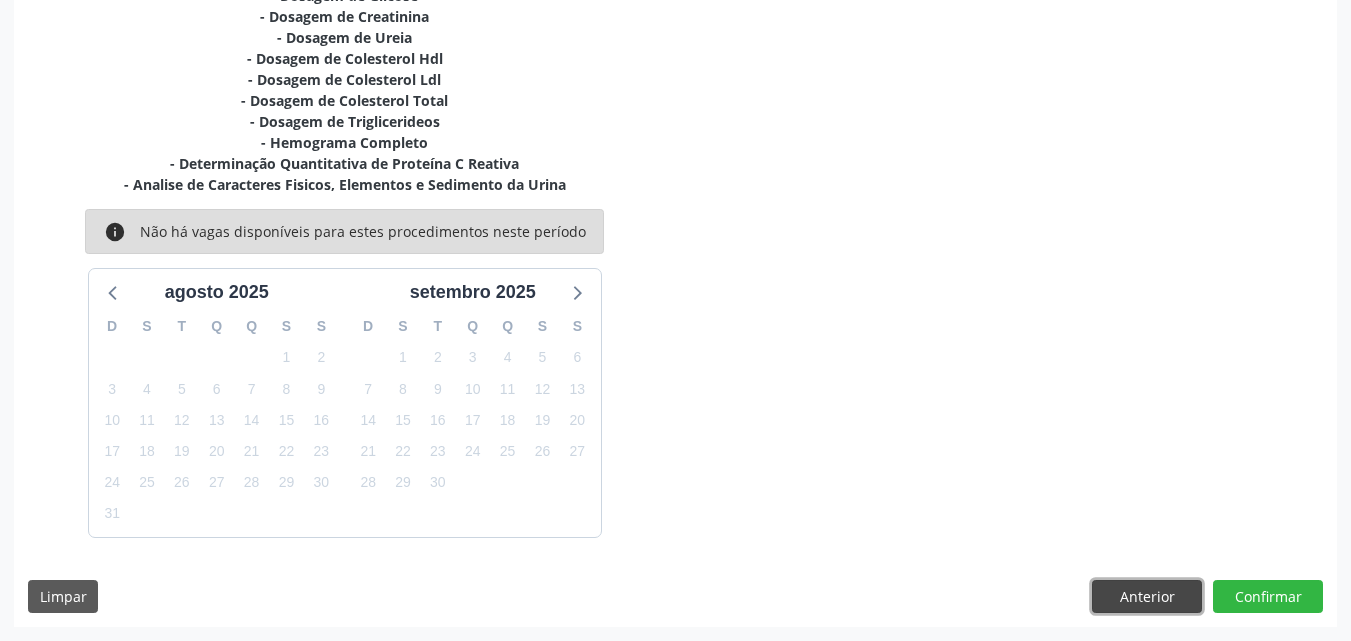 click on "Anterior" at bounding box center [1147, 597] 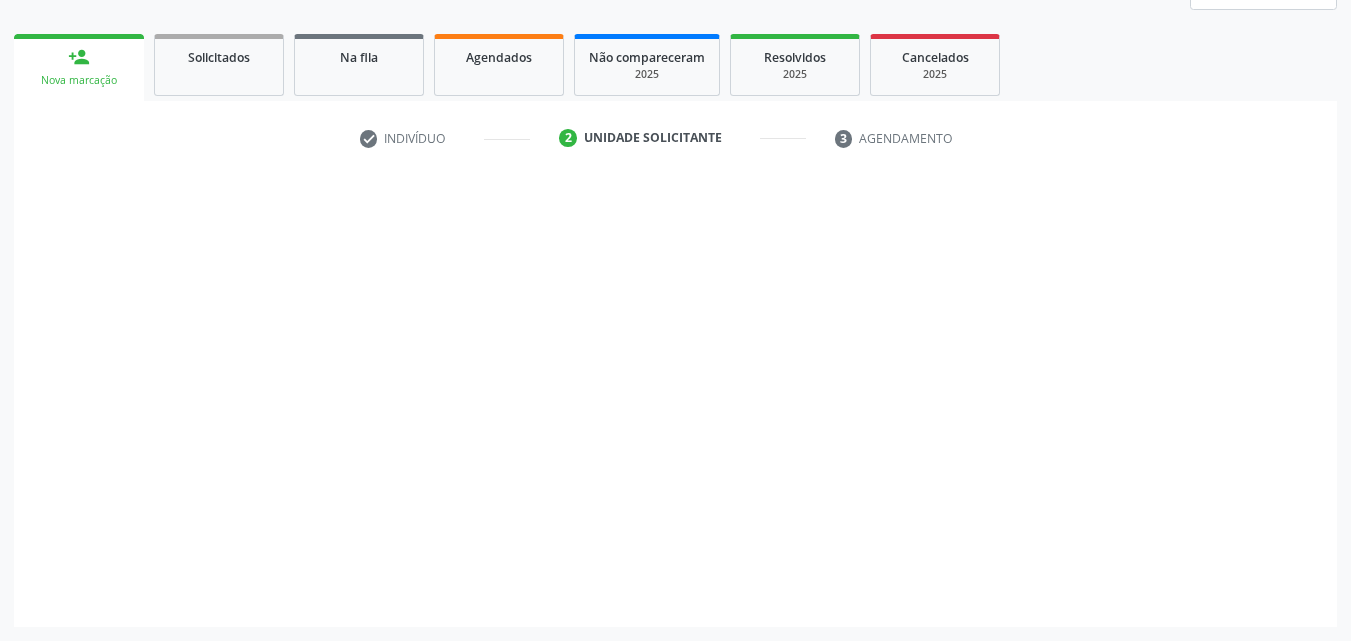 scroll, scrollTop: 265, scrollLeft: 0, axis: vertical 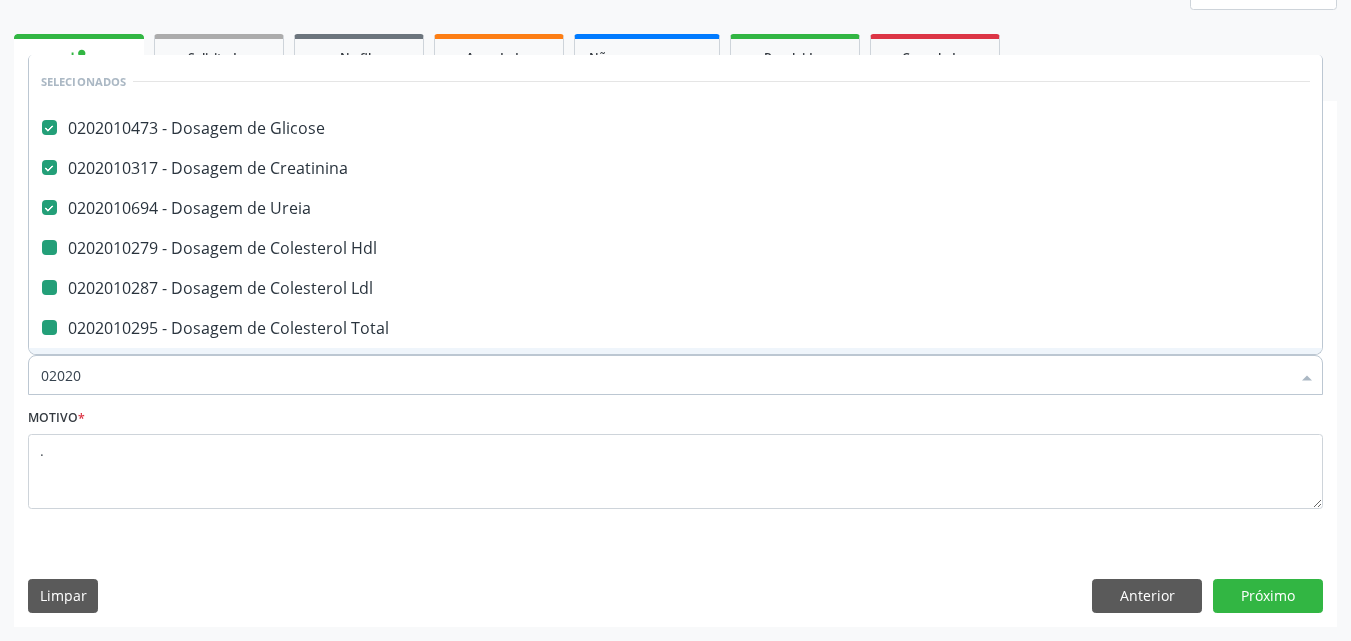 type on "020203" 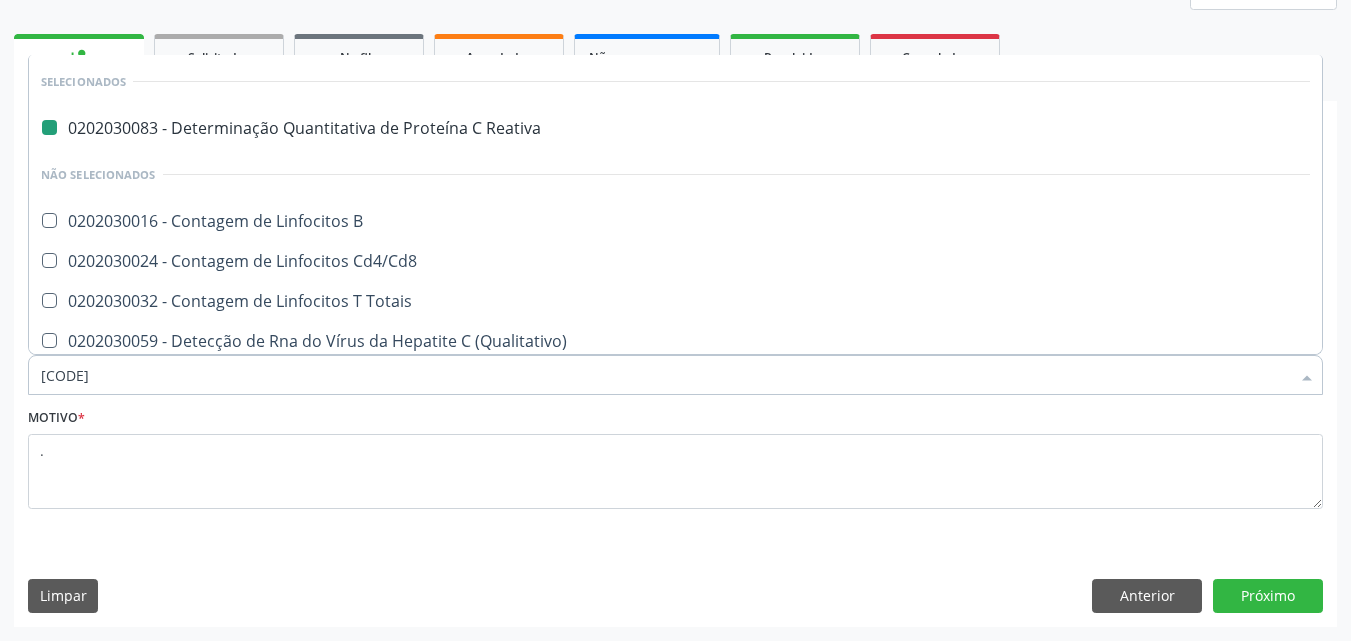 type on "020203007" 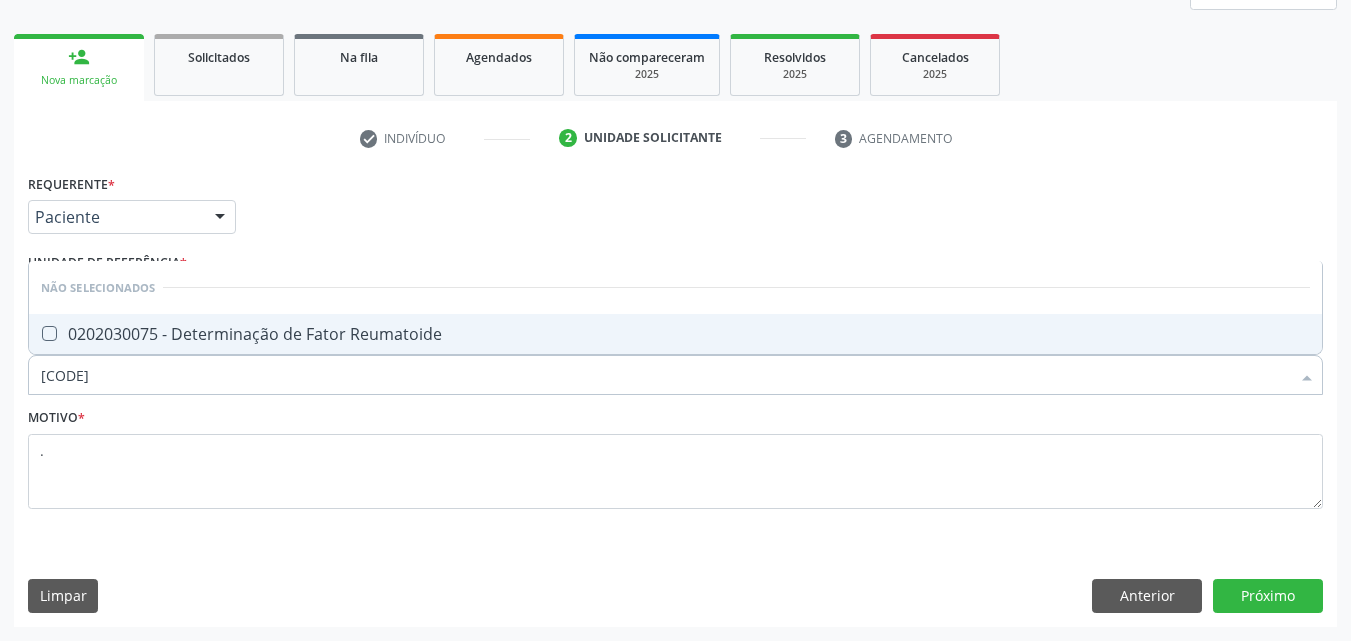 type on "02020300" 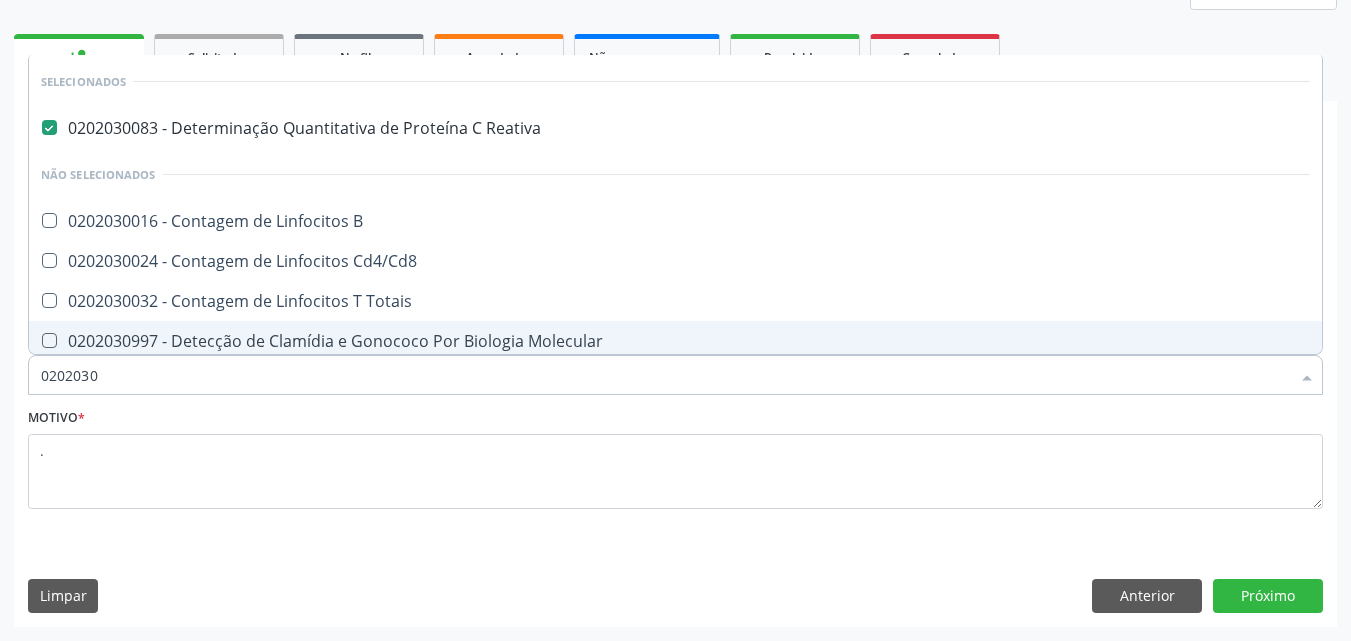 type on "02020302" 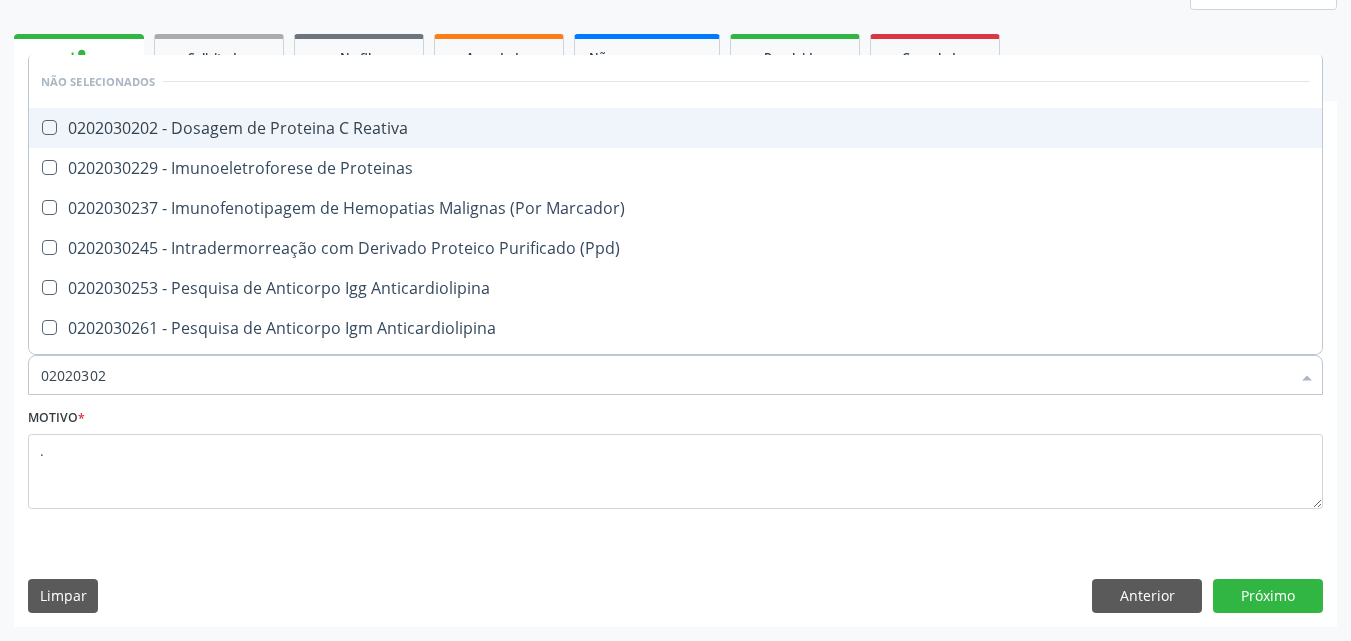click on "0202030202 - Dosagem de Proteina C Reativa" at bounding box center (675, 128) 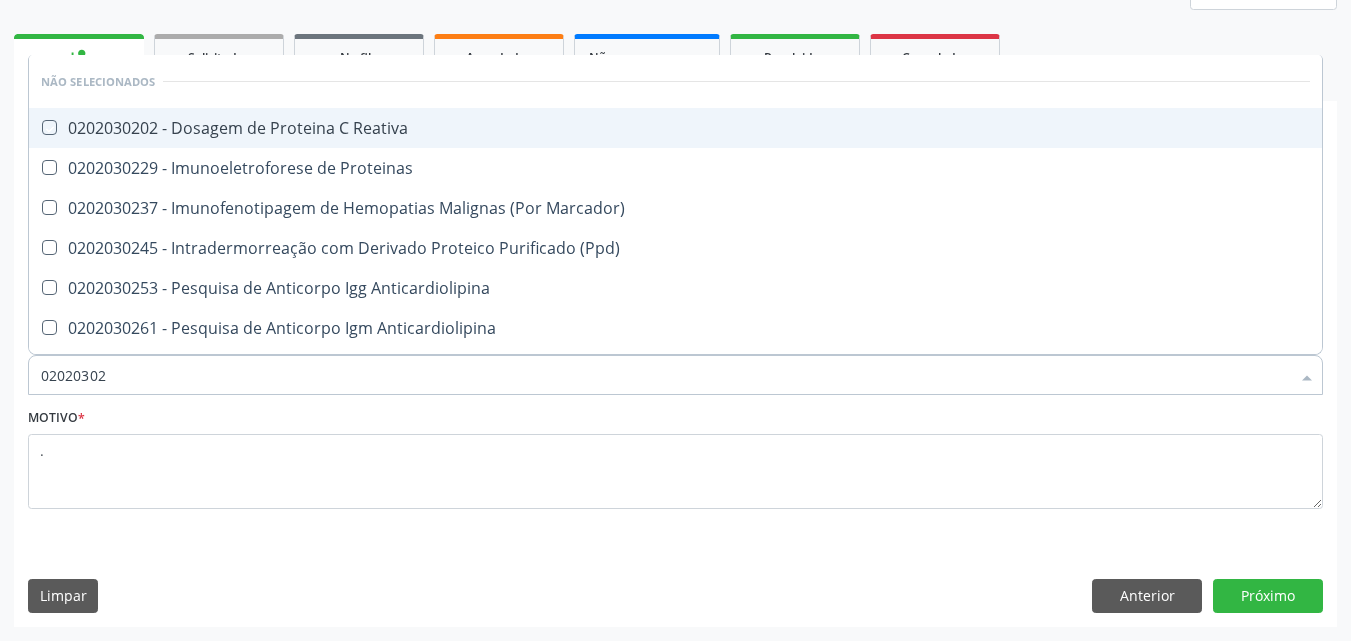 checkbox on "true" 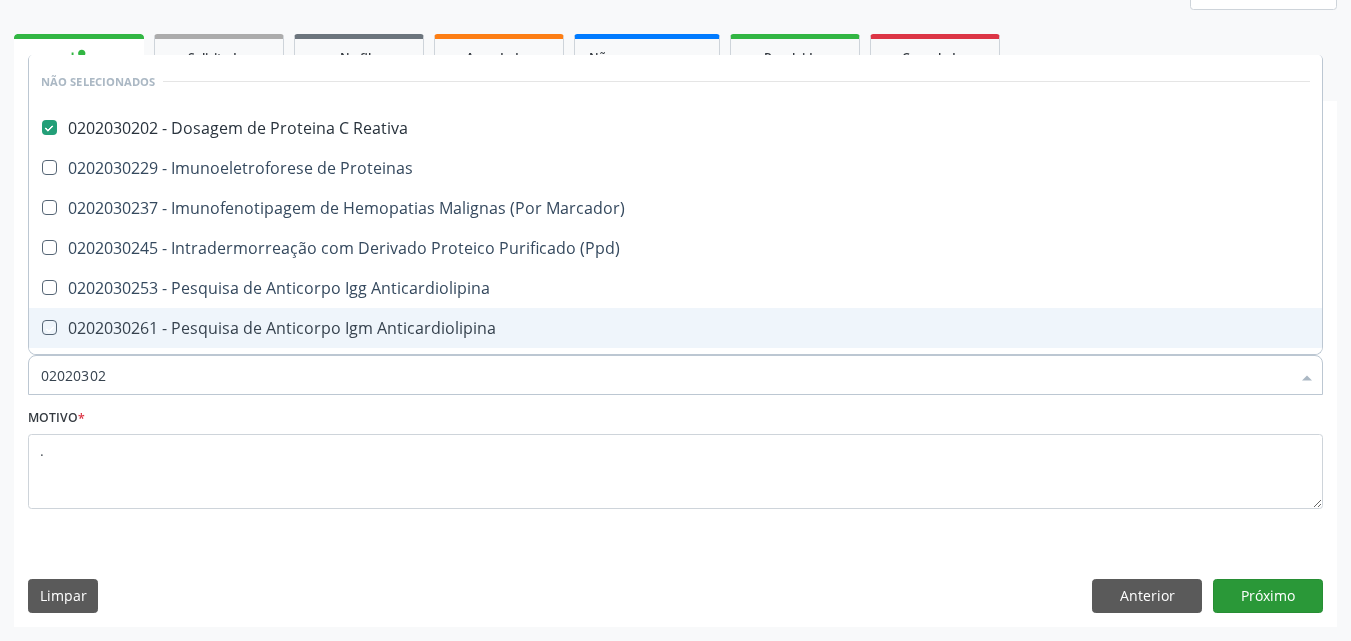 drag, startPoint x: 1255, startPoint y: 615, endPoint x: 1248, endPoint y: 594, distance: 22.135944 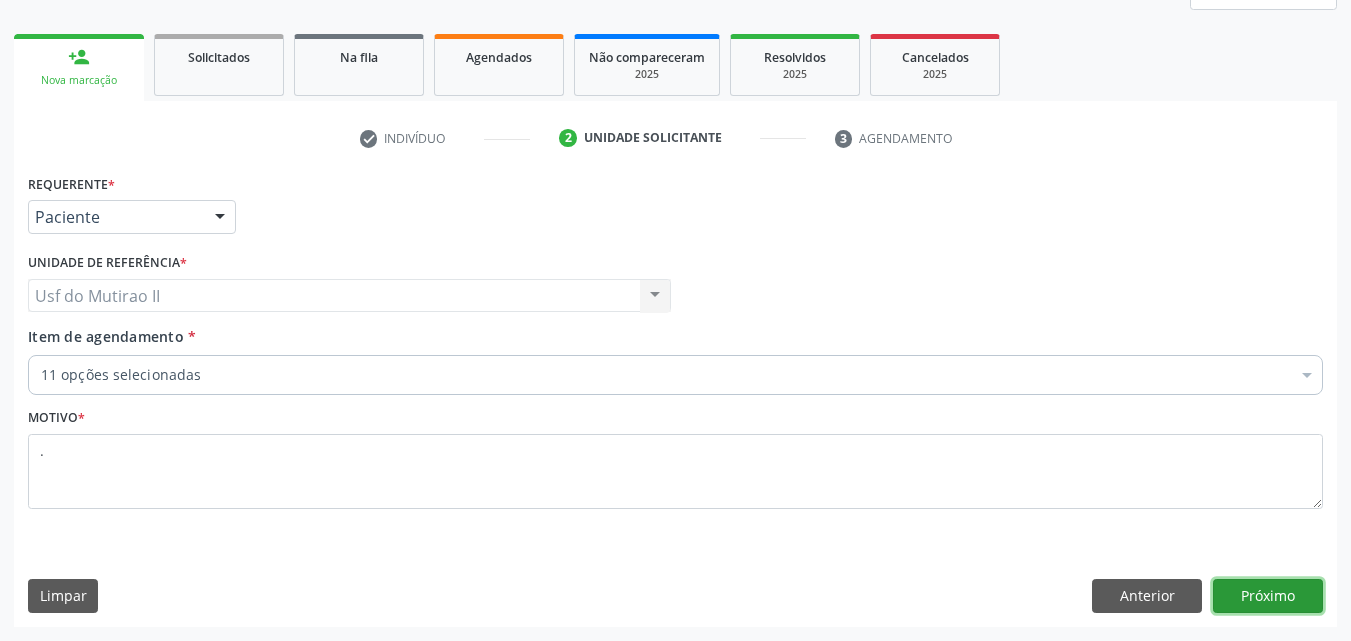 click on "Próximo" at bounding box center [1268, 596] 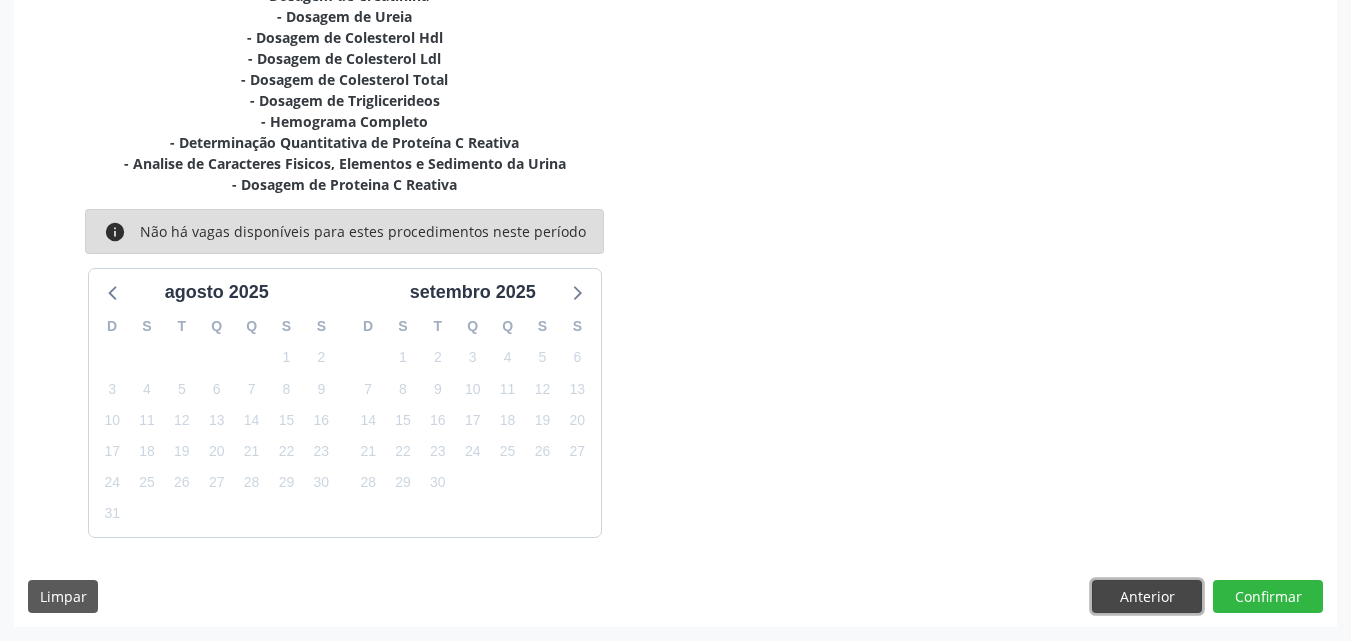 click on "Anterior" at bounding box center [1147, 597] 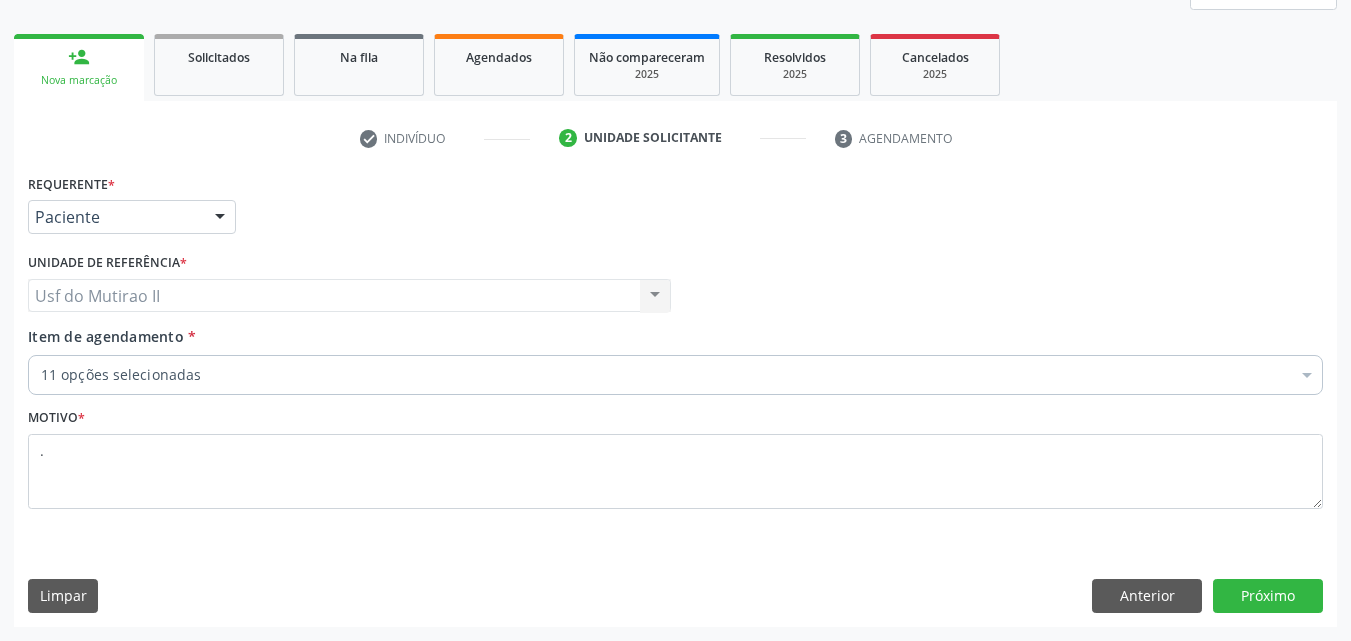 scroll, scrollTop: 265, scrollLeft: 0, axis: vertical 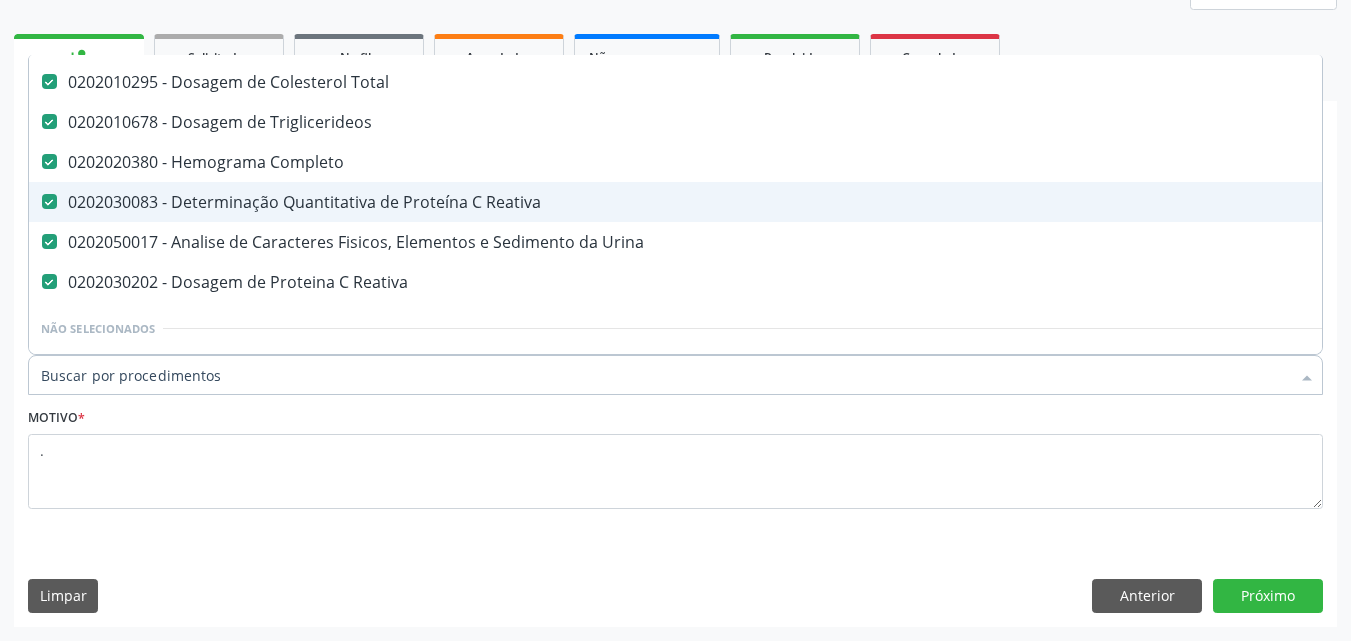 click on "0202030083 - Determinação Quantitativa de Proteína C Reativa" at bounding box center [819, 202] 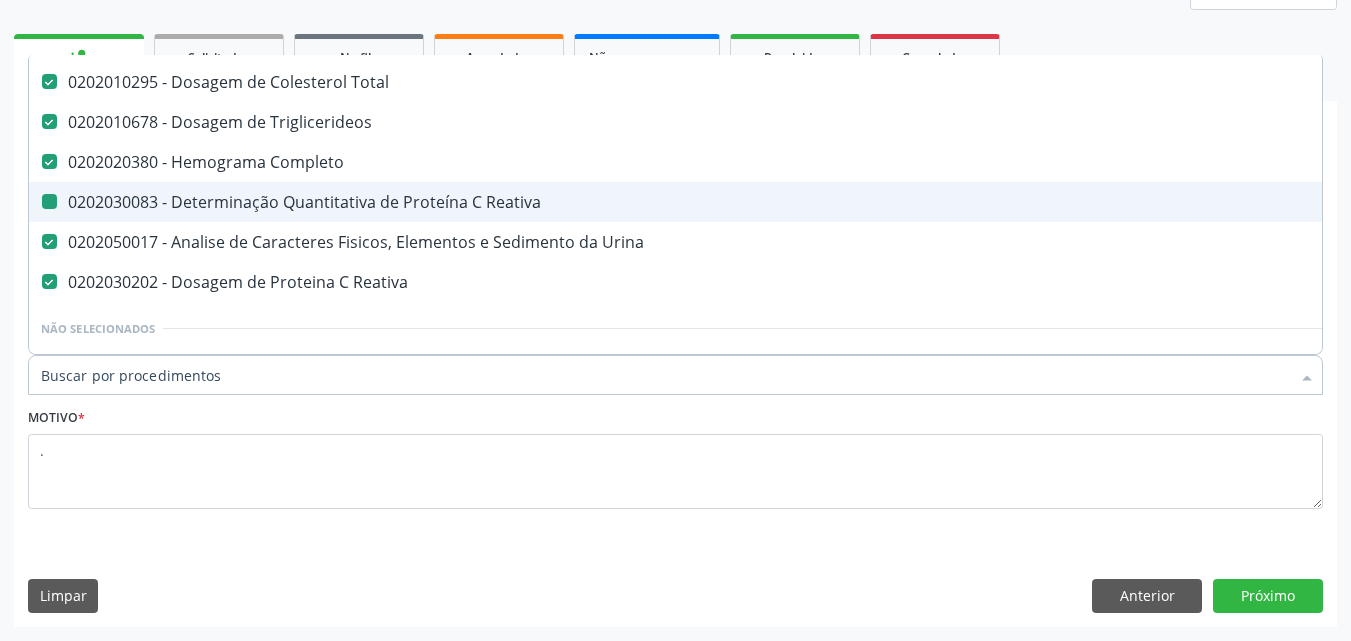 checkbox on "false" 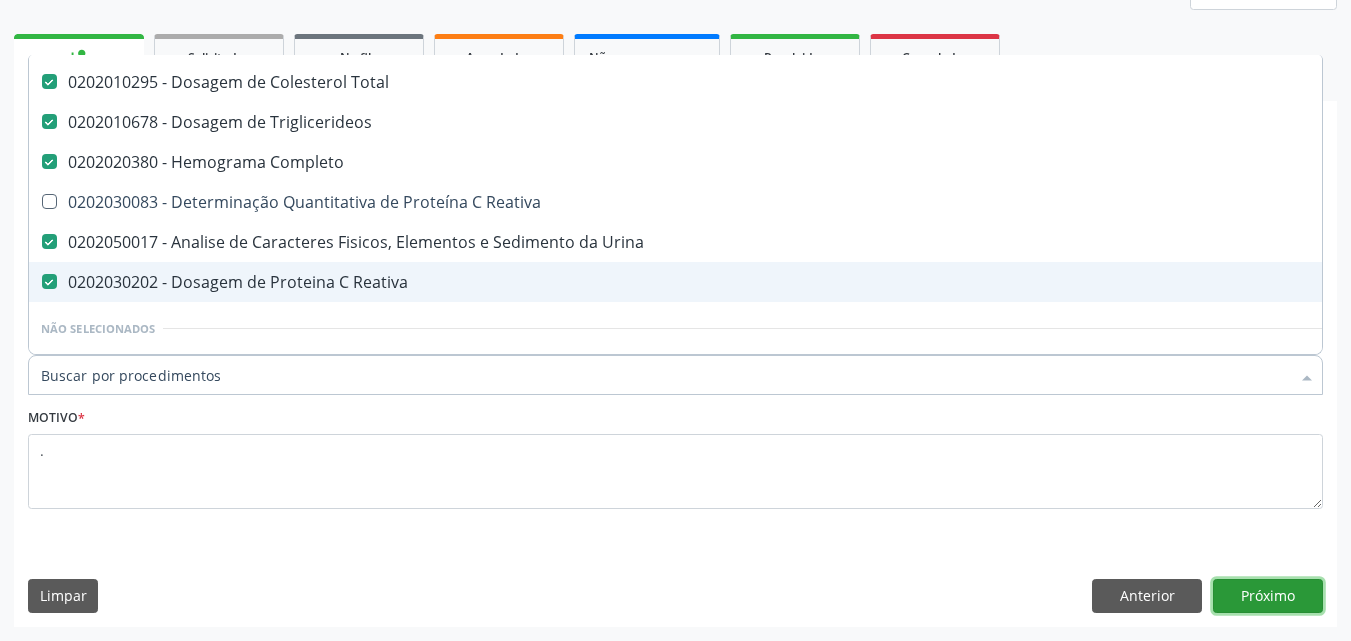 click on "Próximo" at bounding box center (1268, 596) 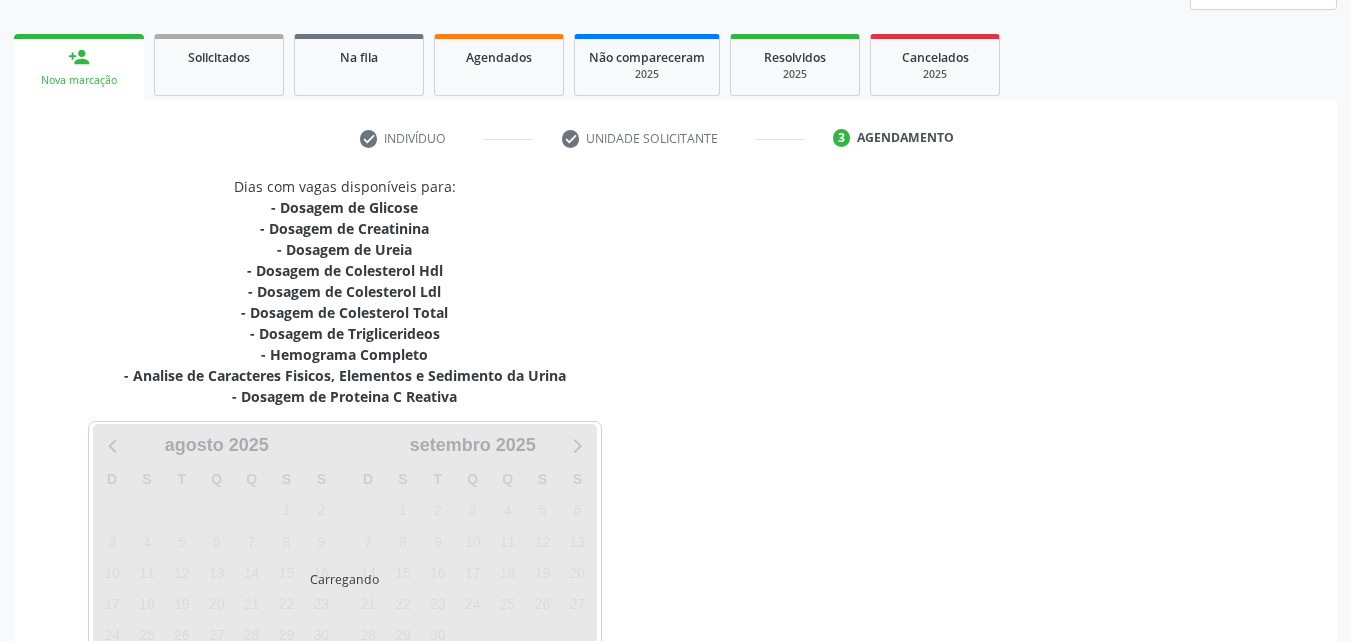 scroll, scrollTop: 0, scrollLeft: 0, axis: both 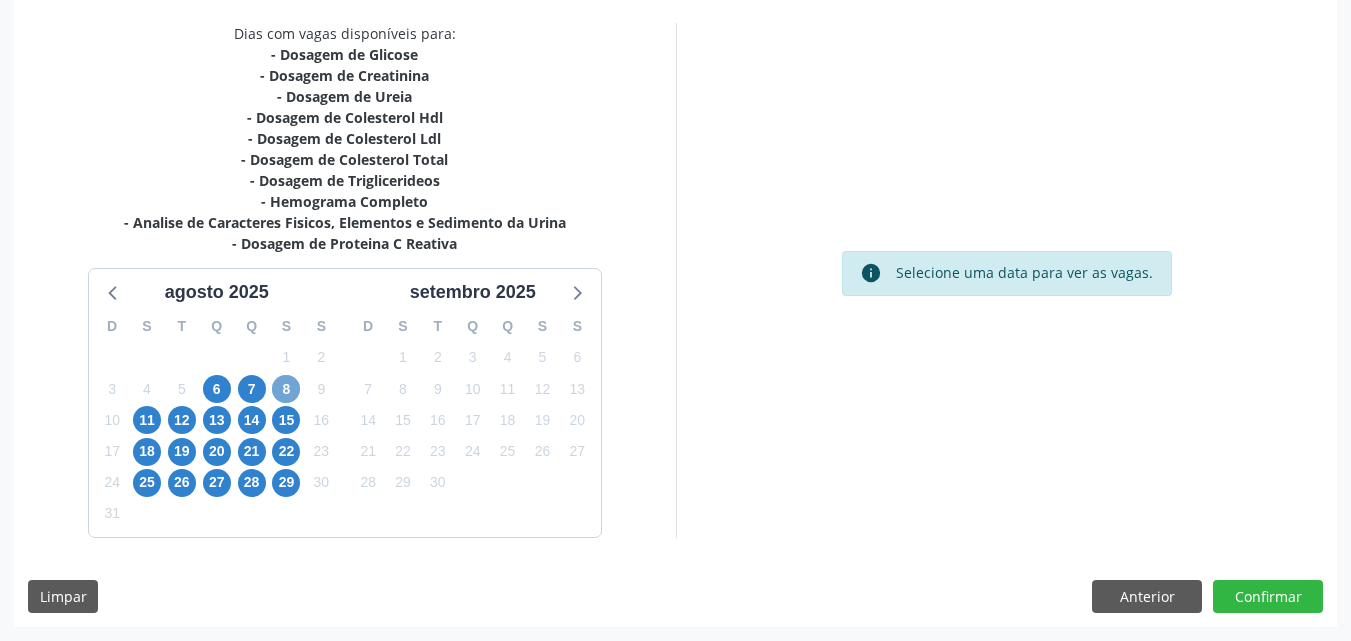 click on "8" at bounding box center (286, 389) 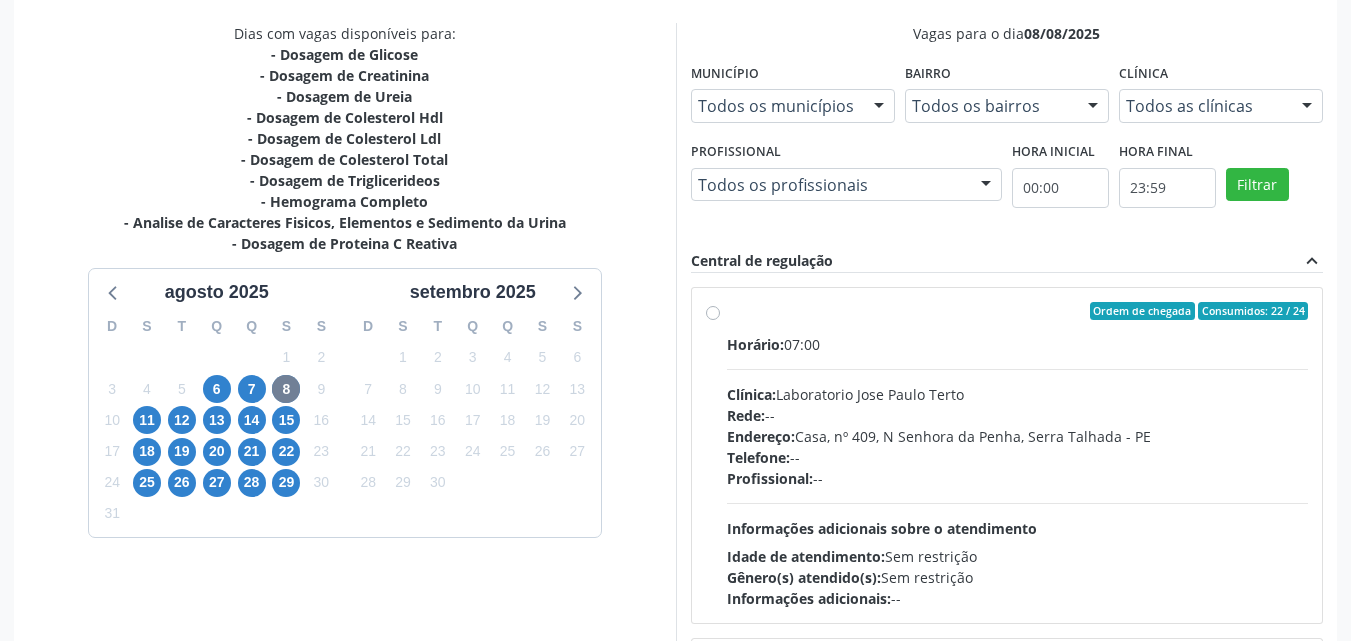 click on "Rede:
--" at bounding box center [1018, 415] 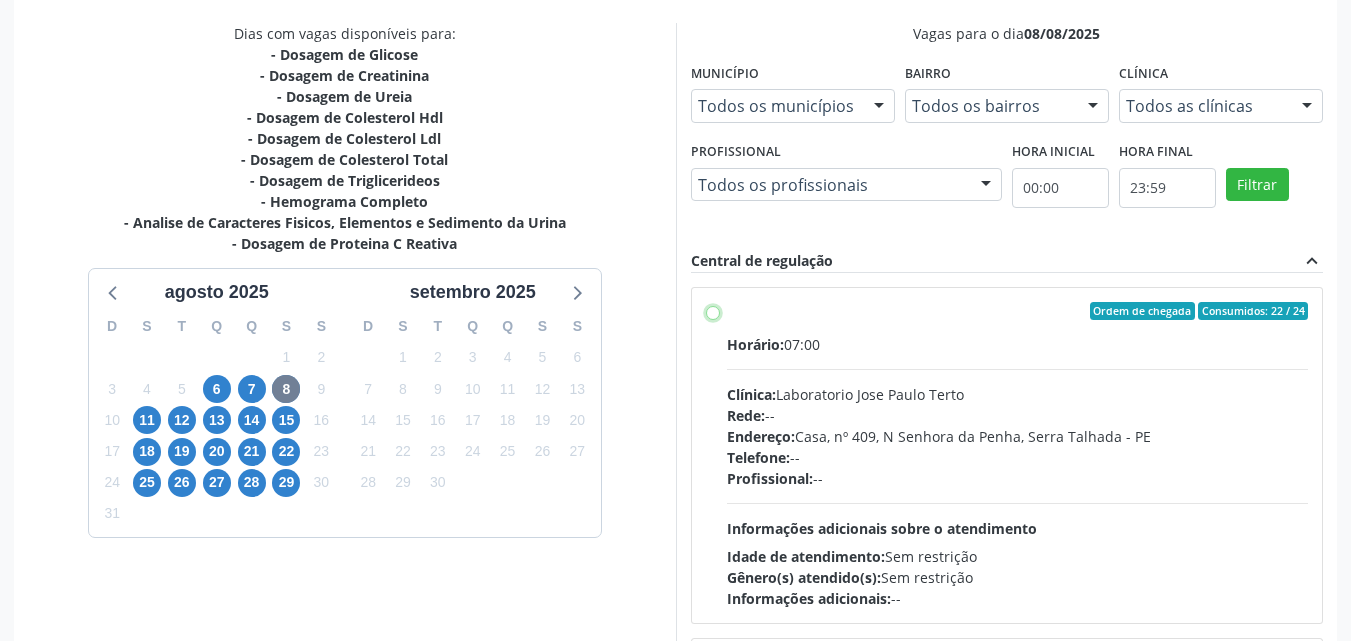 click on "Ordem de chegada
Consumidos: 22 / 24
Horário:   07:00
Clínica:  Laboratorio Jose Paulo Terto
Rede:
--
Endereço:   Casa, nº 409, N Senhora da Penha, Serra Talhada - PE
Telefone:   --
Profissional:
--
Informações adicionais sobre o atendimento
Idade de atendimento:
Sem restrição
Gênero(s) atendido(s):
Sem restrição
Informações adicionais:
--" at bounding box center [713, 311] 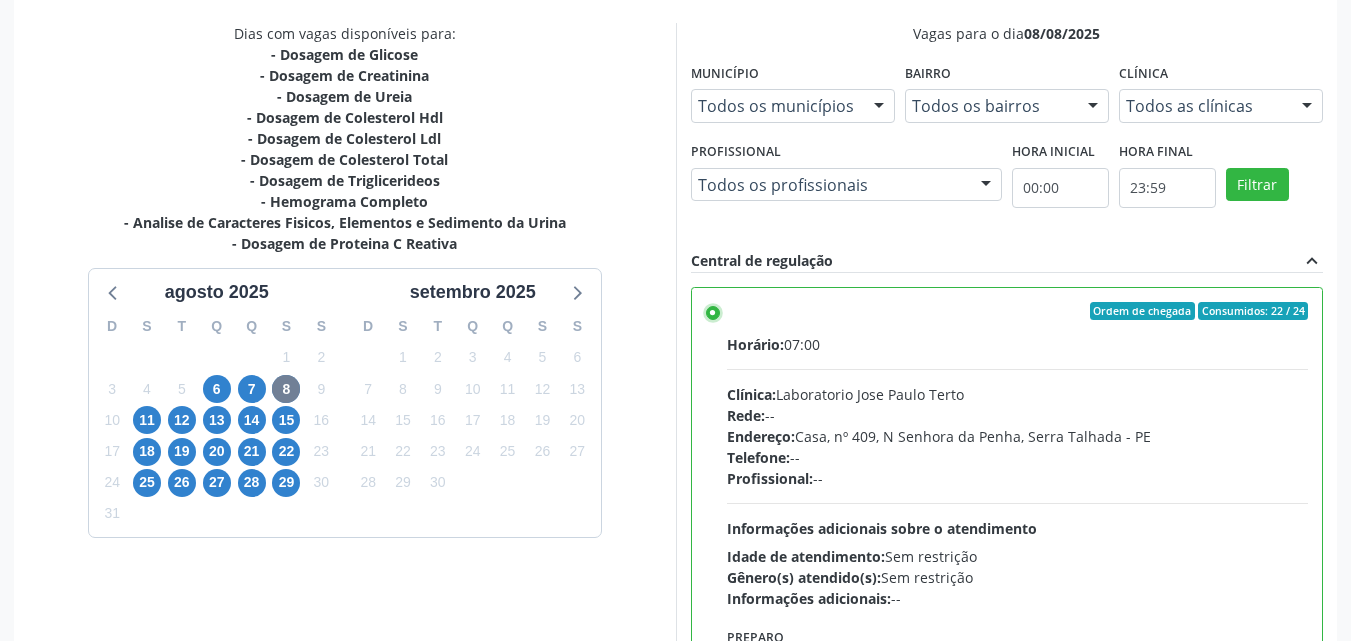 scroll, scrollTop: 554, scrollLeft: 0, axis: vertical 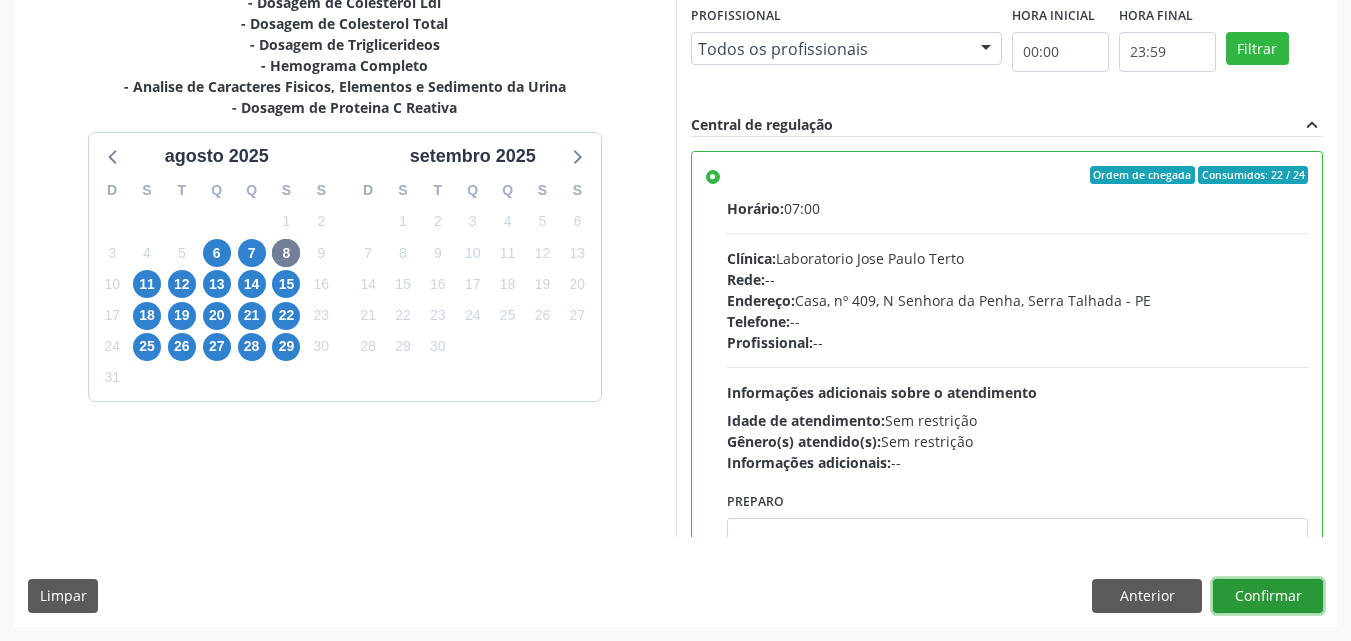 click on "Confirmar" at bounding box center (1268, 596) 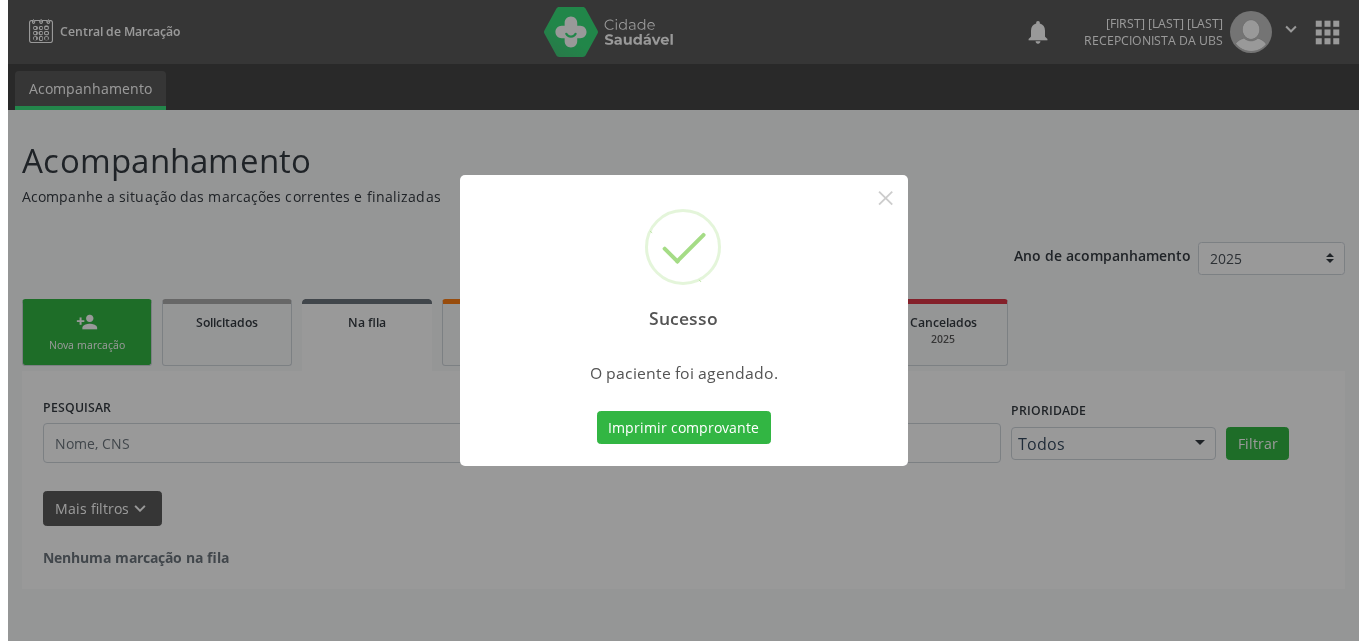 scroll, scrollTop: 0, scrollLeft: 0, axis: both 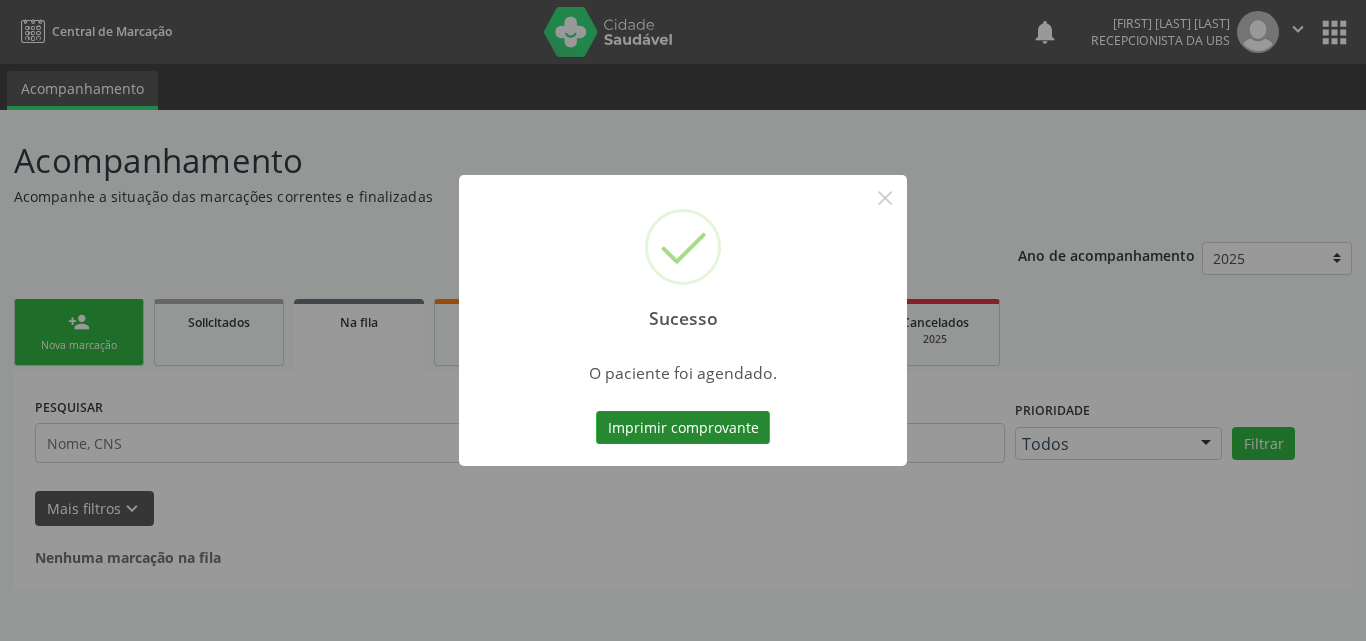 click on "Imprimir comprovante" at bounding box center [683, 428] 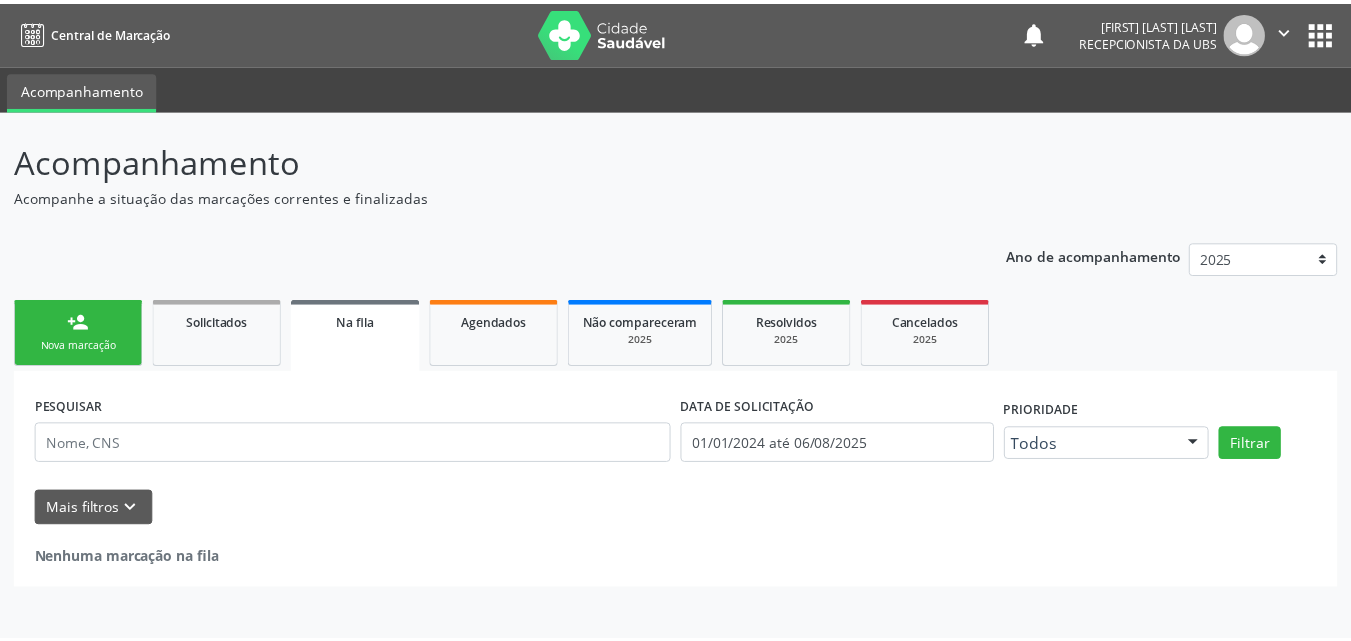 scroll, scrollTop: 0, scrollLeft: 0, axis: both 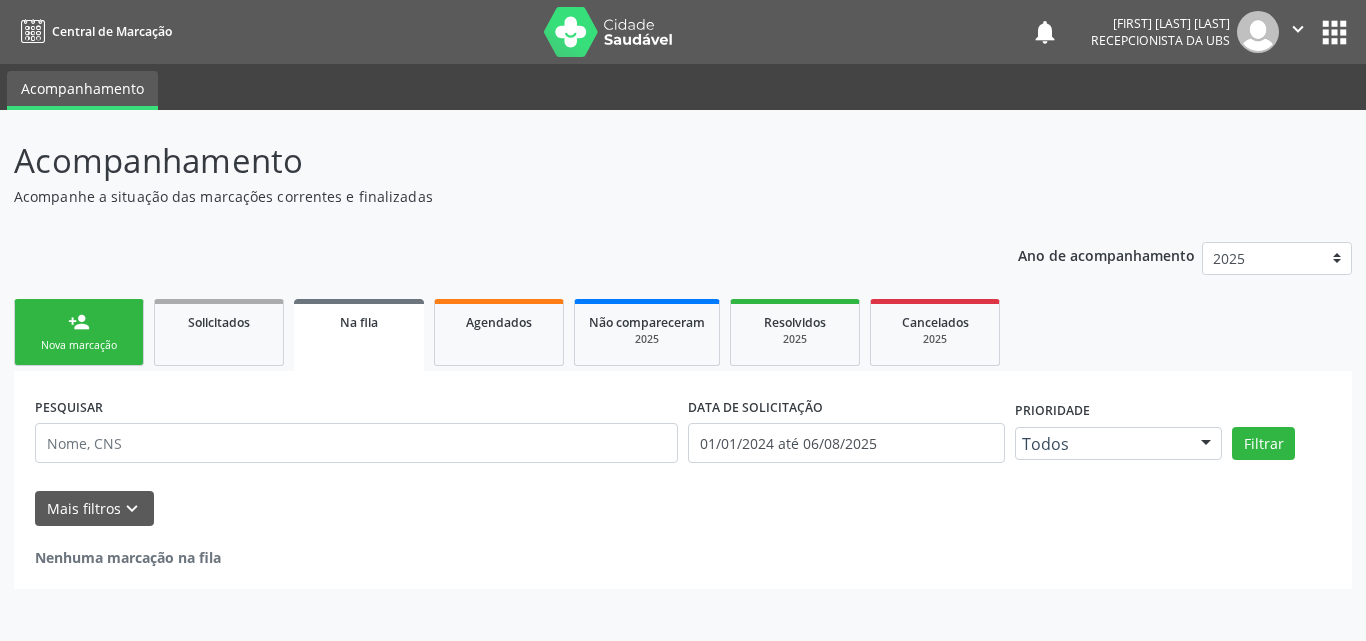 click on "person_add
Nova marcação" at bounding box center [79, 332] 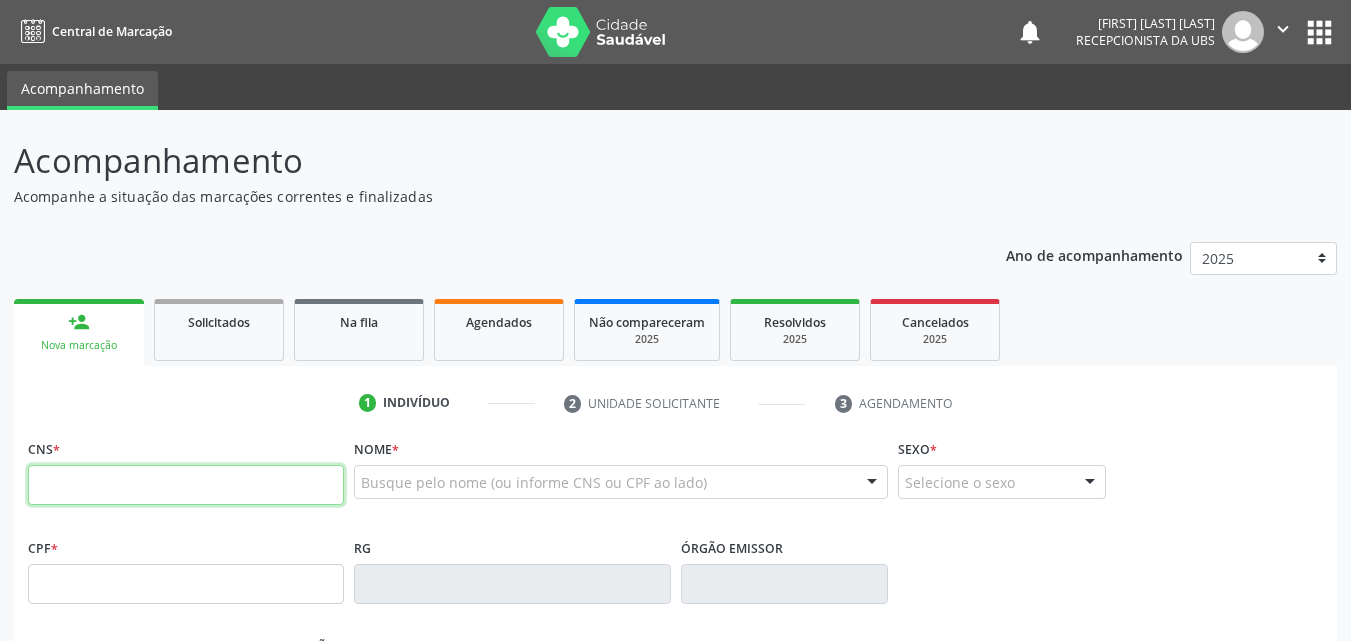 click at bounding box center [186, 485] 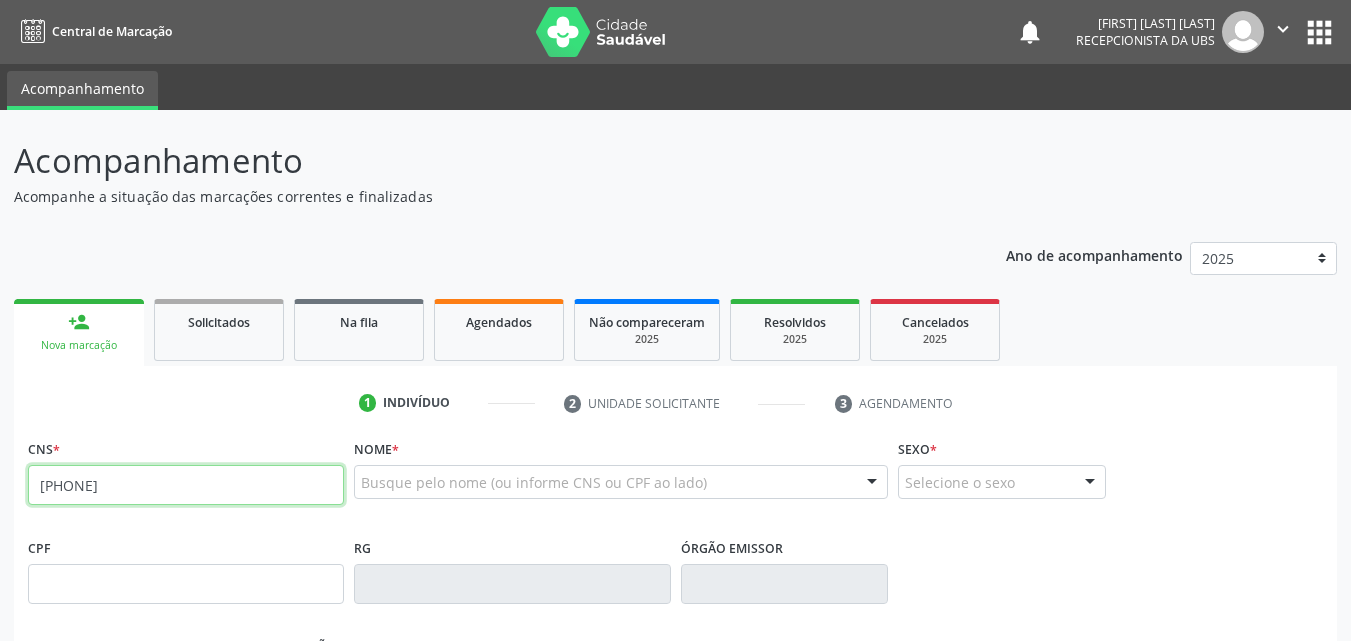 type on "[PHONE]" 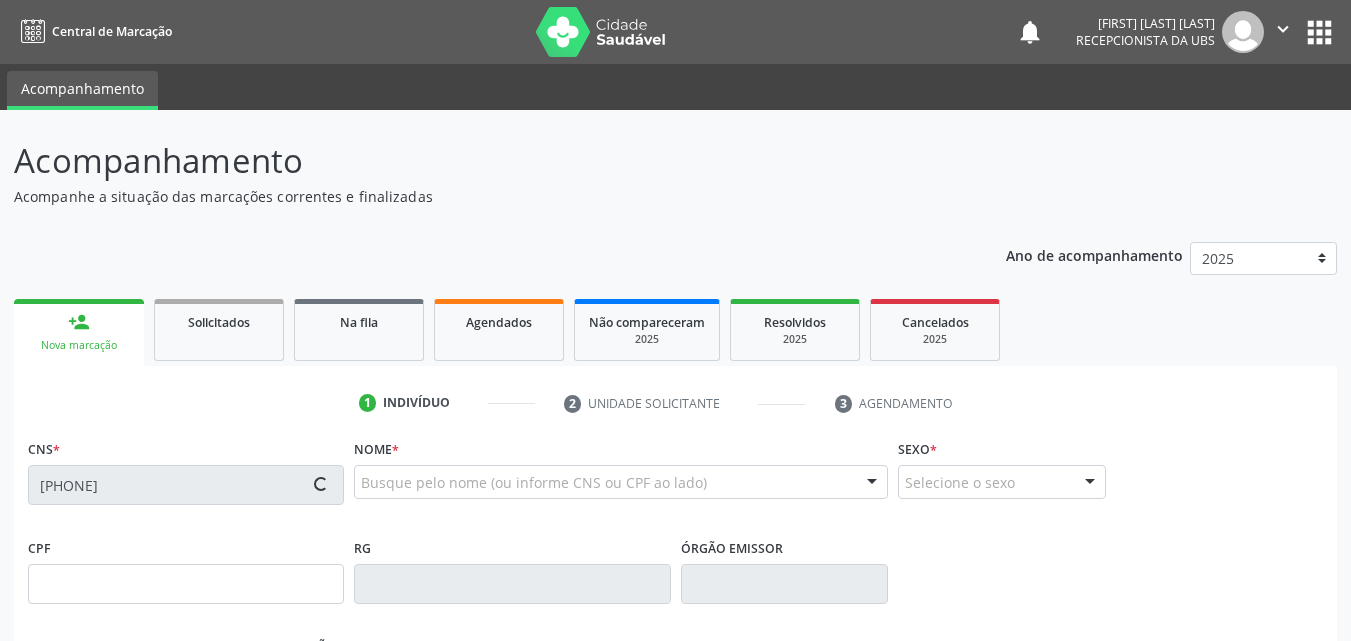 type on "[DOCUMENT]" 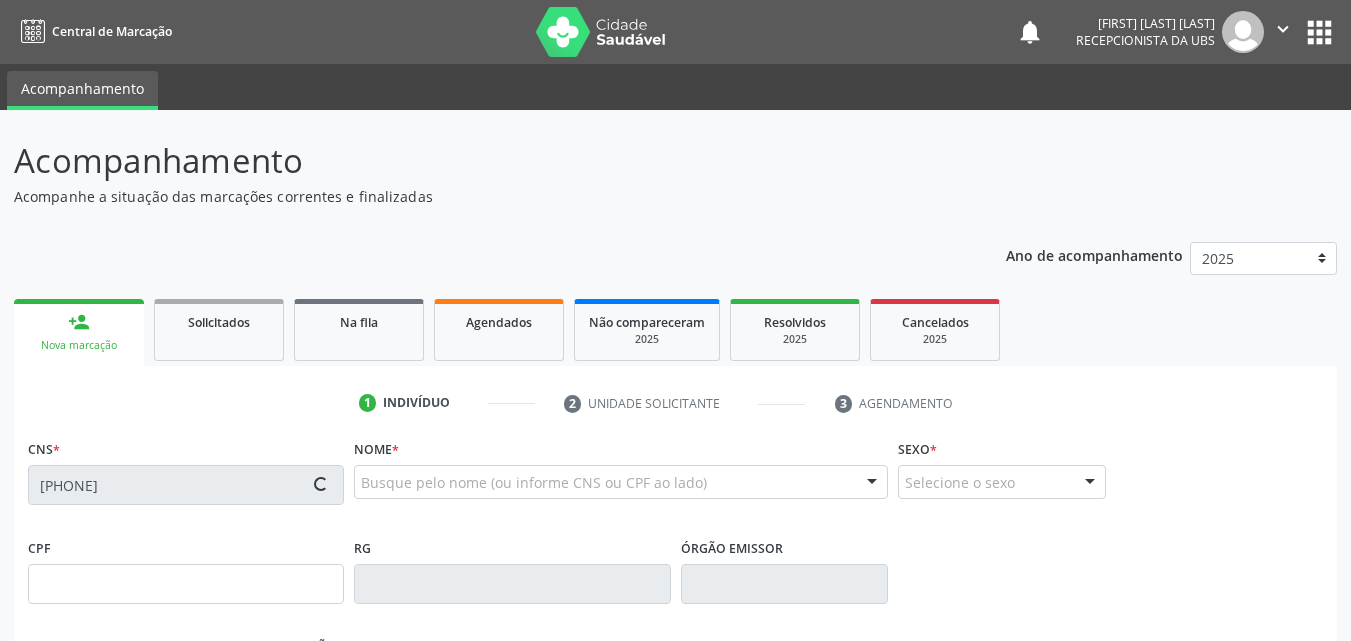 type on "[DATE]" 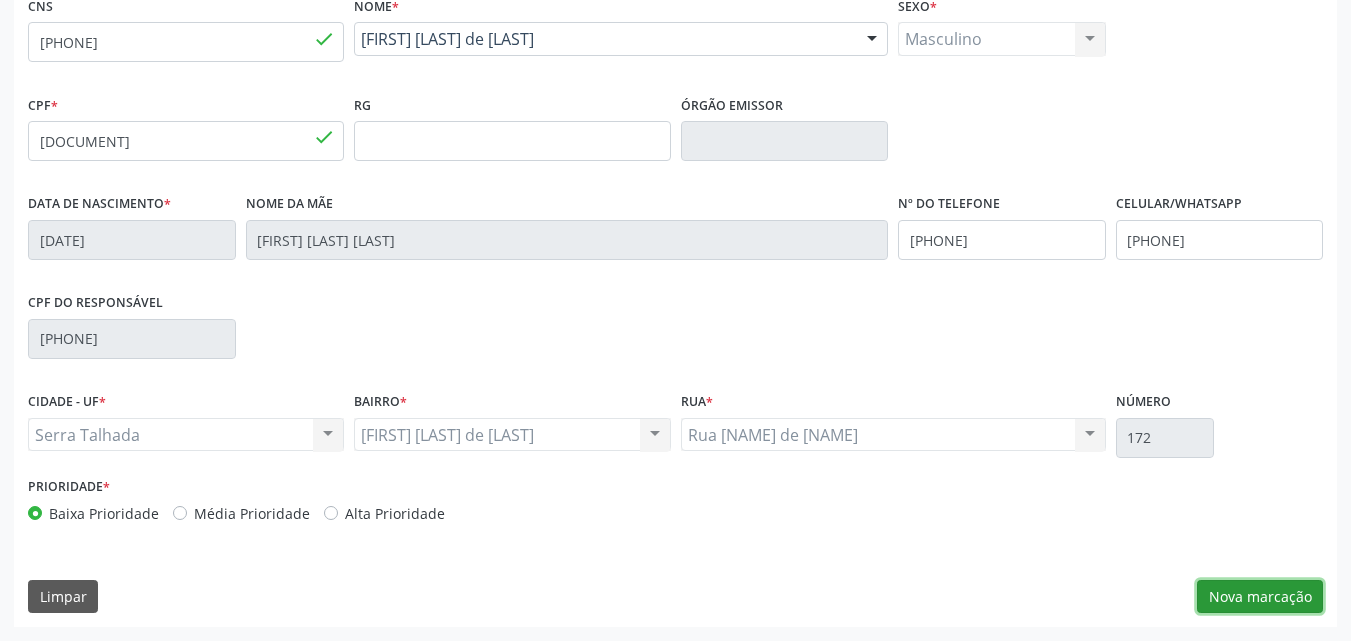 drag, startPoint x: 1253, startPoint y: 588, endPoint x: 1119, endPoint y: 552, distance: 138.75157 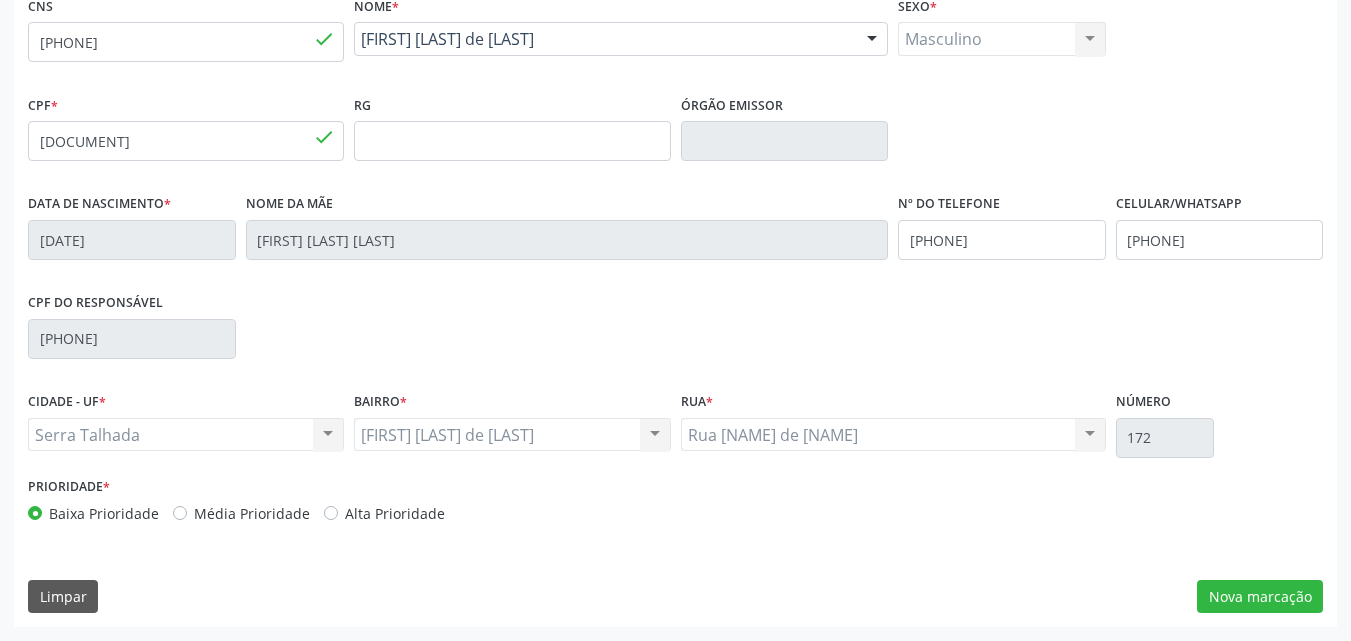 scroll, scrollTop: 265, scrollLeft: 0, axis: vertical 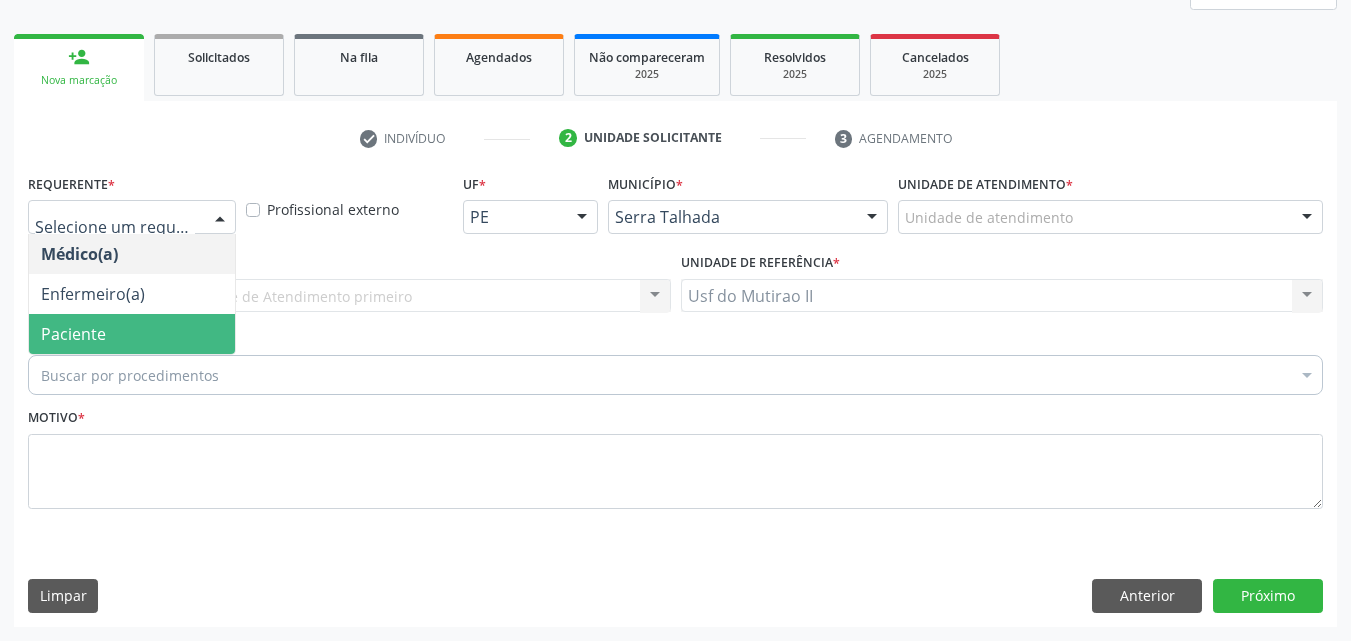 click on "Paciente" at bounding box center [132, 334] 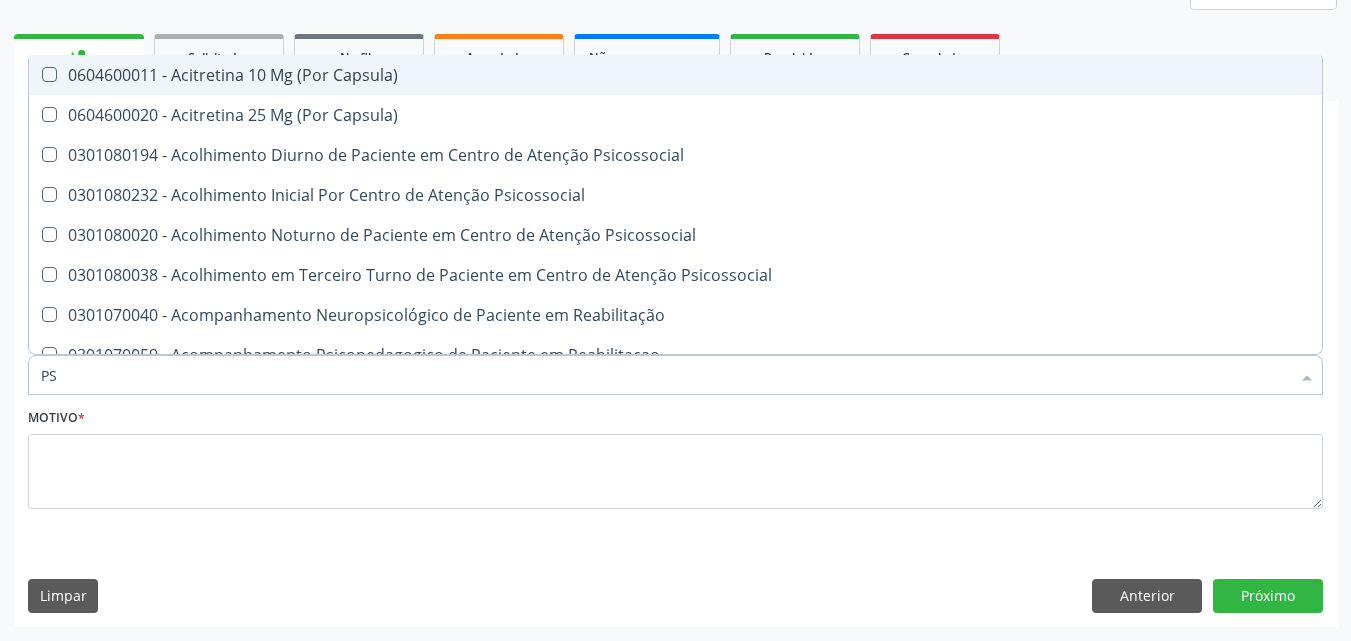 type on "PSA" 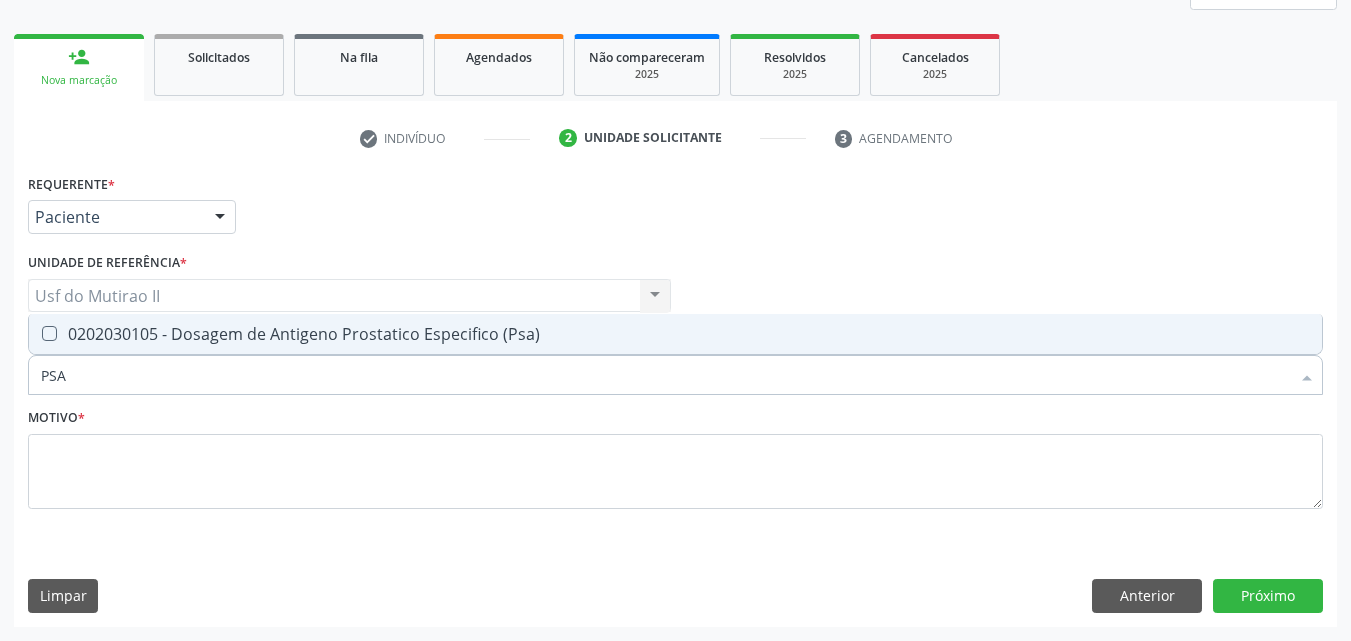 click on "0202030105 - Dosagem de Antigeno Prostatico Especifico (Psa)" at bounding box center (675, 334) 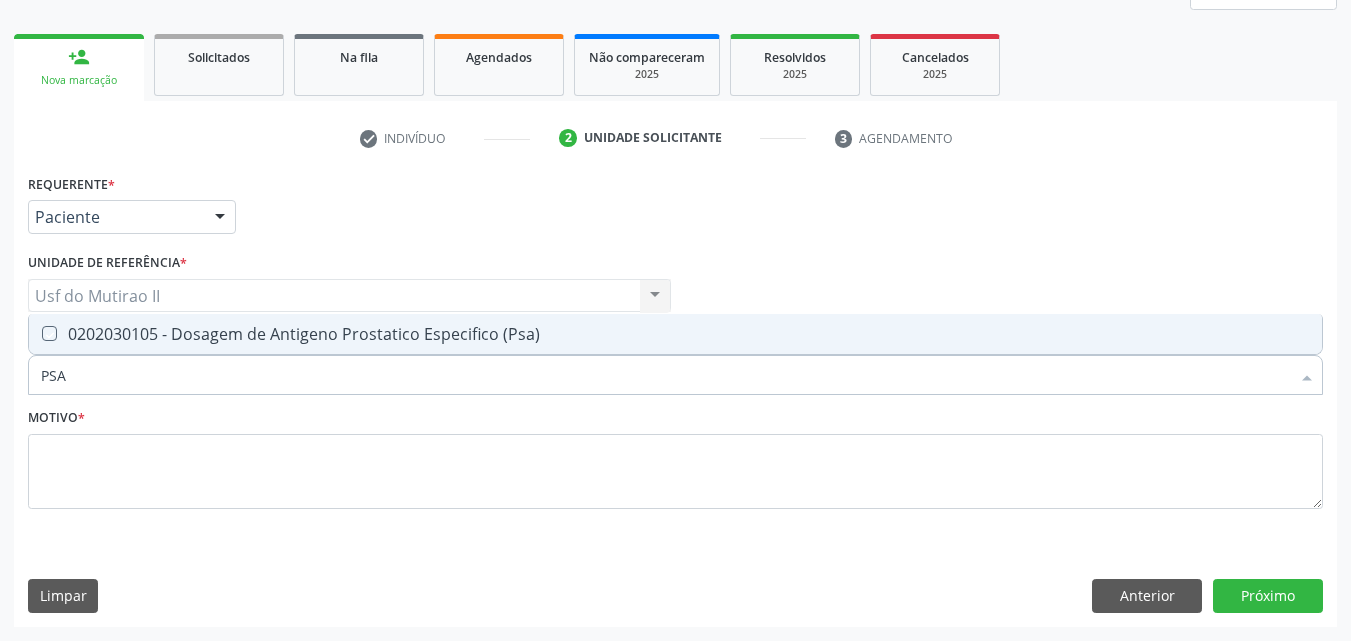 checkbox on "true" 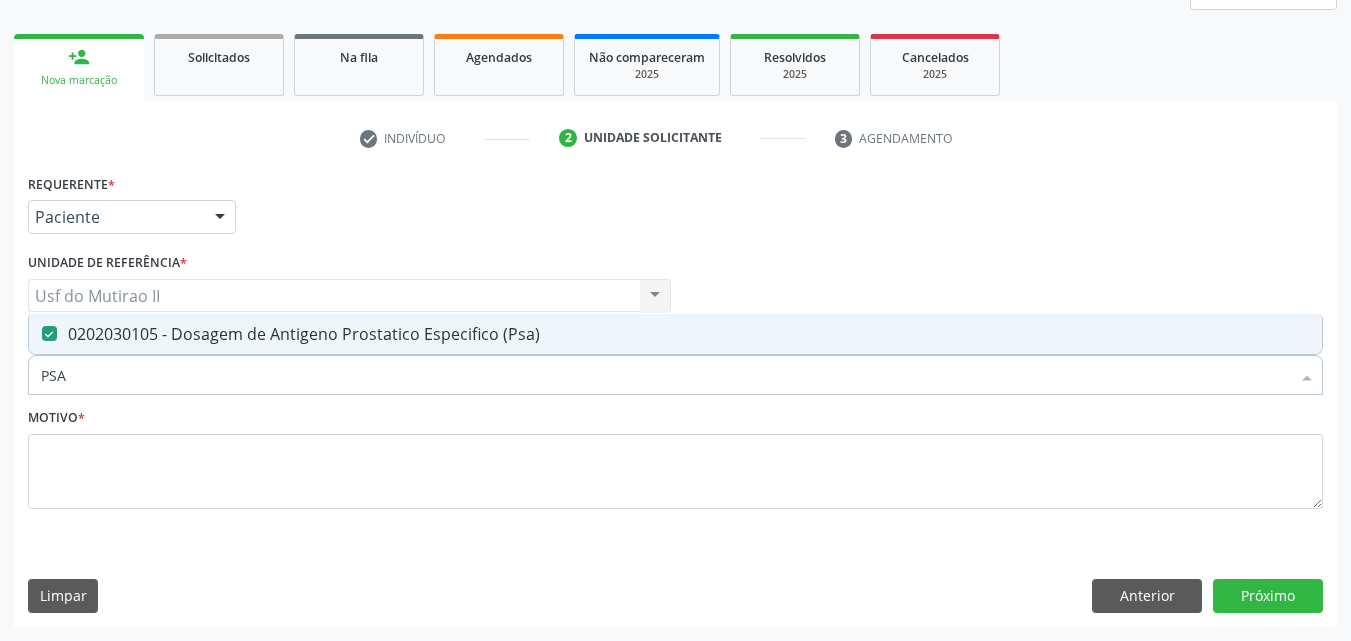 drag, startPoint x: 107, startPoint y: 381, endPoint x: 0, endPoint y: 388, distance: 107.22873 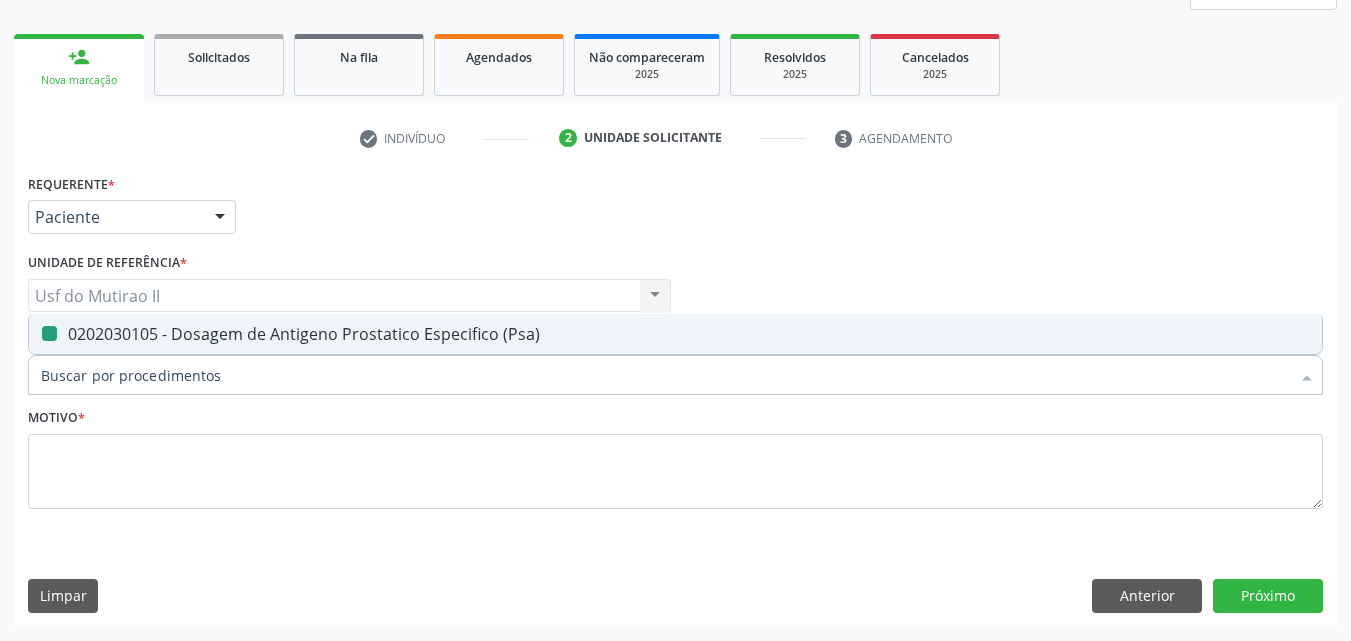 type on "G" 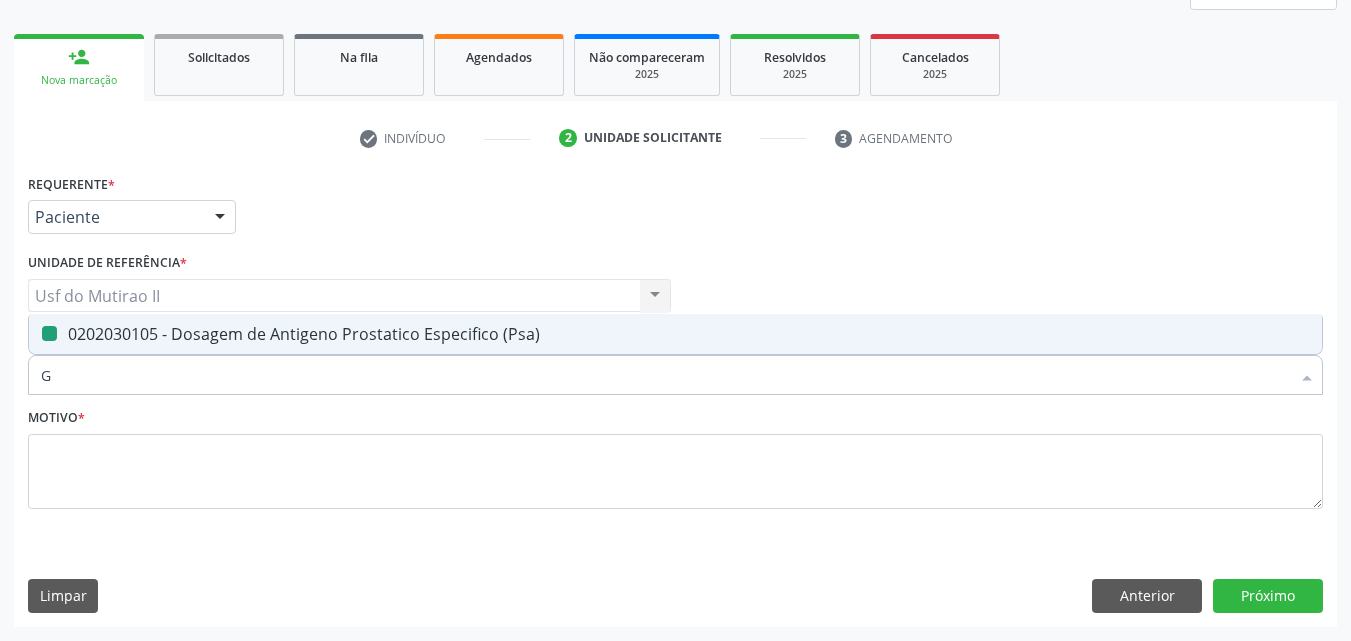 checkbox on "false" 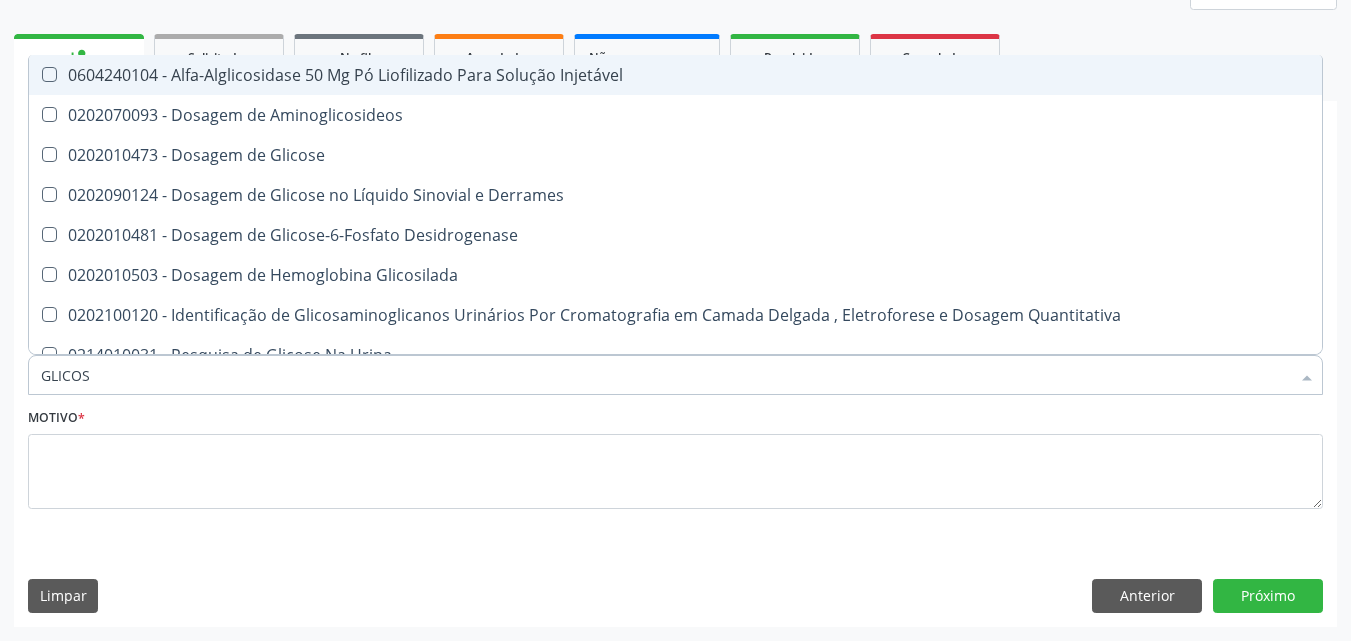type on "GLICOSI" 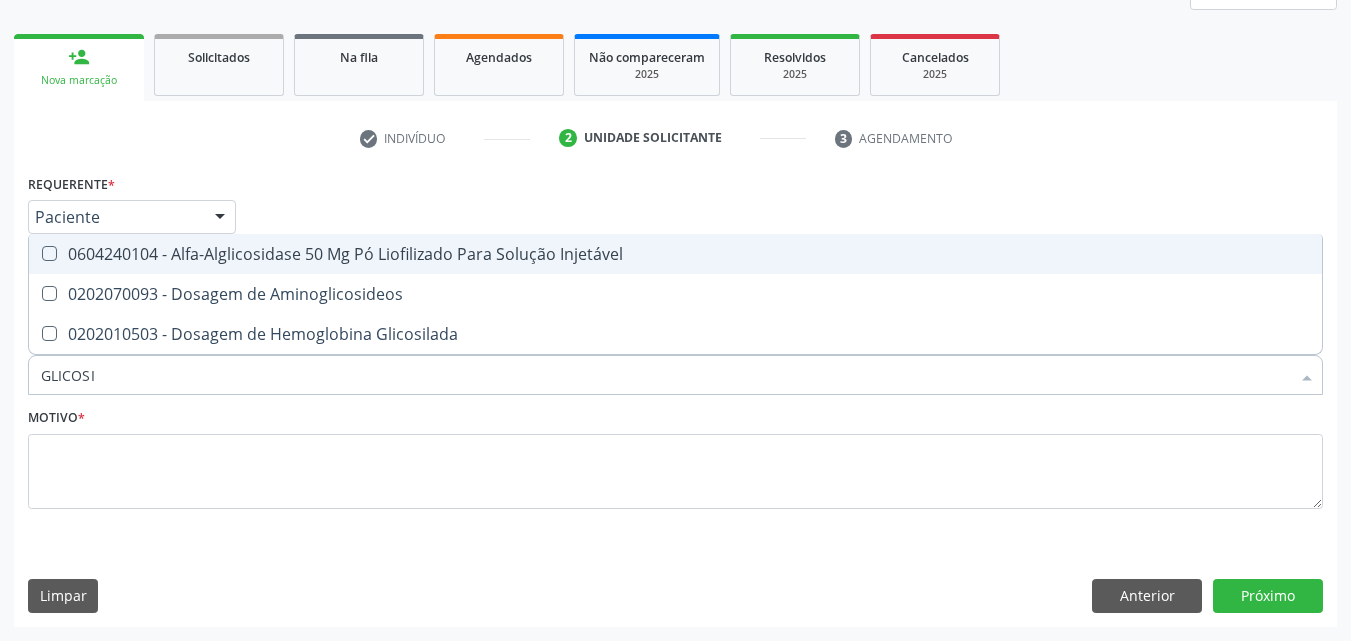 click on "GLICOSI" at bounding box center (665, 375) 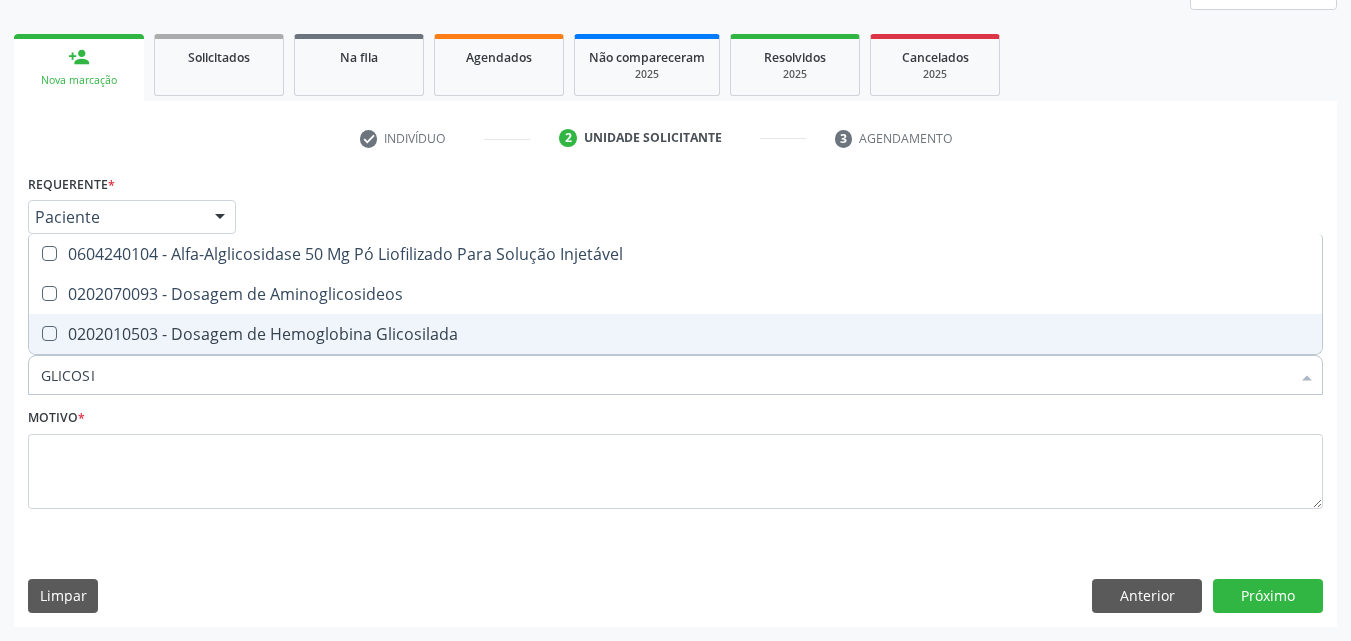 click on "0202010503 - Dosagem de Hemoglobina Glicosilada" at bounding box center [675, 334] 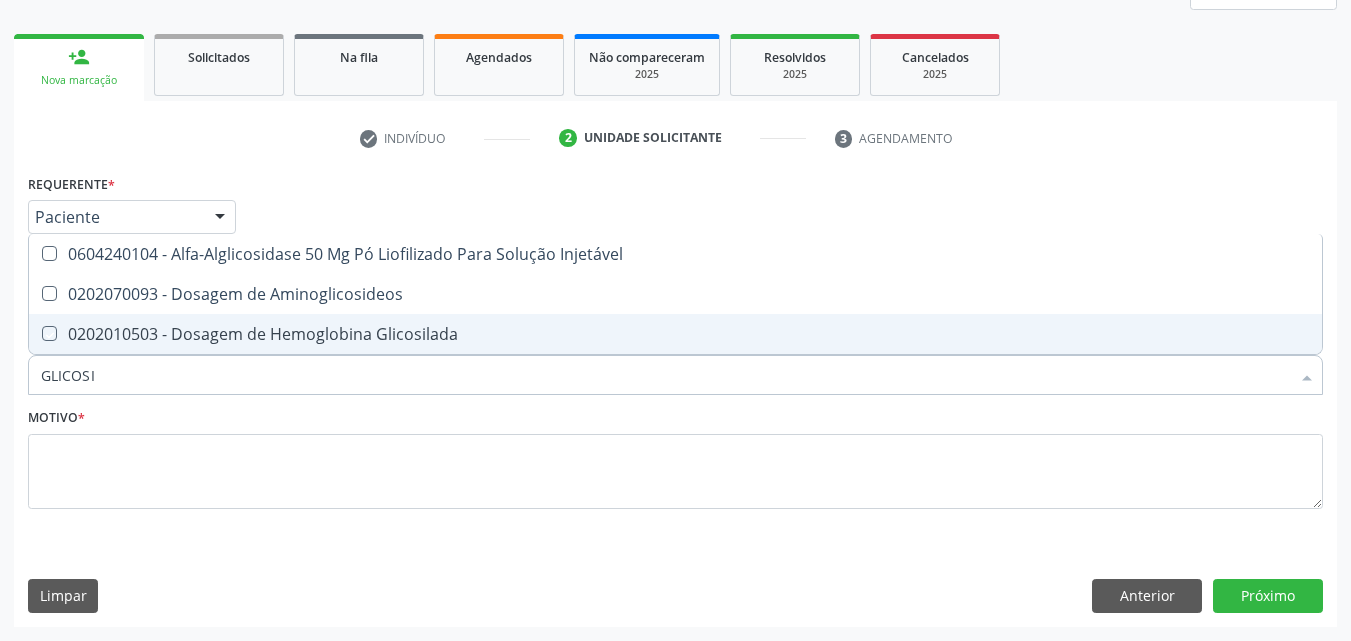 checkbox on "true" 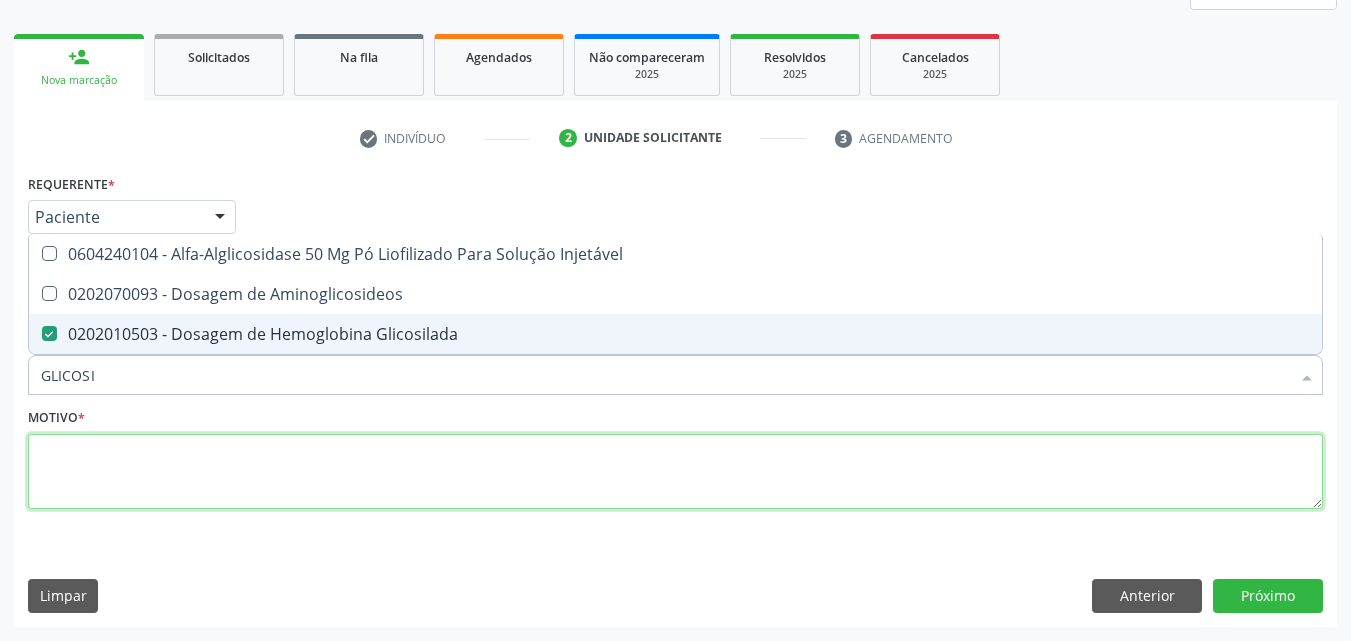 click at bounding box center [675, 472] 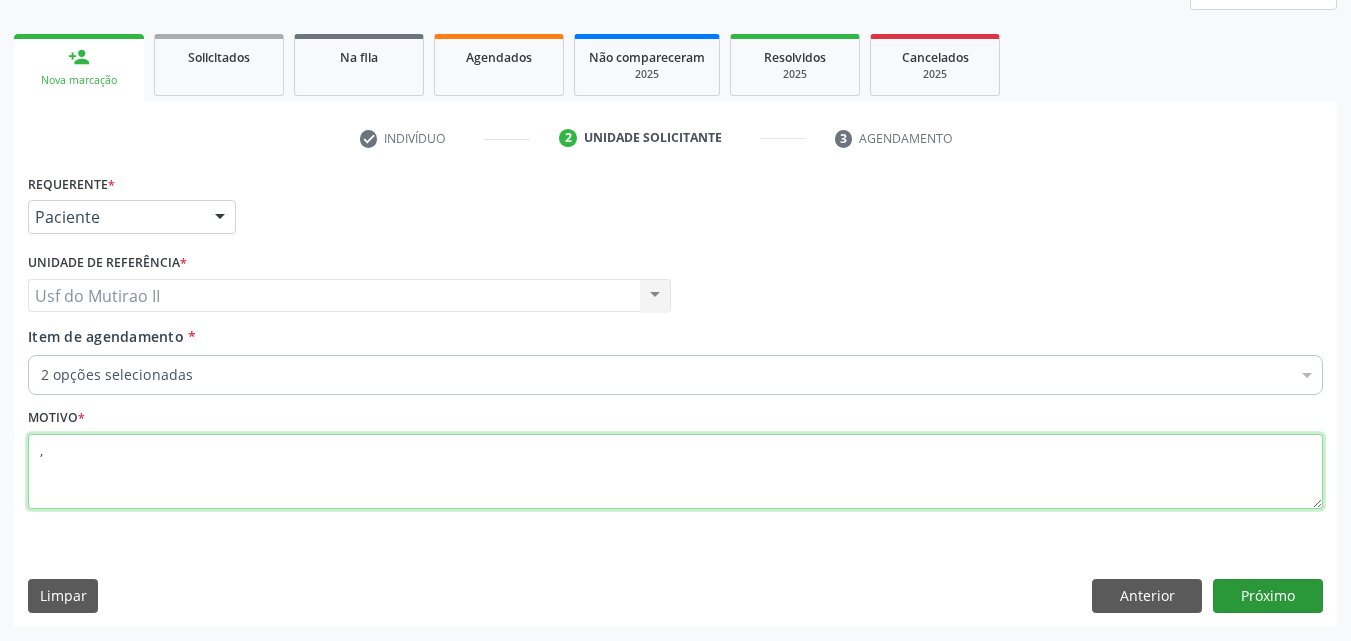 type on "," 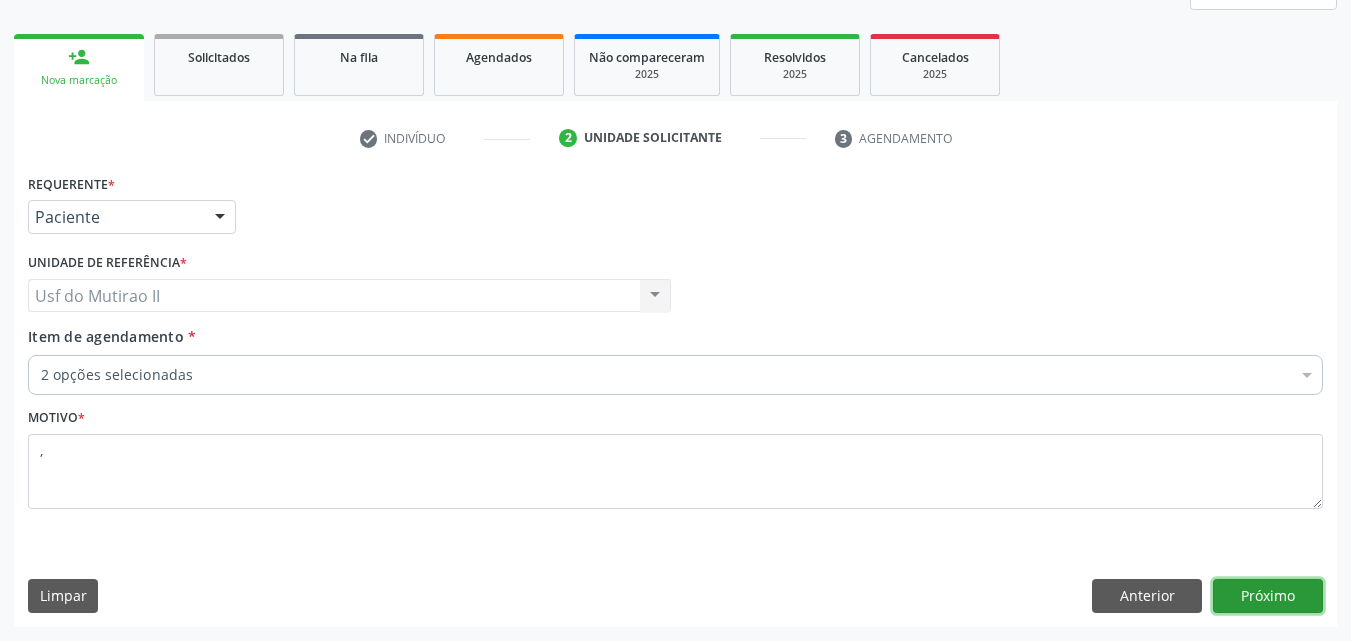 click on "Próximo" at bounding box center [1268, 596] 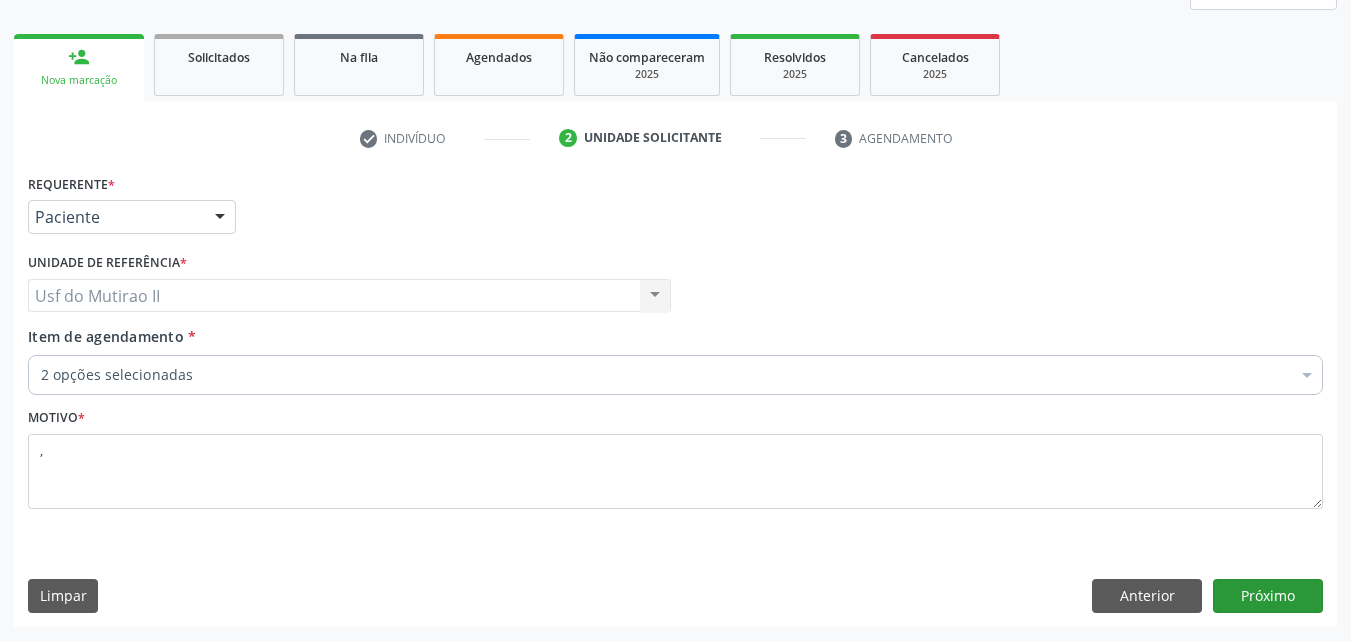 scroll, scrollTop: 250, scrollLeft: 0, axis: vertical 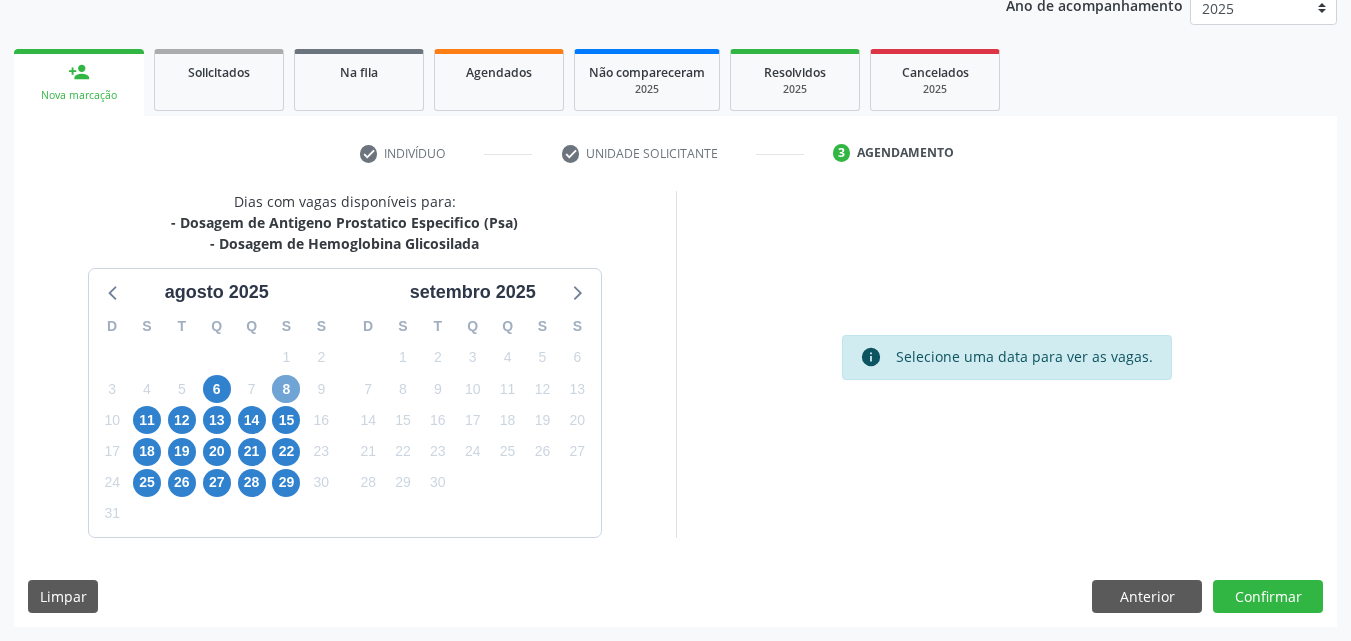 click on "8" at bounding box center [286, 389] 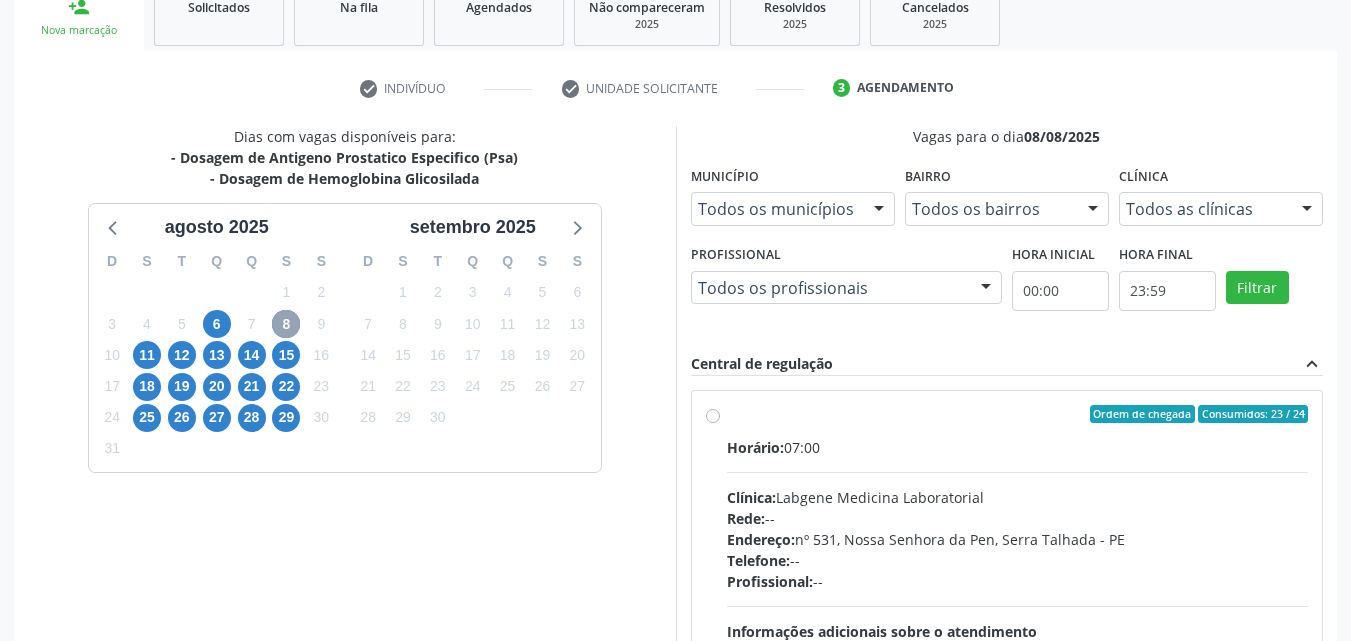 scroll, scrollTop: 350, scrollLeft: 0, axis: vertical 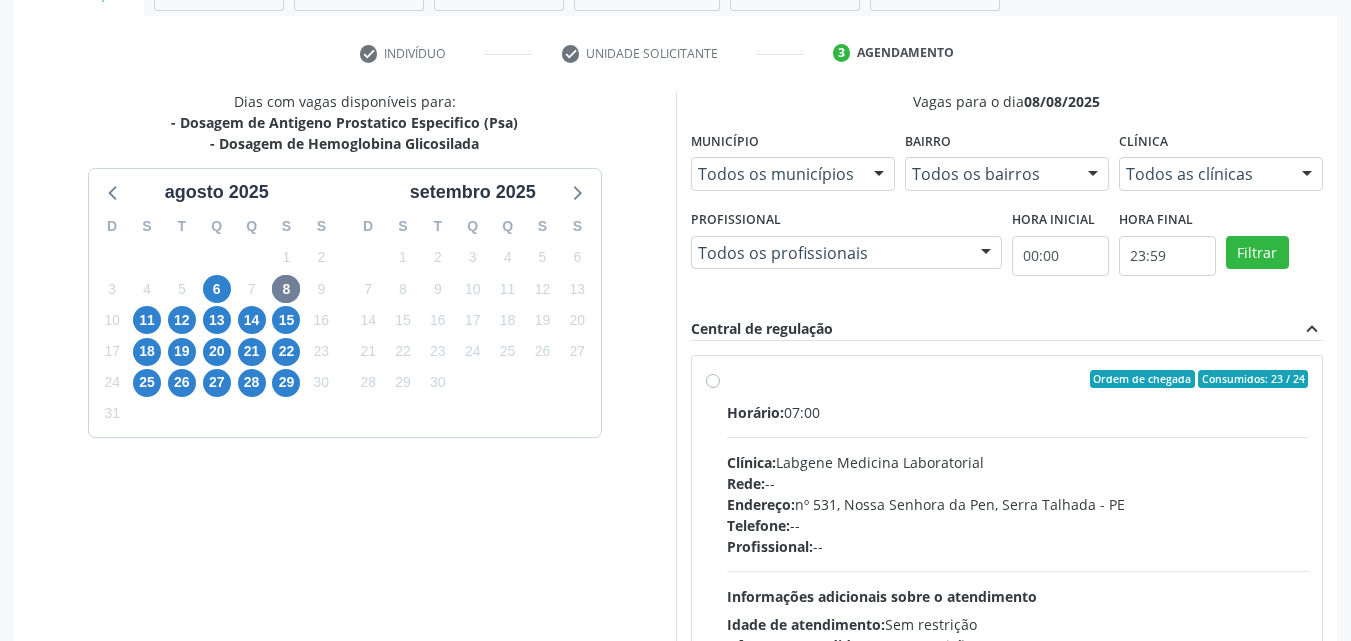 click on "Ordem de chegada
Consumidos: 23 / 24" at bounding box center [1018, 379] 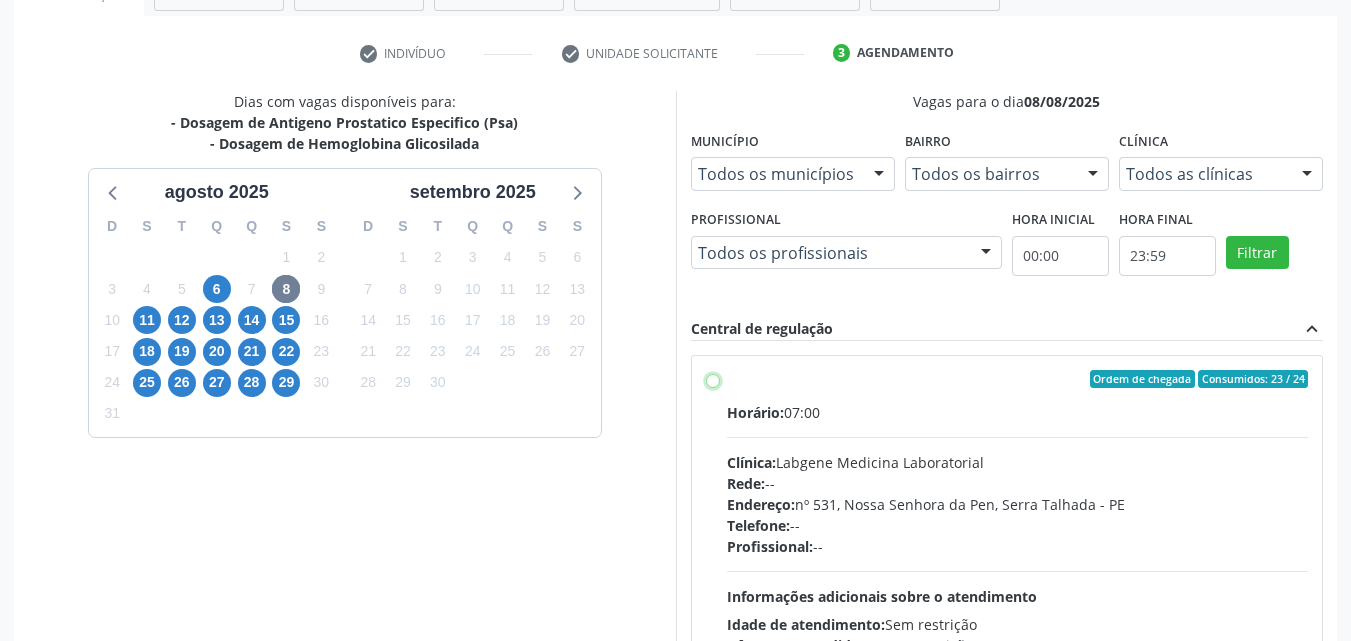 click on "Ordem de chegada
Consumidos: 23 / 24
Horário:   07:00
Clínica:  Labgene Medicina Laboratorial
Rede:
--
Endereço:   nº 531, Nossa Senhora da Pen, [CITY] - [STATE]
Telefone:   --
Profissional:
--
Informações adicionais sobre o atendimento
Idade de atendimento:
Sem restrição
Gênero(s) atendido(s):
Sem restrição
Informações adicionais:
--" at bounding box center (713, 379) 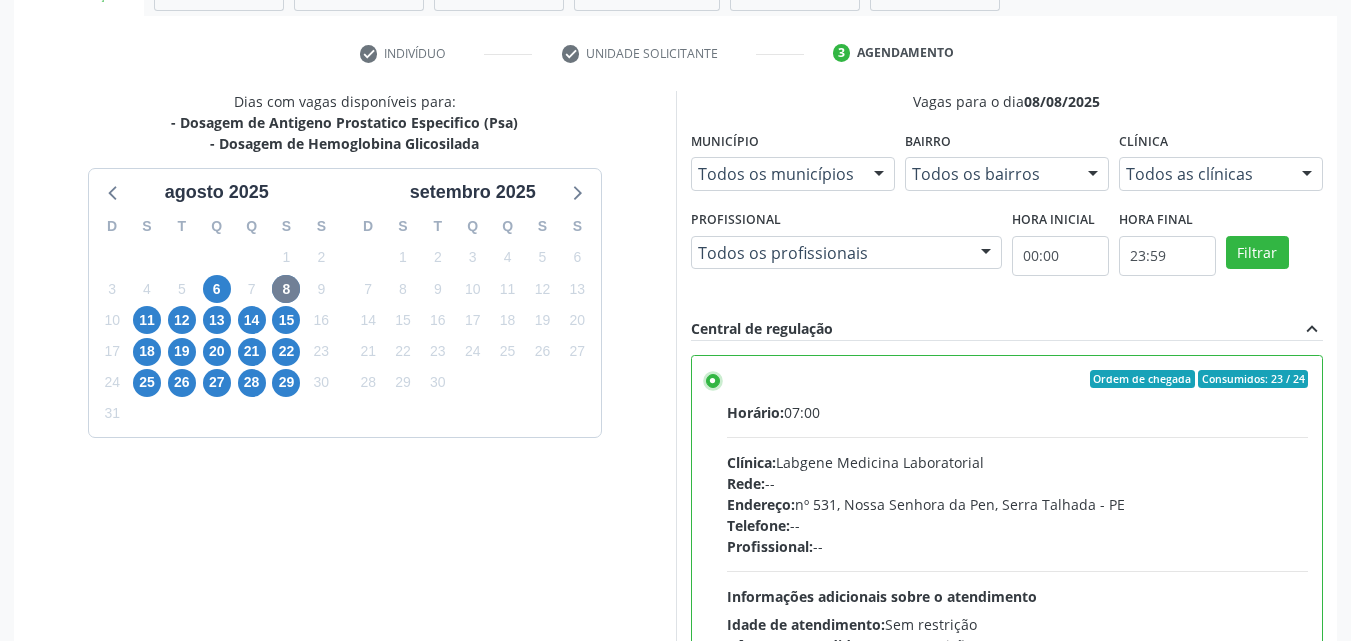 scroll, scrollTop: 554, scrollLeft: 0, axis: vertical 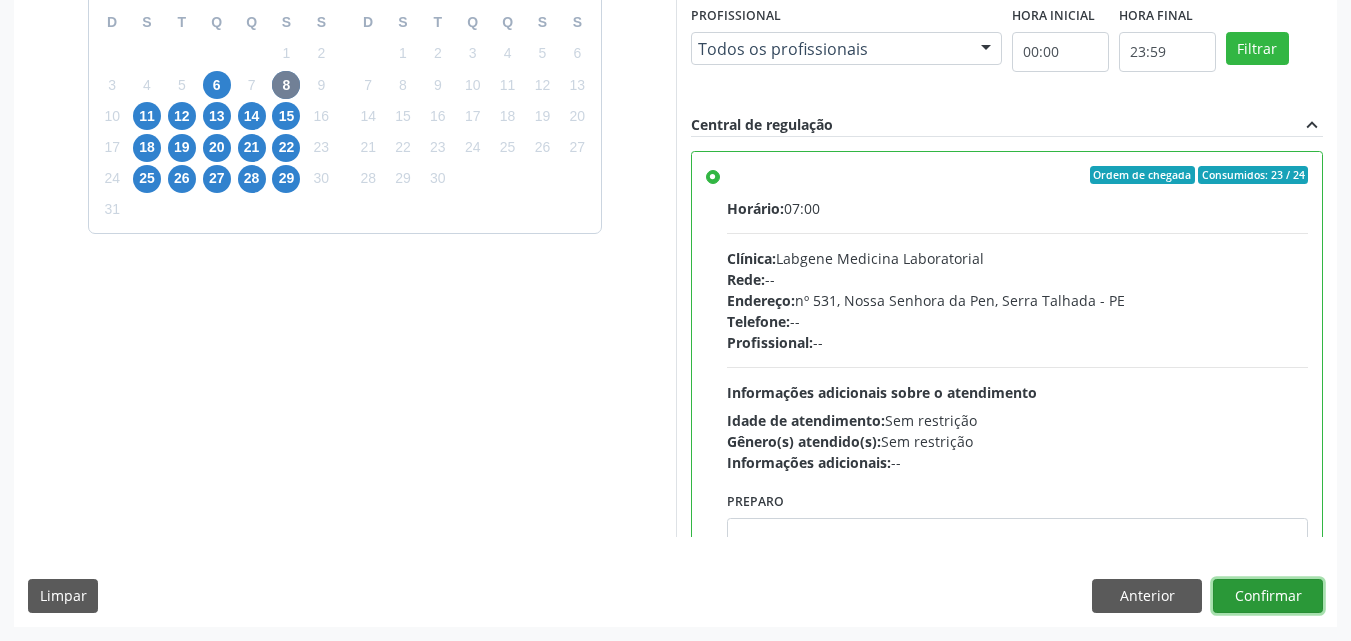 drag, startPoint x: 1260, startPoint y: 585, endPoint x: 740, endPoint y: 424, distance: 544.35376 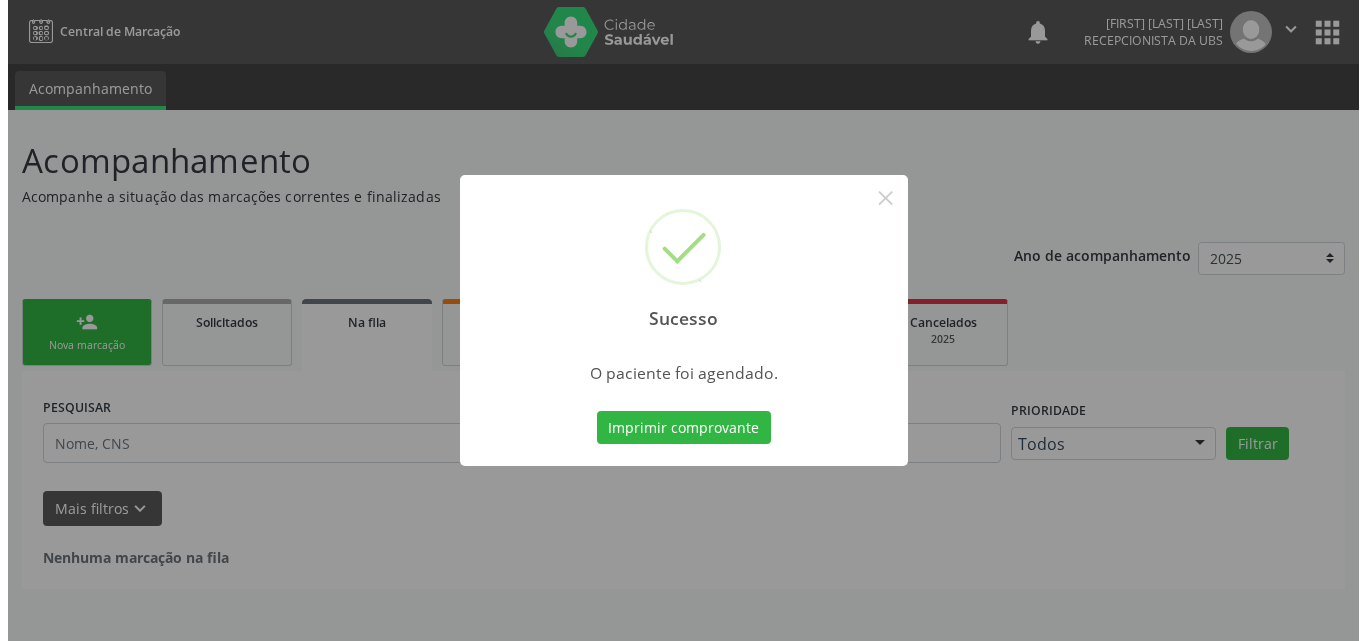 scroll, scrollTop: 0, scrollLeft: 0, axis: both 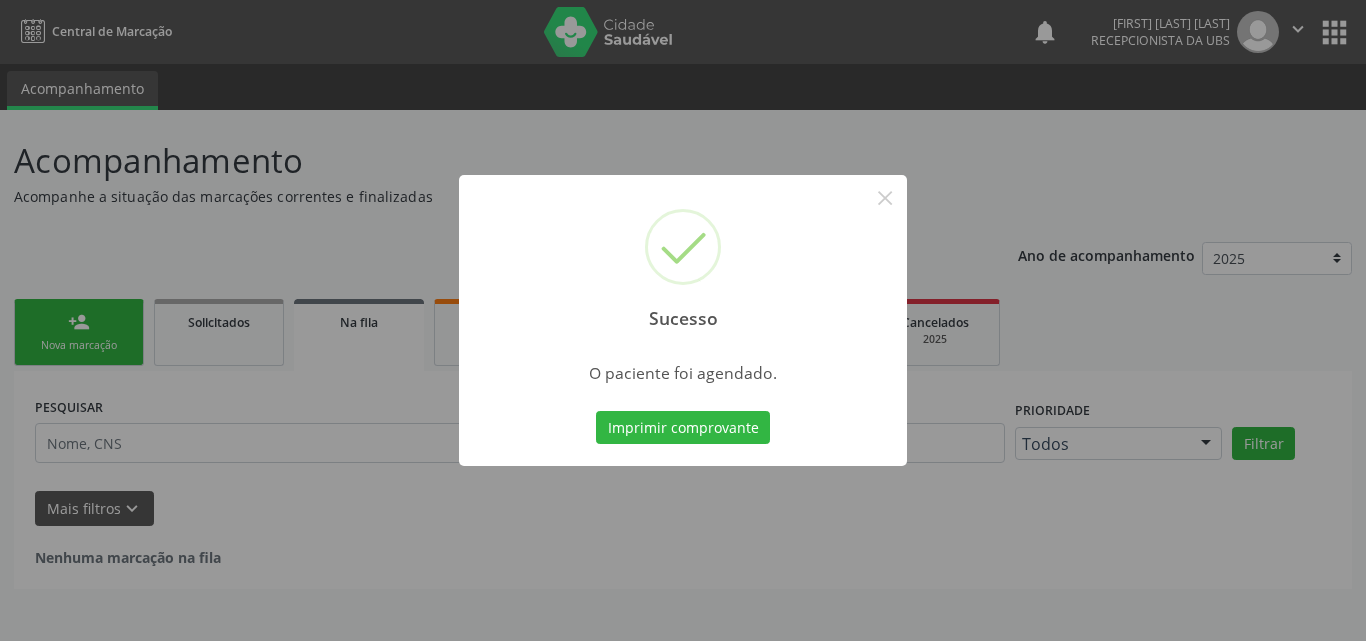 click on "Sucesso × O paciente foi agendado. Imprimir comprovante Cancel" at bounding box center (683, 321) 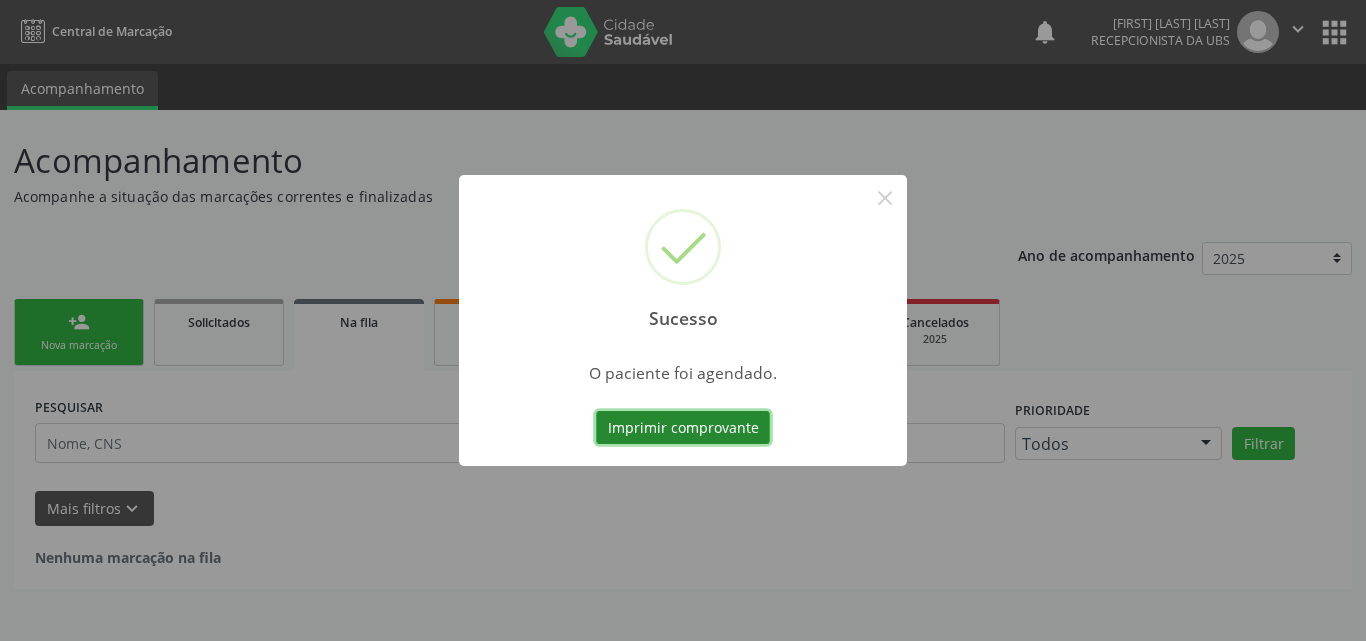 click on "Imprimir comprovante" at bounding box center [683, 428] 